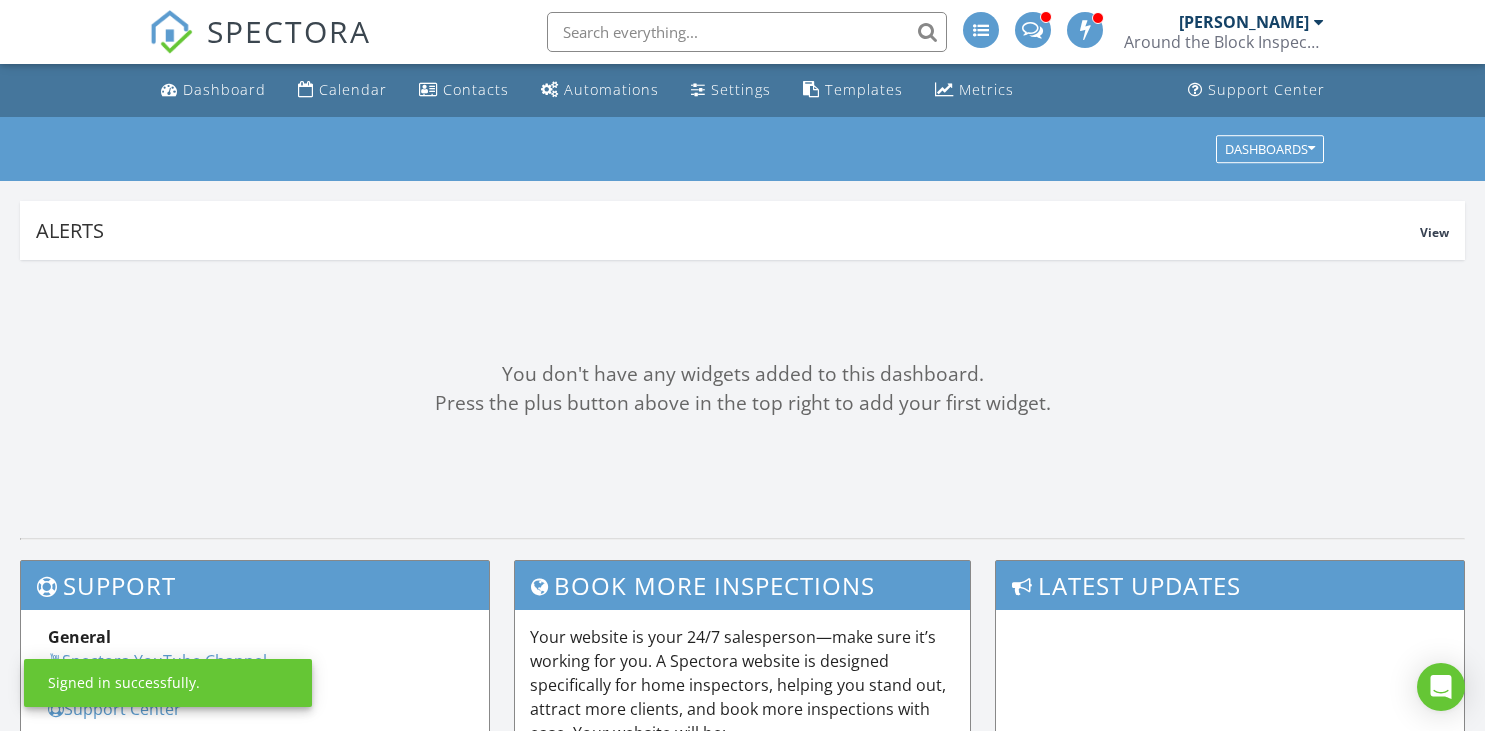 scroll, scrollTop: 0, scrollLeft: 0, axis: both 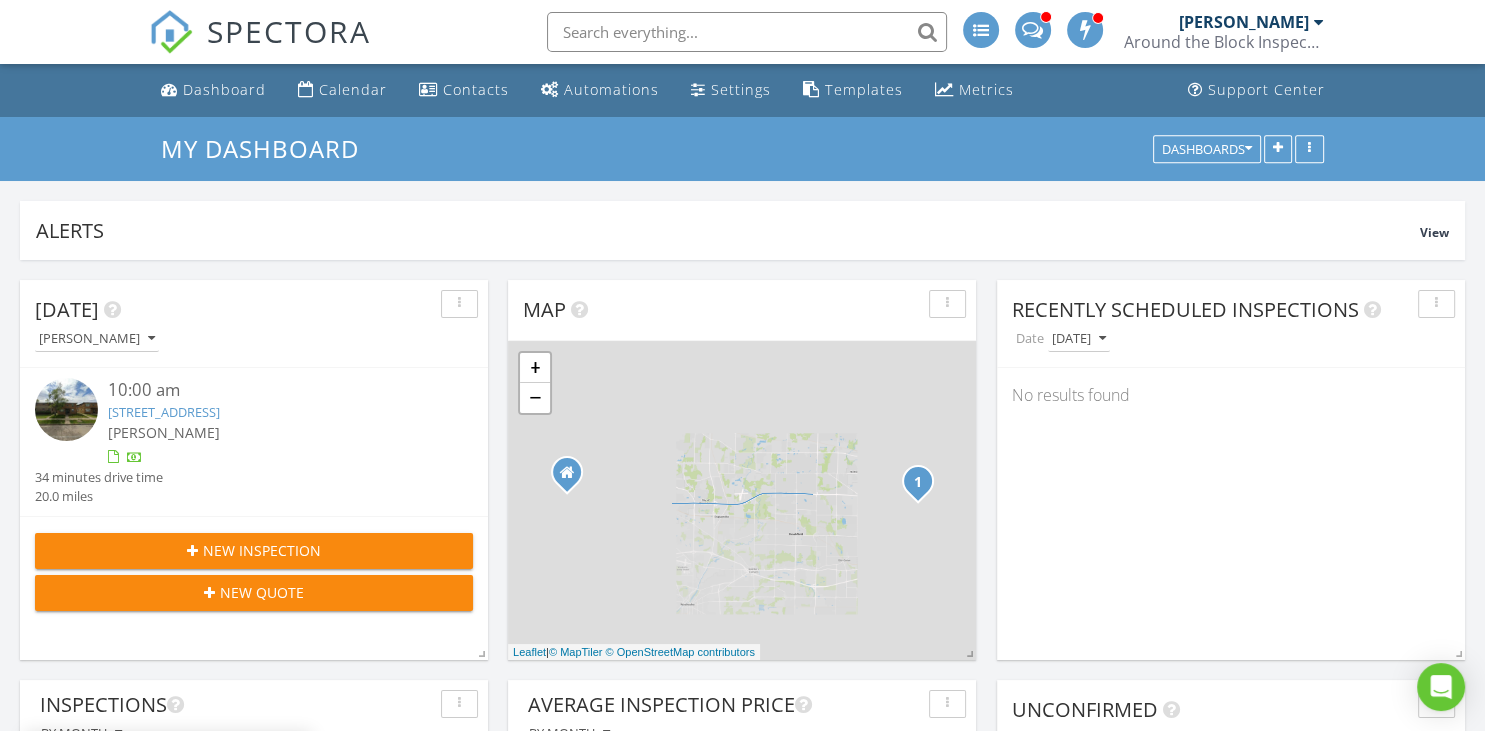 click on "3471-3477 N 76th St , Milwaukee, WI 53222" at bounding box center [272, 412] 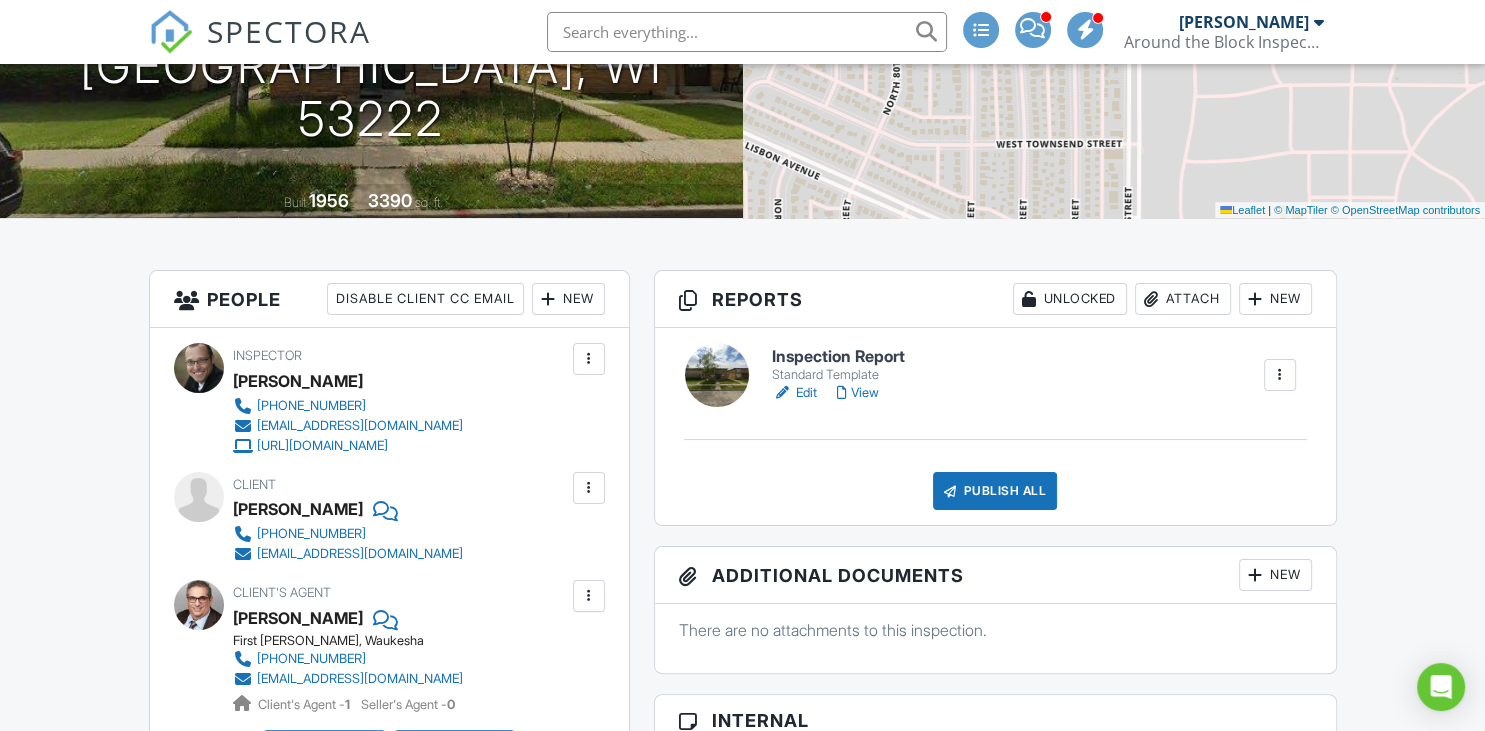 scroll, scrollTop: 422, scrollLeft: 0, axis: vertical 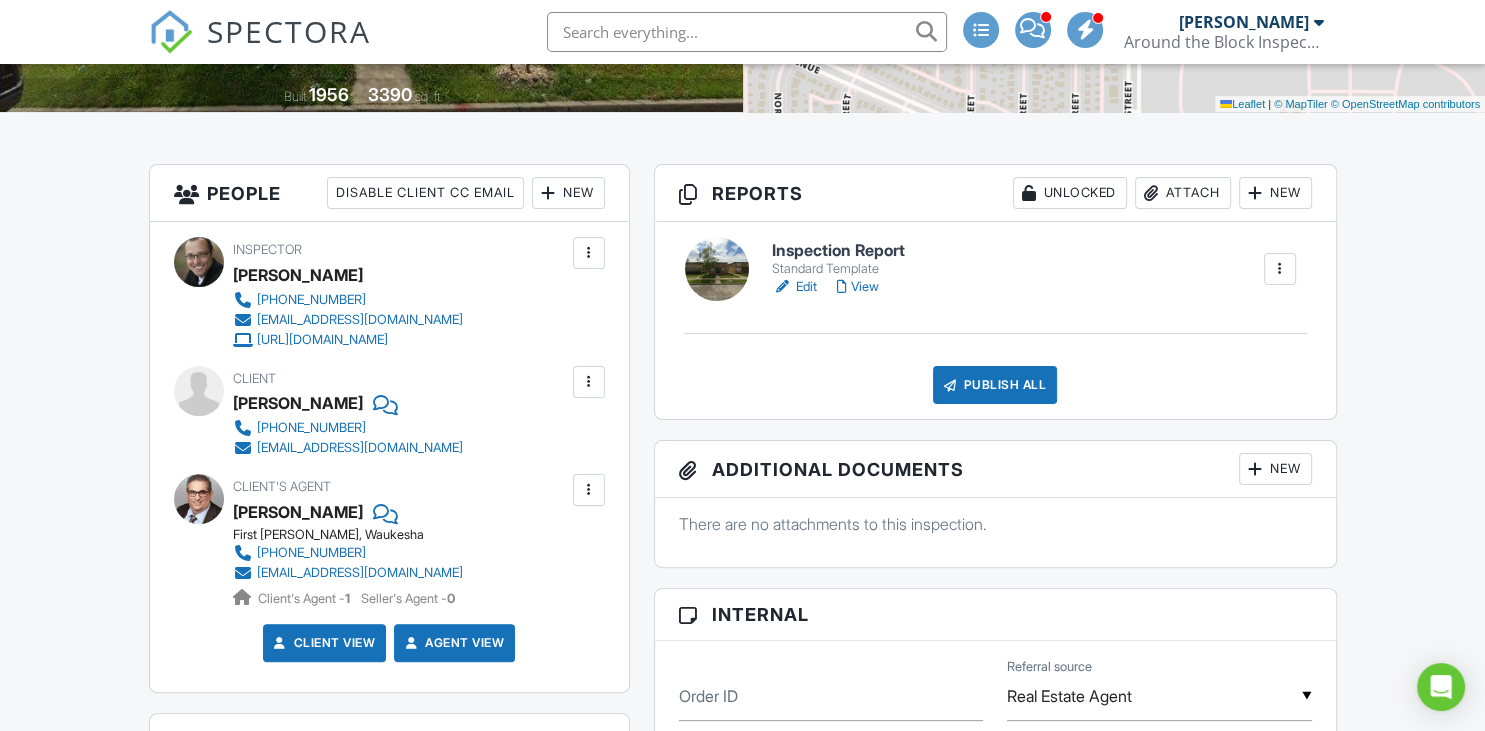 click at bounding box center (1280, 269) 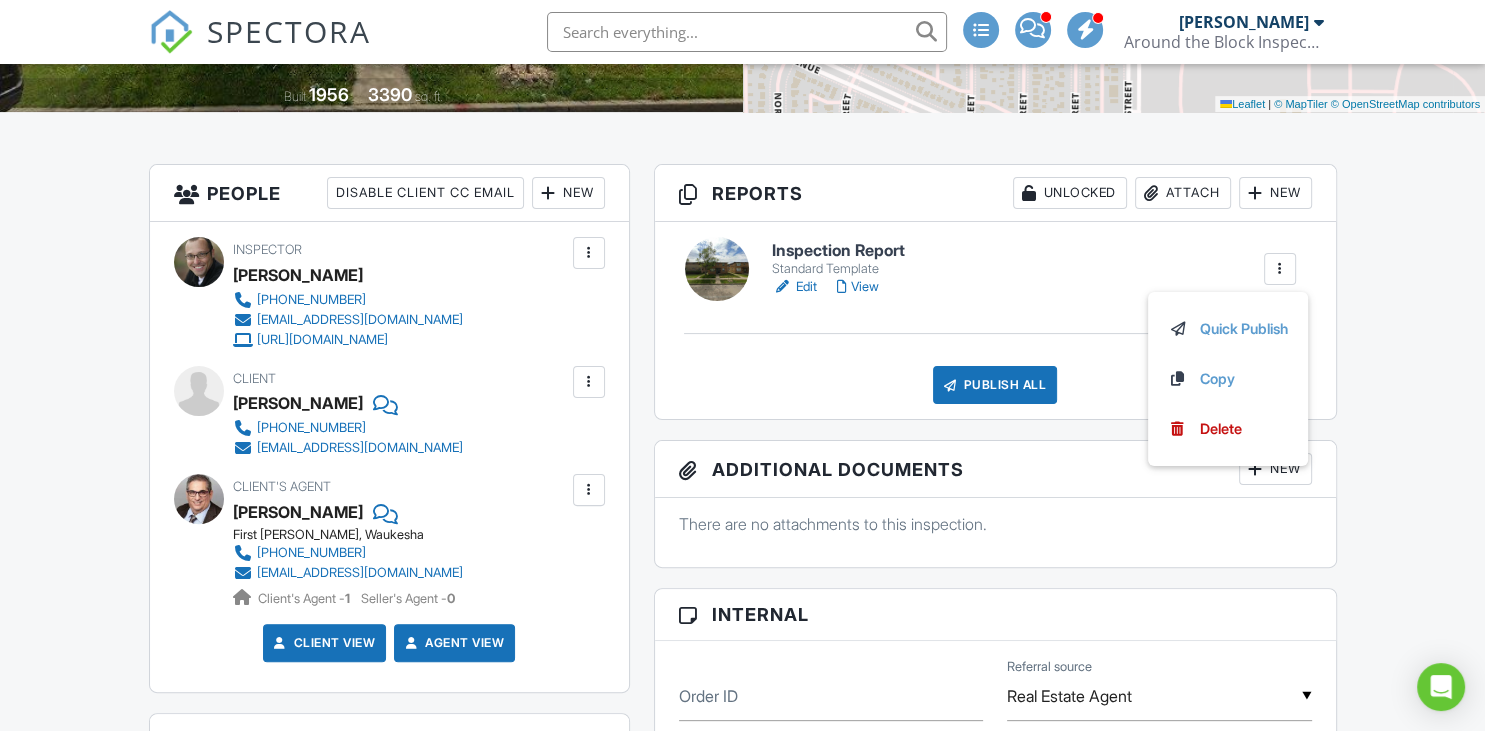 click on "Inspection Report
Standard Template
Edit
View
Quick Publish
Copy
Delete
Publish All
Checking report completion" at bounding box center [995, 320] 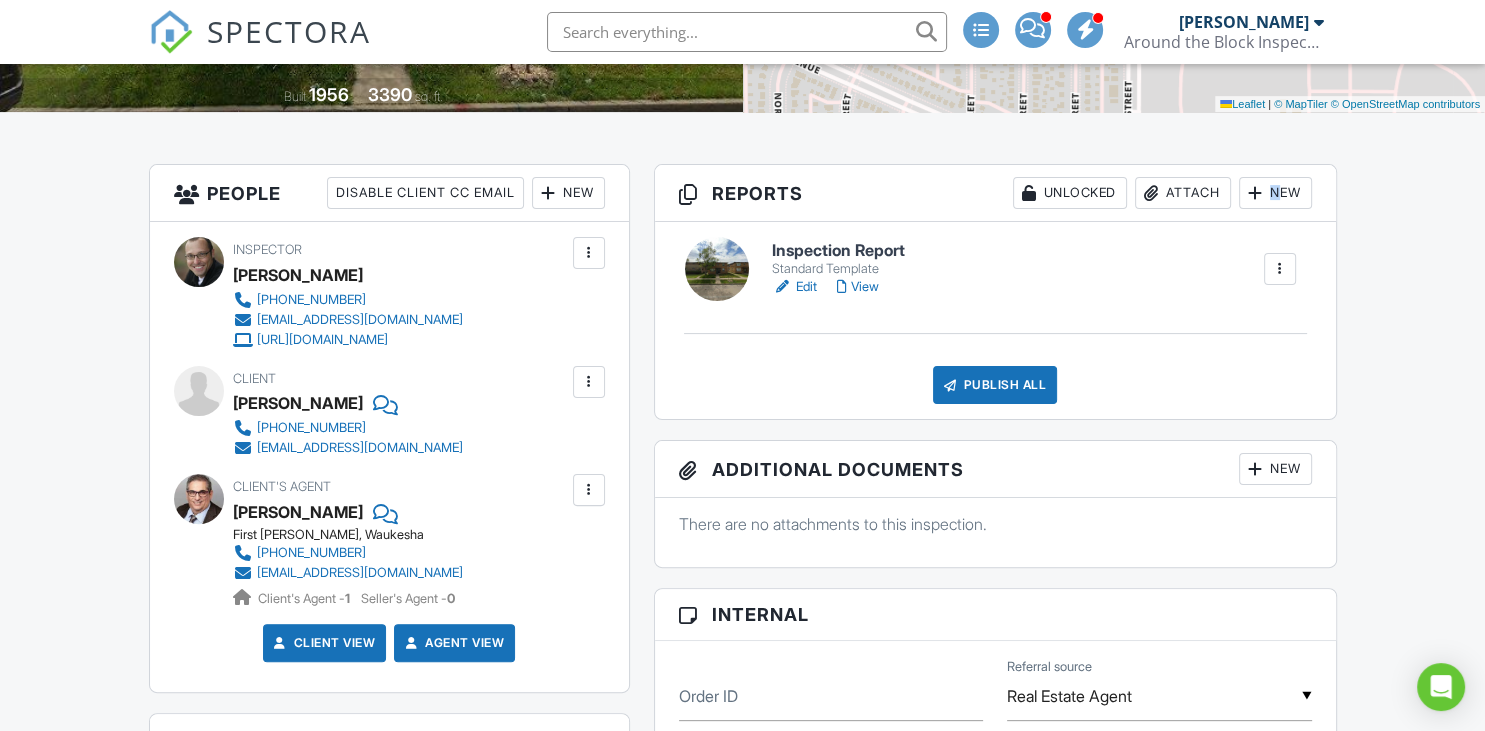 click on "New" at bounding box center [1275, 193] 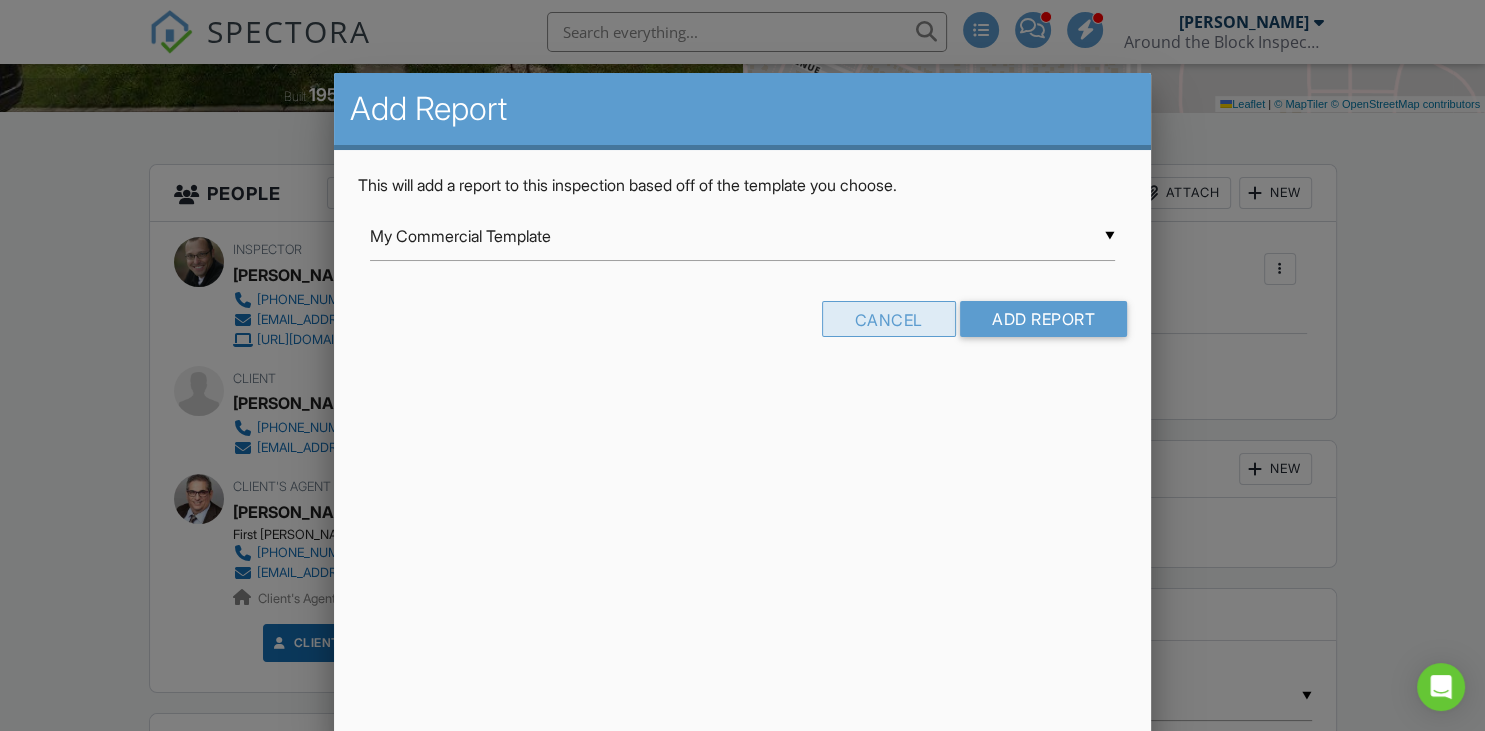 click on "Cancel" at bounding box center (889, 319) 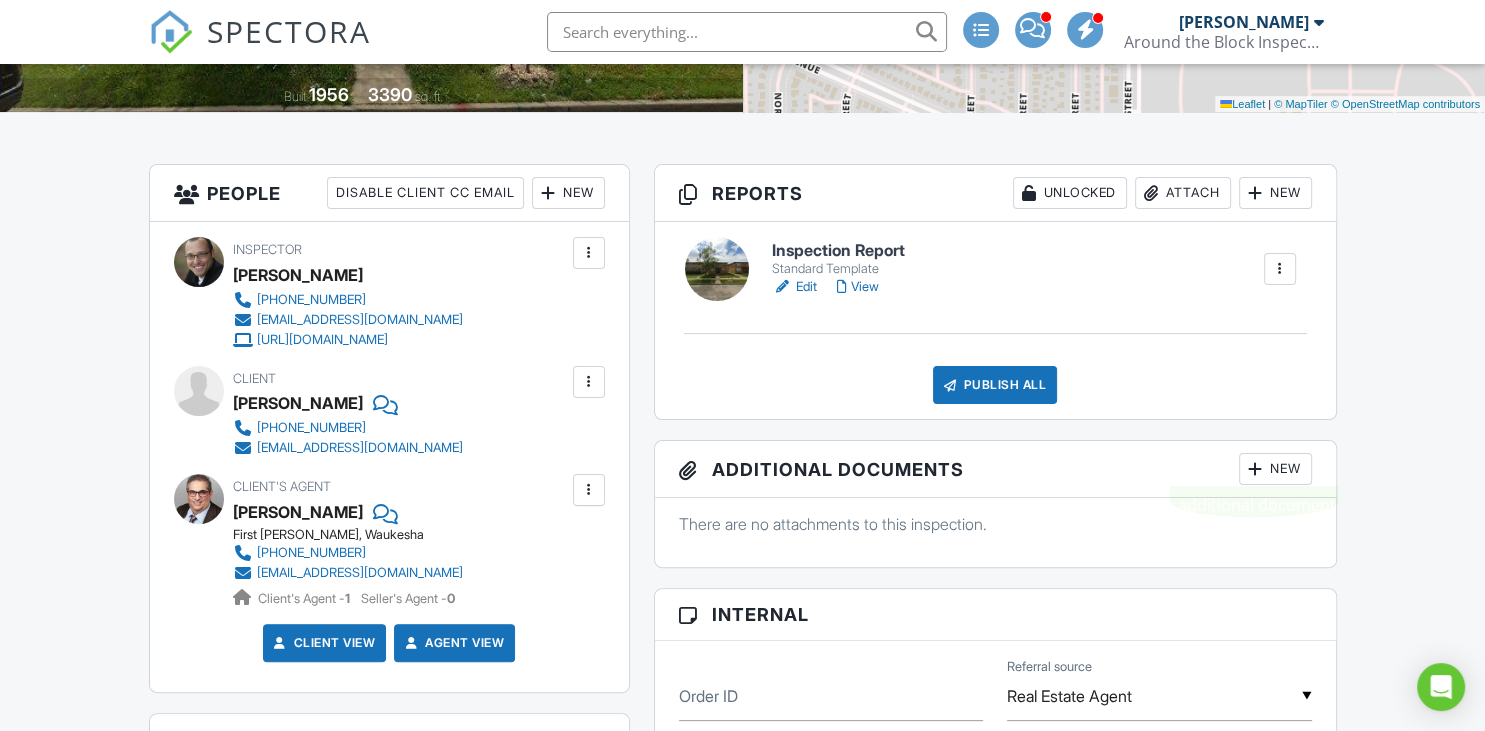 click at bounding box center (1256, 469) 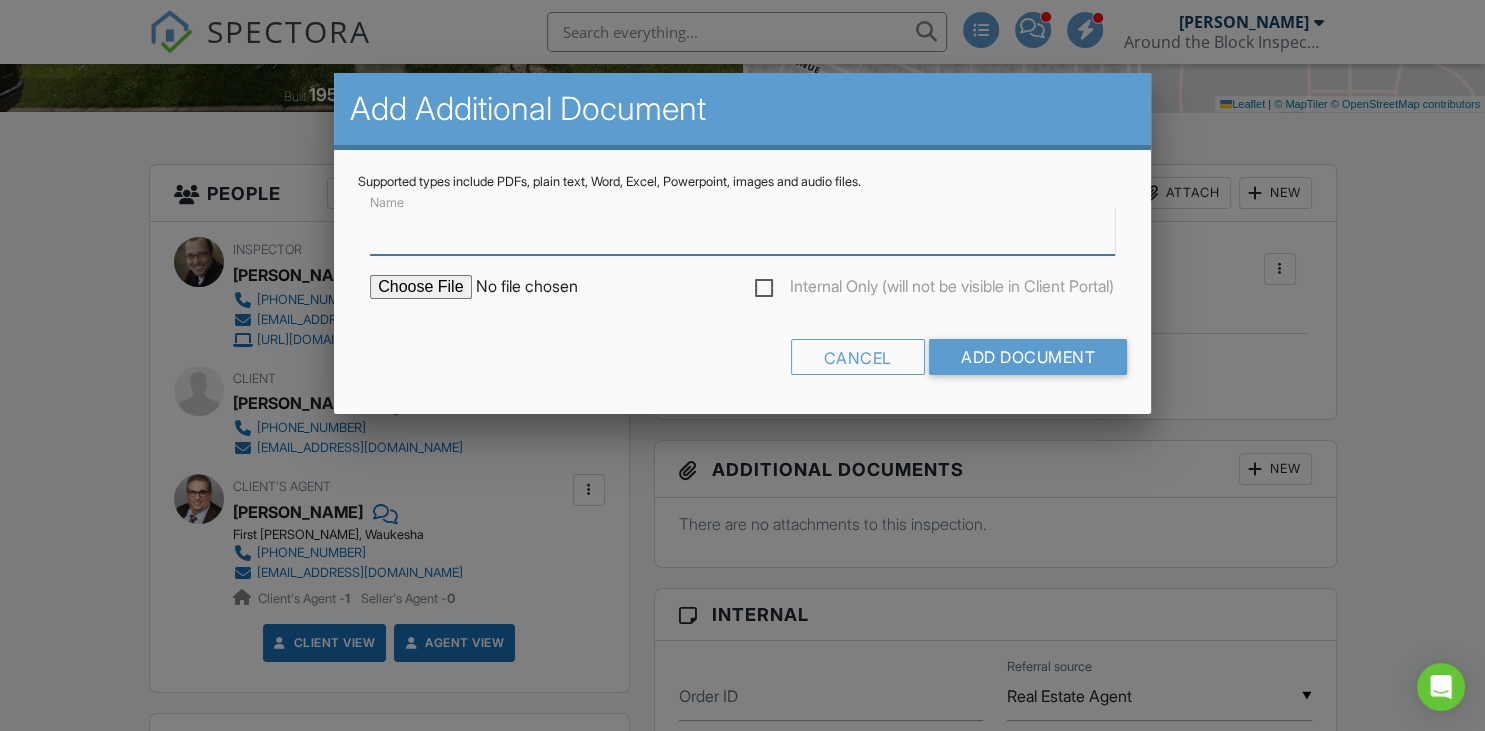 paste on "Wood Destroying Form NPMA-33" 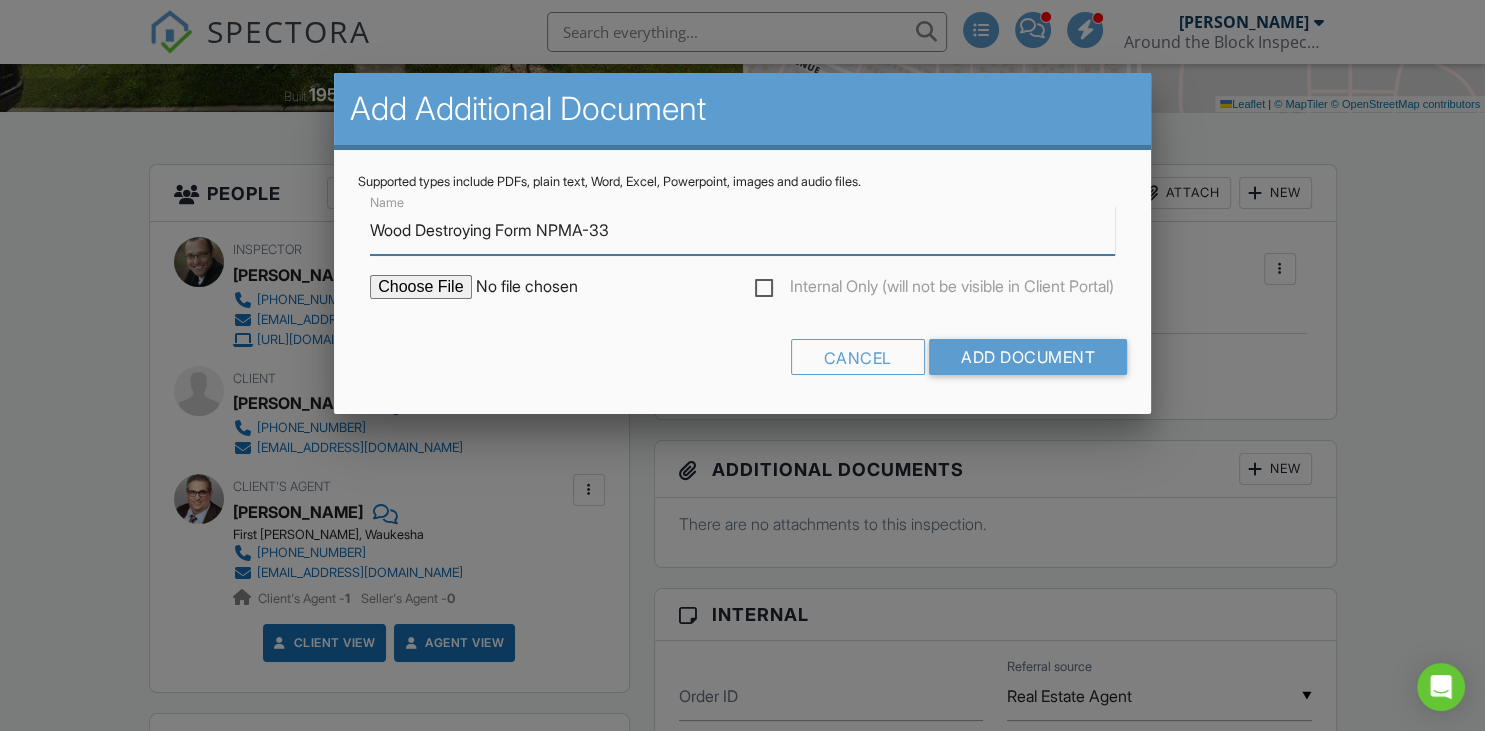 type on "Wood Destroying Form NPMA-33" 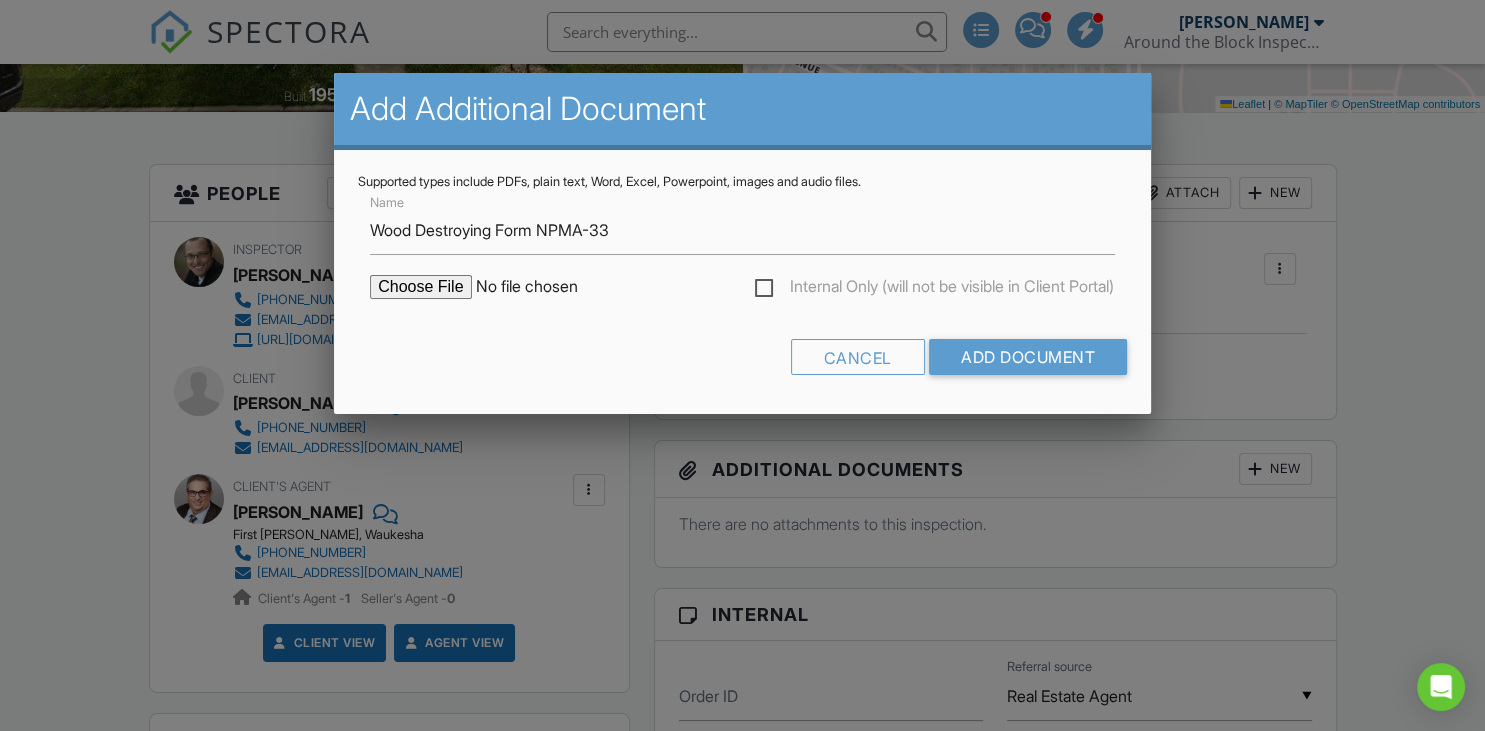 click at bounding box center [540, 287] 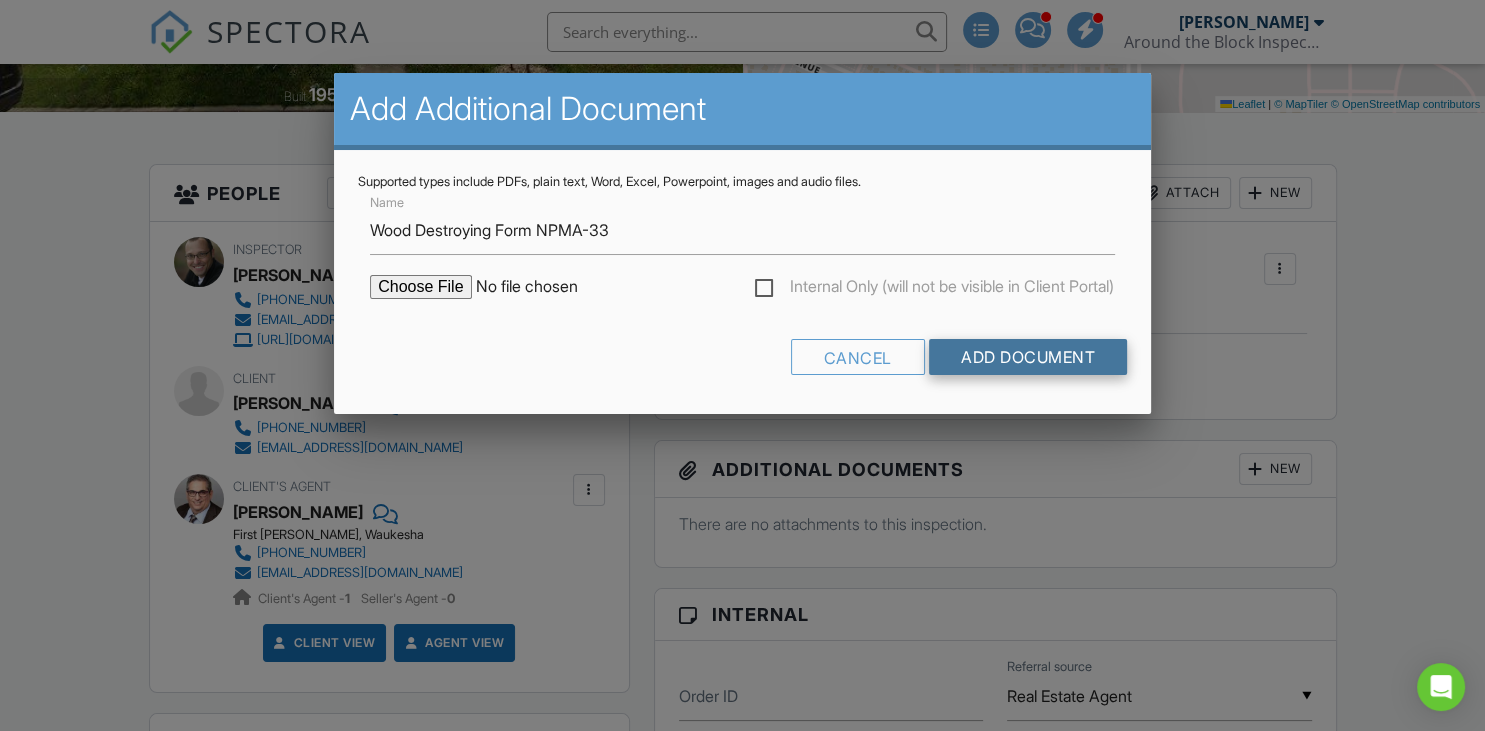 click on "Add Document" at bounding box center [1028, 357] 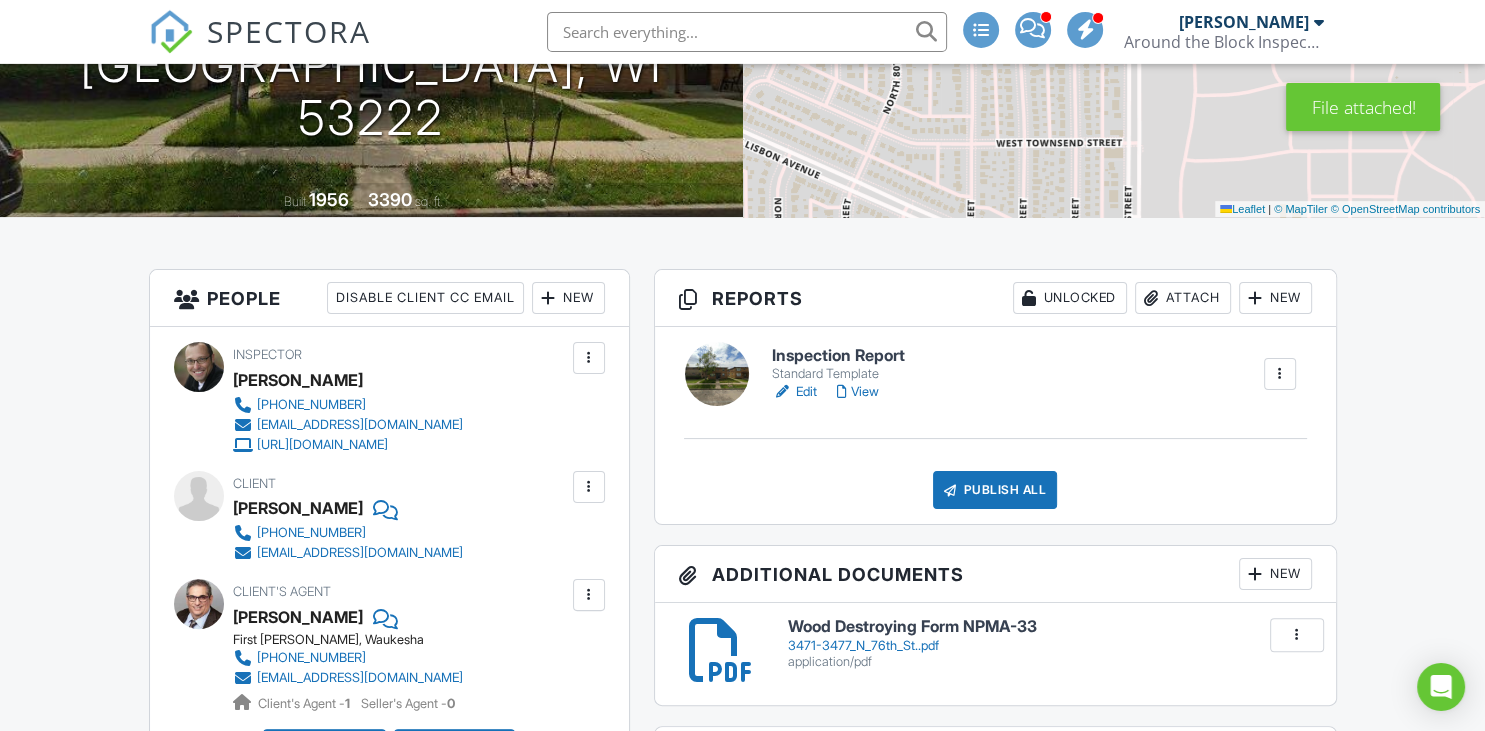scroll, scrollTop: 528, scrollLeft: 0, axis: vertical 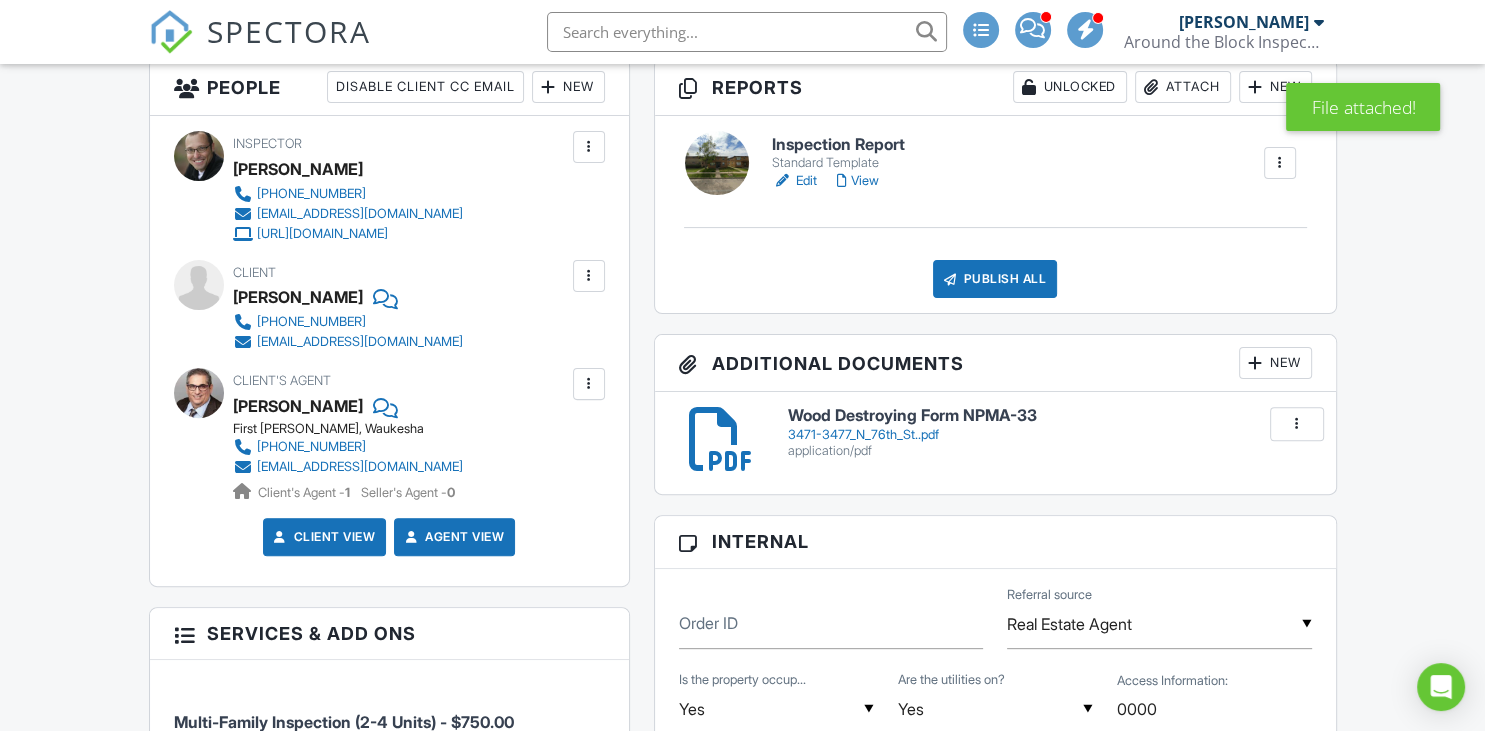 click at bounding box center (1297, 424) 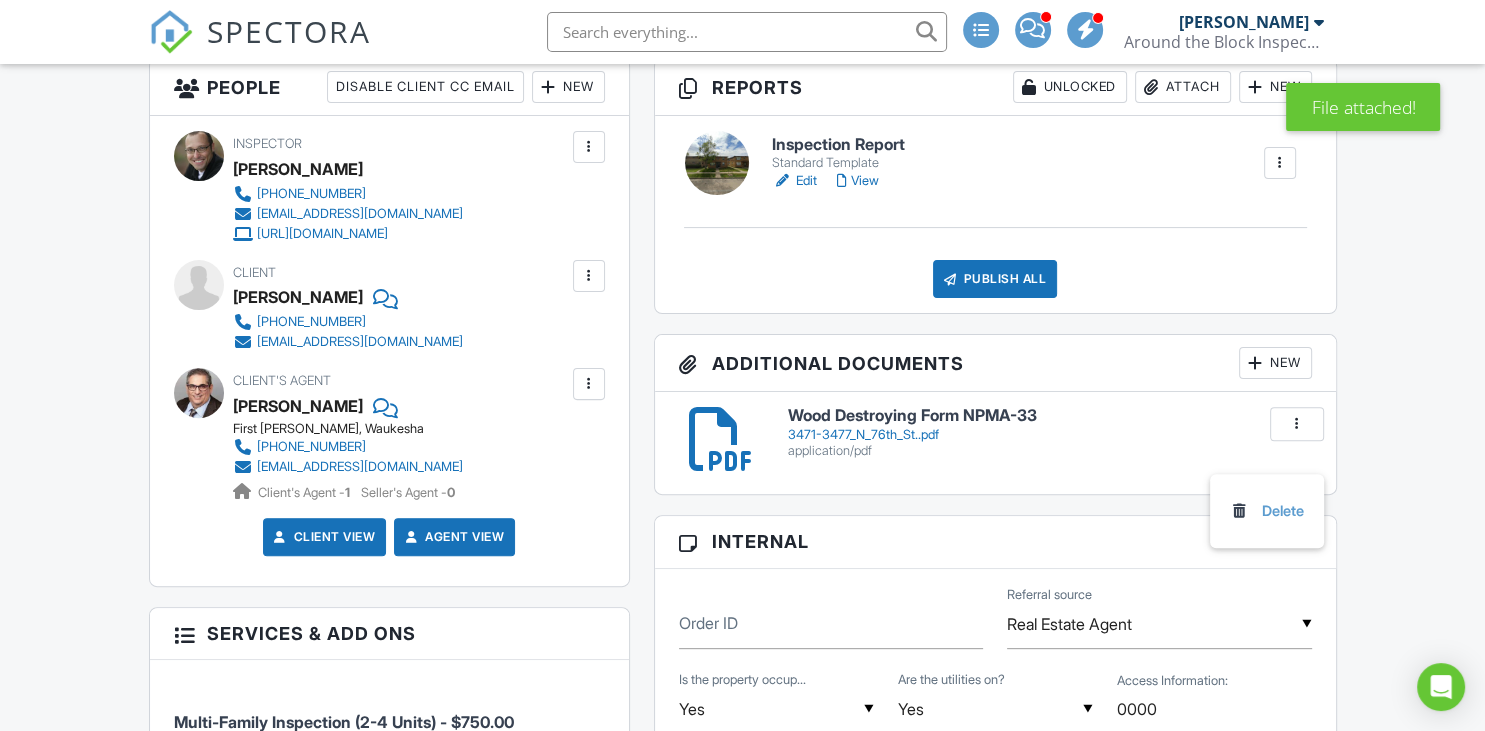 click on "Wood Destroying Form NPMA-33" at bounding box center (1050, 416) 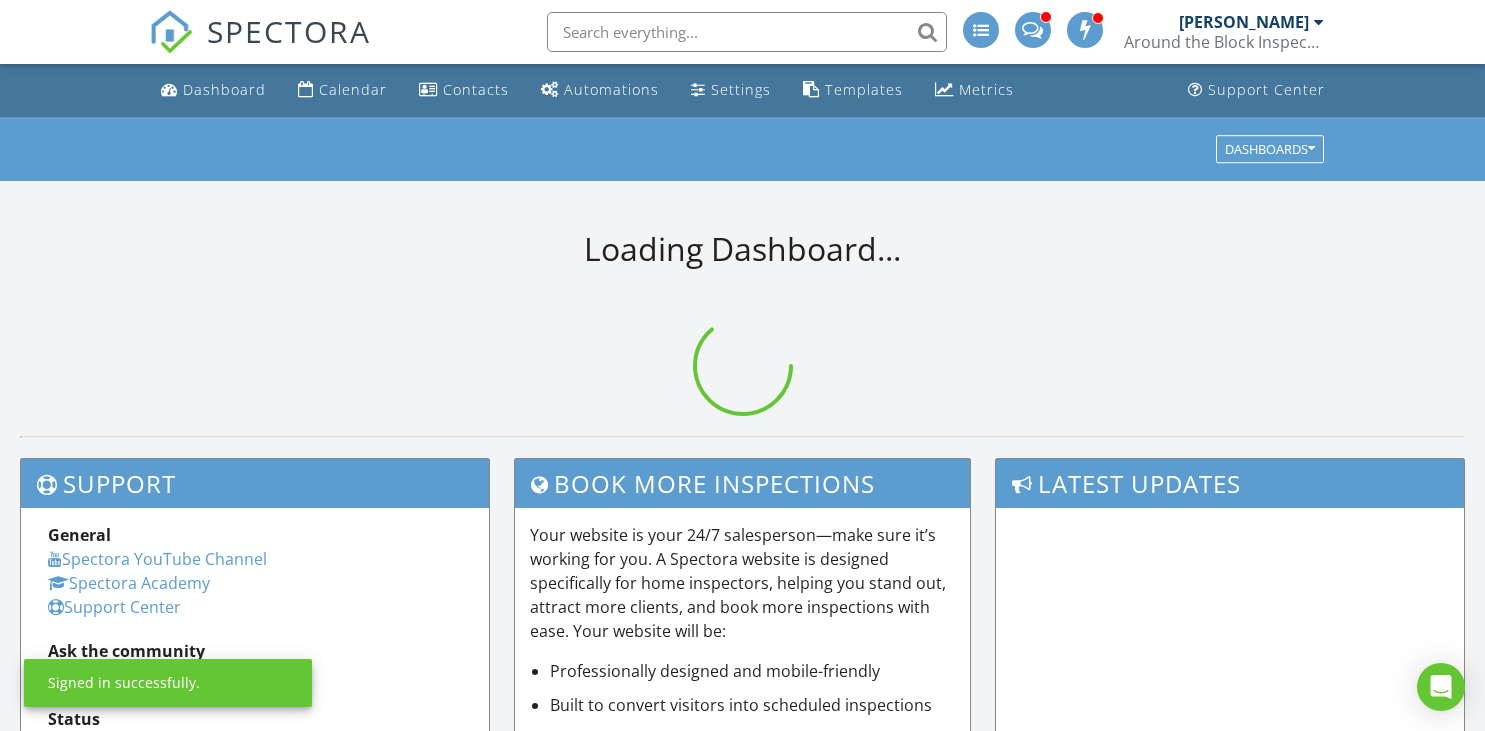 scroll, scrollTop: 0, scrollLeft: 0, axis: both 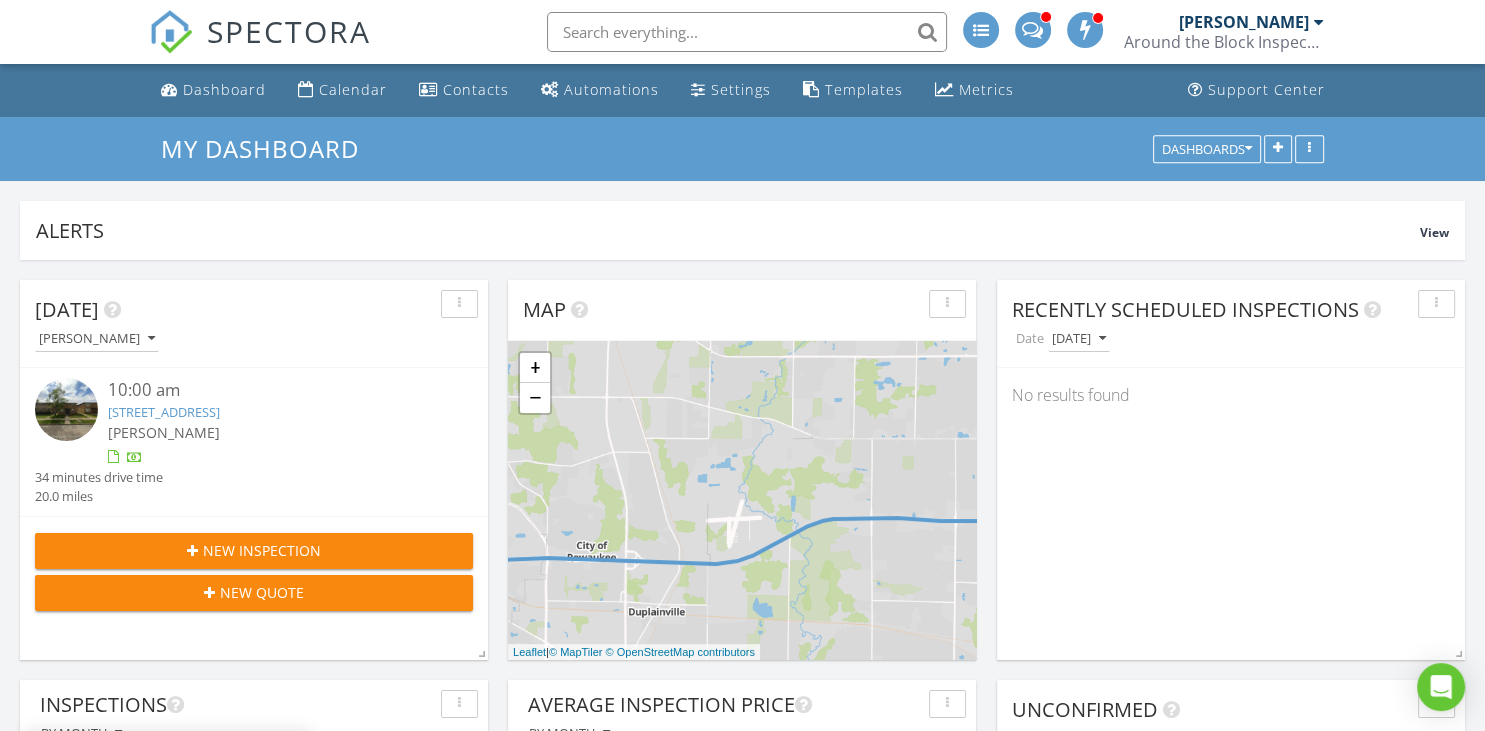 click on "3471-3477 N 76th St , Milwaukee, WI 53222" at bounding box center (164, 412) 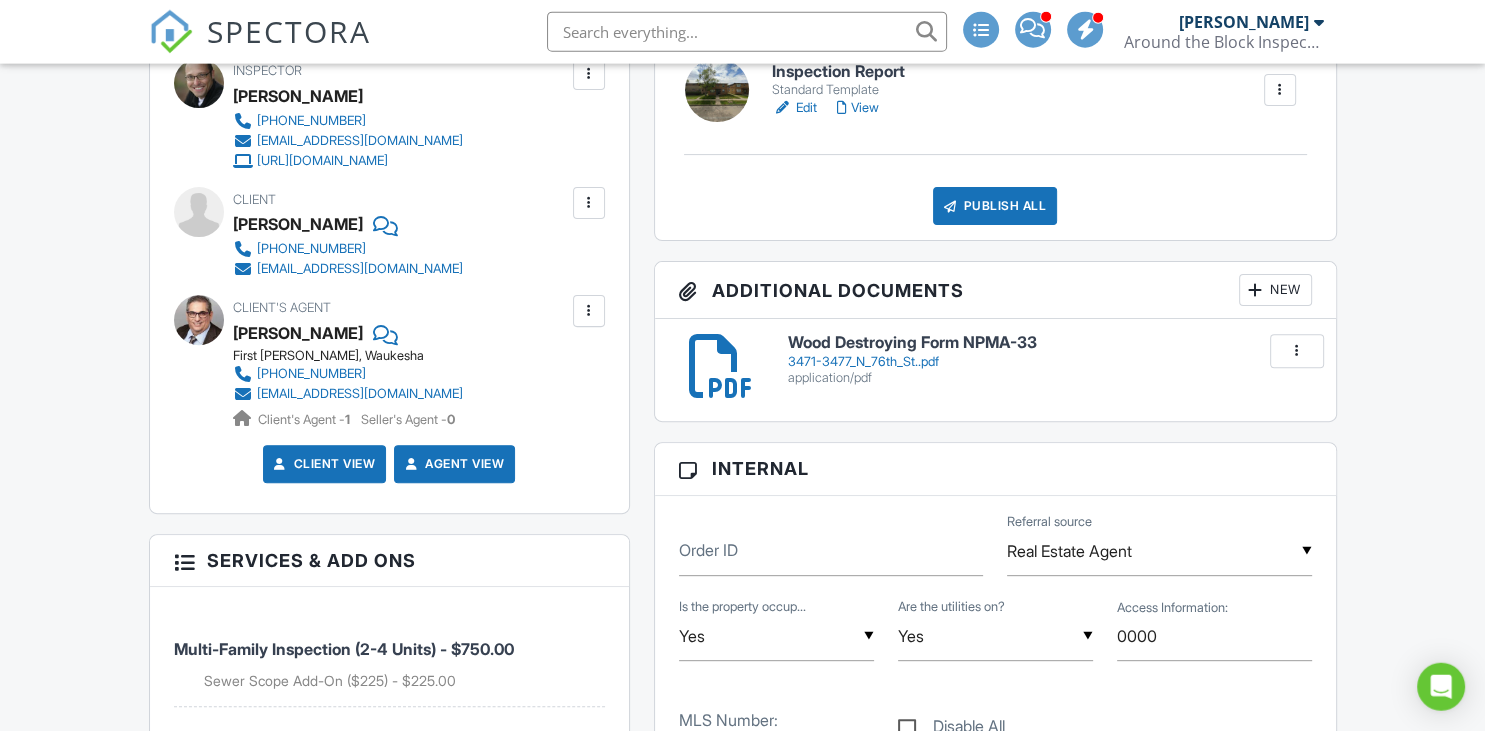 scroll, scrollTop: 316, scrollLeft: 0, axis: vertical 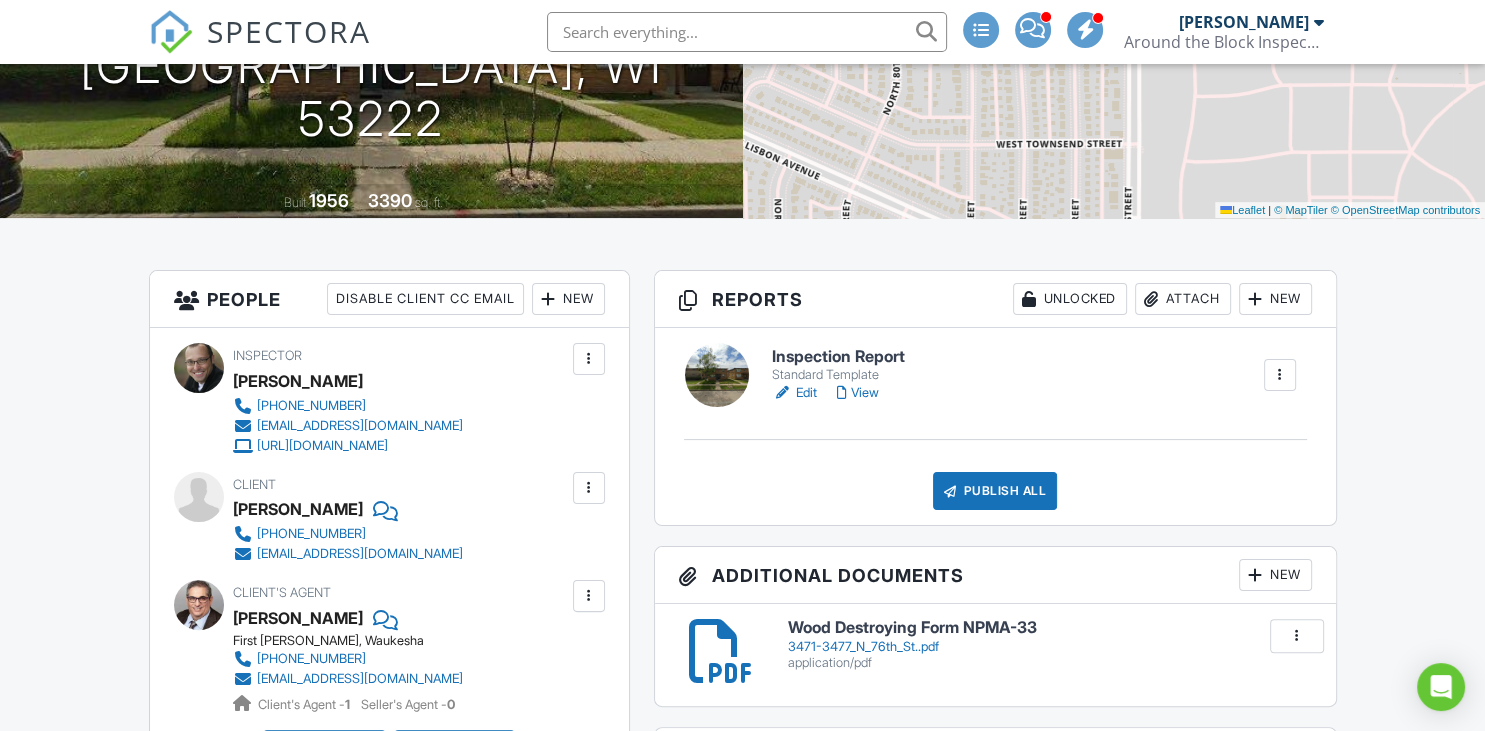 click on "Edit" at bounding box center (794, 393) 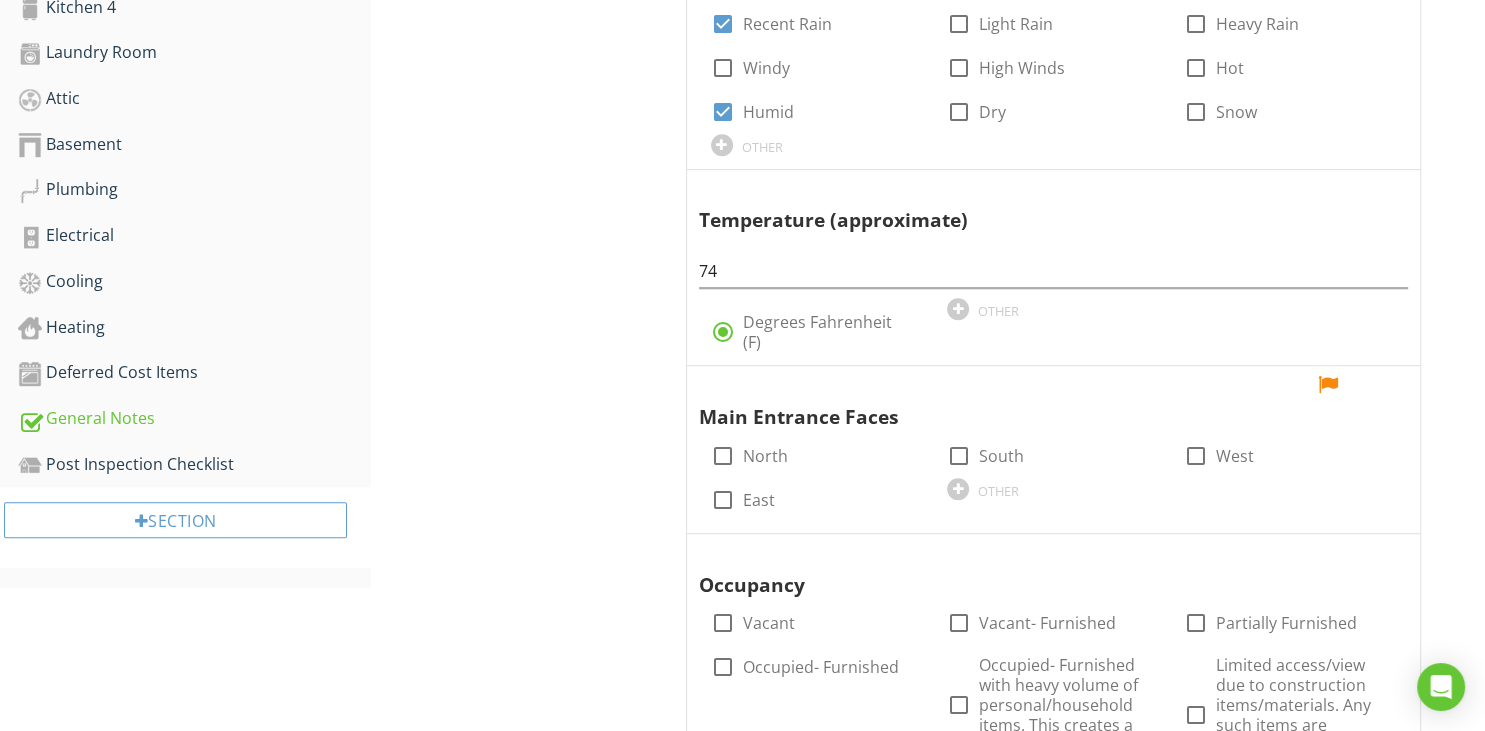 scroll, scrollTop: 1372, scrollLeft: 0, axis: vertical 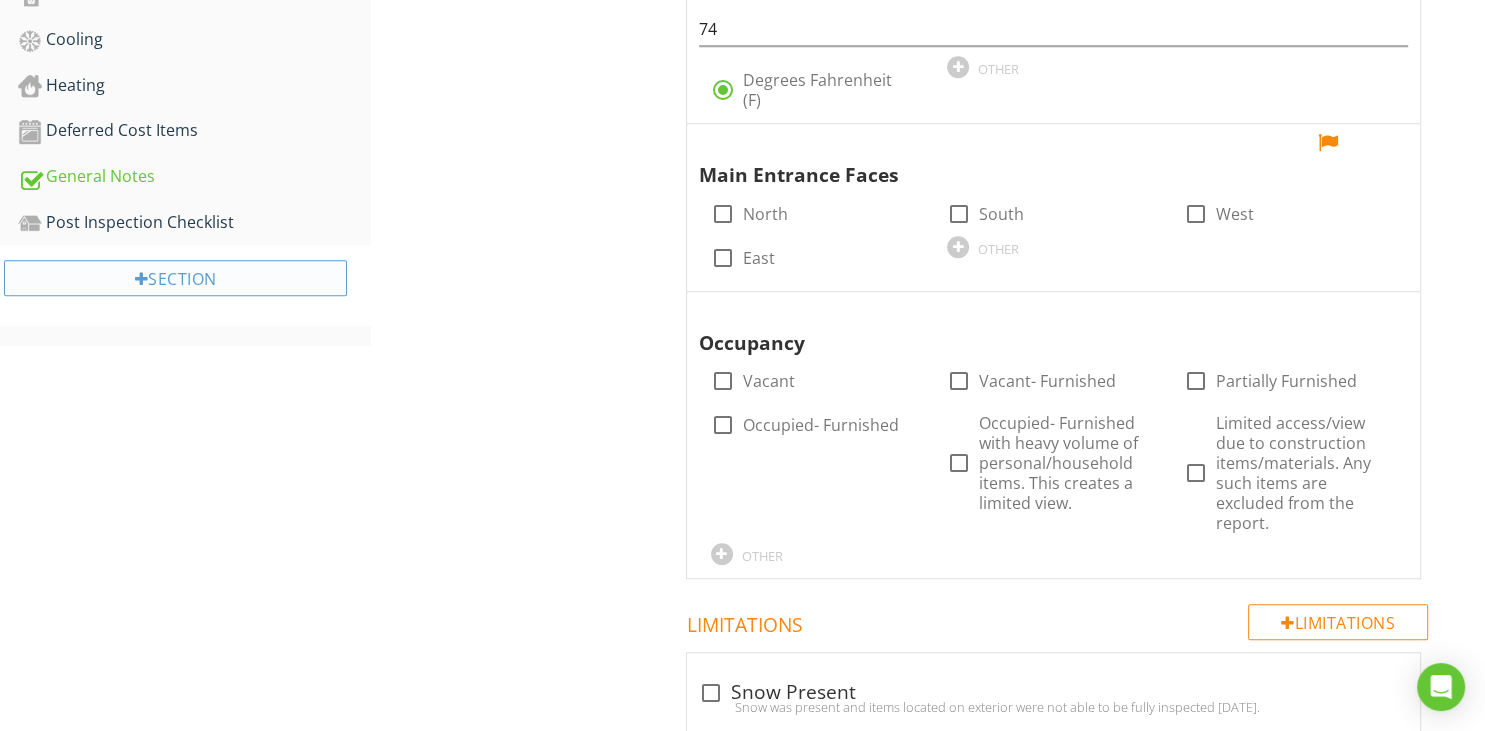click on "Section" at bounding box center (175, 278) 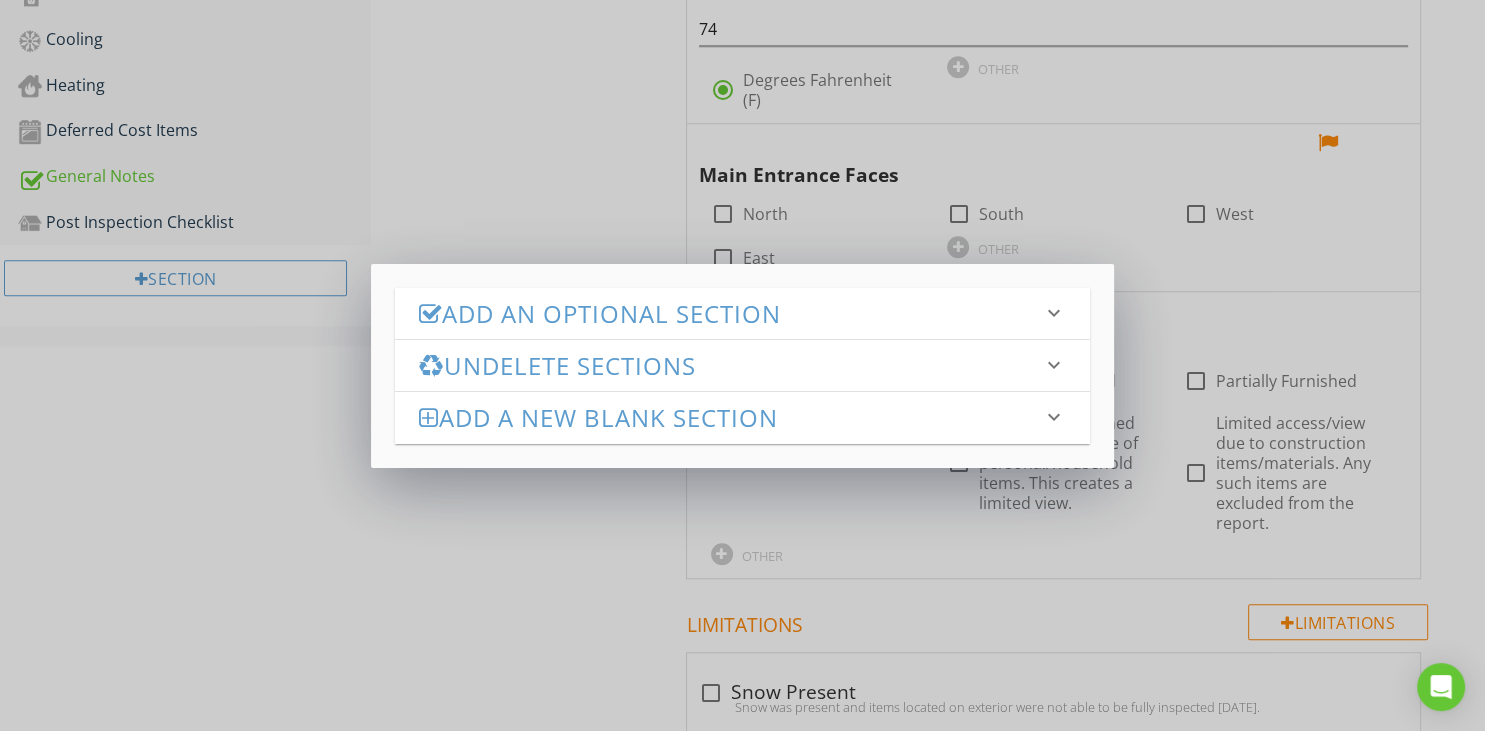 click on "Add an Optional Section" at bounding box center (730, 313) 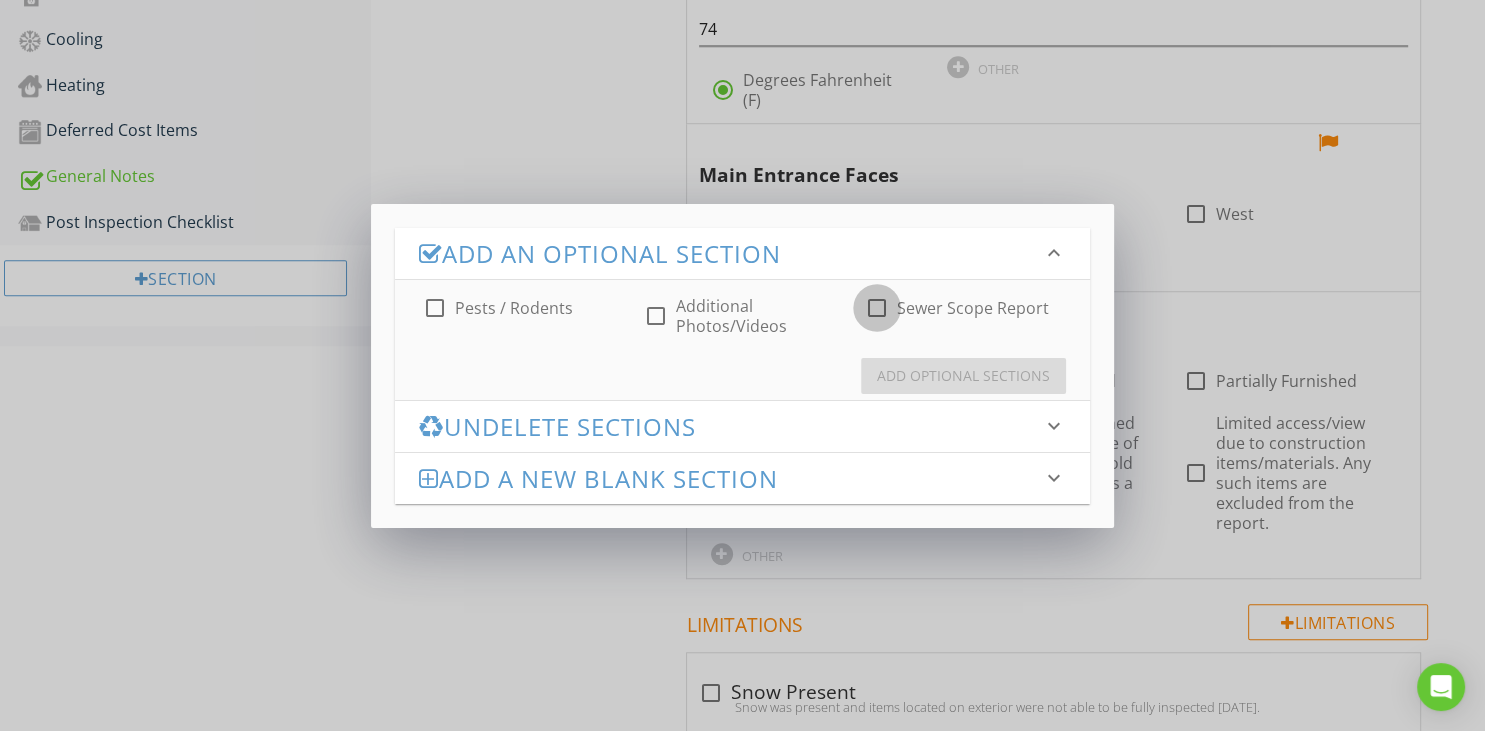 click at bounding box center (877, 308) 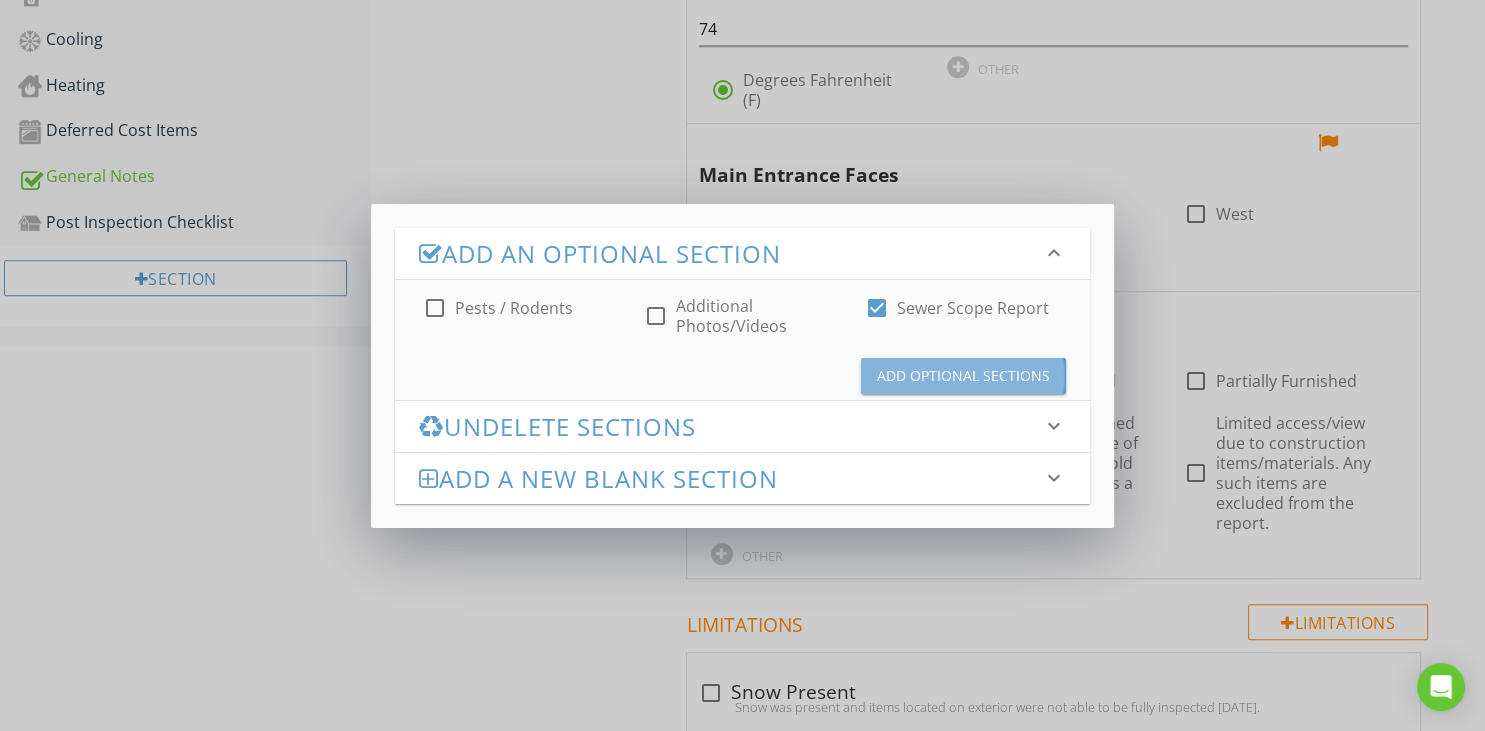 click on "Add Optional Sections" at bounding box center [963, 375] 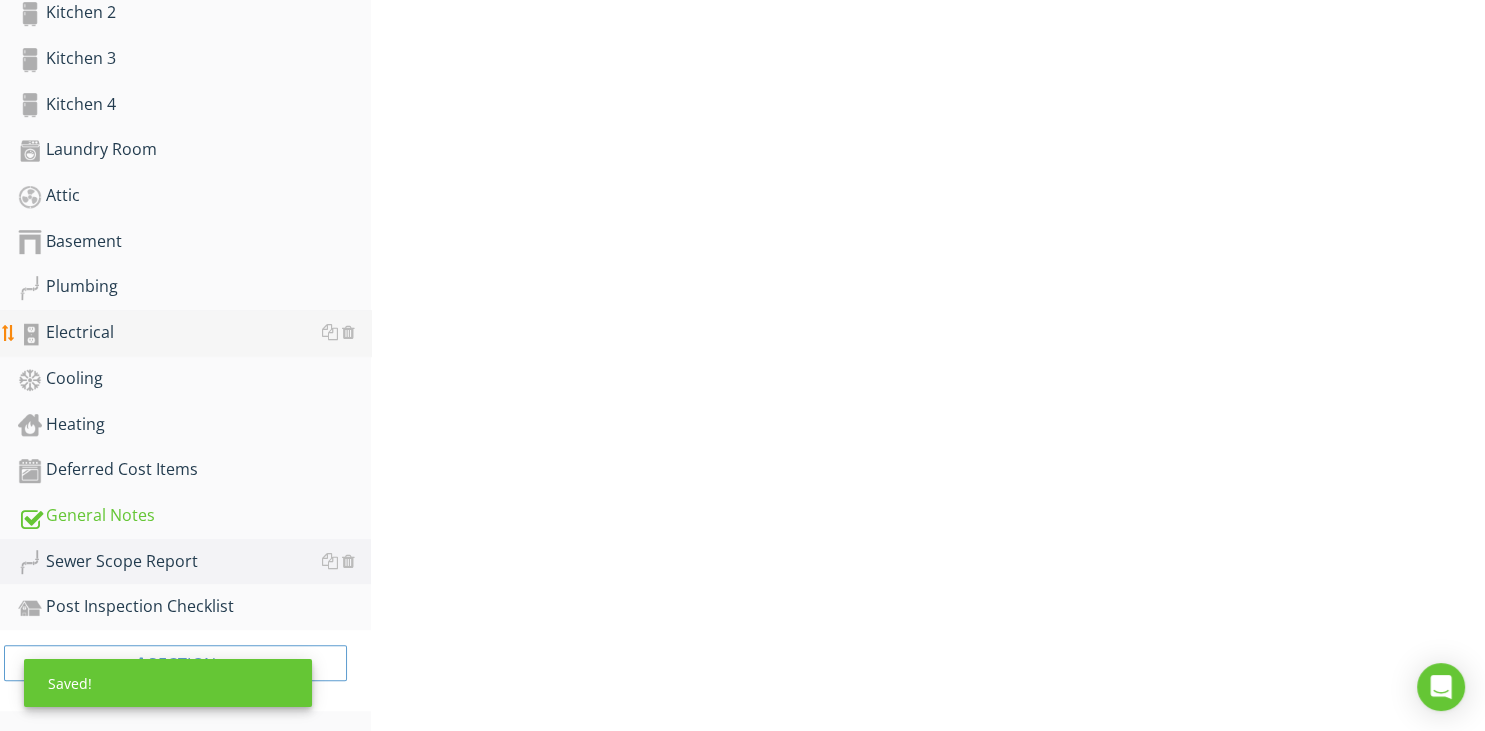scroll, scrollTop: 1032, scrollLeft: 0, axis: vertical 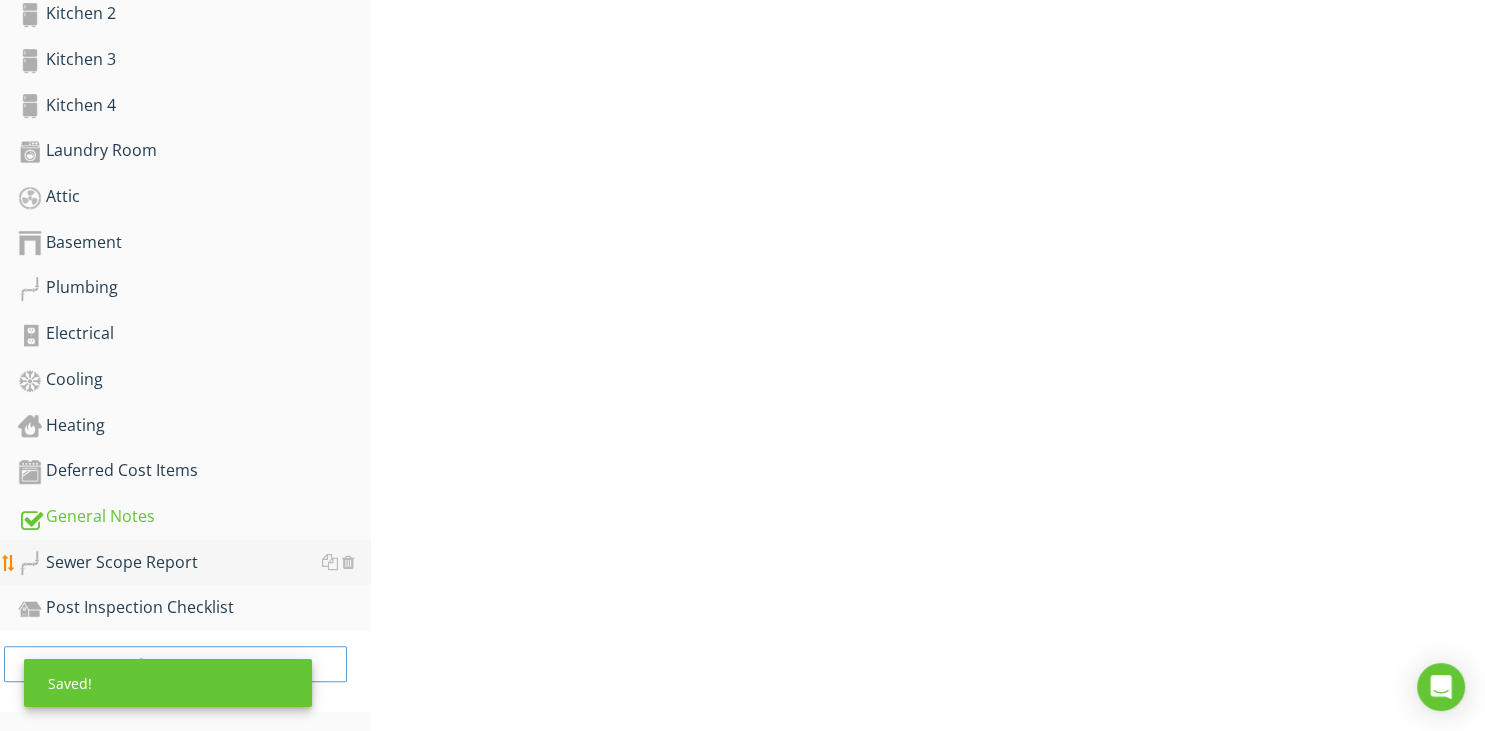 click on "Sewer Scope Report" at bounding box center (194, 563) 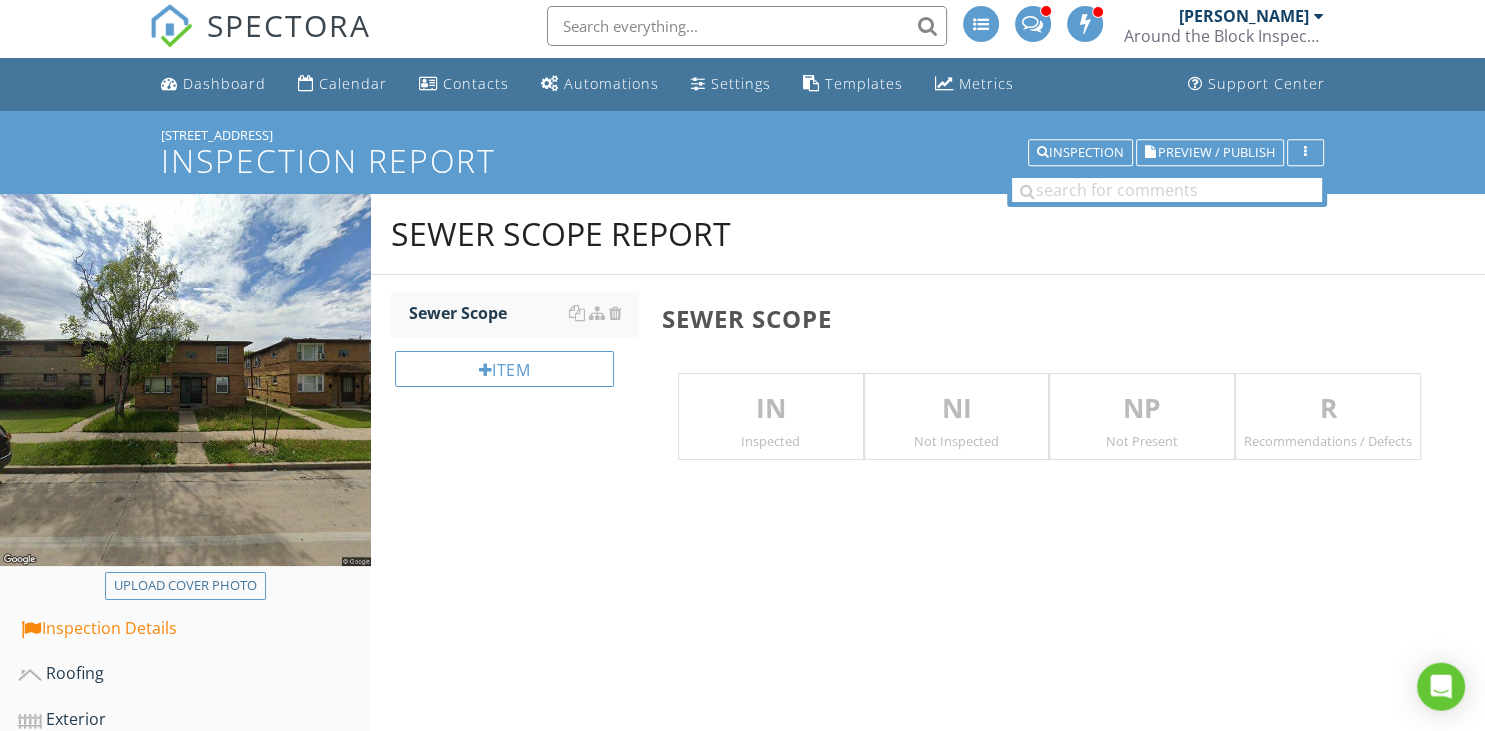 scroll, scrollTop: 0, scrollLeft: 0, axis: both 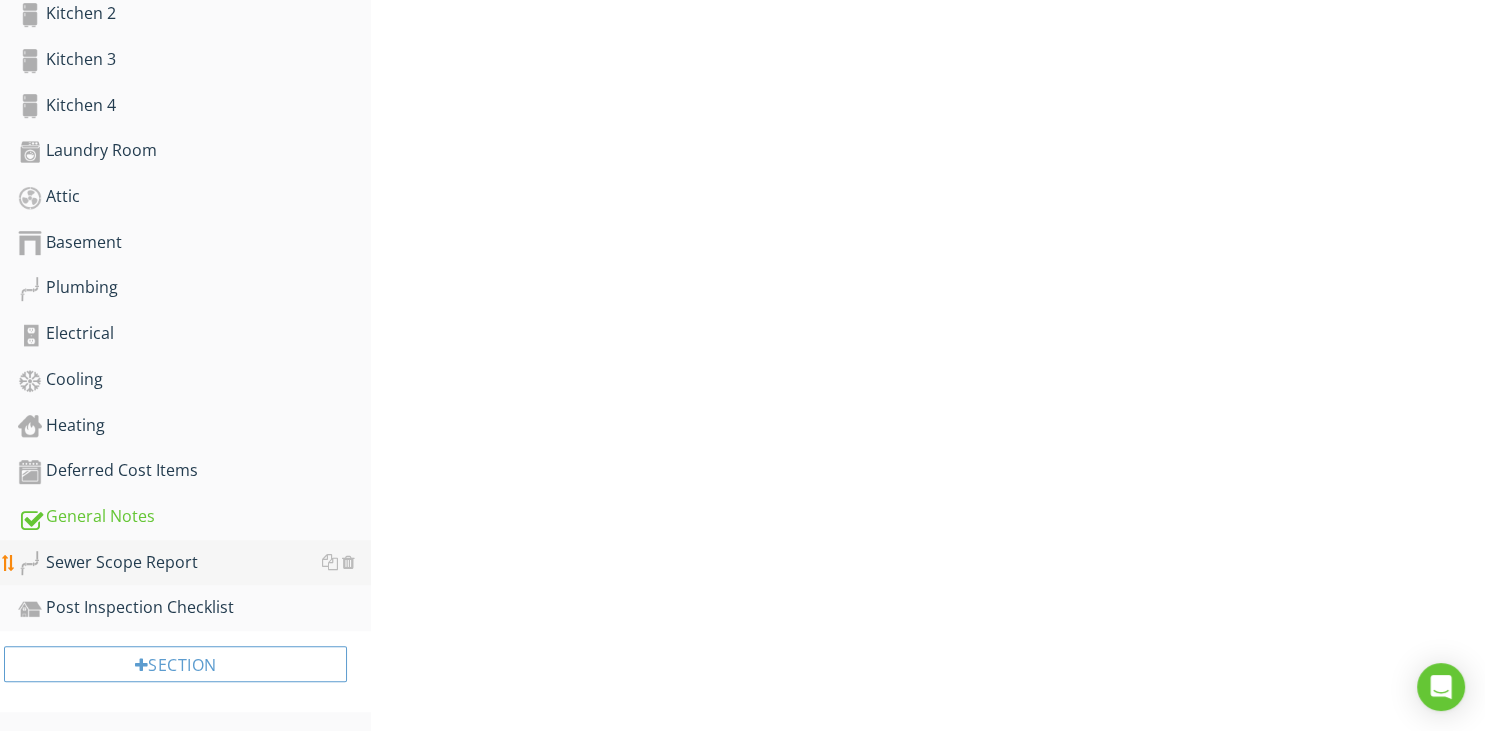 click on "Sewer Scope Report" at bounding box center [194, 563] 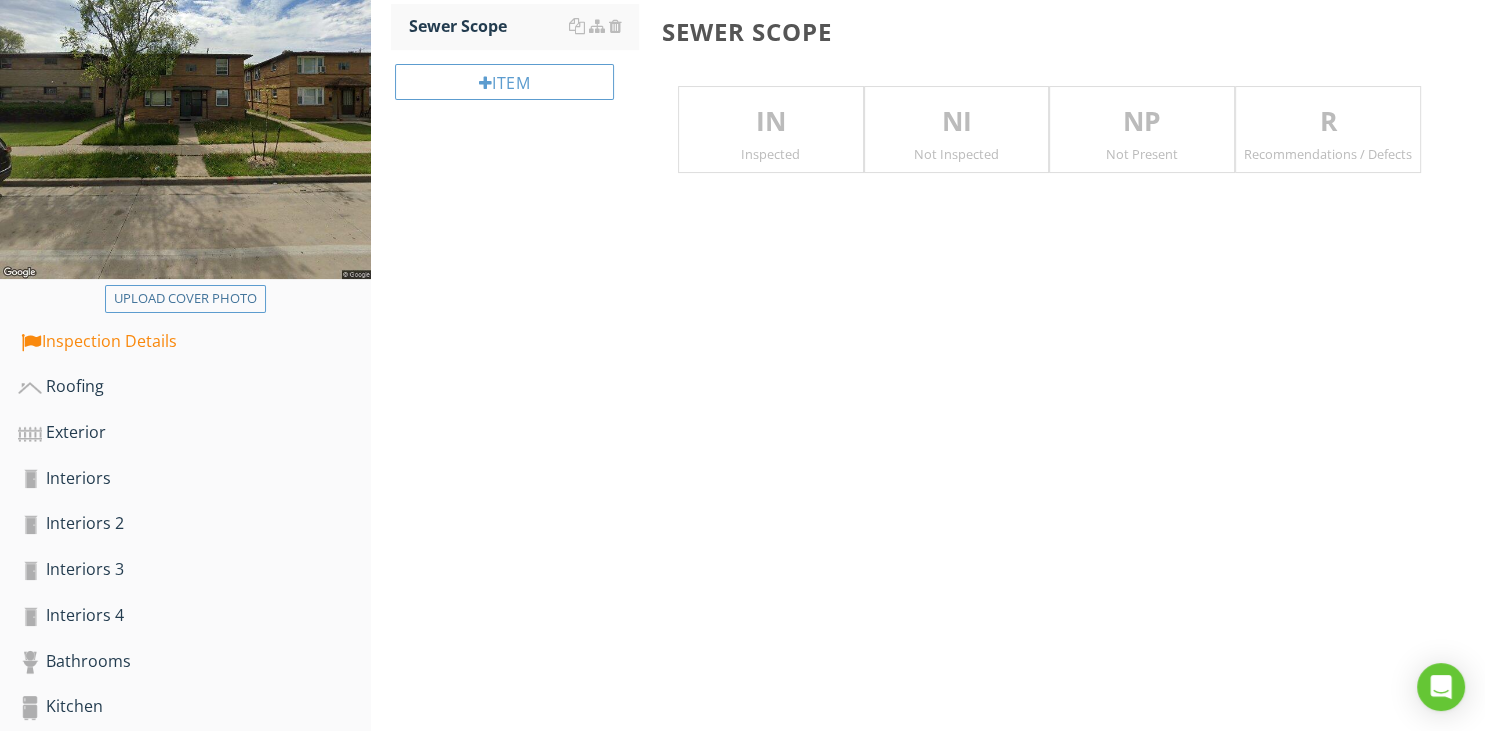 scroll, scrollTop: 0, scrollLeft: 0, axis: both 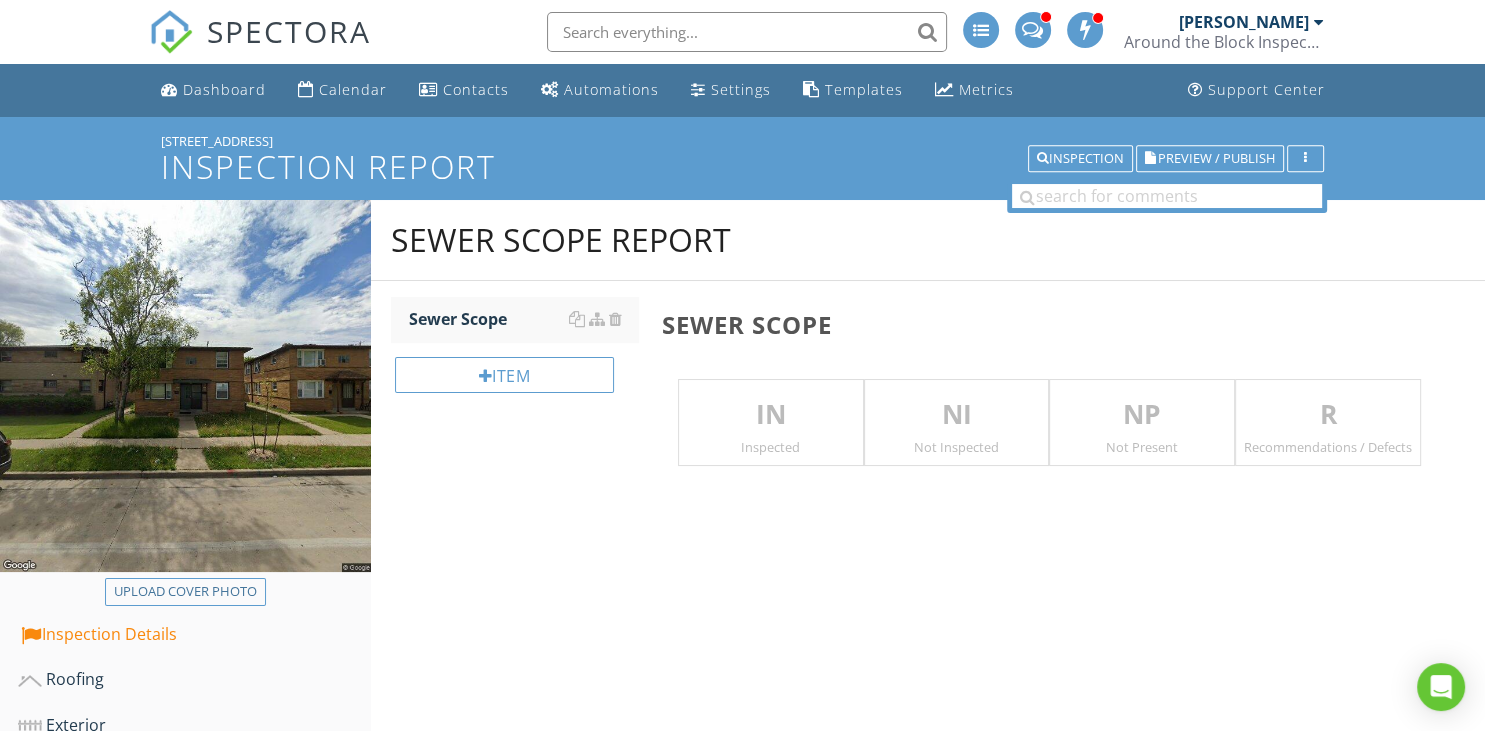 click on "Inspected" at bounding box center [771, 447] 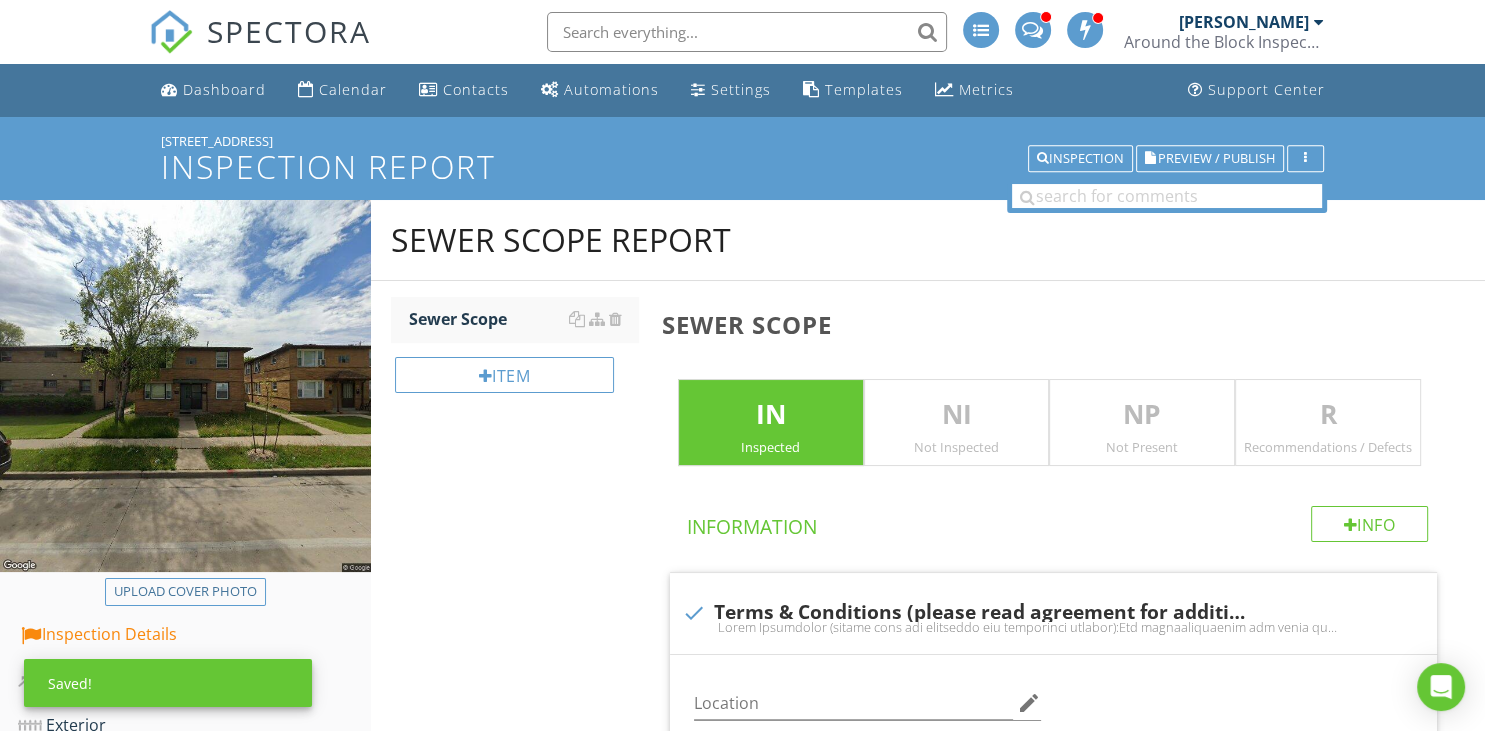 drag, startPoint x: 1282, startPoint y: 428, endPoint x: 632, endPoint y: 511, distance: 655.27783 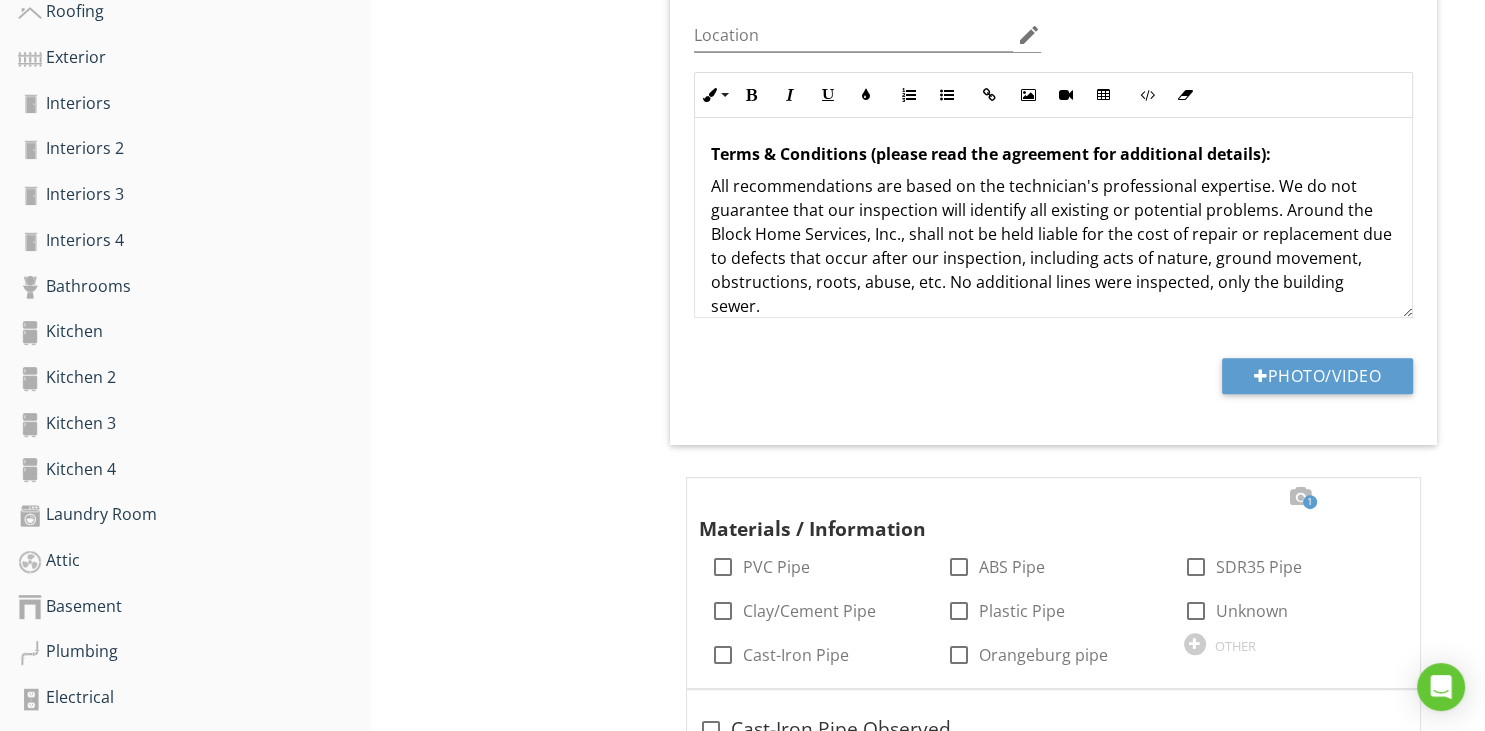 scroll, scrollTop: 844, scrollLeft: 0, axis: vertical 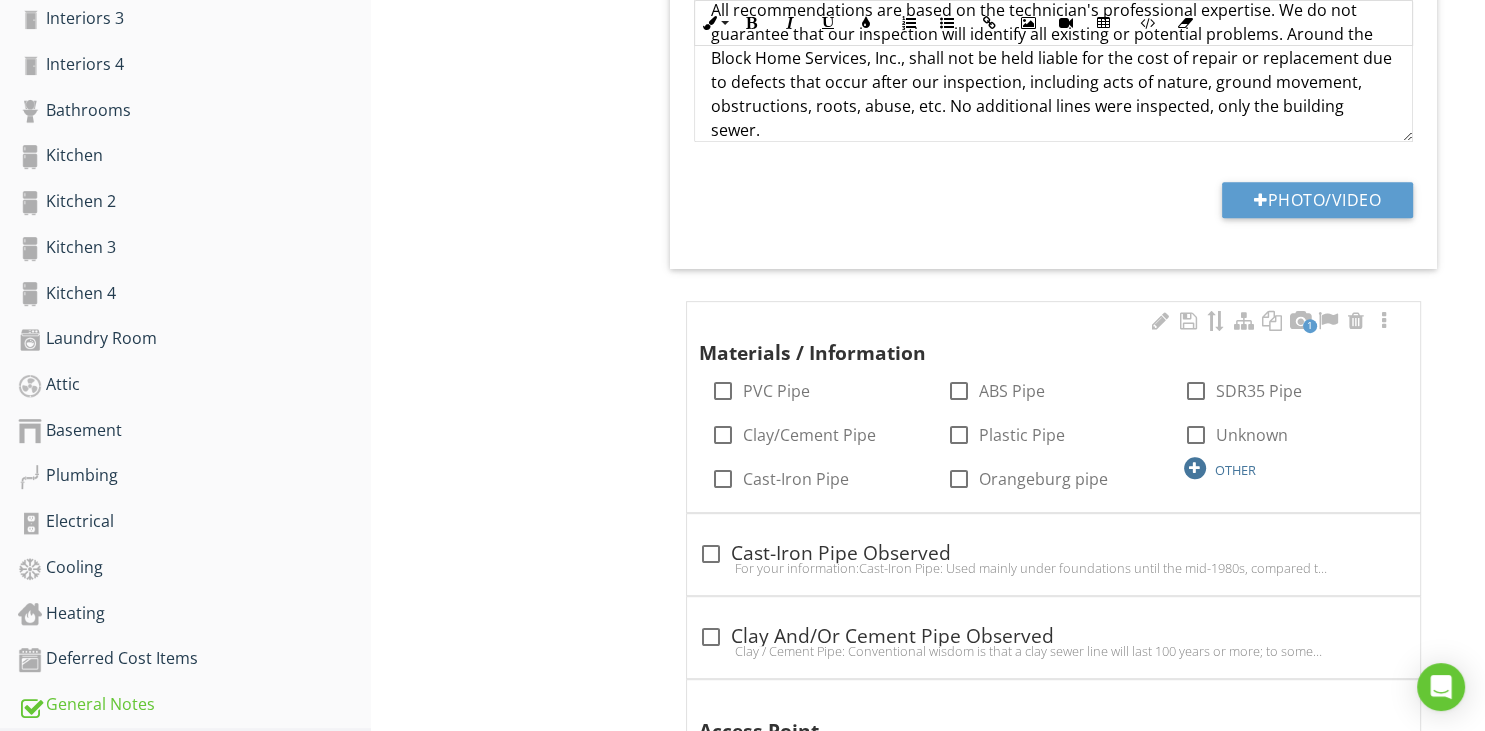 click at bounding box center [1195, 468] 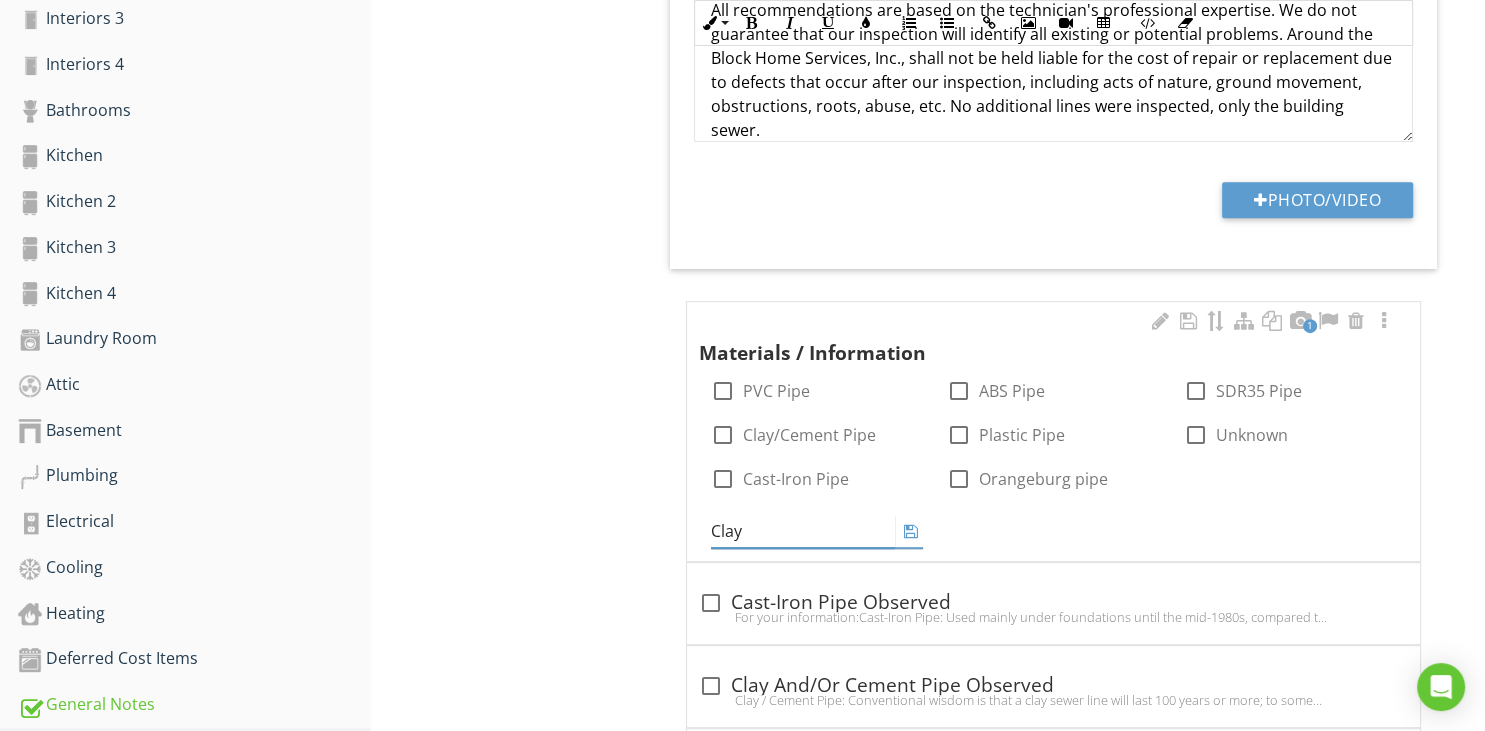 type on "Clay" 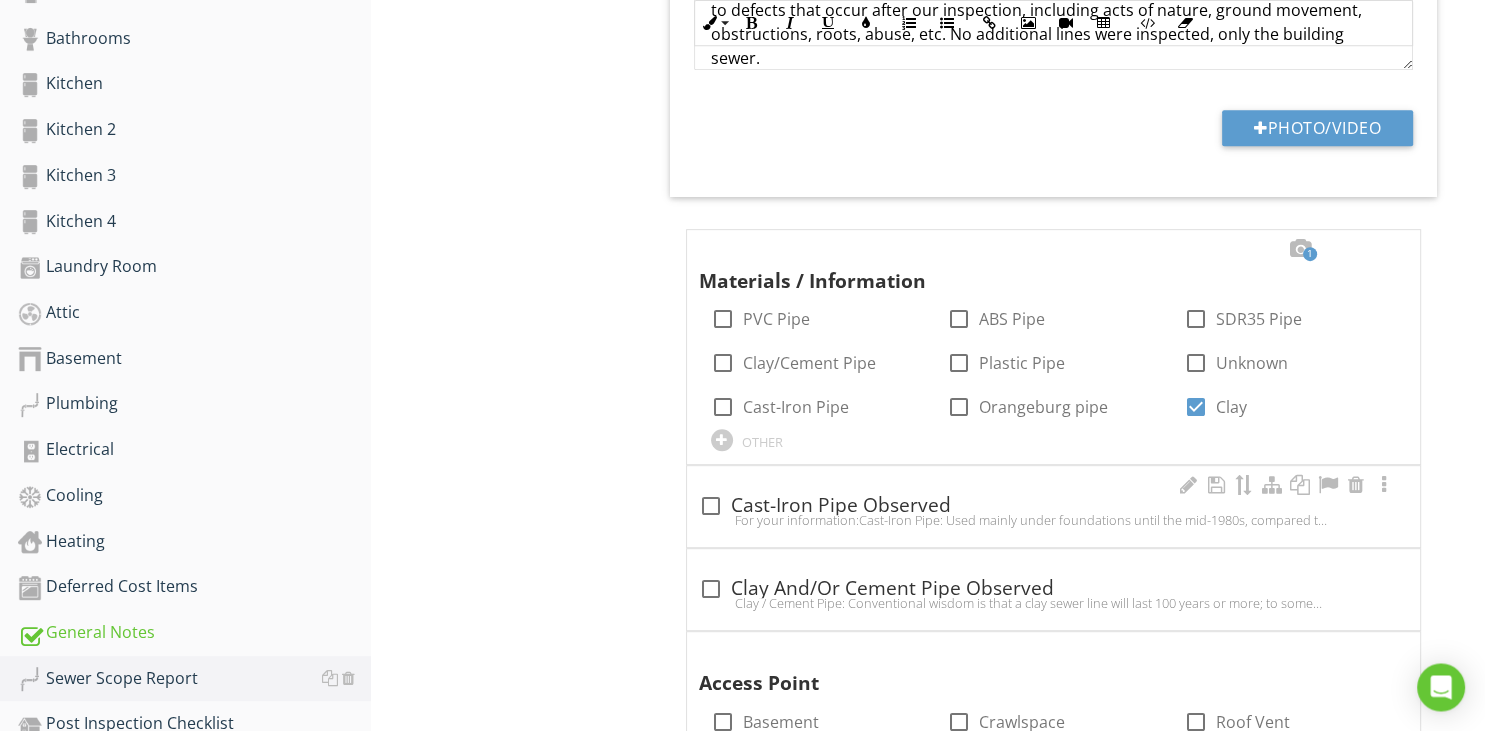 scroll, scrollTop: 950, scrollLeft: 0, axis: vertical 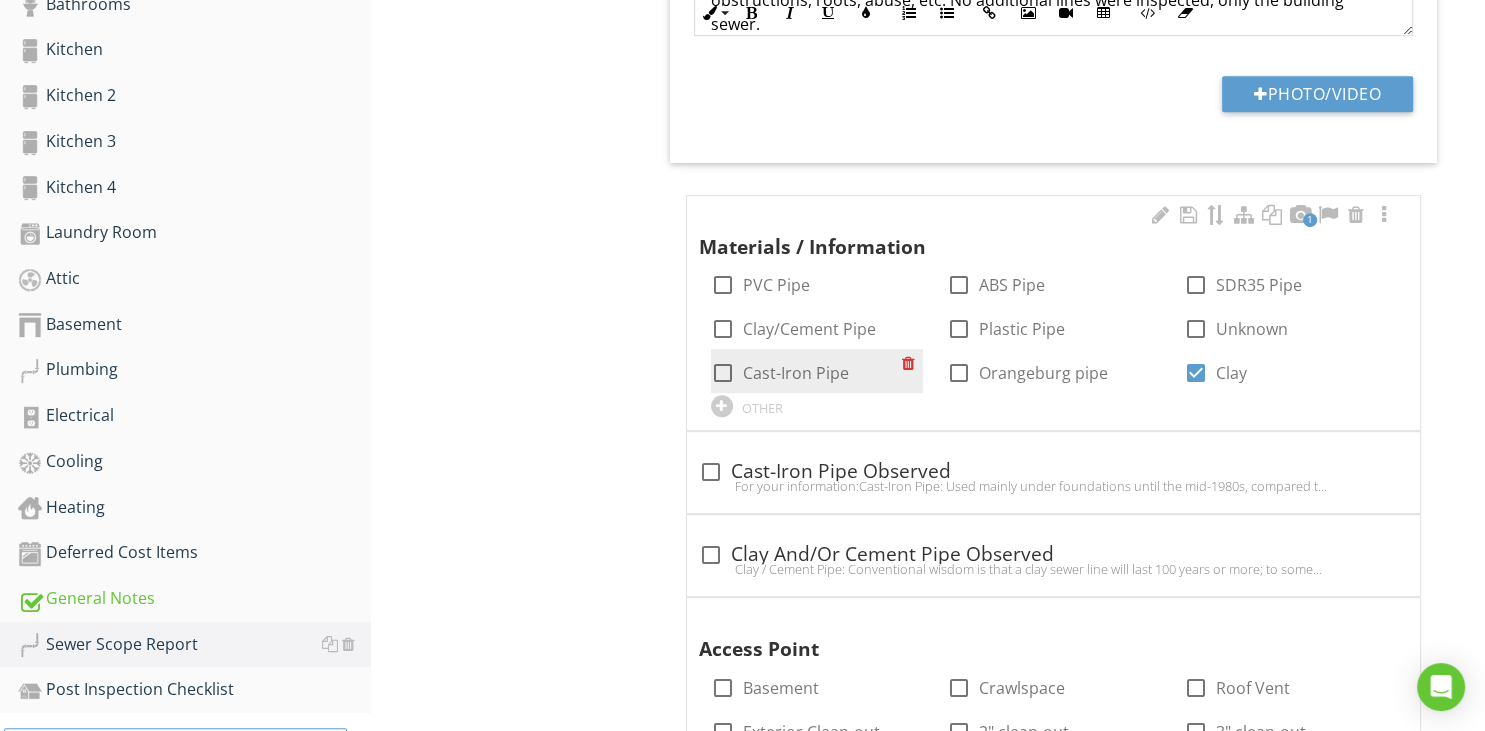 click at bounding box center [723, 373] 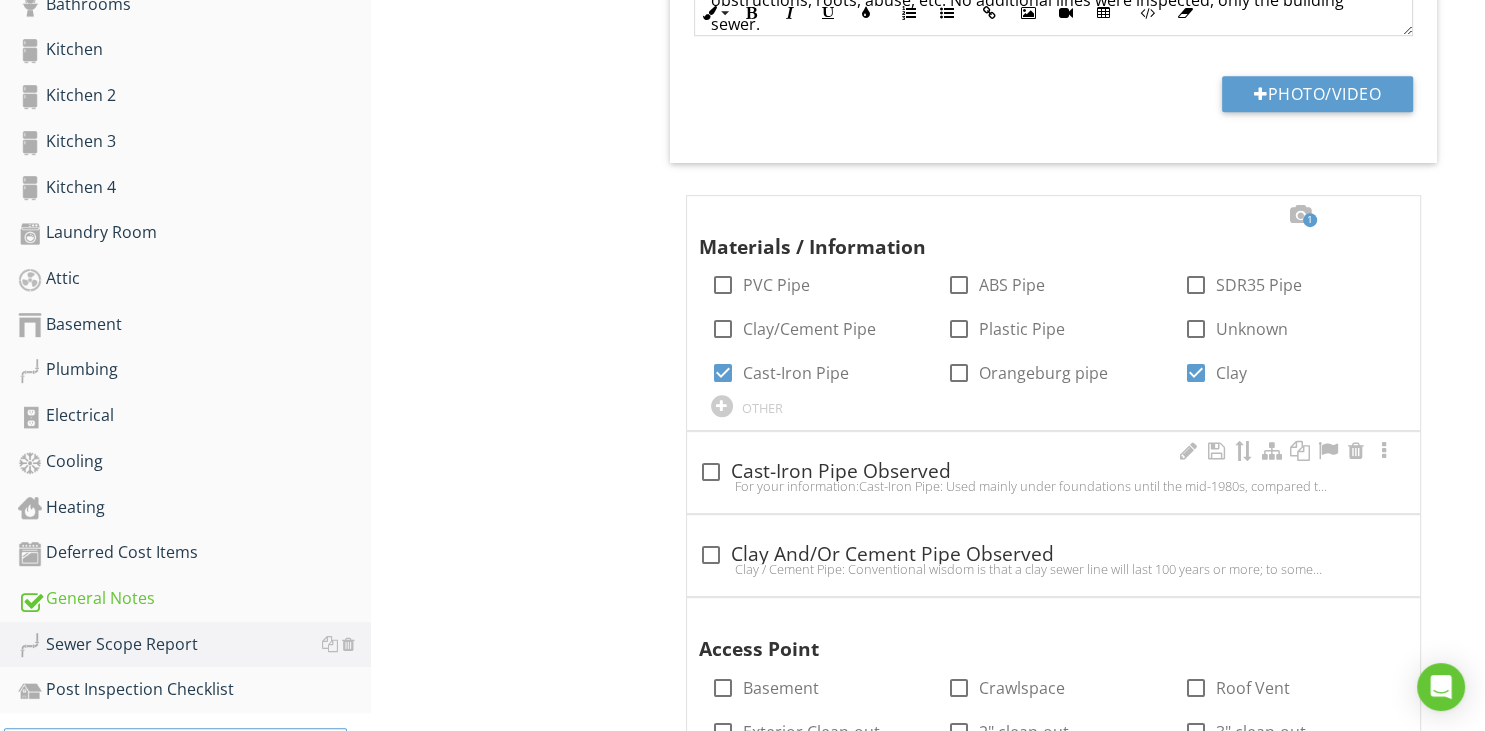 click at bounding box center [711, 472] 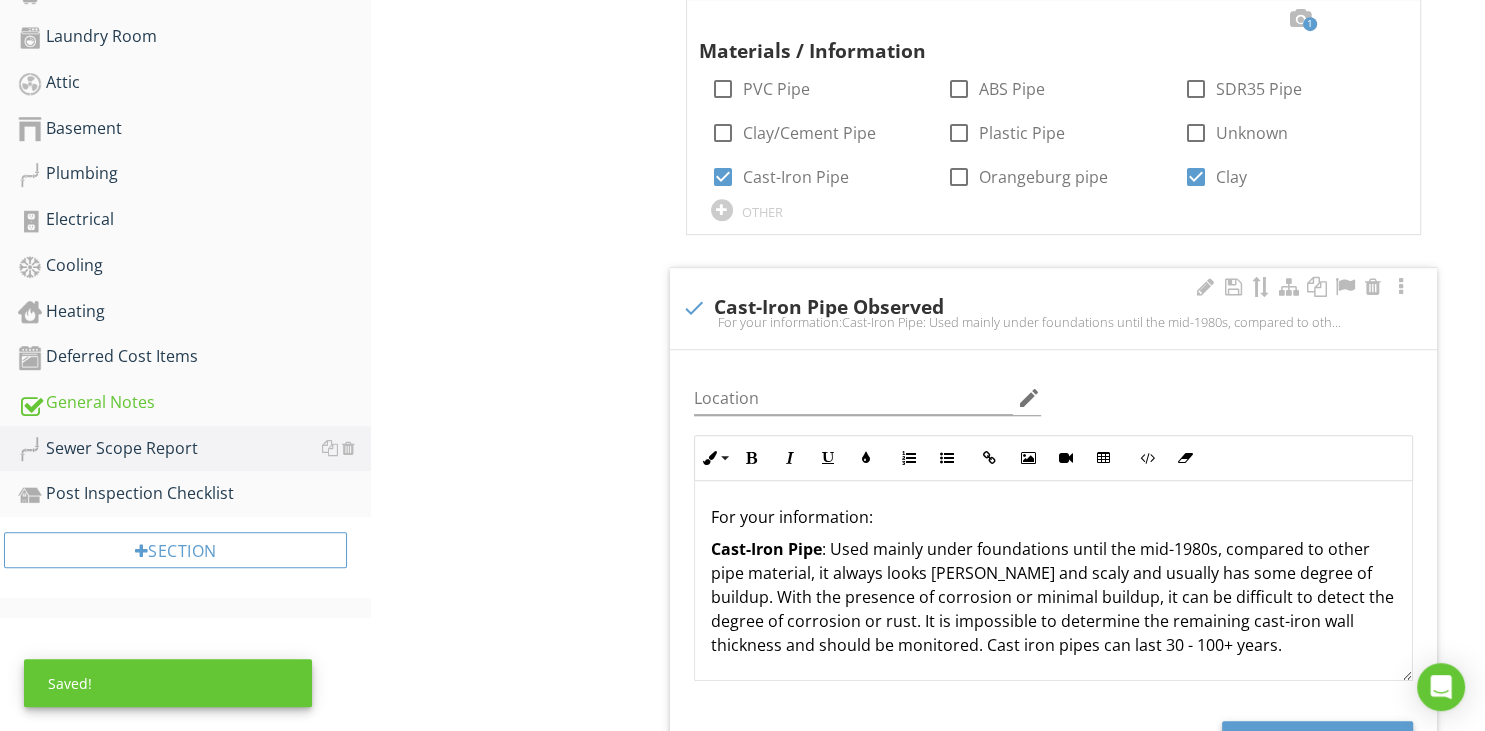scroll, scrollTop: 1267, scrollLeft: 0, axis: vertical 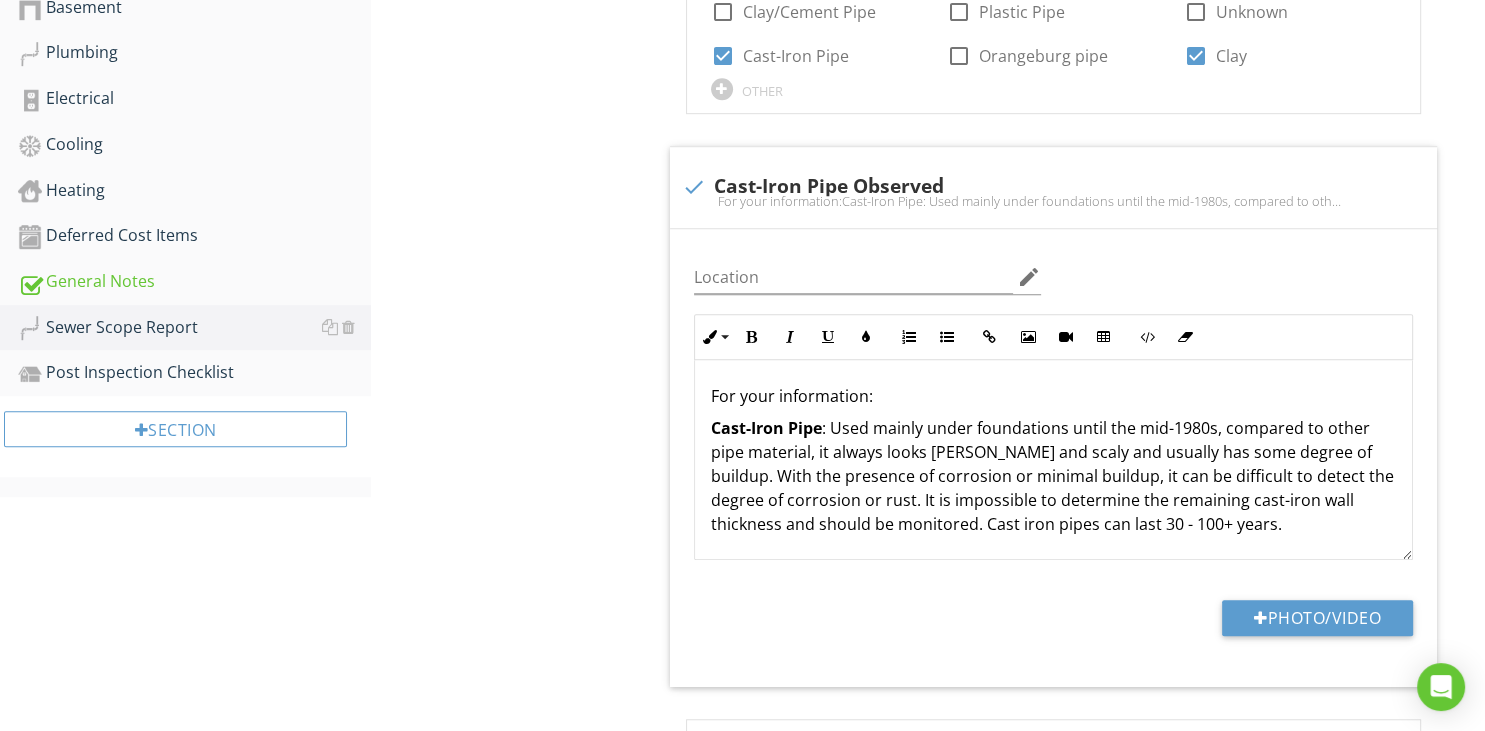 click on "Sewer Scope Report
Sewer Scope
Item
Sewer Scope
IN   Inspected NI   Not Inspected NP   Not Present R   Recommendations / Defects
Info
Information                       check
Terms & Conditions (please read agreement for additional details):
Location edit       Inline Style XLarge Large Normal Small Light Small/Light Bold Italic Underline Colors Ordered List Unordered List Insert Link Insert Image Insert Video Insert Table Code View Clear Formatting Terms & Conditions (please read the agreement for additional details): *When contractors are evaluating the job scope it is not uncommon for them to make additional suggestions beyond the home inspection report. This should not be a surprise as a home inspection report is NOT a code compliance report." at bounding box center [928, 1612] 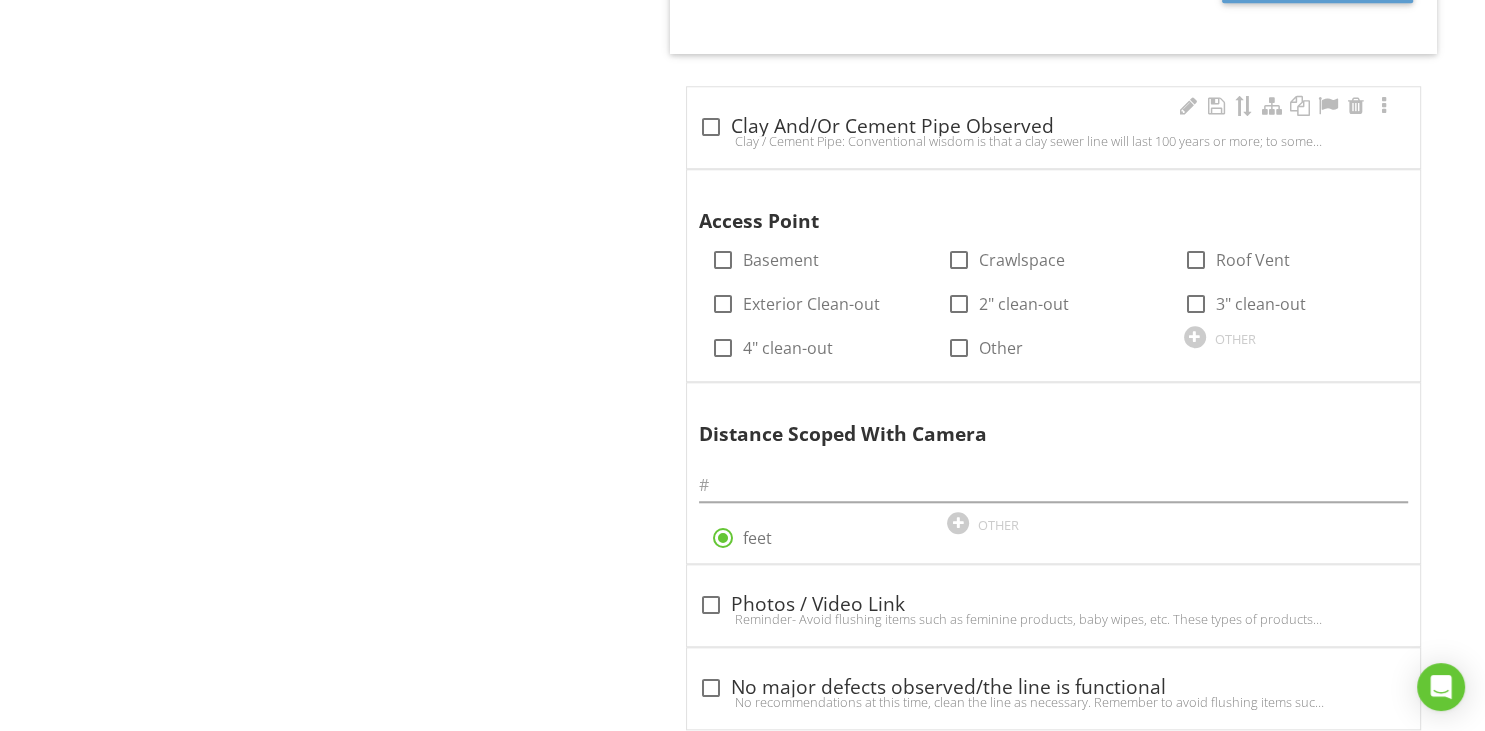 click at bounding box center [711, 127] 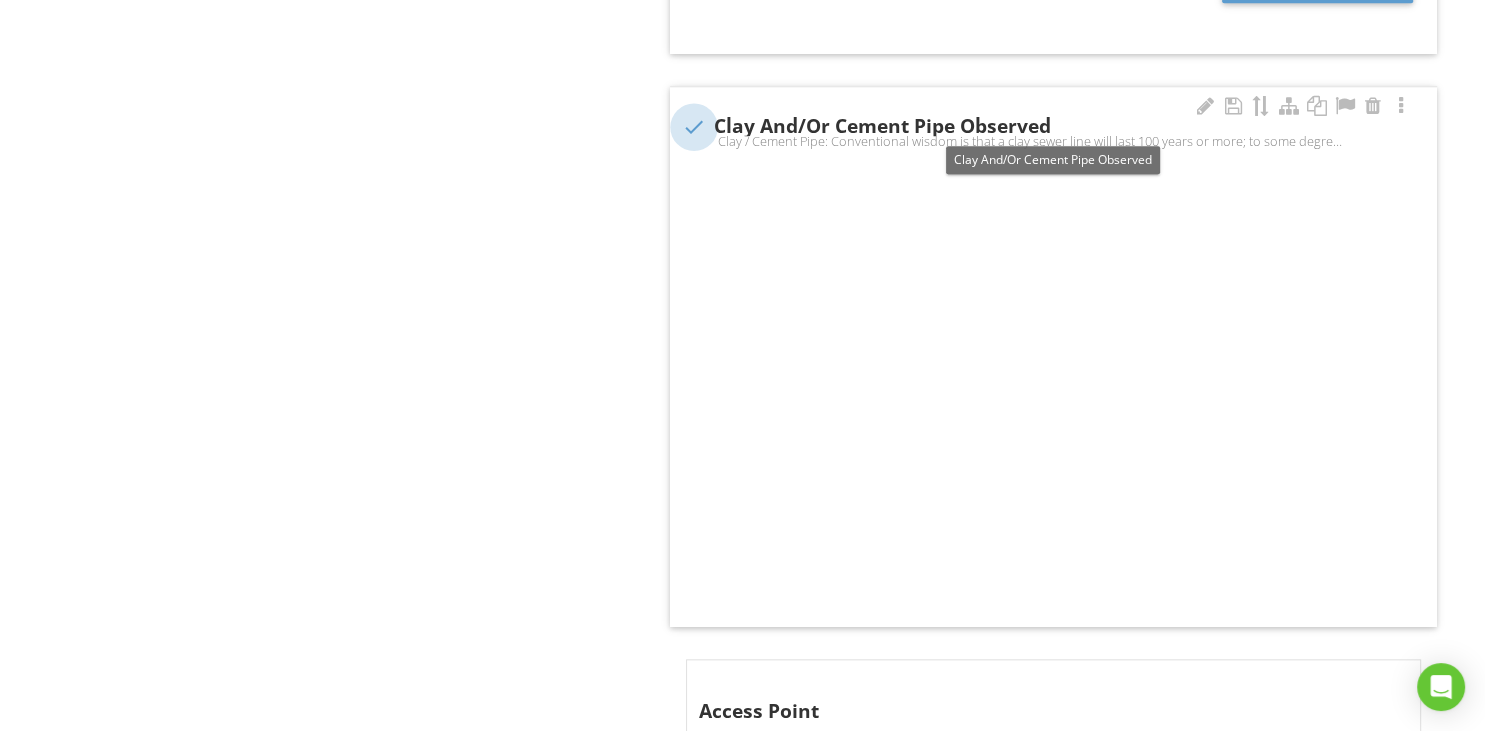 scroll, scrollTop: 1900, scrollLeft: 0, axis: vertical 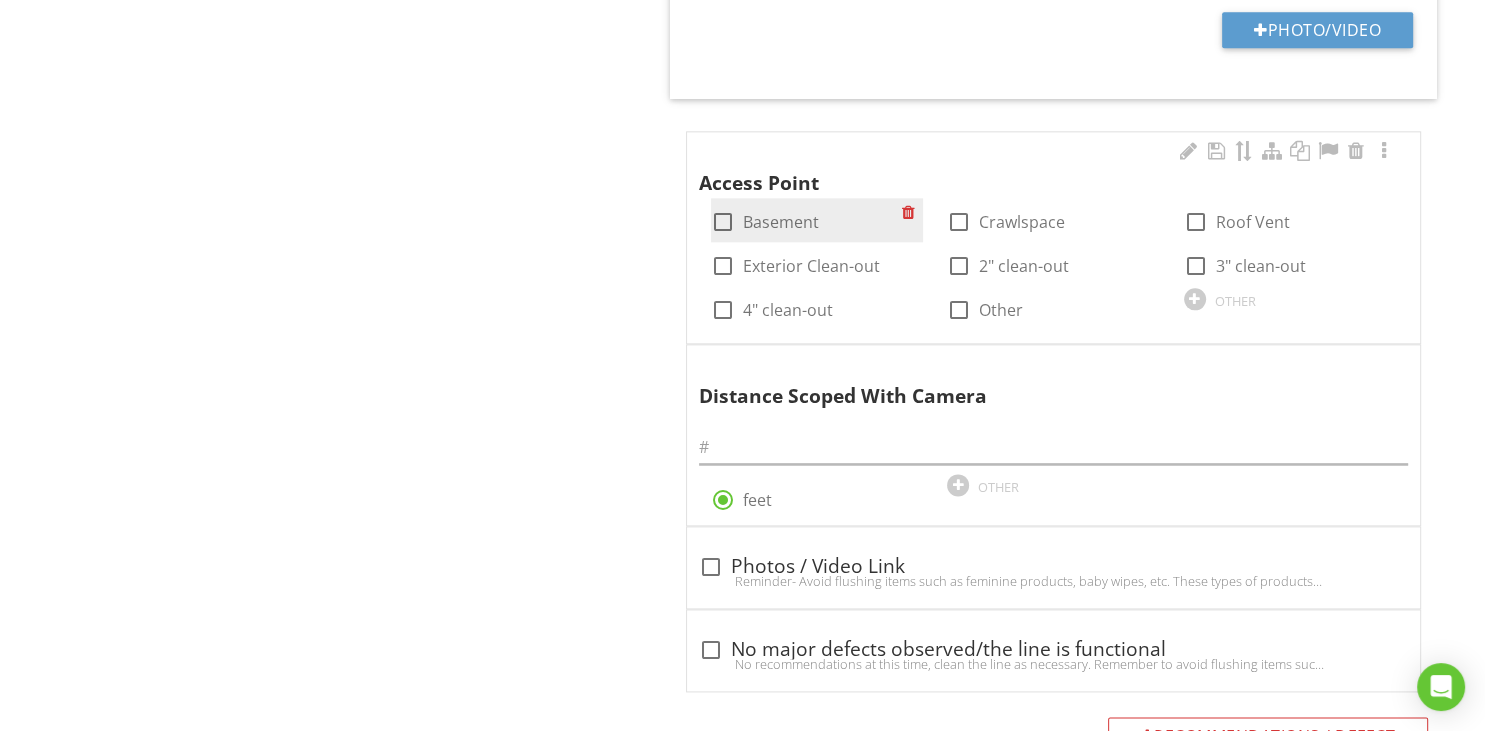 click at bounding box center [723, 222] 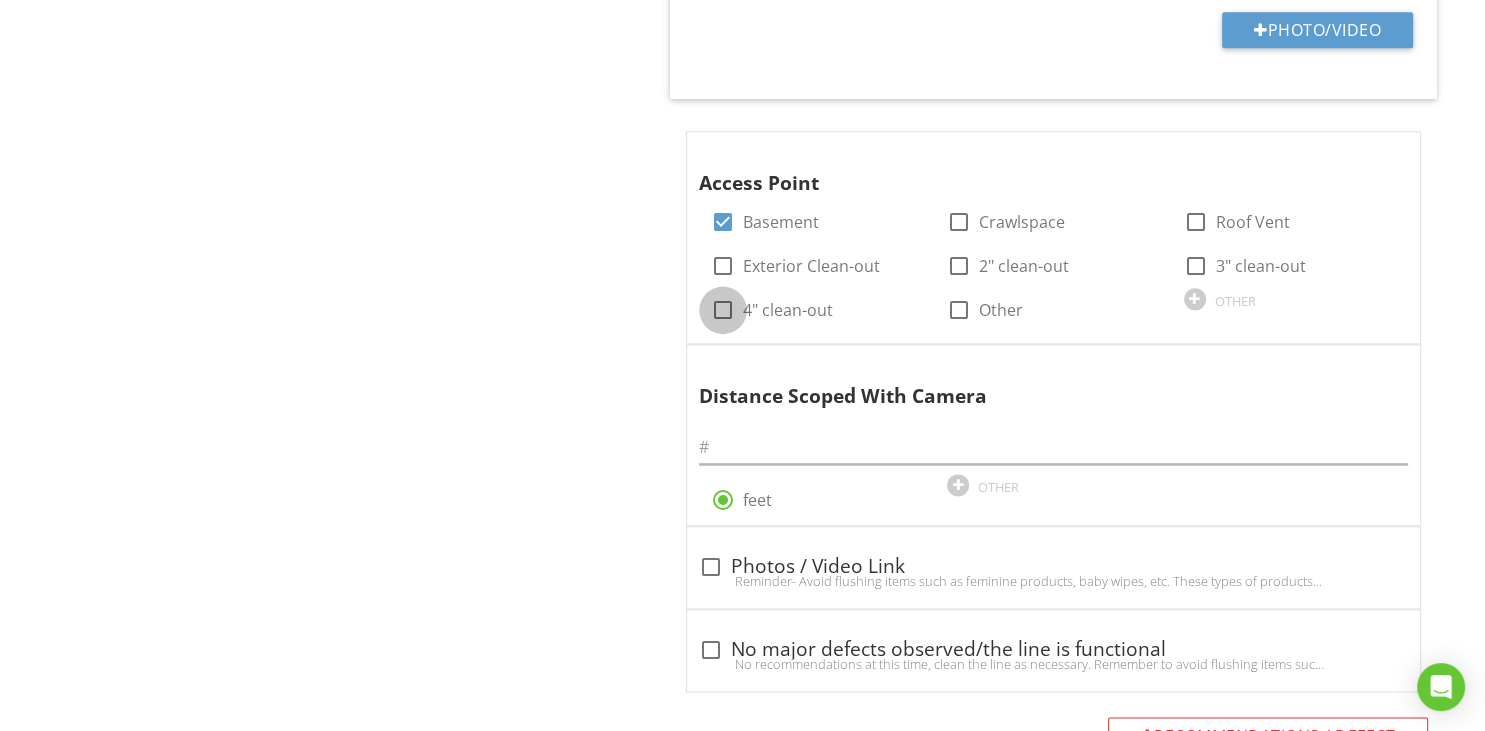 drag, startPoint x: 722, startPoint y: 305, endPoint x: 670, endPoint y: 307, distance: 52.03845 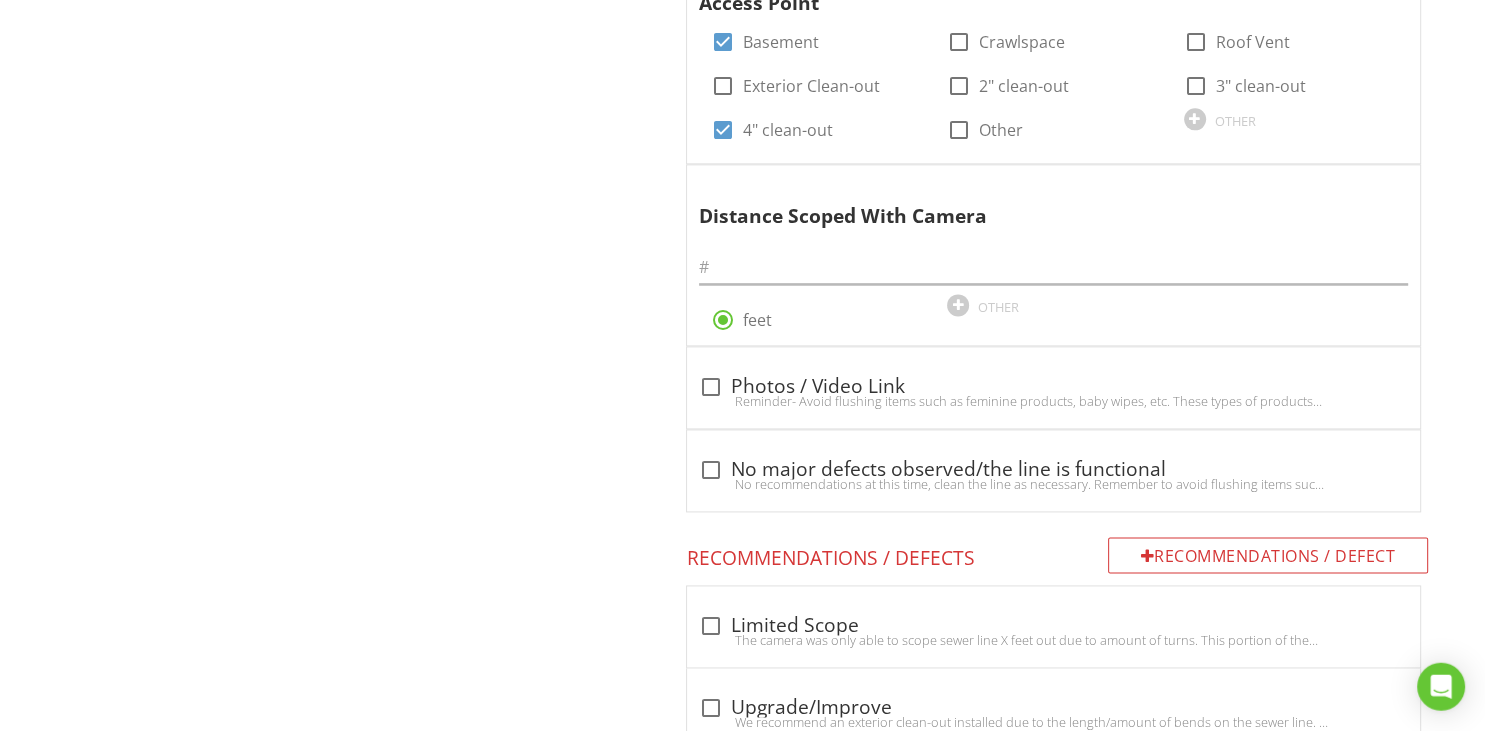 scroll, scrollTop: 2639, scrollLeft: 0, axis: vertical 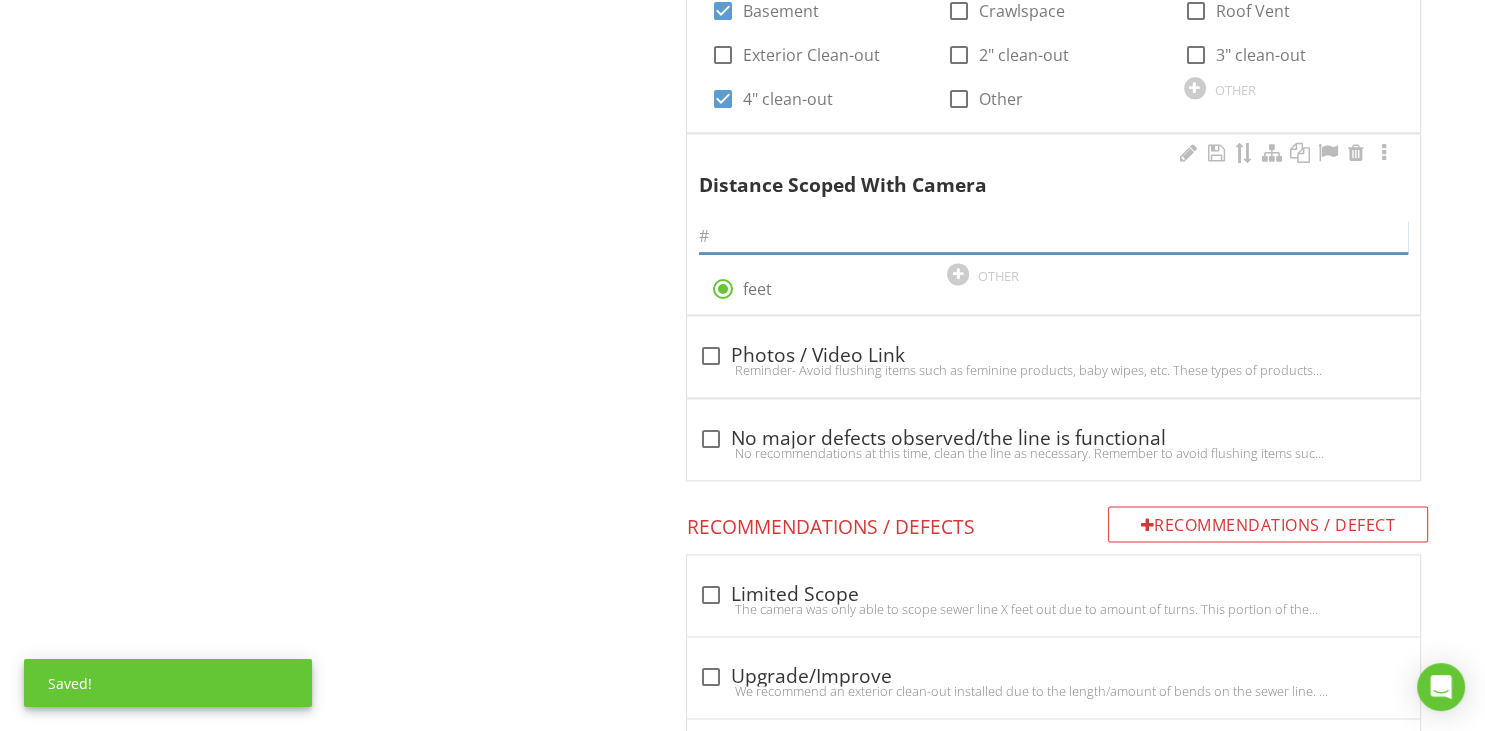 click at bounding box center [1053, 236] 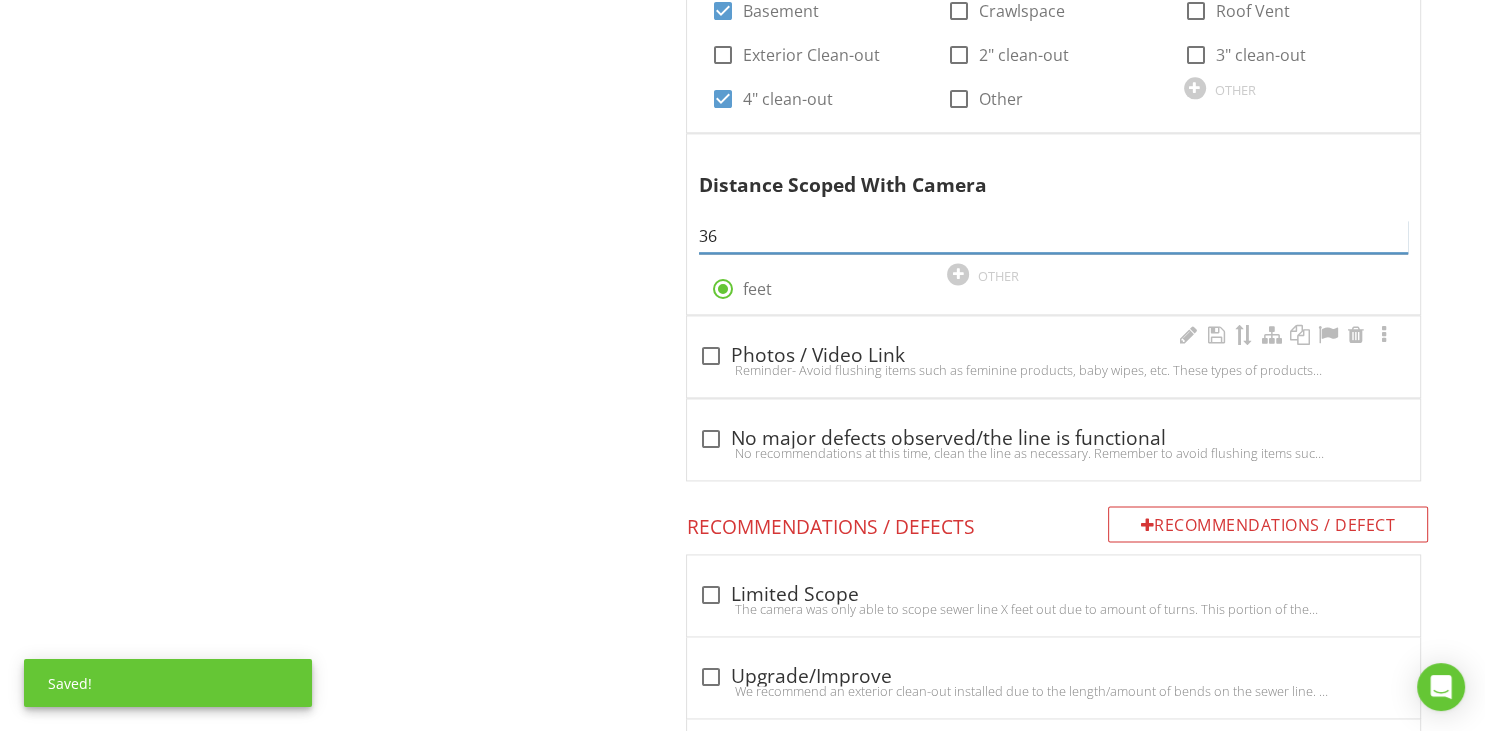 type on "36" 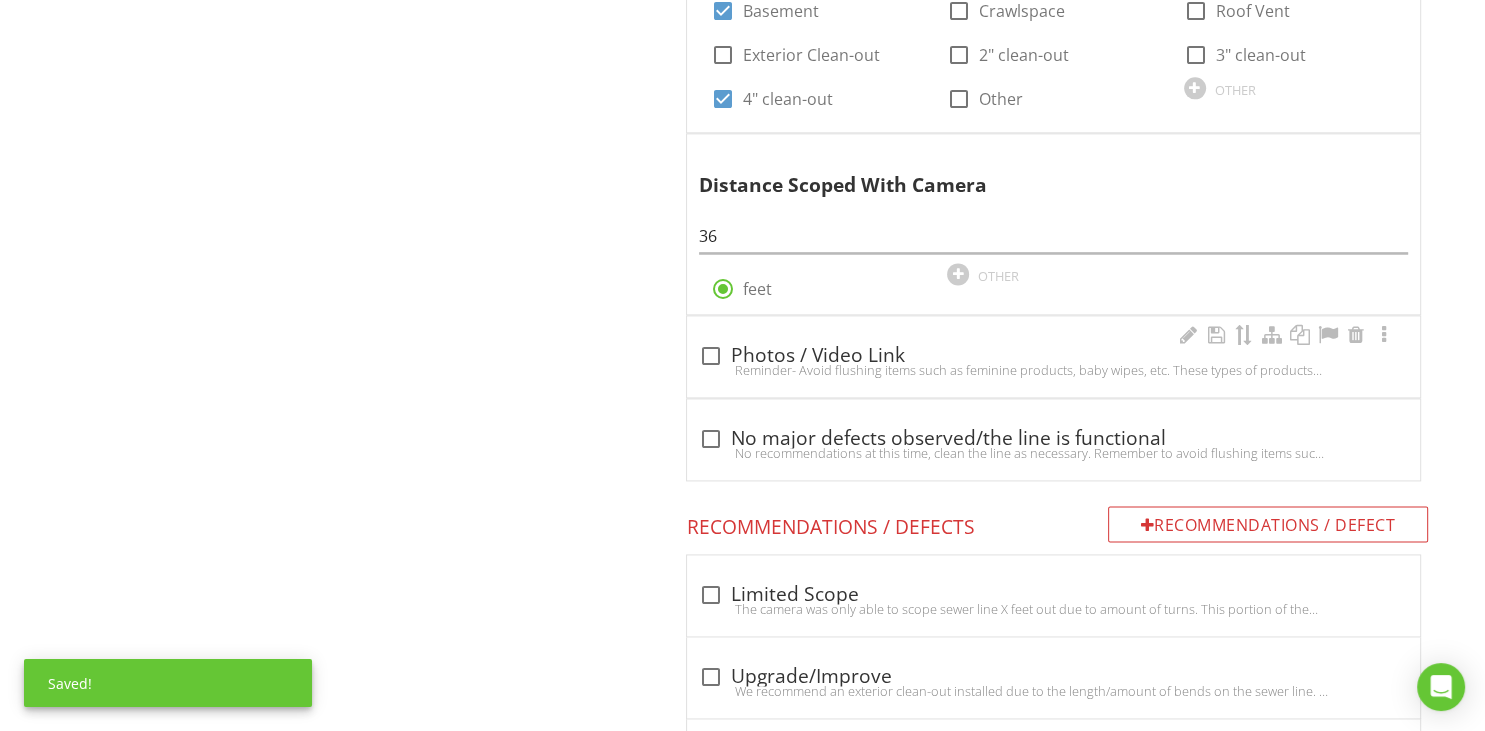 click on "Reminder- Avoid flushing items such as feminine products, baby wipes, etc. These types of products can cause an obstruction and do not flow well through the line.Video Link:" at bounding box center [1053, 370] 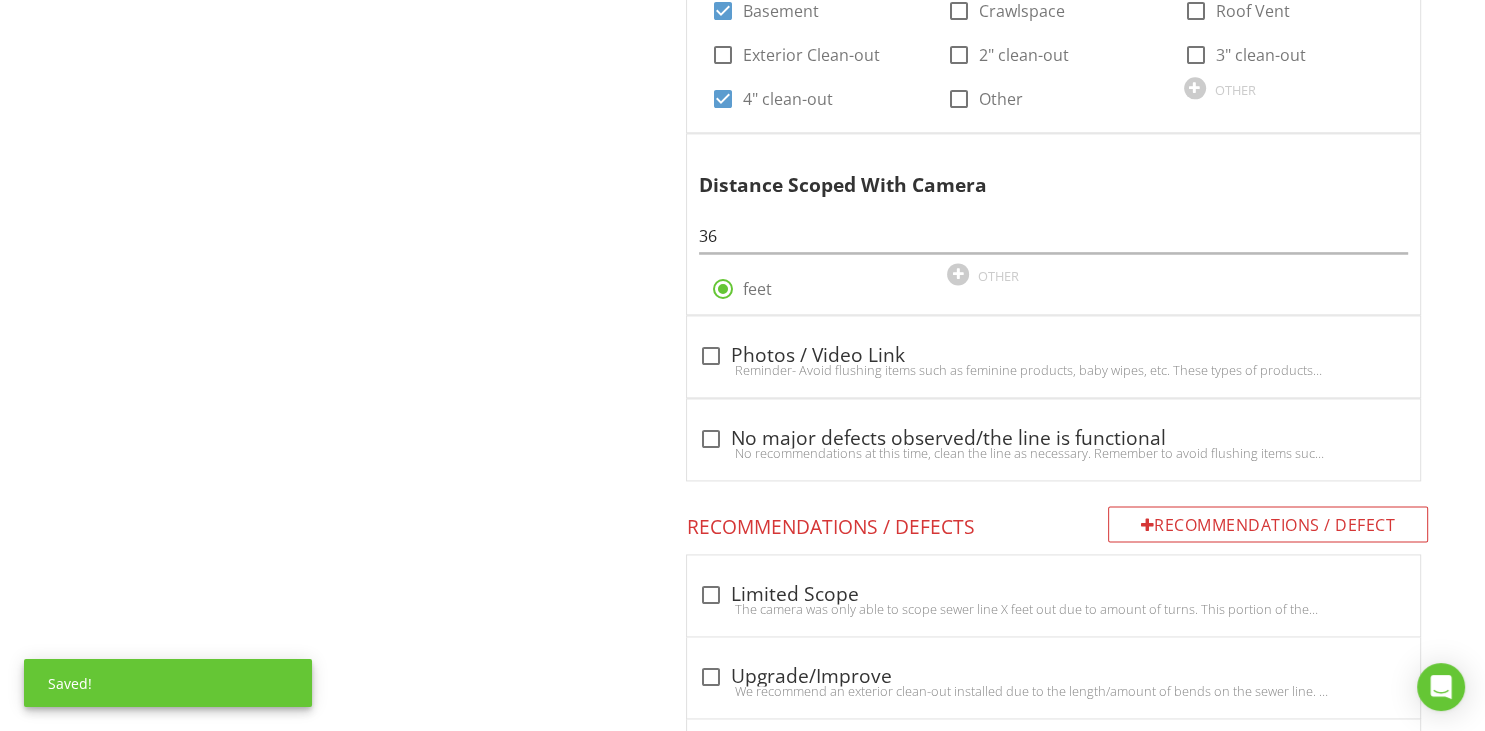 checkbox on "true" 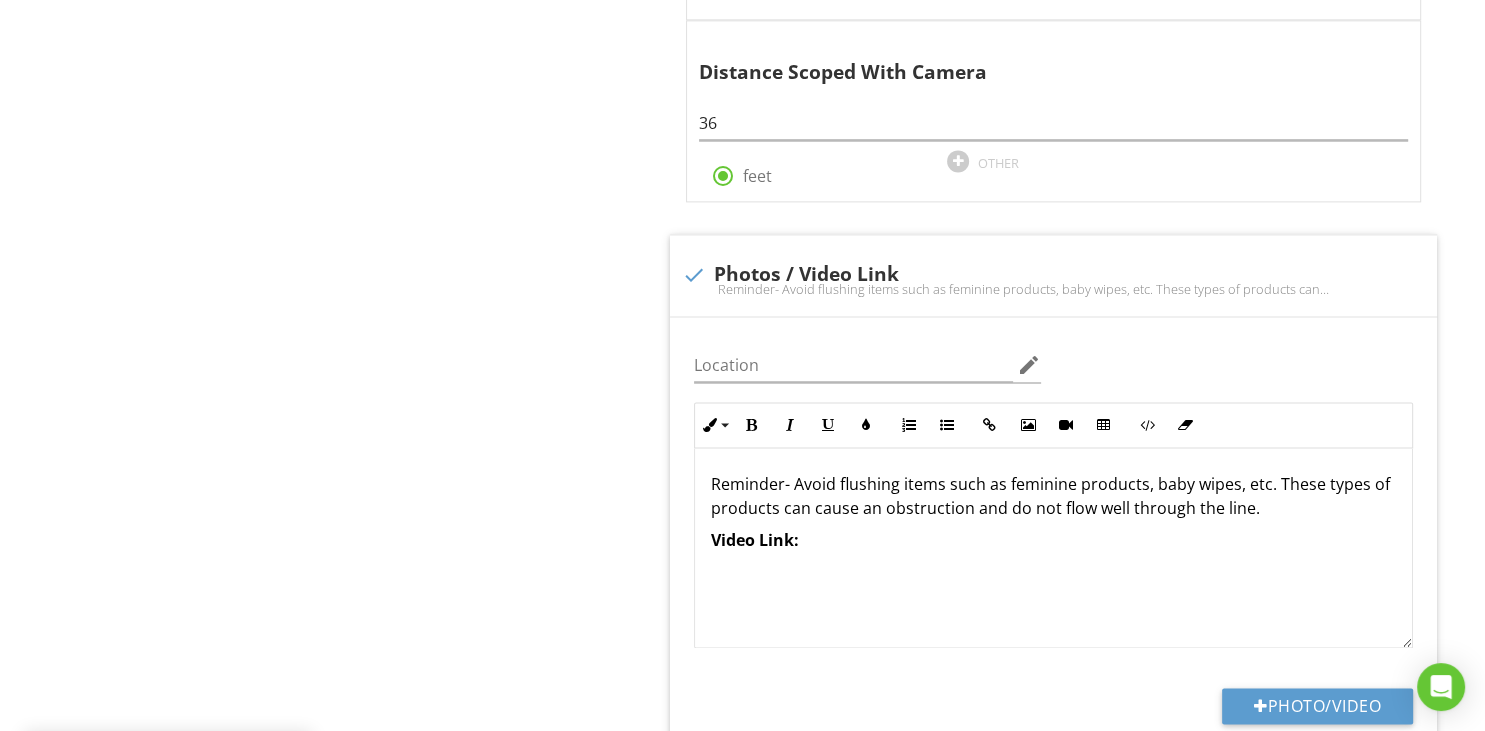 scroll, scrollTop: 2850, scrollLeft: 0, axis: vertical 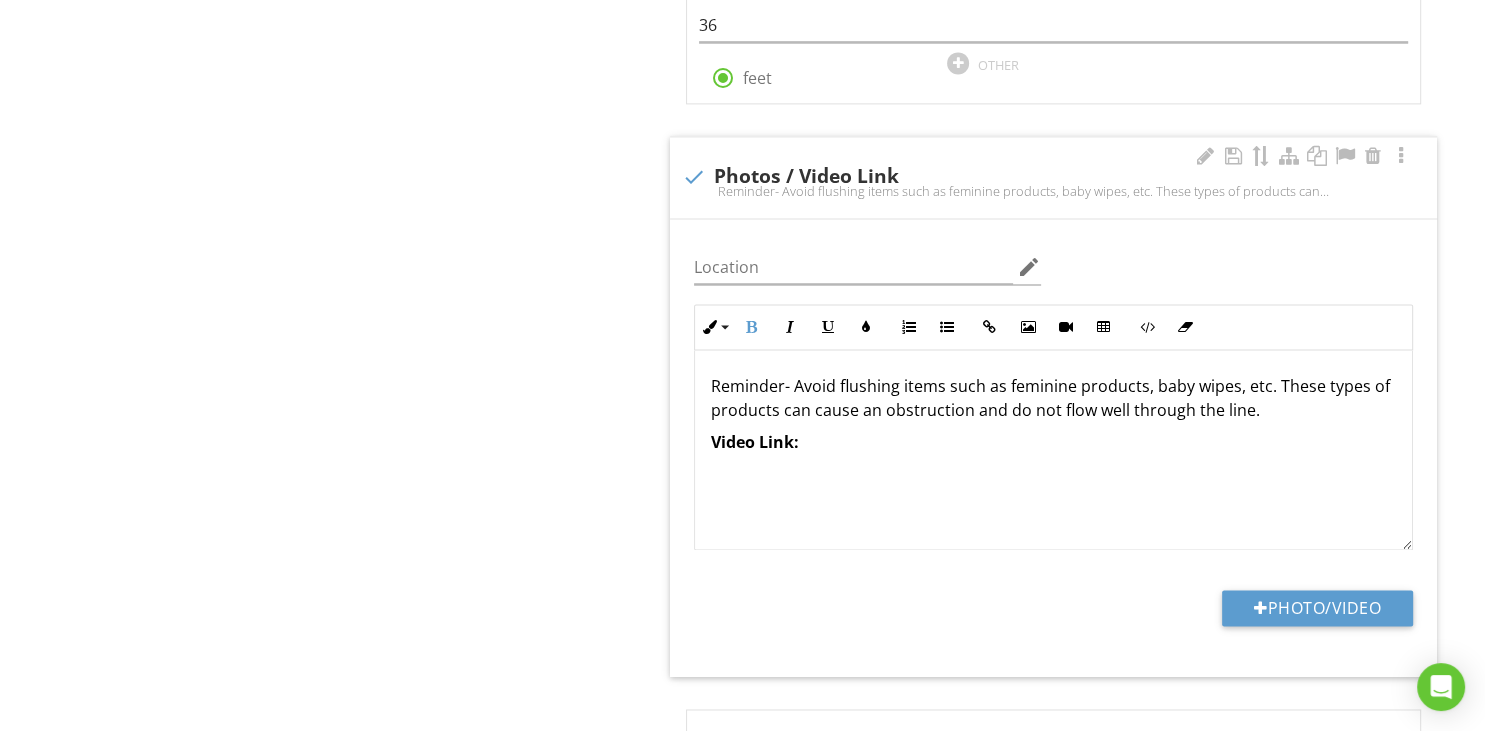 click on "Video Link:" at bounding box center (1053, 442) 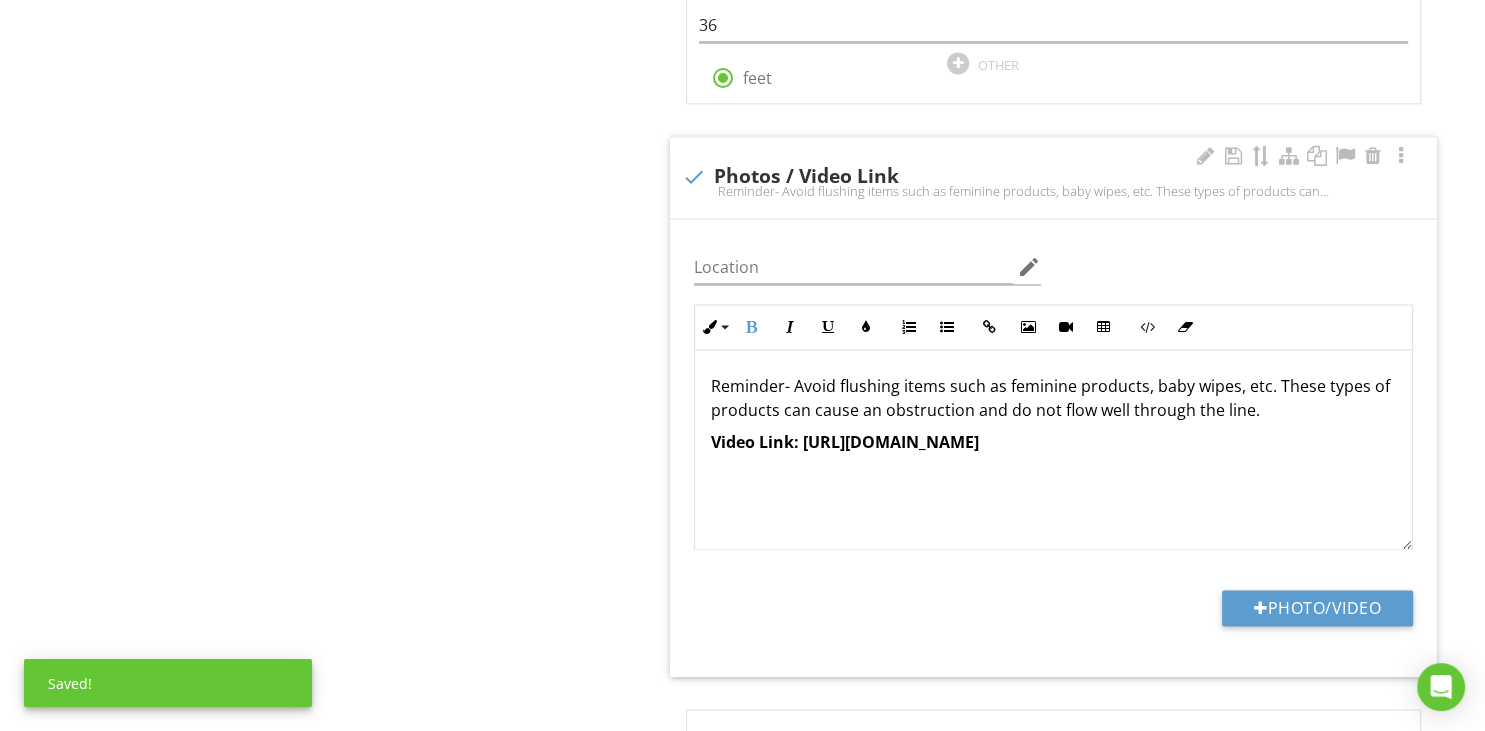 scroll, scrollTop: 0, scrollLeft: 9, axis: horizontal 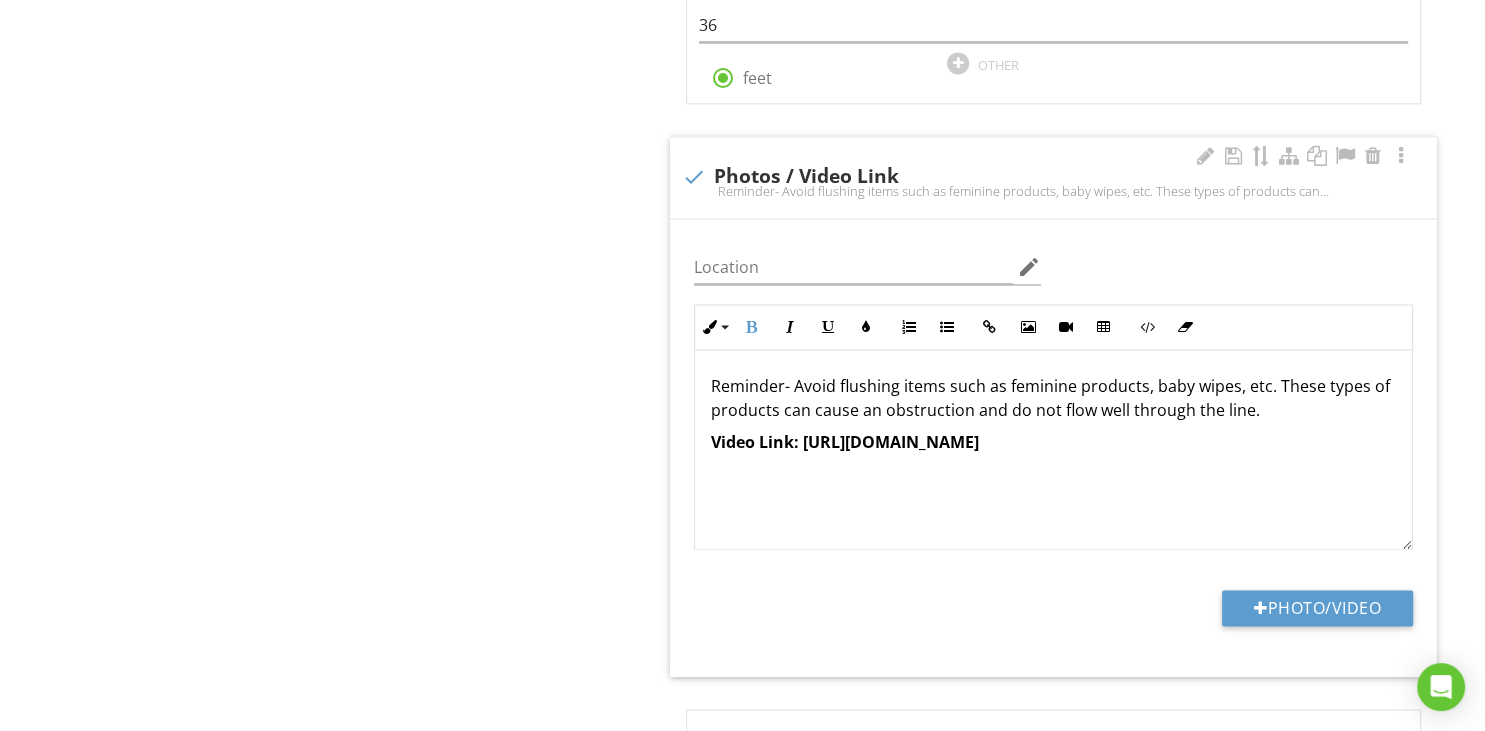 click on "Video Link: https://youtu.be/0bnSL63sI88" at bounding box center (845, 442) 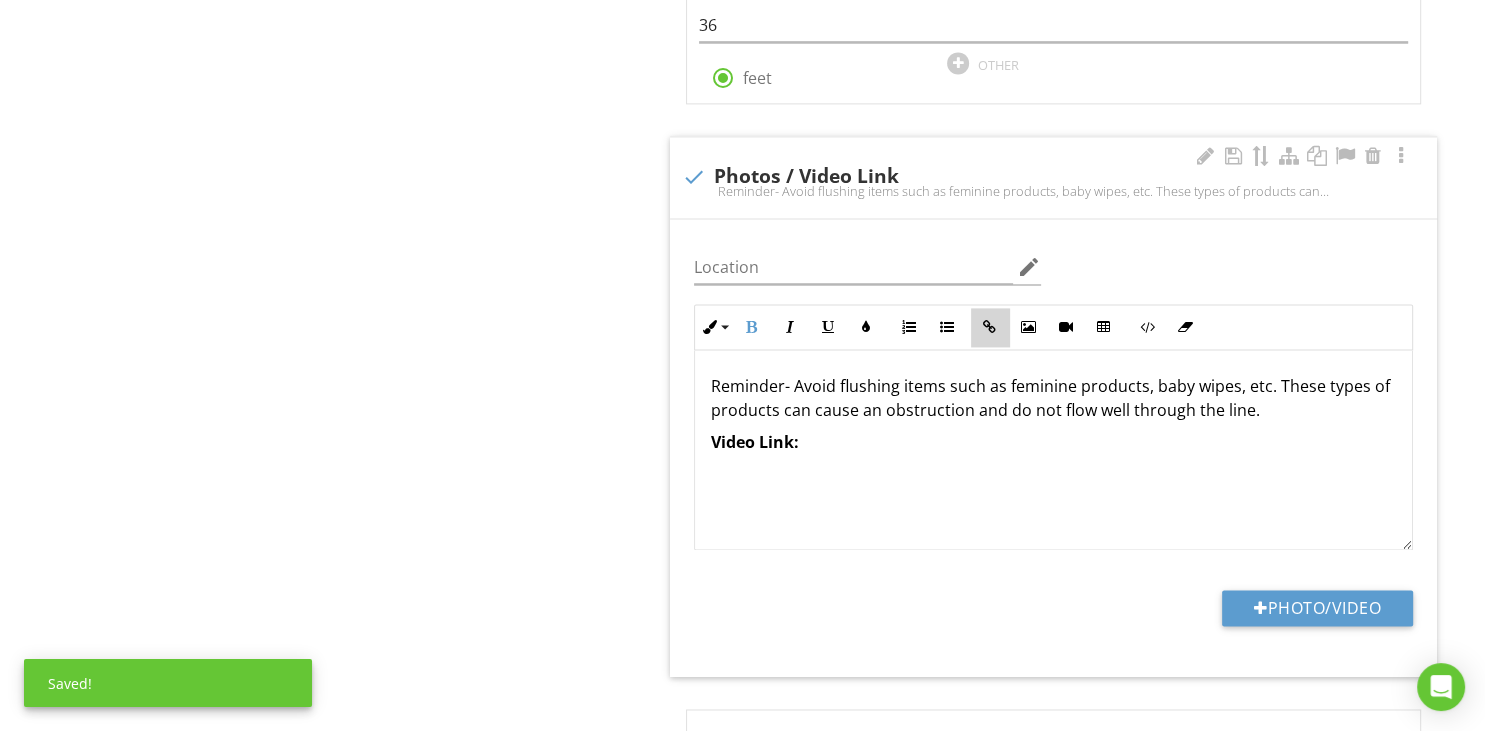 click at bounding box center (990, 327) 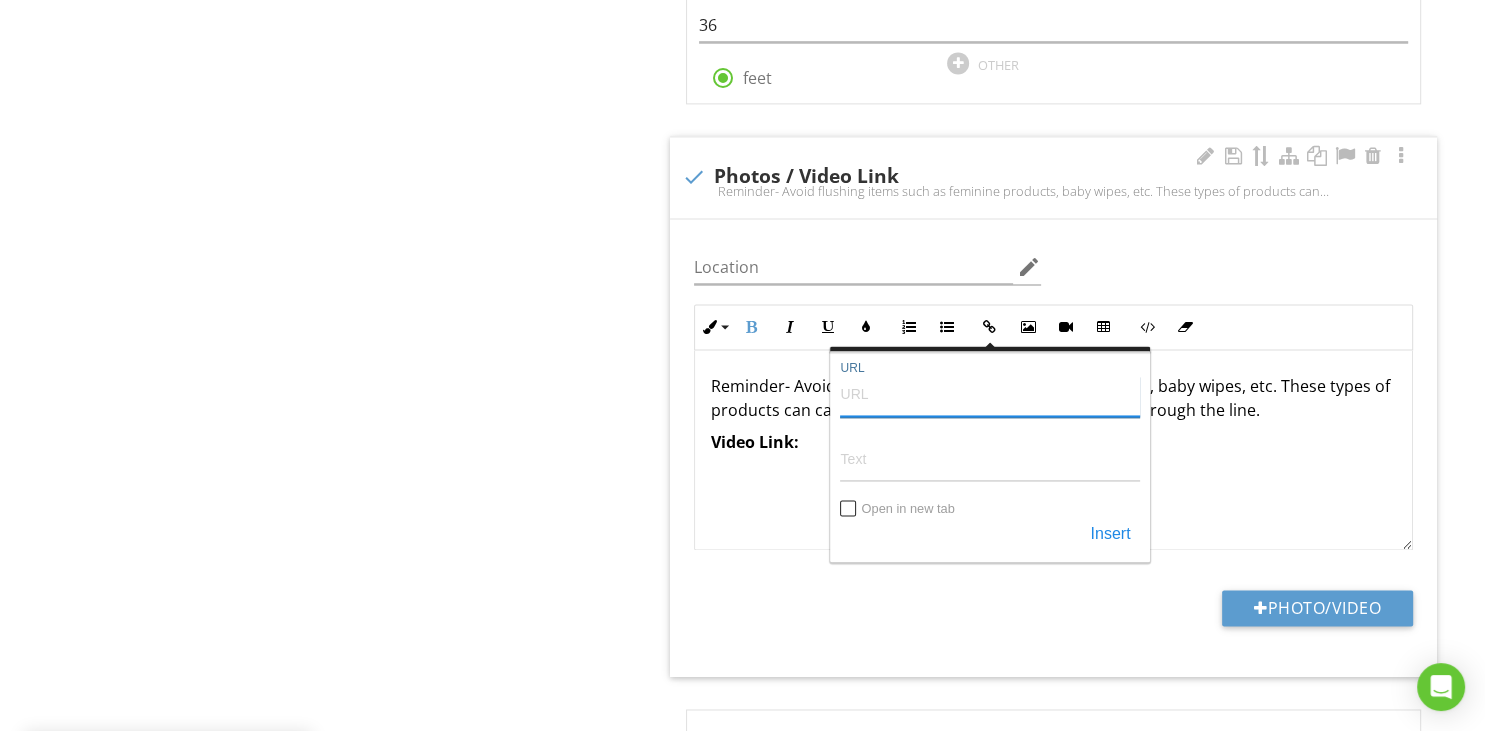 click on "URL" at bounding box center [990, 393] 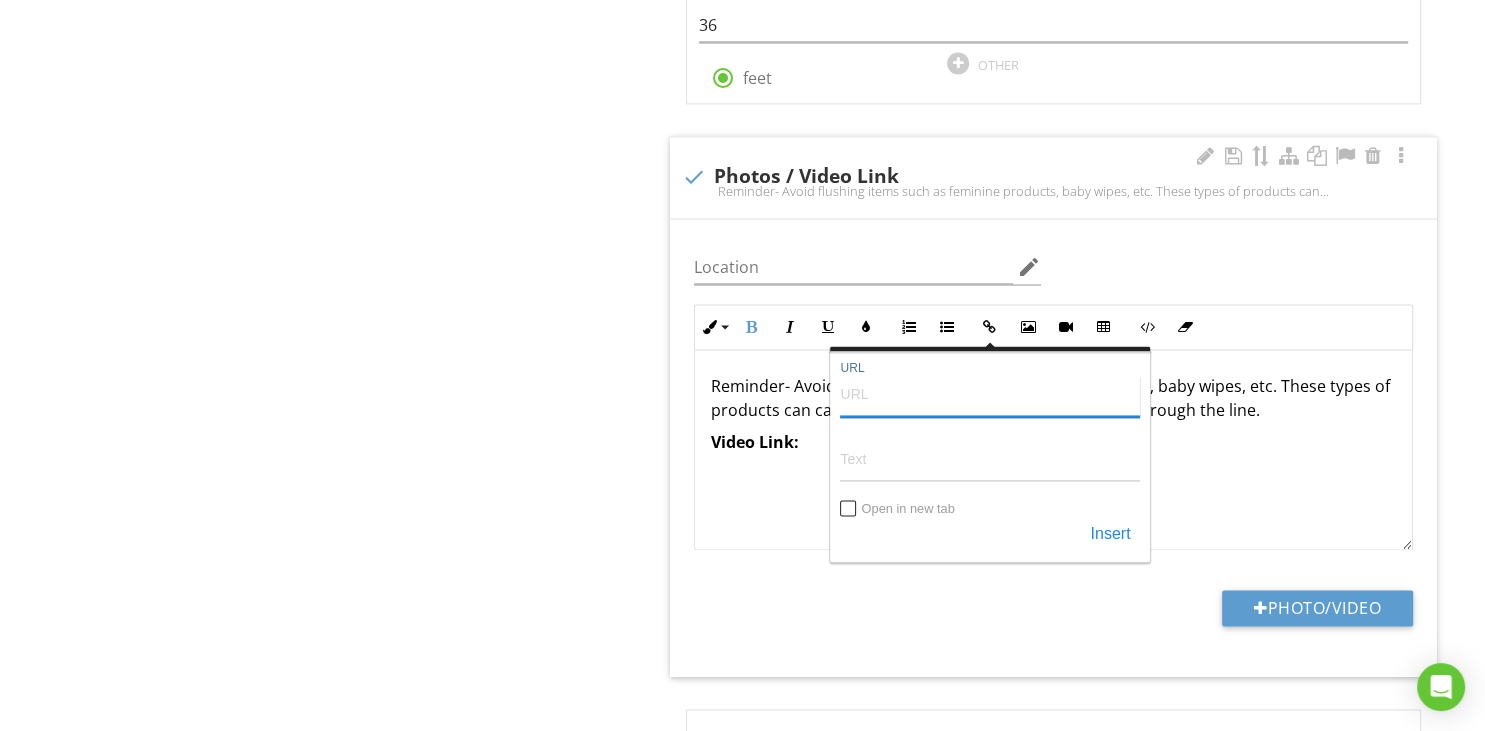 paste on "https://youtu.be/0bnSL63sI88" 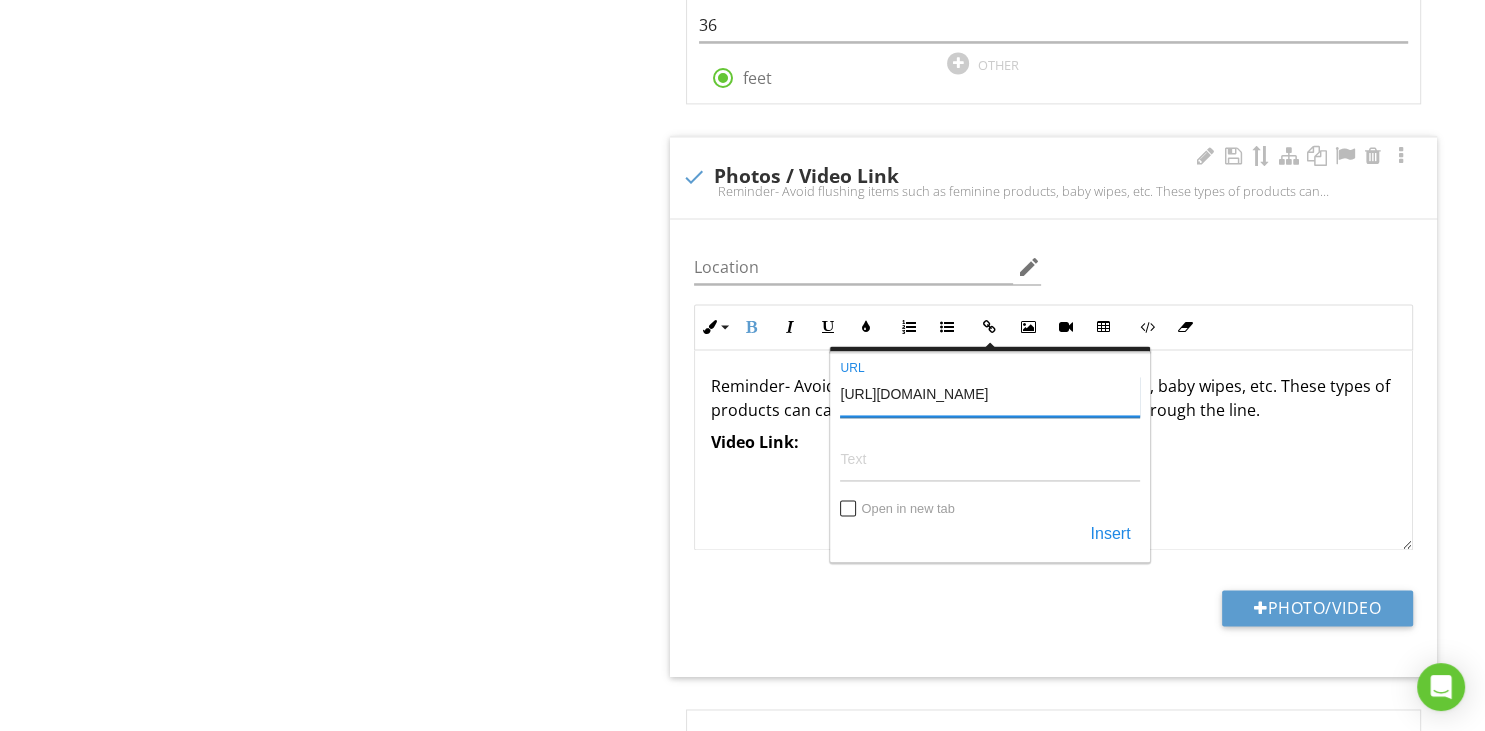 type on "https://youtu.be/0bnSL63sI88" 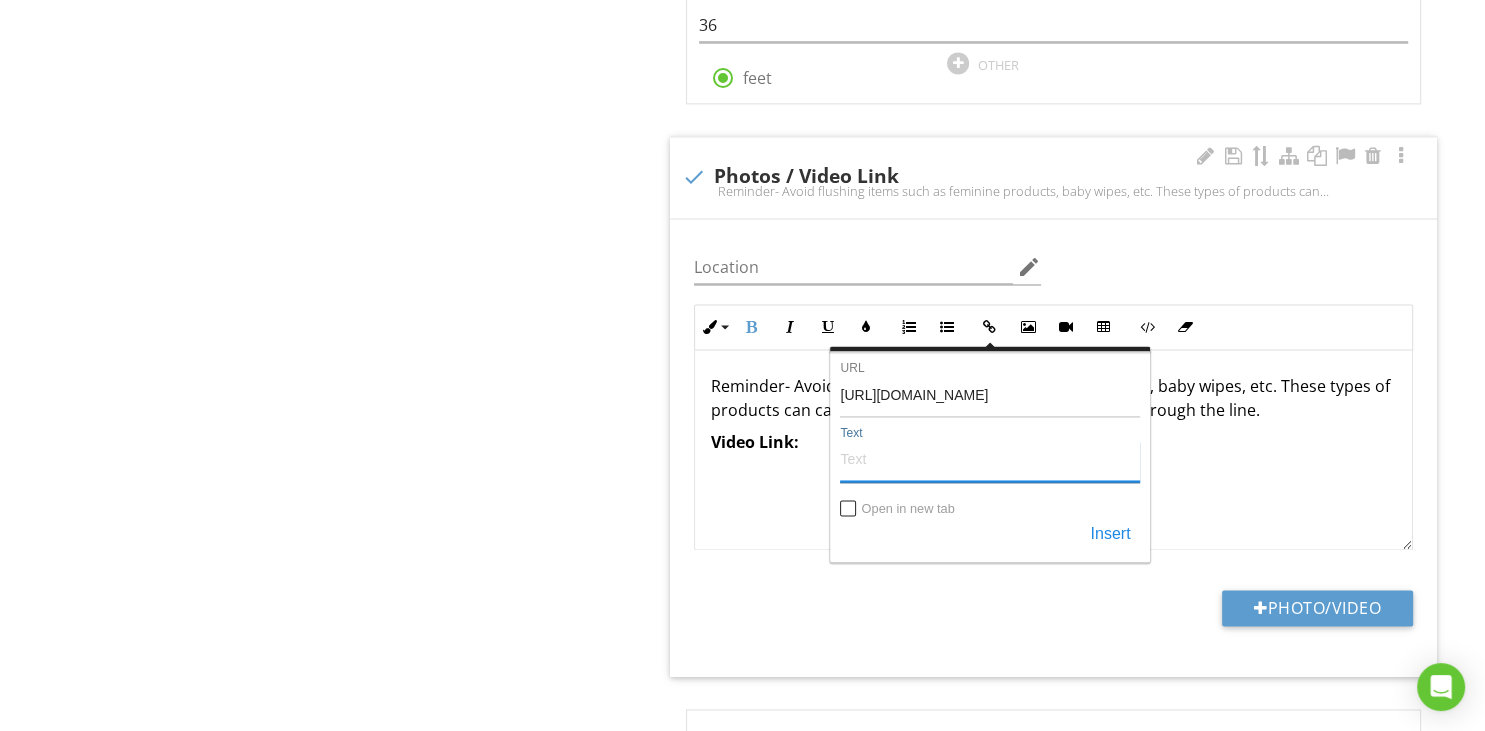 click on "Text" at bounding box center (990, 458) 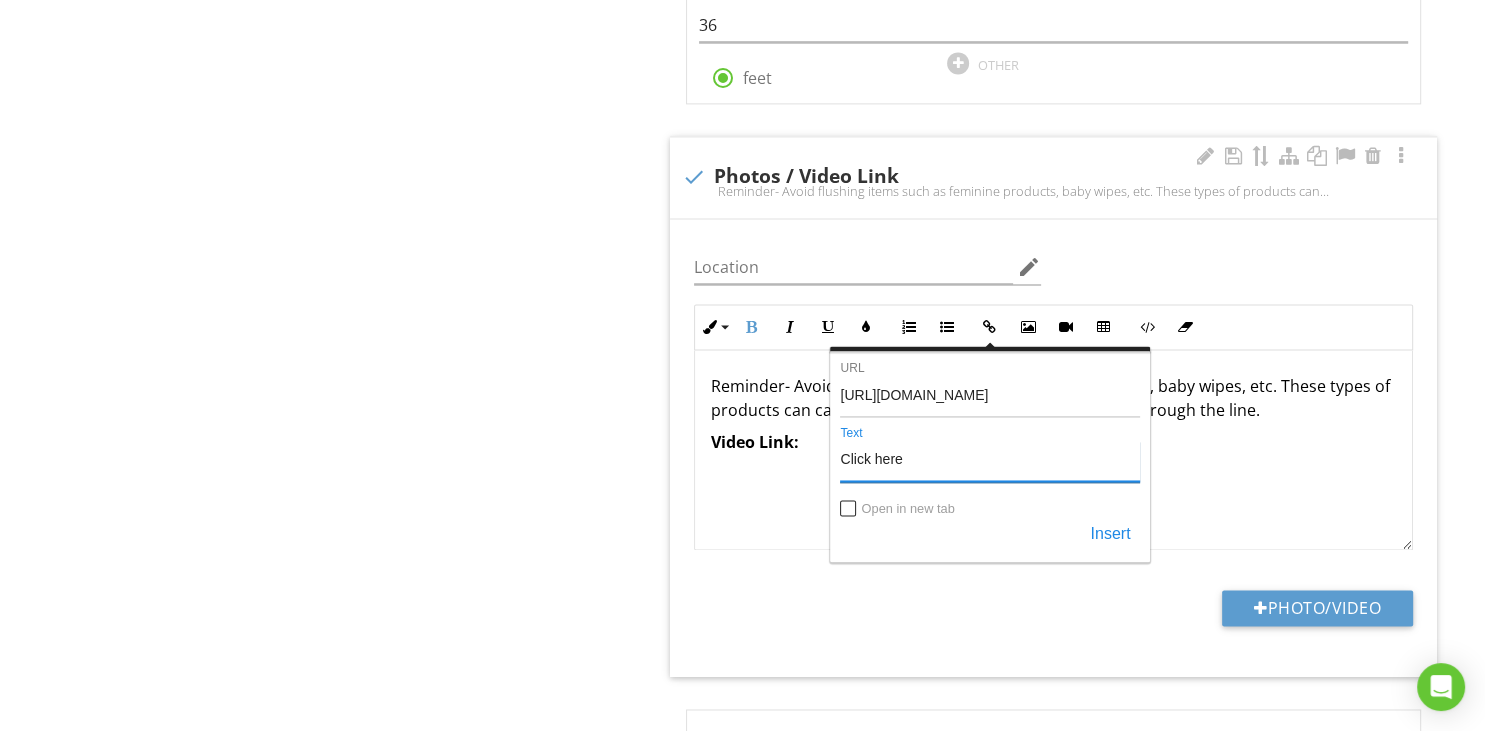 type on "Click here" 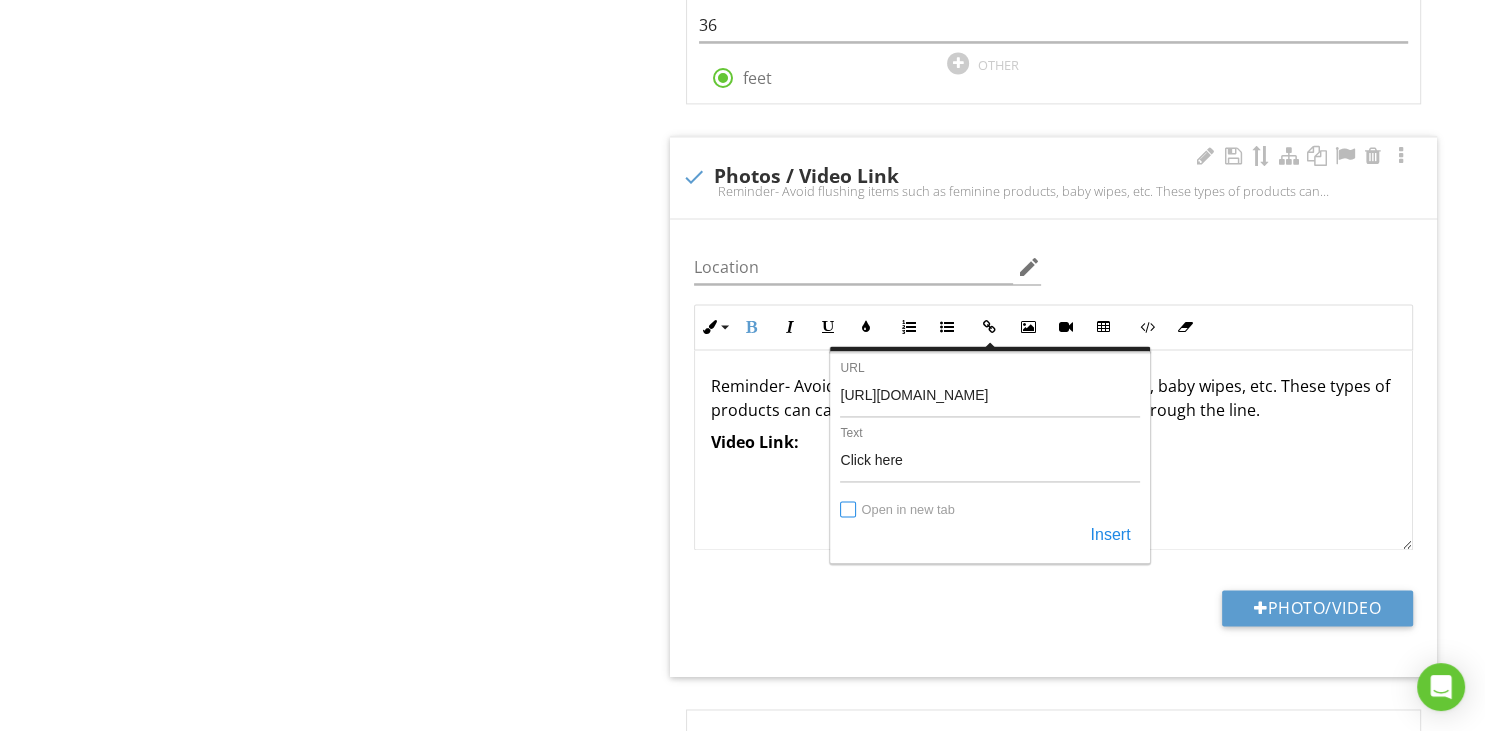 click on "Open in new tab" at bounding box center (849, 510) 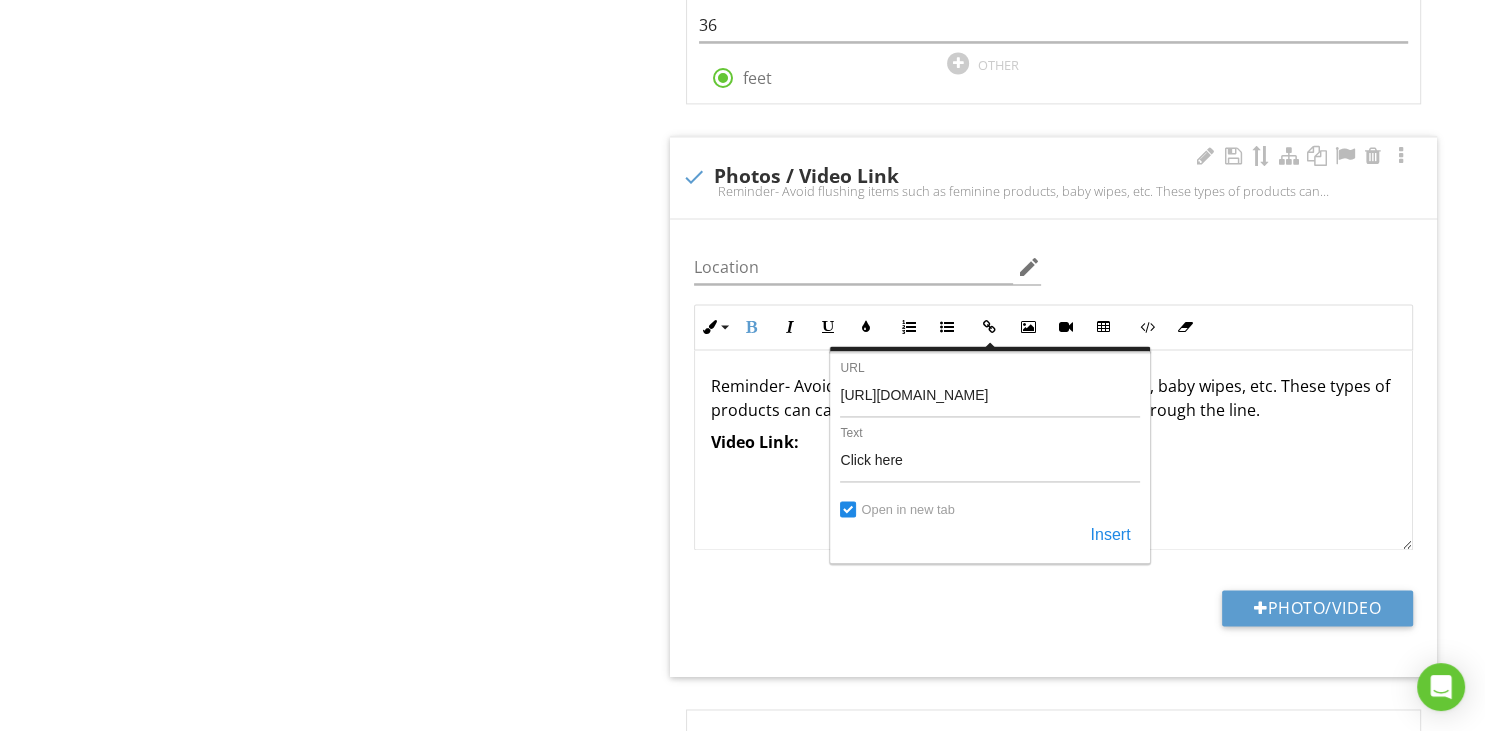 drag, startPoint x: 1110, startPoint y: 534, endPoint x: 986, endPoint y: 510, distance: 126.30122 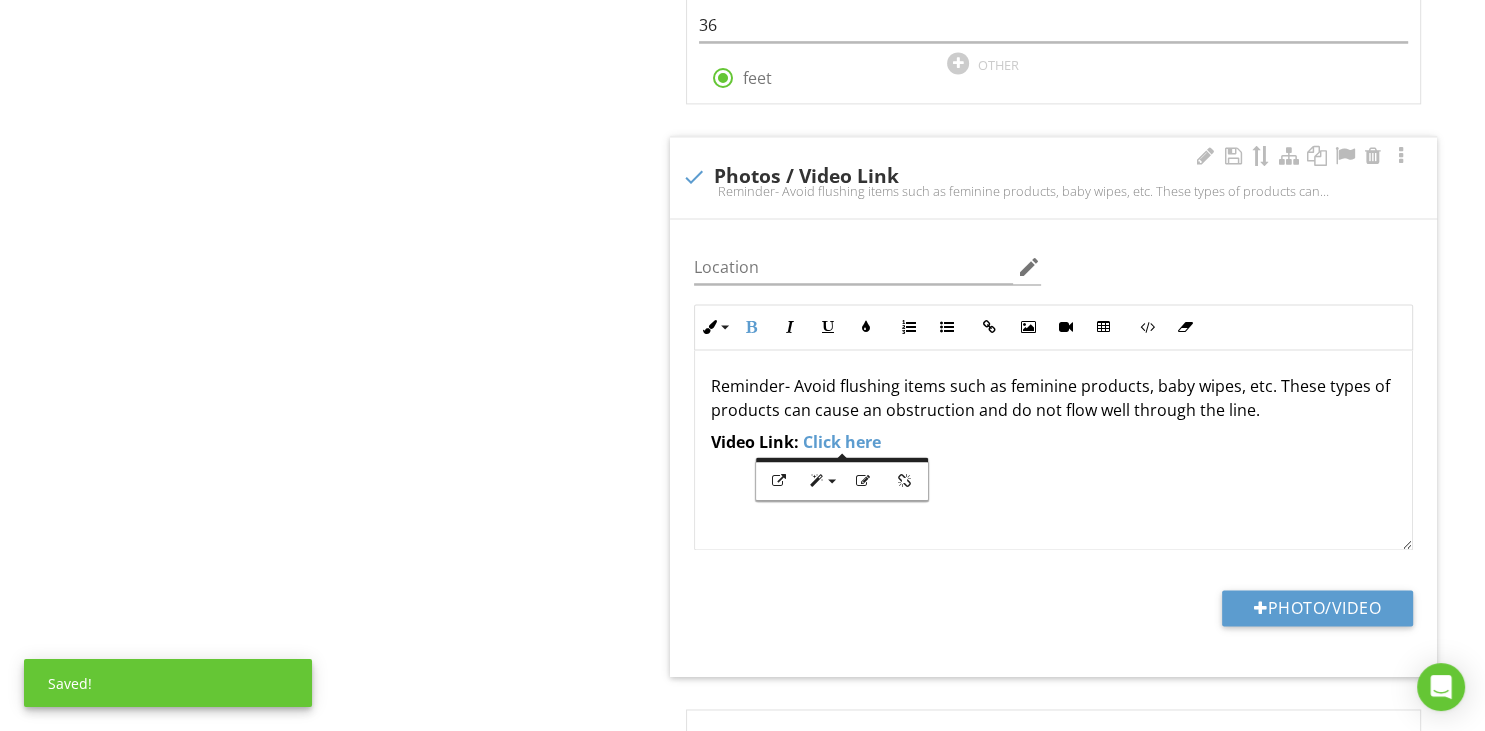 click at bounding box center [1053, 474] 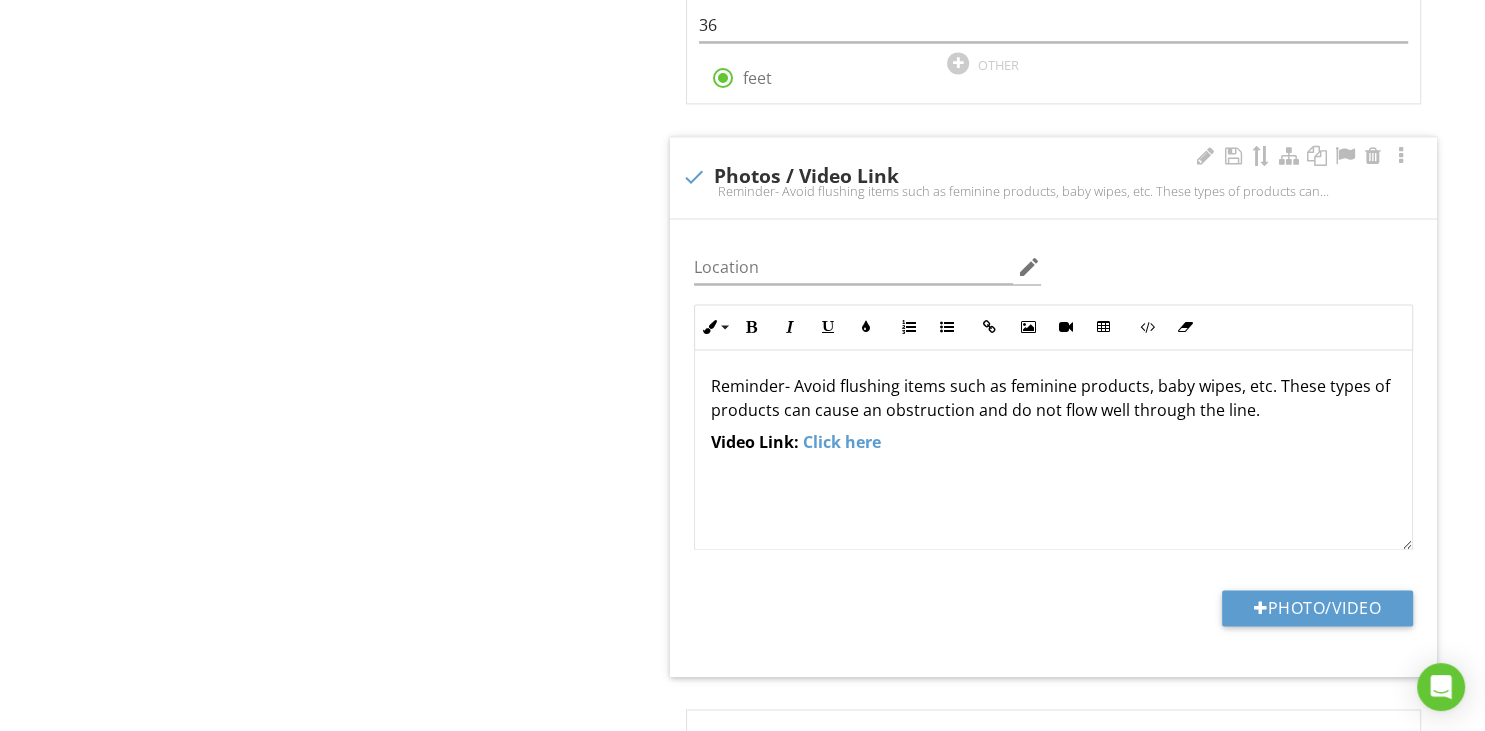 click on "Click here" at bounding box center (842, 442) 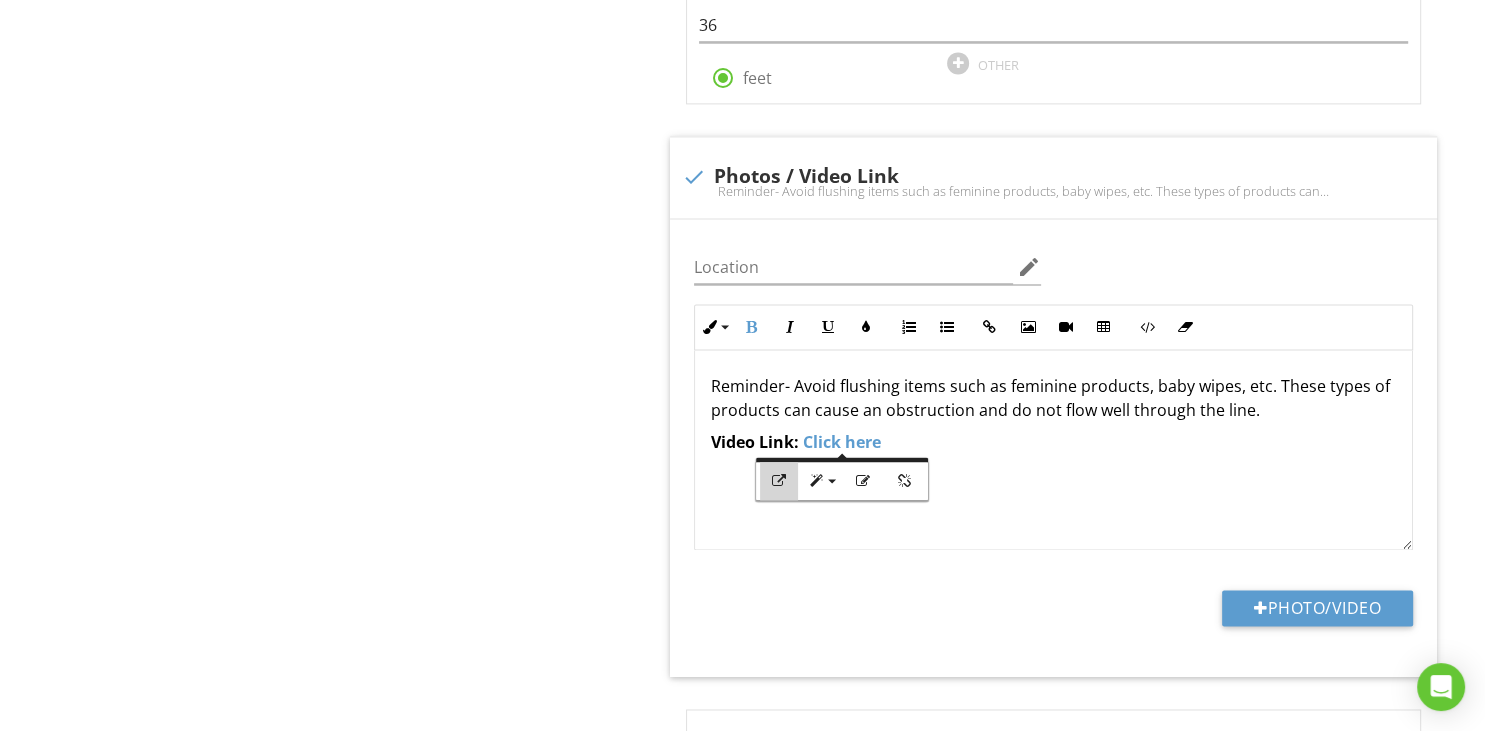 click at bounding box center (779, 481) 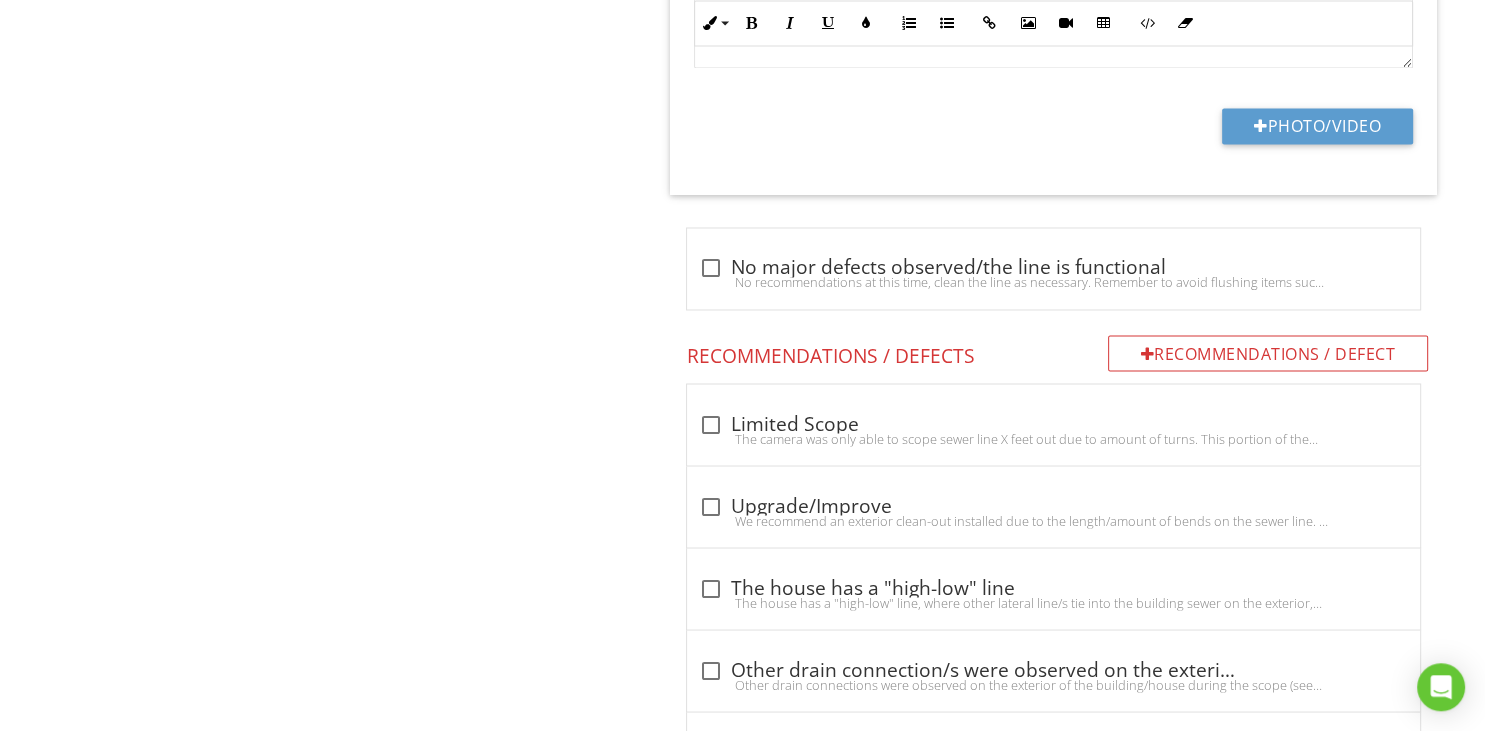 scroll, scrollTop: 3378, scrollLeft: 0, axis: vertical 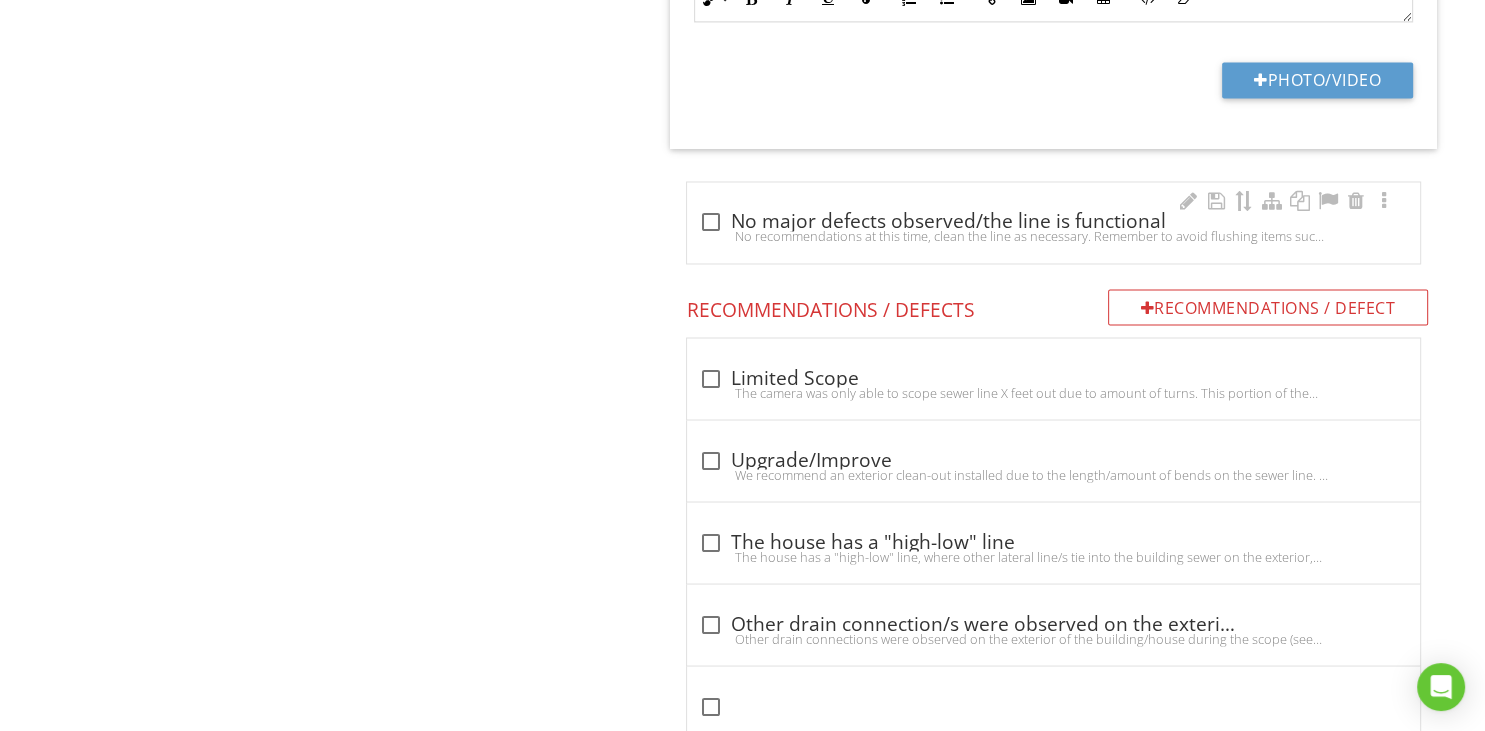 click on "No recommendations at this time, clean the line as necessary. Remember to avoid flushing items such as feminine products, baby wipes, etc. These types of products can cause an obstruction and do not flow well through the line." at bounding box center [1053, 236] 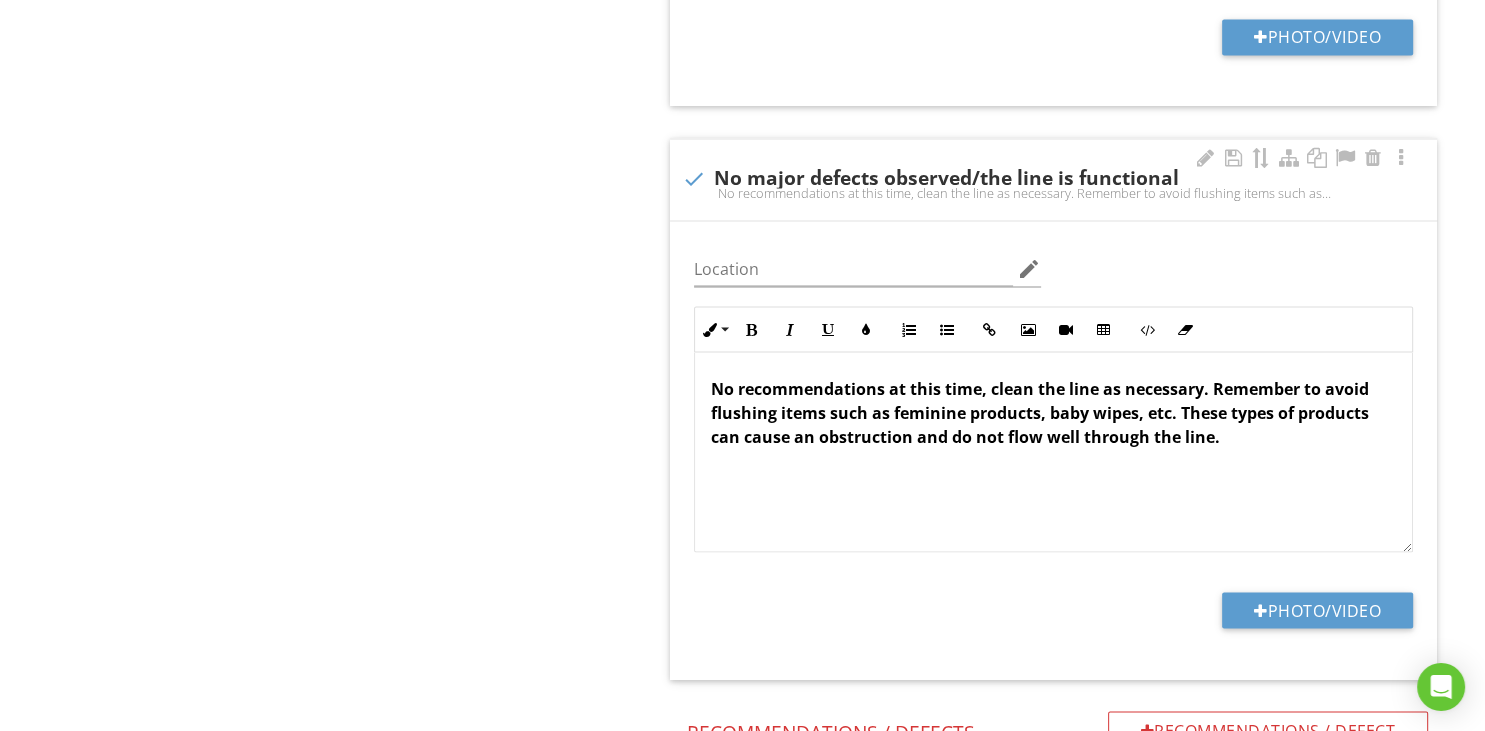 scroll, scrollTop: 3378, scrollLeft: 0, axis: vertical 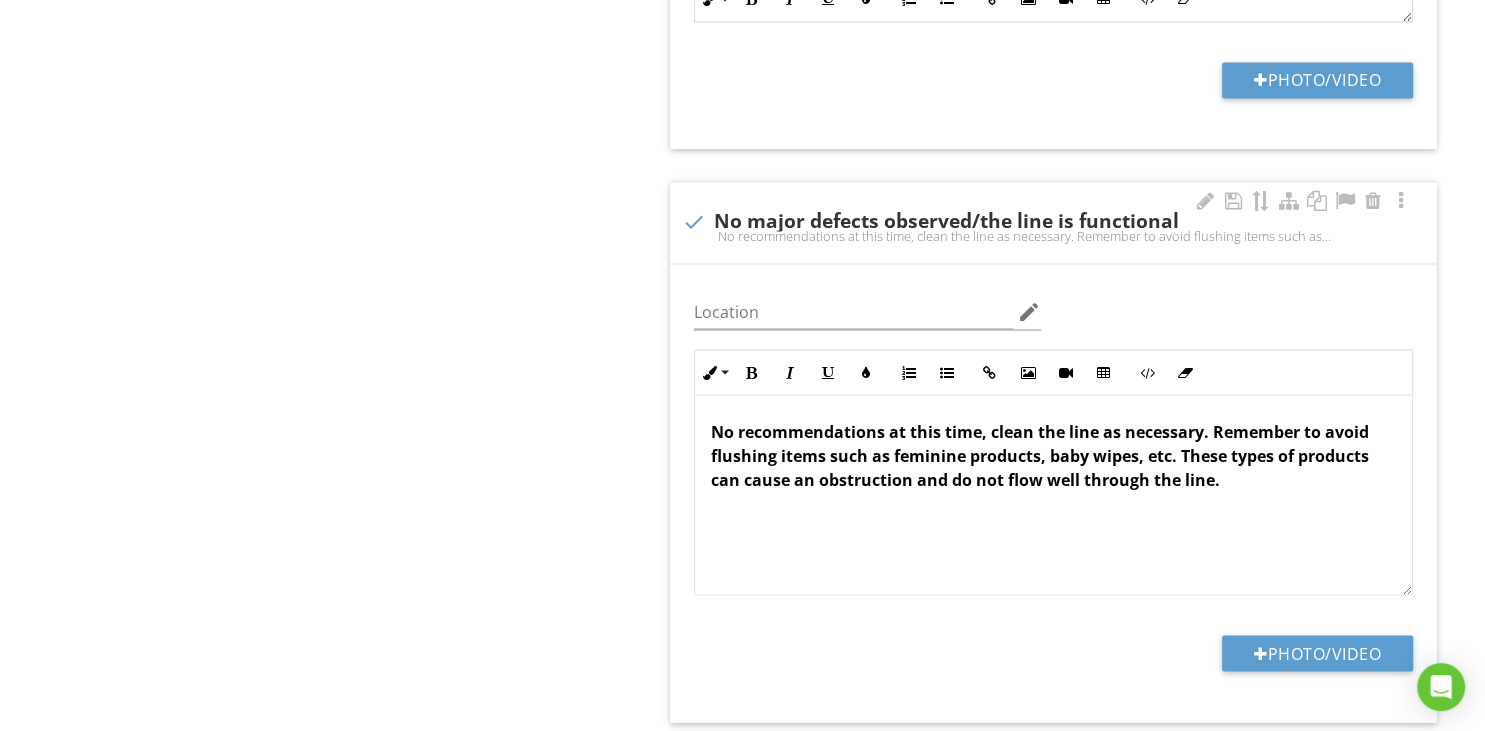click at bounding box center (694, 222) 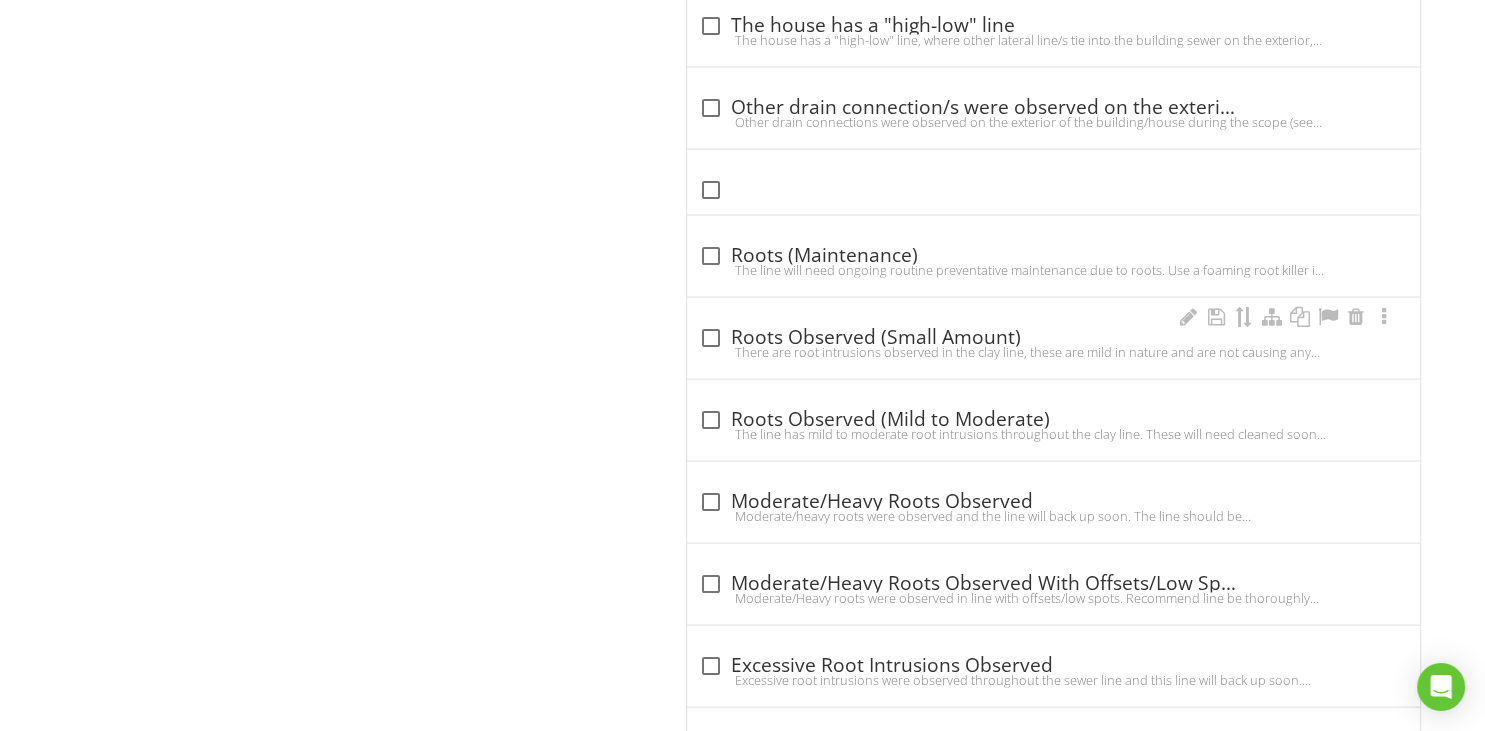 scroll, scrollTop: 3906, scrollLeft: 0, axis: vertical 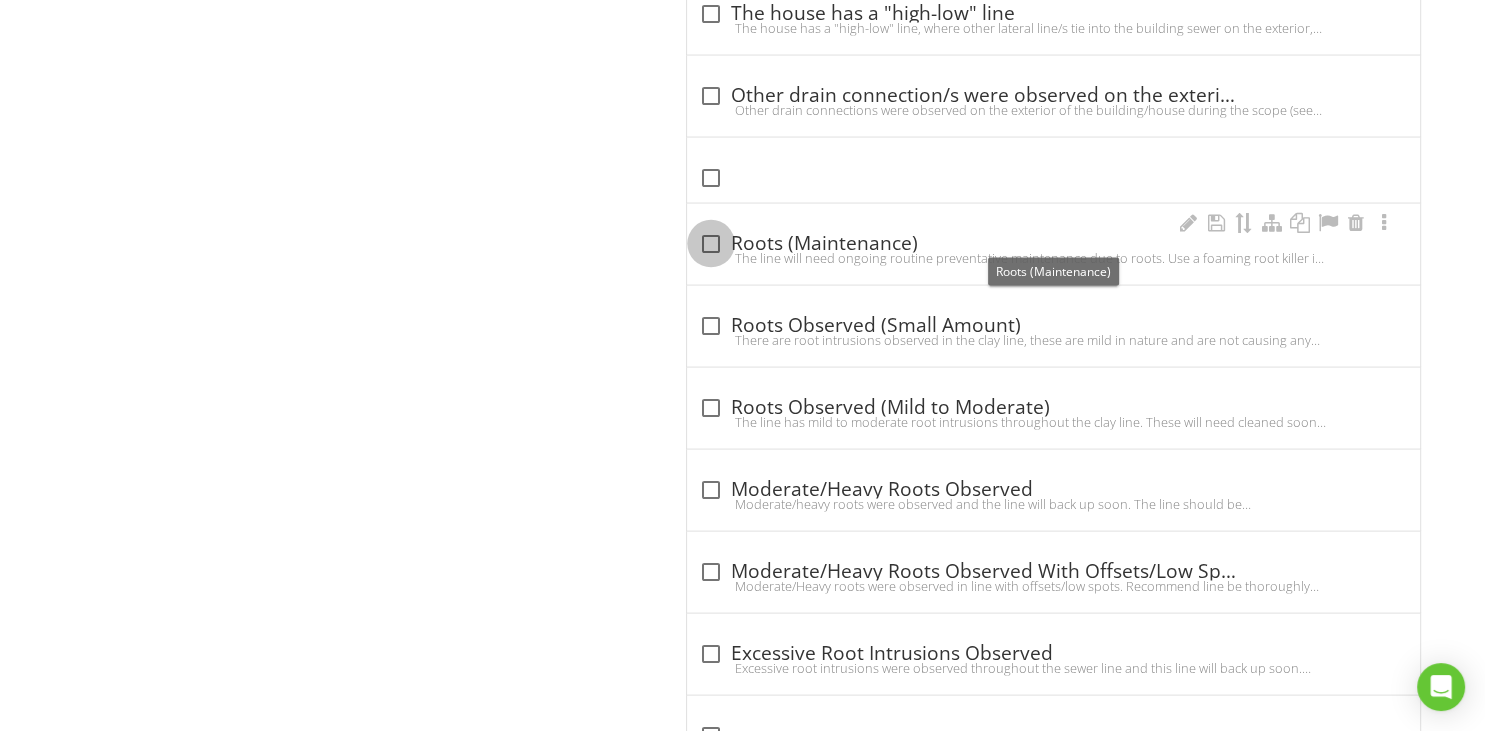 click at bounding box center [711, 244] 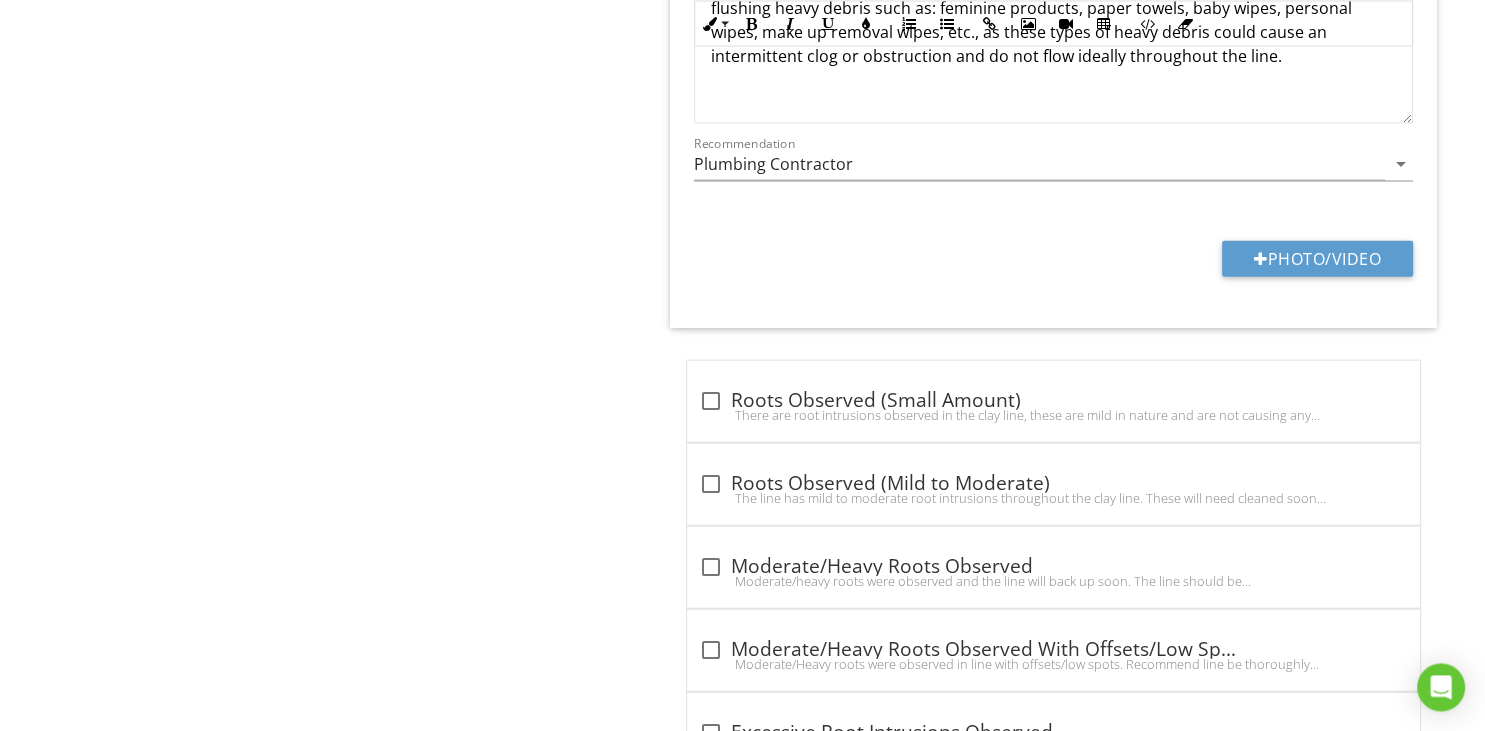 scroll, scrollTop: 4434, scrollLeft: 0, axis: vertical 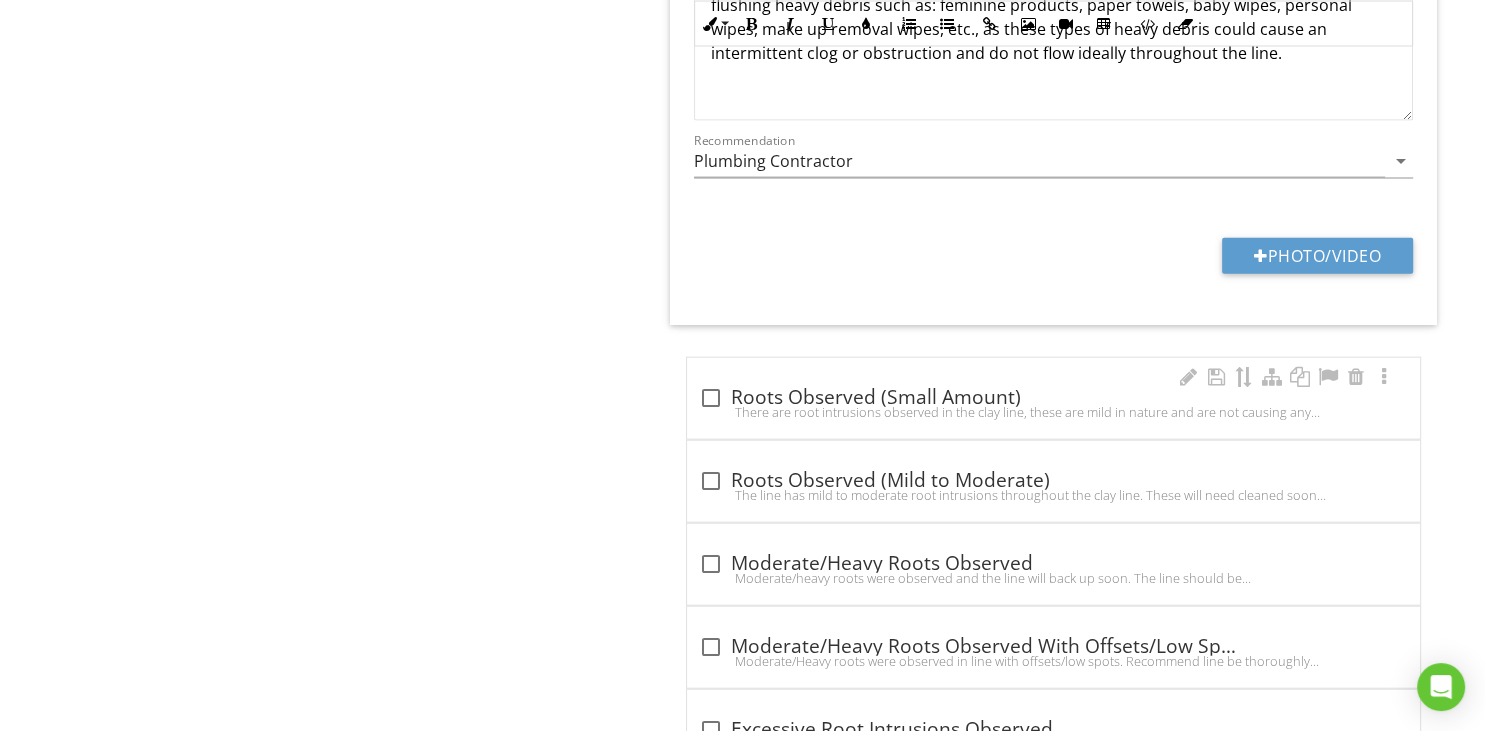 click at bounding box center (711, 398) 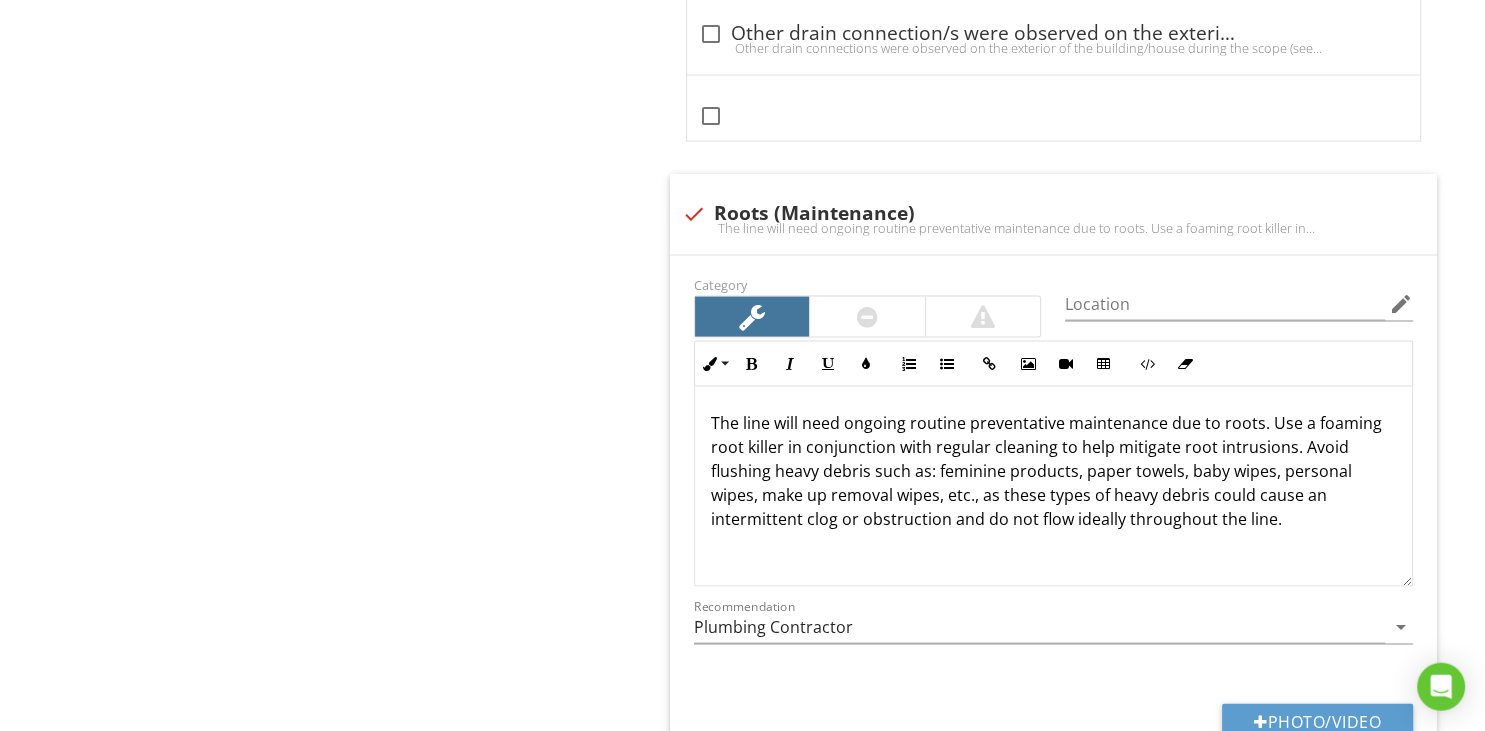 scroll, scrollTop: 4012, scrollLeft: 0, axis: vertical 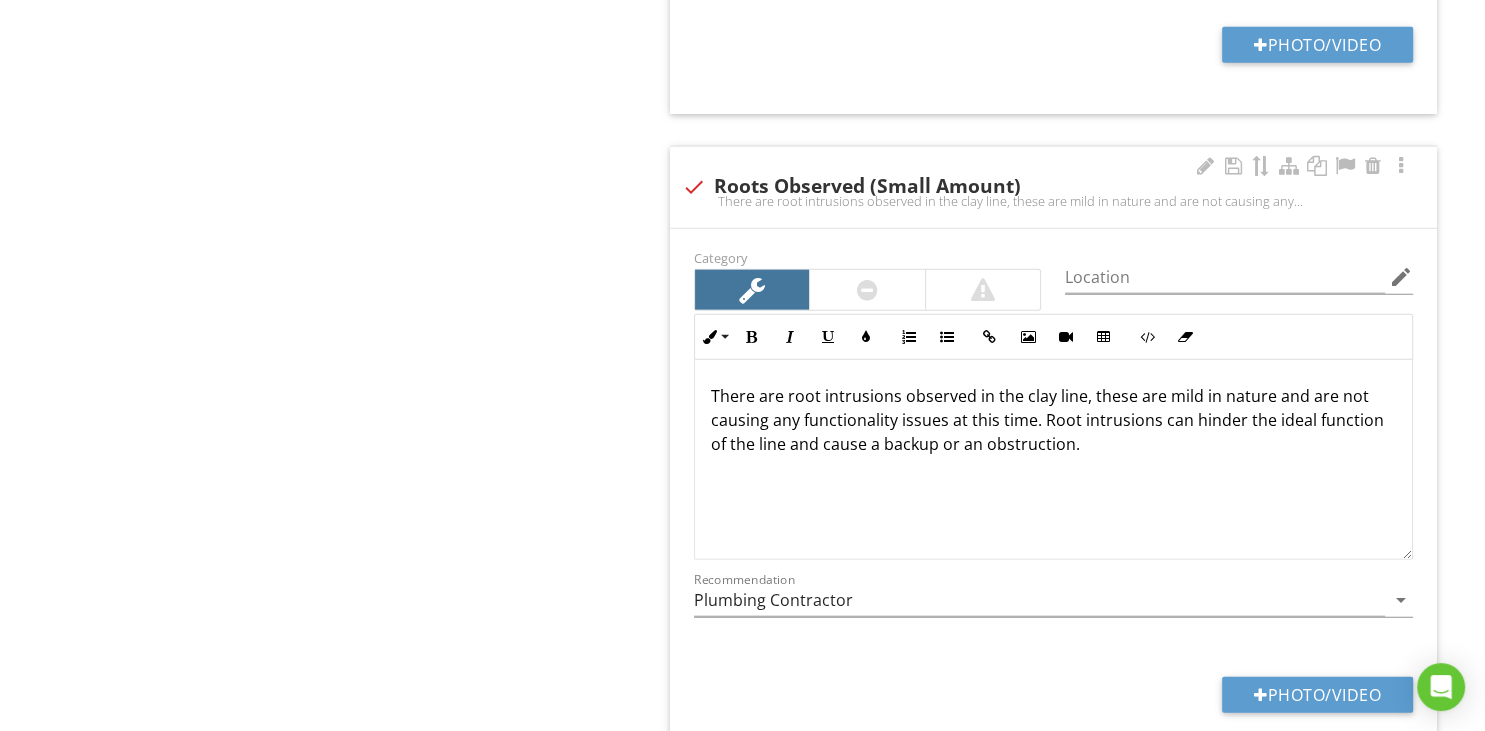 click on "There are root intrusions observed in the clay line, these are mild in nature and are not causing any functionality issues at this time. Root intrusions can hinder the ideal function of the line and cause a backup or an obstruction." at bounding box center (1053, 420) 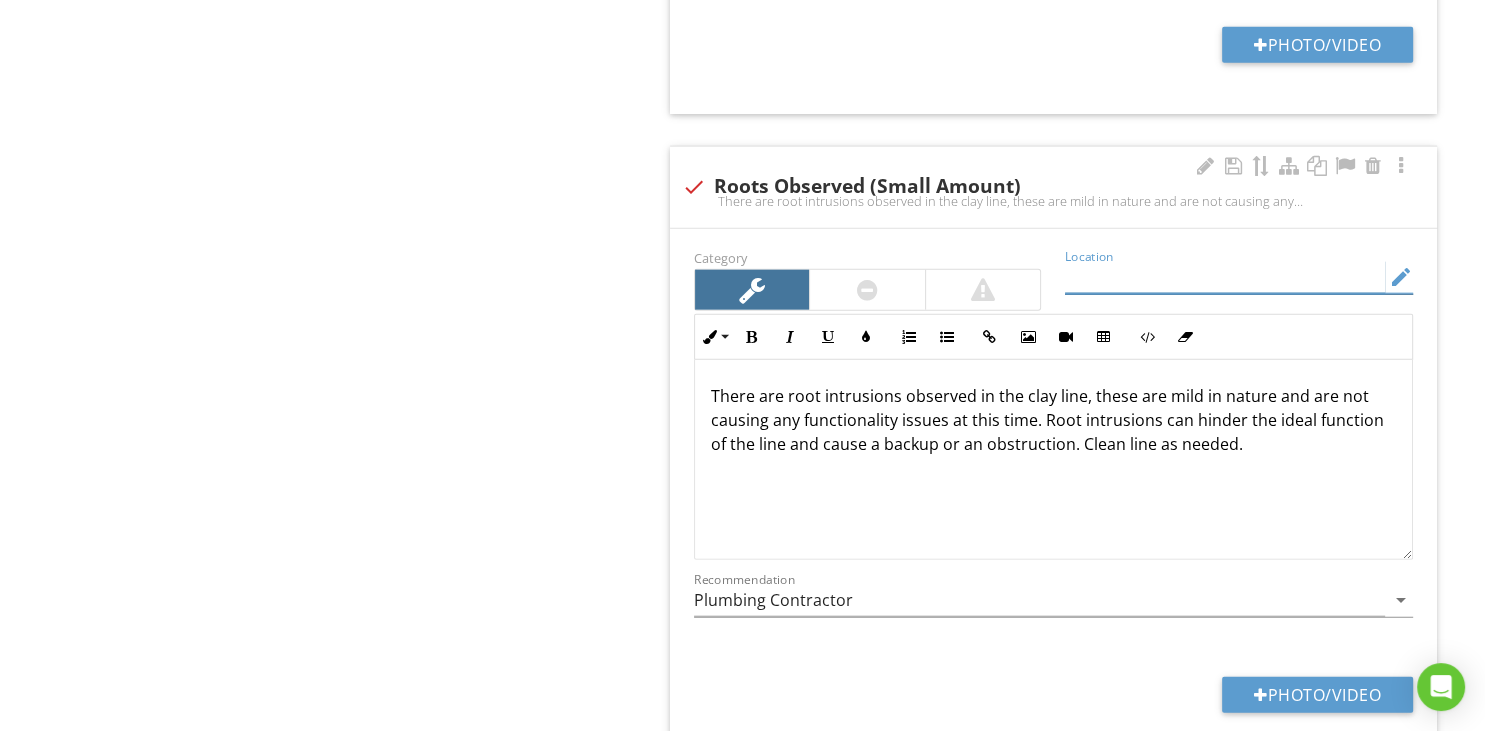 click at bounding box center [1225, 277] 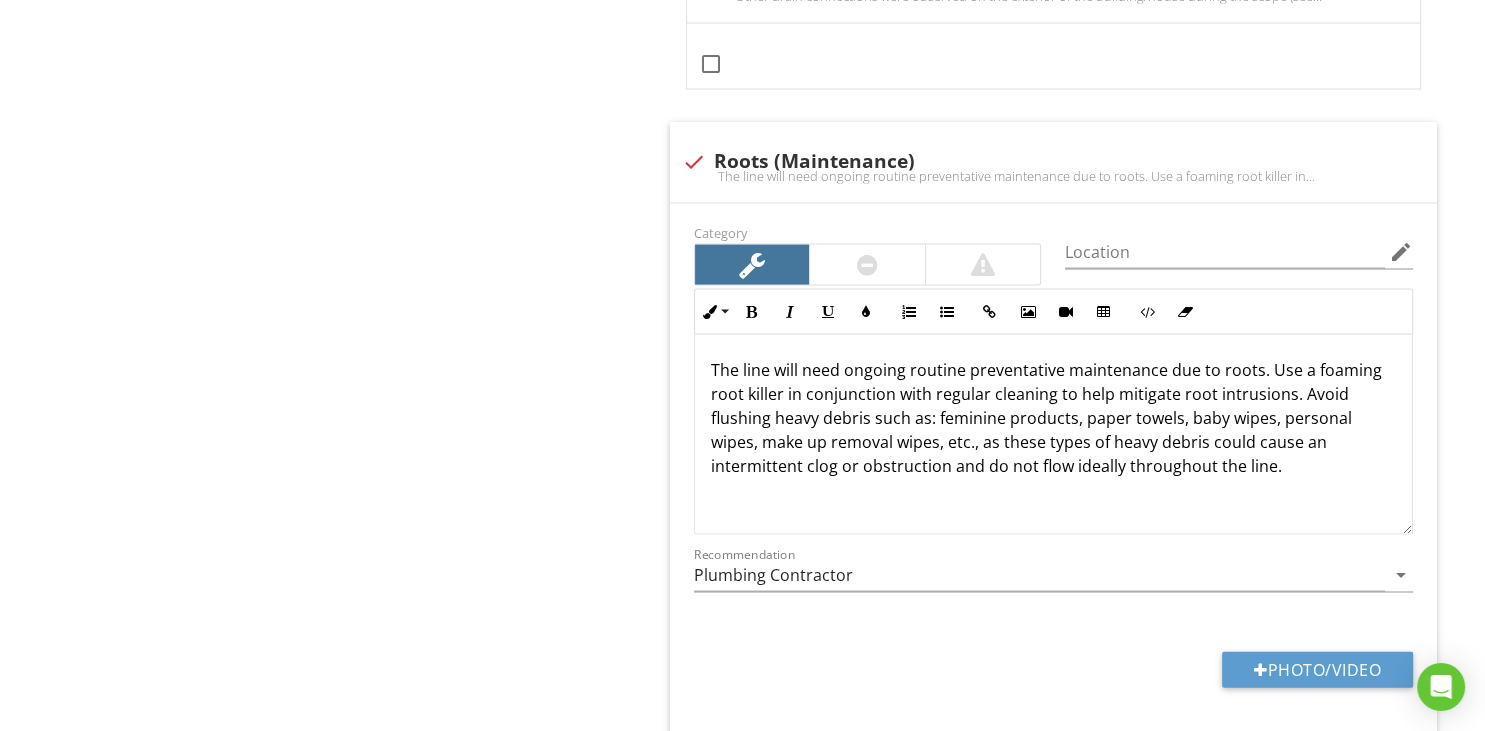 scroll, scrollTop: 4012, scrollLeft: 0, axis: vertical 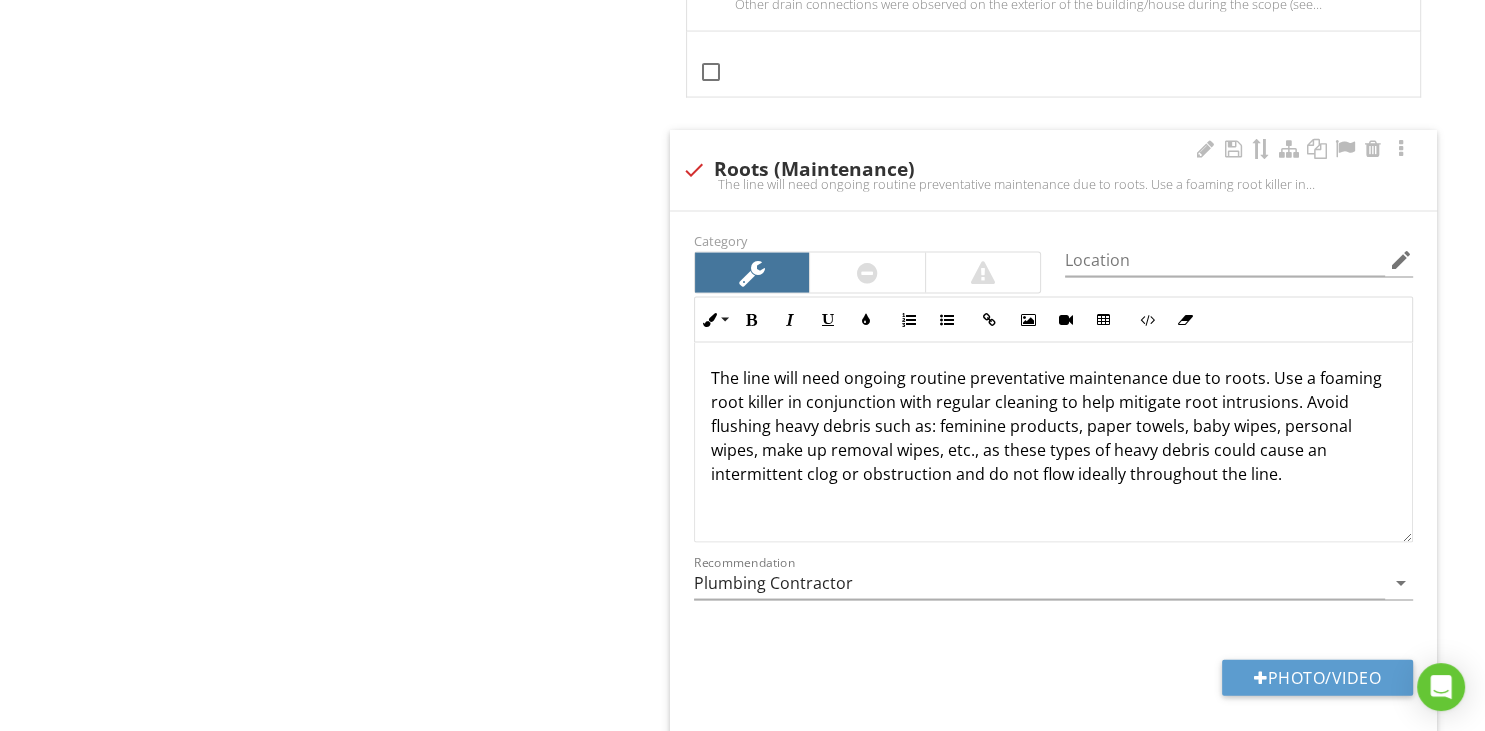 type on "18 feet out" 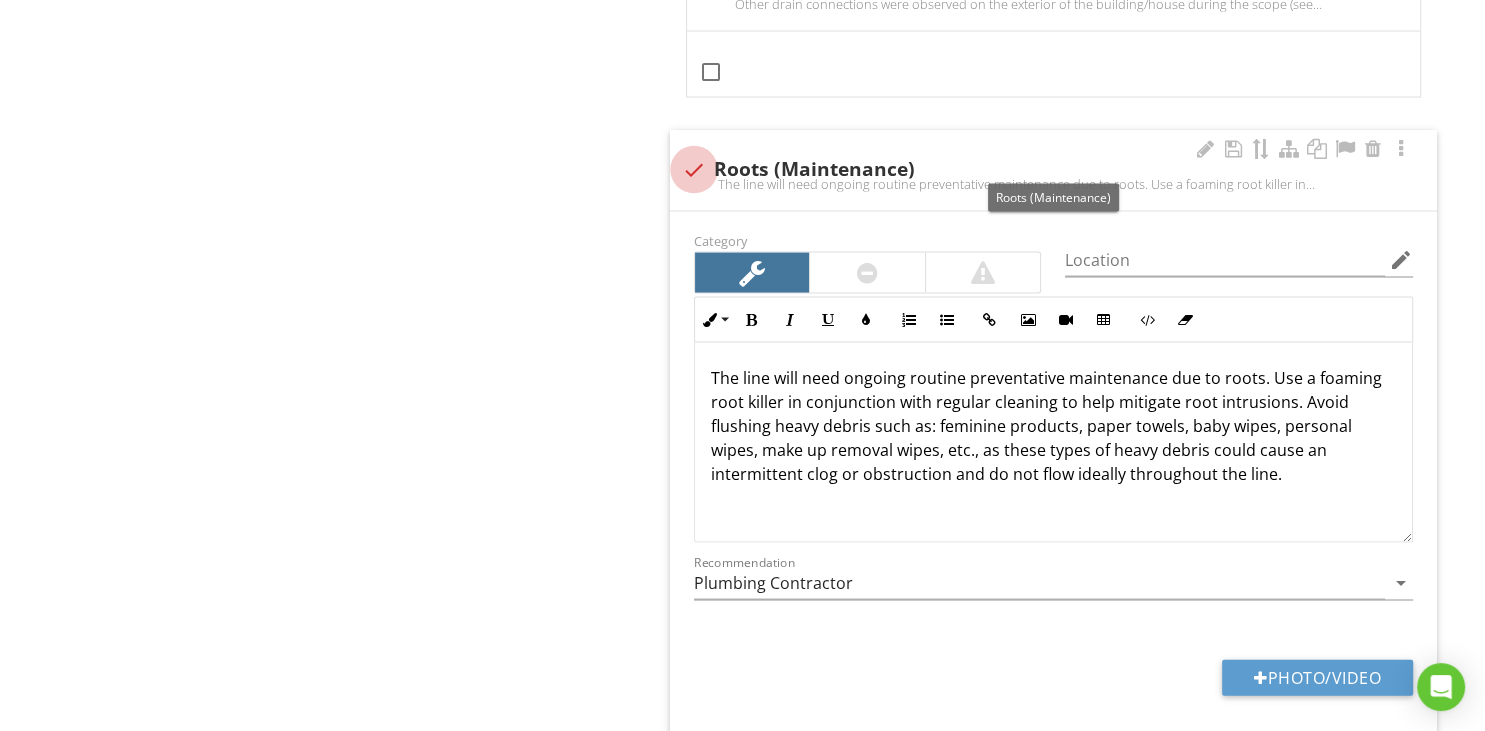 click at bounding box center (694, 170) 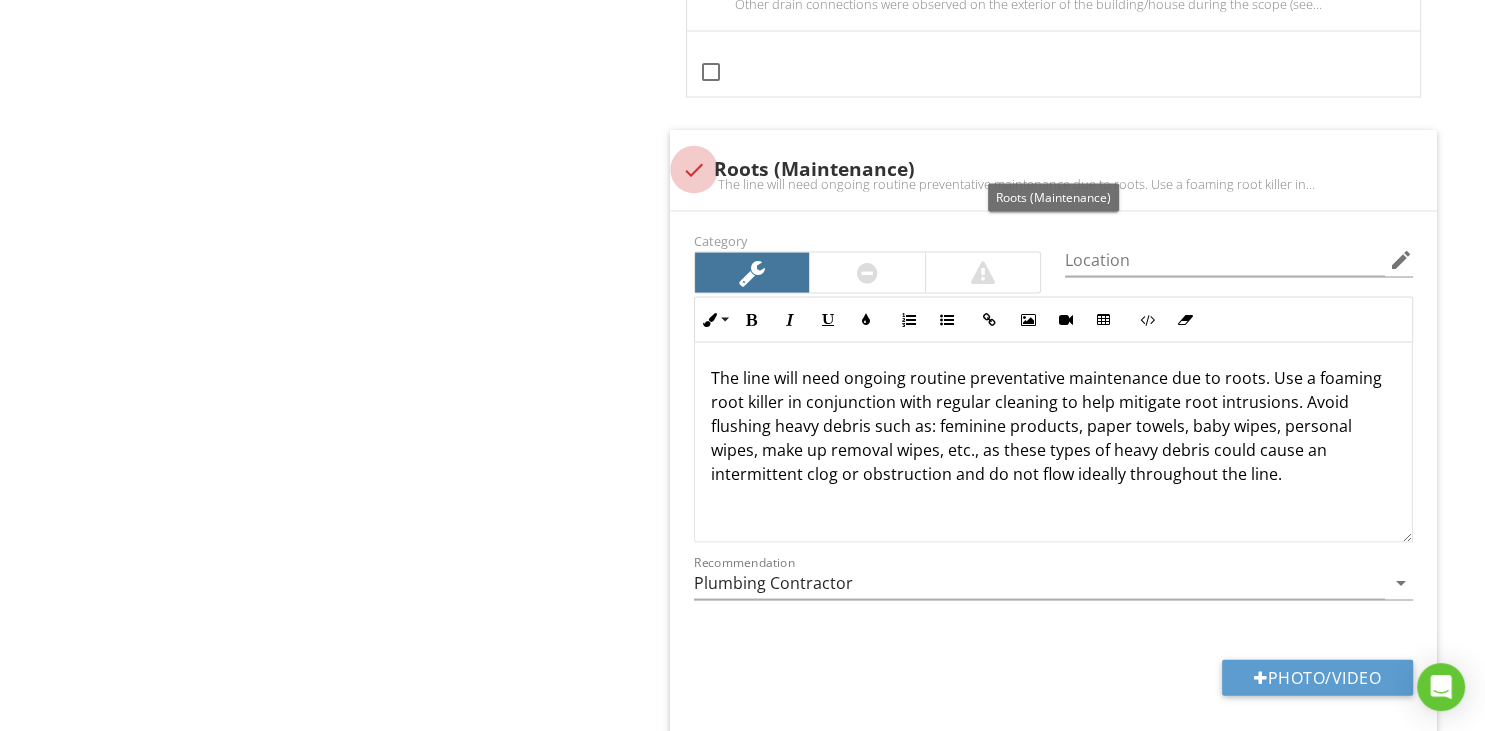 checkbox on "true" 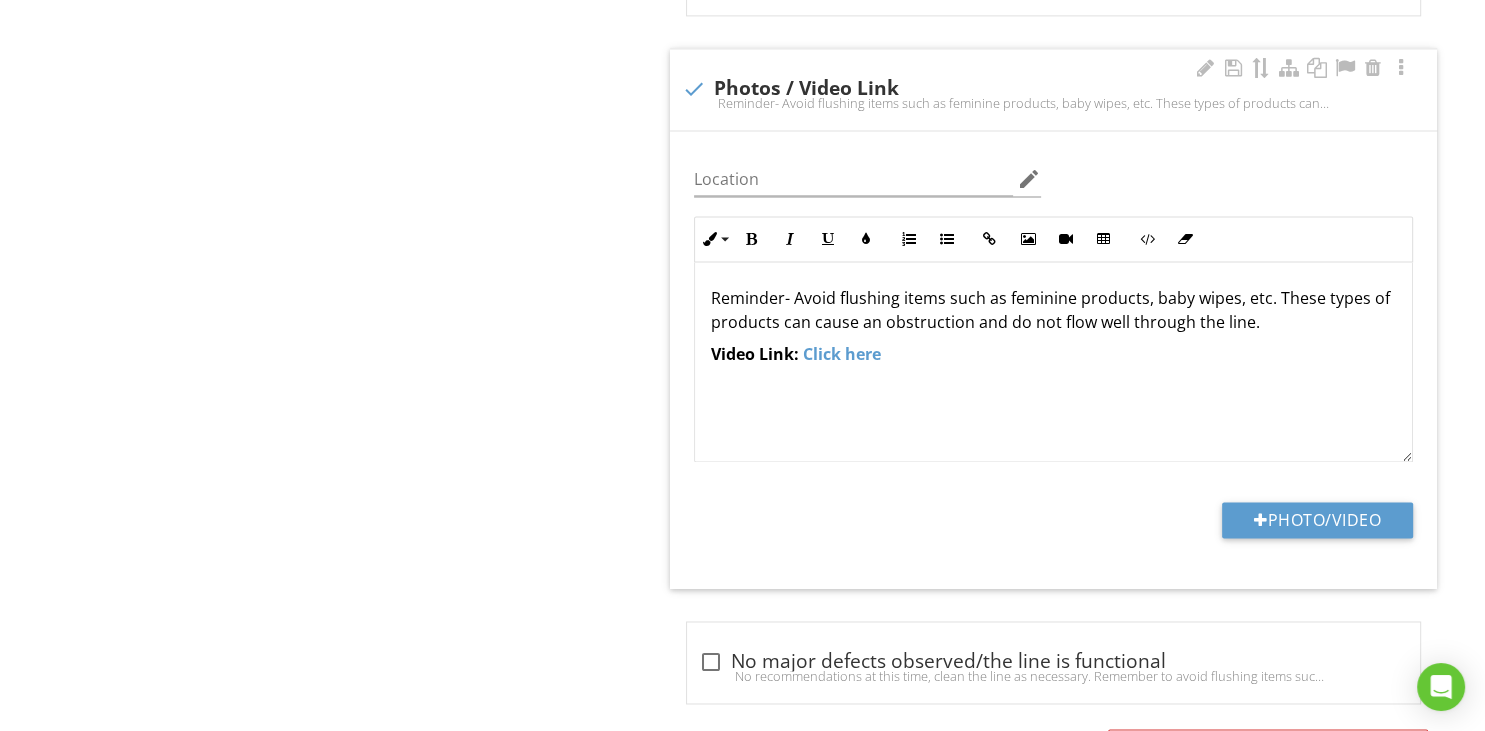 scroll, scrollTop: 2956, scrollLeft: 0, axis: vertical 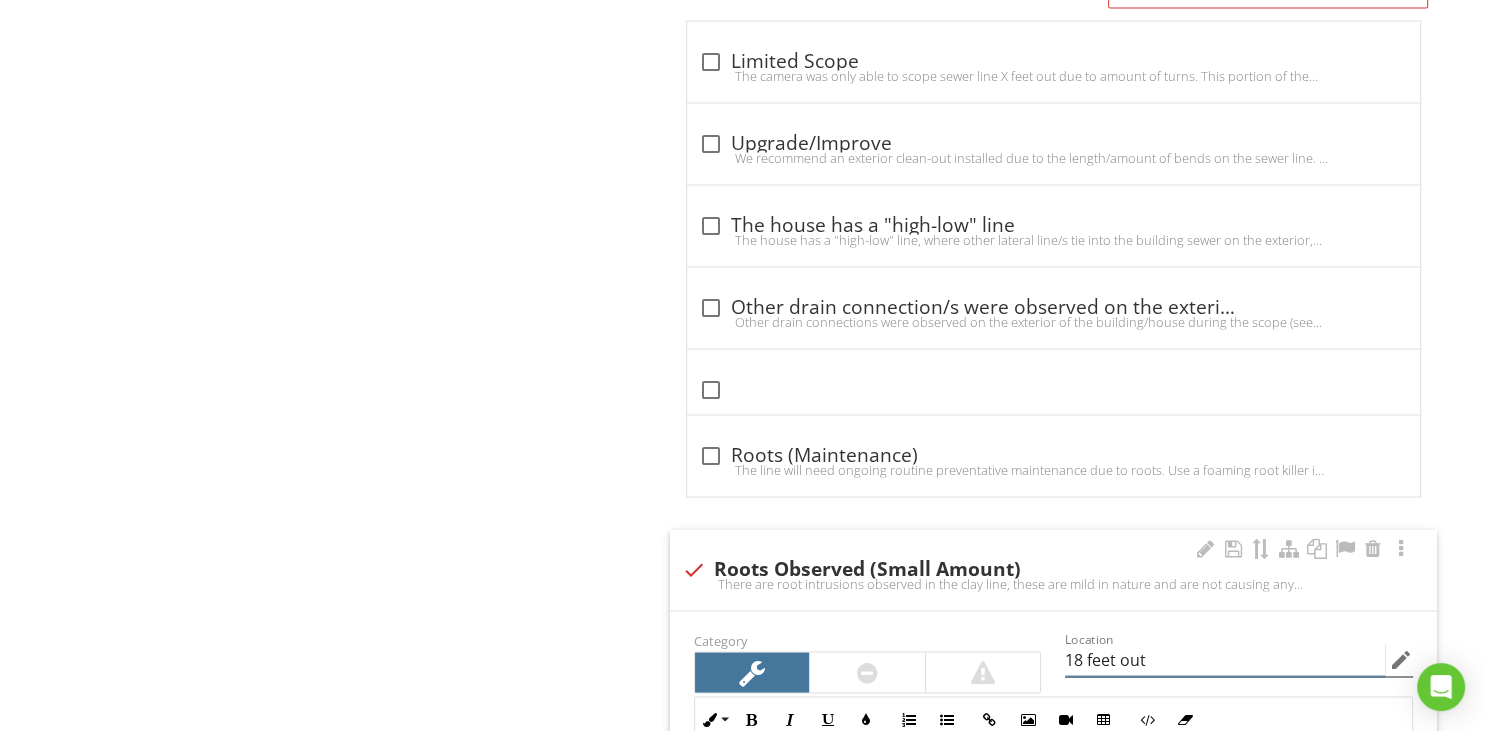 click on "18 feet out" at bounding box center [1225, 659] 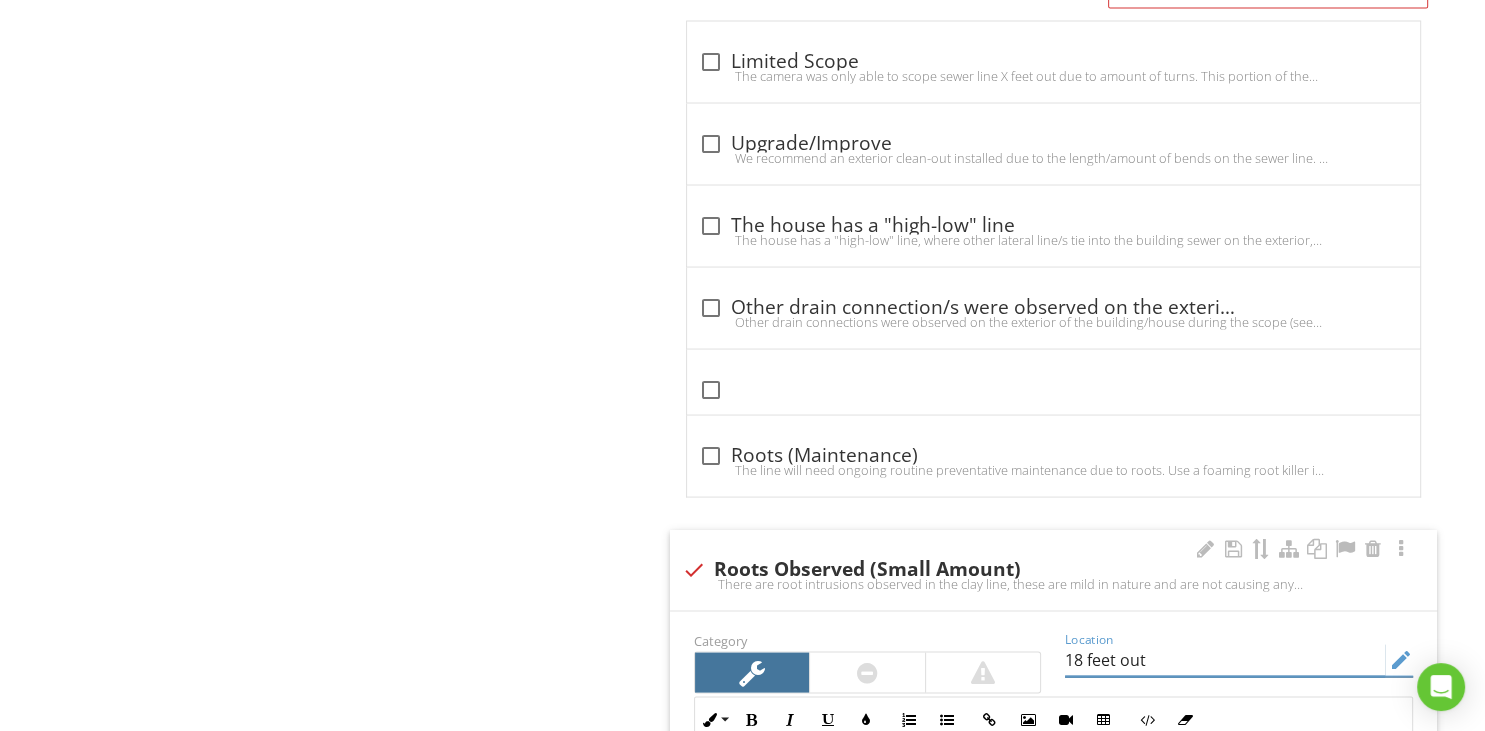 click on "18 feet out" at bounding box center [1225, 659] 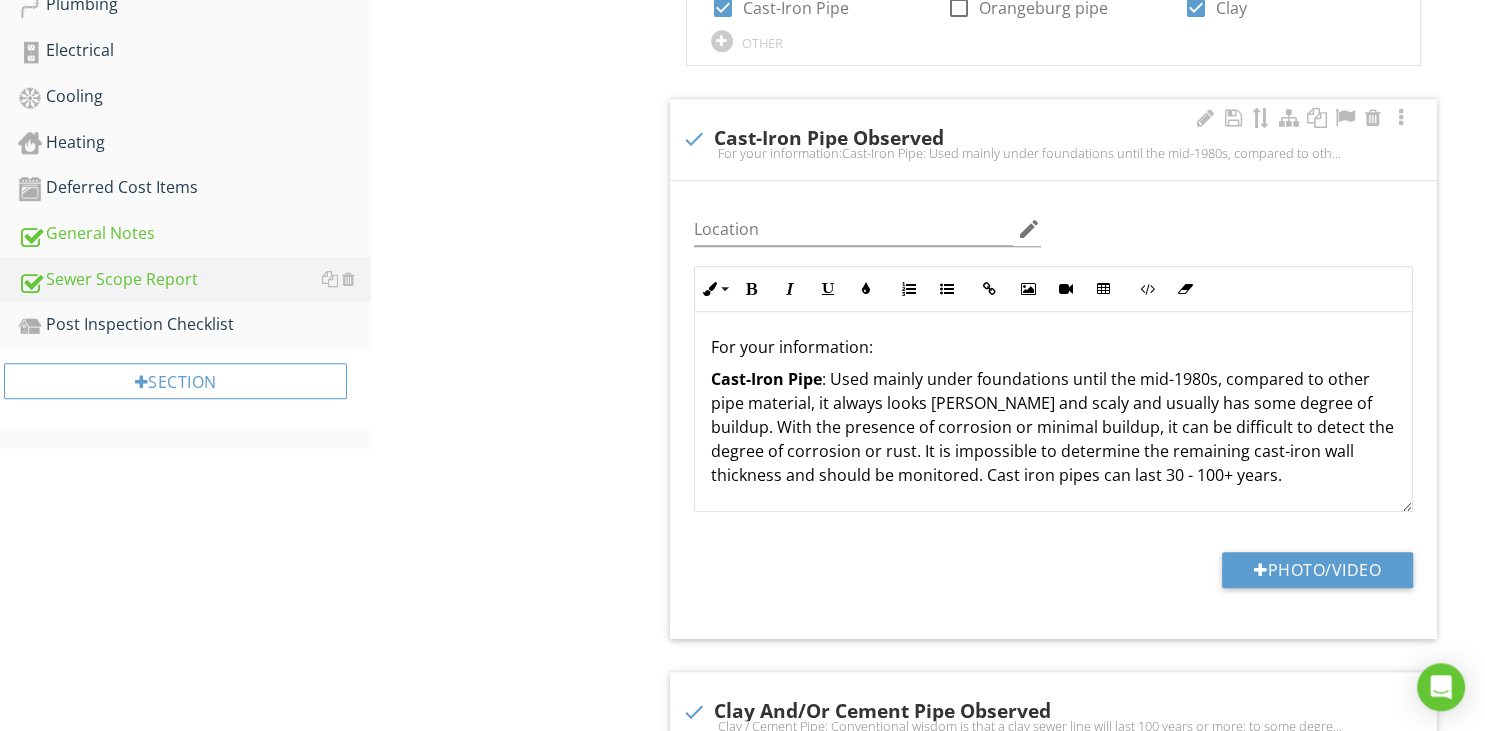 scroll, scrollTop: 1266, scrollLeft: 0, axis: vertical 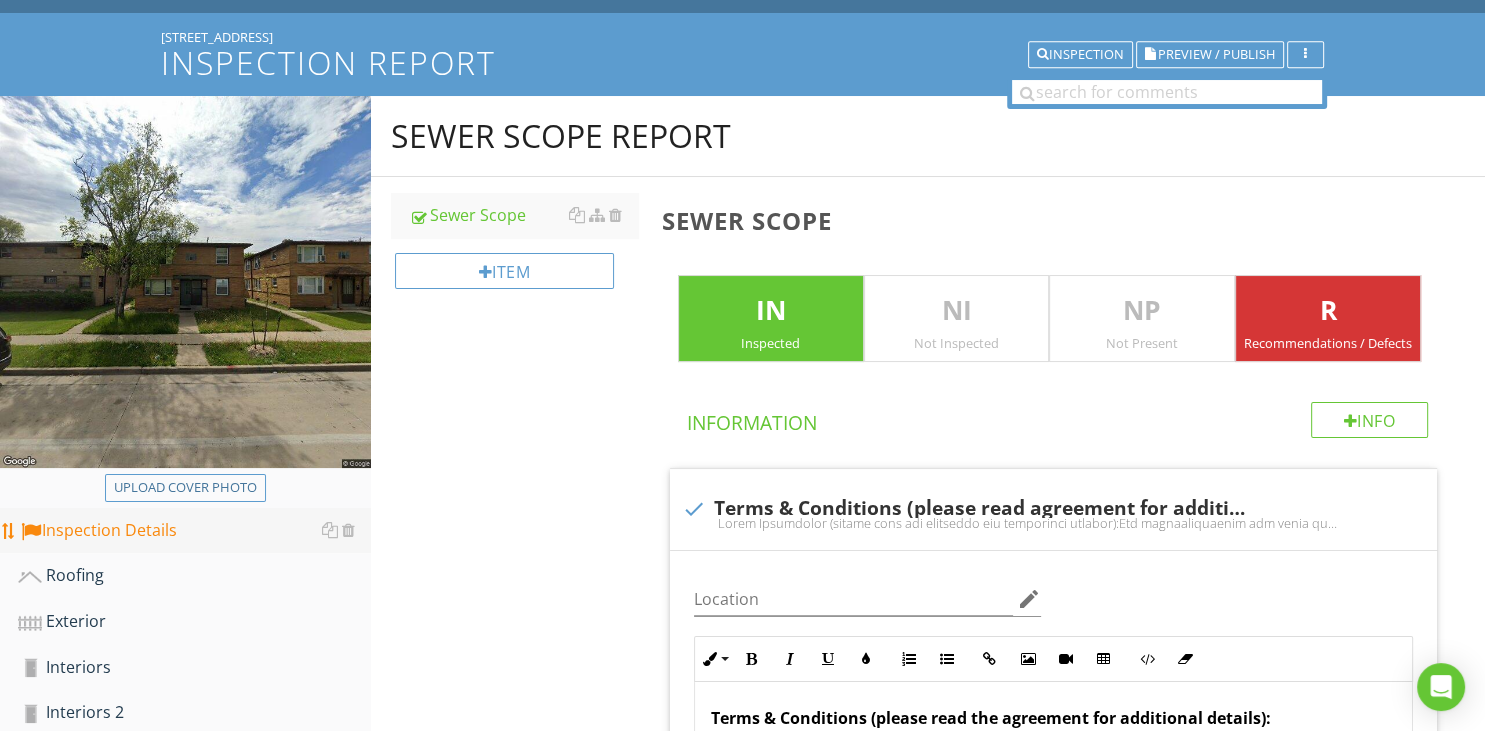 type on "18/20 feet out" 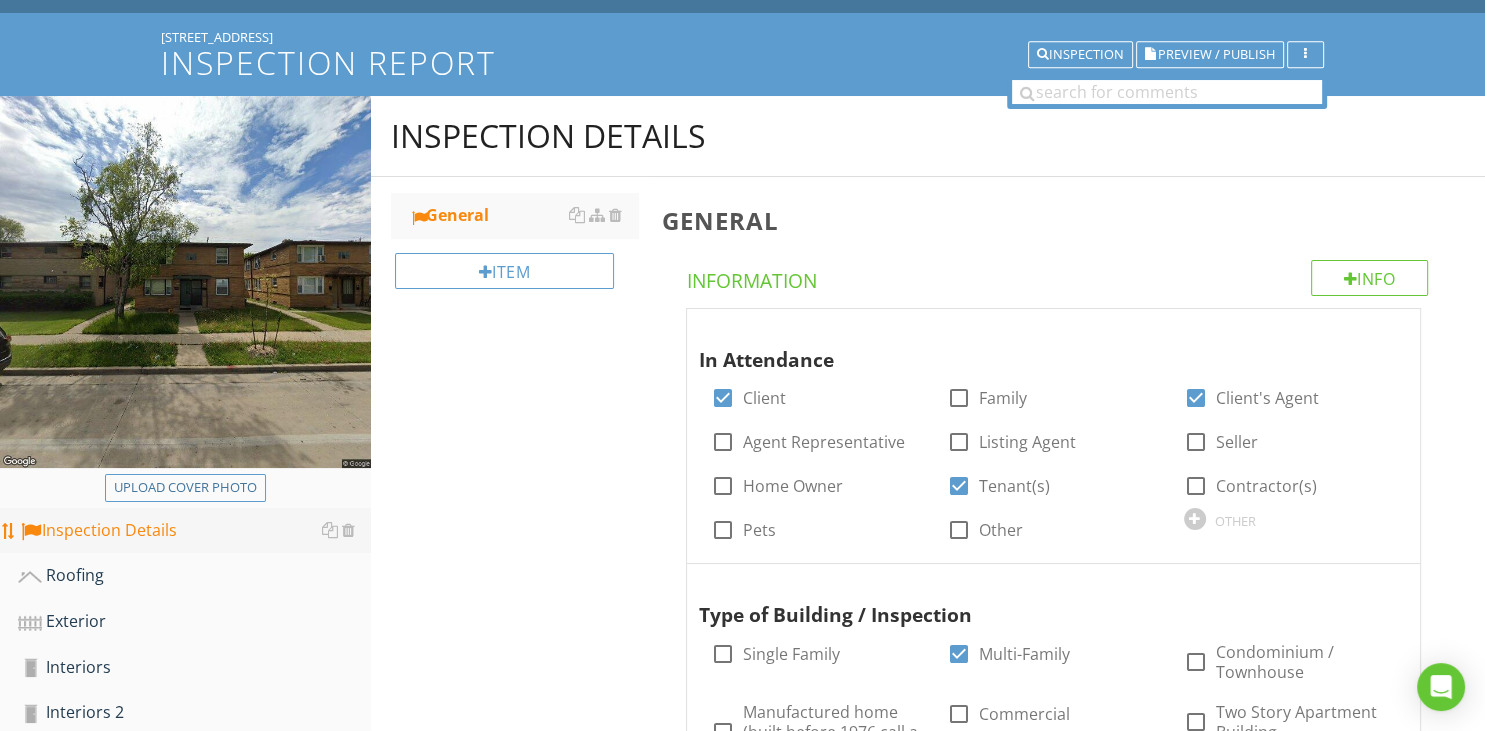 click on "Inspection Details" at bounding box center [194, 531] 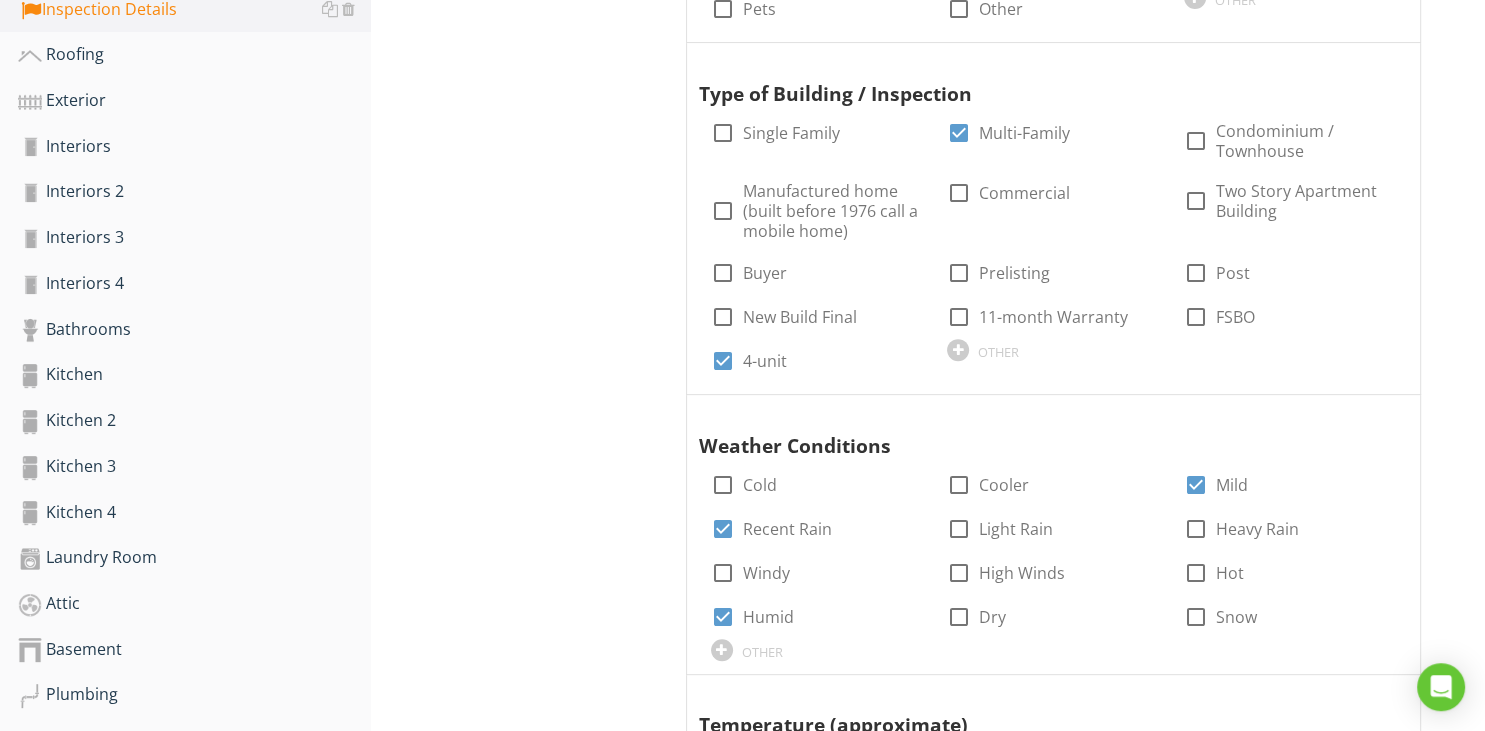 scroll, scrollTop: 632, scrollLeft: 0, axis: vertical 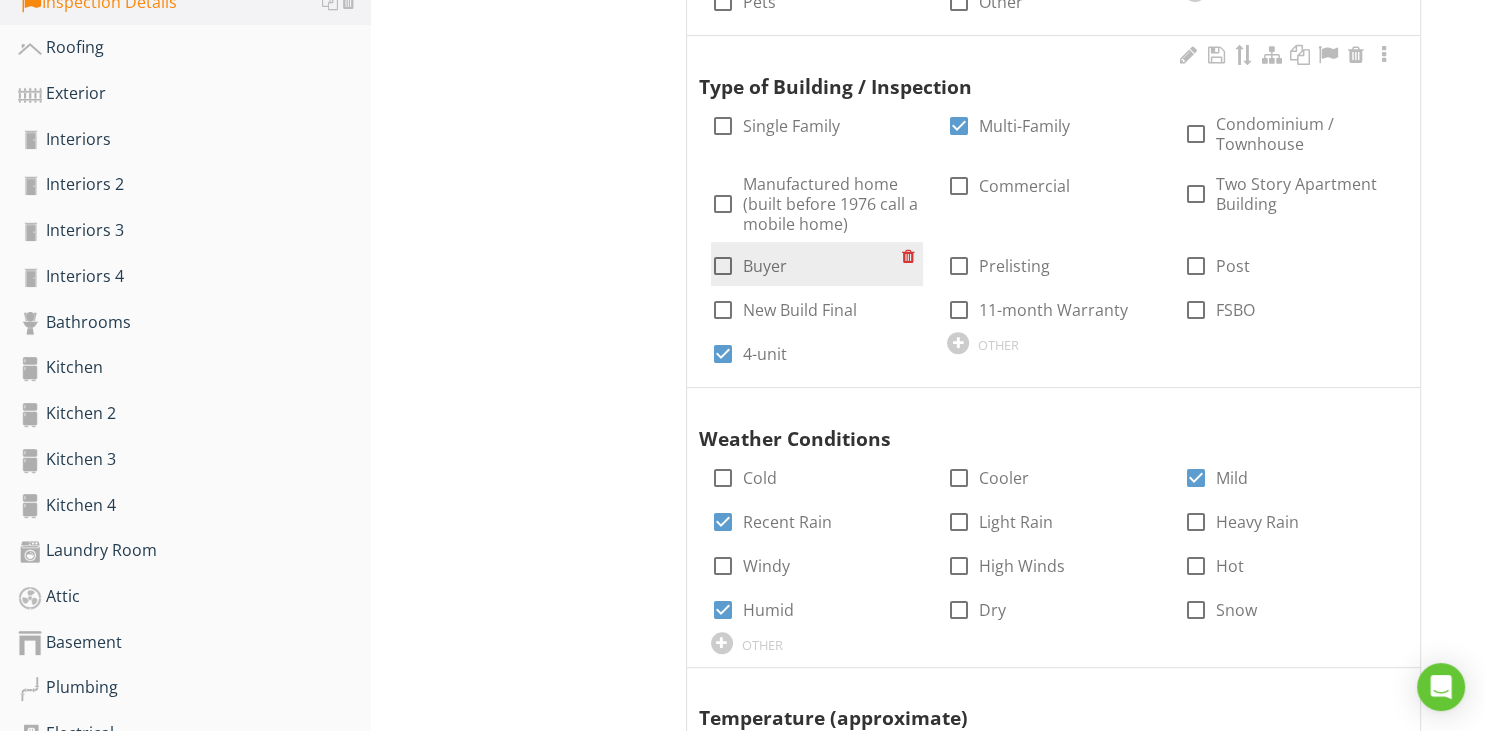 click at bounding box center (723, 266) 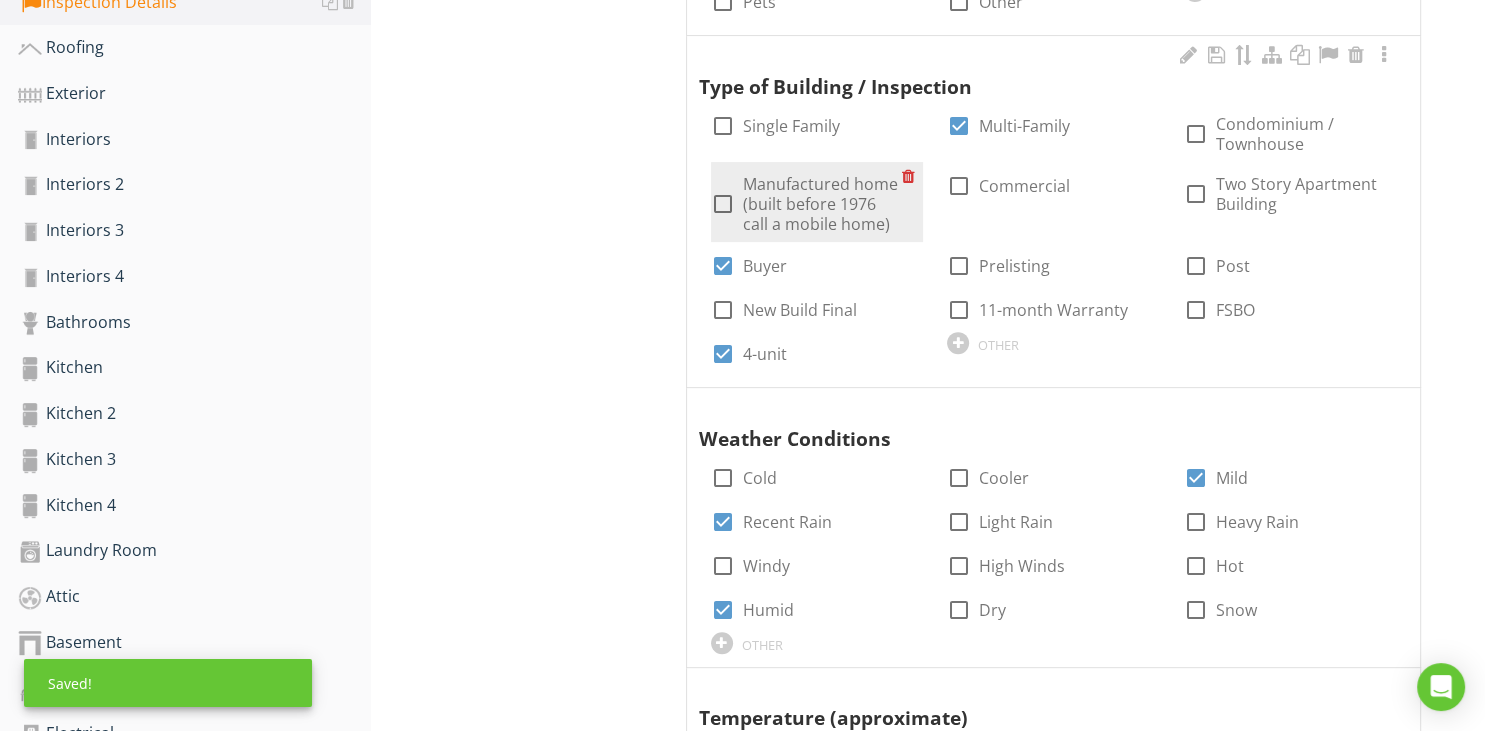 drag, startPoint x: 787, startPoint y: 351, endPoint x: 806, endPoint y: 225, distance: 127.424484 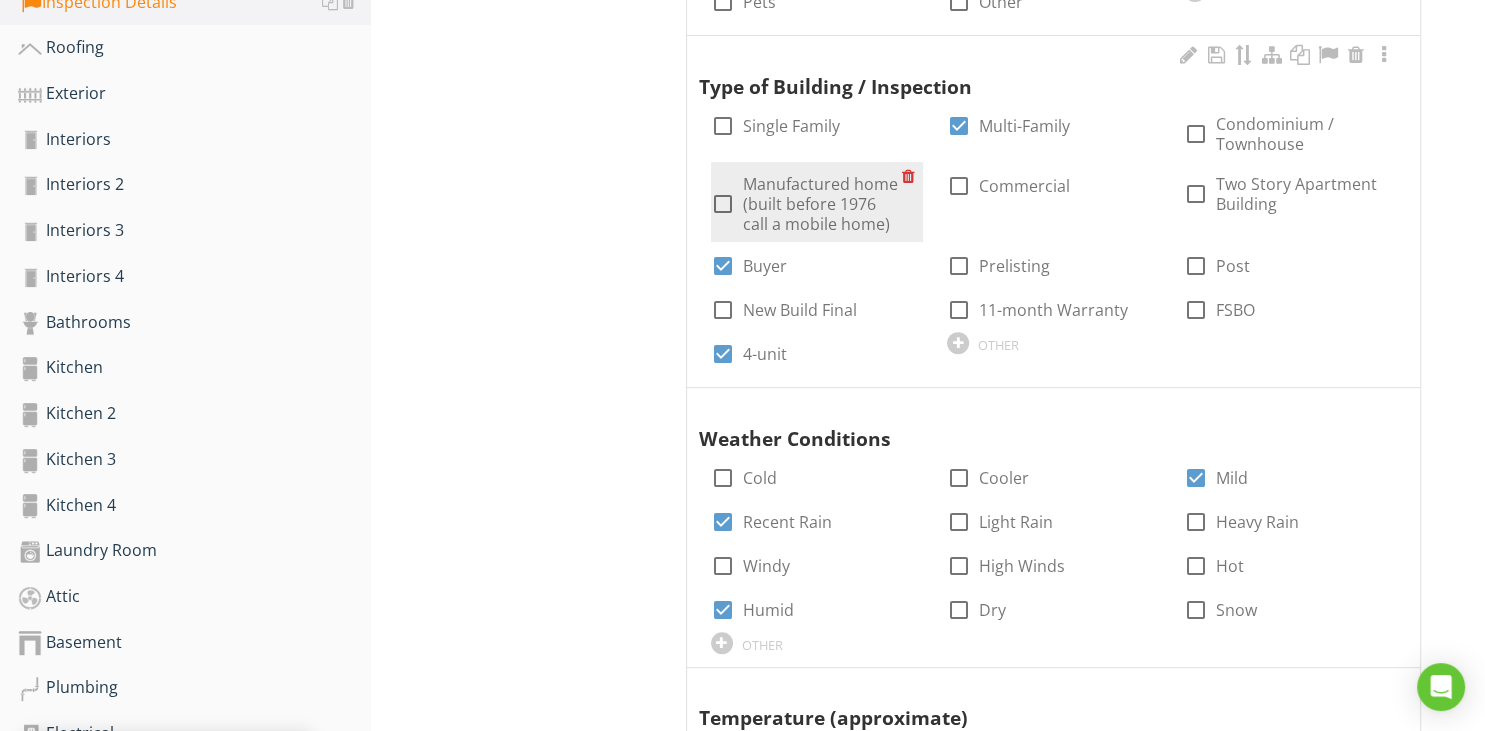 drag, startPoint x: 855, startPoint y: 330, endPoint x: 851, endPoint y: 238, distance: 92.086914 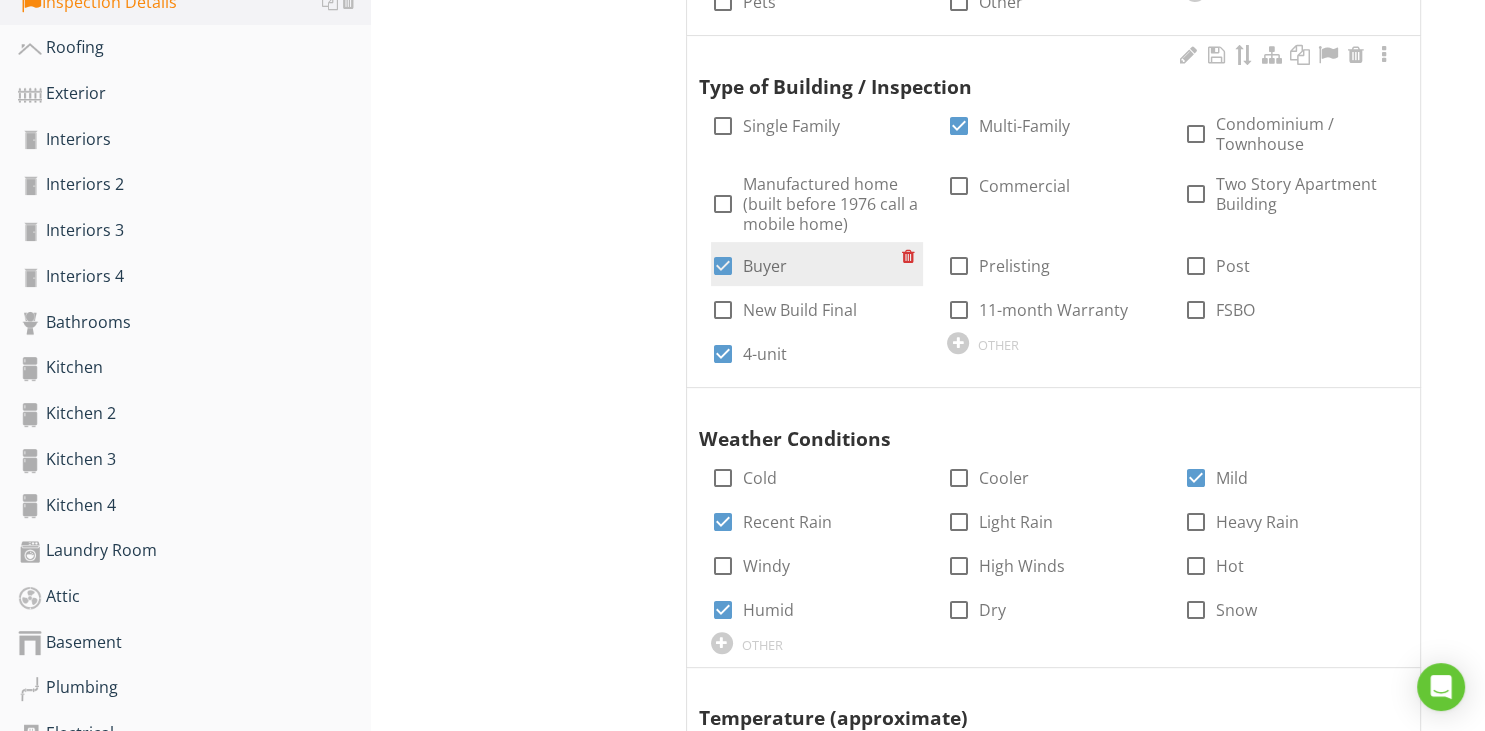 drag, startPoint x: 731, startPoint y: 348, endPoint x: 736, endPoint y: 248, distance: 100.12492 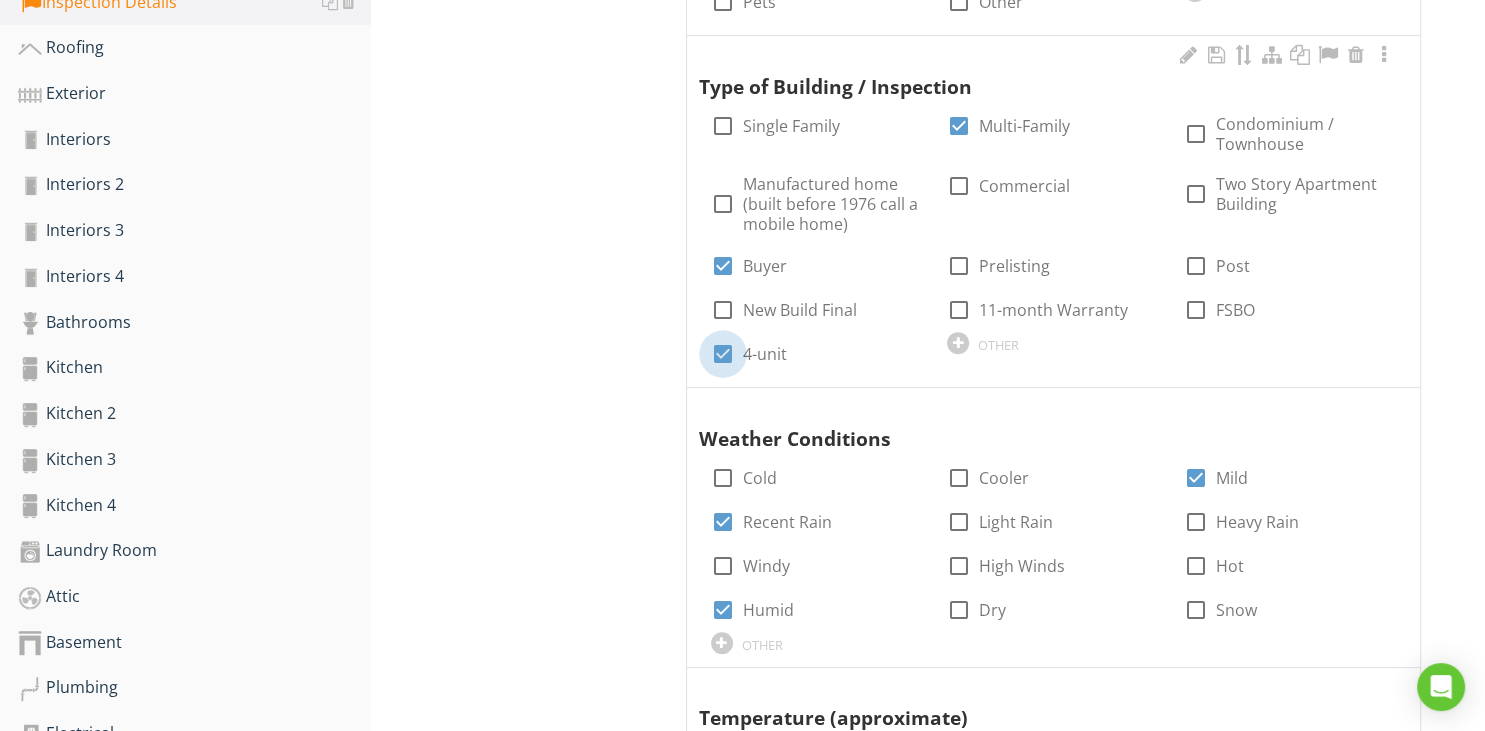 drag, startPoint x: 716, startPoint y: 350, endPoint x: 702, endPoint y: 366, distance: 21.260292 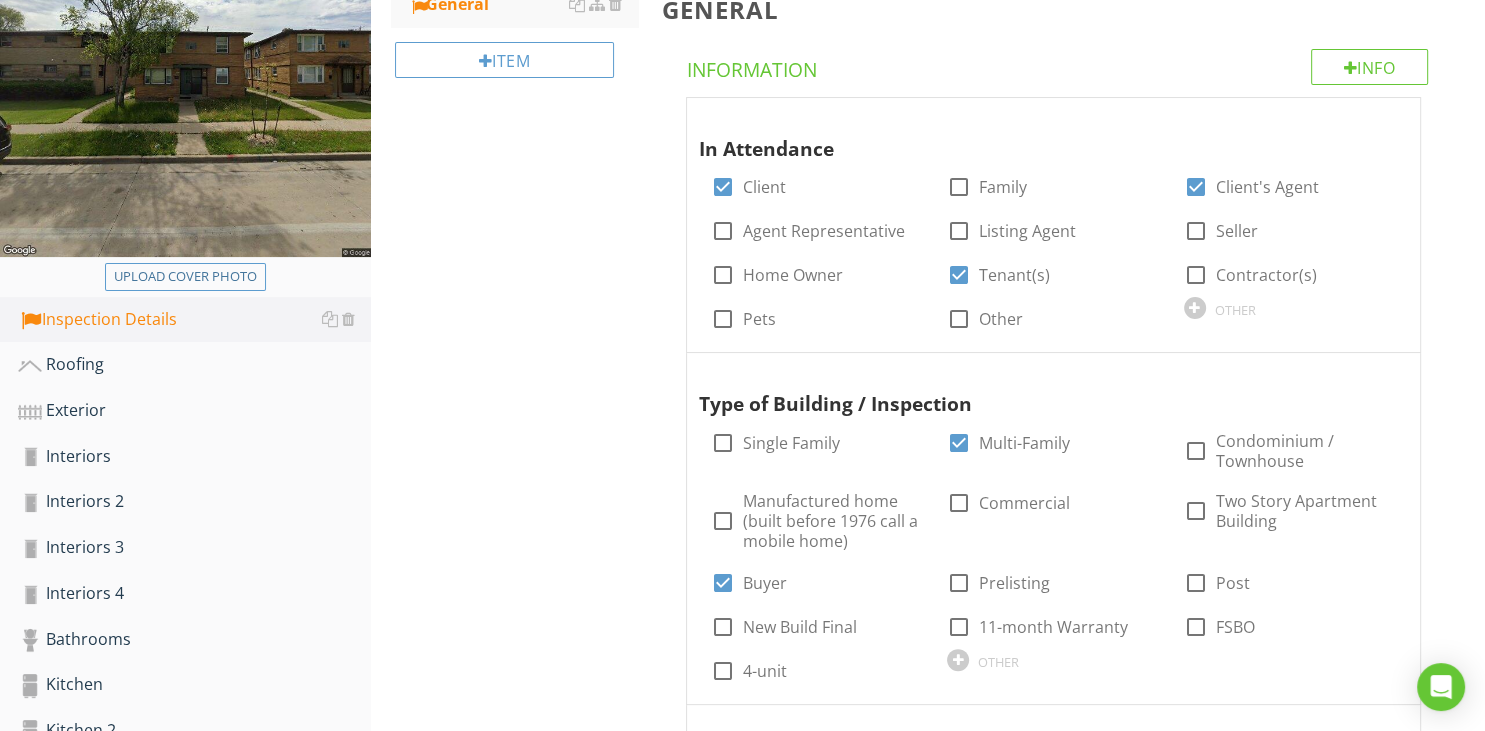 scroll, scrollTop: 420, scrollLeft: 0, axis: vertical 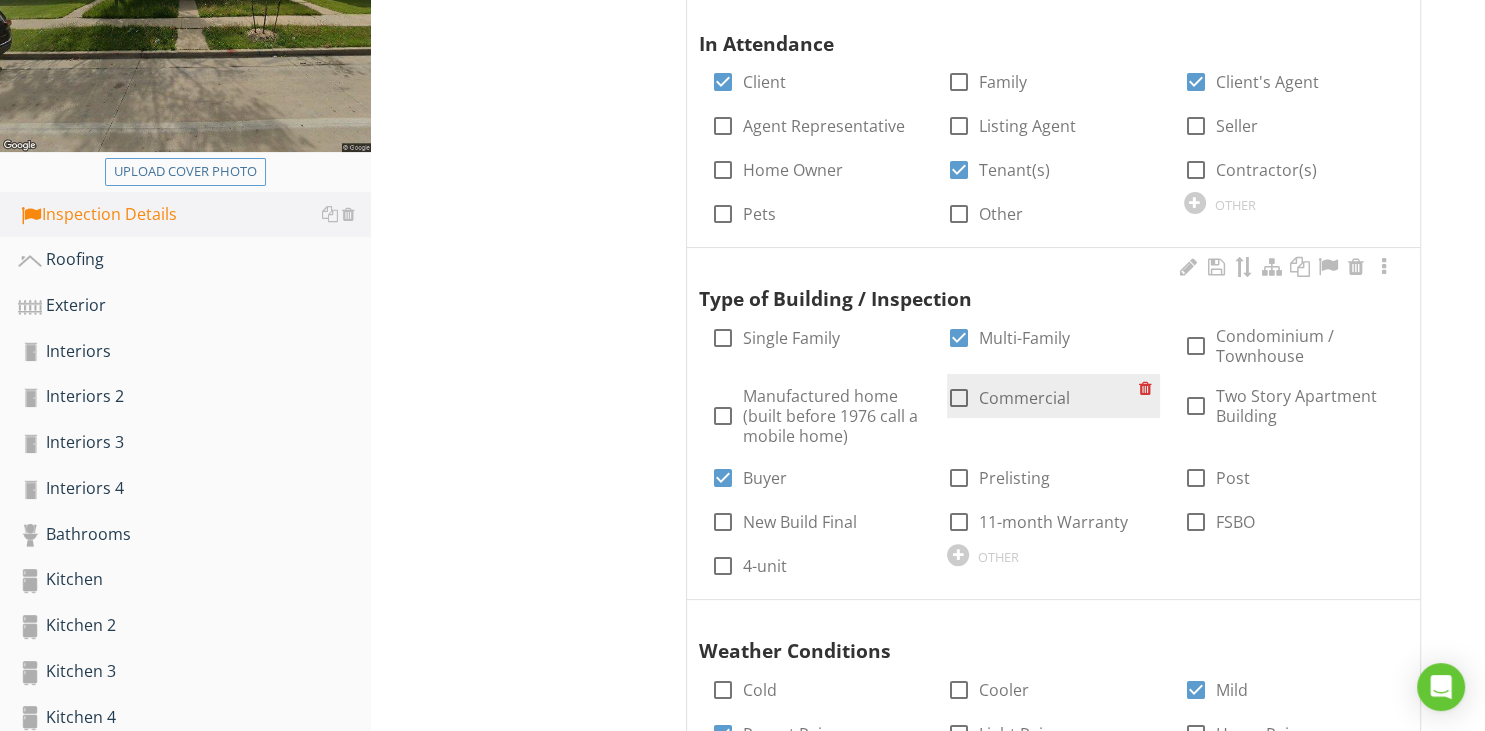 click on "Commercial" at bounding box center [1024, 398] 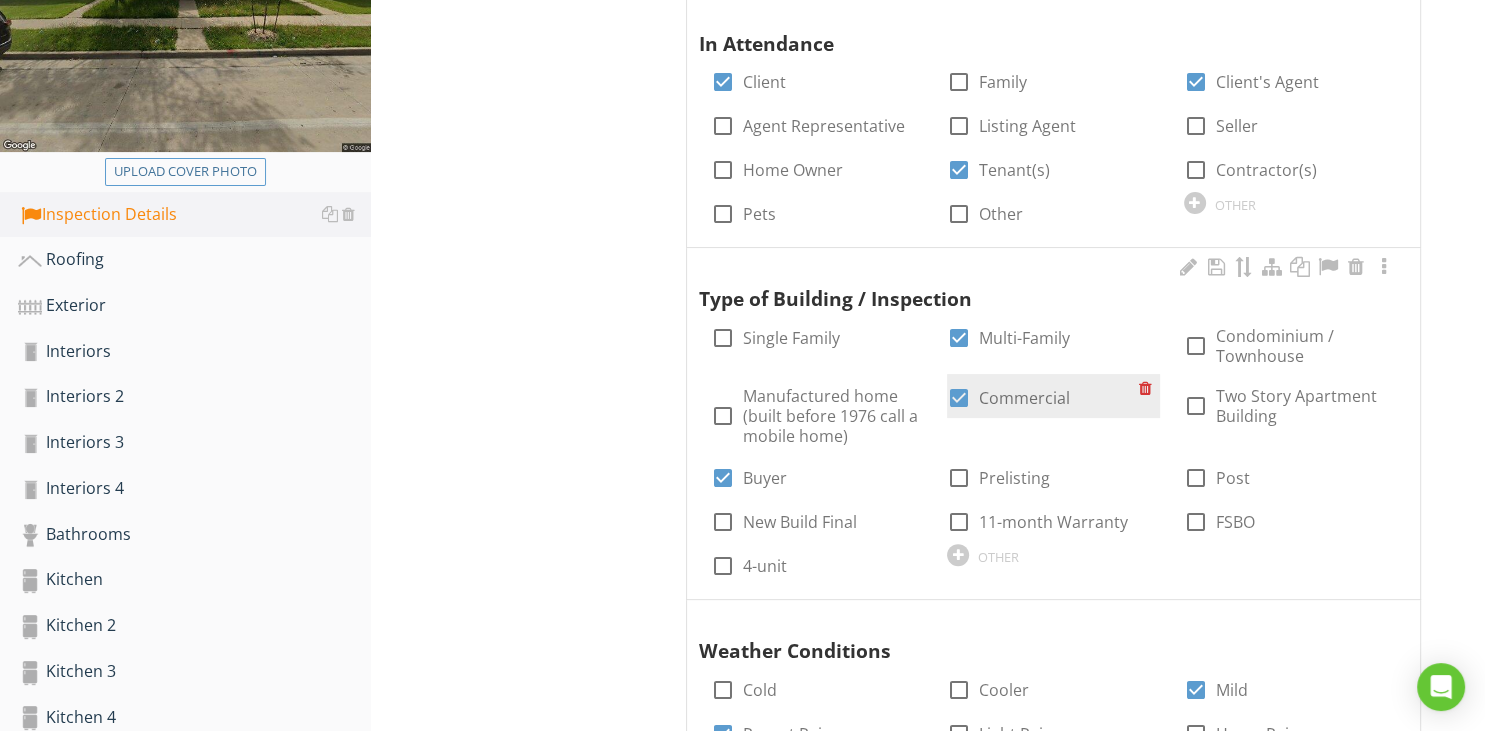 click at bounding box center (959, 398) 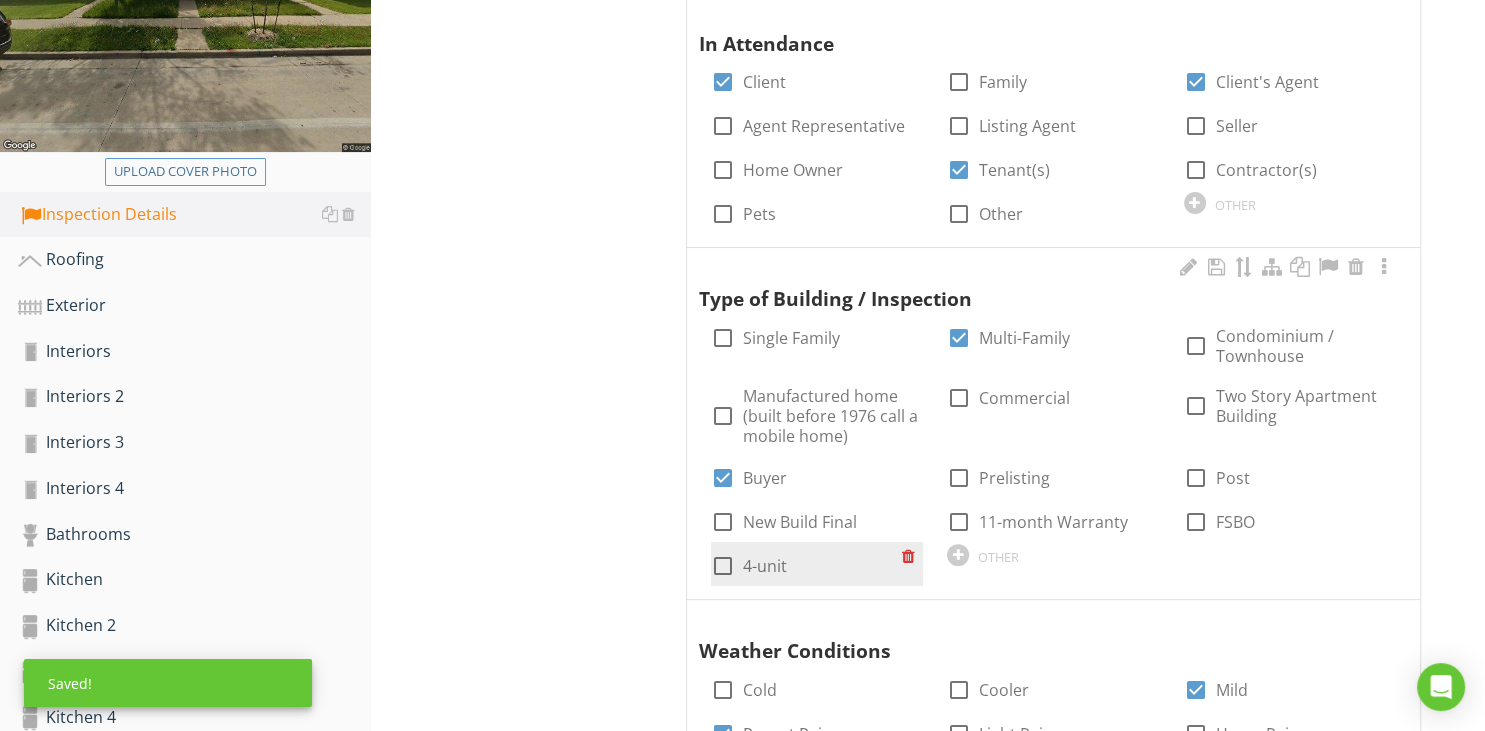 scroll, scrollTop: 632, scrollLeft: 0, axis: vertical 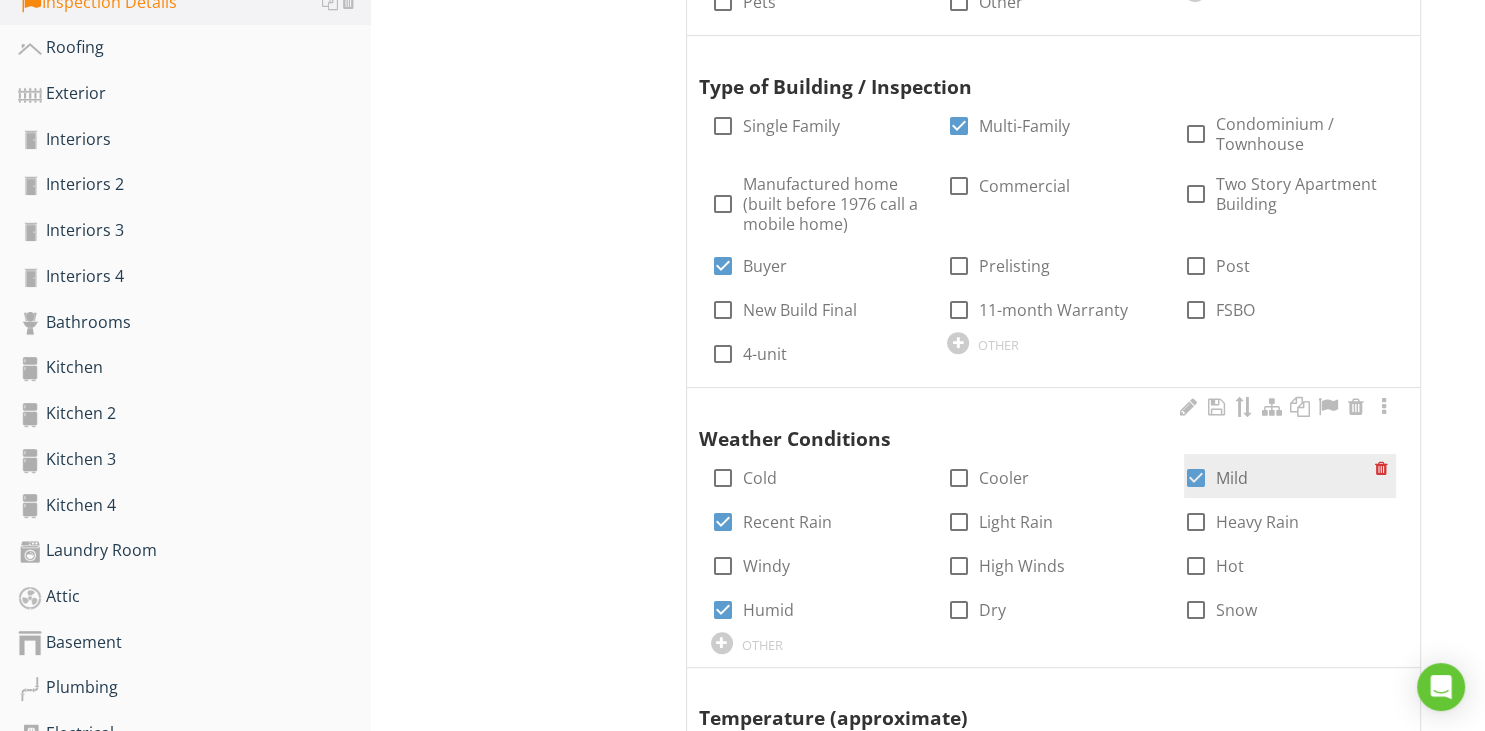 click at bounding box center [1196, 478] 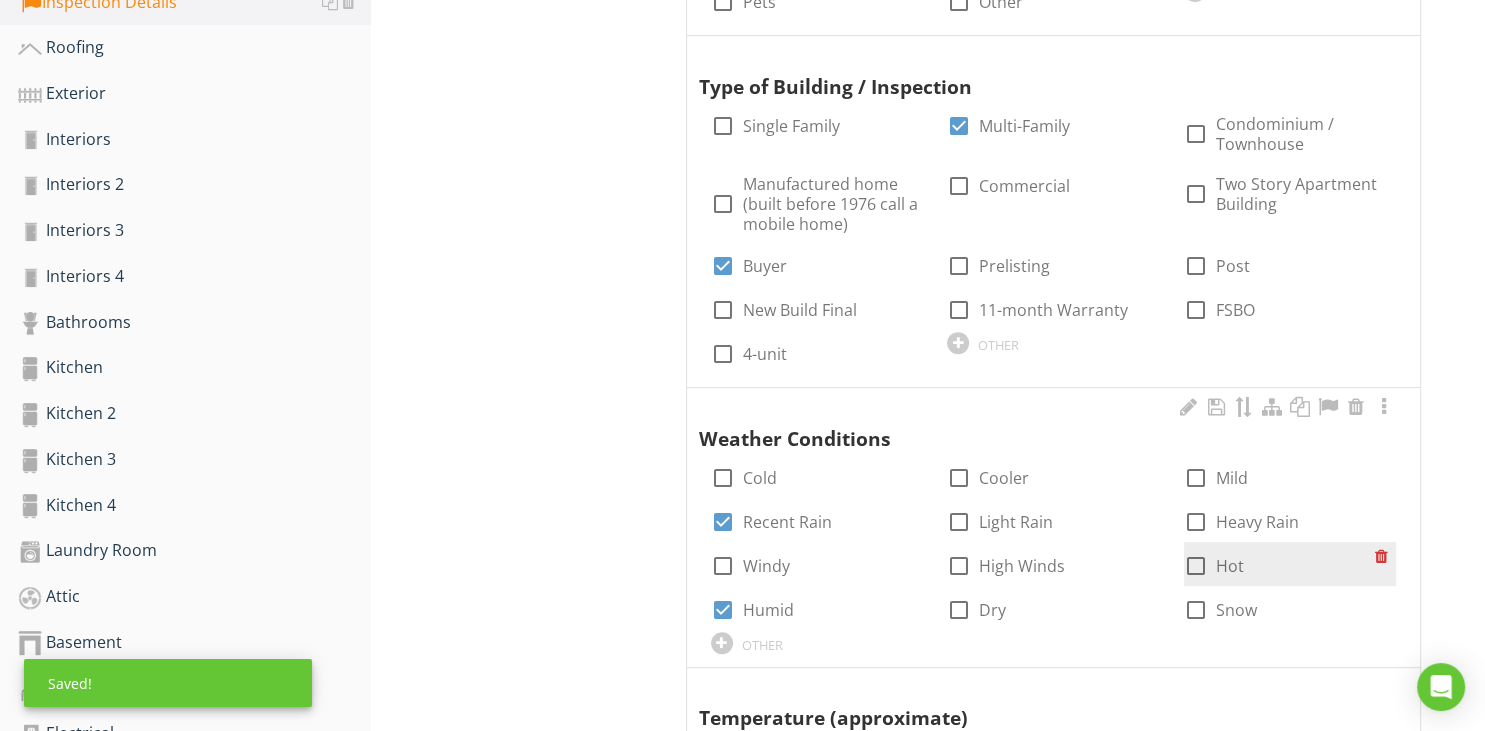 click at bounding box center (1196, 566) 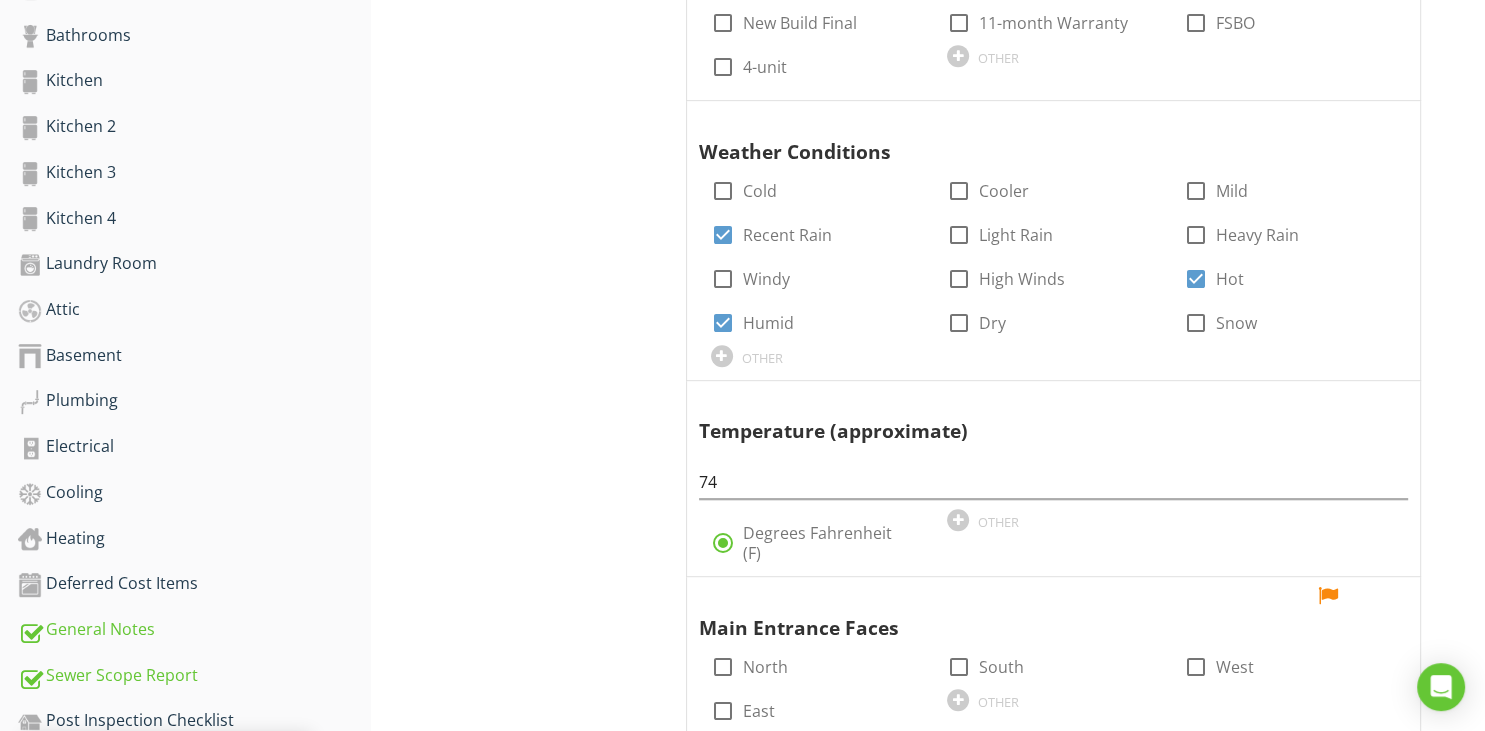 scroll, scrollTop: 948, scrollLeft: 0, axis: vertical 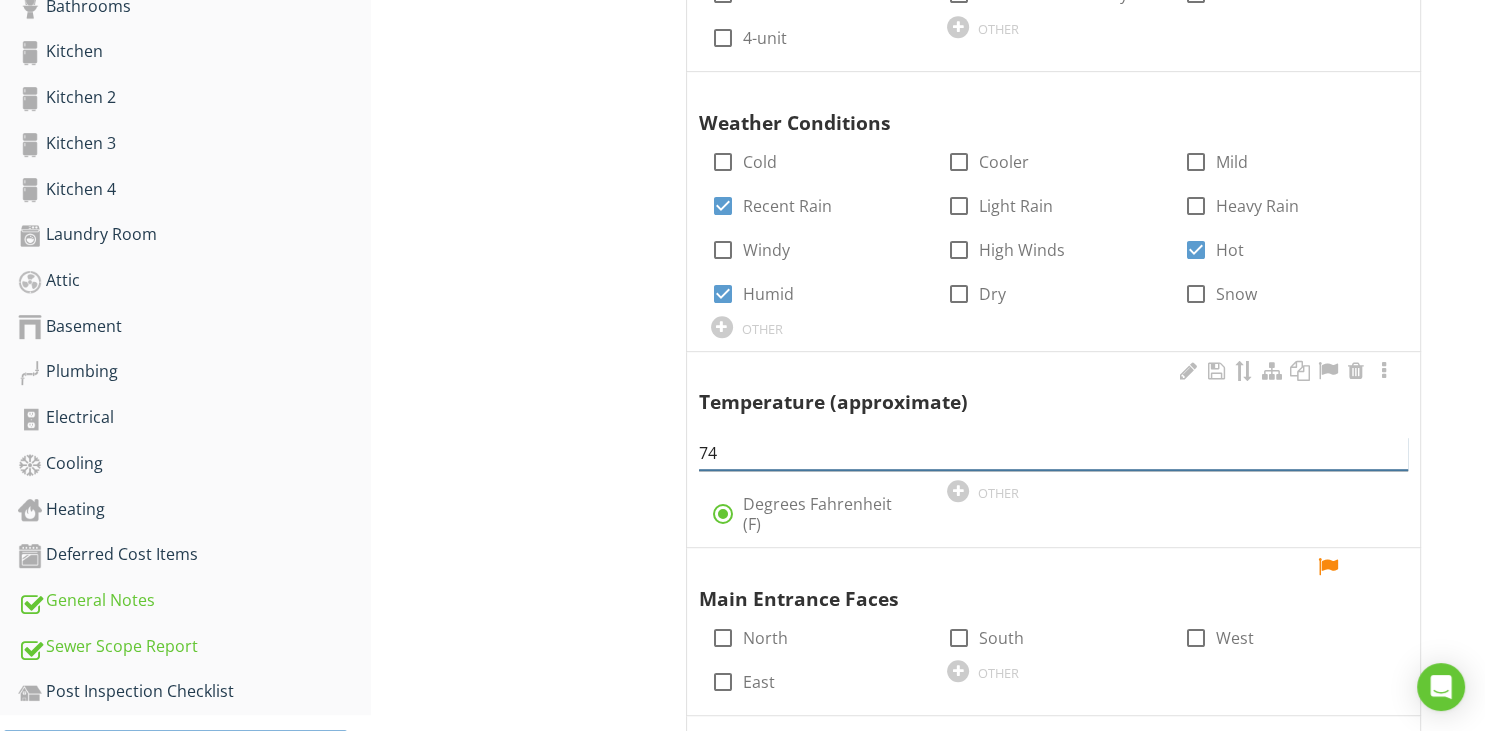 click on "74" at bounding box center (1053, 453) 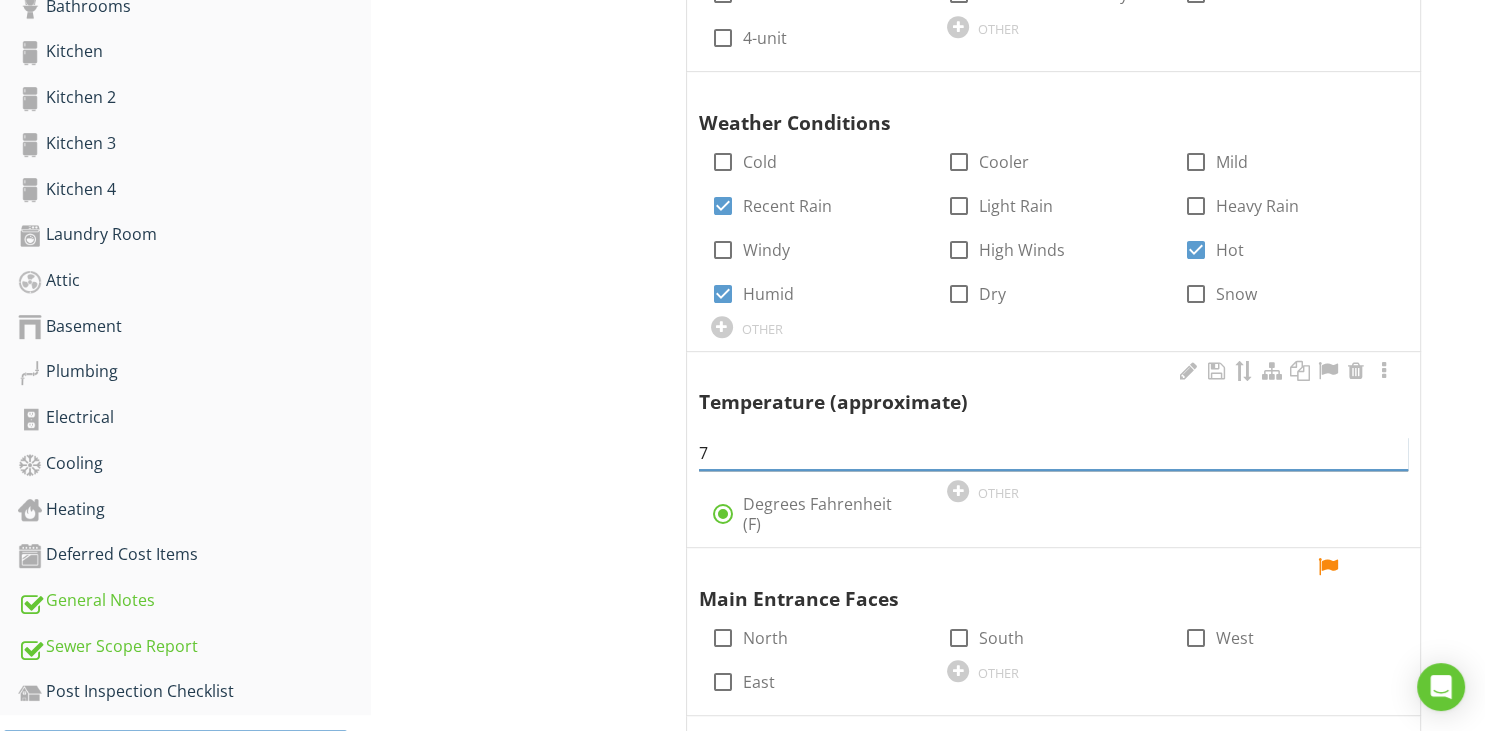 type on "79" 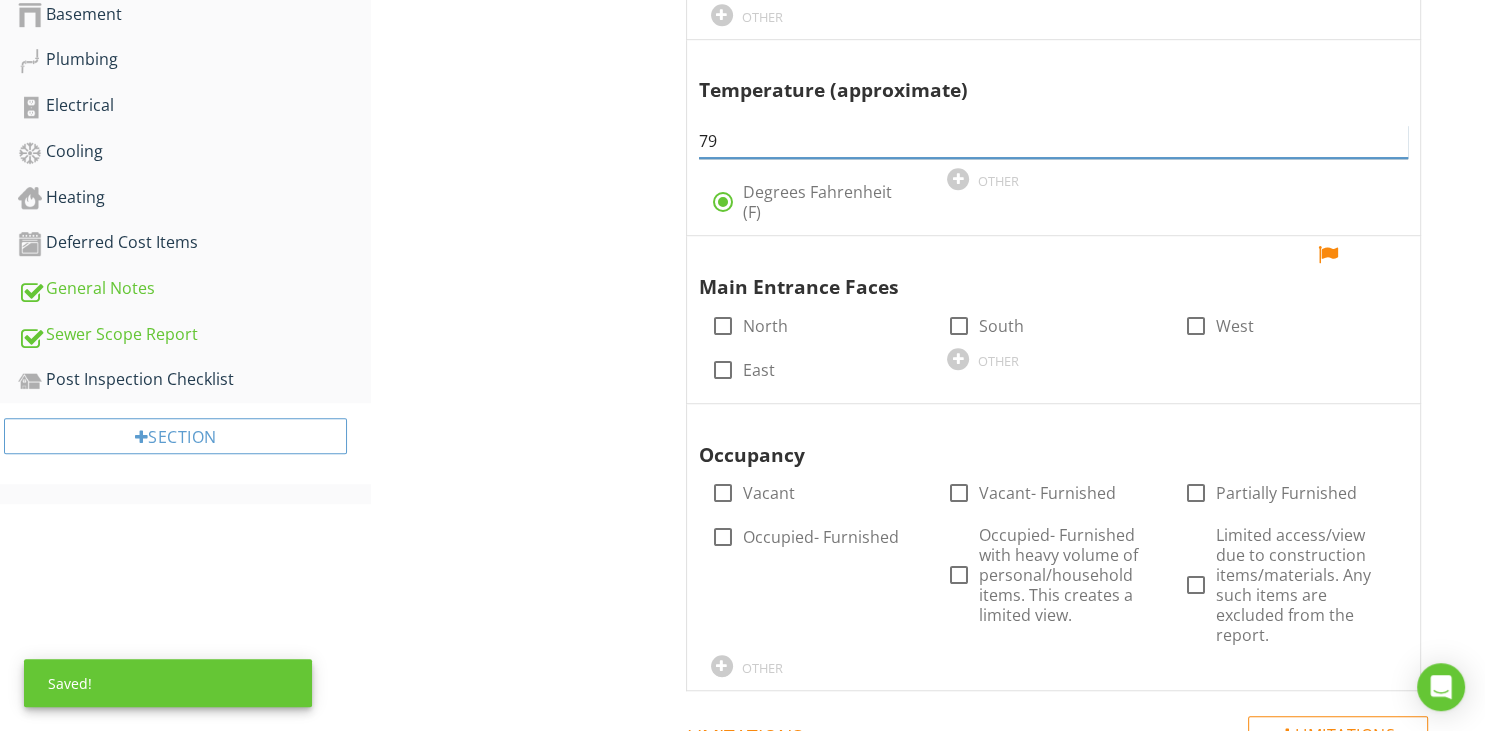 scroll, scrollTop: 1265, scrollLeft: 0, axis: vertical 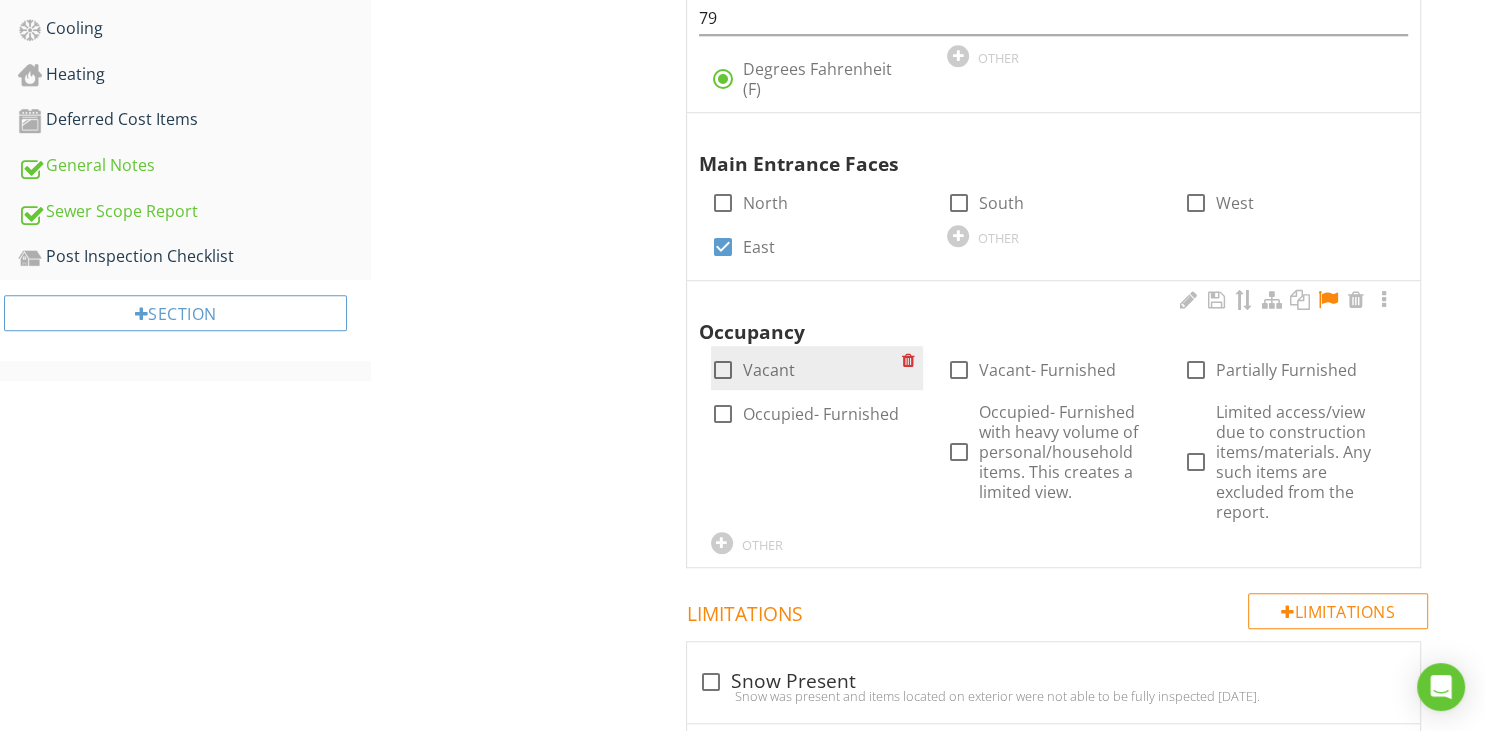 click at bounding box center (723, 370) 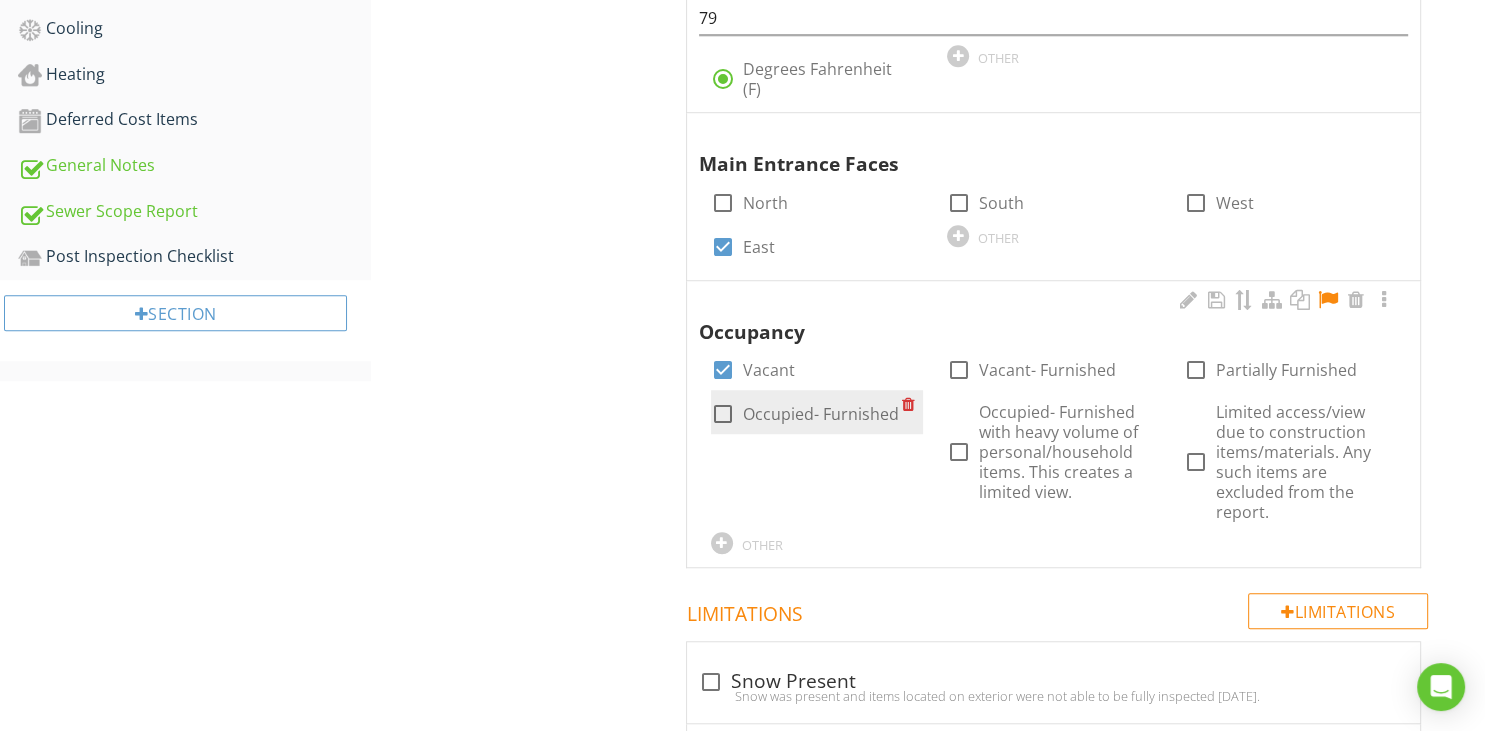 click at bounding box center [723, 414] 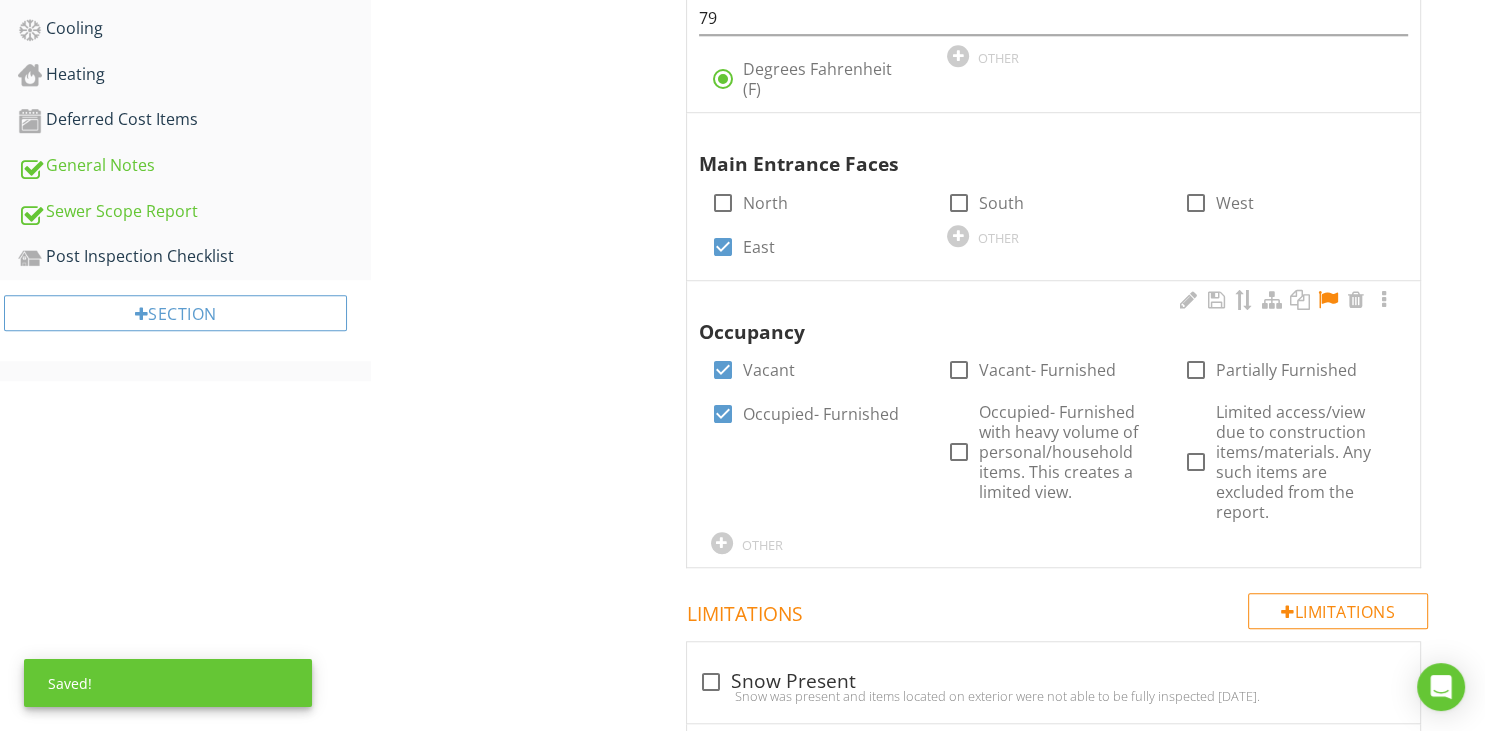 click at bounding box center (1328, 300) 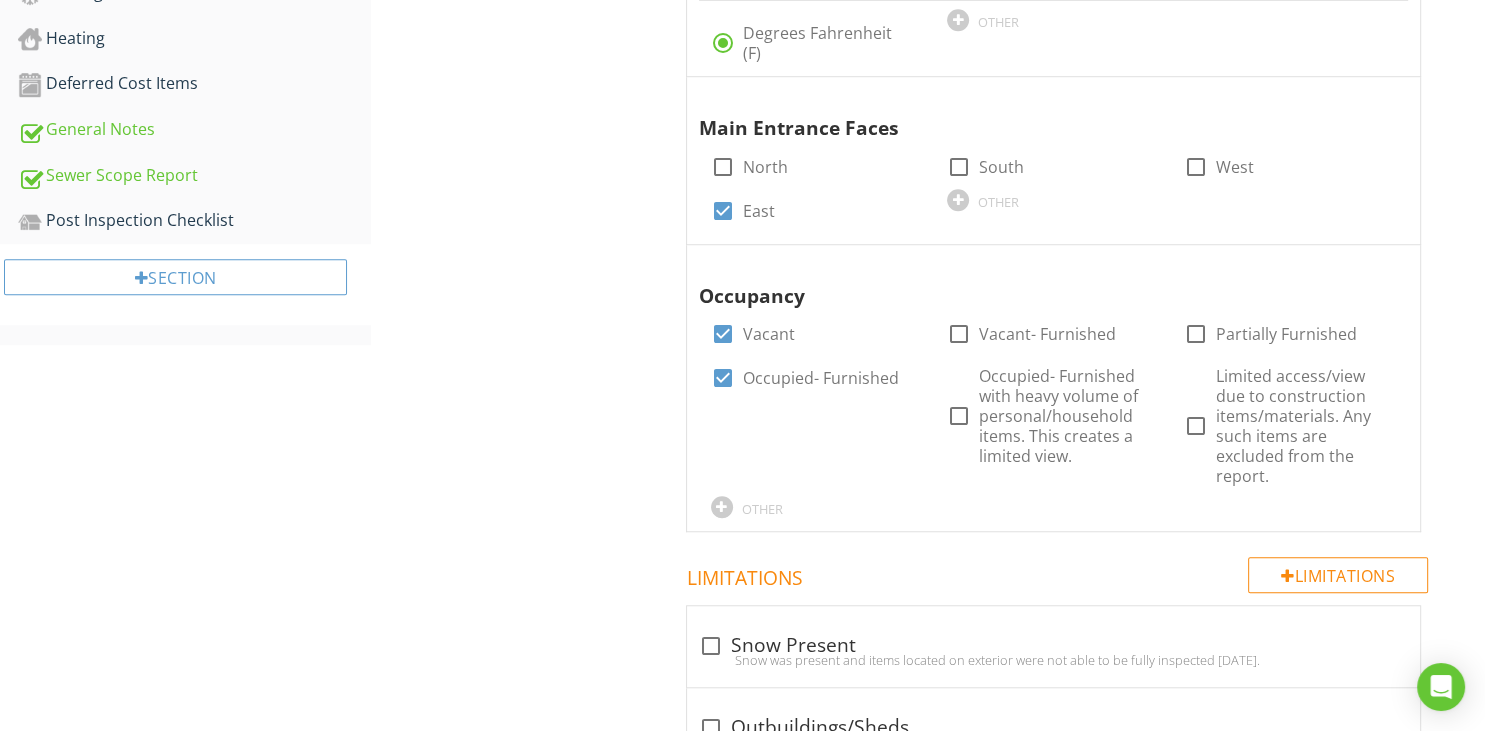 scroll, scrollTop: 1594, scrollLeft: 0, axis: vertical 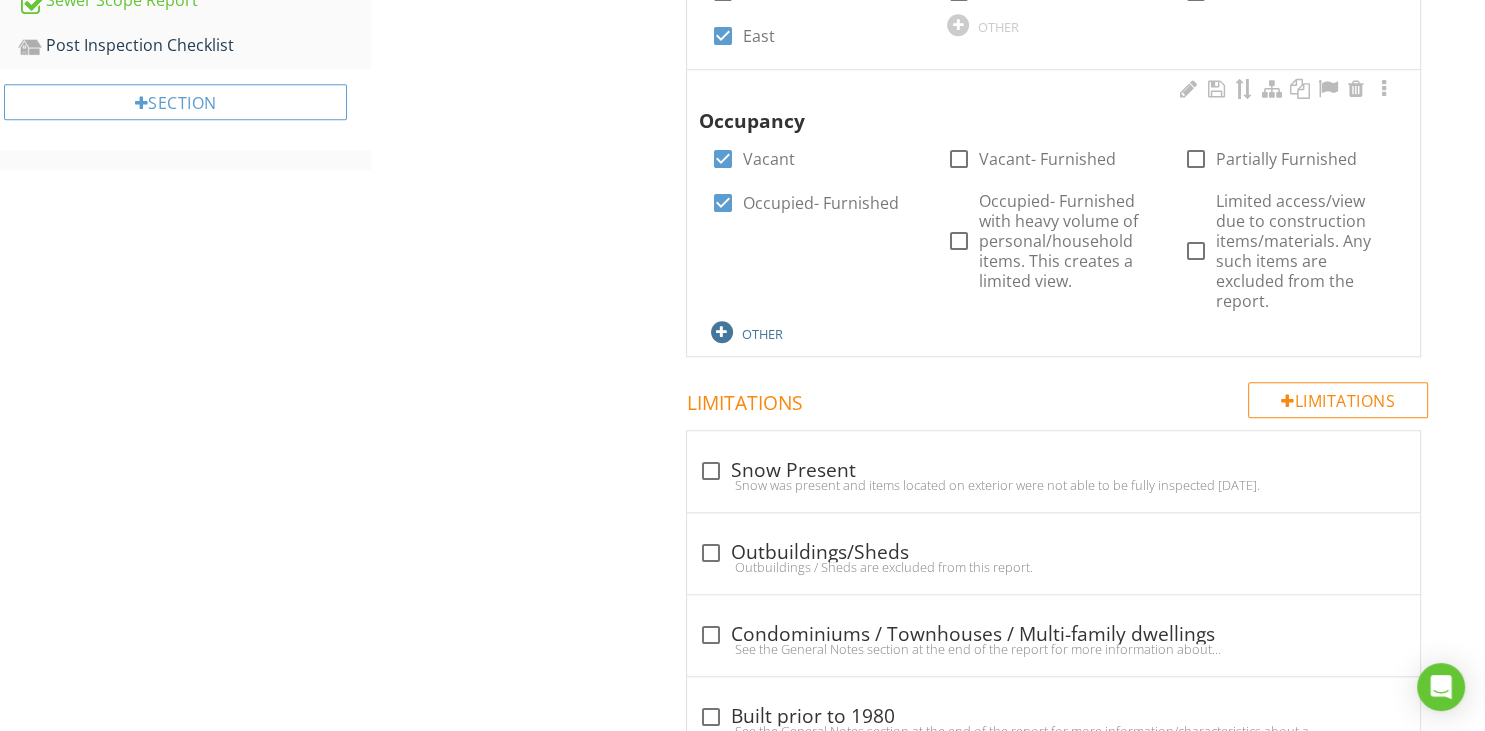 click at bounding box center (722, 332) 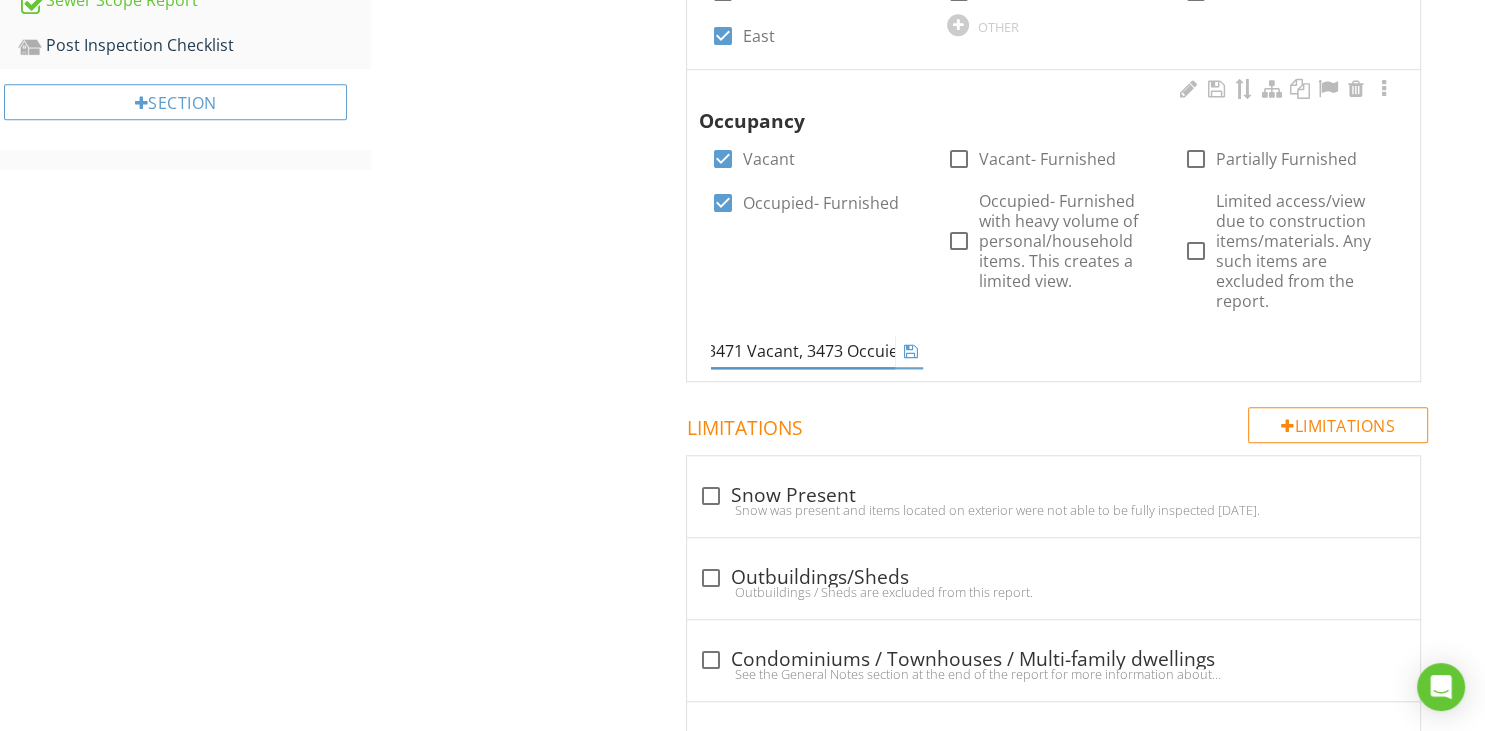 scroll, scrollTop: 0, scrollLeft: 317, axis: horizontal 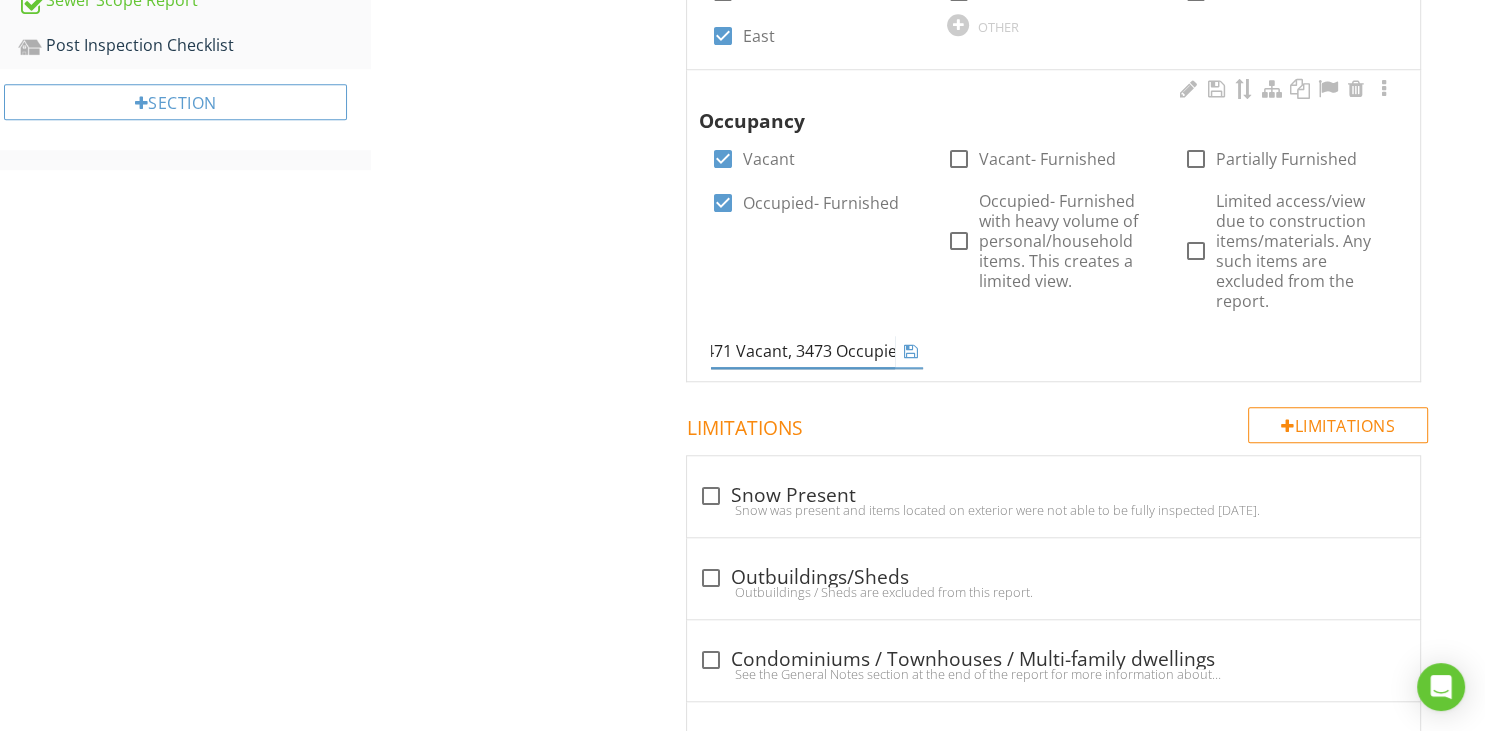 type on "four units- 3475 Occupied, 3477 Vacant, 3471 Vacant, 3473 Occupied" 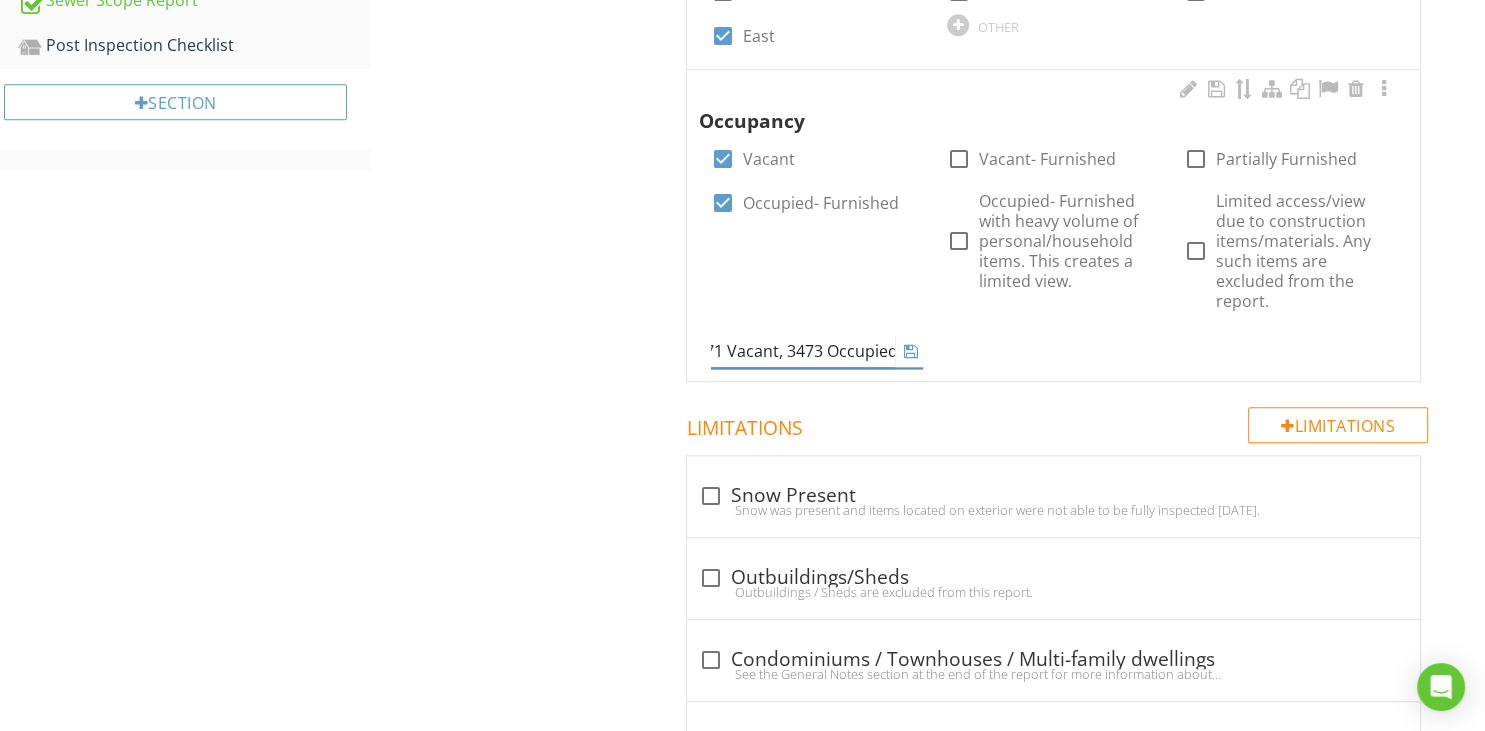 click at bounding box center [911, 351] 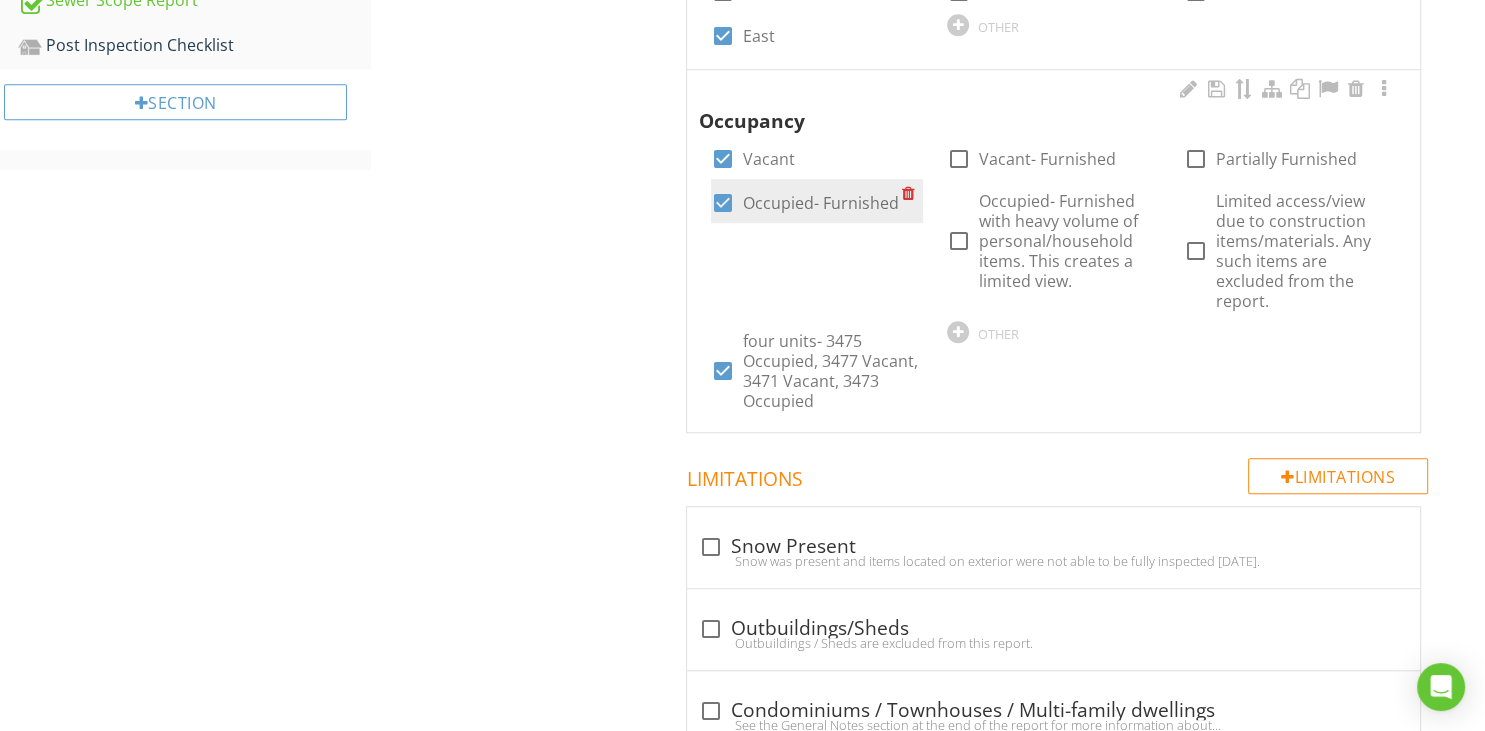 click at bounding box center [723, 203] 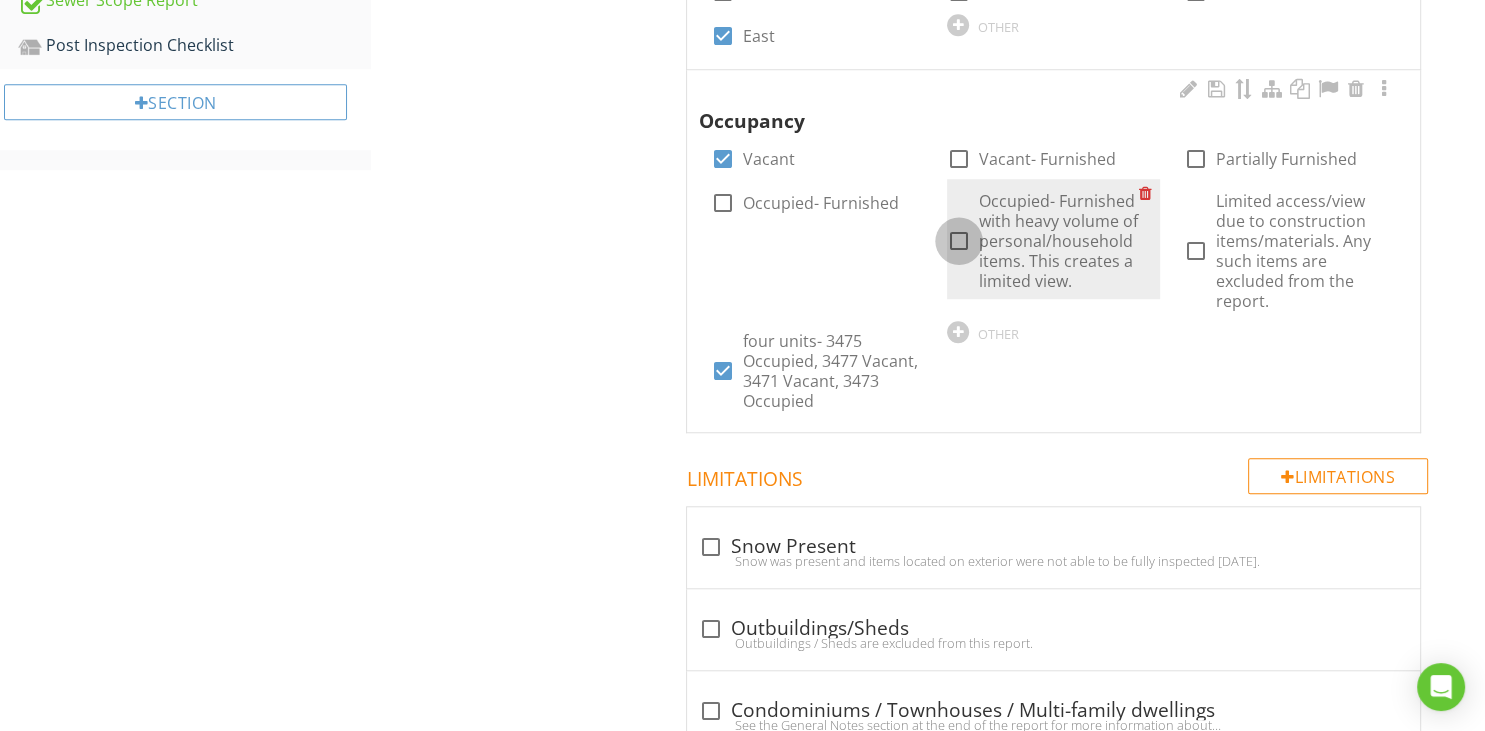 click at bounding box center [959, 241] 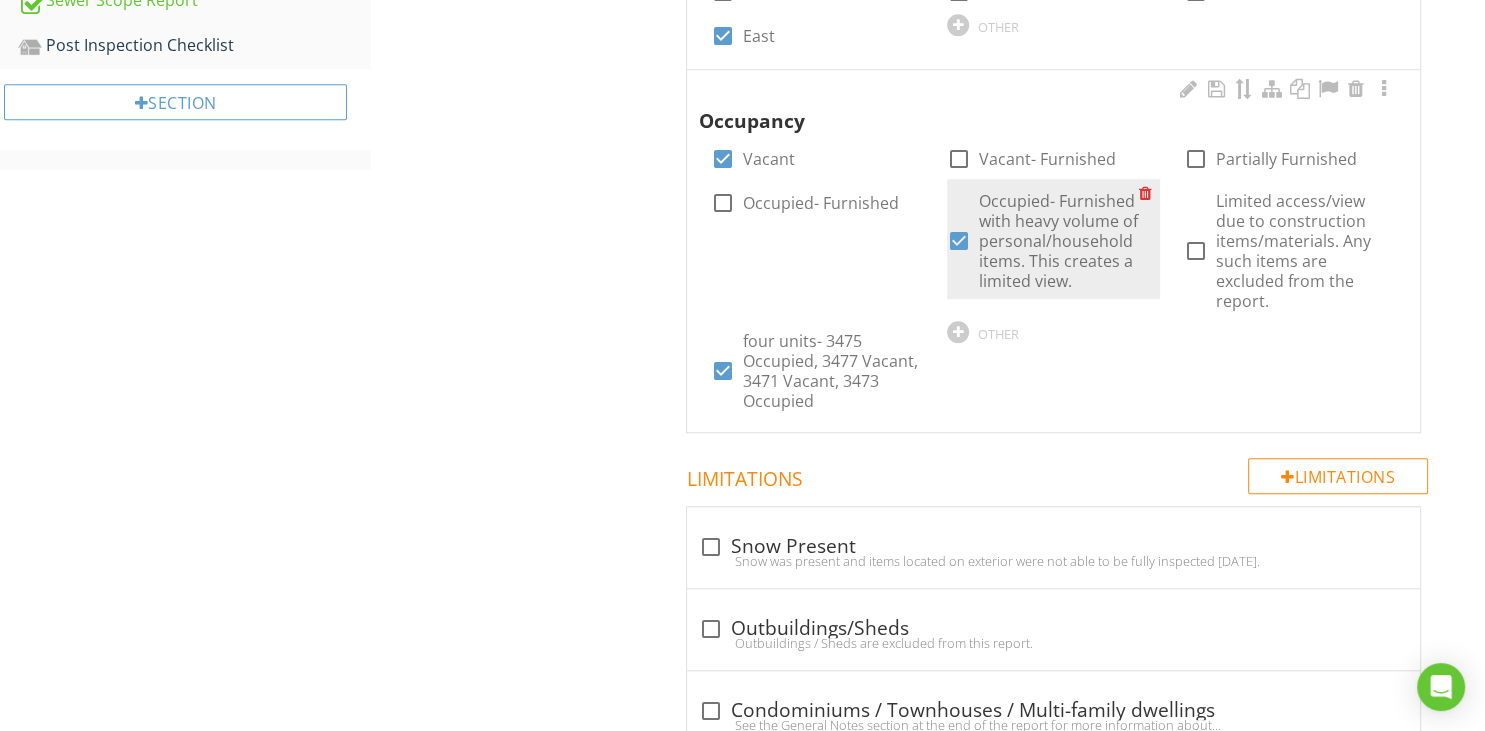 click at bounding box center (959, 241) 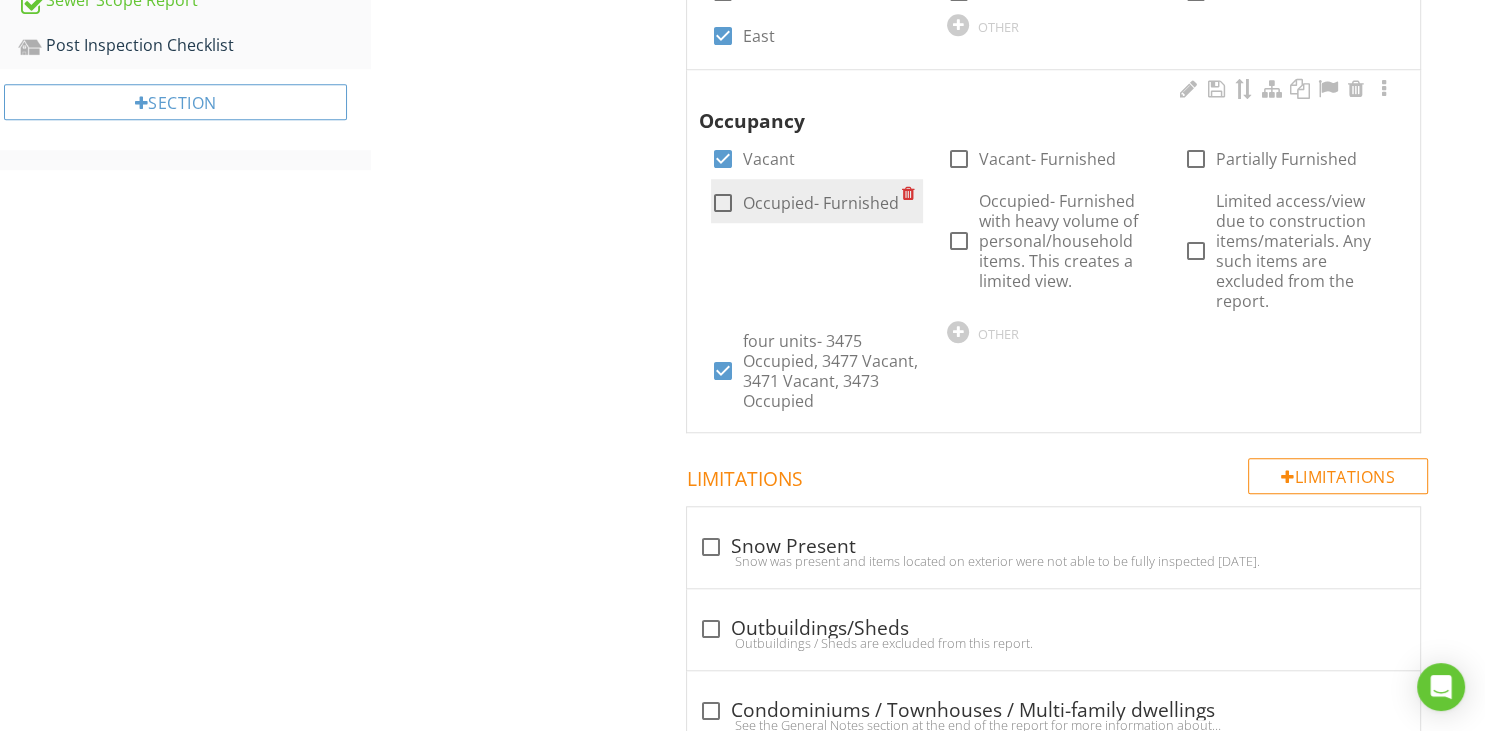 click at bounding box center [723, 203] 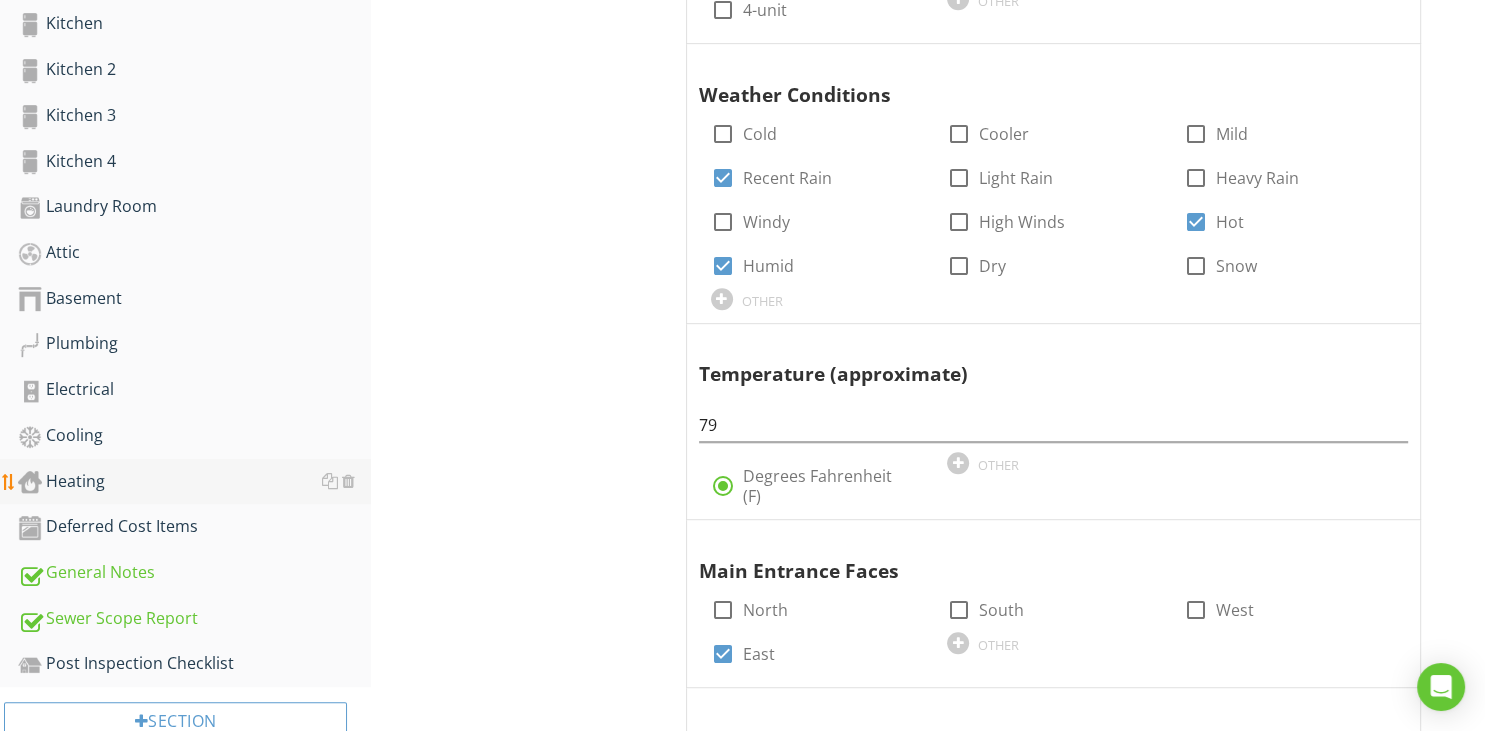 scroll, scrollTop: 1161, scrollLeft: 0, axis: vertical 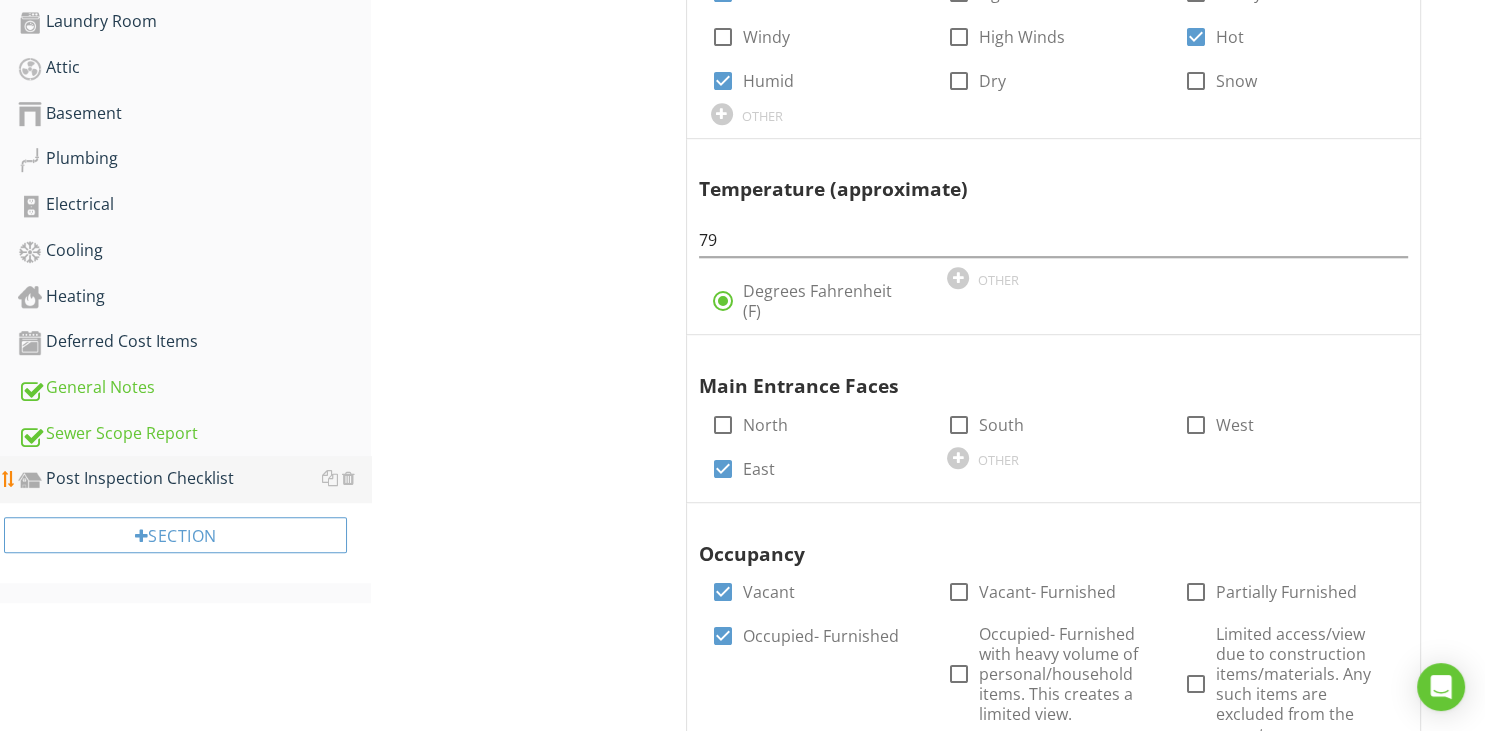 click on "Post Inspection Checklist" at bounding box center [194, 479] 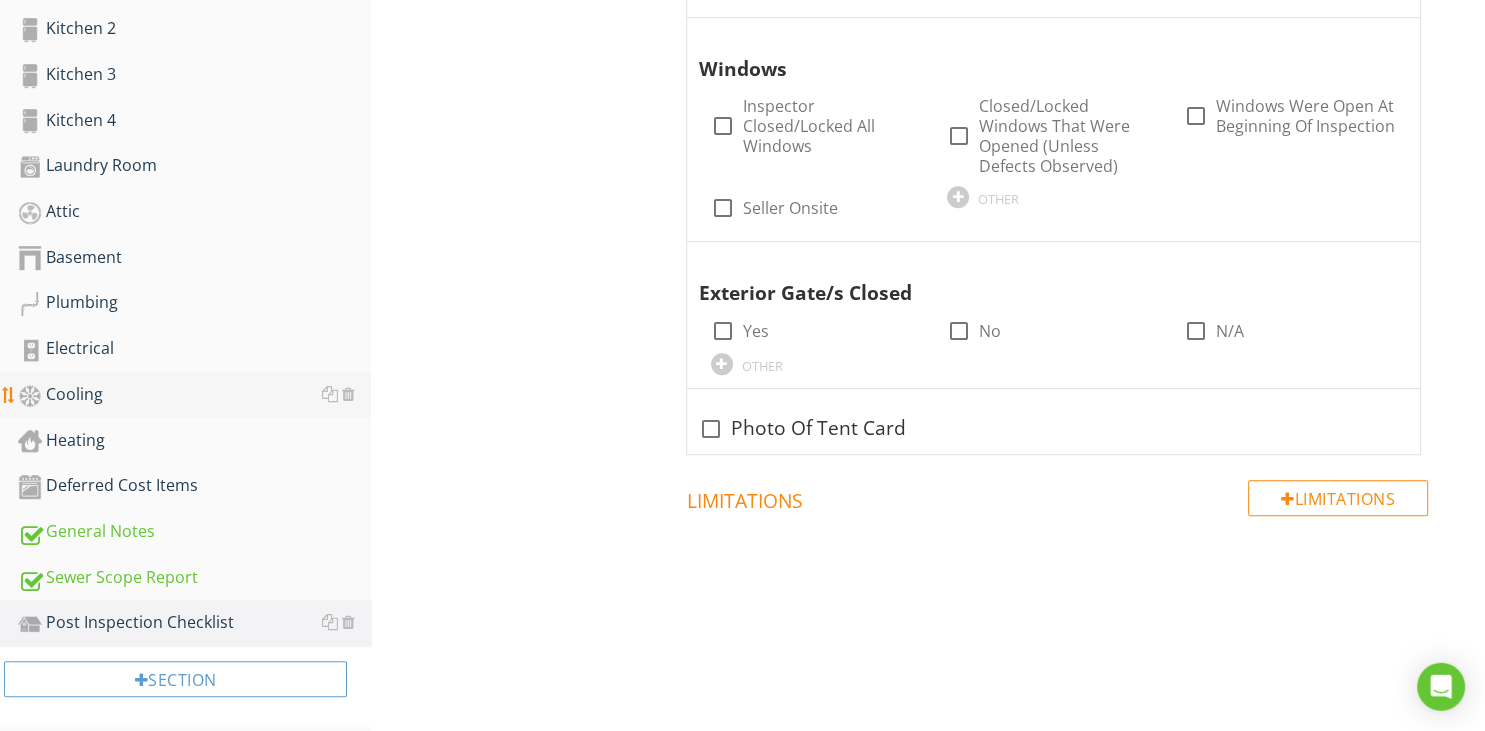 scroll, scrollTop: 1032, scrollLeft: 0, axis: vertical 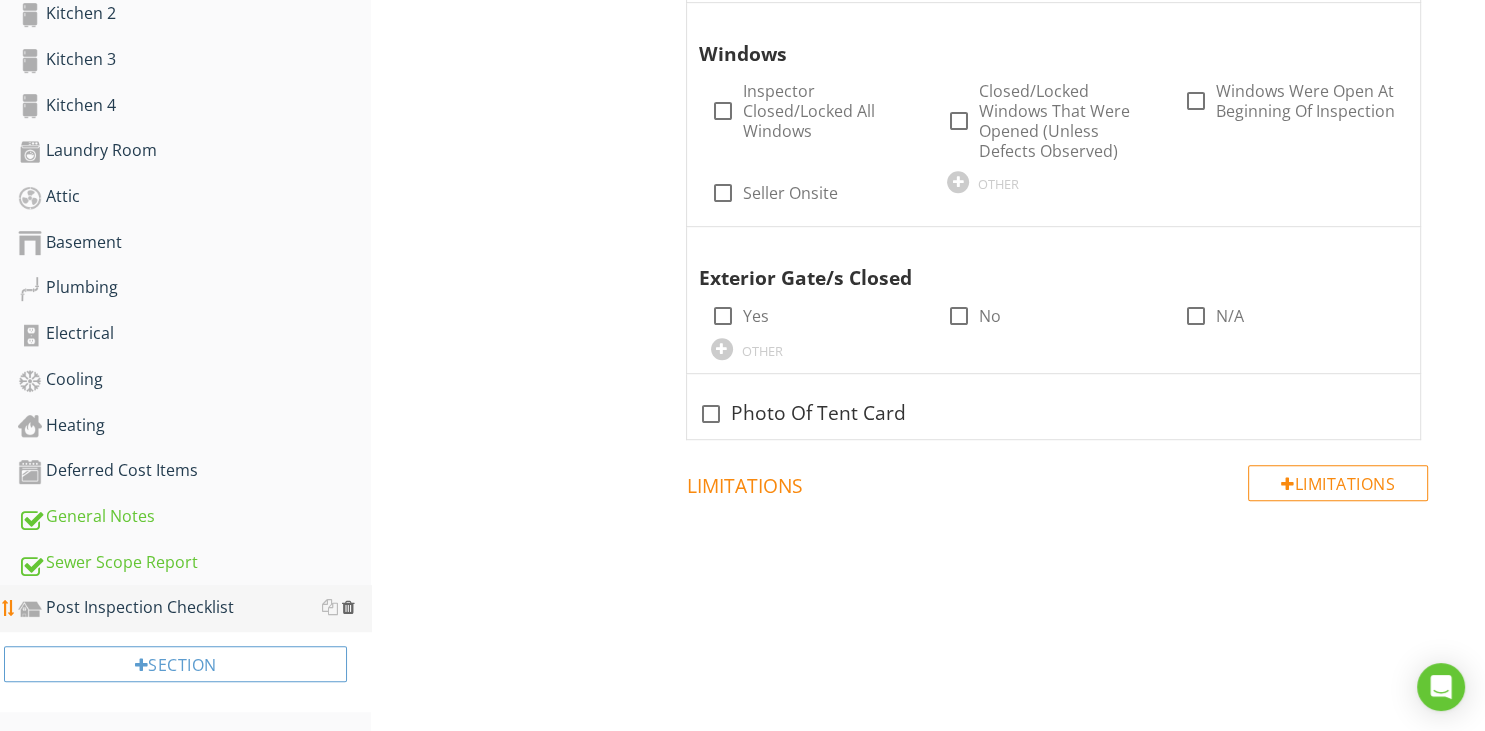 click at bounding box center [348, 607] 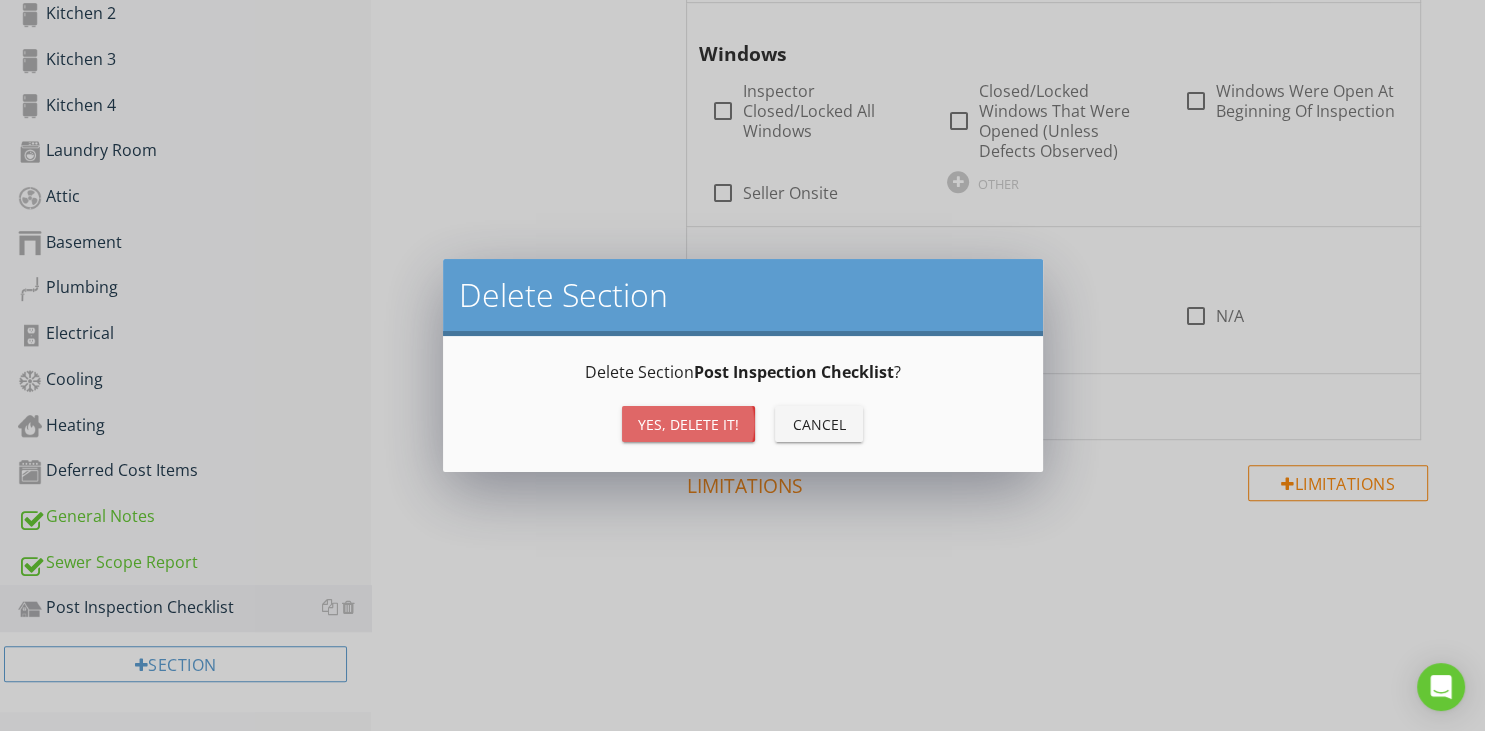 click on "Yes, Delete it!" at bounding box center (688, 424) 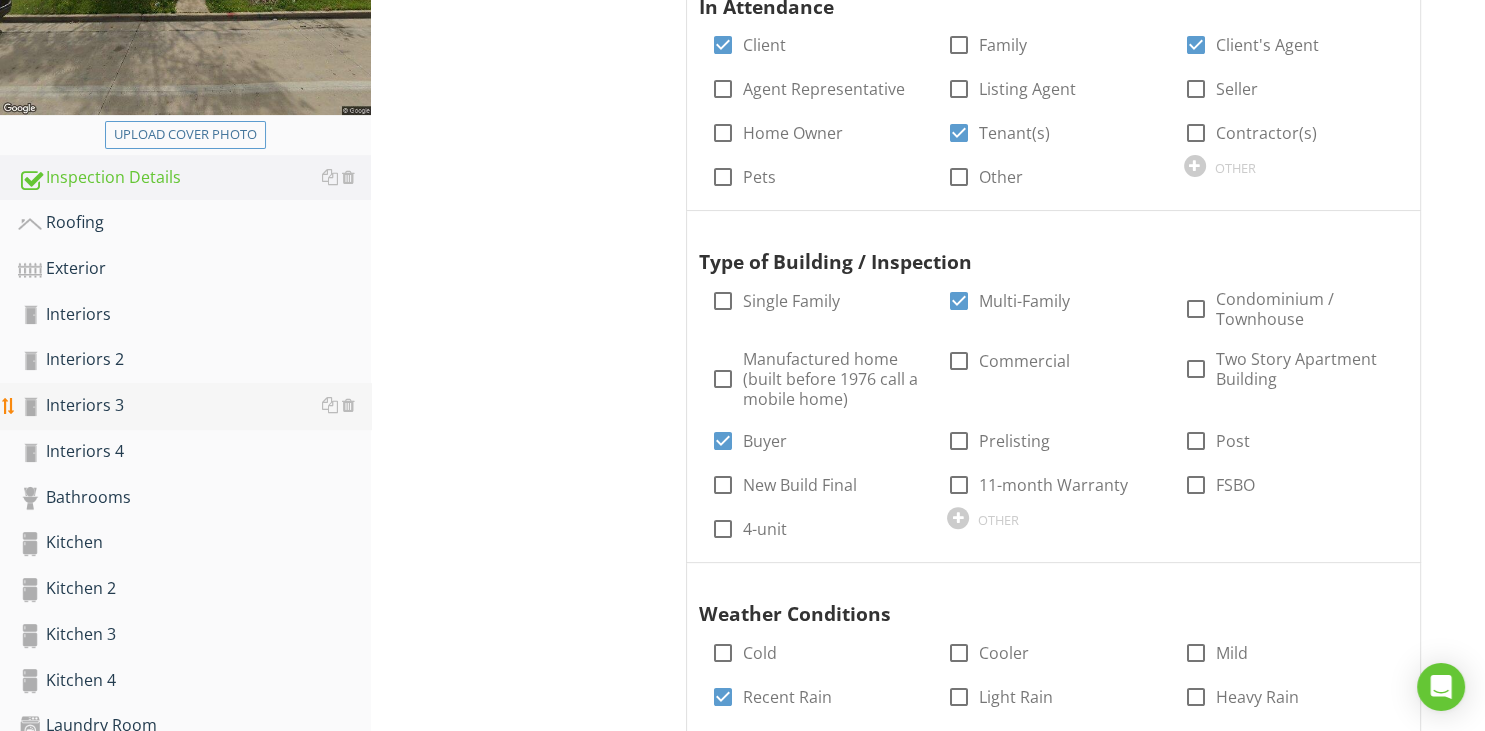 scroll, scrollTop: 459, scrollLeft: 0, axis: vertical 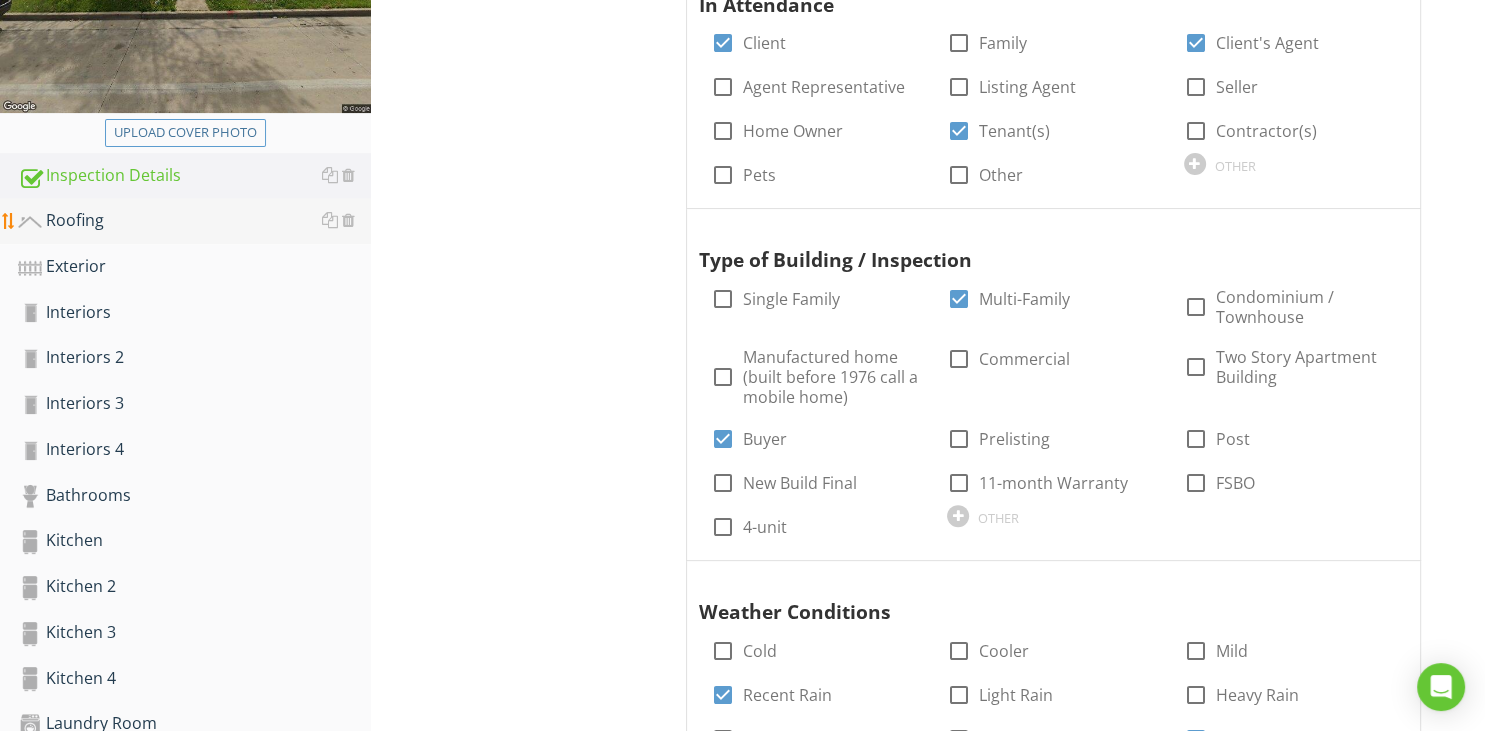 click on "Roofing" at bounding box center (194, 221) 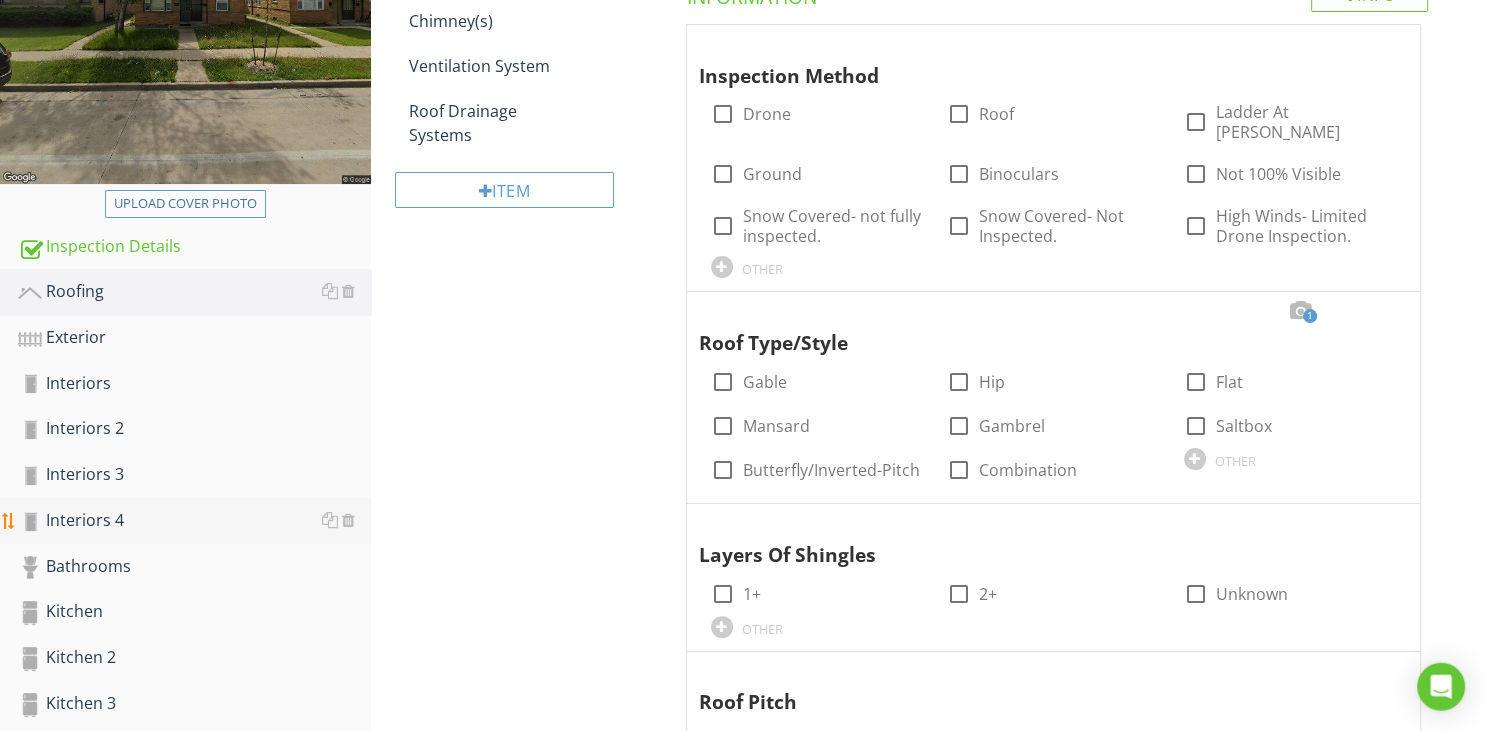 scroll, scrollTop: 353, scrollLeft: 0, axis: vertical 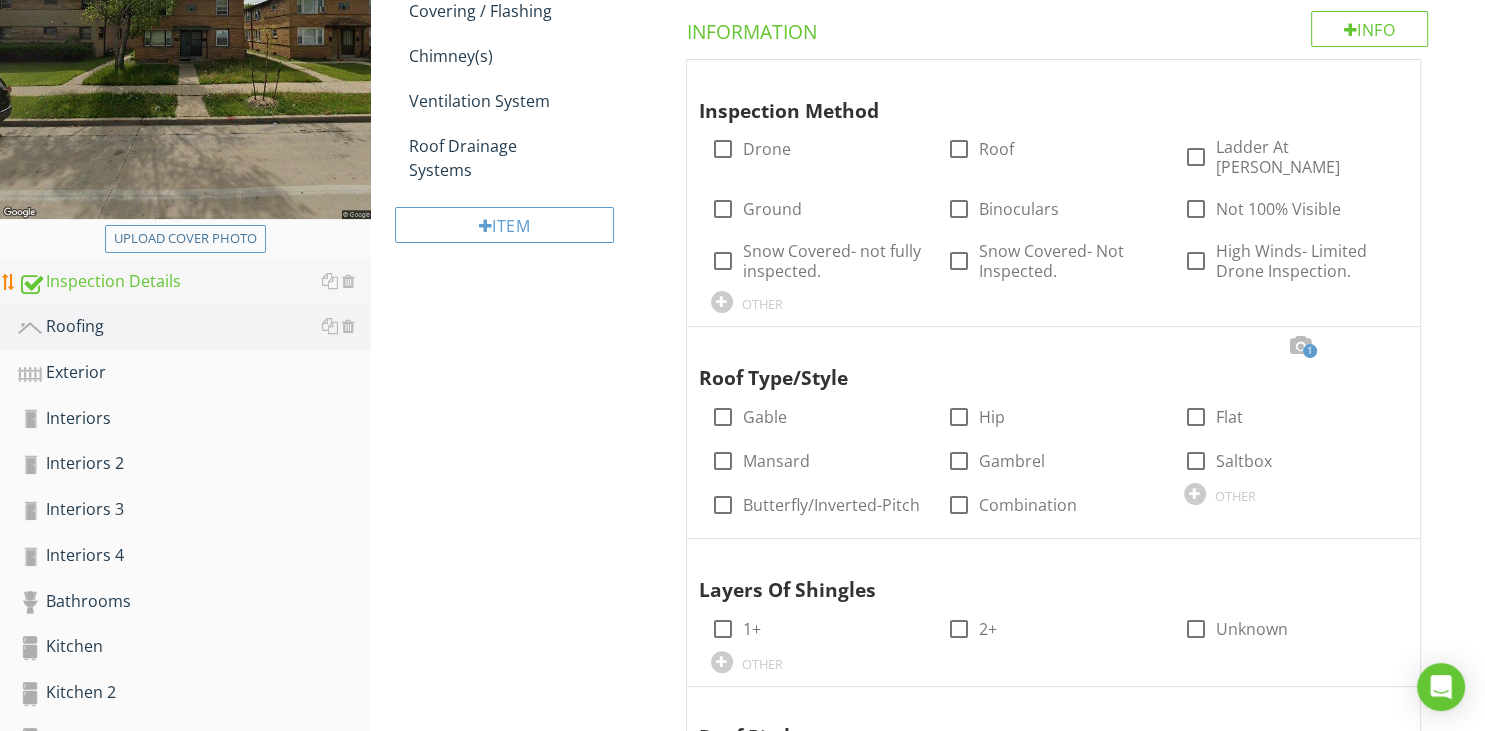 click on "Inspection Details" at bounding box center (194, 282) 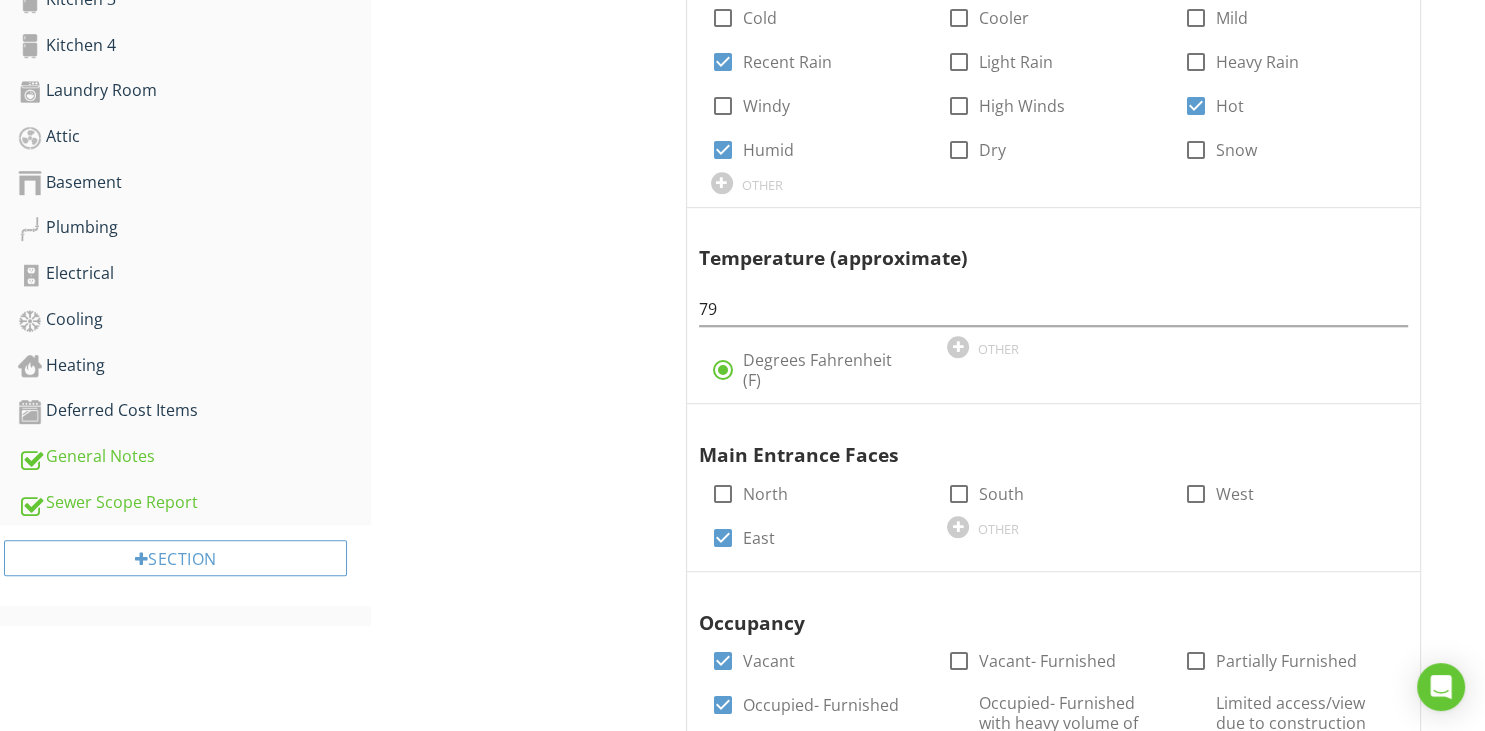 scroll, scrollTop: 352, scrollLeft: 0, axis: vertical 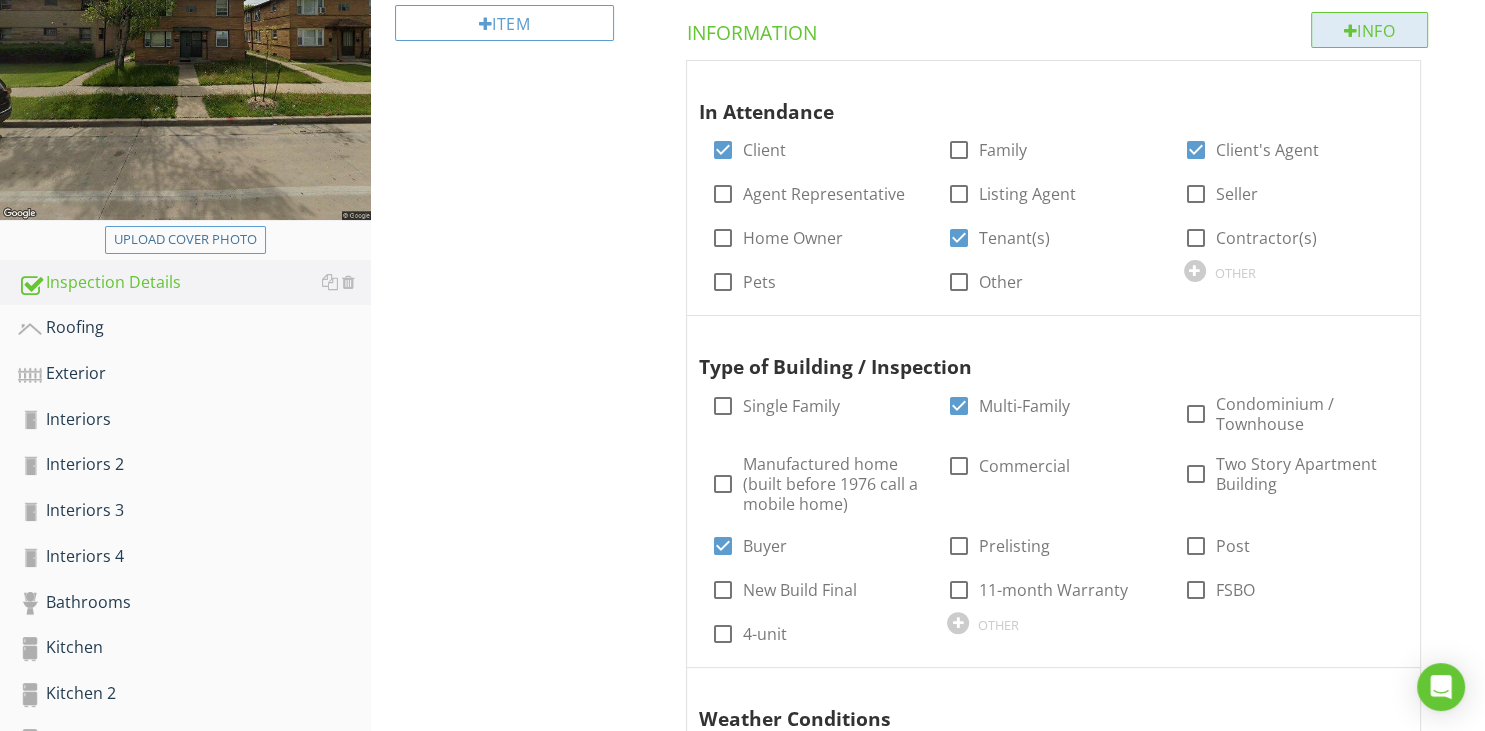 click on "Info" at bounding box center [1370, 30] 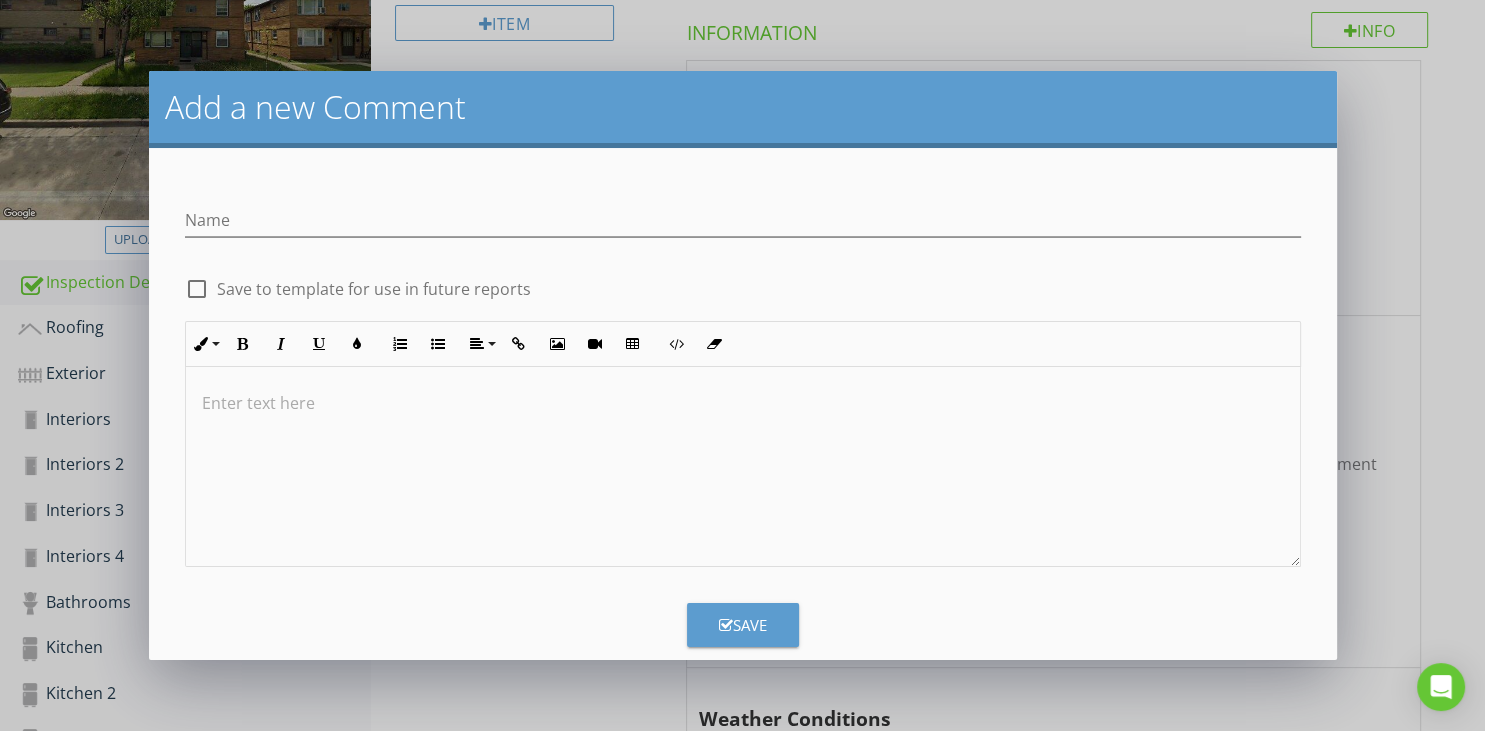 scroll, scrollTop: 352, scrollLeft: 0, axis: vertical 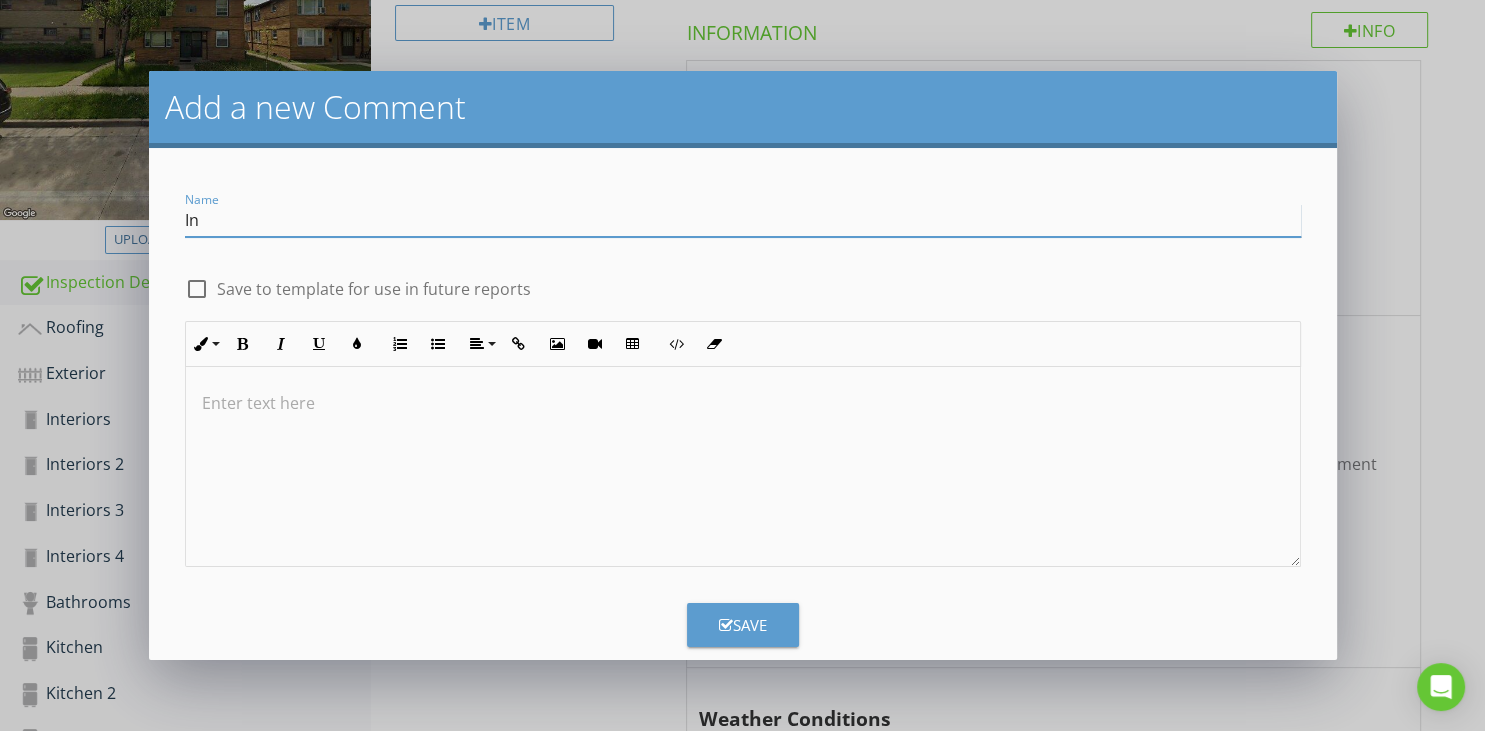 type on "I" 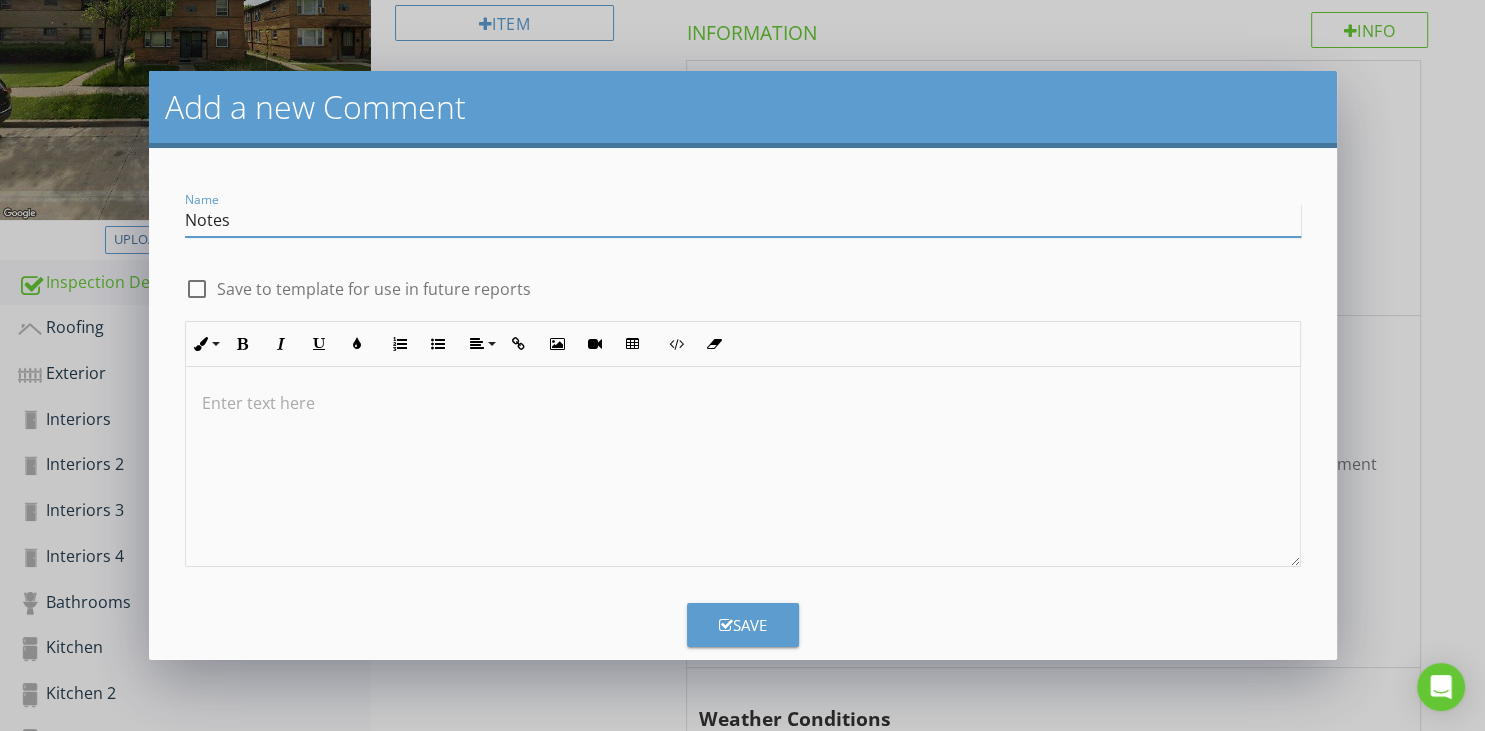 type on "Notes" 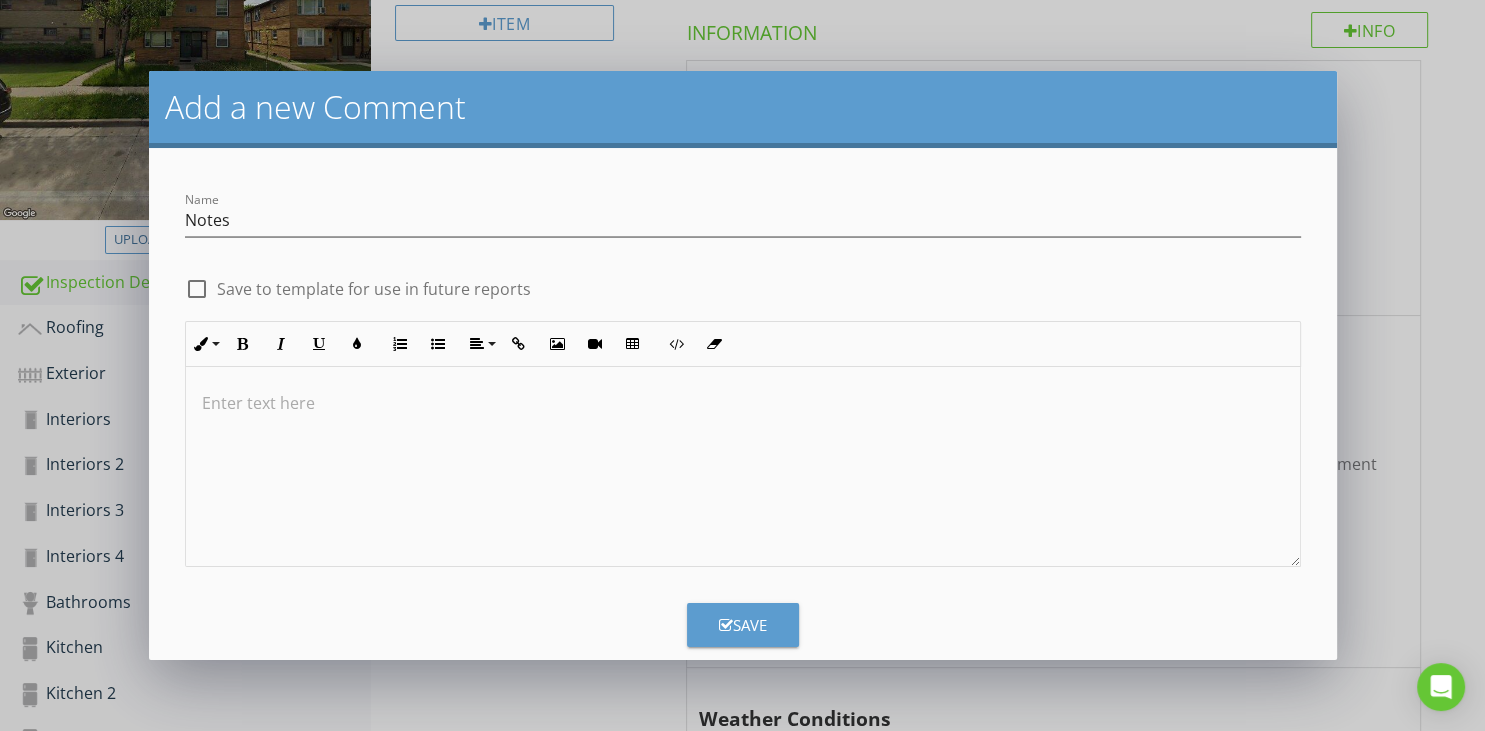 click at bounding box center [743, 403] 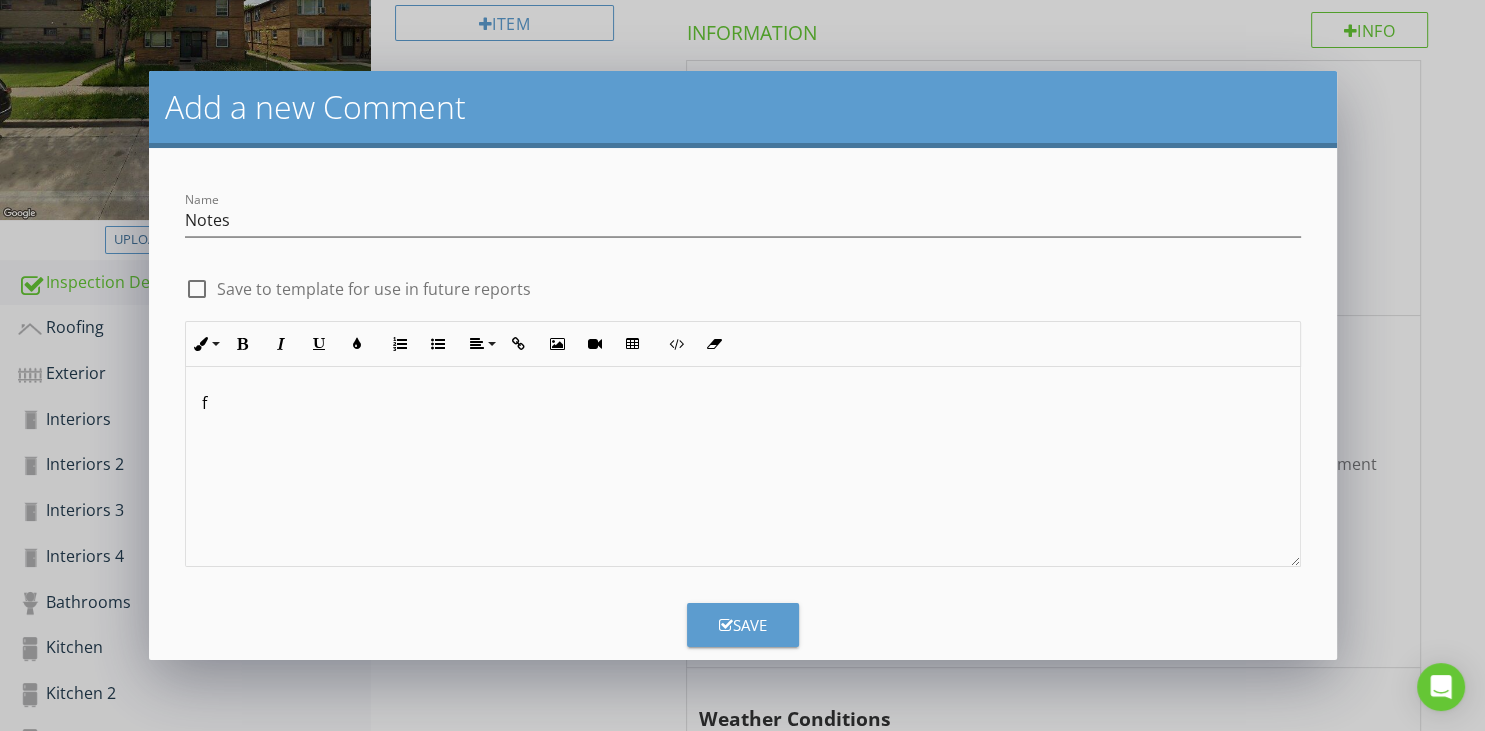 type 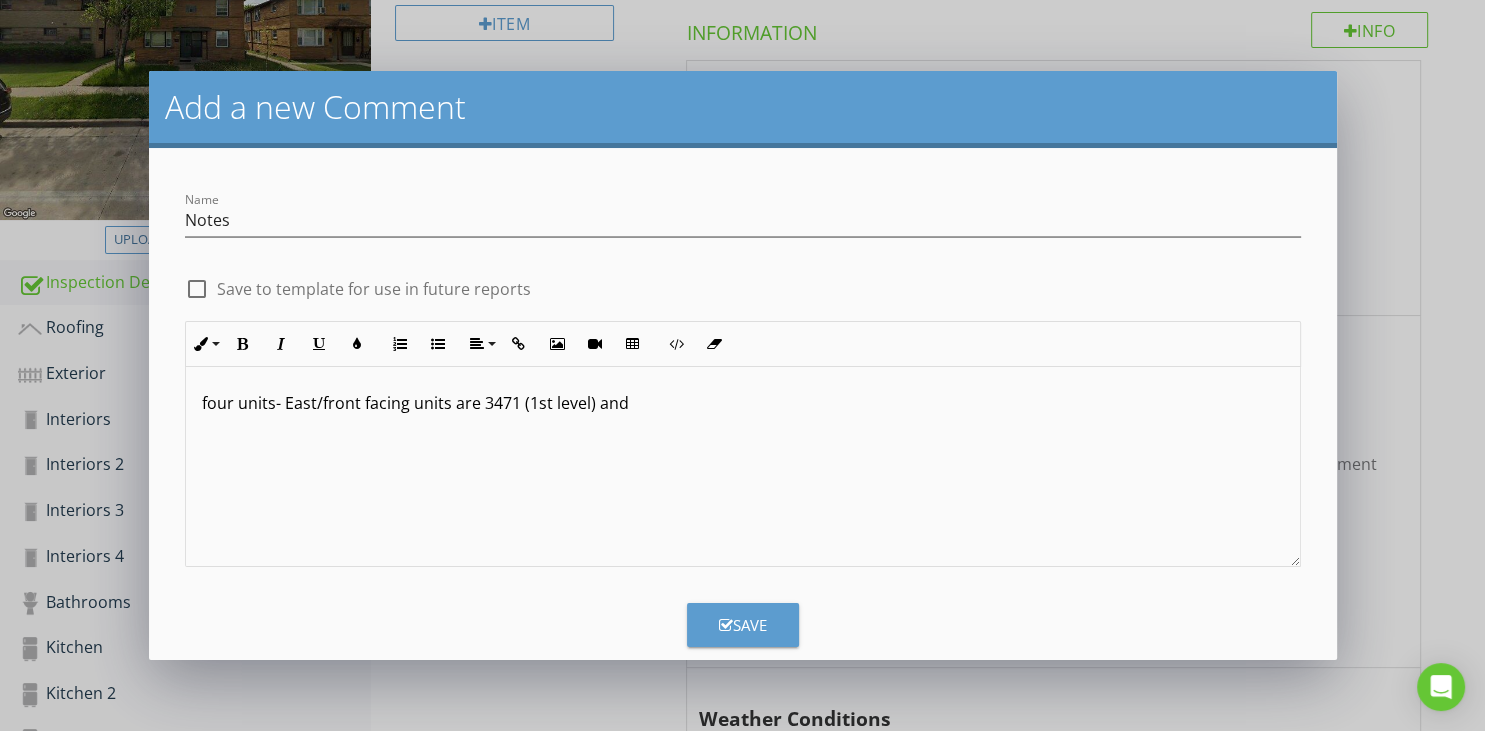 click on "four units- East/front facing units are 3471 (1st level) and" at bounding box center (743, 403) 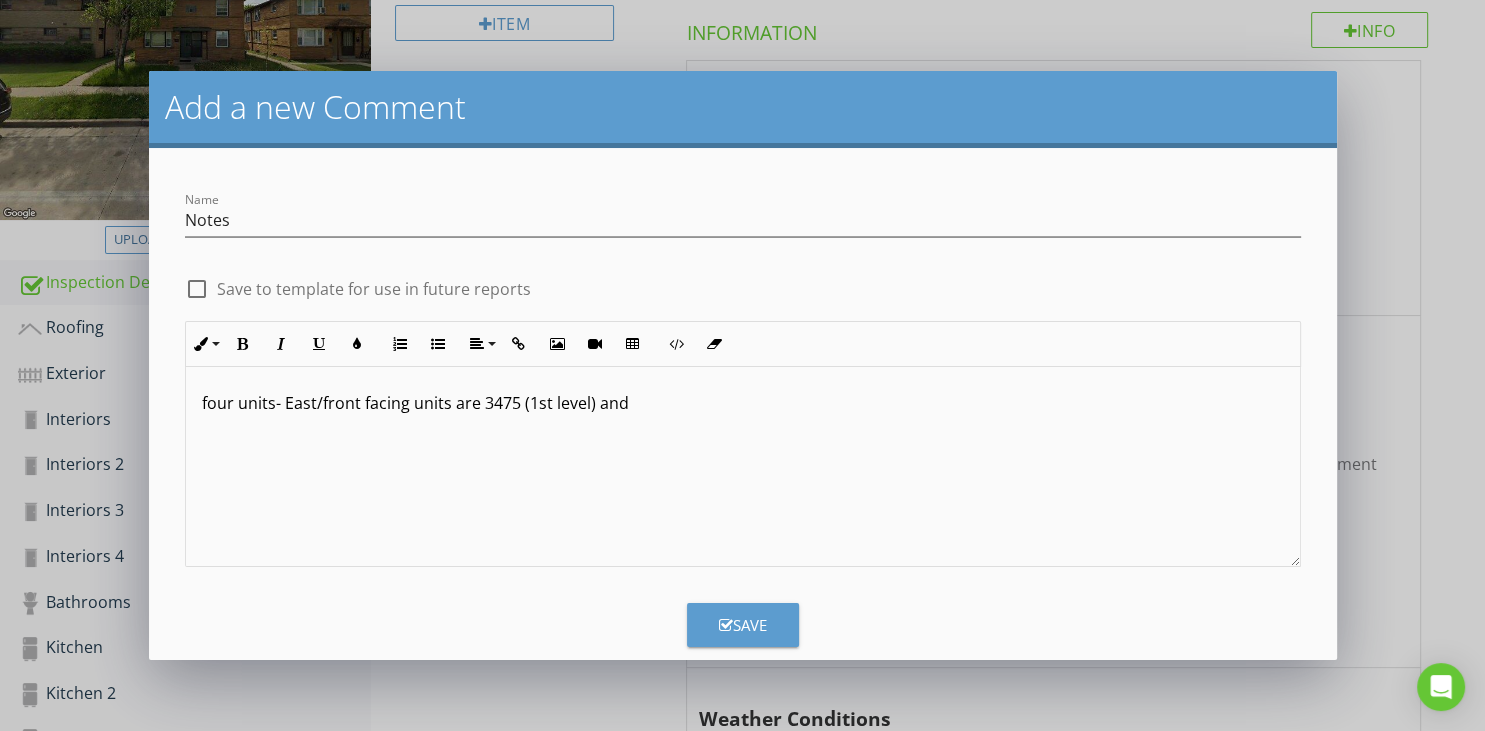 click on "four units- East/front facing units are 3475 (1st level) and" at bounding box center (743, 403) 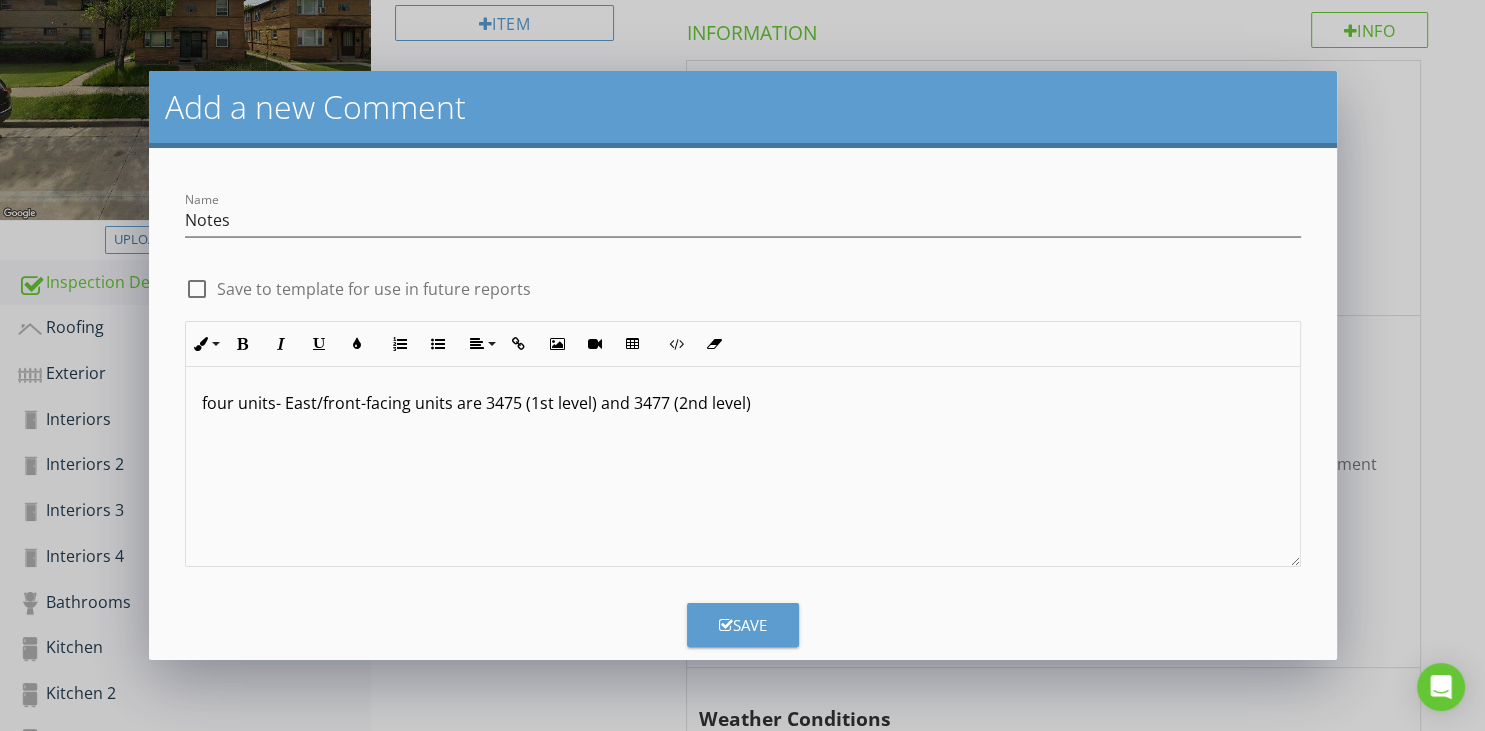 click on "four units- East/front-facing units are 3475 (1st level) and 3477 (2nd level)" at bounding box center [743, 403] 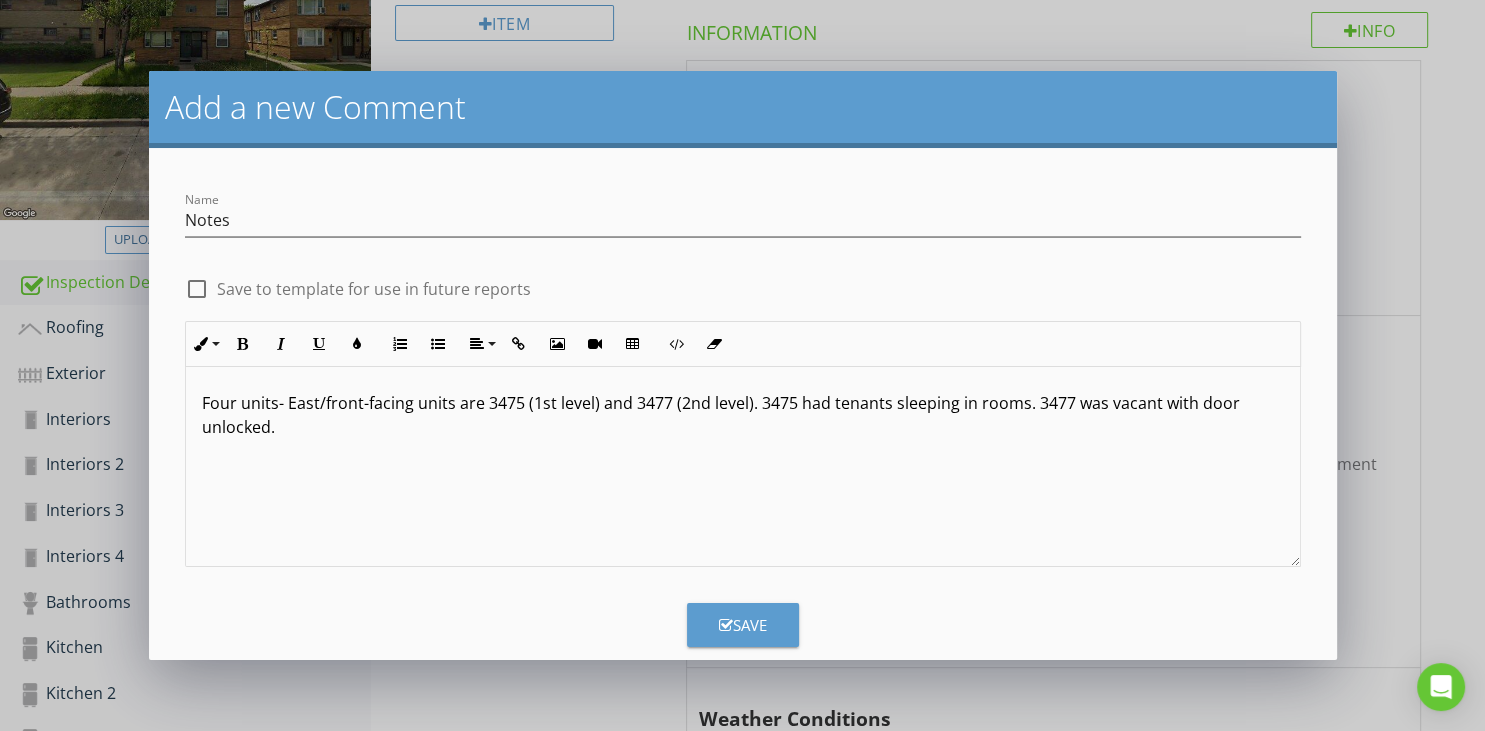 click on "Four units- East/front-facing units are 3475 (1st level) and 3477 (2nd level). 3475 had tenants sleeping in rooms. 3477 was vacant with door unlocked." at bounding box center [743, 415] 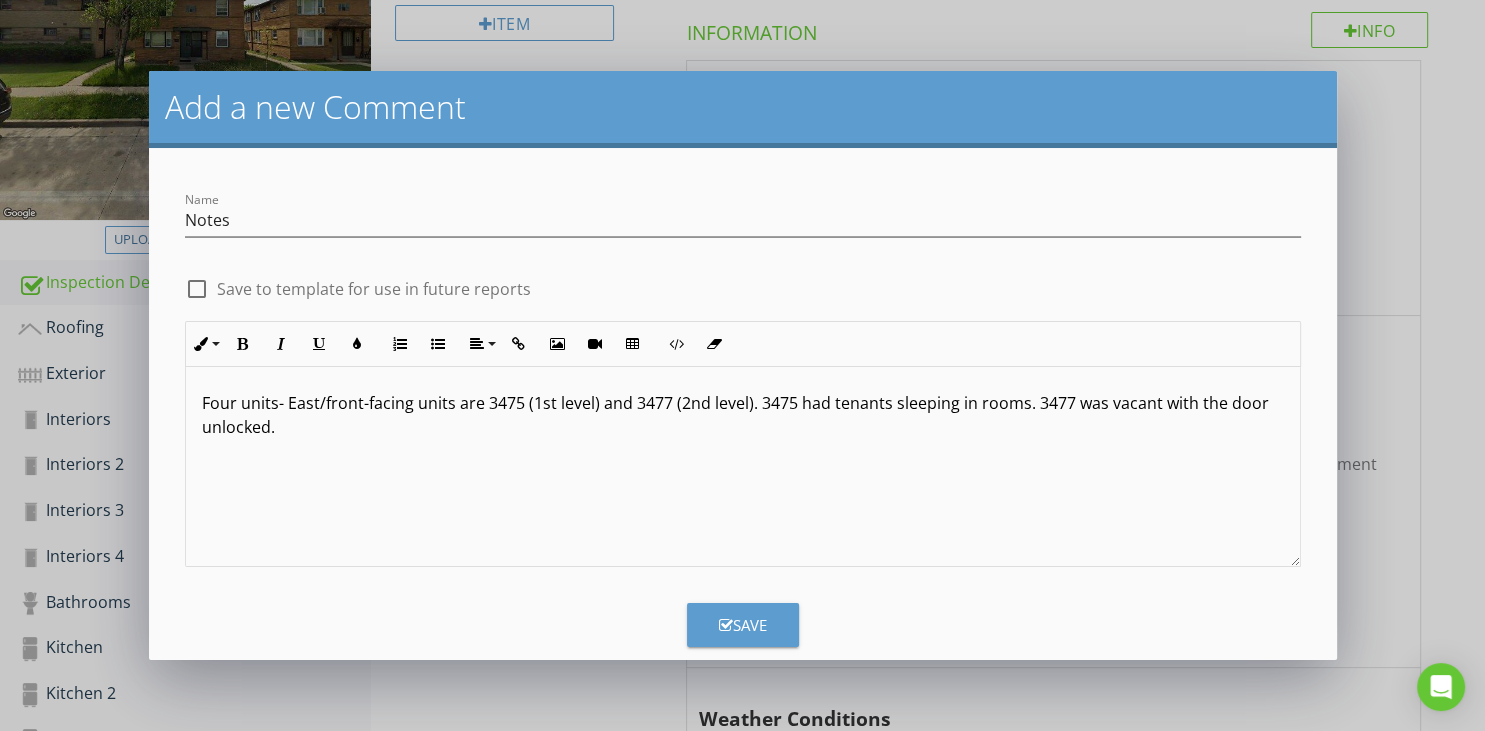 click on "Four units- East/front-facing units are 3475 (1st level) and 3477 (2nd level). 3475 had tenants sleeping in rooms. 3477 was vacant with the door unlocked." at bounding box center [743, 415] 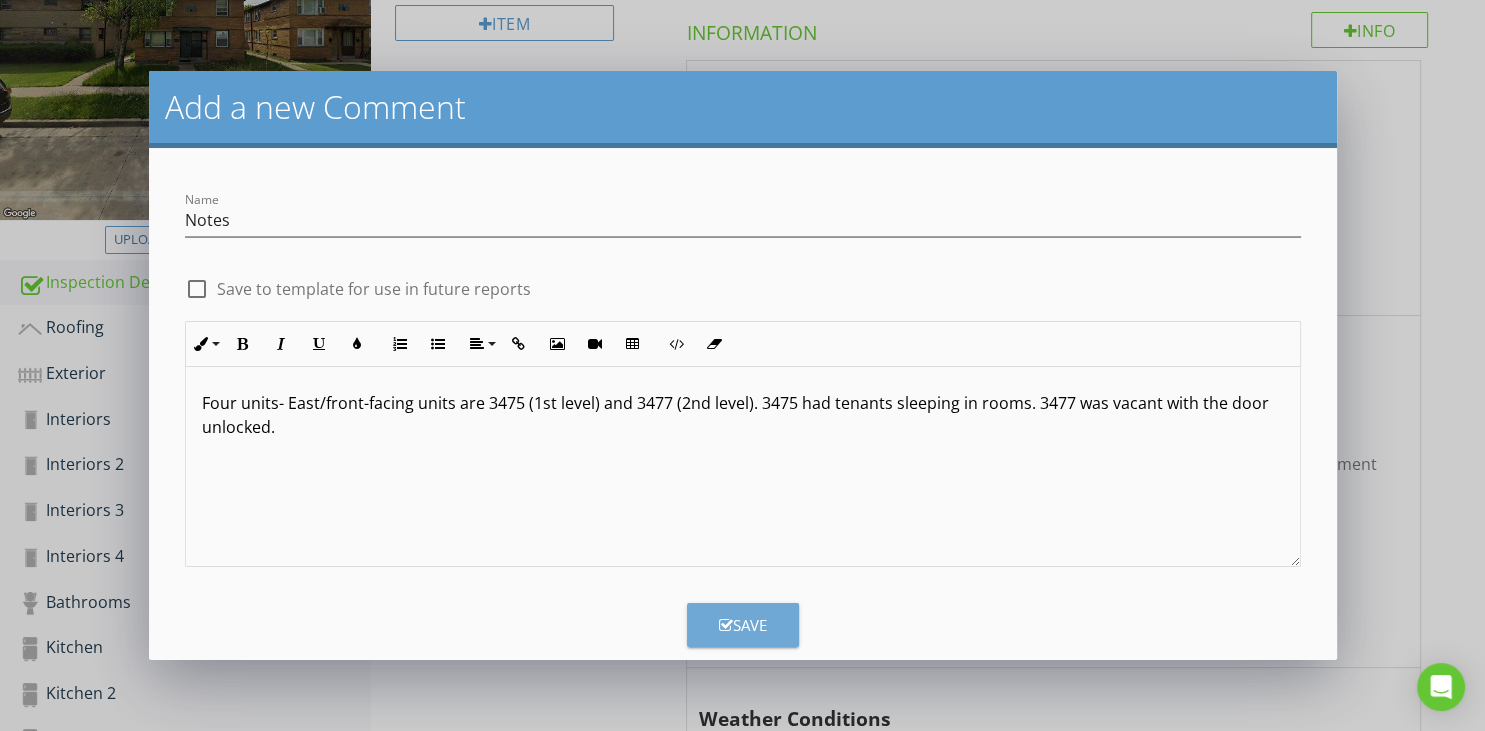 type 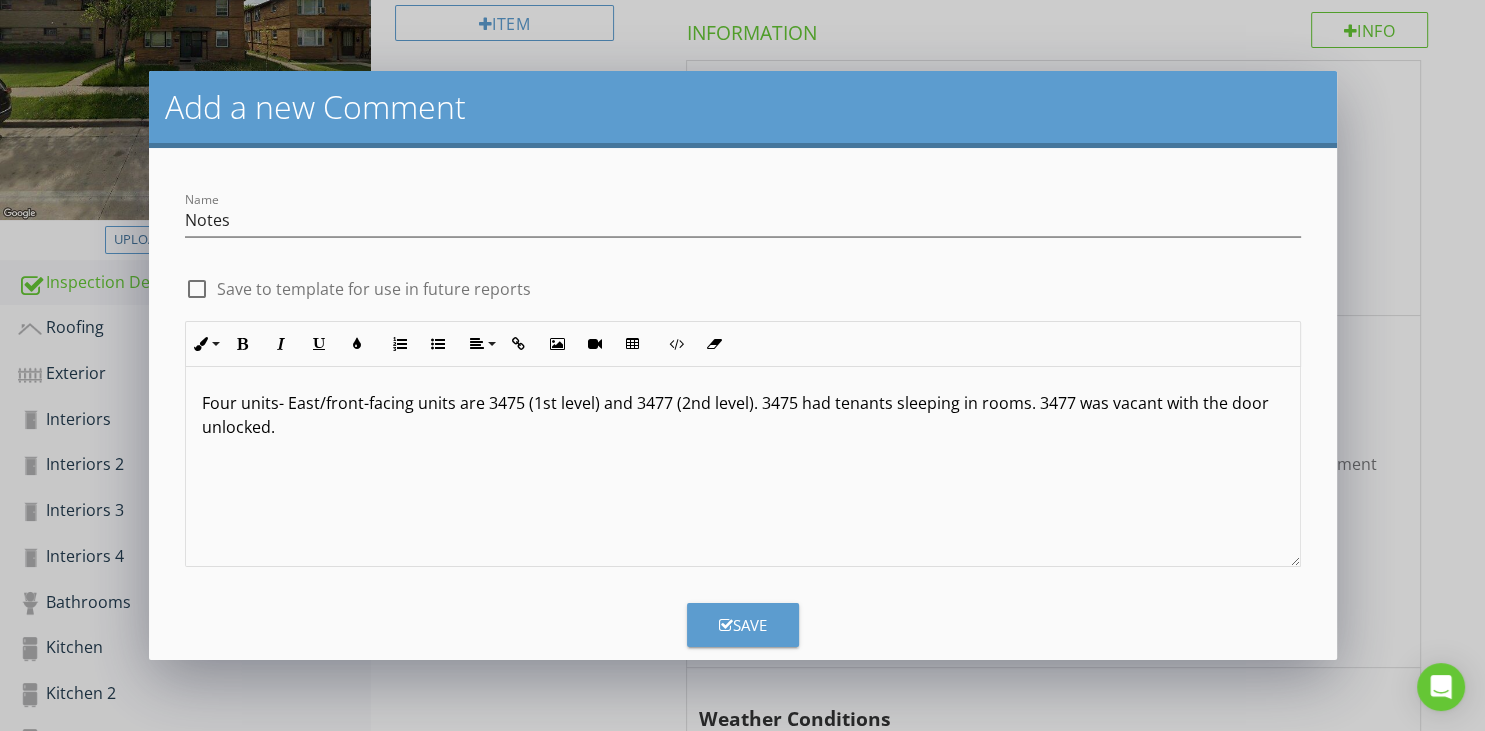 click on "Four units- East/front-facing units are 3475 (1st level) and 3477 (2nd level). 3475 had tenants sleeping in rooms. 3477 was vacant with the door unlocked." at bounding box center (743, 467) 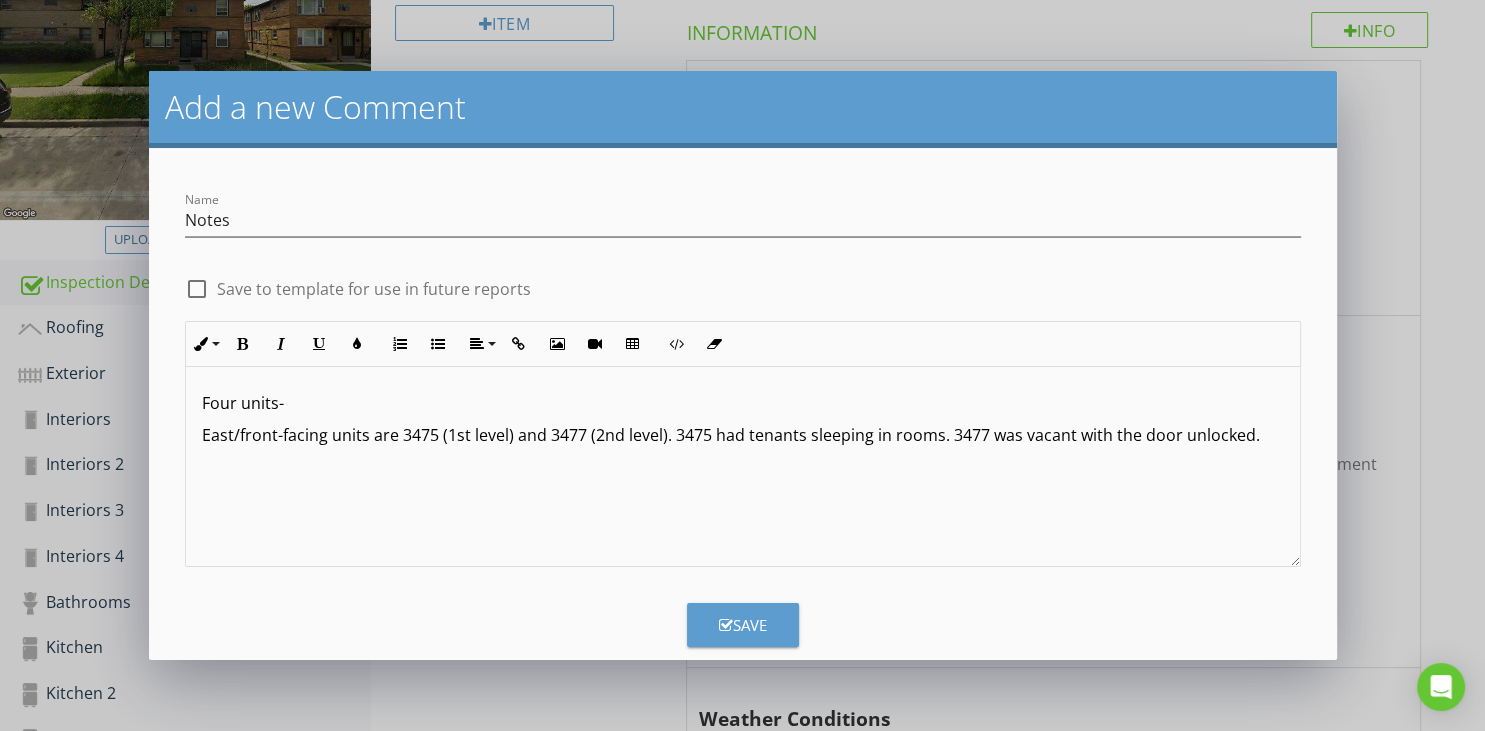 click at bounding box center (743, 467) 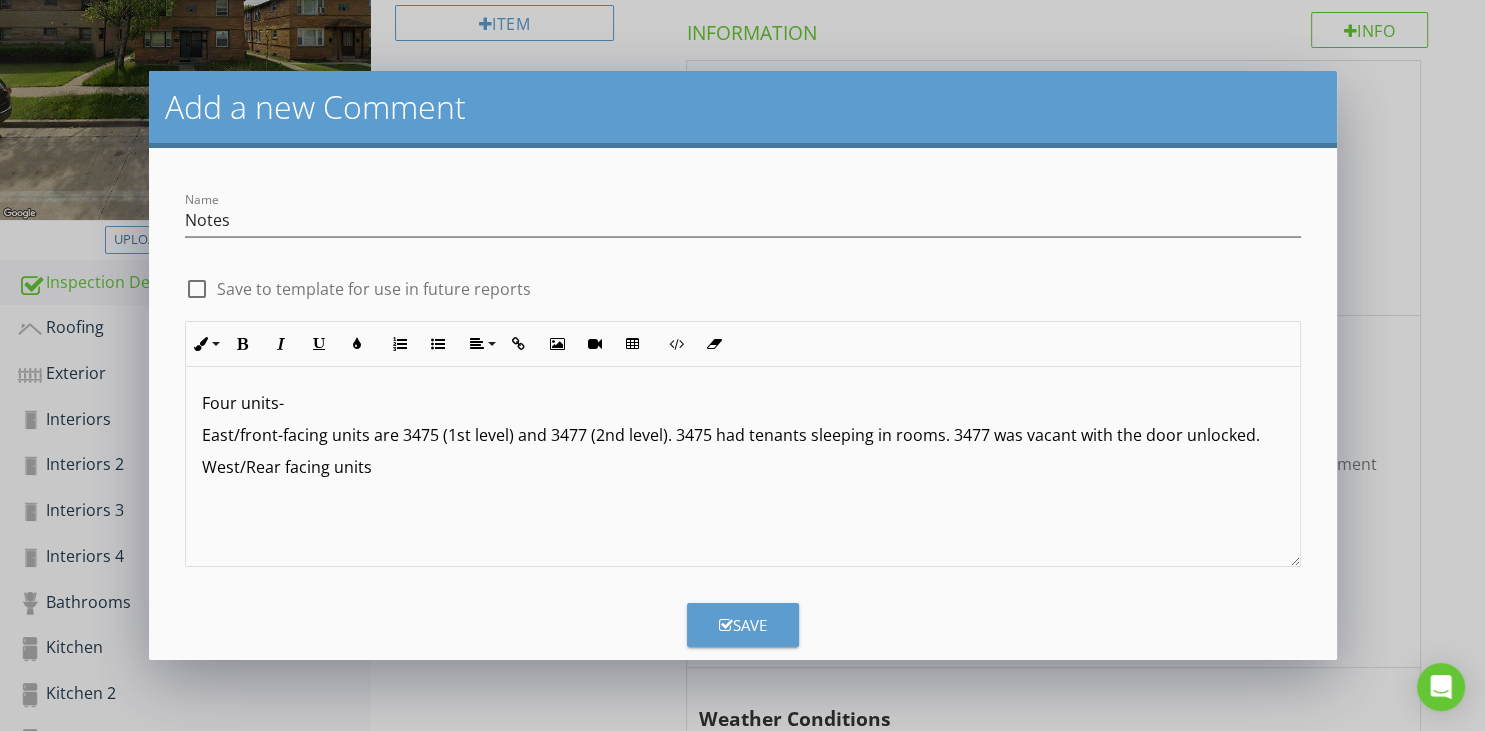 click on "West/Rear facing units" at bounding box center (743, 467) 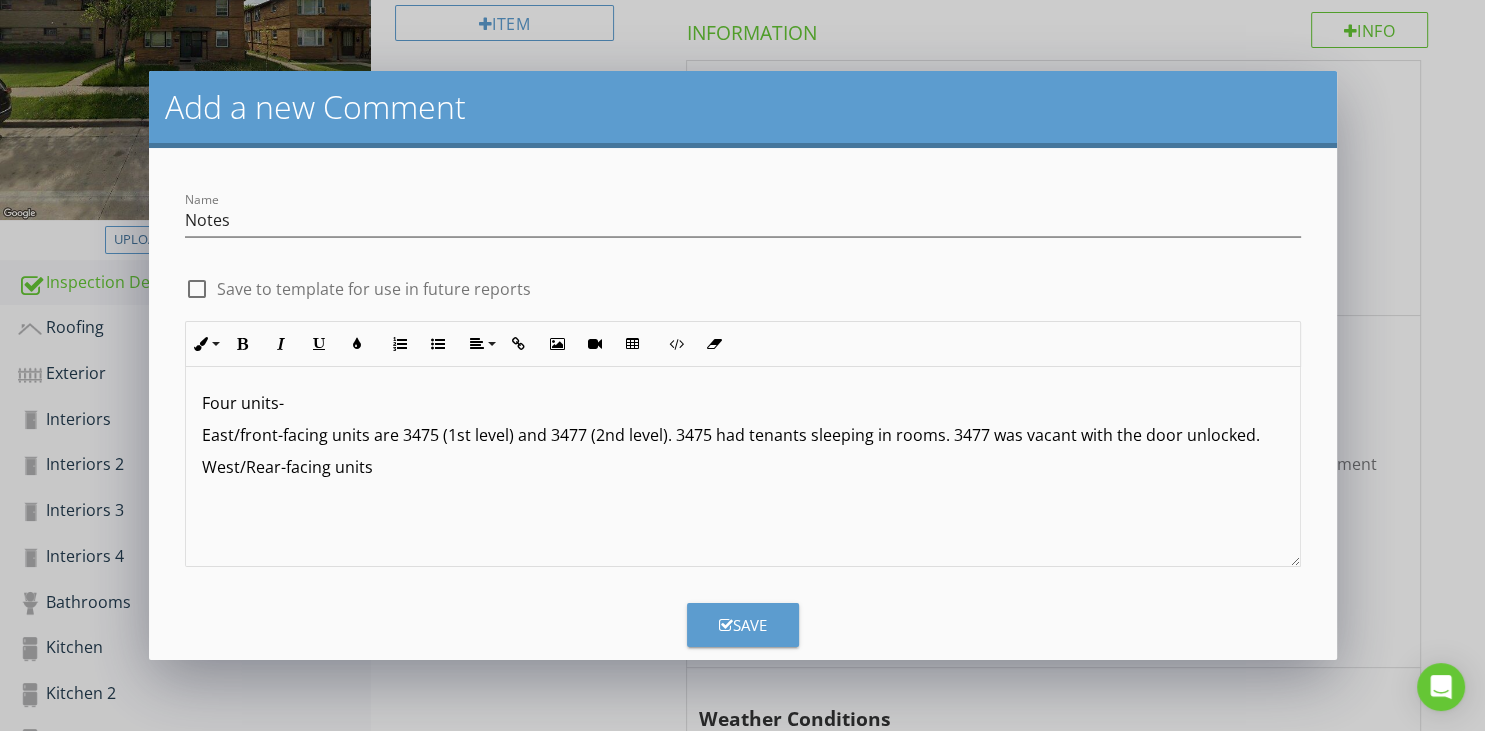 click on "West/Rear-facing units" at bounding box center [743, 467] 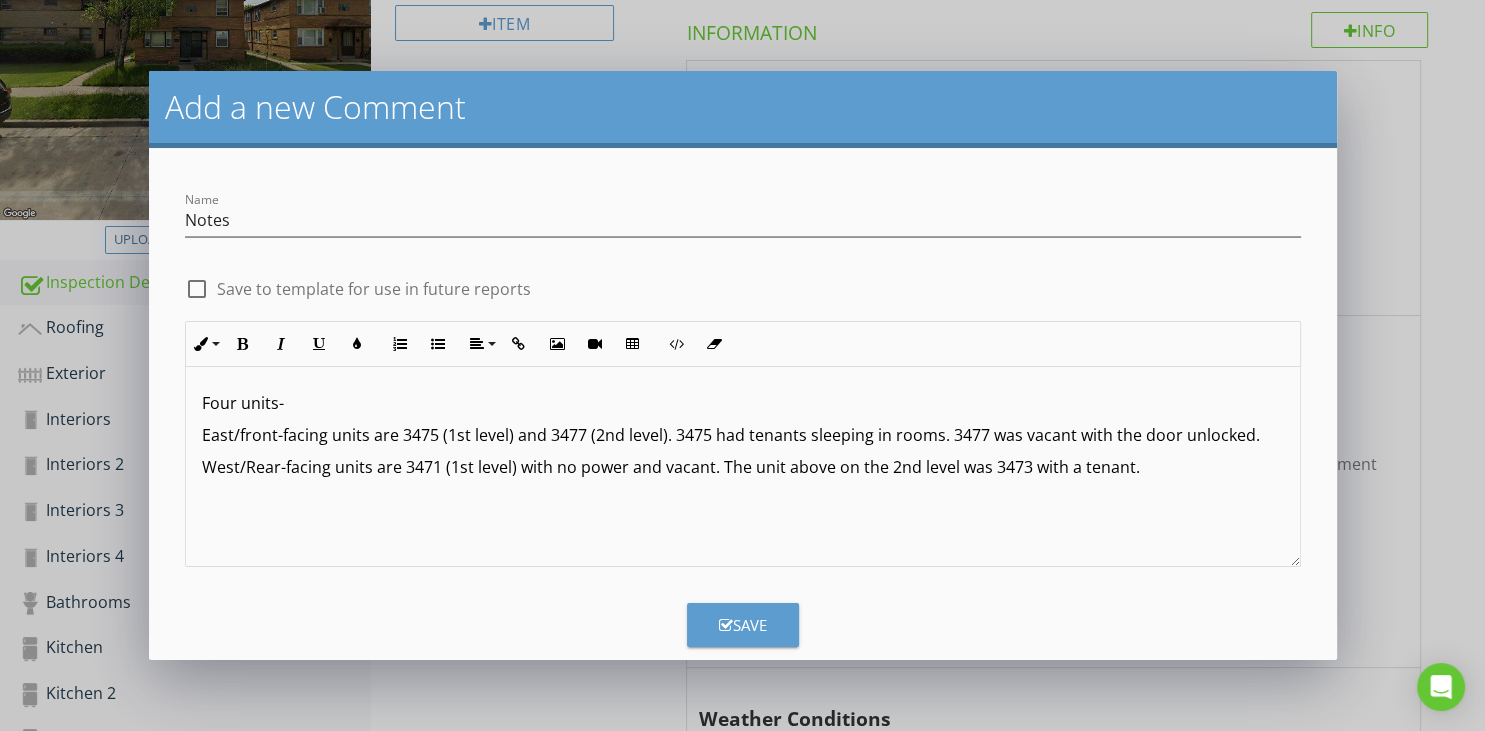 scroll, scrollTop: 98, scrollLeft: 13, axis: both 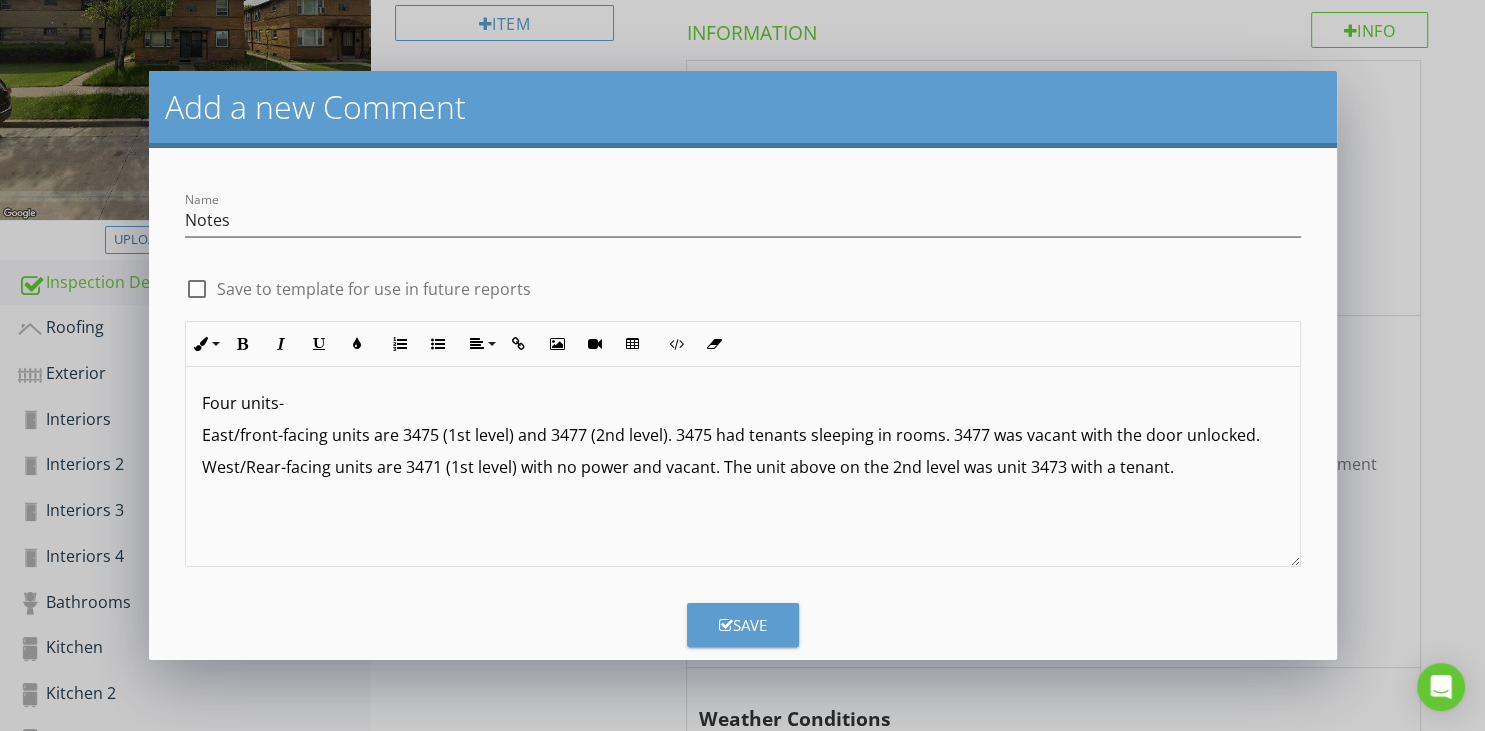 click on "Save" at bounding box center (743, 625) 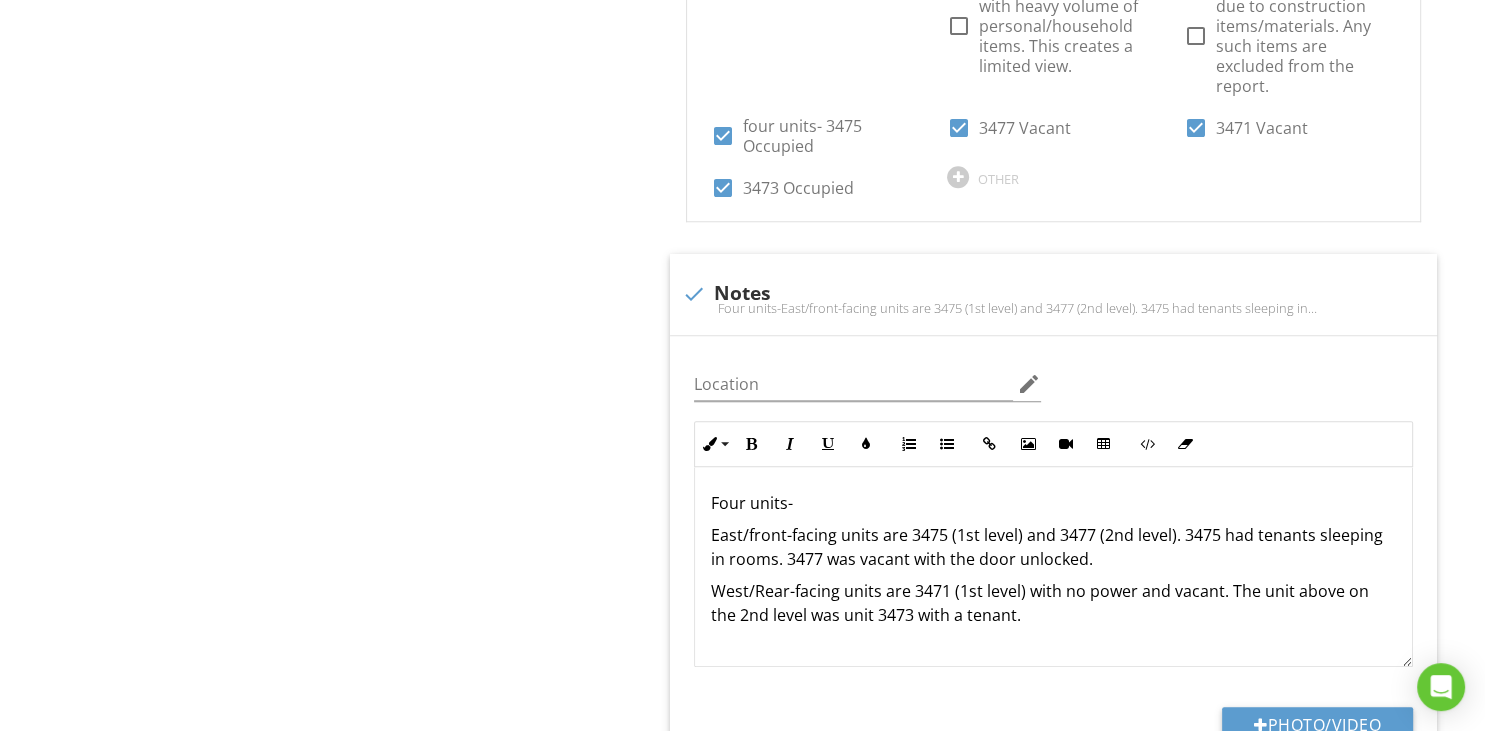 scroll, scrollTop: 1619, scrollLeft: 0, axis: vertical 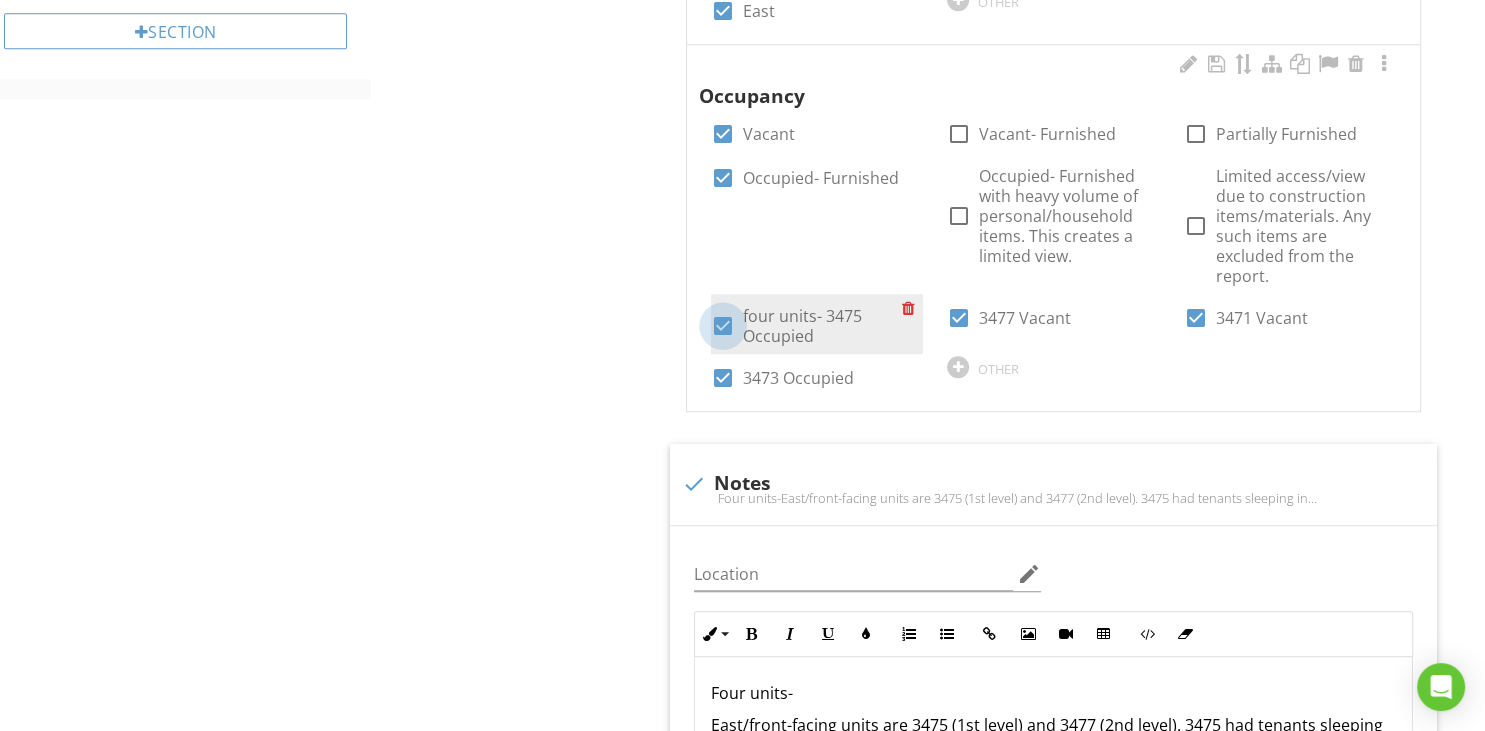 click at bounding box center (723, 326) 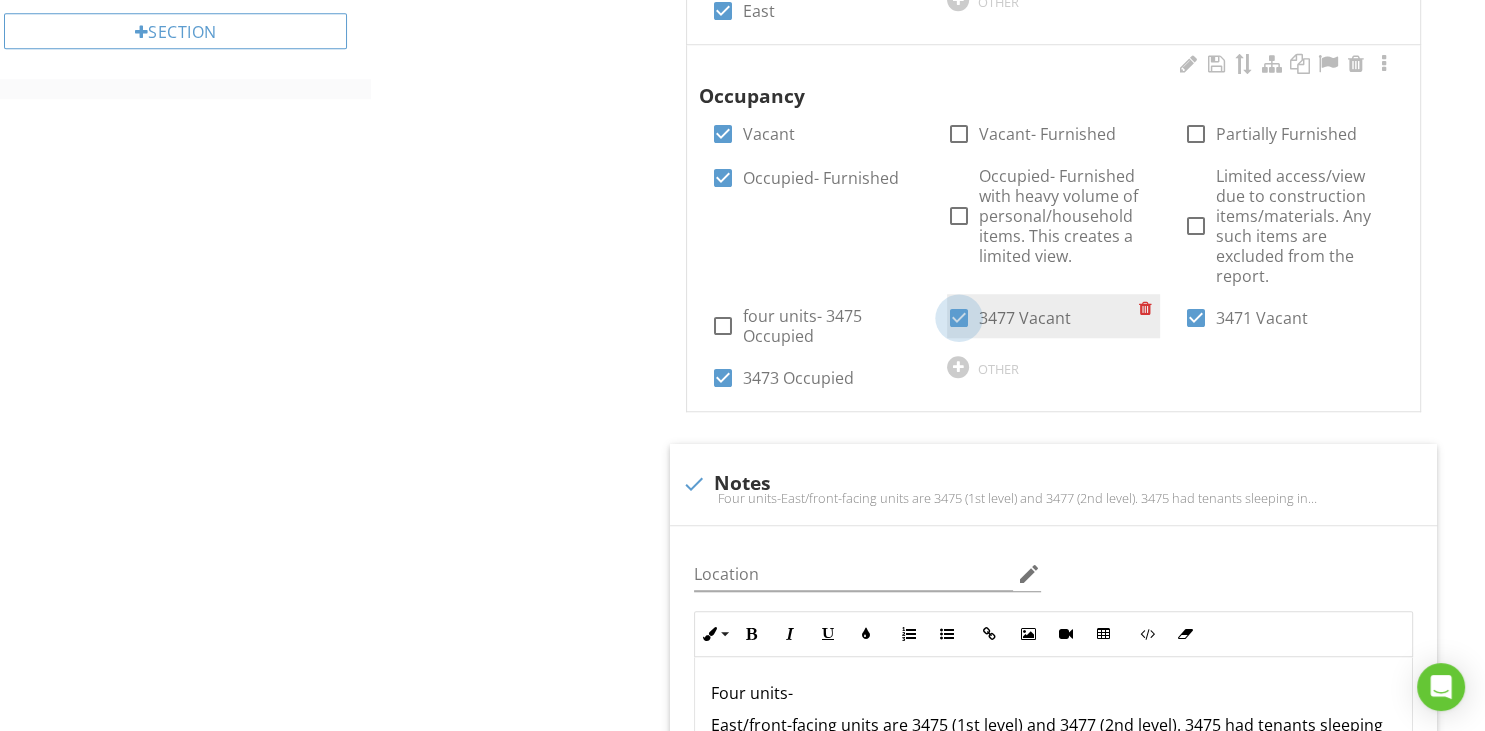 click at bounding box center [959, 318] 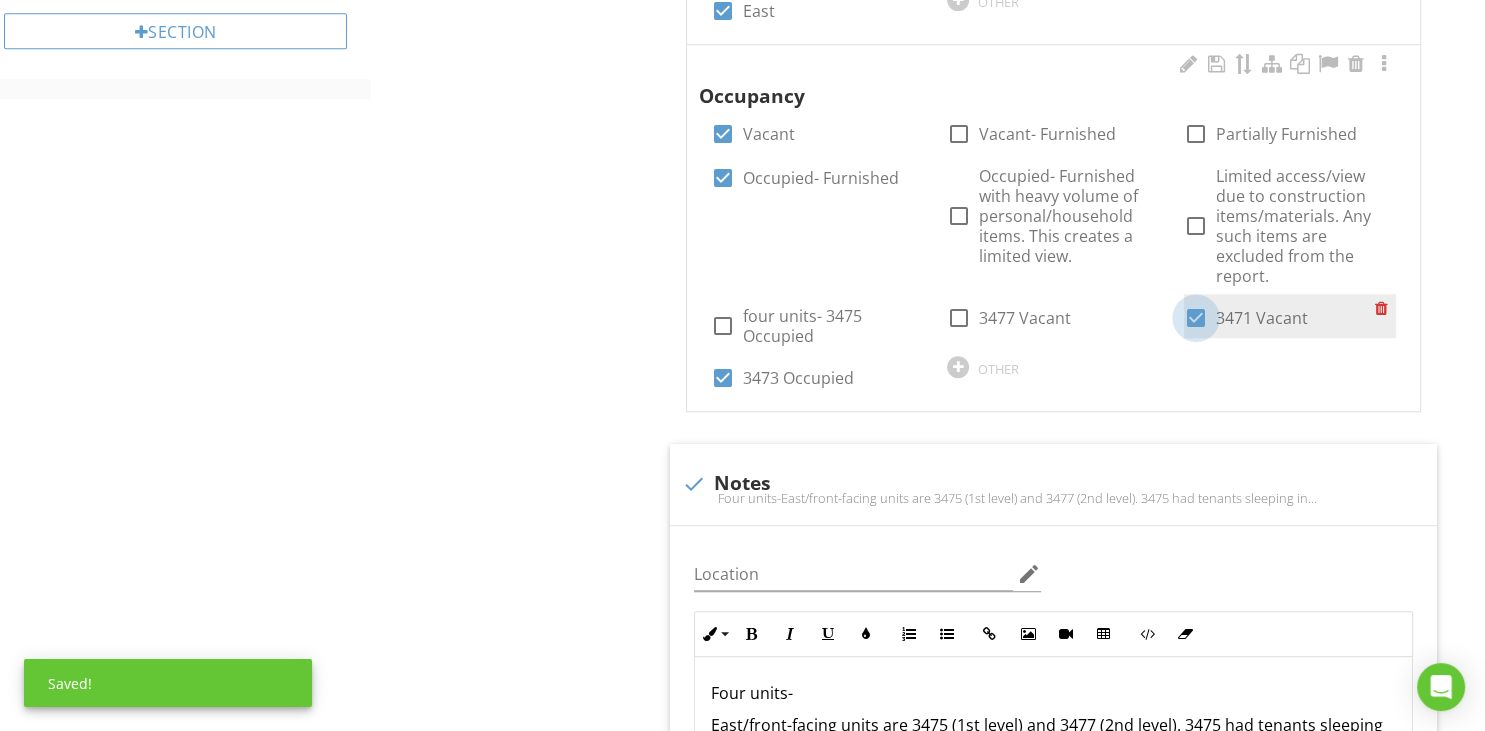 click at bounding box center (1196, 318) 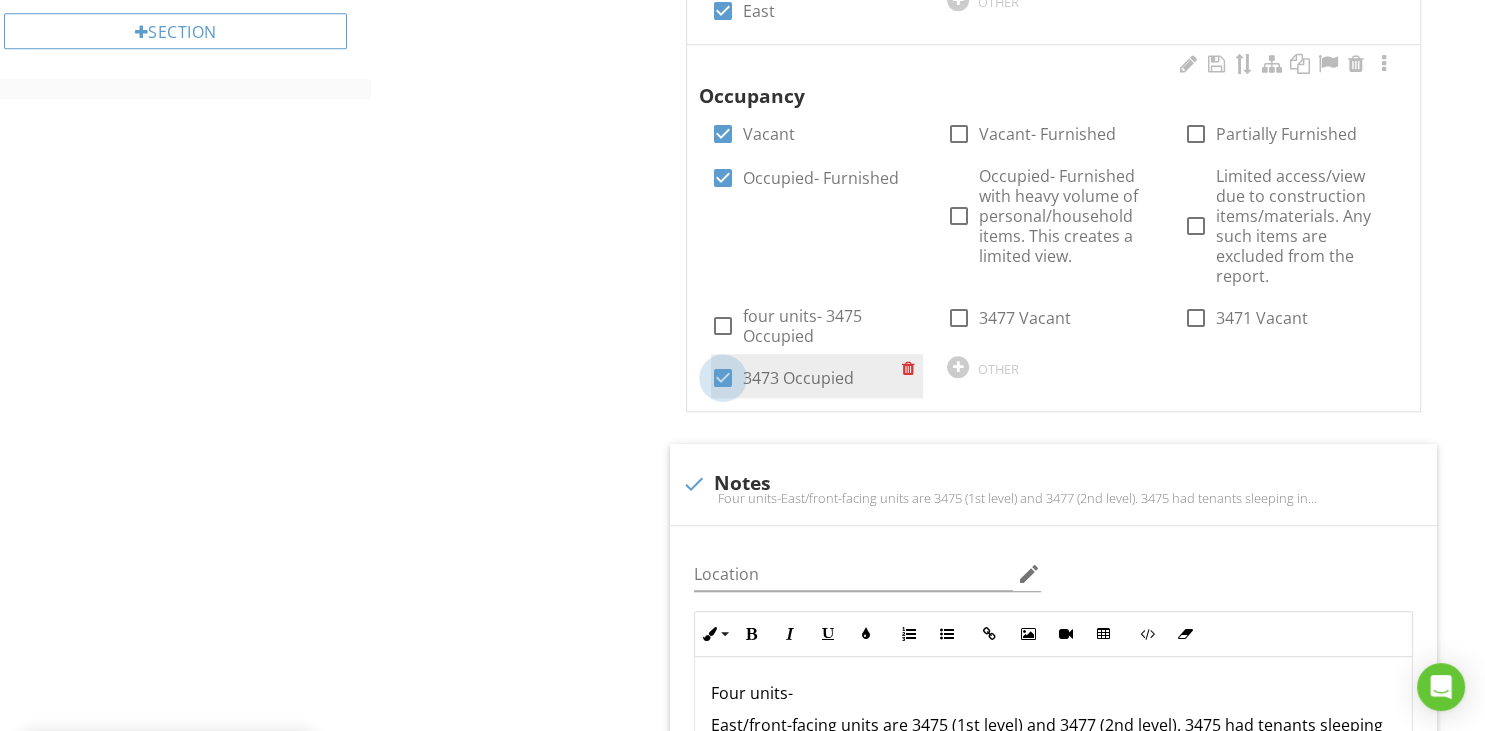 click at bounding box center [723, 378] 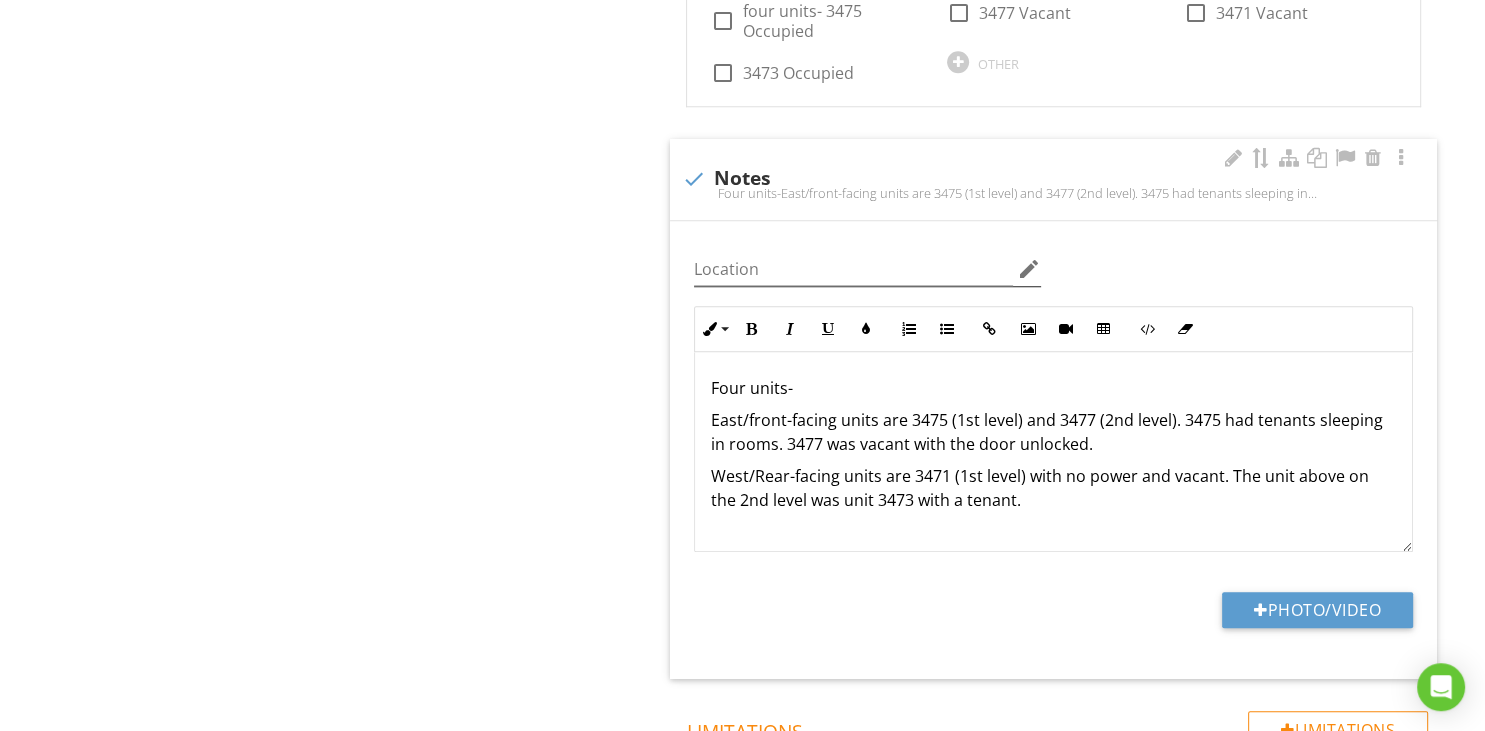 scroll, scrollTop: 1936, scrollLeft: 0, axis: vertical 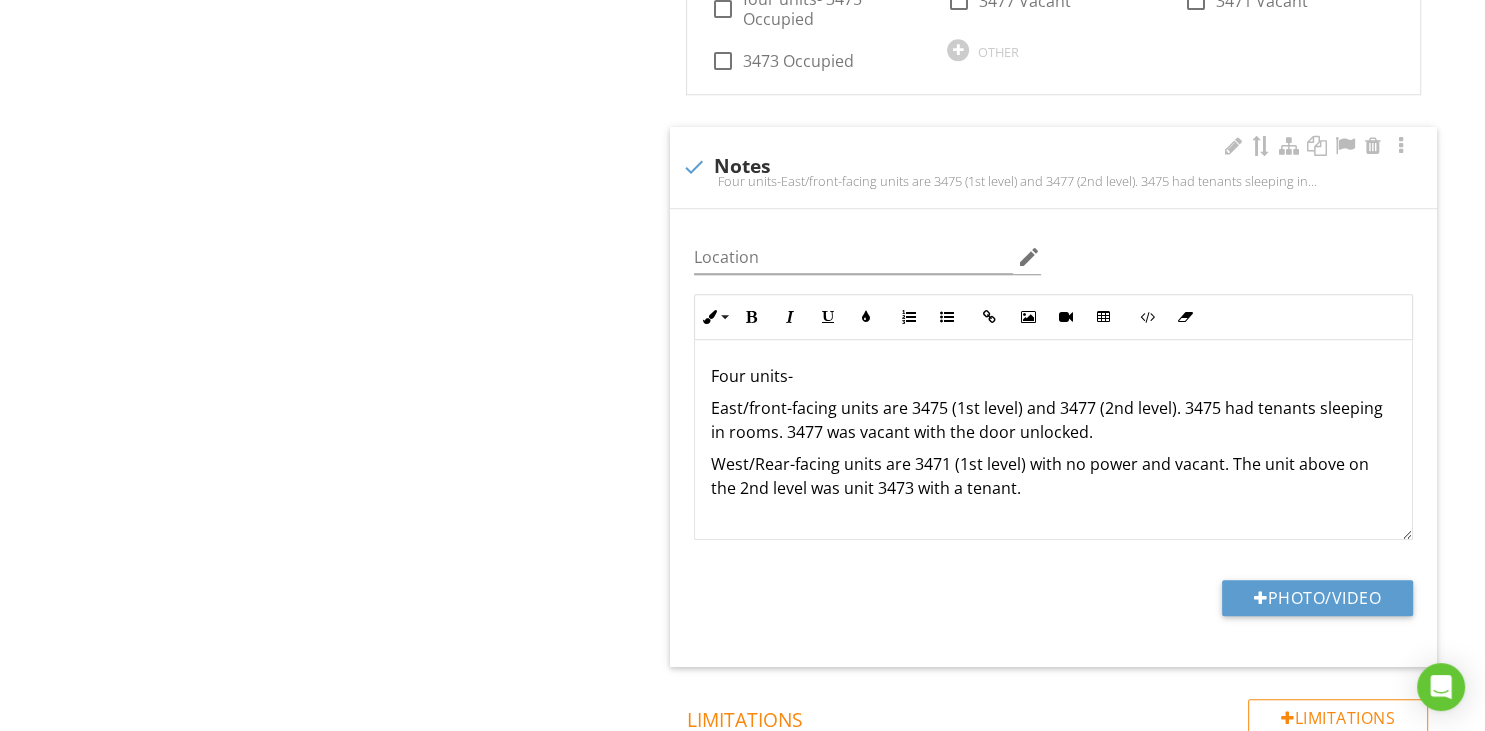 click on "East/front-facing units are 3475 (1st level) and 3477 (2nd level). 3475 had tenants sleeping in rooms. 3477 was vacant with the door unlocked." at bounding box center (1053, 420) 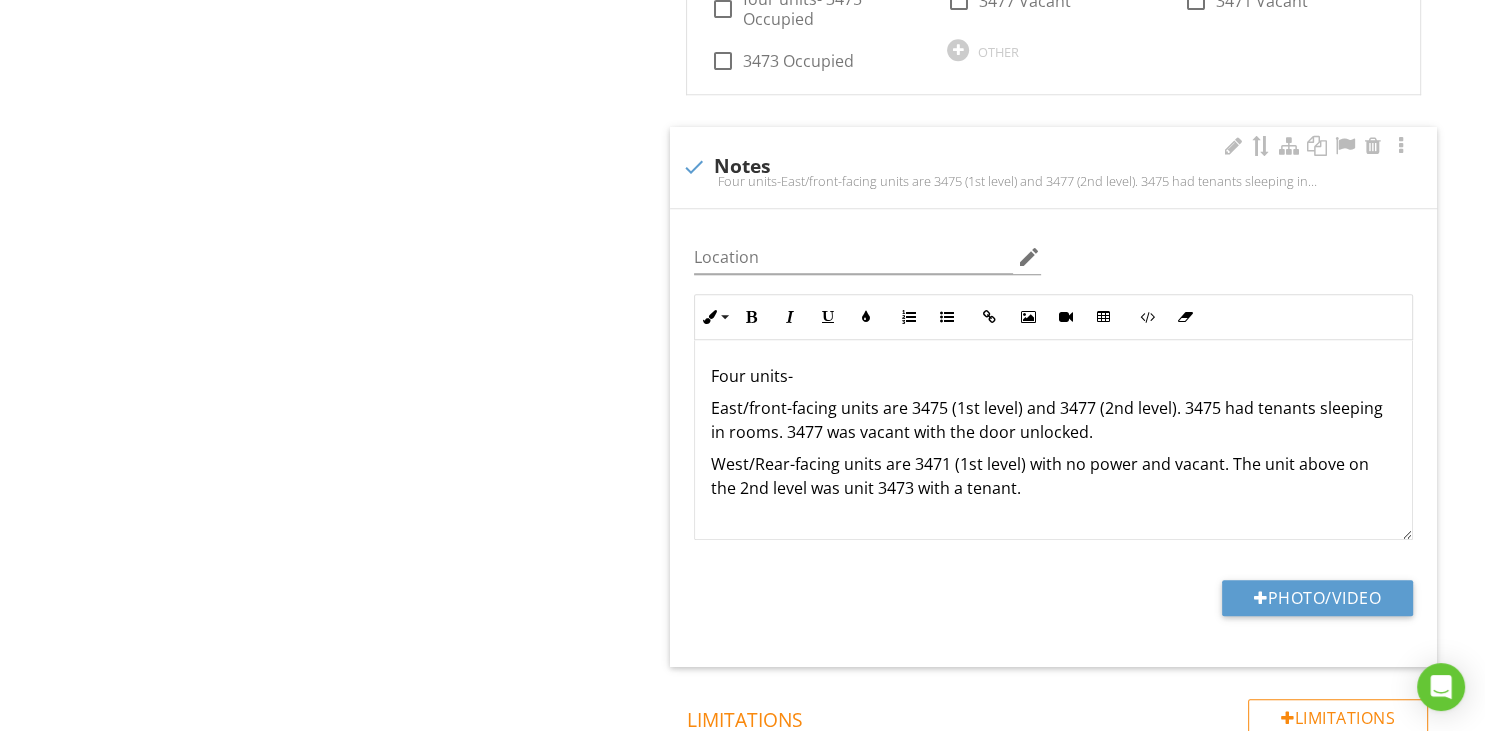 type 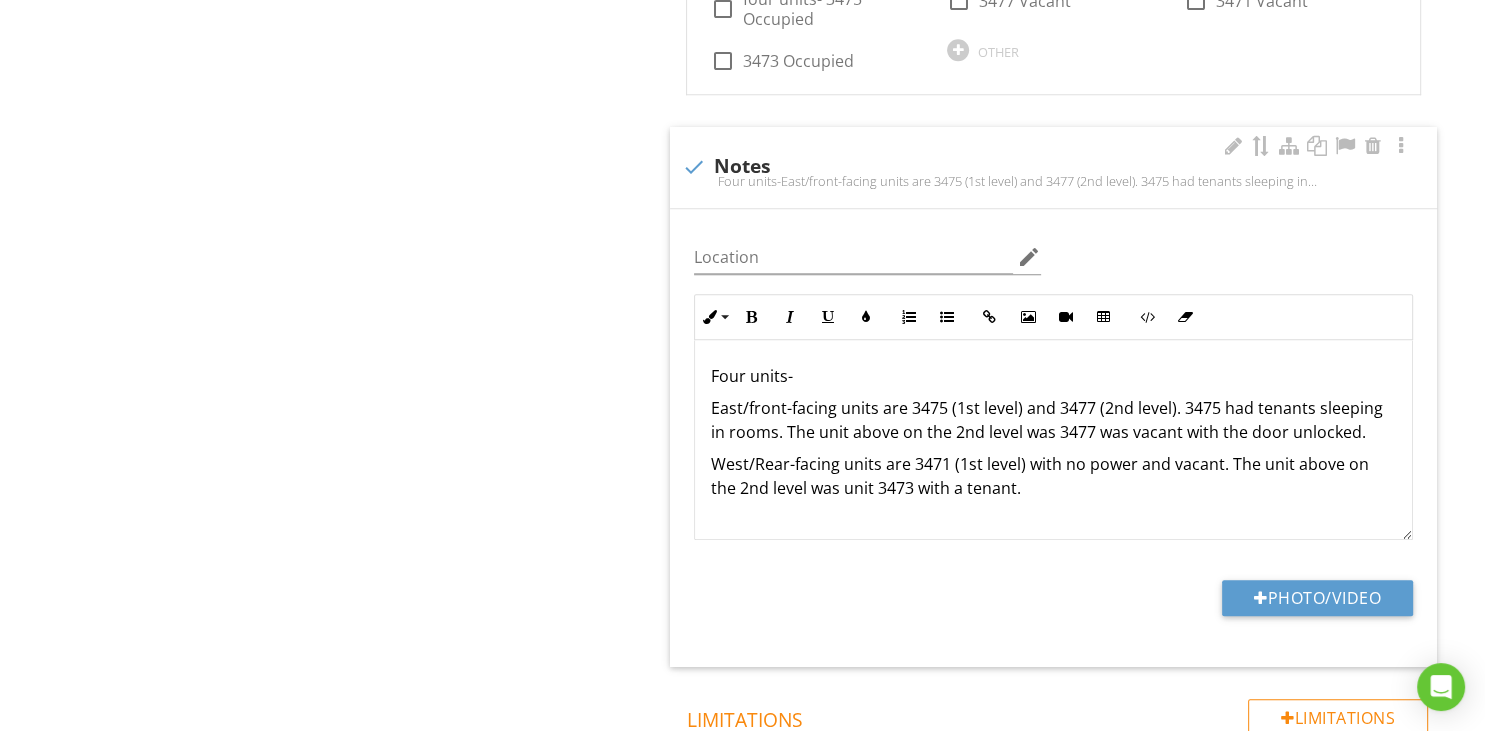click on "West/Rear-facing units are 3471 (1st level) with no power and vacant. The unit above on the 2nd level was unit 3473 with a tenant." at bounding box center [1053, 476] 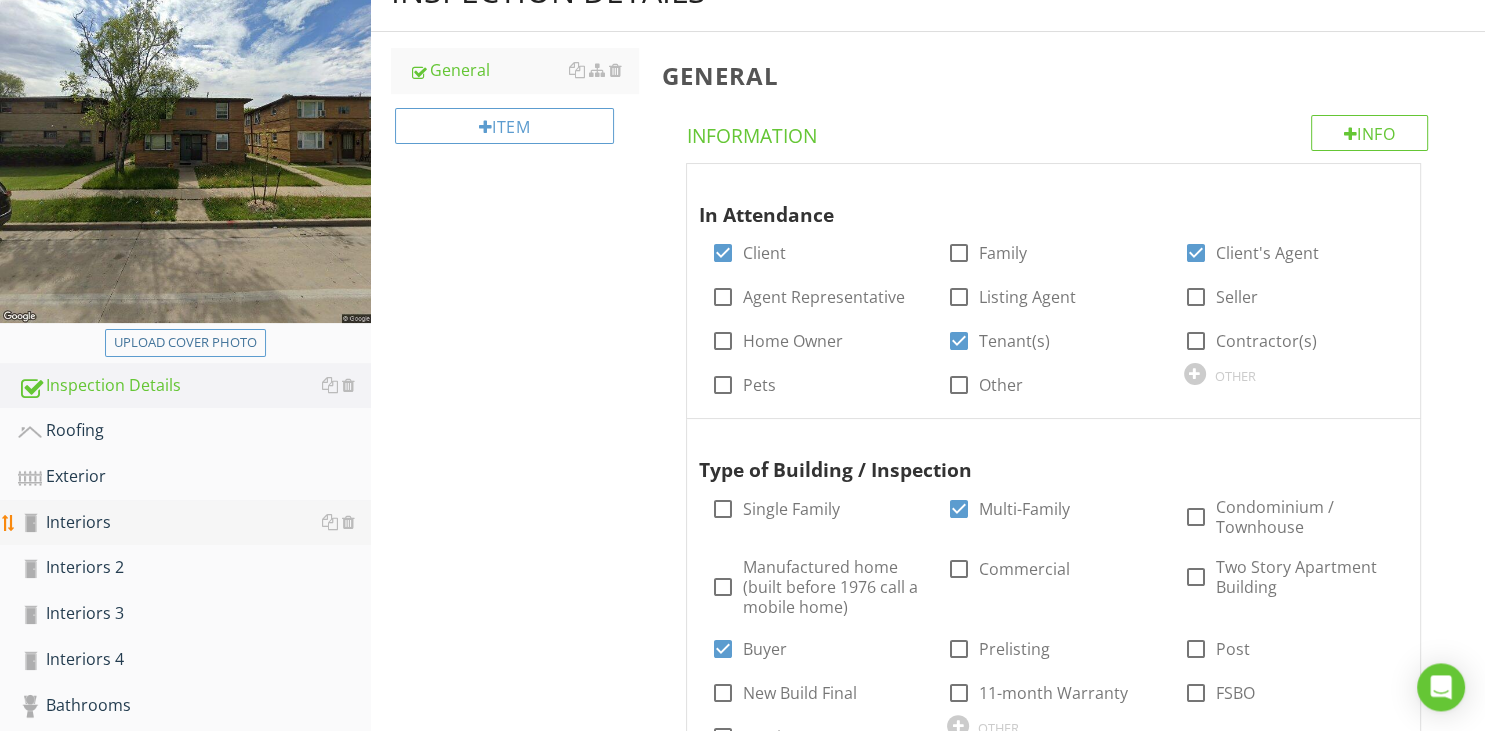 scroll, scrollTop: 352, scrollLeft: 0, axis: vertical 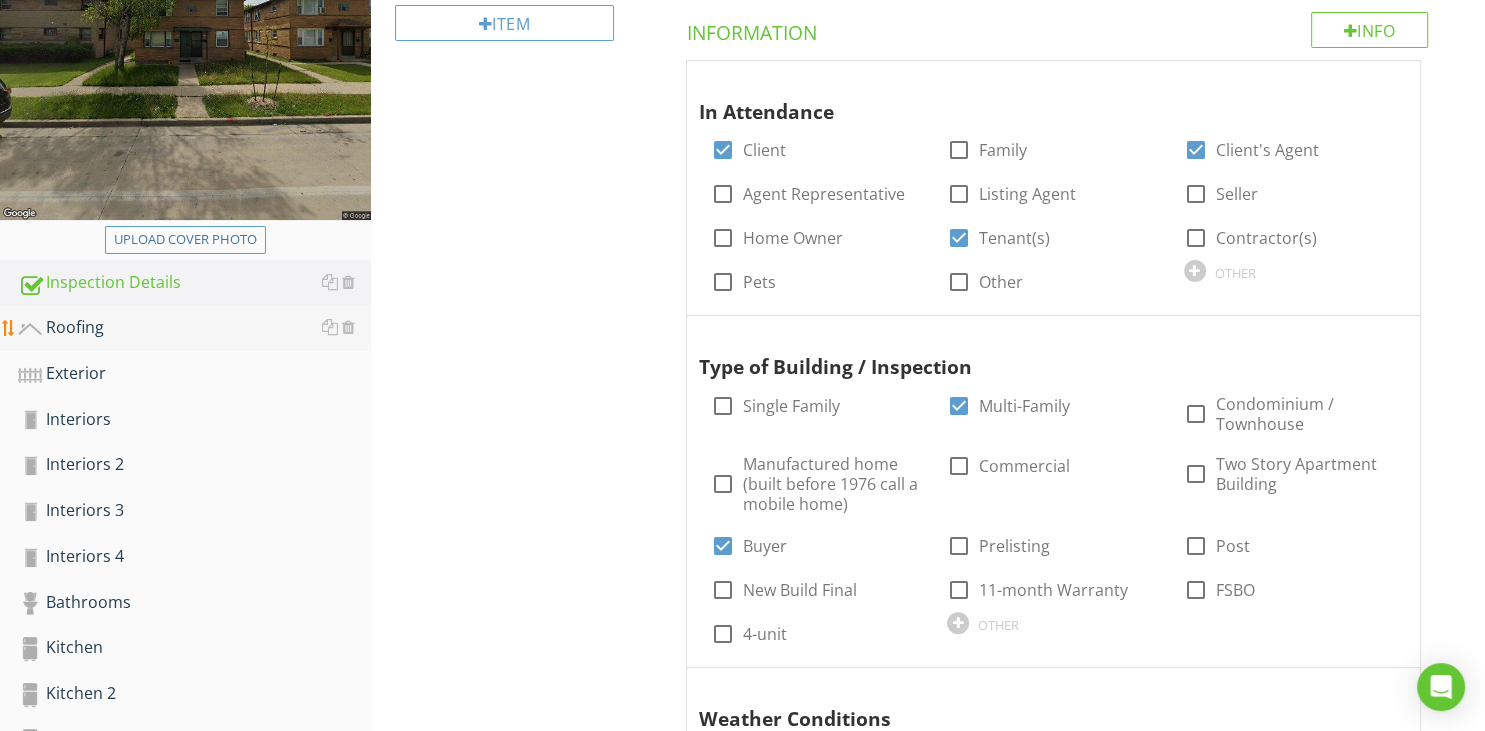 click on "Roofing" at bounding box center [194, 328] 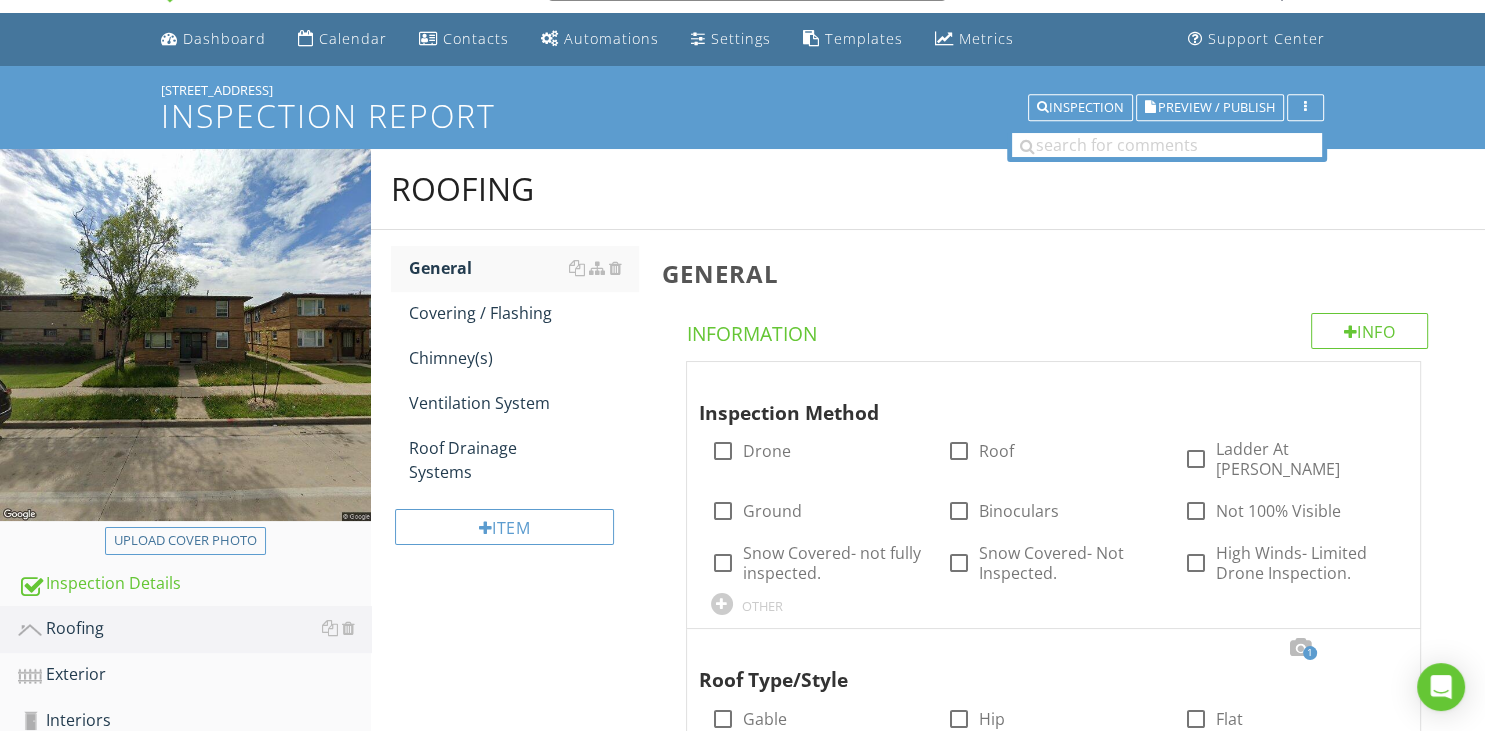 scroll, scrollTop: 35, scrollLeft: 0, axis: vertical 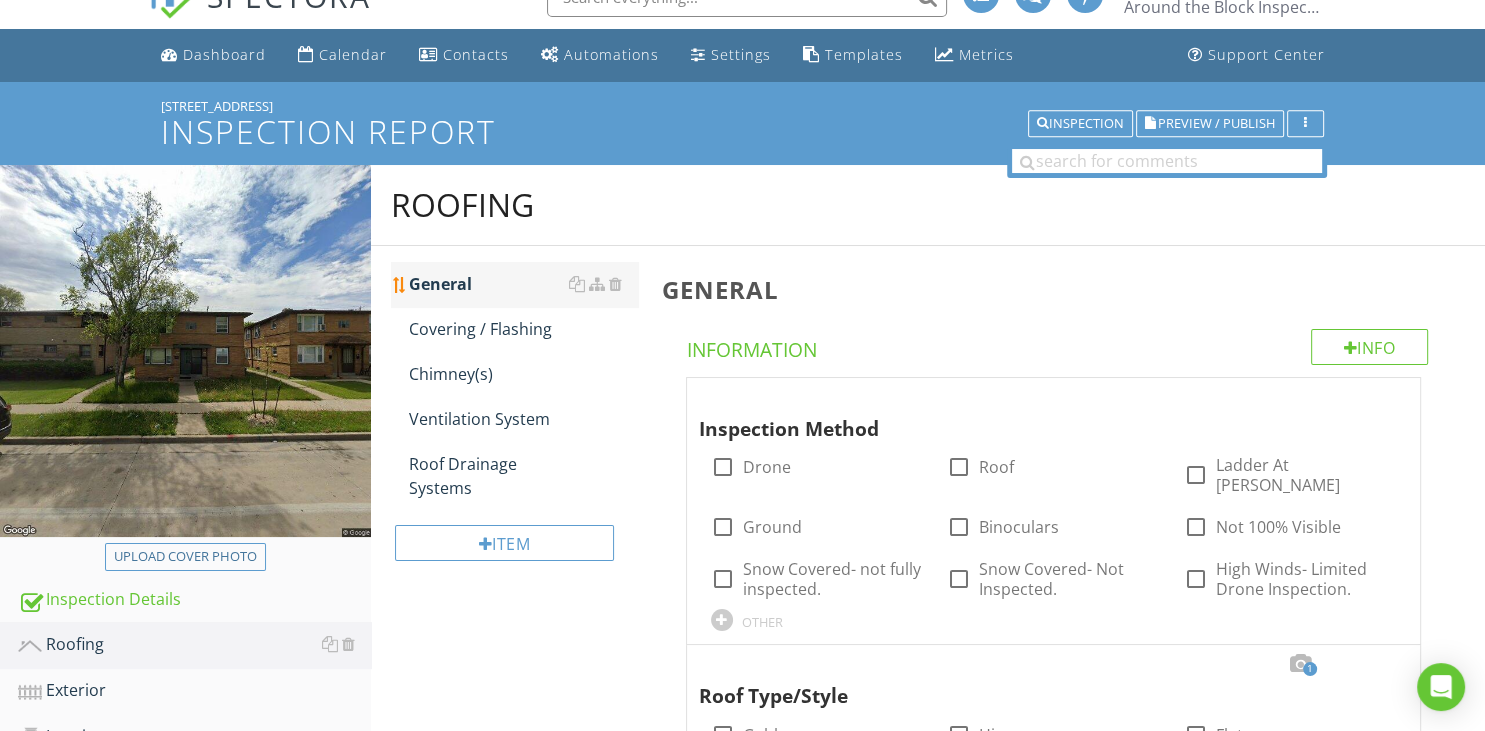 click on "General" at bounding box center (523, 284) 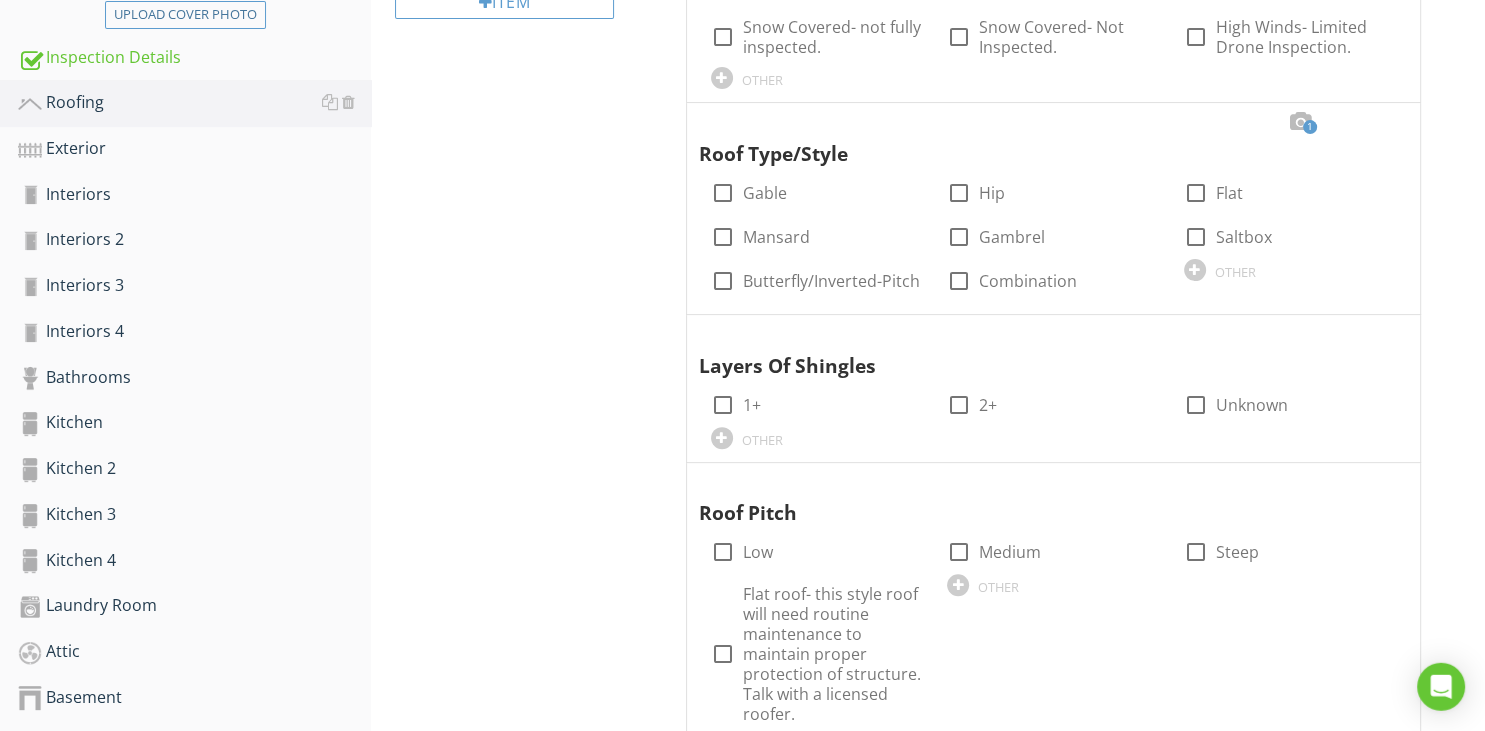 scroll, scrollTop: 731, scrollLeft: 0, axis: vertical 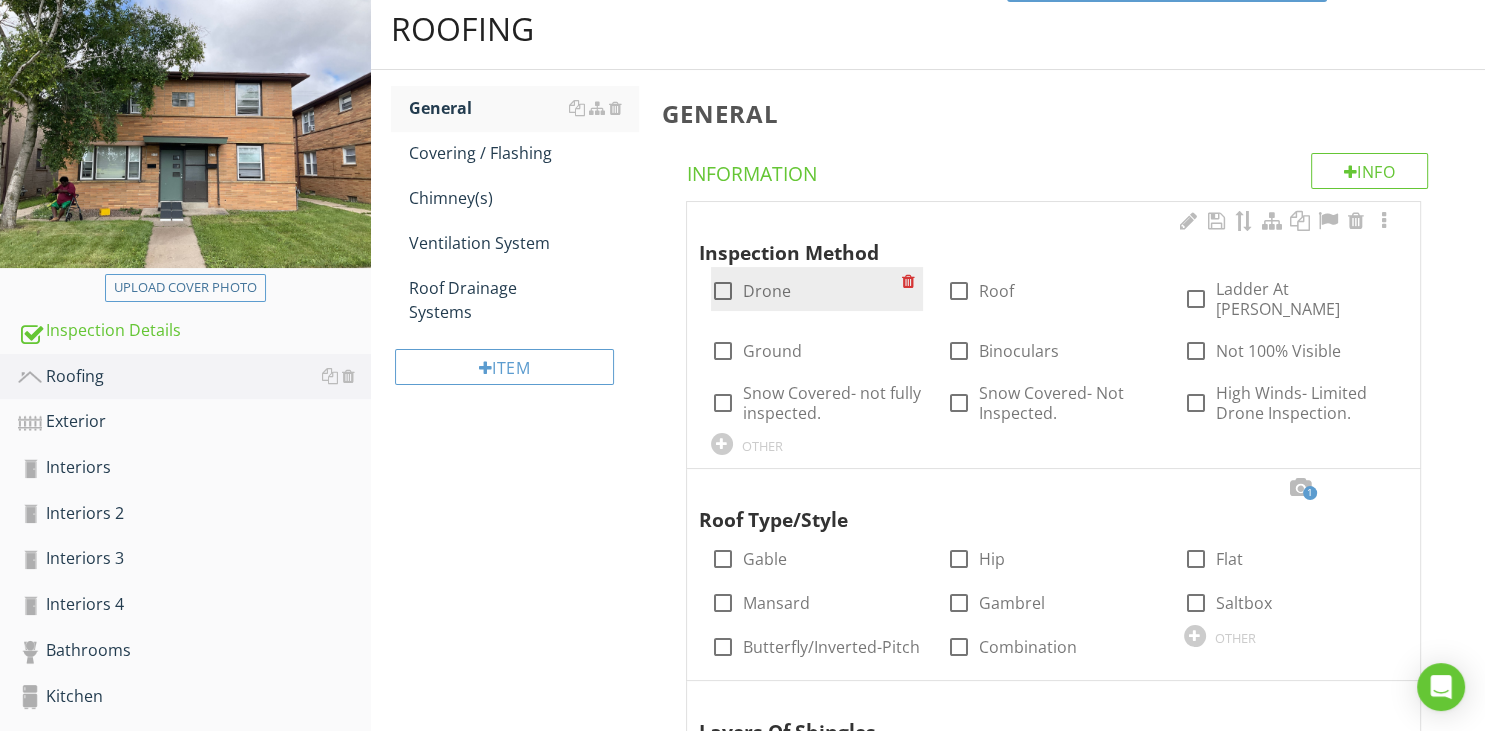 click at bounding box center [723, 291] 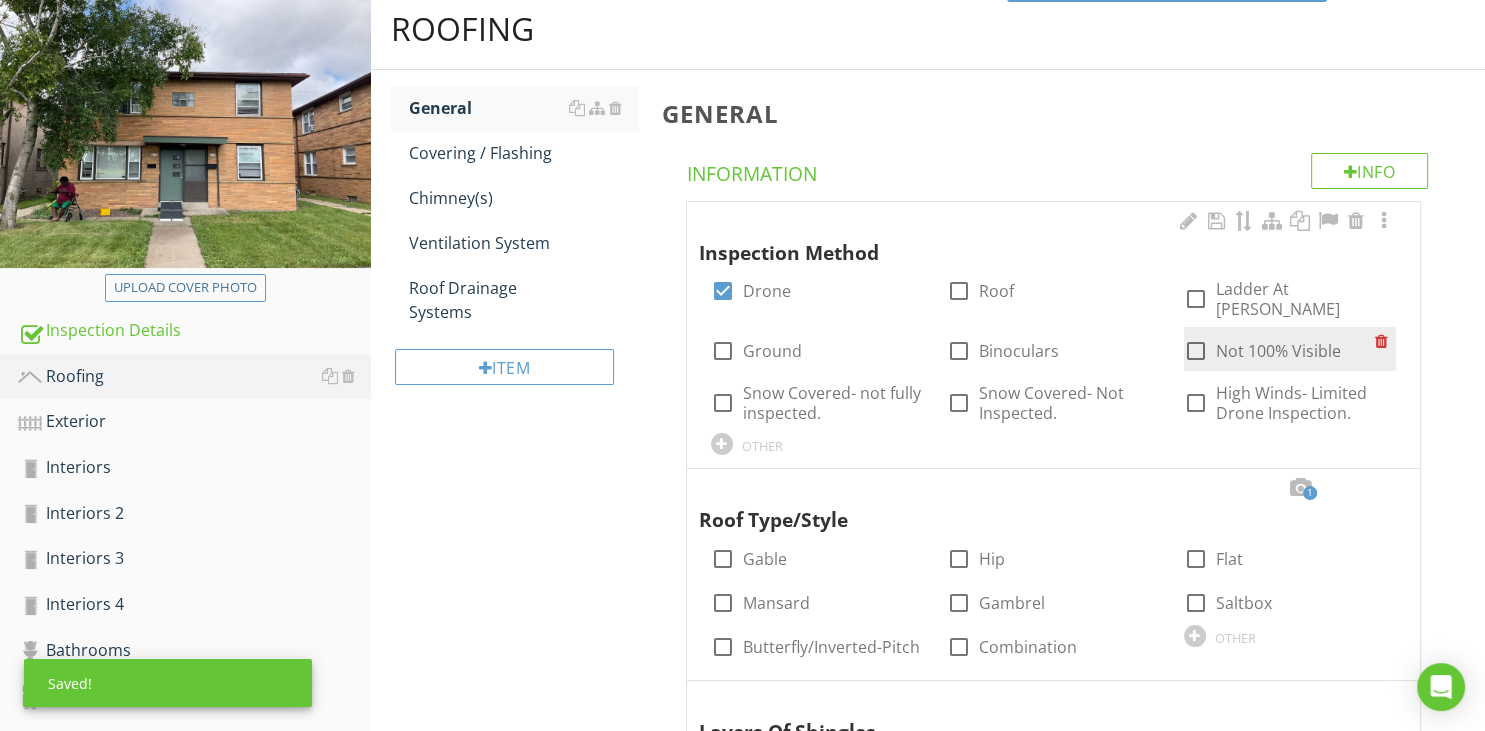 drag, startPoint x: 1201, startPoint y: 336, endPoint x: 1190, endPoint y: 339, distance: 11.401754 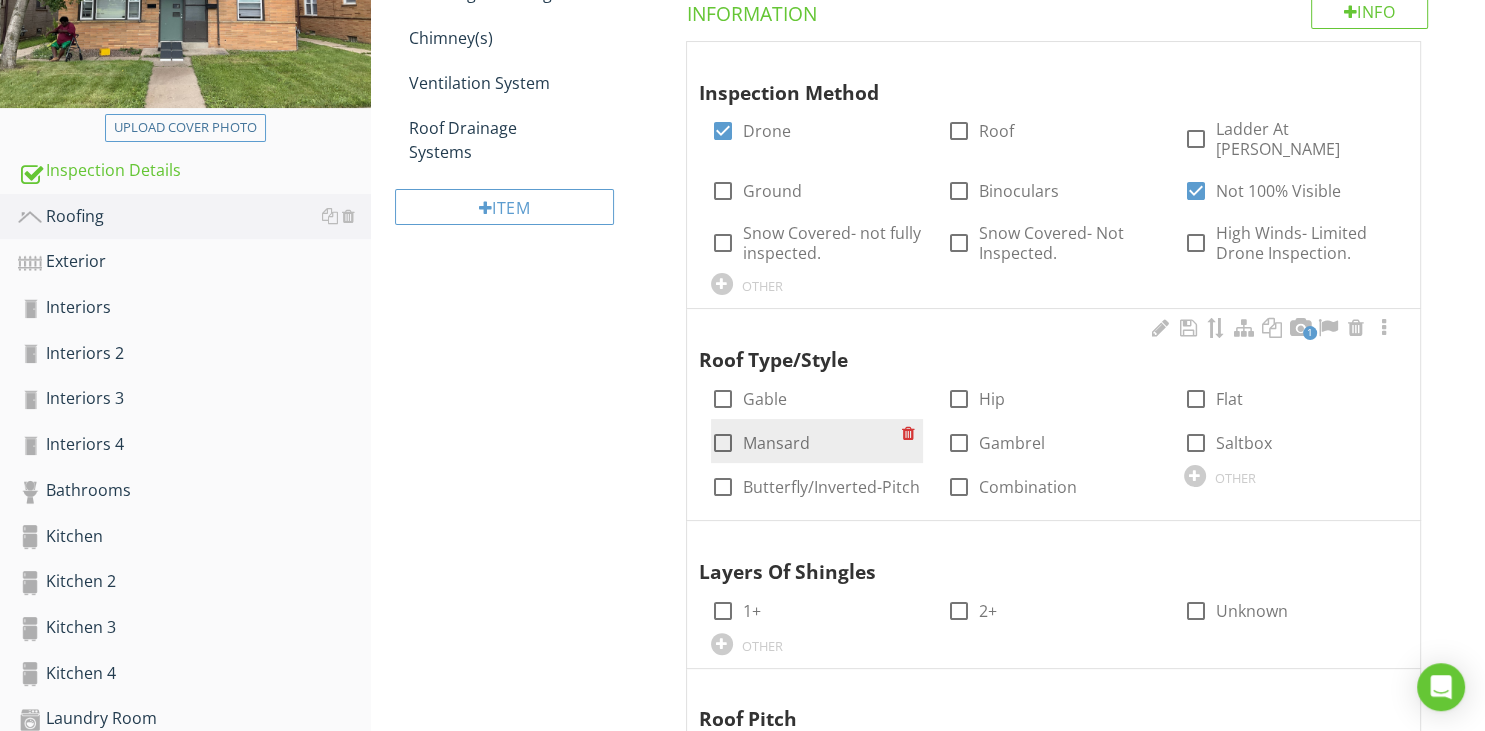 scroll, scrollTop: 422, scrollLeft: 0, axis: vertical 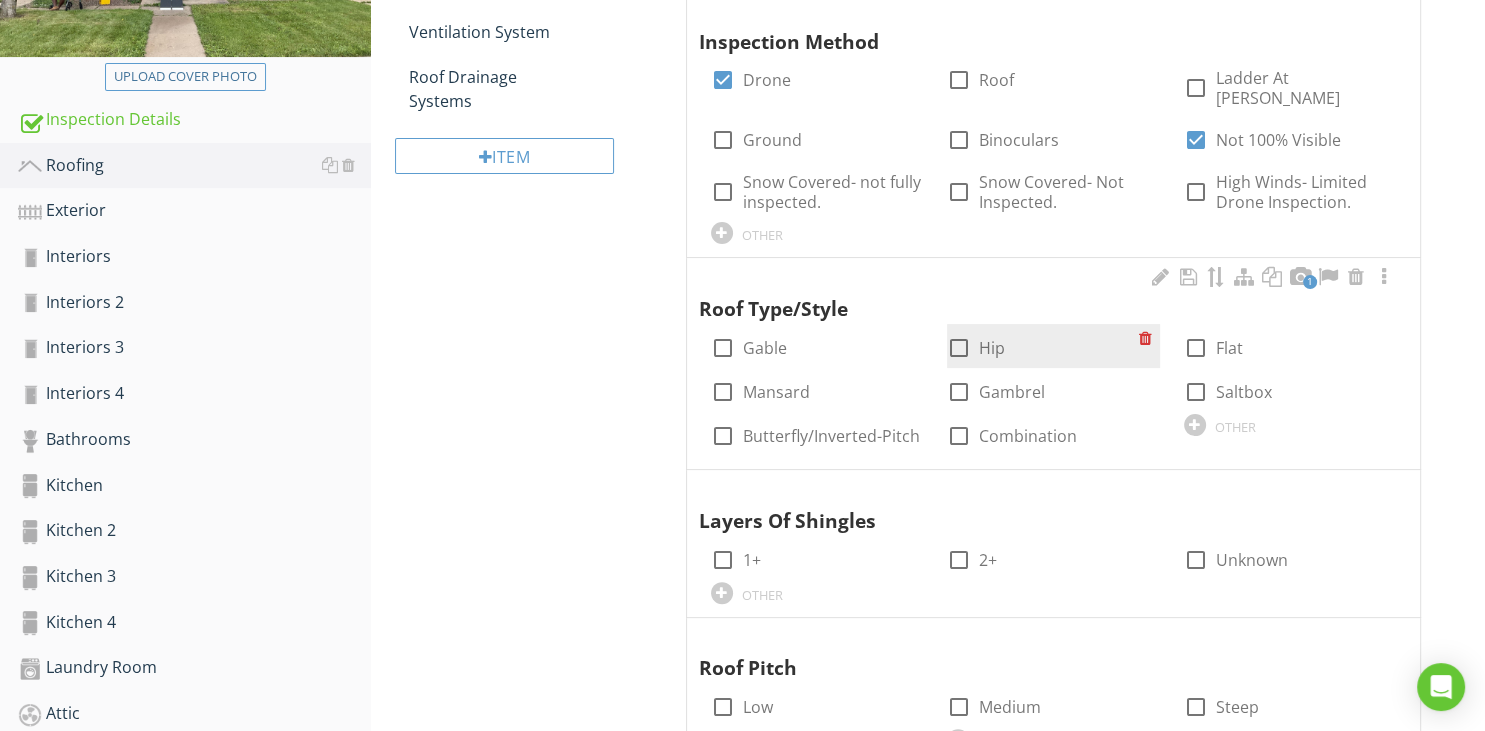 click at bounding box center [959, 348] 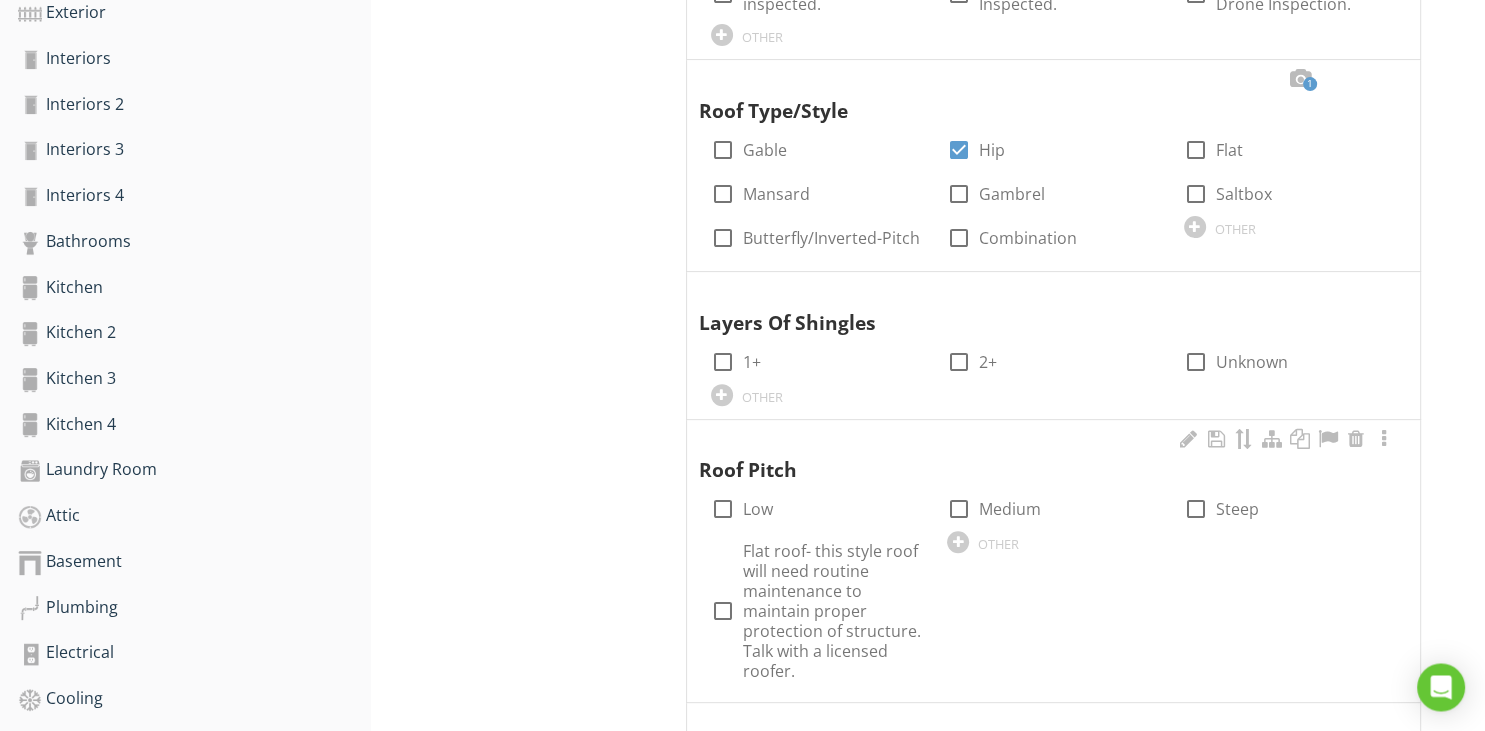scroll, scrollTop: 633, scrollLeft: 0, axis: vertical 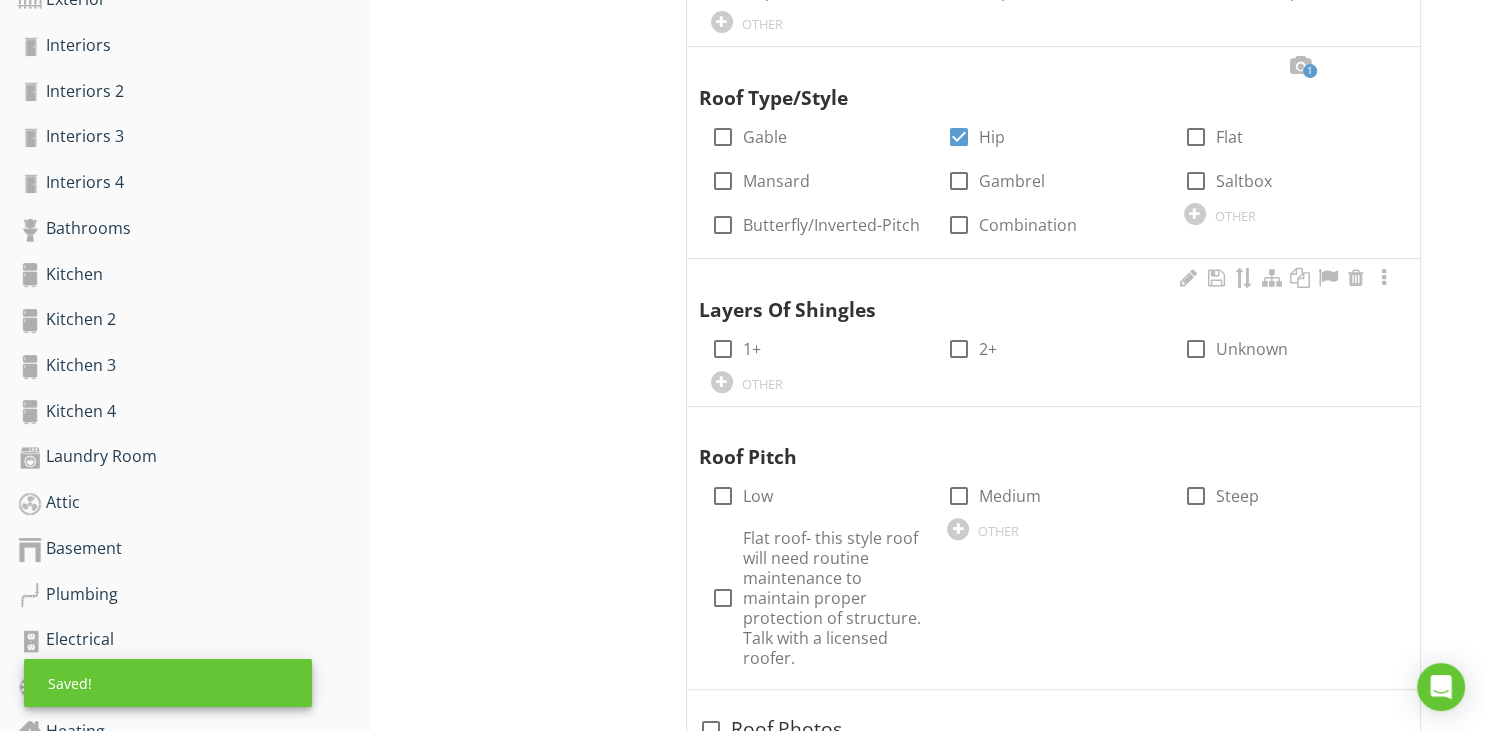 drag, startPoint x: 718, startPoint y: 333, endPoint x: 739, endPoint y: 377, distance: 48.754486 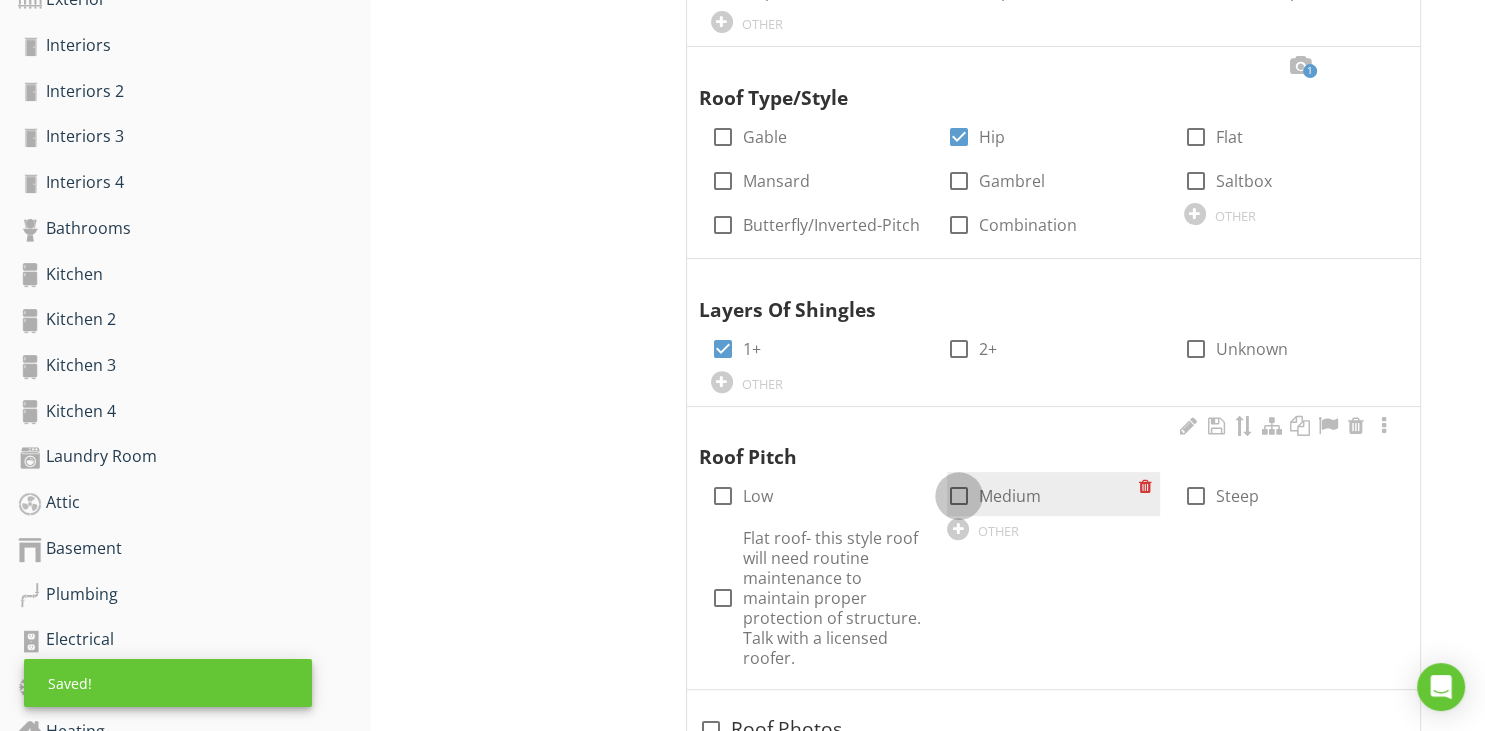 click at bounding box center (959, 496) 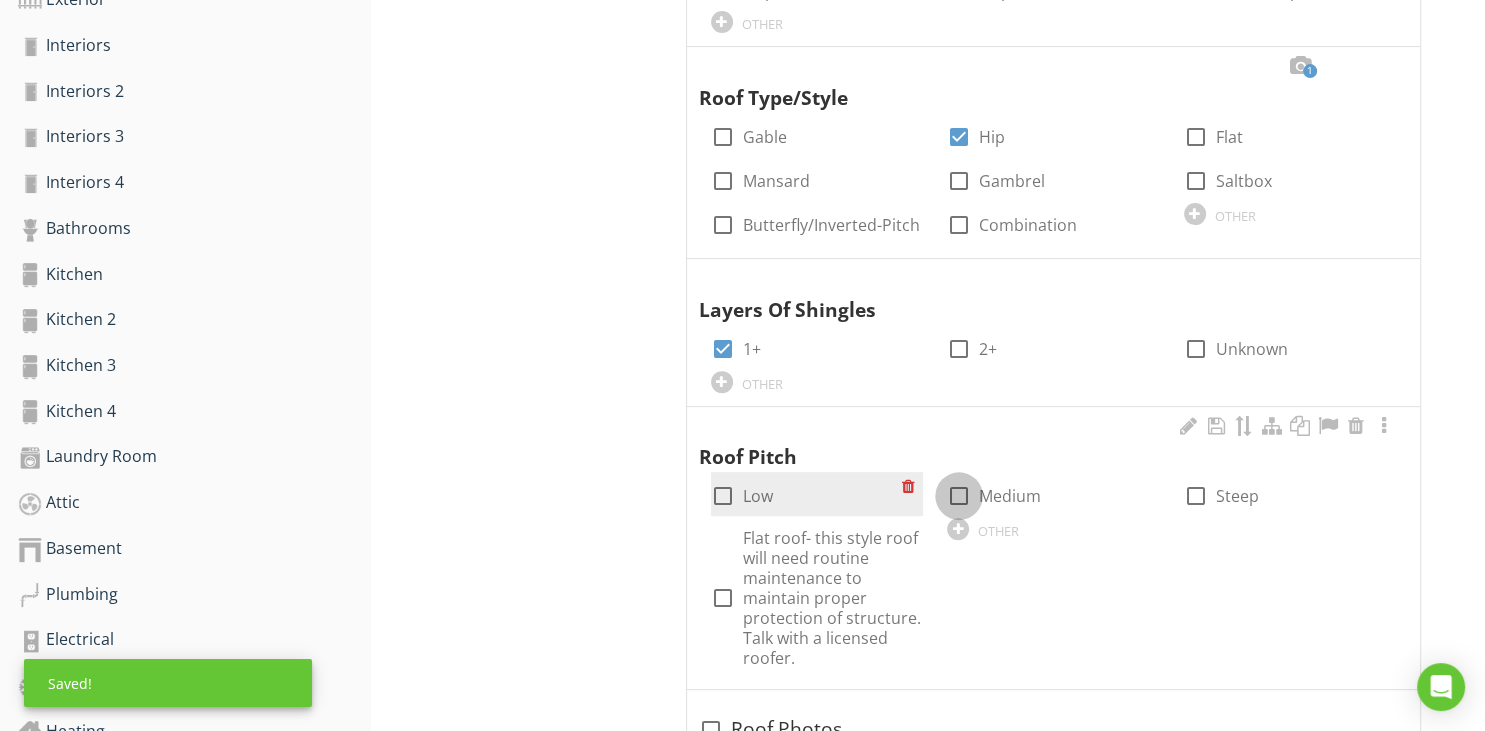 checkbox on "true" 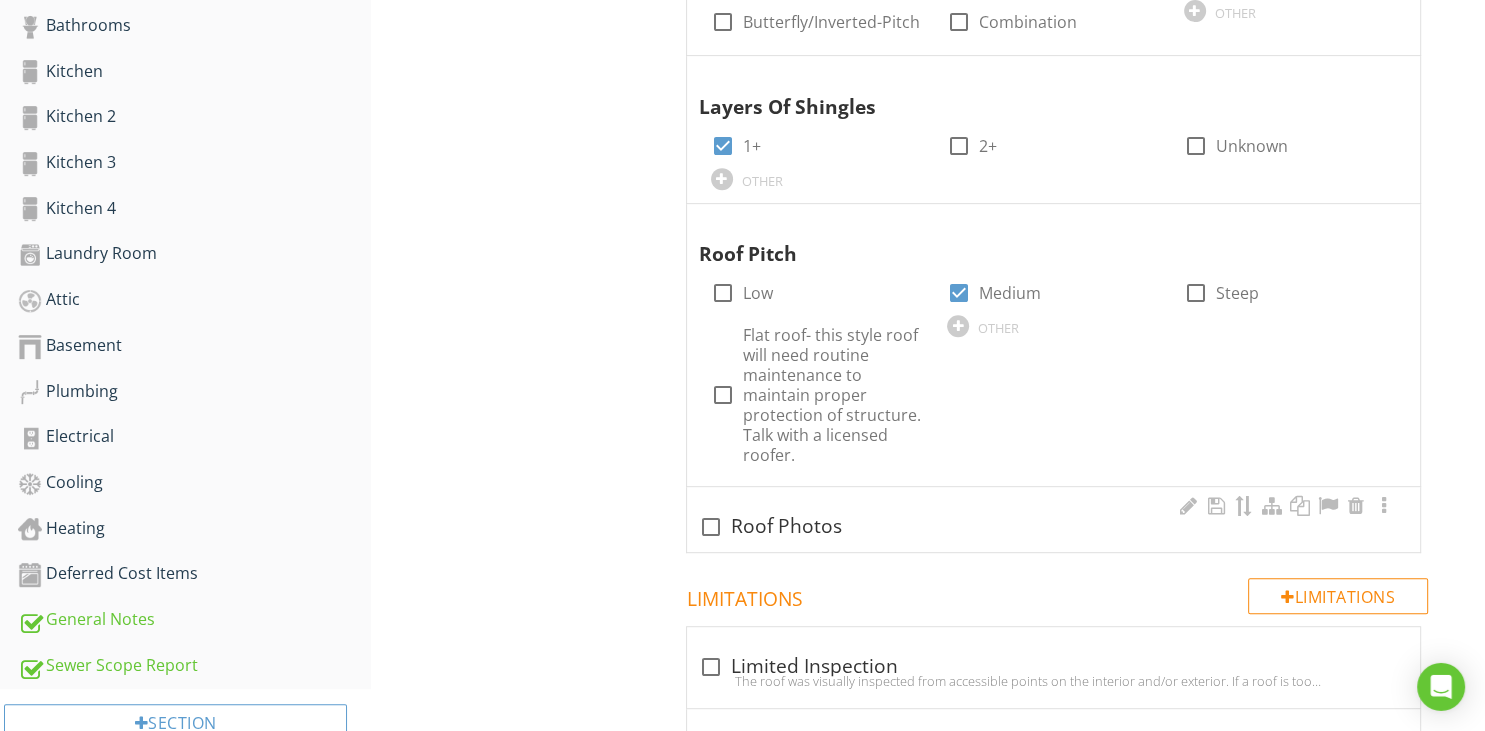 scroll, scrollTop: 928, scrollLeft: 0, axis: vertical 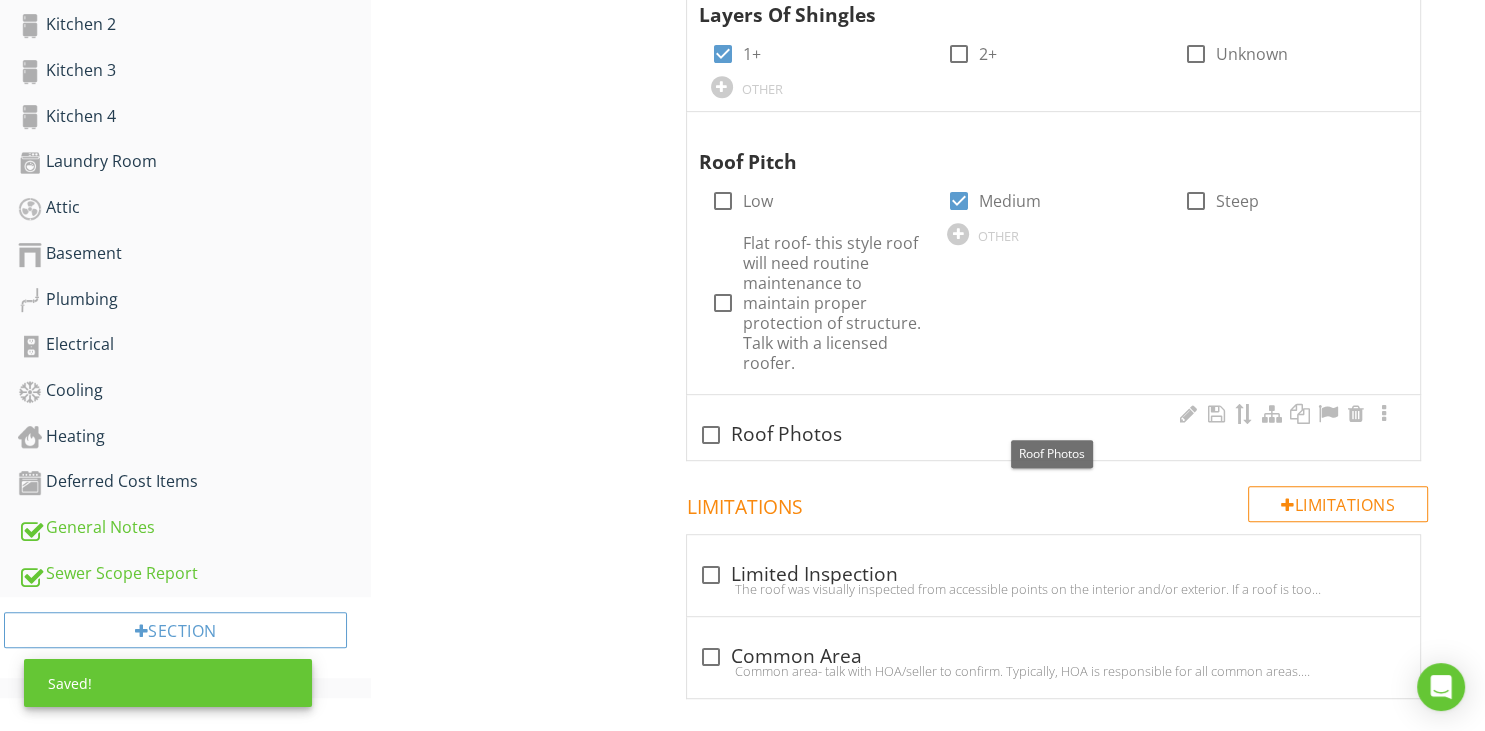 click at bounding box center (711, 435) 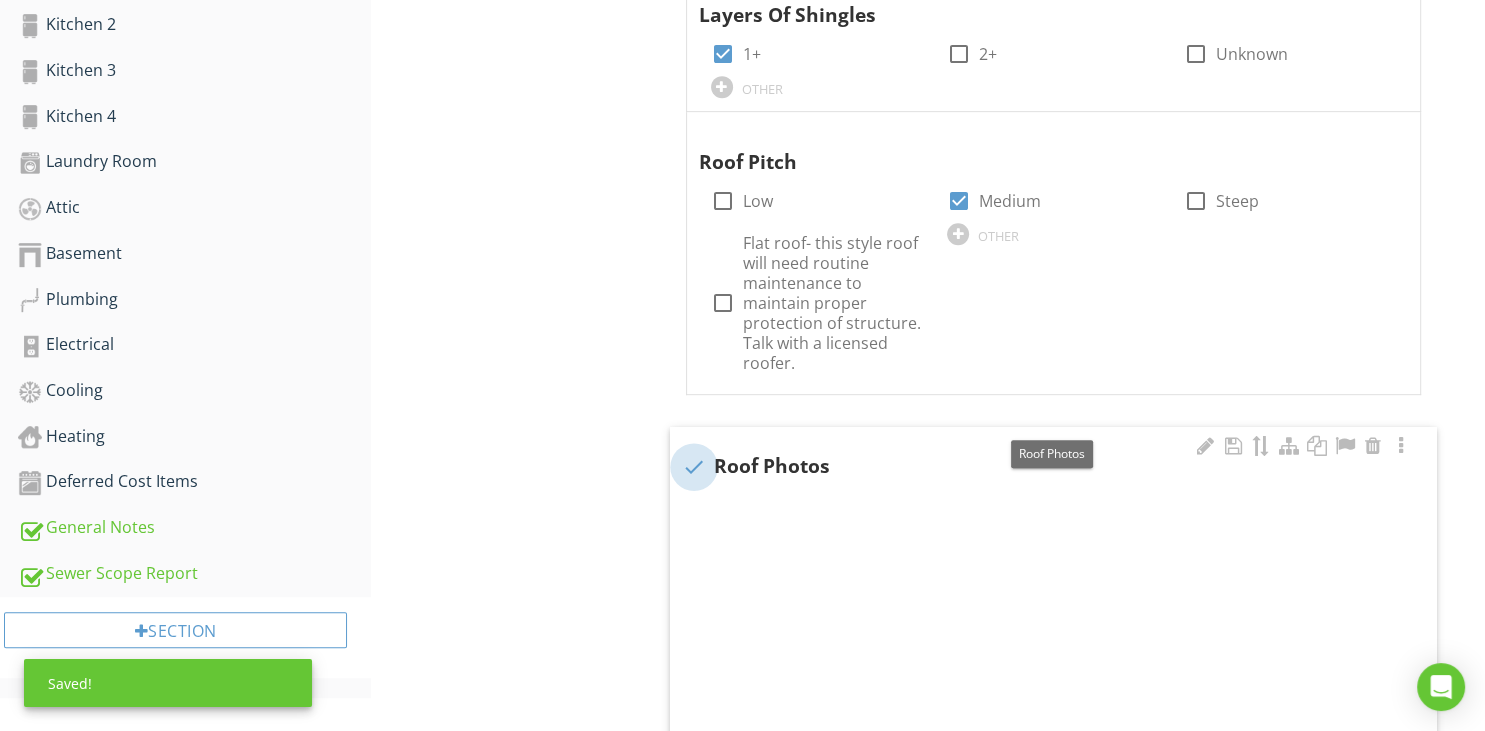 checkbox on "true" 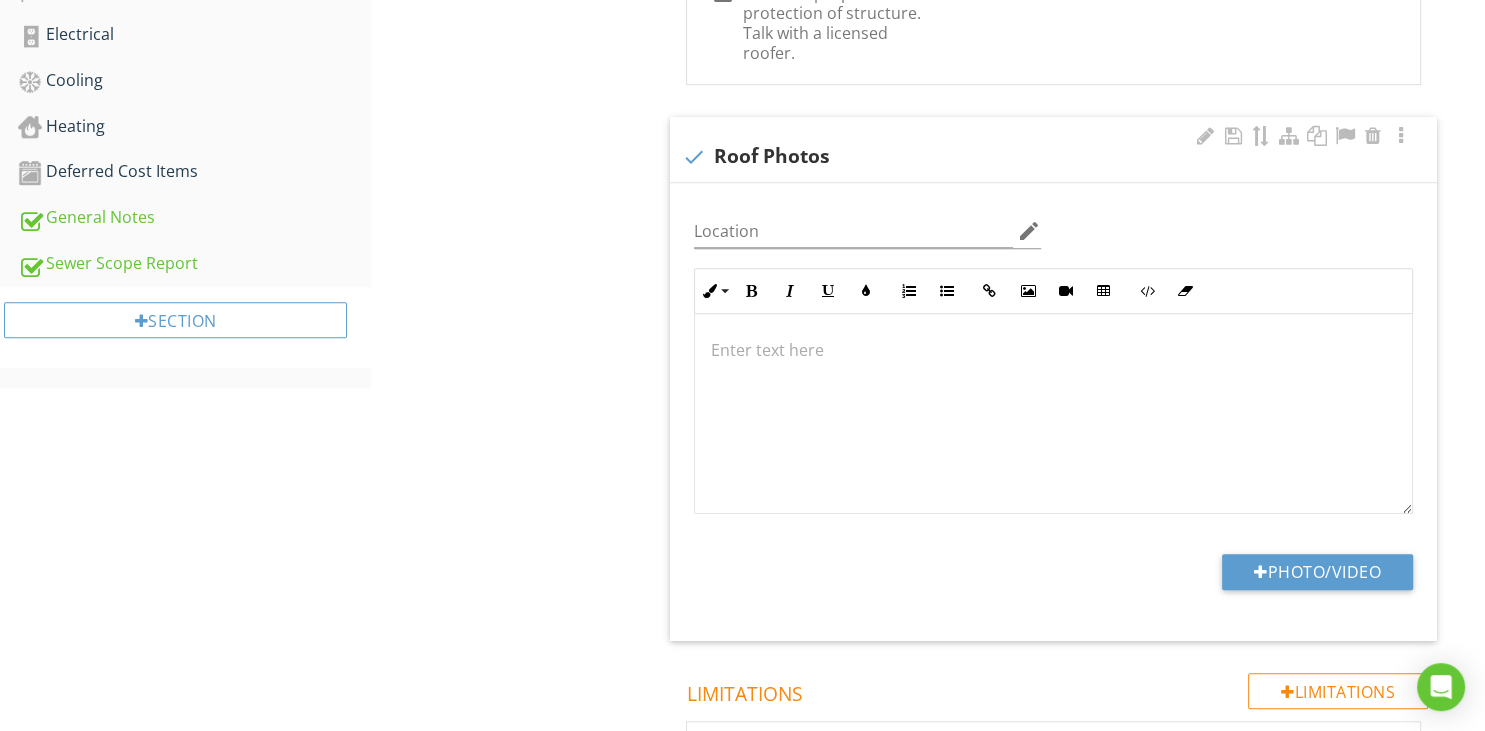 scroll, scrollTop: 1244, scrollLeft: 0, axis: vertical 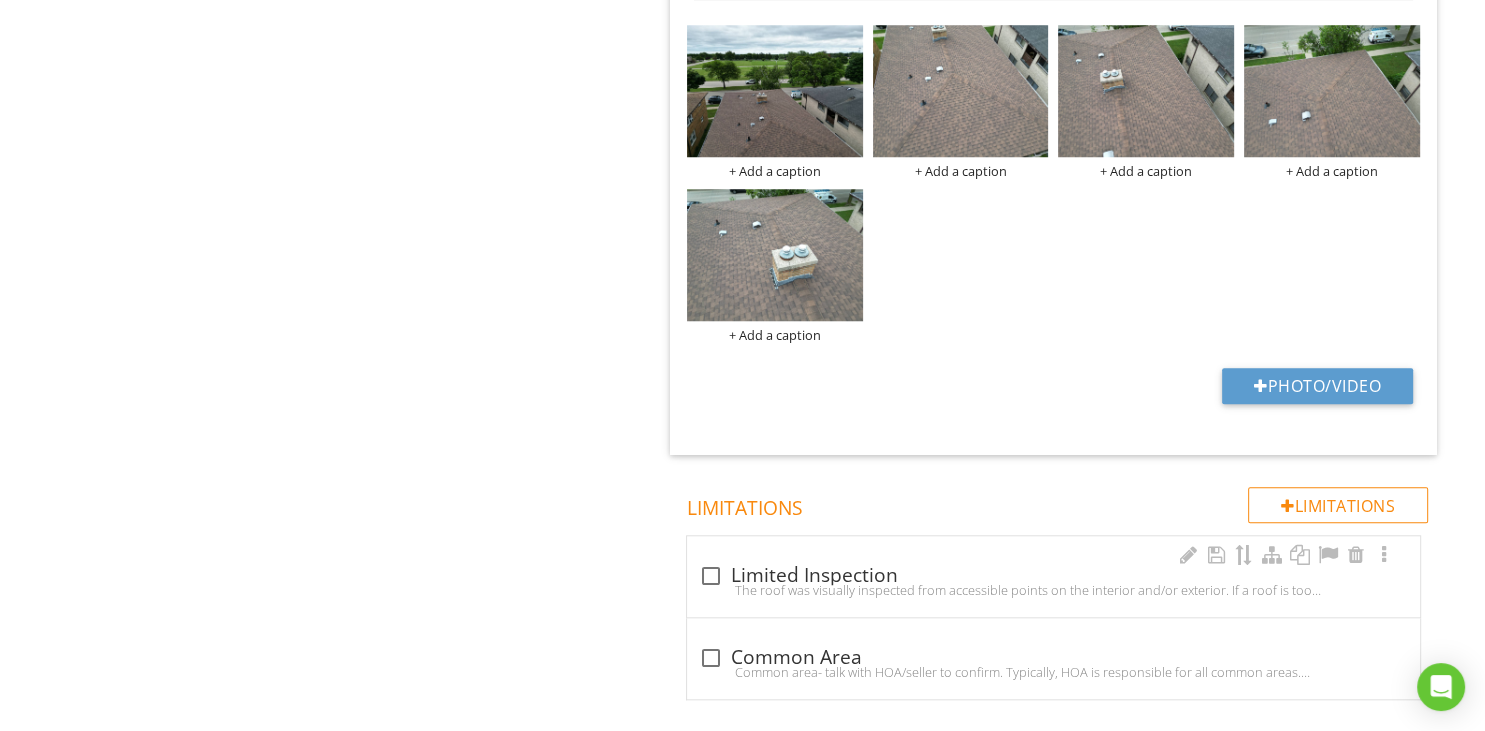 click on "The roof was visually inspected from accessible points on the interior and/or exterior. If a roof is too high or steep, wet, snow-covered, or composed of materials that can be damaged if walked upon, it is not mounted per our standards of practice. Therefore, the client is advised that this is a limited review." at bounding box center [1053, 590] 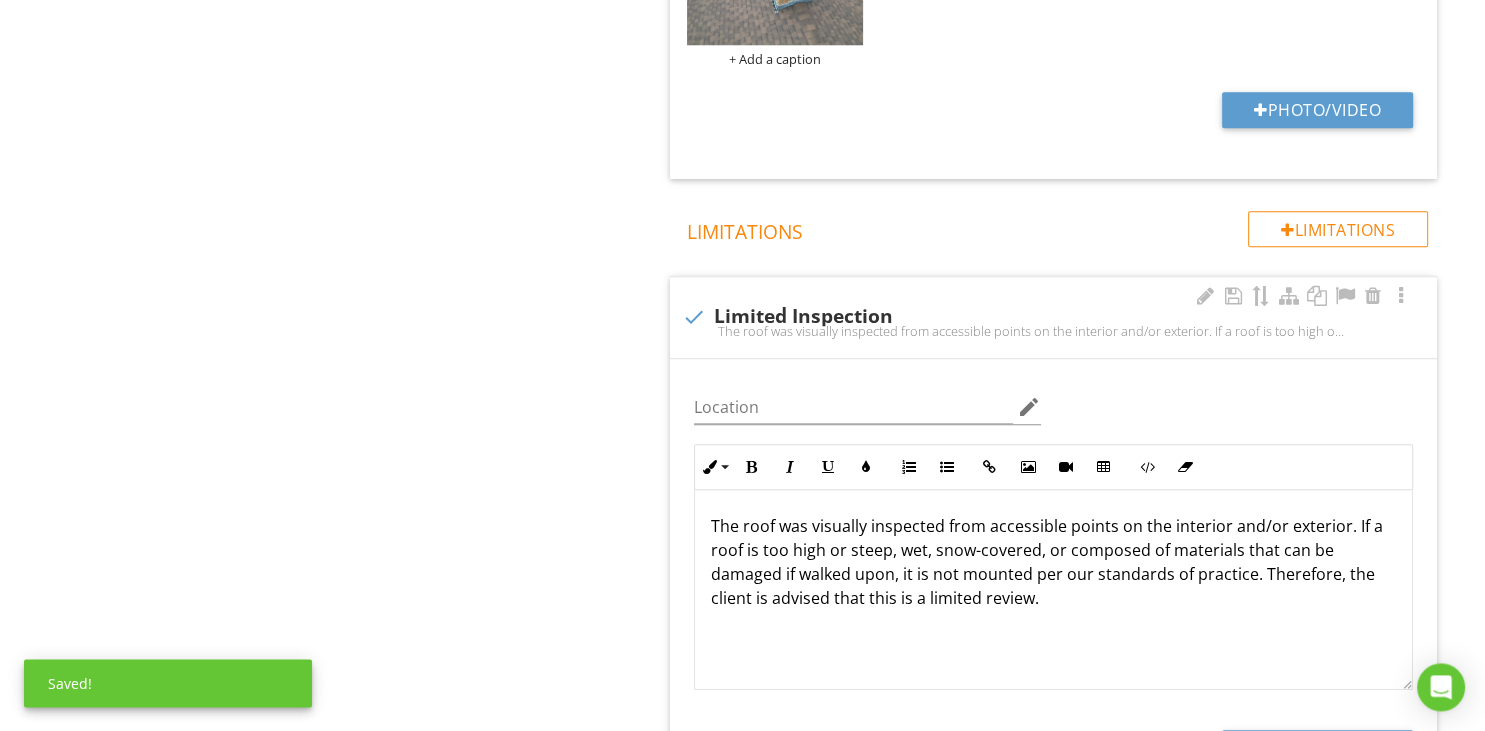 scroll, scrollTop: 2068, scrollLeft: 0, axis: vertical 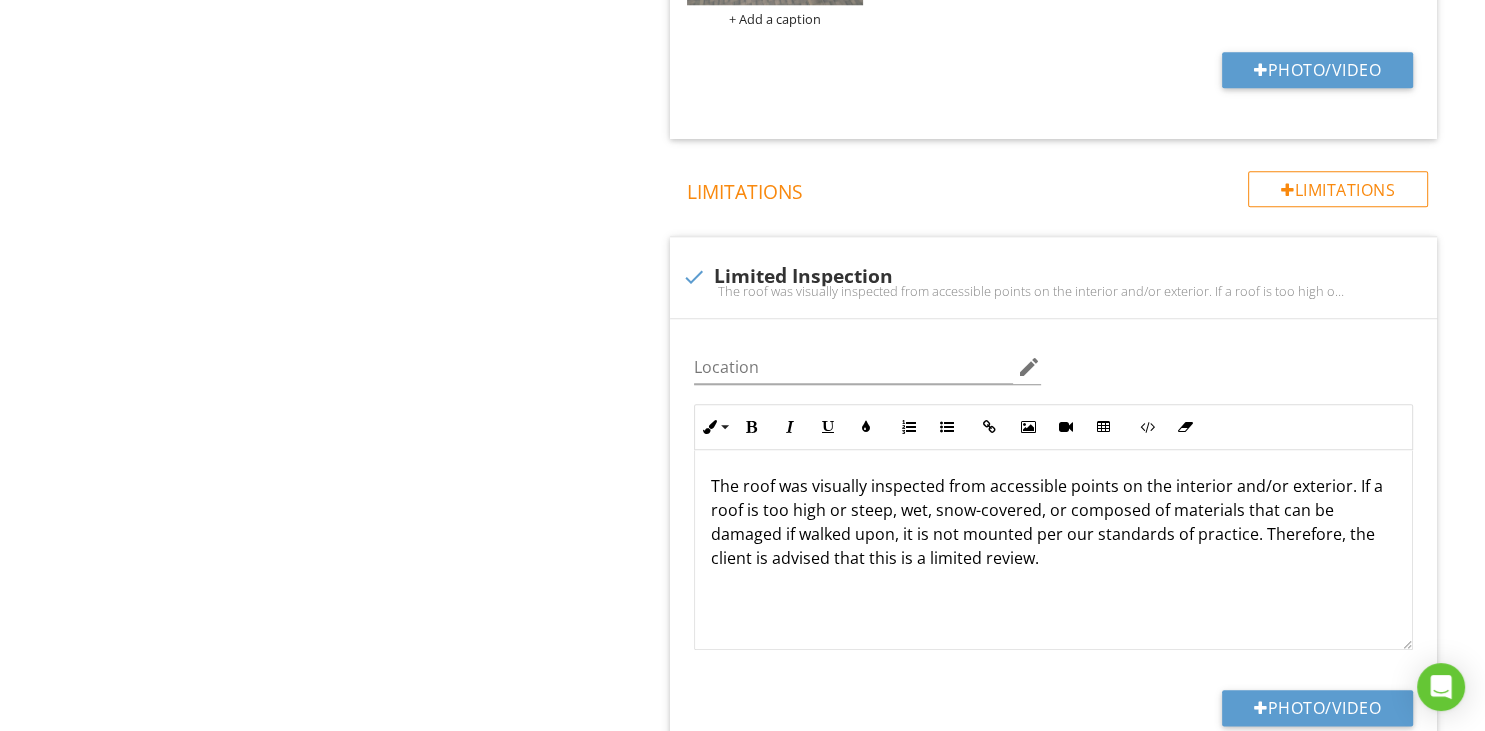 click at bounding box center (694, 277) 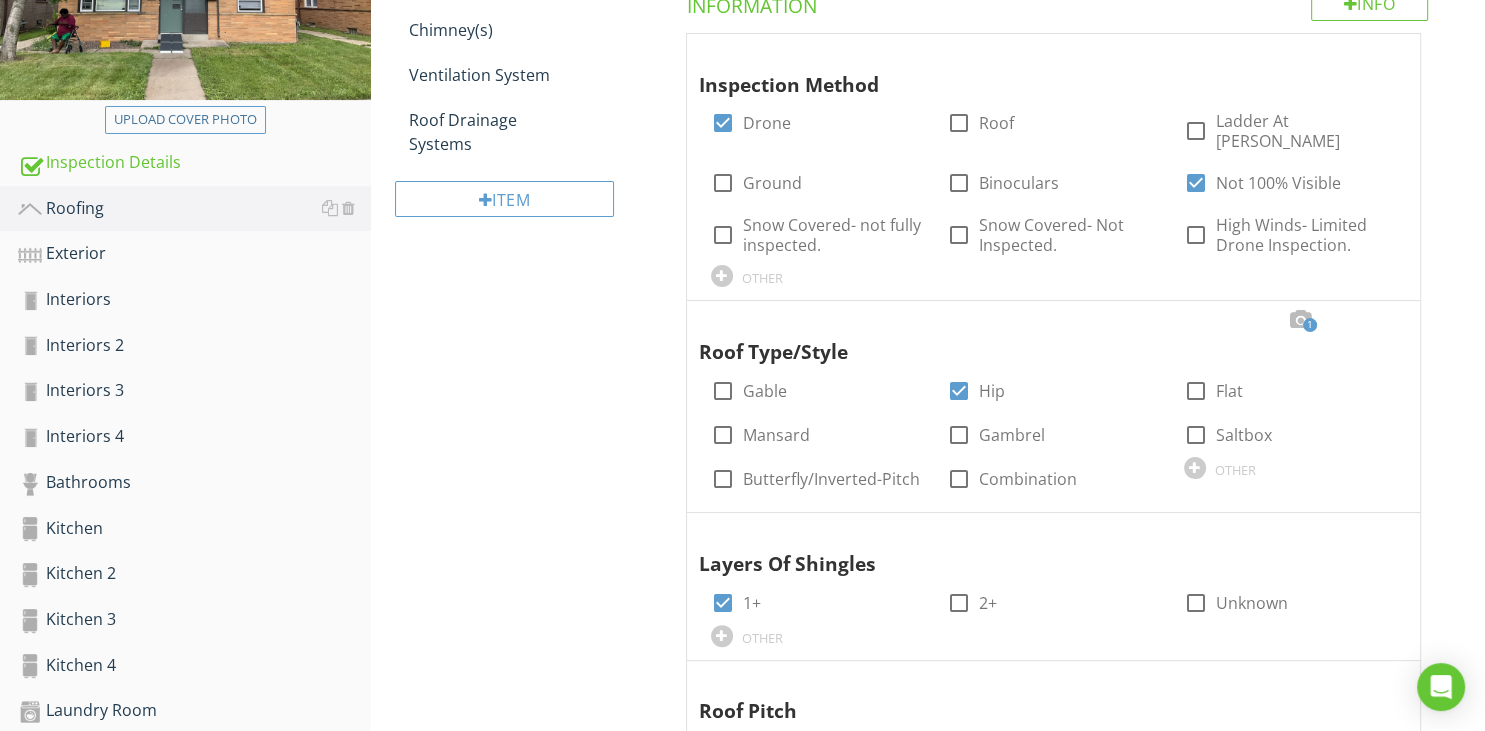 scroll, scrollTop: 0, scrollLeft: 0, axis: both 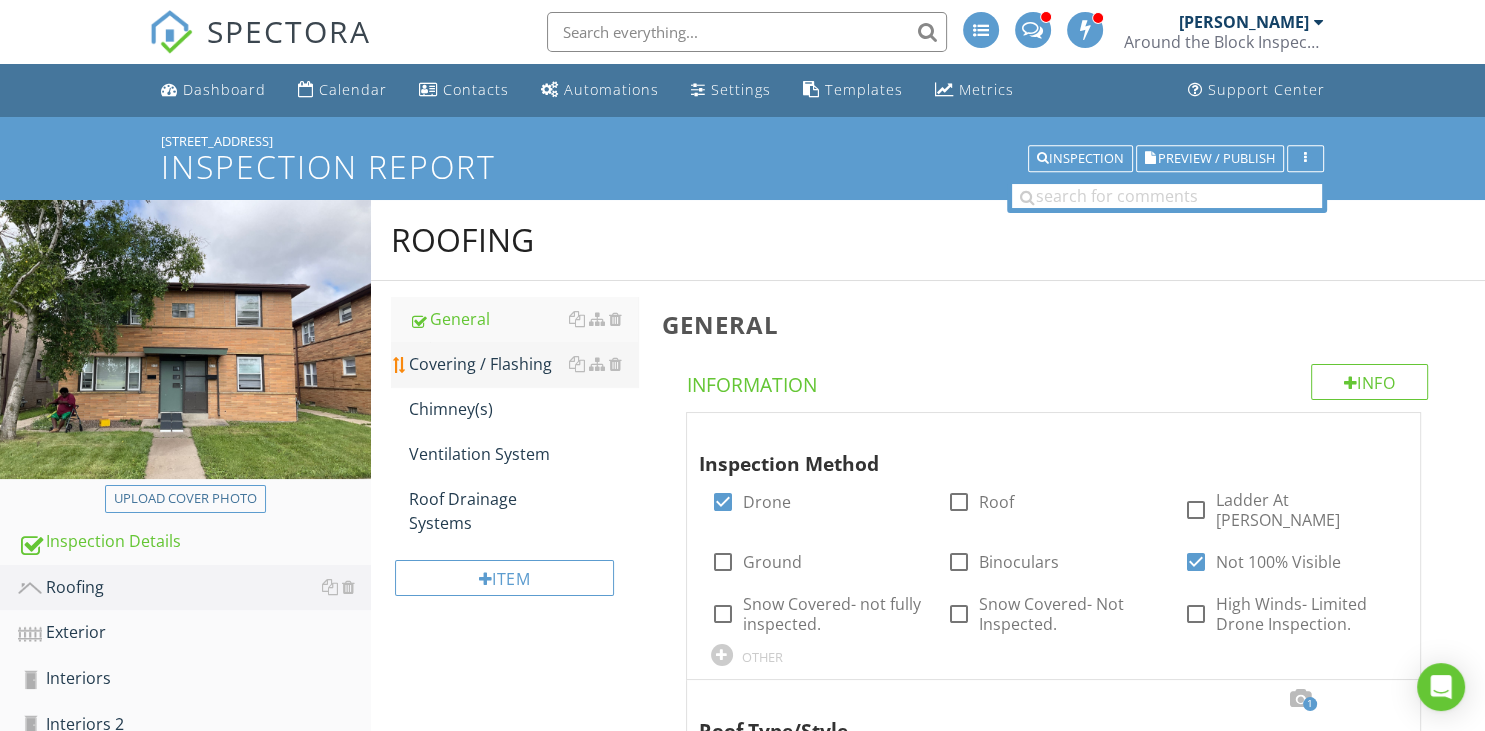 click on "Covering / Flashing" at bounding box center [523, 364] 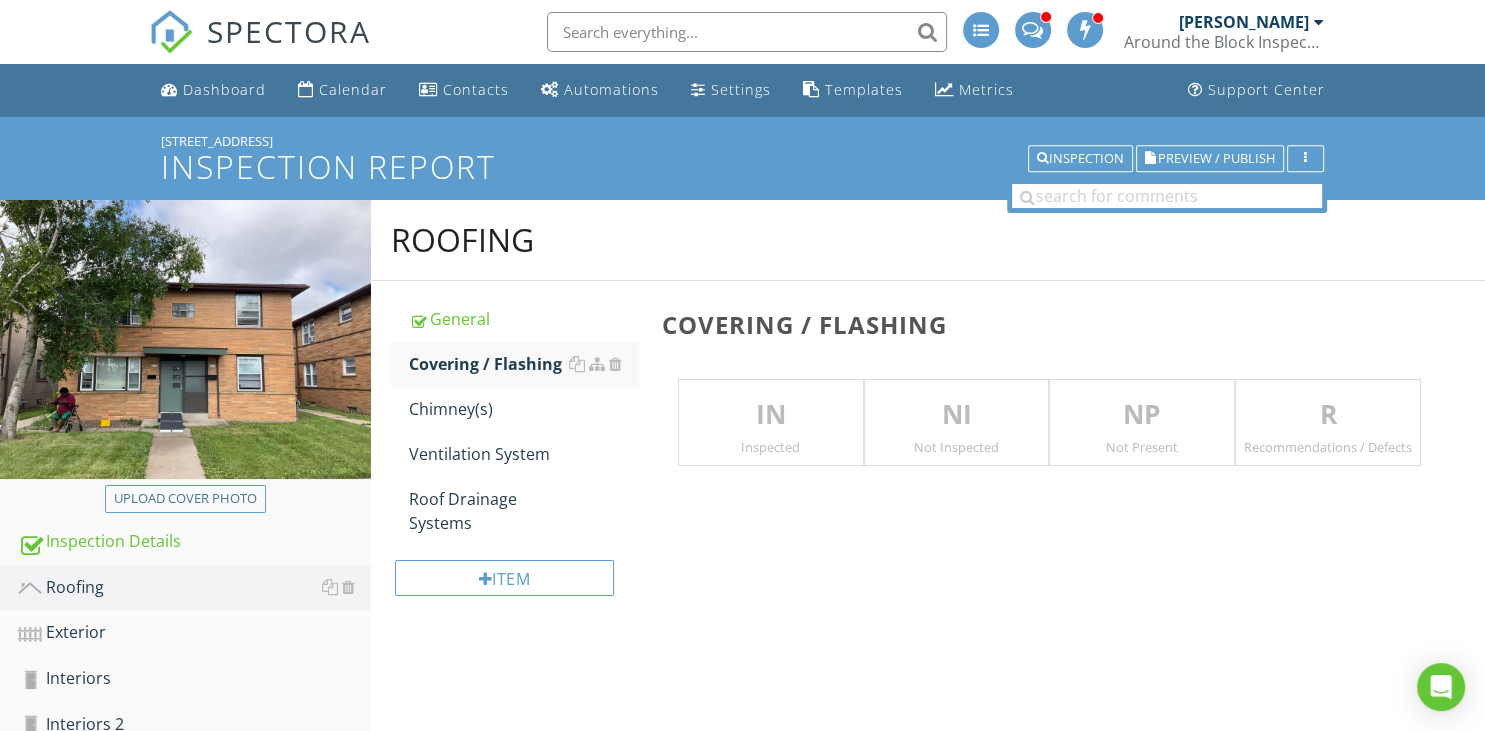 click on "IN" at bounding box center (771, 415) 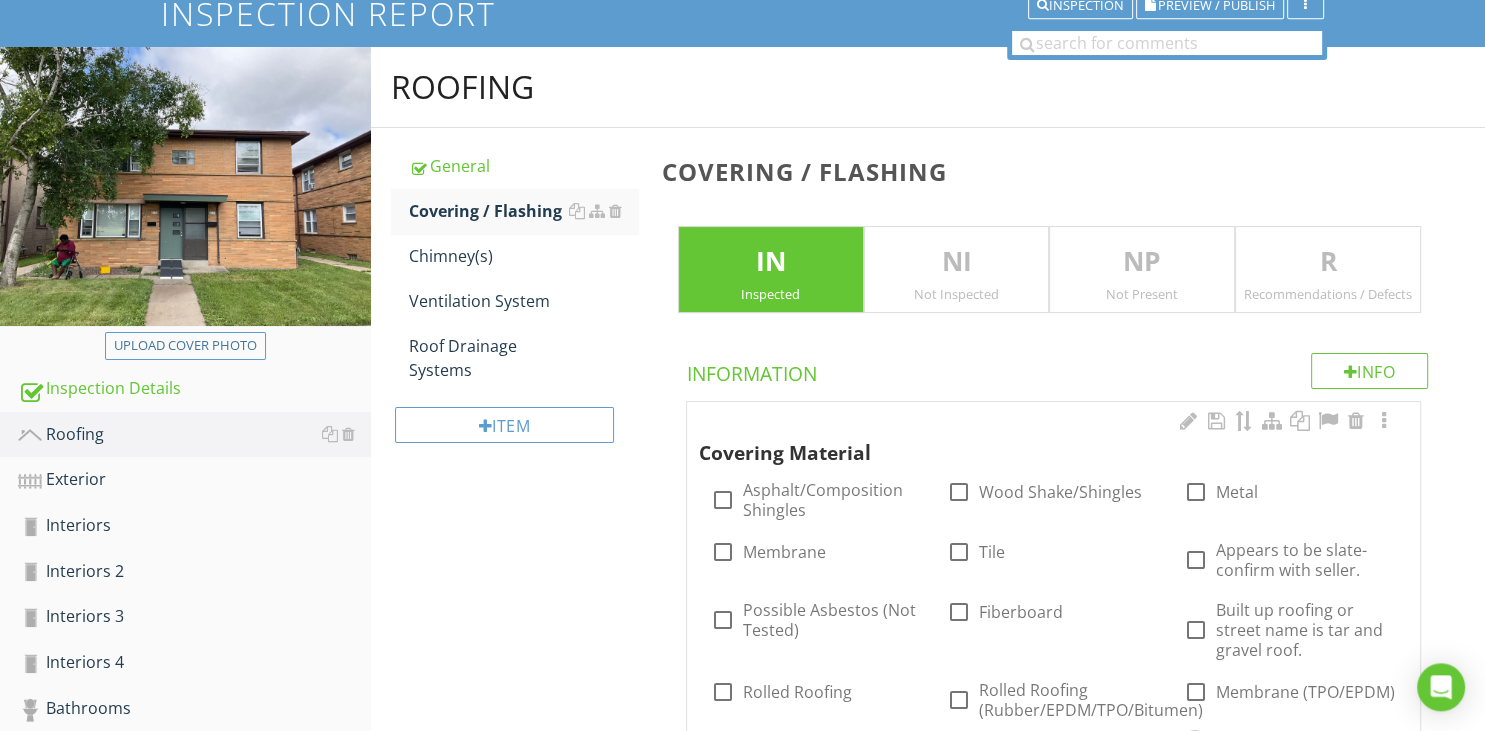 scroll, scrollTop: 316, scrollLeft: 0, axis: vertical 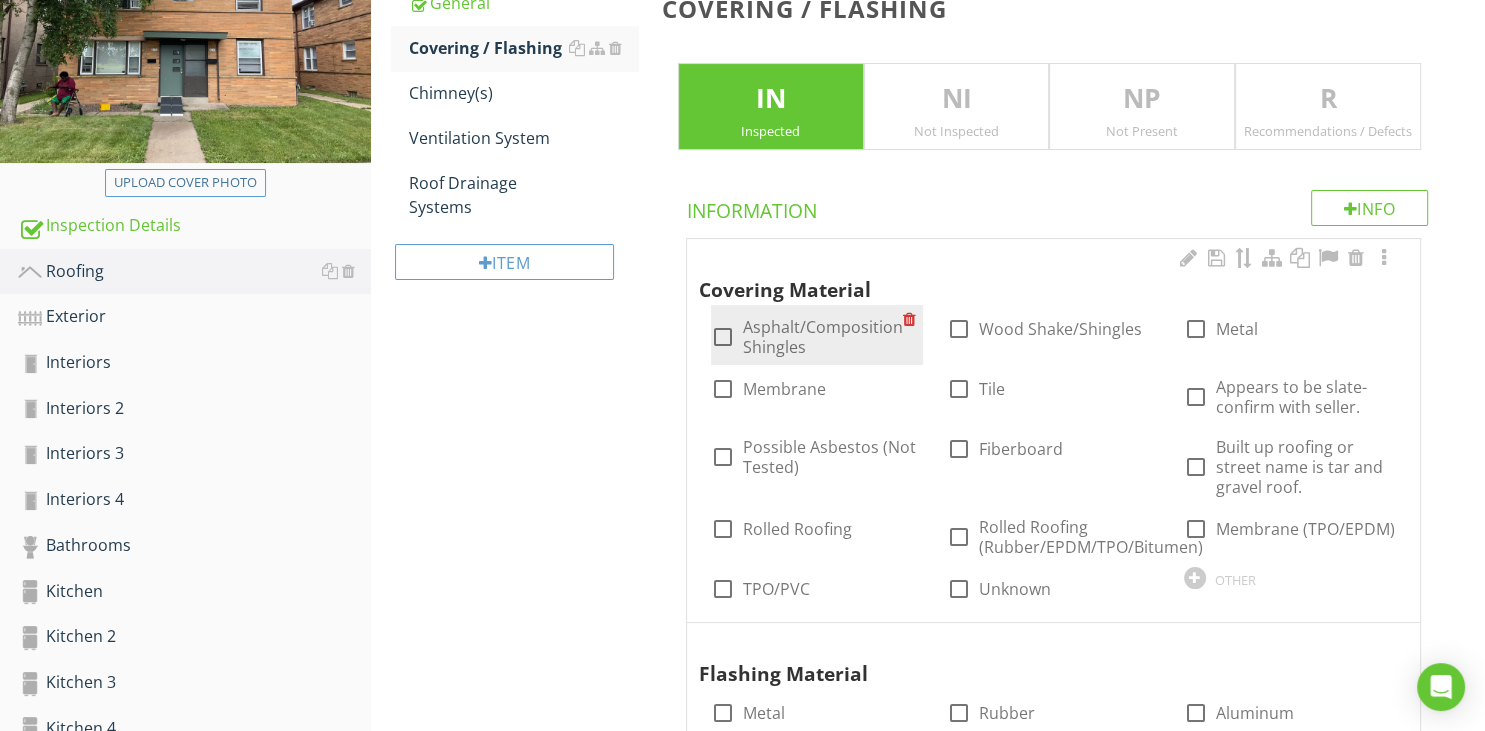 click at bounding box center [723, 337] 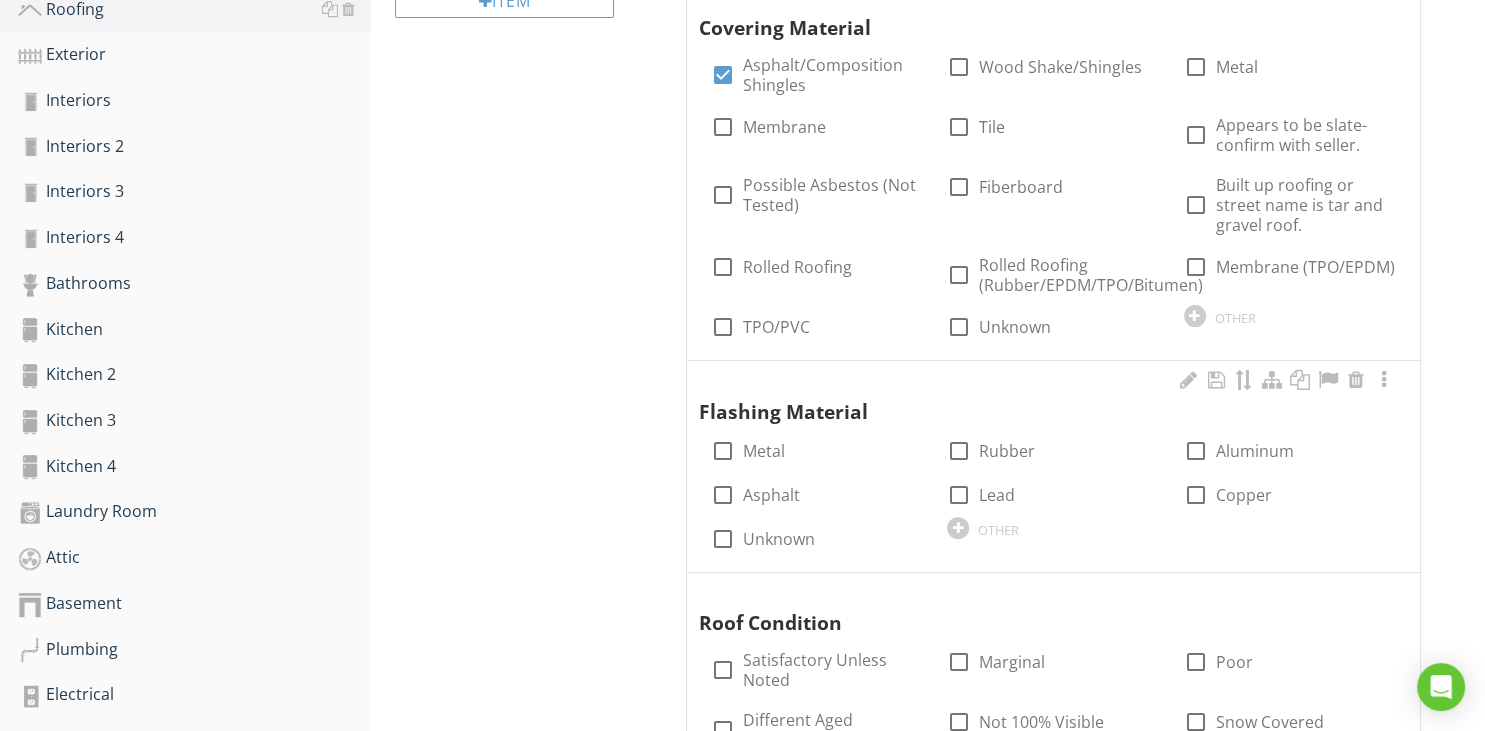 scroll, scrollTop: 739, scrollLeft: 0, axis: vertical 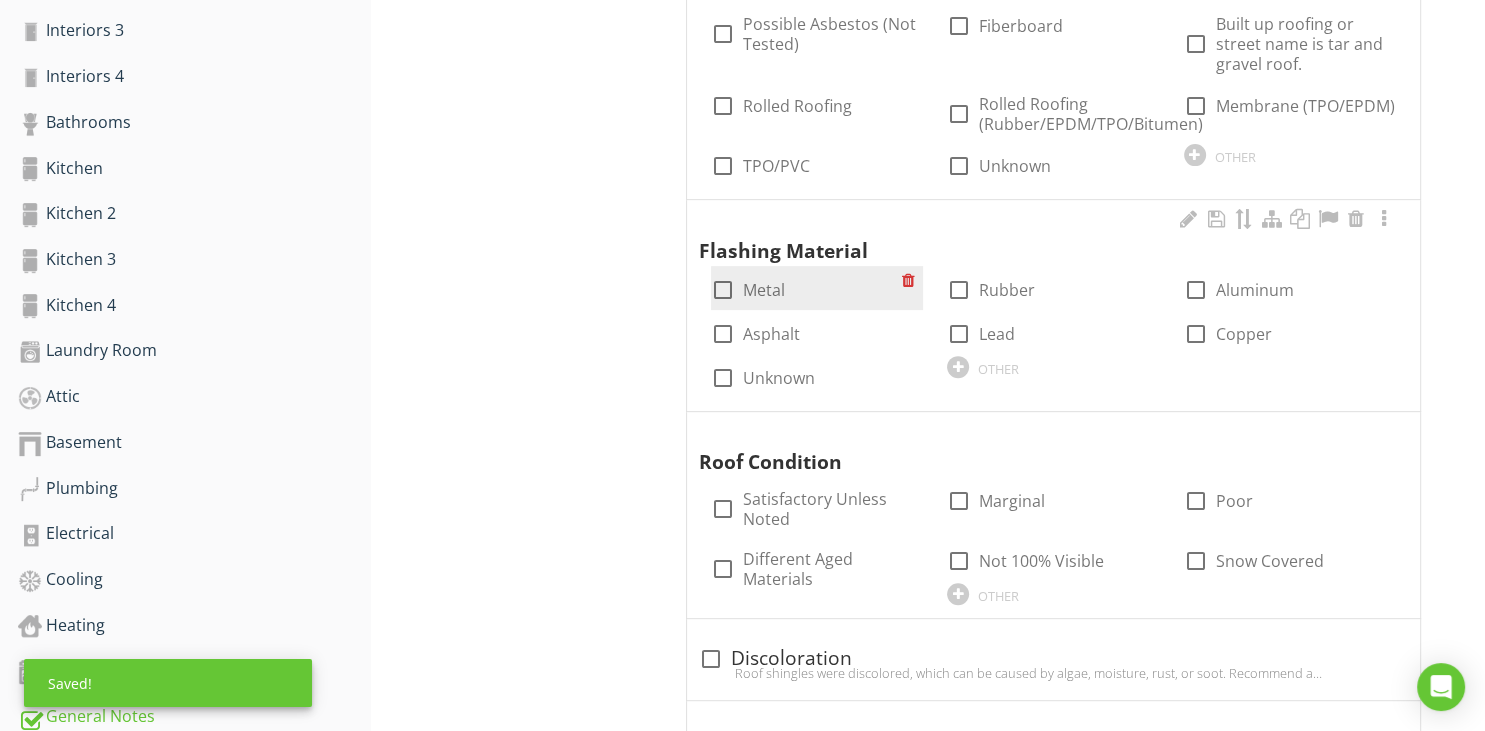 click at bounding box center (723, 290) 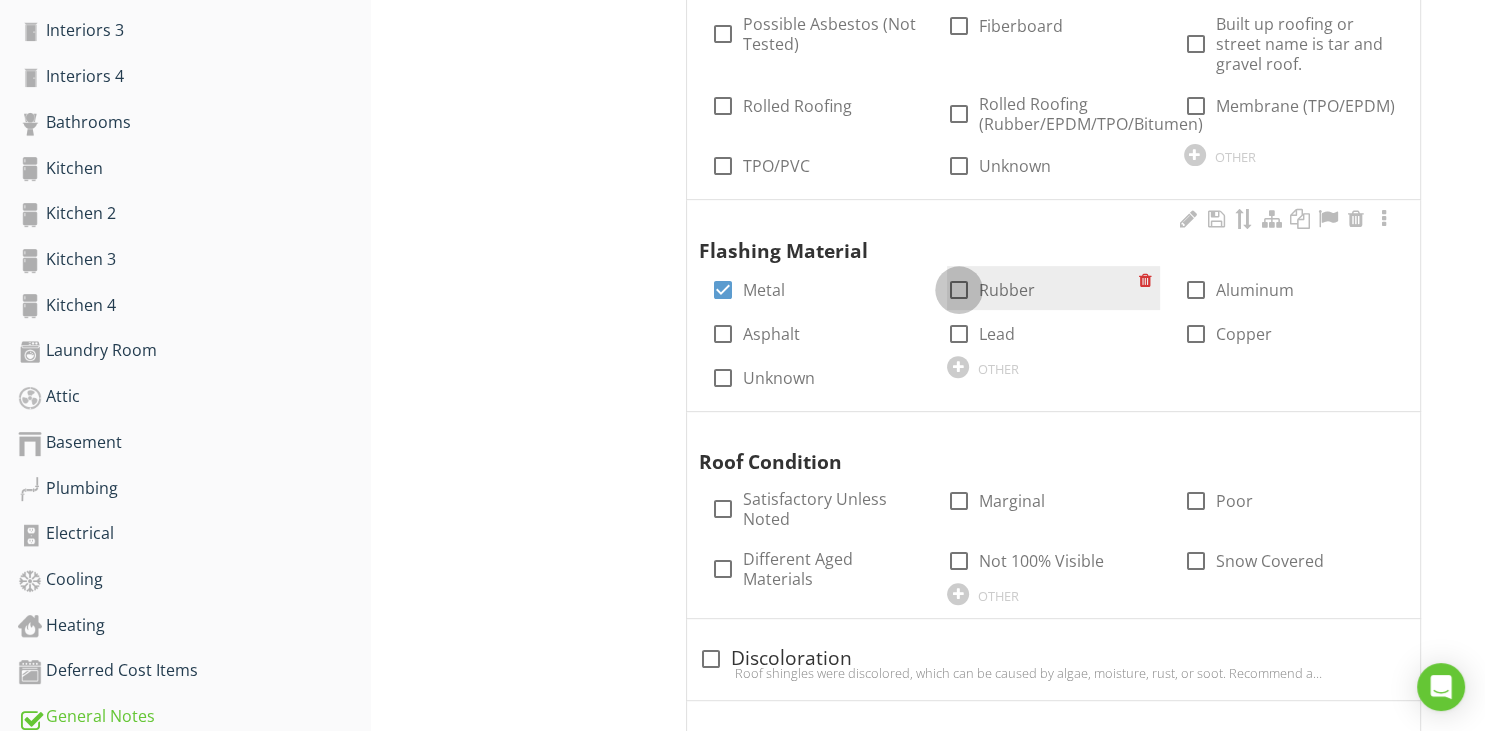 click at bounding box center [959, 290] 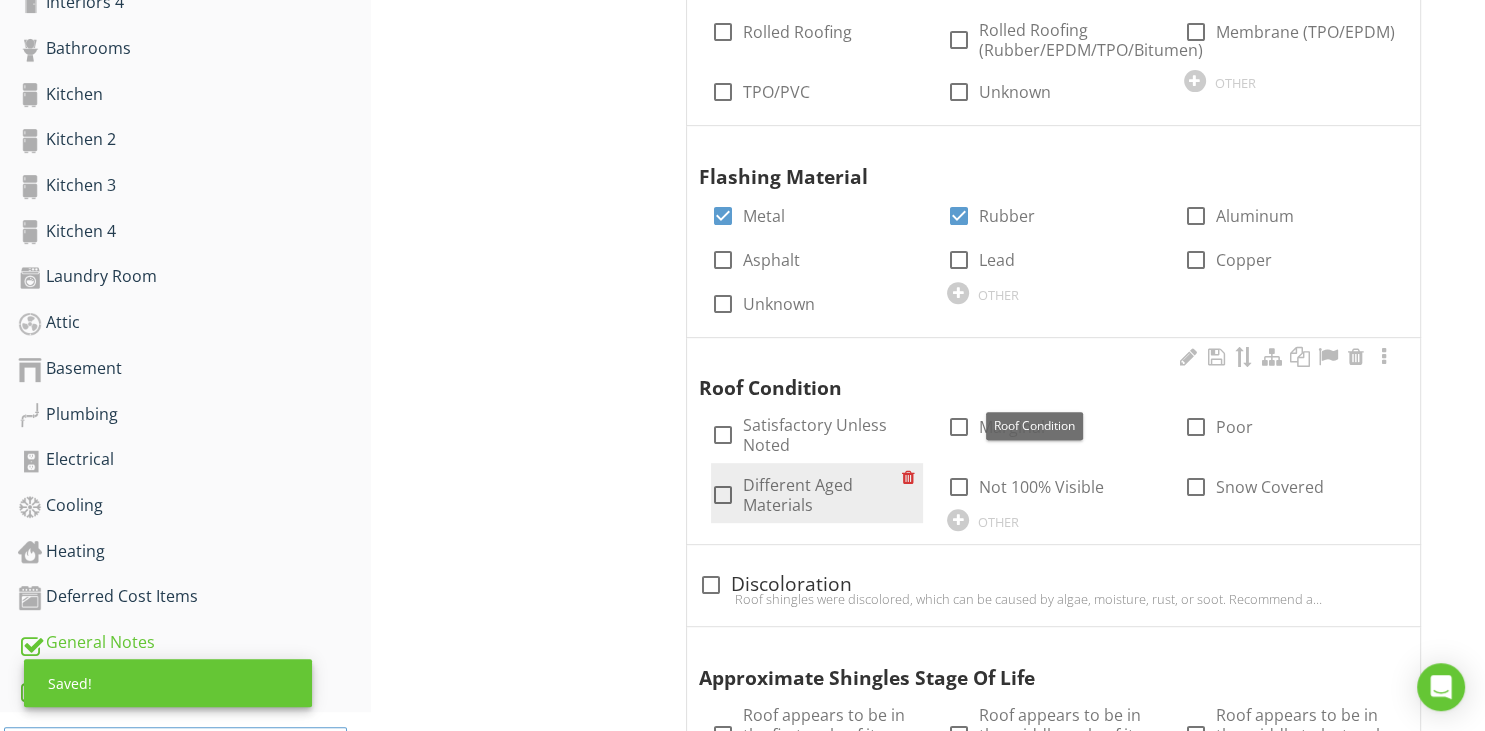 scroll, scrollTop: 844, scrollLeft: 0, axis: vertical 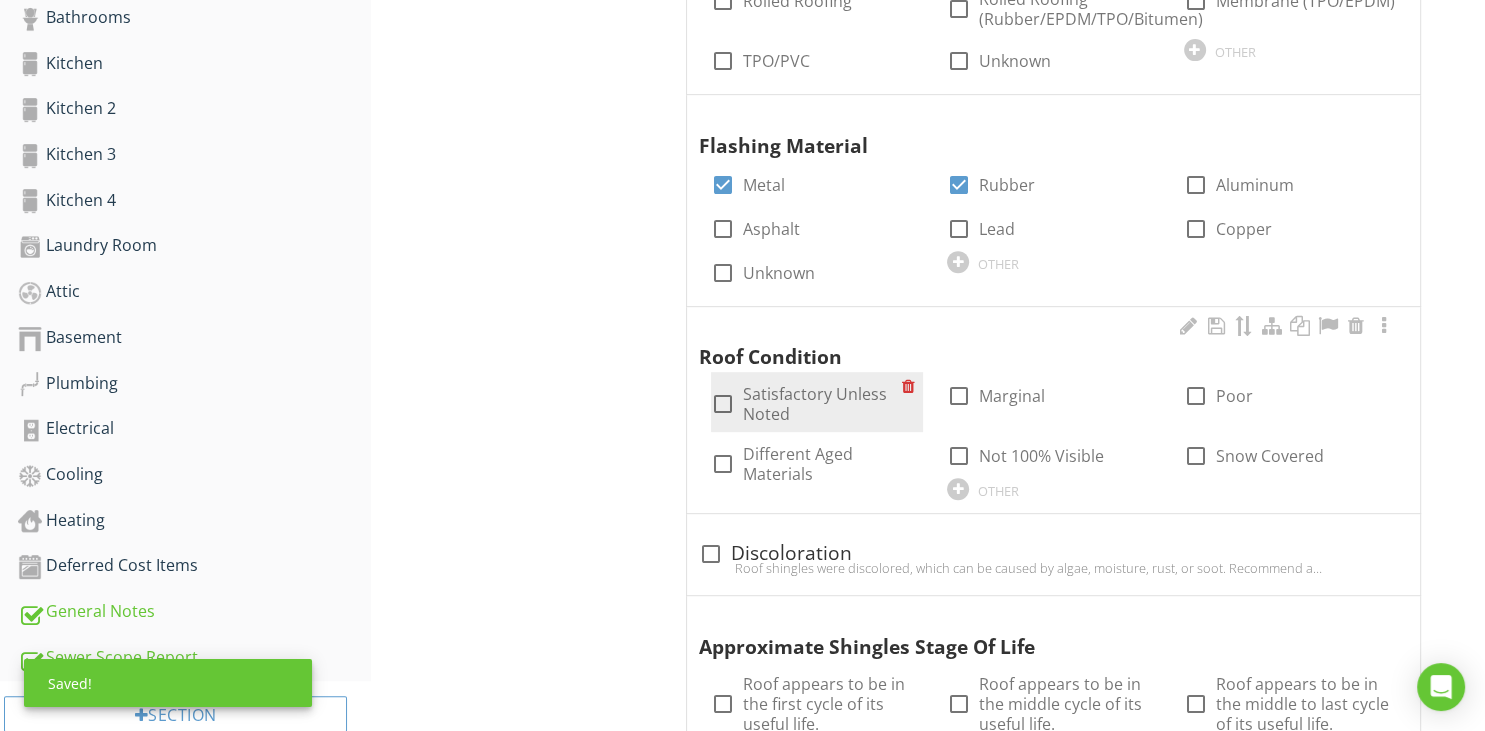 click at bounding box center [723, 404] 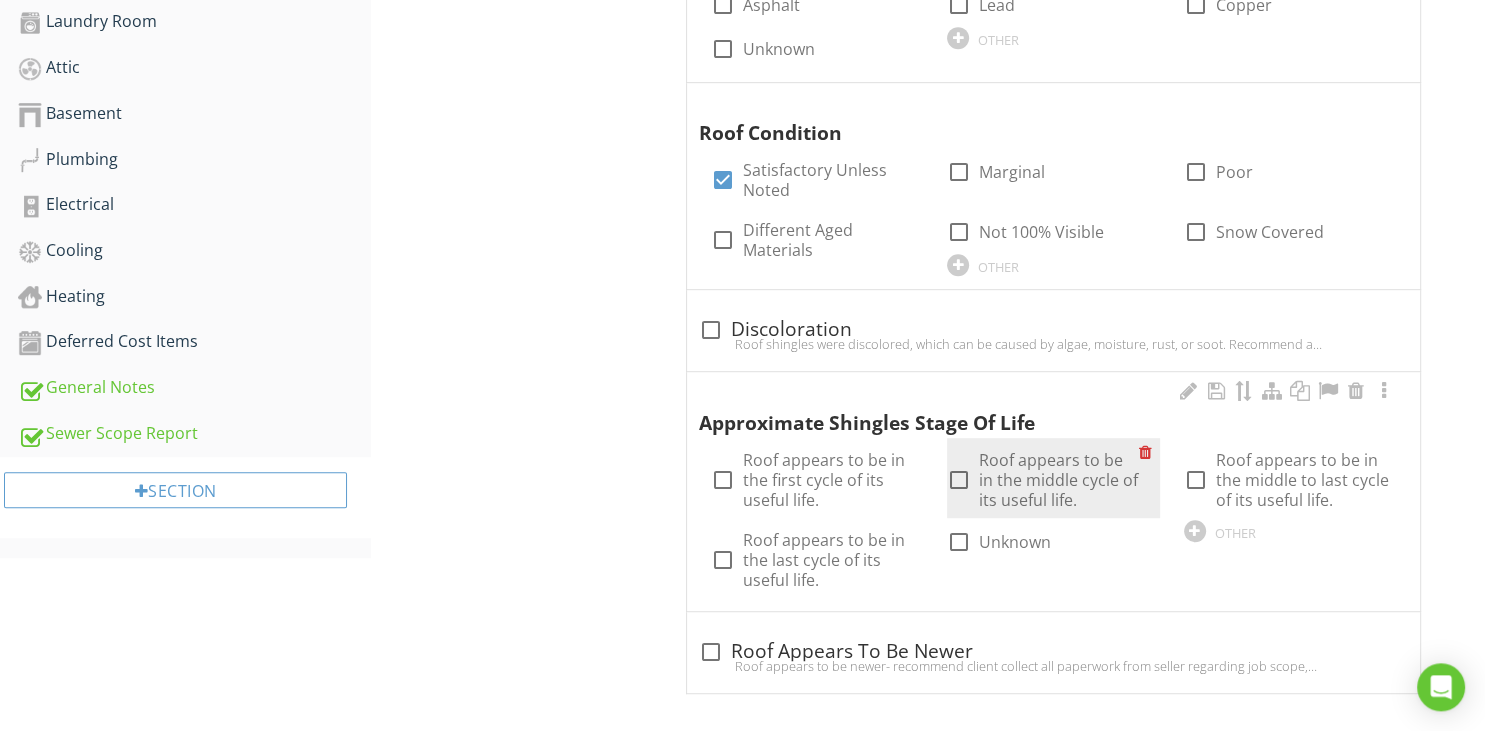 scroll, scrollTop: 1078, scrollLeft: 0, axis: vertical 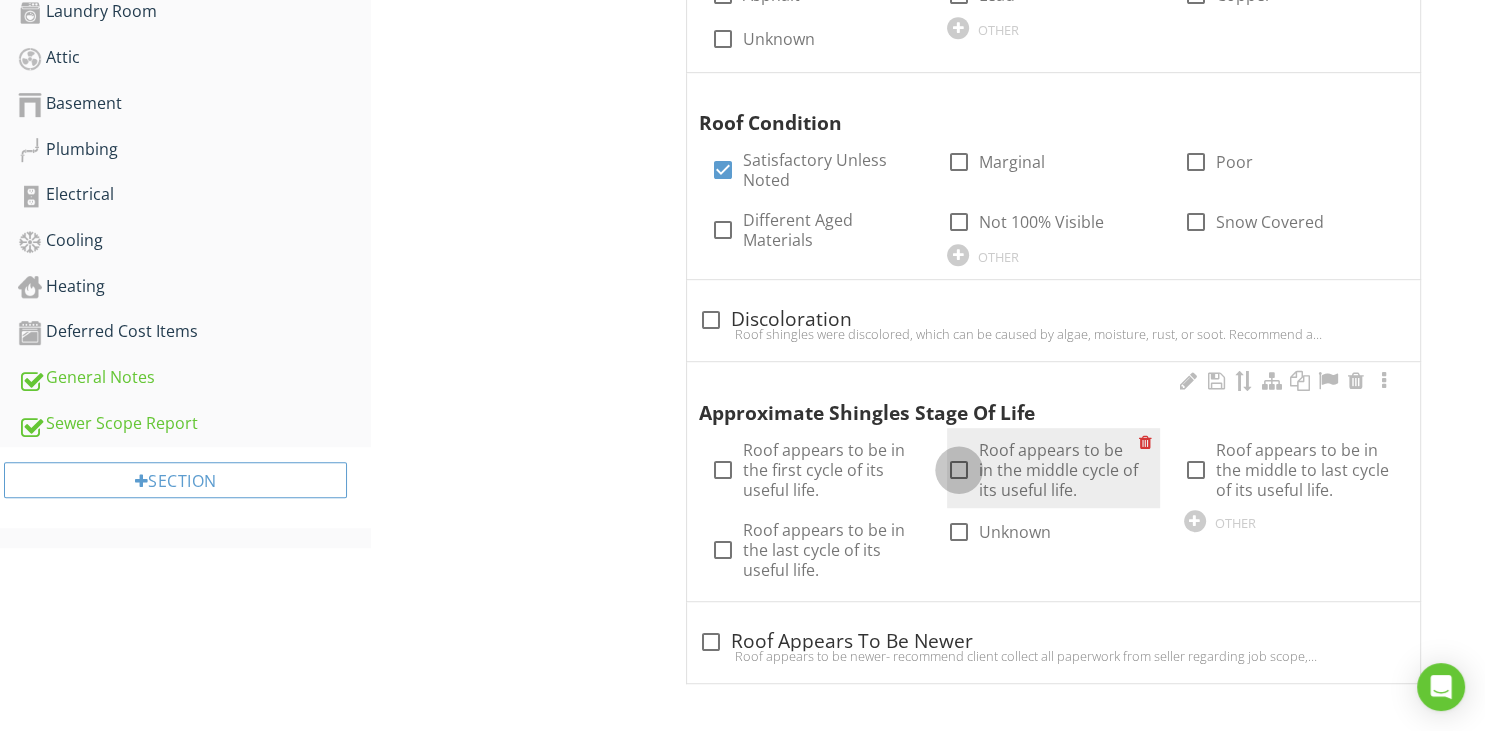 click at bounding box center [959, 470] 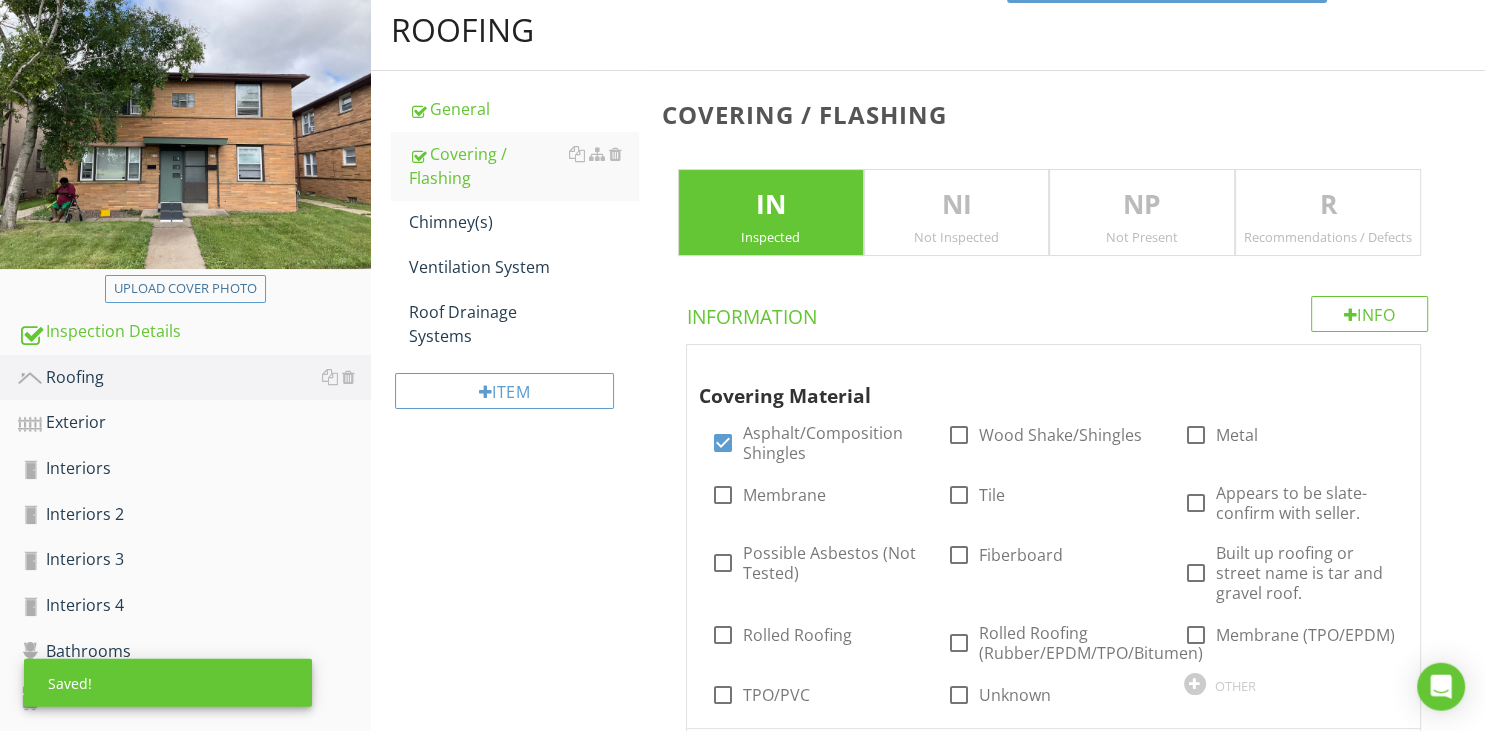 scroll, scrollTop: 211, scrollLeft: 0, axis: vertical 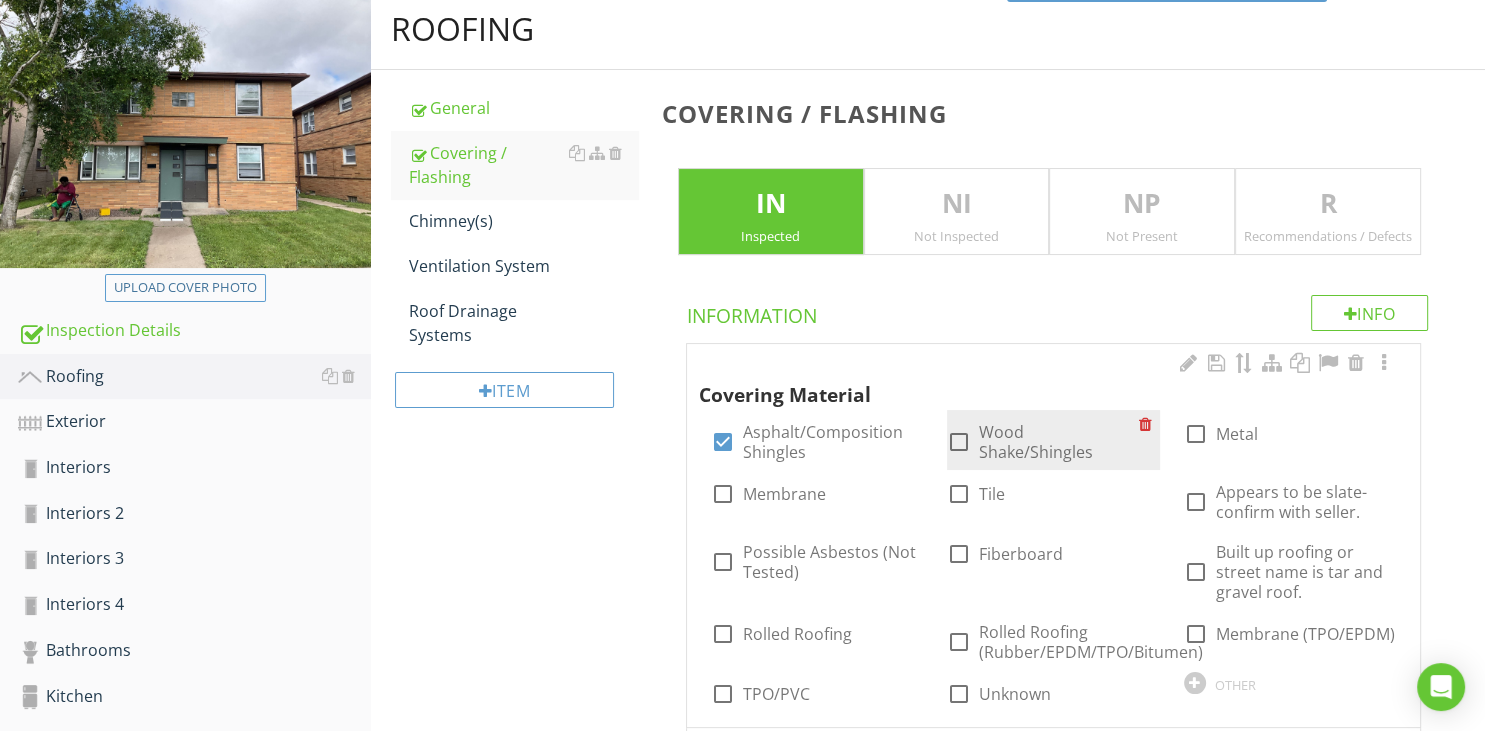 drag, startPoint x: 1322, startPoint y: 234, endPoint x: 1122, endPoint y: 414, distance: 269.07248 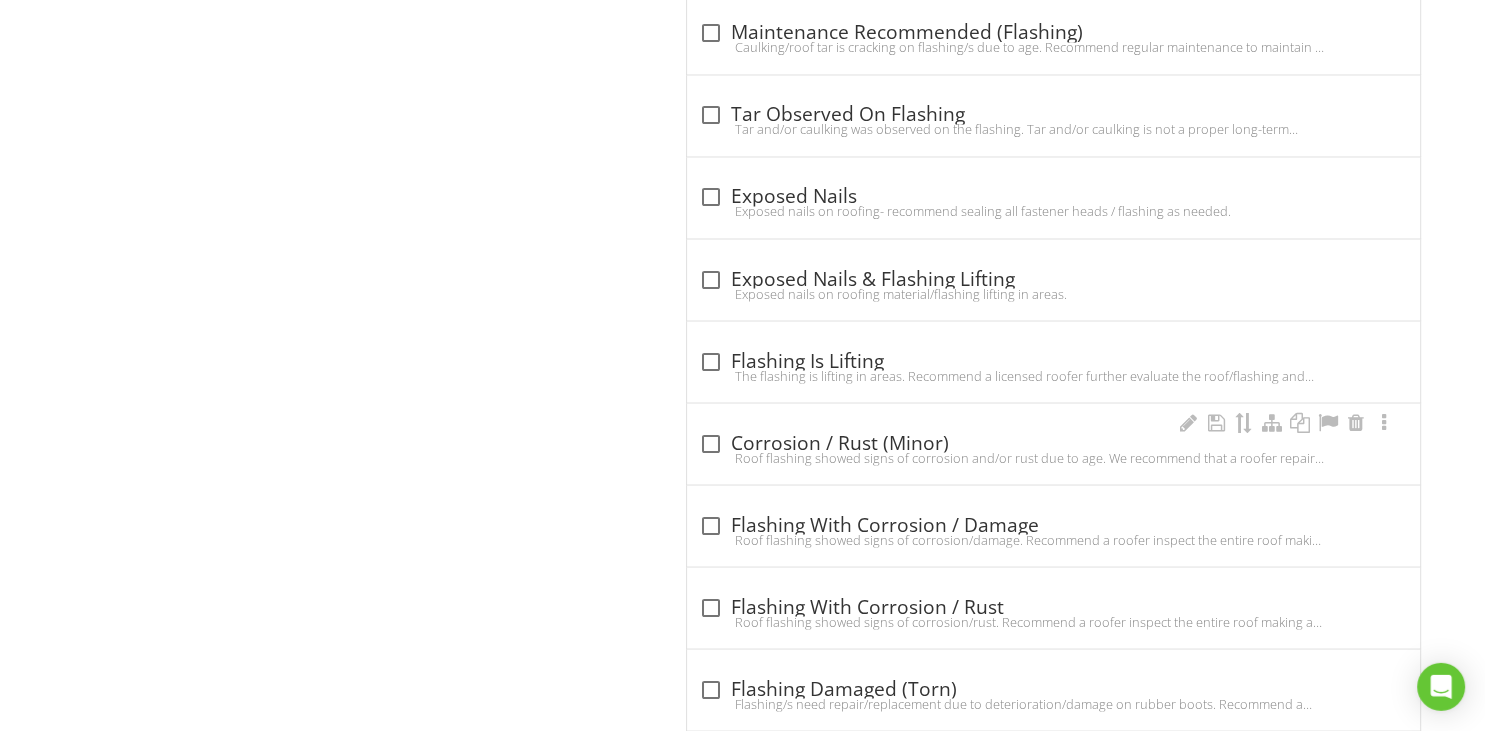 scroll, scrollTop: 3484, scrollLeft: 0, axis: vertical 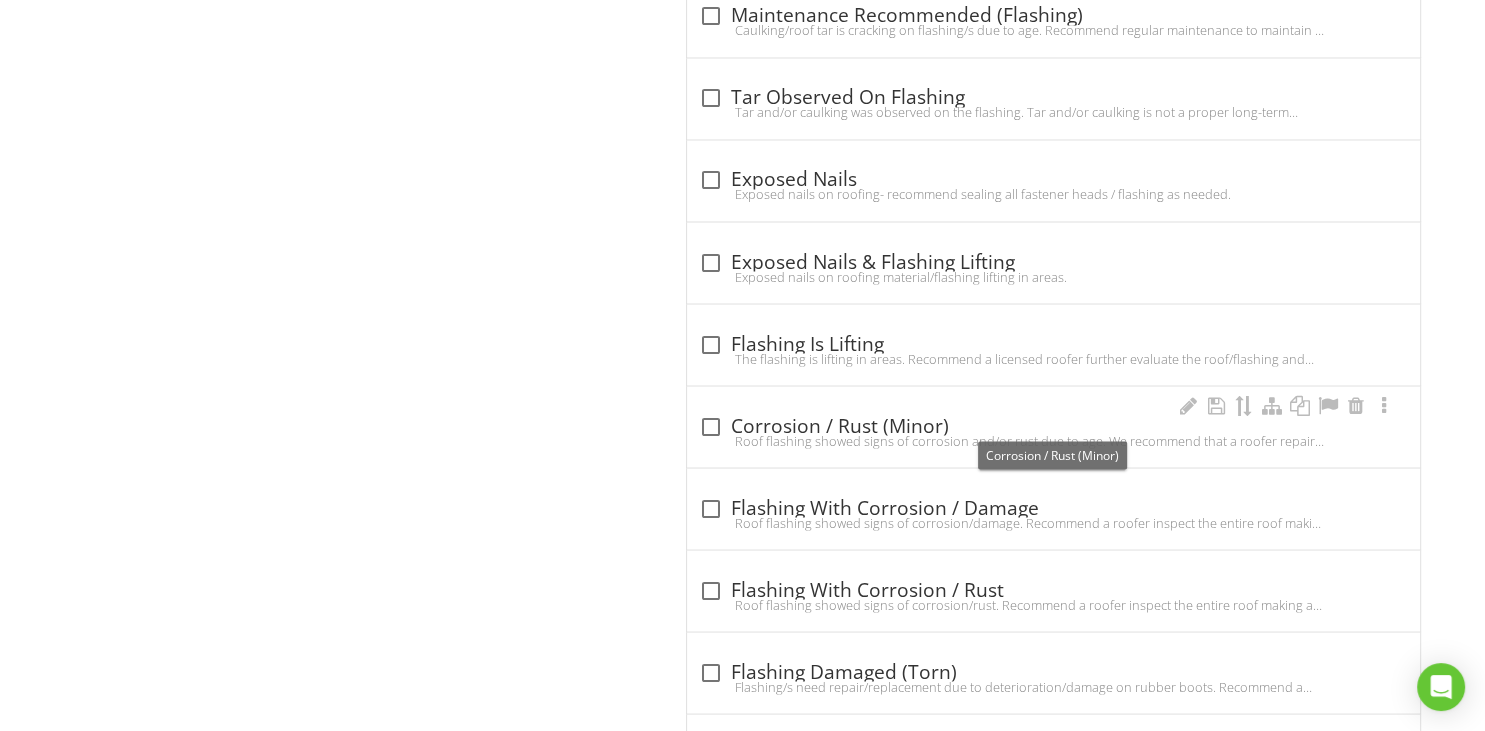 click at bounding box center [711, 426] 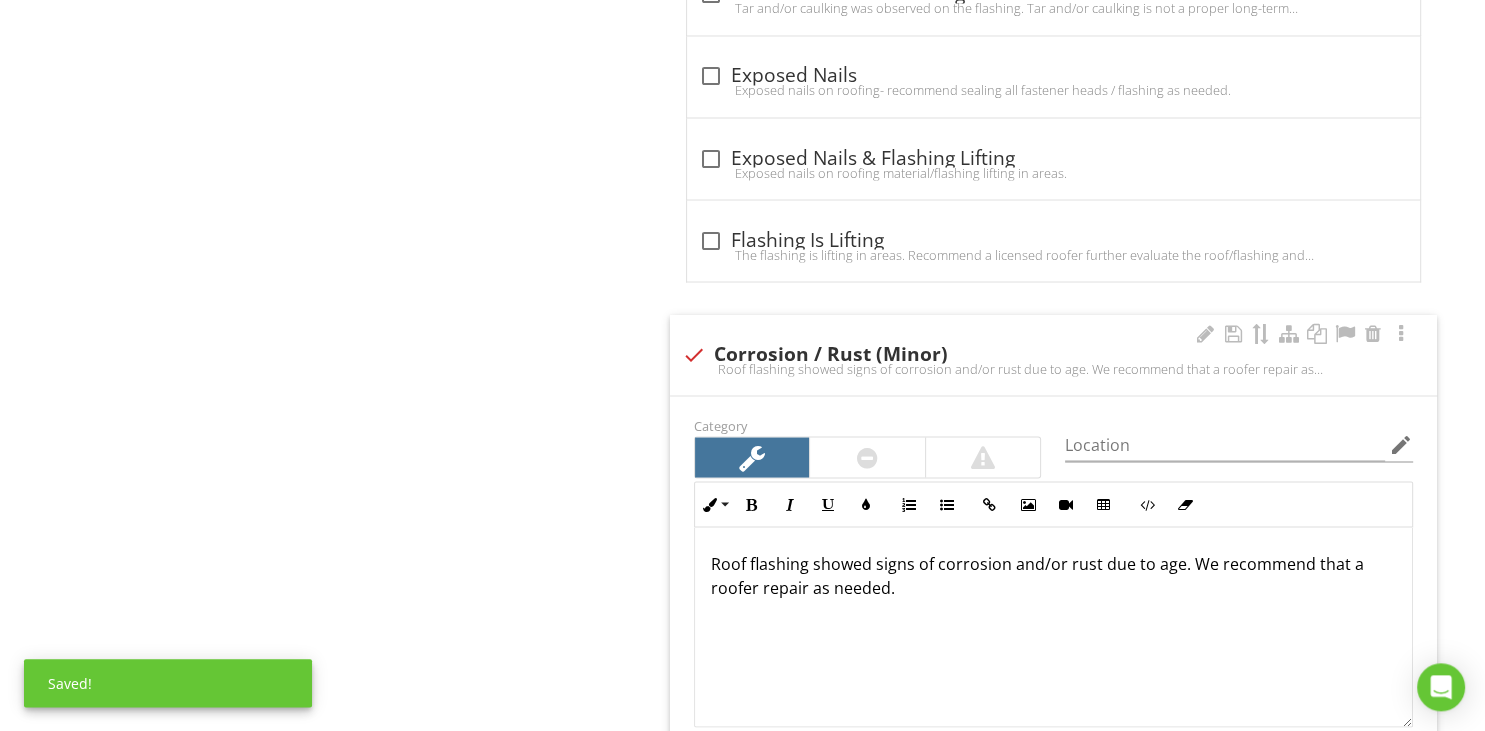 scroll, scrollTop: 3589, scrollLeft: 0, axis: vertical 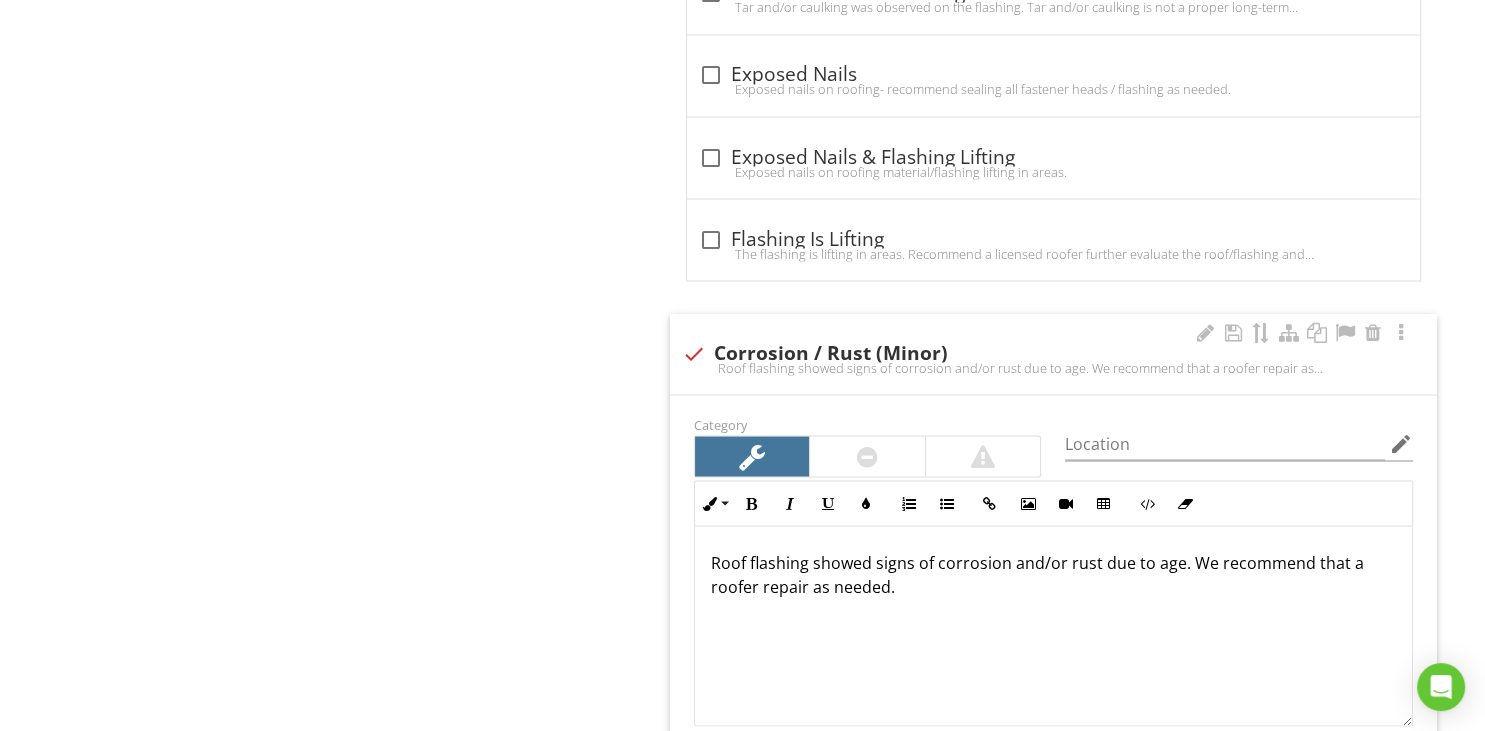 drag, startPoint x: 1310, startPoint y: 556, endPoint x: 1300, endPoint y: 599, distance: 44.14748 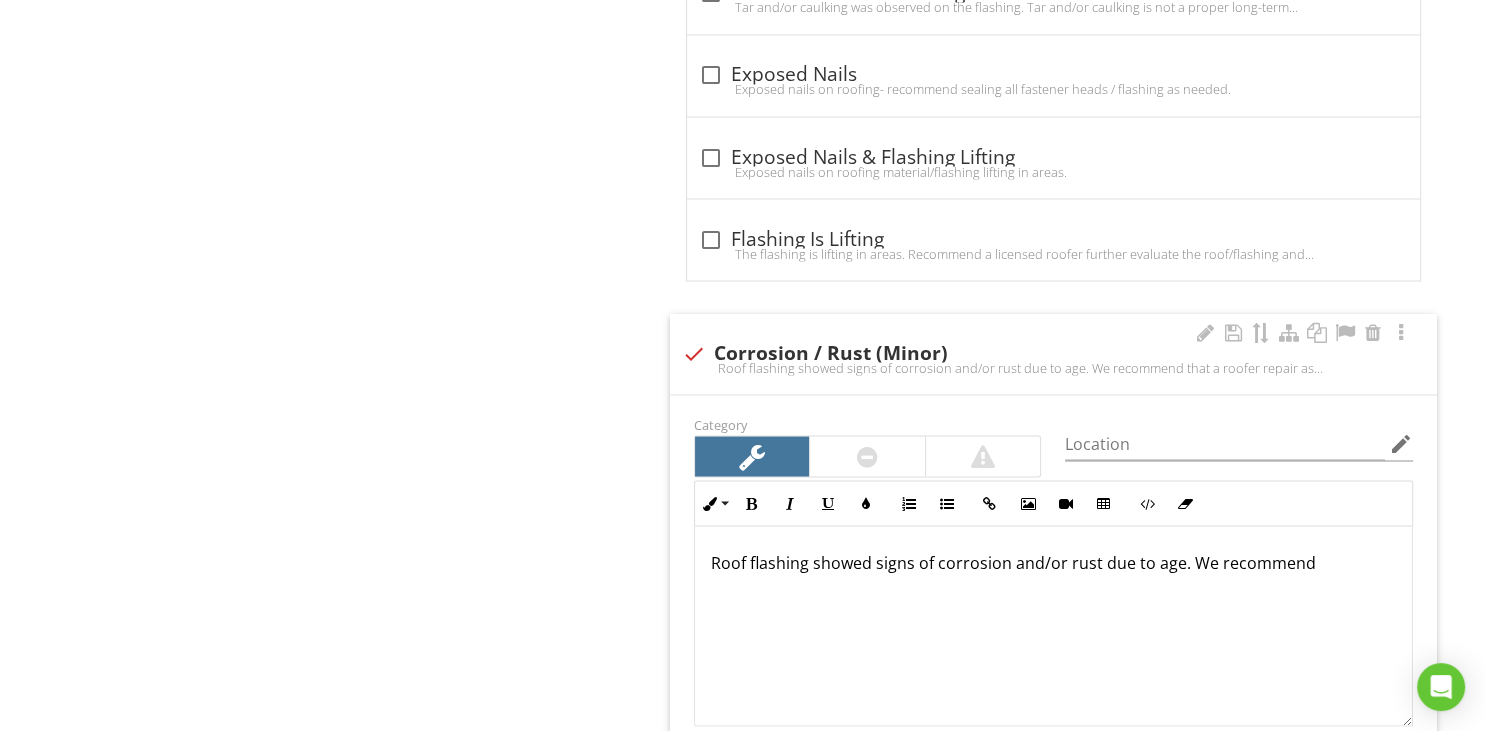 type 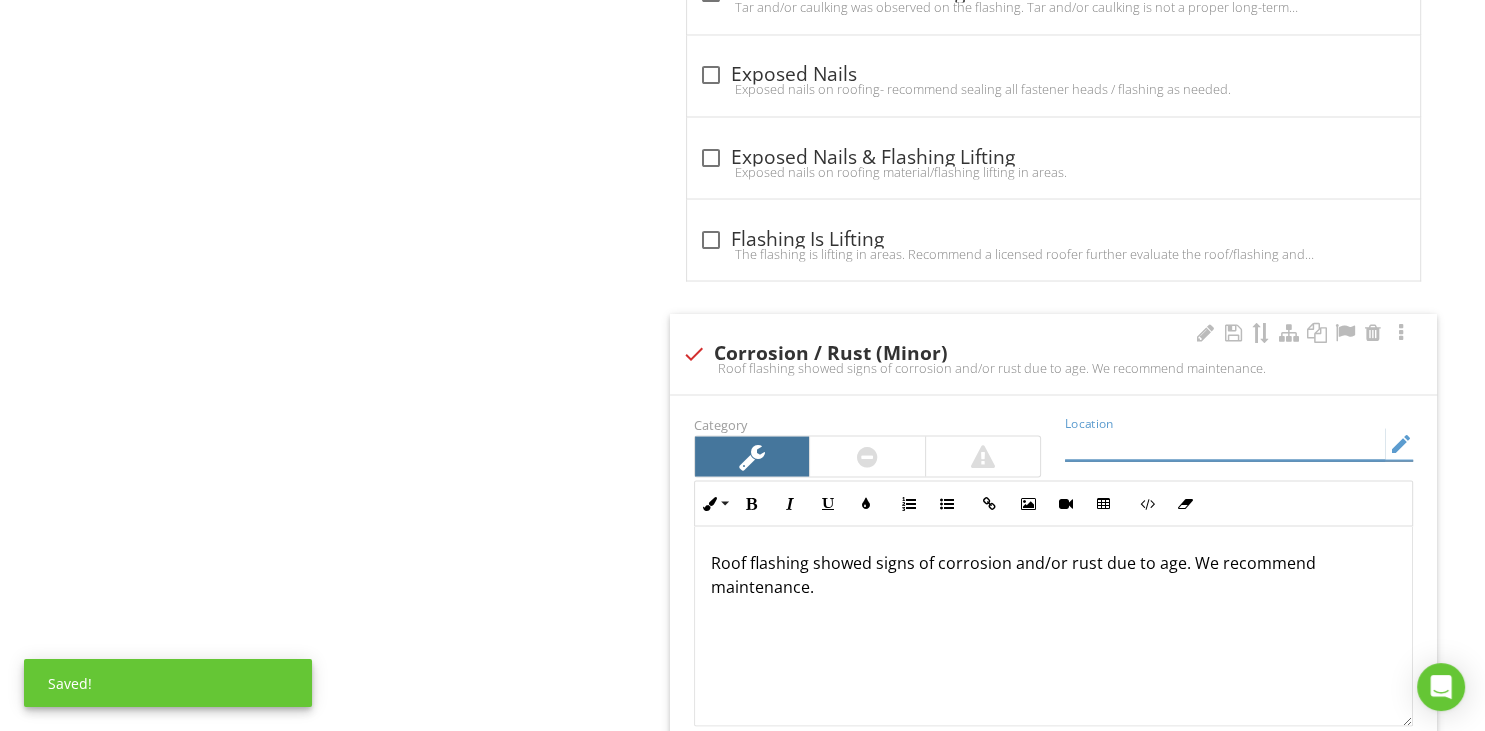 click at bounding box center [1225, 443] 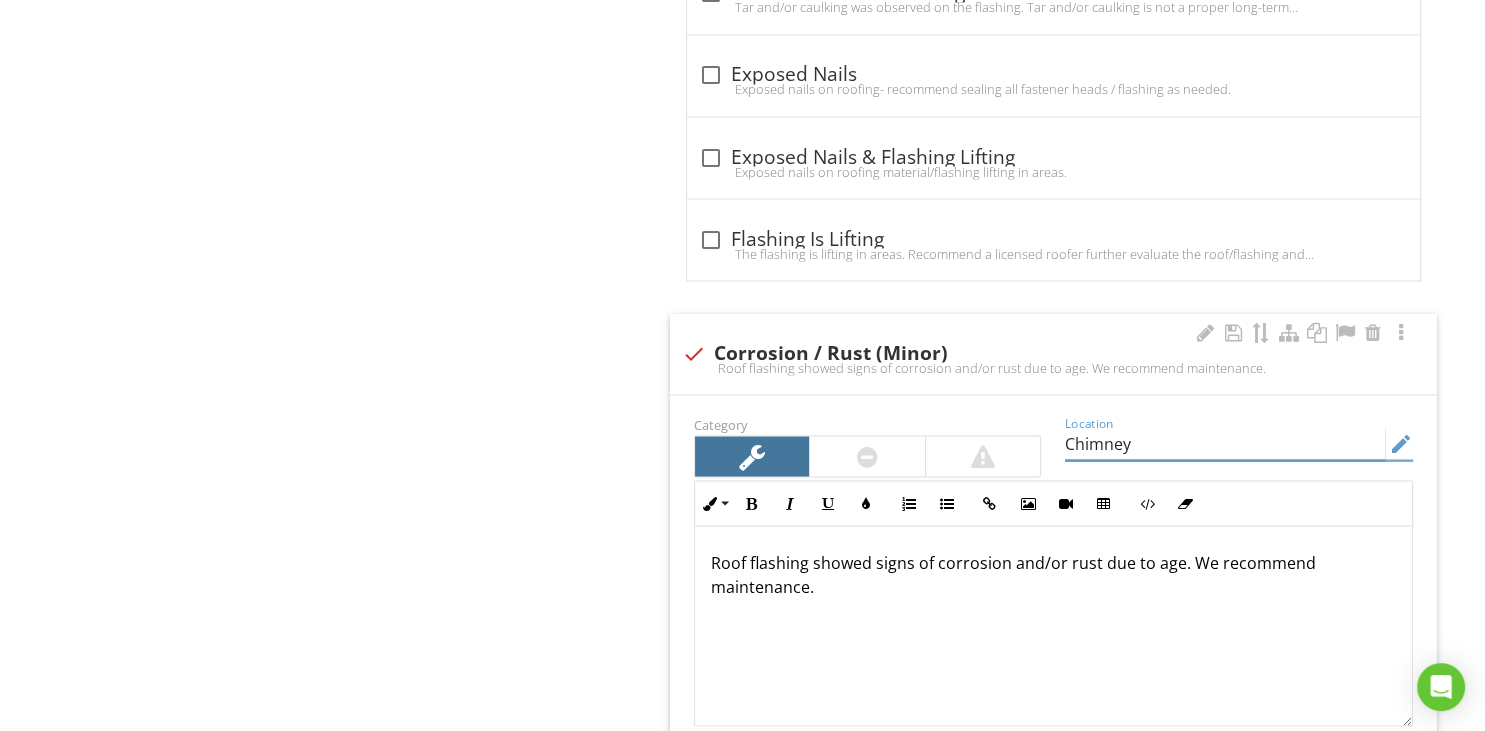 type on "Chimney" 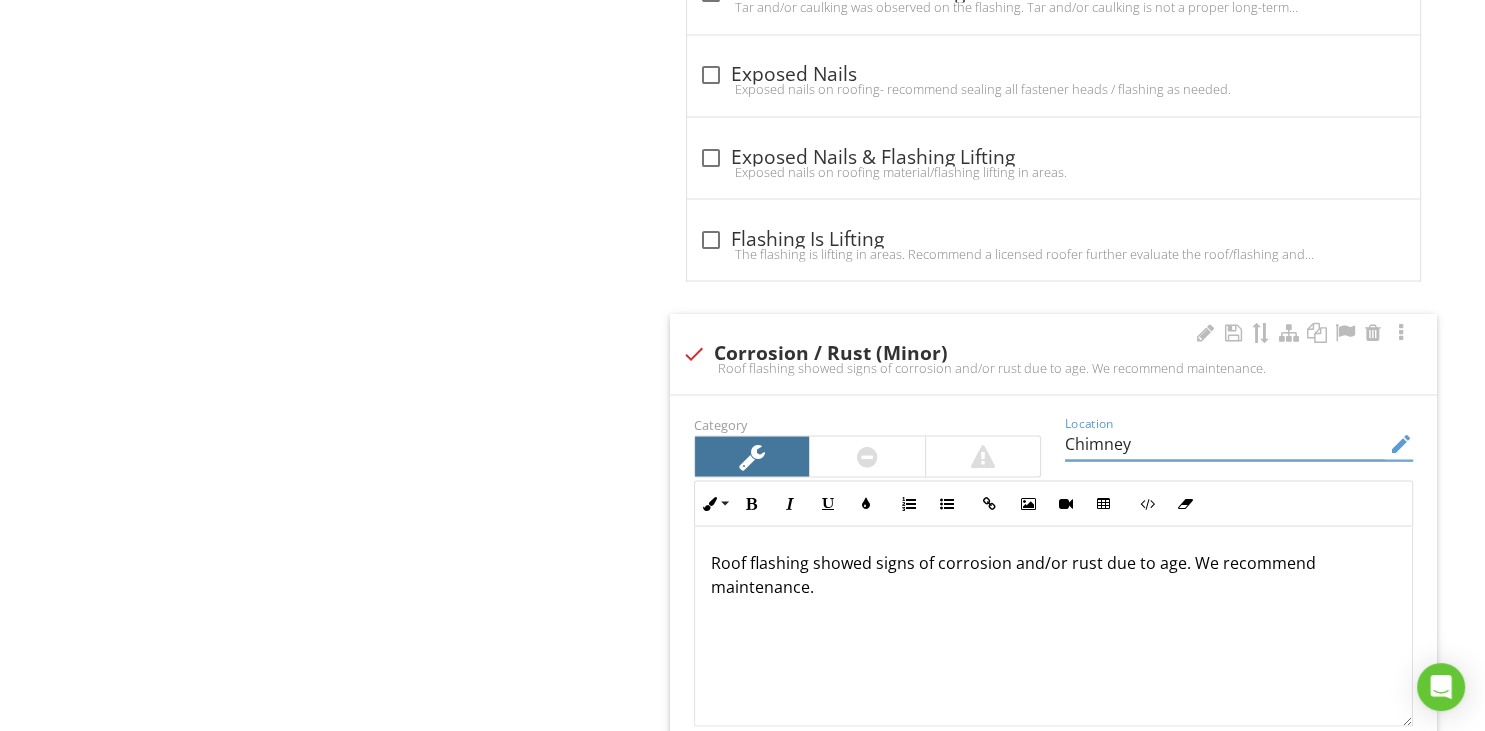 click on "Roof flashing showed signs of corrosion and/or rust due to age. We recommend maintenance." at bounding box center [1053, 574] 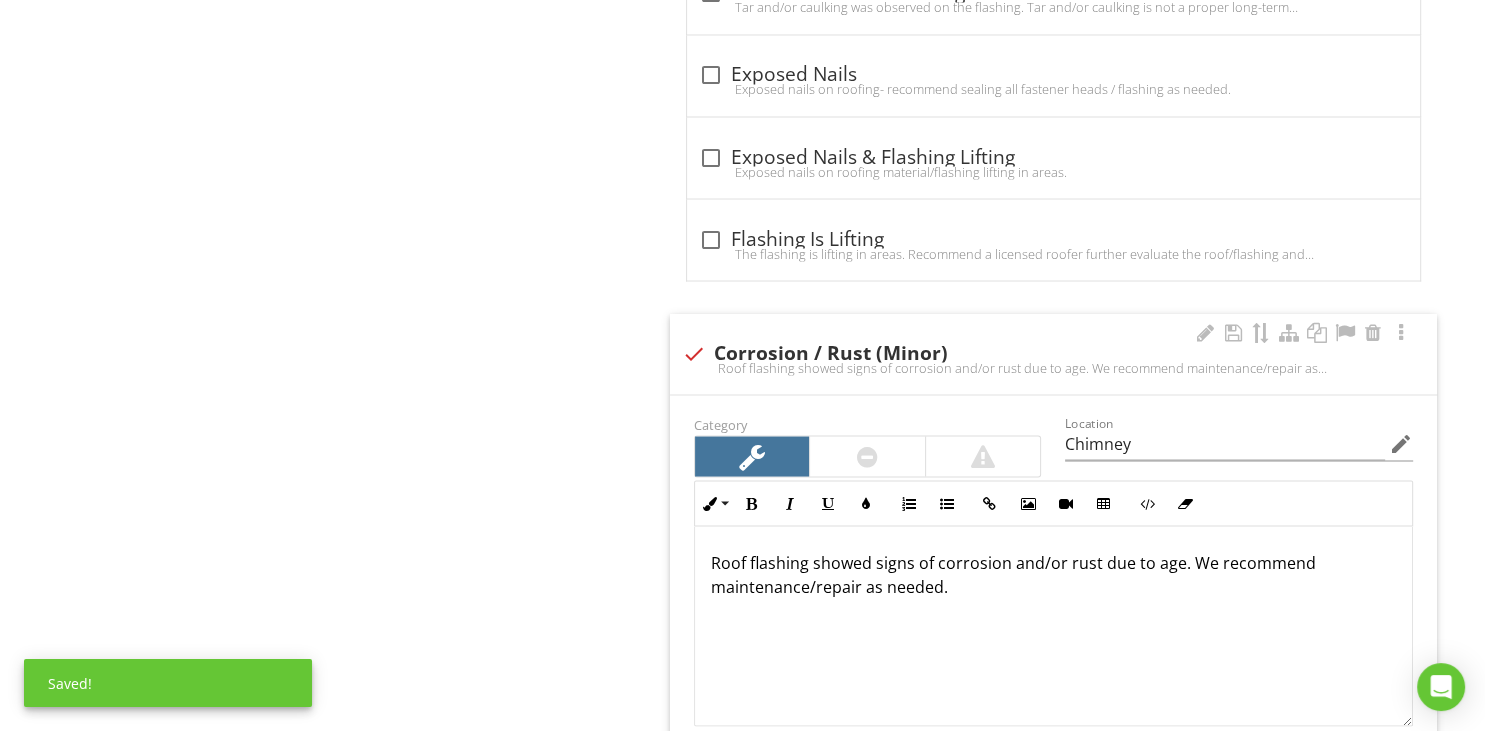 scroll, scrollTop: 1, scrollLeft: 0, axis: vertical 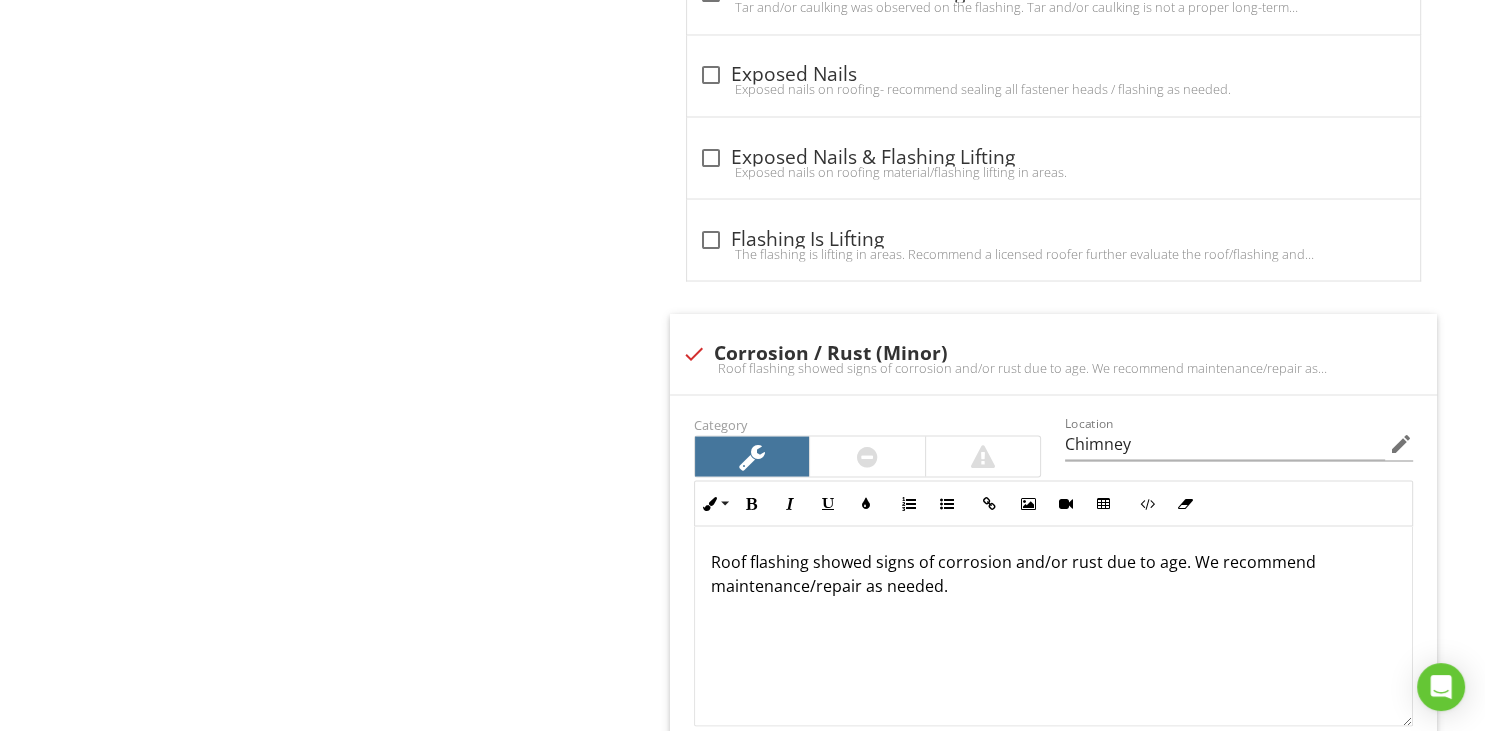 drag, startPoint x: 694, startPoint y: 349, endPoint x: 668, endPoint y: 366, distance: 31.06445 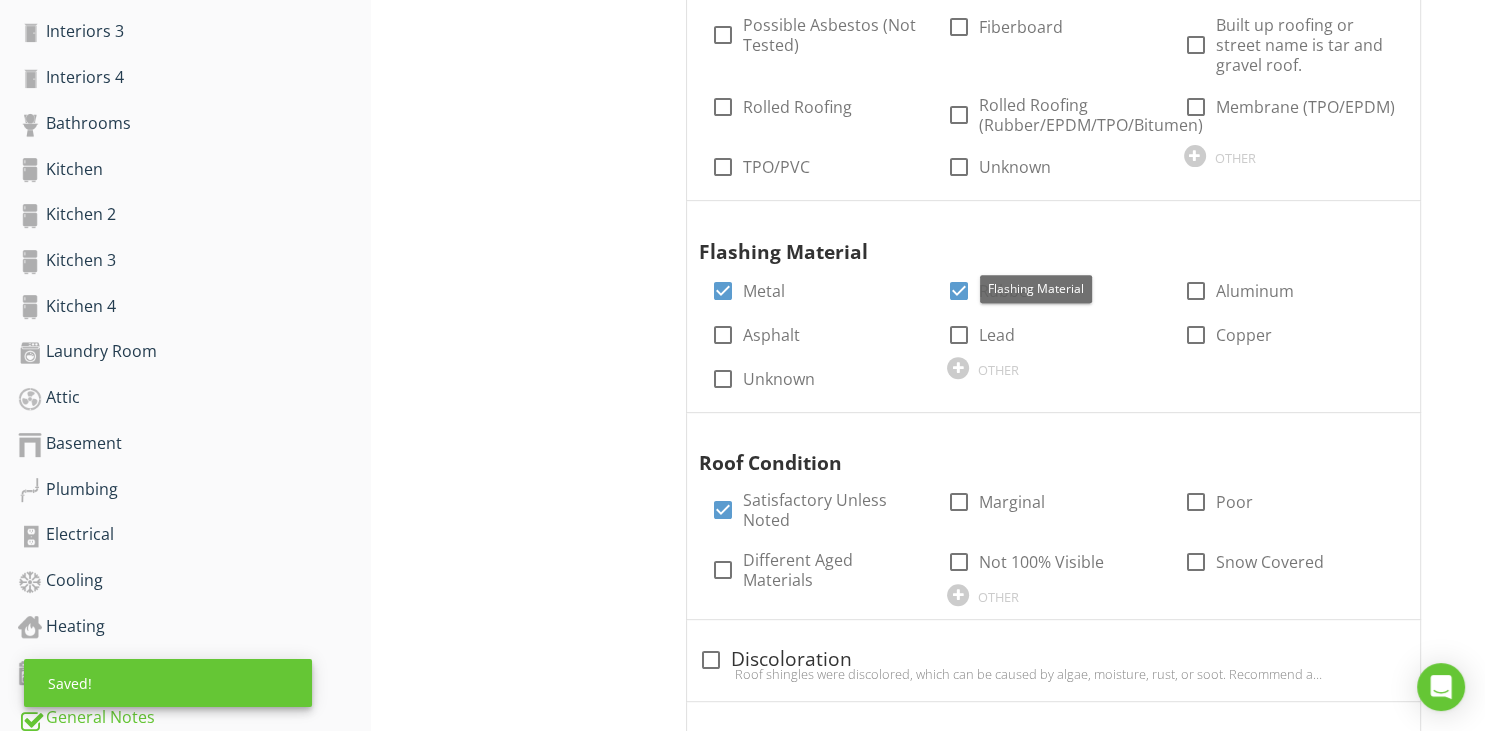 scroll, scrollTop: 0, scrollLeft: 0, axis: both 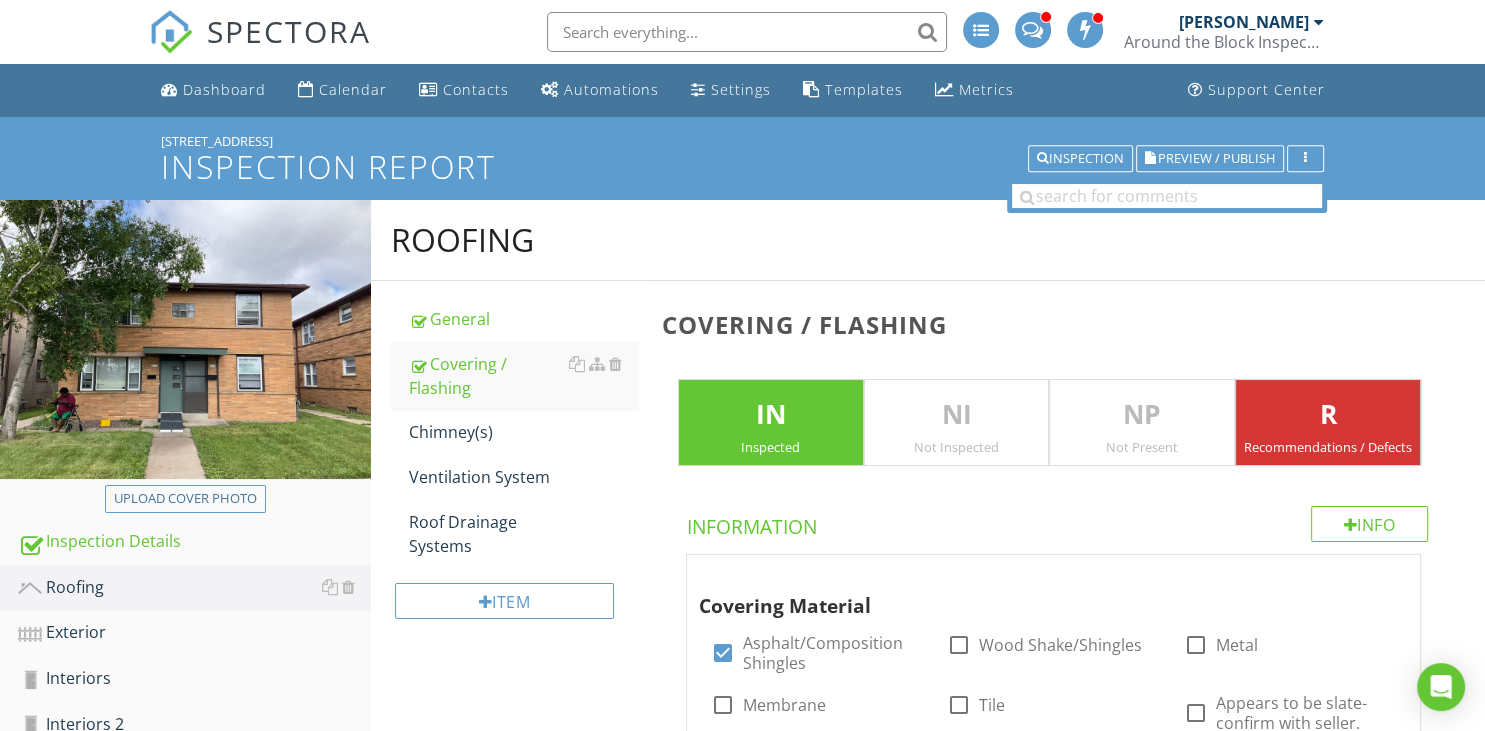 click on "R" at bounding box center (1328, 415) 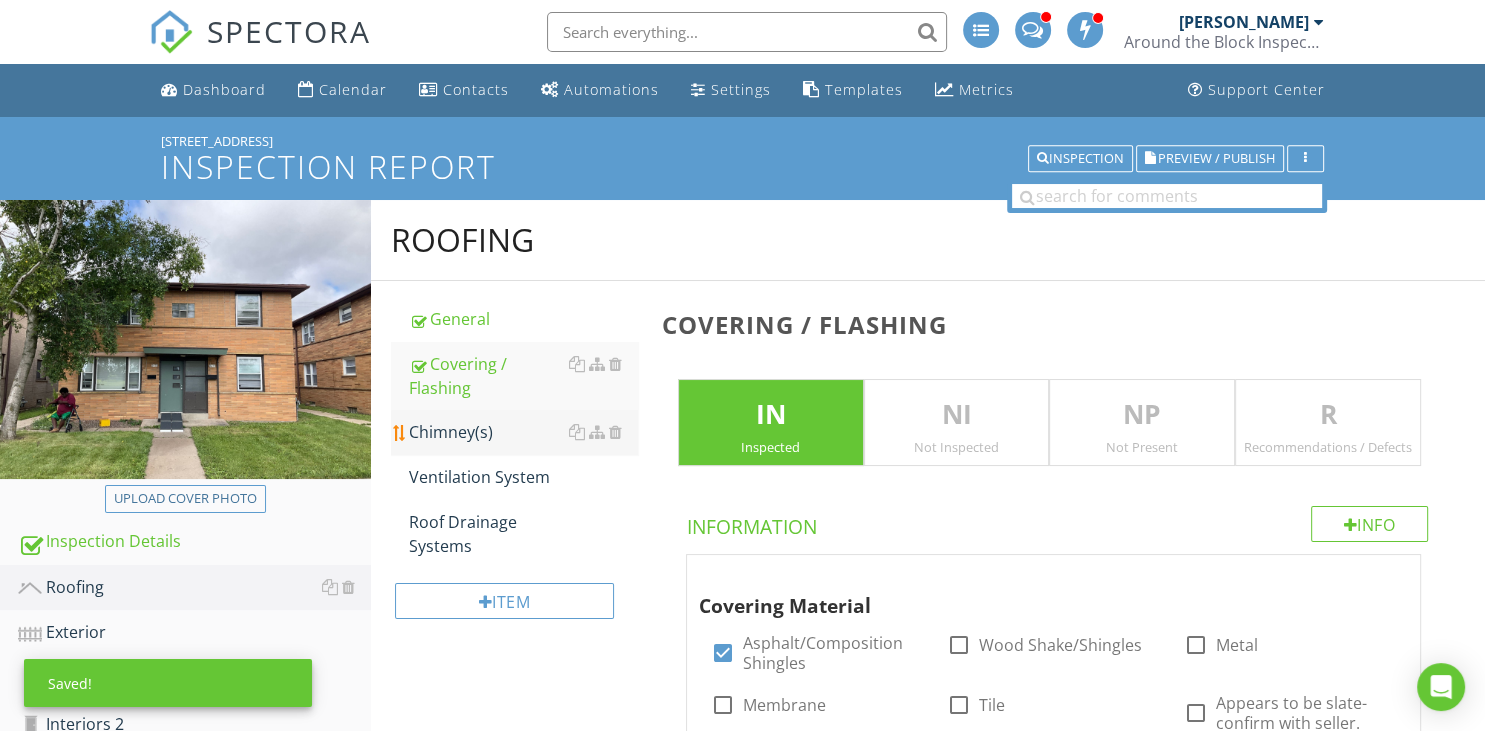 click on "Chimney(s)" at bounding box center [523, 432] 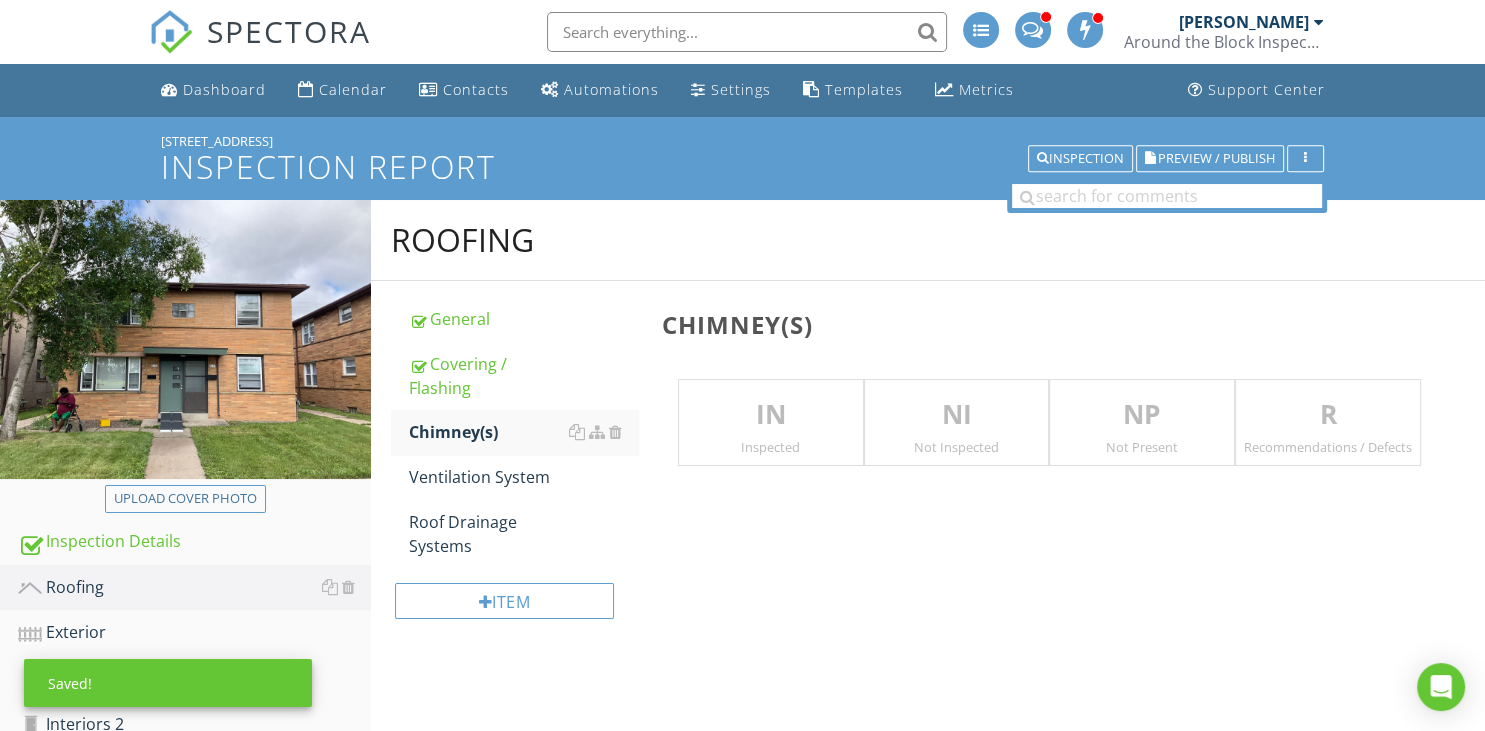 click on "IN" at bounding box center [771, 415] 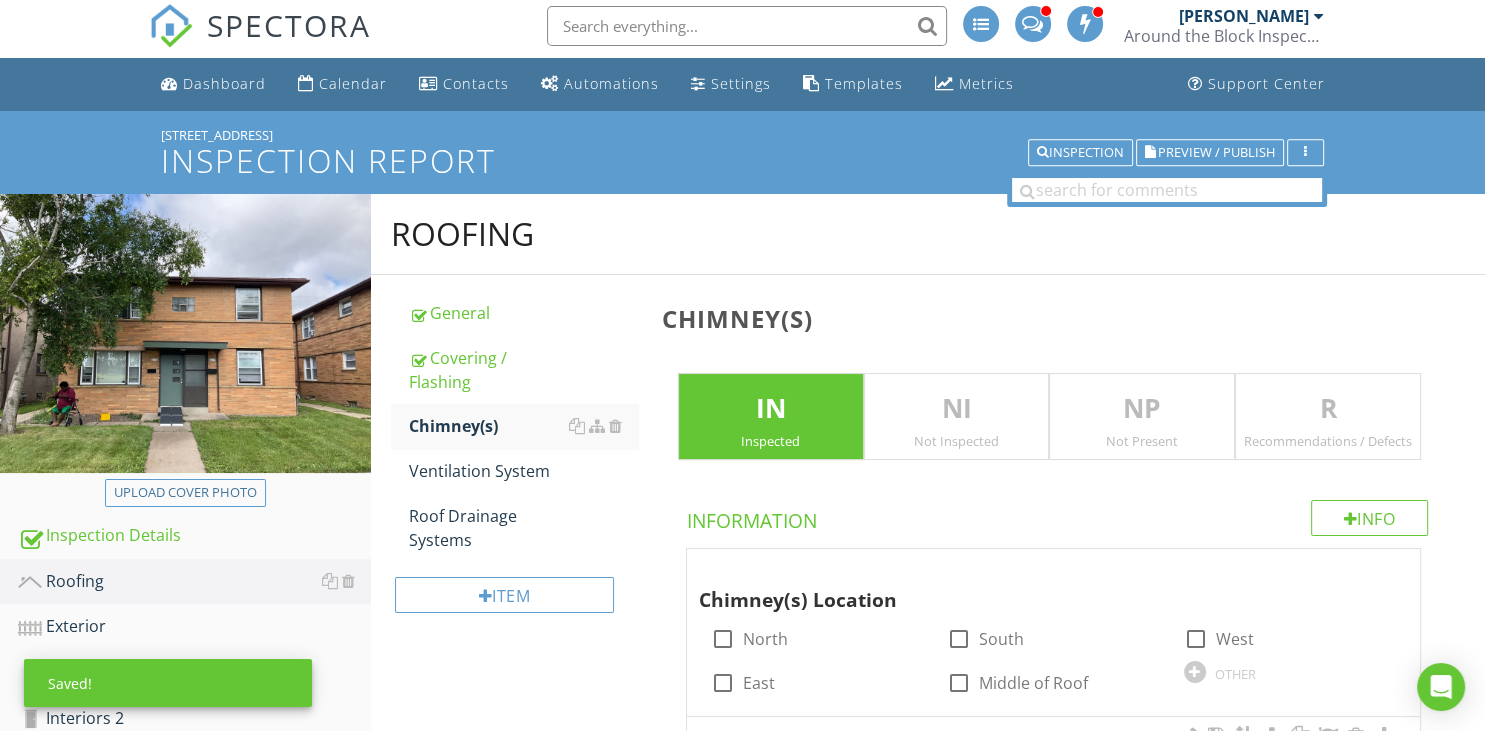 scroll, scrollTop: 316, scrollLeft: 0, axis: vertical 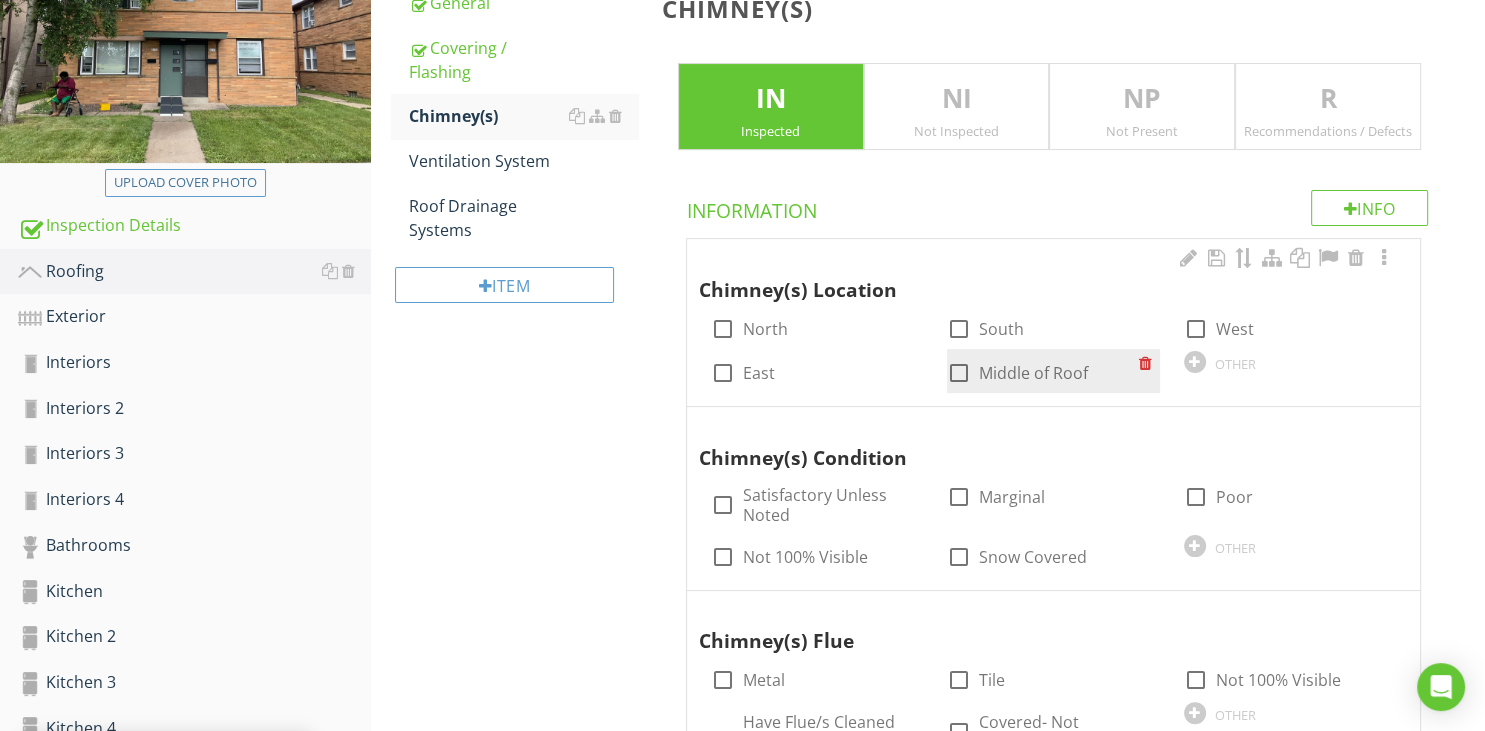 click at bounding box center [959, 373] 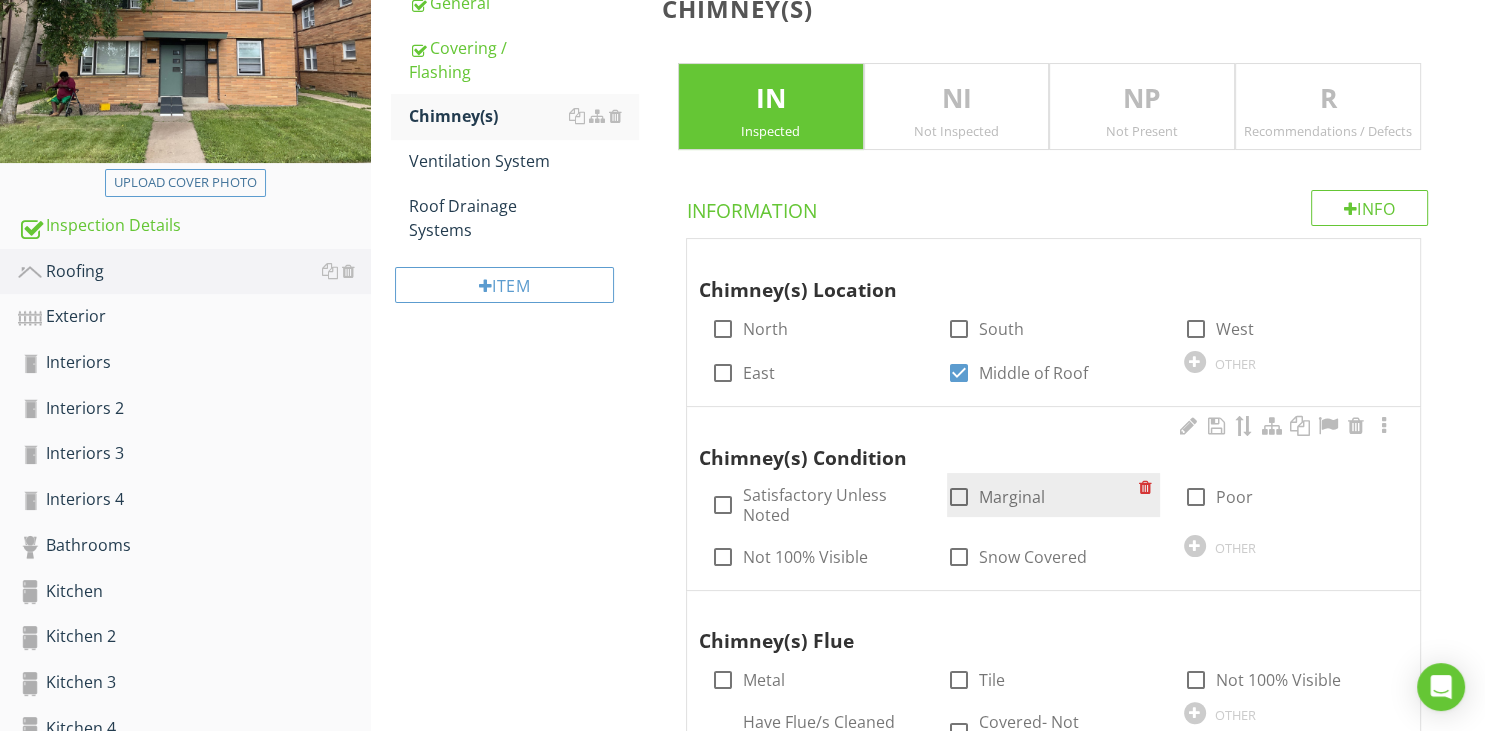 drag, startPoint x: 976, startPoint y: 488, endPoint x: 964, endPoint y: 494, distance: 13.416408 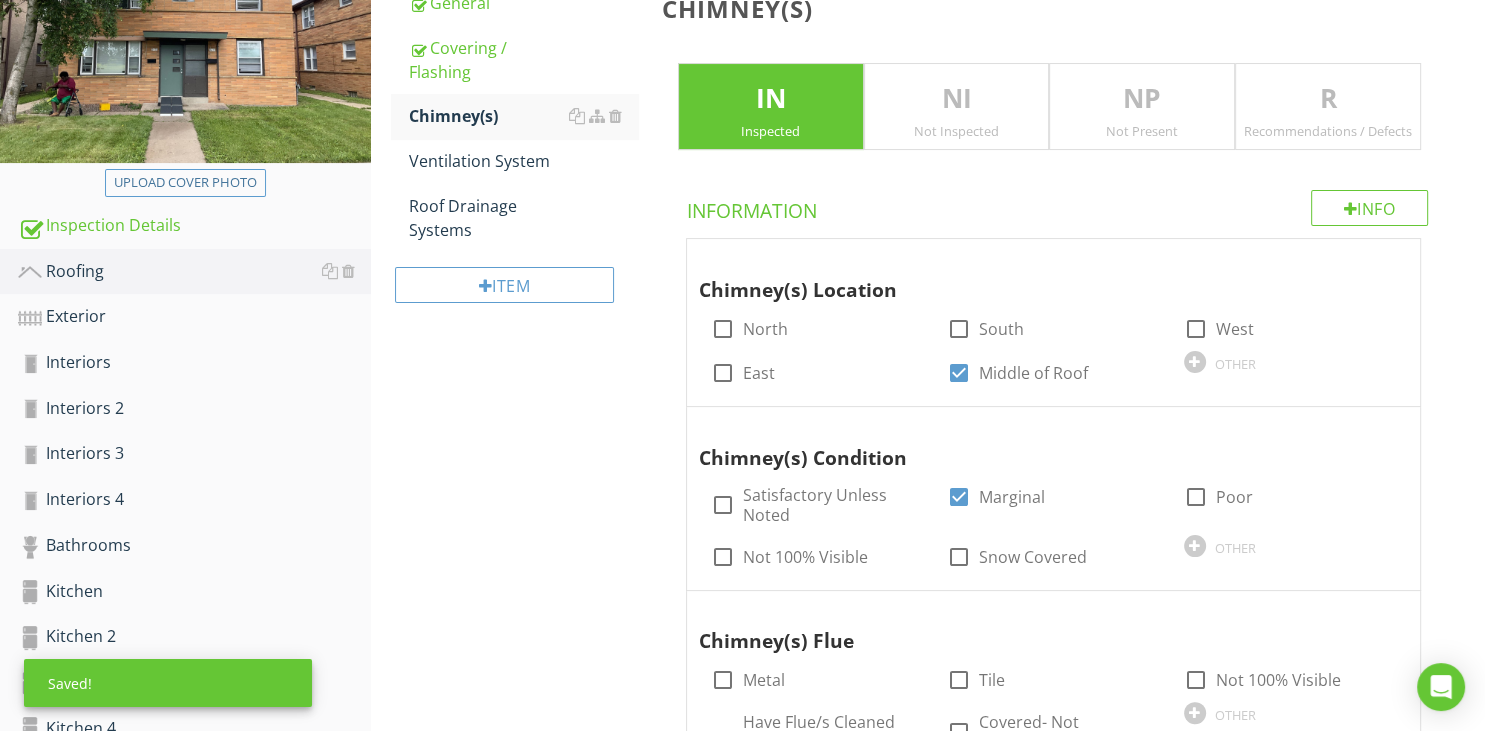 drag, startPoint x: 734, startPoint y: 555, endPoint x: 656, endPoint y: 562, distance: 78.31347 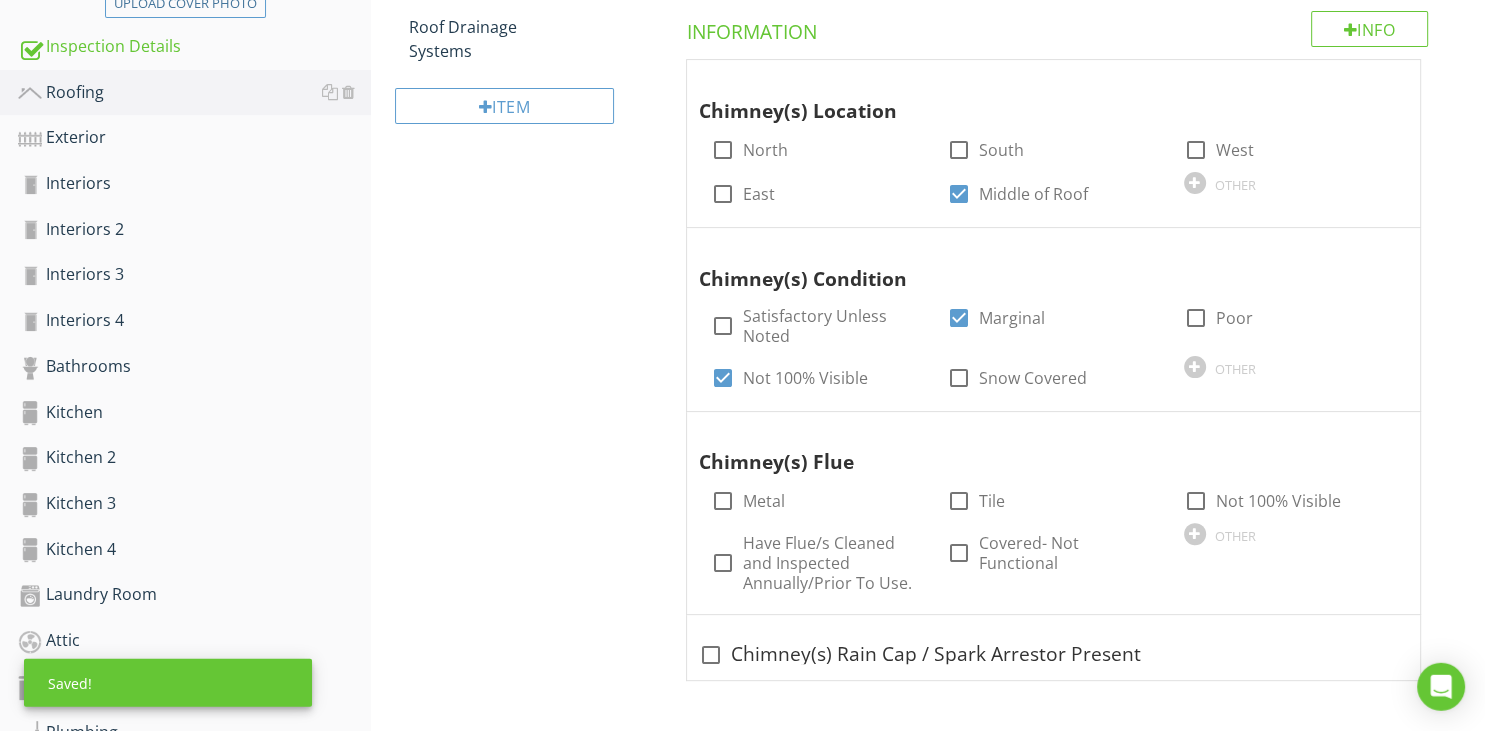 scroll, scrollTop: 633, scrollLeft: 0, axis: vertical 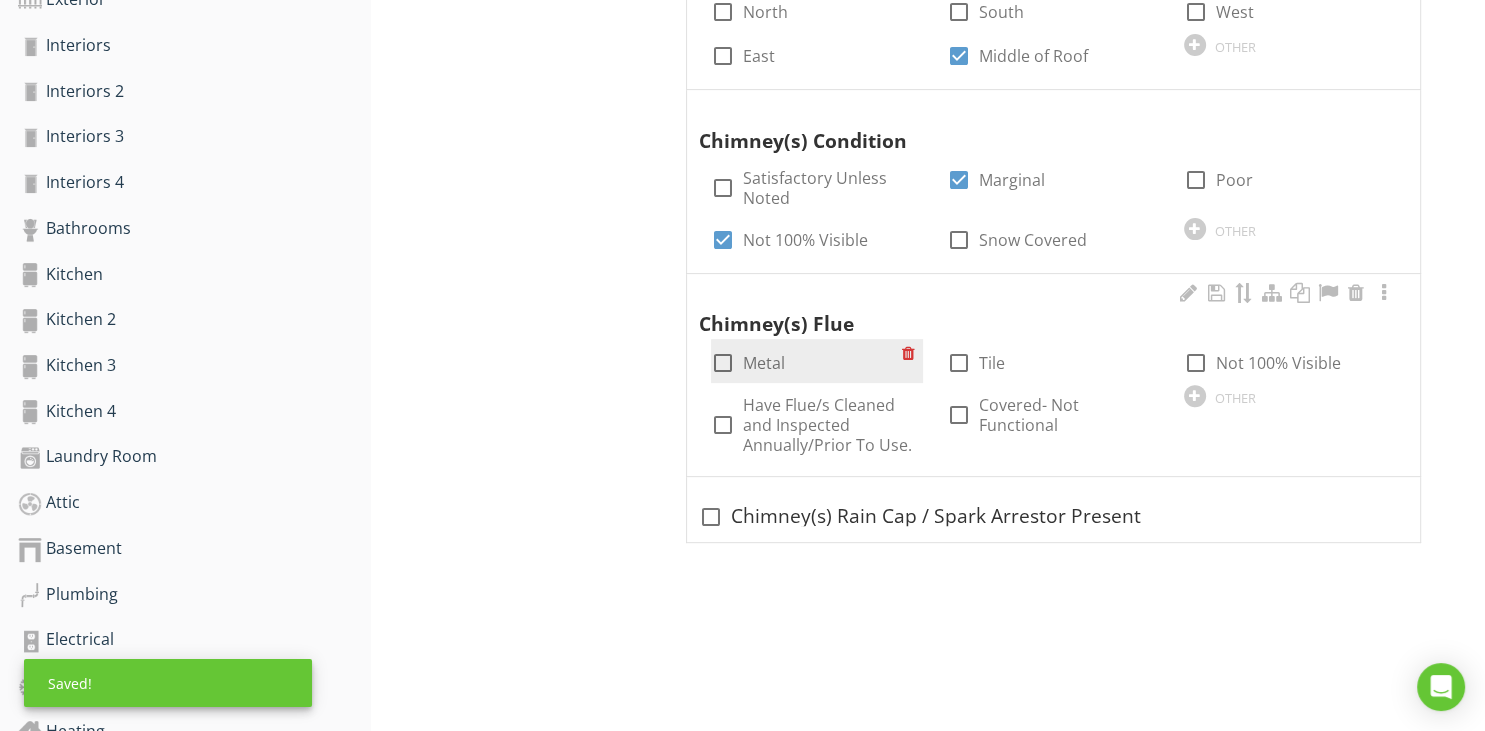 click at bounding box center (723, 363) 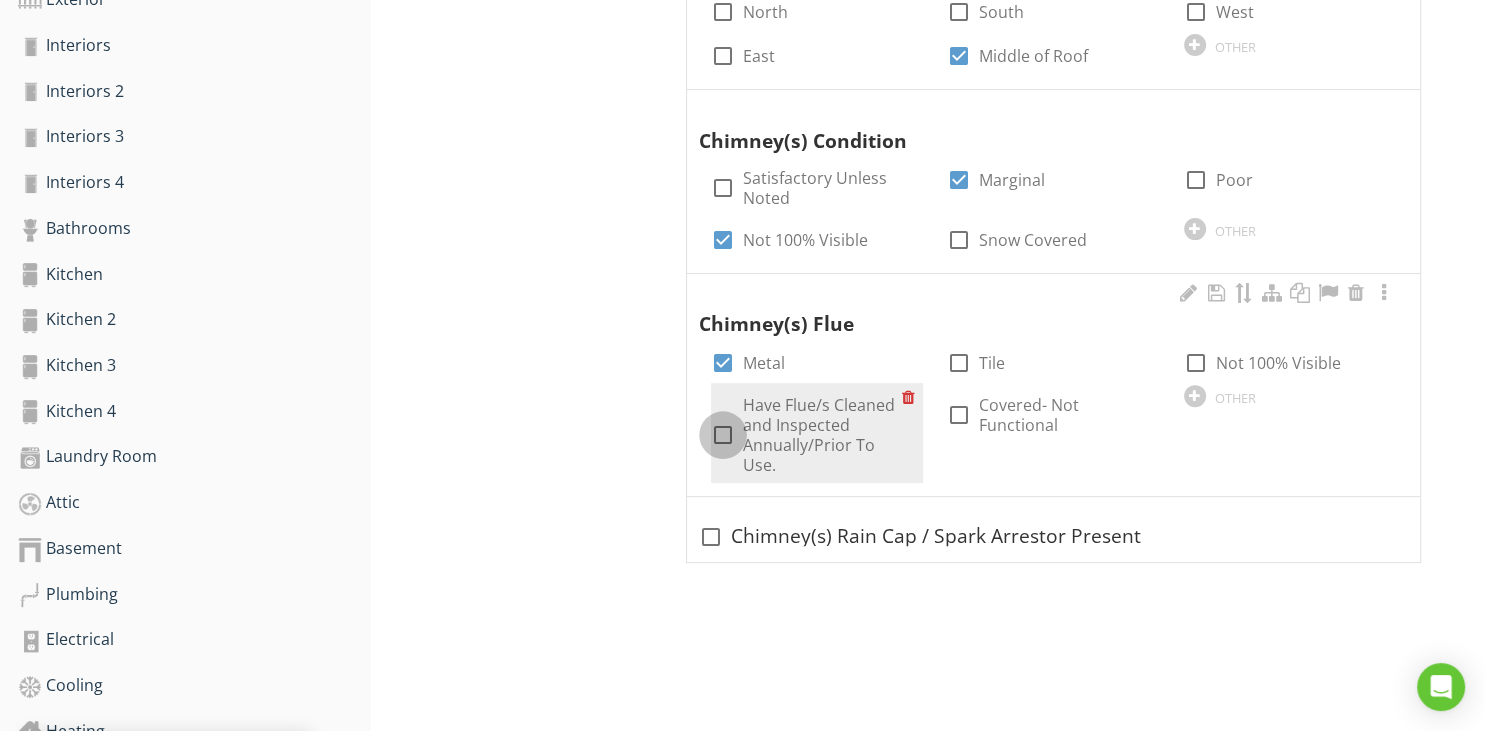 click at bounding box center (723, 435) 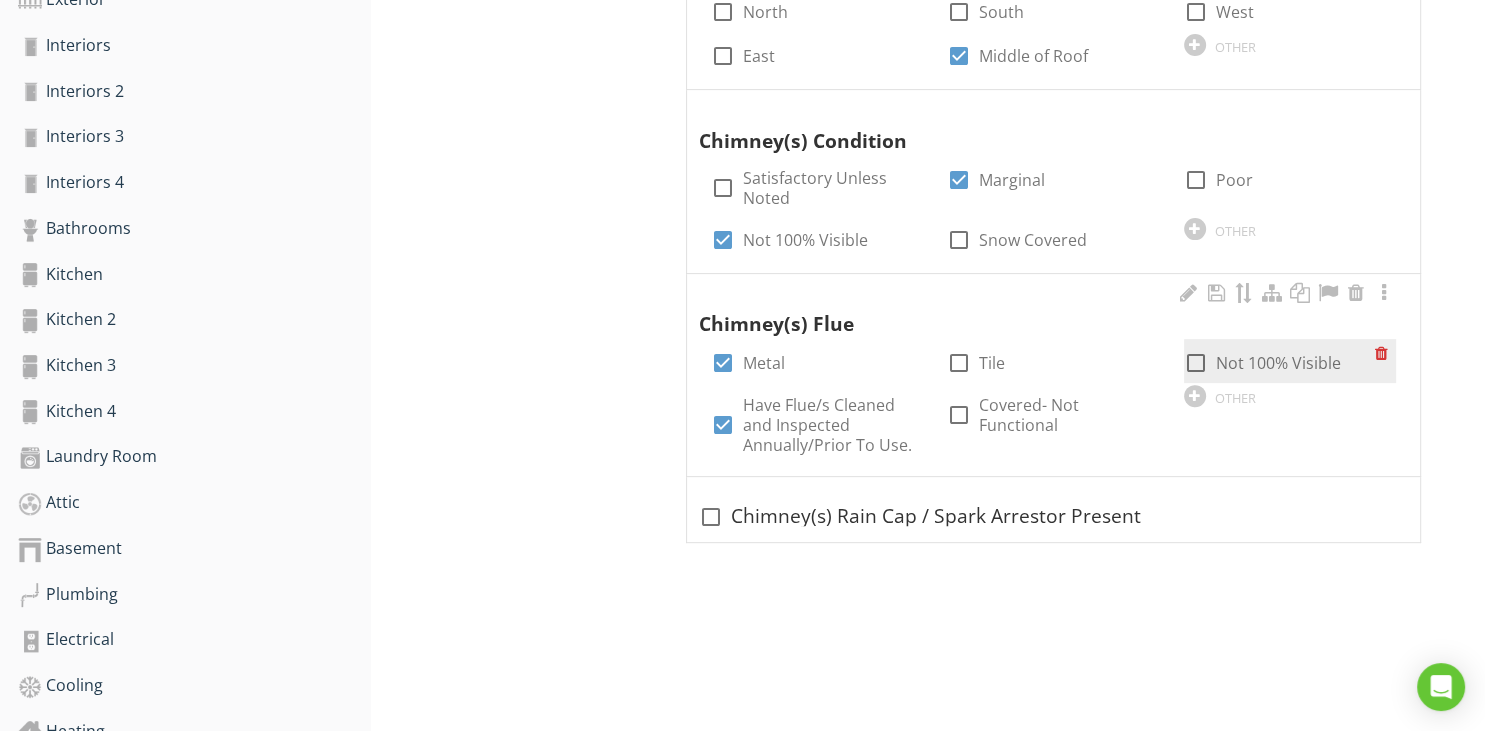 click at bounding box center (1196, 363) 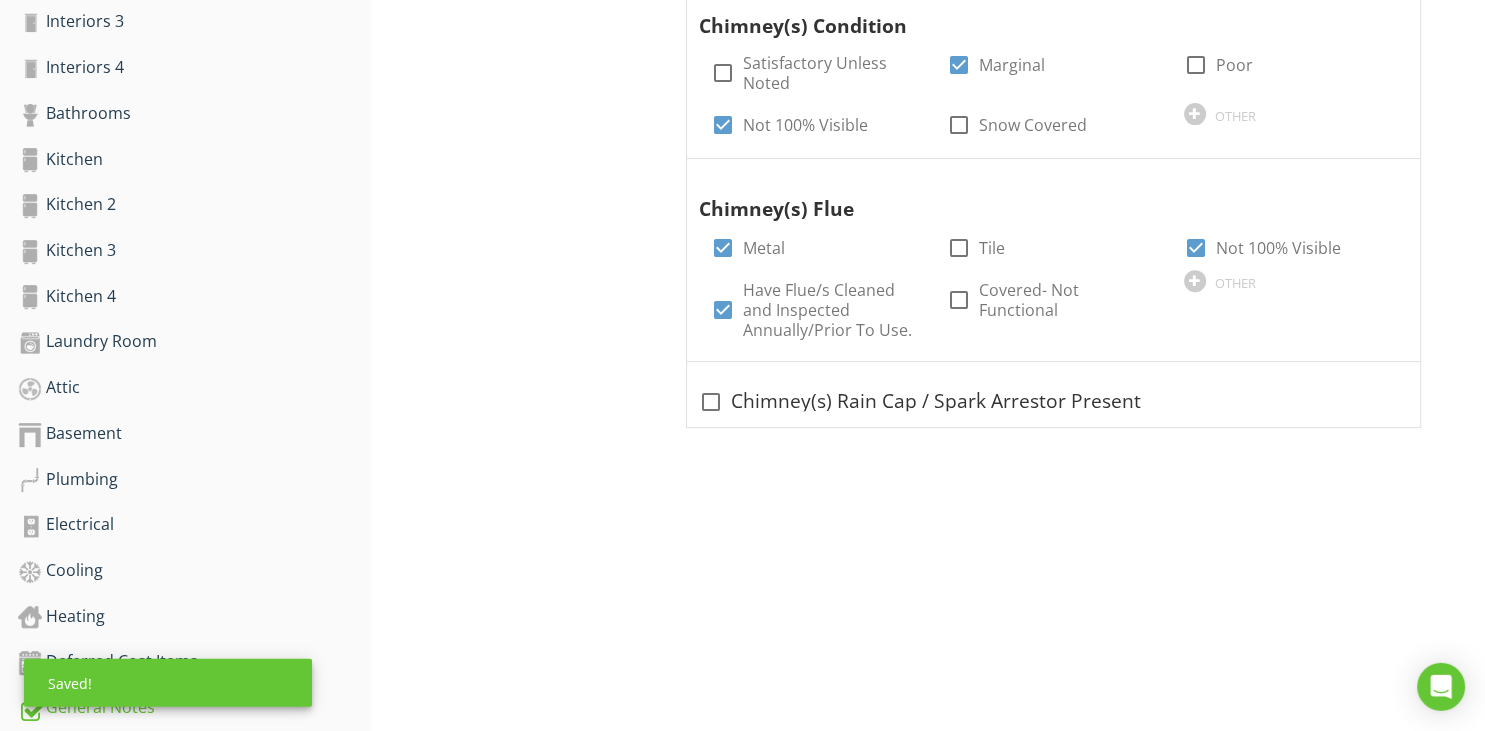 scroll, scrollTop: 844, scrollLeft: 0, axis: vertical 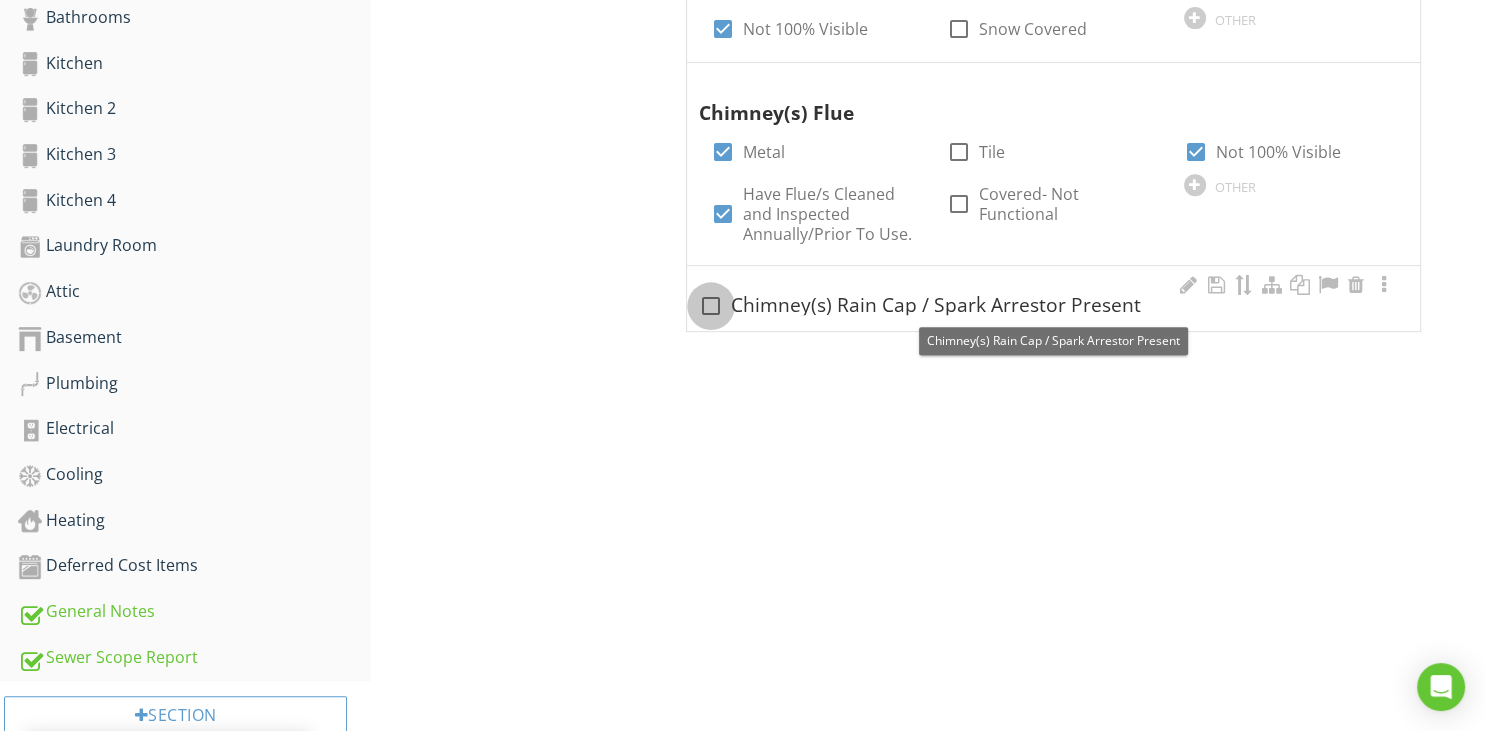 click at bounding box center (711, 306) 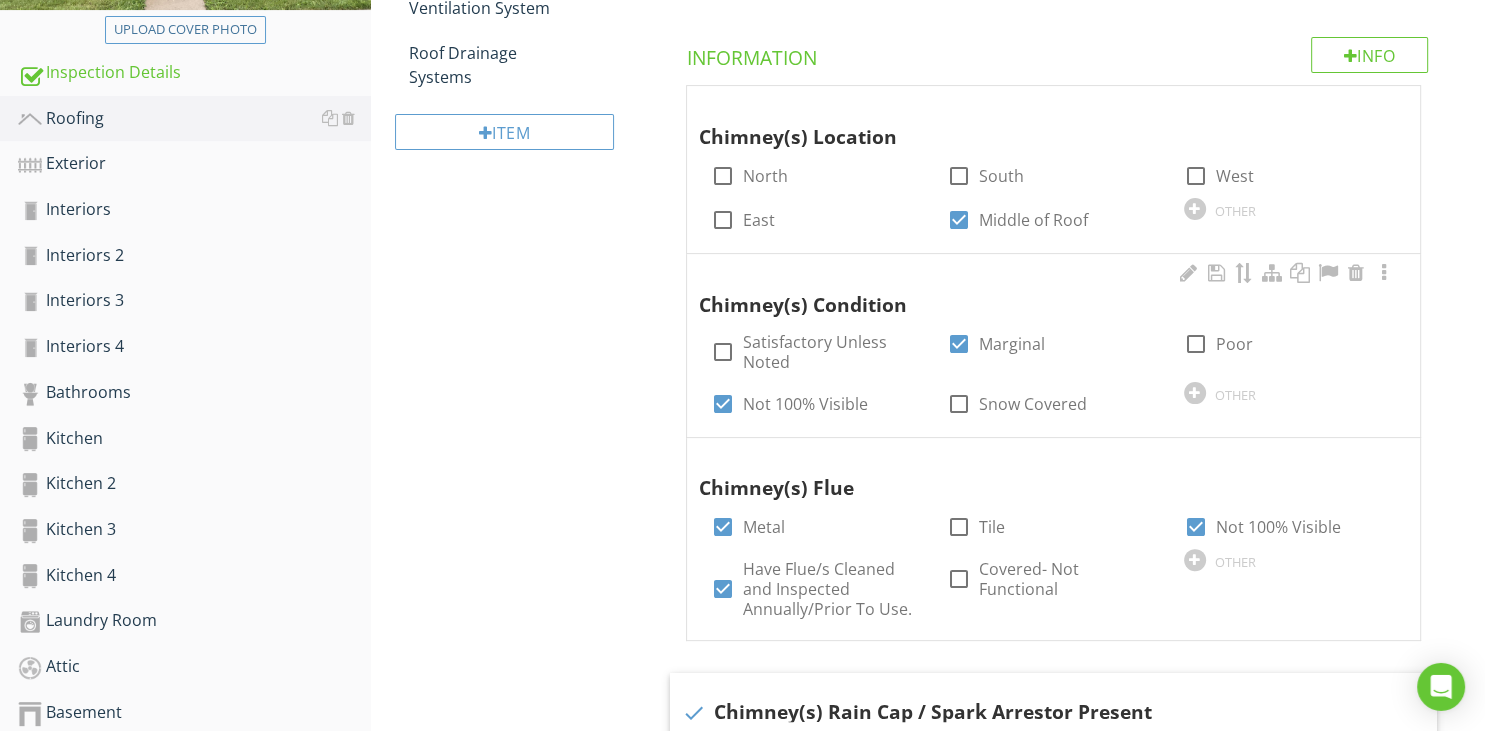 scroll, scrollTop: 380, scrollLeft: 0, axis: vertical 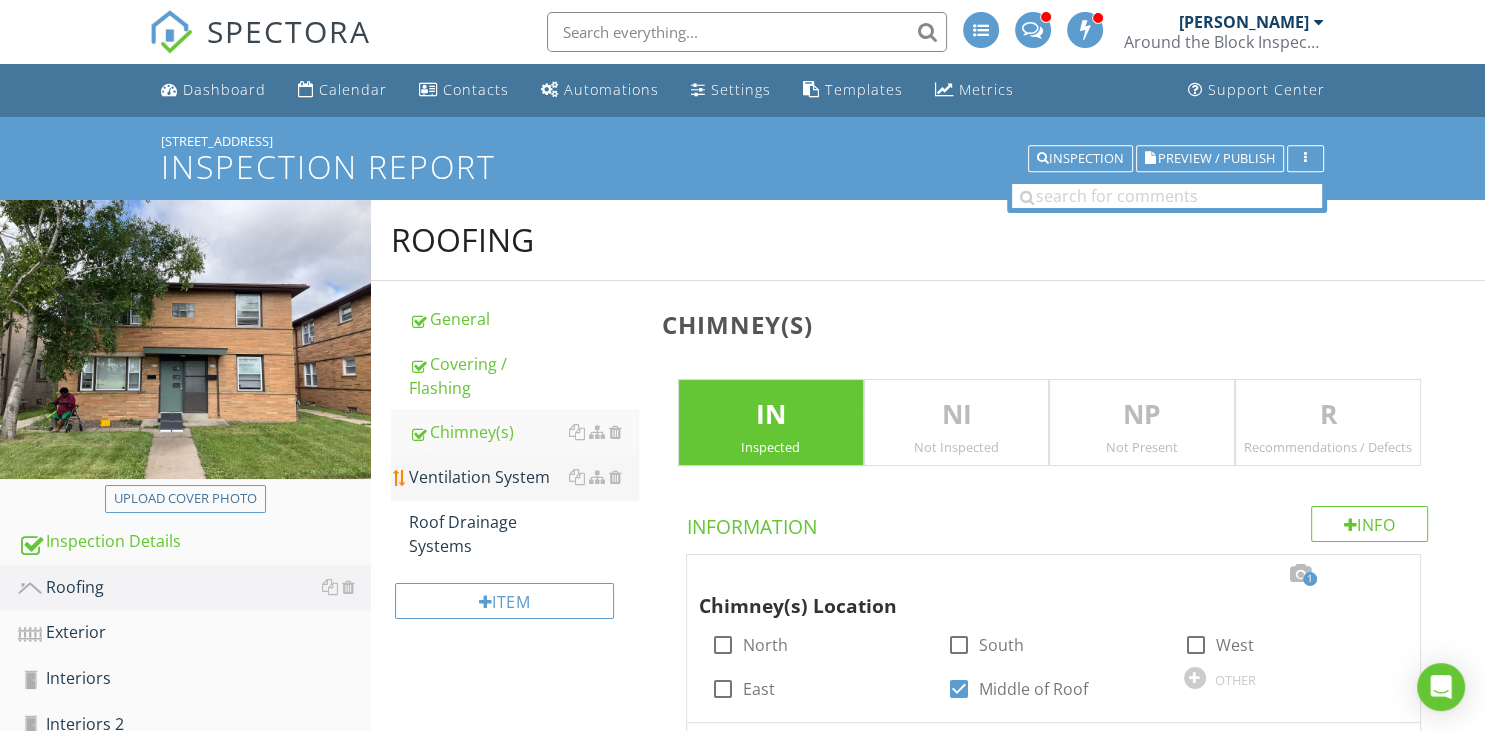 click on "Ventilation System" at bounding box center (523, 477) 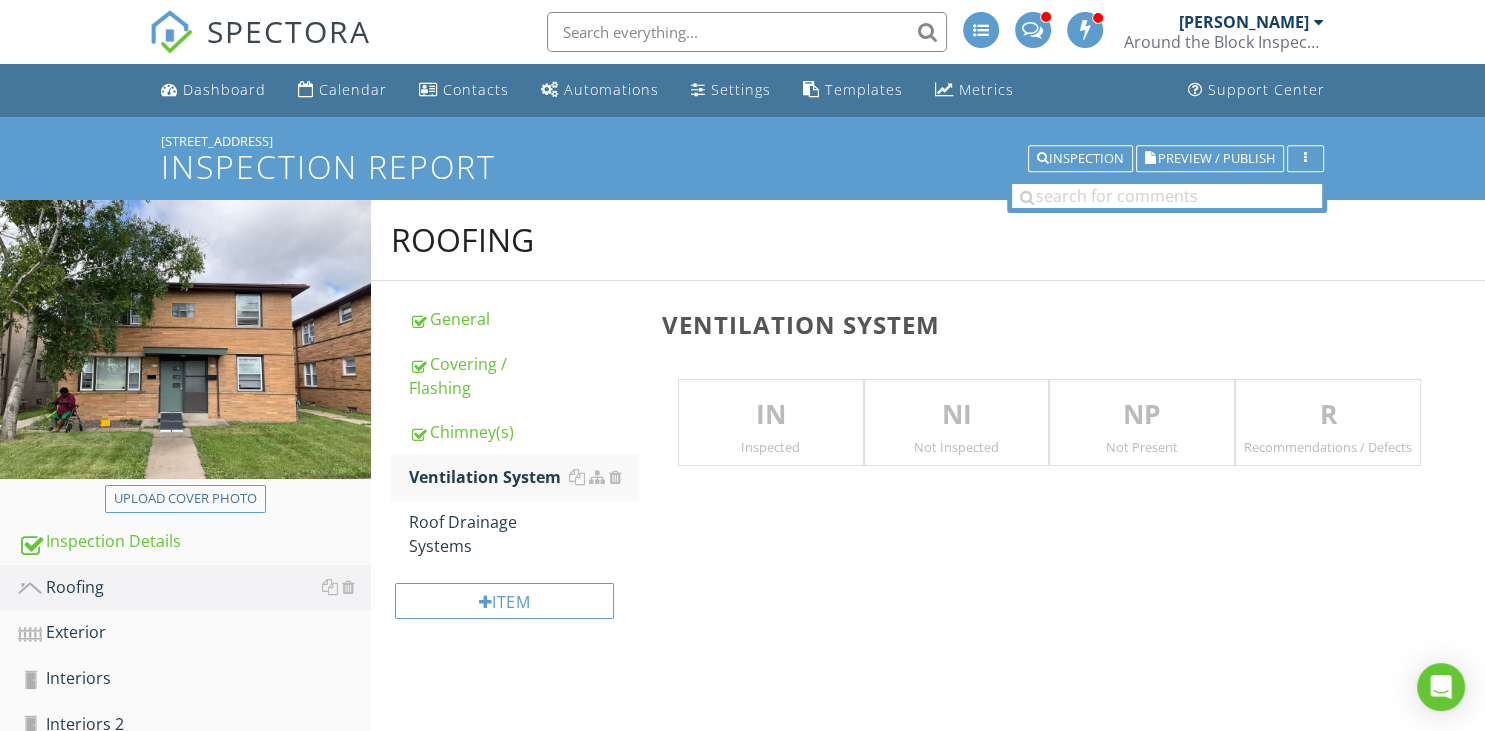 click on "R" at bounding box center [1328, 415] 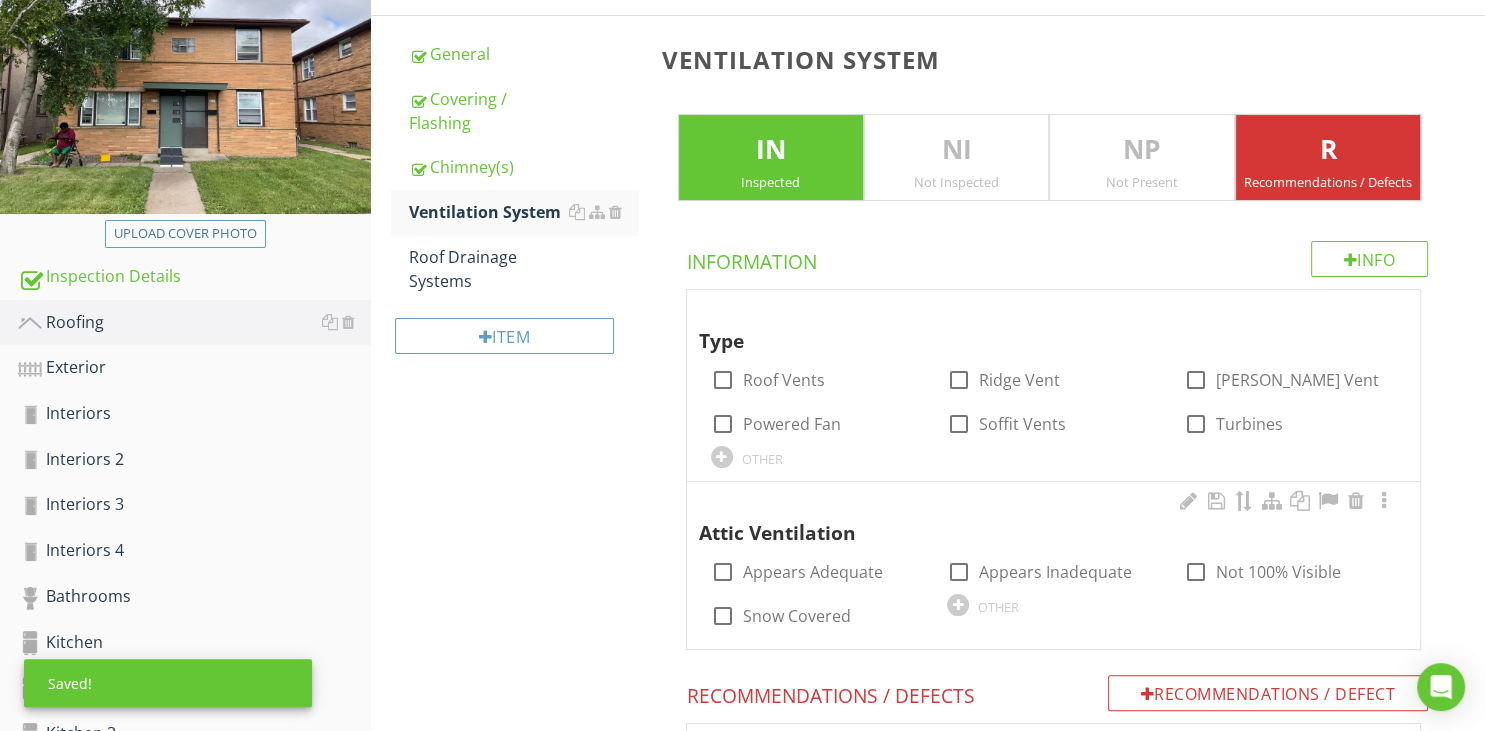 scroll, scrollTop: 316, scrollLeft: 0, axis: vertical 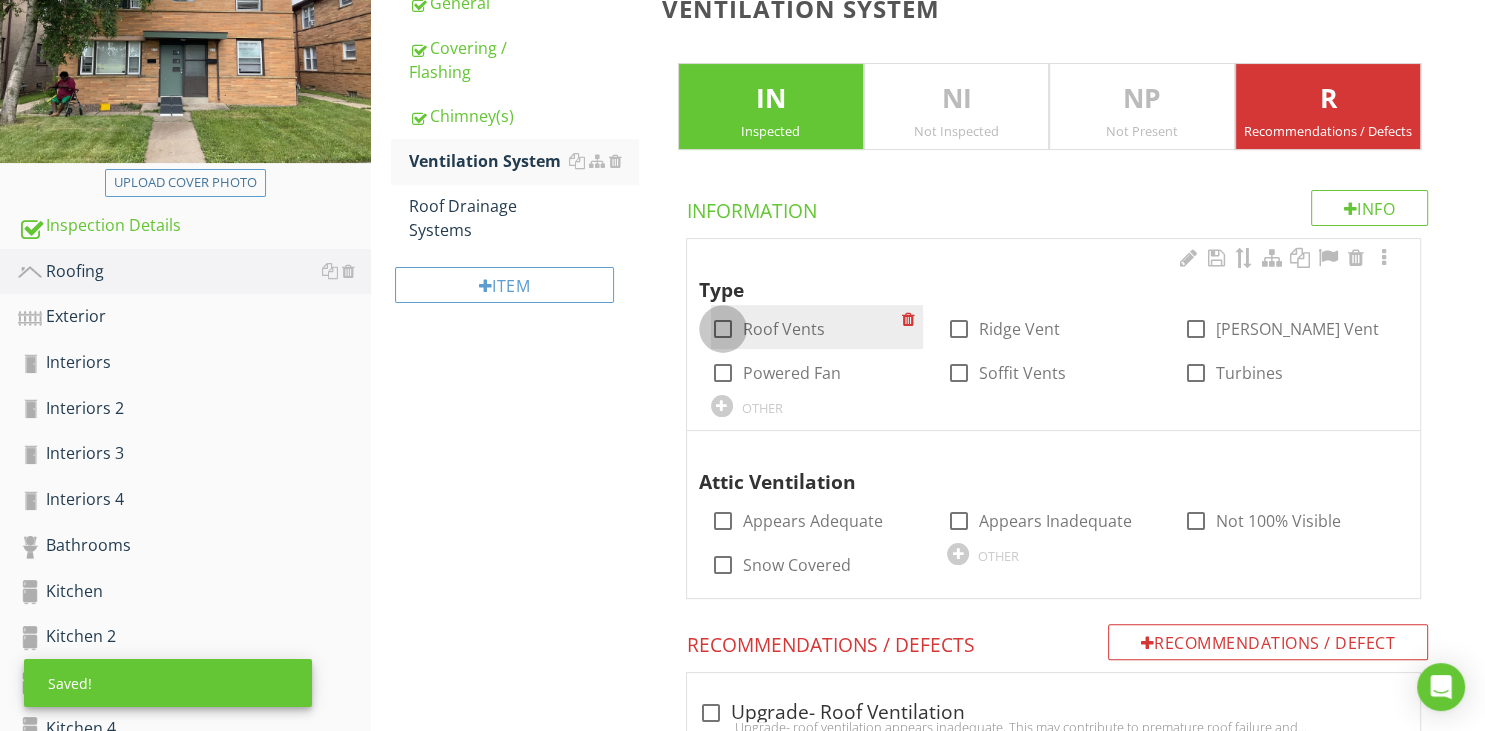 click at bounding box center [723, 329] 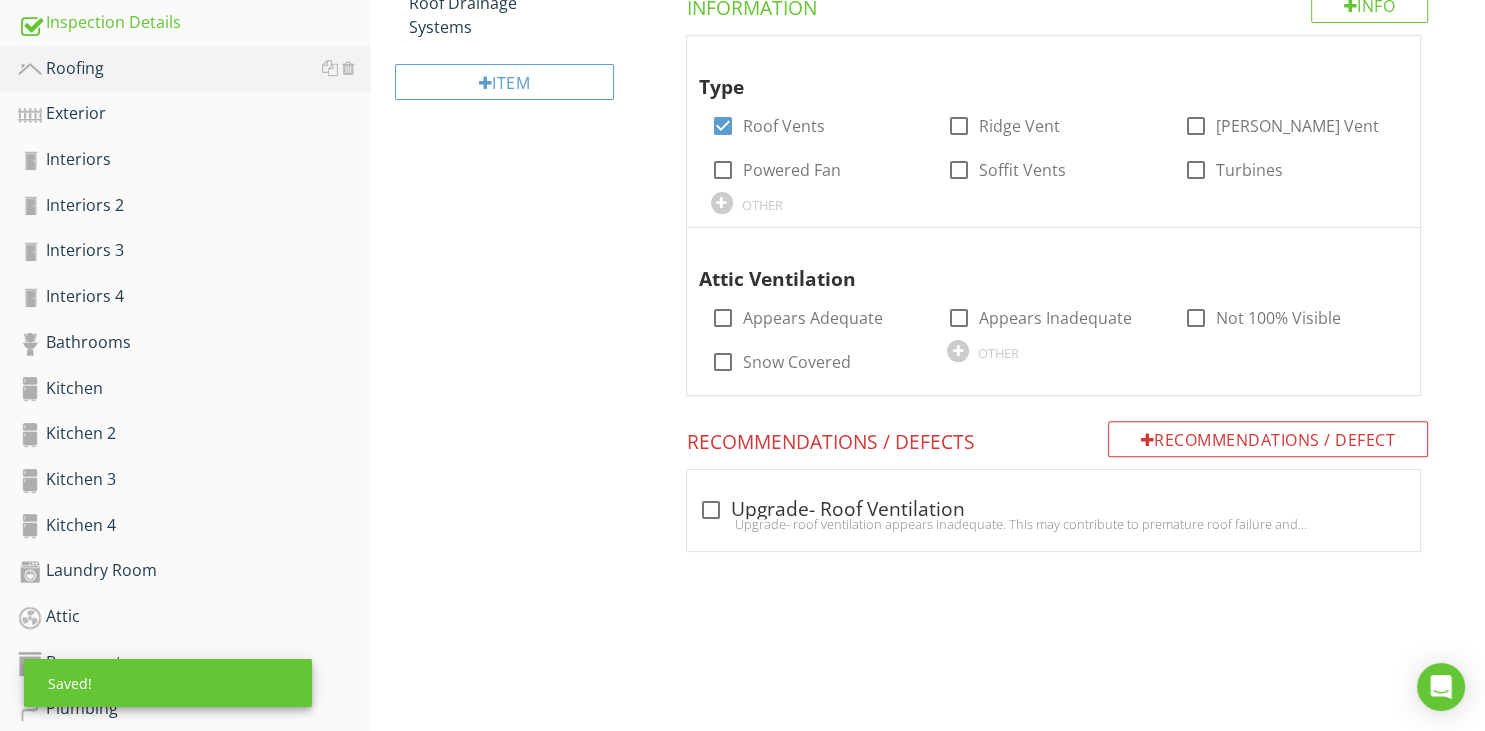 scroll, scrollTop: 528, scrollLeft: 0, axis: vertical 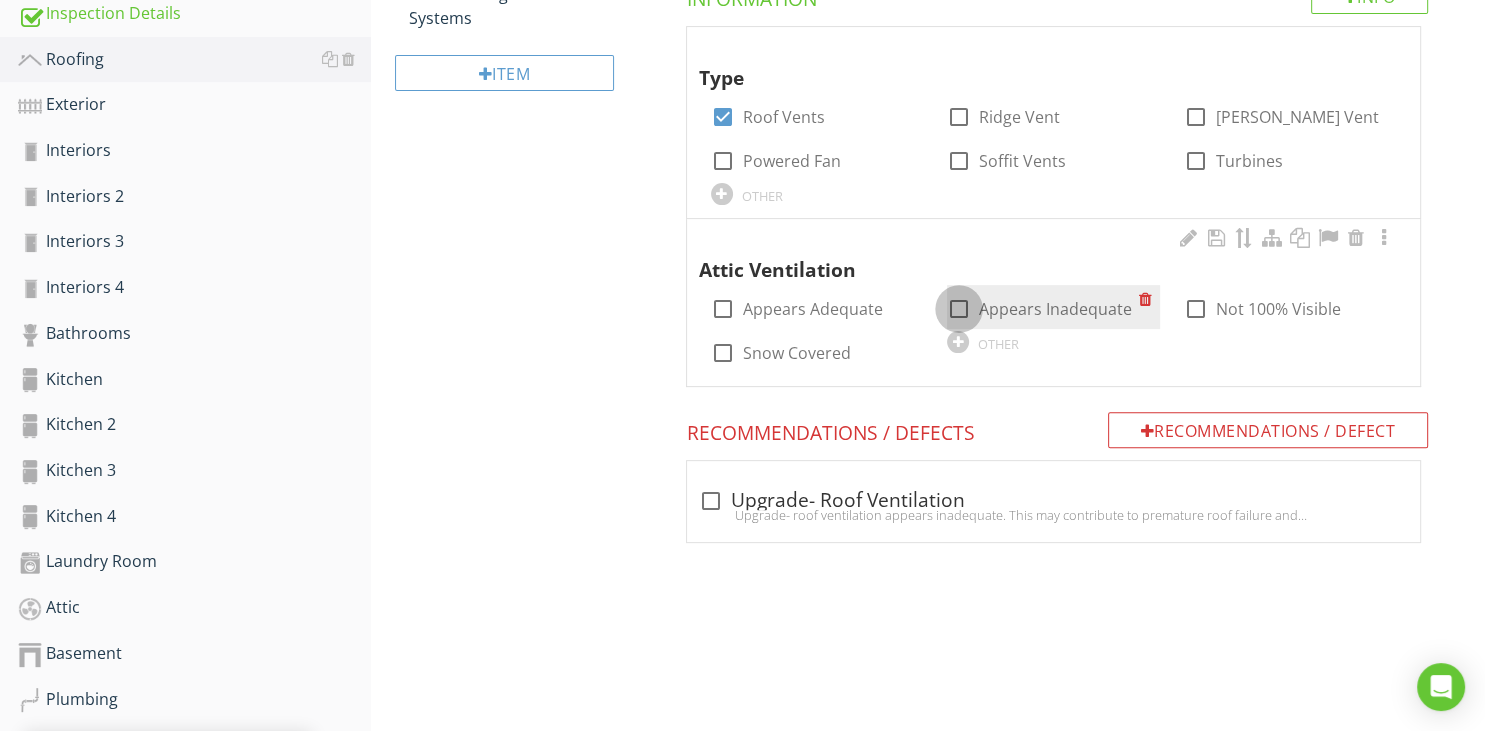 click at bounding box center (959, 309) 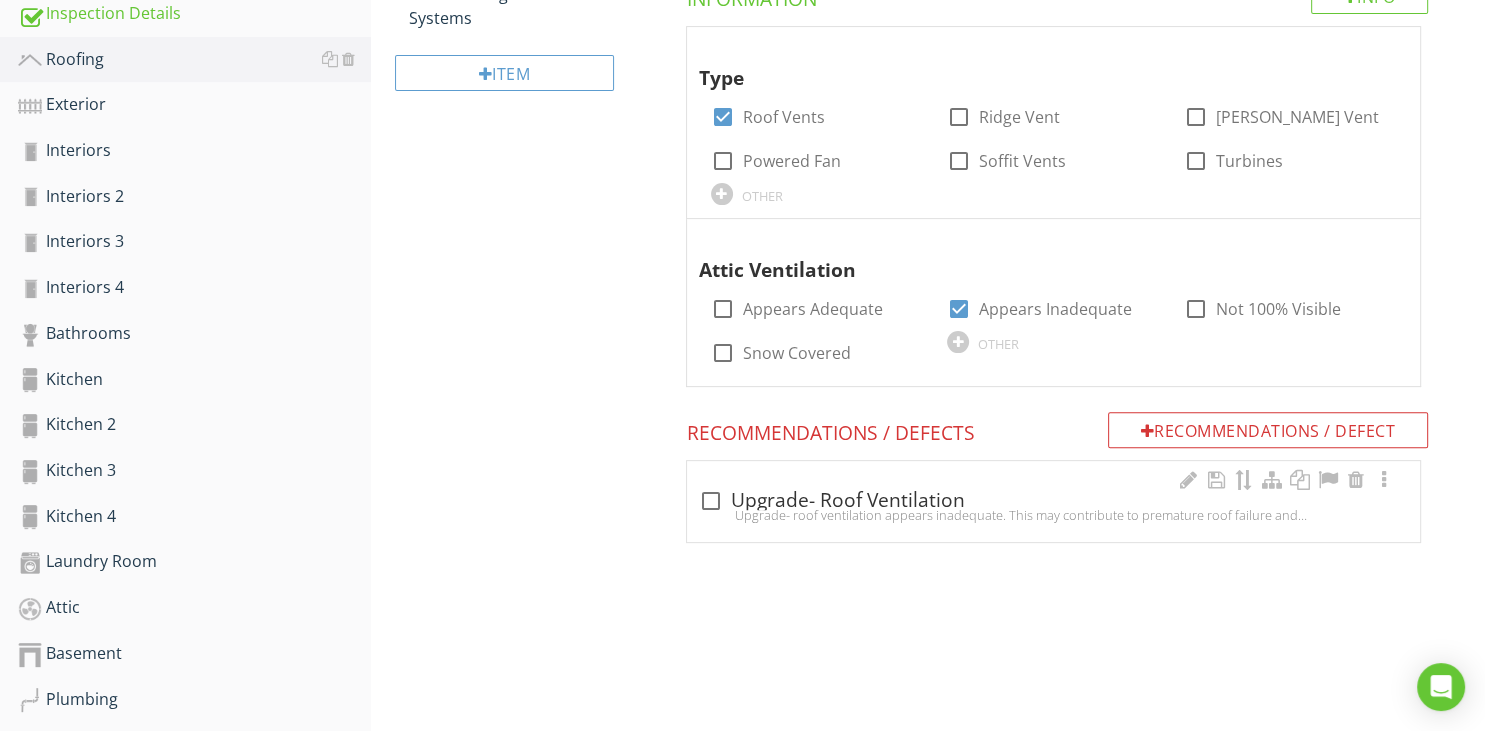 drag, startPoint x: 709, startPoint y: 504, endPoint x: 730, endPoint y: 524, distance: 29 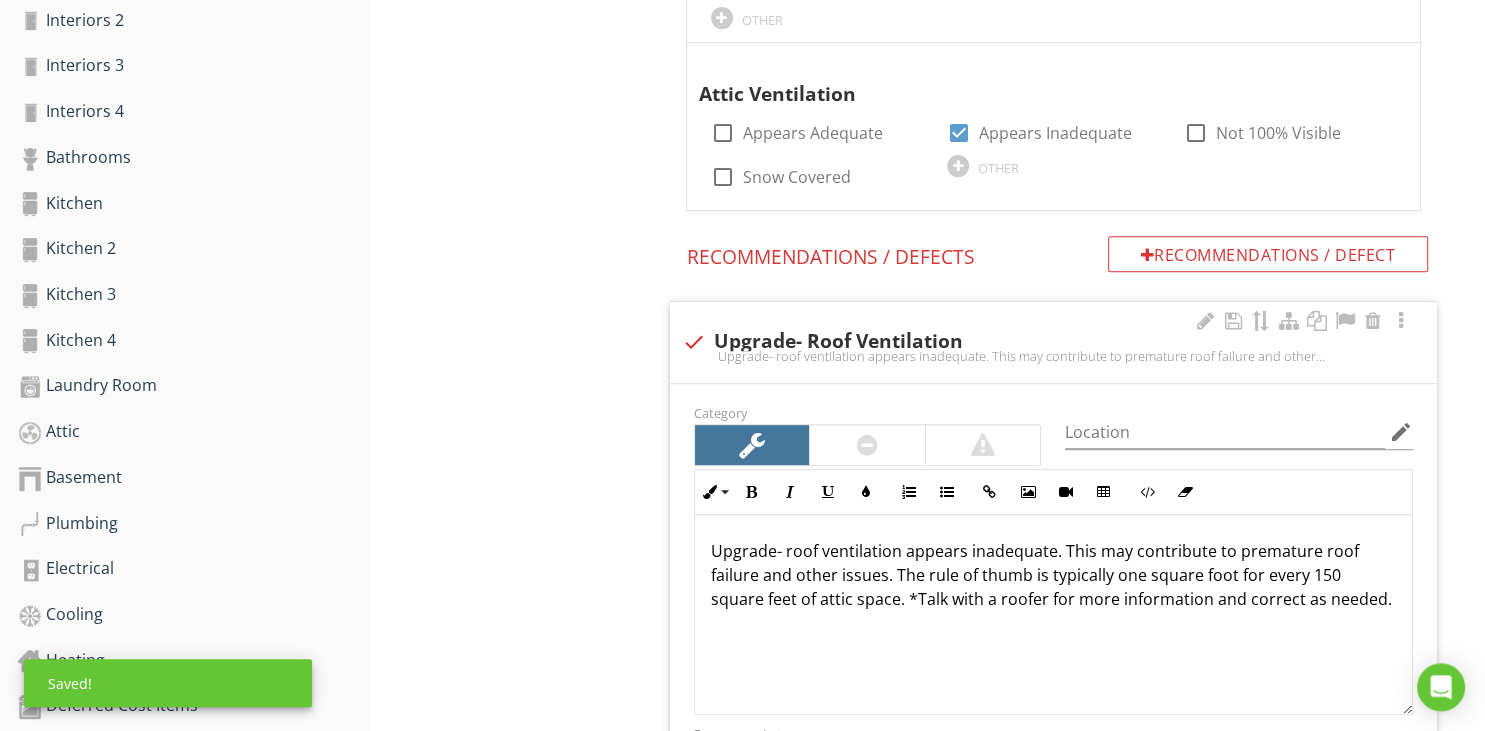 scroll, scrollTop: 844, scrollLeft: 0, axis: vertical 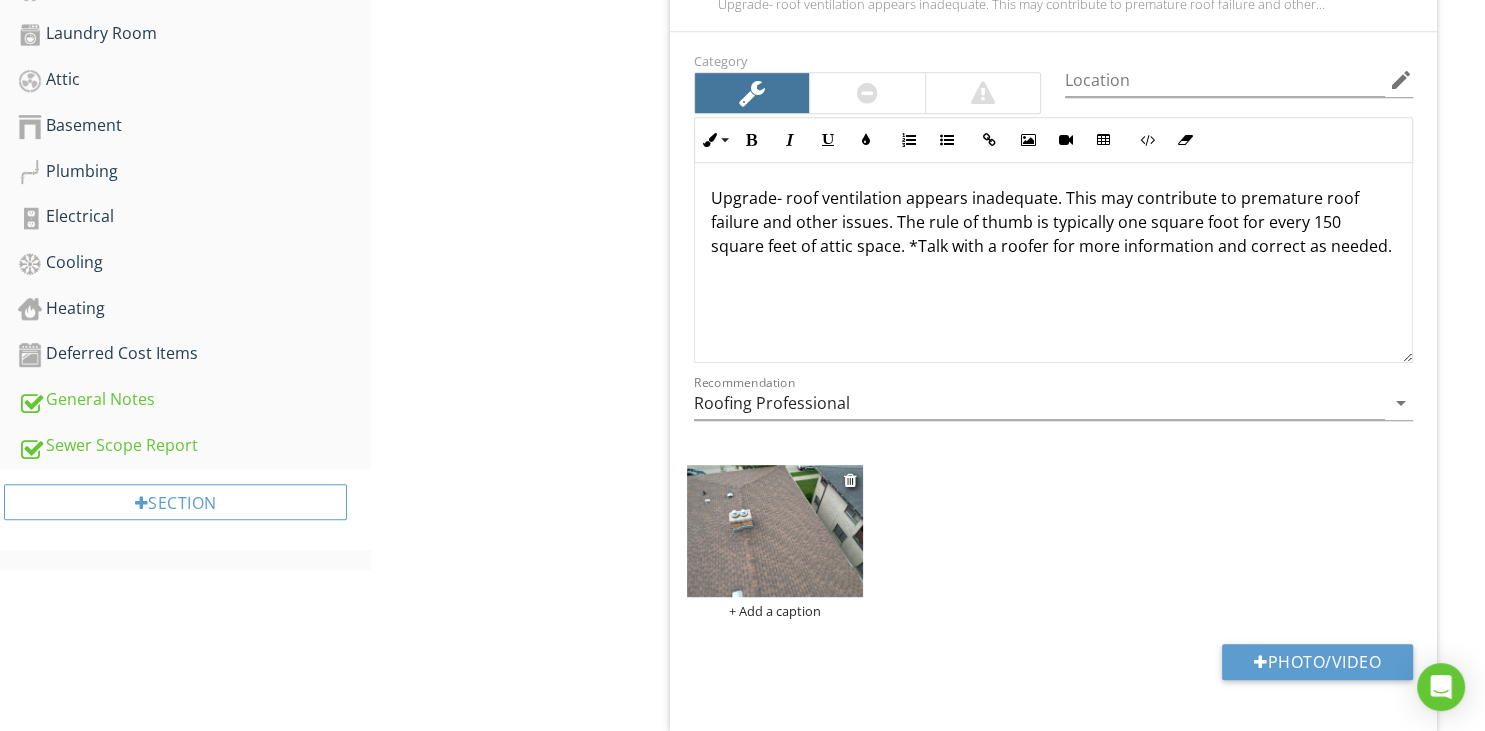 click at bounding box center [775, 531] 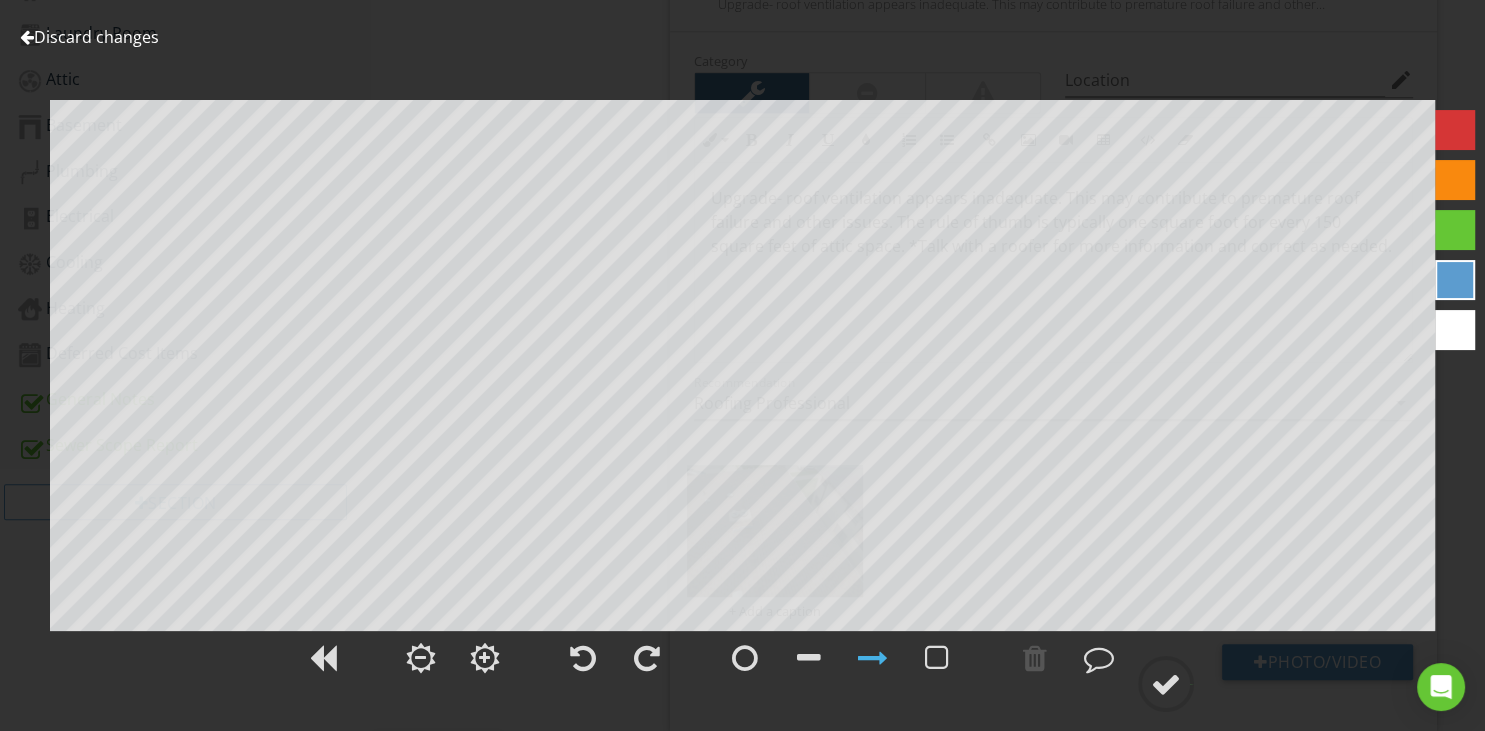 click at bounding box center [27, 37] 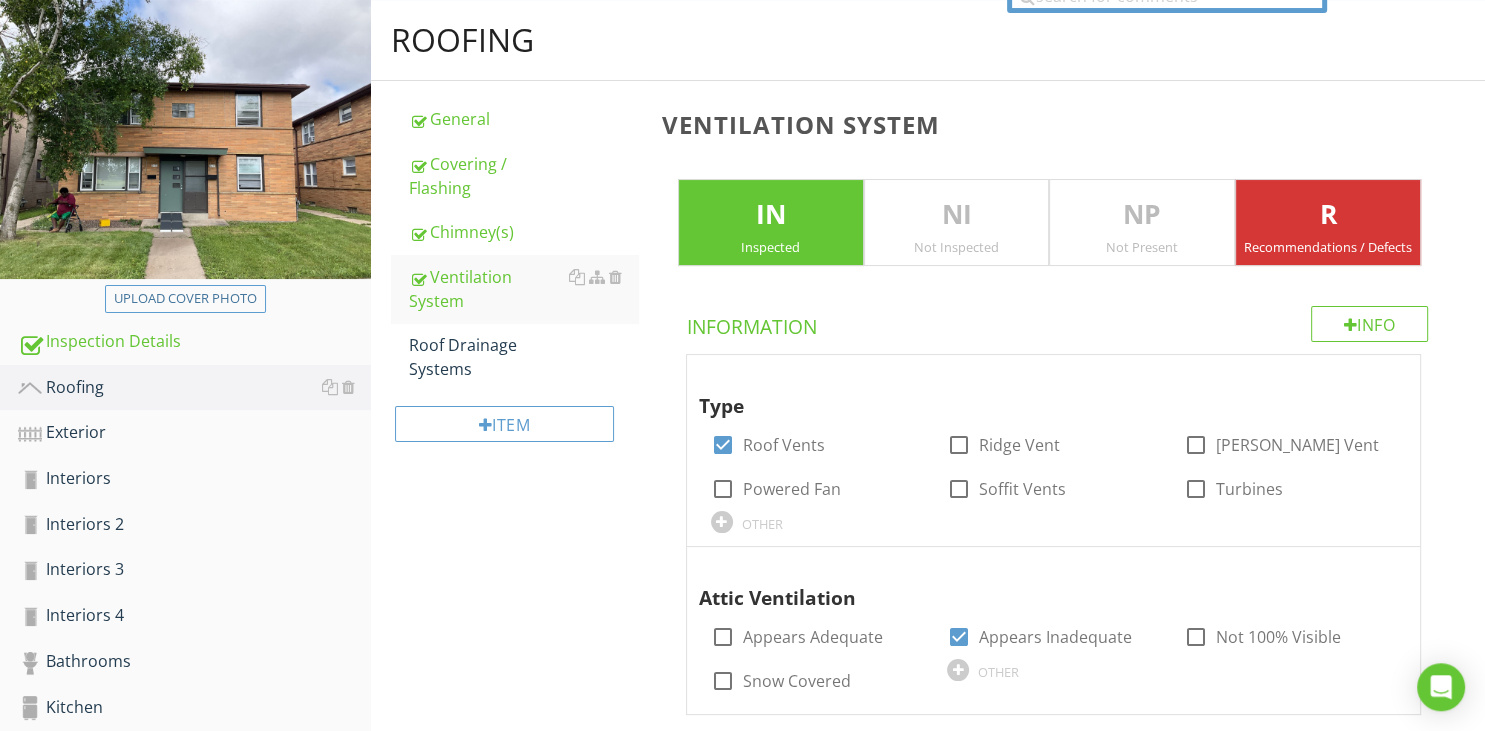 scroll, scrollTop: 105, scrollLeft: 0, axis: vertical 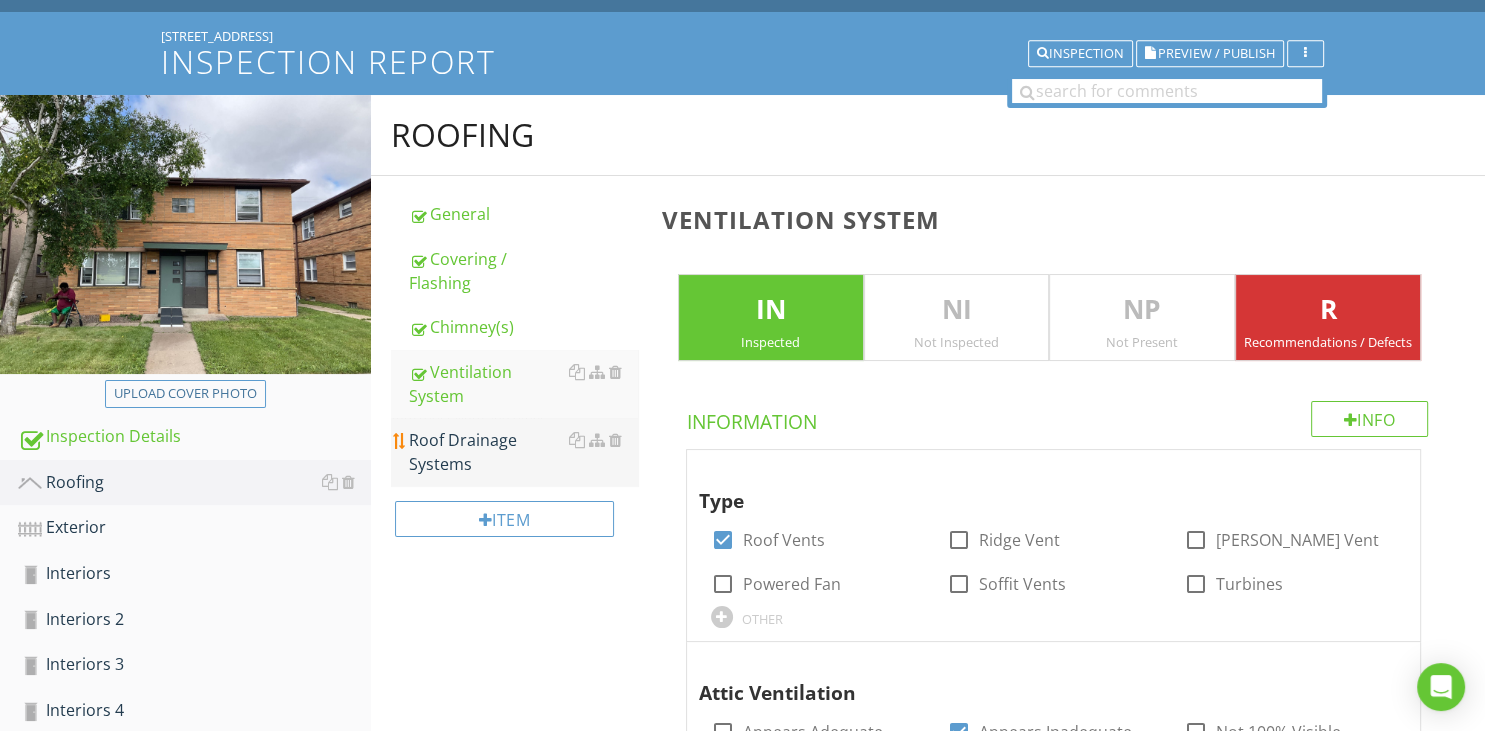 click on "Roof Drainage Systems" at bounding box center (523, 452) 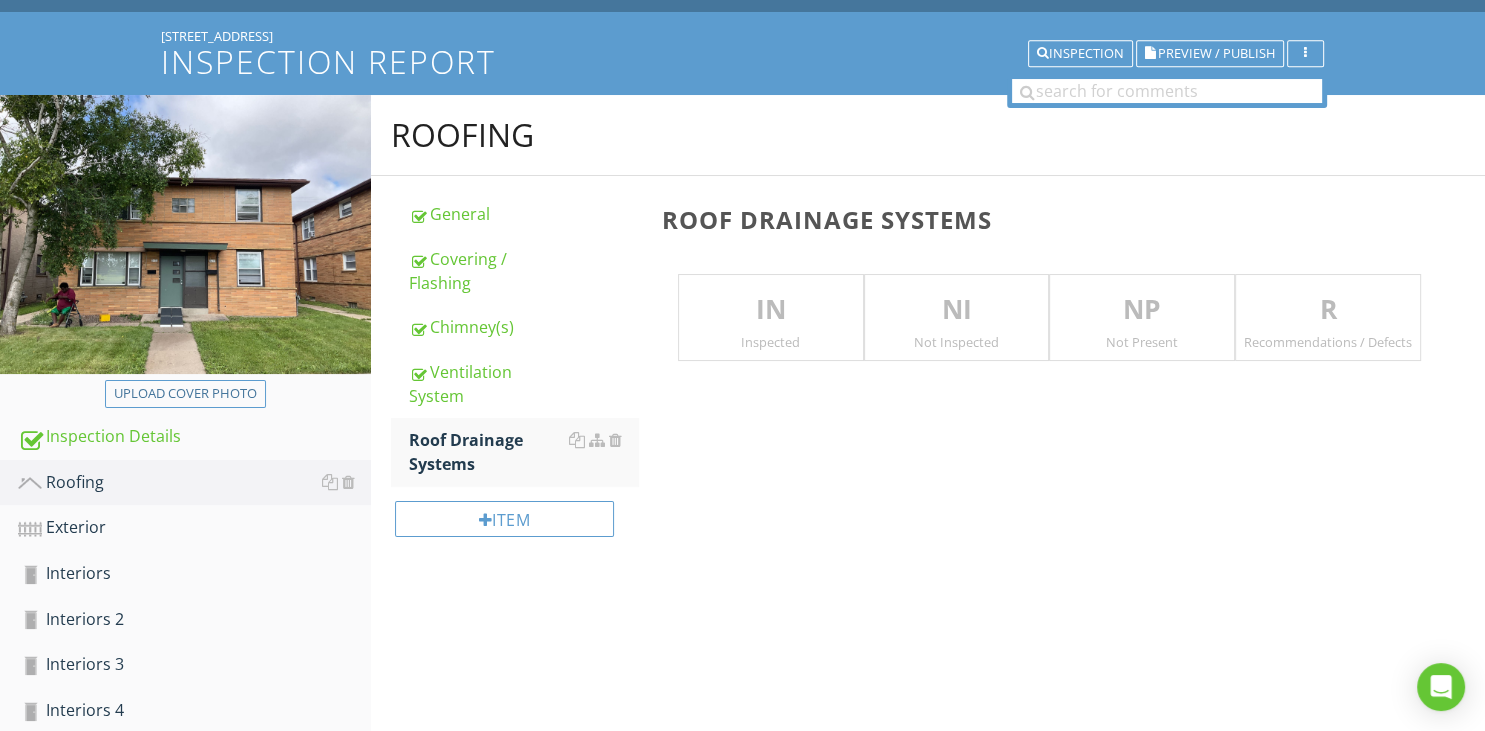 click on "IN   Inspected" at bounding box center [771, 318] 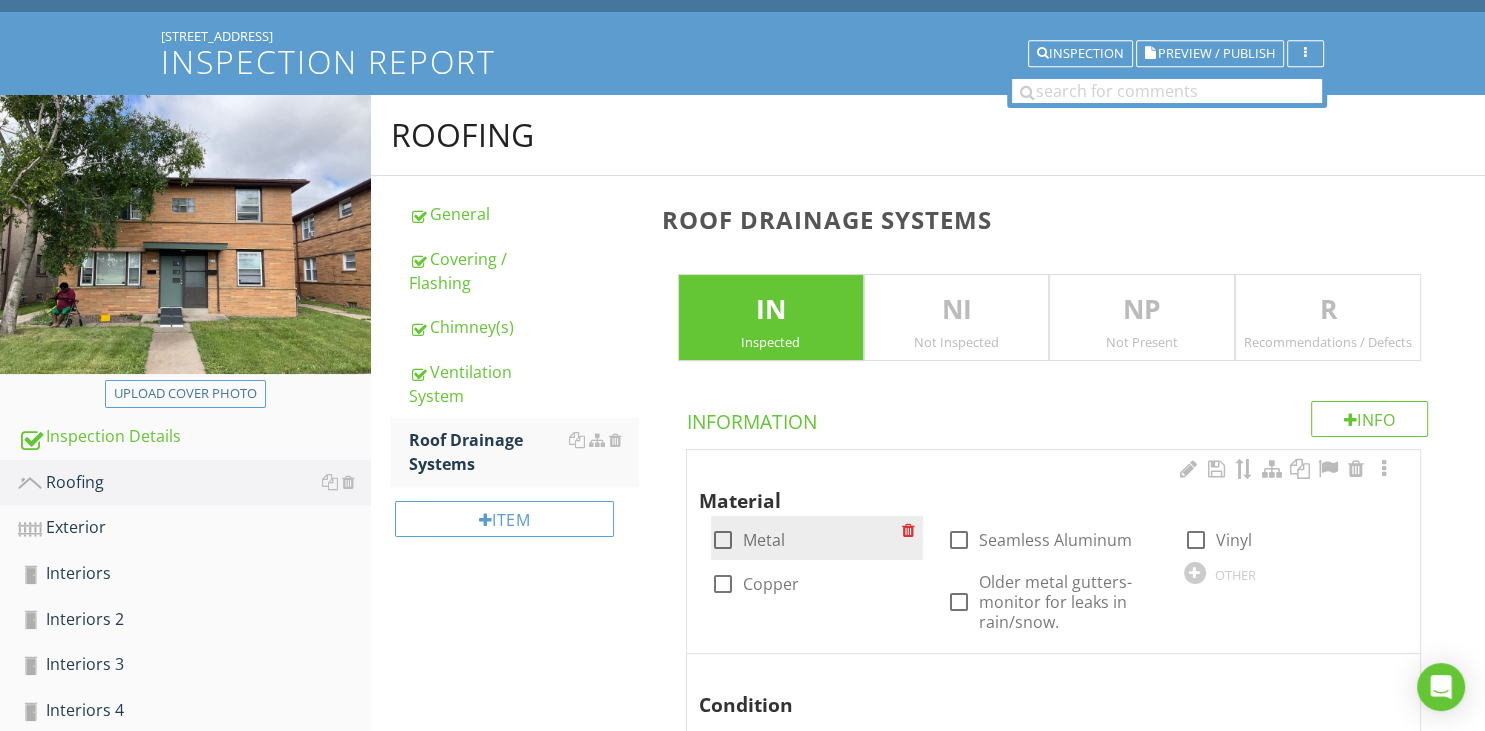 drag, startPoint x: 718, startPoint y: 536, endPoint x: 742, endPoint y: 535, distance: 24.020824 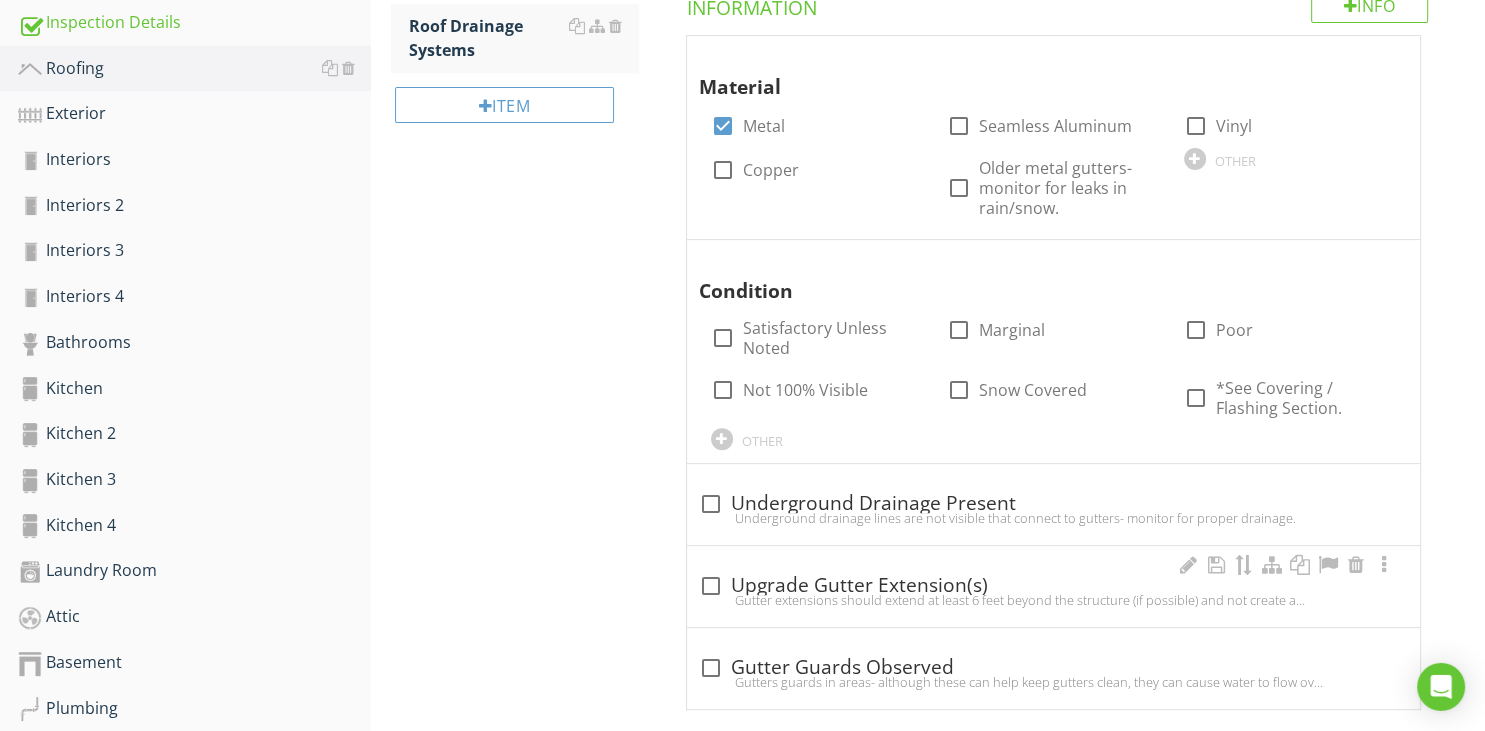 scroll, scrollTop: 528, scrollLeft: 0, axis: vertical 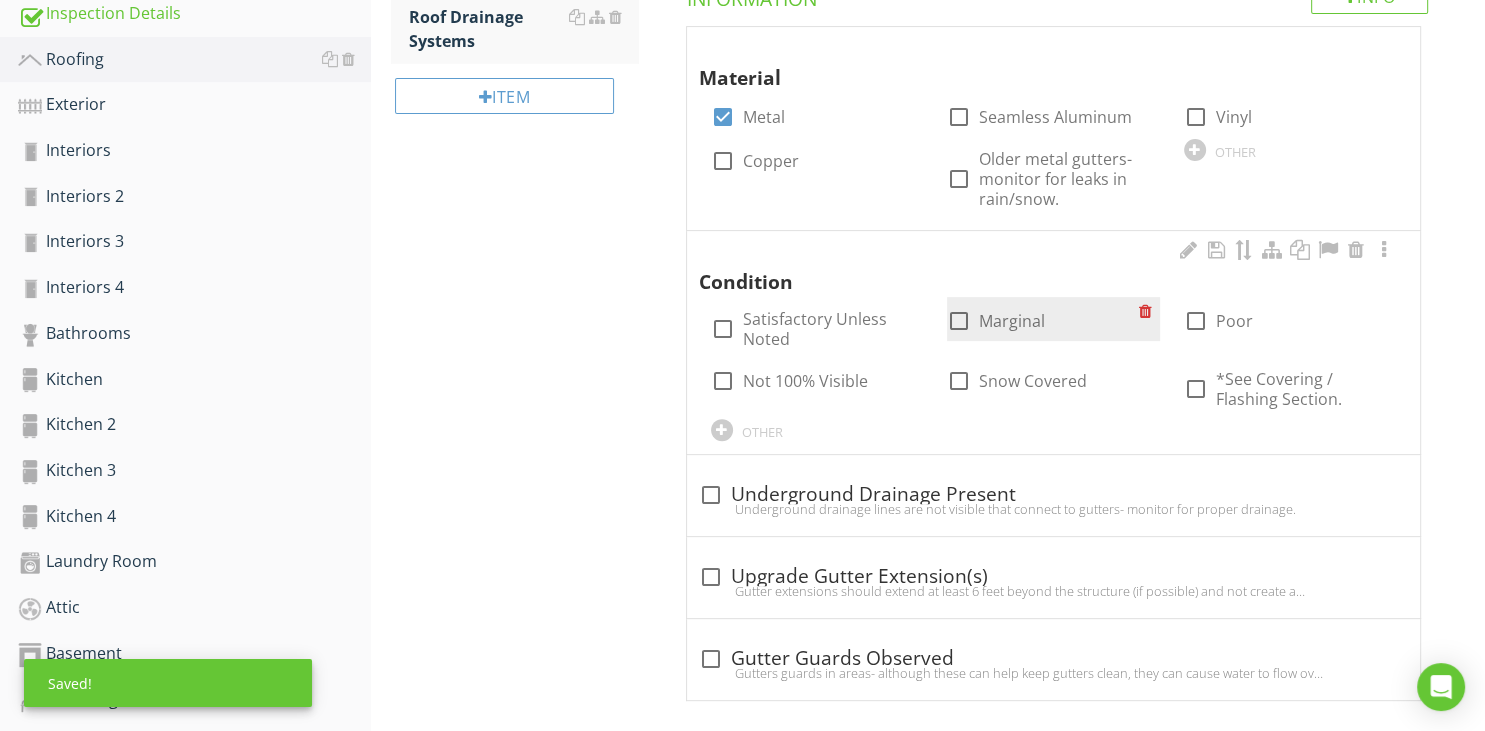 click at bounding box center [959, 321] 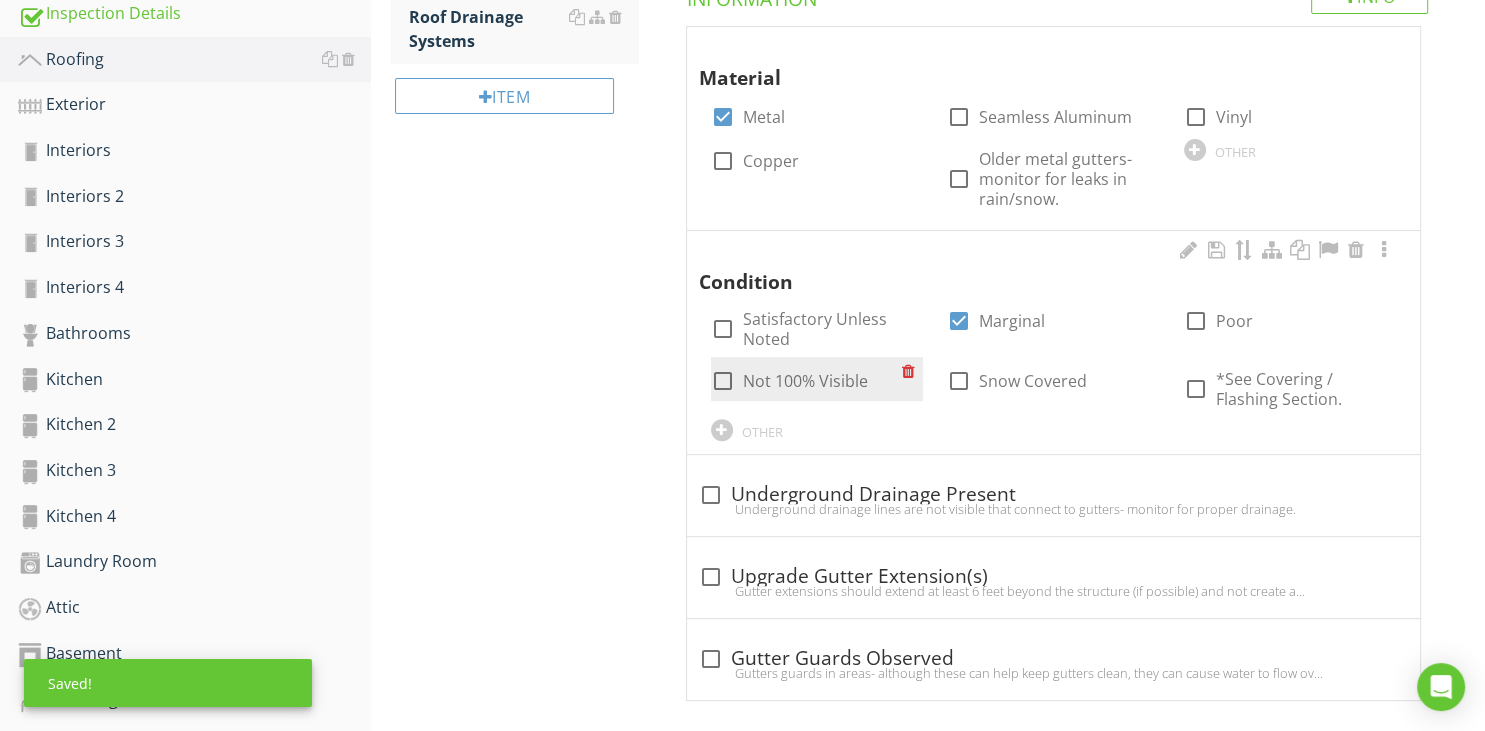 click at bounding box center [723, 381] 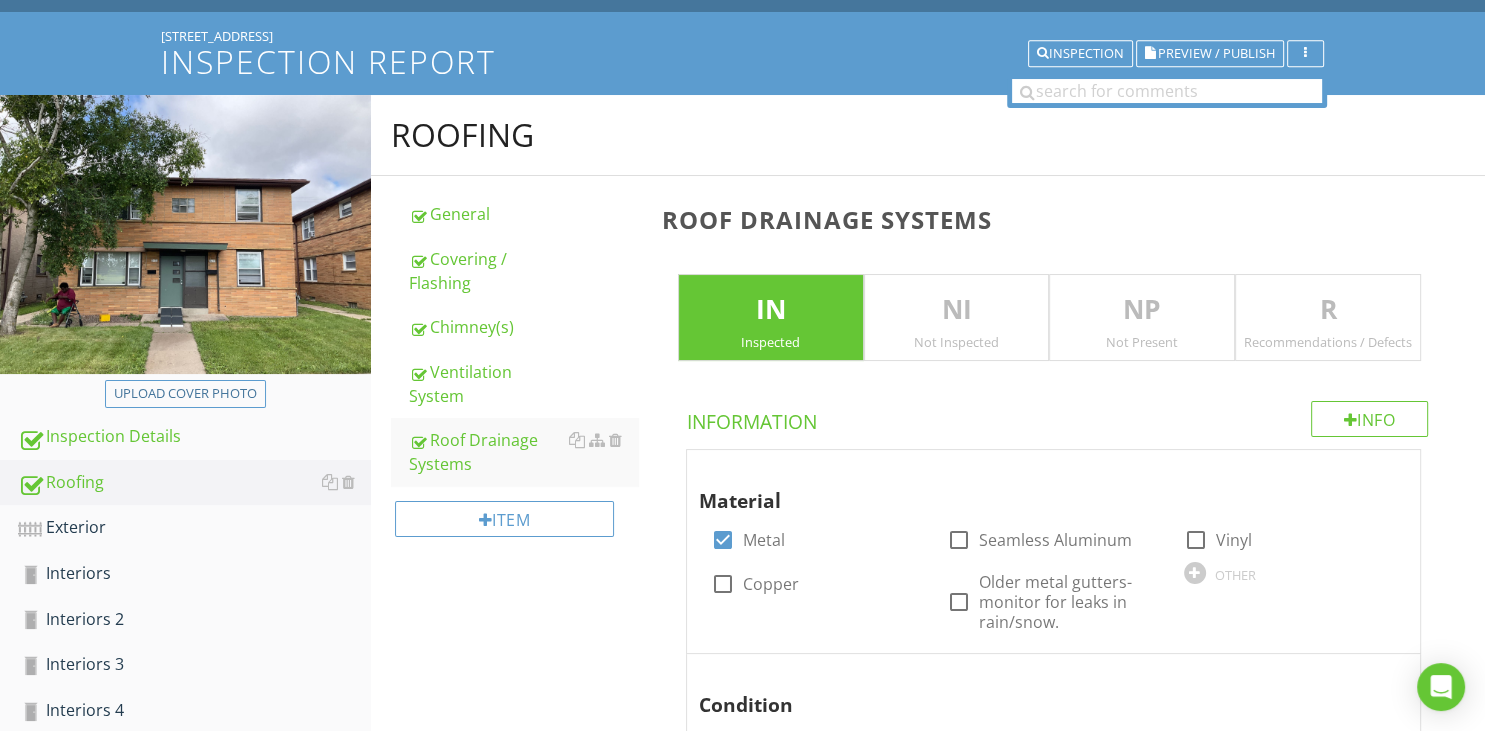 scroll, scrollTop: 211, scrollLeft: 0, axis: vertical 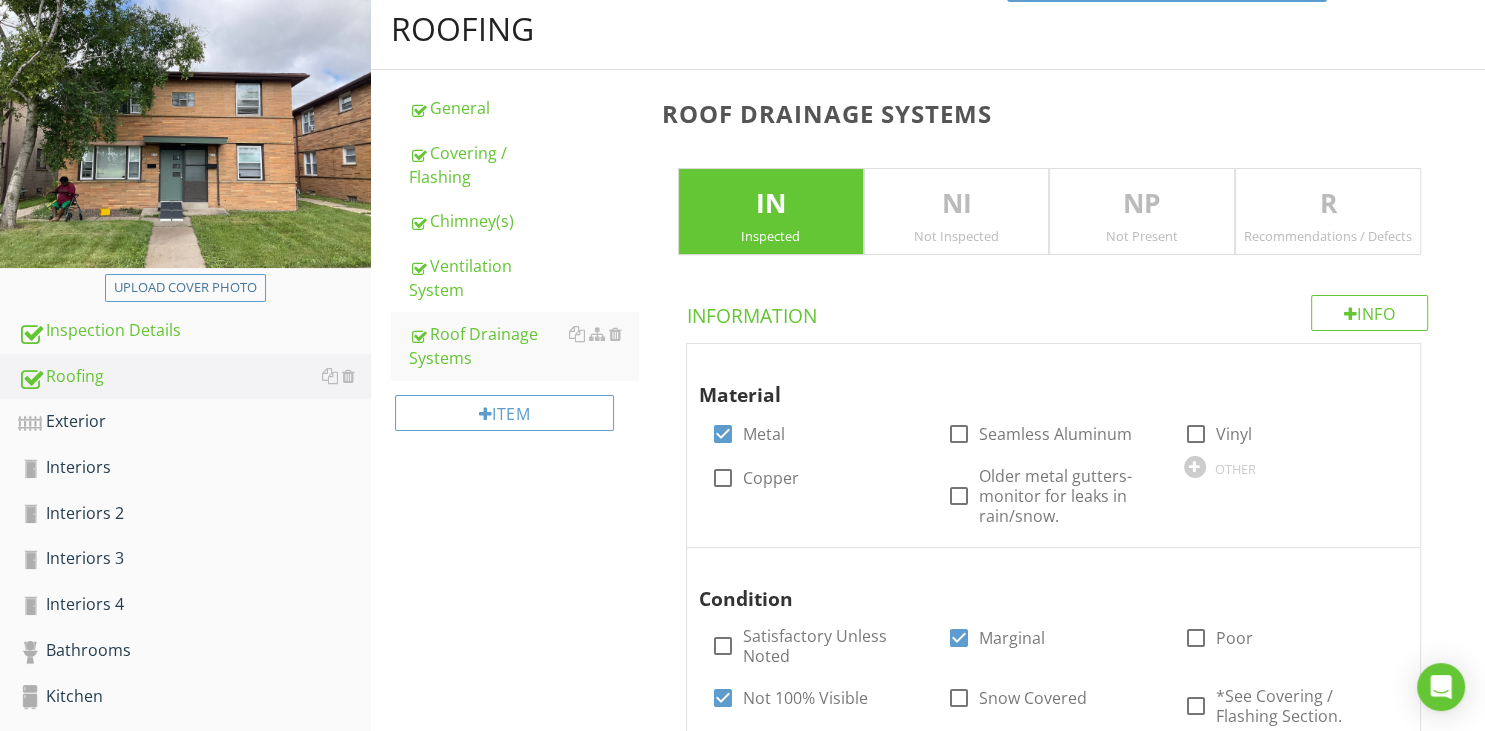 click on "R" at bounding box center [1328, 204] 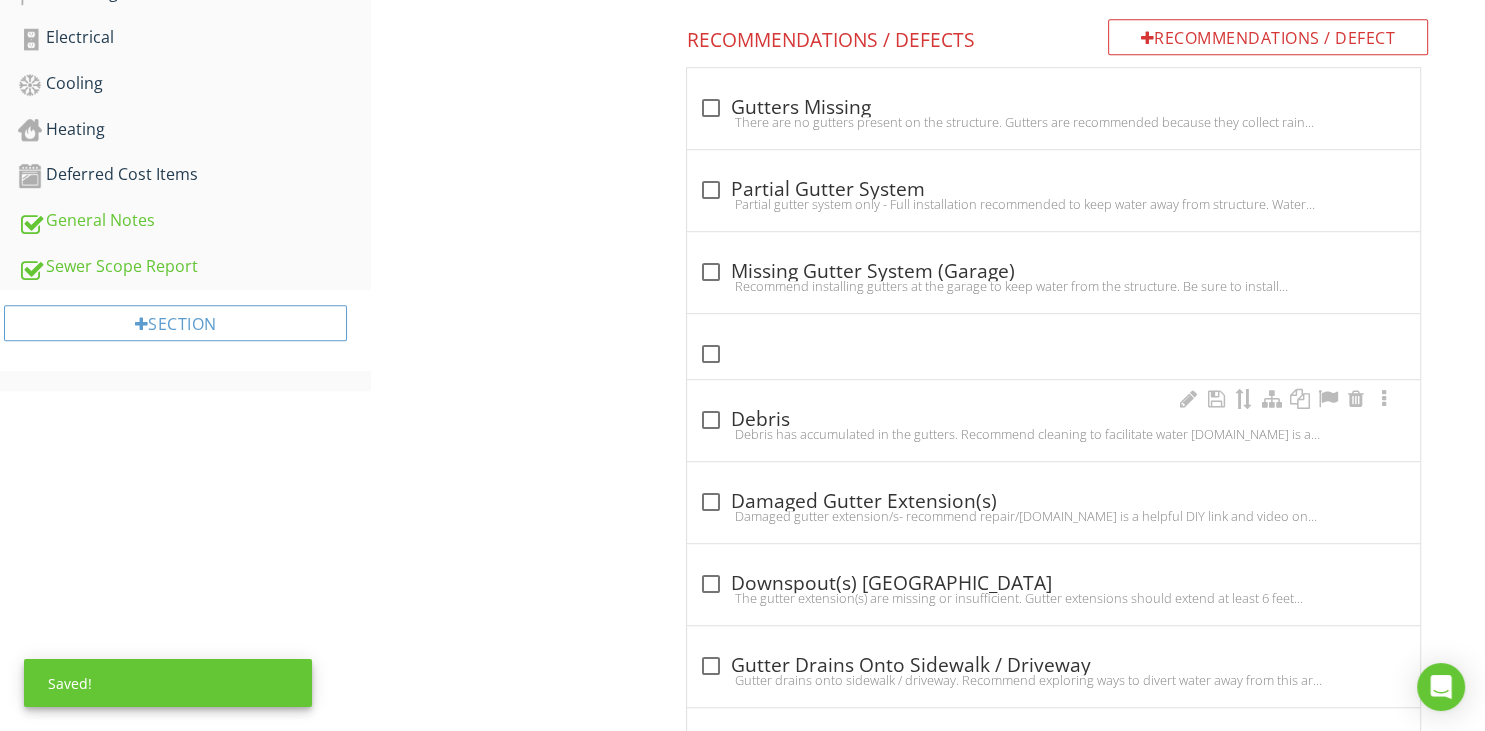 scroll, scrollTop: 1267, scrollLeft: 0, axis: vertical 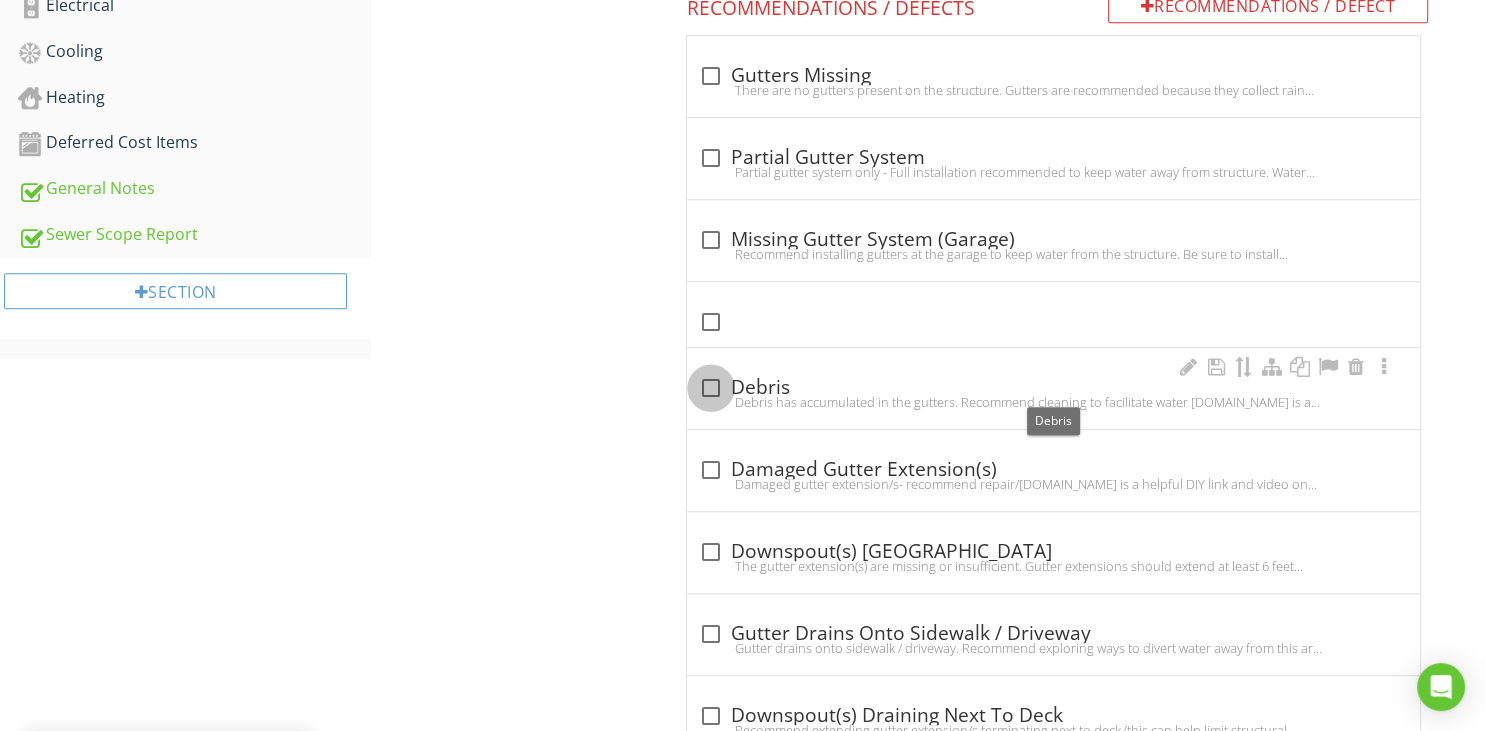 drag, startPoint x: 714, startPoint y: 385, endPoint x: 763, endPoint y: 402, distance: 51.86521 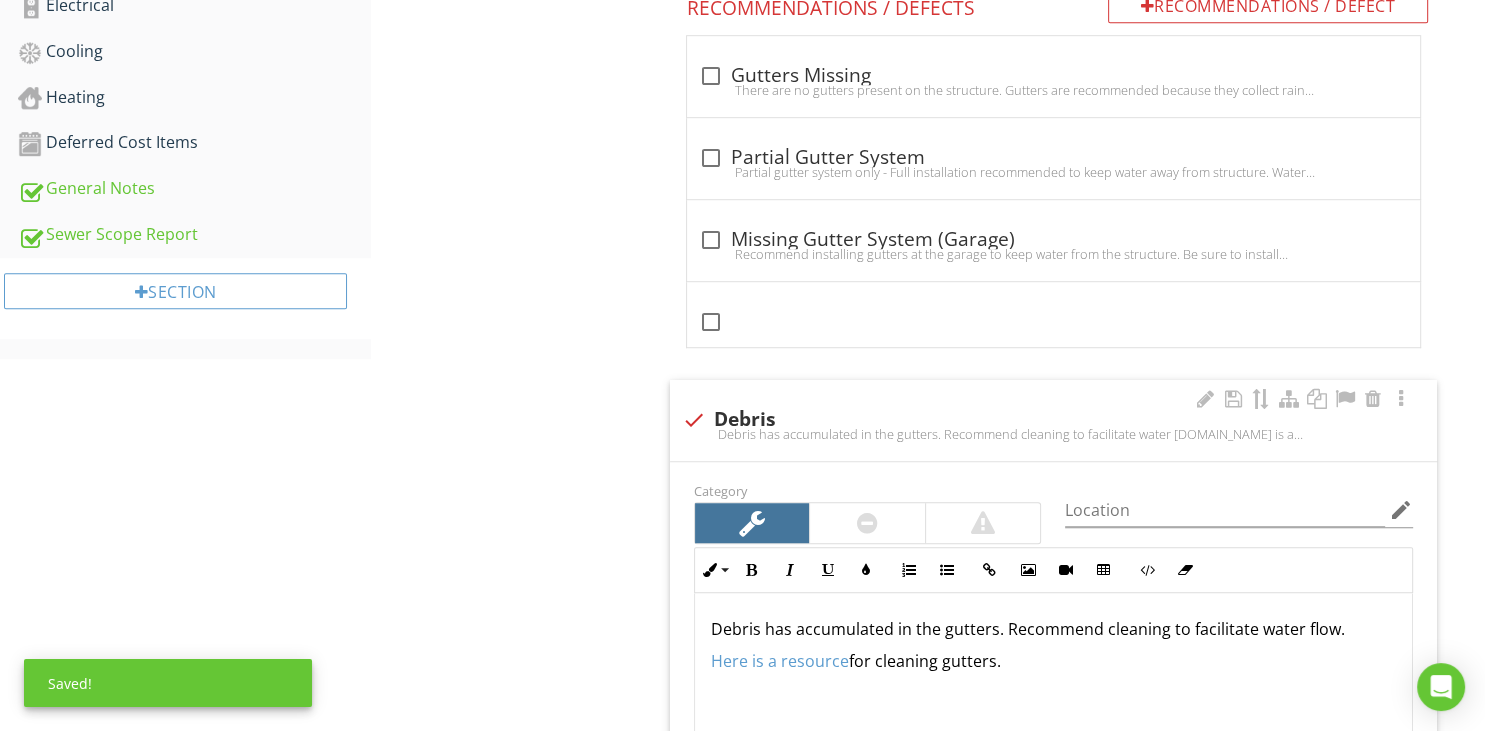 scroll, scrollTop: 1584, scrollLeft: 0, axis: vertical 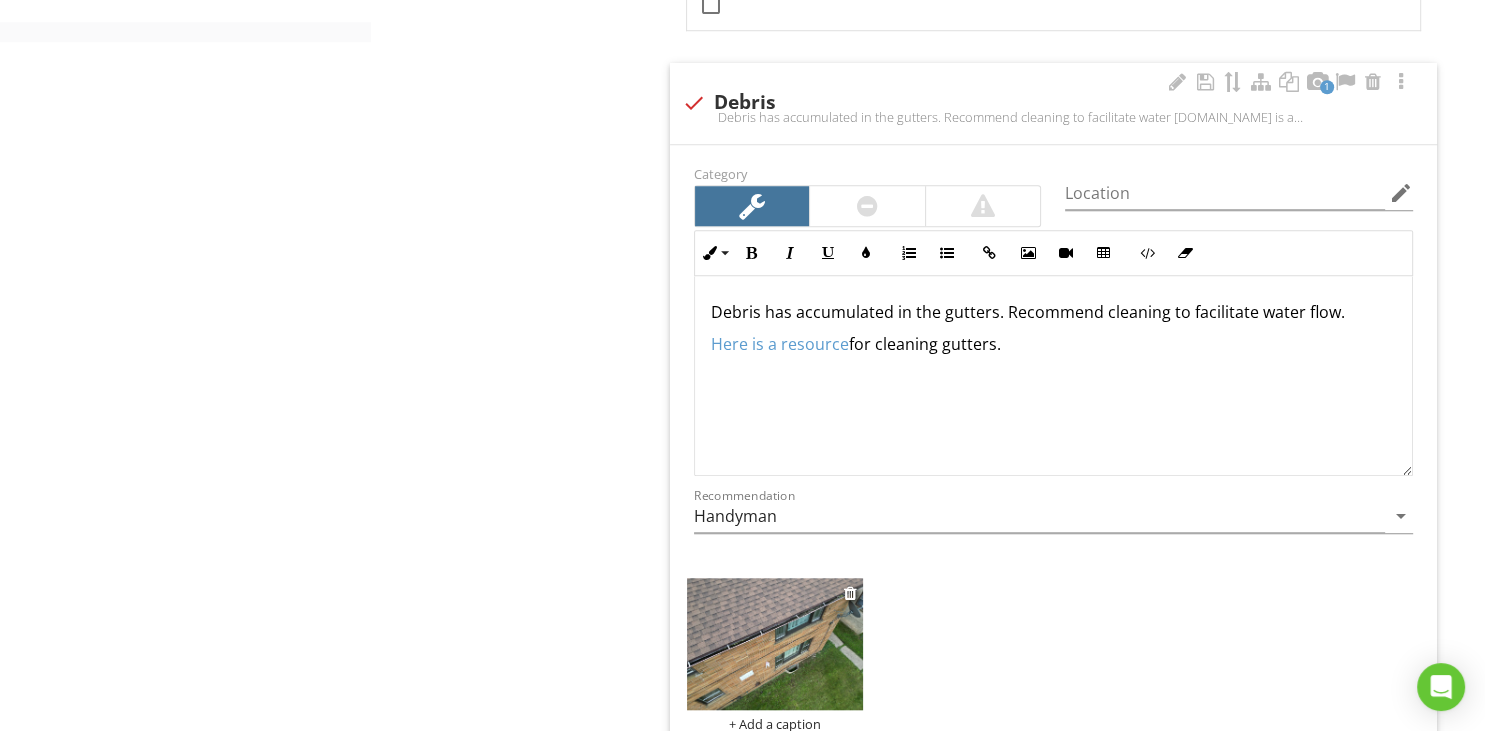 click at bounding box center [775, 644] 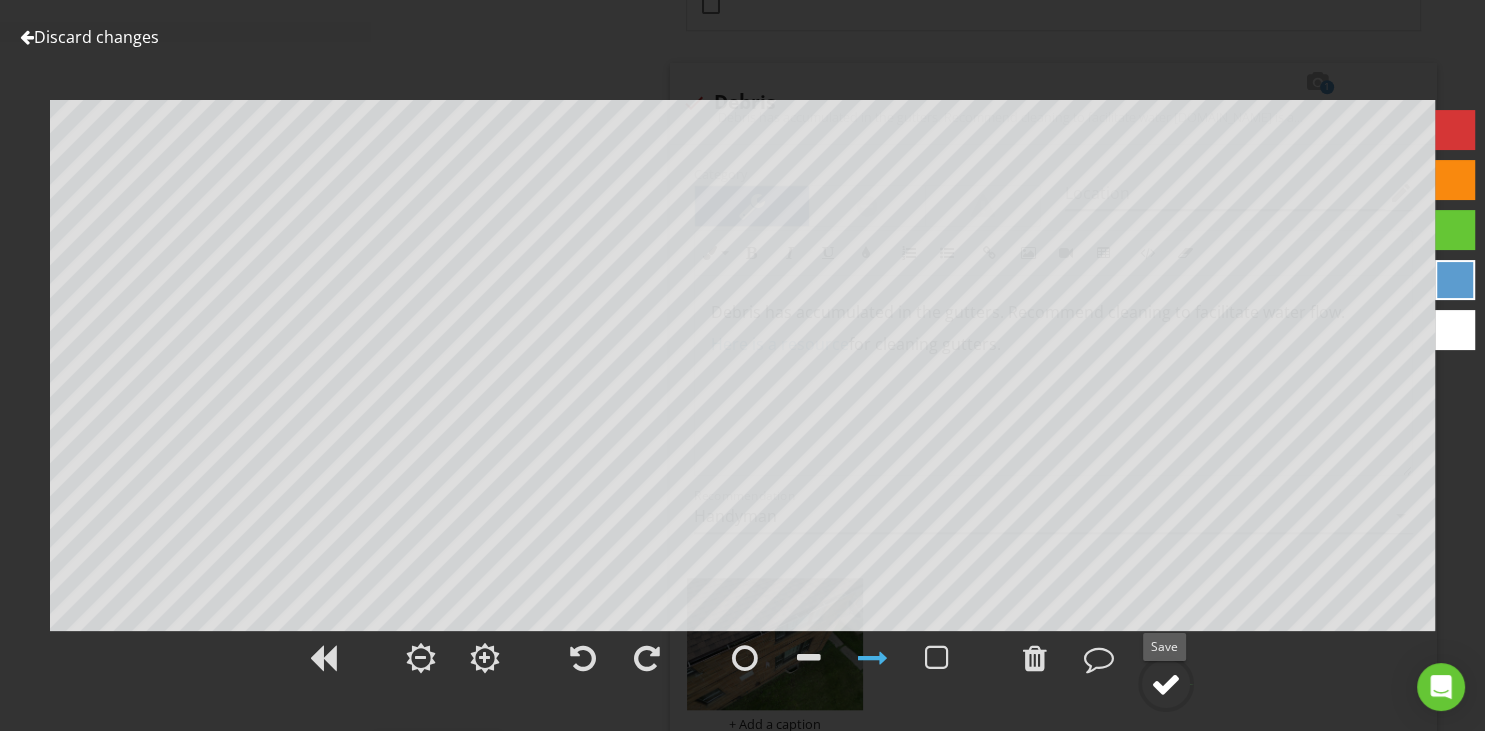 click at bounding box center (1166, 684) 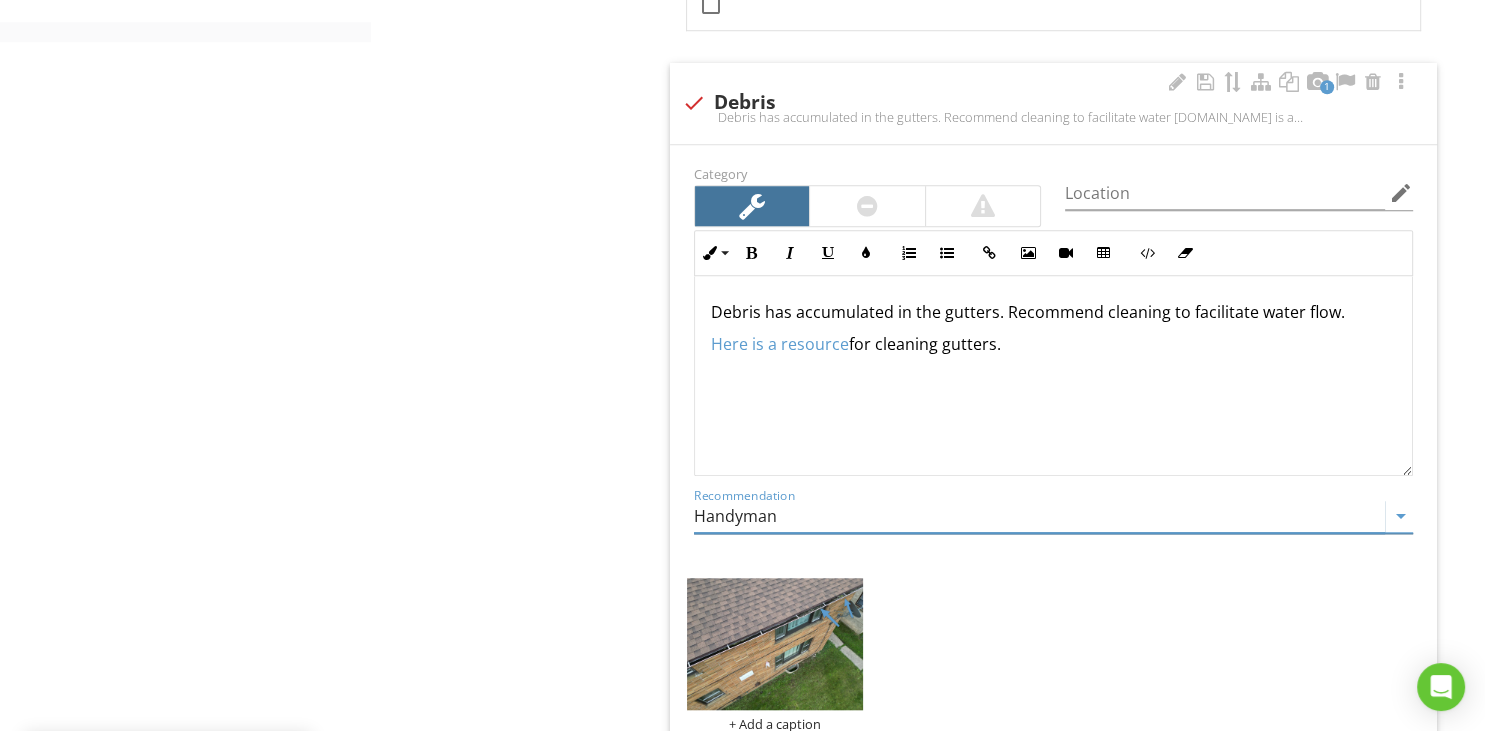 click on "Handyman" at bounding box center (1039, 516) 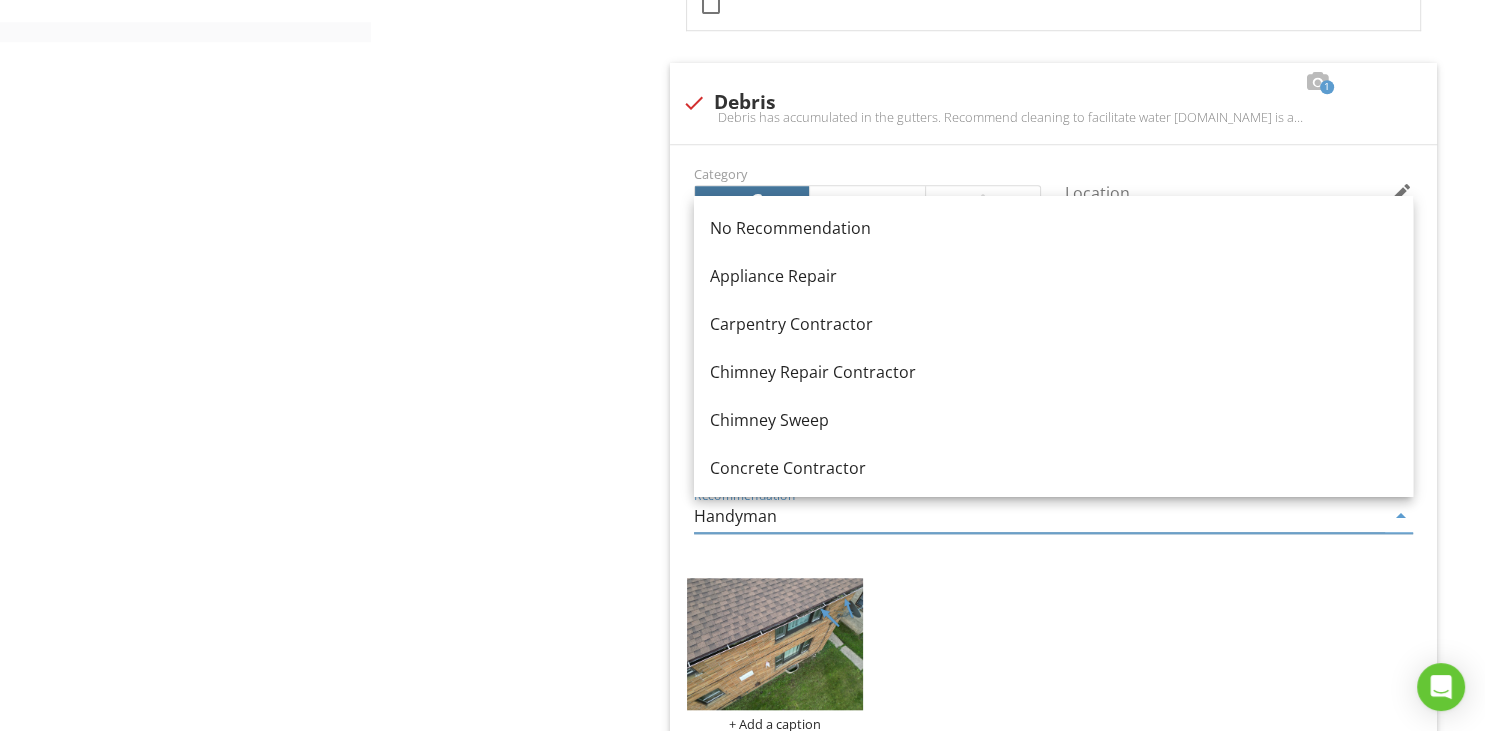 click on "Roofing
General
Covering / Flashing
Chimney(s)
Ventilation System
Roof Drainage Systems
Item
Roof Drainage Systems
IN   Inspected NI   Not Inspected NP   Not Present R   Recommendations / Defects
Info
Information
Material
check_box Metal   check_box_outline_blank Seamless Aluminum   check_box_outline_blank Vinyl   check_box_outline_blank Copper   check_box_outline_blank Older metal gutters- monitor for leaks in rain/snow.         OTHER
Condition
check_box_outline_blank Satisfactory Unless Noted   check_box Marginal   check_box_outline_blank Poor   check_box Not 100% Visible   check_box_outline_blank" at bounding box center (928, 343) 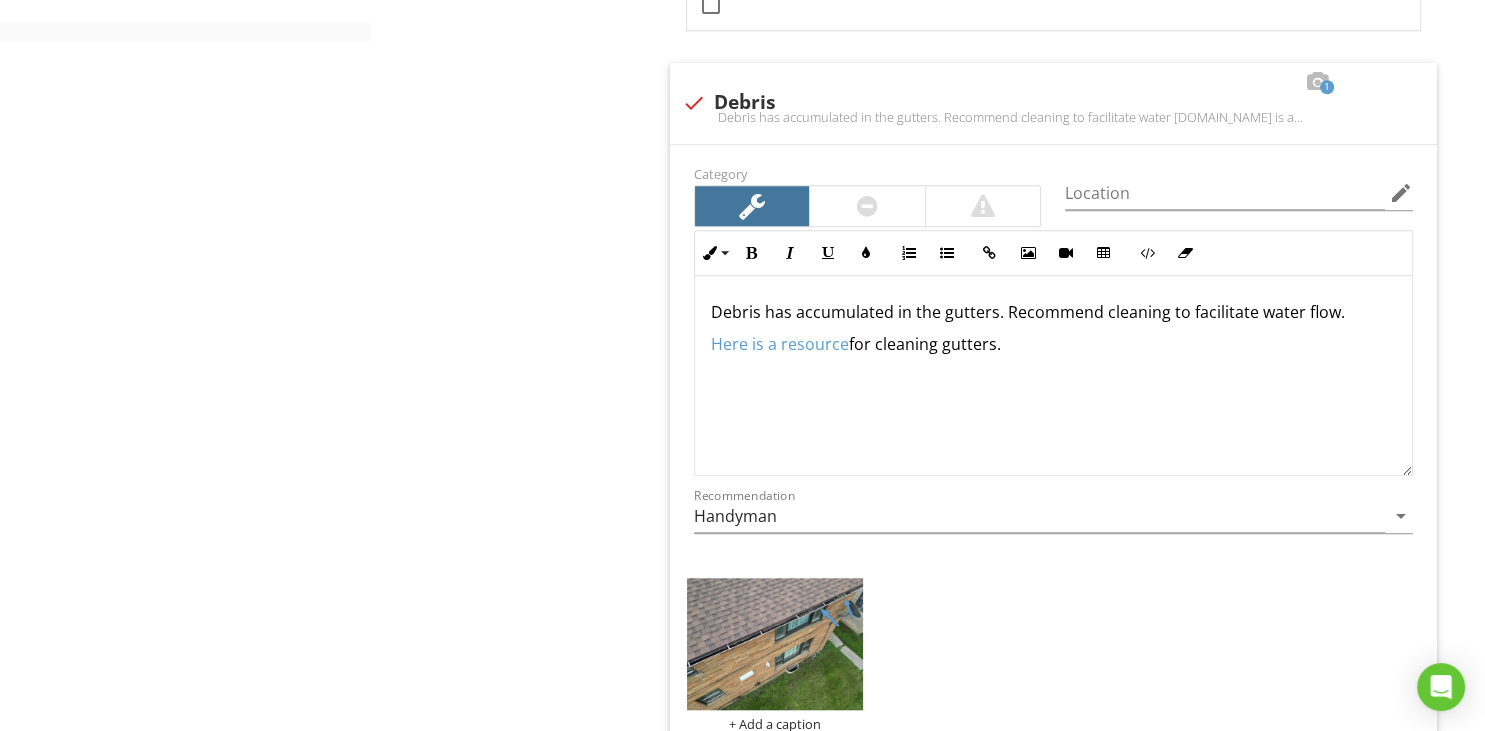 click on "Roofing
General
Covering / Flashing
Chimney(s)
Ventilation System
Roof Drainage Systems
Item
Roof Drainage Systems
IN   Inspected NI   Not Inspected NP   Not Present R   Recommendations / Defects
Info
Information
Material
check_box Metal   check_box_outline_blank Seamless Aluminum   check_box_outline_blank Vinyl   check_box_outline_blank Copper   check_box_outline_blank Older metal gutters- monitor for leaks in rain/snow.         OTHER
Condition
check_box_outline_blank Satisfactory Unless Noted   check_box Marginal   check_box_outline_blank Poor   check_box Not 100% Visible   check_box_outline_blank" at bounding box center (928, 343) 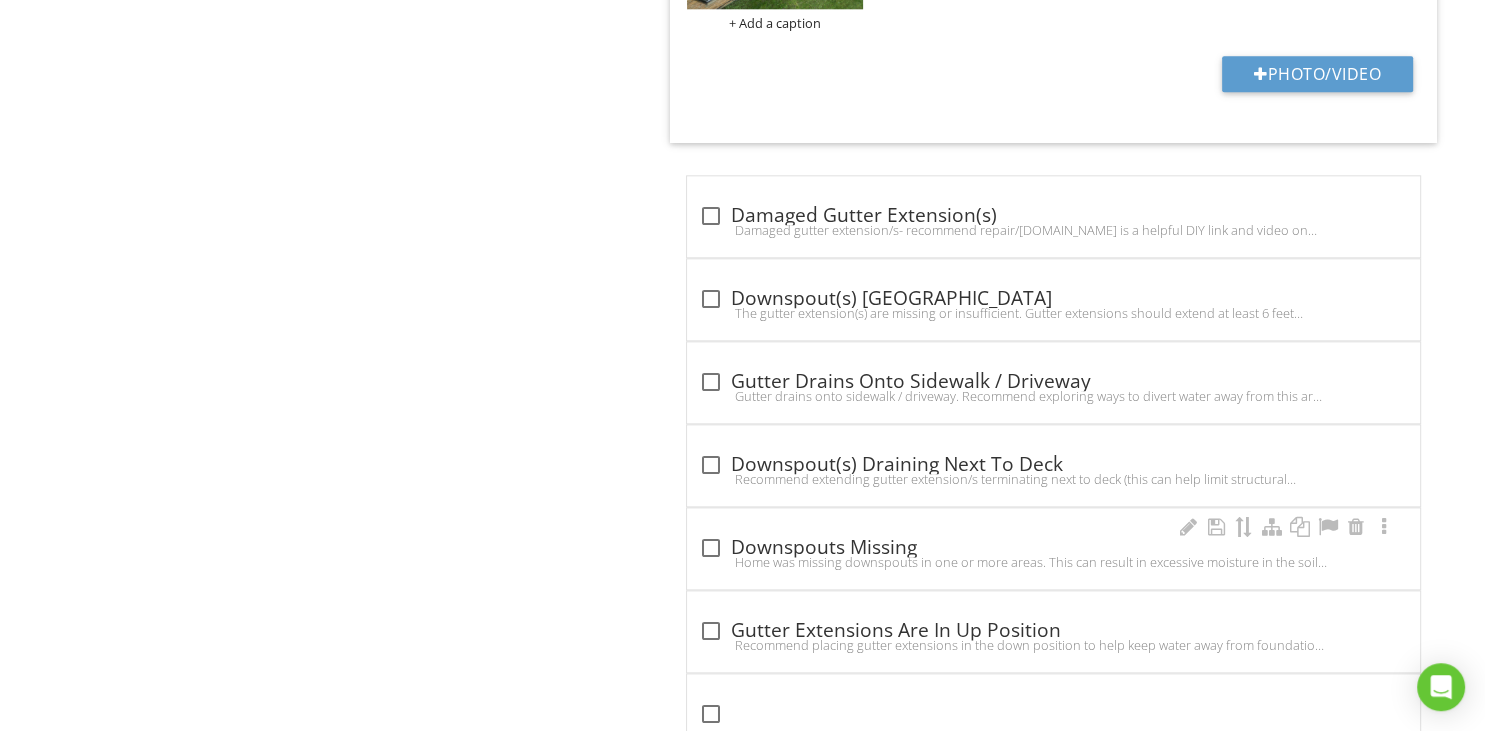 scroll, scrollTop: 2281, scrollLeft: 0, axis: vertical 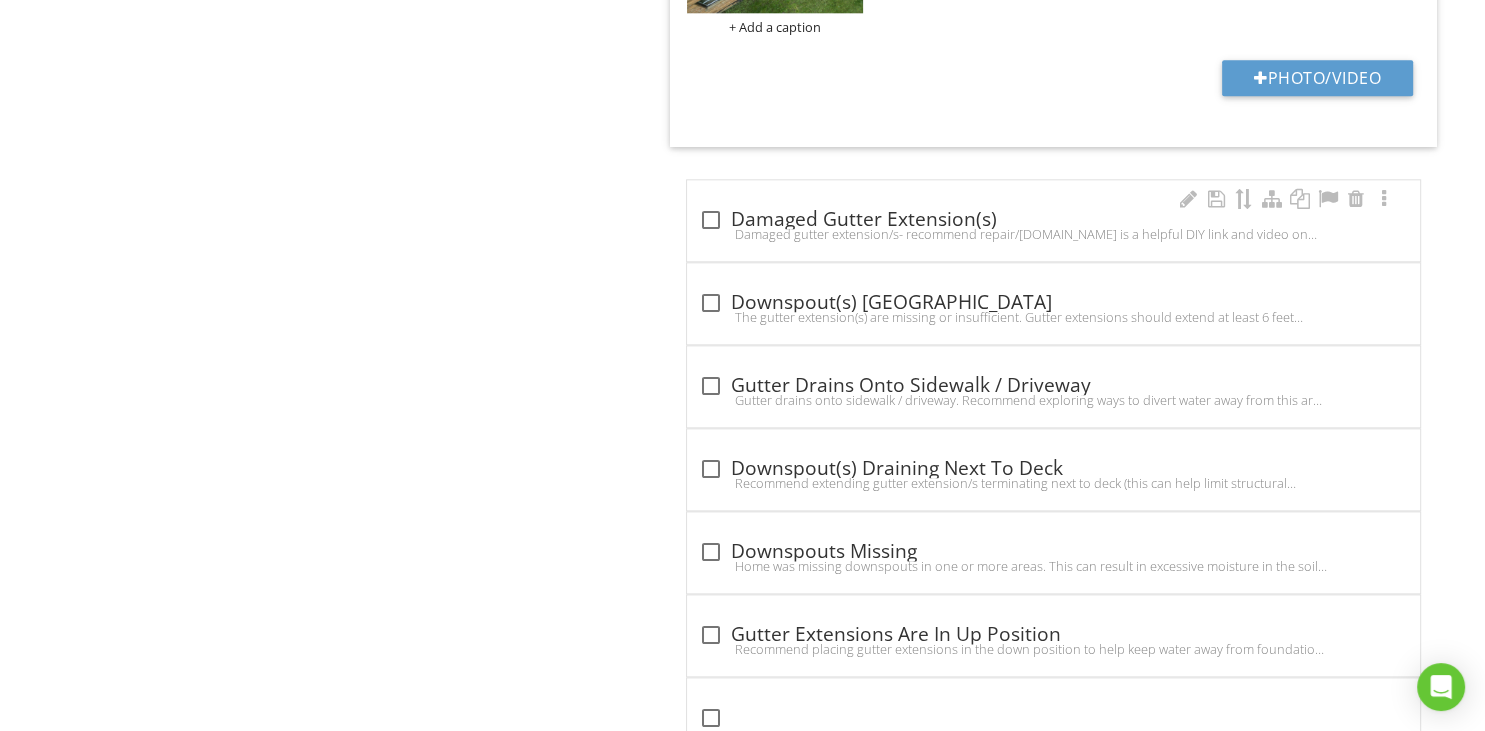click at bounding box center (711, 220) 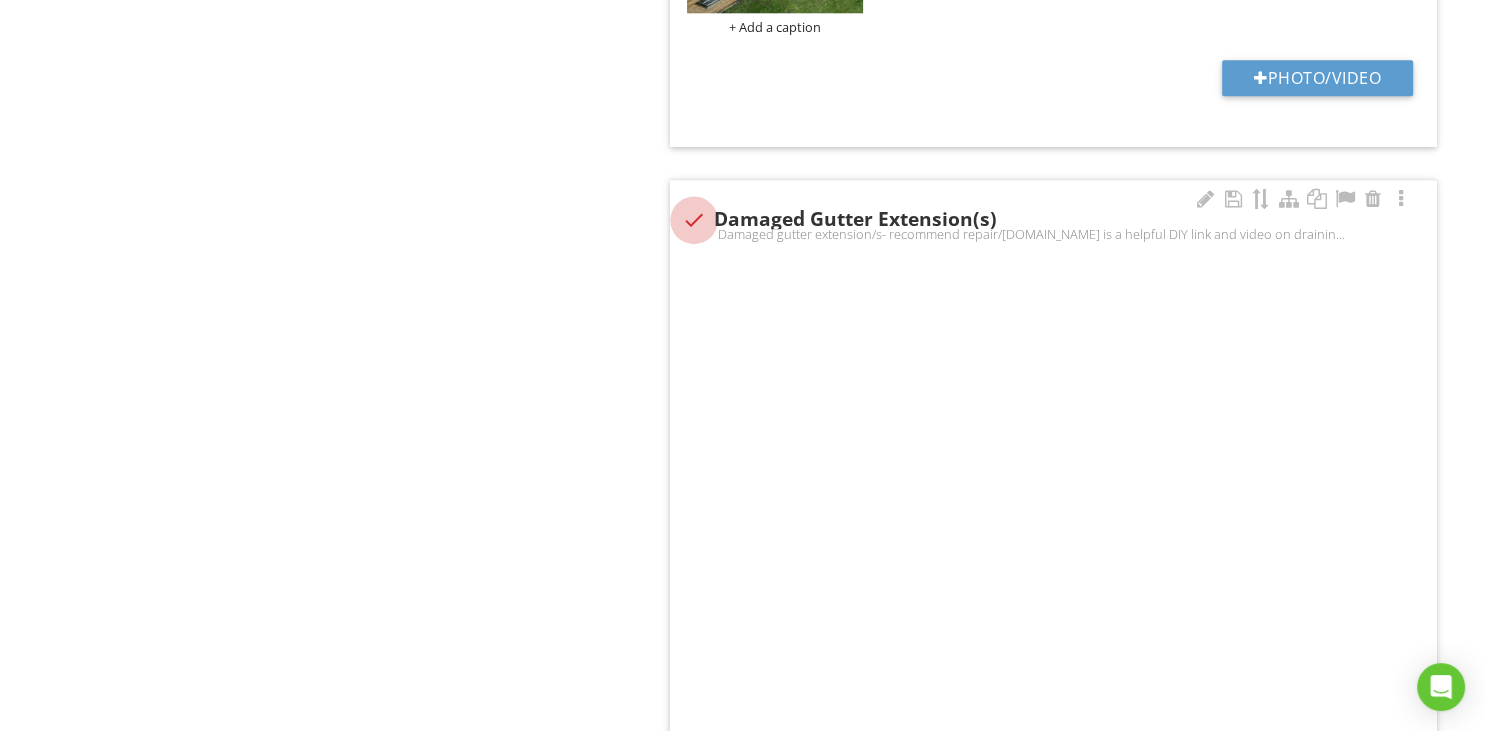 scroll, scrollTop: 2280, scrollLeft: 0, axis: vertical 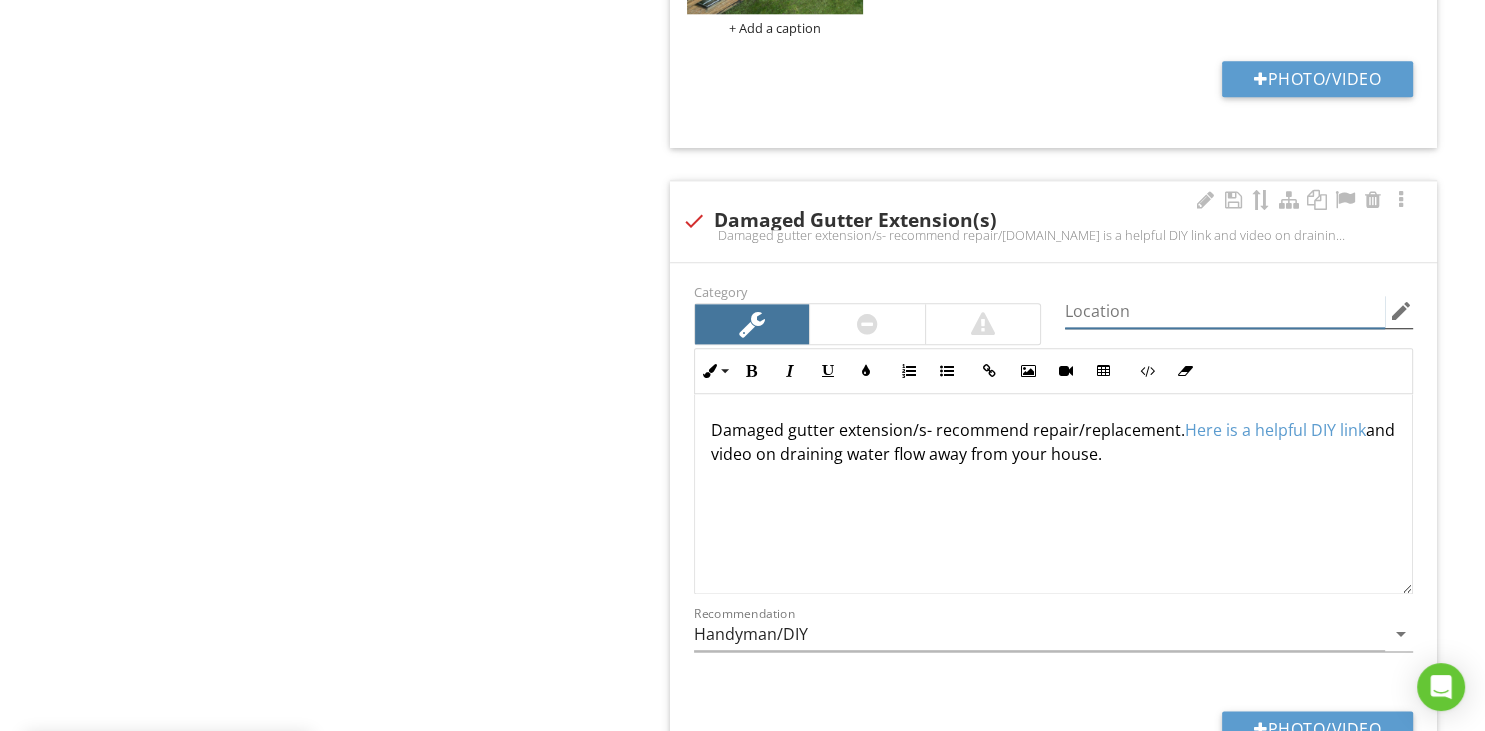 click at bounding box center (1225, 311) 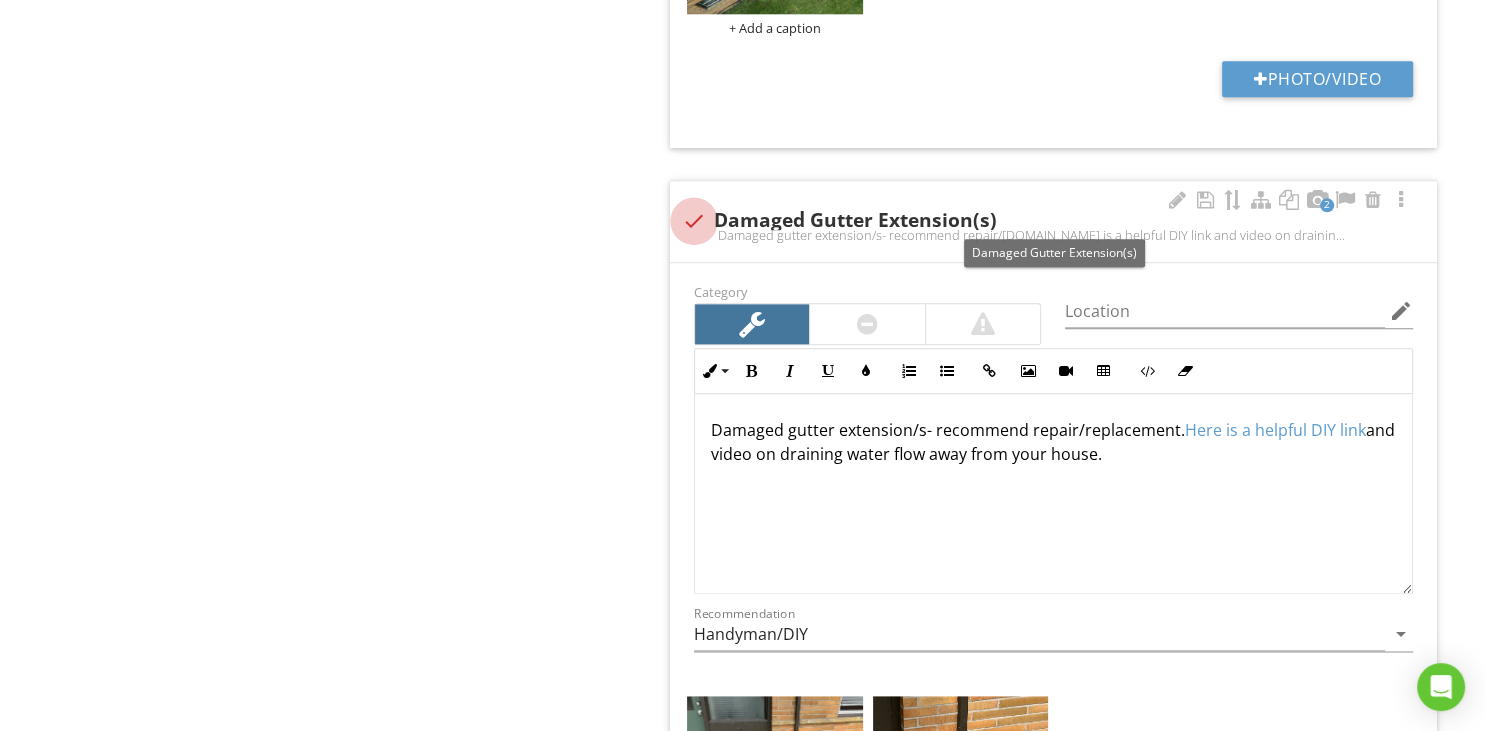 click at bounding box center (694, 221) 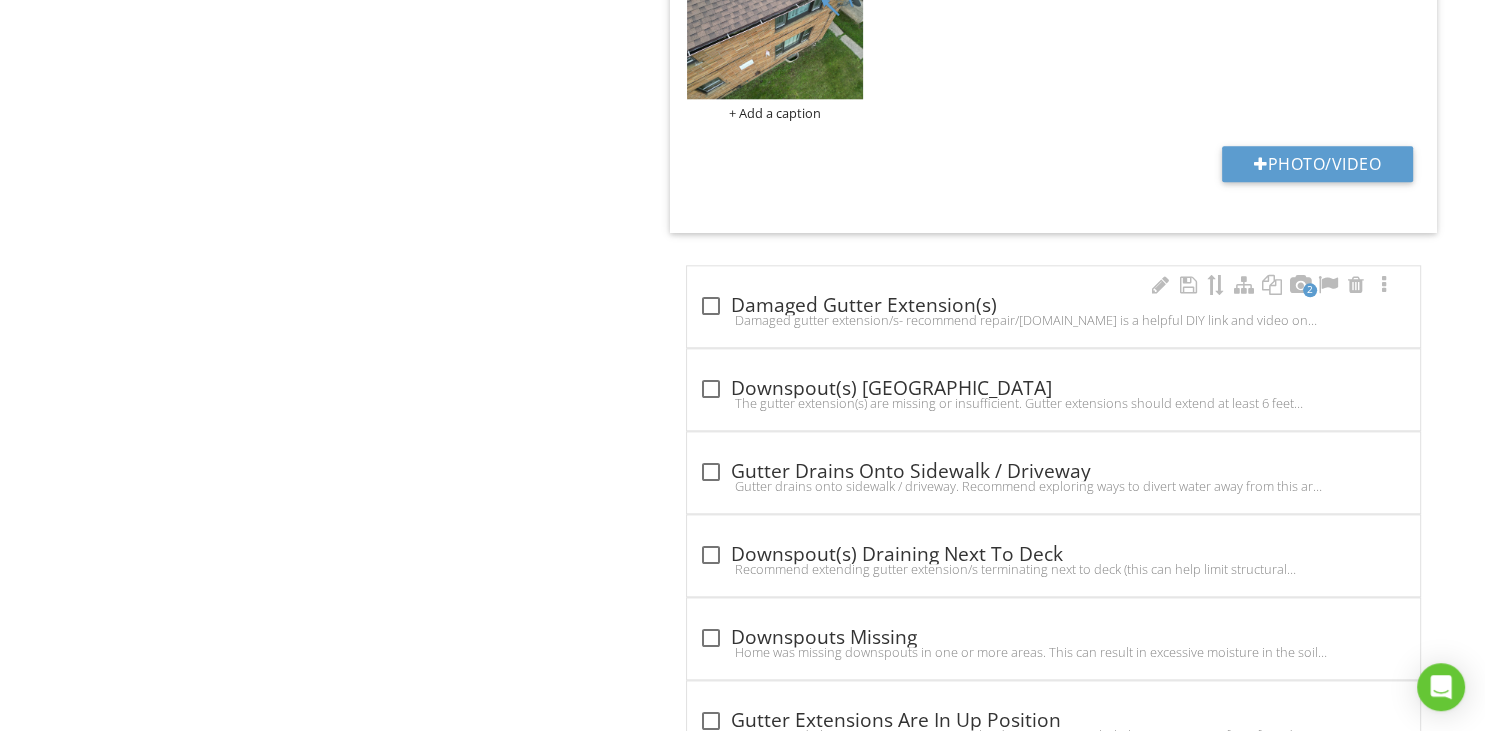 scroll, scrollTop: 2280, scrollLeft: 0, axis: vertical 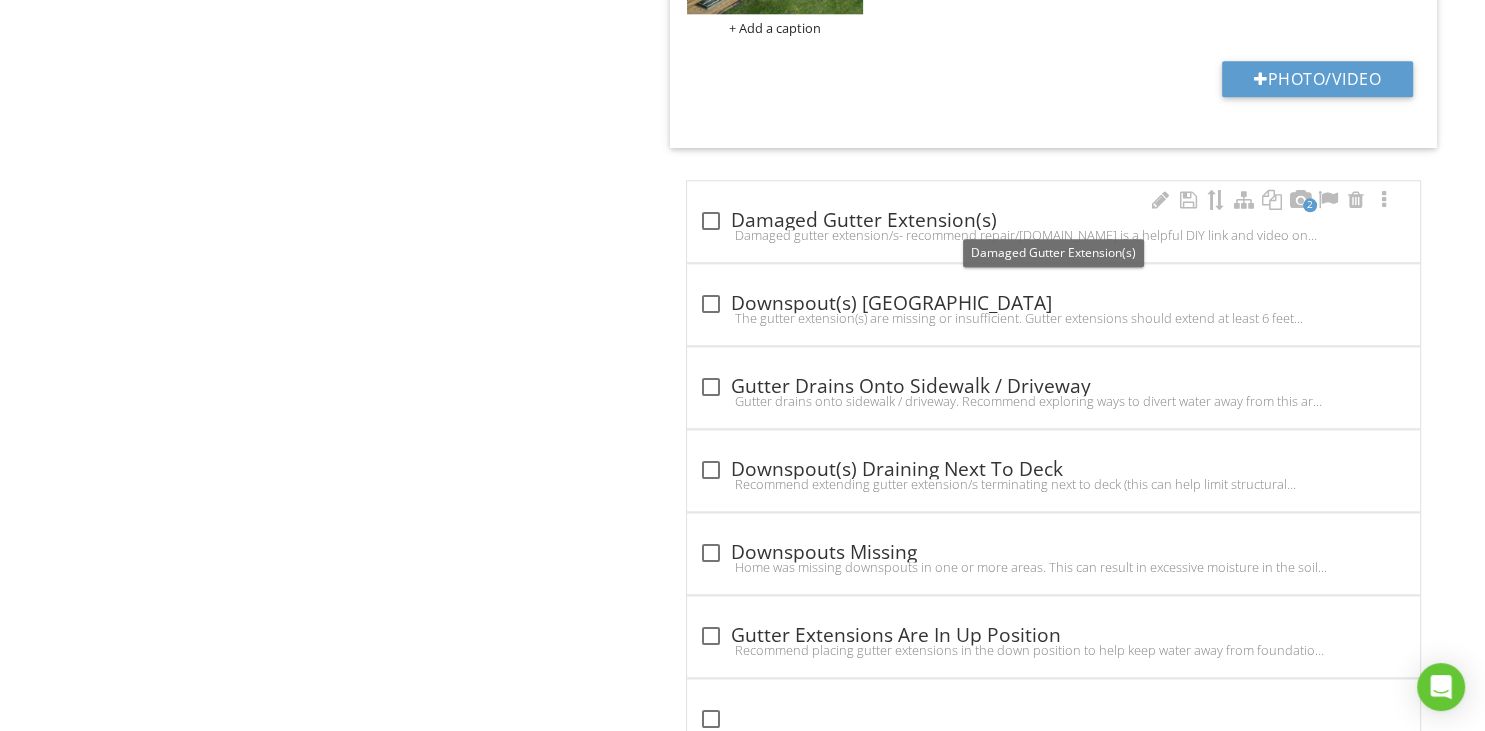 click at bounding box center [711, 221] 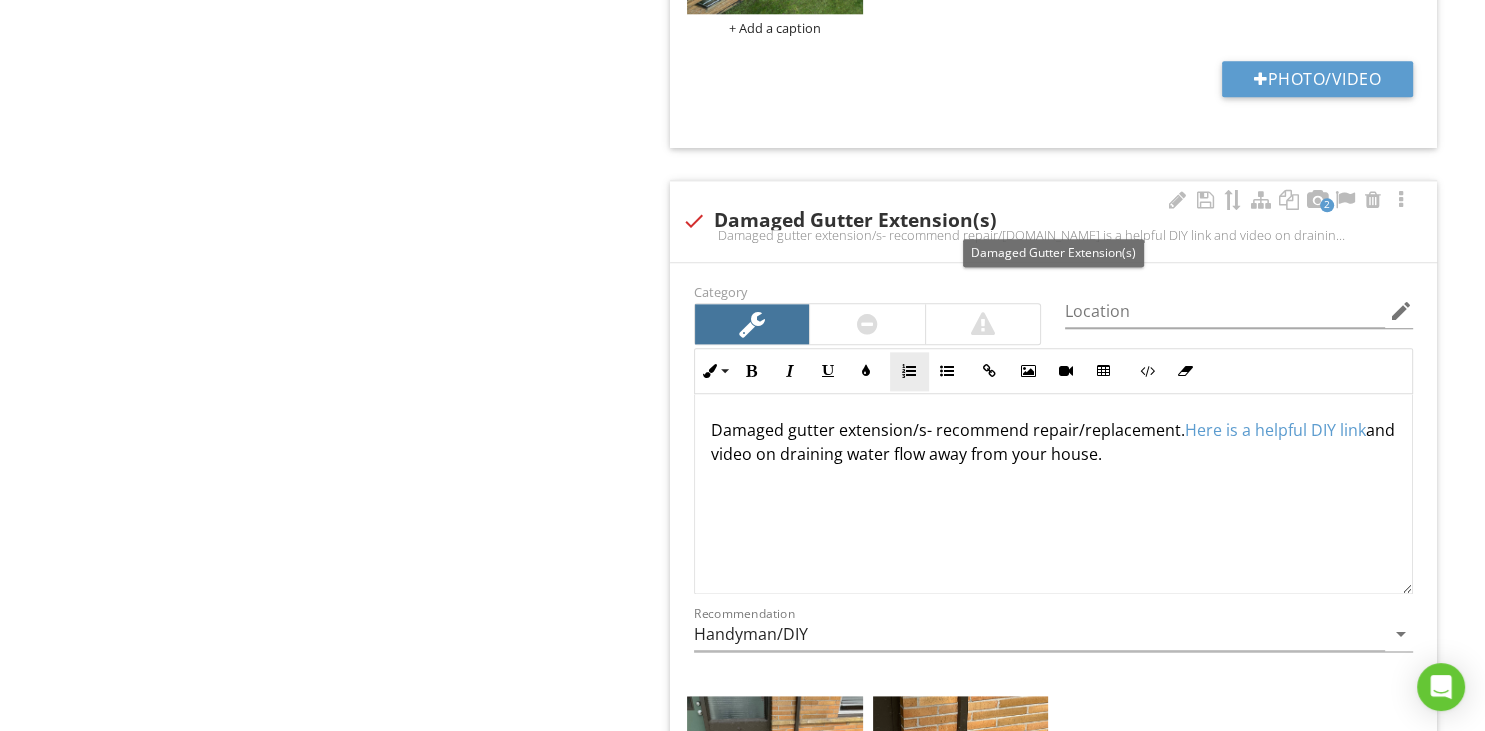 scroll, scrollTop: 2280, scrollLeft: 0, axis: vertical 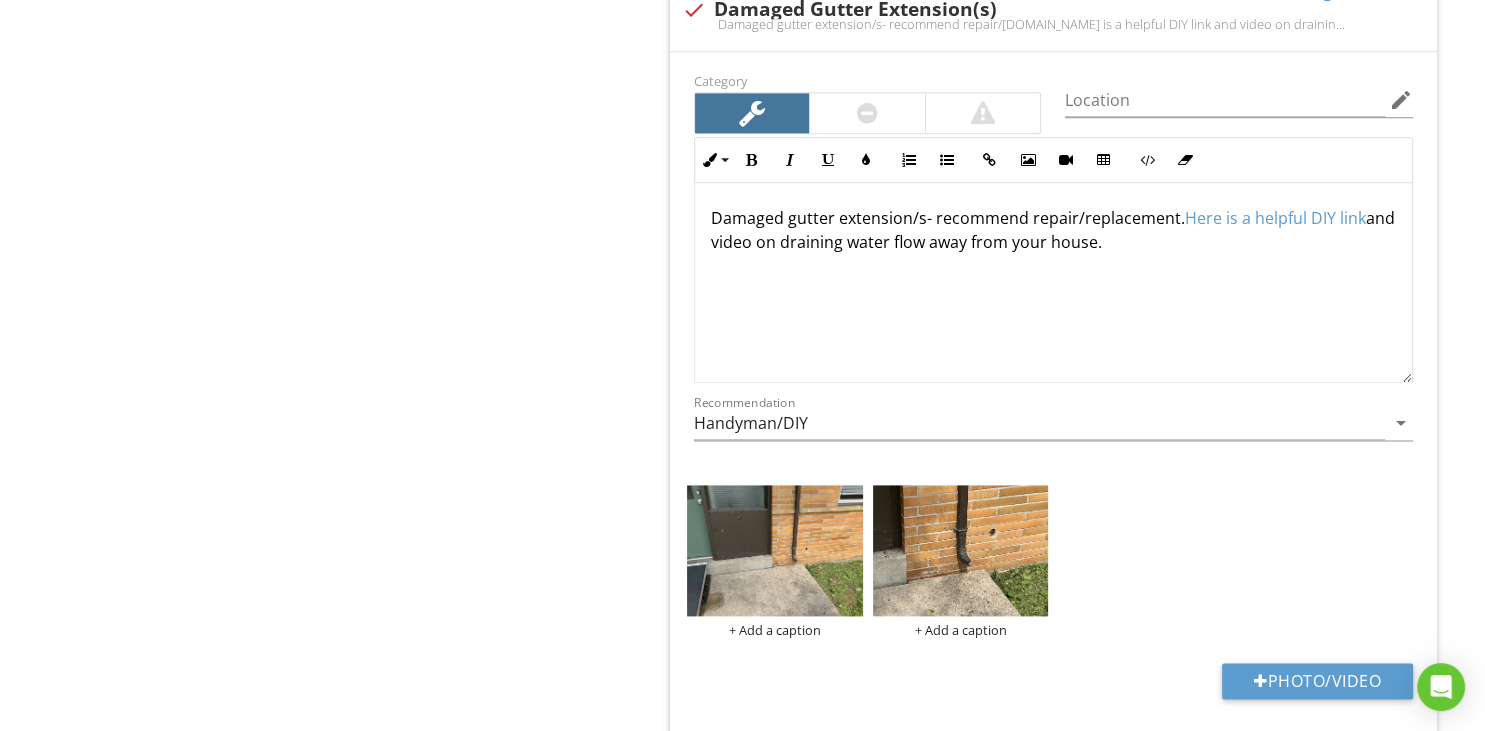 click on "Here is a helpful DIY link" at bounding box center (1275, 218) 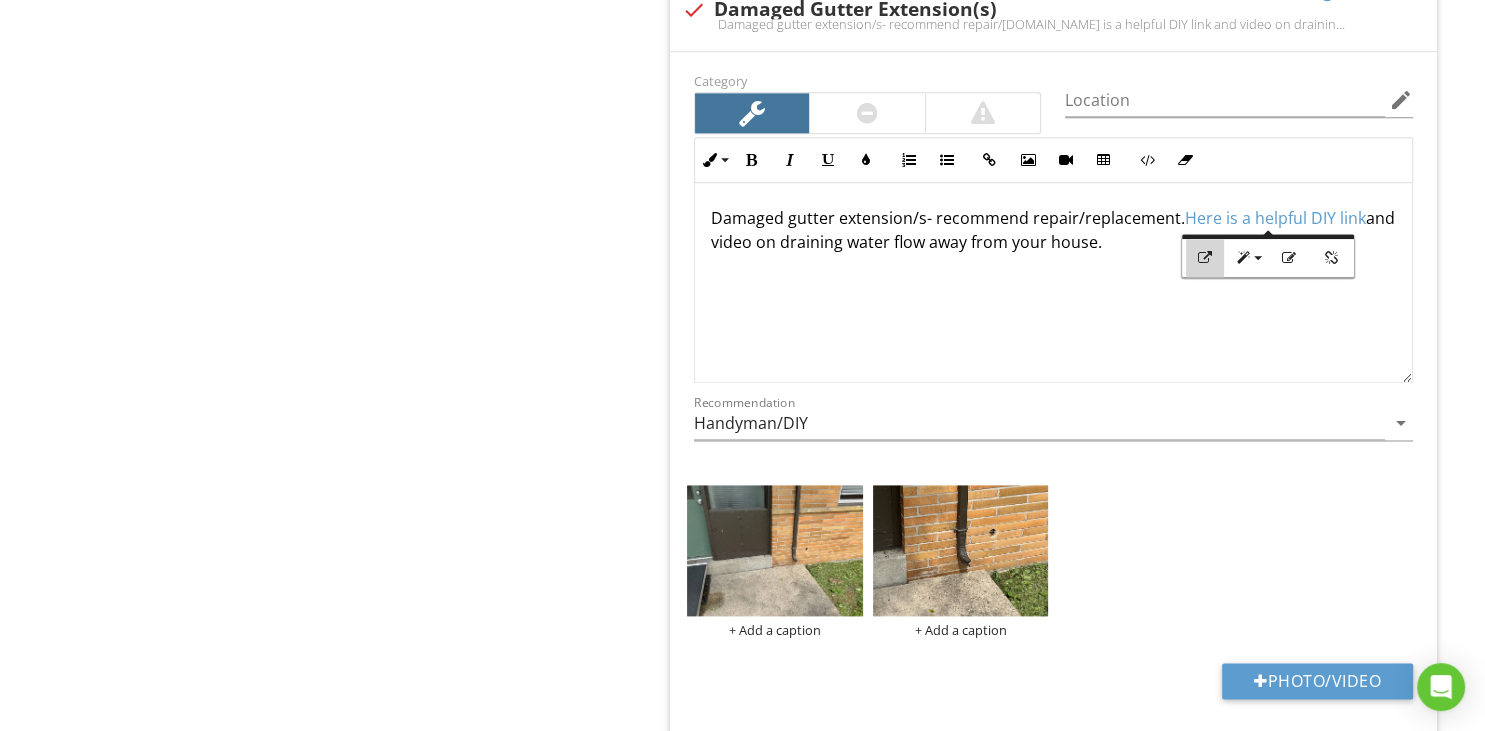 click at bounding box center [1205, 258] 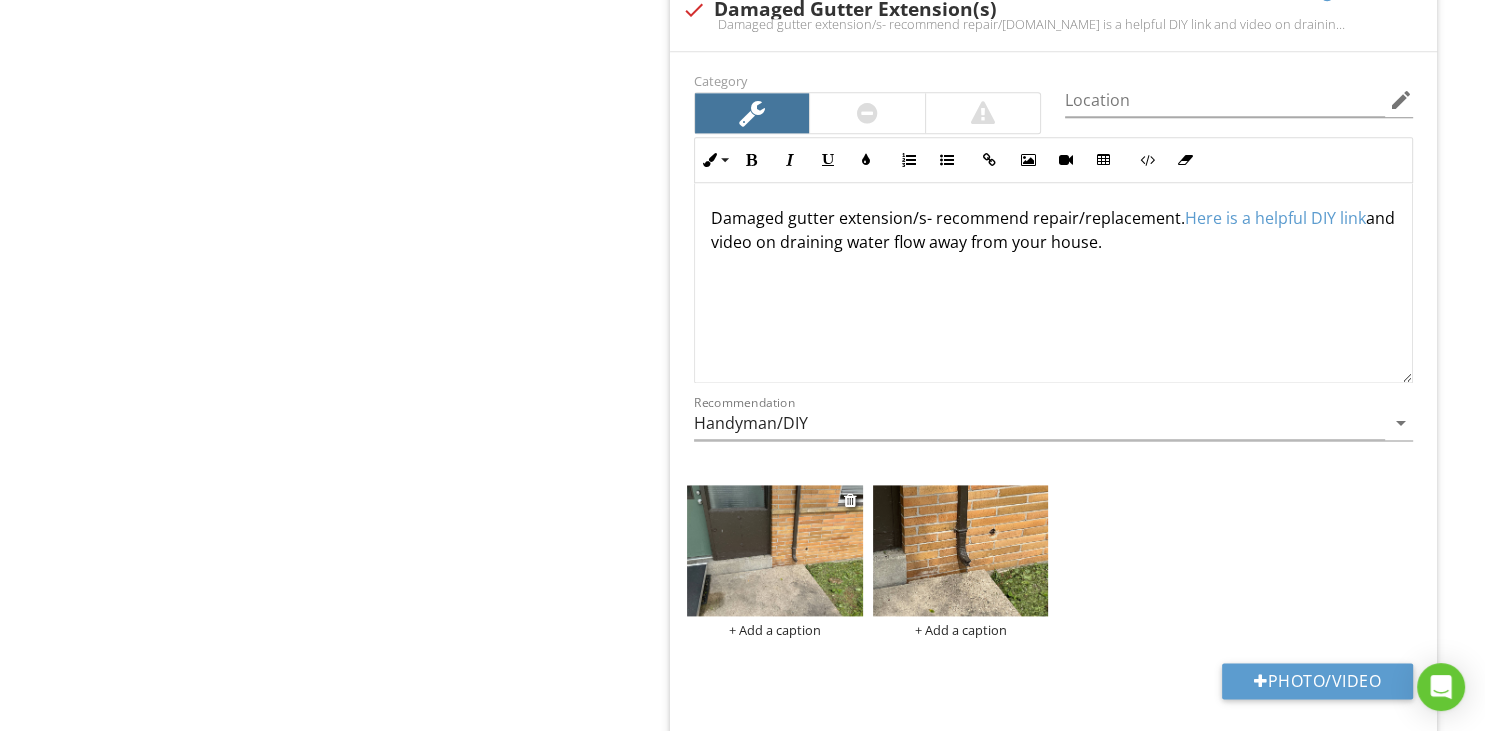 click at bounding box center (775, 551) 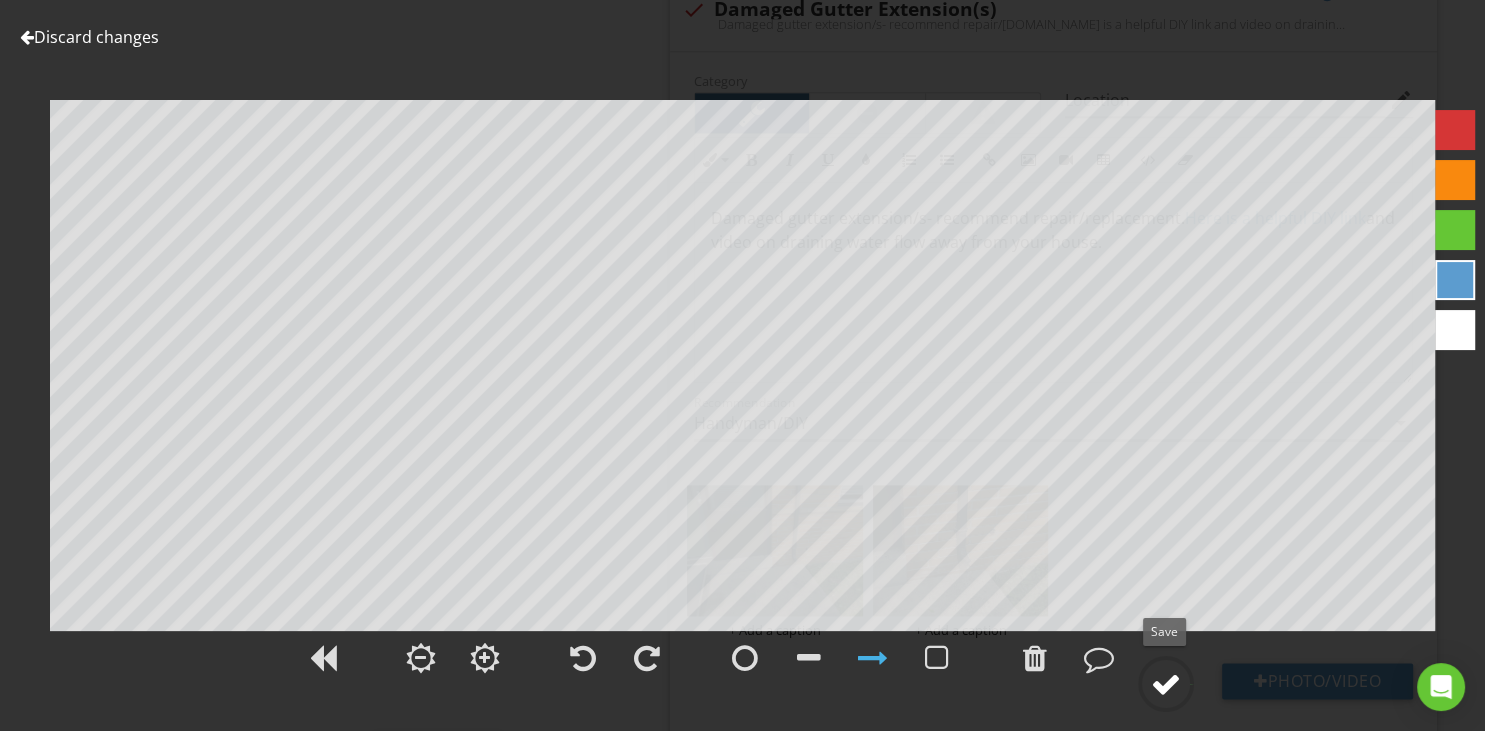 click at bounding box center [1166, 684] 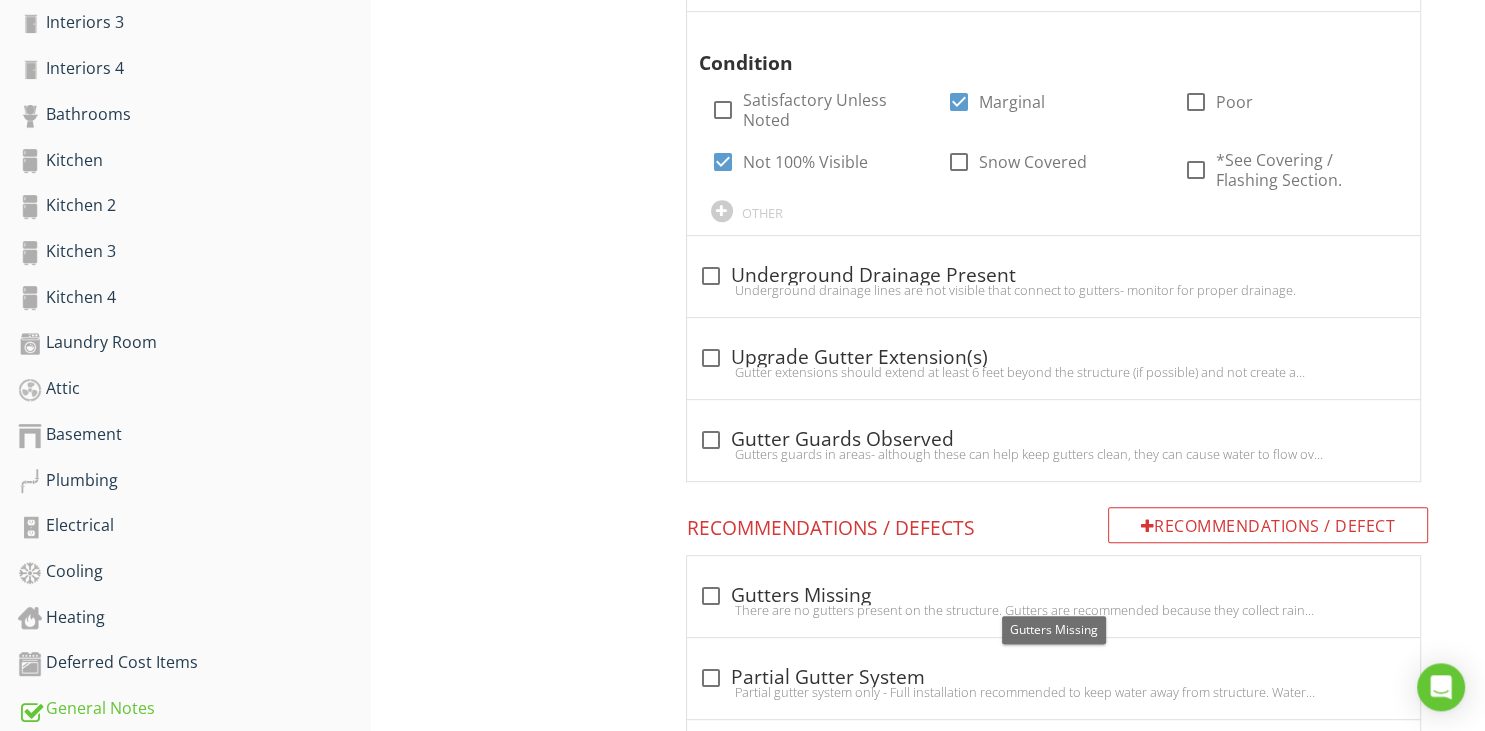 scroll, scrollTop: 696, scrollLeft: 0, axis: vertical 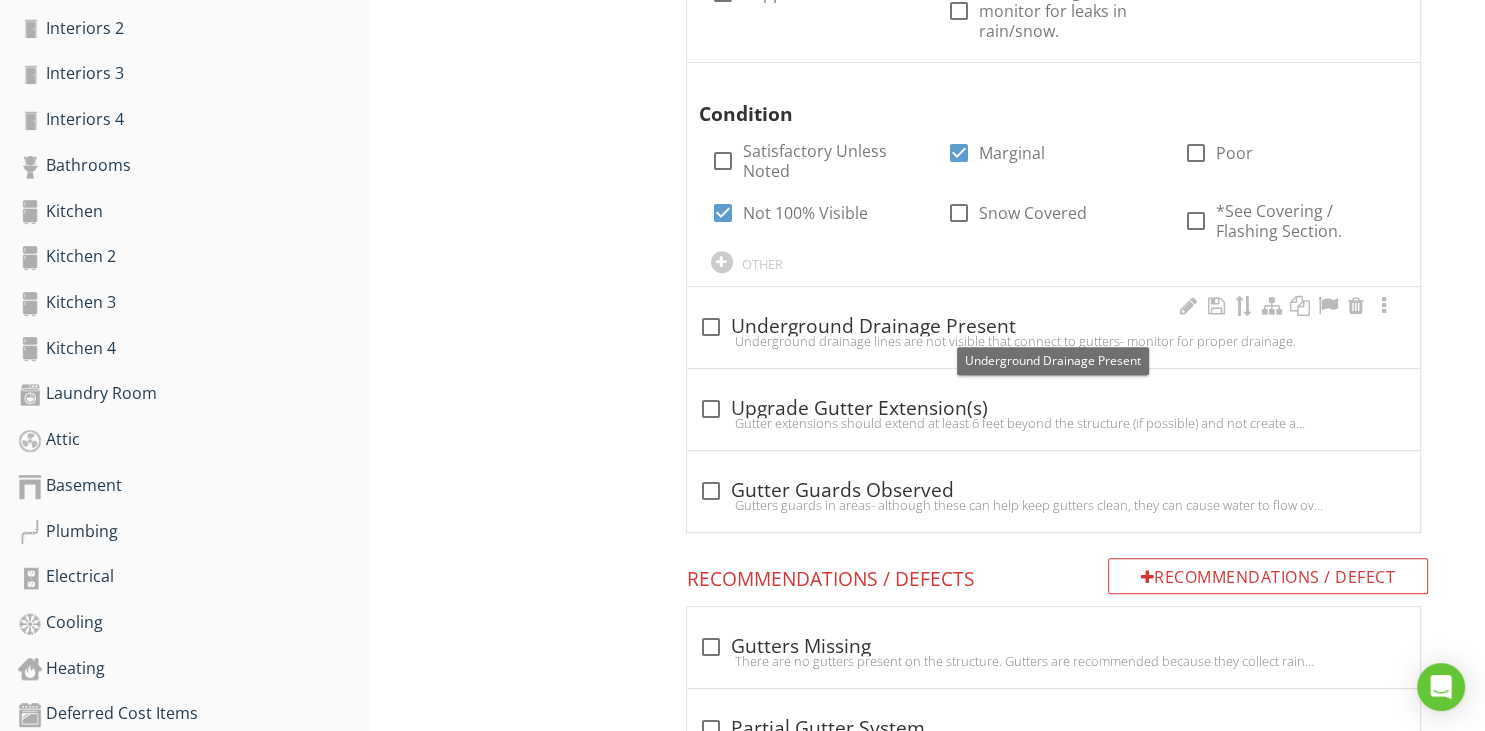 drag, startPoint x: 714, startPoint y: 323, endPoint x: 724, endPoint y: 322, distance: 10.049875 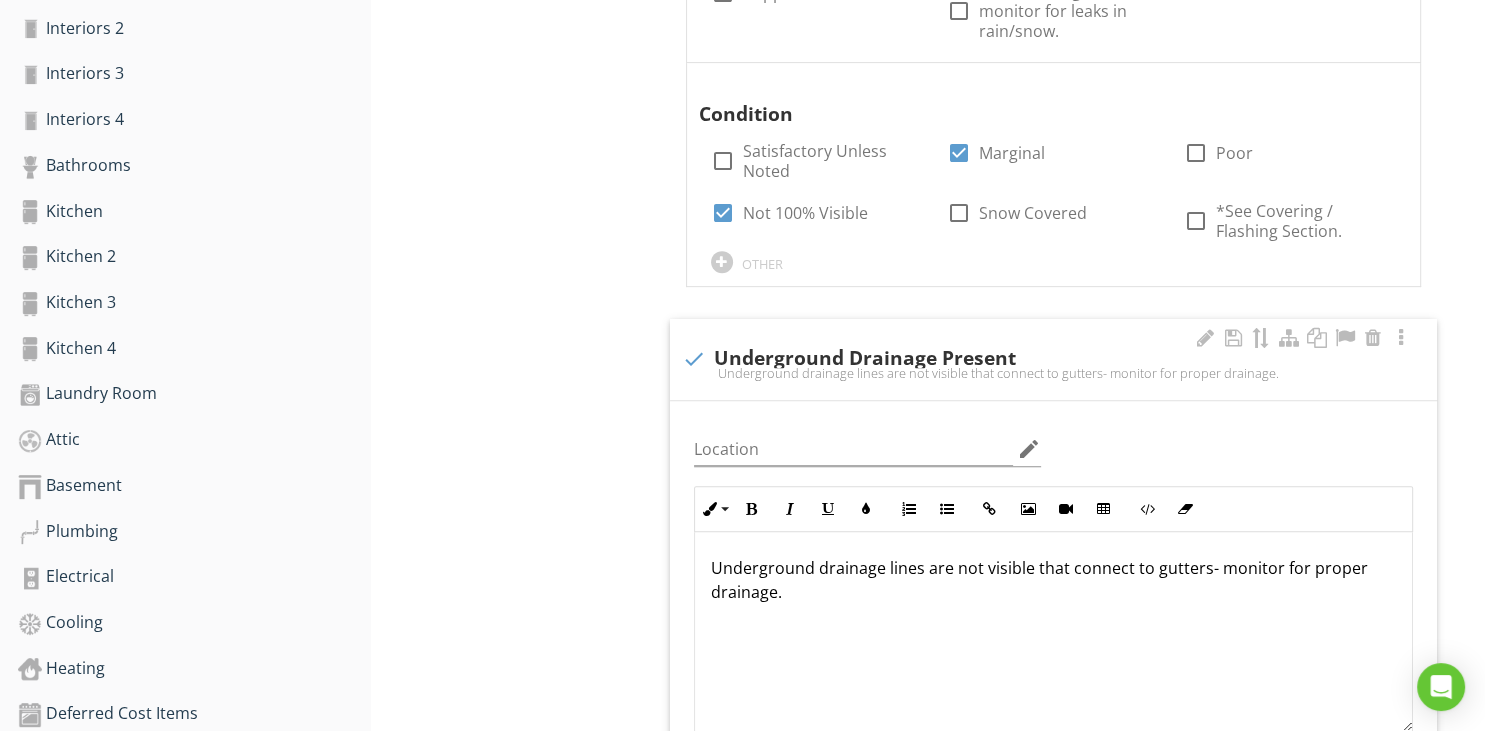 scroll, scrollTop: 1, scrollLeft: 0, axis: vertical 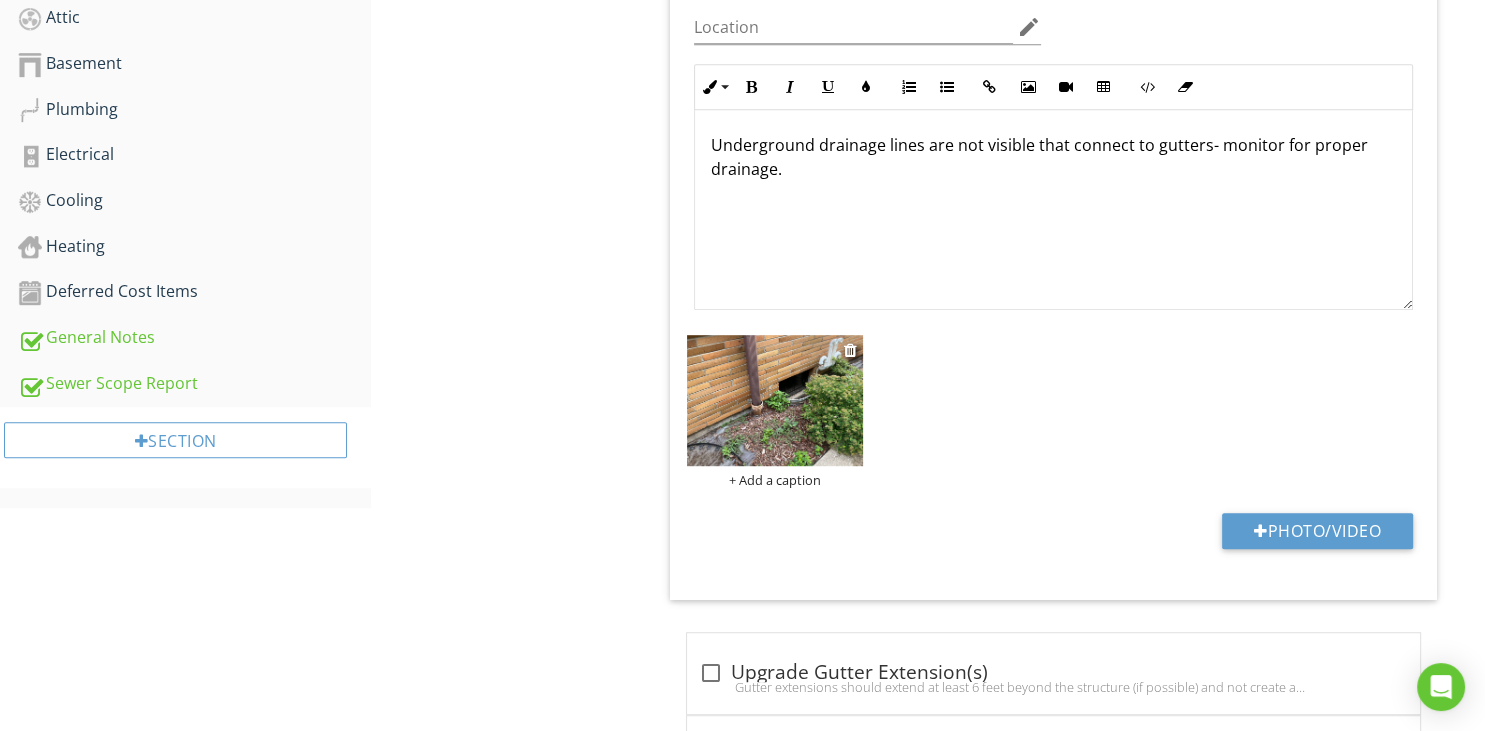 click at bounding box center (775, 401) 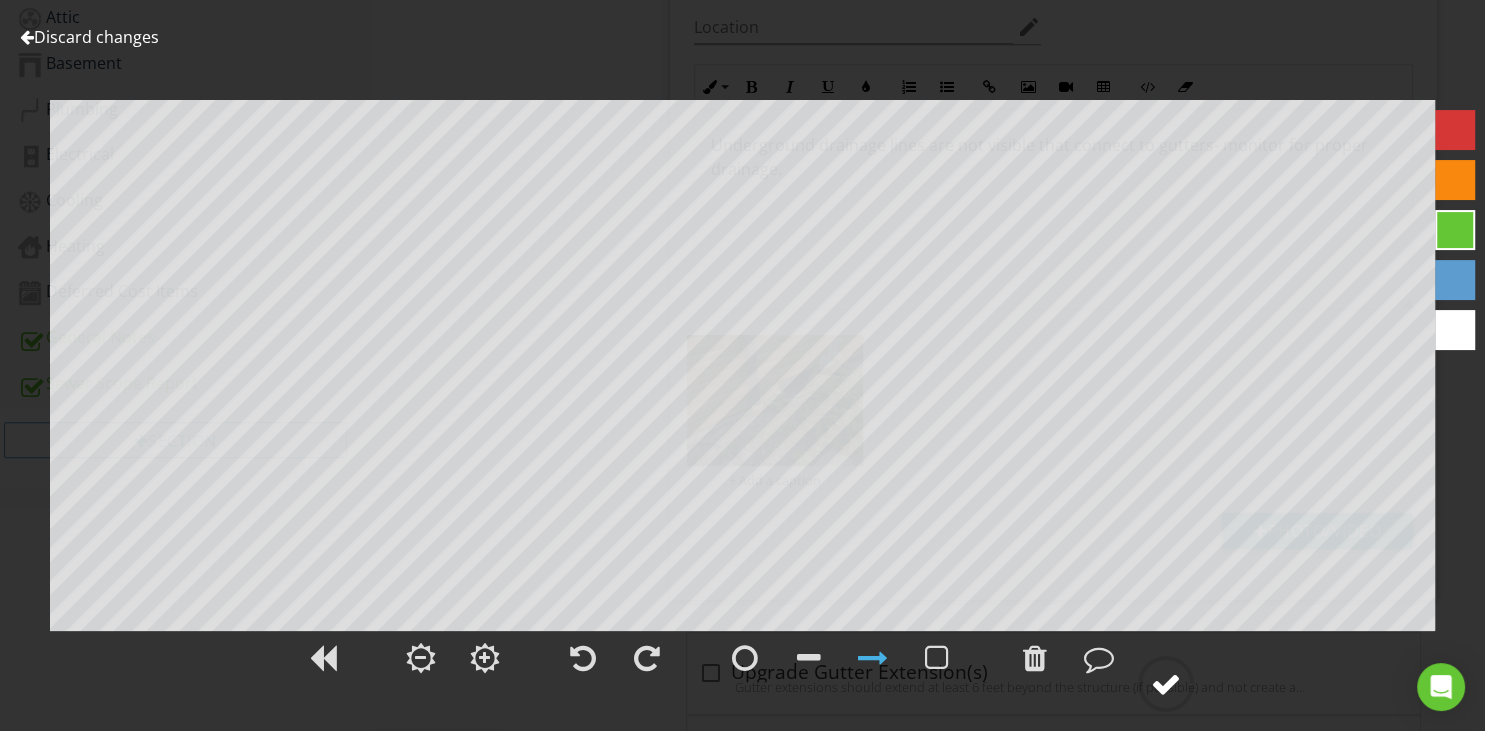 drag, startPoint x: 1167, startPoint y: 689, endPoint x: 1171, endPoint y: 670, distance: 19.416489 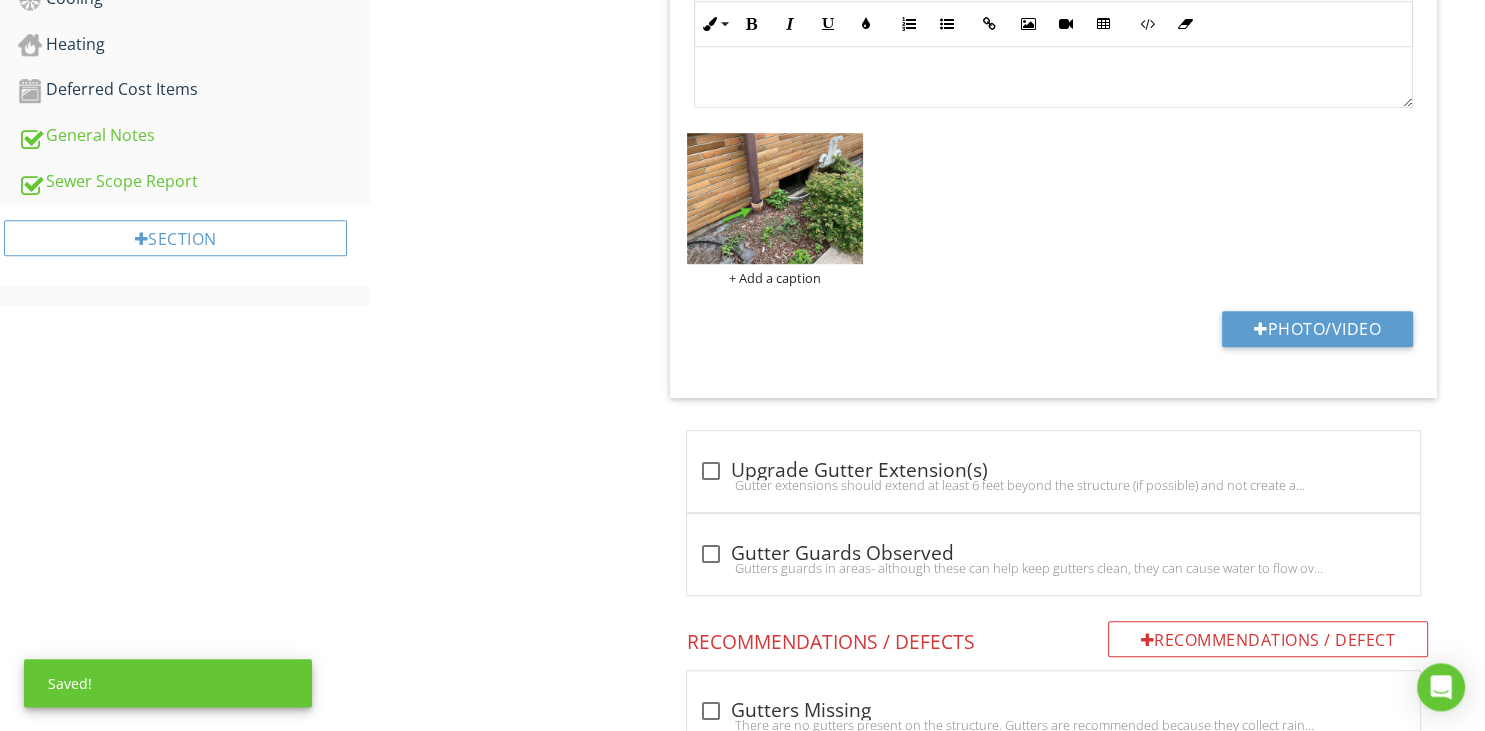 scroll, scrollTop: 1435, scrollLeft: 0, axis: vertical 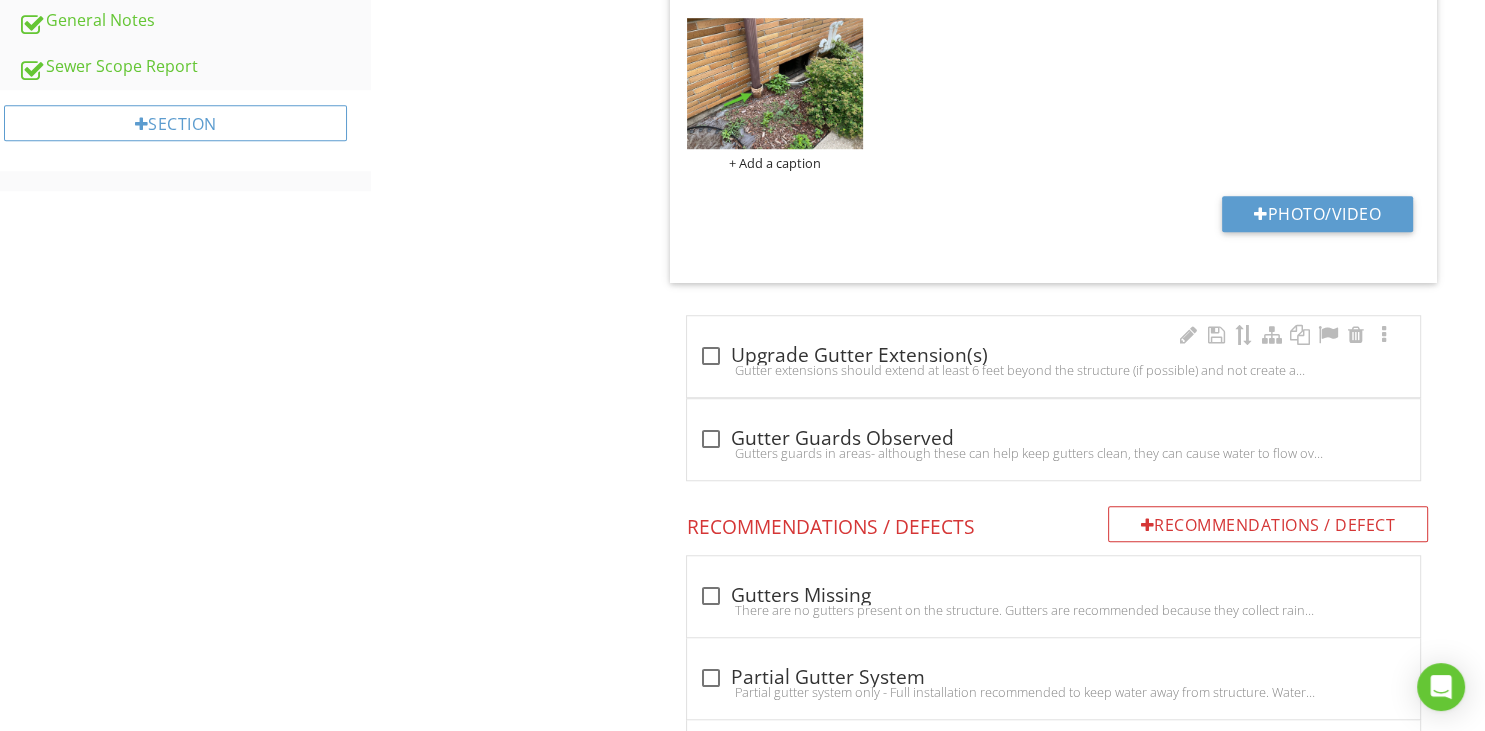 click at bounding box center (711, 356) 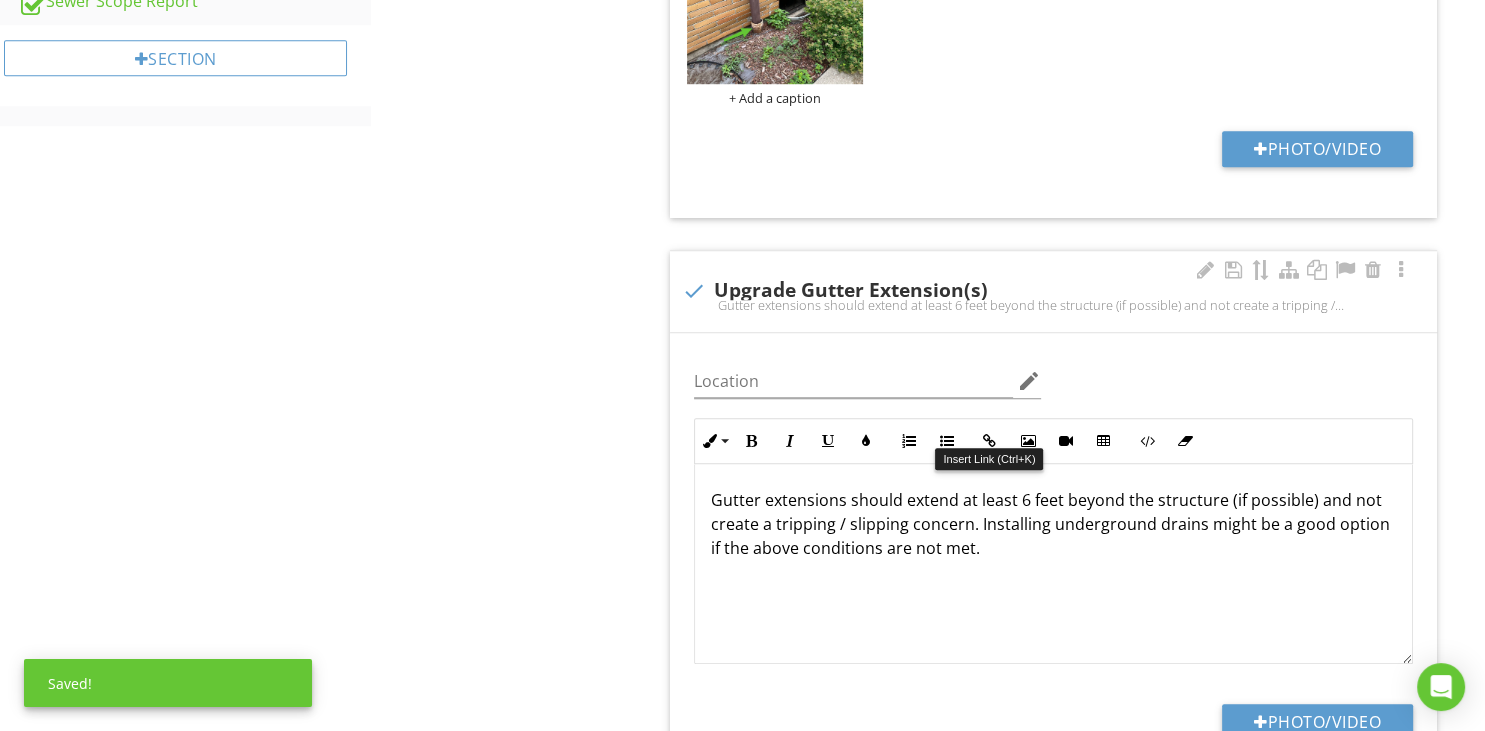 scroll, scrollTop: 1752, scrollLeft: 0, axis: vertical 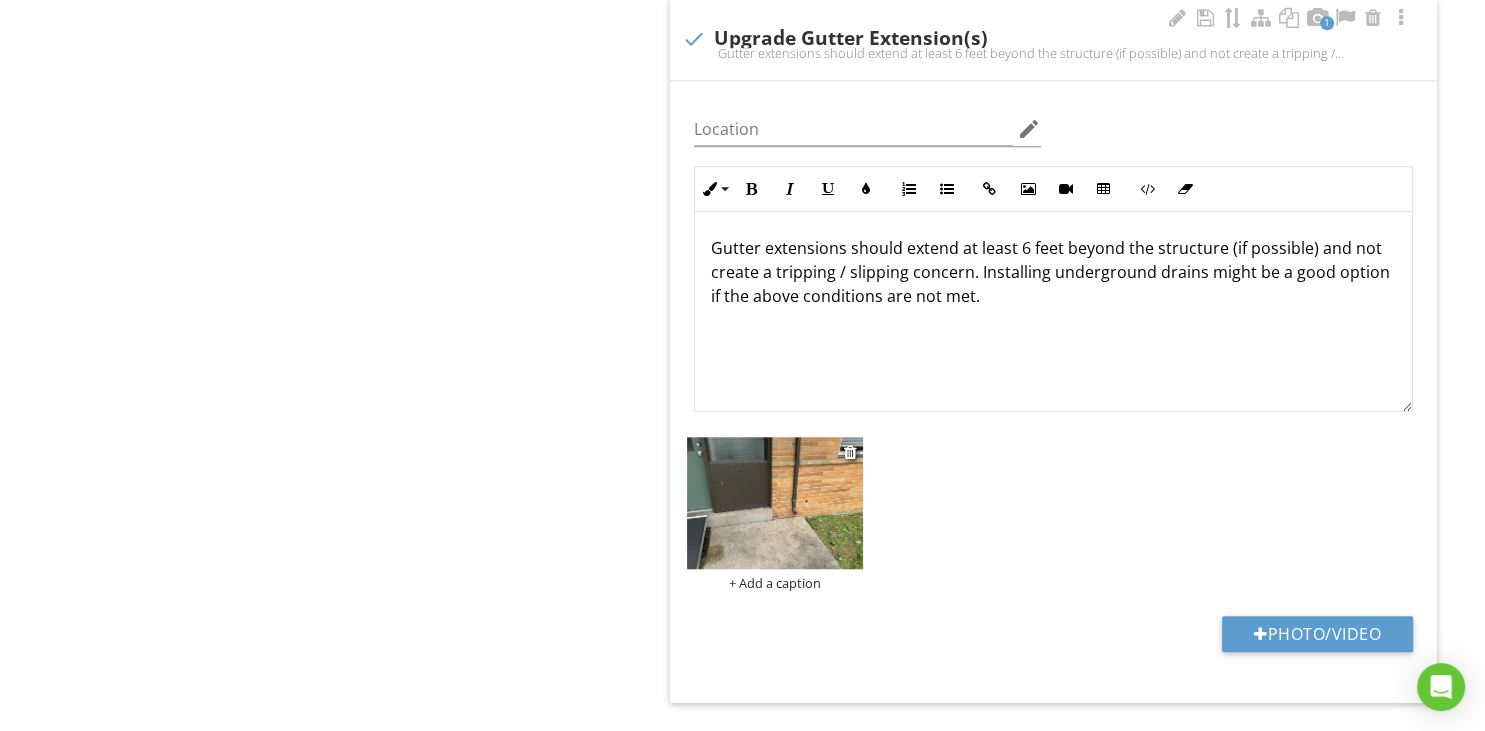 click at bounding box center (775, 503) 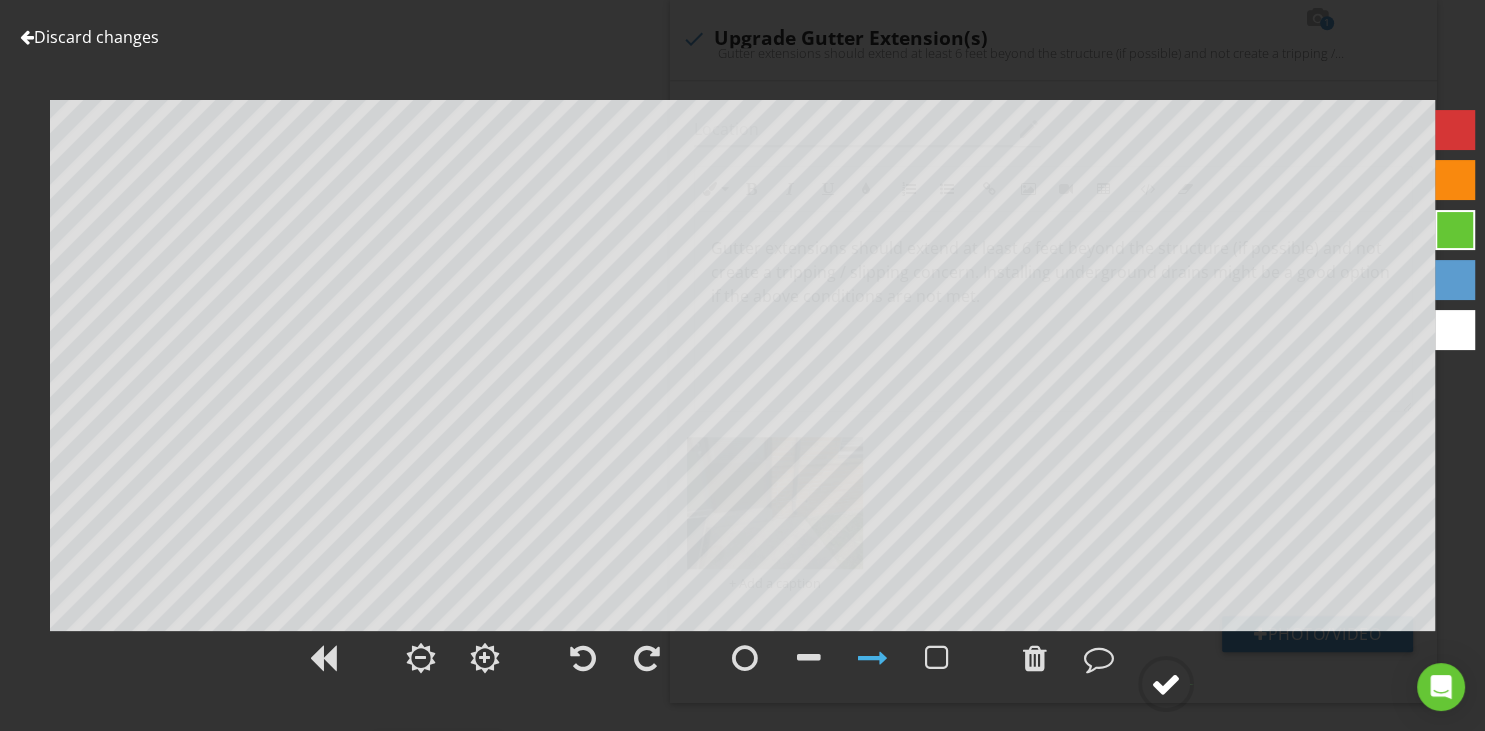 click at bounding box center (1166, 684) 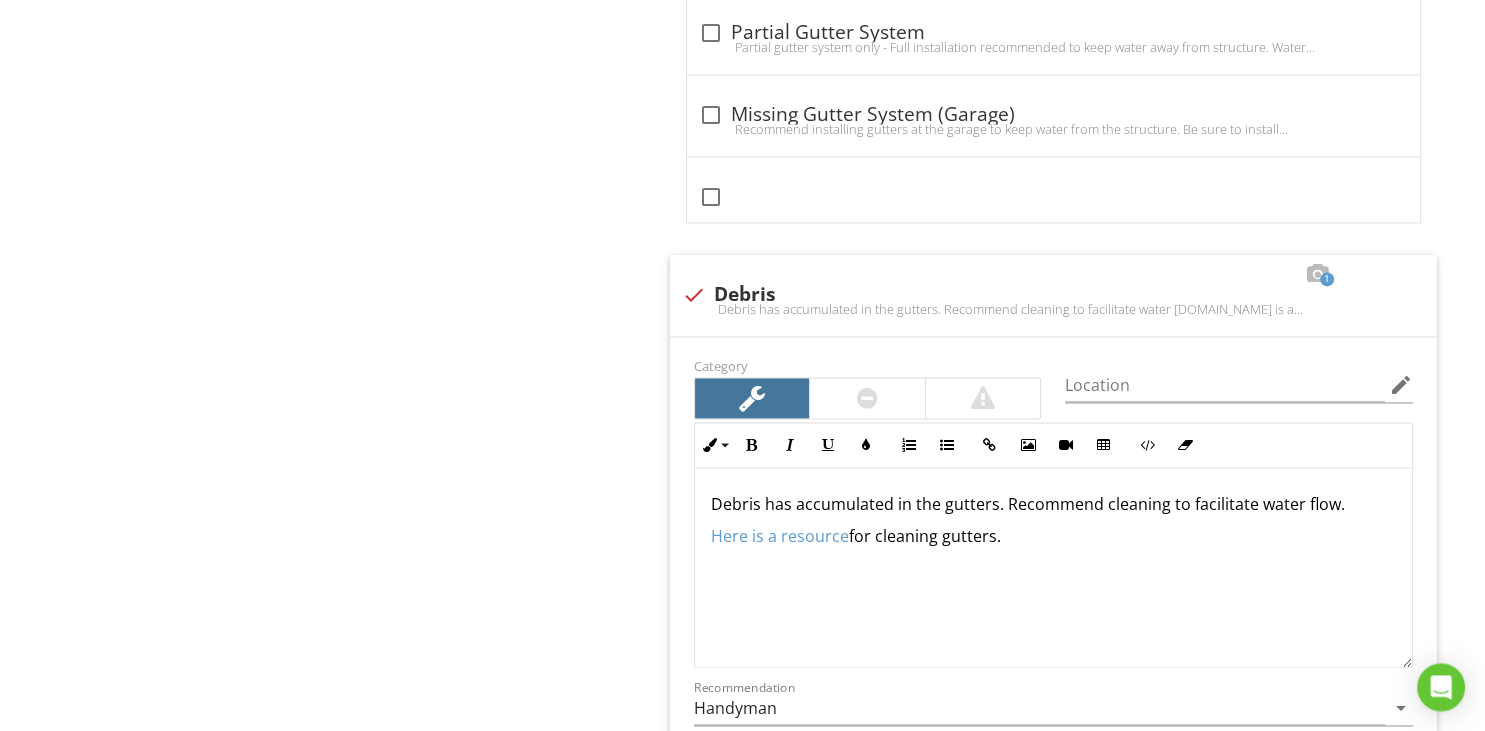 scroll, scrollTop: 2808, scrollLeft: 0, axis: vertical 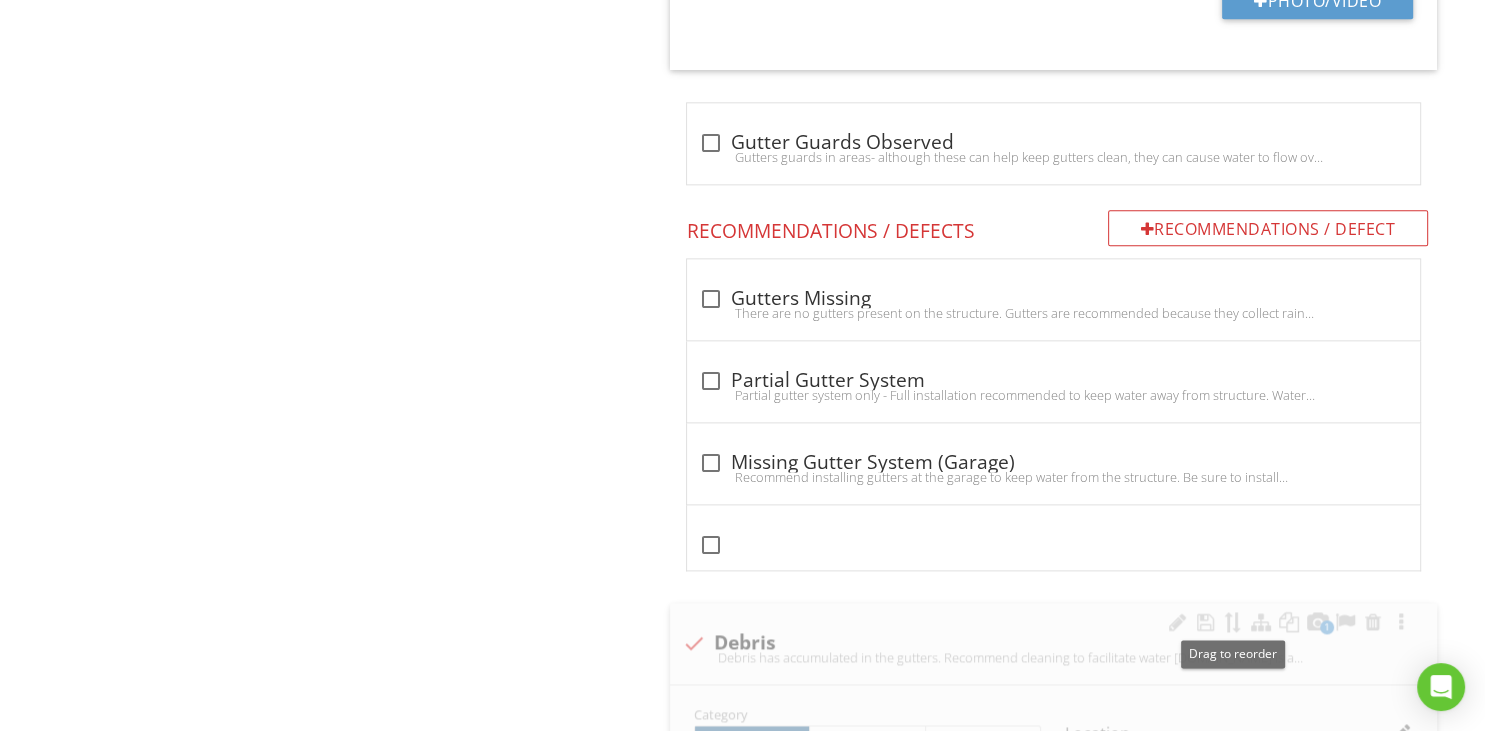 type 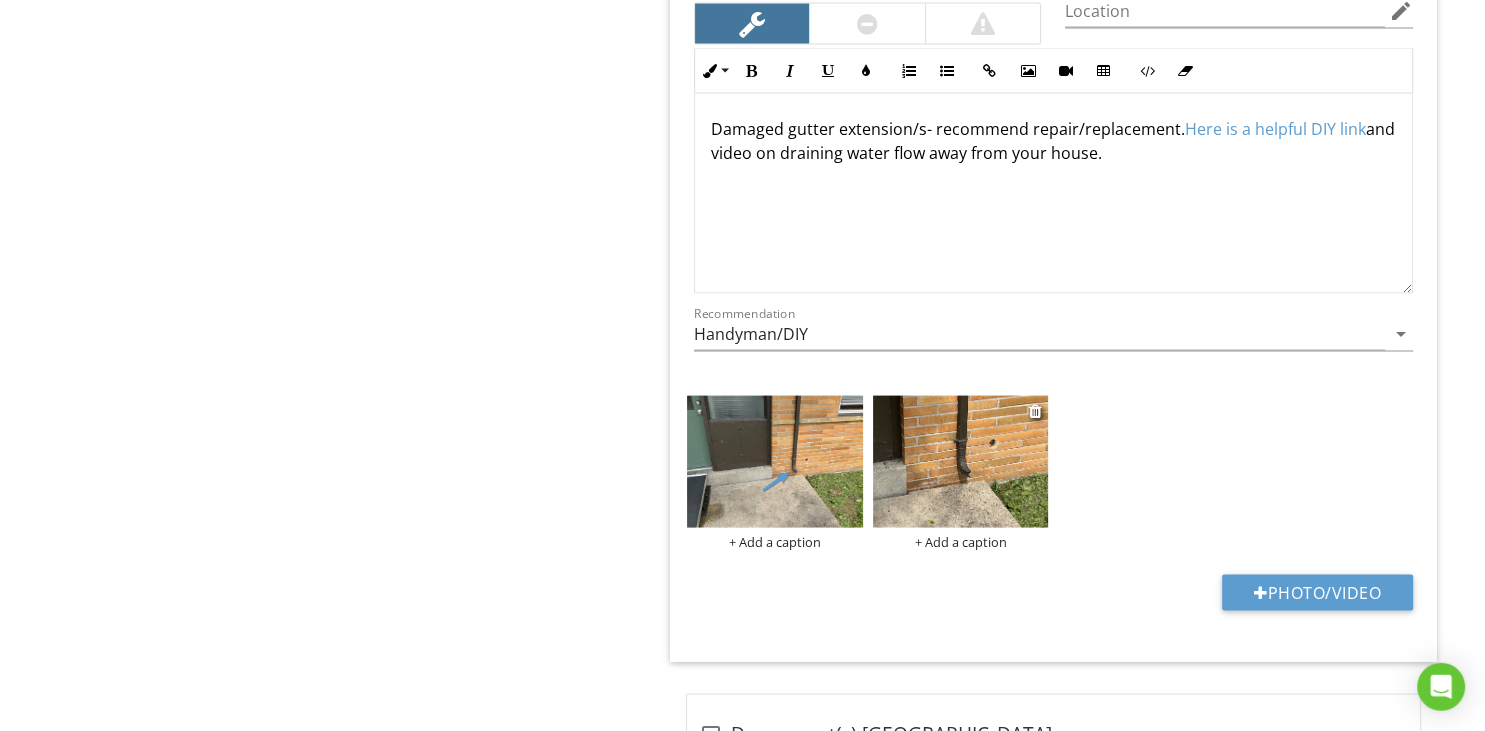scroll, scrollTop: 3928, scrollLeft: 0, axis: vertical 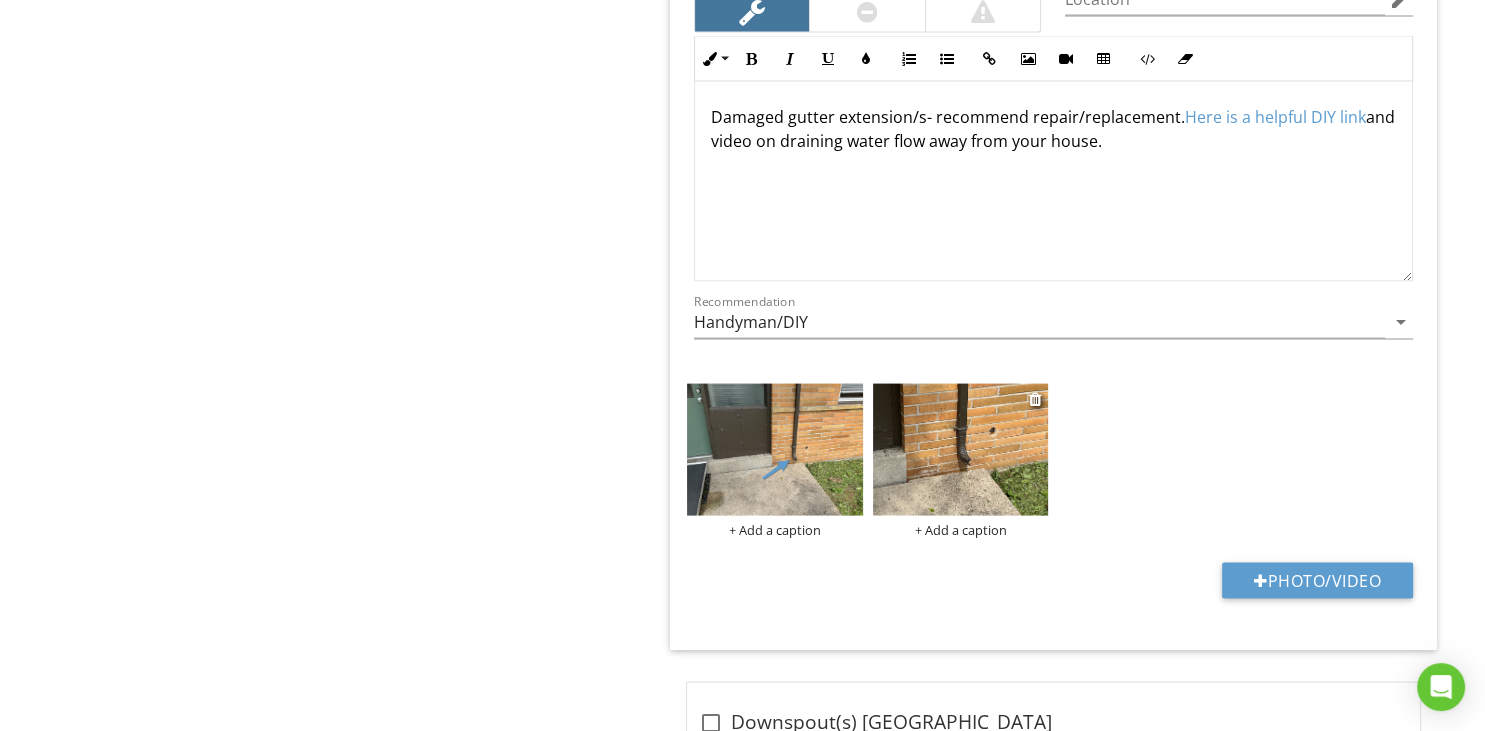 click at bounding box center (961, 450) 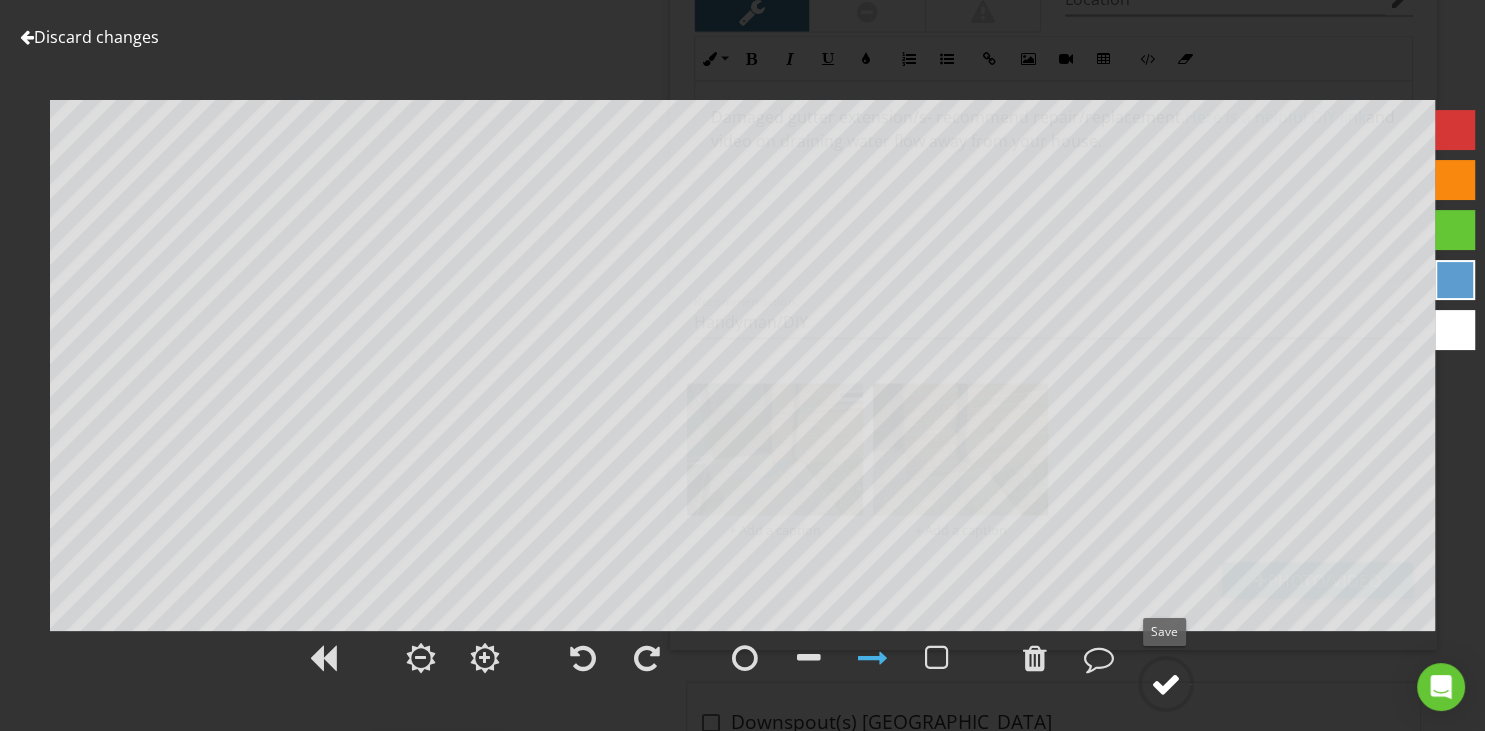 click at bounding box center (1166, 684) 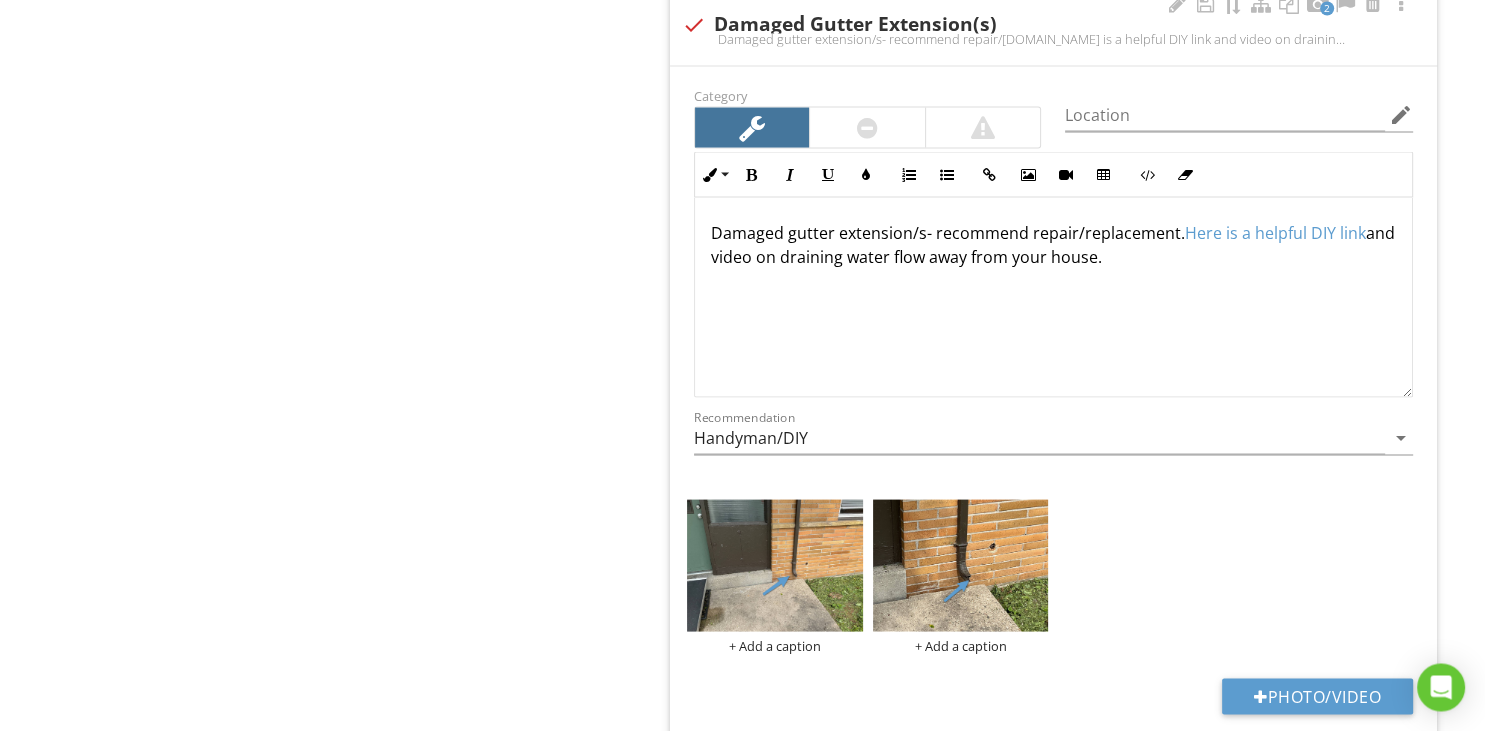 scroll, scrollTop: 3928, scrollLeft: 0, axis: vertical 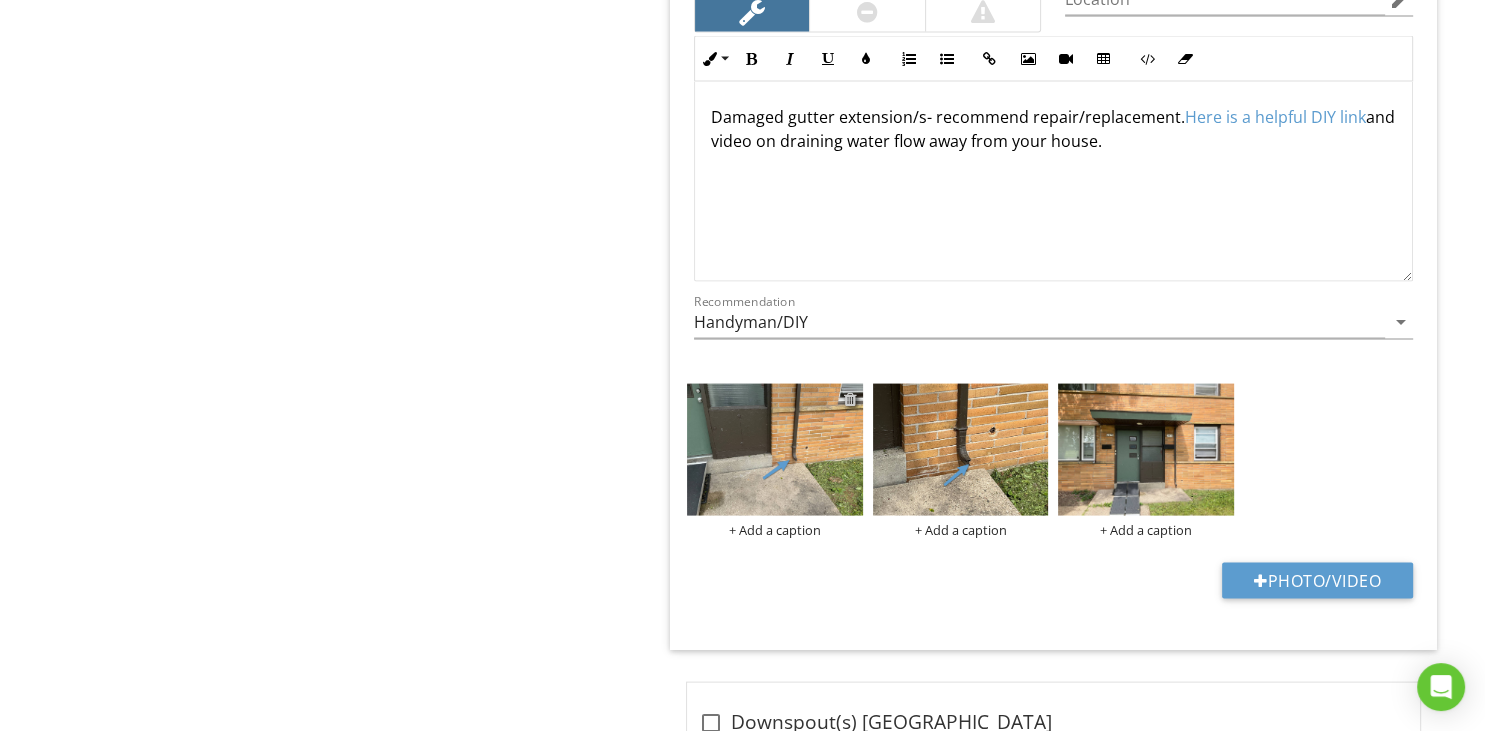 click at bounding box center [850, 399] 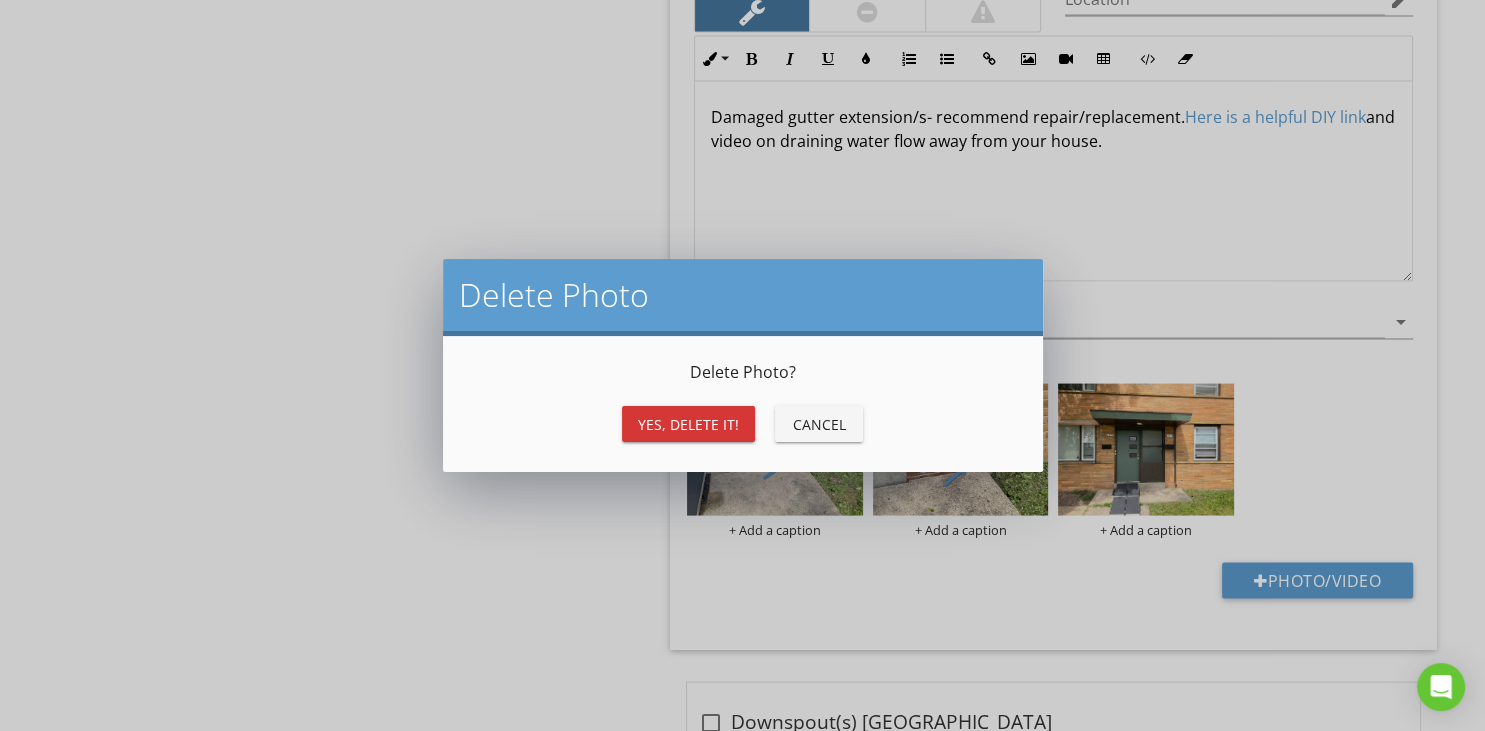 click on "Yes, Delete it!" at bounding box center [688, 424] 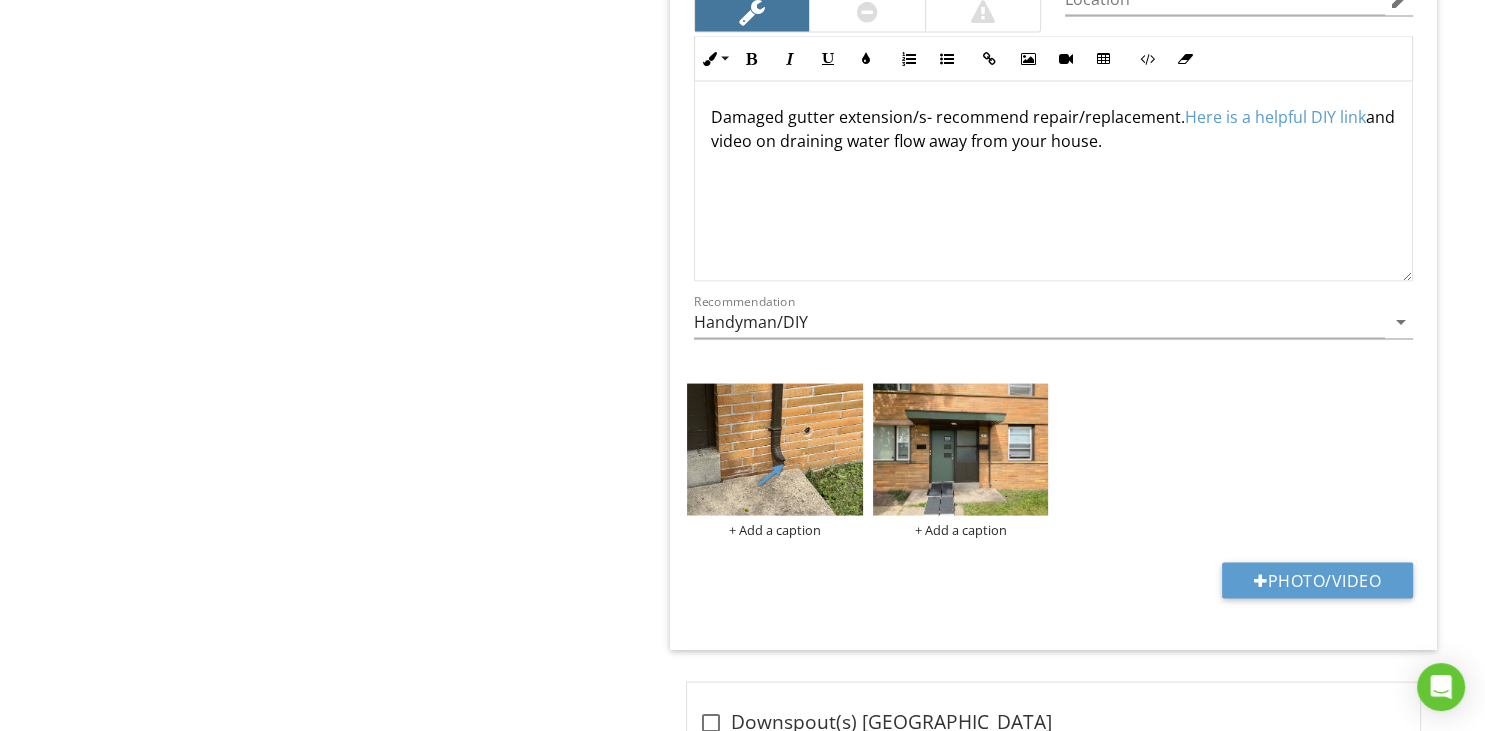 scroll, scrollTop: 1, scrollLeft: 0, axis: vertical 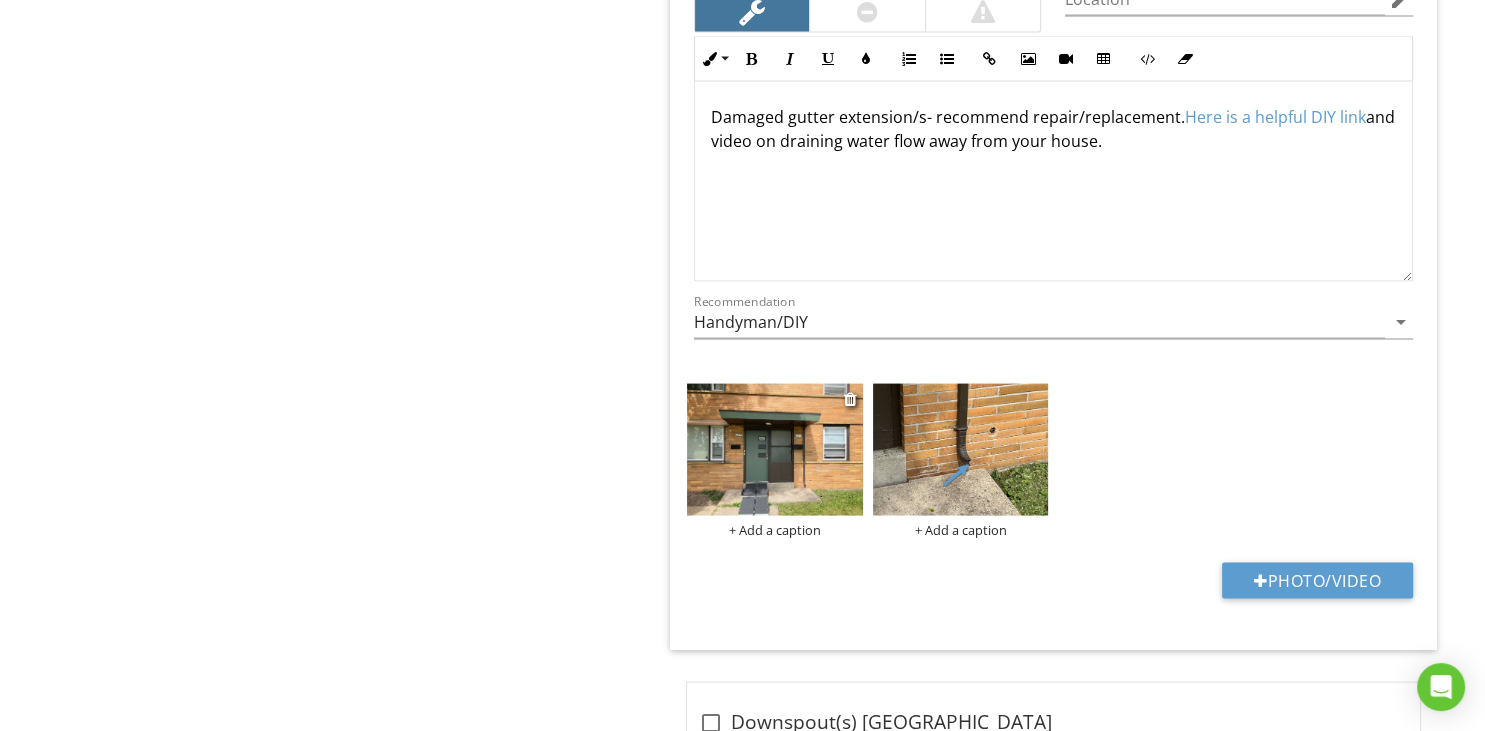 click at bounding box center (775, 450) 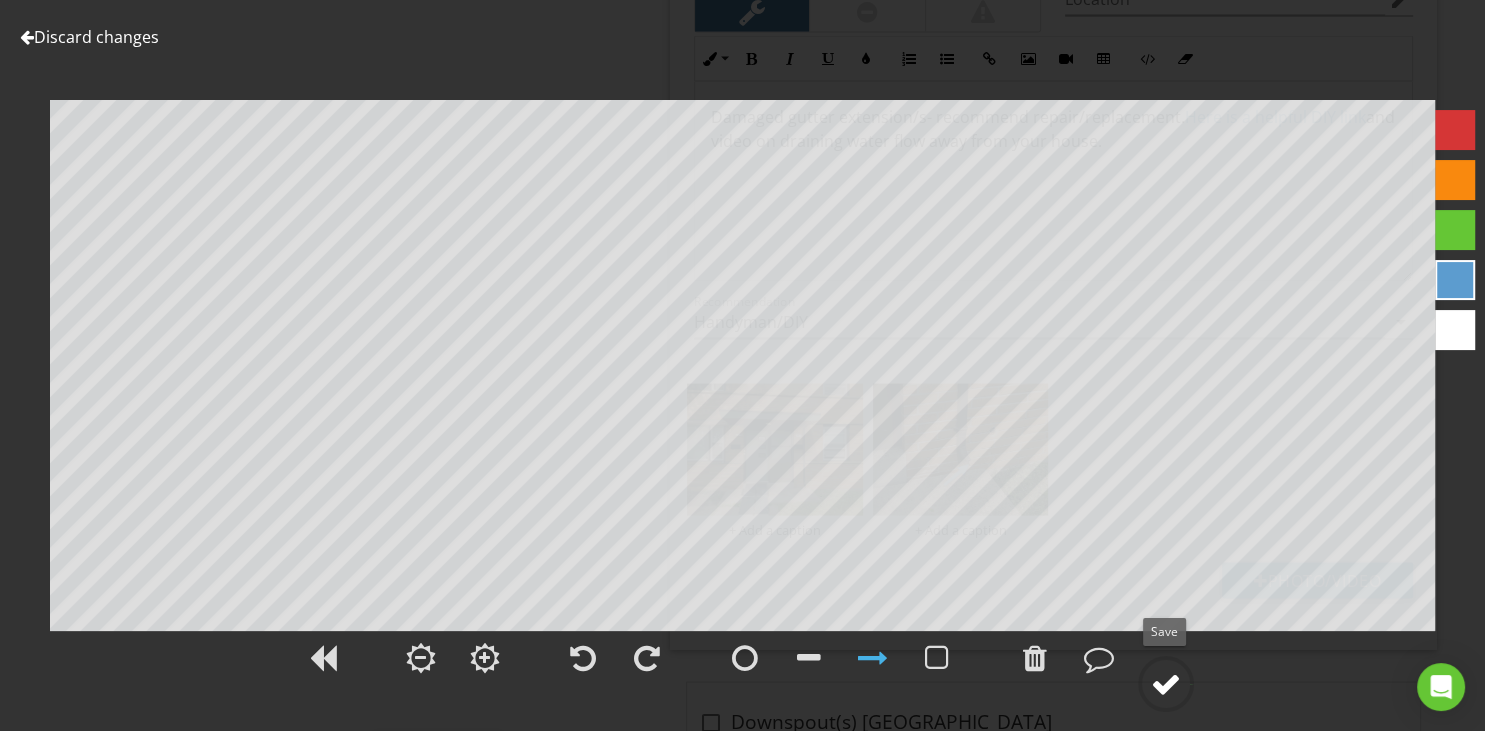 click at bounding box center [1166, 684] 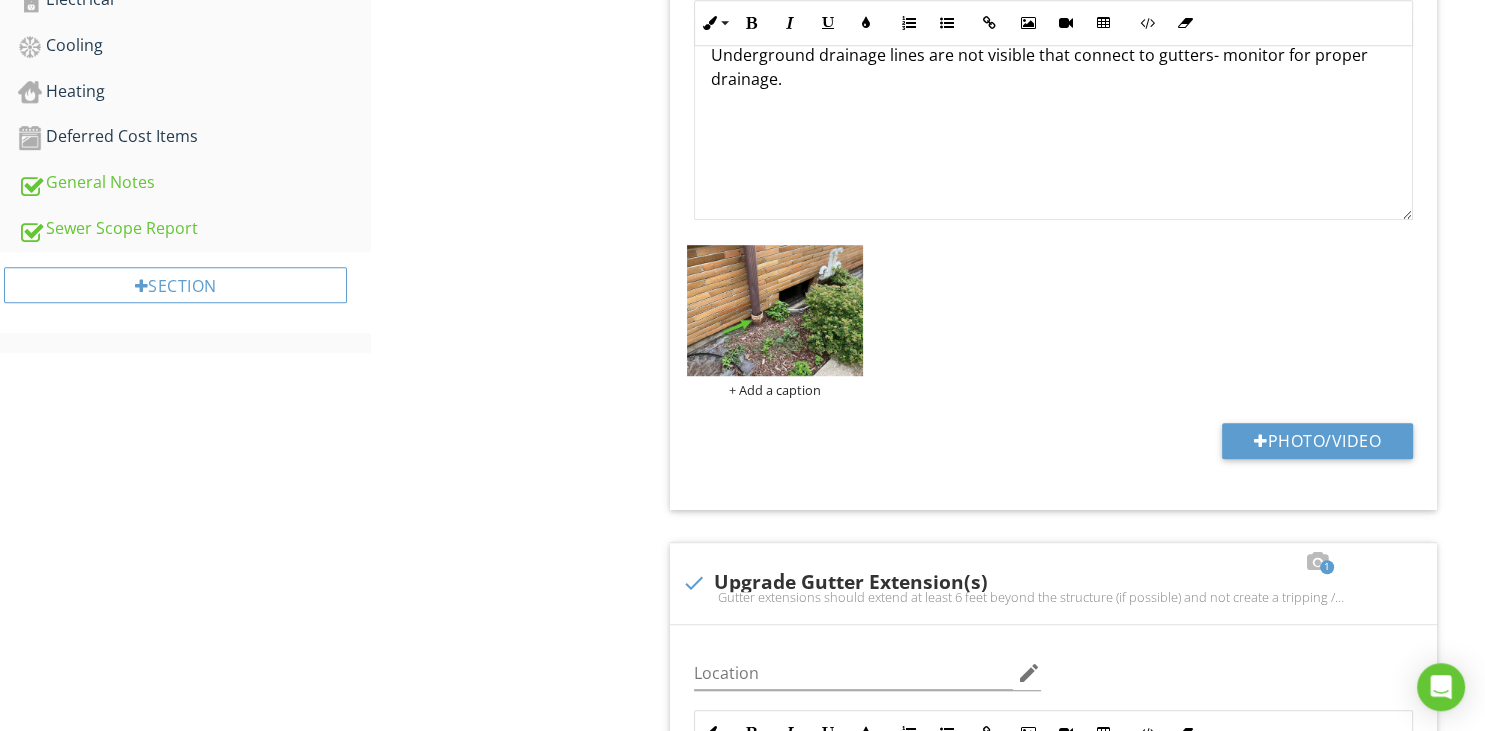 scroll, scrollTop: 1077, scrollLeft: 0, axis: vertical 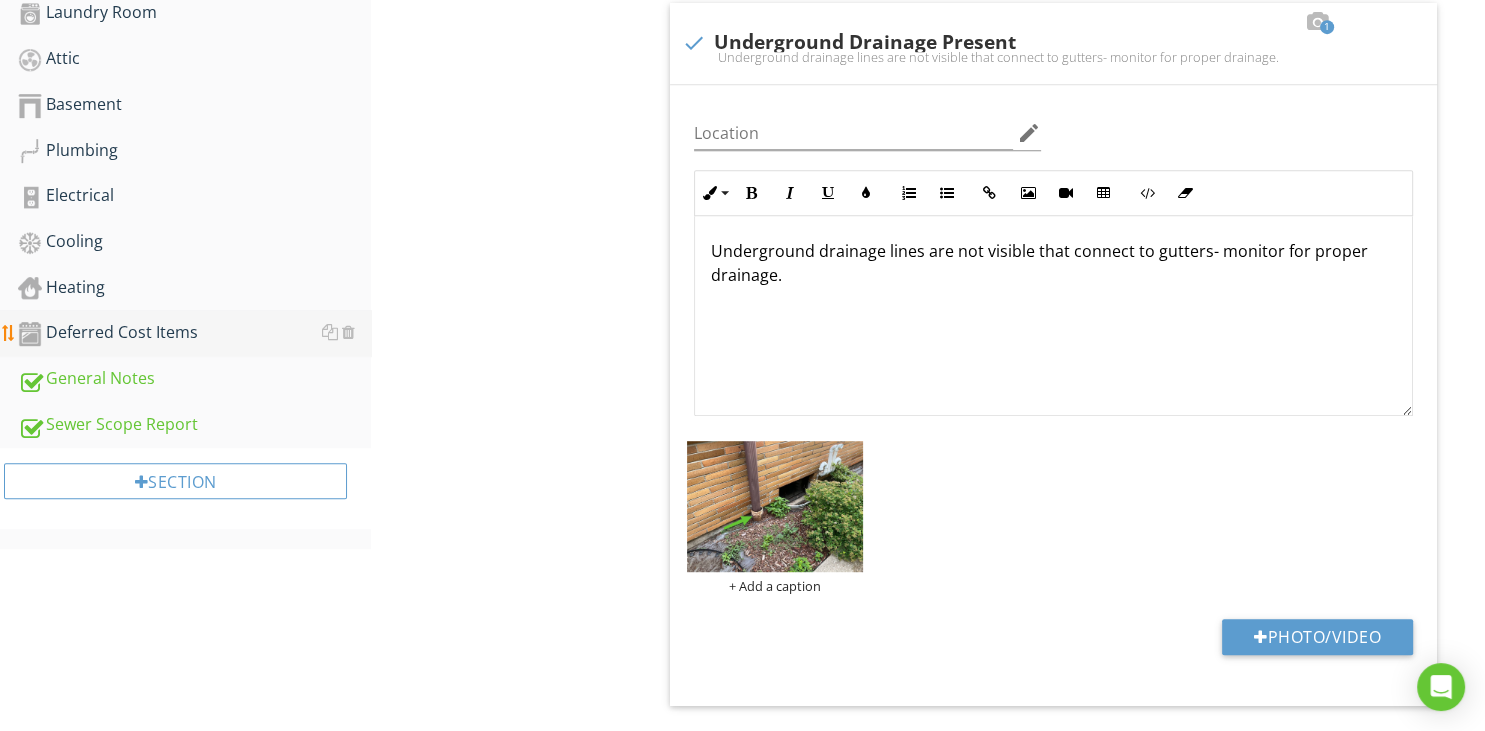 click on "Deferred Cost Items" at bounding box center (194, 333) 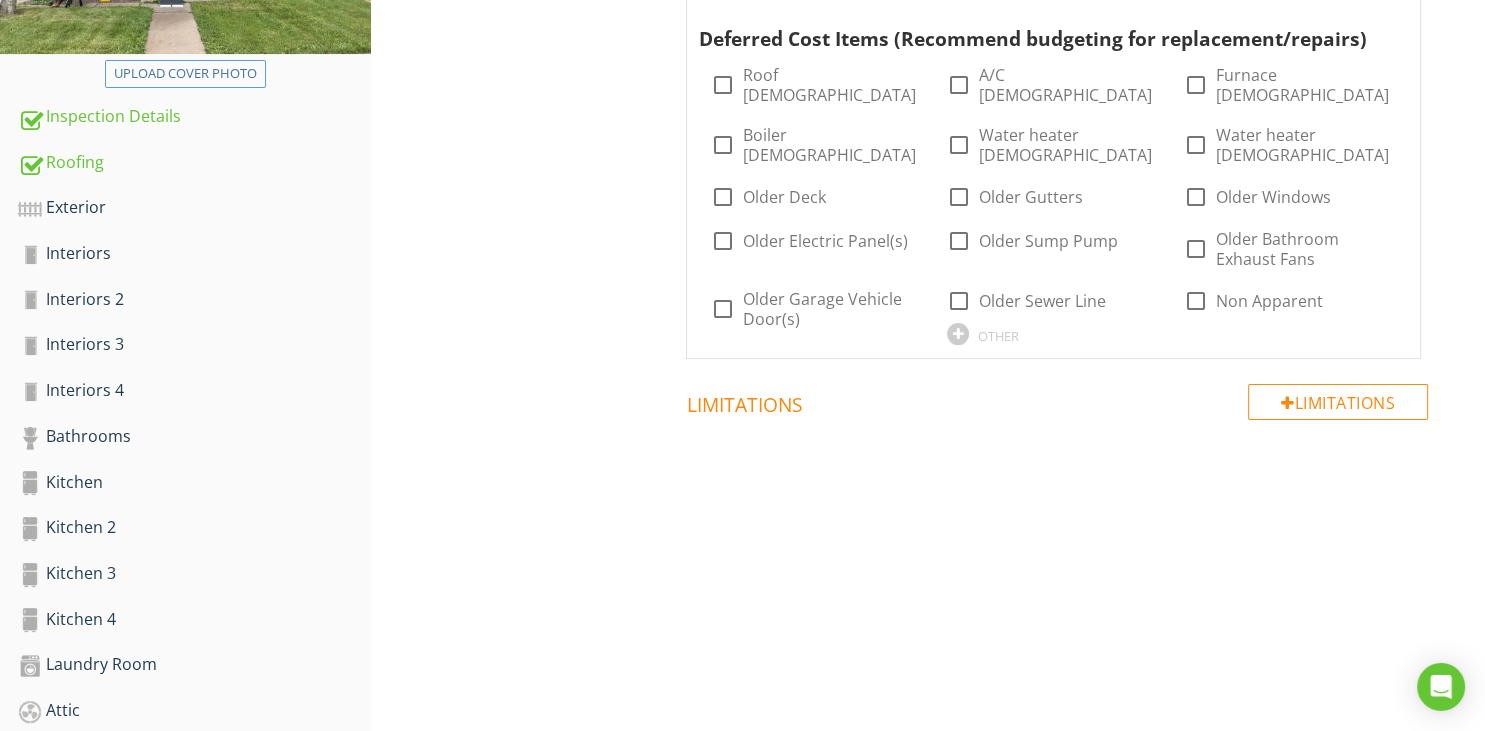 scroll, scrollTop: 260, scrollLeft: 0, axis: vertical 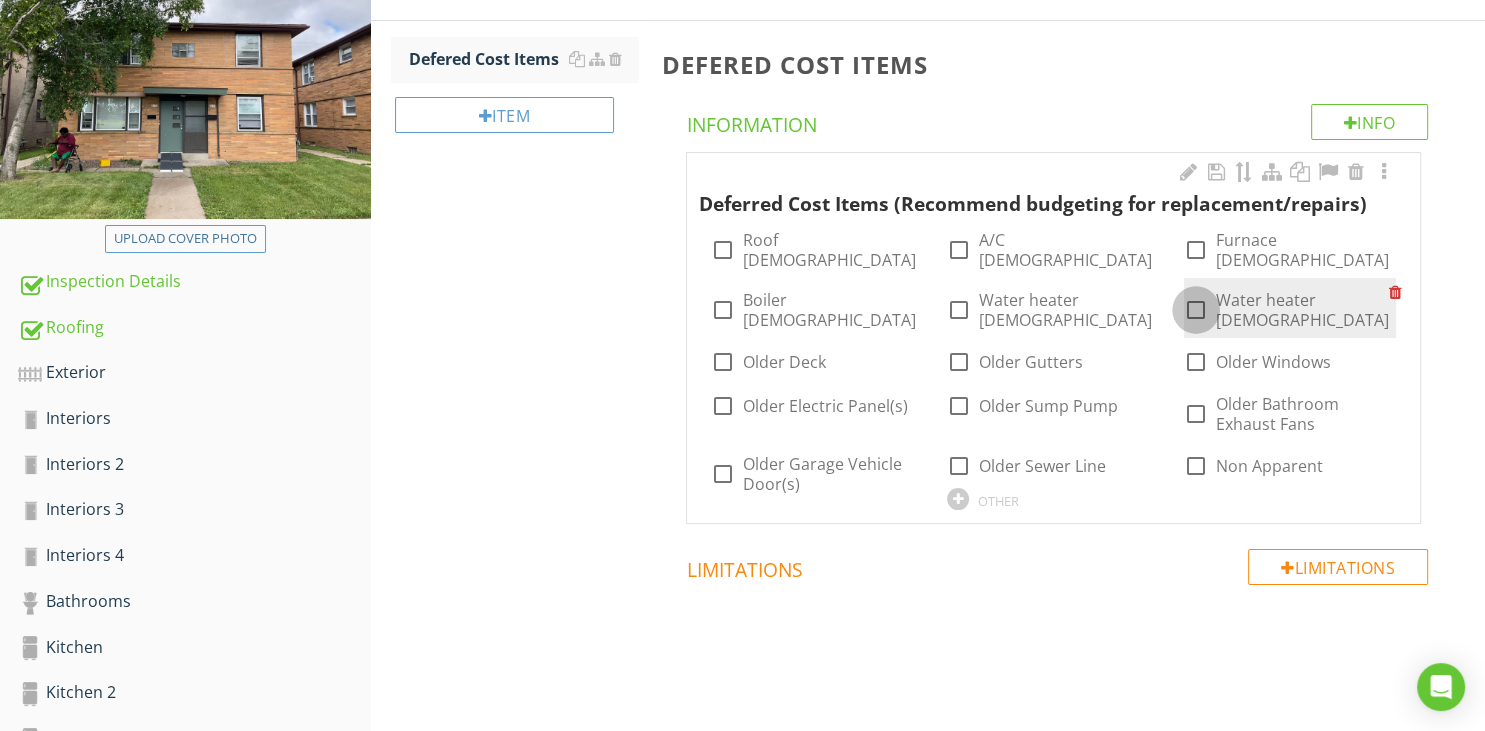 click at bounding box center [1196, 310] 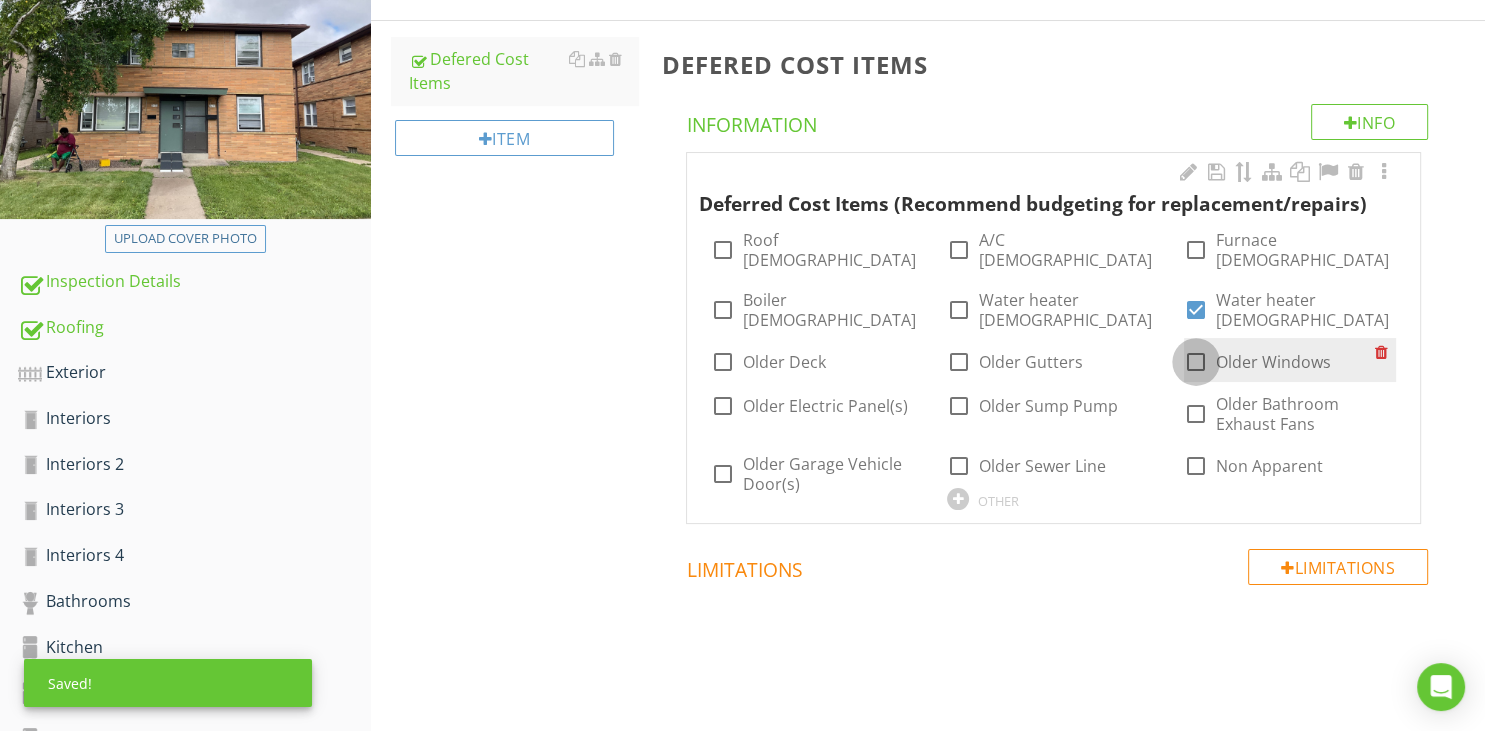 click at bounding box center [1196, 362] 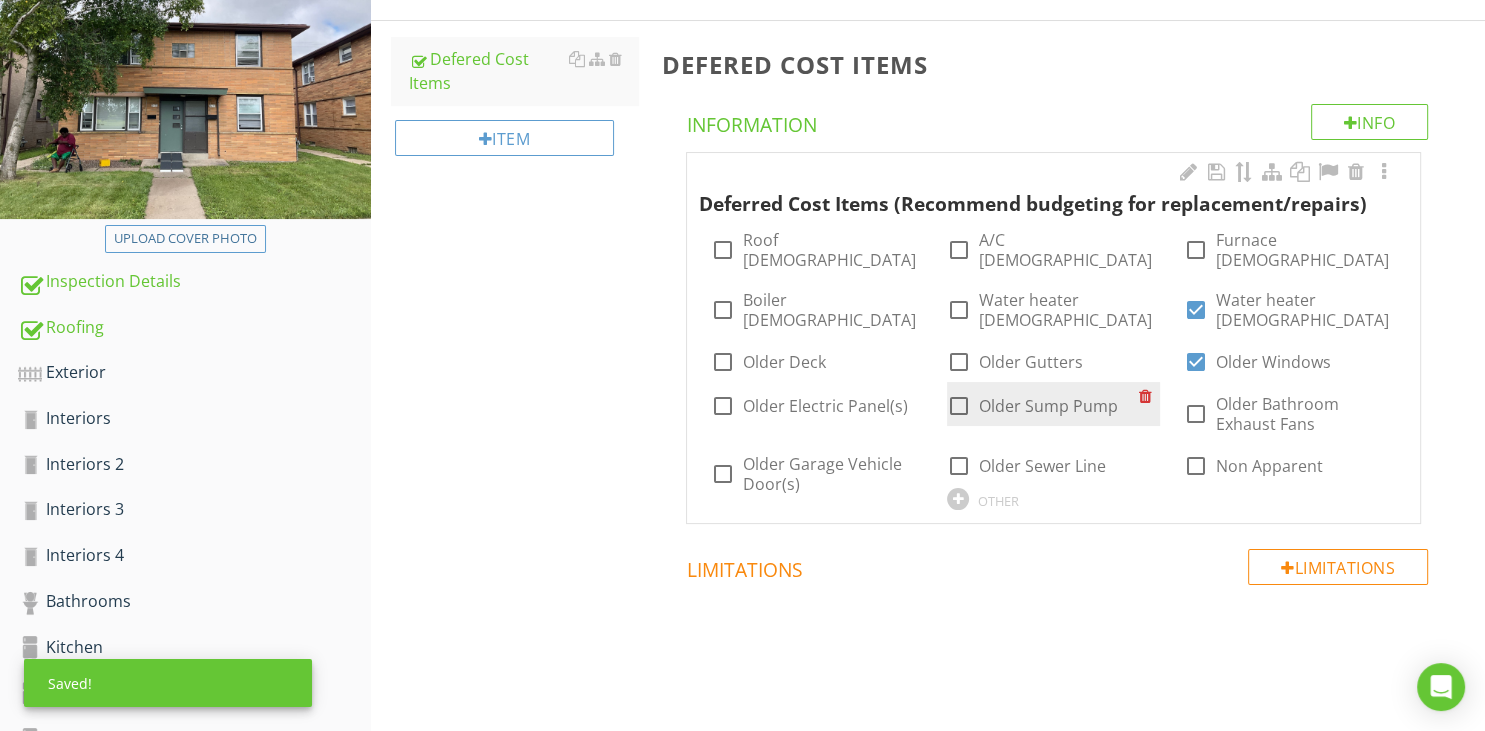 click at bounding box center [959, 406] 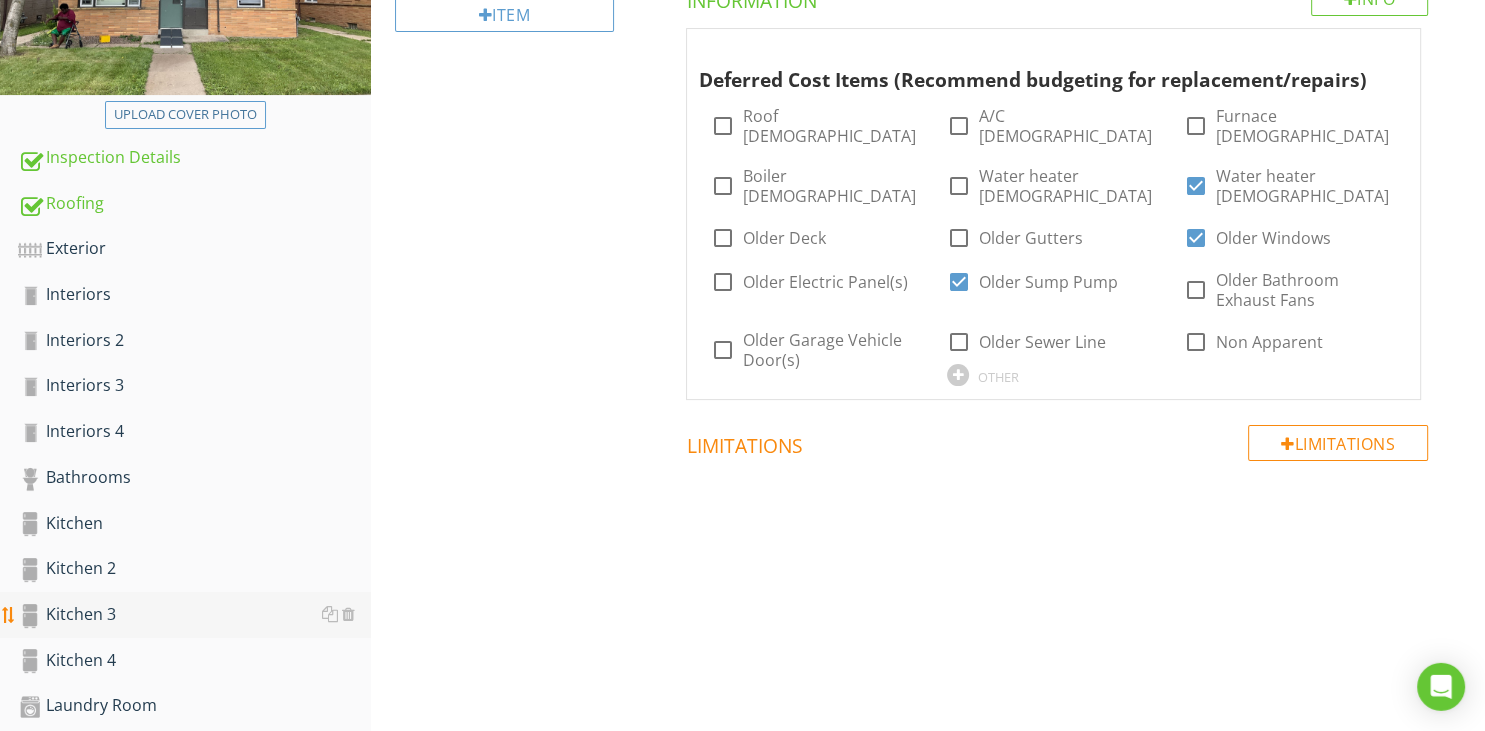 scroll, scrollTop: 260, scrollLeft: 0, axis: vertical 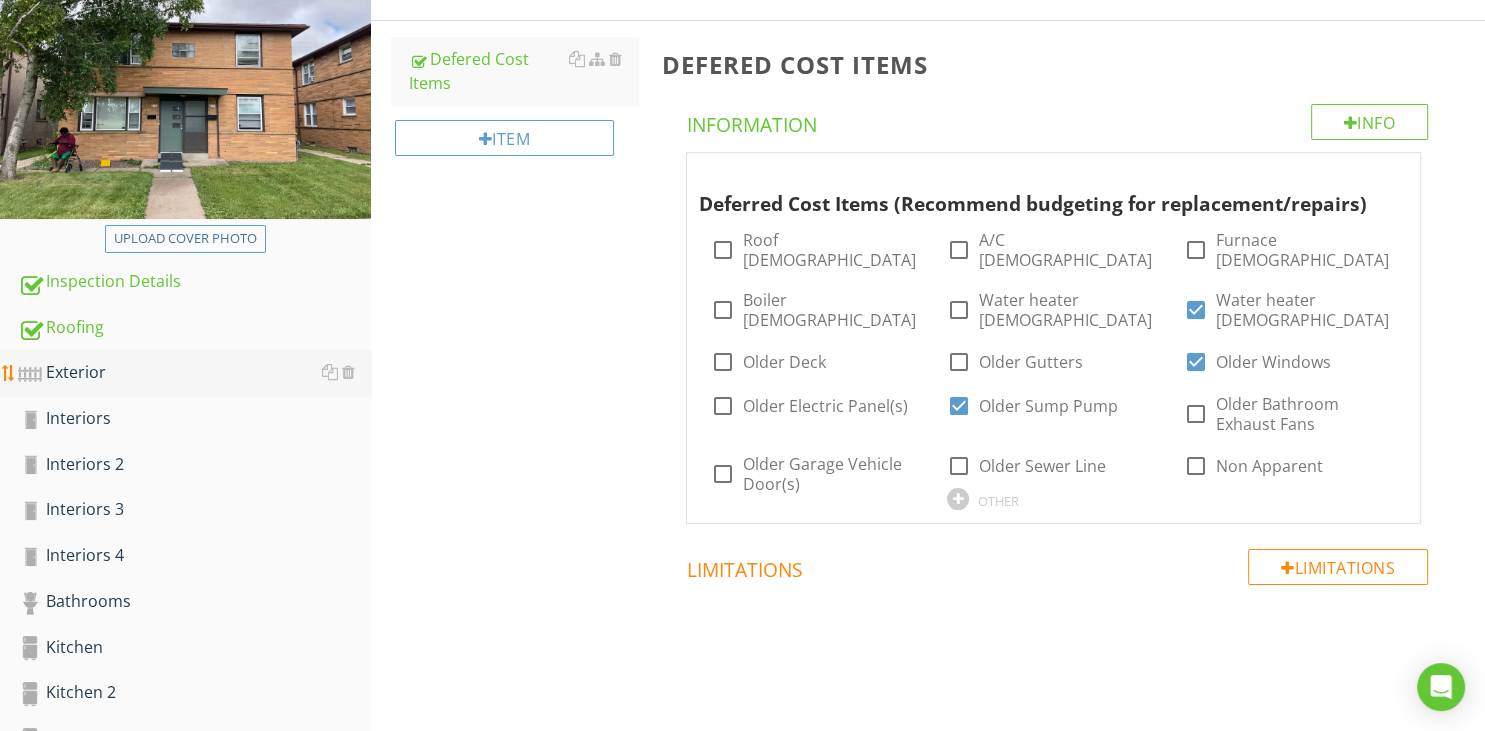 click on "Exterior" at bounding box center [194, 373] 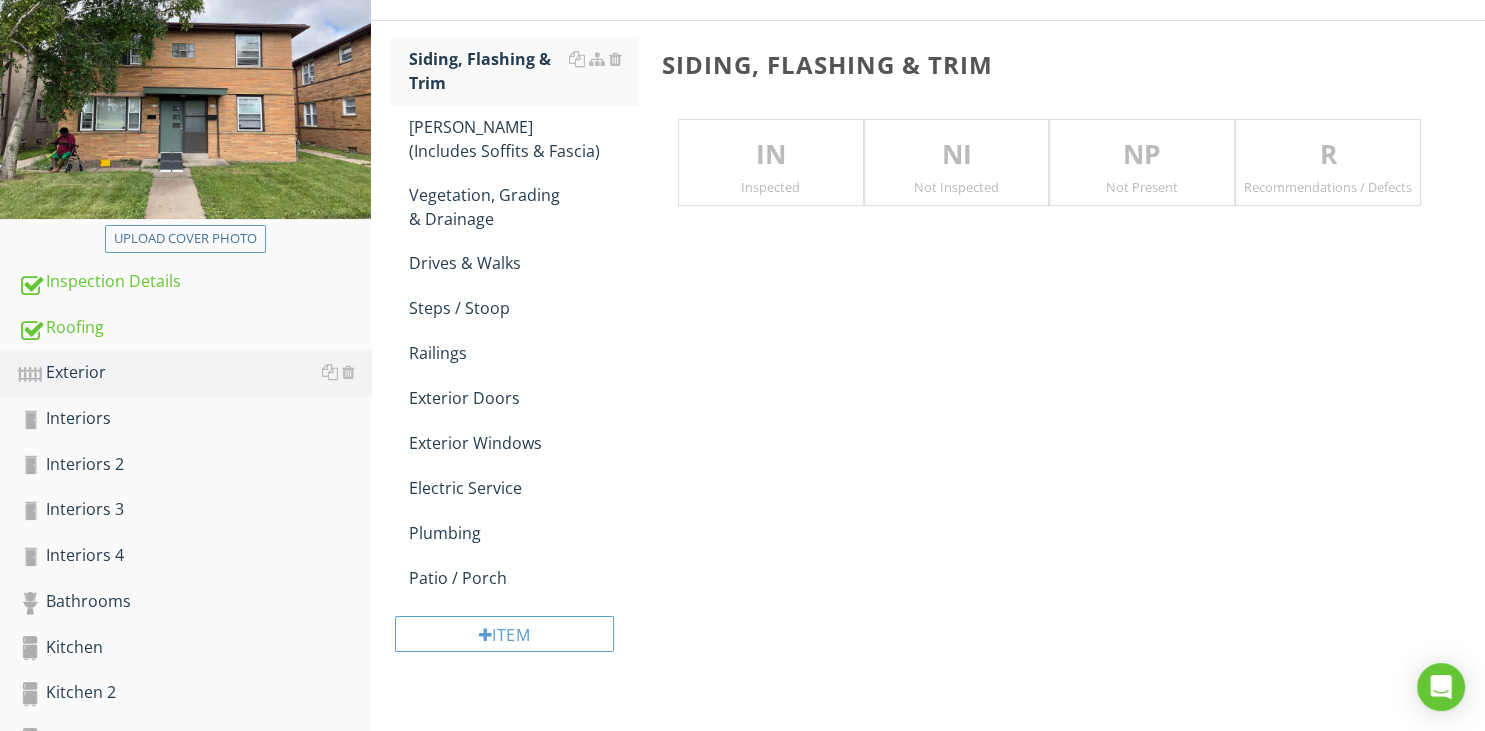 click on "IN   Inspected" at bounding box center [771, 163] 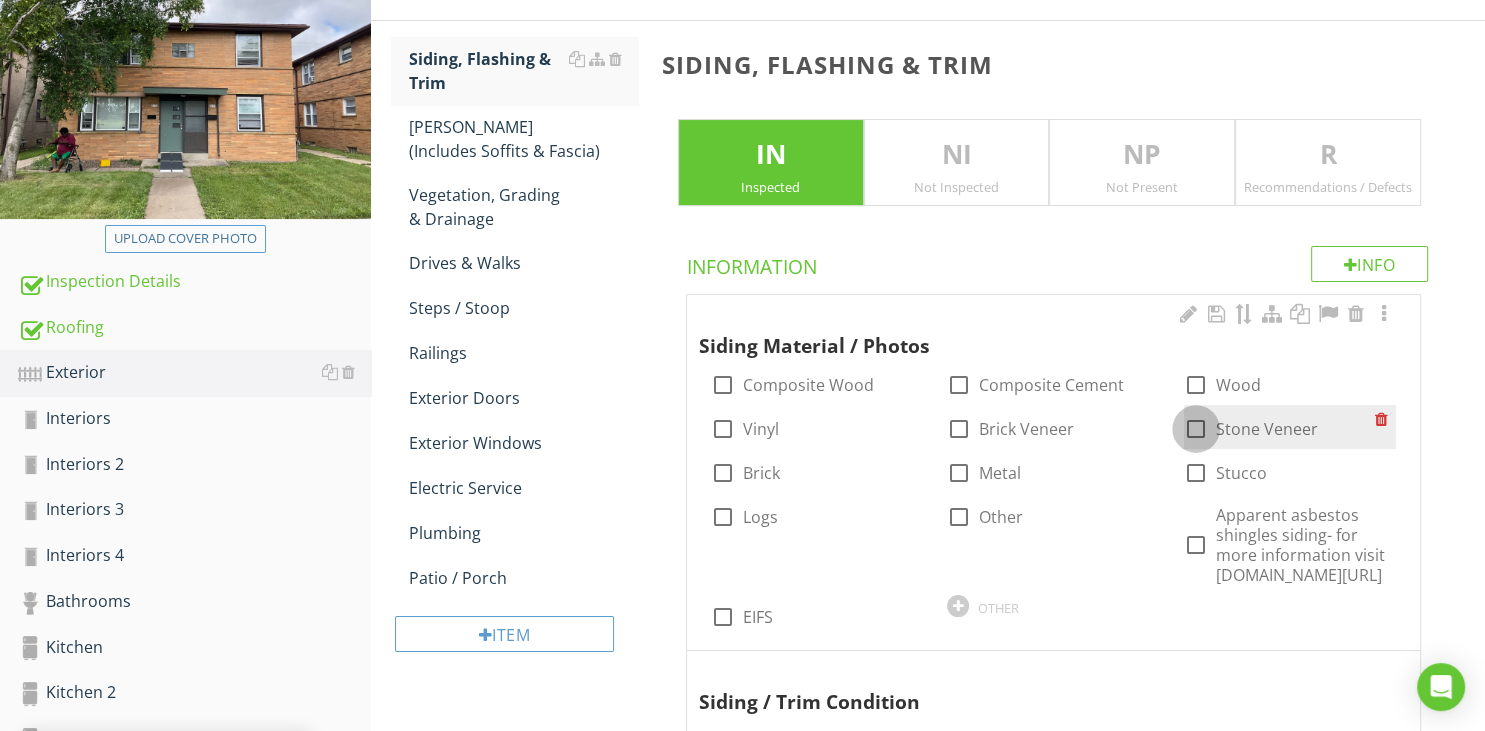 click at bounding box center (1196, 429) 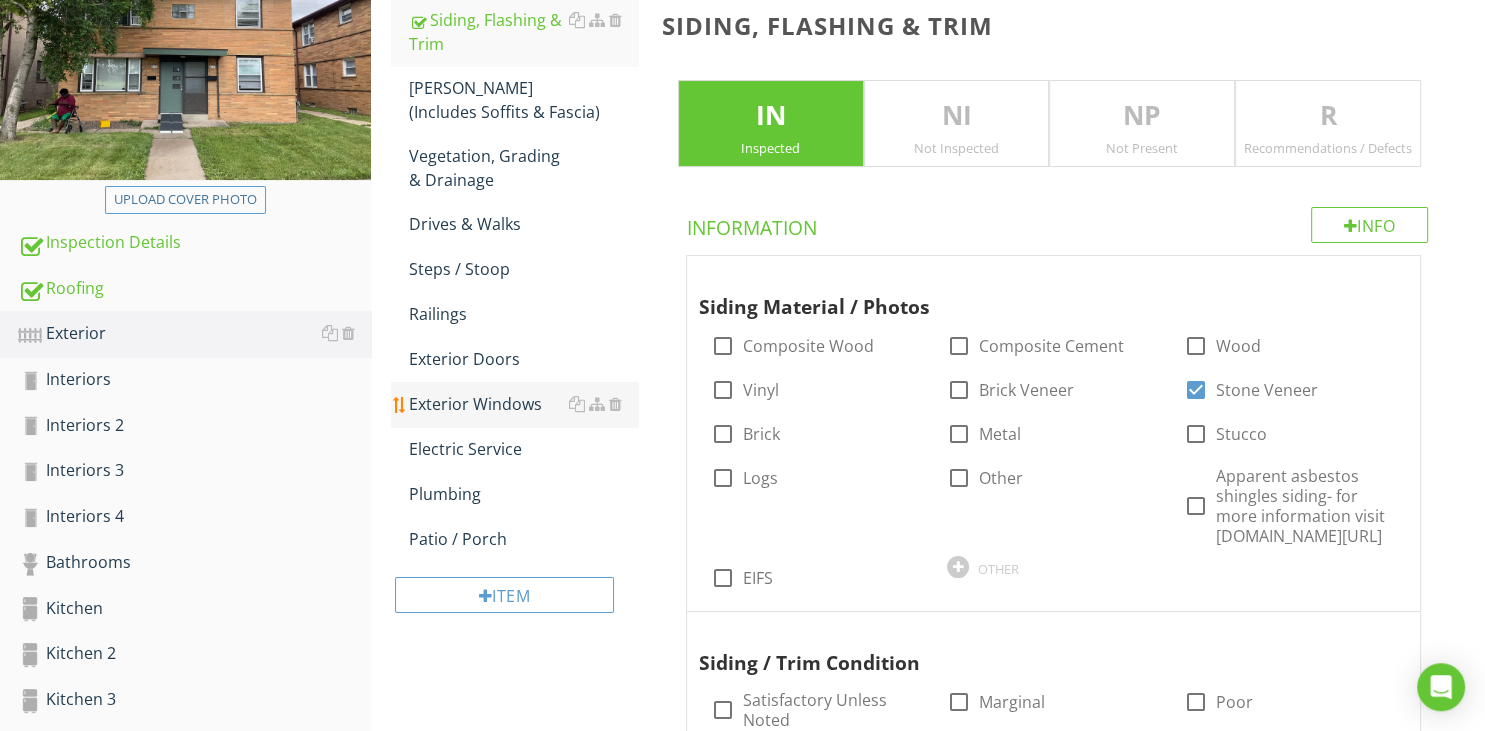 scroll, scrollTop: 260, scrollLeft: 0, axis: vertical 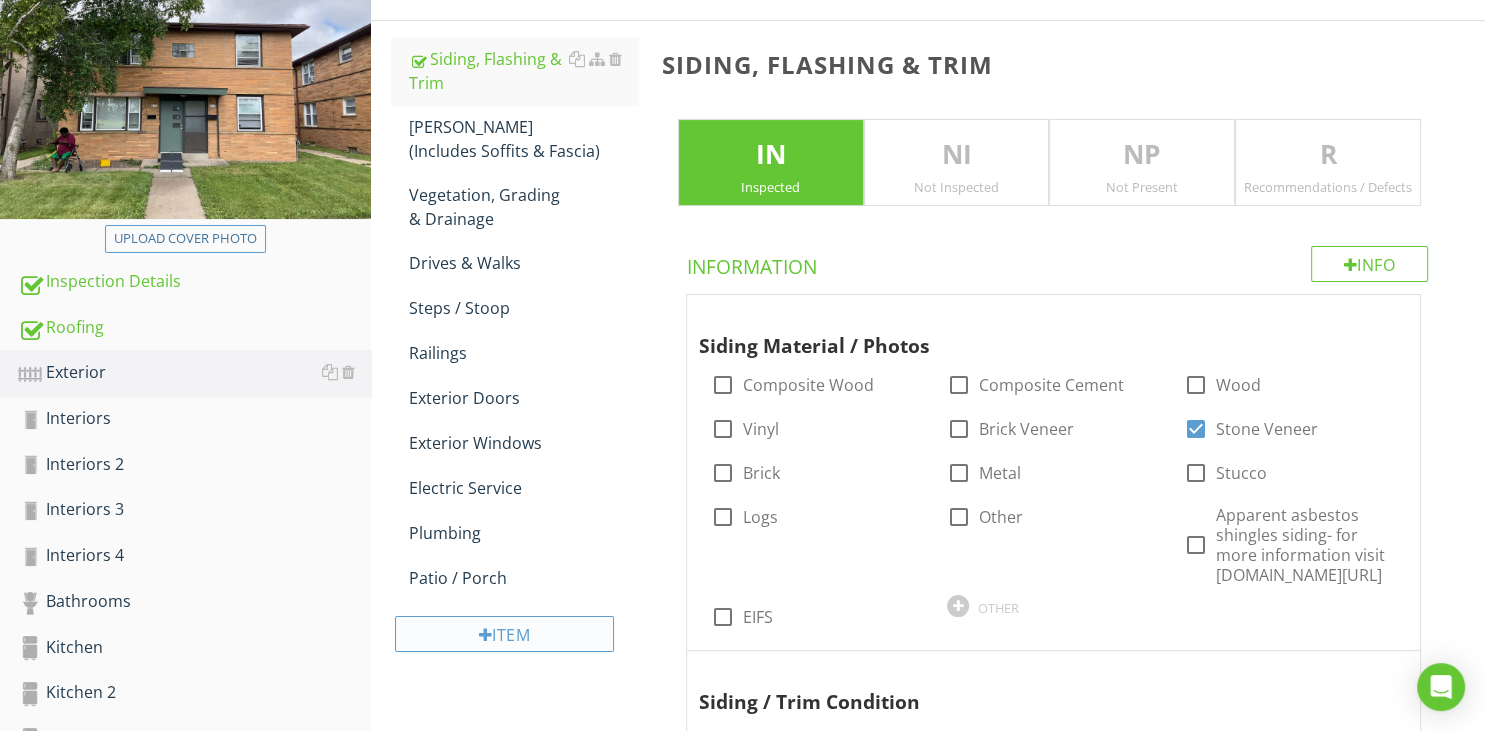 click on "Item" at bounding box center [504, 634] 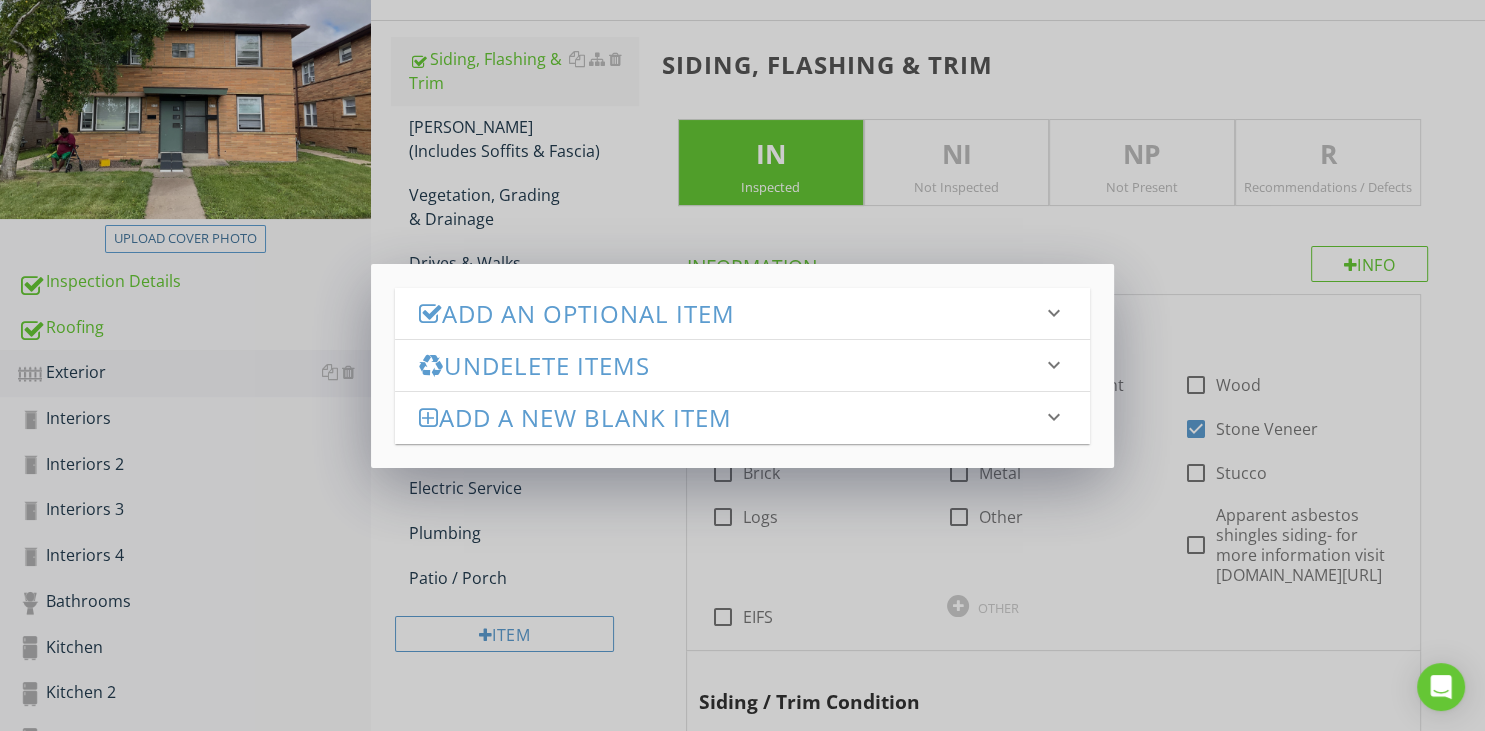 click on "Add an Optional Item" at bounding box center [730, 313] 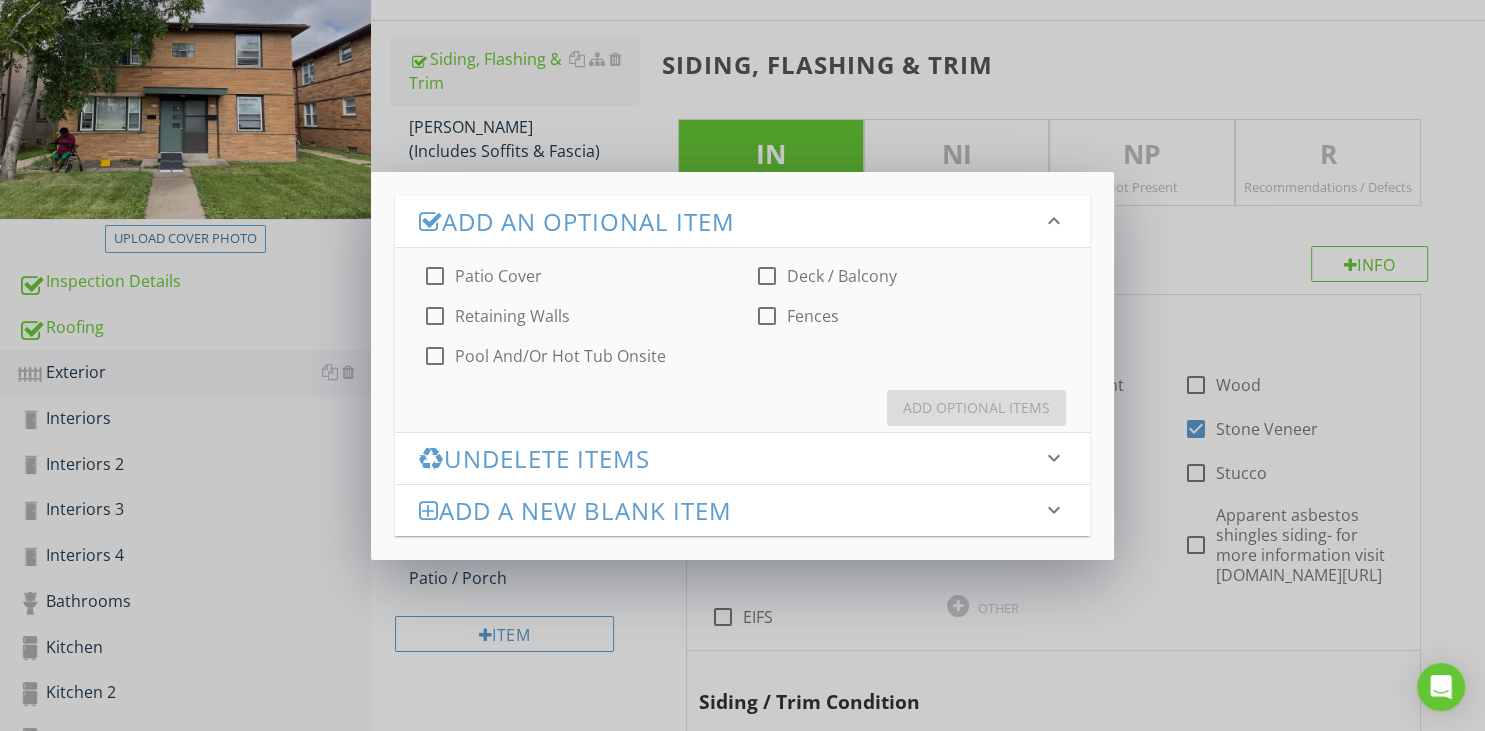 click on "keyboard_arrow_down" at bounding box center [1054, 221] 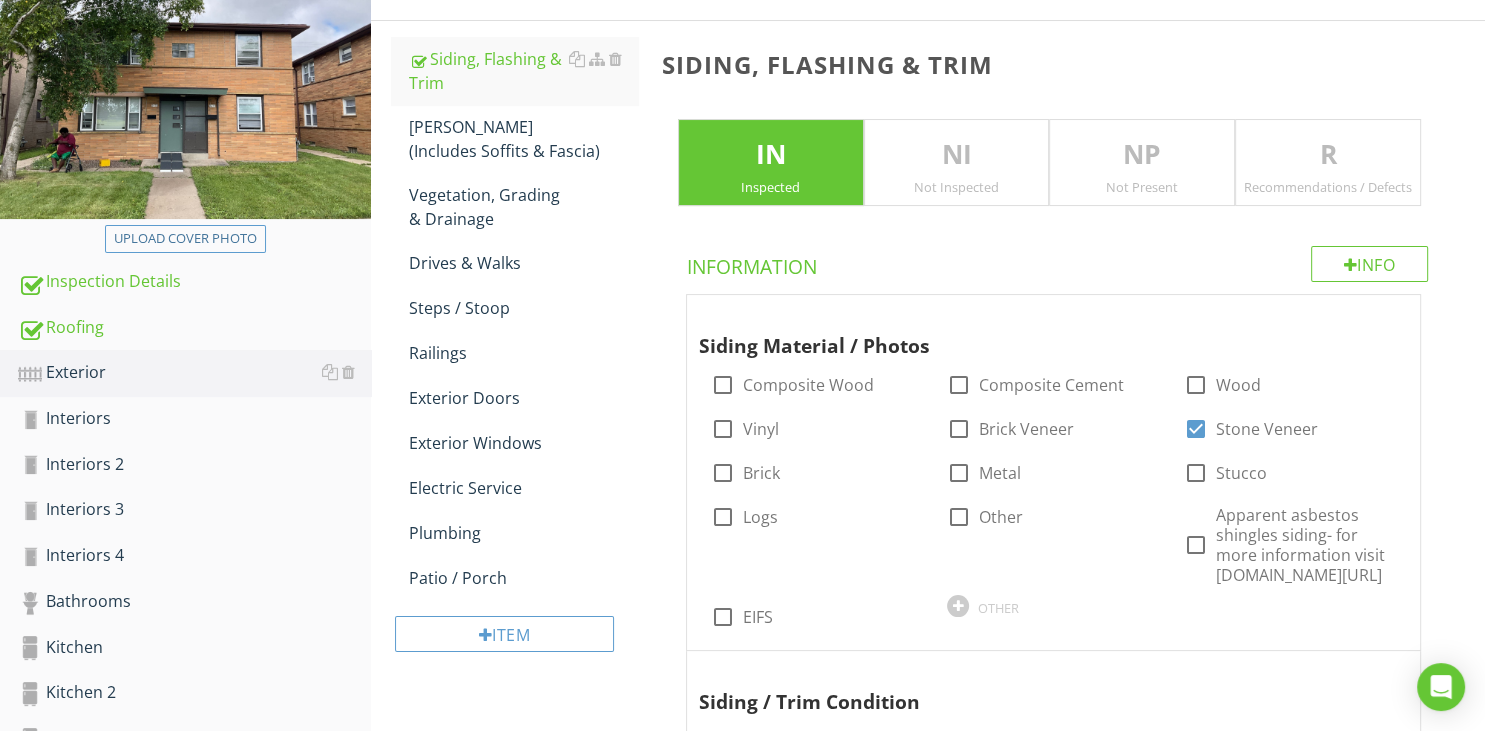 click at bounding box center (742, 365) 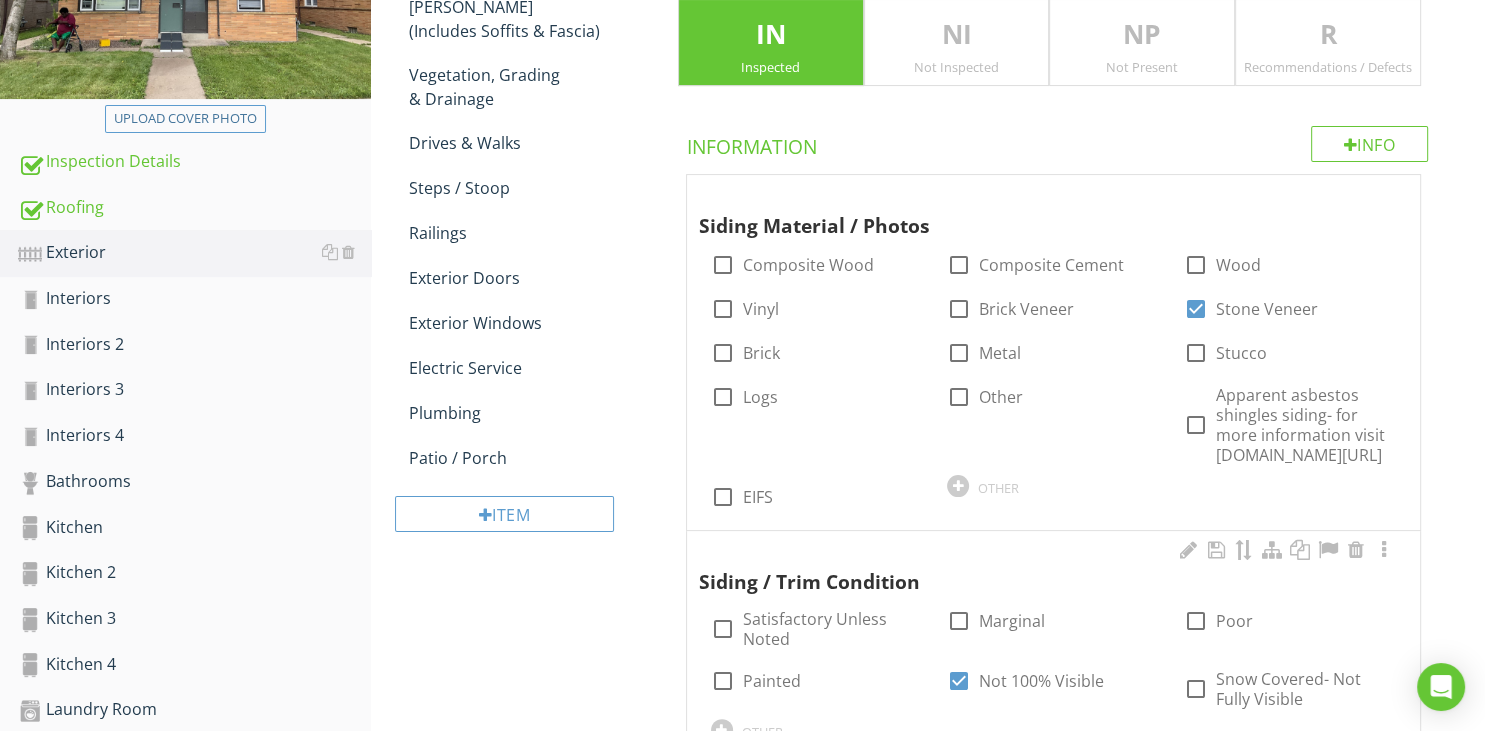 scroll, scrollTop: 577, scrollLeft: 0, axis: vertical 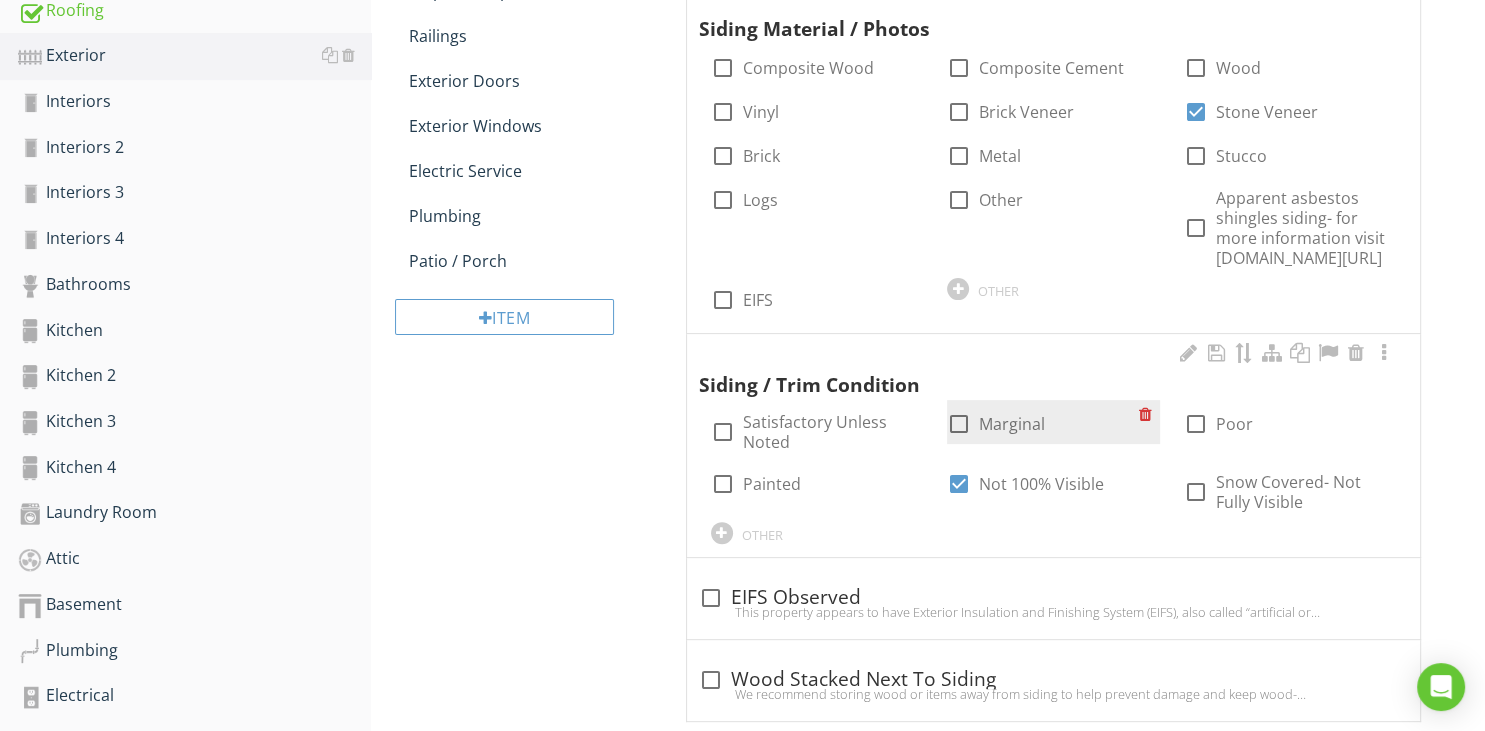click at bounding box center (959, 424) 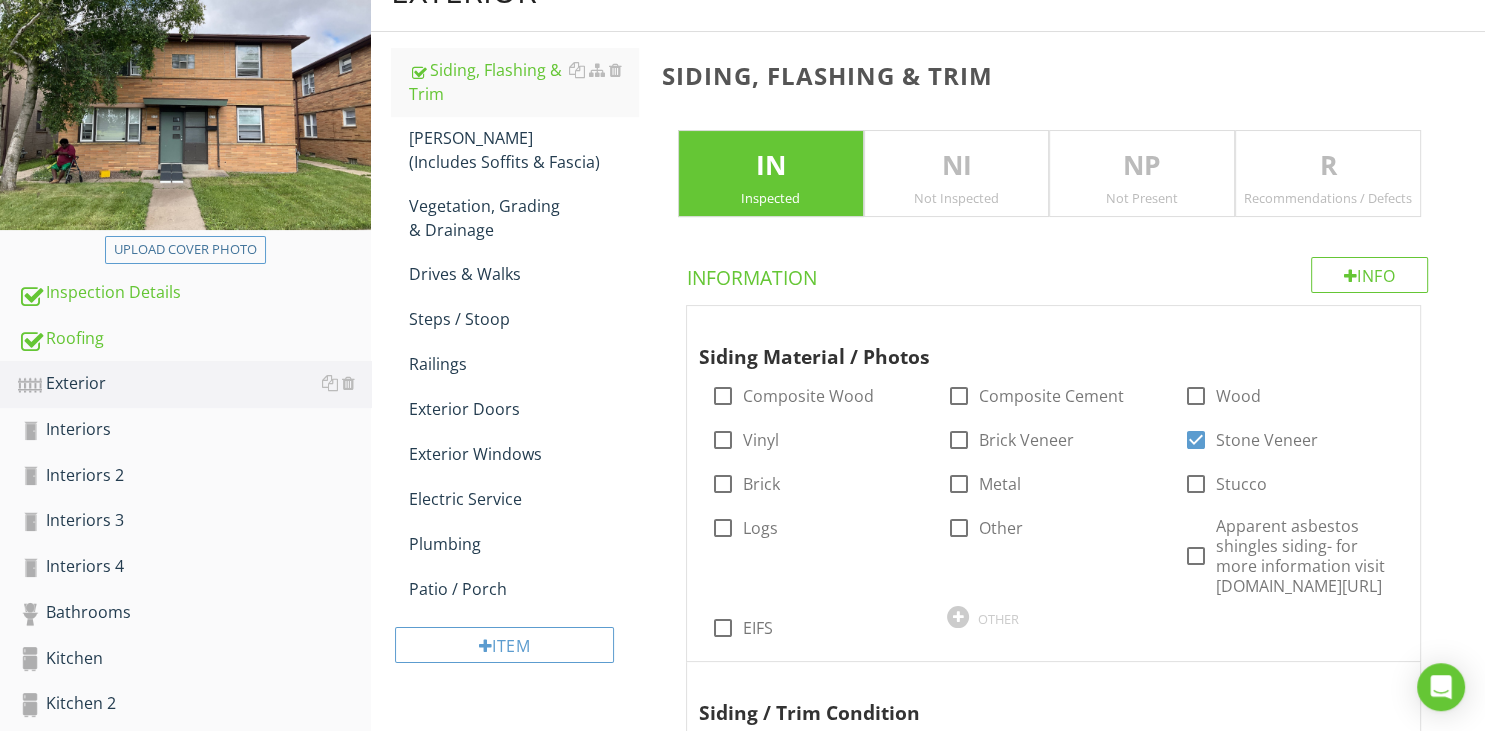 scroll, scrollTop: 260, scrollLeft: 0, axis: vertical 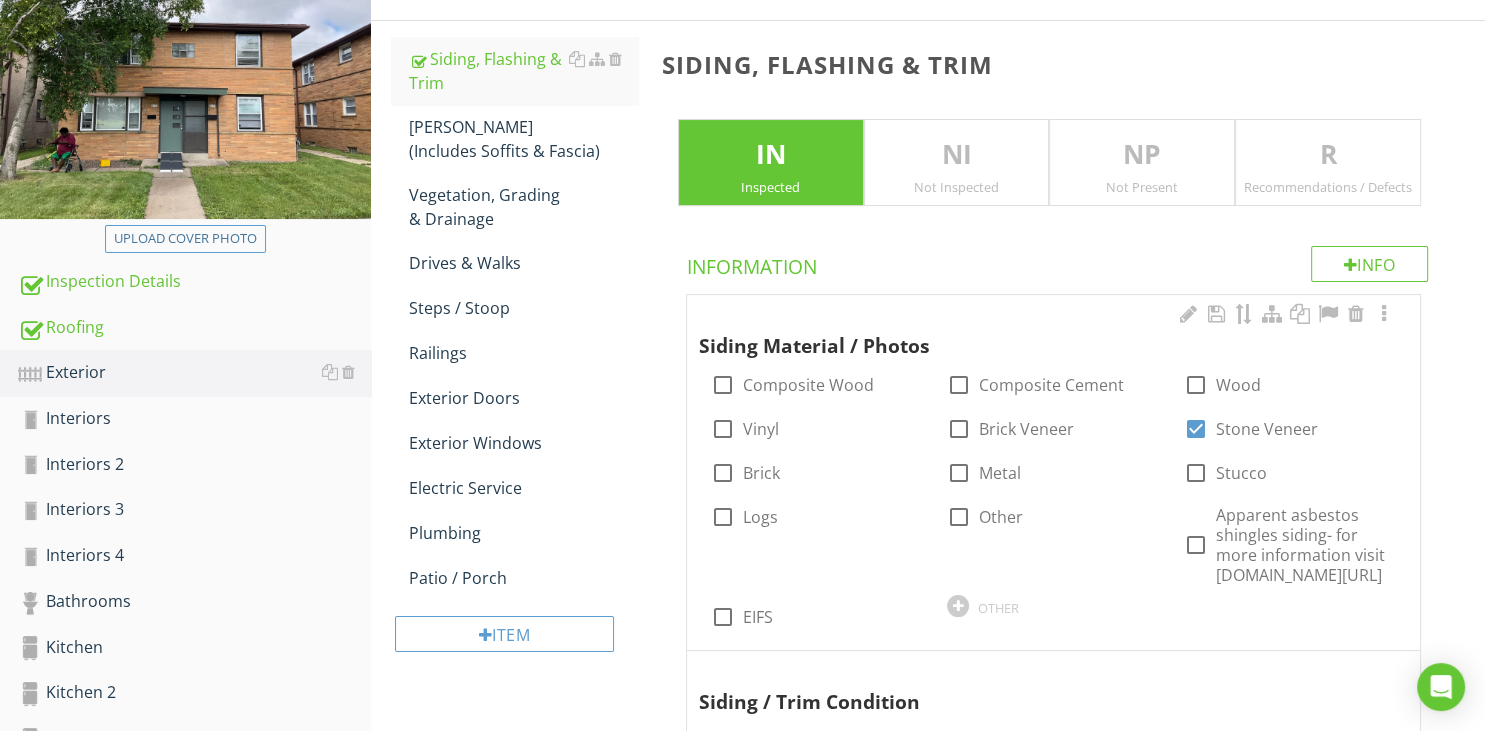 click on "R" at bounding box center [1328, 155] 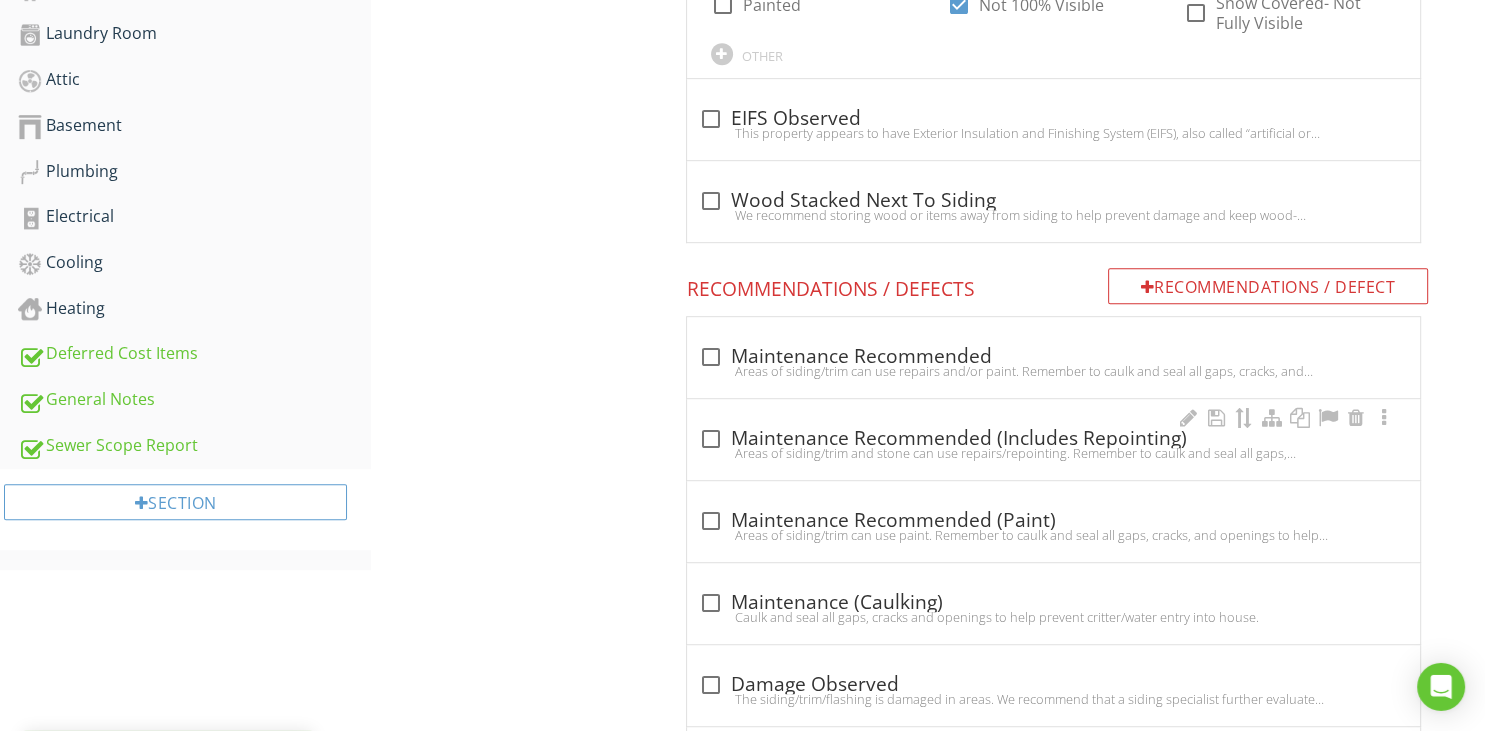 scroll, scrollTop: 1211, scrollLeft: 0, axis: vertical 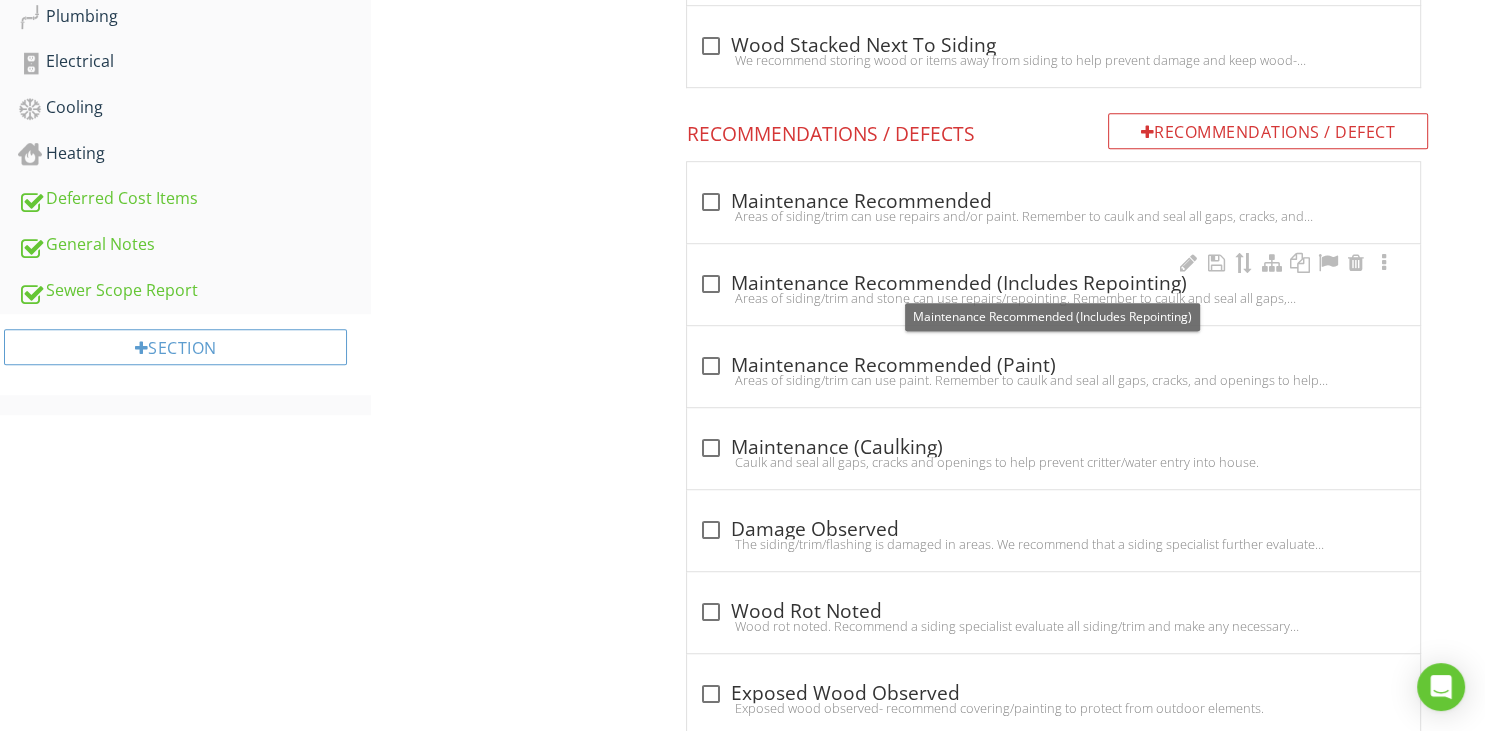 click at bounding box center (711, 284) 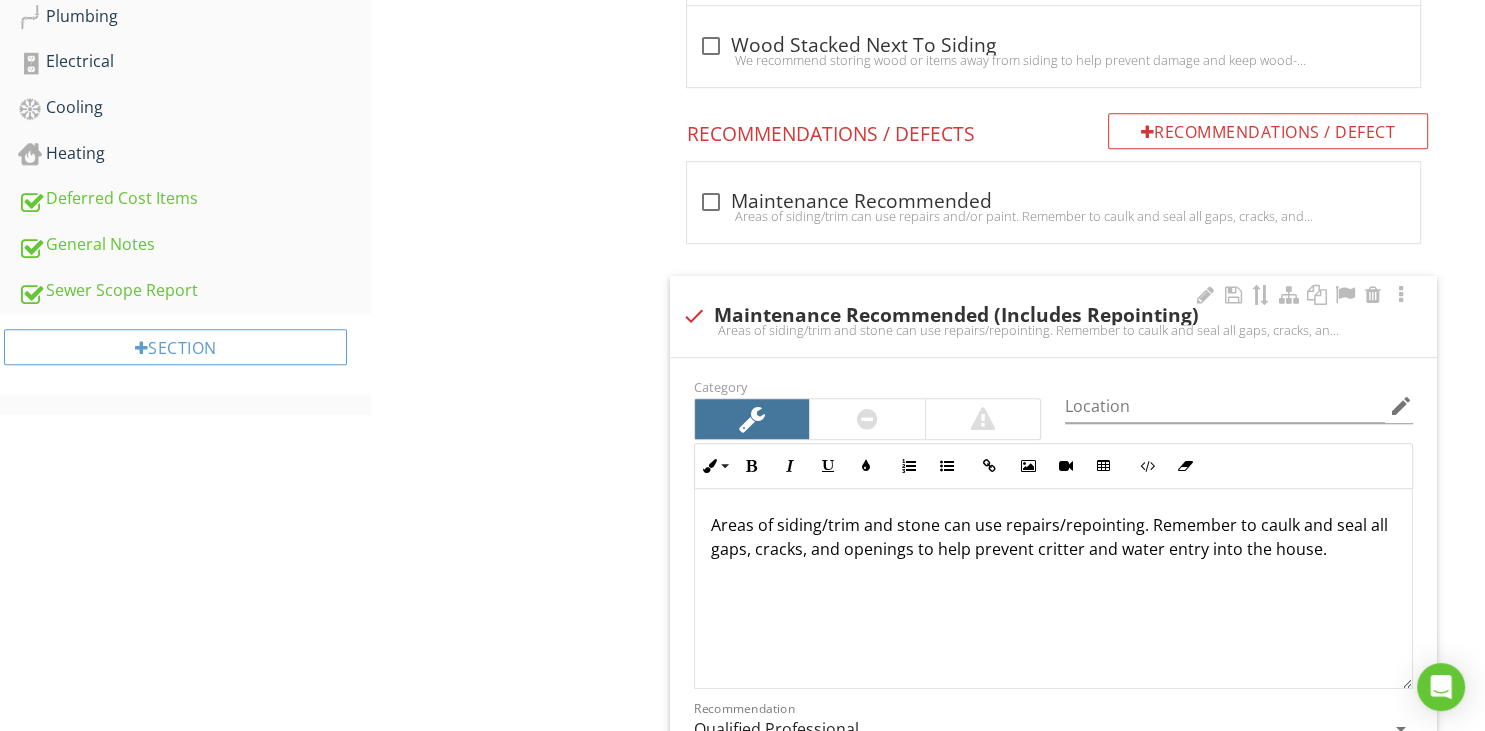 click on "Areas of siding/trim and stone can use repairs/repointing. Remember to caulk and seal all gaps, cracks, and openings to help prevent critter and water entry into the house." at bounding box center (1049, 537) 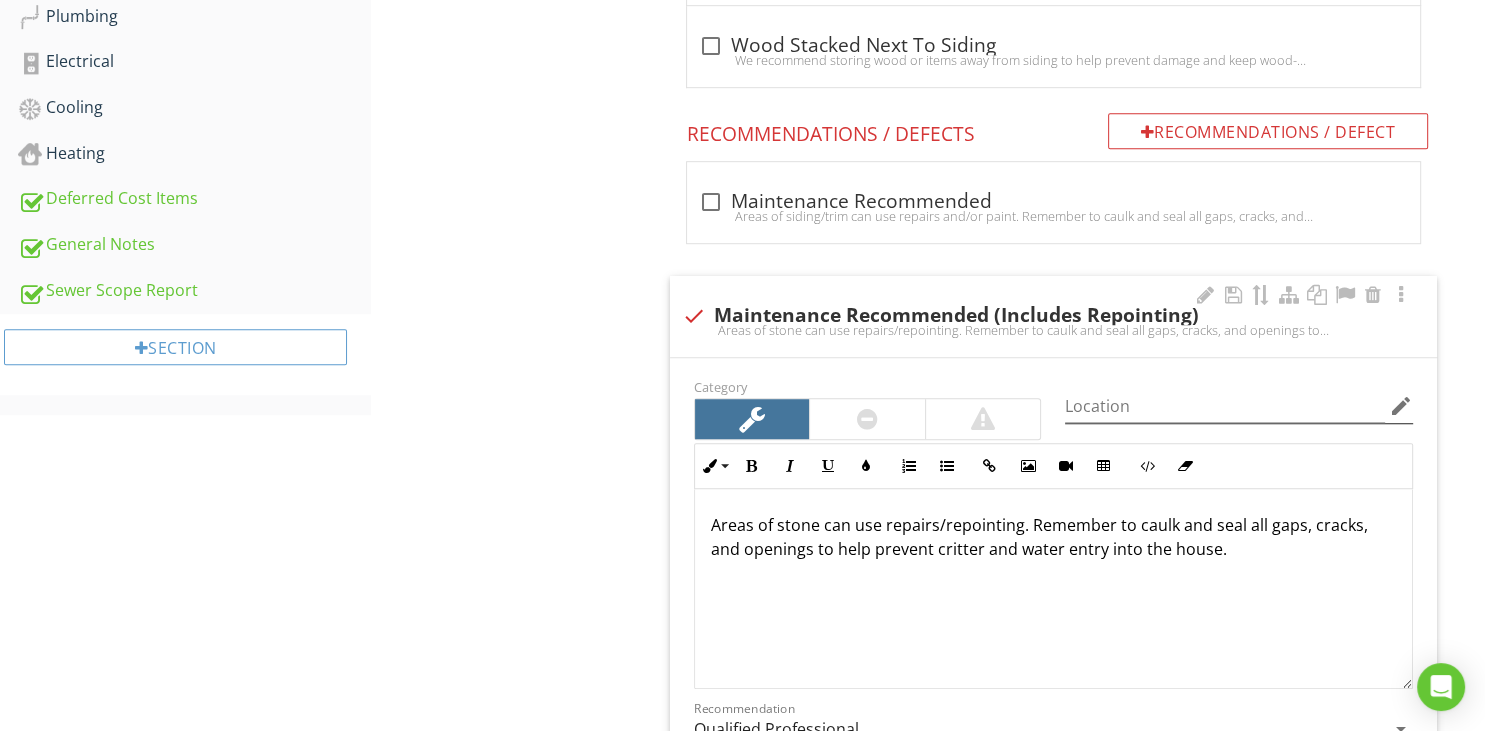 click on "edit" at bounding box center [1401, 406] 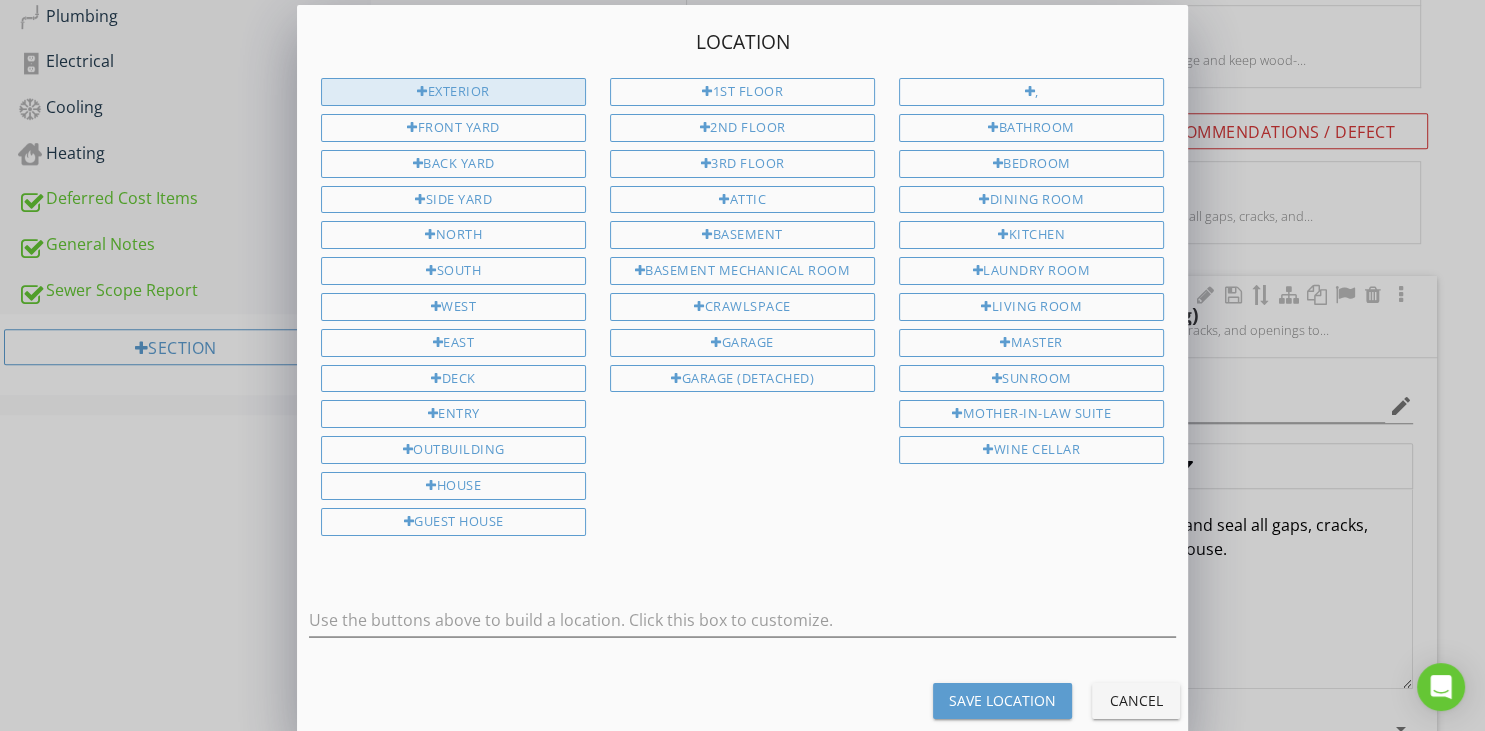 click on "Exterior" at bounding box center [453, 92] 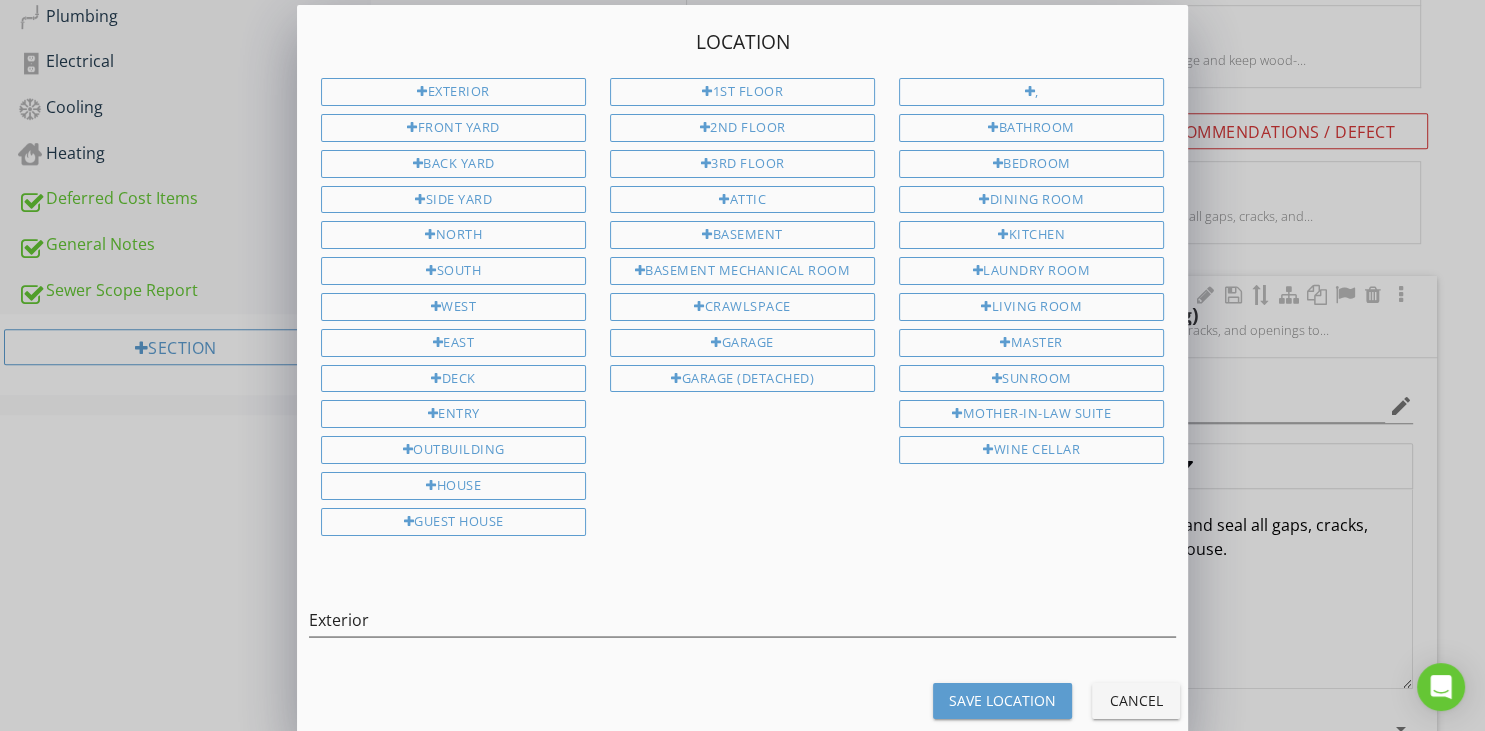 click on "Save Location" at bounding box center [1002, 700] 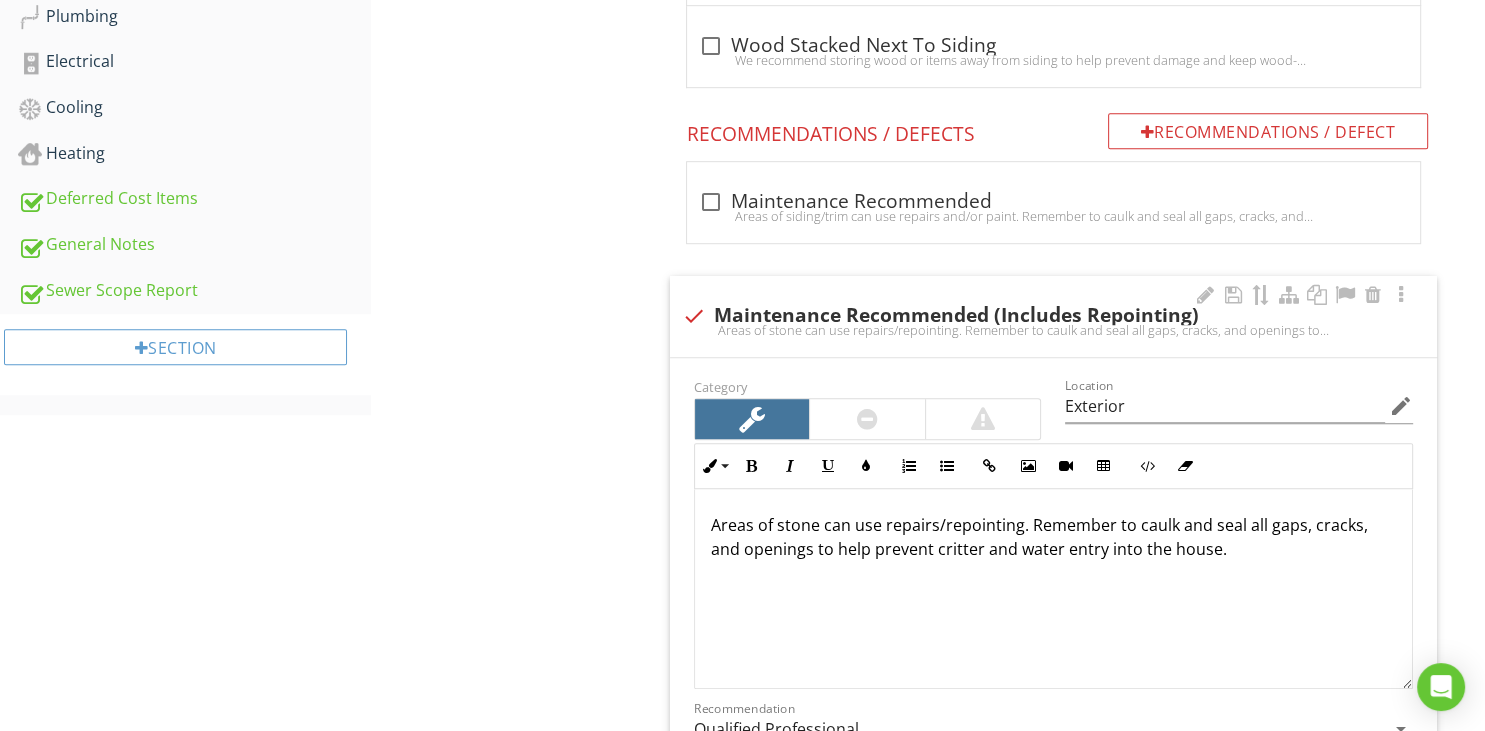 scroll, scrollTop: 1, scrollLeft: 0, axis: vertical 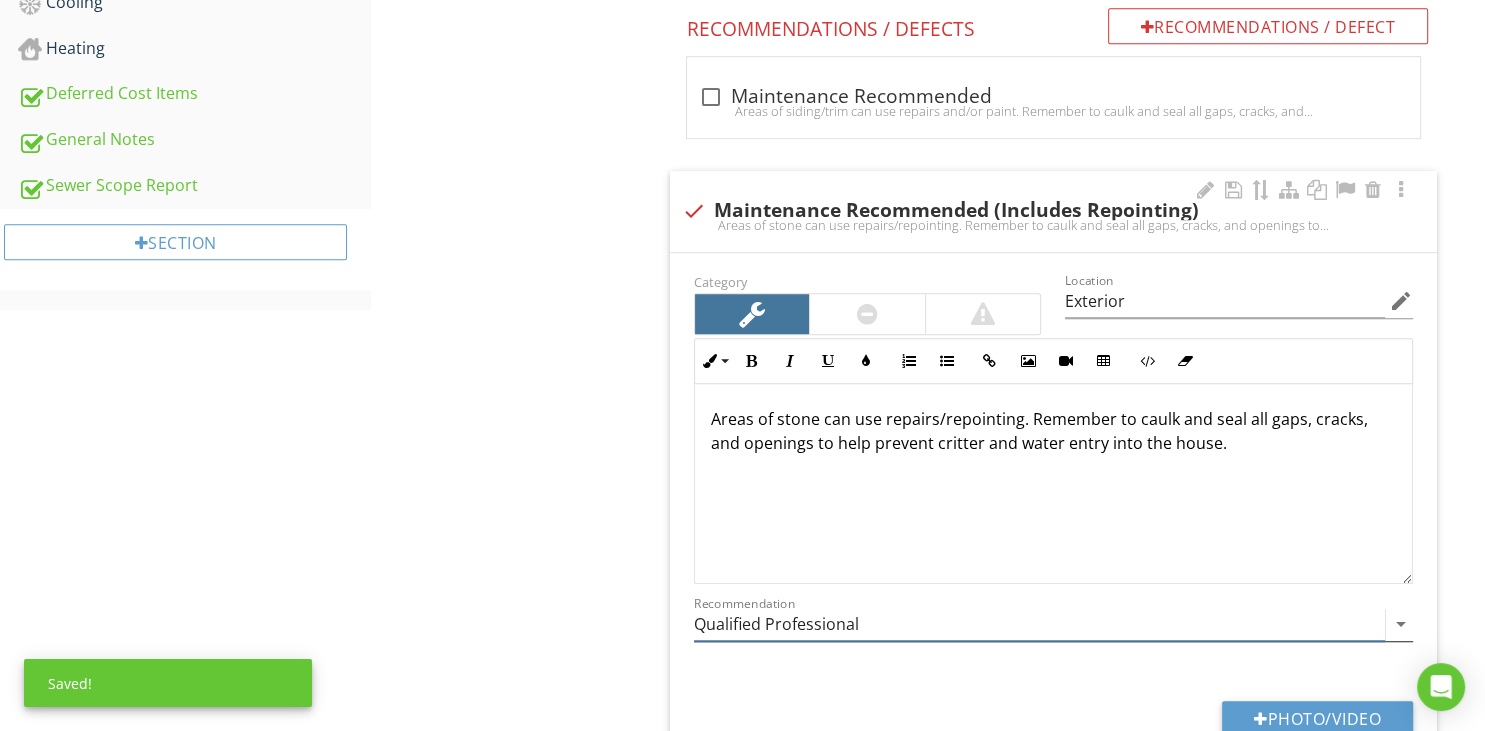 drag, startPoint x: 1154, startPoint y: 630, endPoint x: 1114, endPoint y: 623, distance: 40.60788 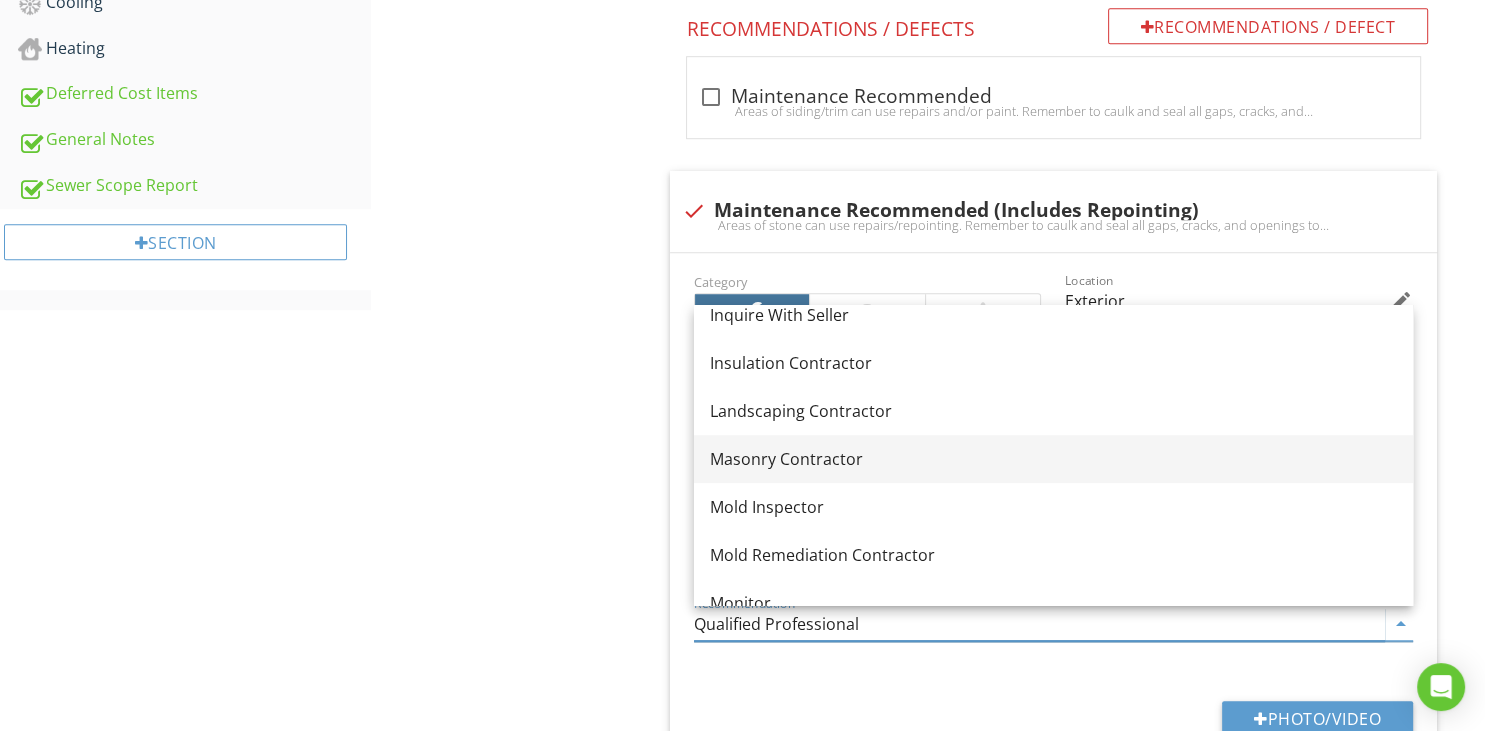 scroll, scrollTop: 1296, scrollLeft: 0, axis: vertical 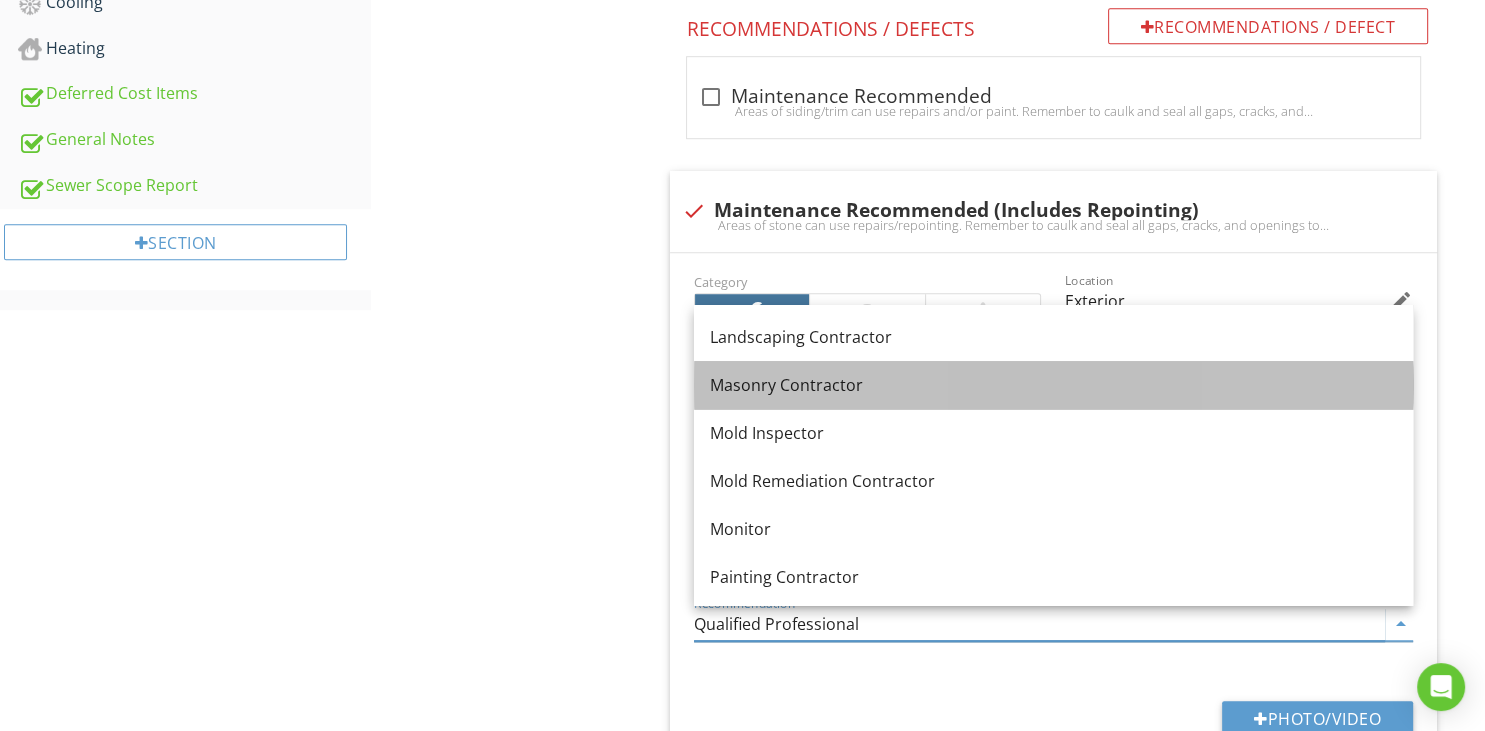 click on "Masonry Contractor" at bounding box center (1053, 385) 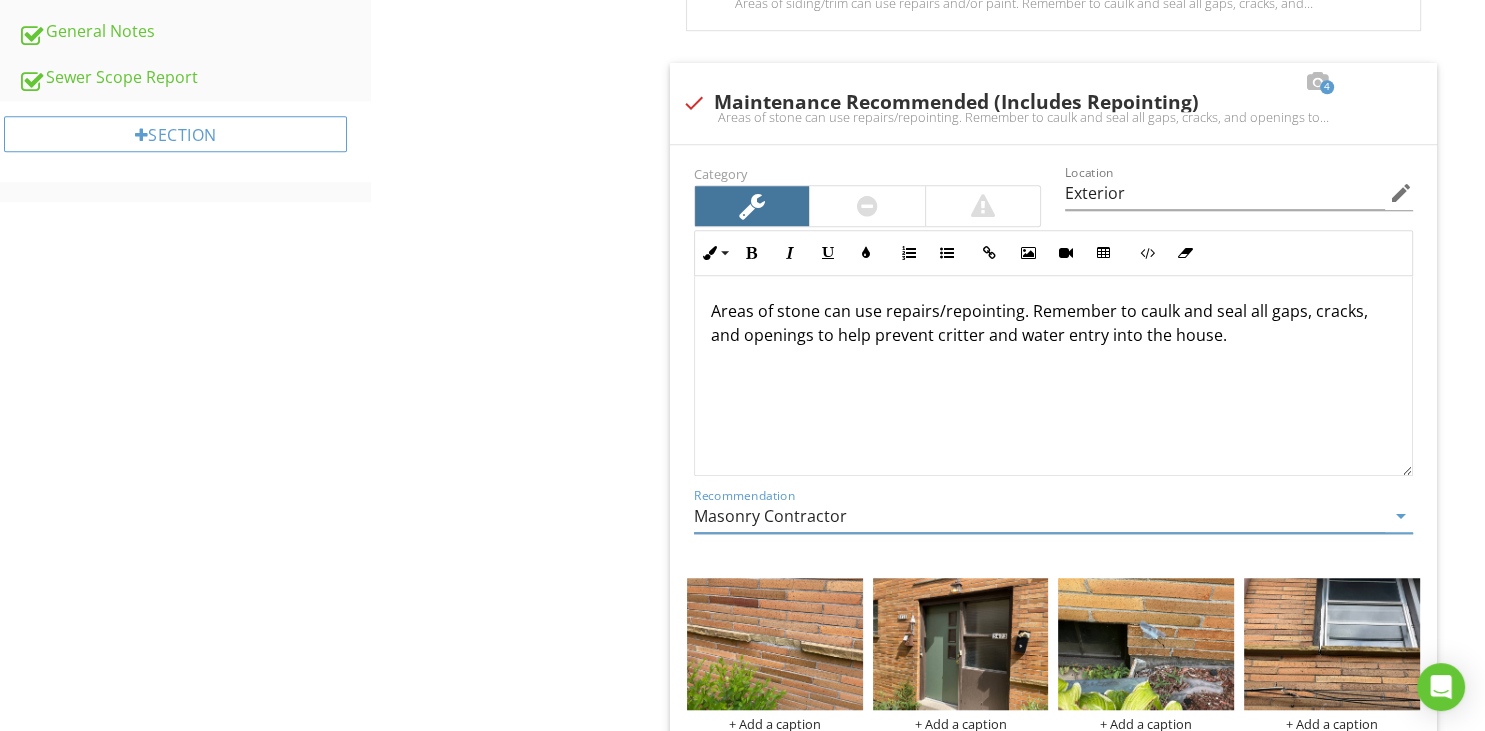 scroll, scrollTop: 1846, scrollLeft: 0, axis: vertical 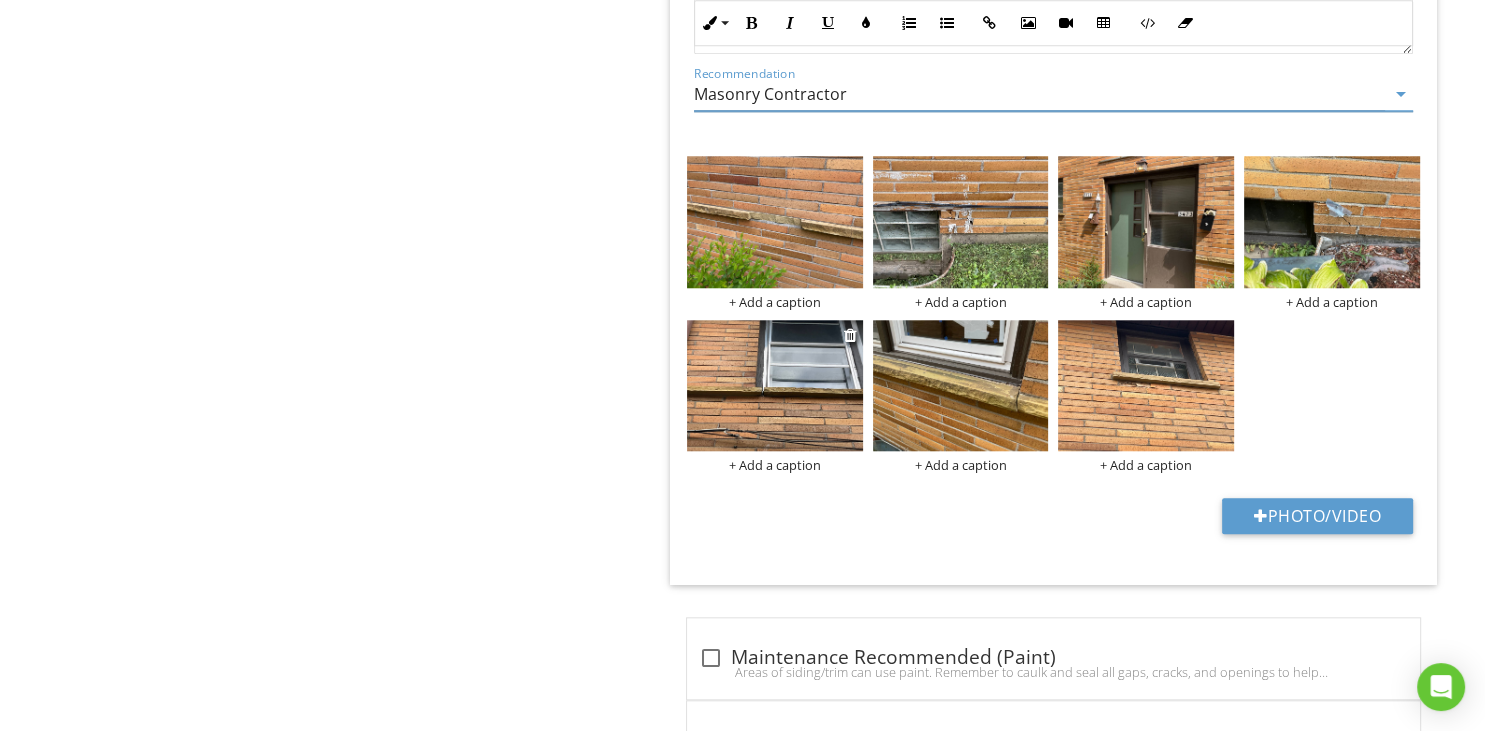 click at bounding box center (775, 386) 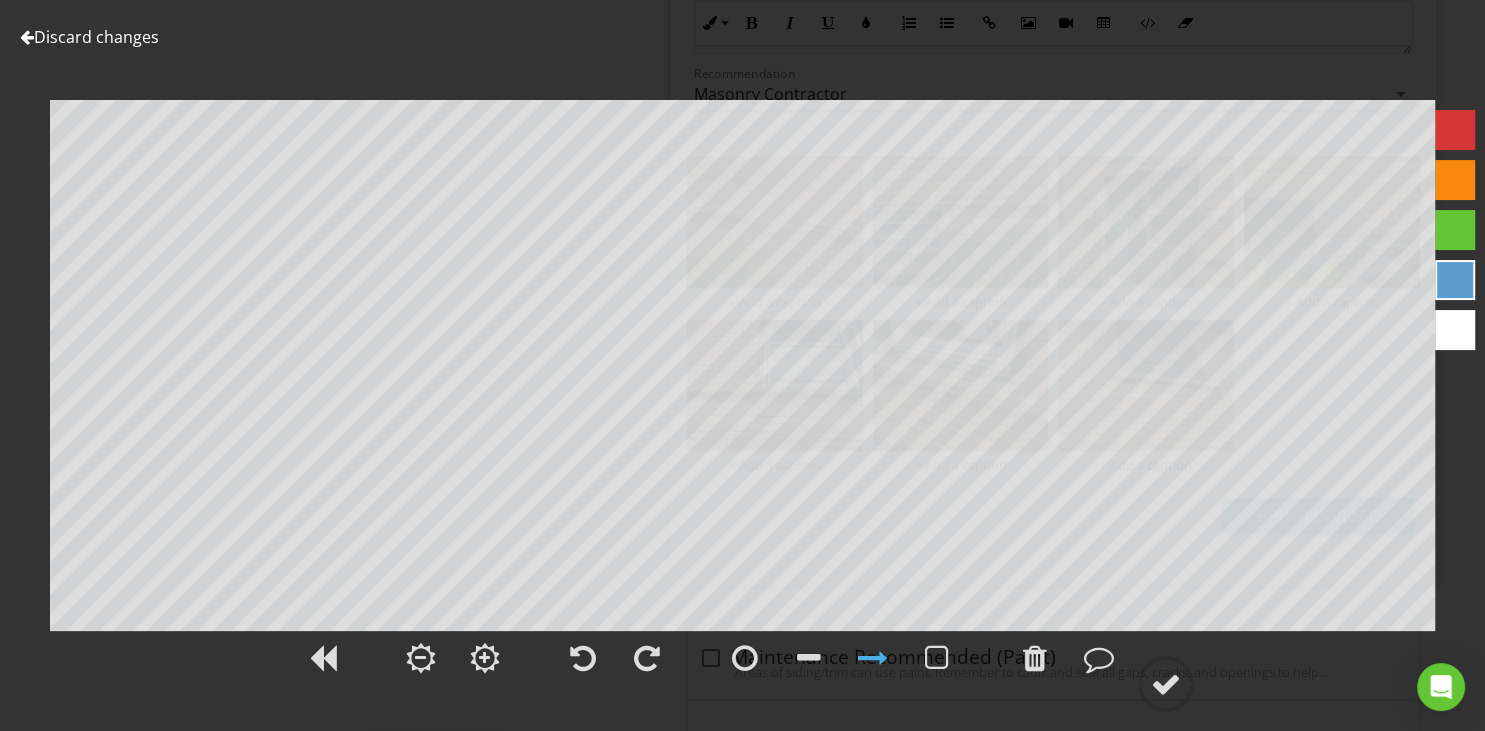 click at bounding box center [27, 37] 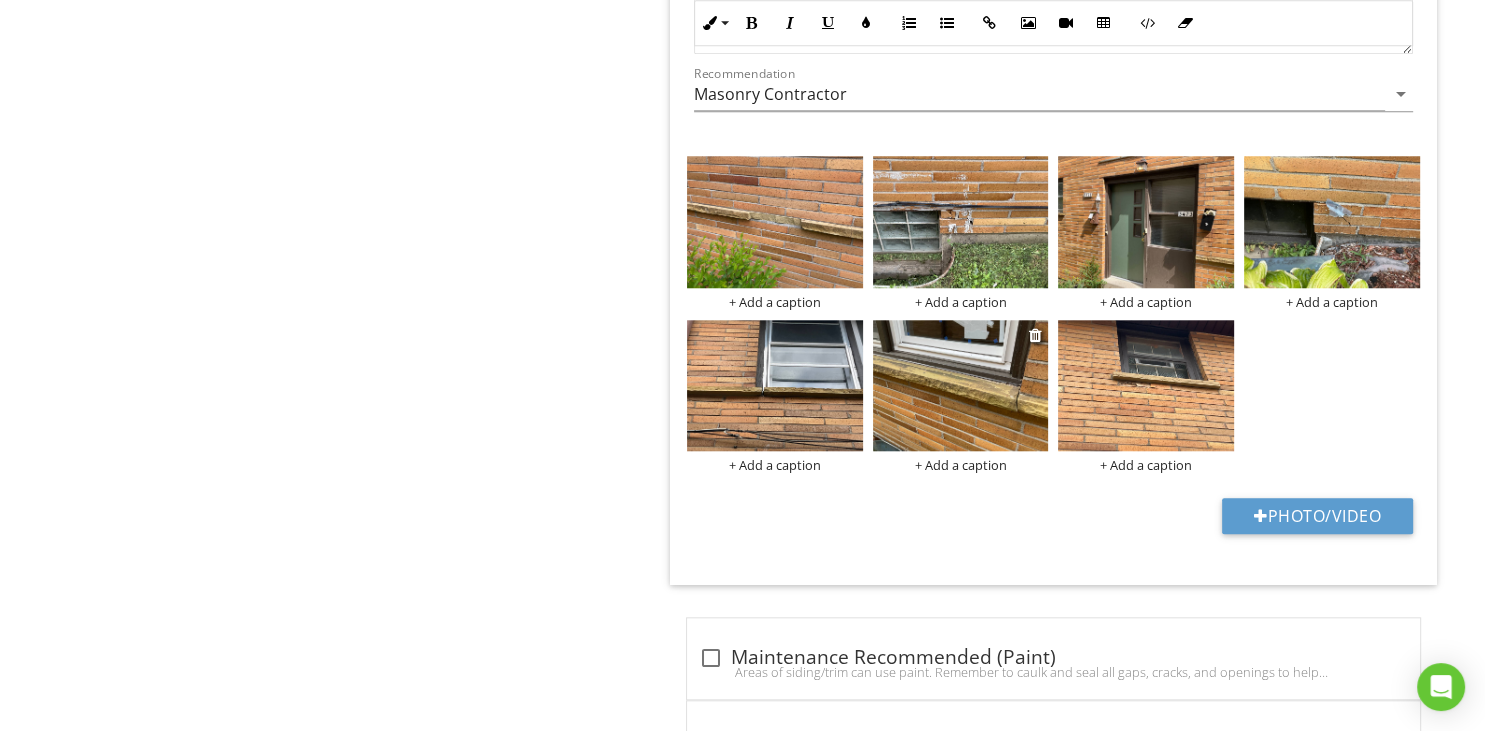 click at bounding box center [961, 386] 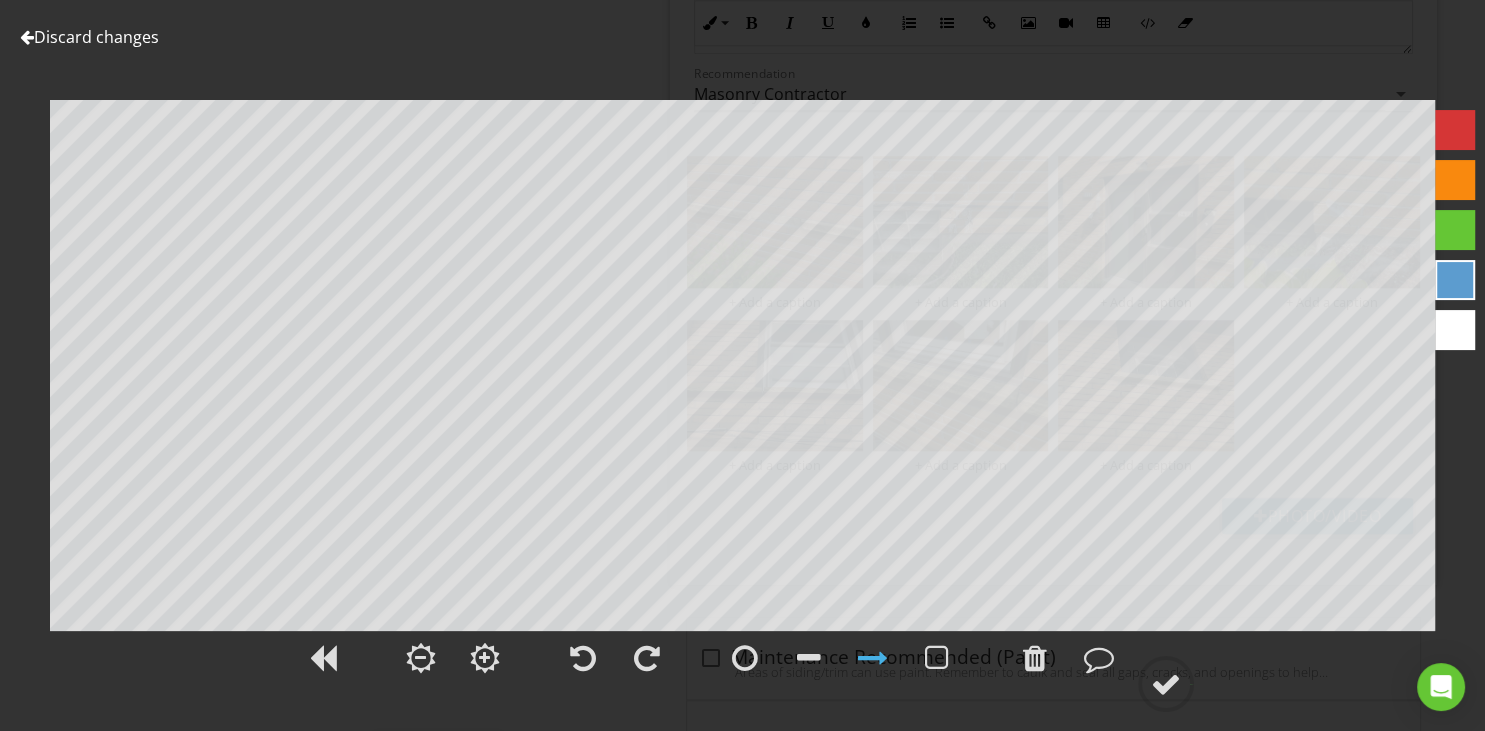 click at bounding box center (27, 37) 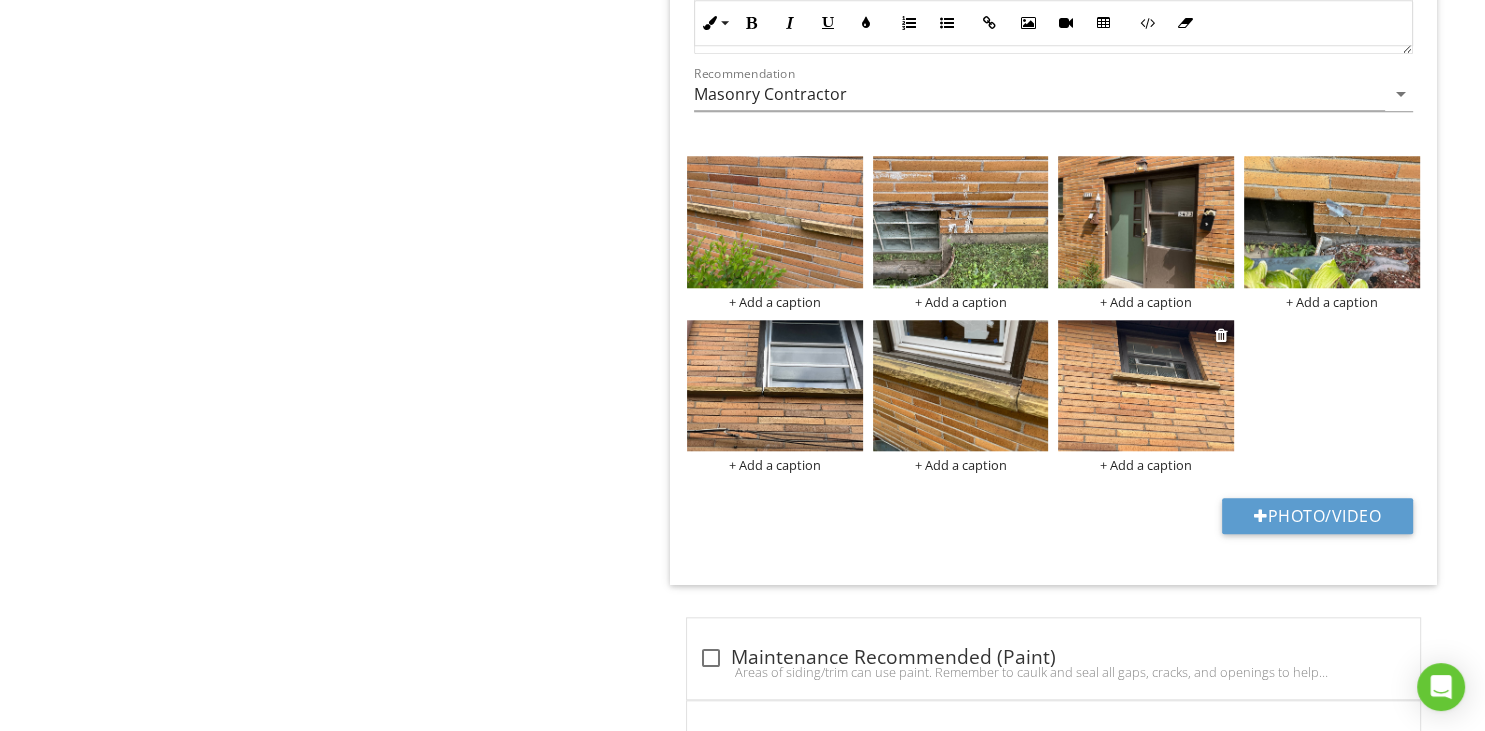 click at bounding box center [1146, 386] 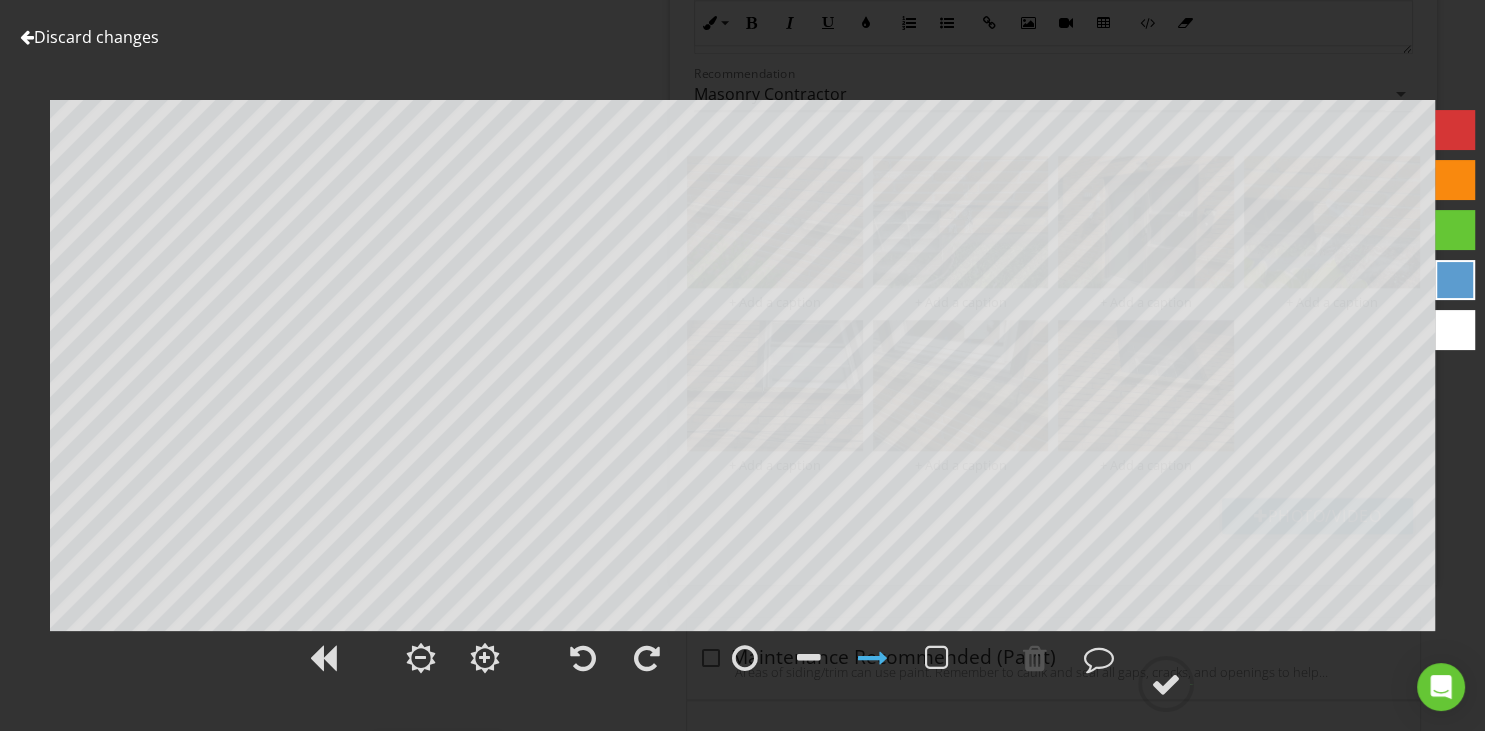 click at bounding box center [27, 37] 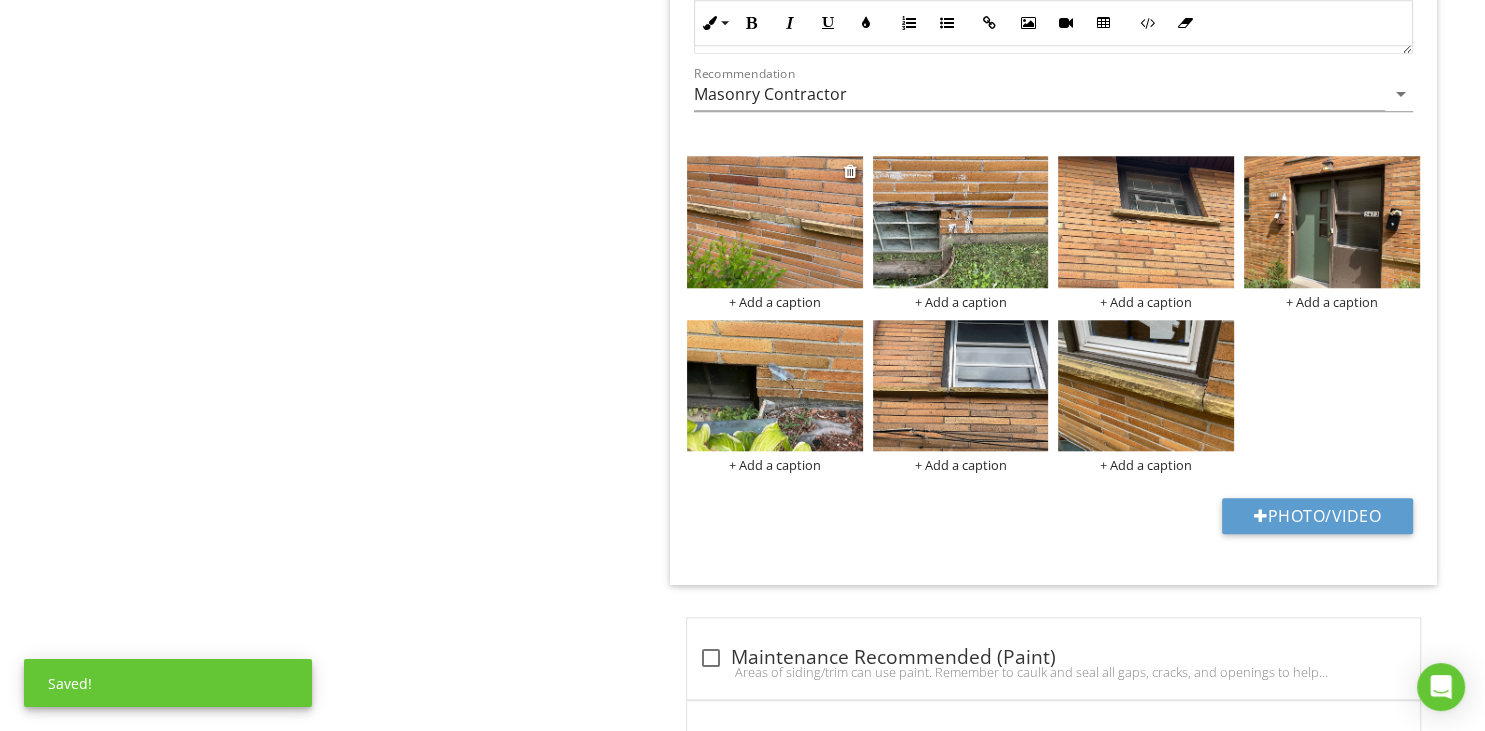 click at bounding box center [775, 222] 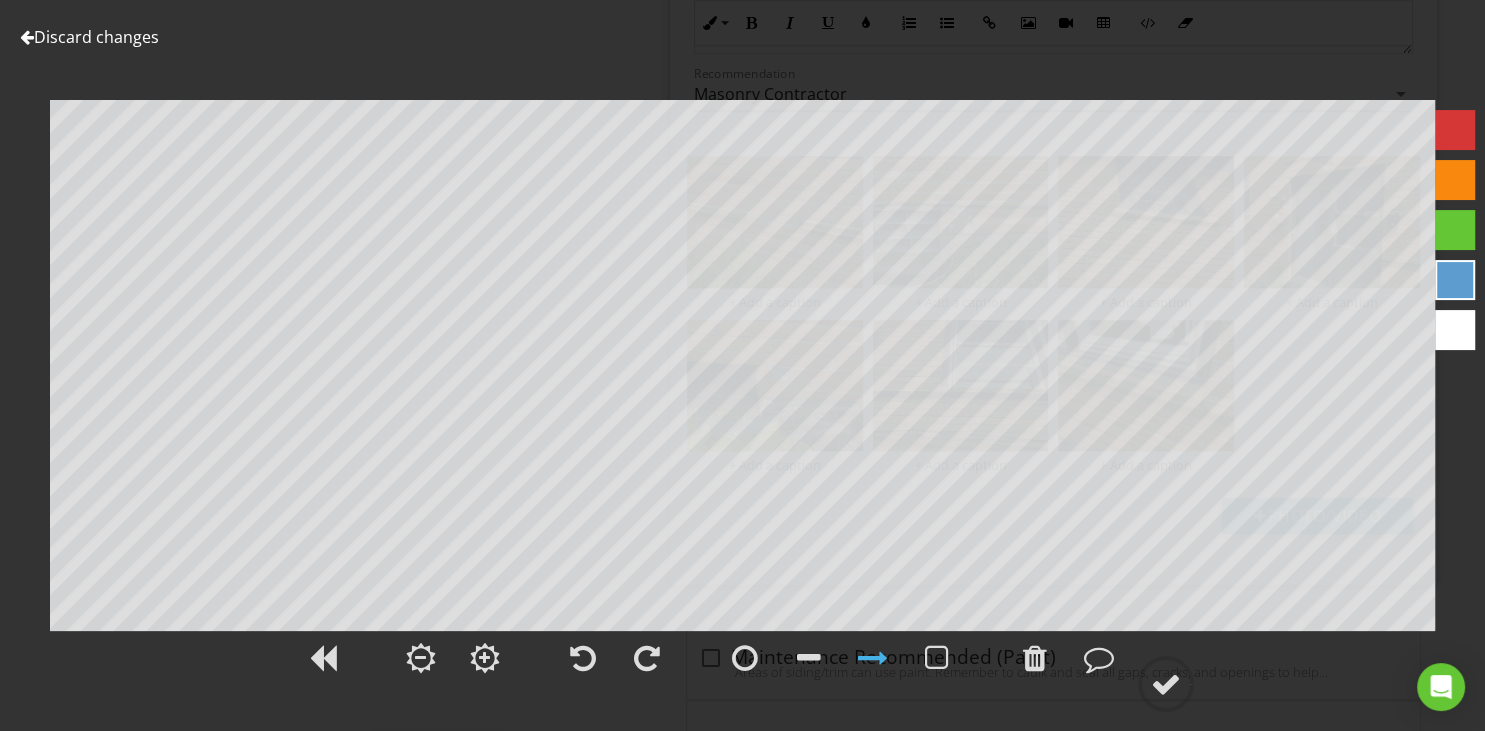 click at bounding box center [1166, 684] 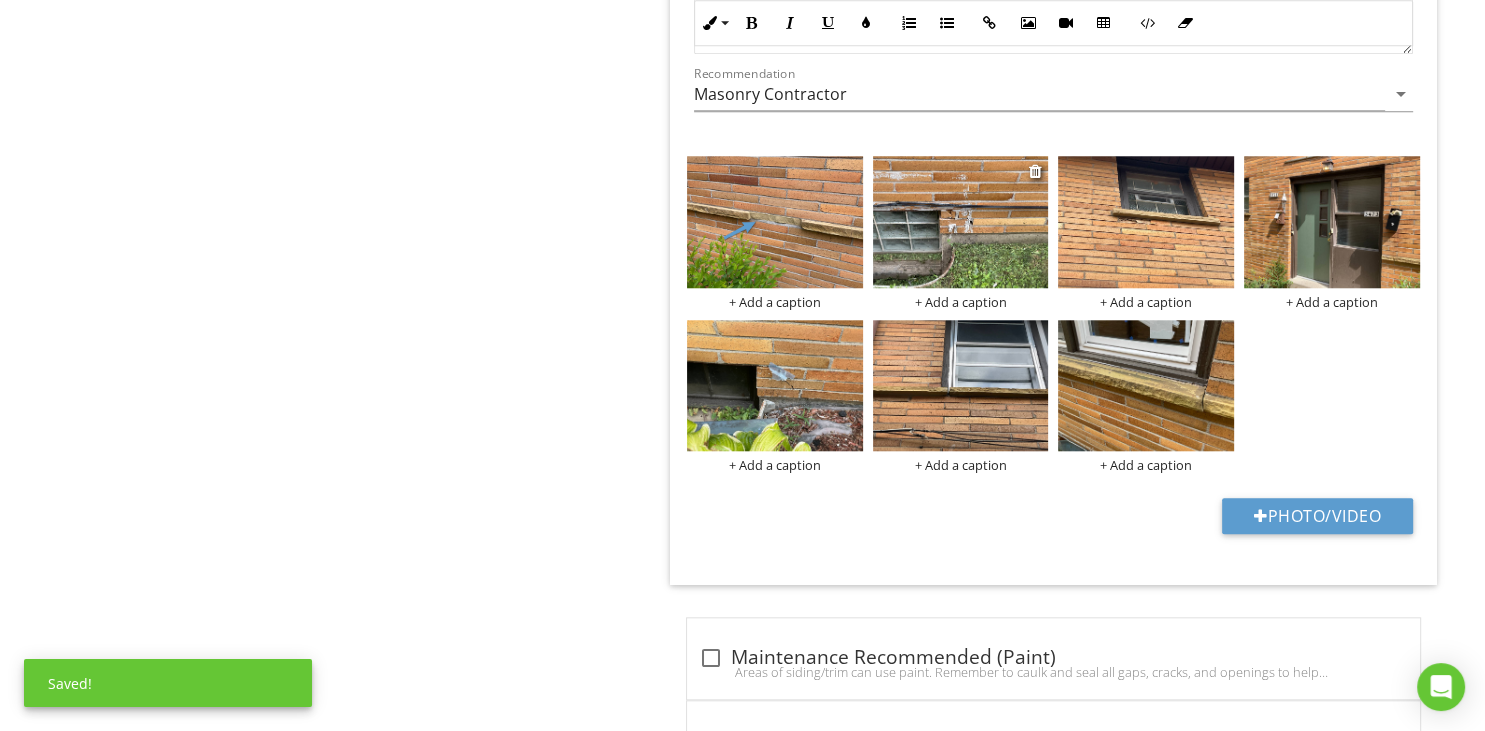 click at bounding box center [961, 222] 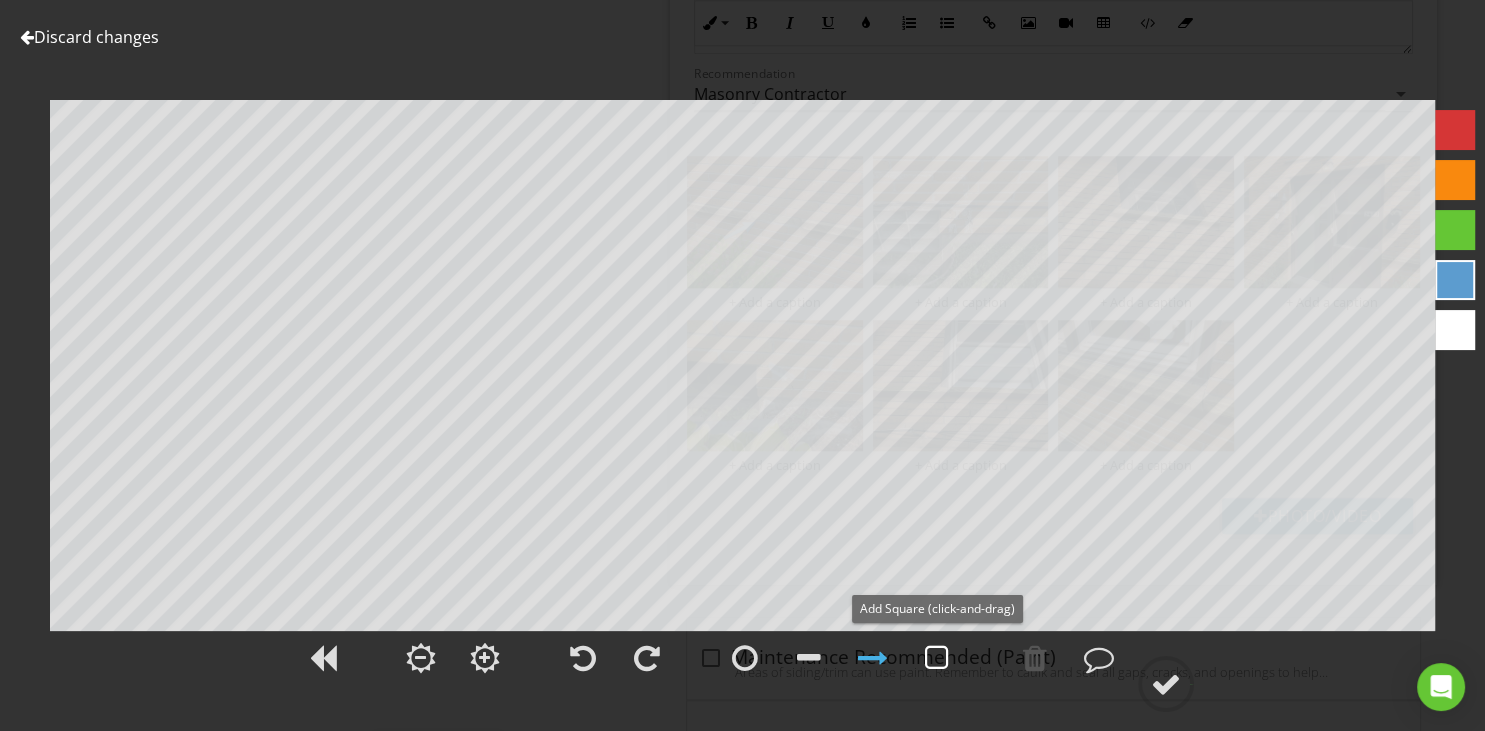 drag, startPoint x: 943, startPoint y: 650, endPoint x: 944, endPoint y: 634, distance: 16.03122 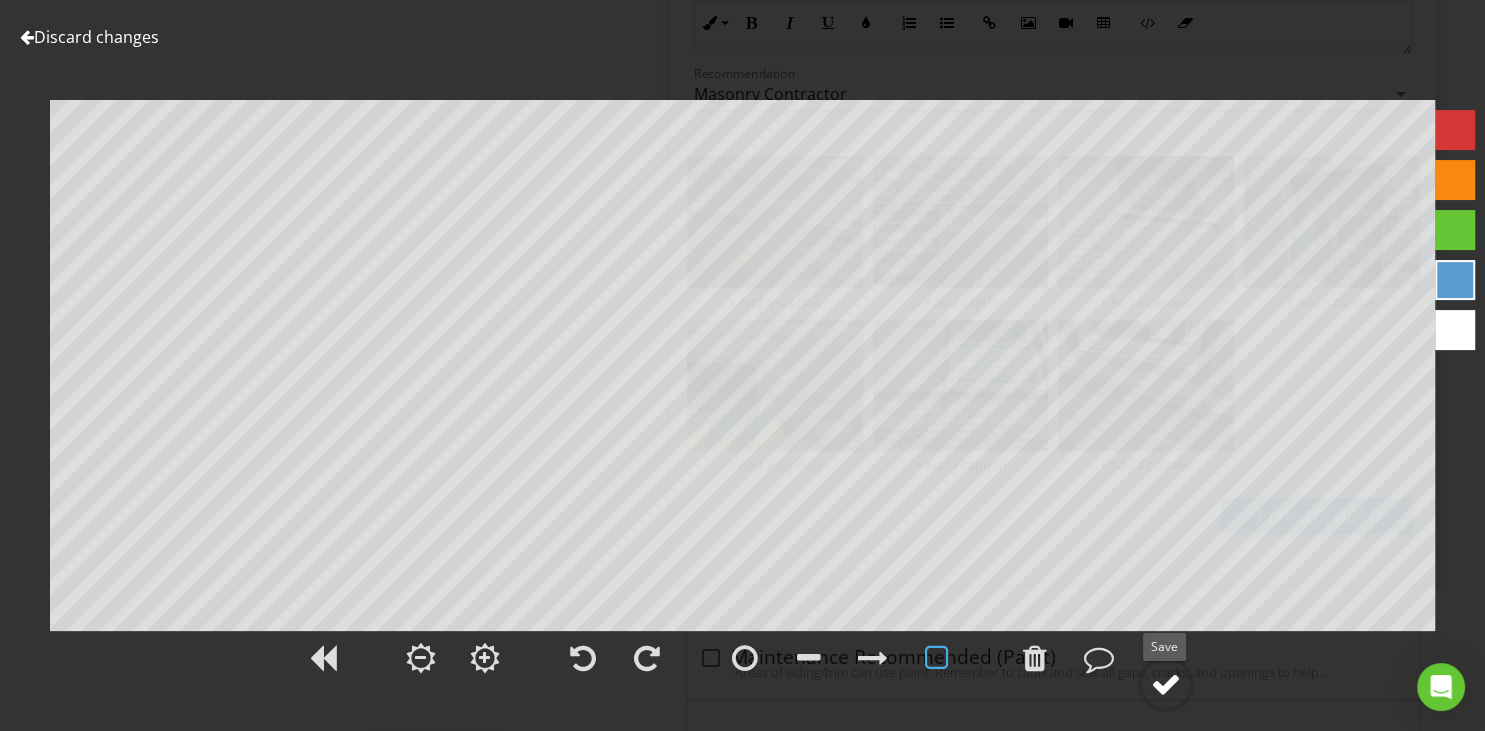 click 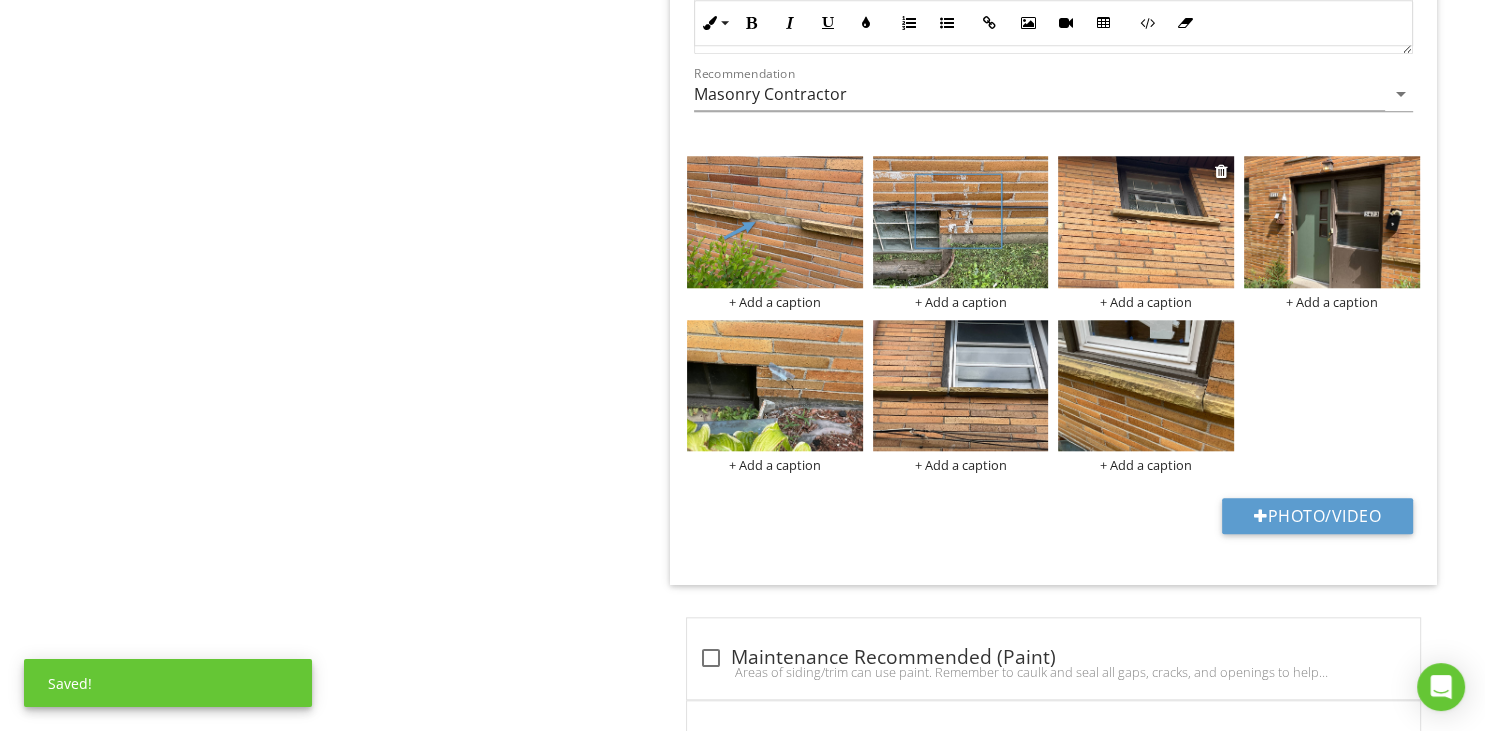 click at bounding box center (1146, 222) 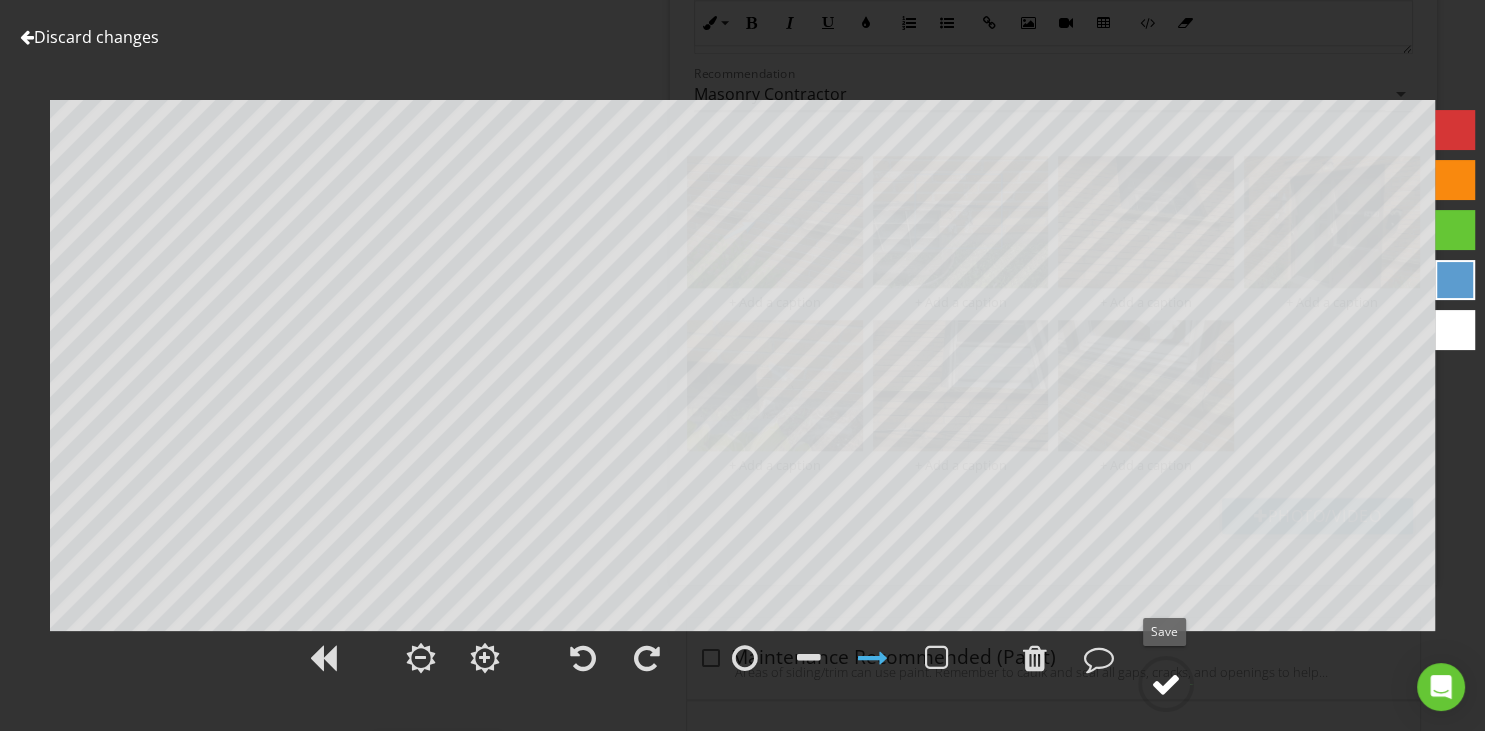 click at bounding box center (1166, 684) 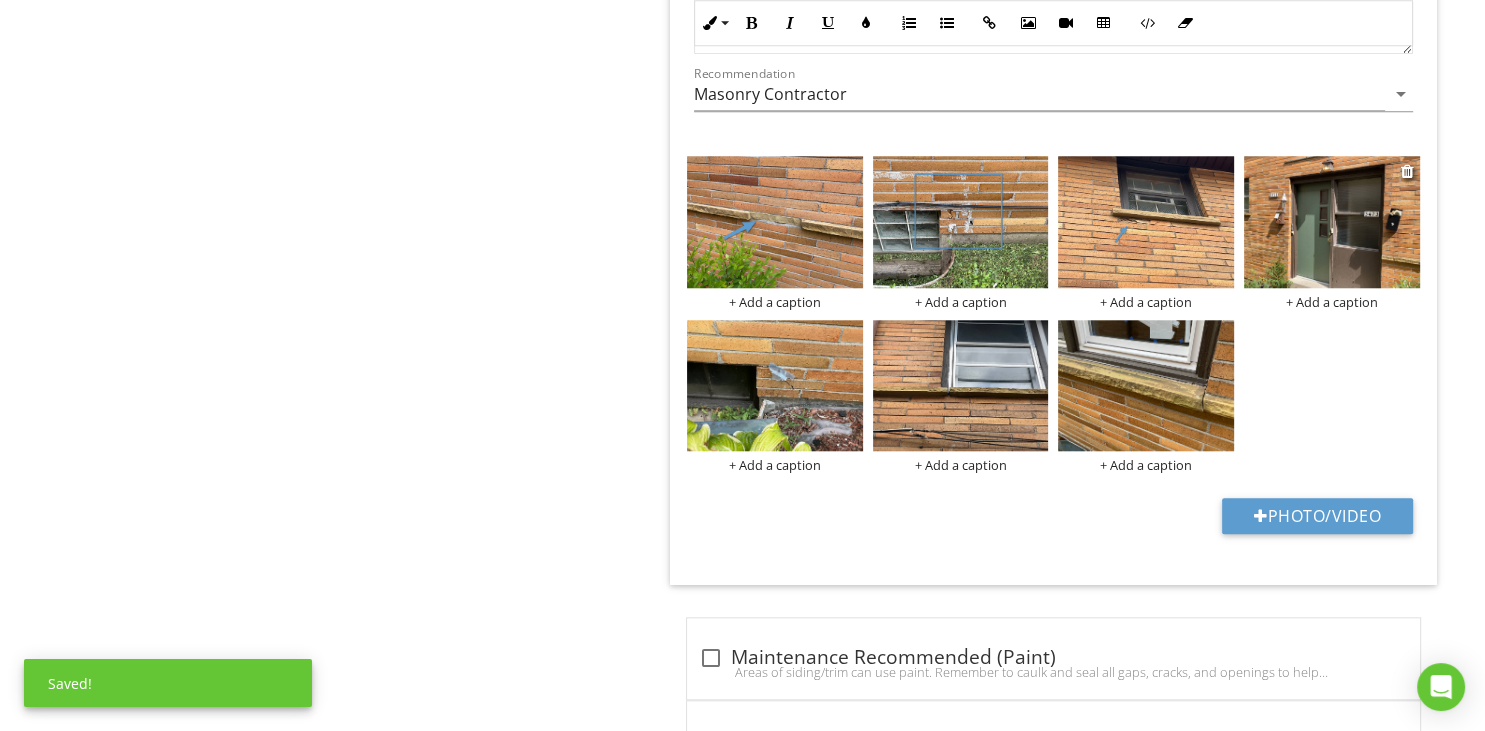 click at bounding box center (1332, 222) 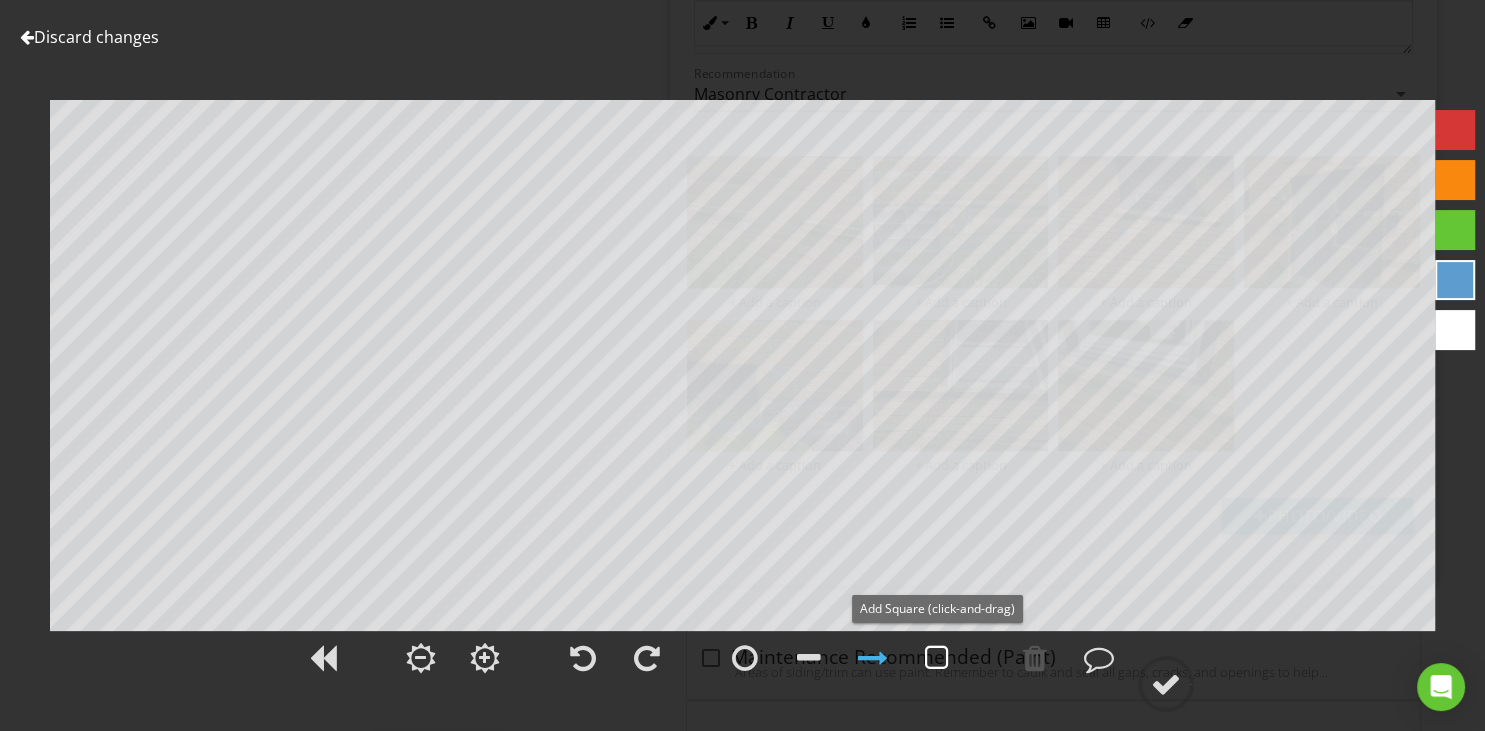 drag, startPoint x: 938, startPoint y: 665, endPoint x: 927, endPoint y: 648, distance: 20.248457 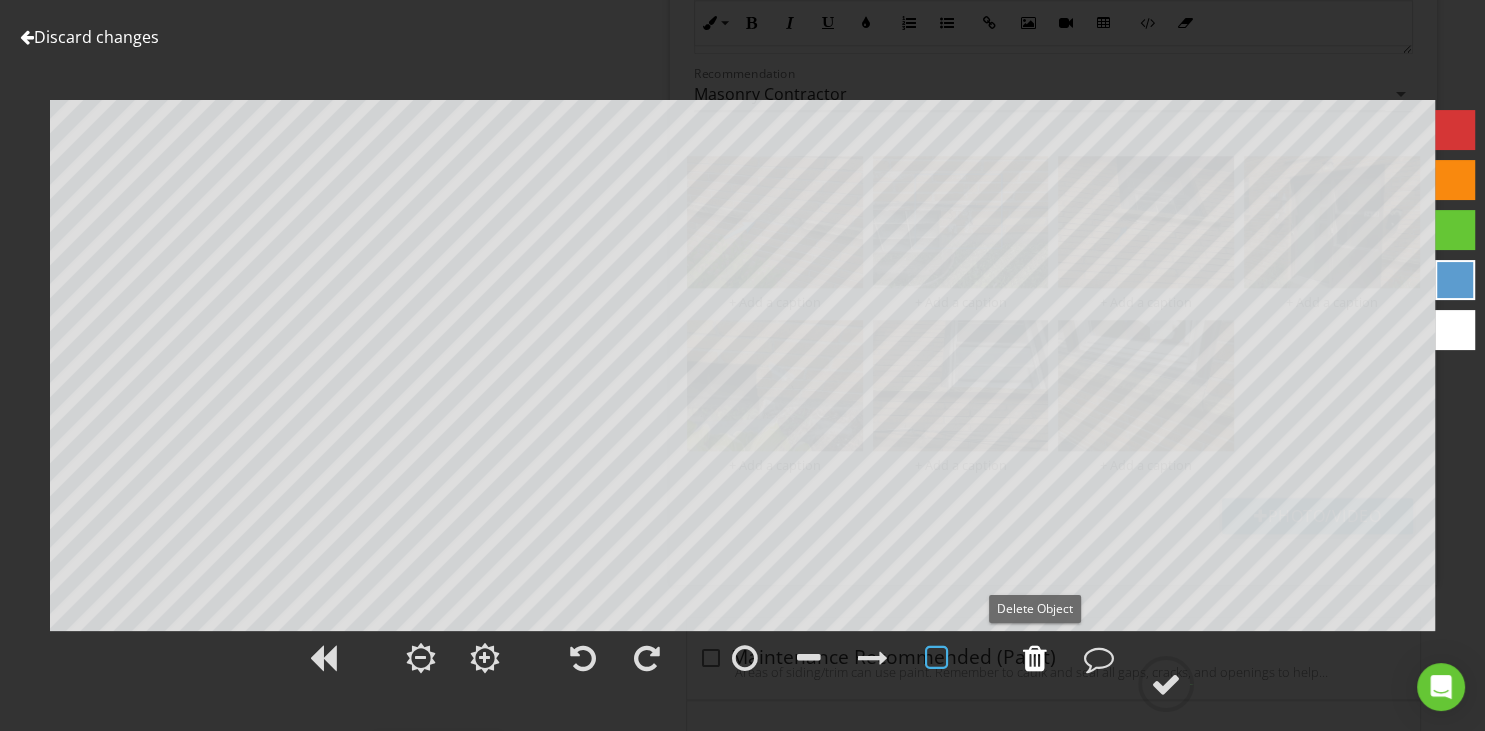 click at bounding box center (1035, 658) 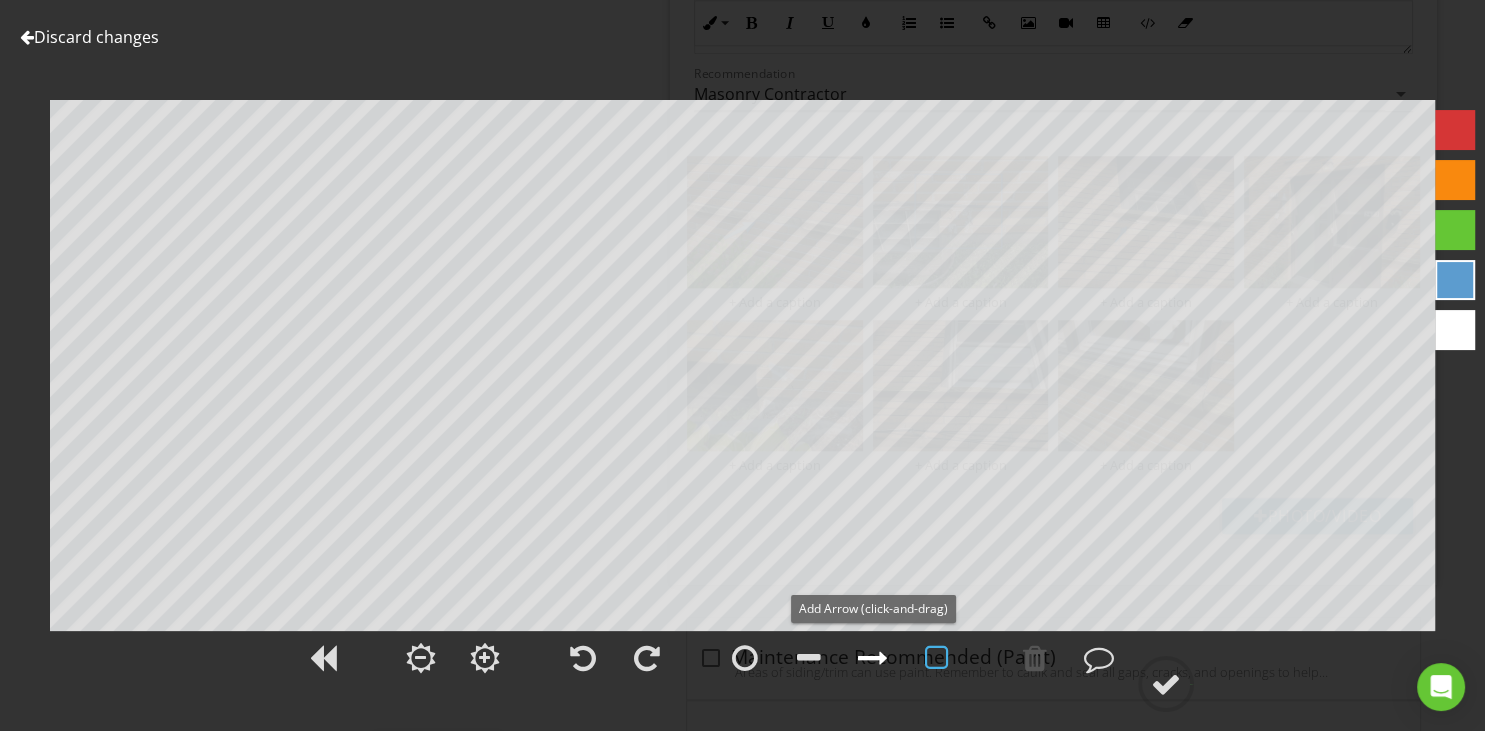 click at bounding box center [873, 658] 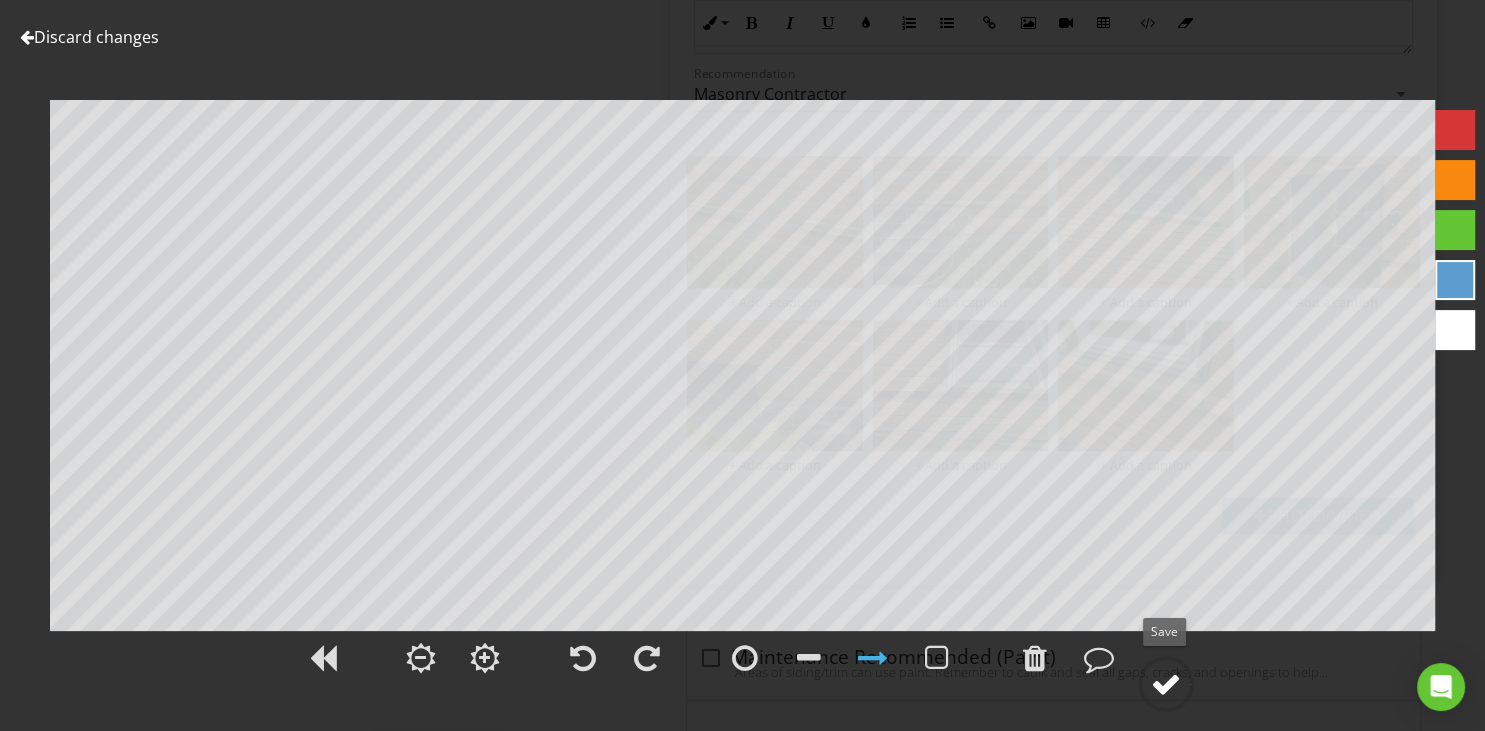 click at bounding box center [1166, 684] 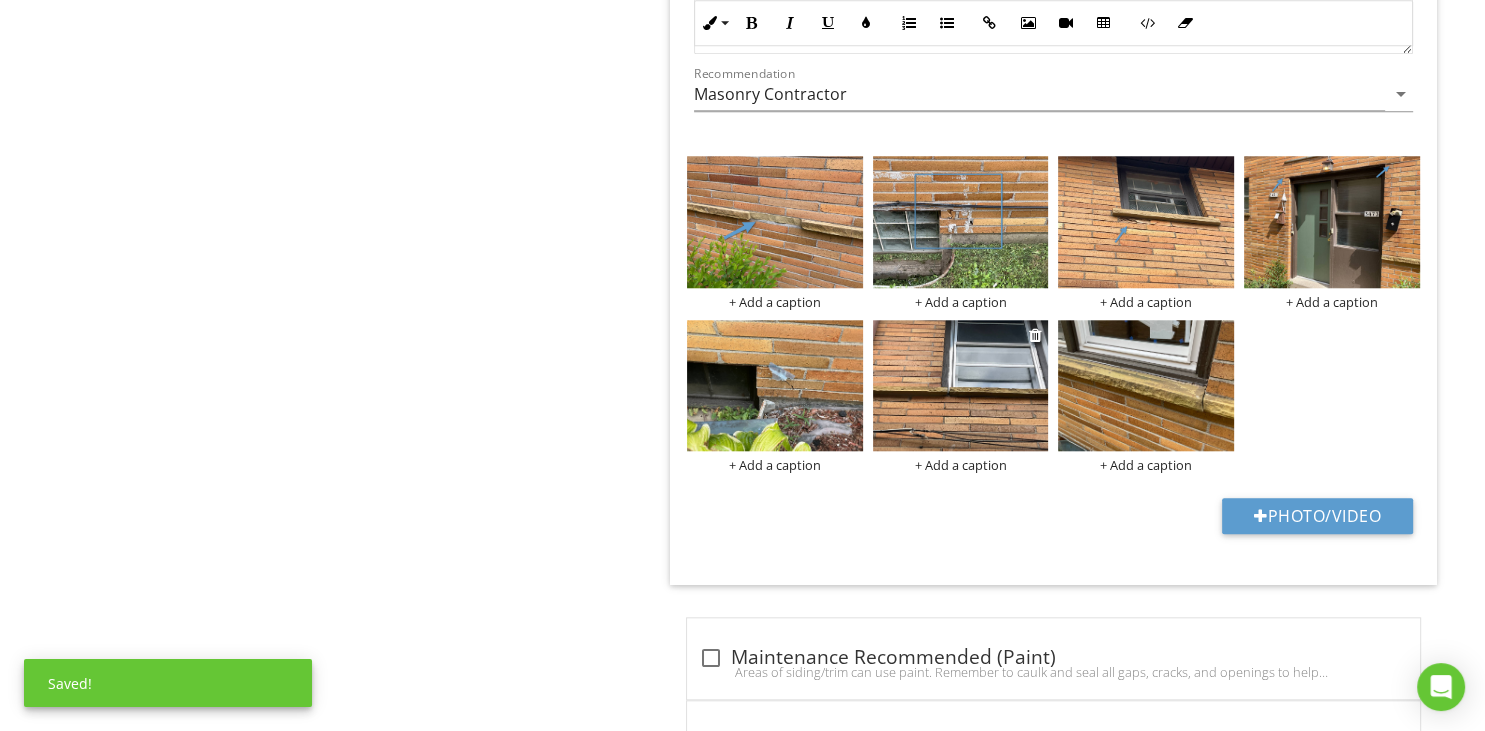 click at bounding box center (961, 386) 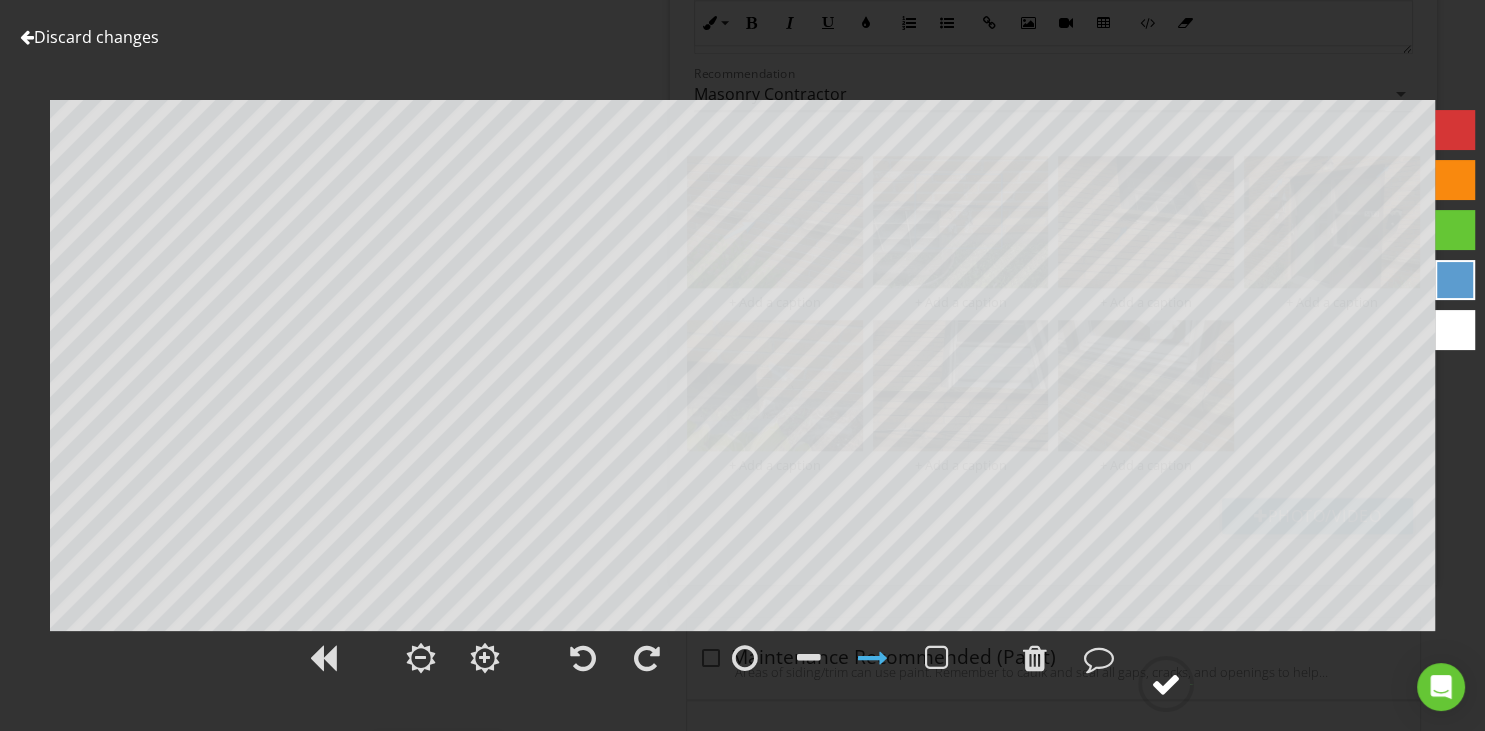 click at bounding box center [1166, 684] 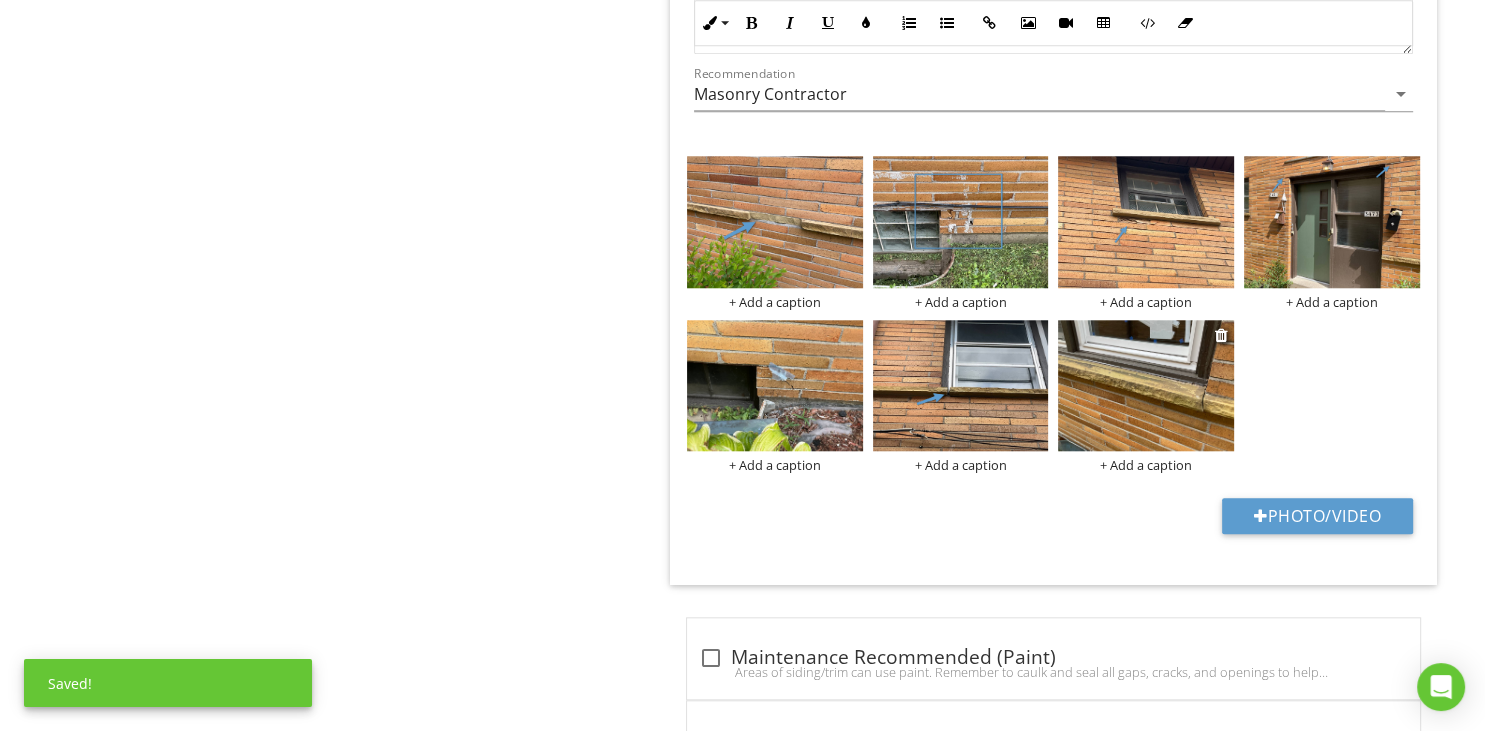 click at bounding box center [1146, 386] 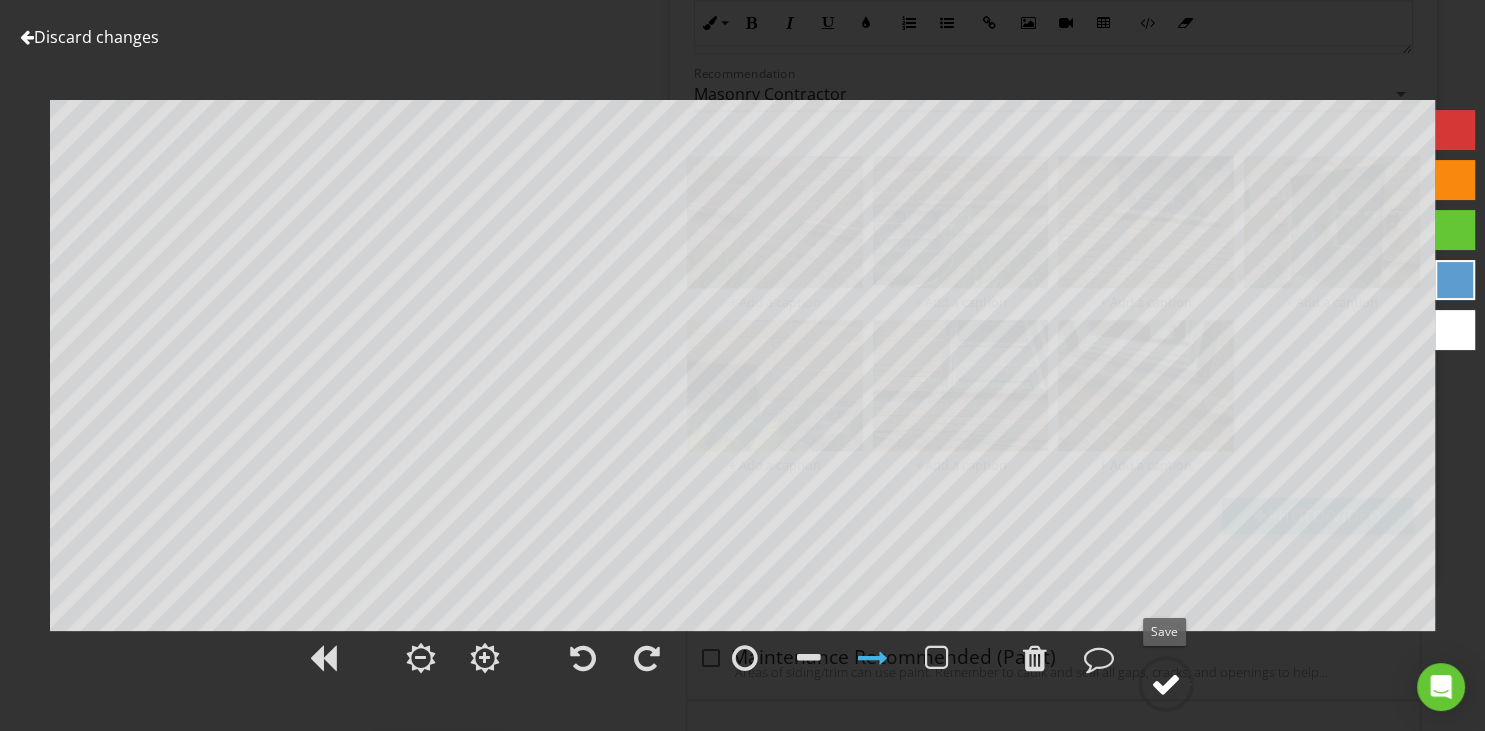 click at bounding box center (1166, 684) 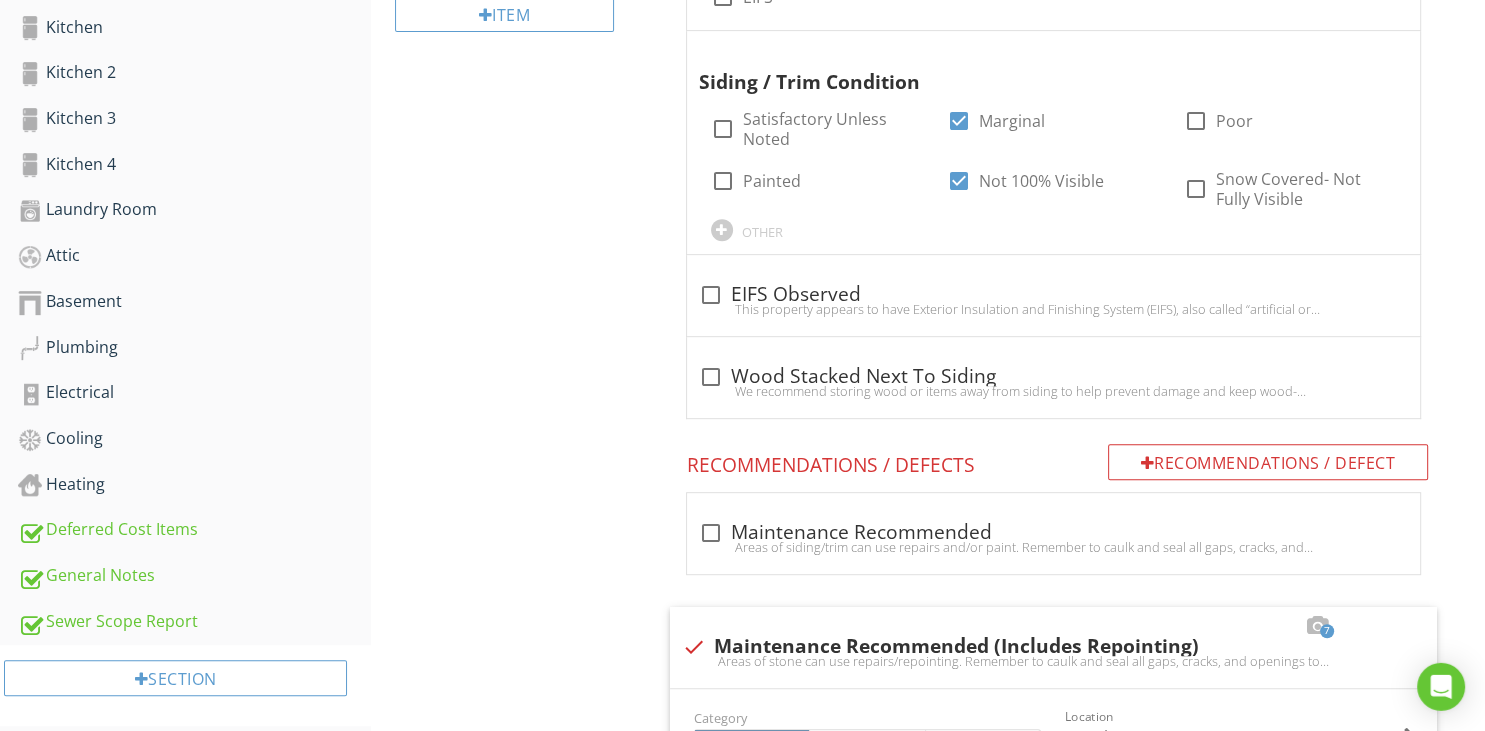 scroll, scrollTop: 262, scrollLeft: 0, axis: vertical 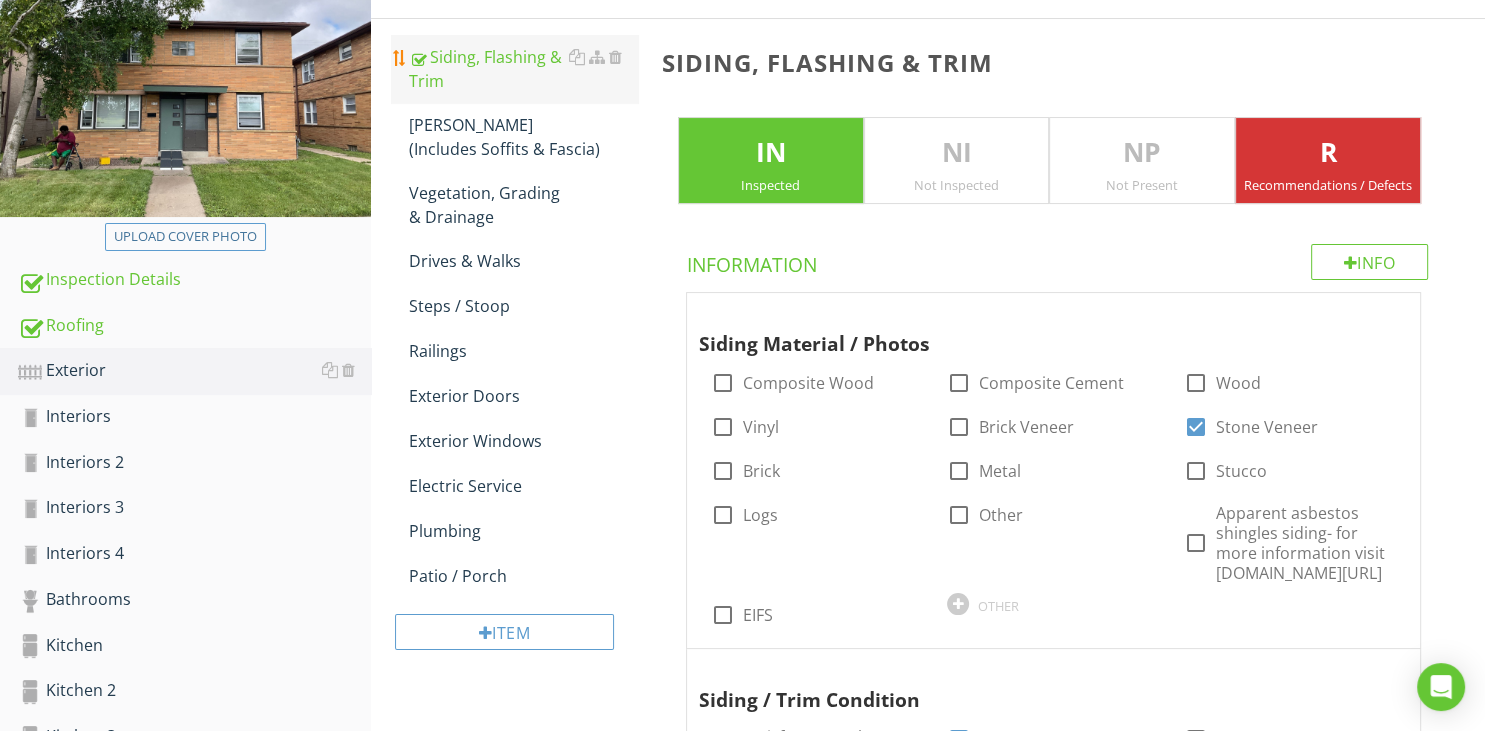 click on "Siding, Flashing & Trim" at bounding box center (523, 69) 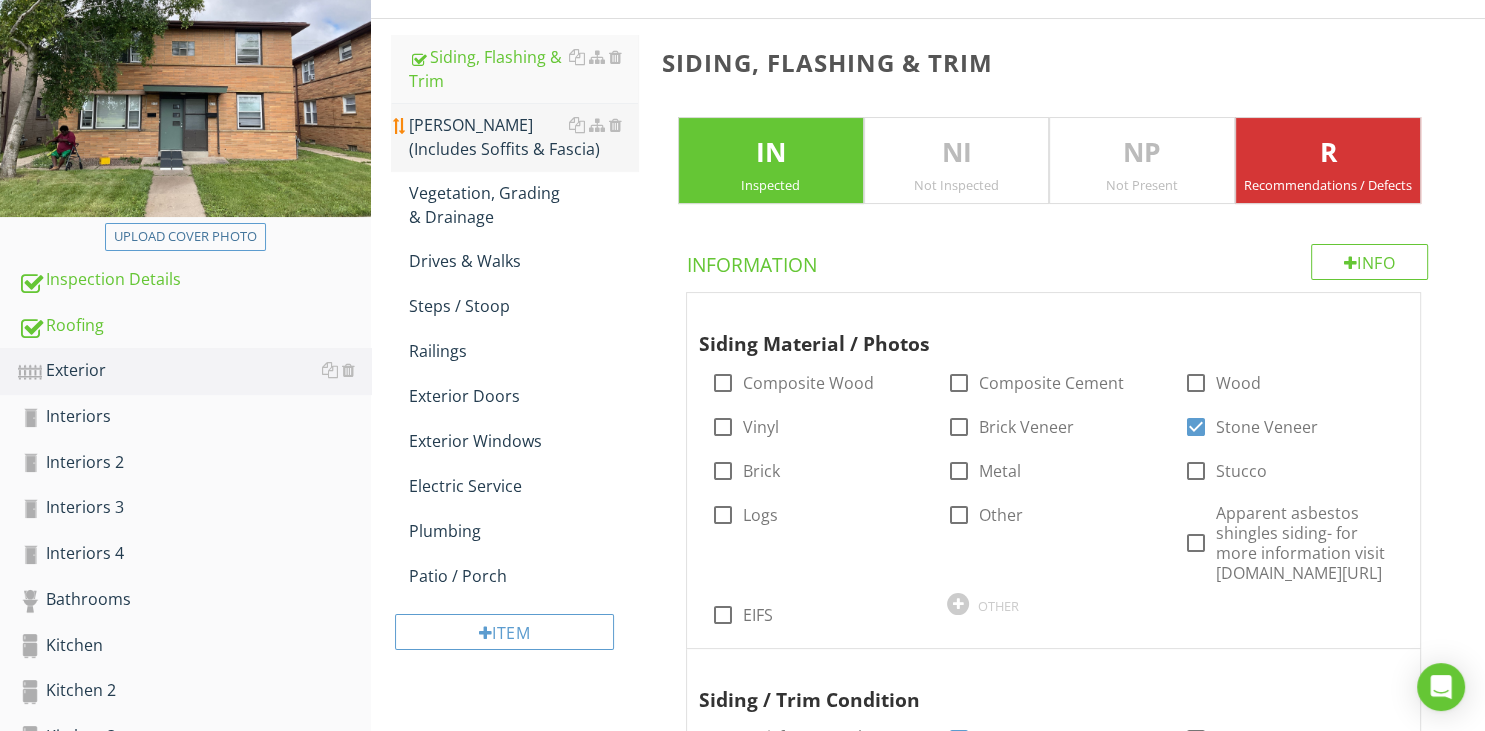 click on "[PERSON_NAME] (Includes Soffits & Fascia)" at bounding box center (523, 137) 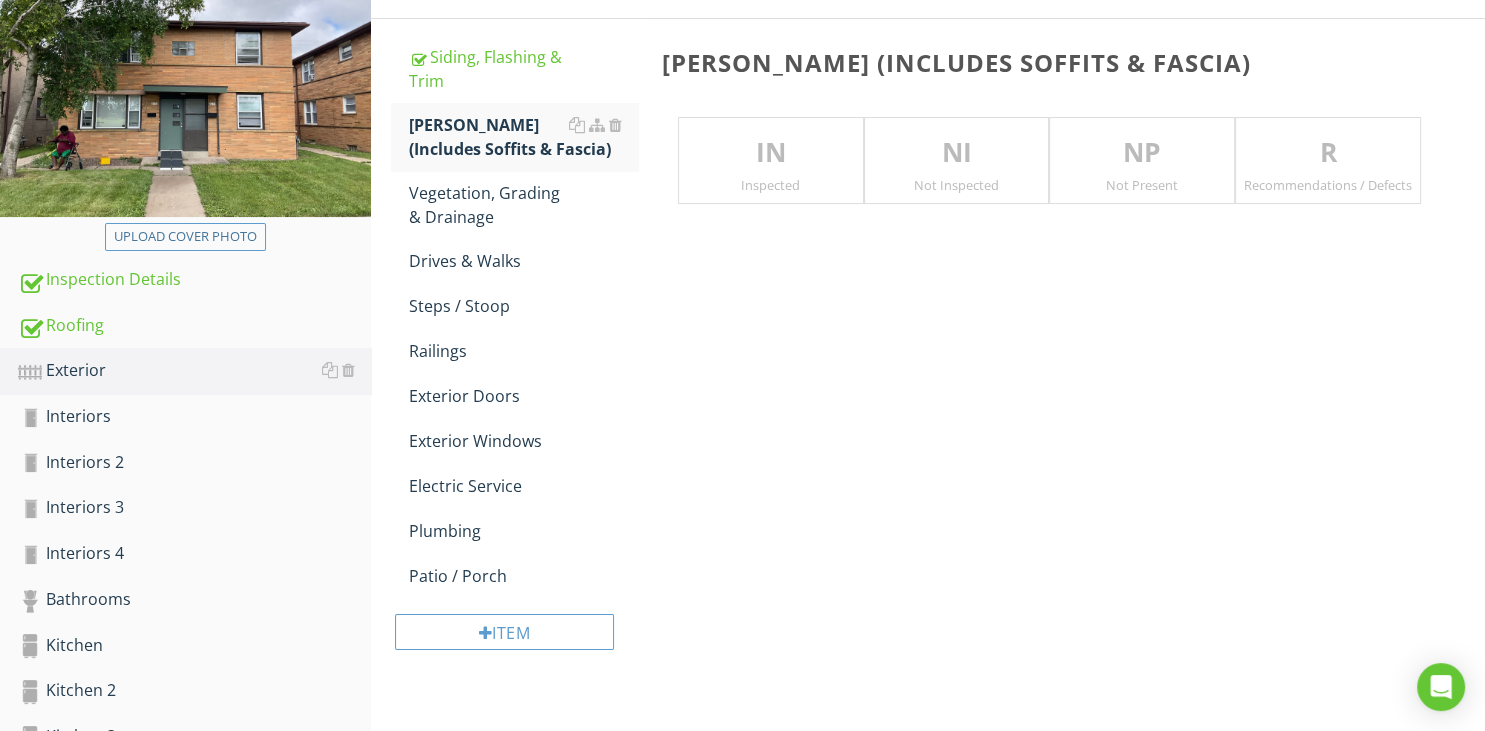 click on "IN" at bounding box center (771, 153) 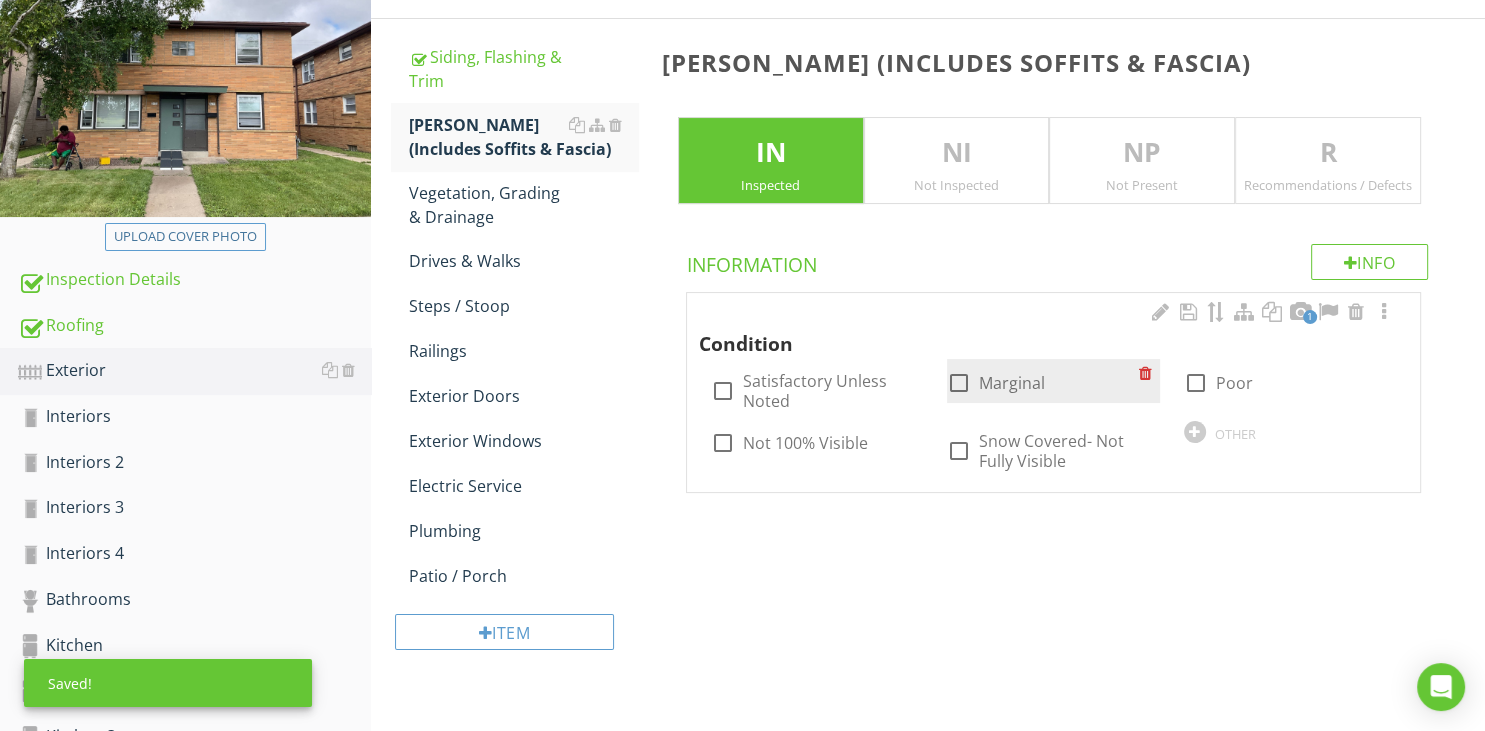 click at bounding box center [959, 383] 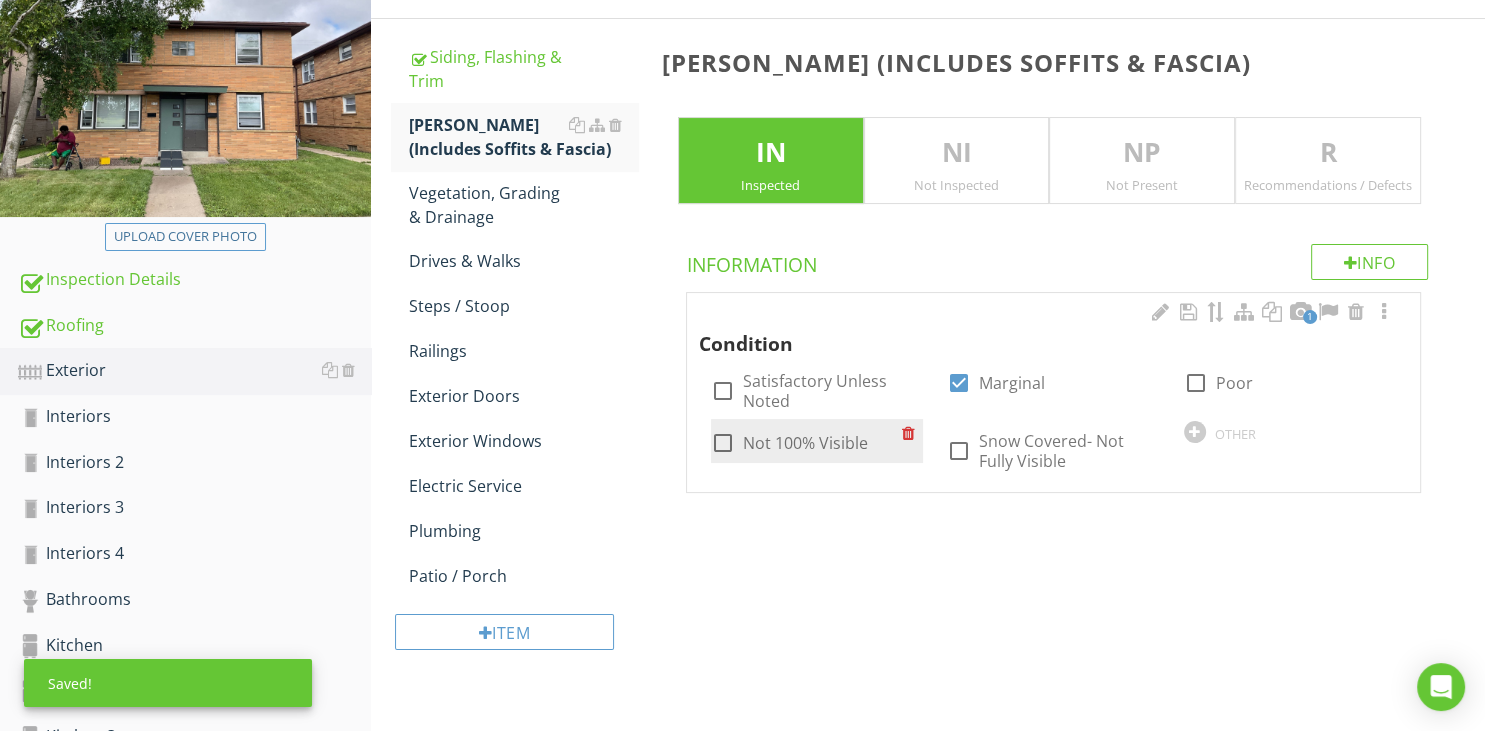 click at bounding box center [723, 443] 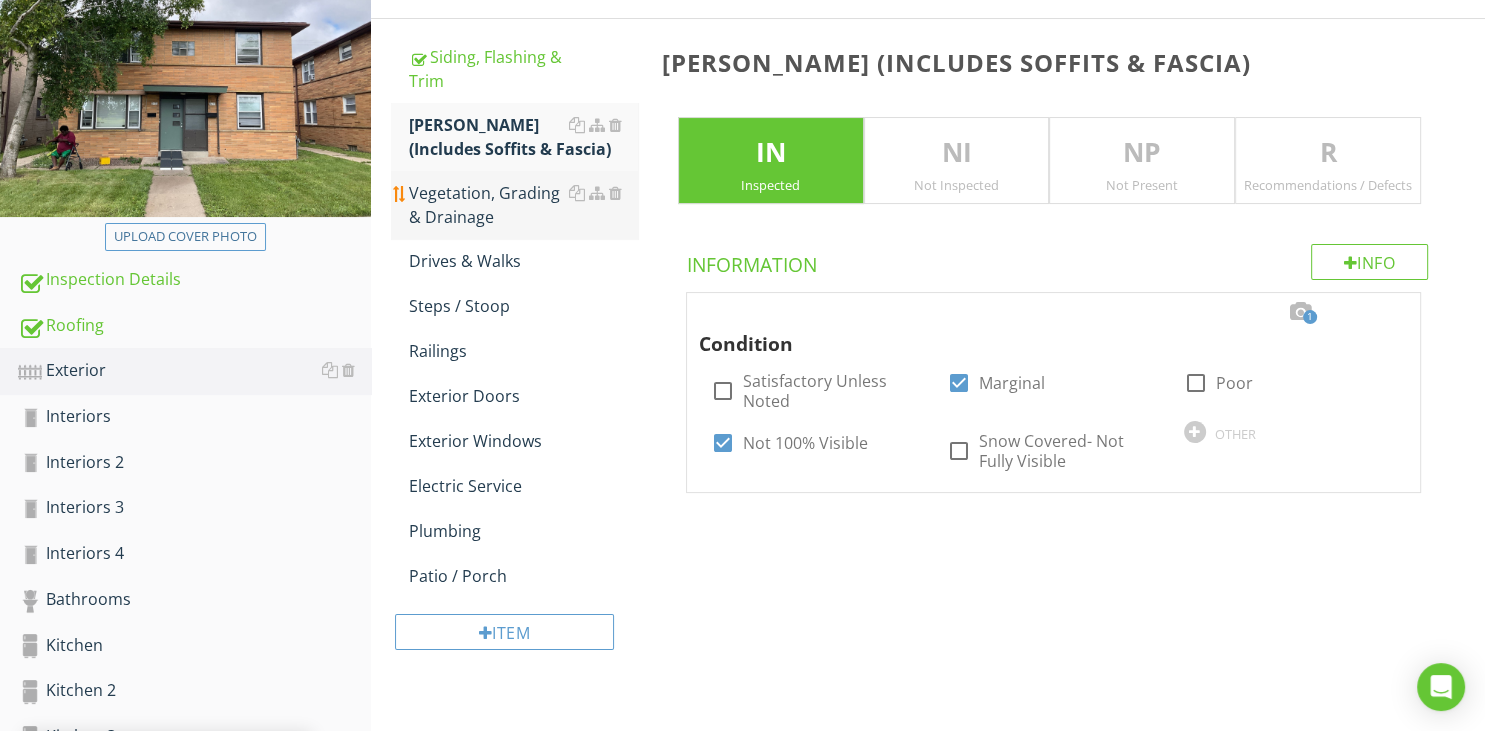 click on "Vegetation, Grading & Drainage" at bounding box center (523, 205) 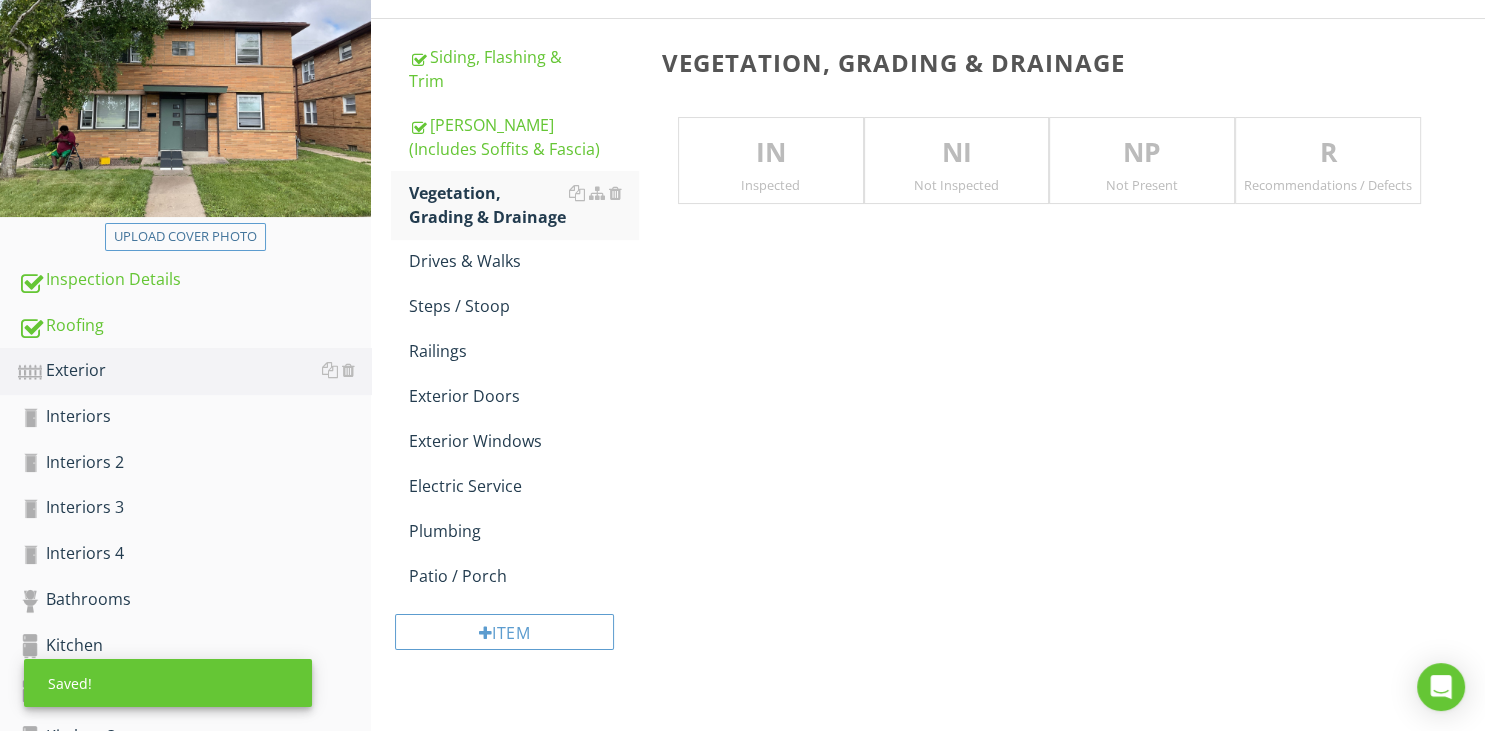 click on "R   Recommendations / Defects" at bounding box center [1328, 161] 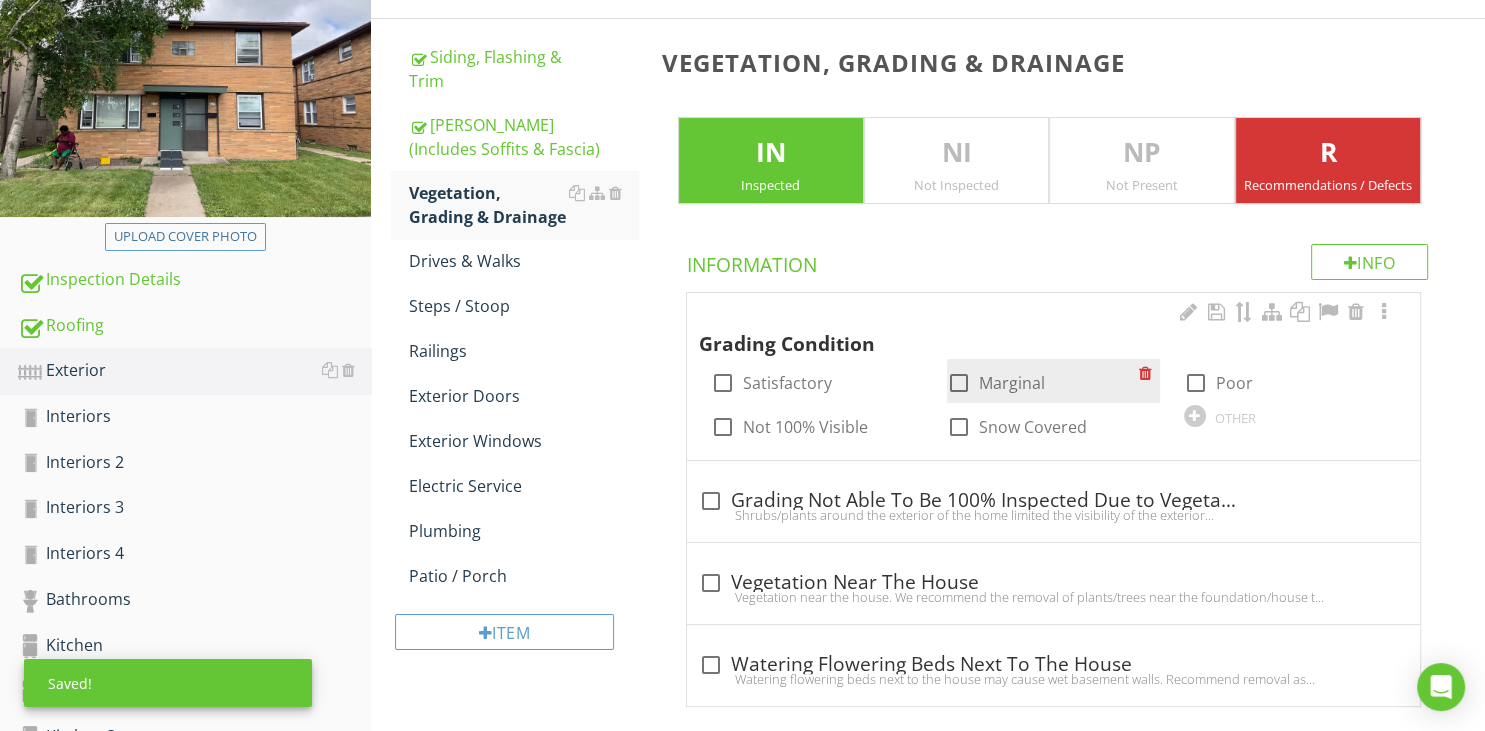 click at bounding box center (959, 383) 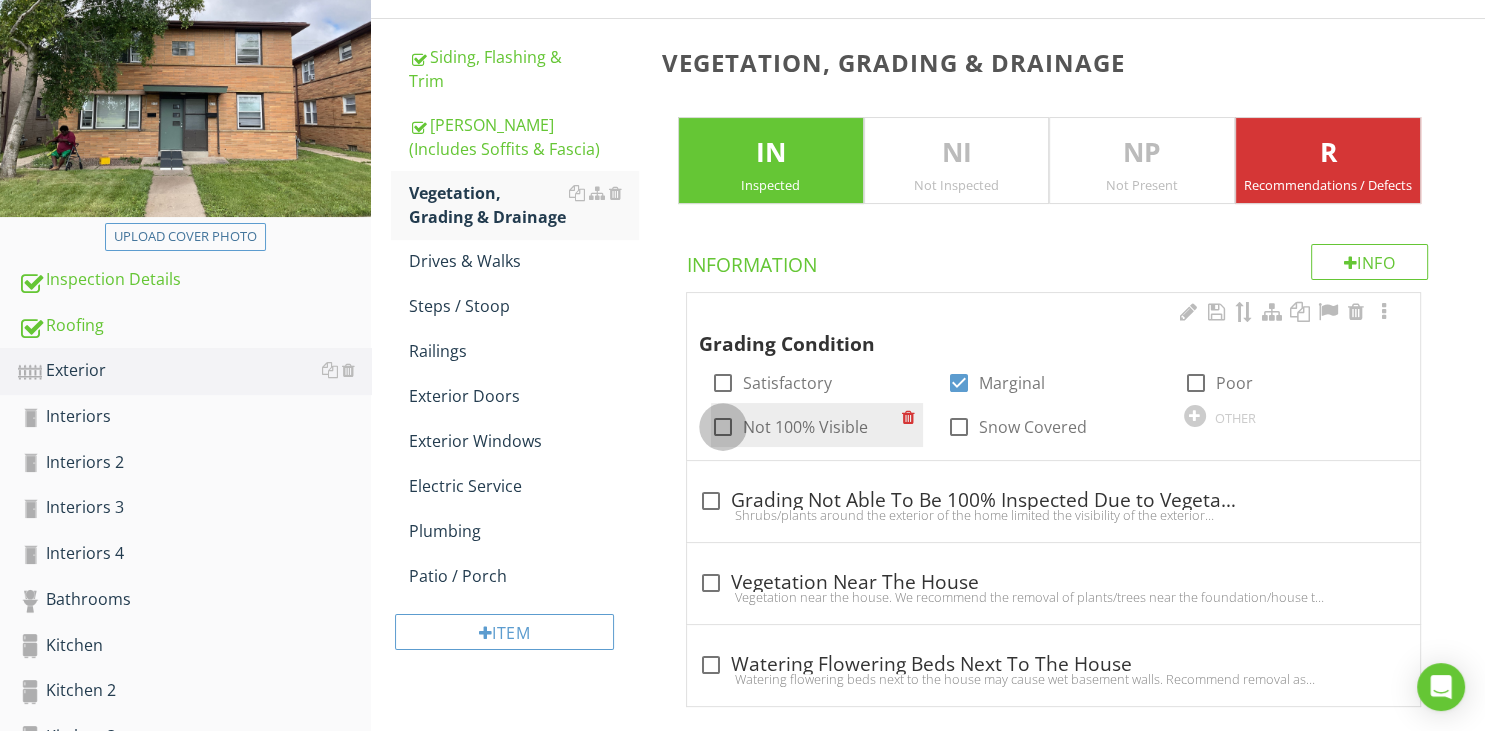 click at bounding box center [723, 427] 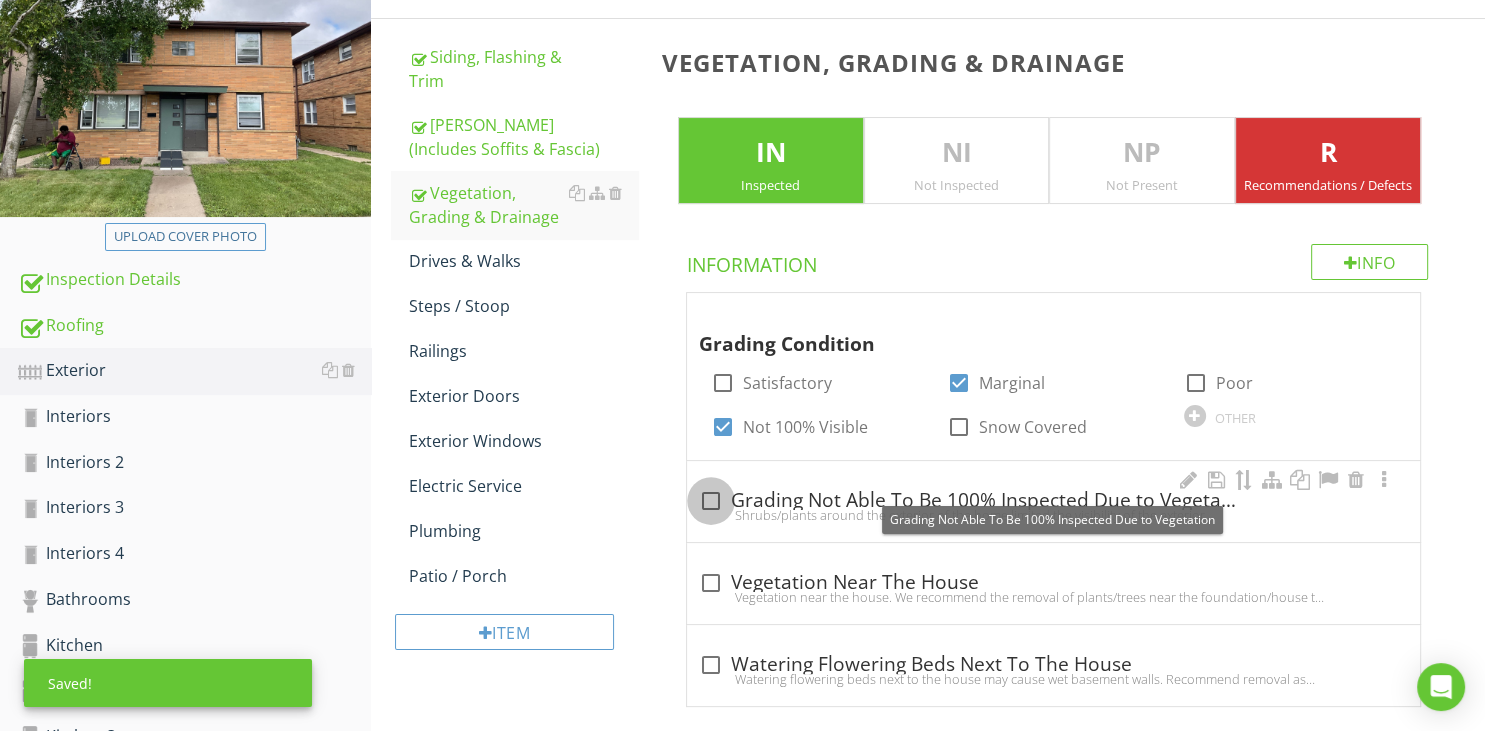click at bounding box center (711, 501) 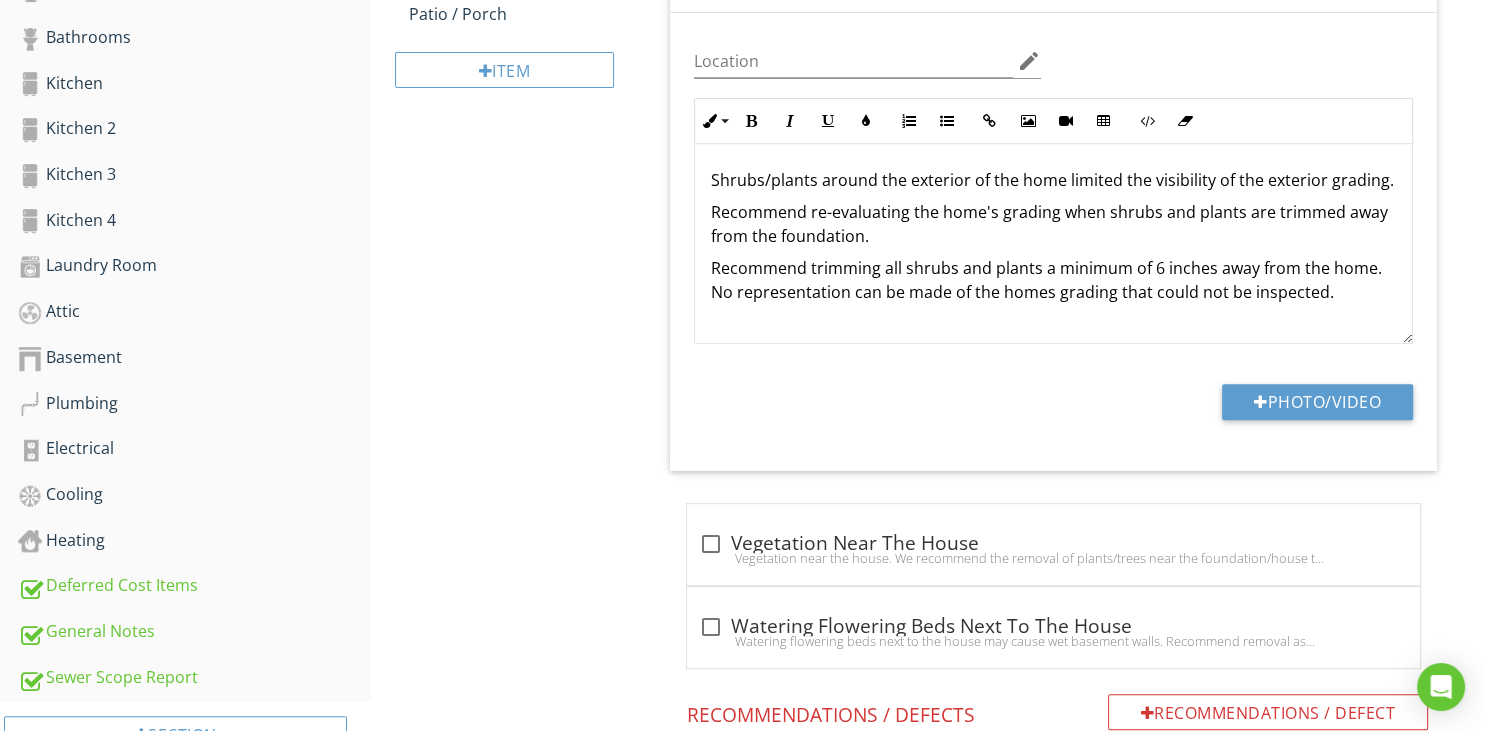 scroll, scrollTop: 1212, scrollLeft: 0, axis: vertical 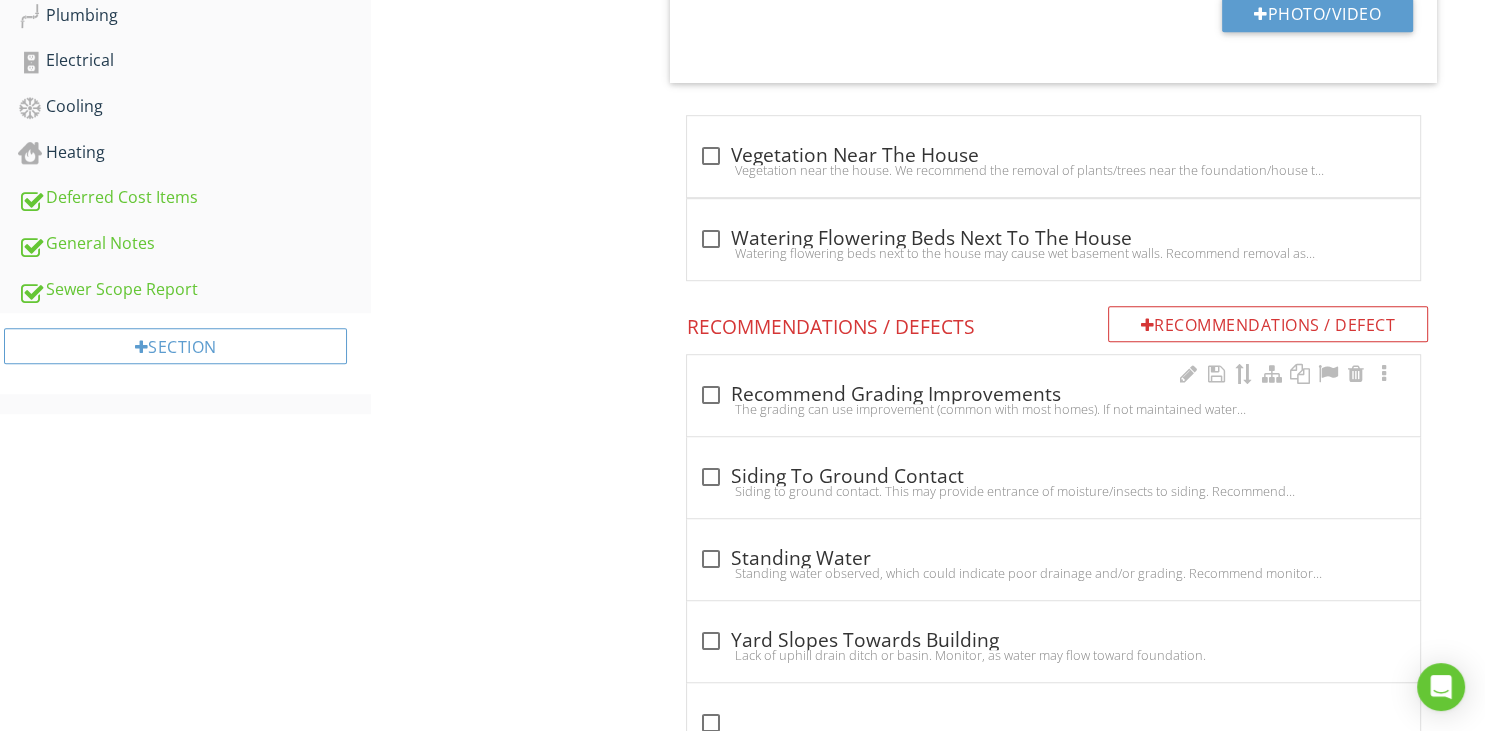 click at bounding box center [711, 395] 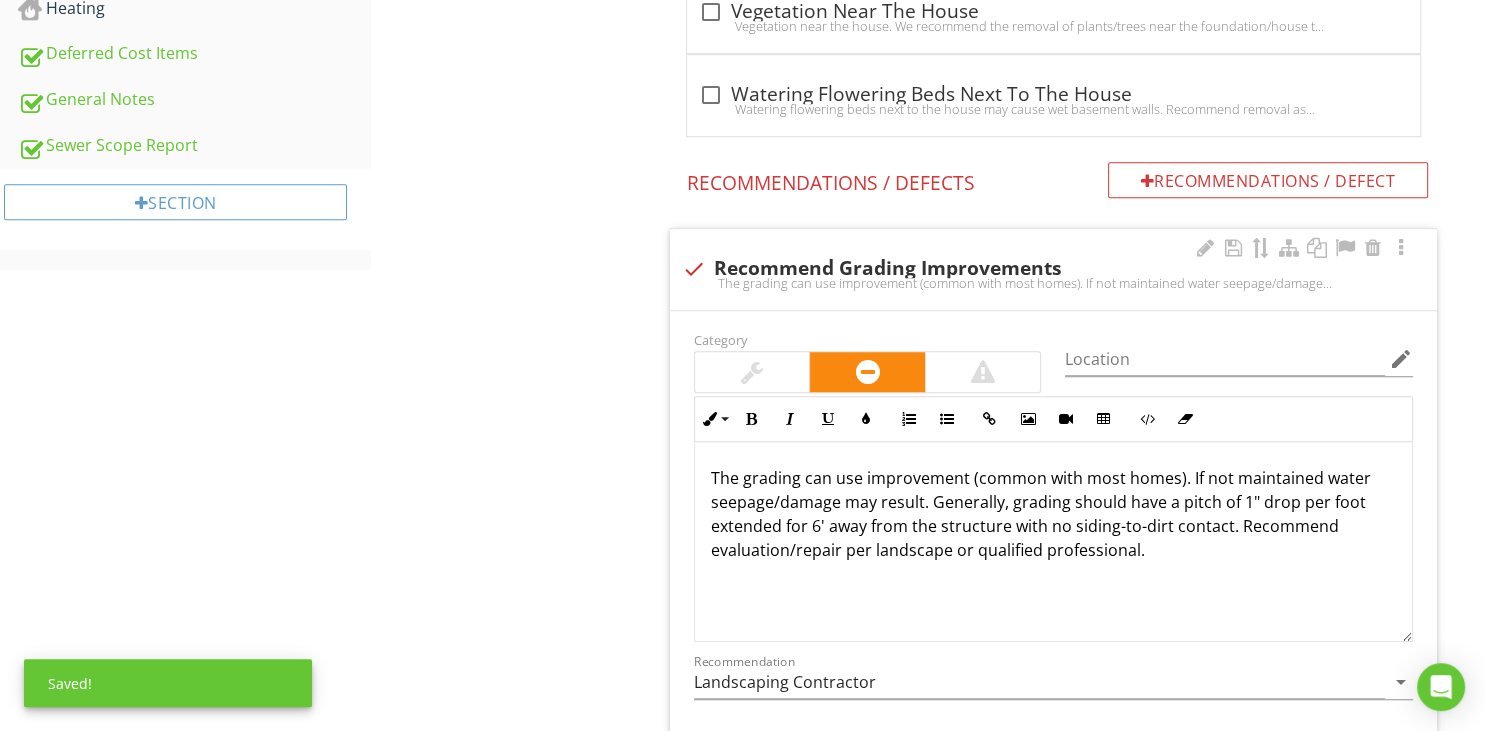 scroll, scrollTop: 1528, scrollLeft: 0, axis: vertical 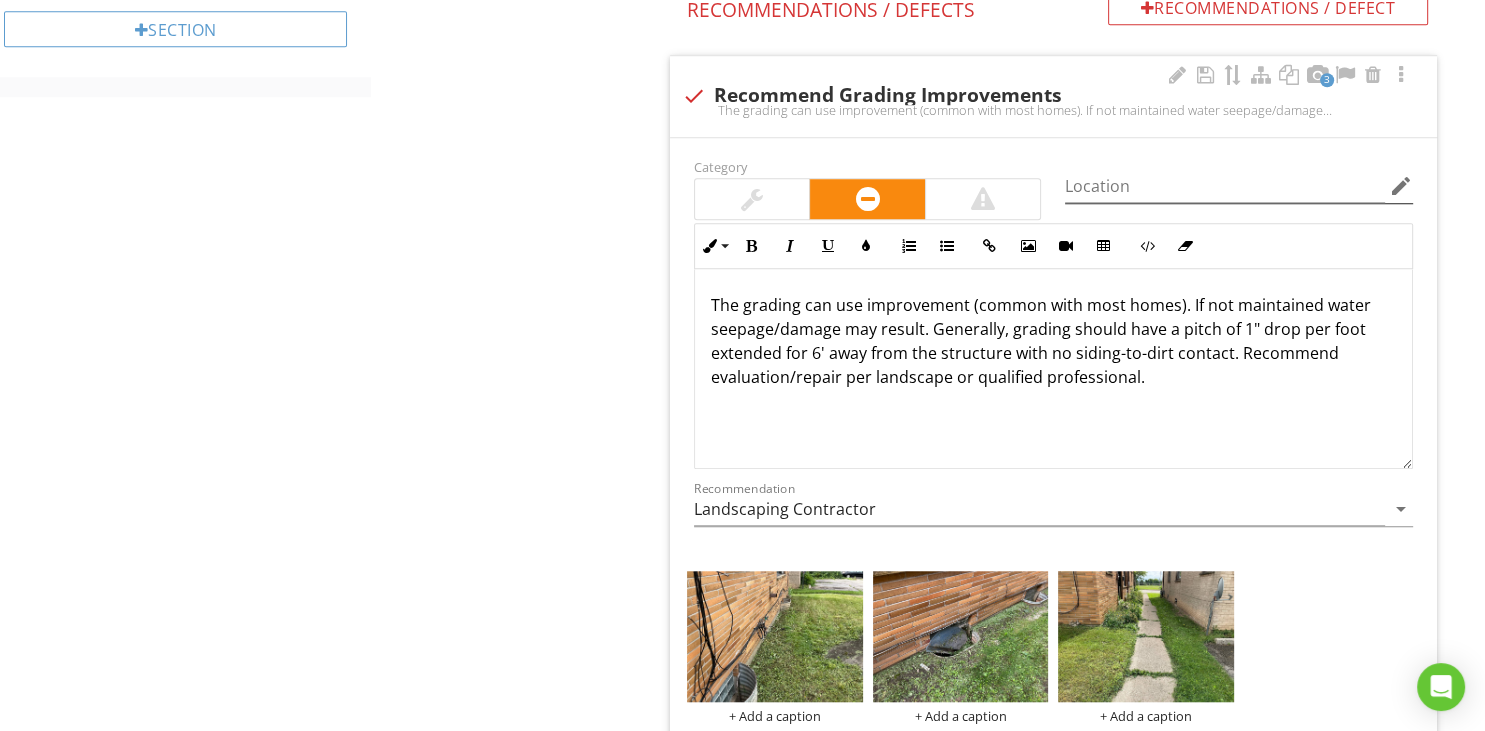 click on "edit" at bounding box center [1401, 186] 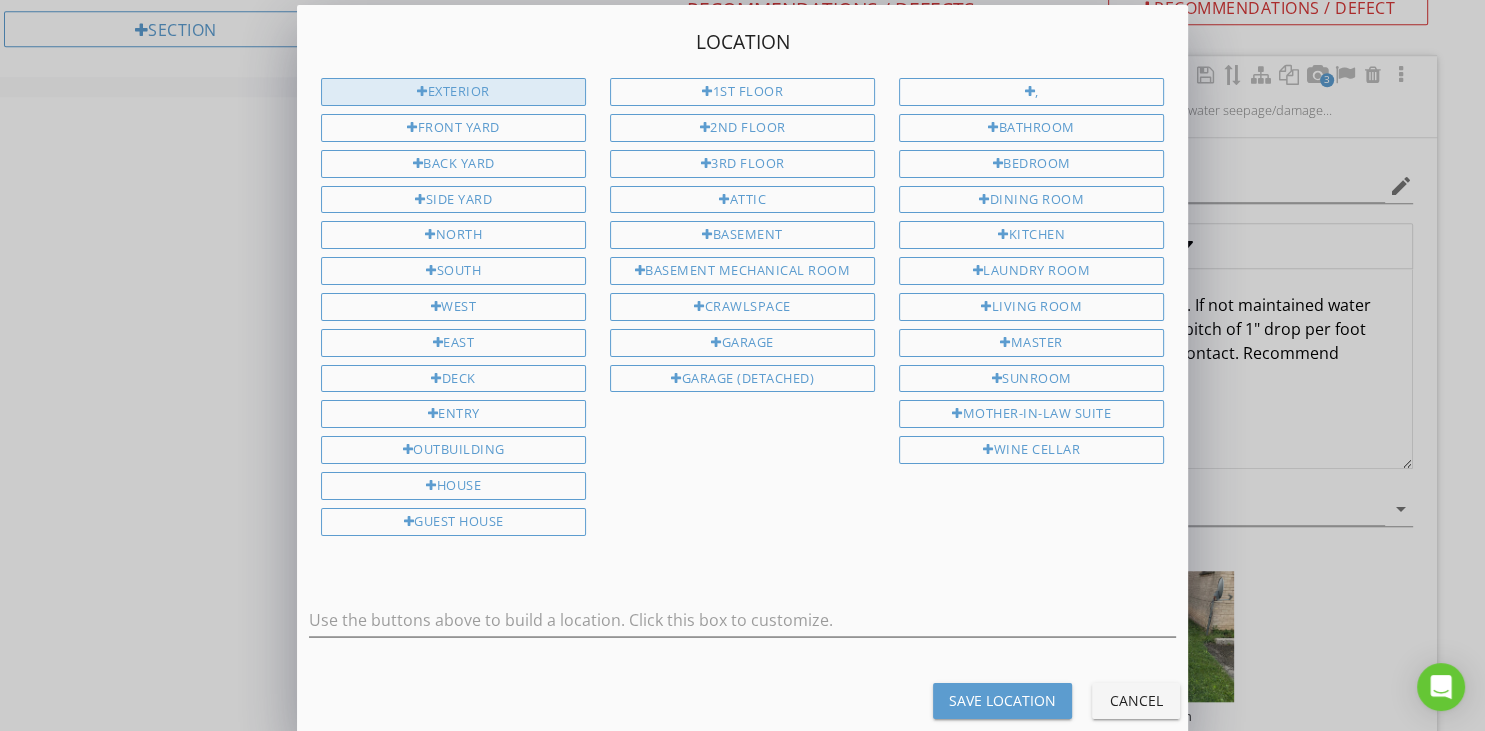 click on "Exterior" at bounding box center (453, 92) 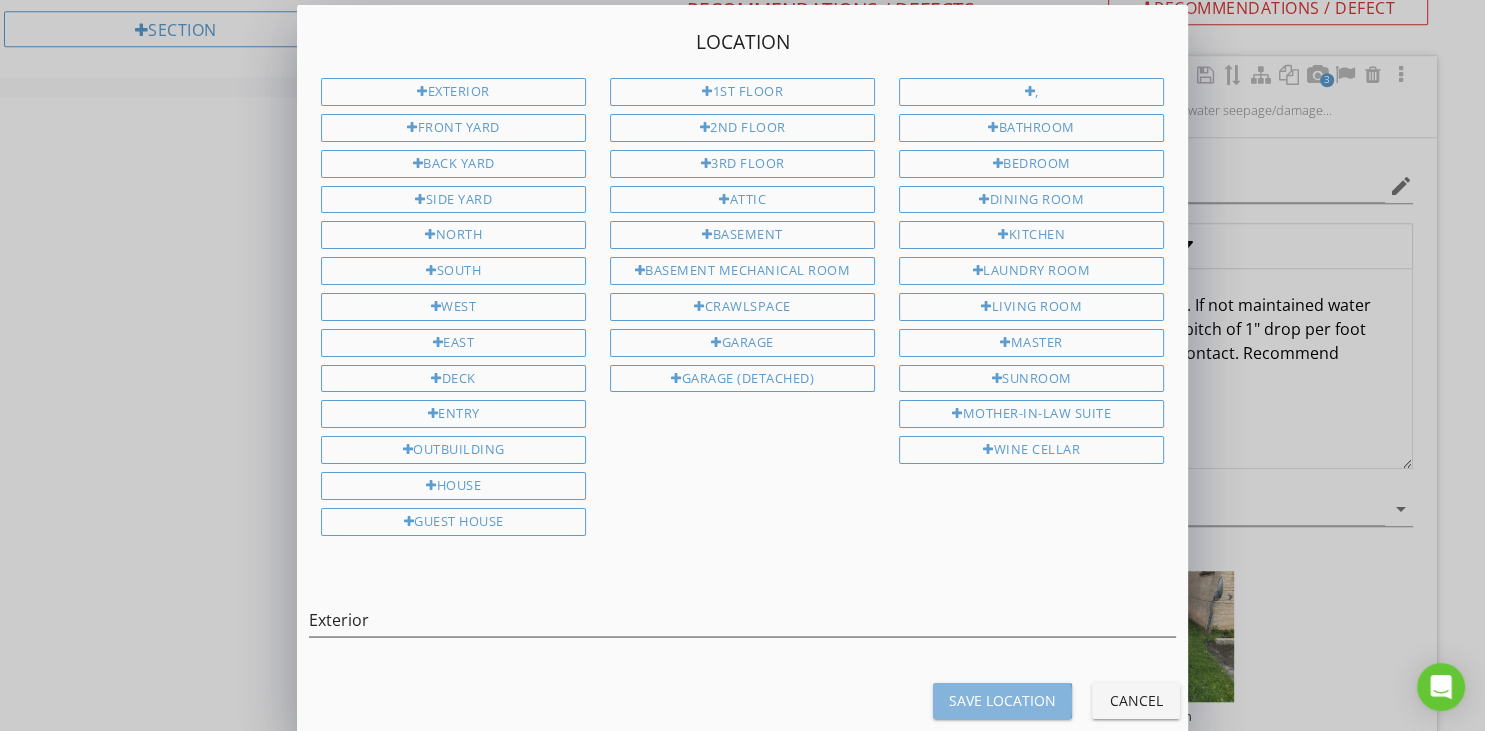 click on "Save Location" at bounding box center (1002, 700) 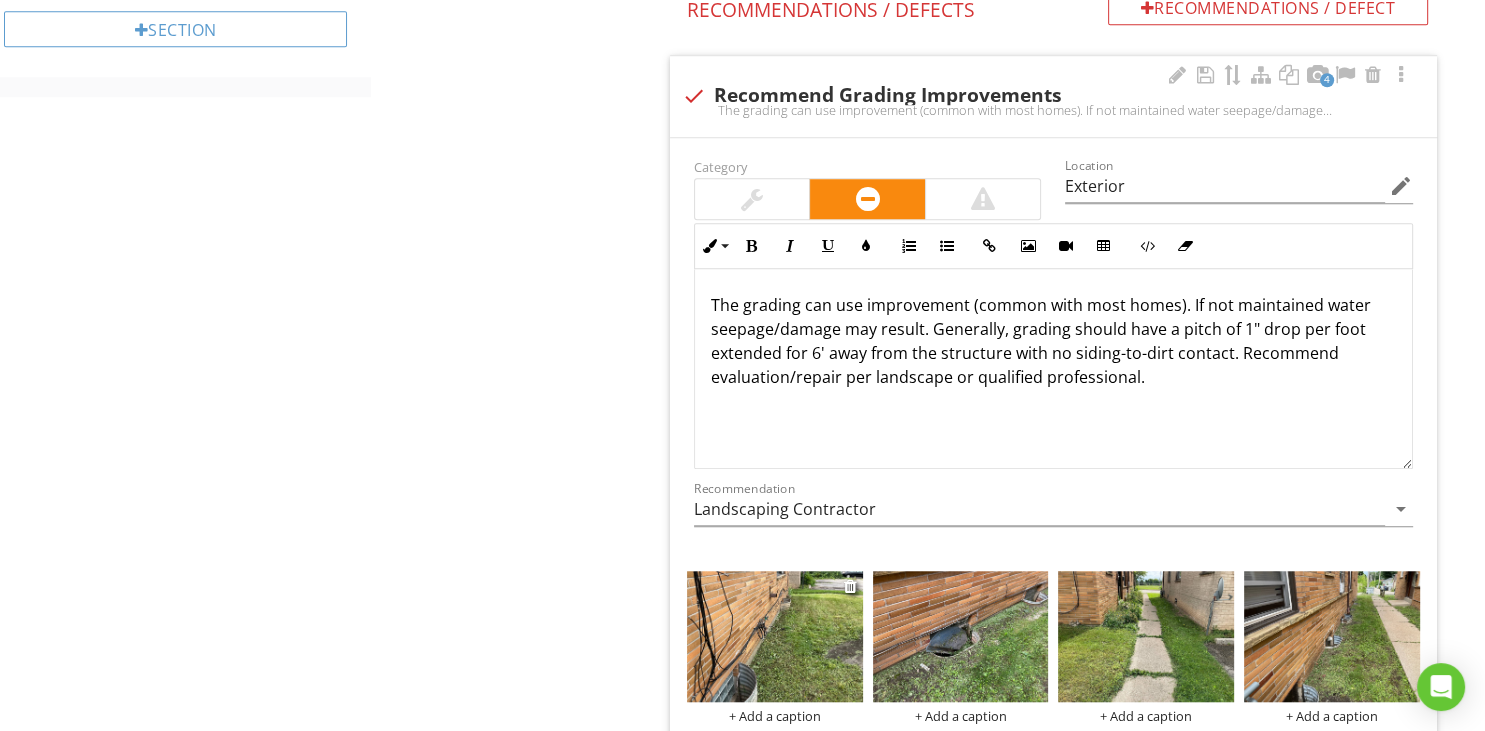 click at bounding box center (775, 637) 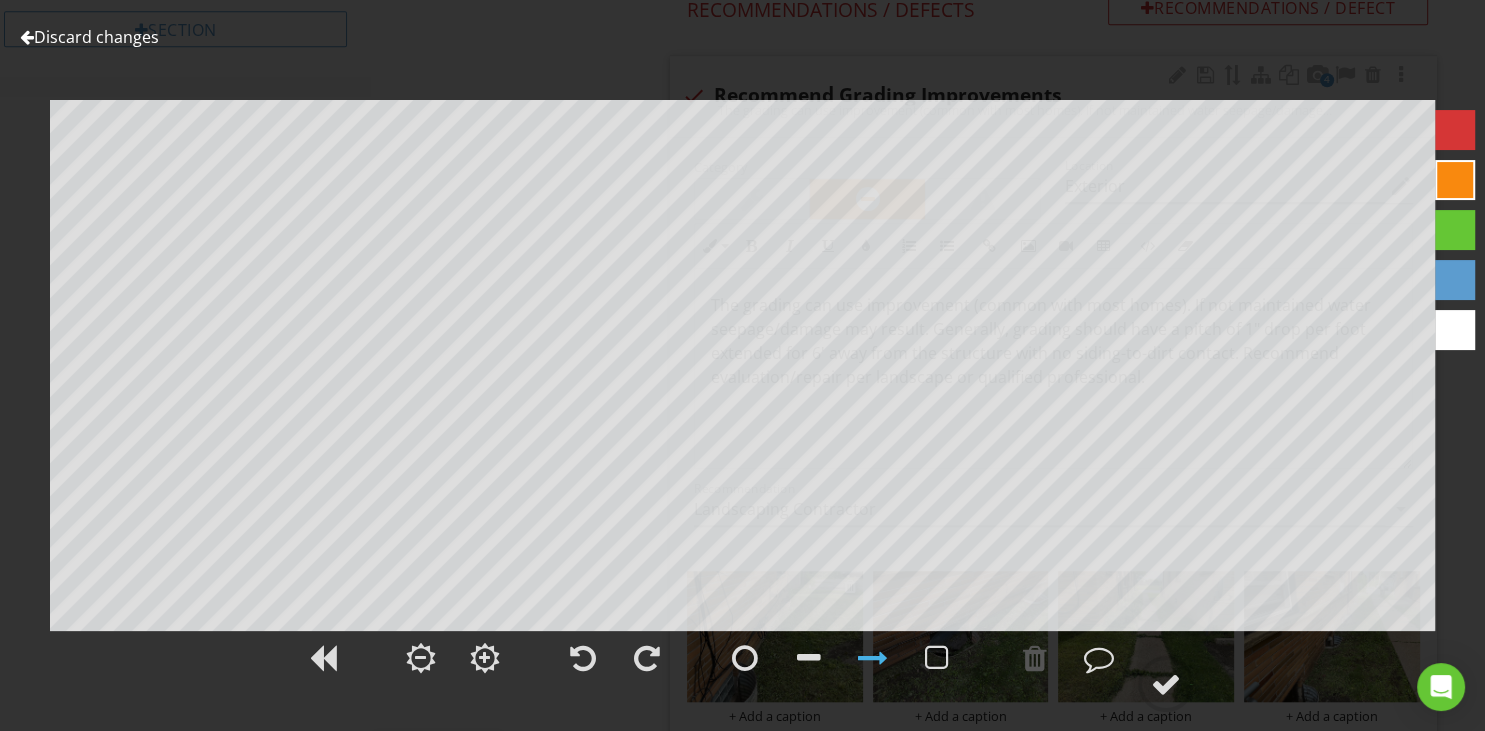 click at bounding box center (809, 658) 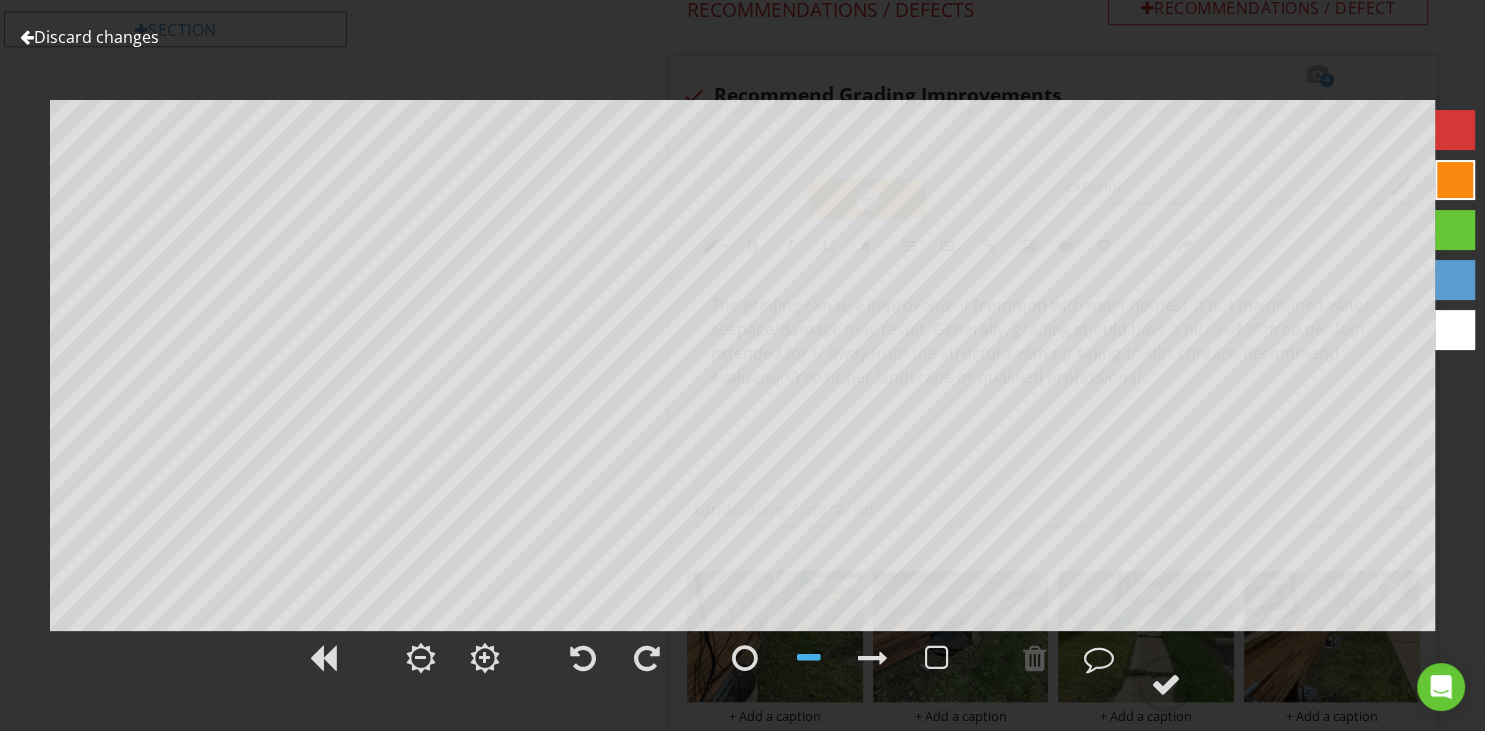 click at bounding box center [27, 37] 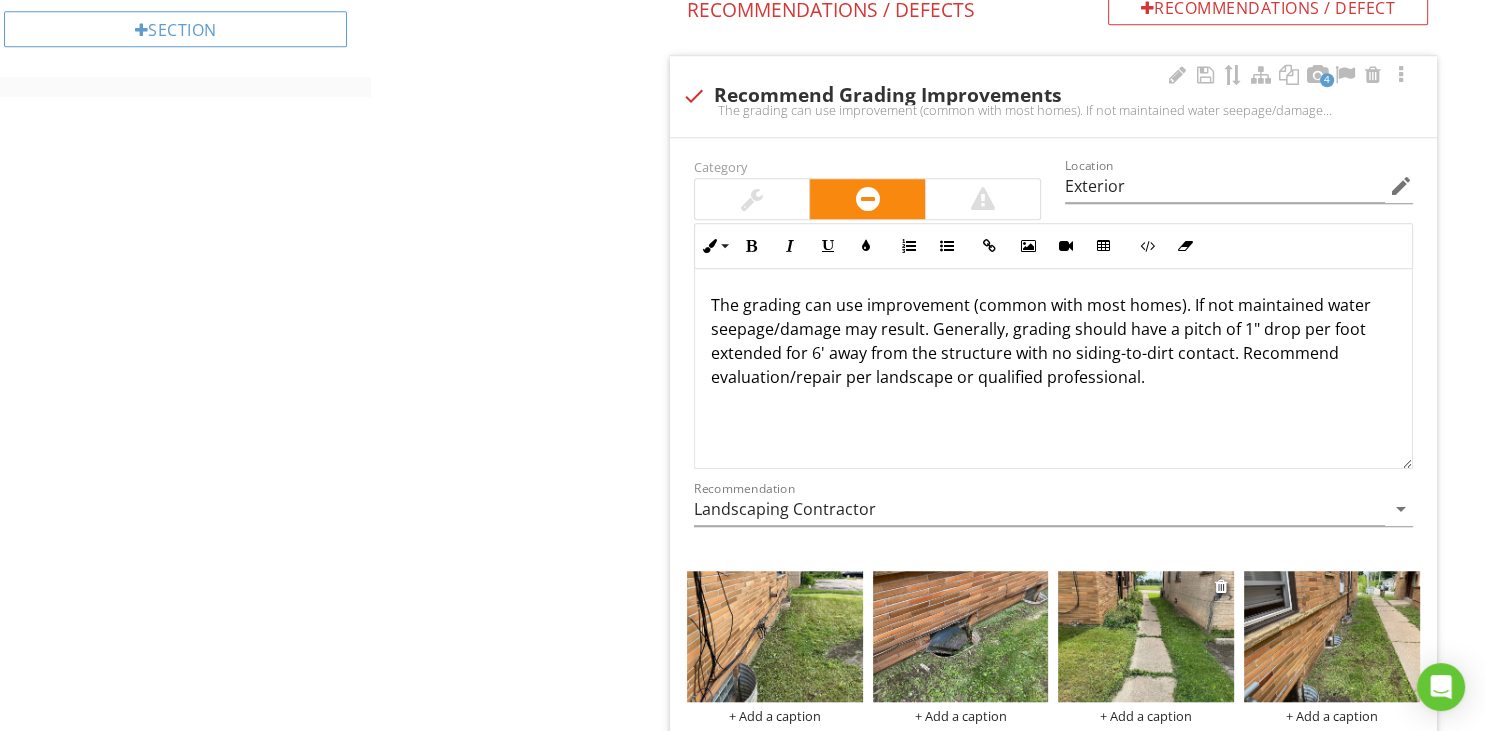 click at bounding box center (1146, 637) 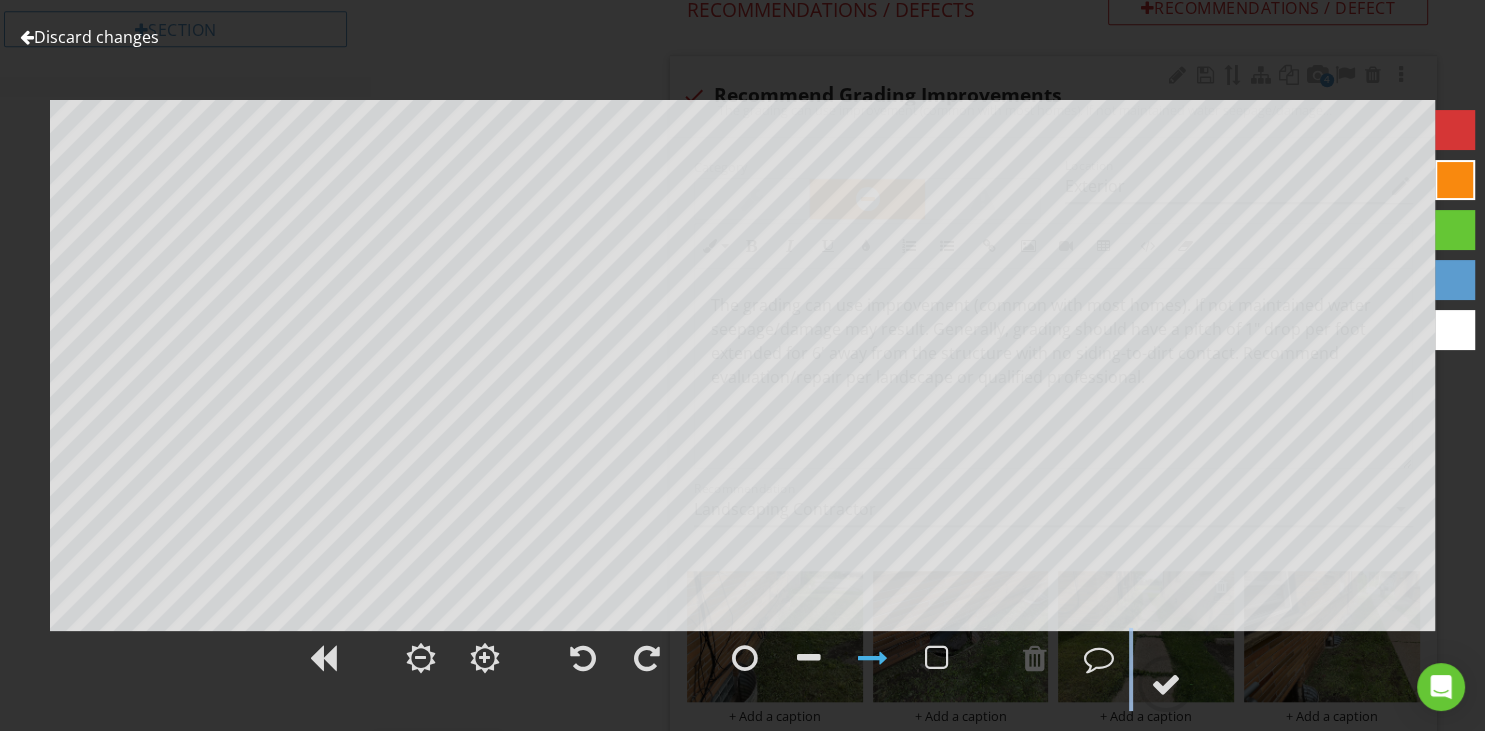 click at bounding box center [742, 669] 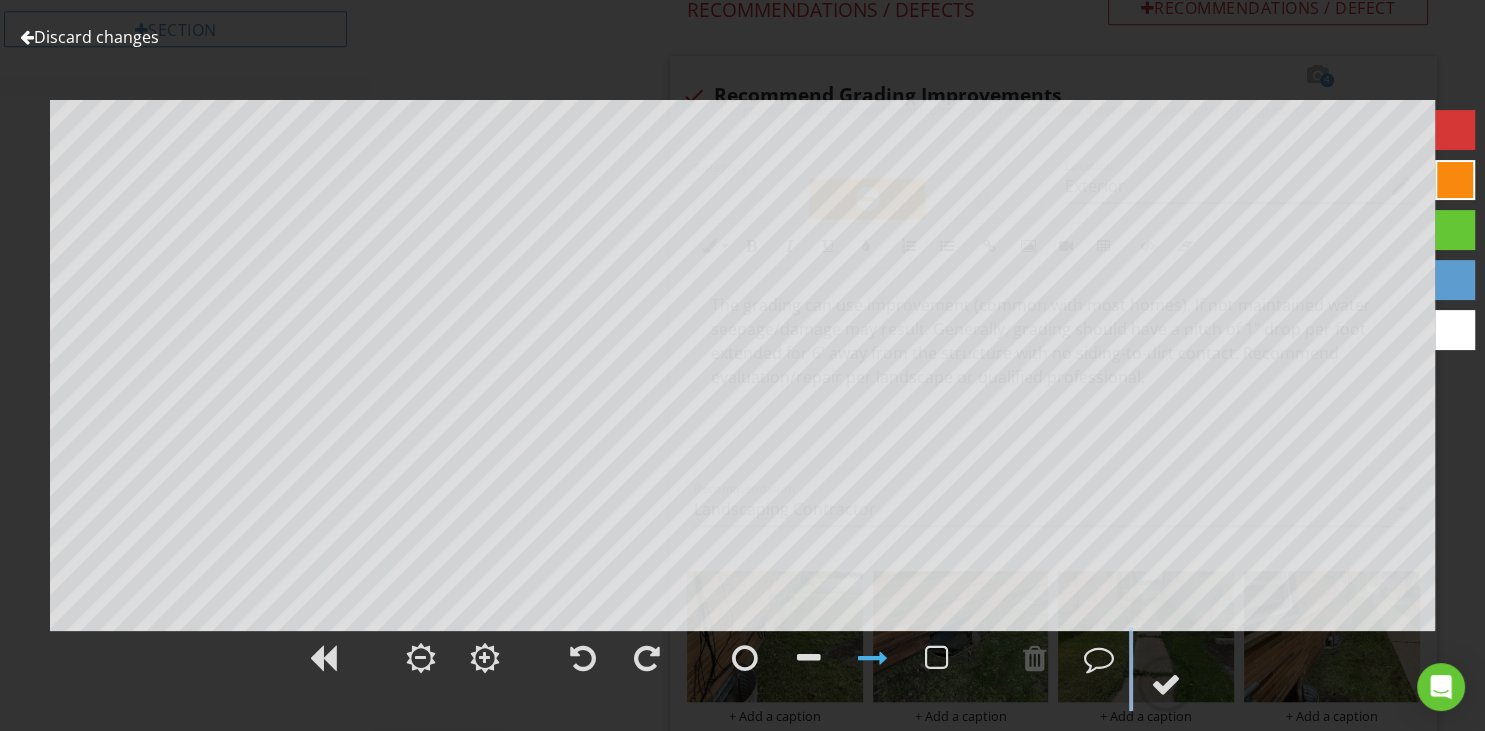 click at bounding box center [27, 37] 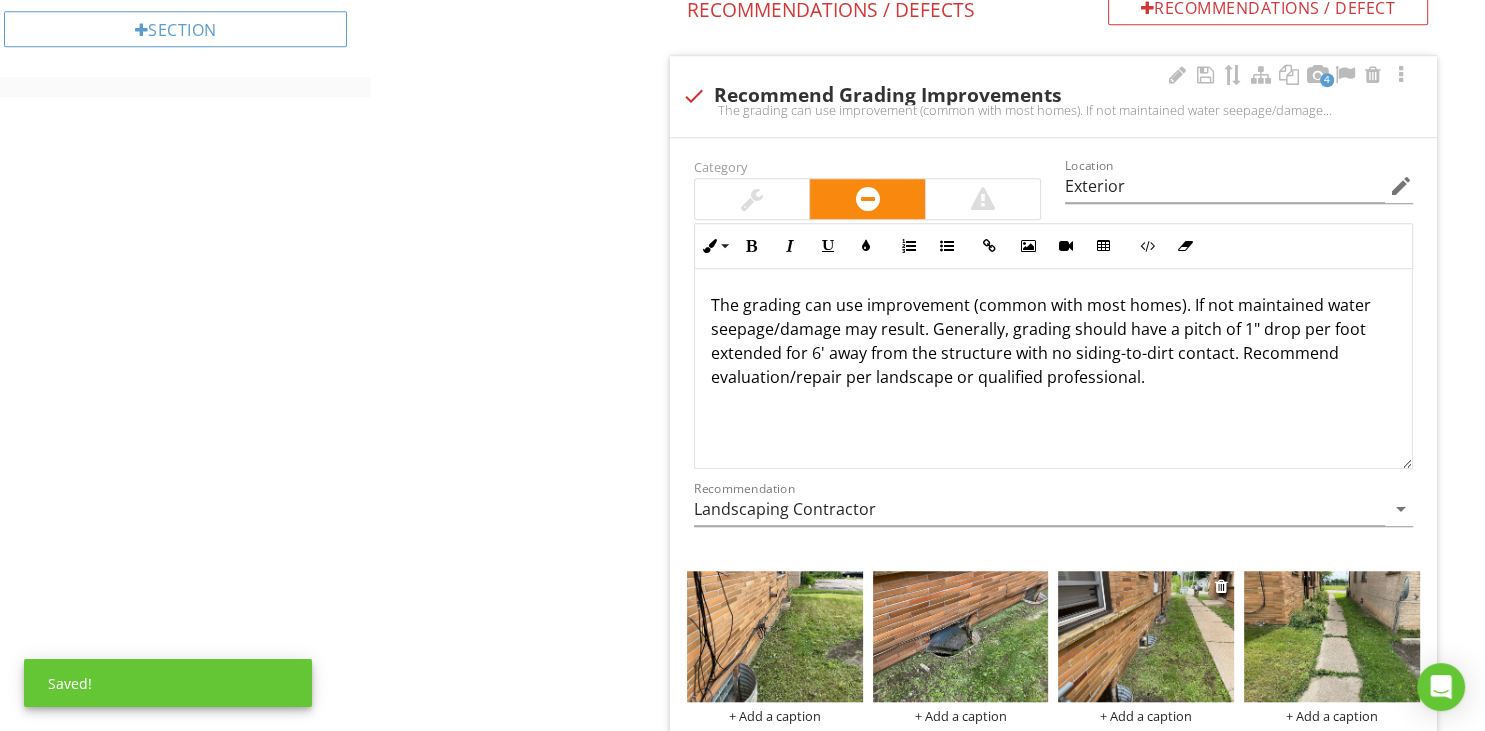 click at bounding box center (1146, 637) 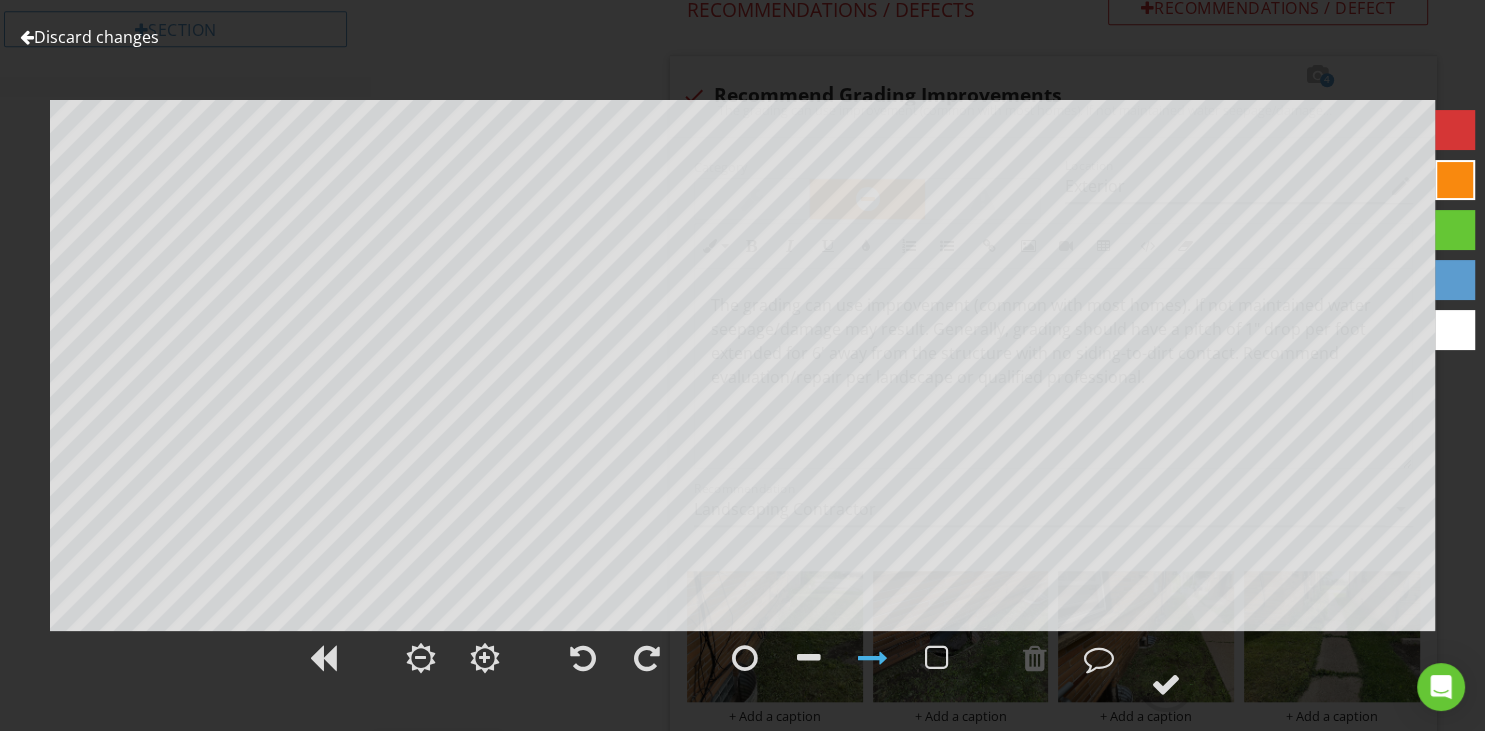 click at bounding box center (27, 37) 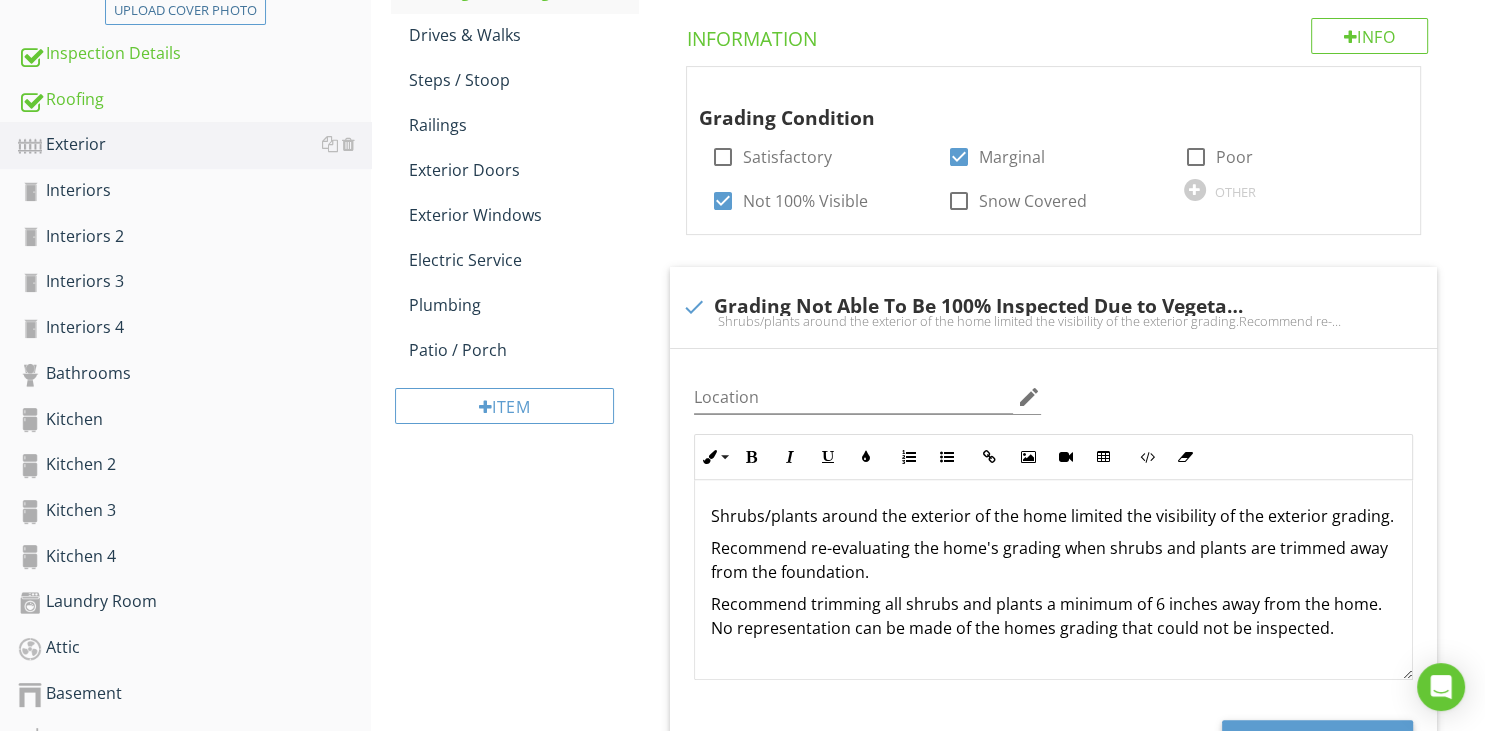 scroll, scrollTop: 325, scrollLeft: 0, axis: vertical 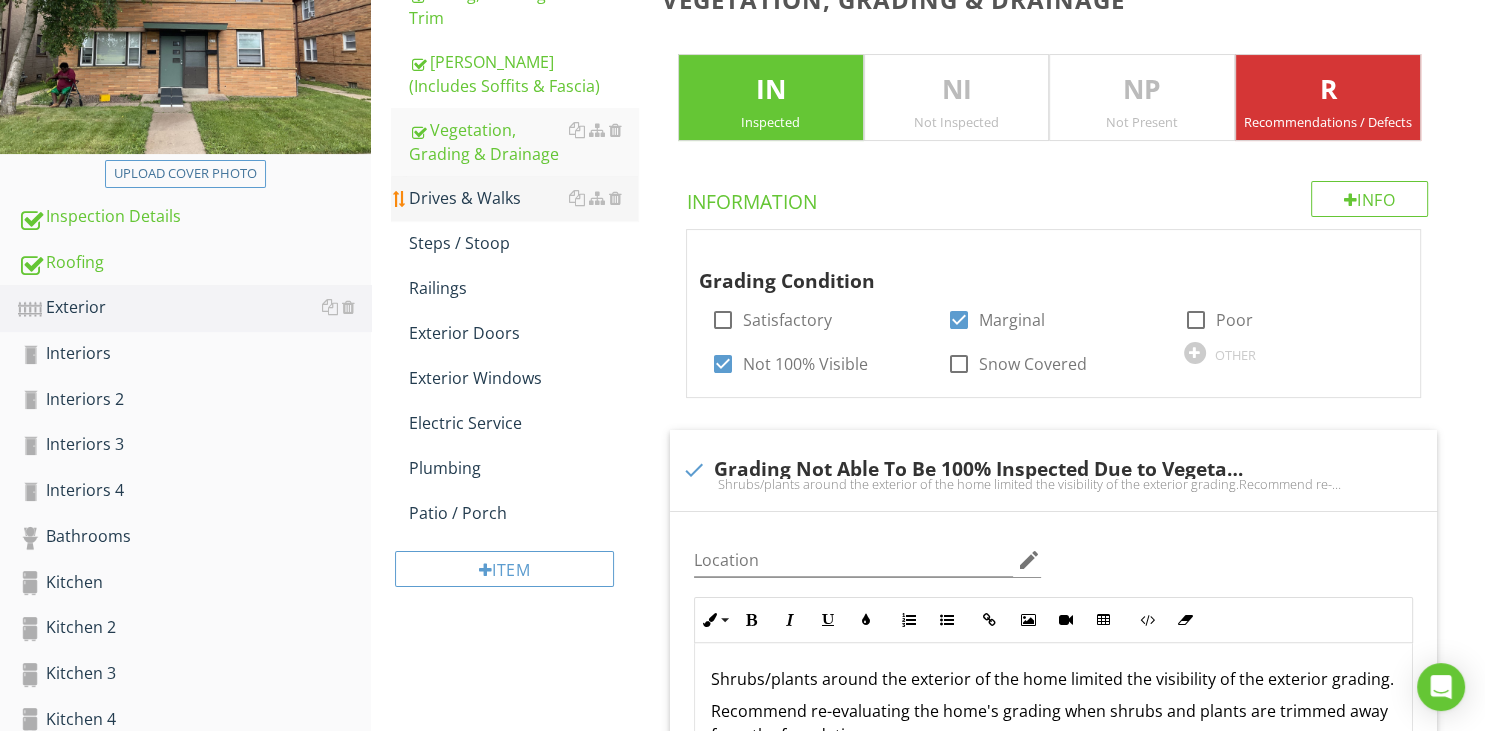 click on "Drives & Walks" at bounding box center (523, 198) 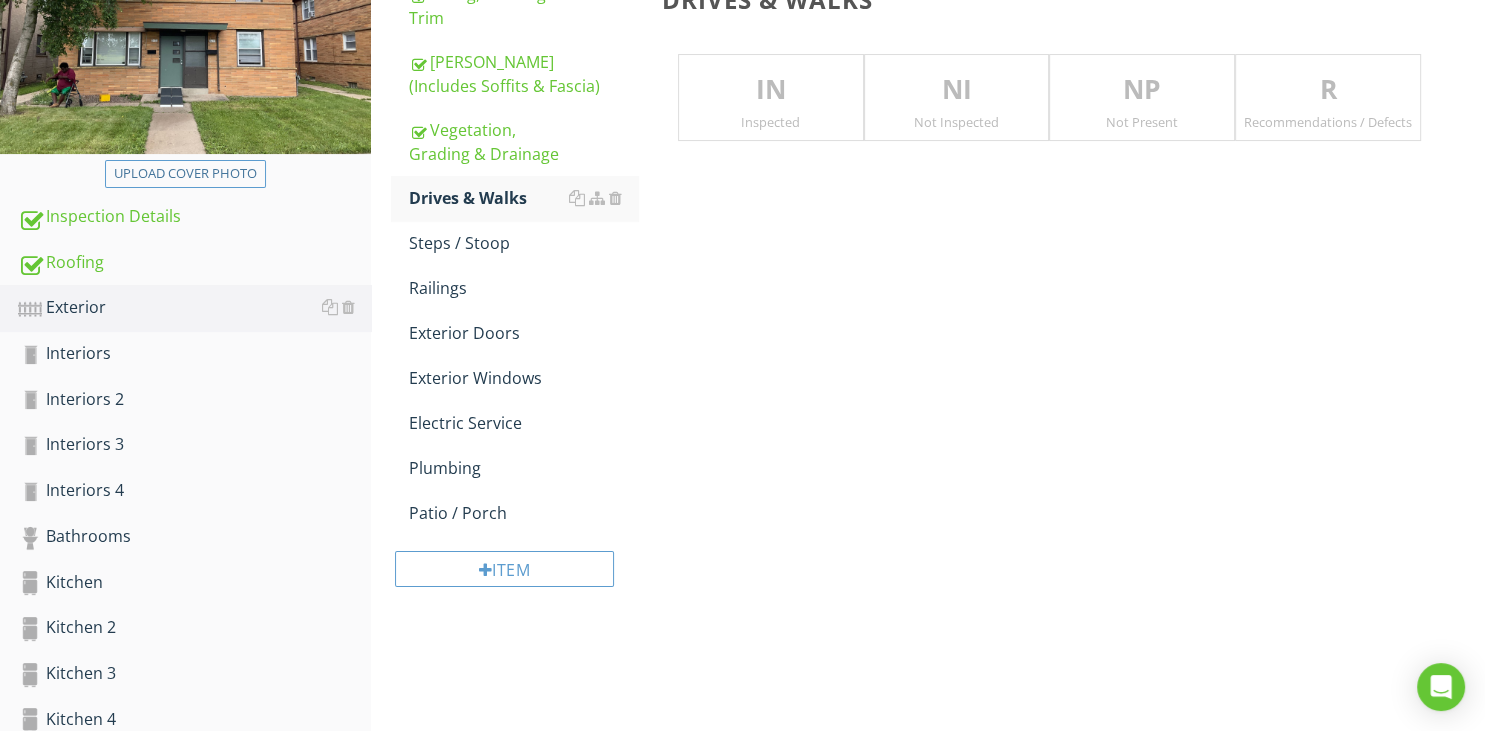click on "Recommendations / Defects" at bounding box center (1328, 122) 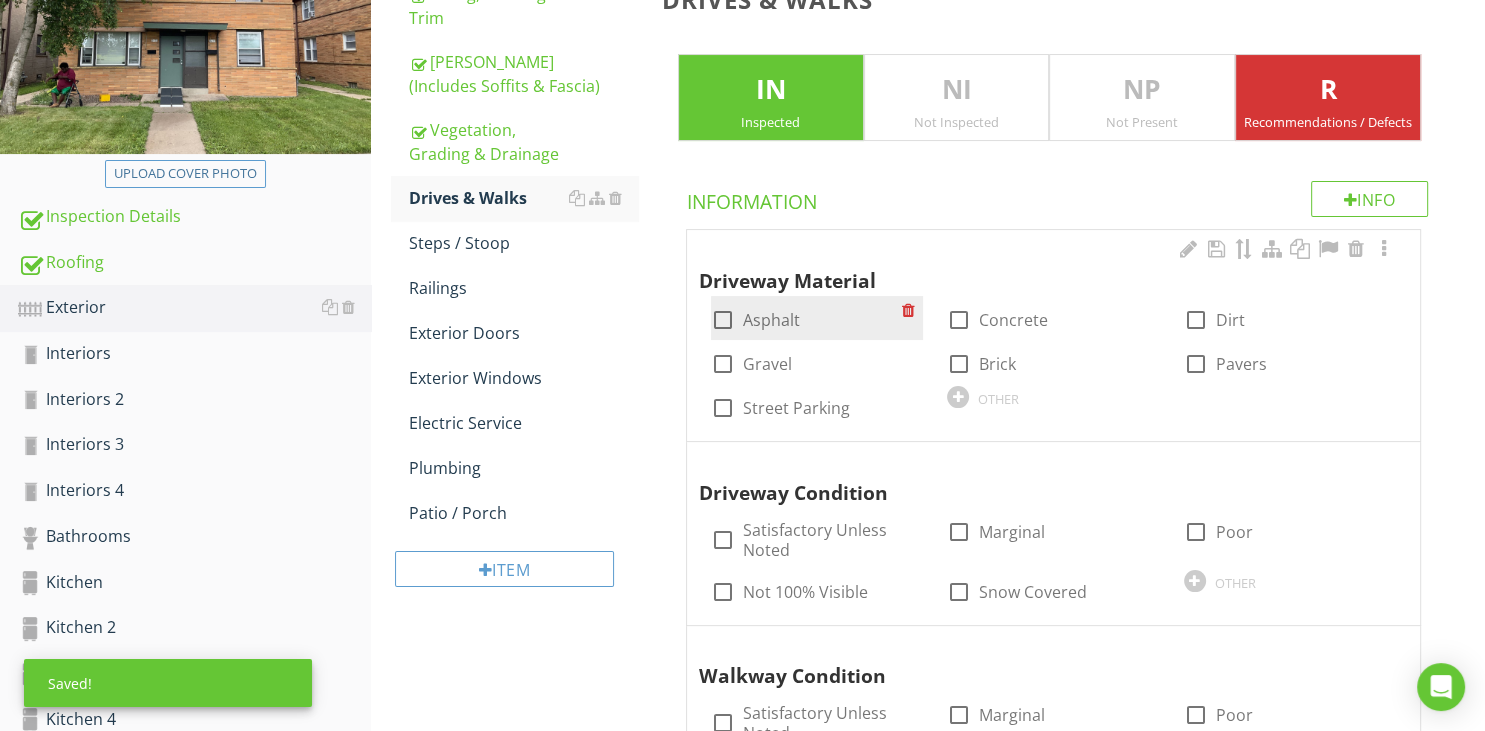 click at bounding box center [723, 320] 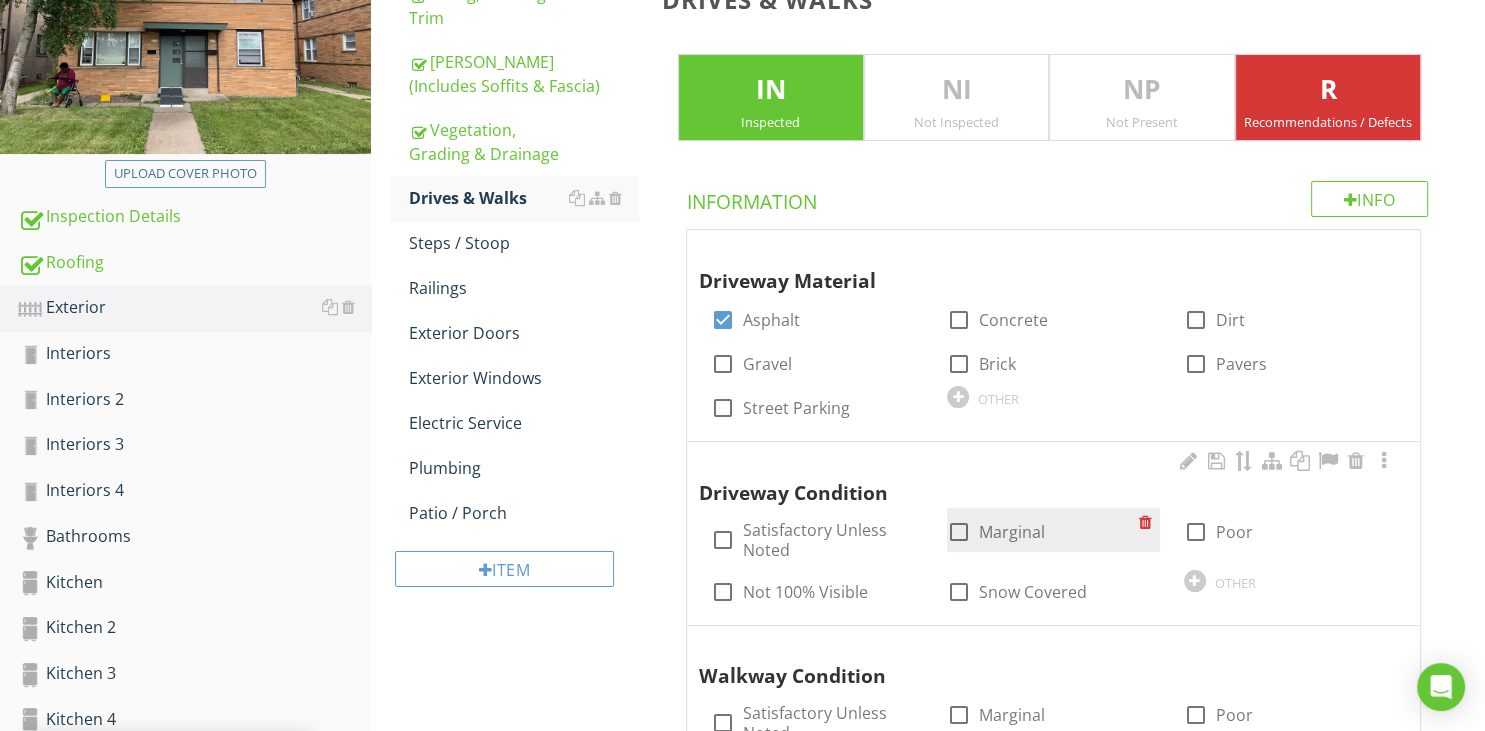 drag, startPoint x: 958, startPoint y: 520, endPoint x: 966, endPoint y: 530, distance: 12.806249 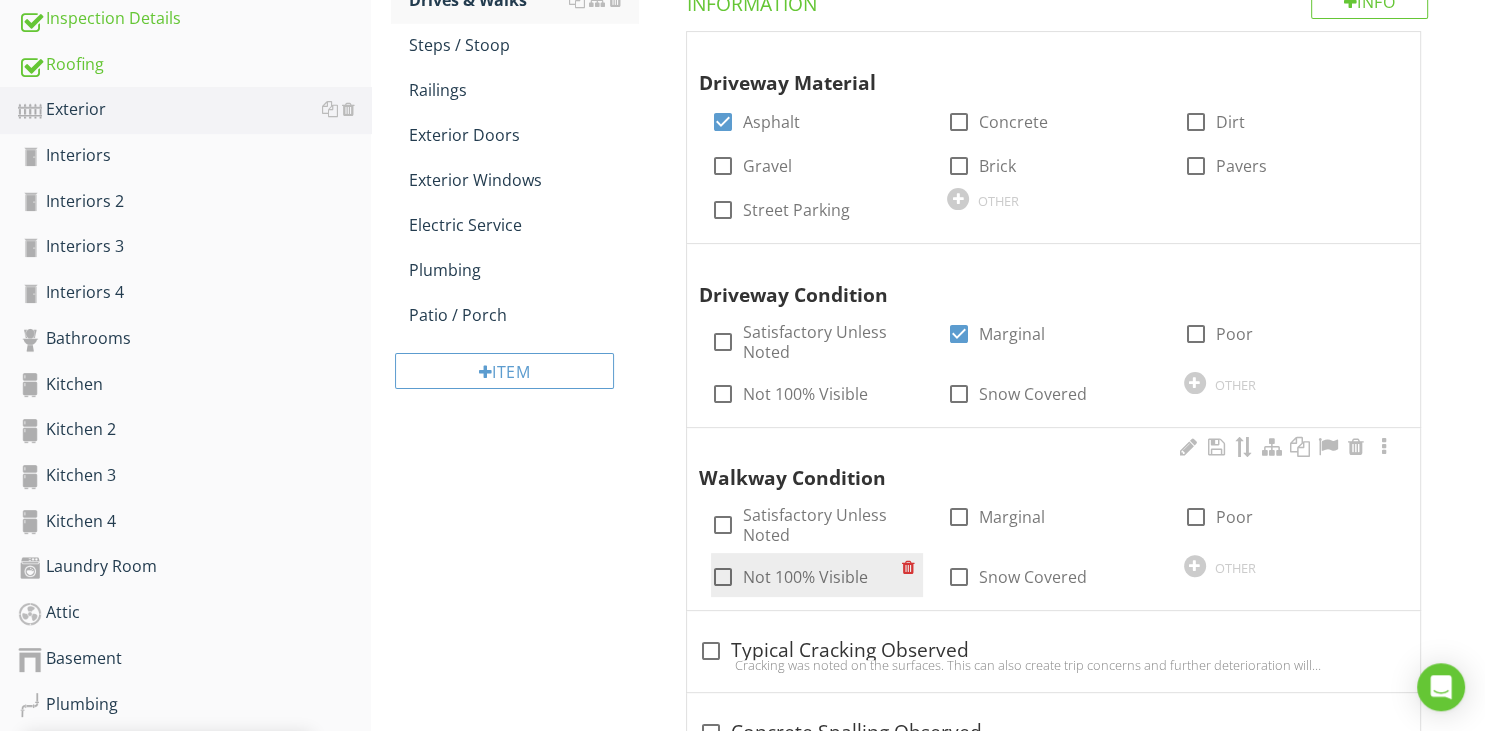 scroll, scrollTop: 536, scrollLeft: 0, axis: vertical 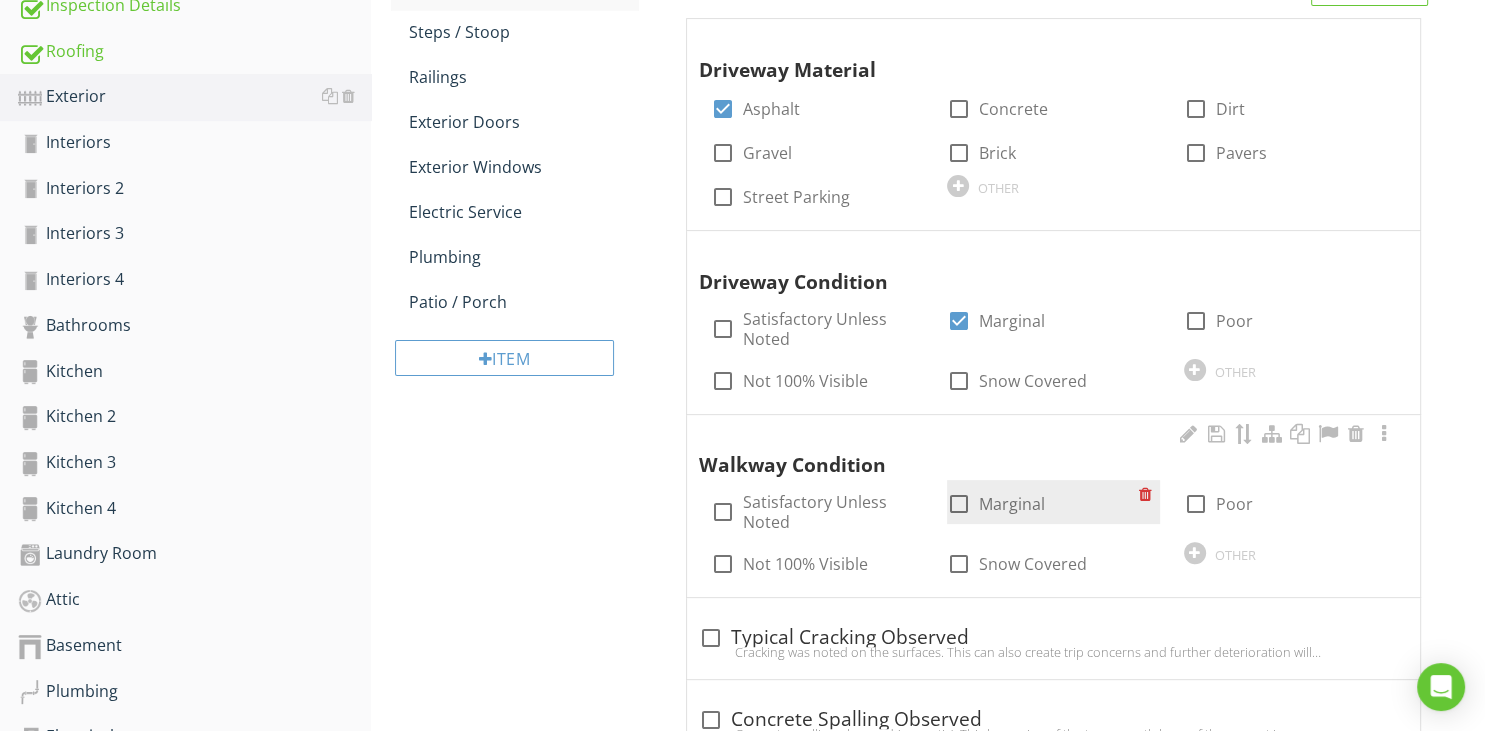 click at bounding box center [959, 504] 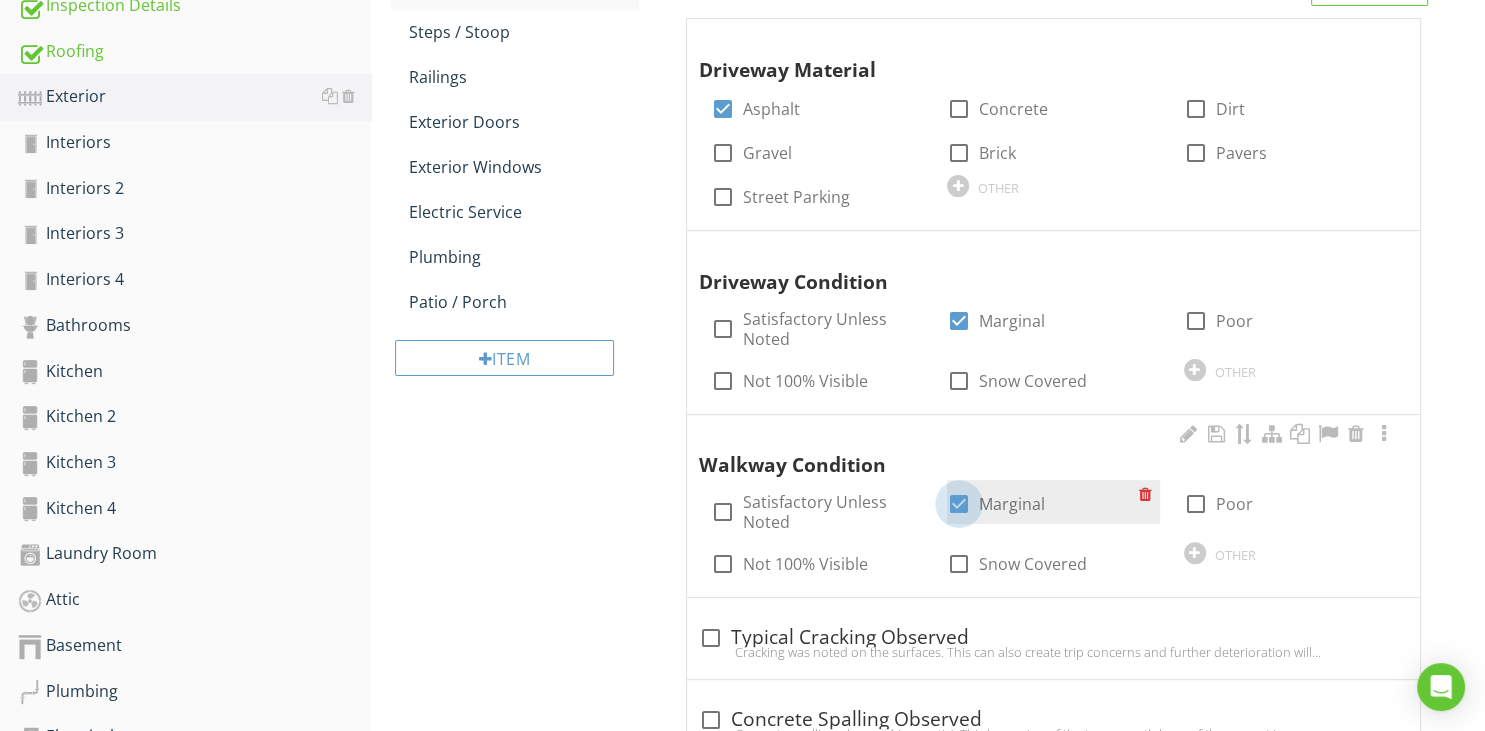 checkbox on "true" 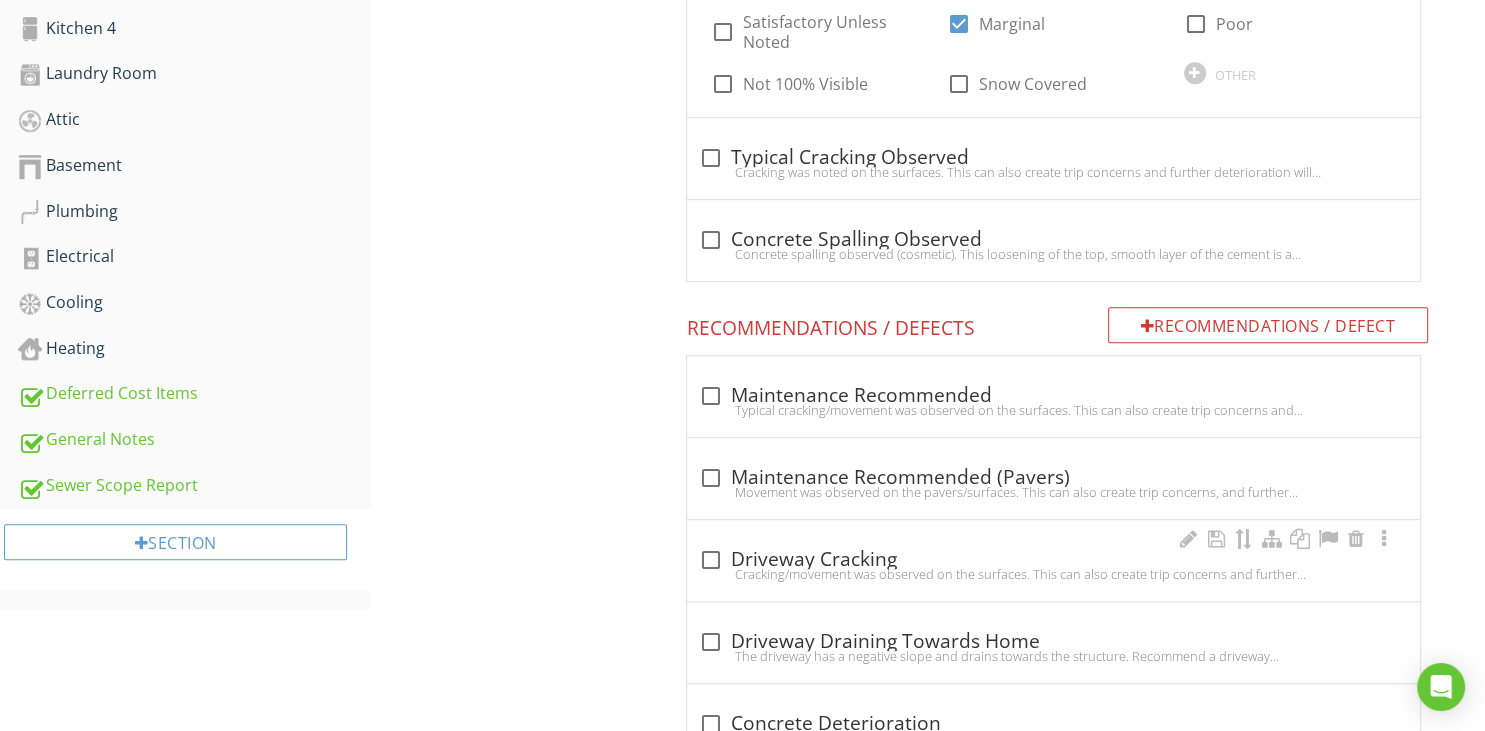 scroll, scrollTop: 1170, scrollLeft: 0, axis: vertical 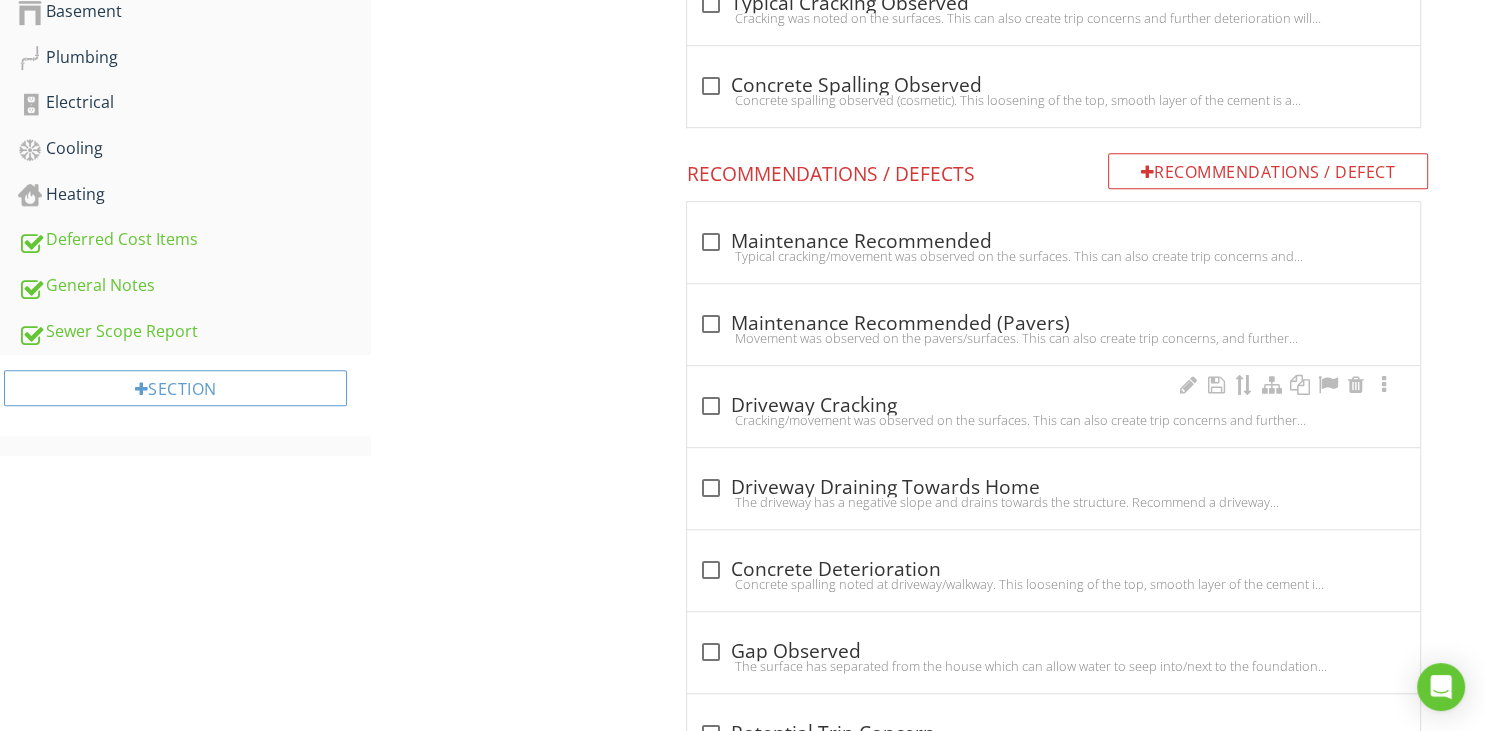 click on "check_box_outline_blank
Driveway Cracking
Cracking/movement was observed on the surfaces. This can also create trip concerns and further deterioration will occur as water expands and contracts from freeze and thaw cycles. If practical recommend sealing the cracks/areas to prolong the life of the material/monitoring these areas and/or repairing as needed." at bounding box center [1053, 406] 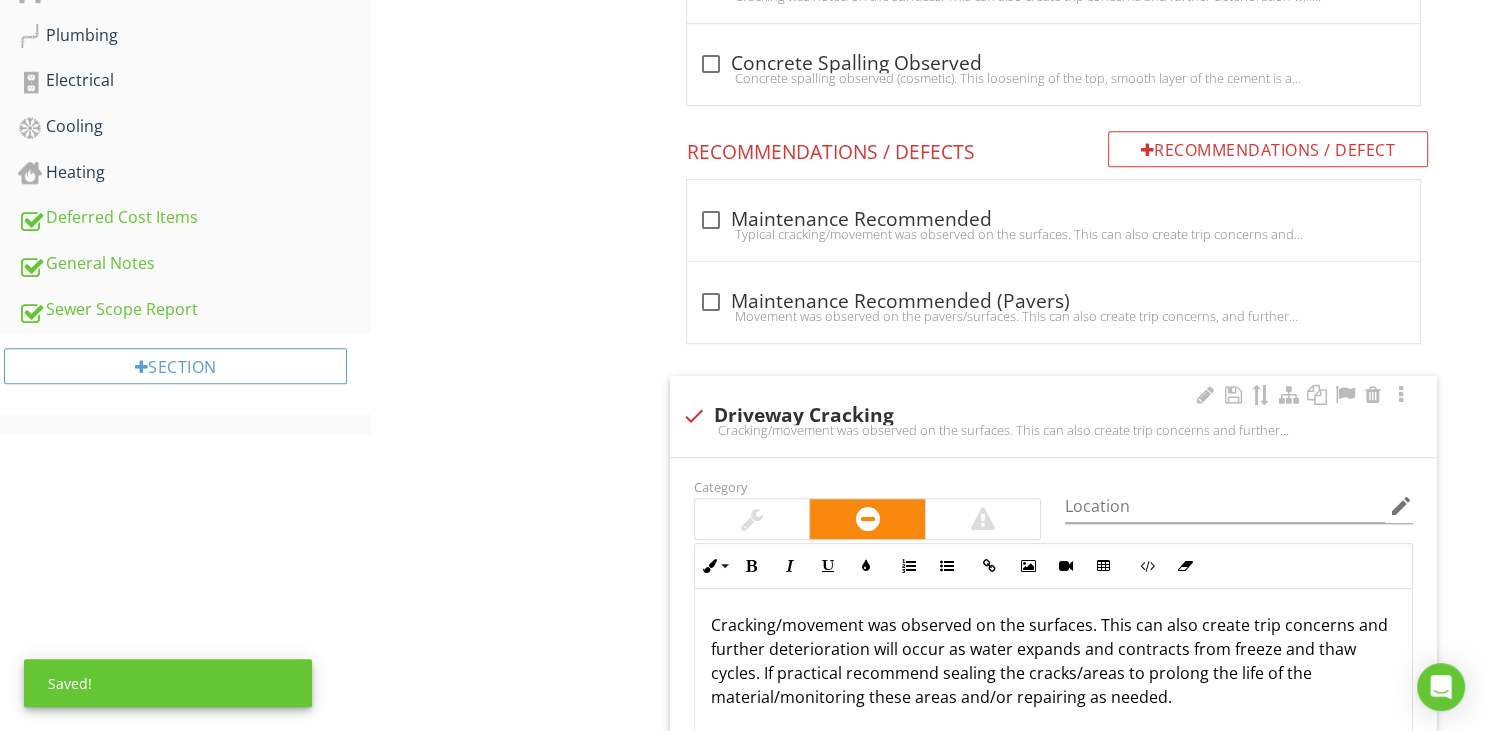 scroll, scrollTop: 1381, scrollLeft: 0, axis: vertical 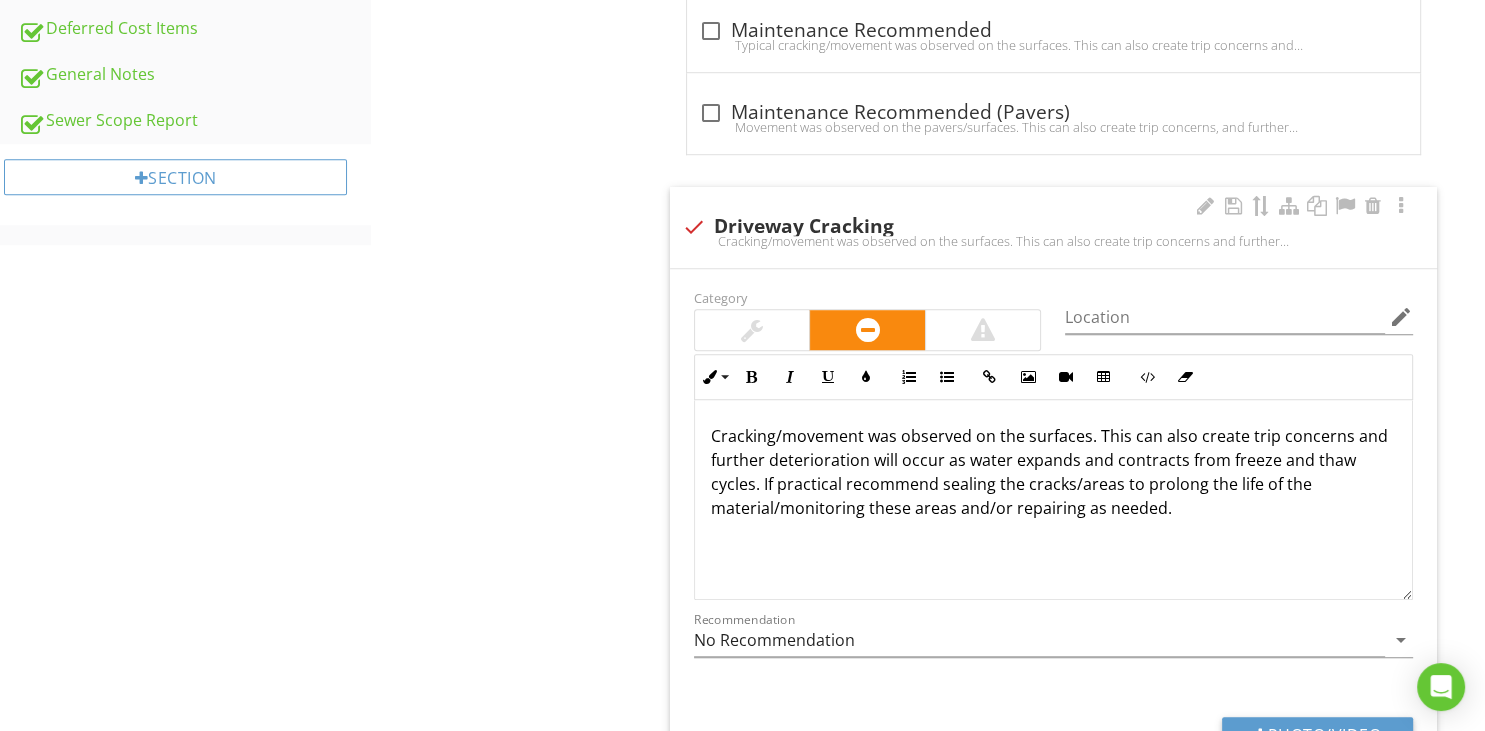 click at bounding box center [694, 227] 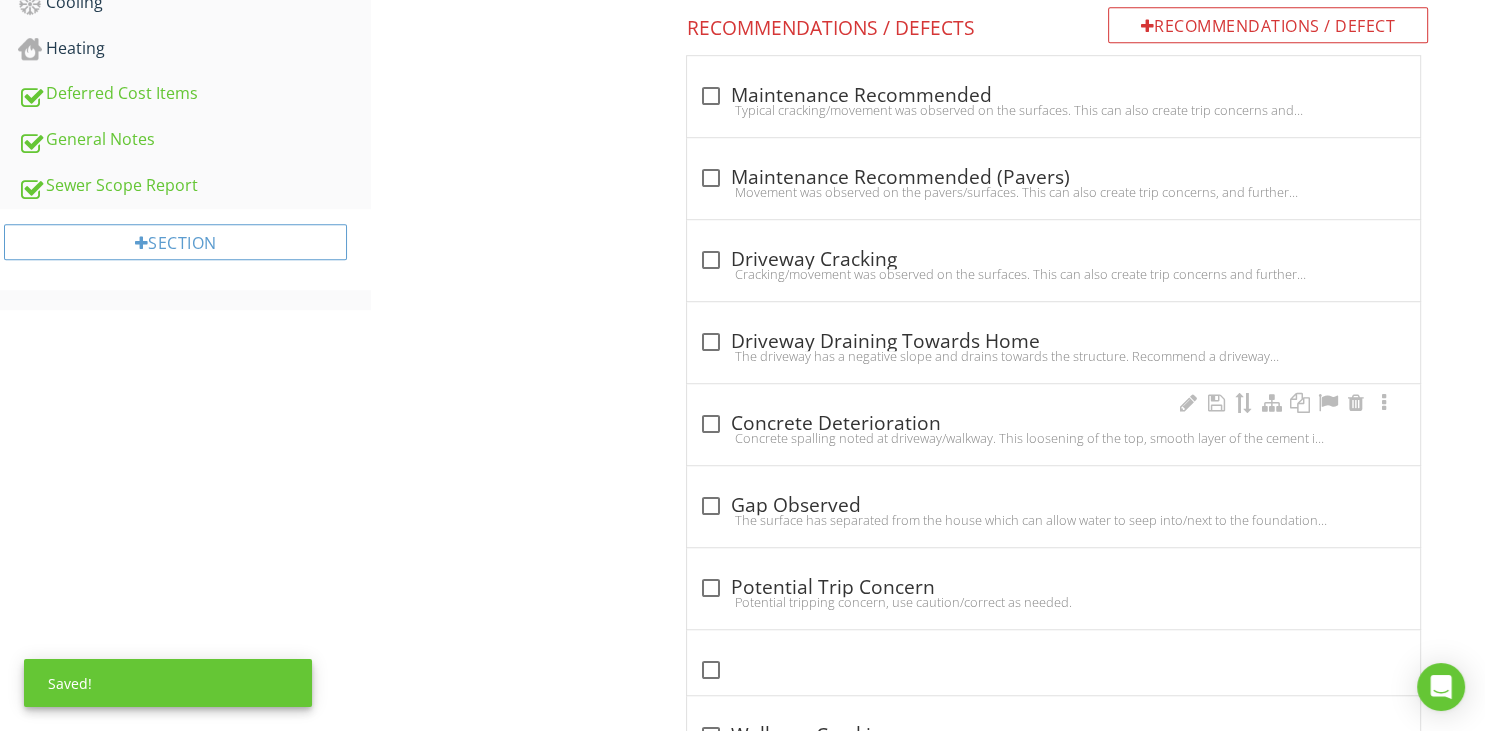 scroll, scrollTop: 1276, scrollLeft: 0, axis: vertical 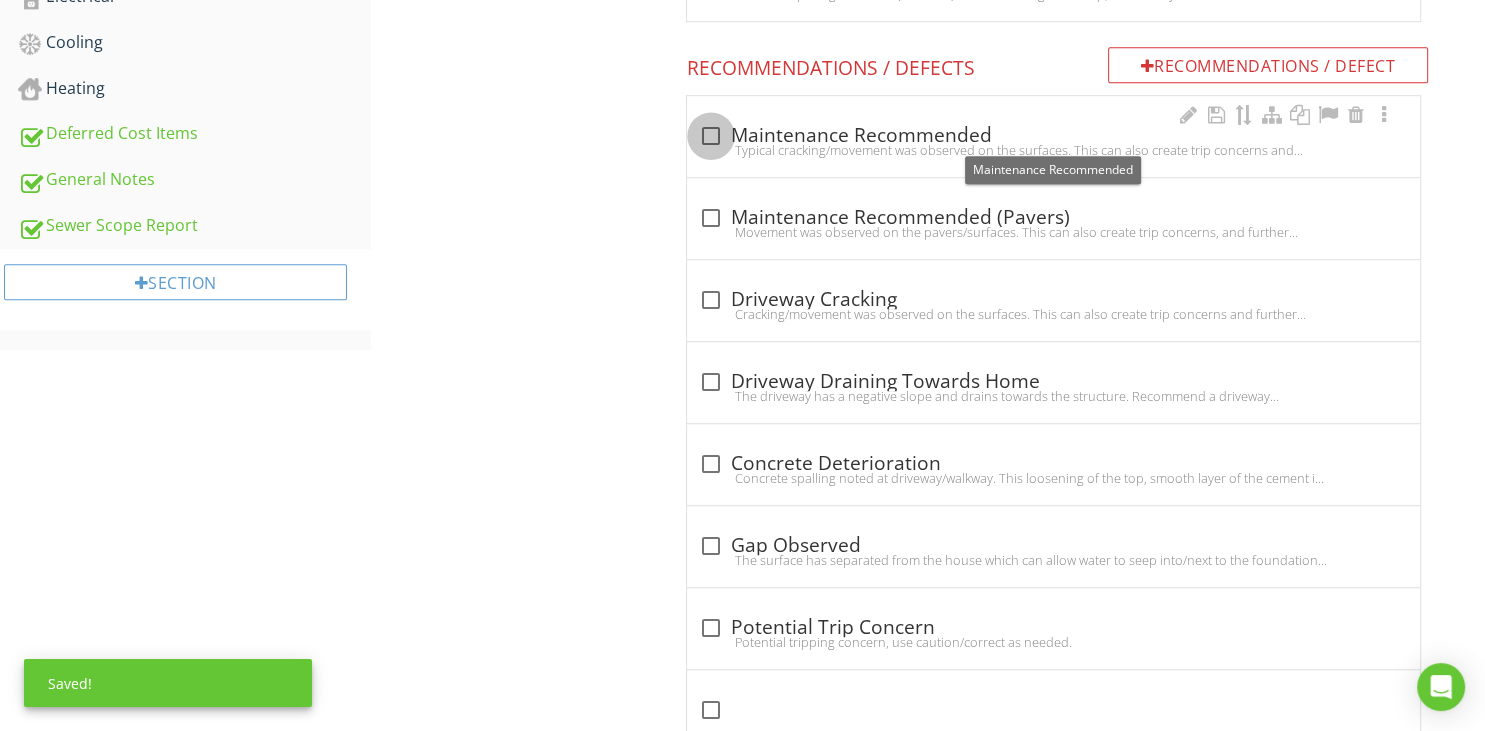 click at bounding box center (711, 136) 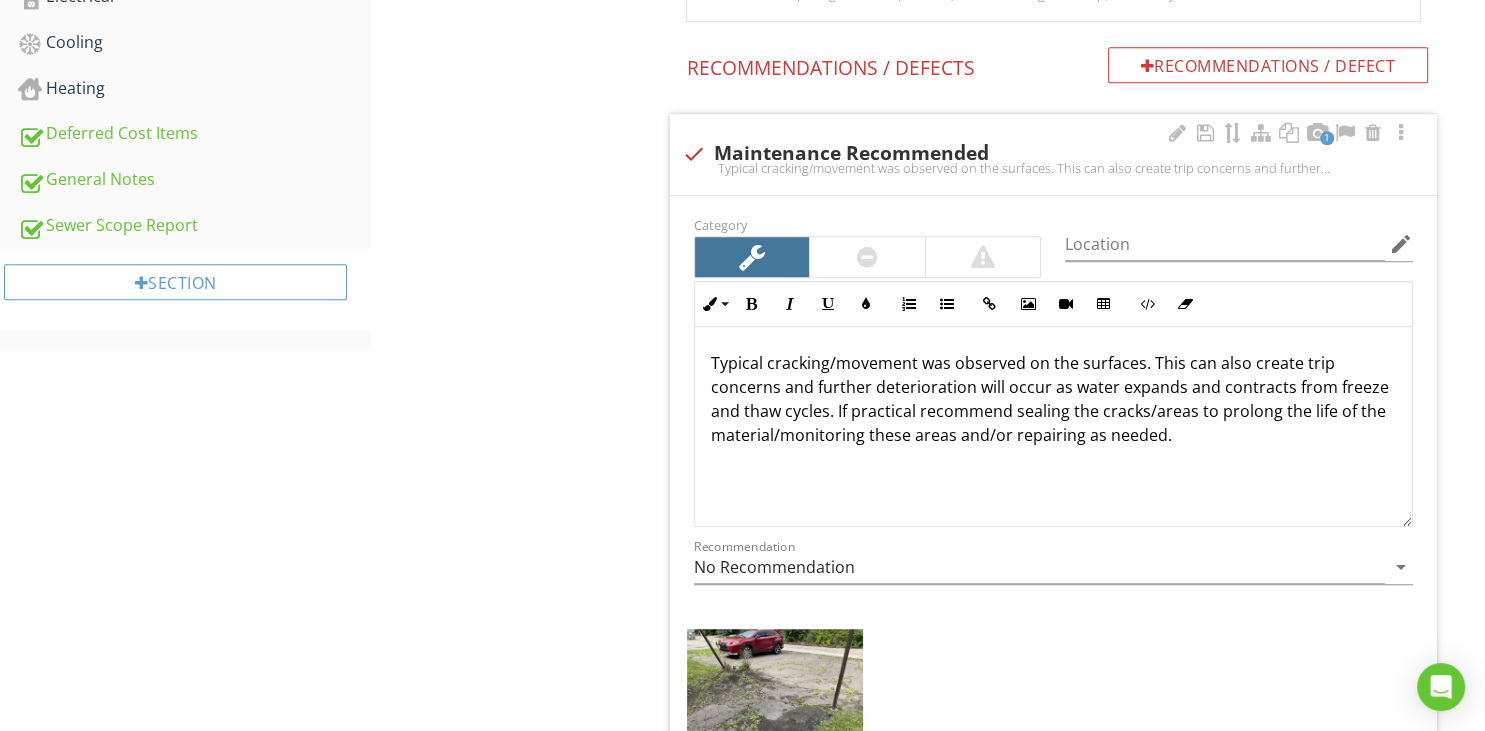 click on "Typical cracking/movement was observed on the surfaces. This can also create trip concerns and further deterioration will occur as water expands and contracts from freeze and thaw cycles. If practical recommend sealing the cracks/areas to prolong the life of the material/monitoring these areas and/or repairing as needed." at bounding box center (1053, 399) 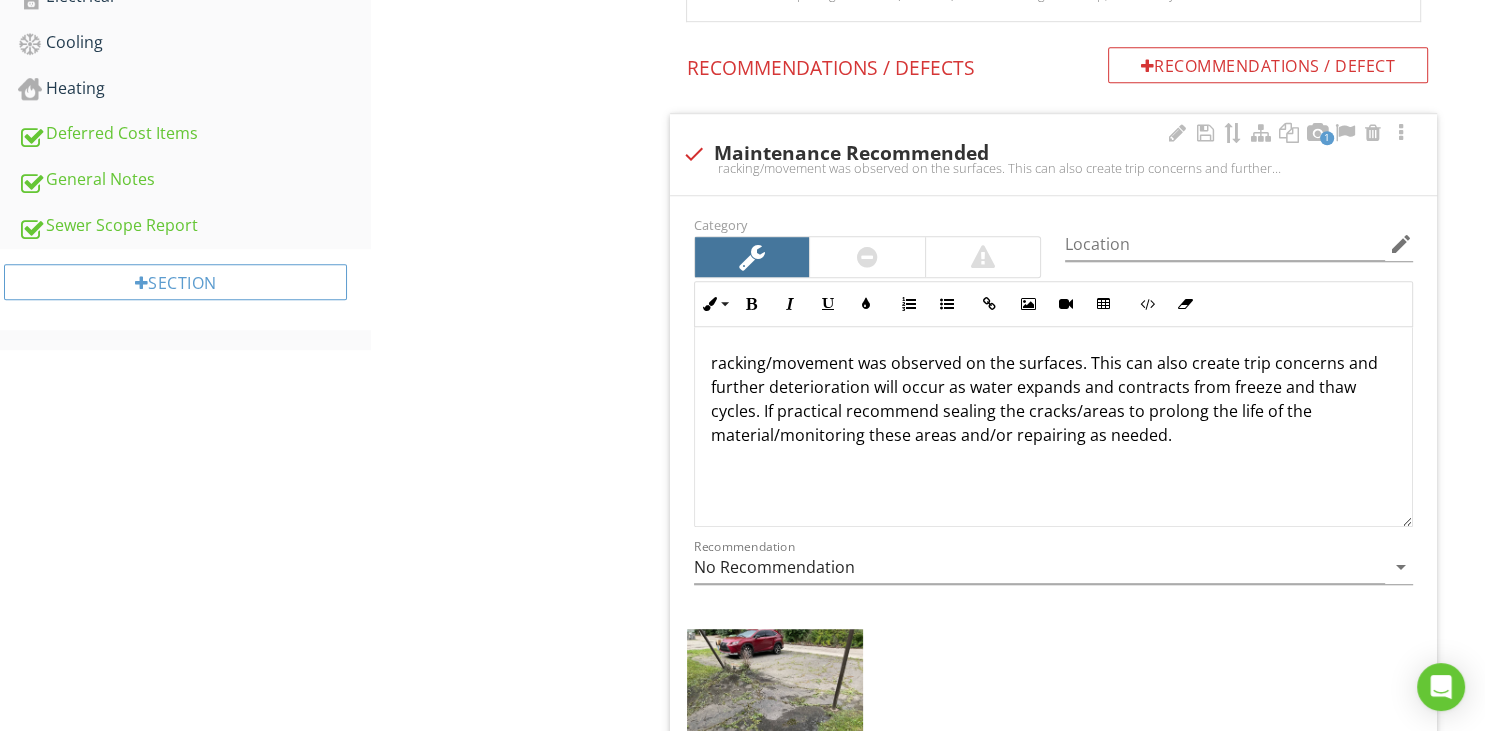type 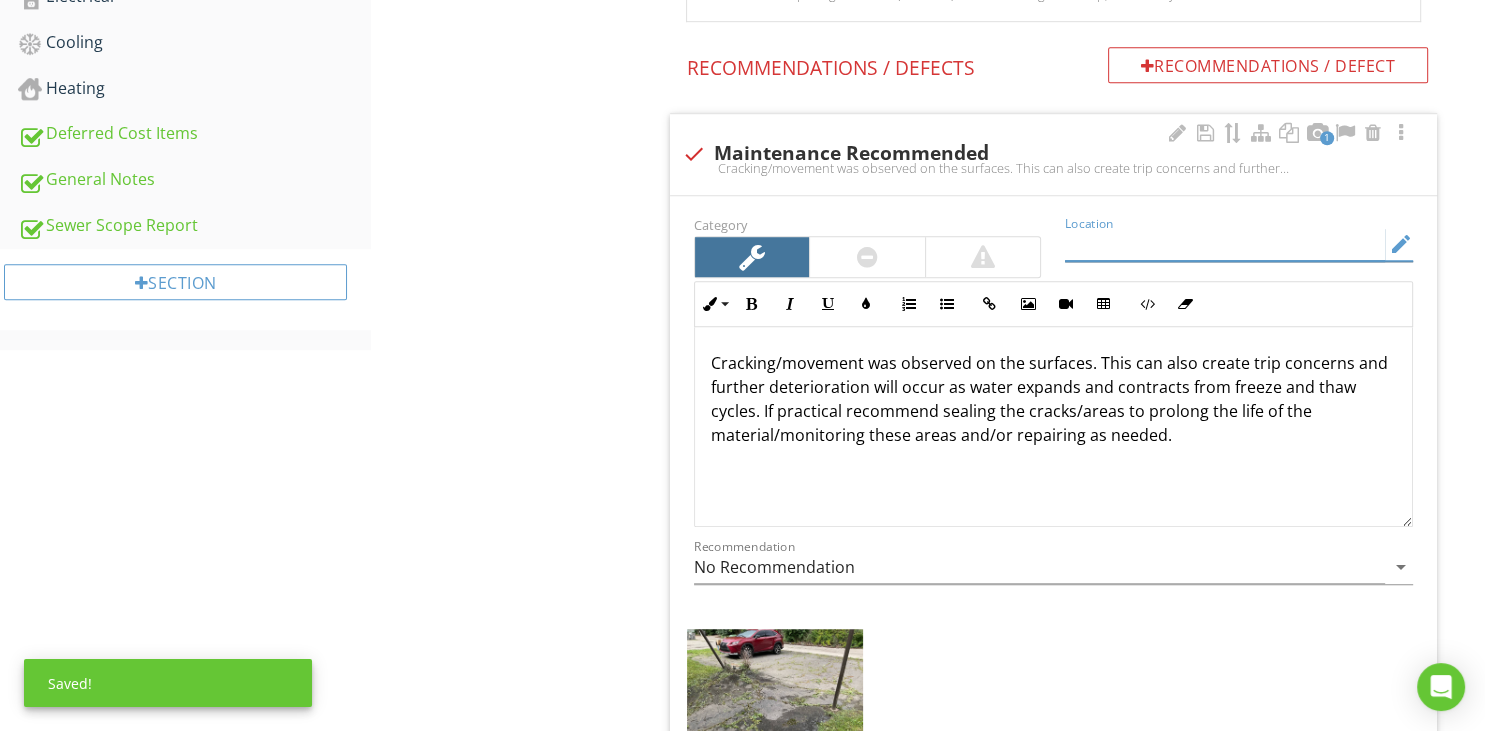 click at bounding box center (1225, 244) 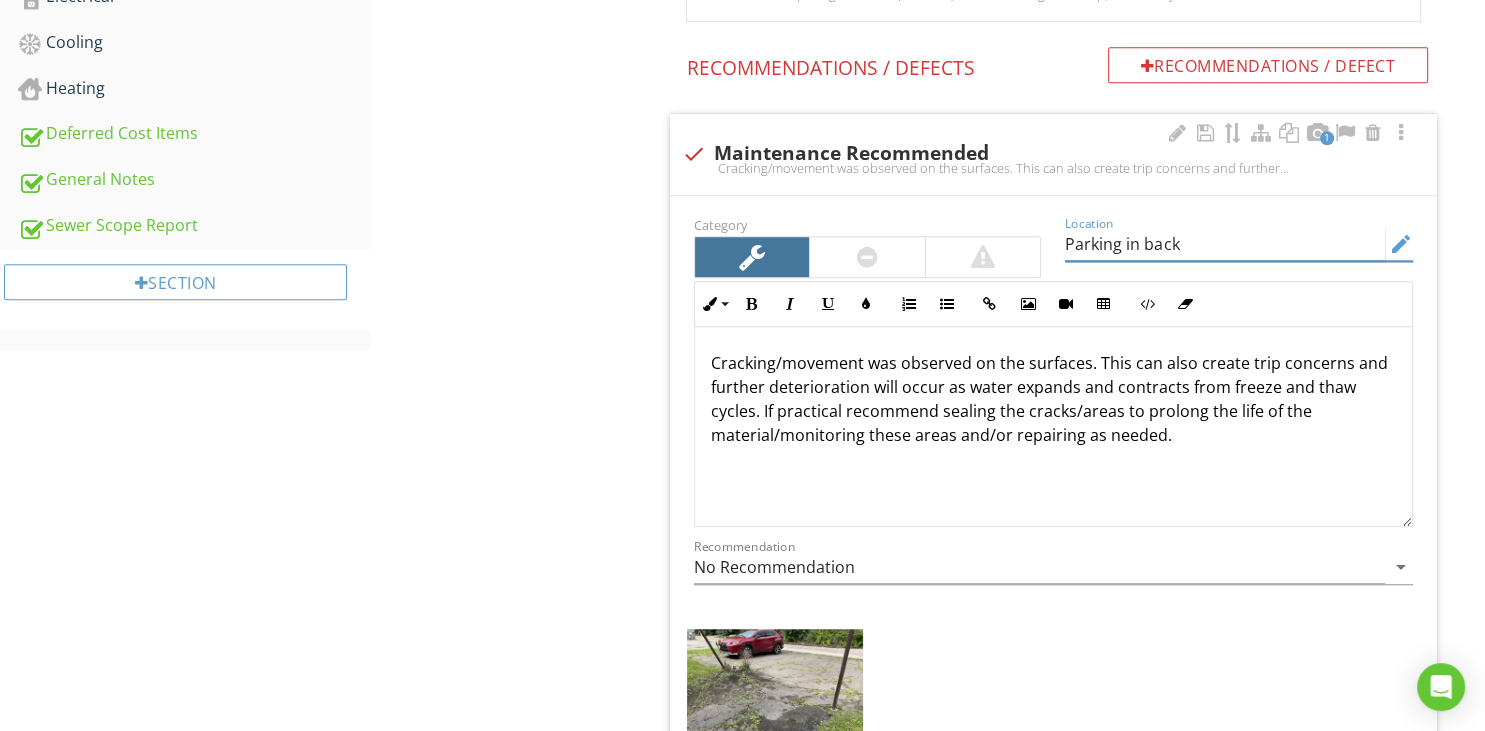type on "Parking in back" 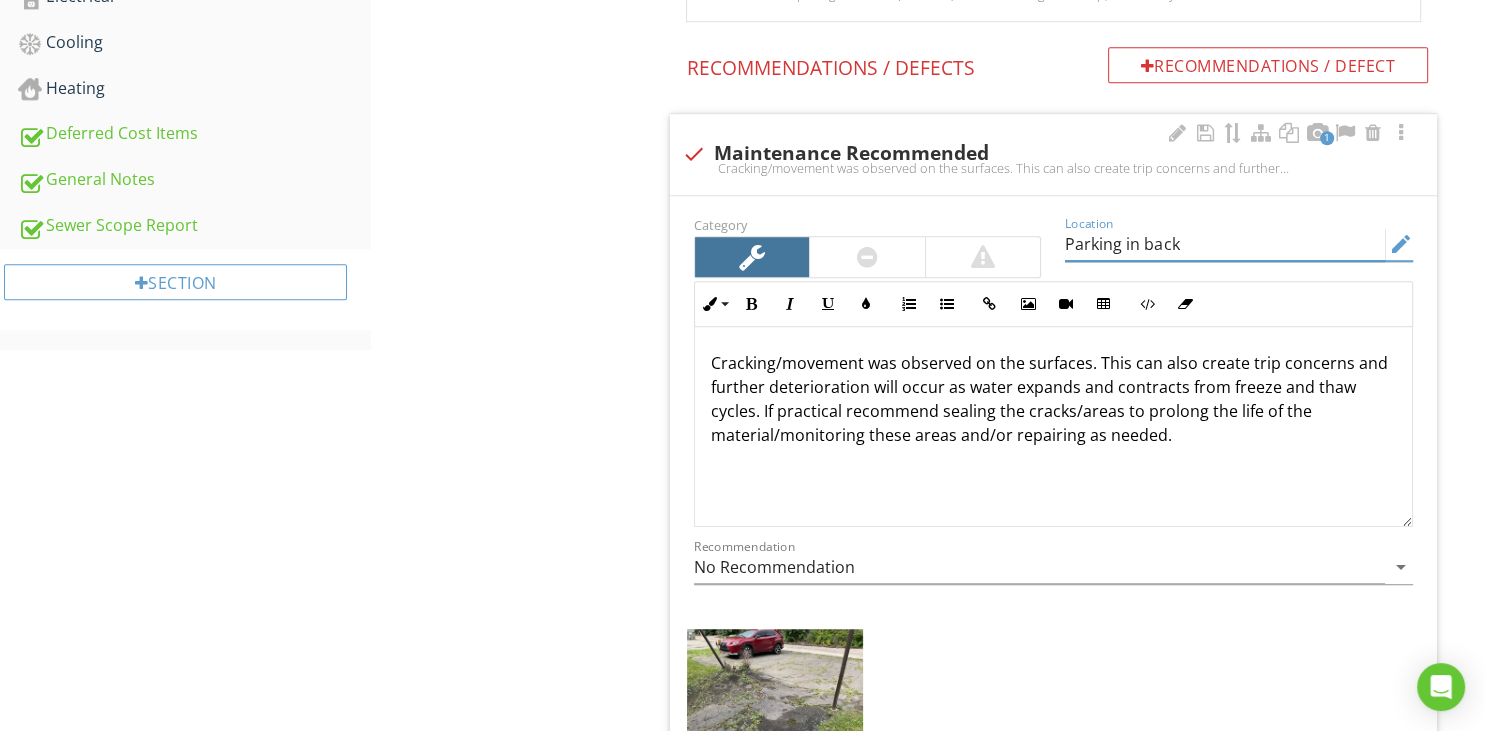 scroll, scrollTop: 1, scrollLeft: 0, axis: vertical 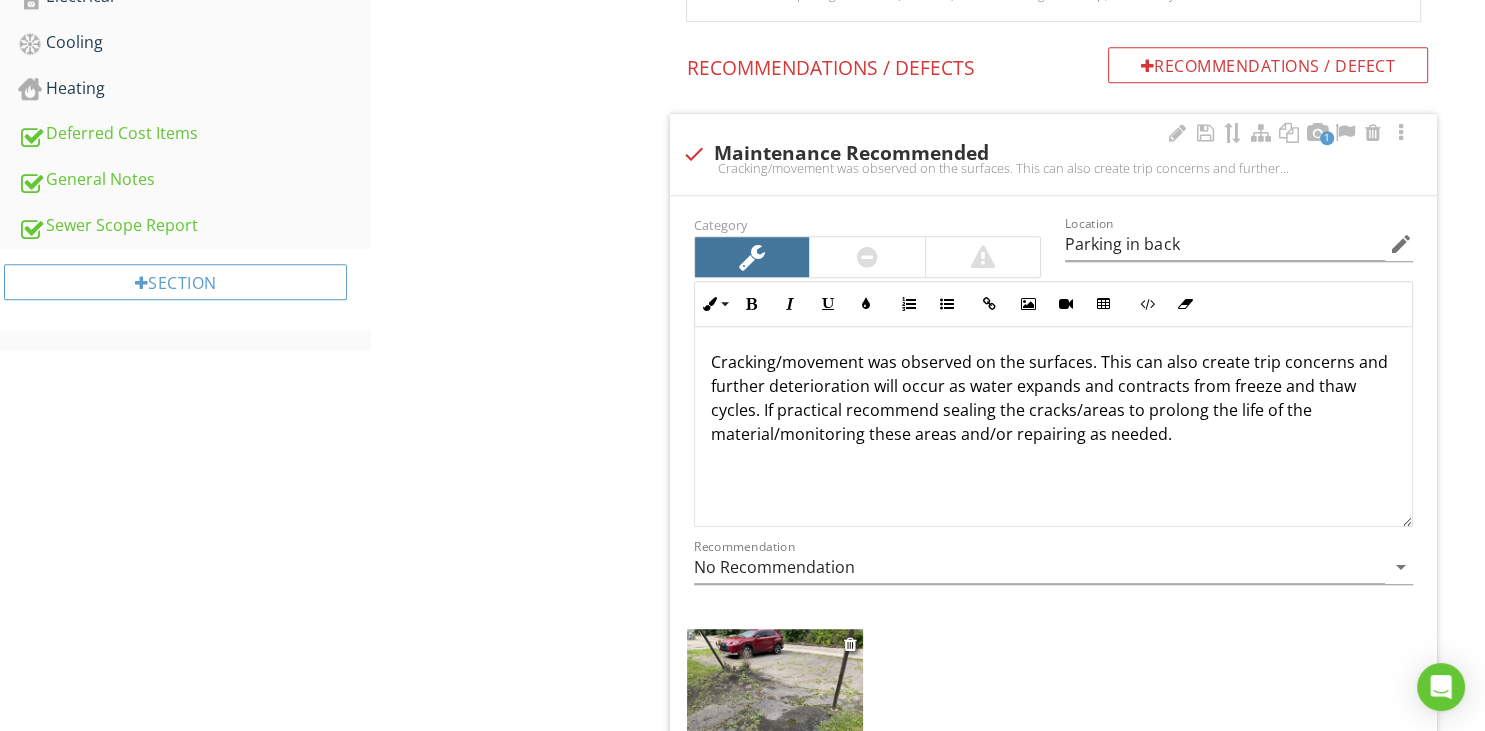 click at bounding box center (775, 695) 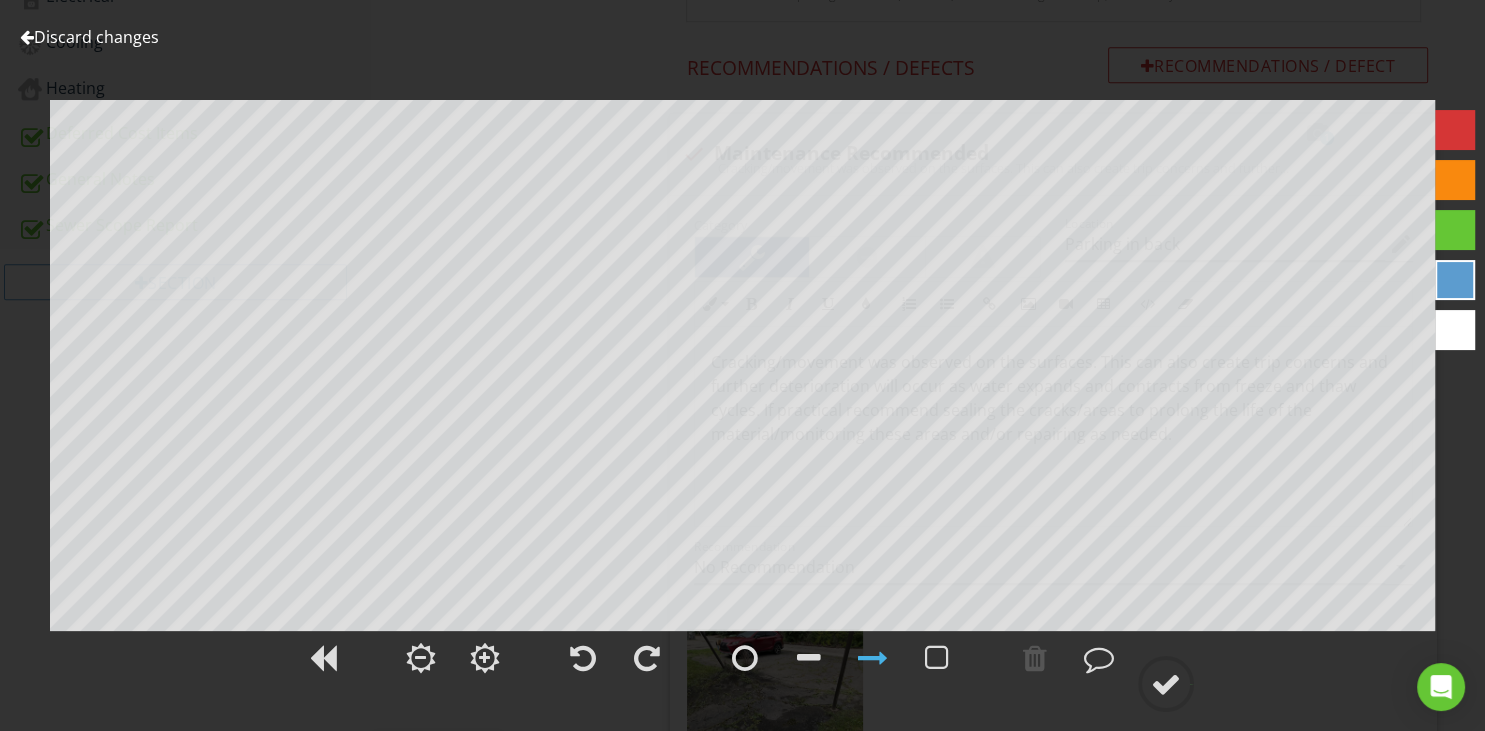 click at bounding box center [27, 37] 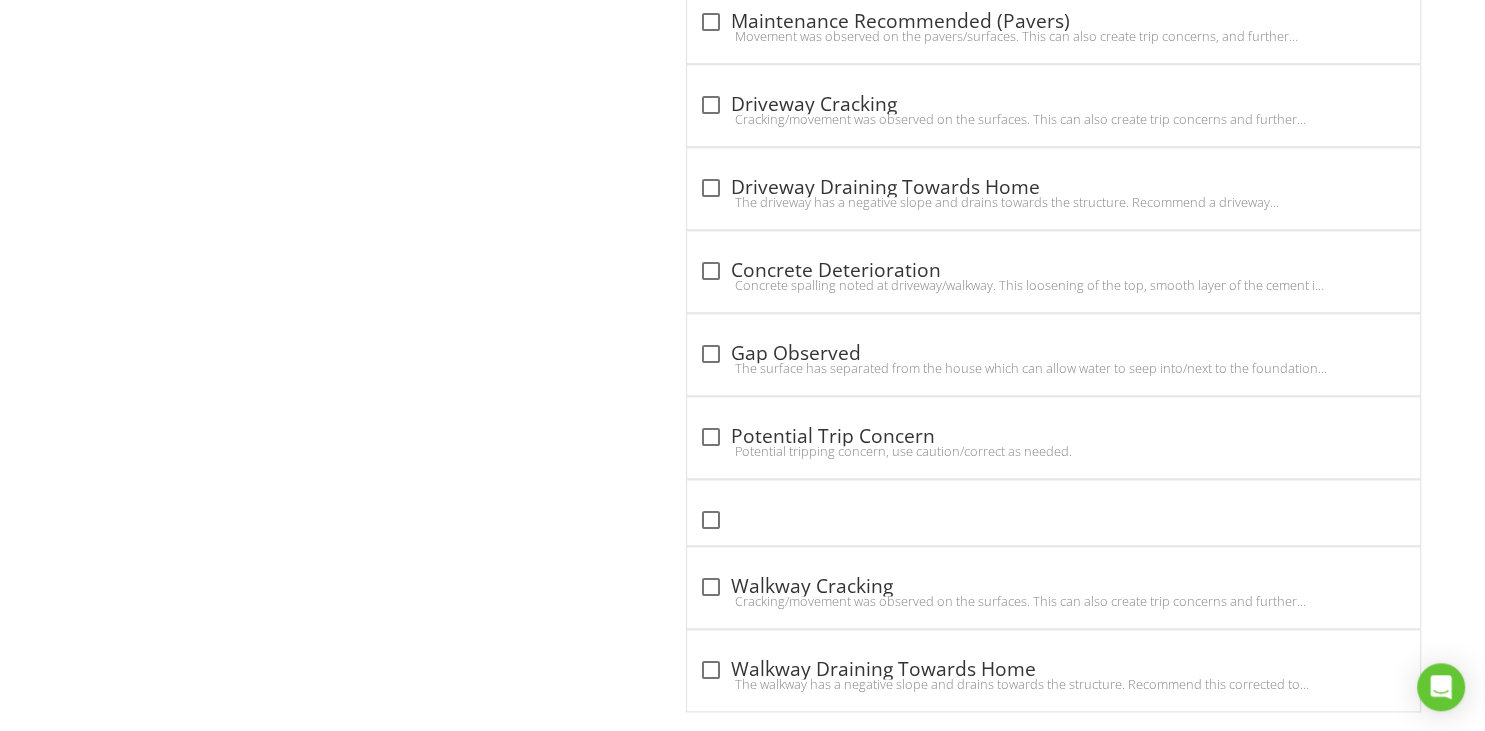 scroll, scrollTop: 2245, scrollLeft: 0, axis: vertical 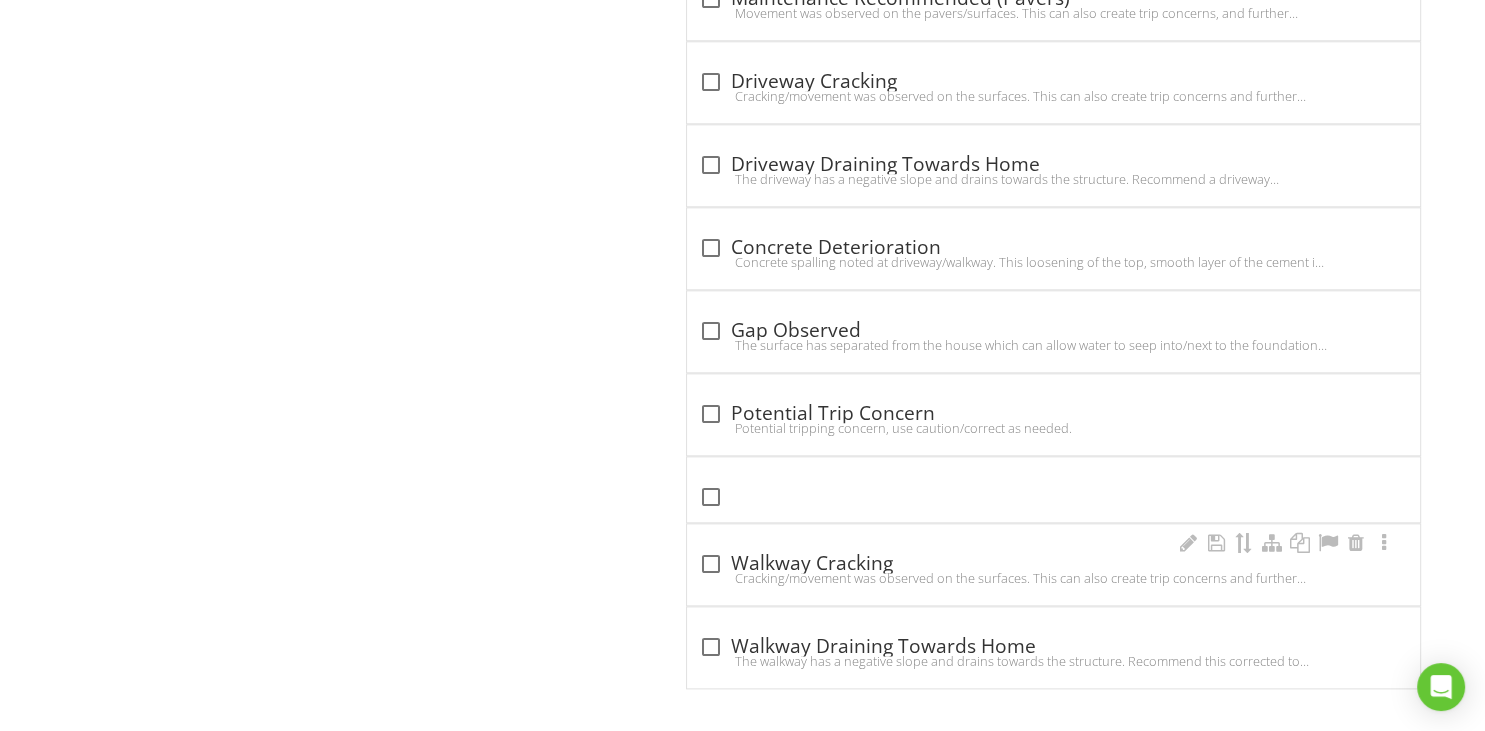 click at bounding box center (711, 564) 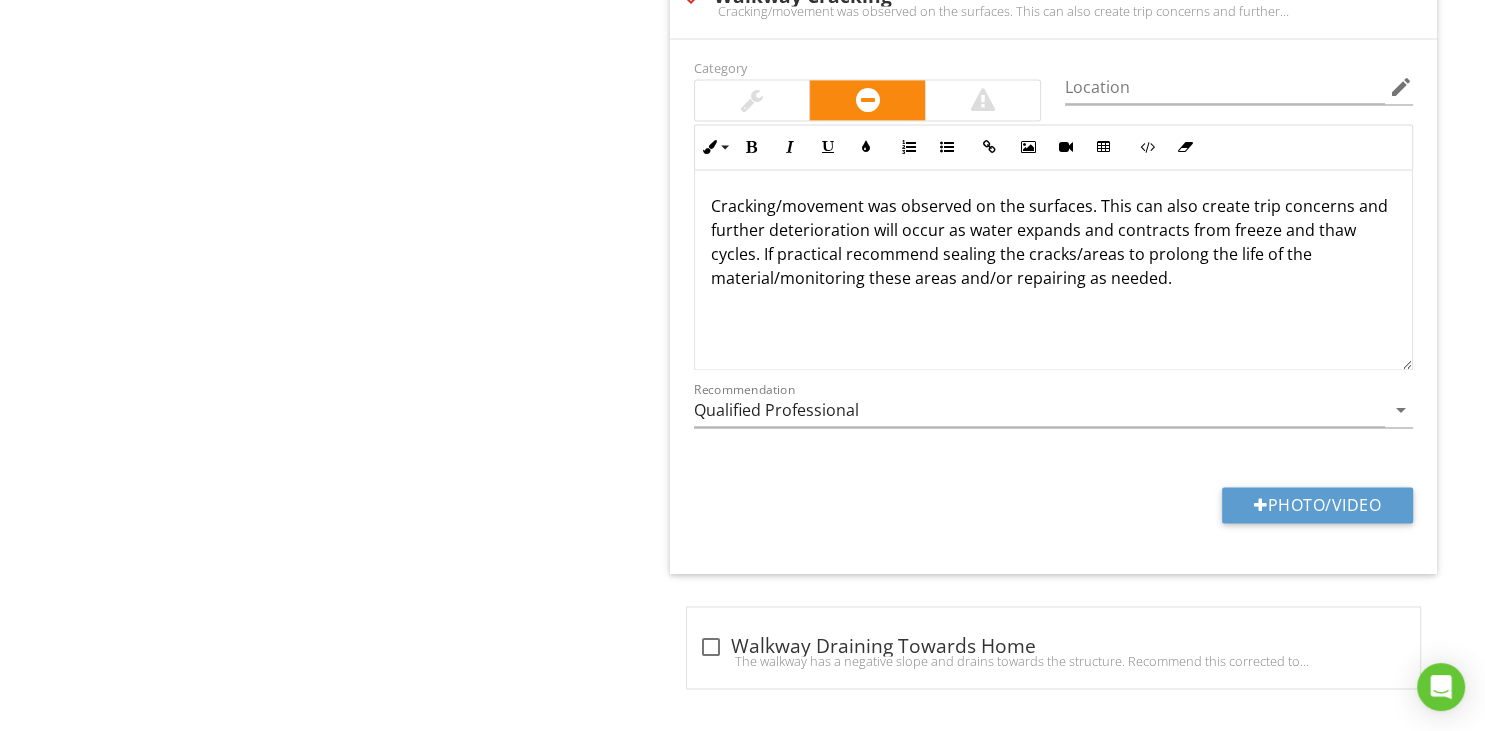 scroll, scrollTop: 2632, scrollLeft: 0, axis: vertical 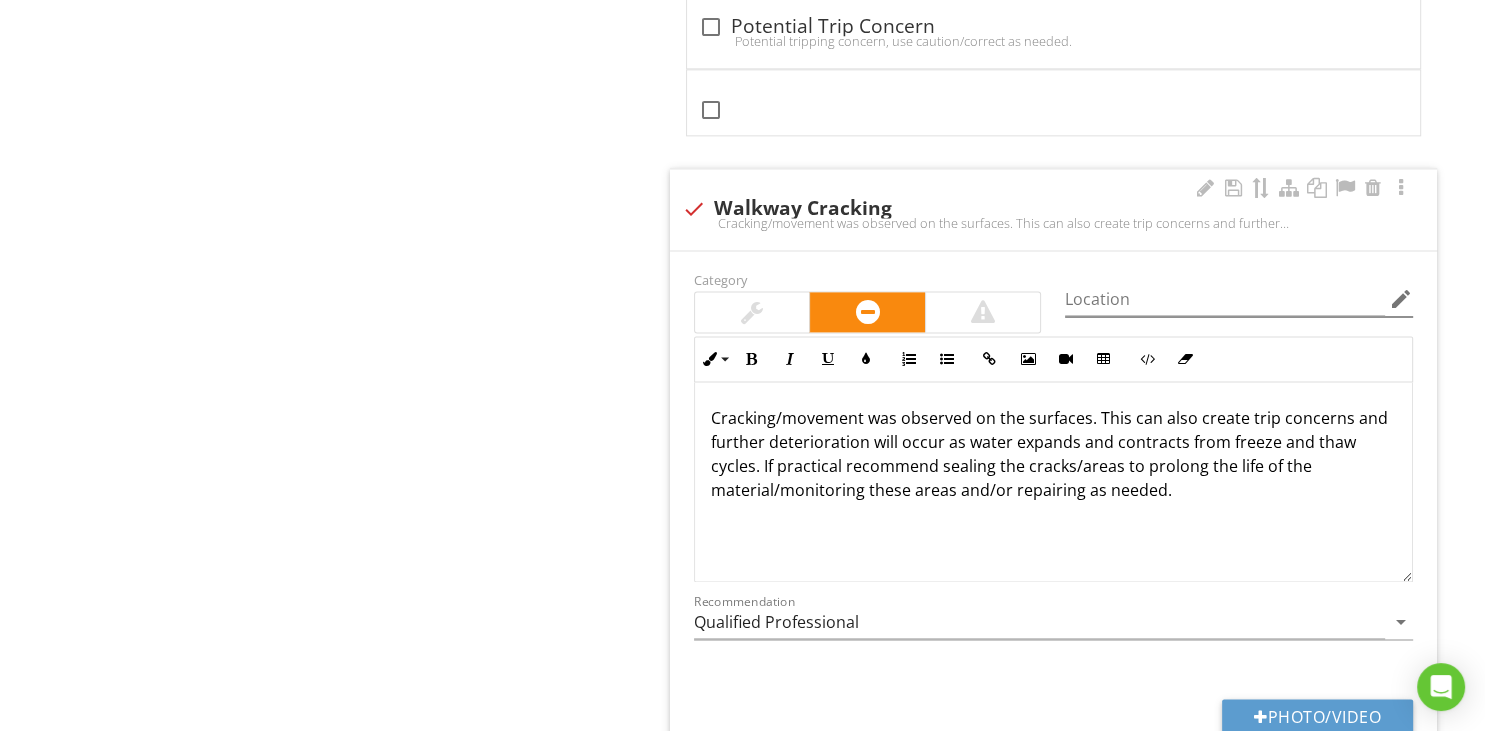click on "edit" at bounding box center [1401, 299] 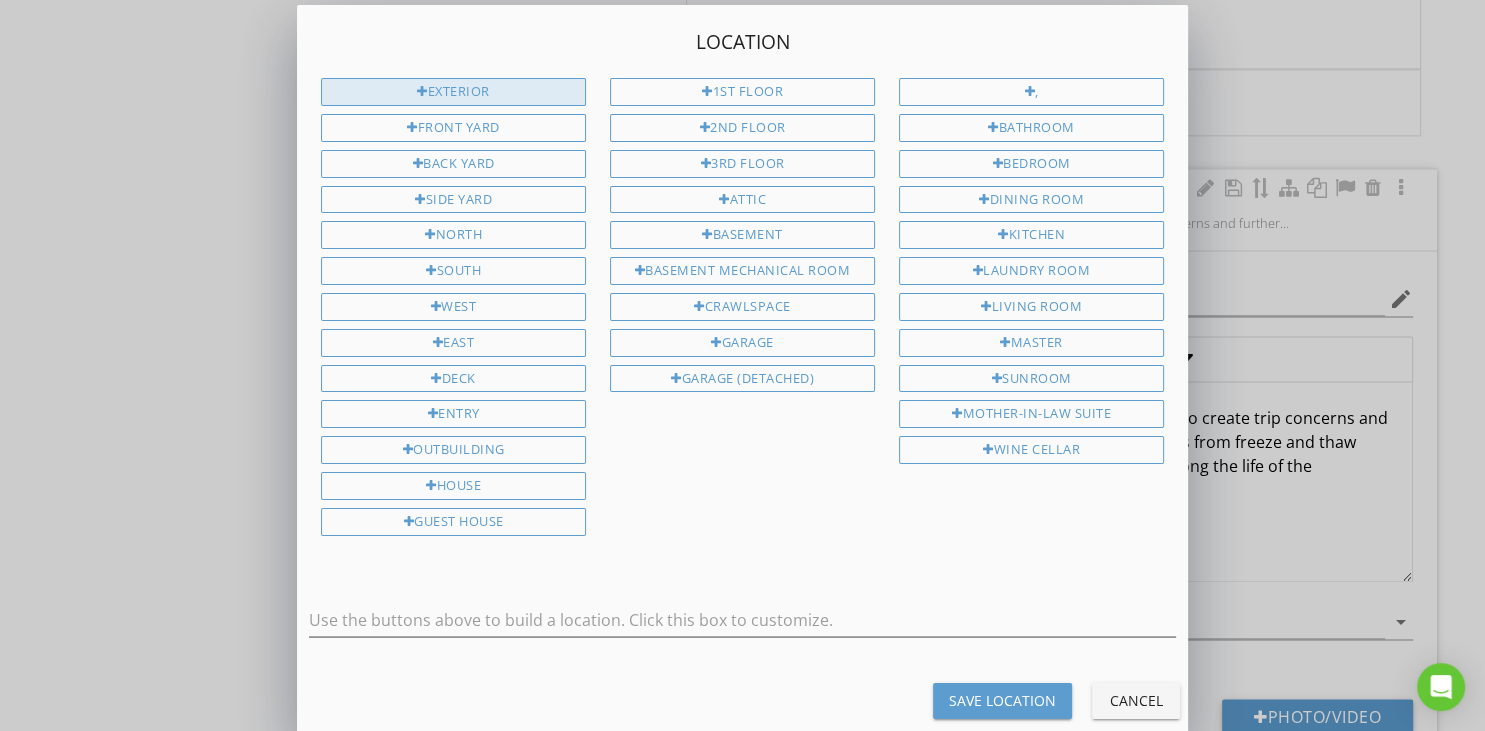 click on "Exterior" at bounding box center [453, 92] 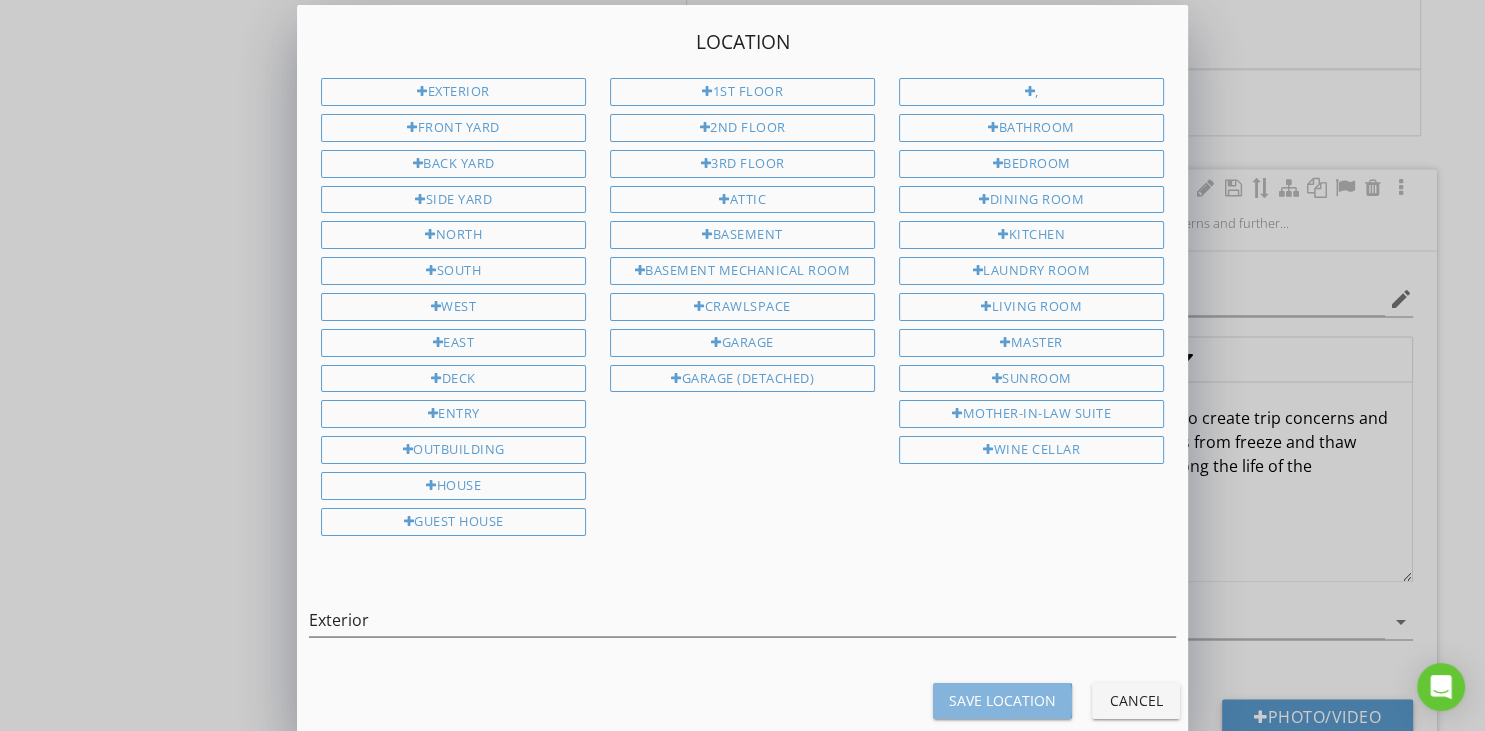 drag, startPoint x: 975, startPoint y: 685, endPoint x: 959, endPoint y: 666, distance: 24.839485 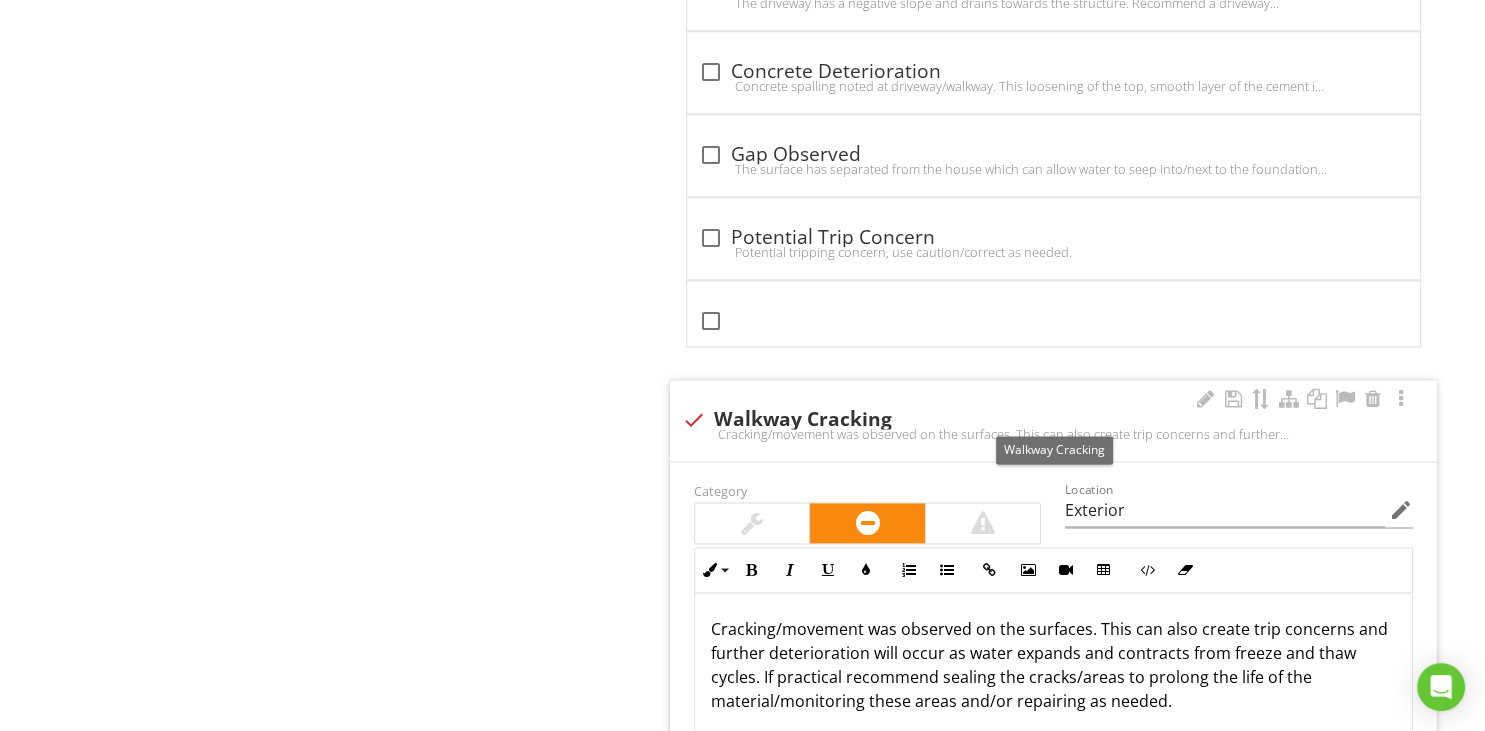 scroll, scrollTop: 2527, scrollLeft: 0, axis: vertical 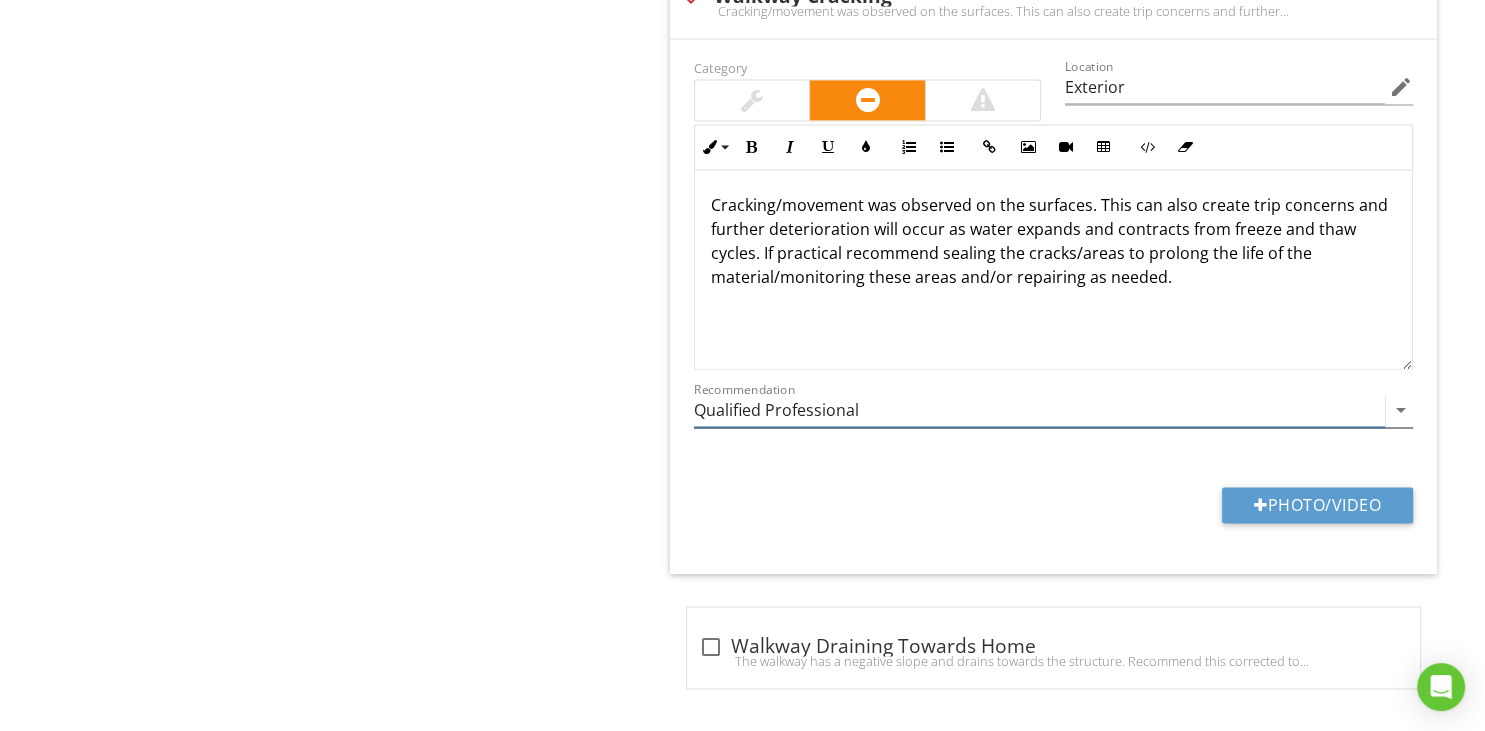 click on "Qualified Professional" at bounding box center [1039, 410] 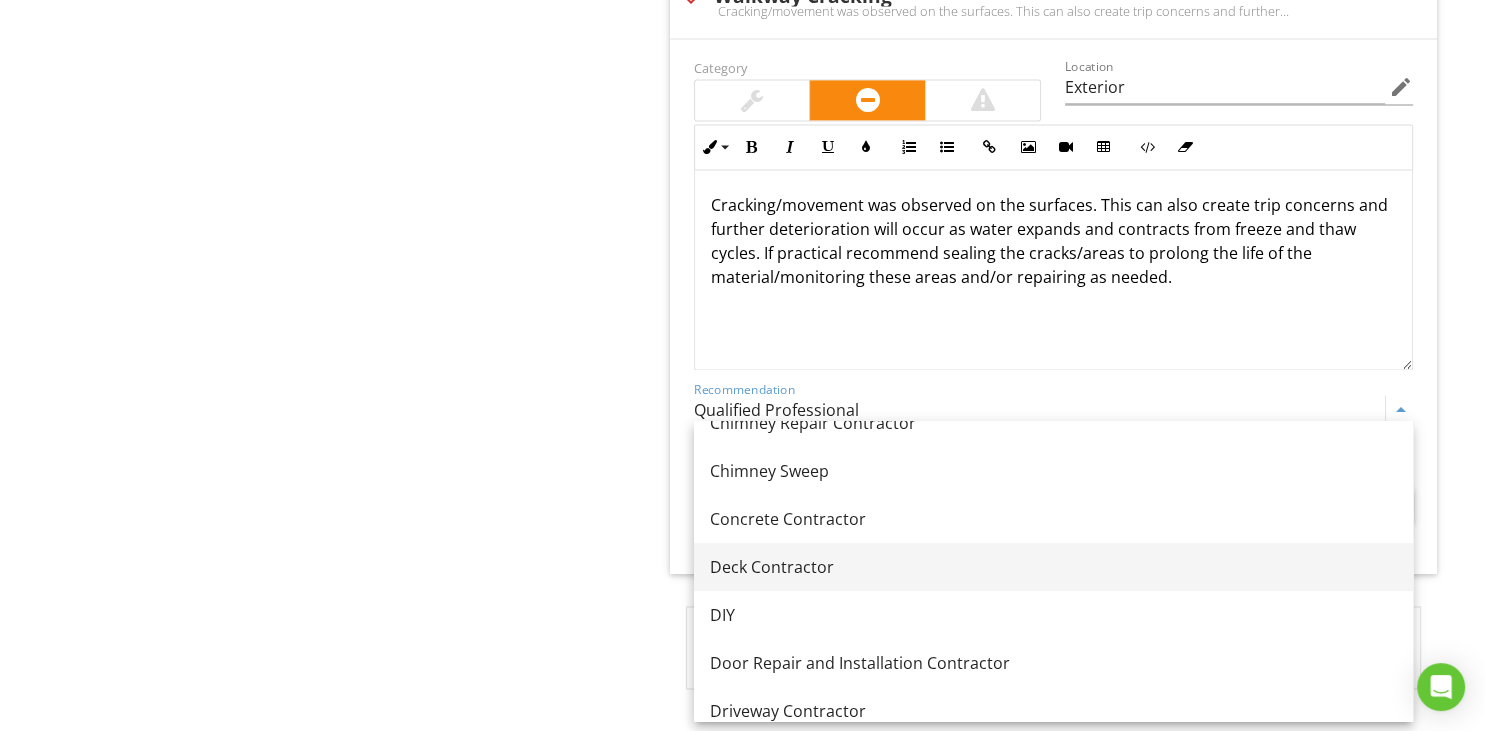 scroll, scrollTop: 158, scrollLeft: 0, axis: vertical 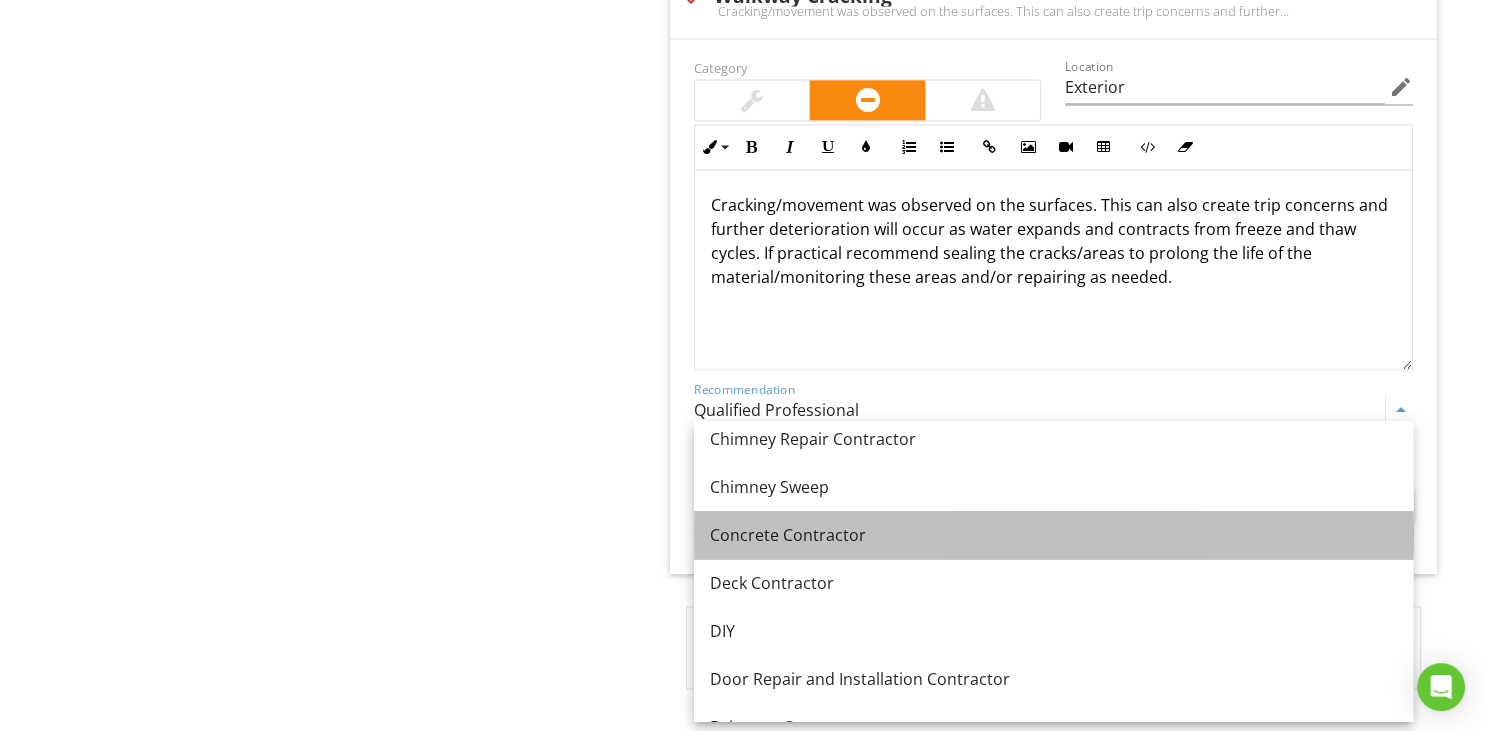 click on "Concrete Contractor" at bounding box center (1053, 535) 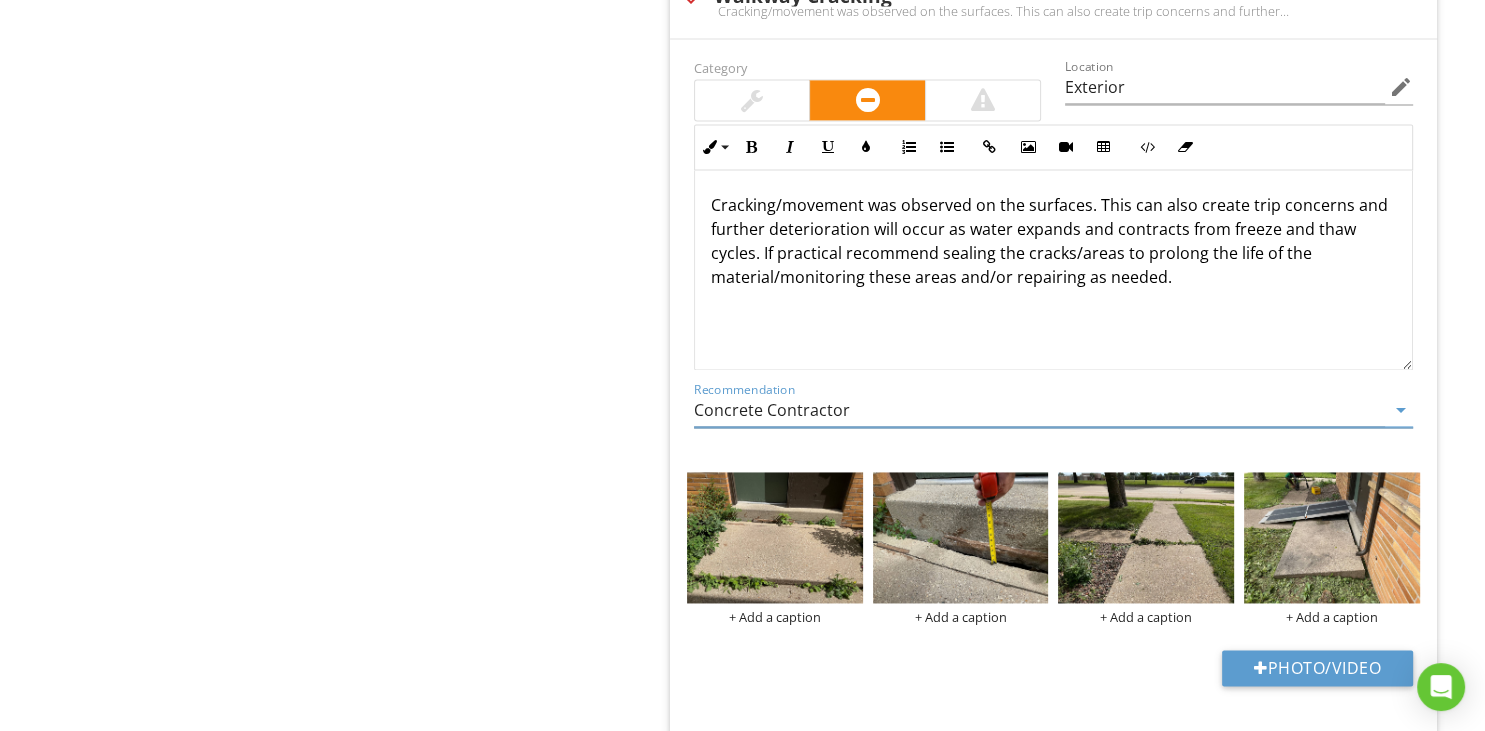 scroll, scrollTop: 0, scrollLeft: 0, axis: both 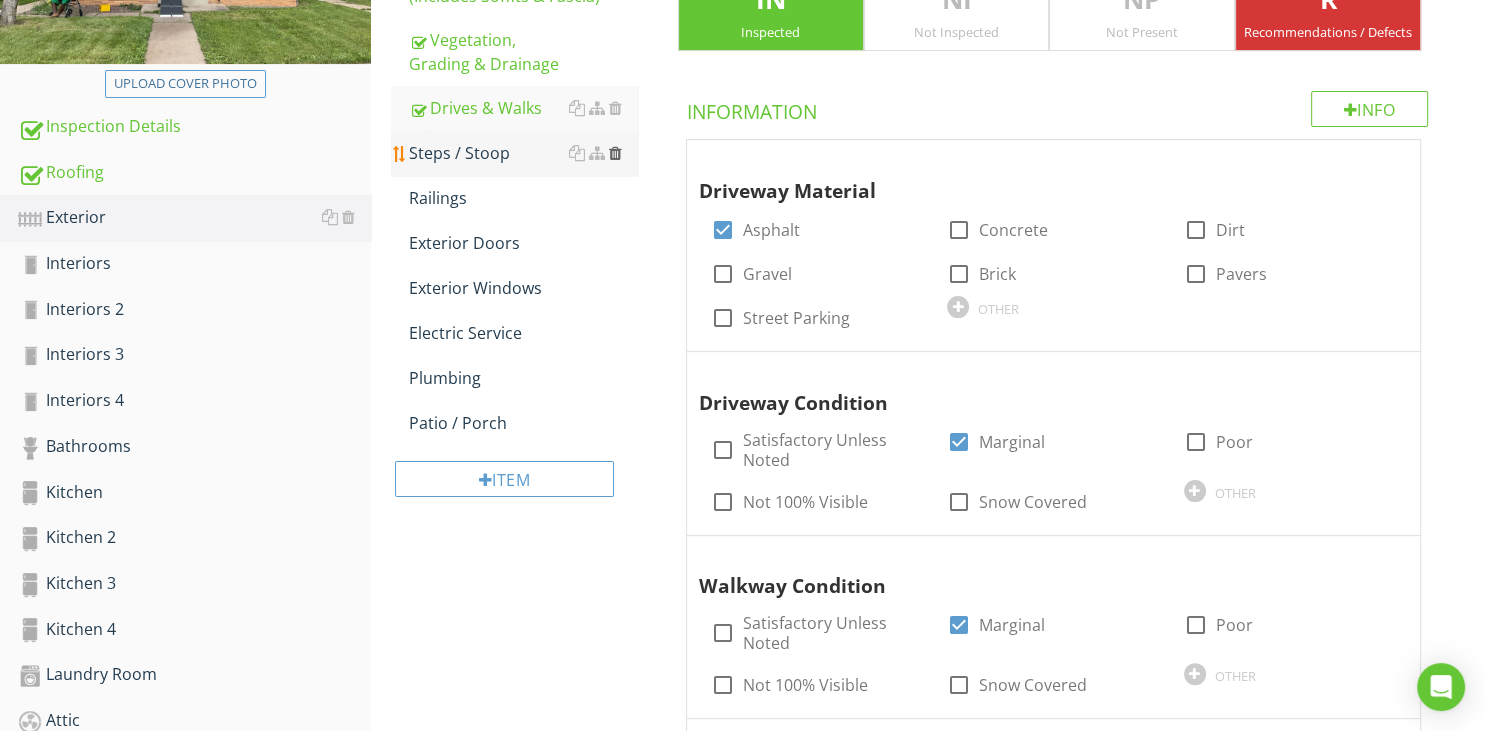 click at bounding box center [615, 153] 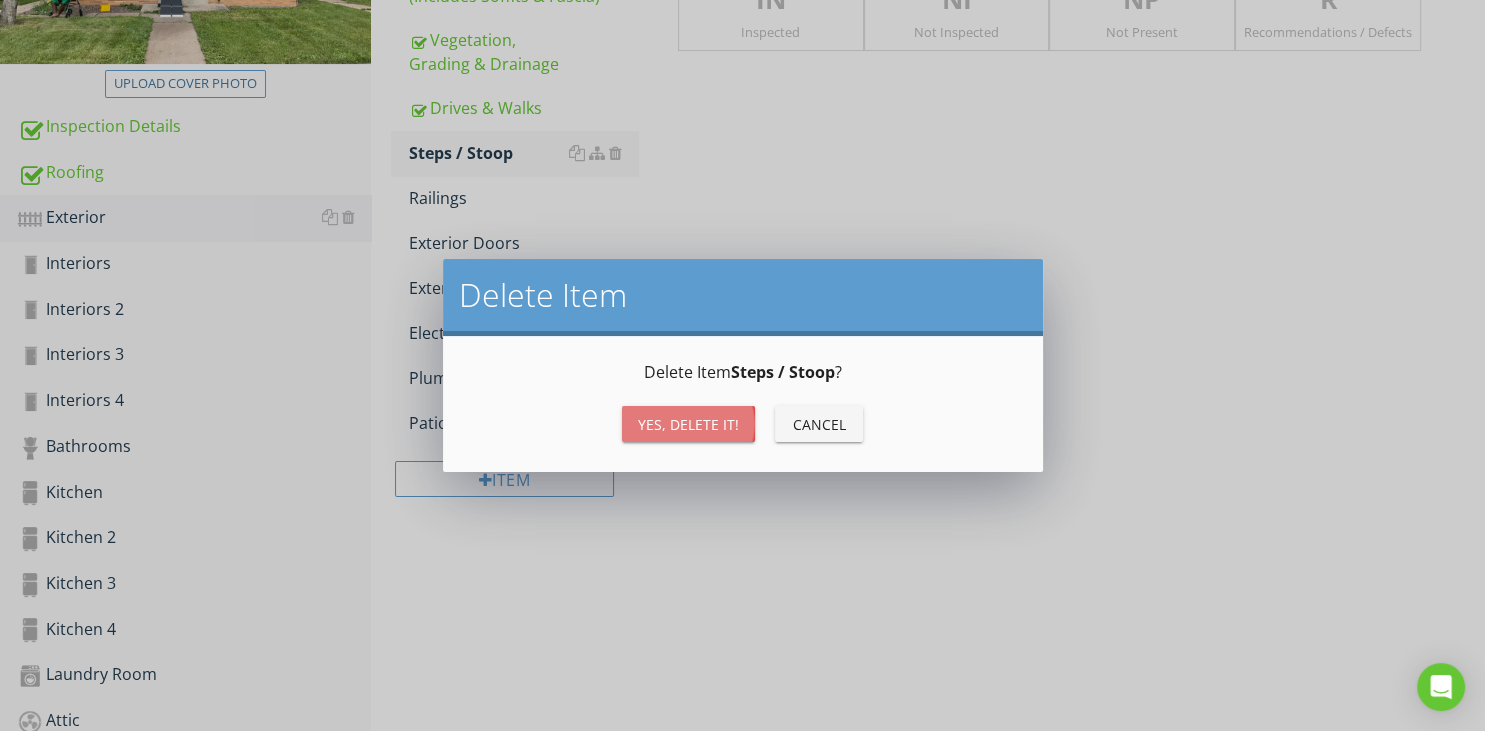 drag, startPoint x: 698, startPoint y: 422, endPoint x: 918, endPoint y: 527, distance: 243.77243 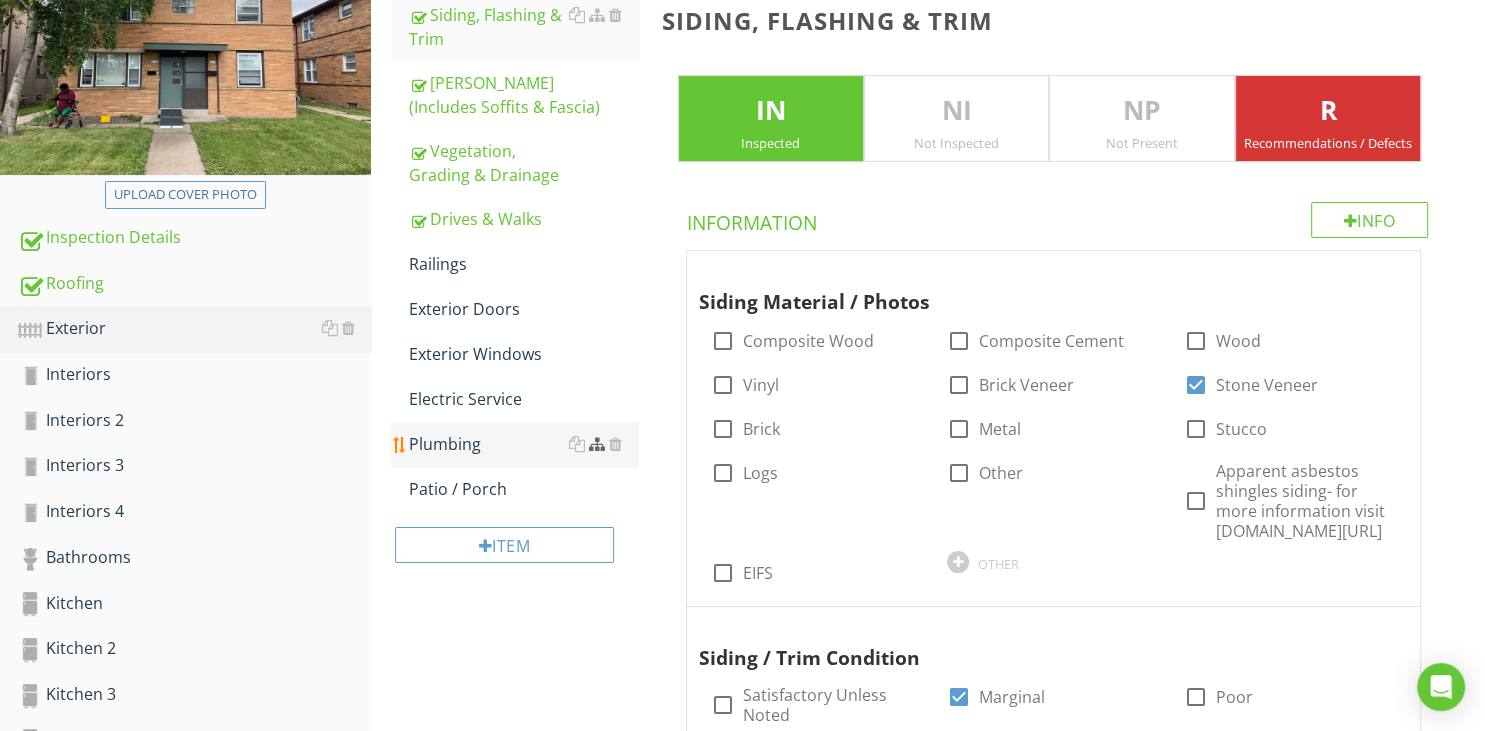 scroll, scrollTop: 0, scrollLeft: 0, axis: both 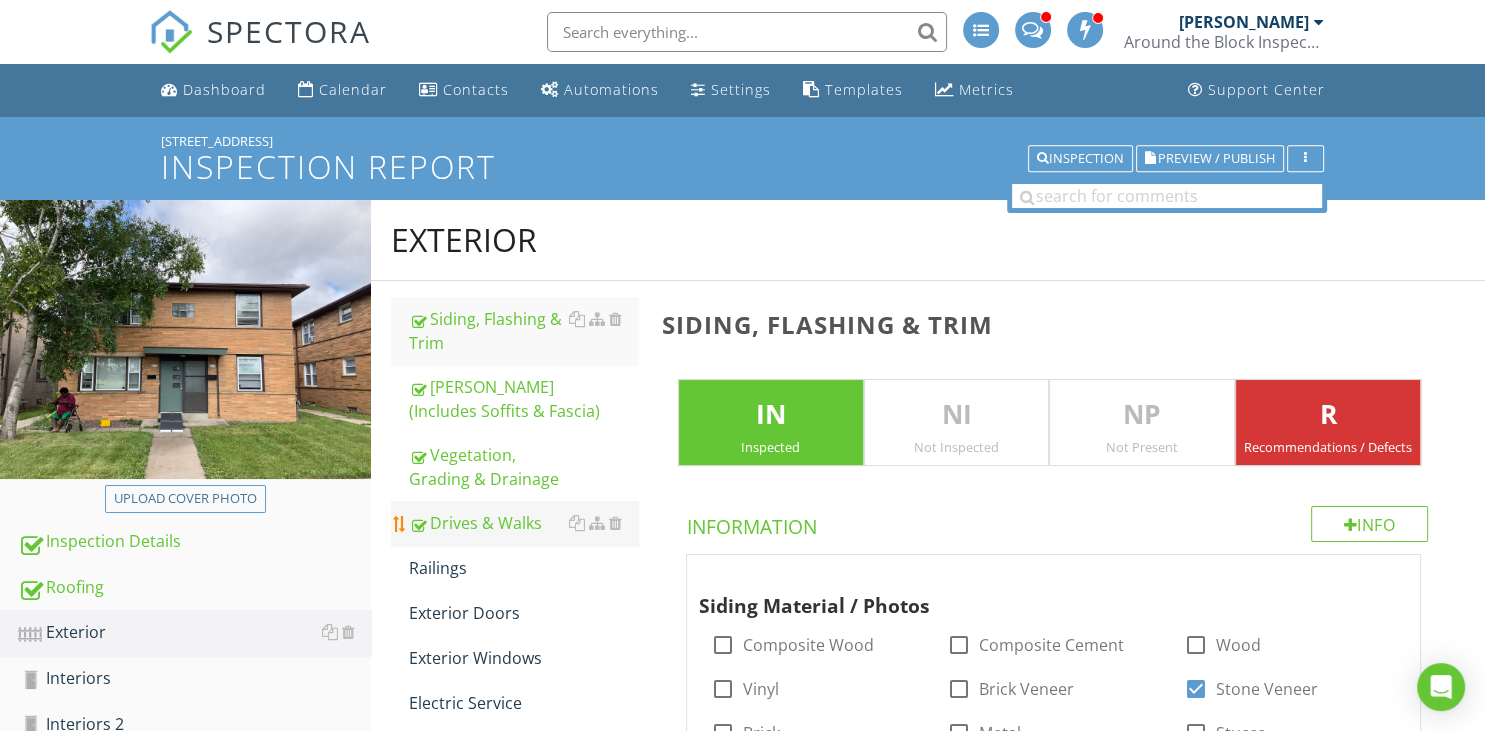 click on "Drives & Walks" at bounding box center (523, 523) 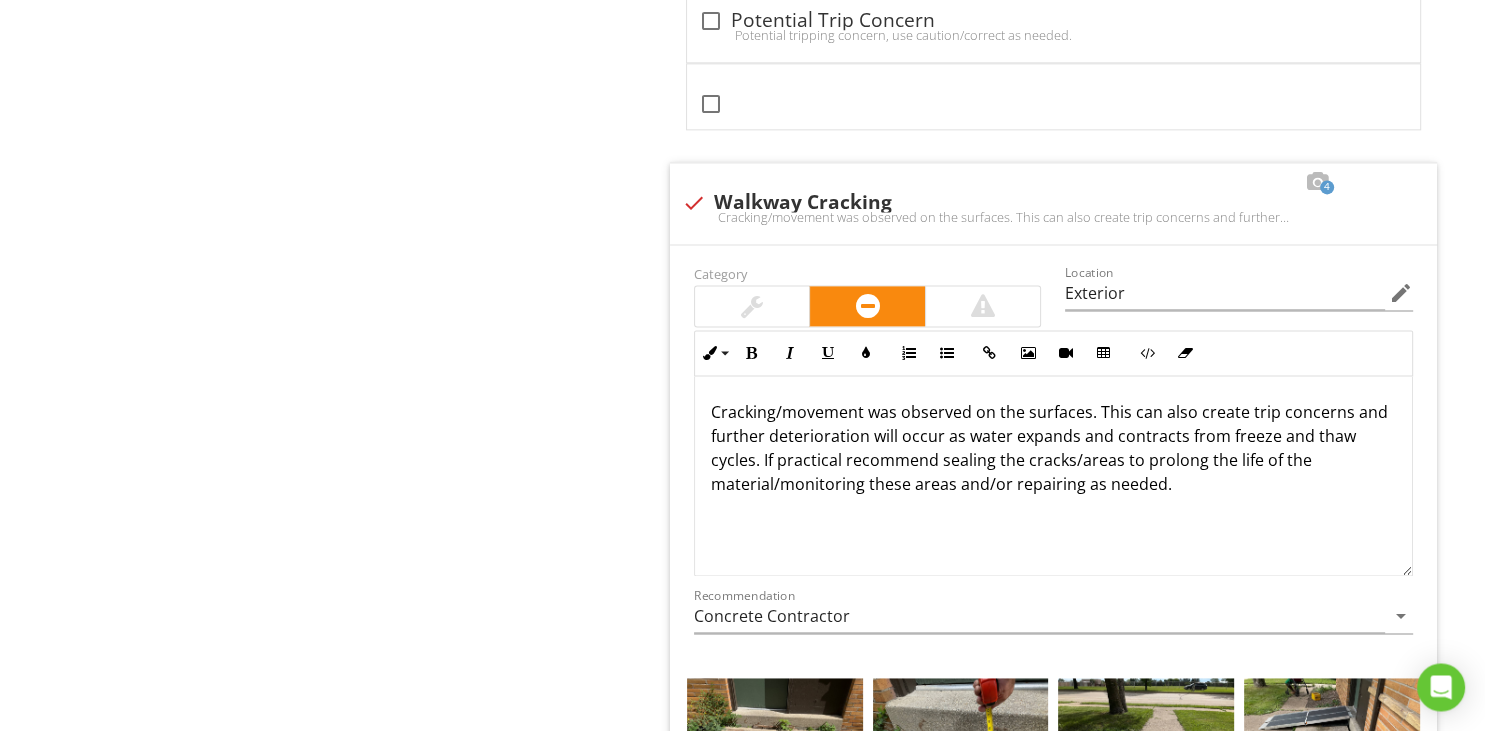scroll, scrollTop: 2480, scrollLeft: 0, axis: vertical 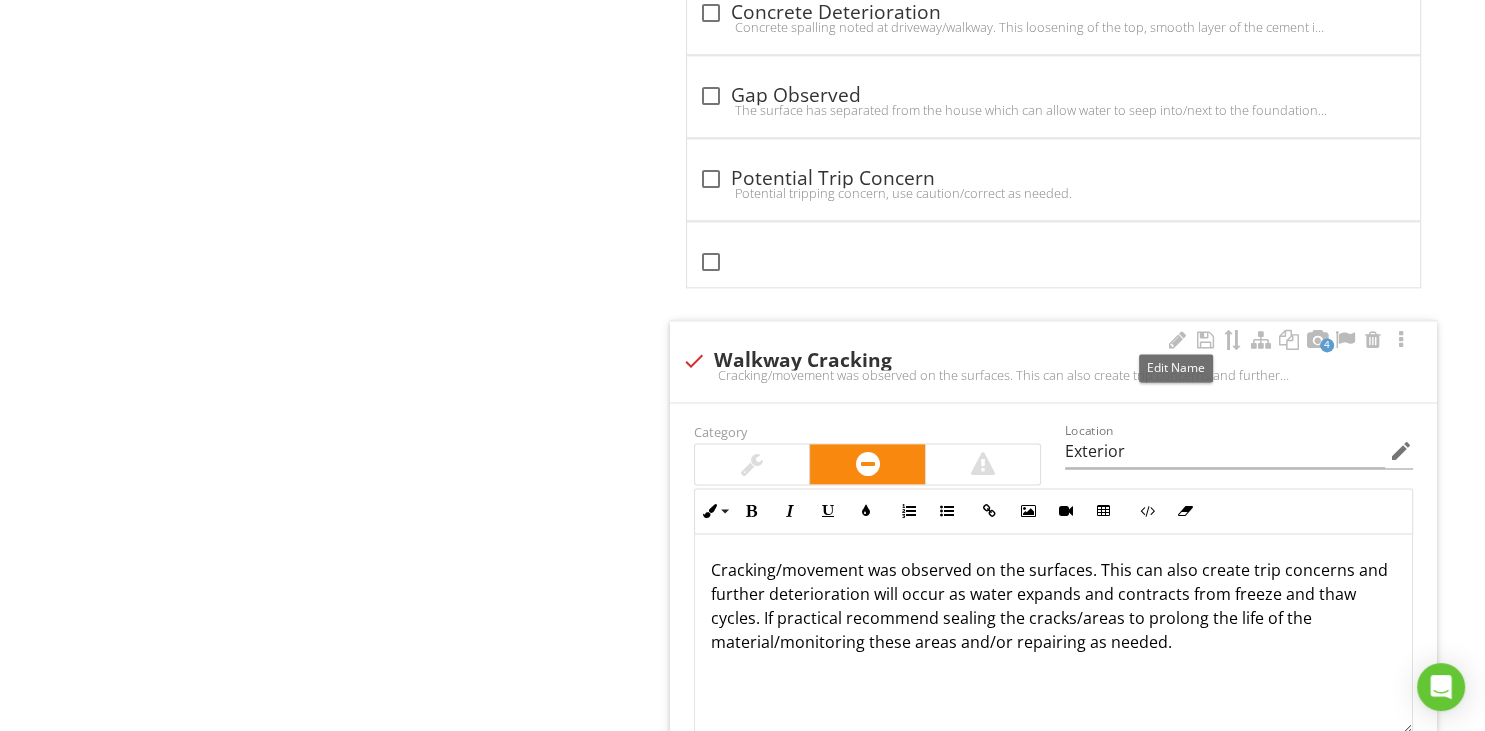 drag, startPoint x: 1170, startPoint y: 335, endPoint x: 1060, endPoint y: 358, distance: 112.37882 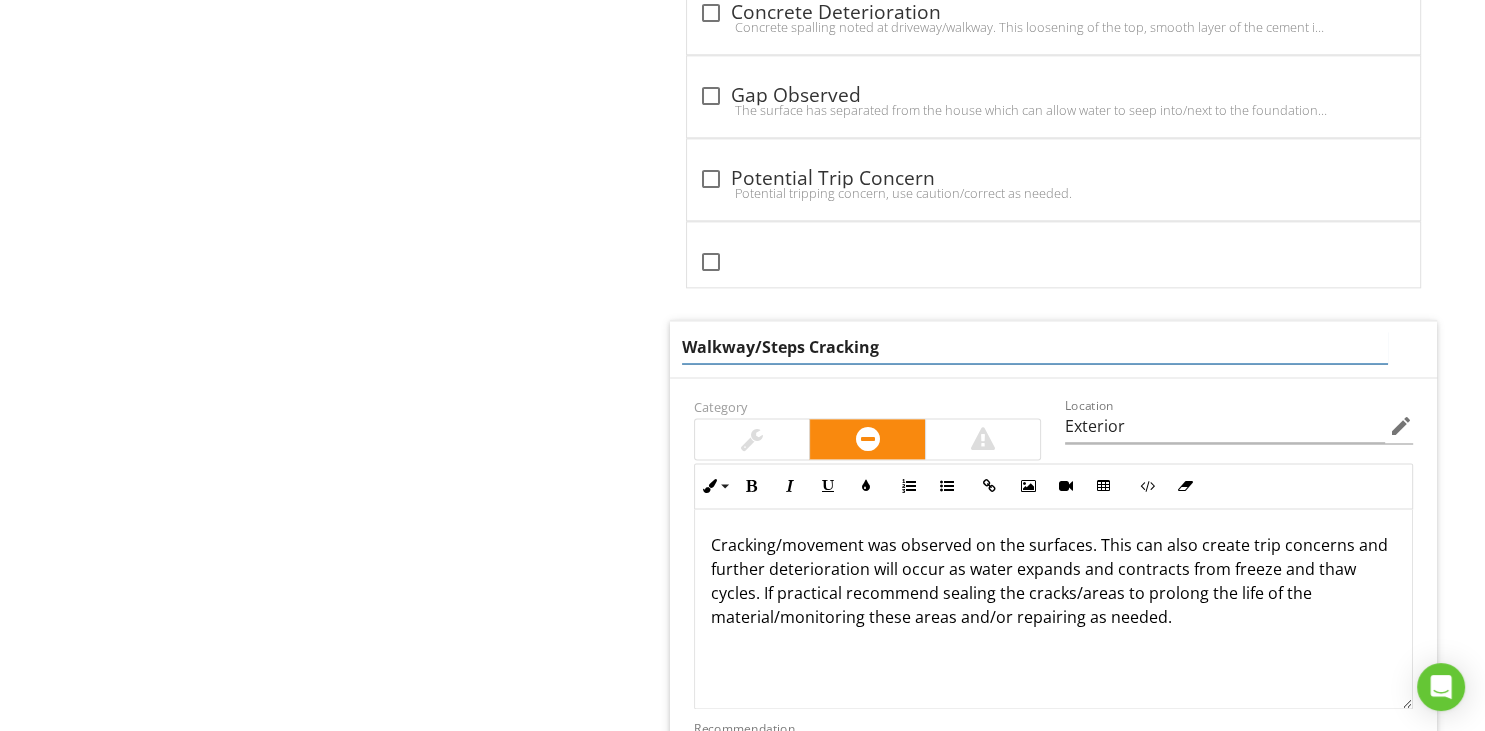 click on "Walkway/Steps Cracking" at bounding box center (1035, 347) 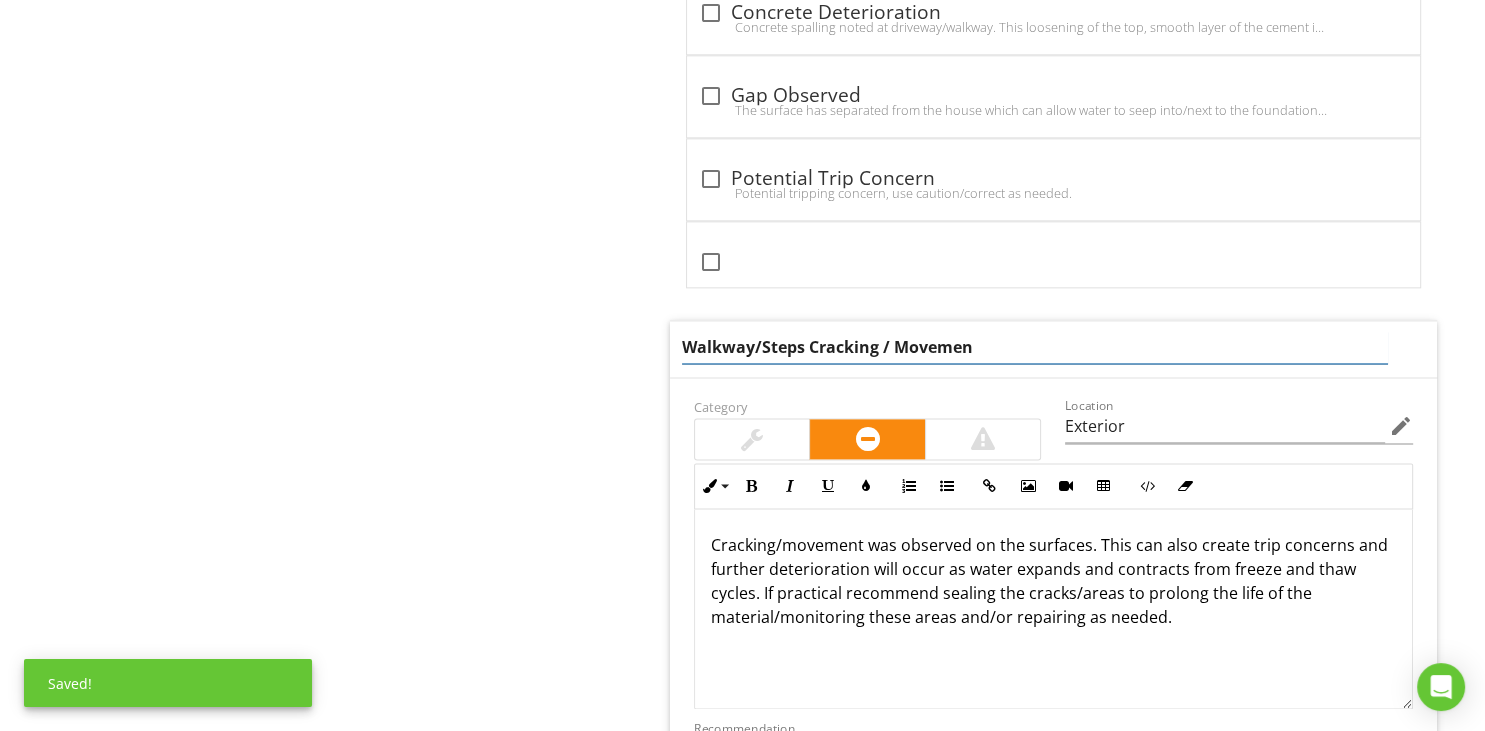 type on "Walkway/Steps Cracking / Movement" 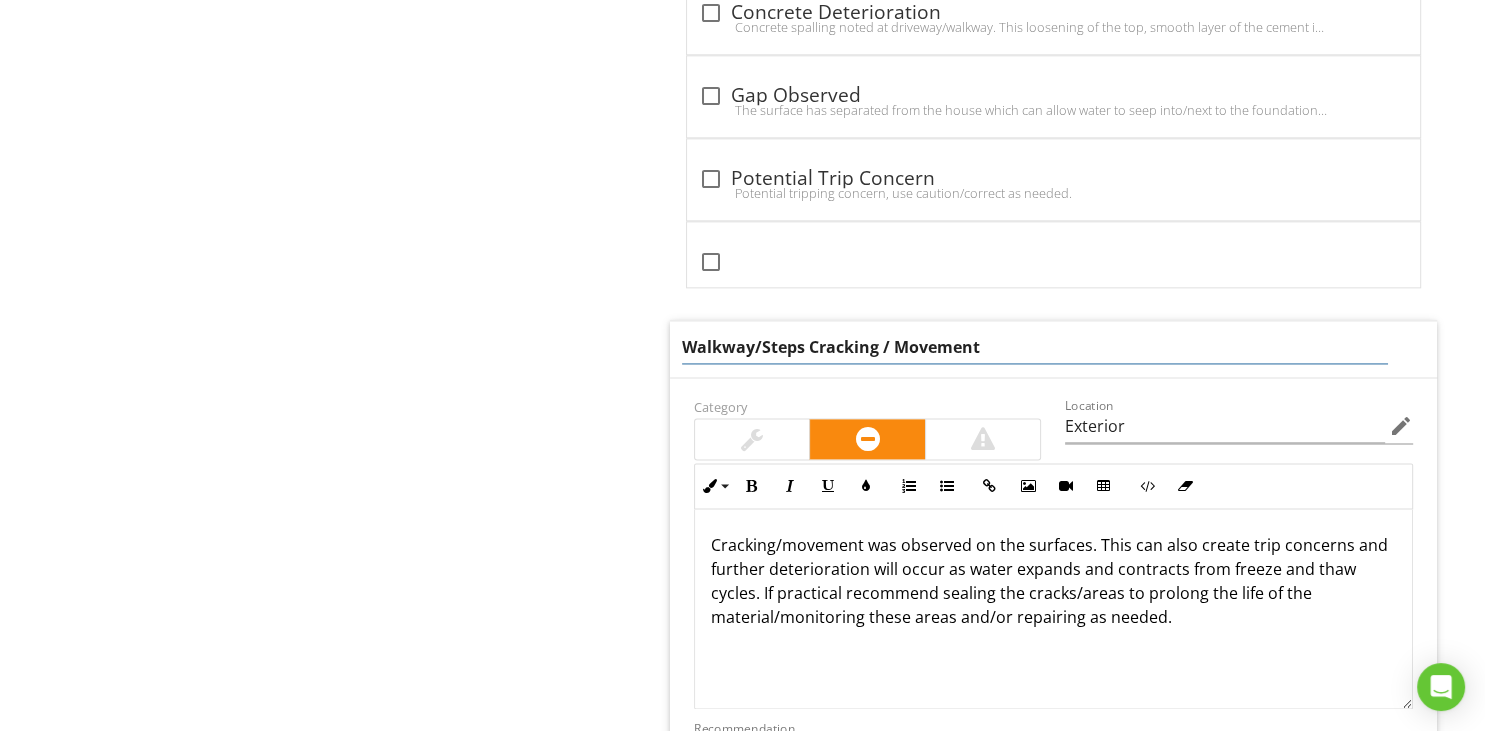 click on "Cracking/movement was observed on the surfaces. This can also create trip concerns and further deterioration will occur as water expands and contracts from freeze and thaw cycles. If practical recommend sealing the cracks/areas to prolong the life of the material/monitoring these areas and/or repairing as needed." at bounding box center [1053, 581] 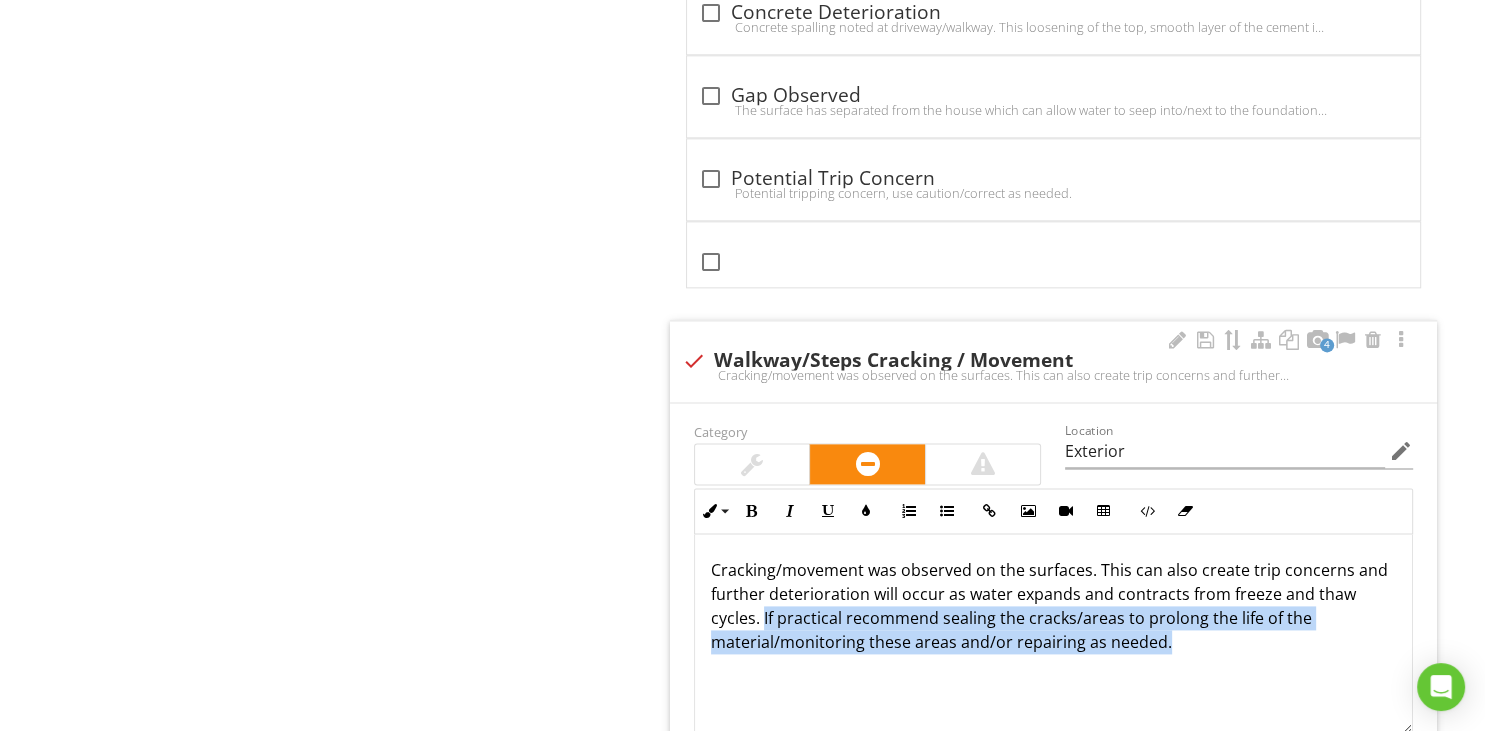drag, startPoint x: 762, startPoint y: 612, endPoint x: 1138, endPoint y: 644, distance: 377.35925 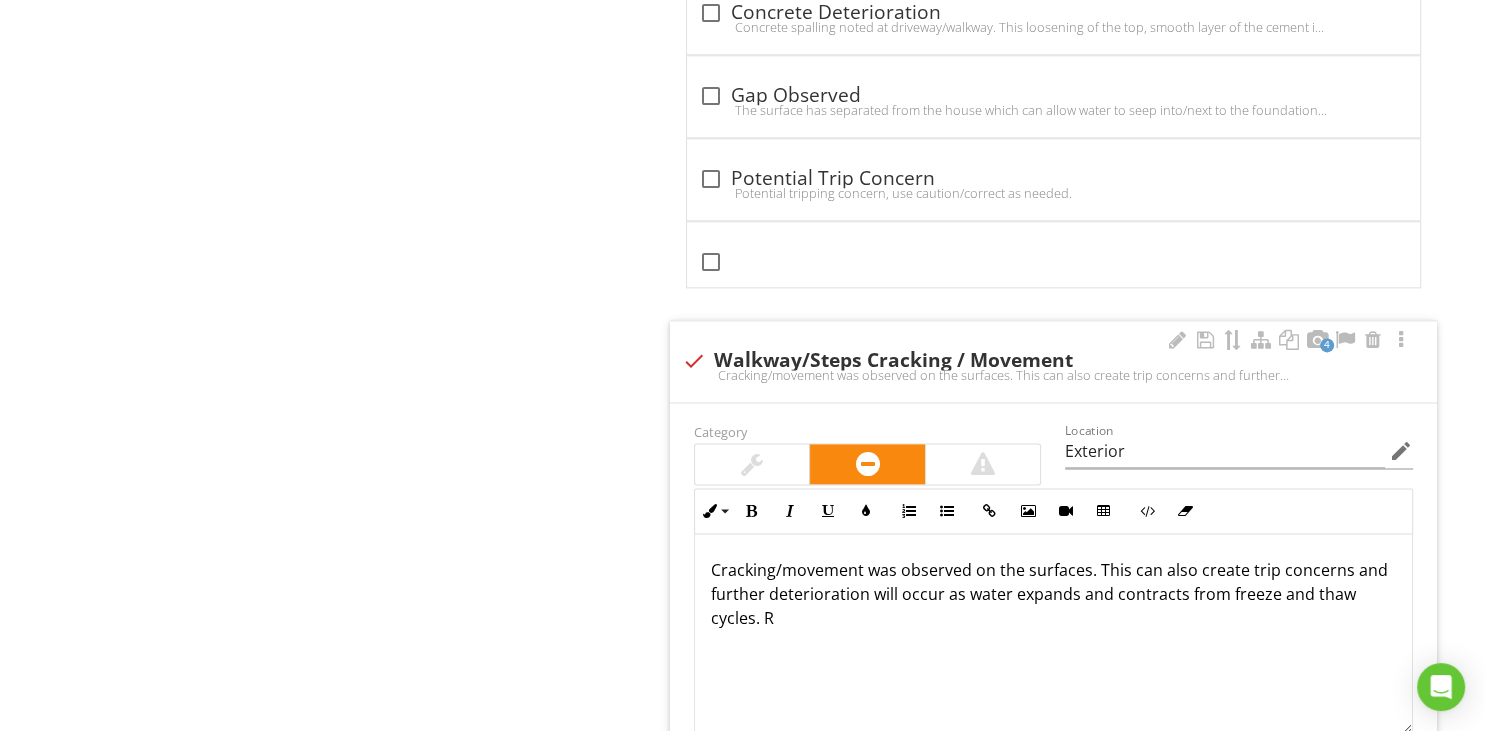 type 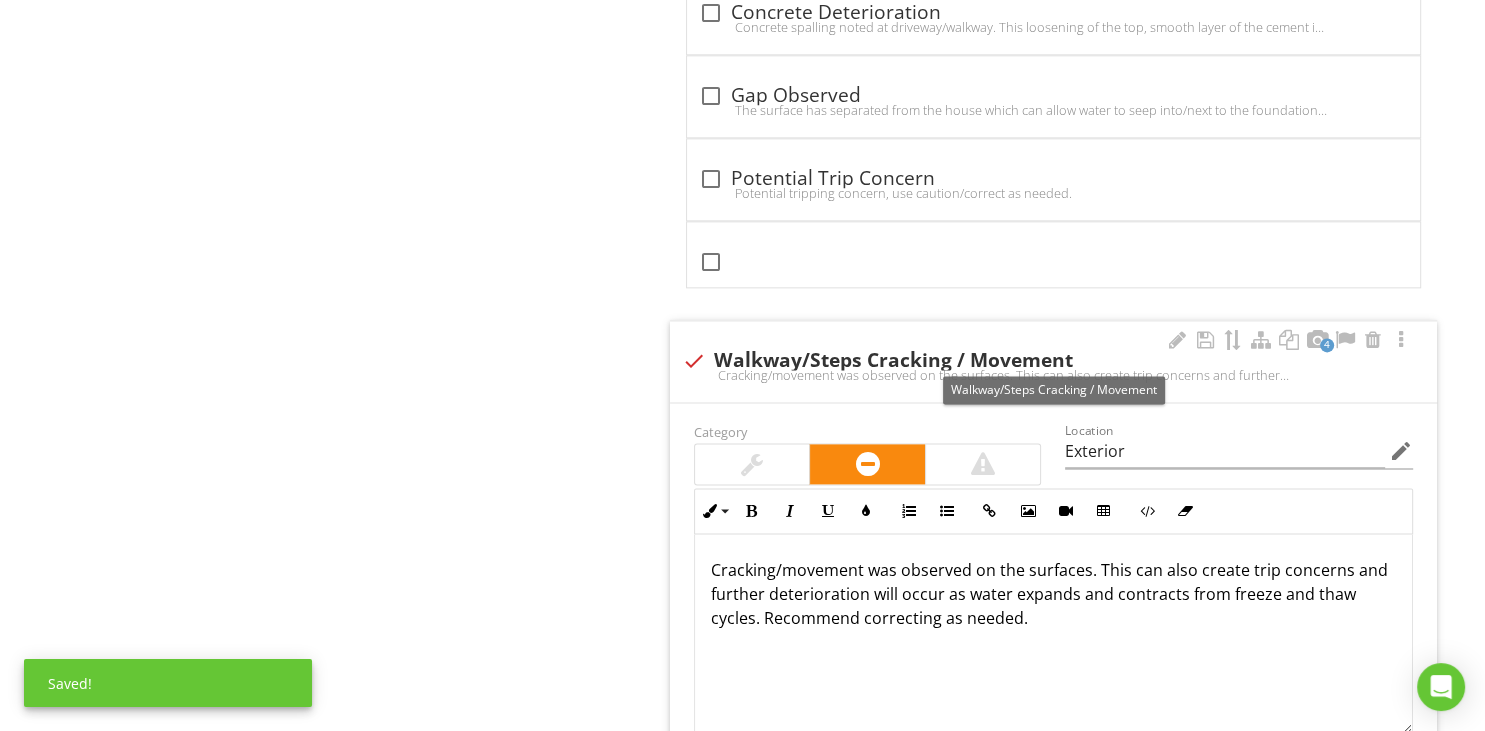 click on "check
Walkway/Steps Cracking / Movement" at bounding box center [1053, 361] 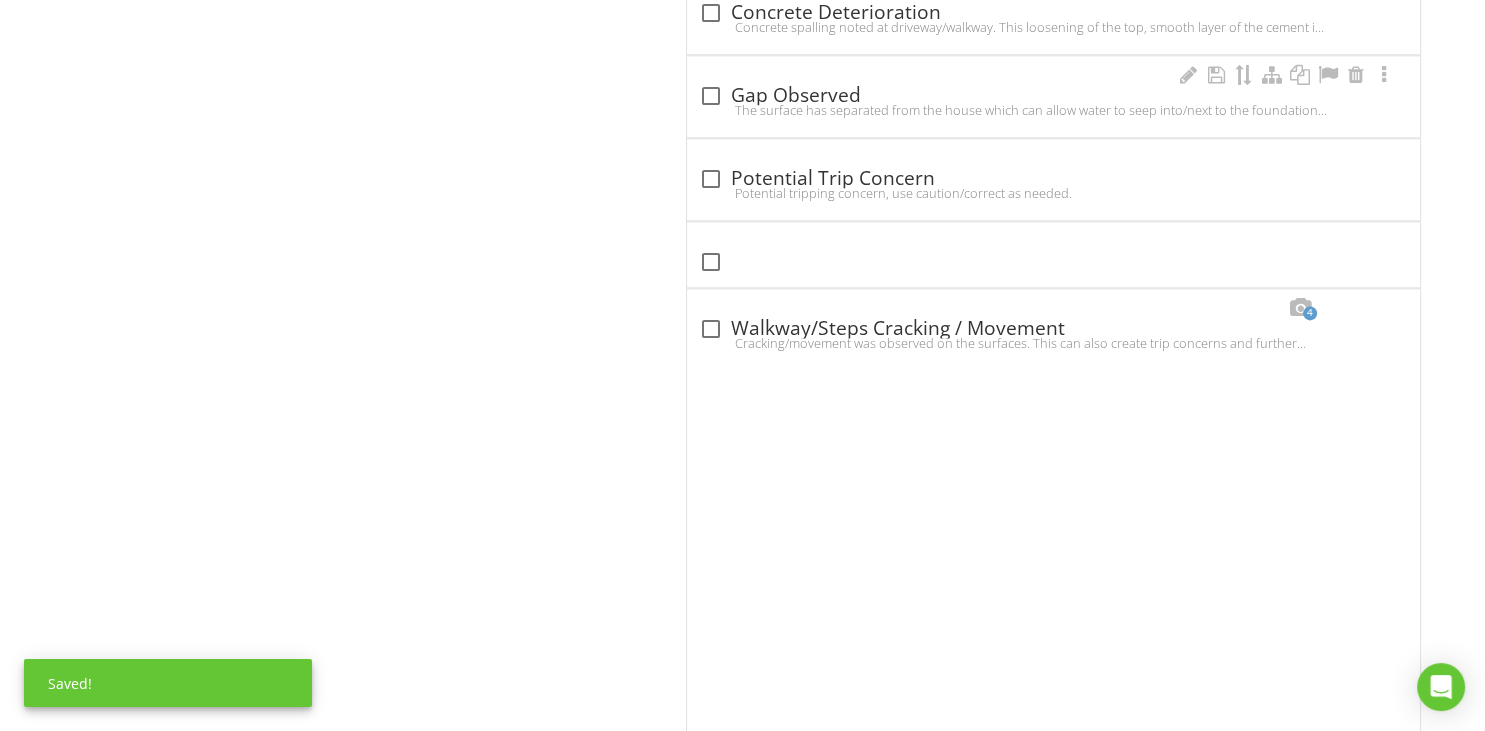 scroll, scrollTop: 2245, scrollLeft: 0, axis: vertical 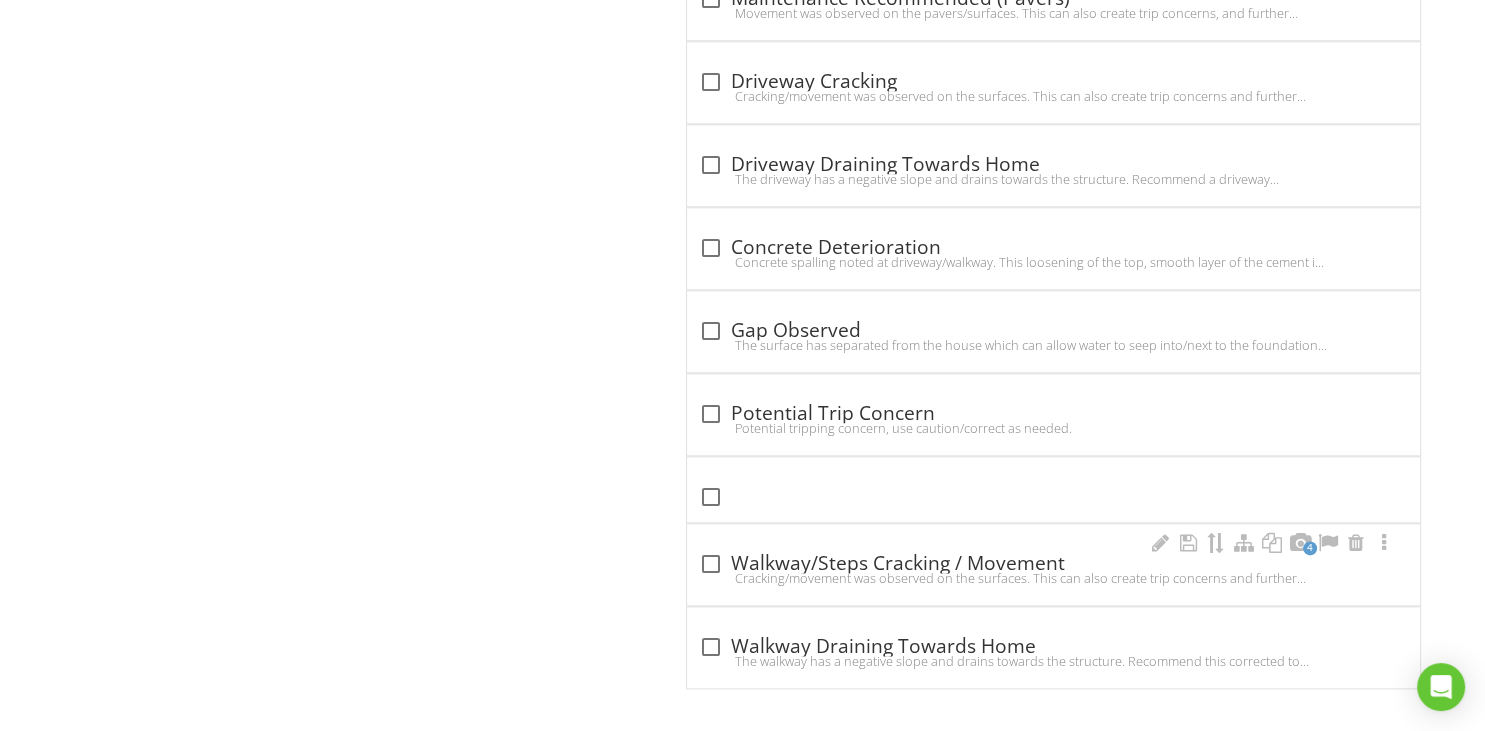 click on "check_box_outline_blank
Walkway/Steps Cracking / Movement" at bounding box center (1053, 564) 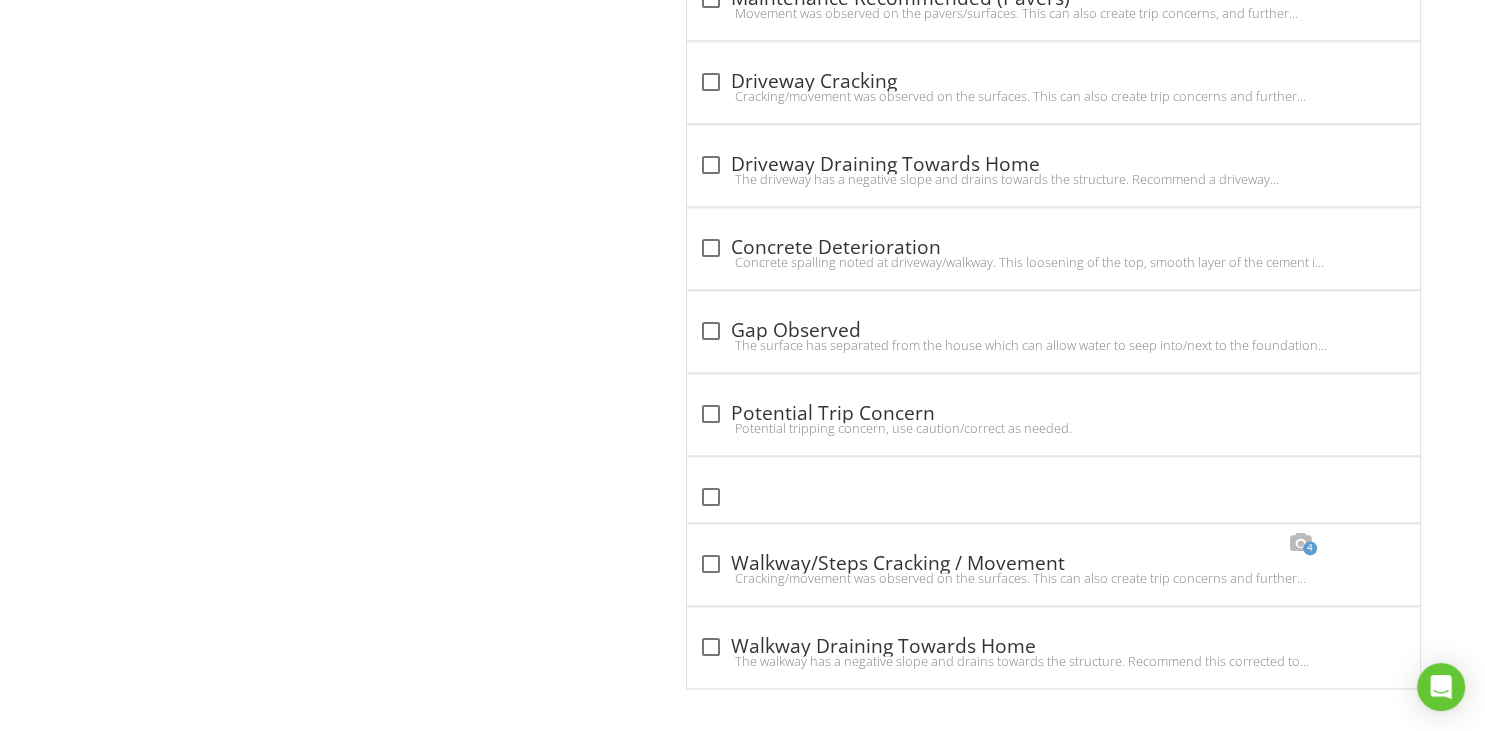 checkbox on "true" 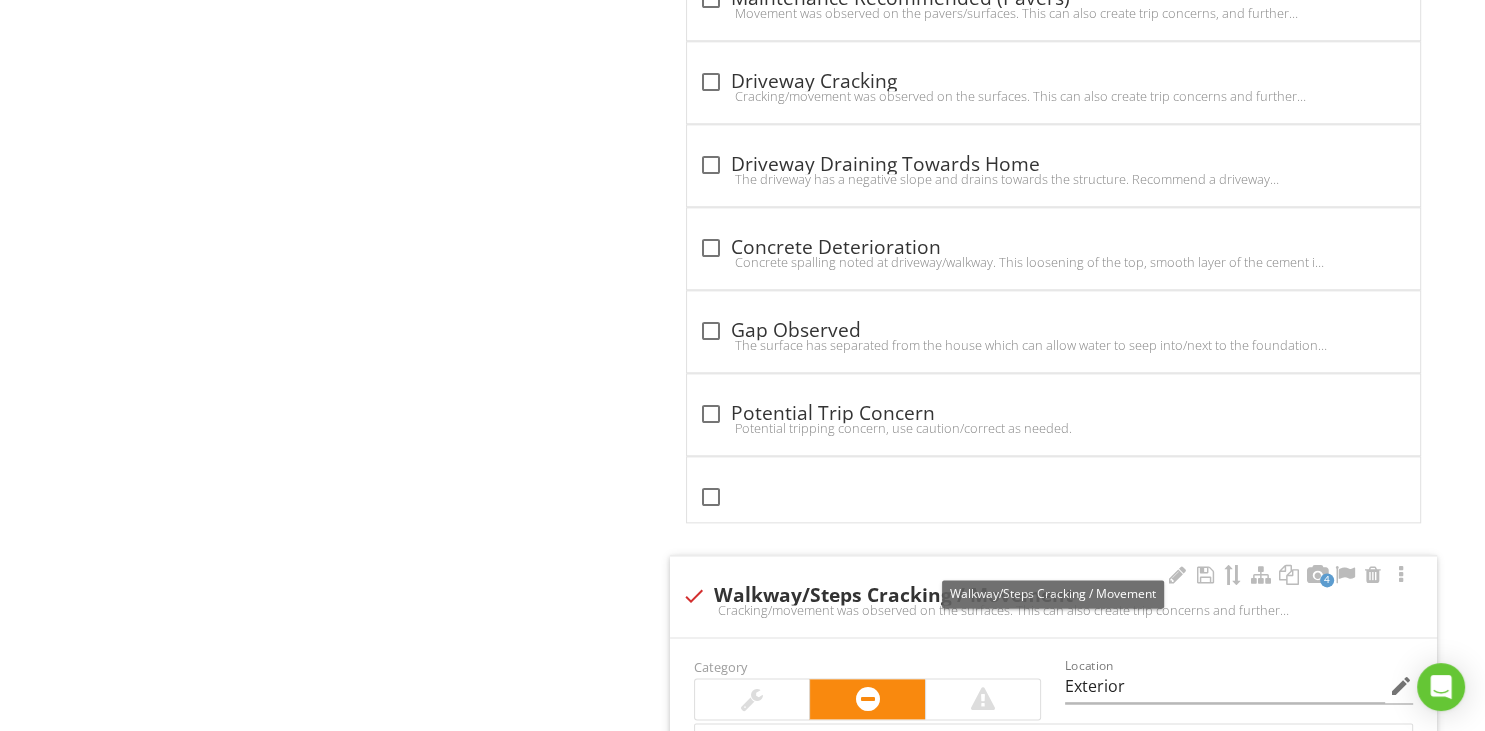scroll, scrollTop: 2244, scrollLeft: 0, axis: vertical 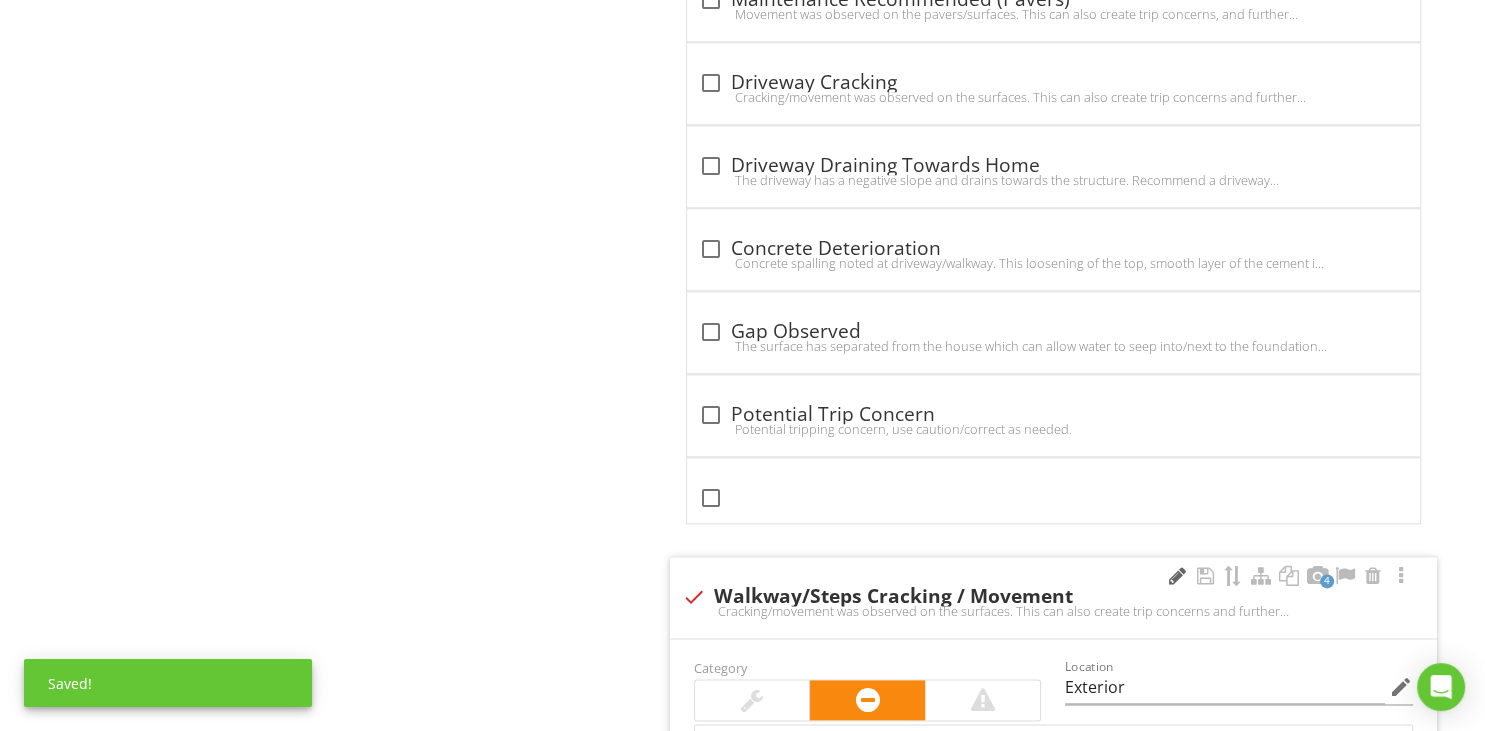 click at bounding box center [1177, 576] 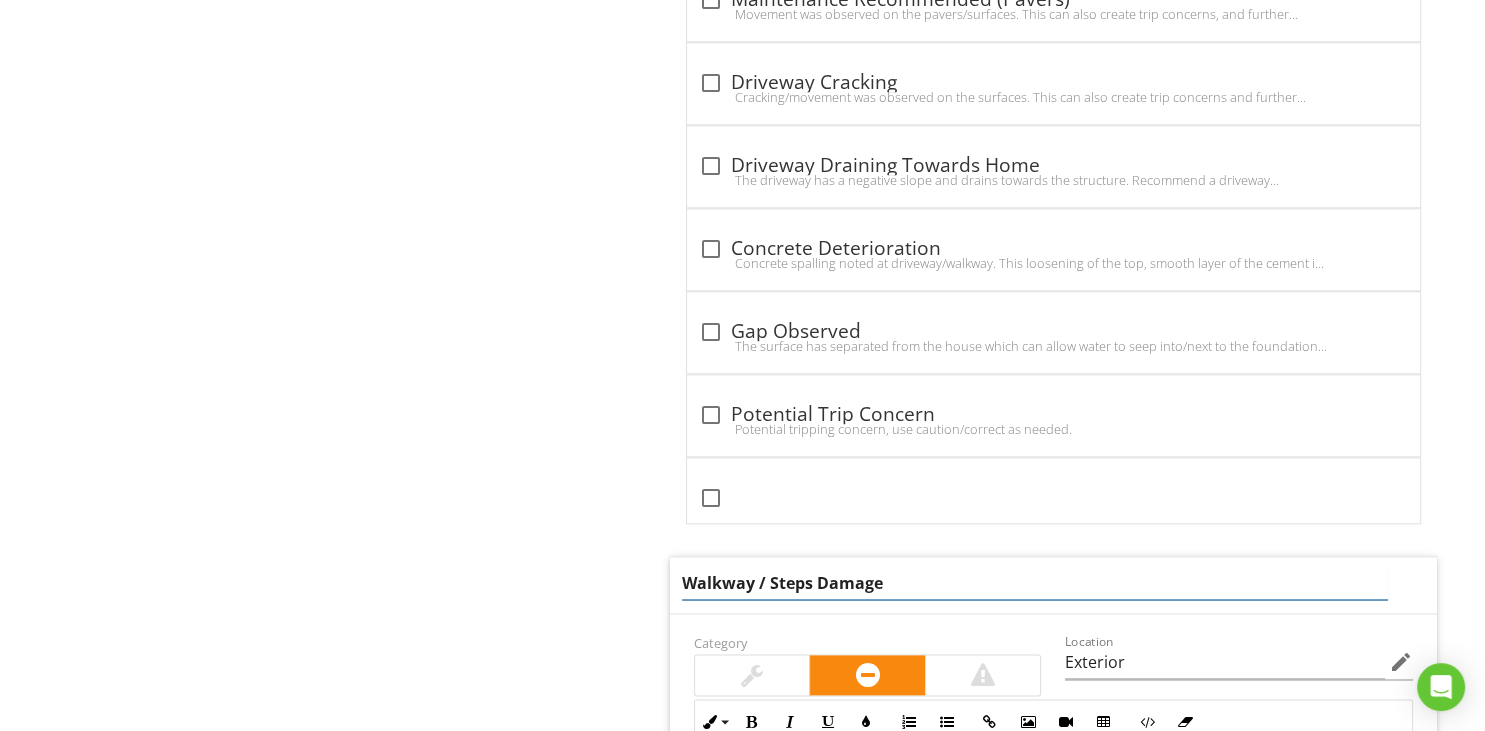 type on "Walkway / Steps Damaged" 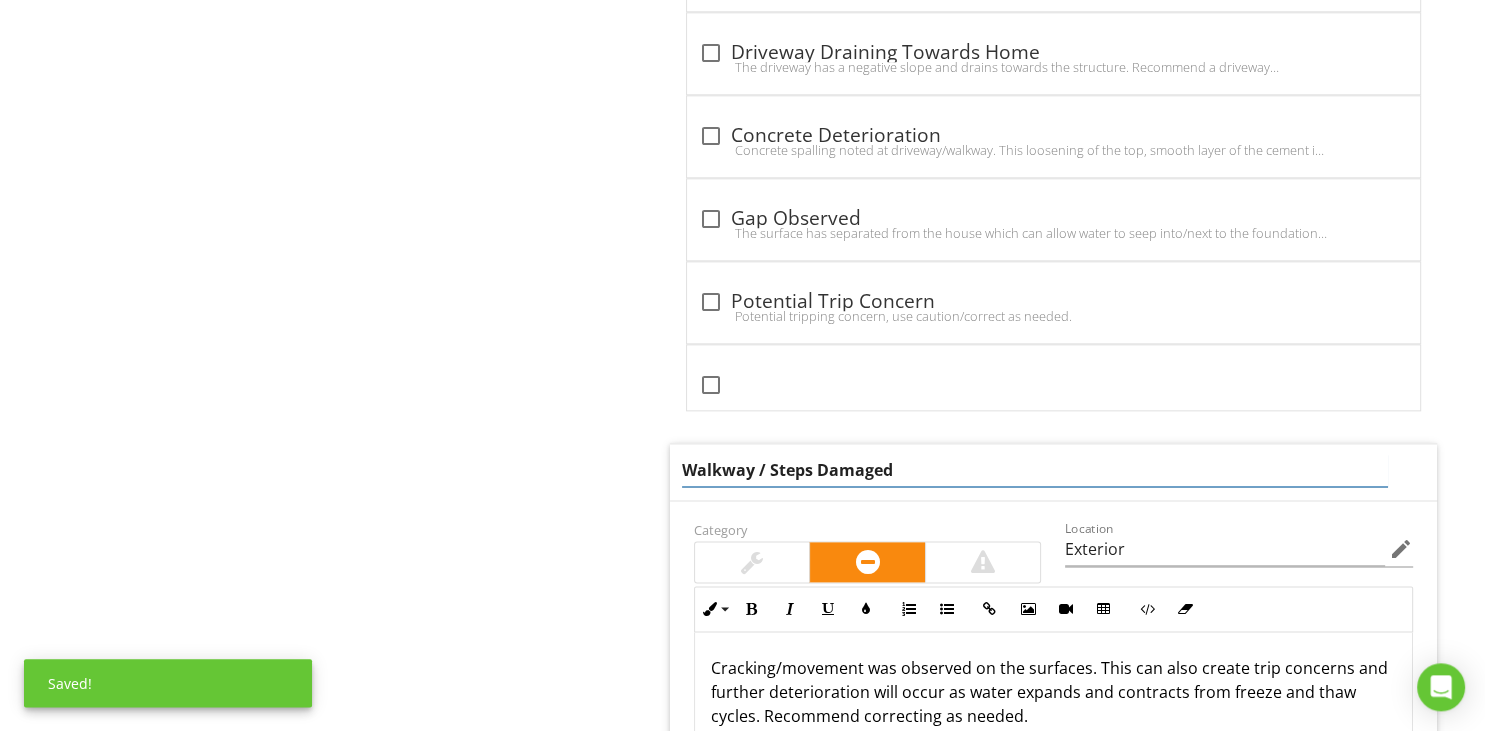 scroll, scrollTop: 2561, scrollLeft: 0, axis: vertical 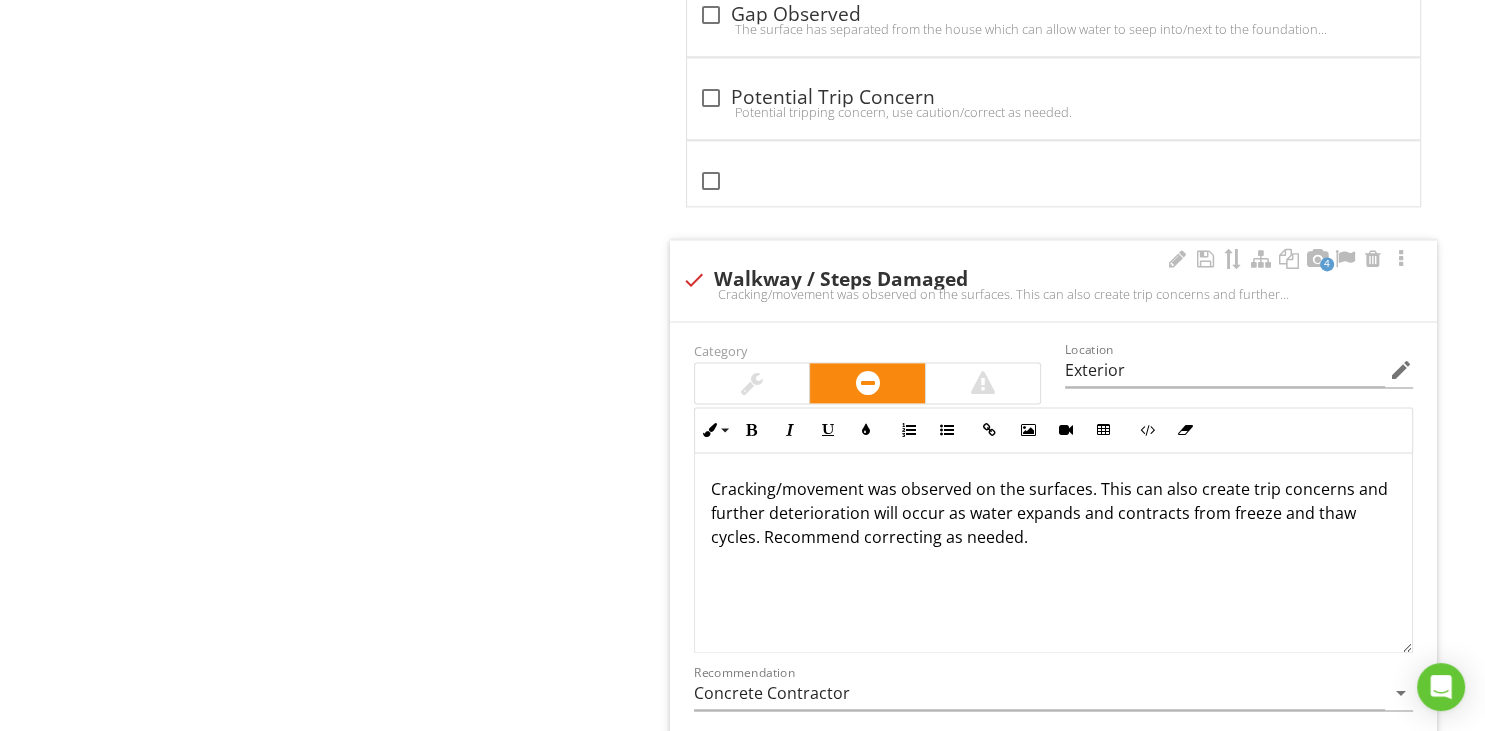 click on "Cracking/movement was observed on the surfaces. This can also create trip concerns and further deterioration will occur as water expands and contracts from freeze and thaw cycles. Recommend correcting as needed." at bounding box center [1053, 553] 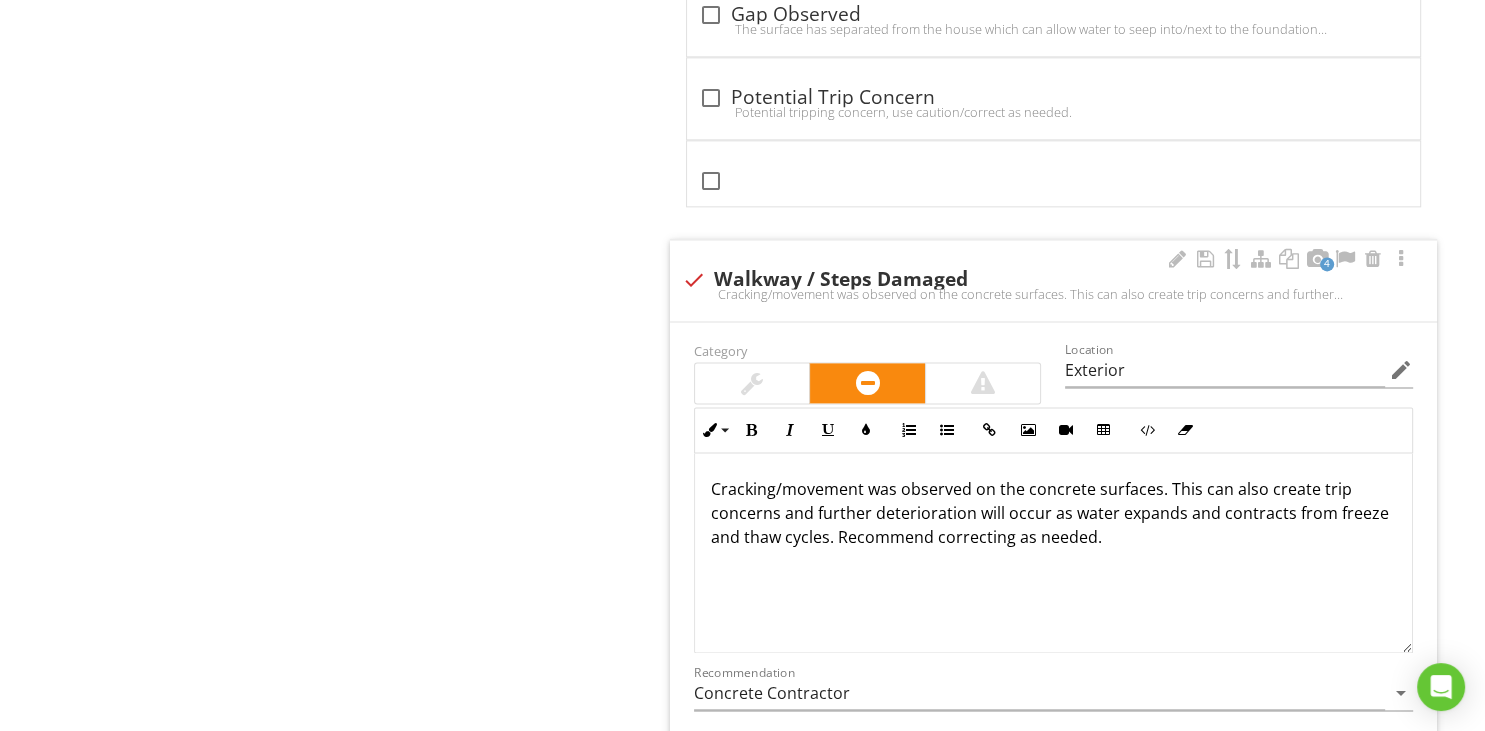 scroll, scrollTop: 1, scrollLeft: 0, axis: vertical 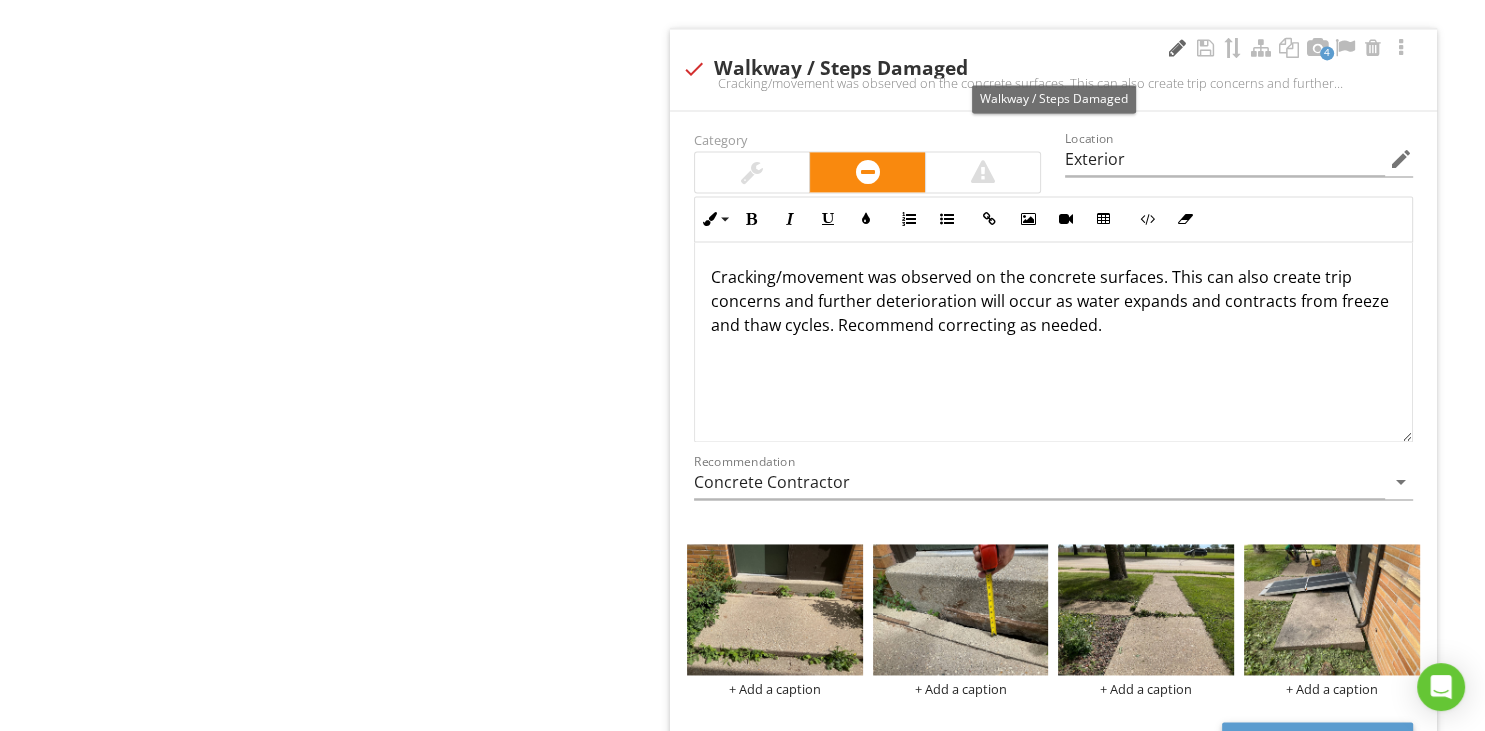 click at bounding box center (1177, 48) 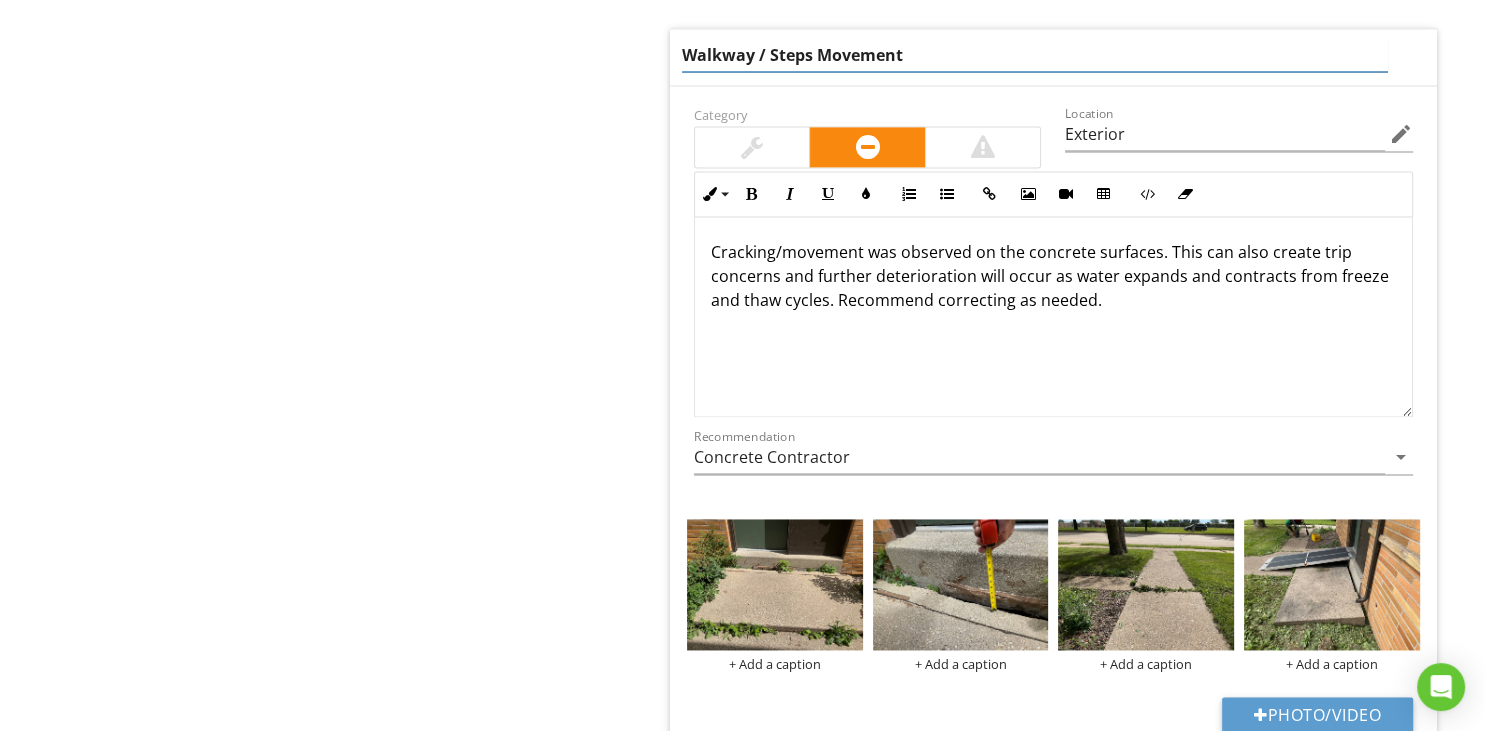click on "Walkway / Steps Movement" at bounding box center [1035, 55] 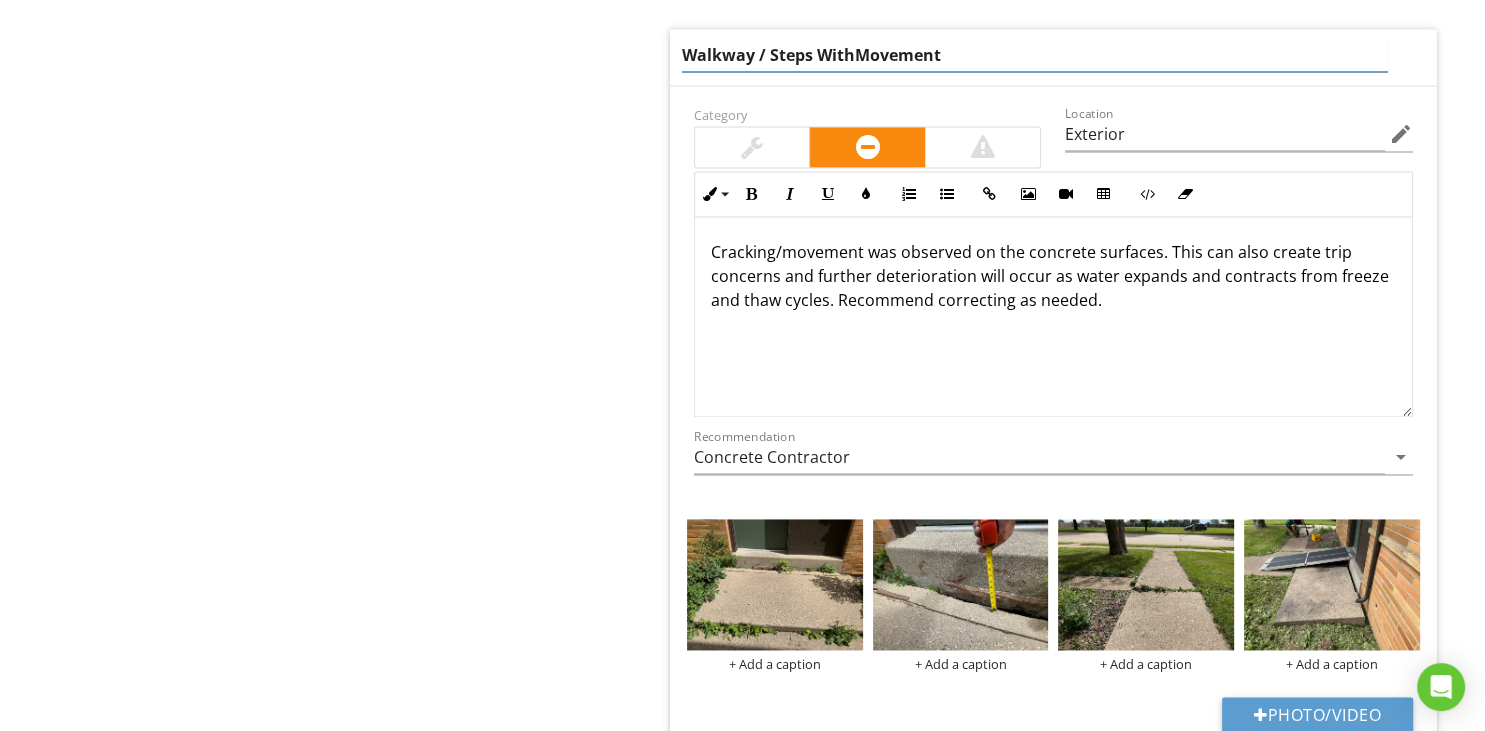type on "Walkway / Steps With Movement" 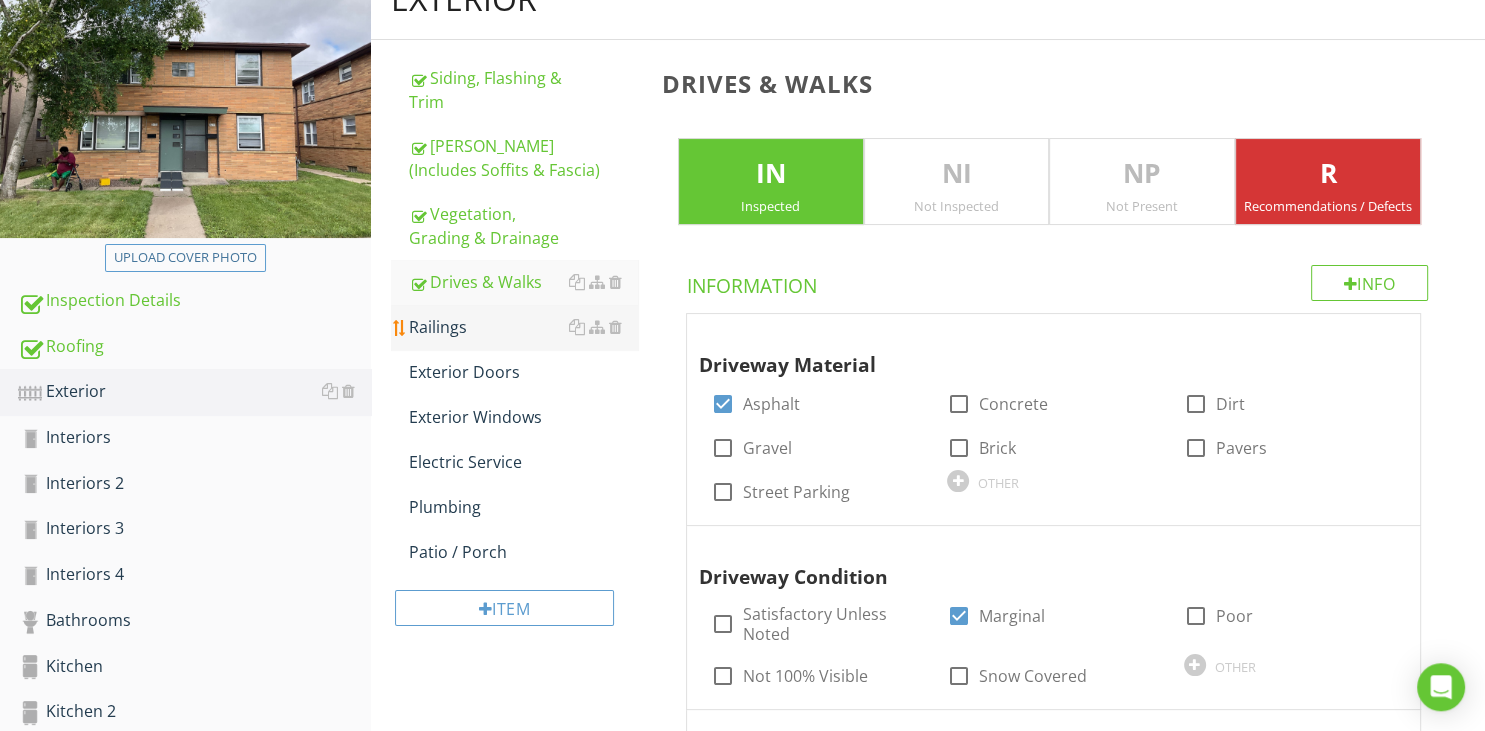 scroll, scrollTop: 236, scrollLeft: 0, axis: vertical 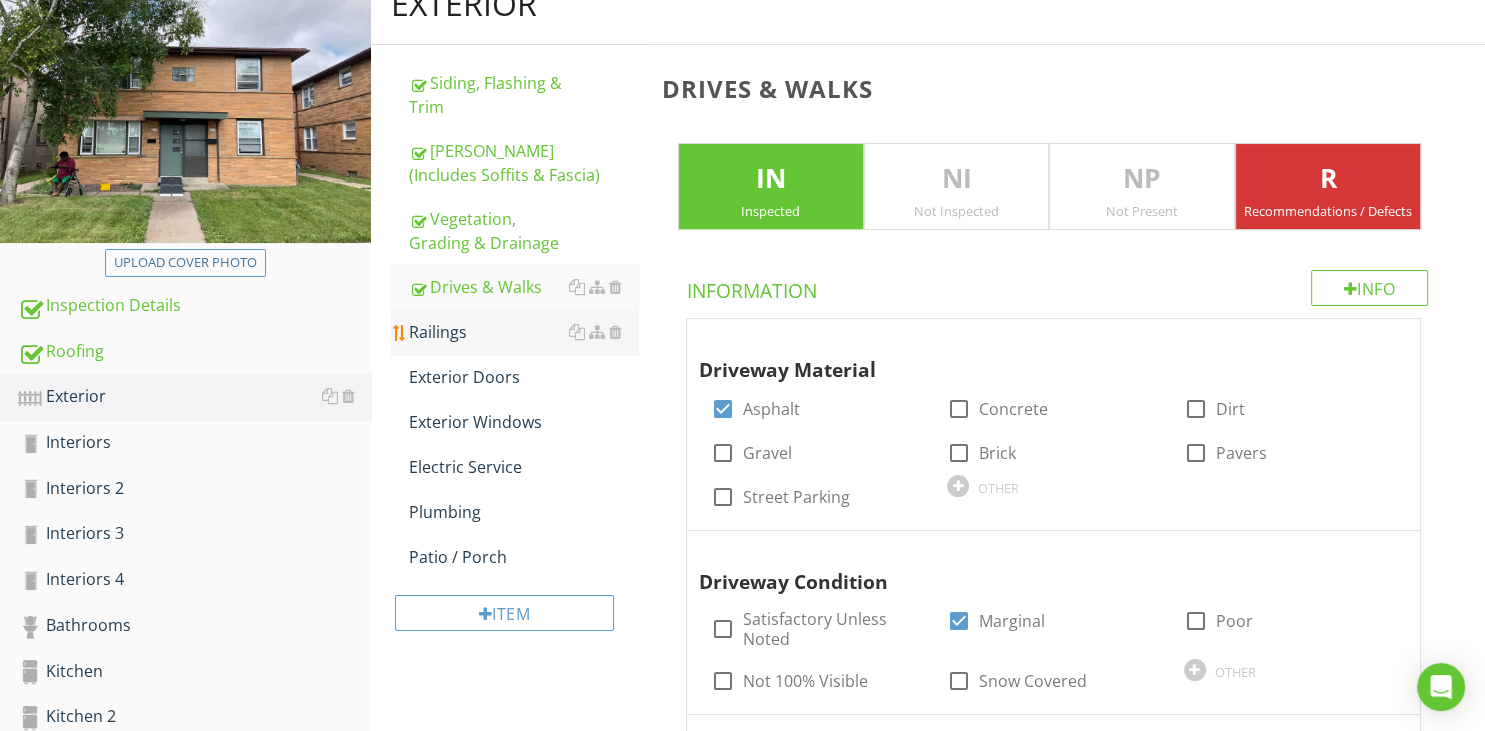 click on "Railings" at bounding box center (523, 332) 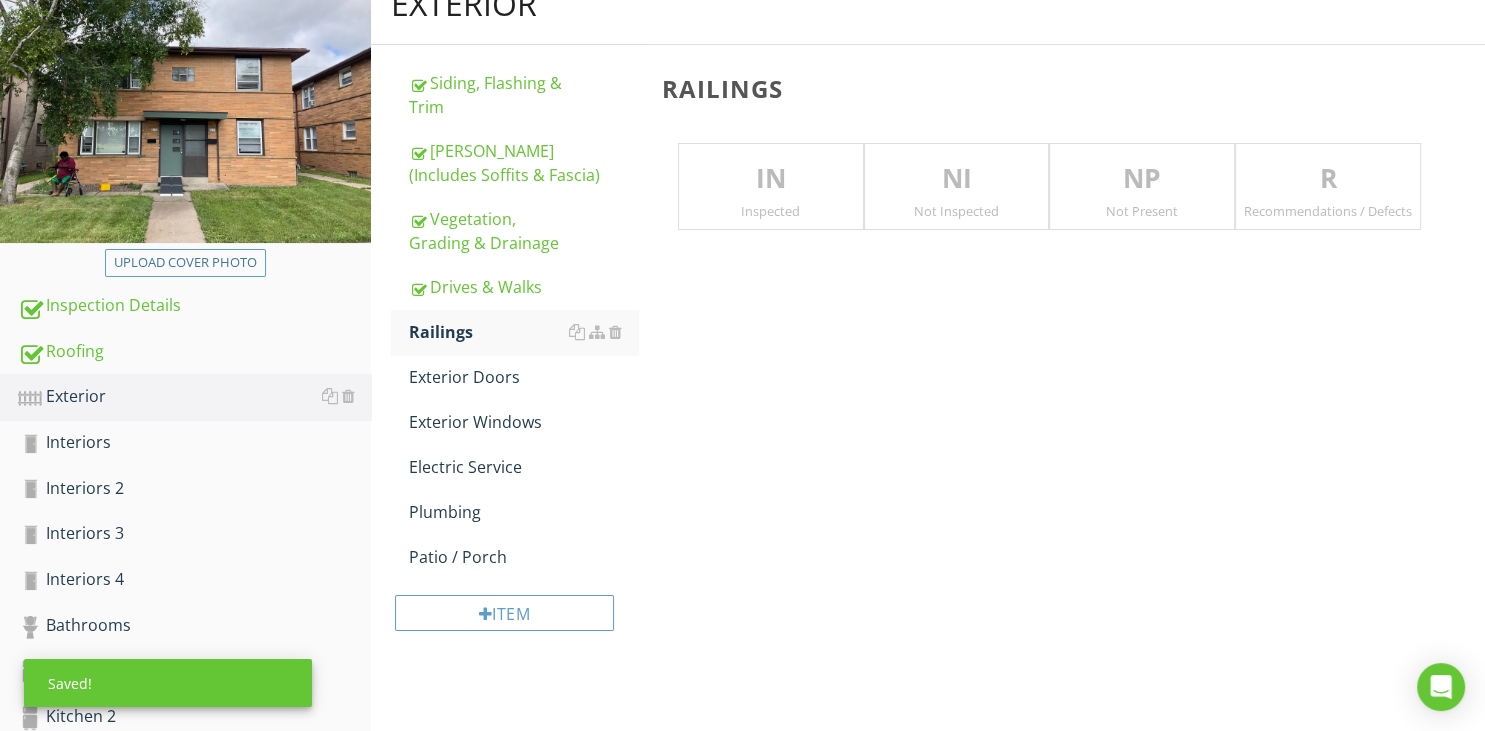 click on "IN   Inspected" at bounding box center [771, 187] 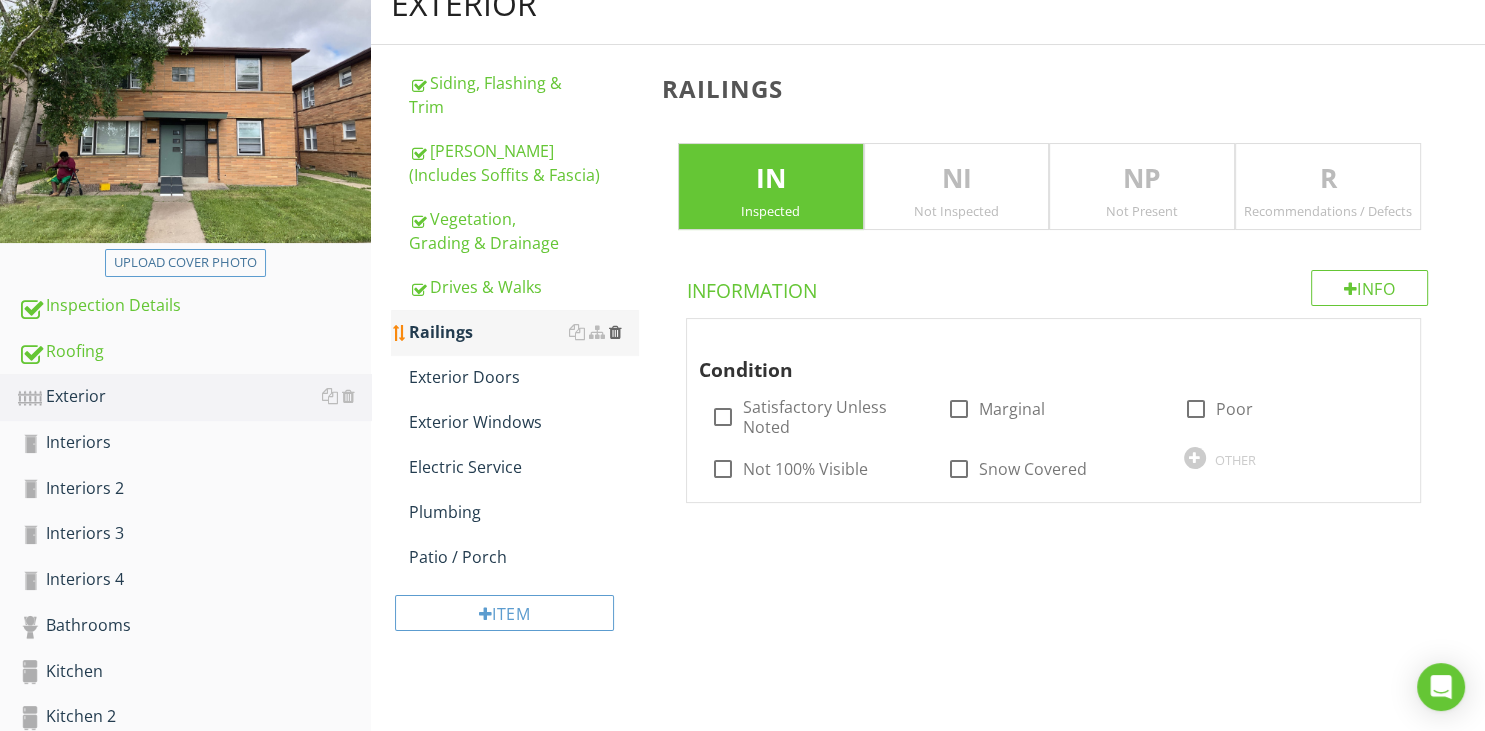 click at bounding box center (615, 332) 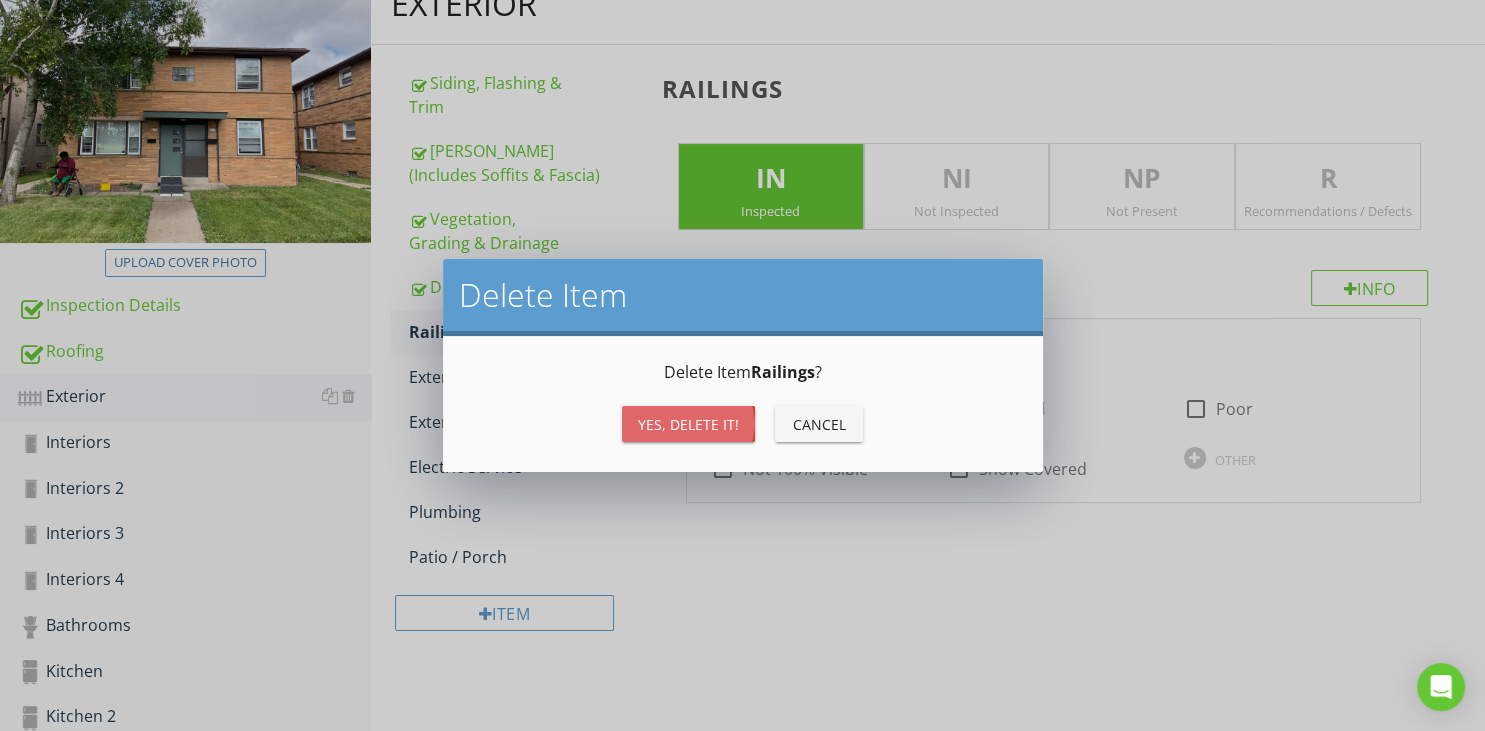 click on "Yes, Delete it!" at bounding box center [688, 424] 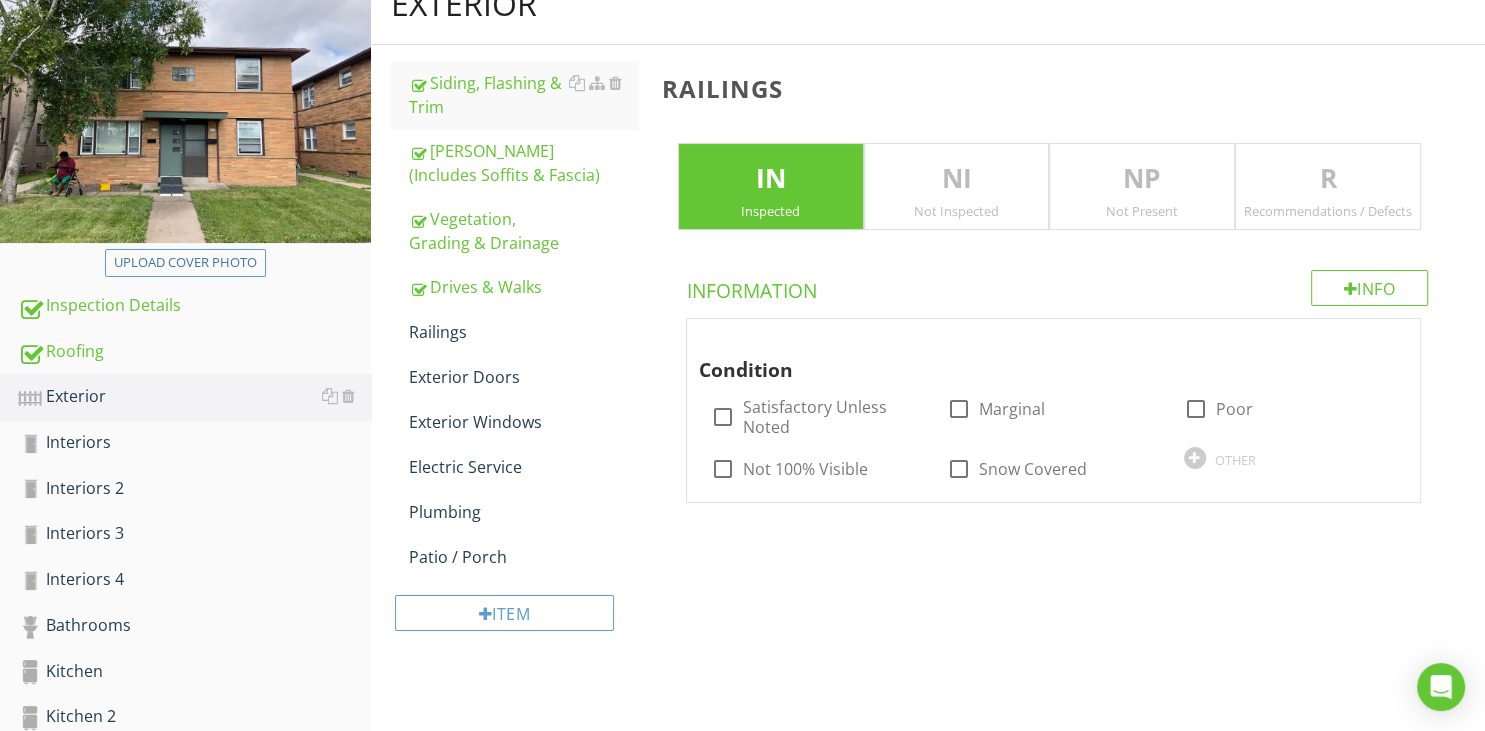 scroll, scrollTop: 236, scrollLeft: 0, axis: vertical 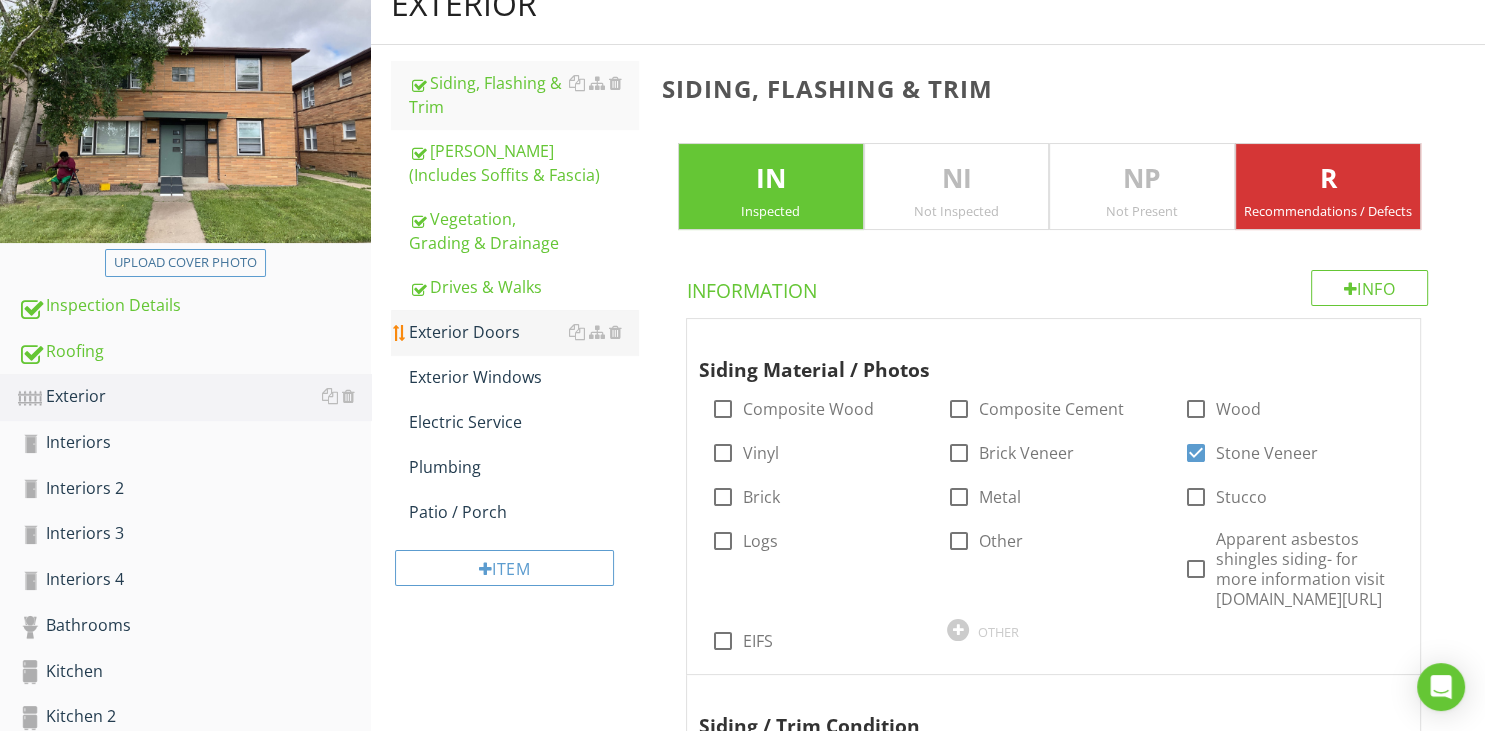 click on "Exterior Doors" at bounding box center (523, 332) 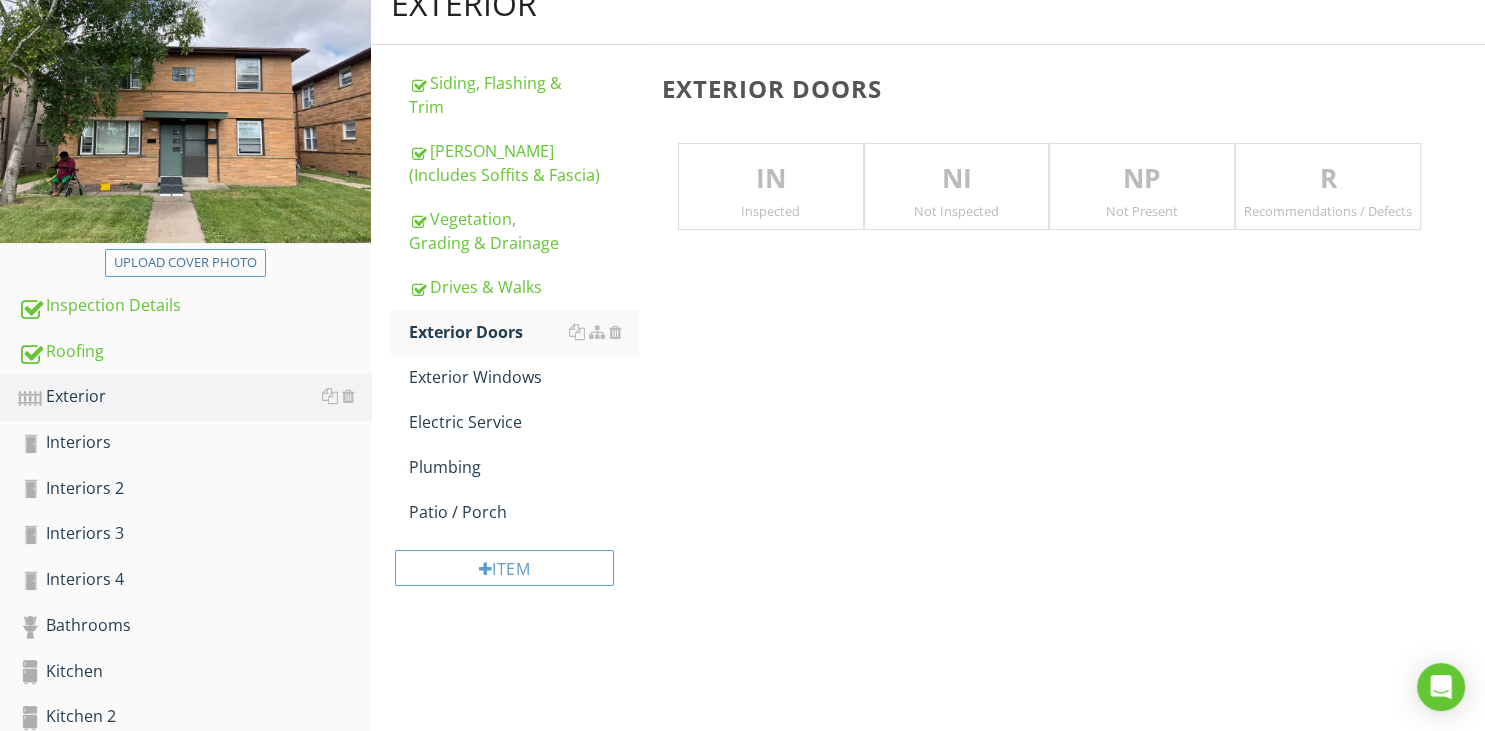 click on "Inspected" at bounding box center (771, 211) 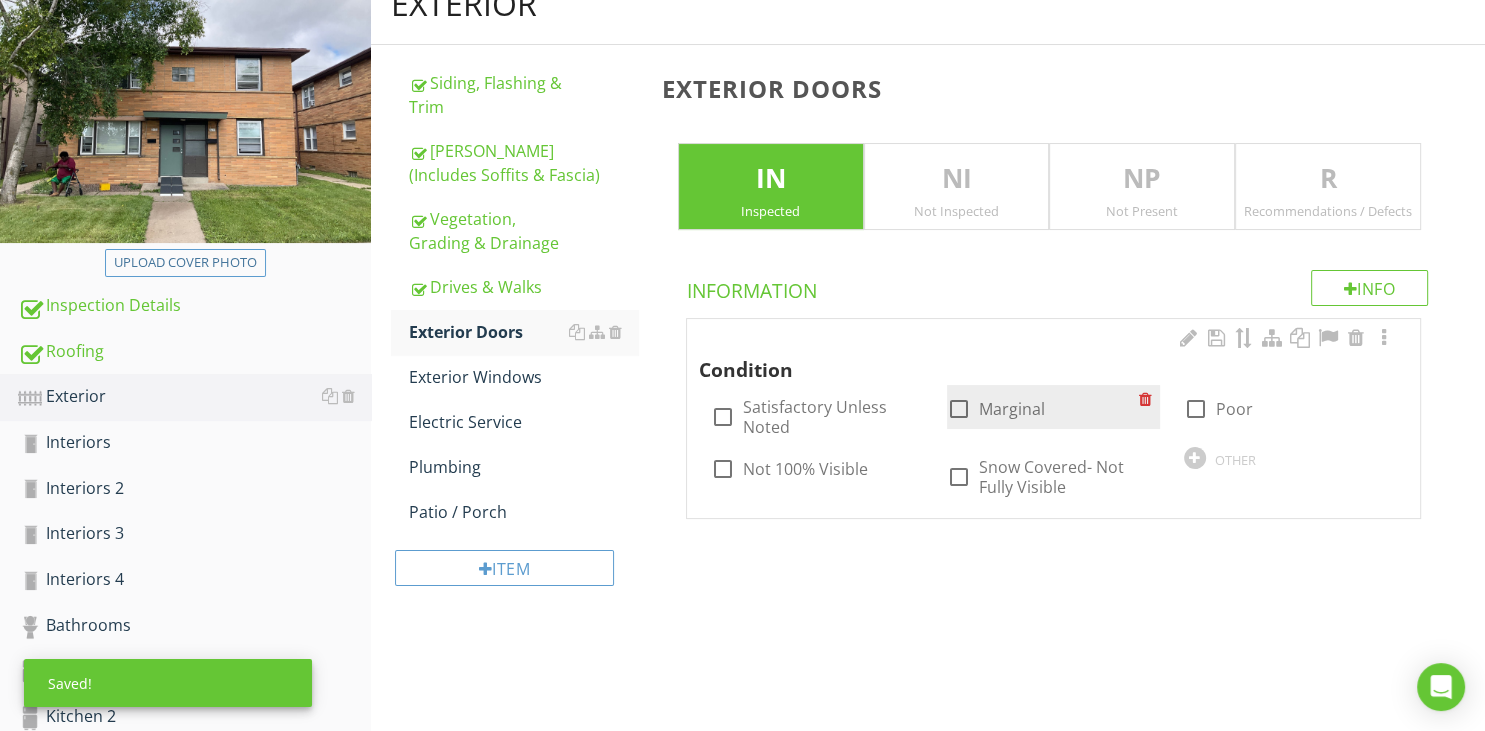 click at bounding box center [959, 409] 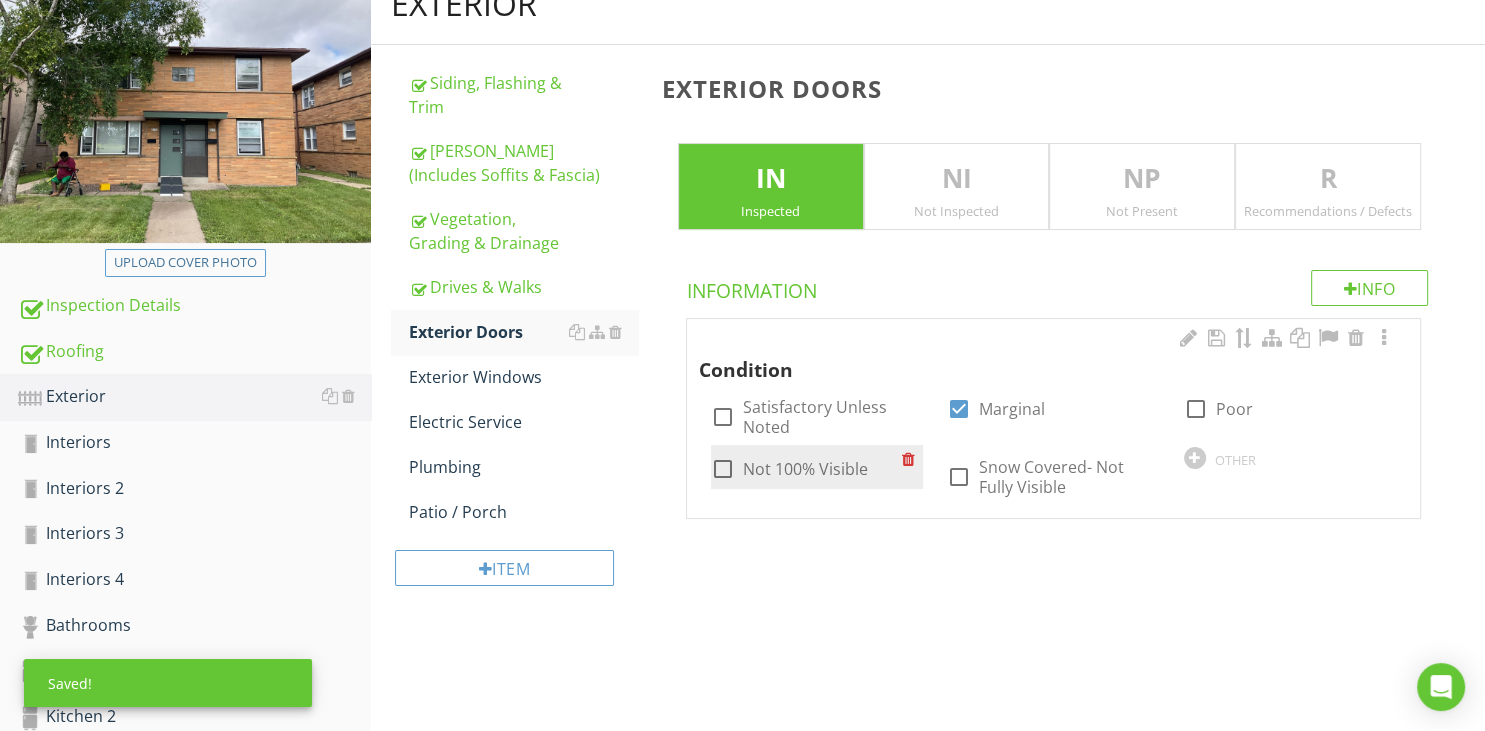 click at bounding box center (723, 469) 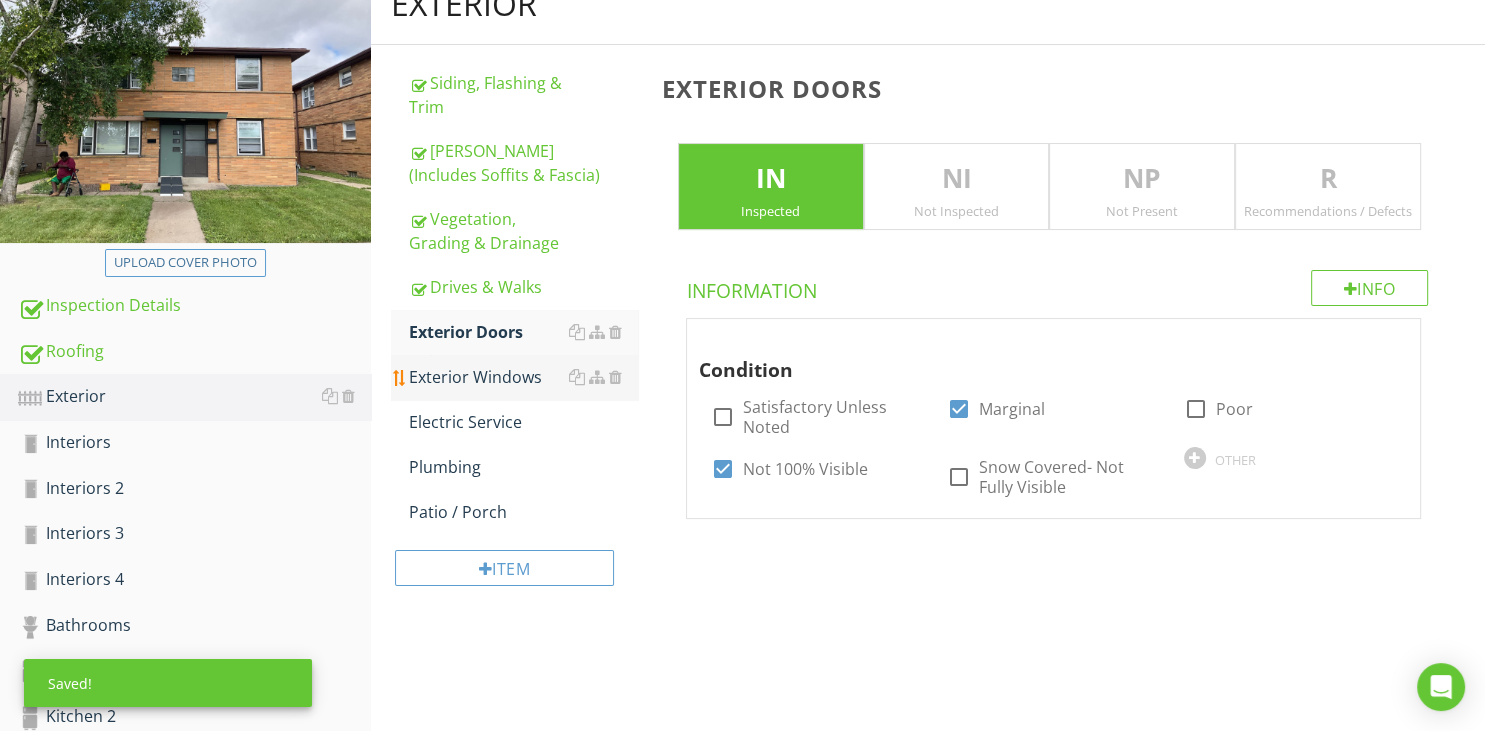 click on "Exterior Windows" at bounding box center (523, 377) 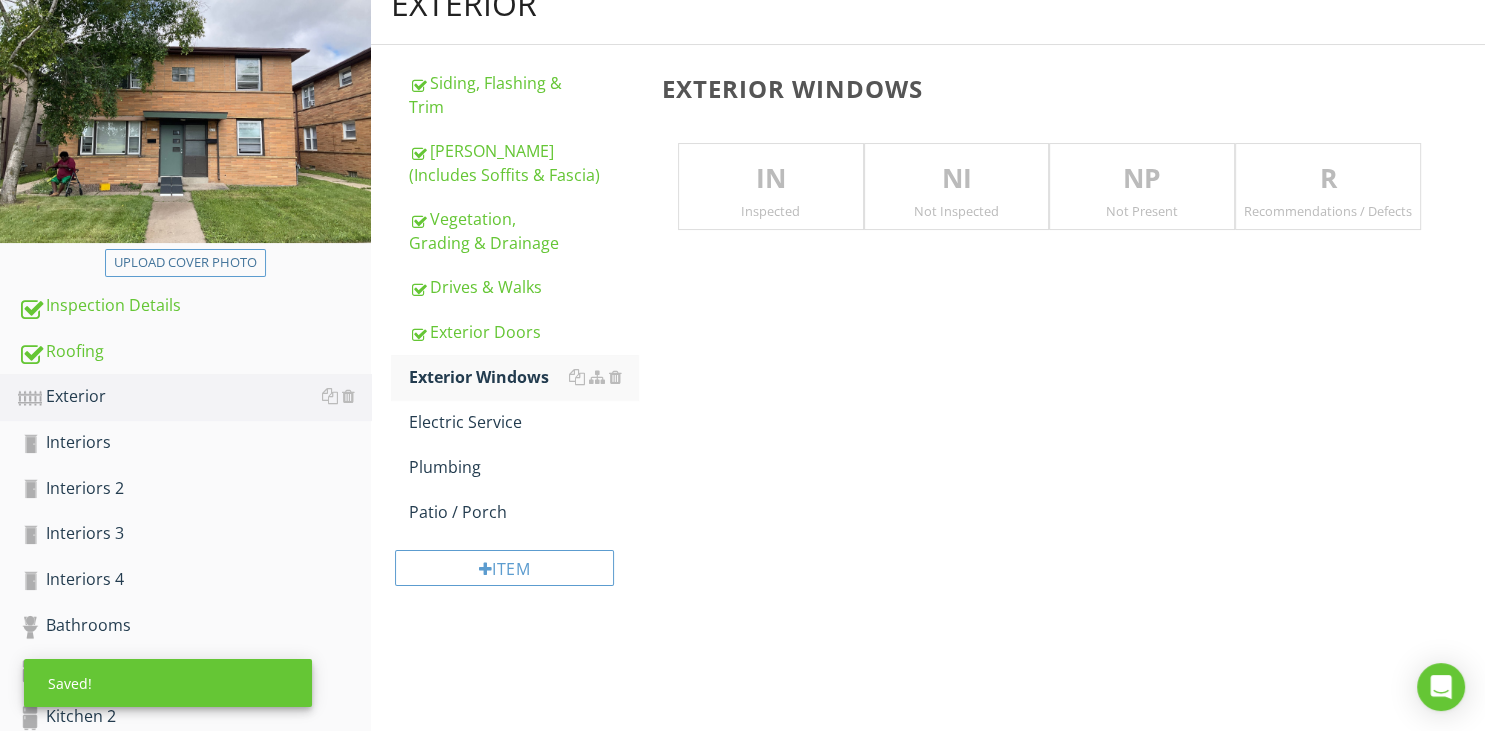 click on "IN   Inspected" at bounding box center [771, 187] 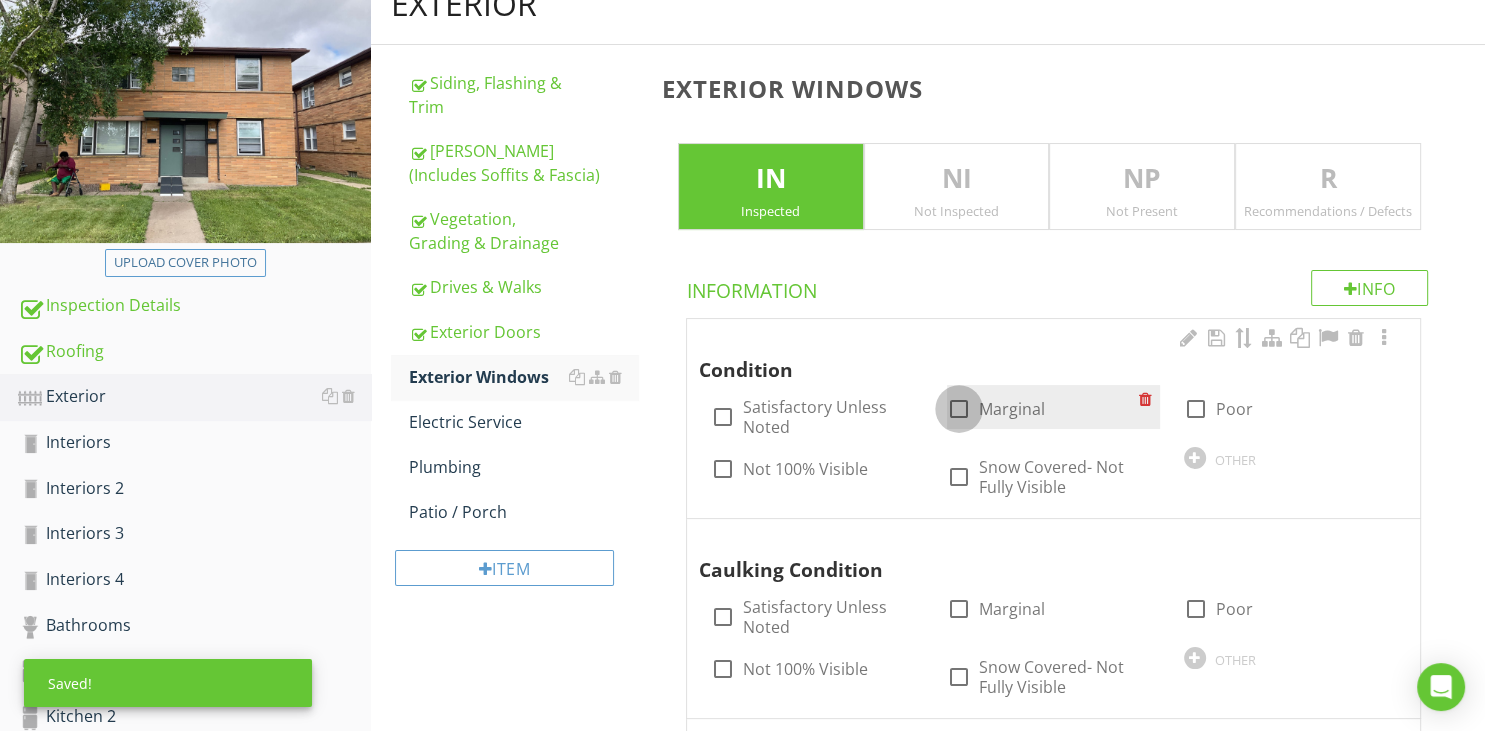 click at bounding box center [959, 409] 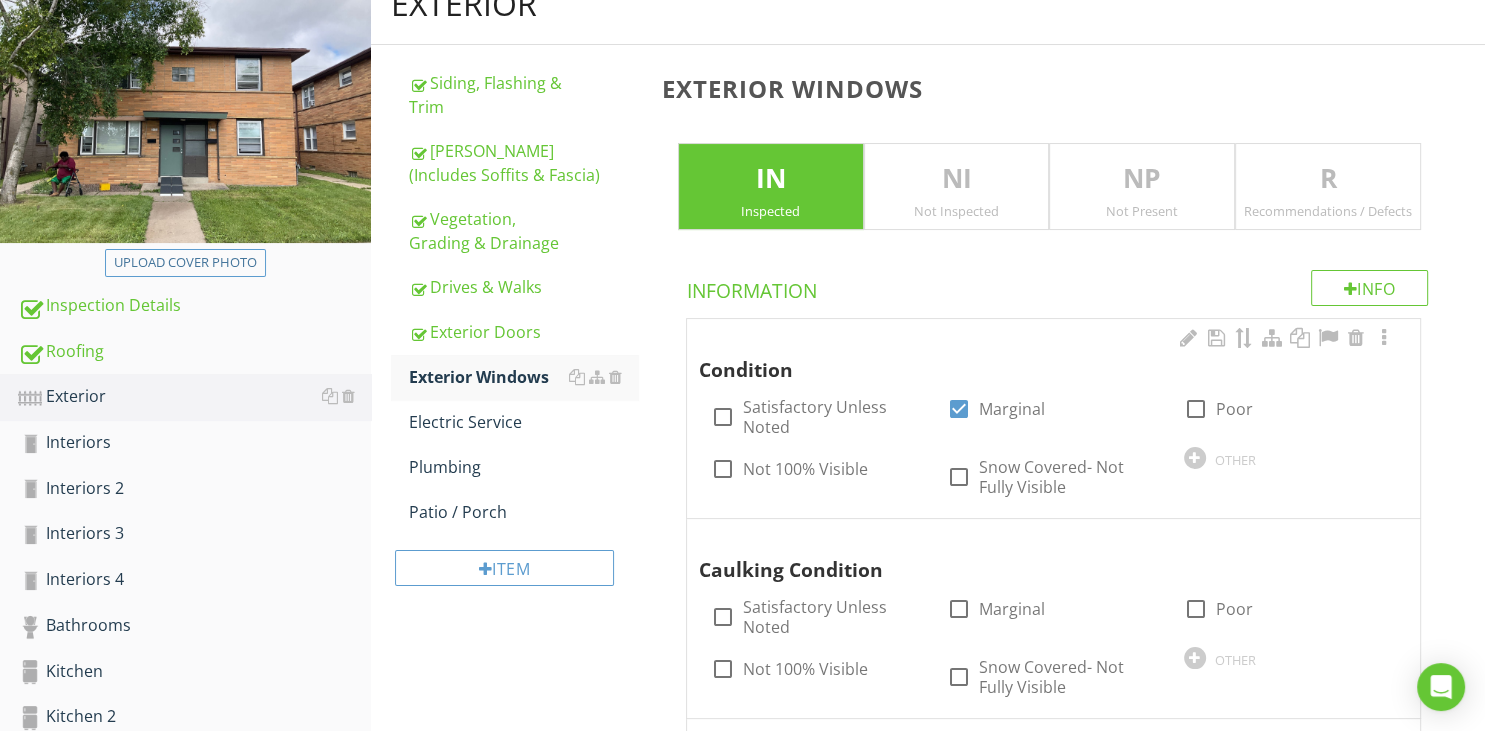 click on "Condition
check_box_outline_blank Satisfactory Unless Noted   check_box Marginal   check_box_outline_blank Poor   check_box_outline_blank Not 100% Visible   check_box_outline_blank Snow Covered- Not Fully Visible         OTHER" at bounding box center [1053, 418] 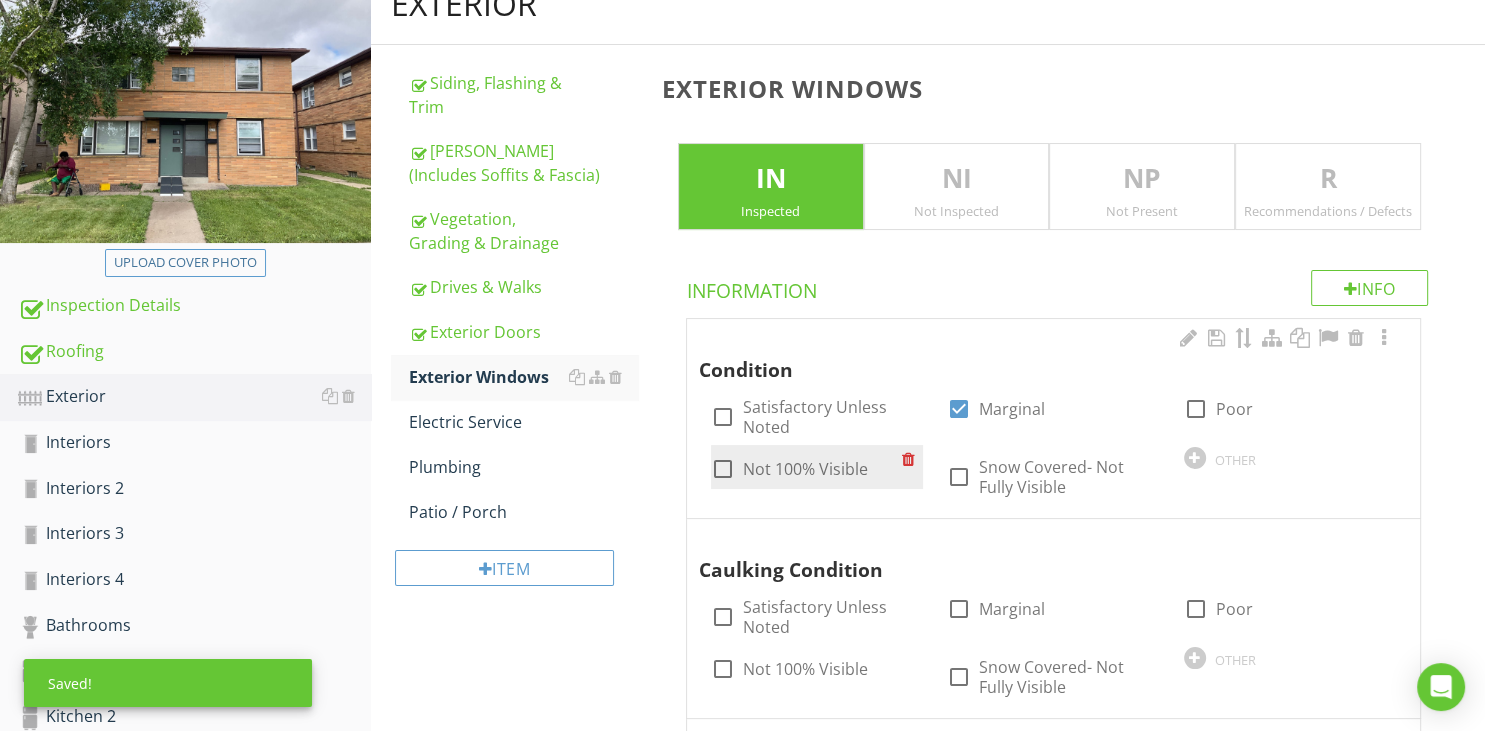click at bounding box center (723, 469) 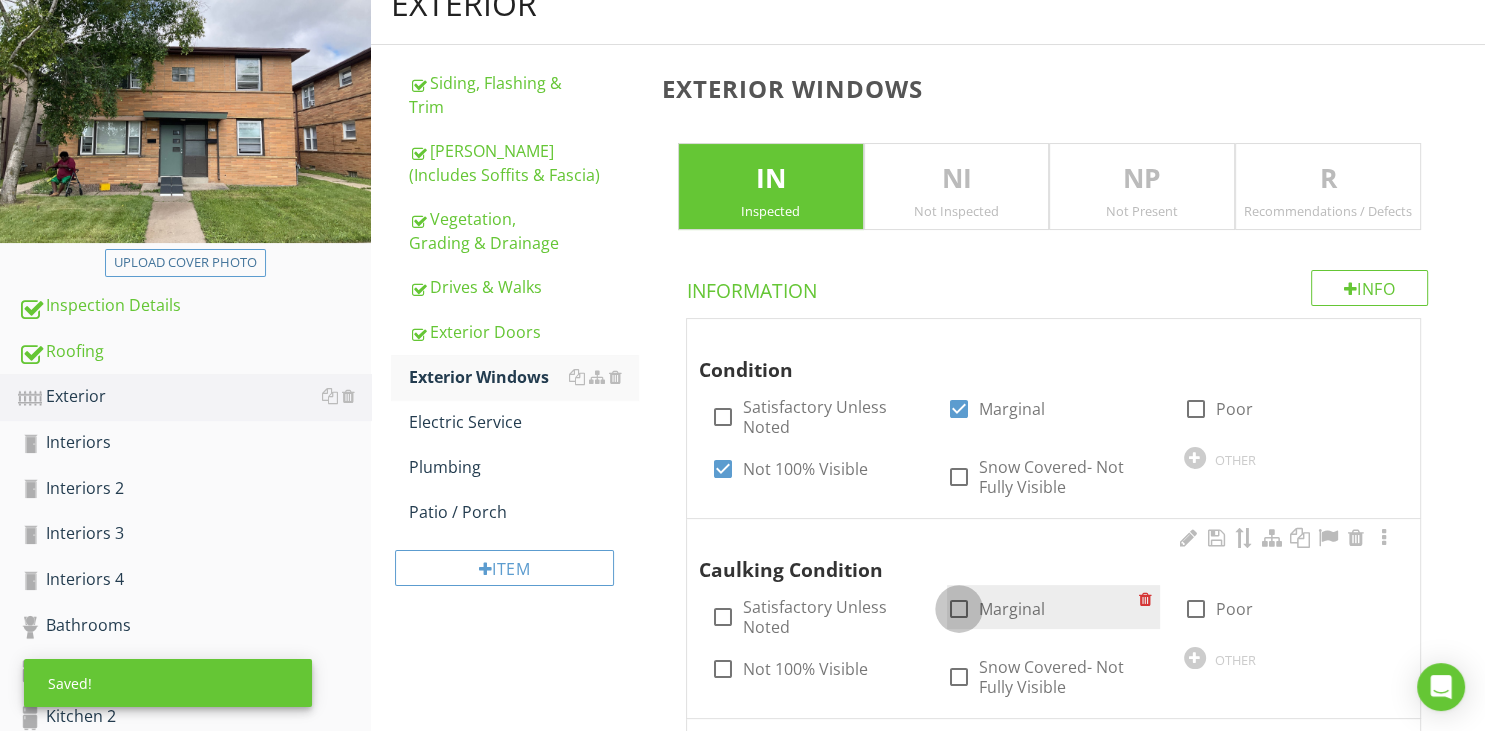 click at bounding box center [959, 609] 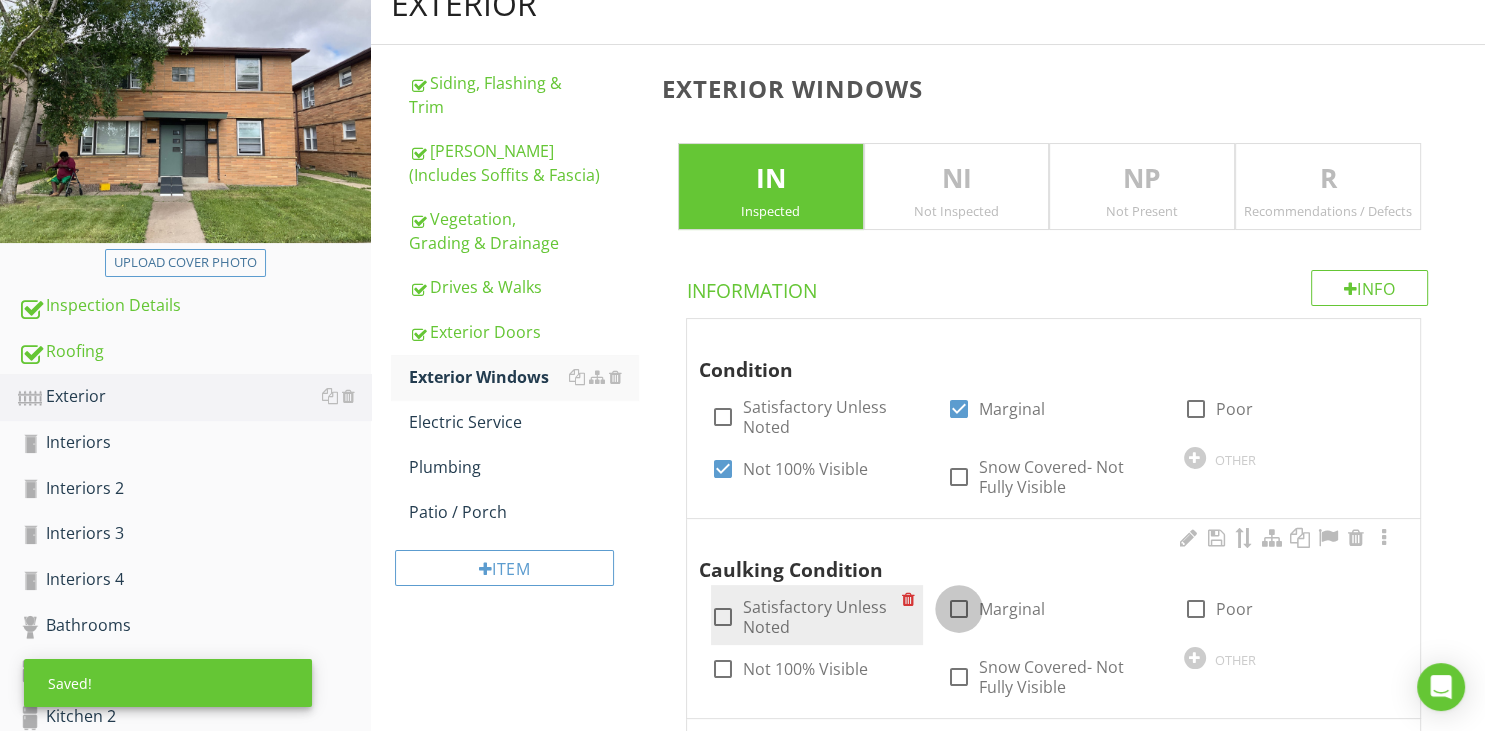 checkbox on "true" 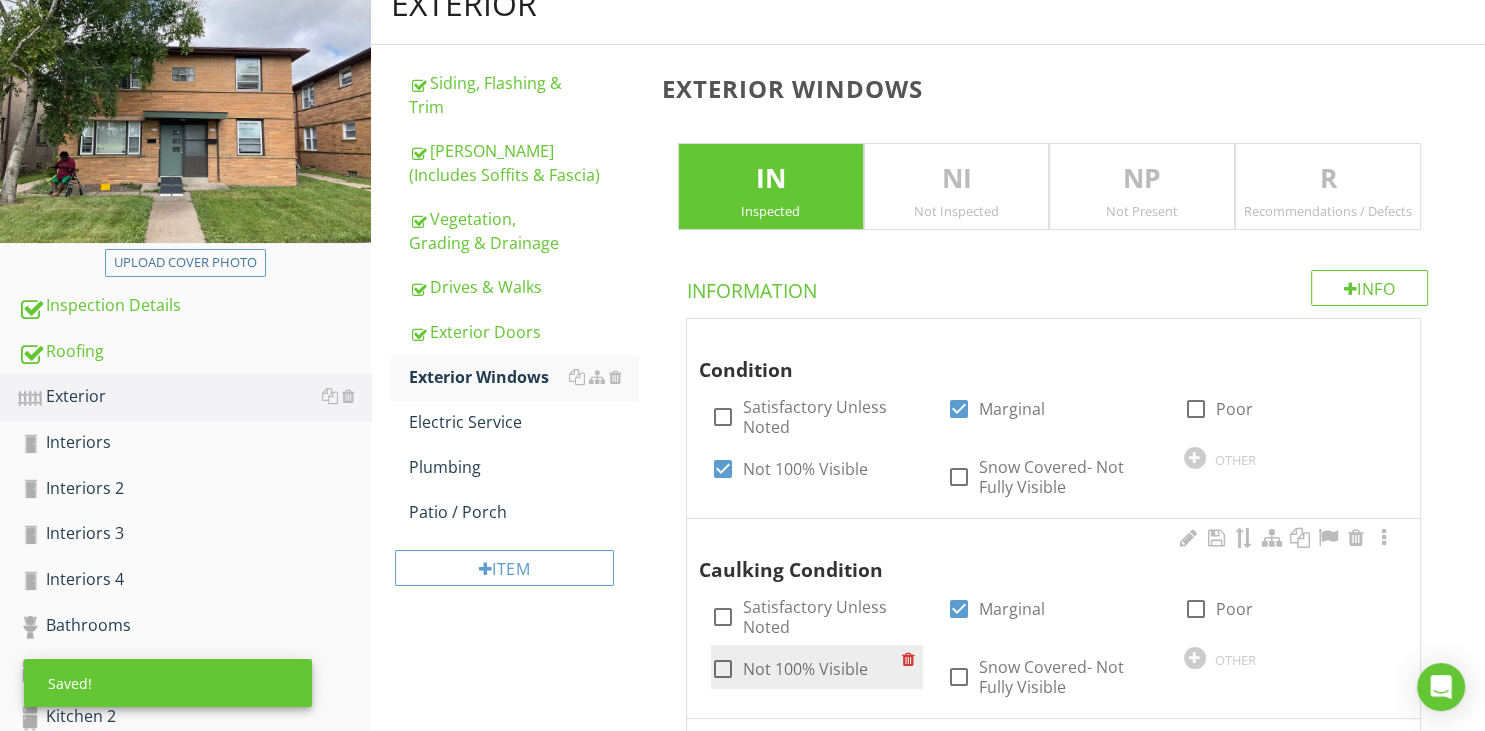 click at bounding box center (723, 669) 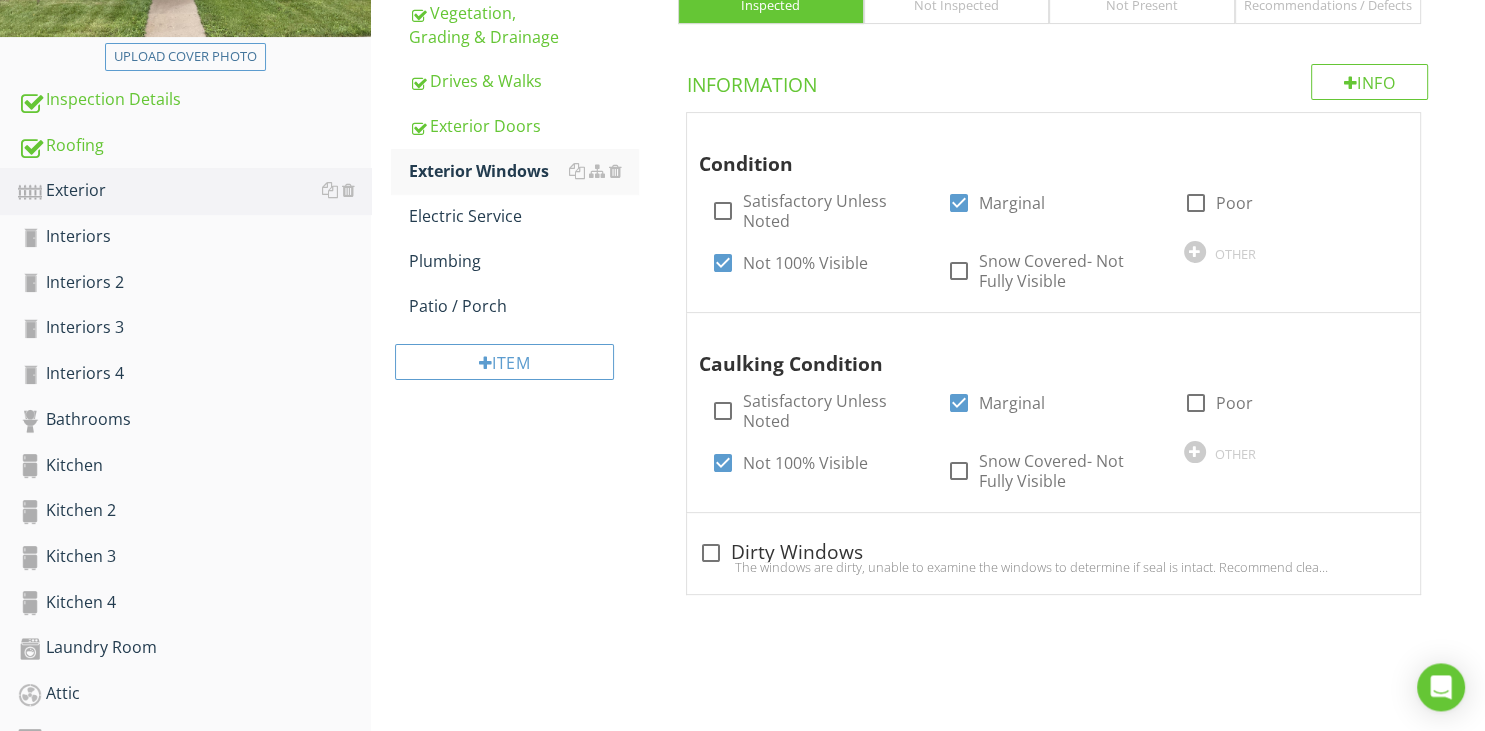 scroll, scrollTop: 447, scrollLeft: 0, axis: vertical 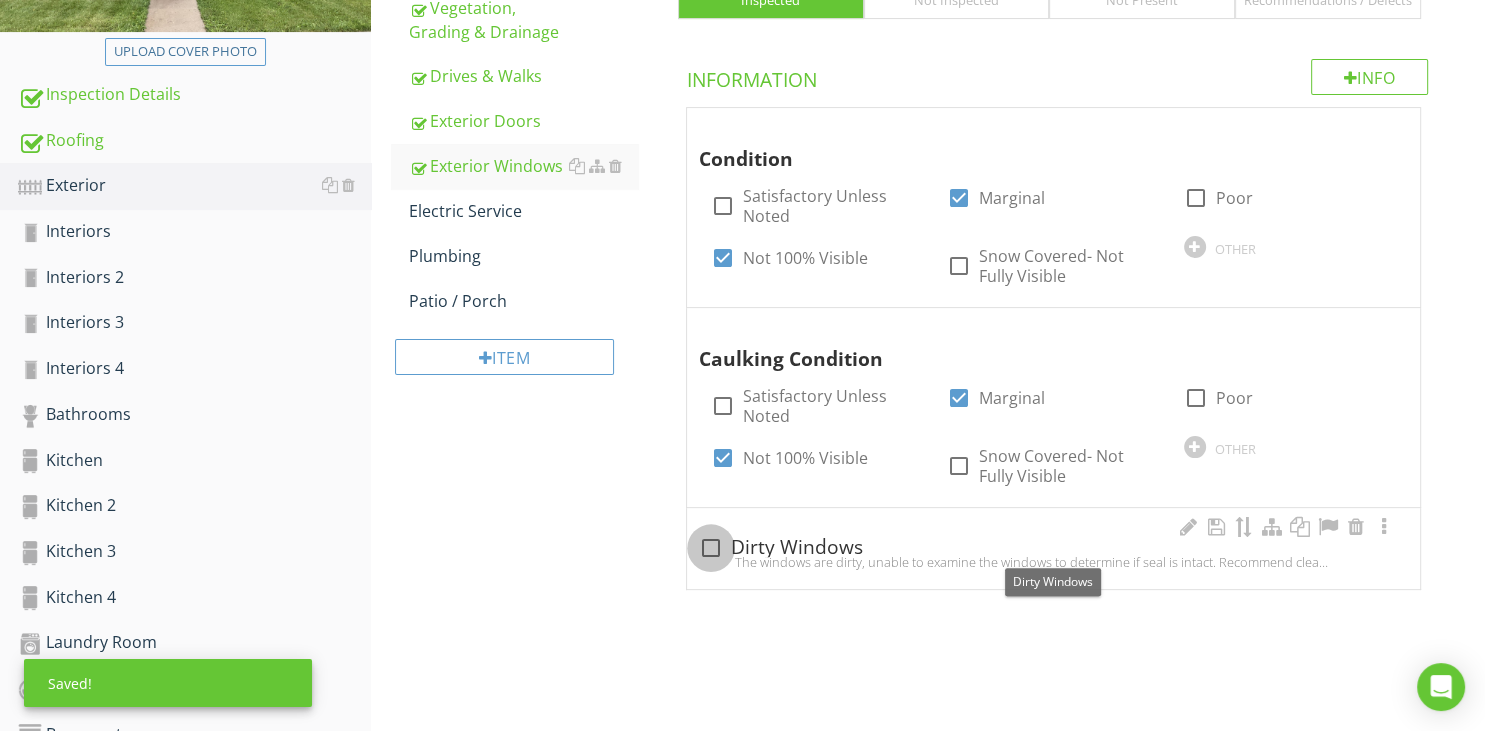 click at bounding box center (711, 548) 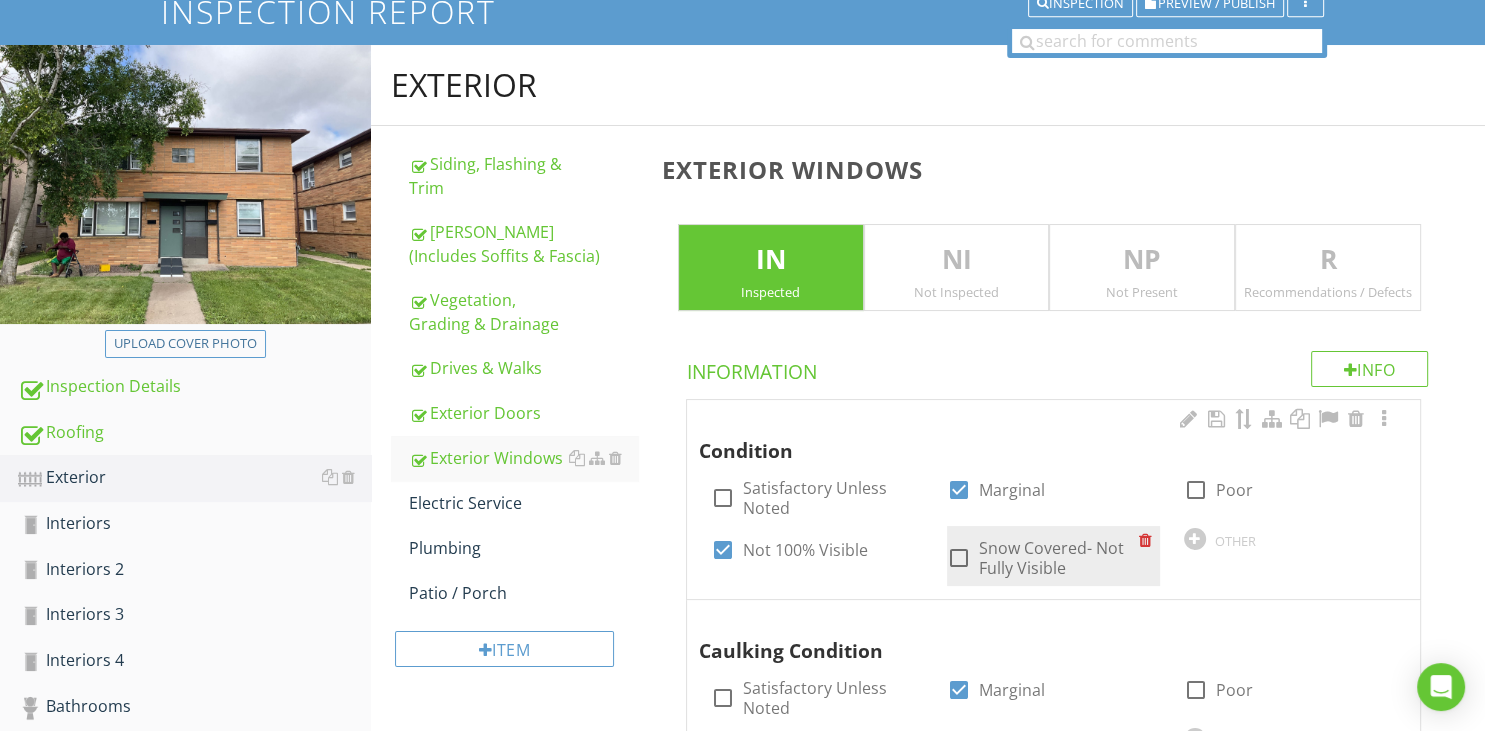 scroll, scrollTop: 0, scrollLeft: 0, axis: both 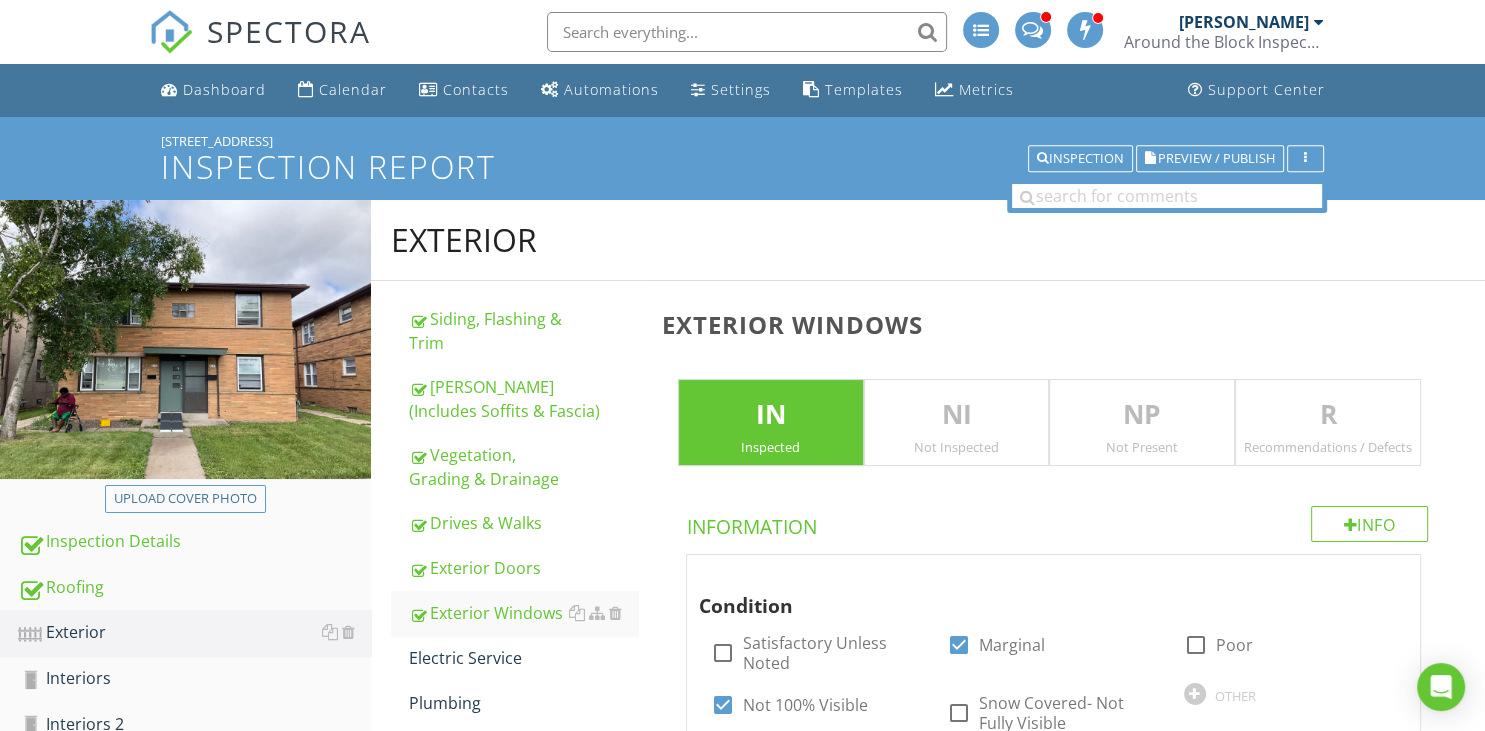 click on "R   Recommendations / Defects" at bounding box center [1328, 423] 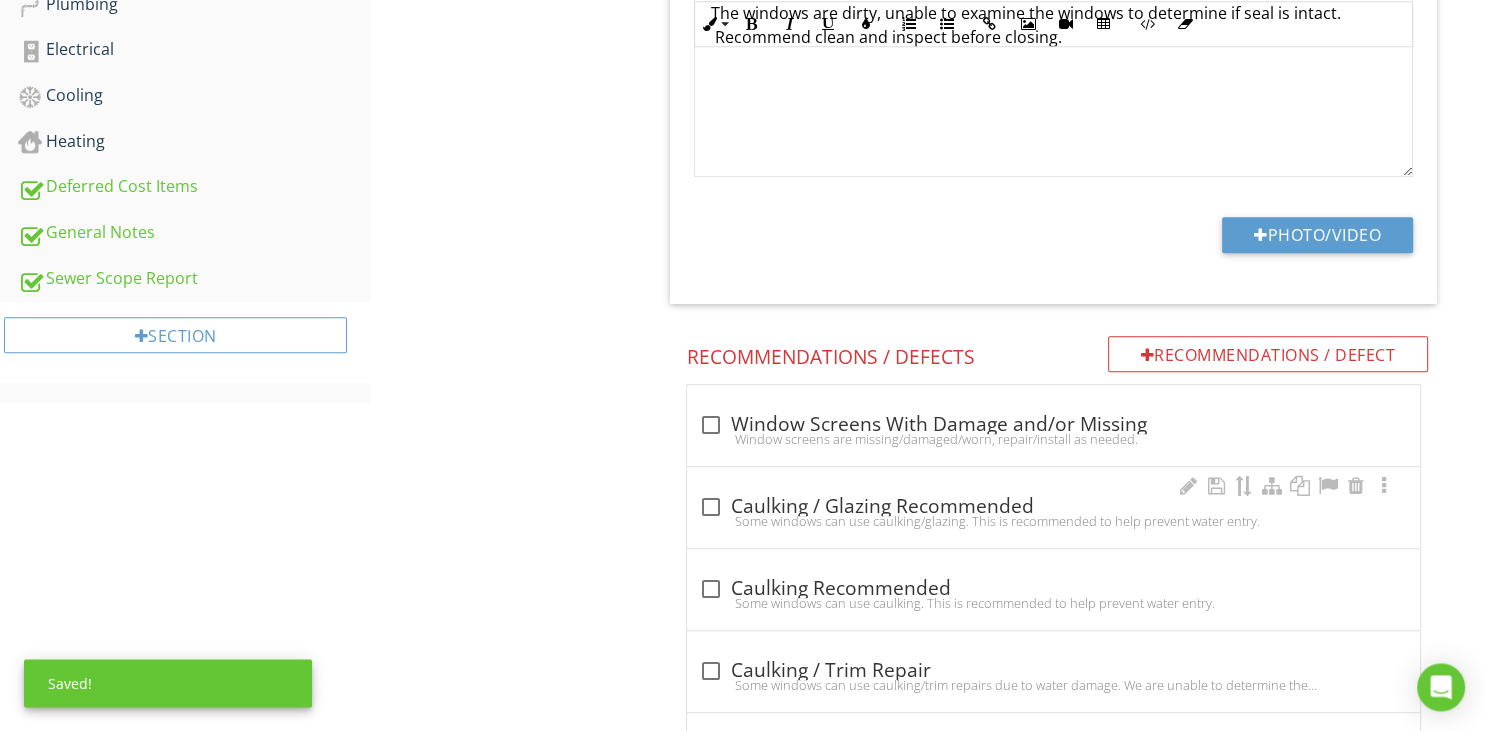 scroll, scrollTop: 1267, scrollLeft: 0, axis: vertical 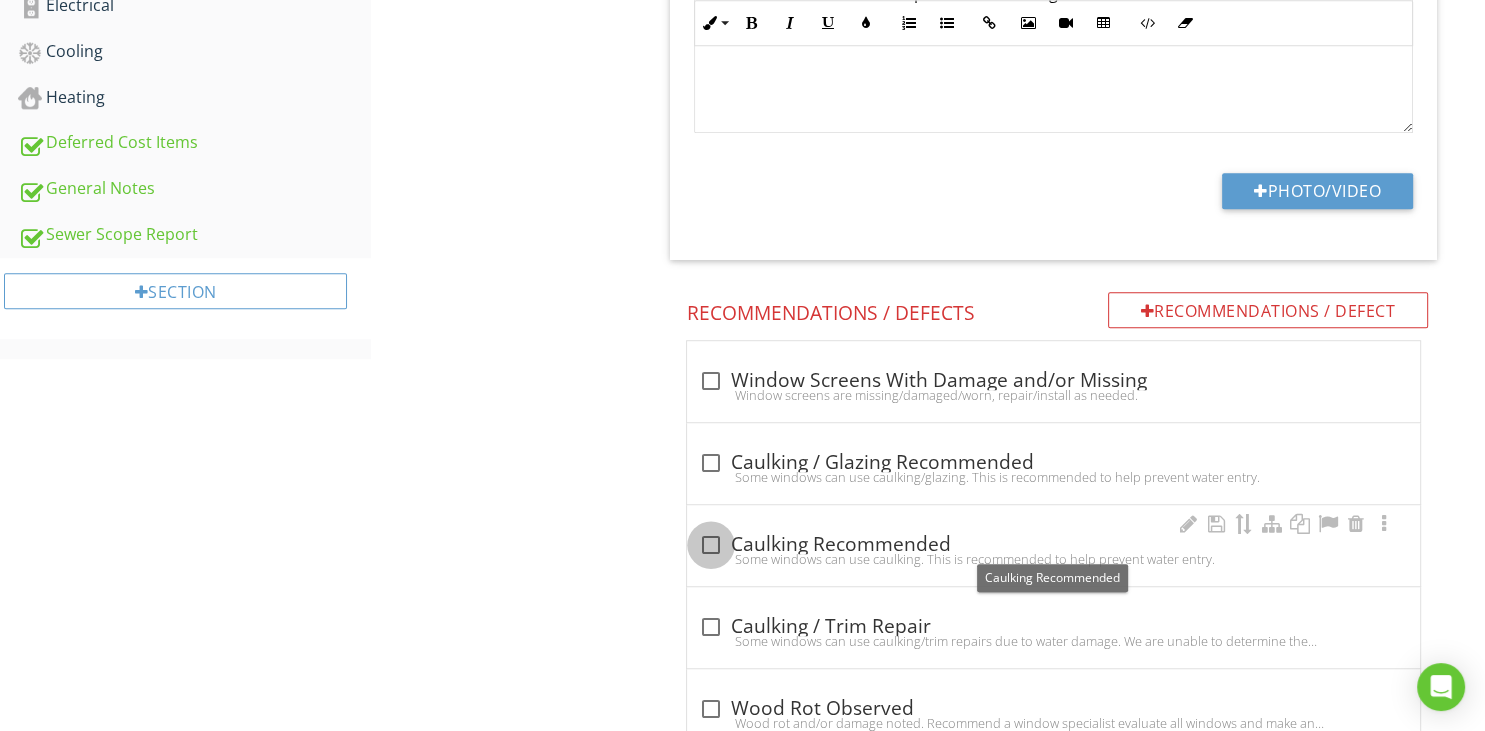 drag, startPoint x: 710, startPoint y: 540, endPoint x: 724, endPoint y: 538, distance: 14.142136 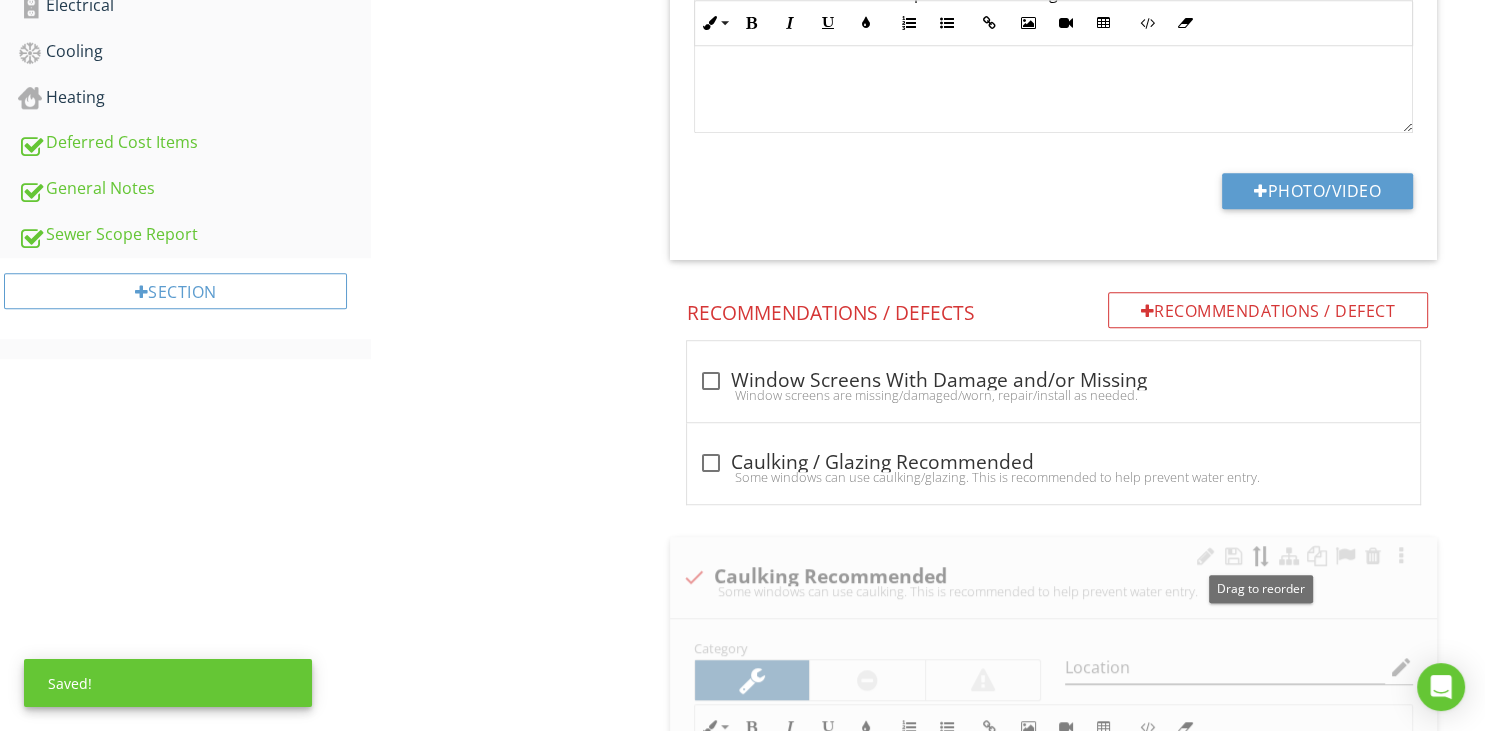 type 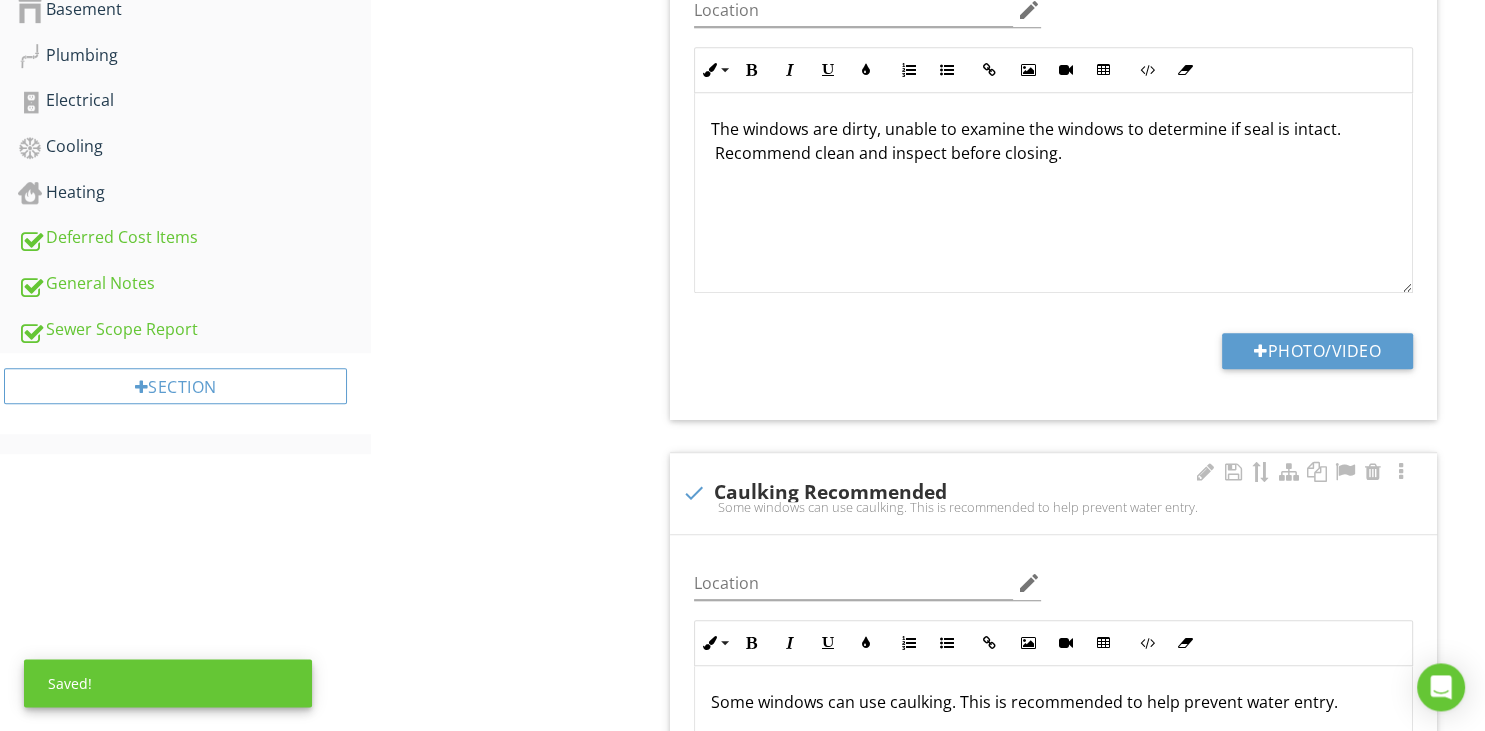 scroll, scrollTop: 1372, scrollLeft: 0, axis: vertical 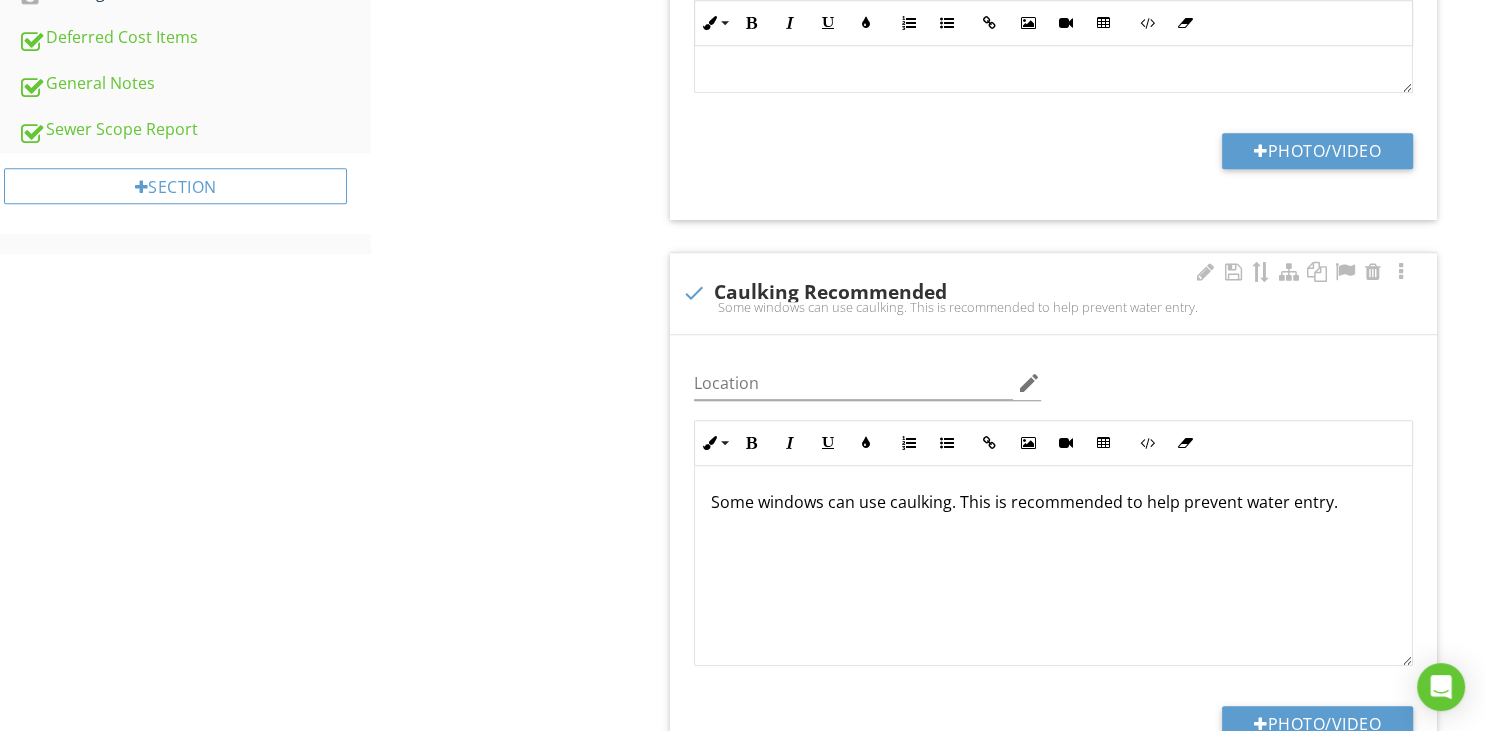 type 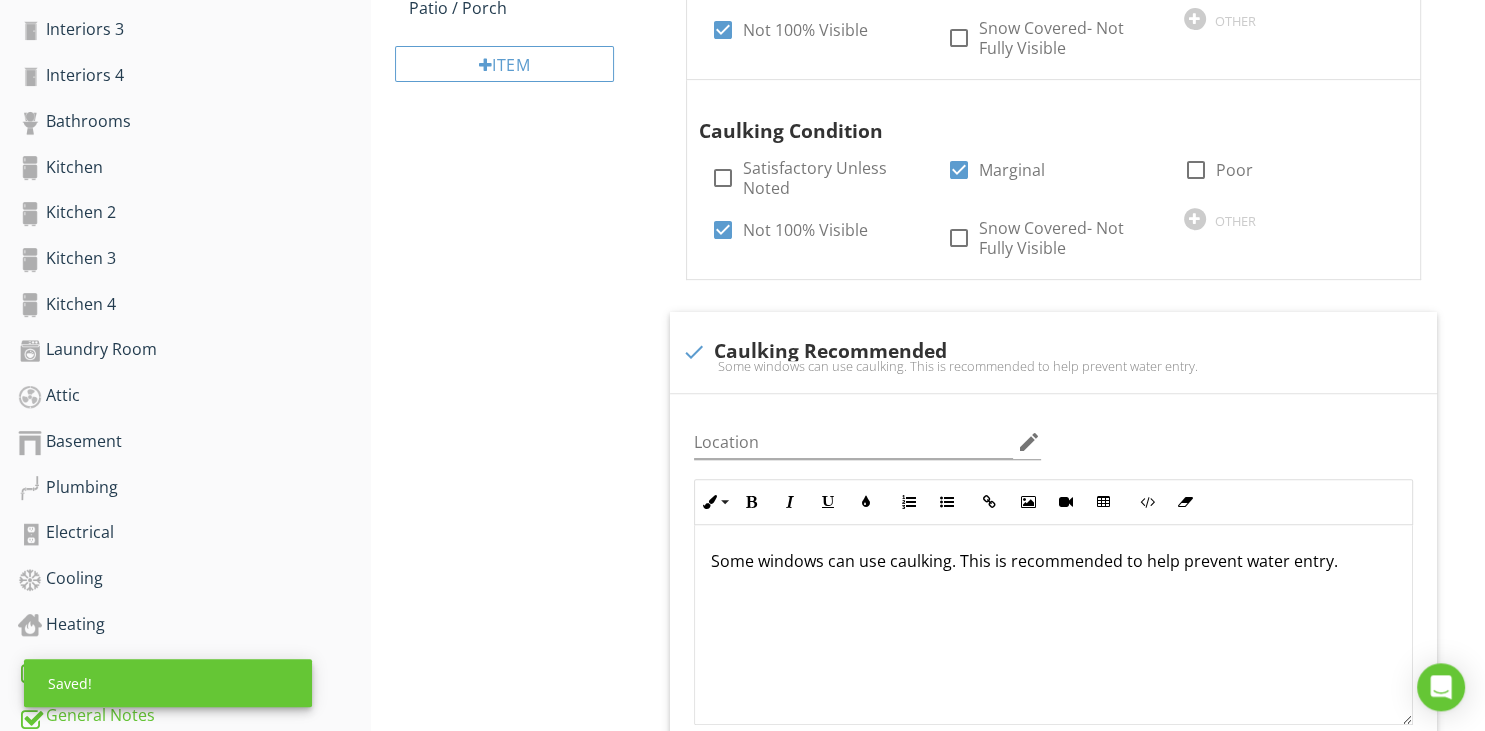 scroll, scrollTop: 739, scrollLeft: 0, axis: vertical 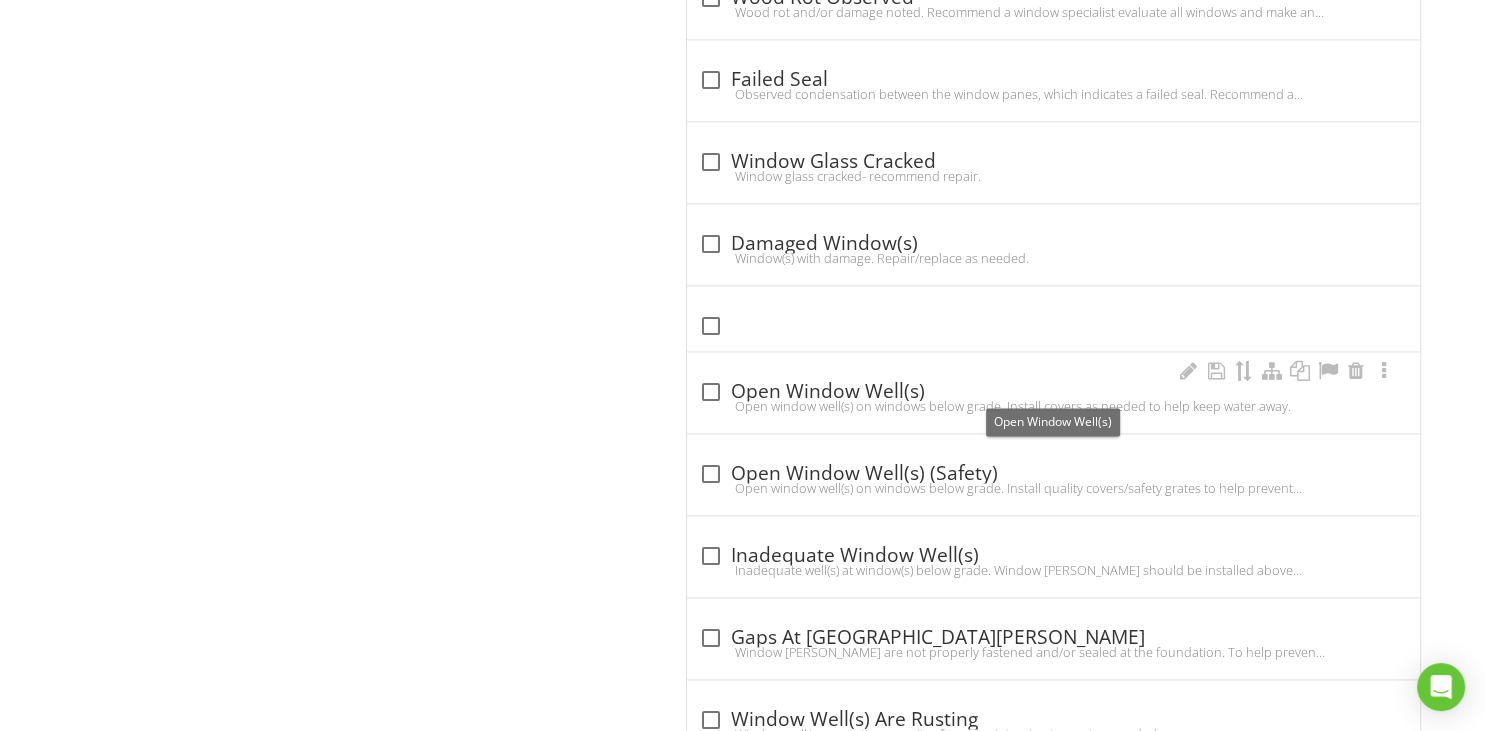 click at bounding box center [711, 392] 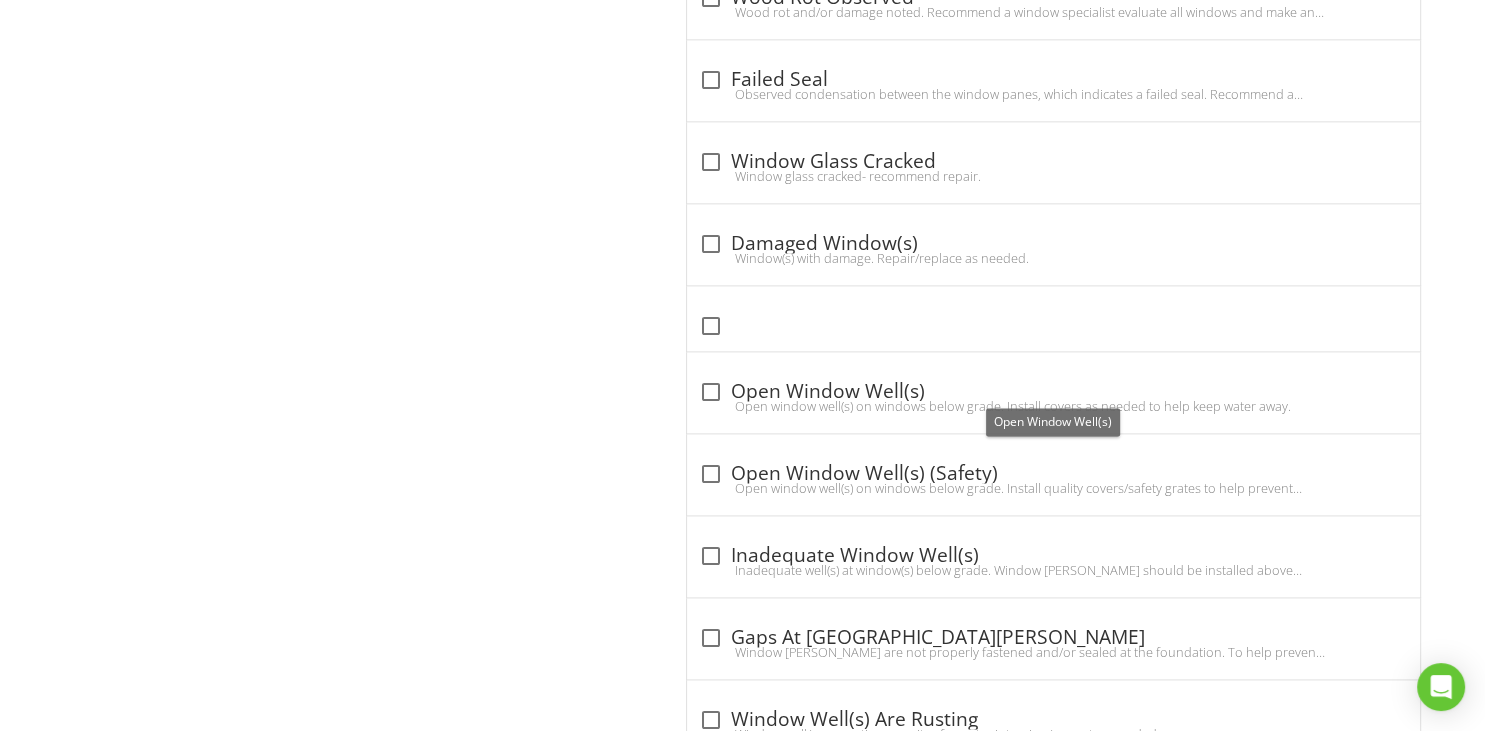 checkbox on "true" 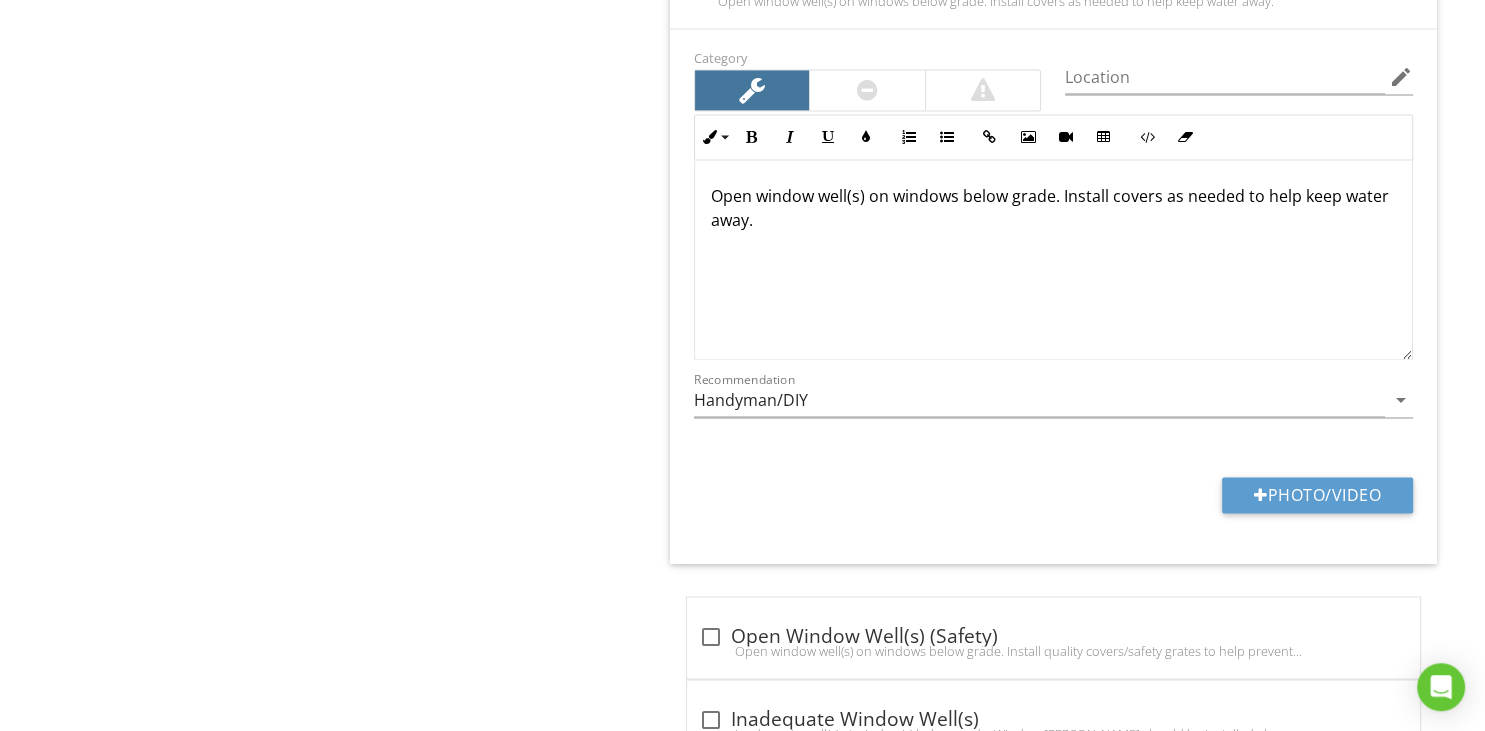 scroll, scrollTop: 2851, scrollLeft: 0, axis: vertical 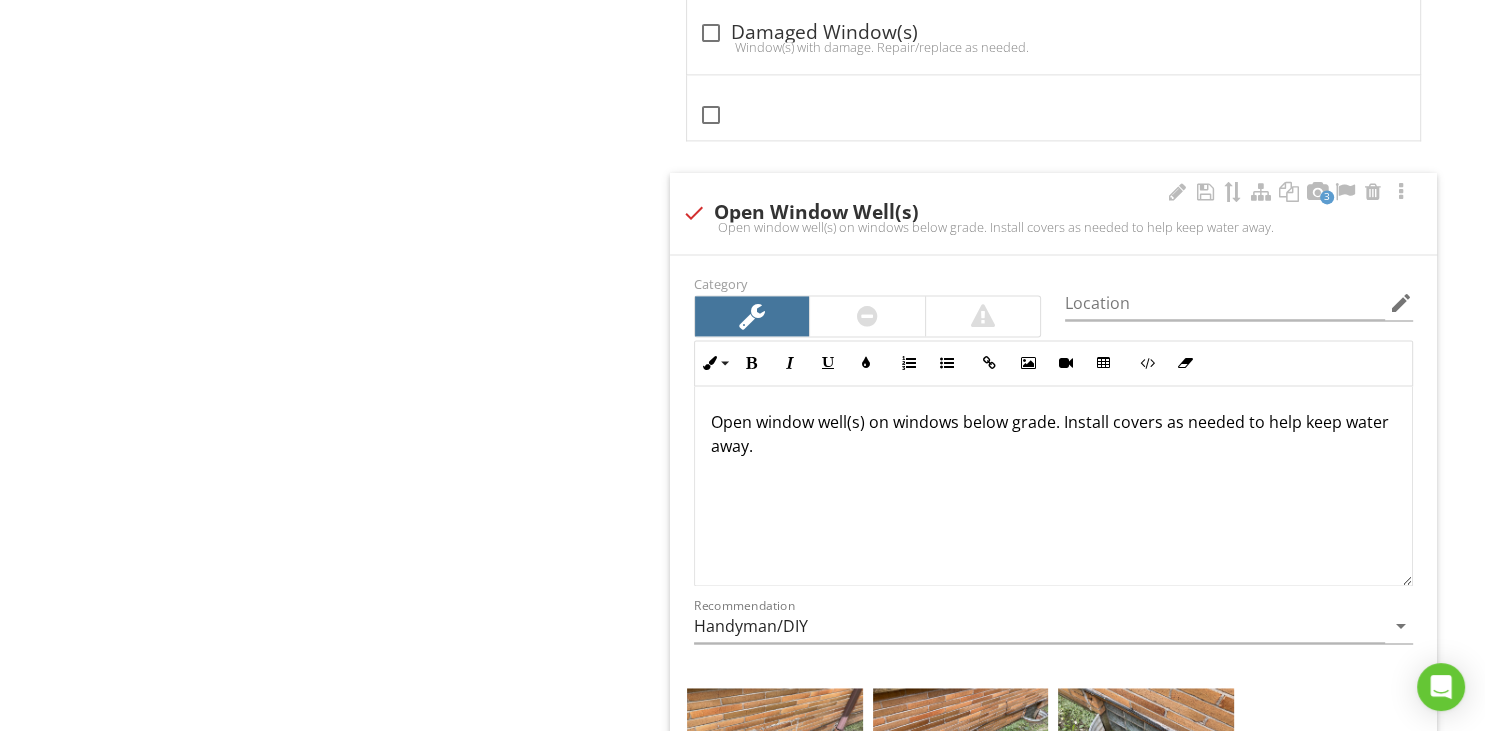 click on "Open window well(s) on windows below grade. Install covers as needed to help keep water away." at bounding box center [1053, 446] 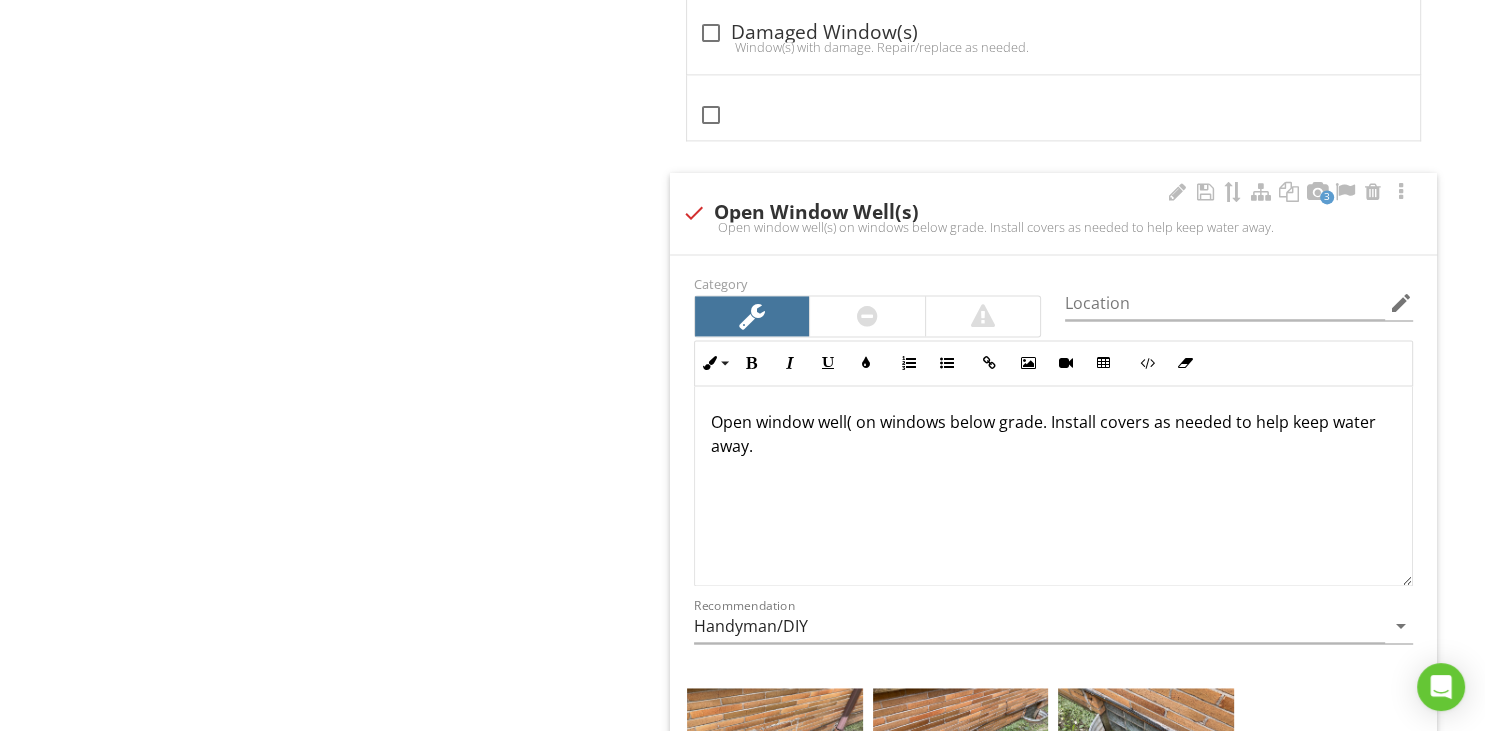 type 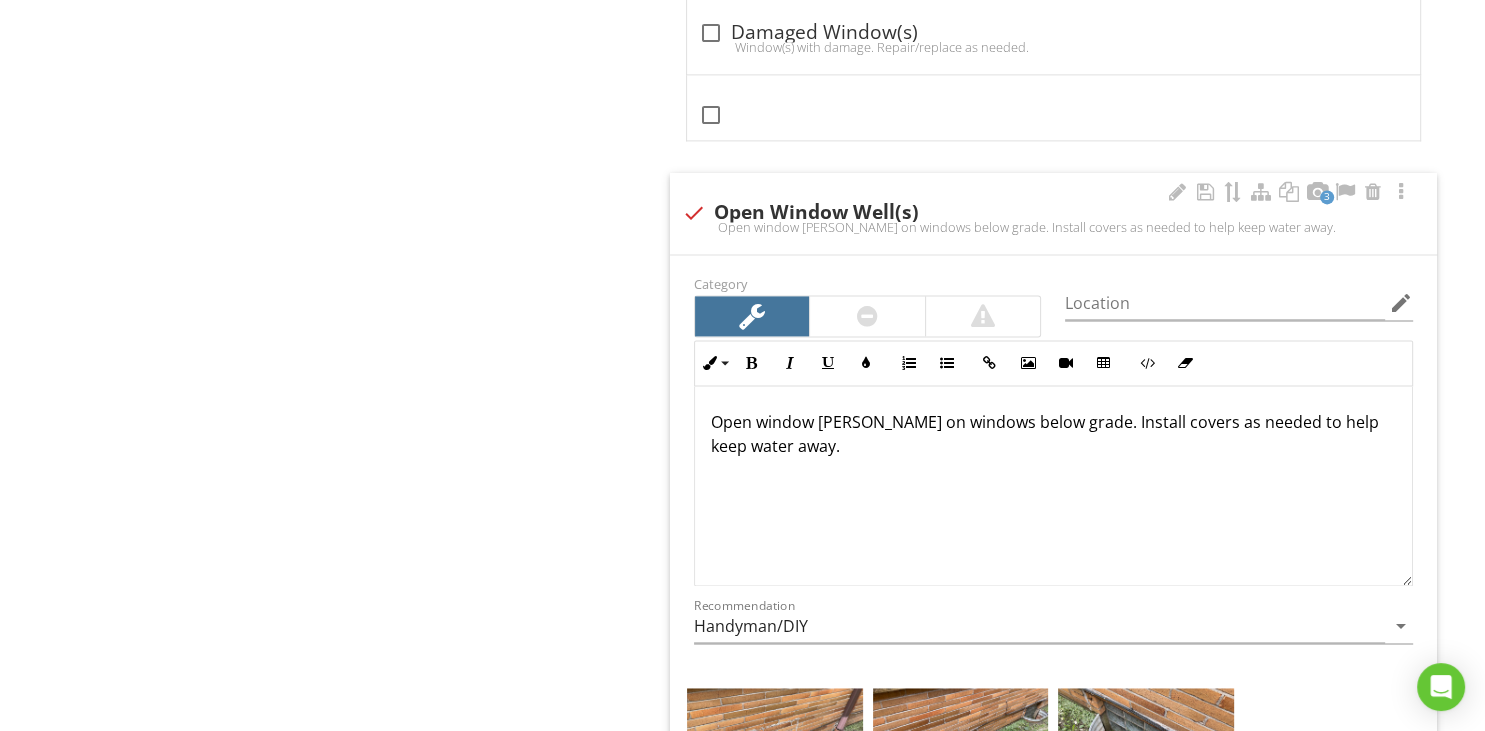 click on "check
Open Window Well(s)" at bounding box center [1053, 213] 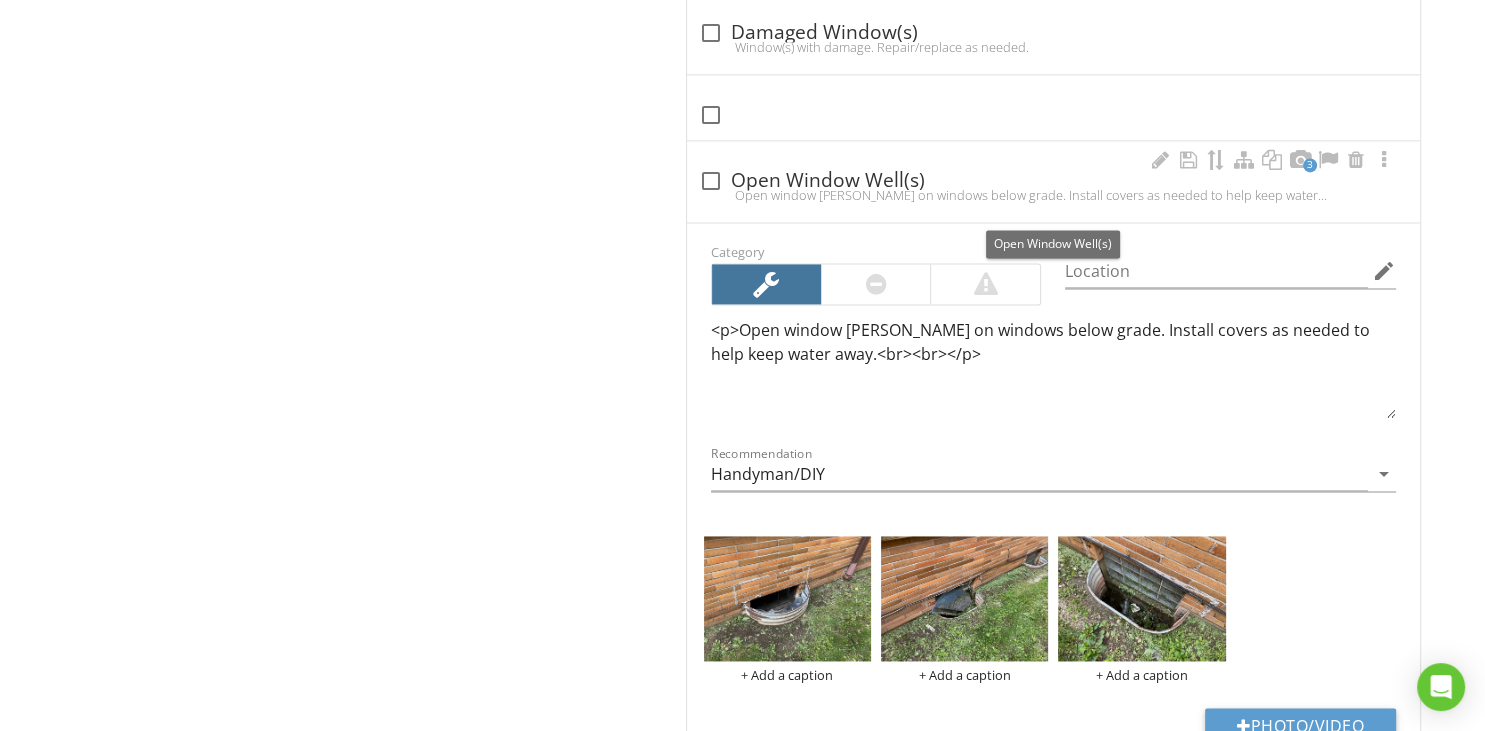 checkbox on "true" 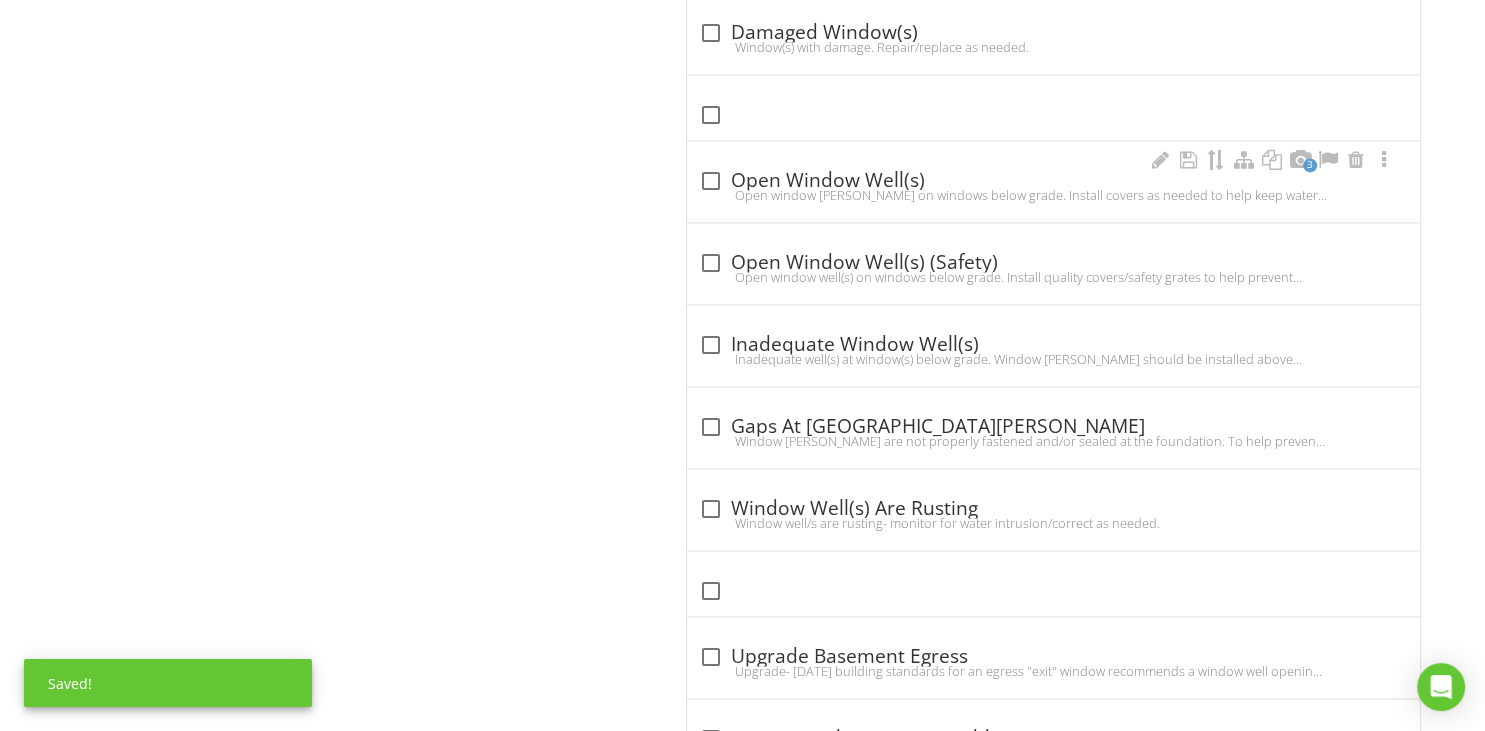 click on "Open window wells on windows below grade. Install covers as needed to help keep water away." at bounding box center (1053, 195) 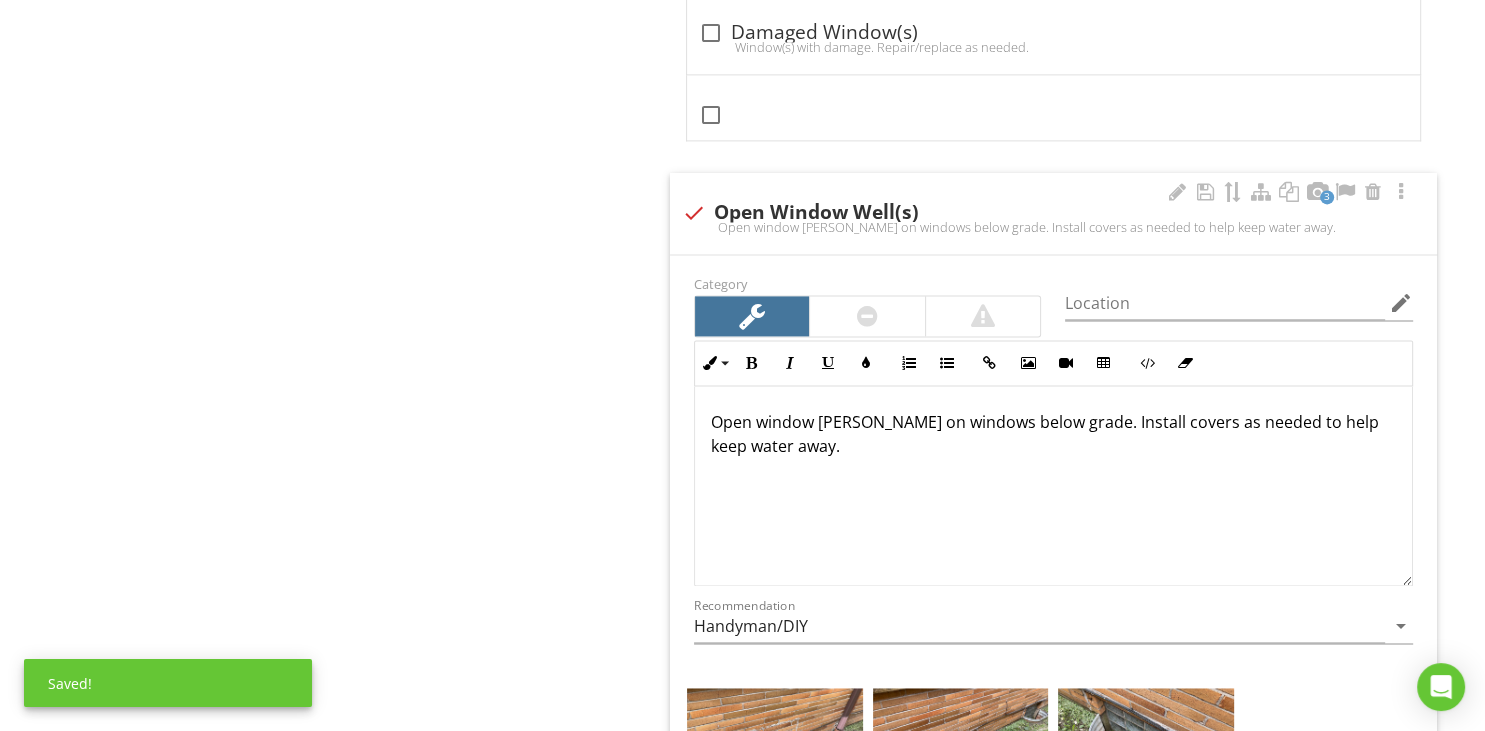 scroll, scrollTop: 2744, scrollLeft: 0, axis: vertical 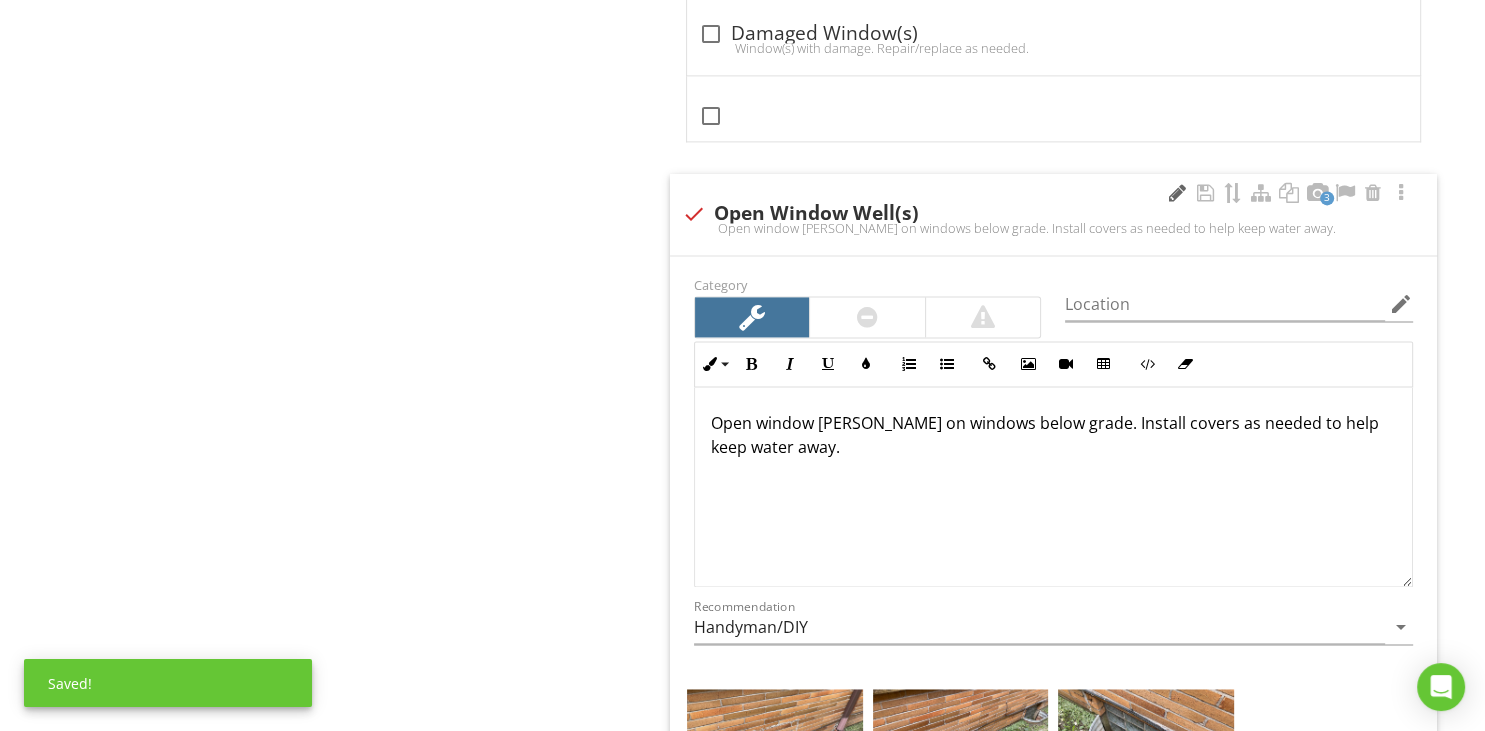 click at bounding box center (1177, 193) 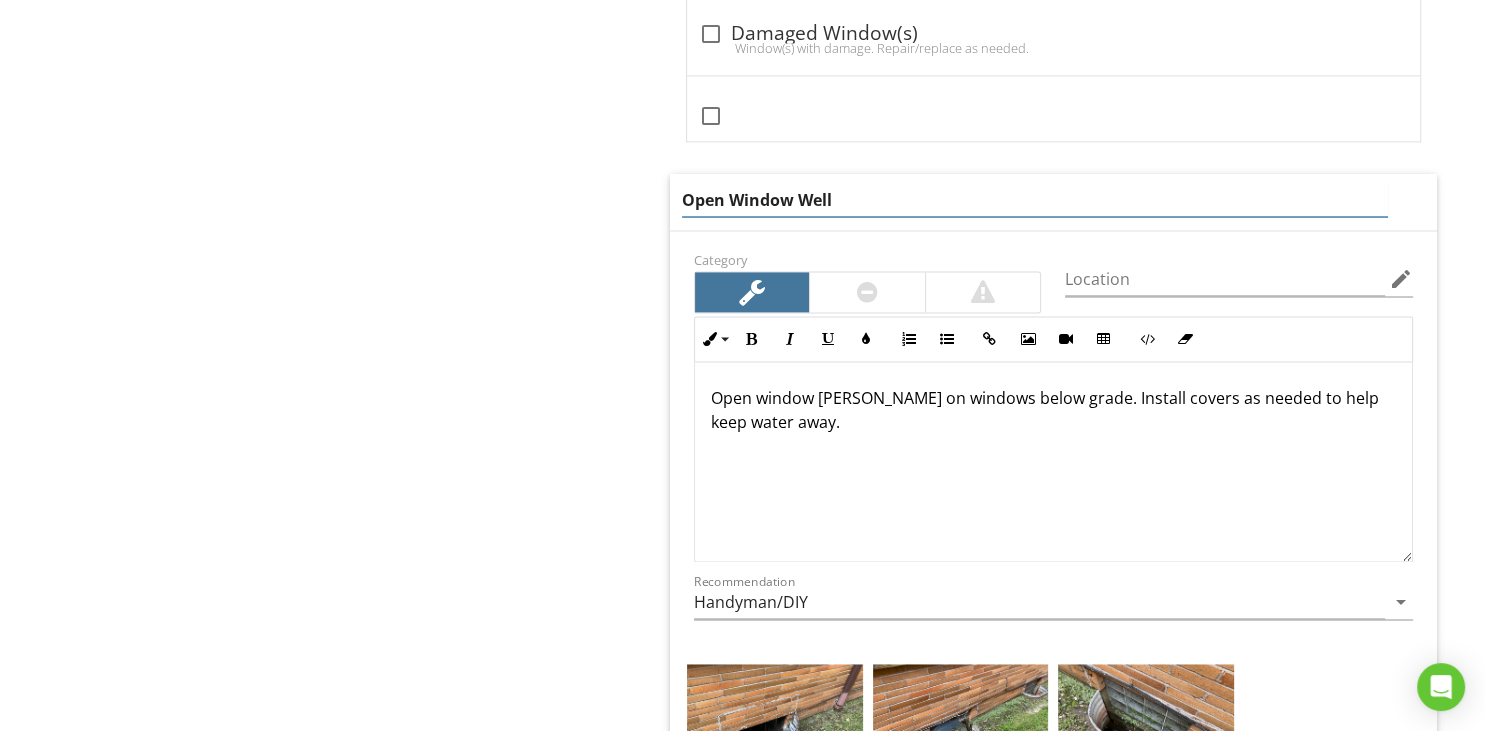 type on "Open Window Wells" 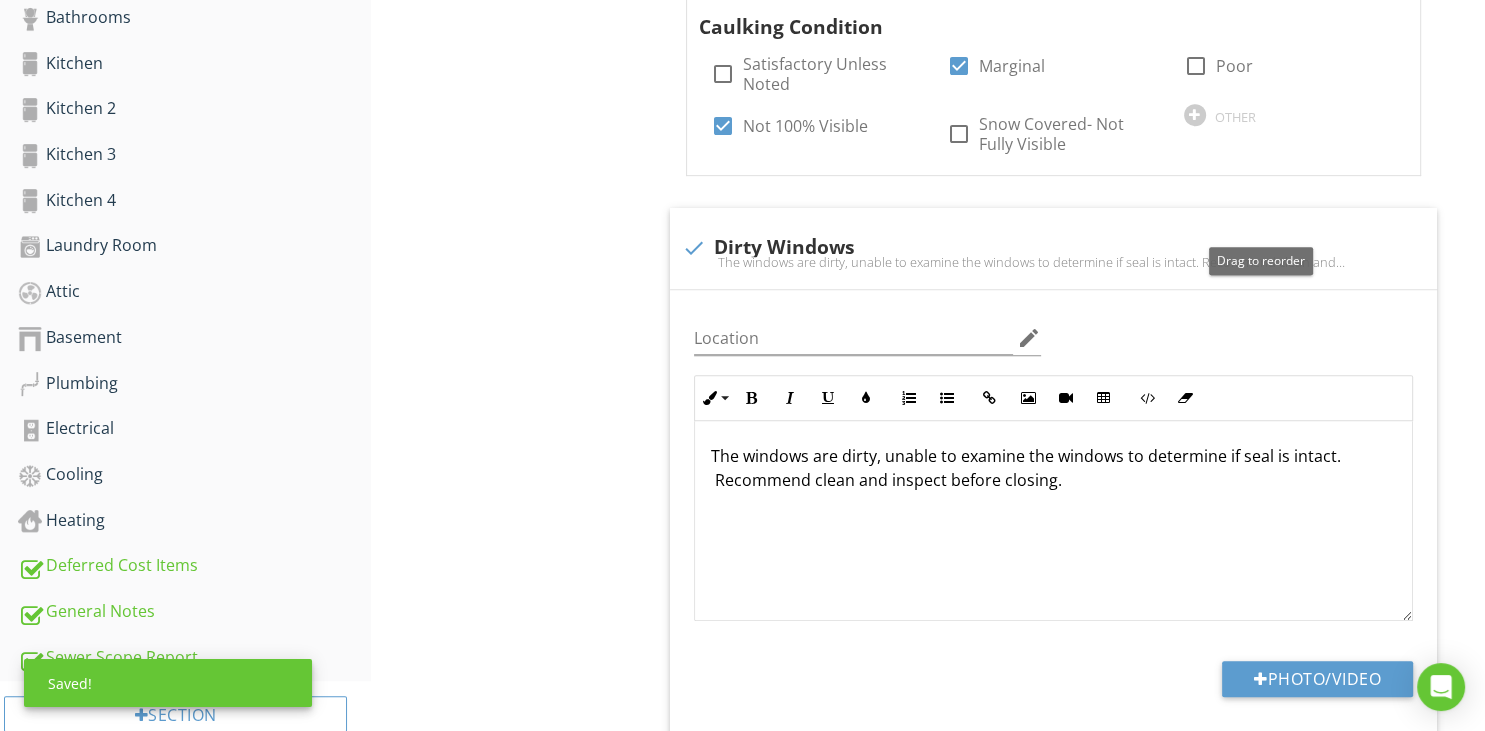 scroll, scrollTop: 421, scrollLeft: 0, axis: vertical 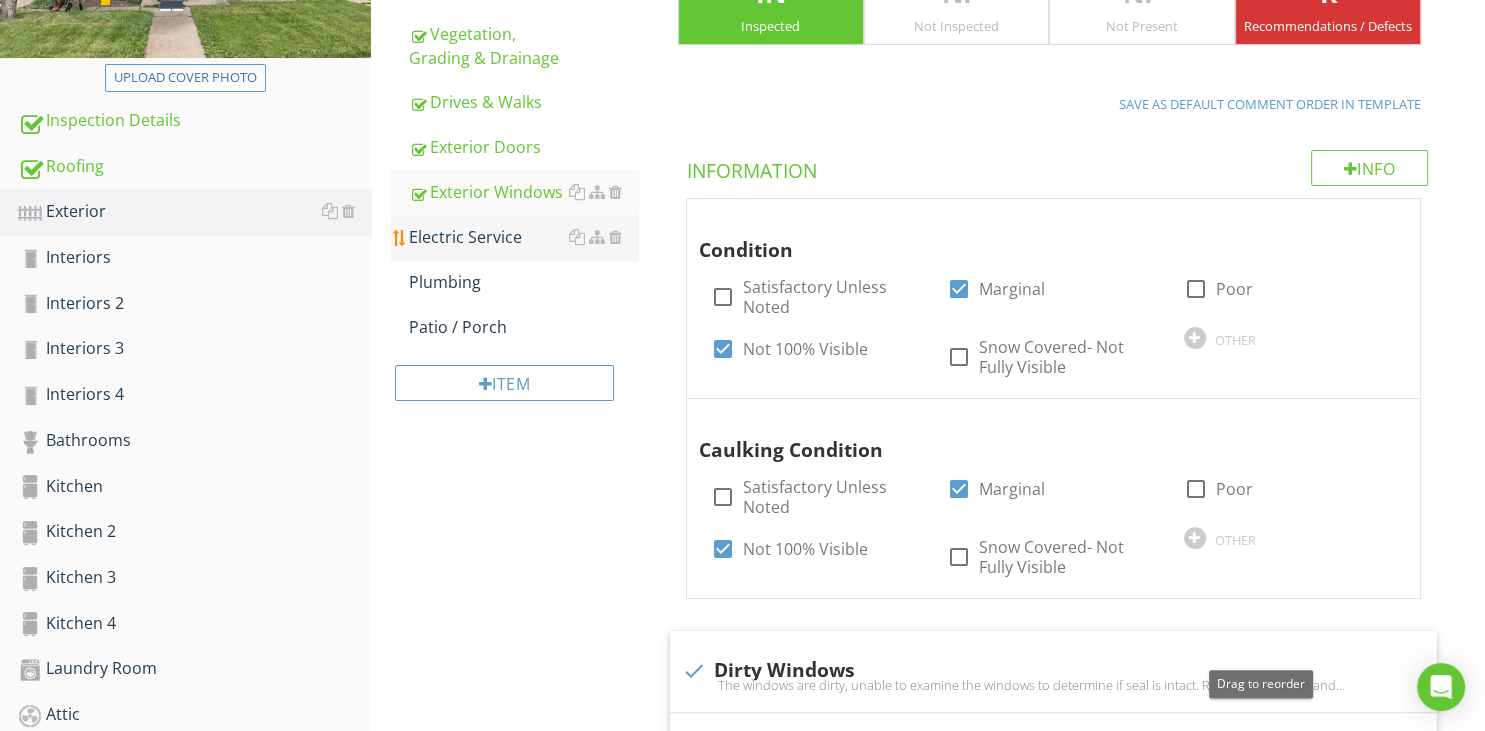 click on "Electric Service" at bounding box center [523, 237] 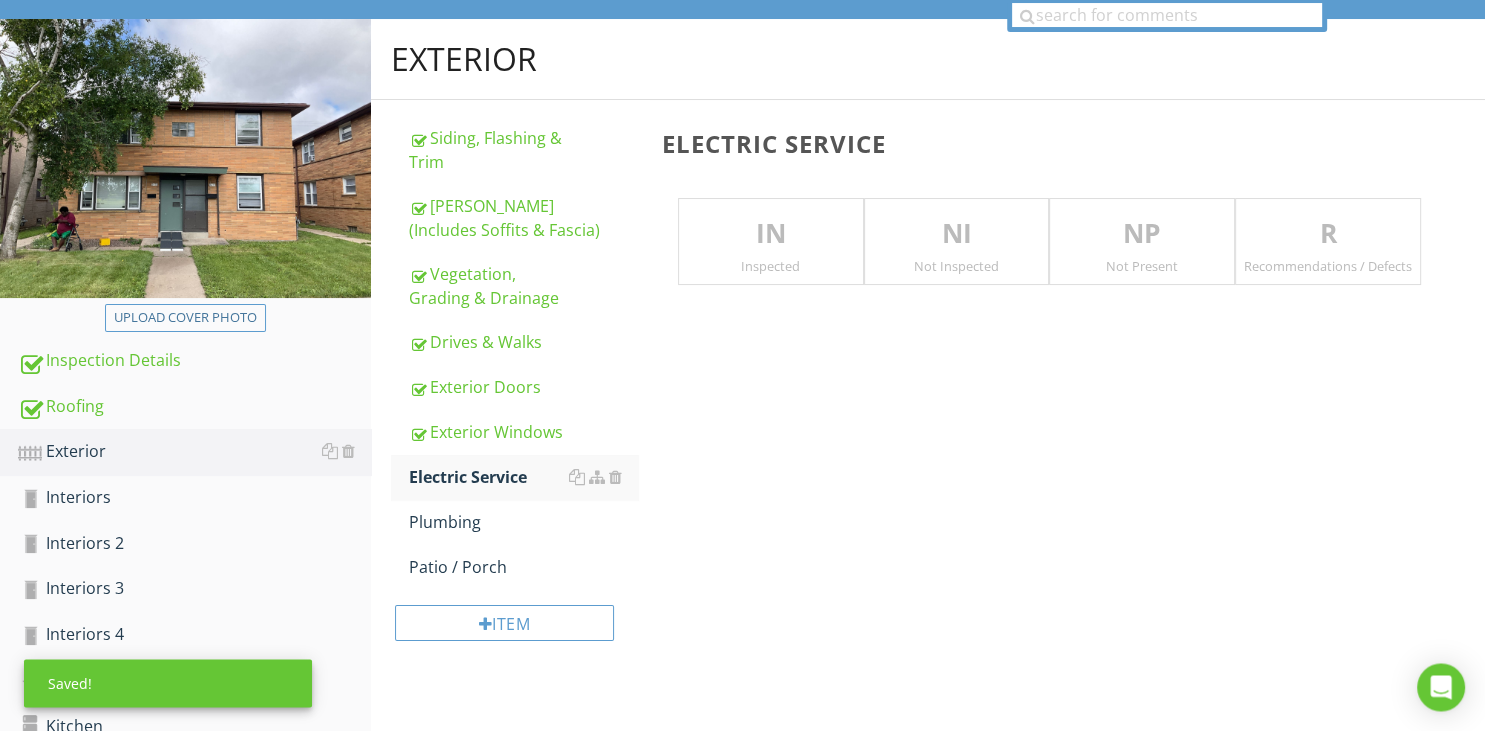 scroll, scrollTop: 104, scrollLeft: 0, axis: vertical 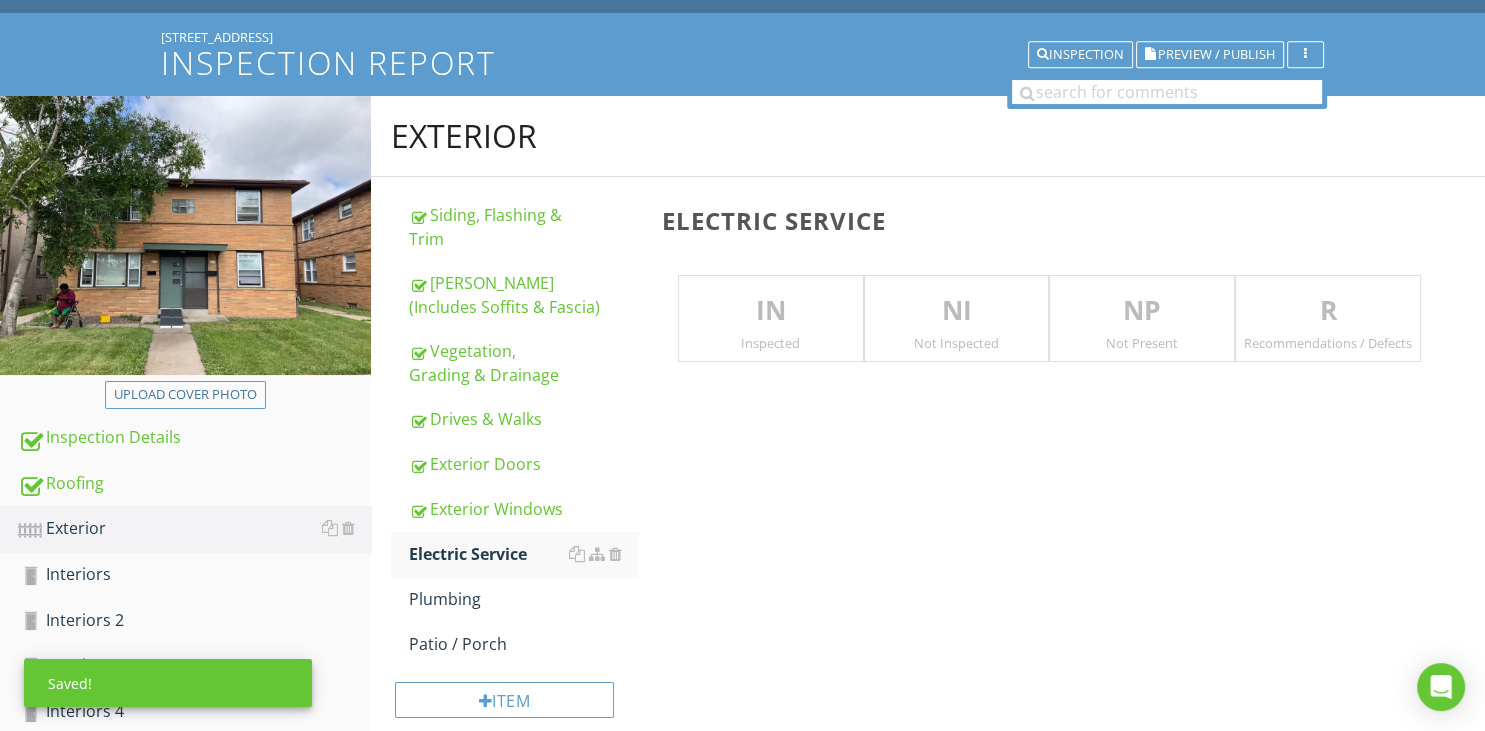 click on "IN   Inspected" at bounding box center (771, 319) 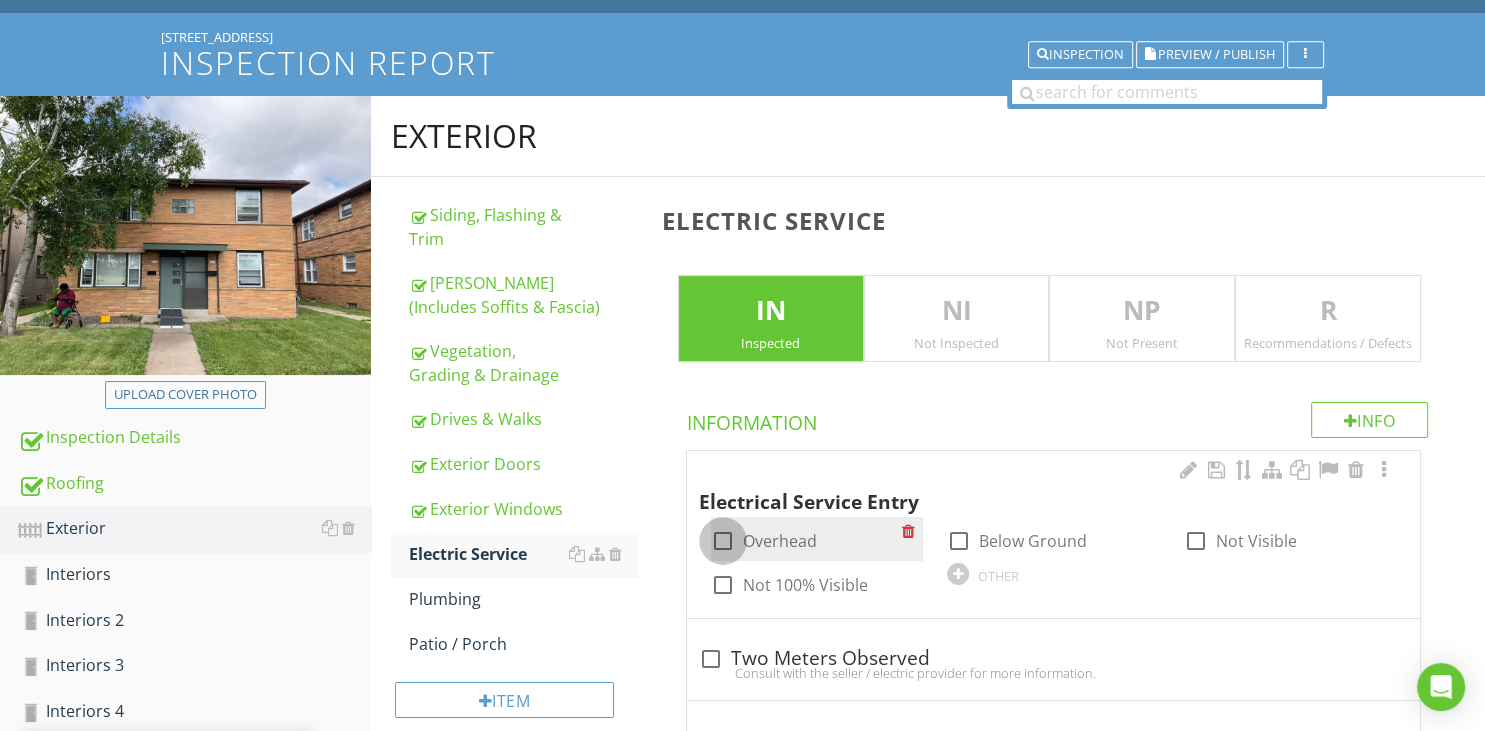 click at bounding box center [723, 541] 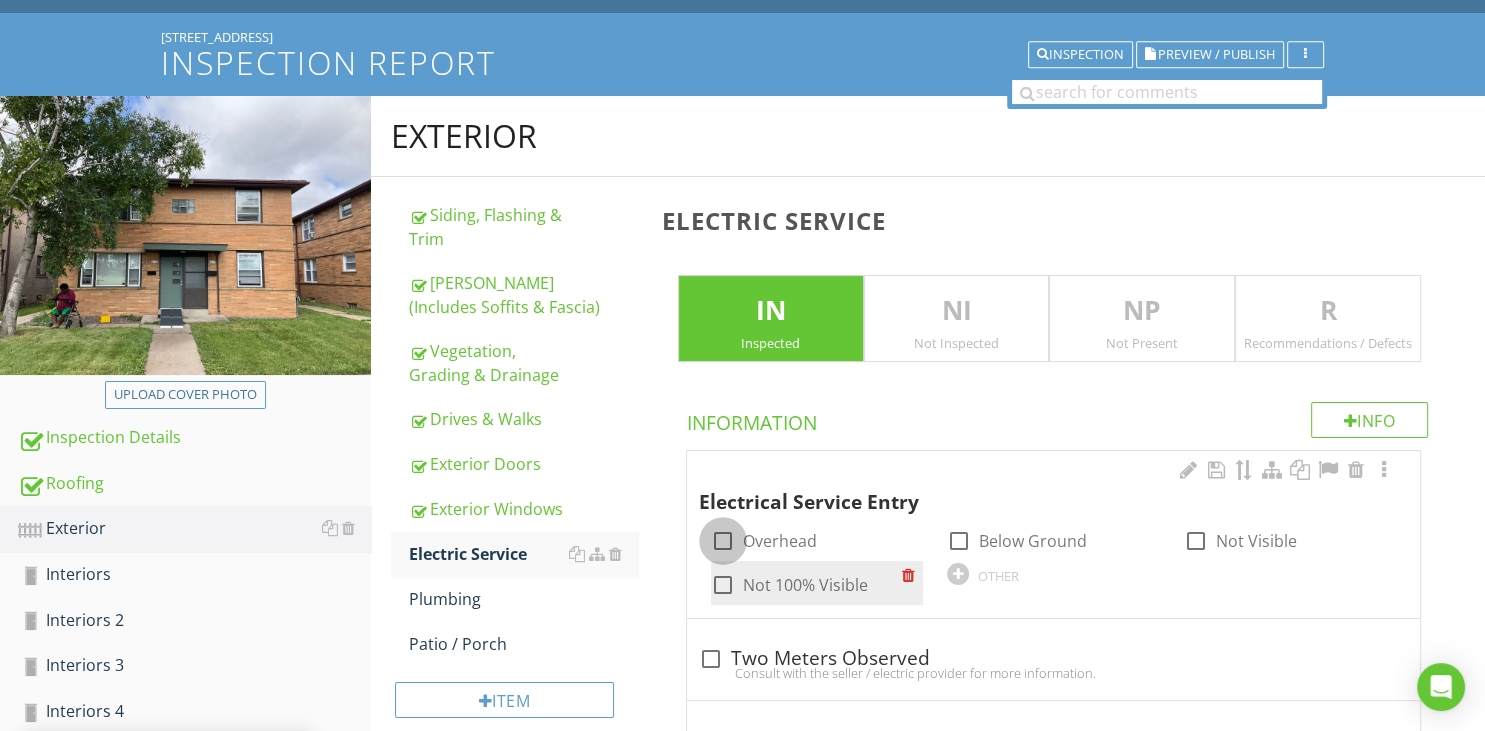 checkbox on "true" 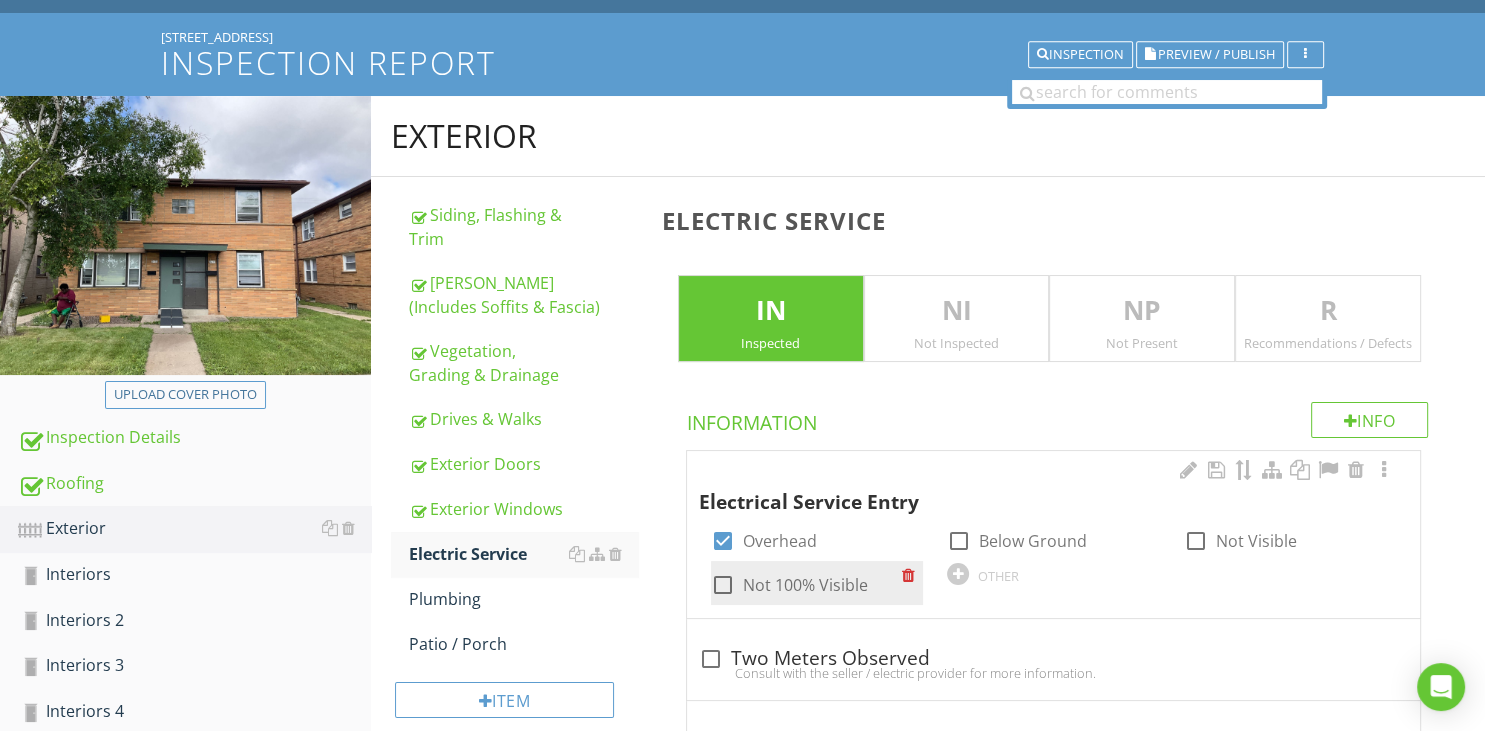 drag, startPoint x: 719, startPoint y: 574, endPoint x: 827, endPoint y: 593, distance: 109.65856 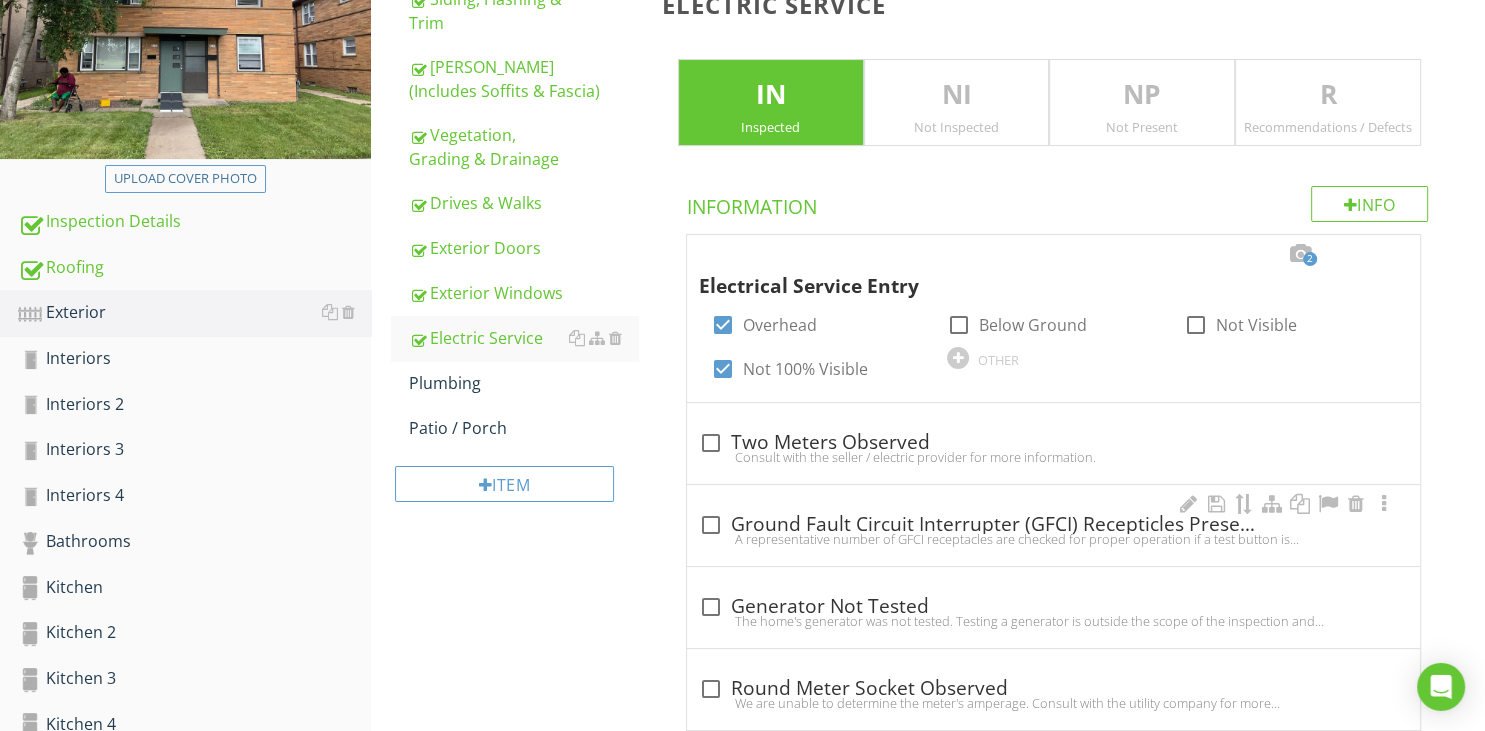 scroll, scrollTop: 316, scrollLeft: 0, axis: vertical 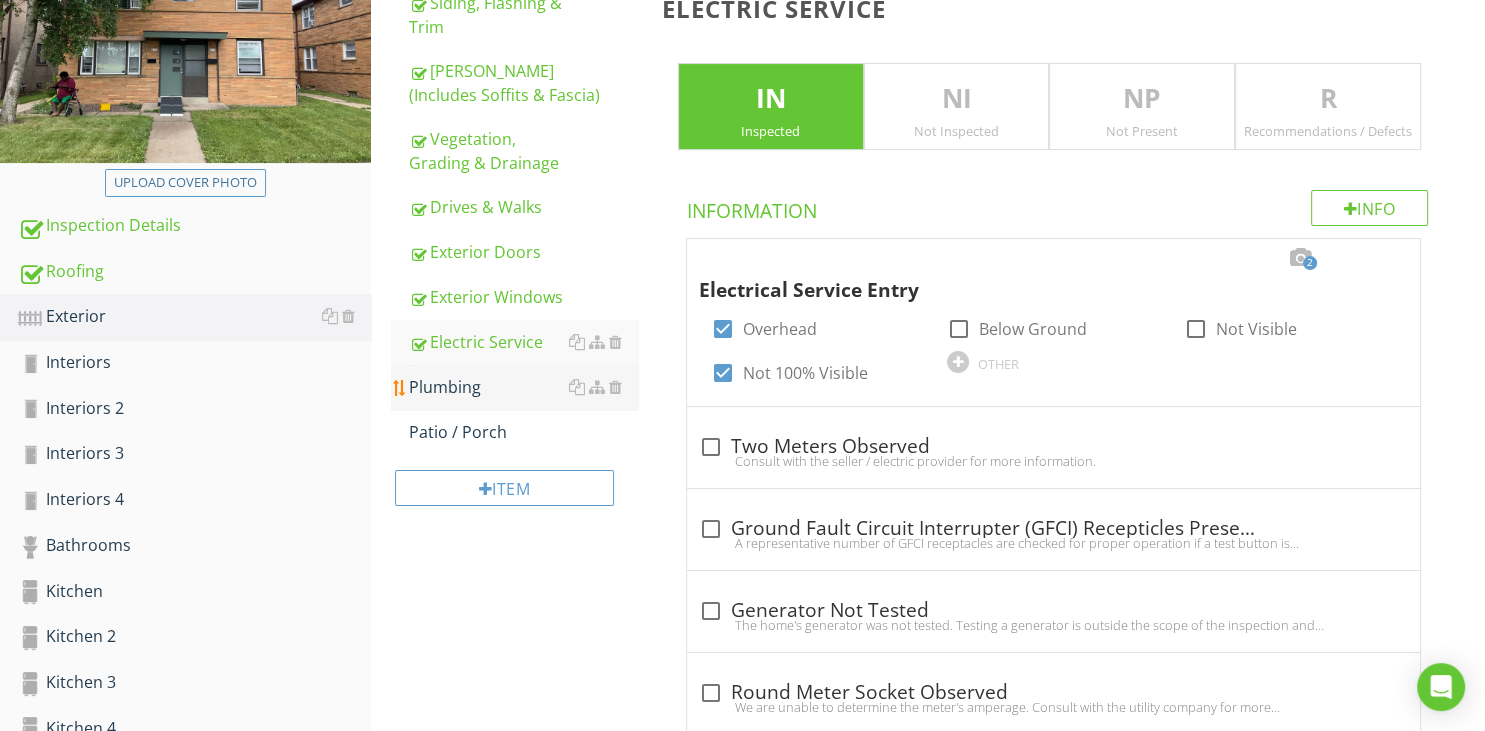 click on "Plumbing" at bounding box center (523, 387) 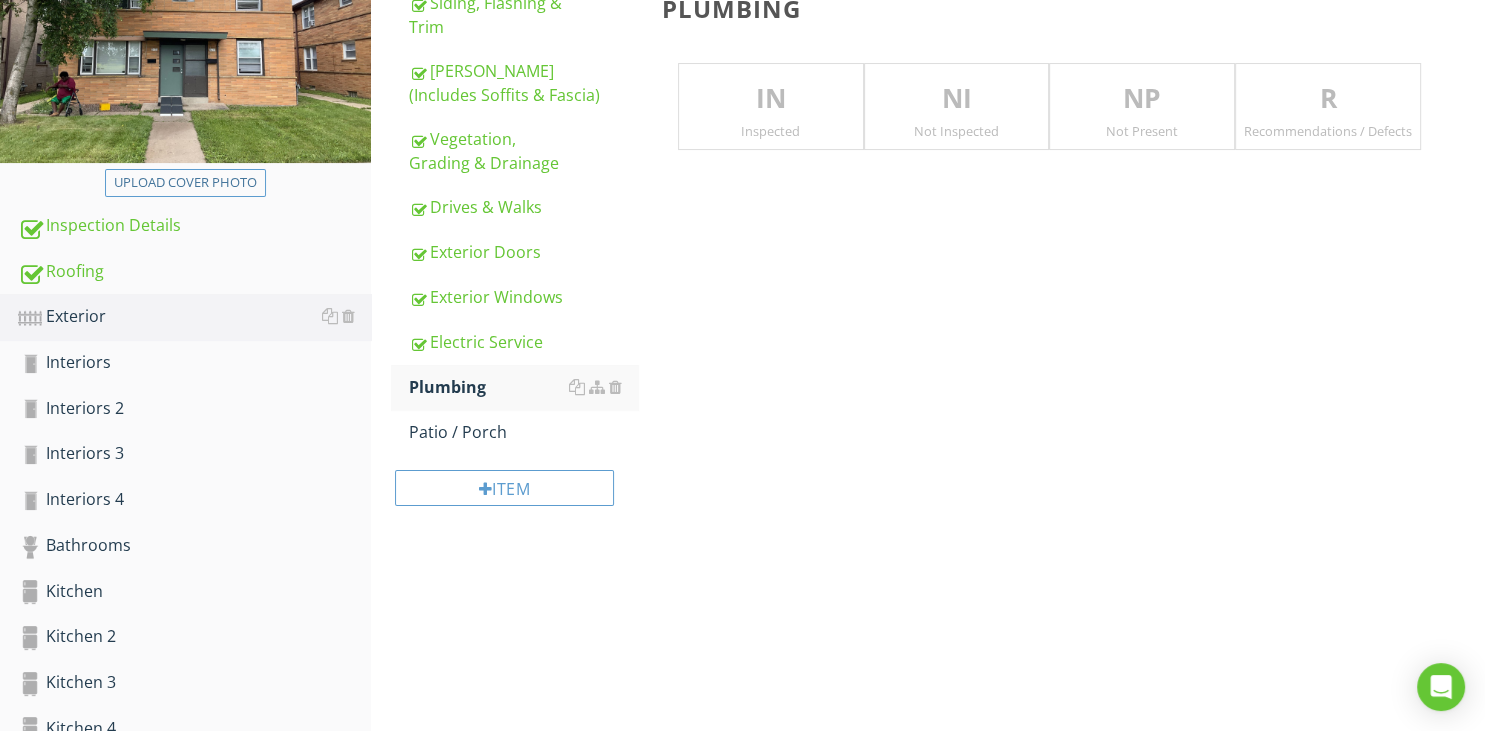click on "Inspected" at bounding box center [771, 131] 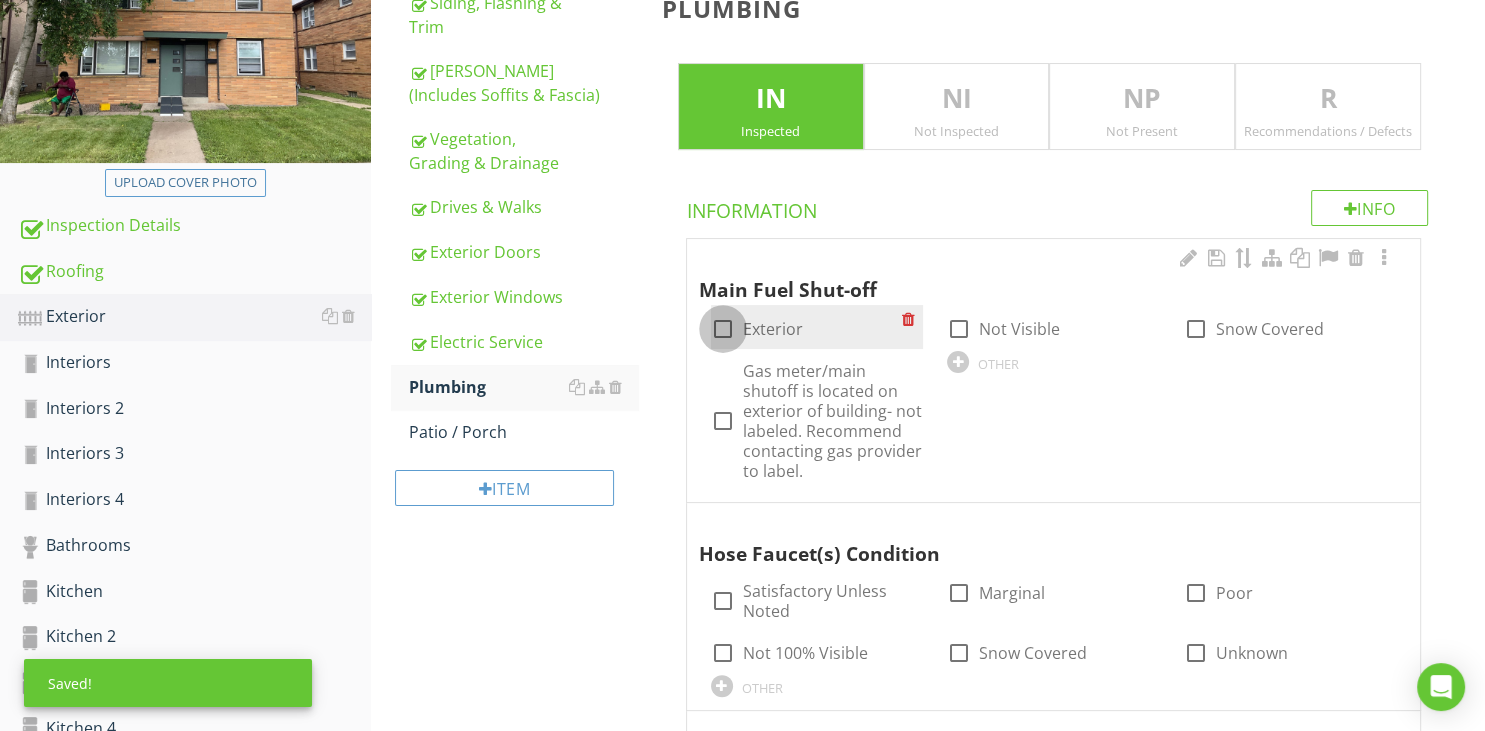 click at bounding box center (723, 329) 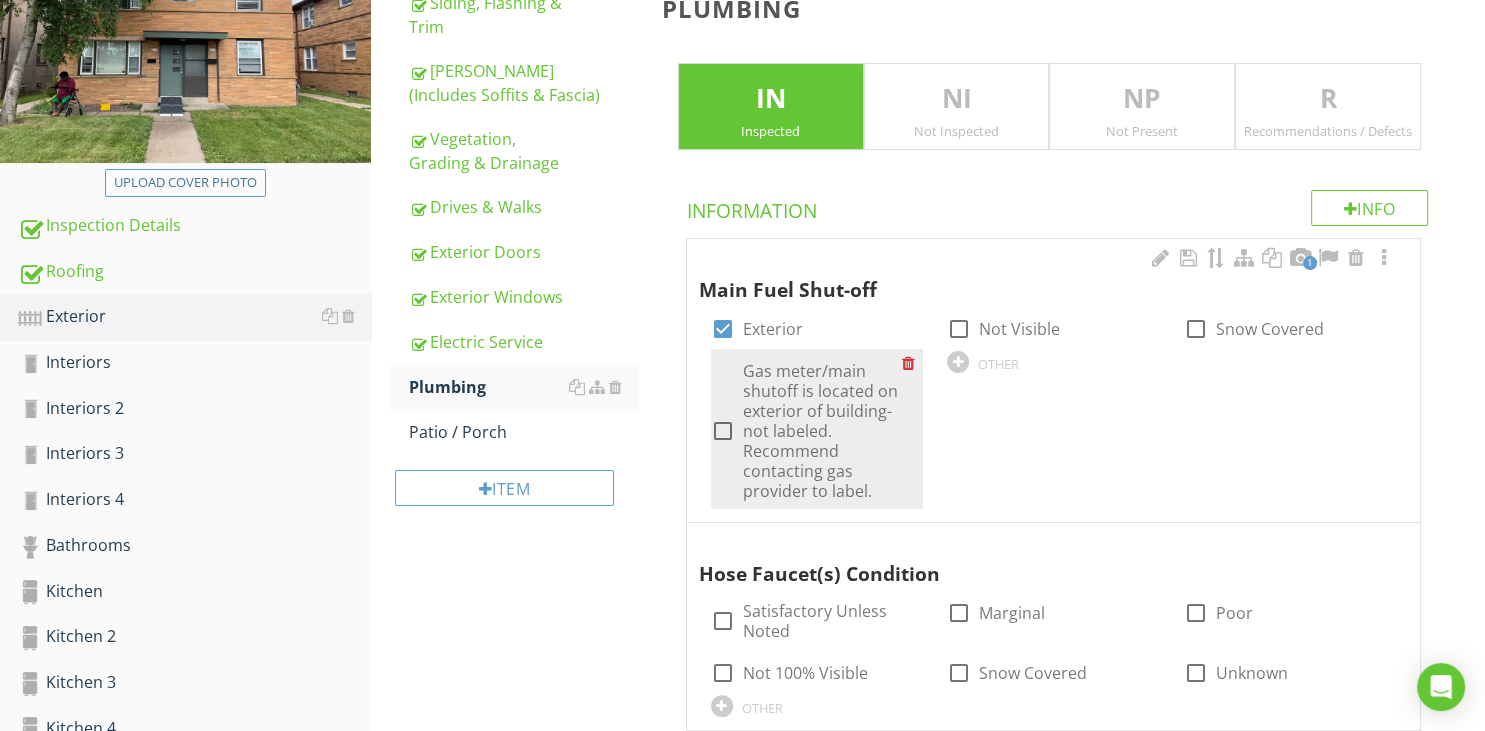 click at bounding box center (723, 431) 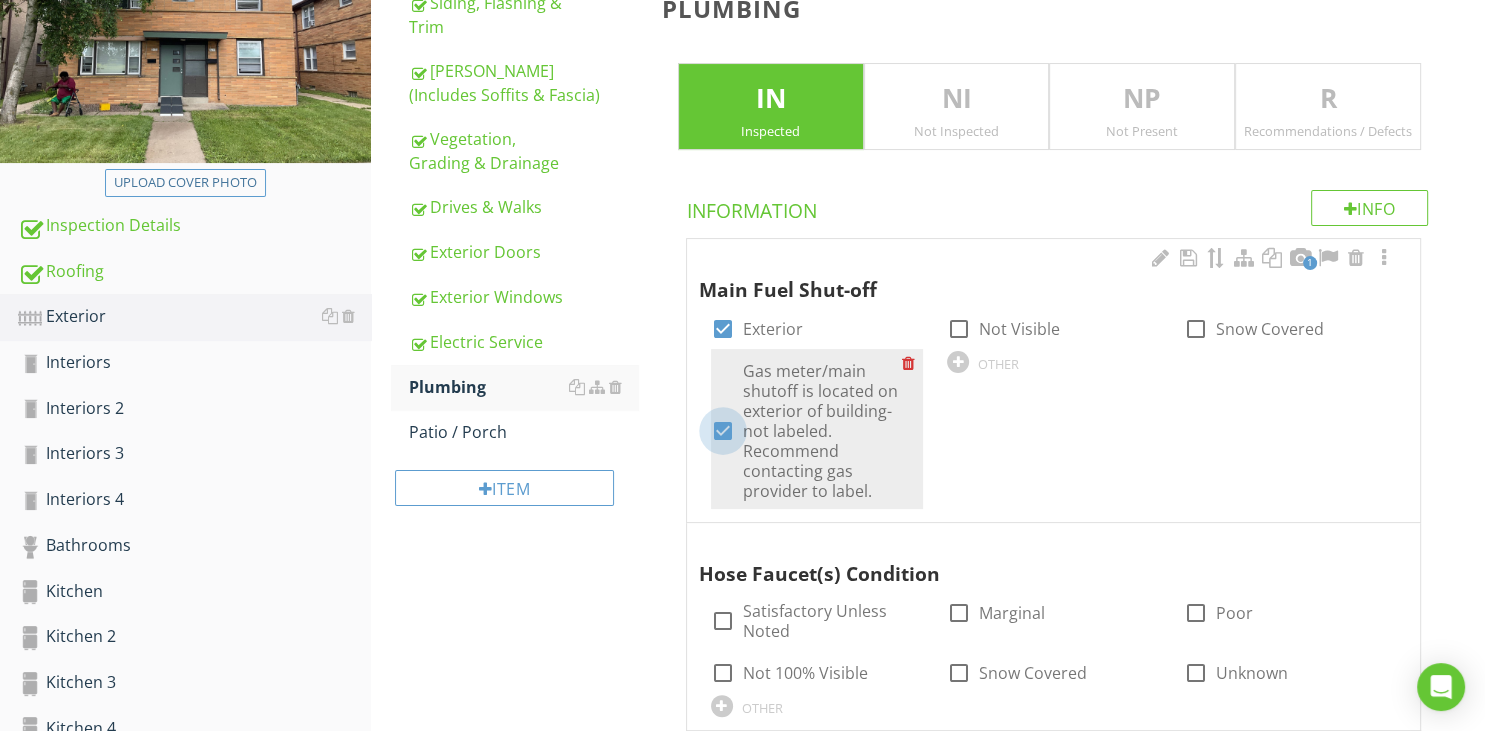 checkbox on "true" 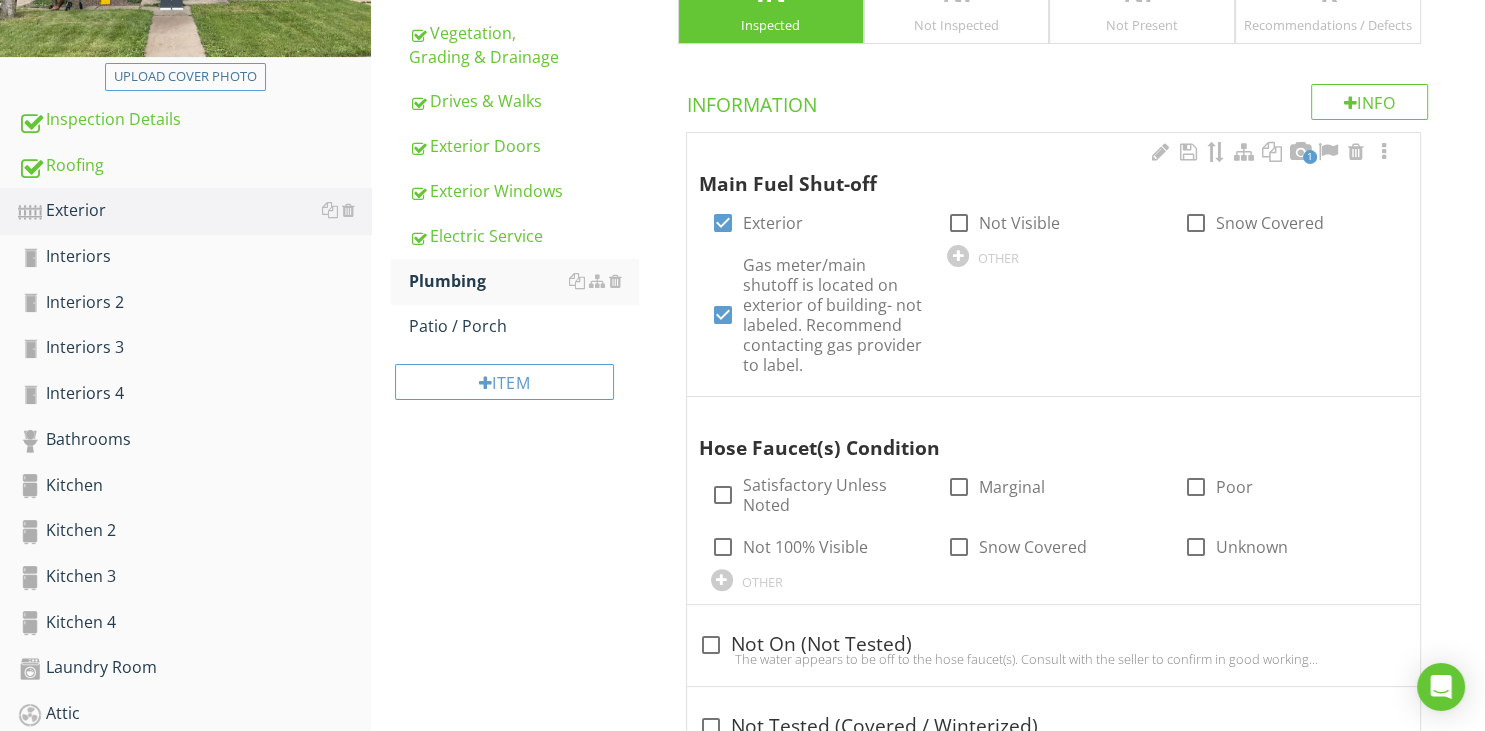 scroll, scrollTop: 527, scrollLeft: 0, axis: vertical 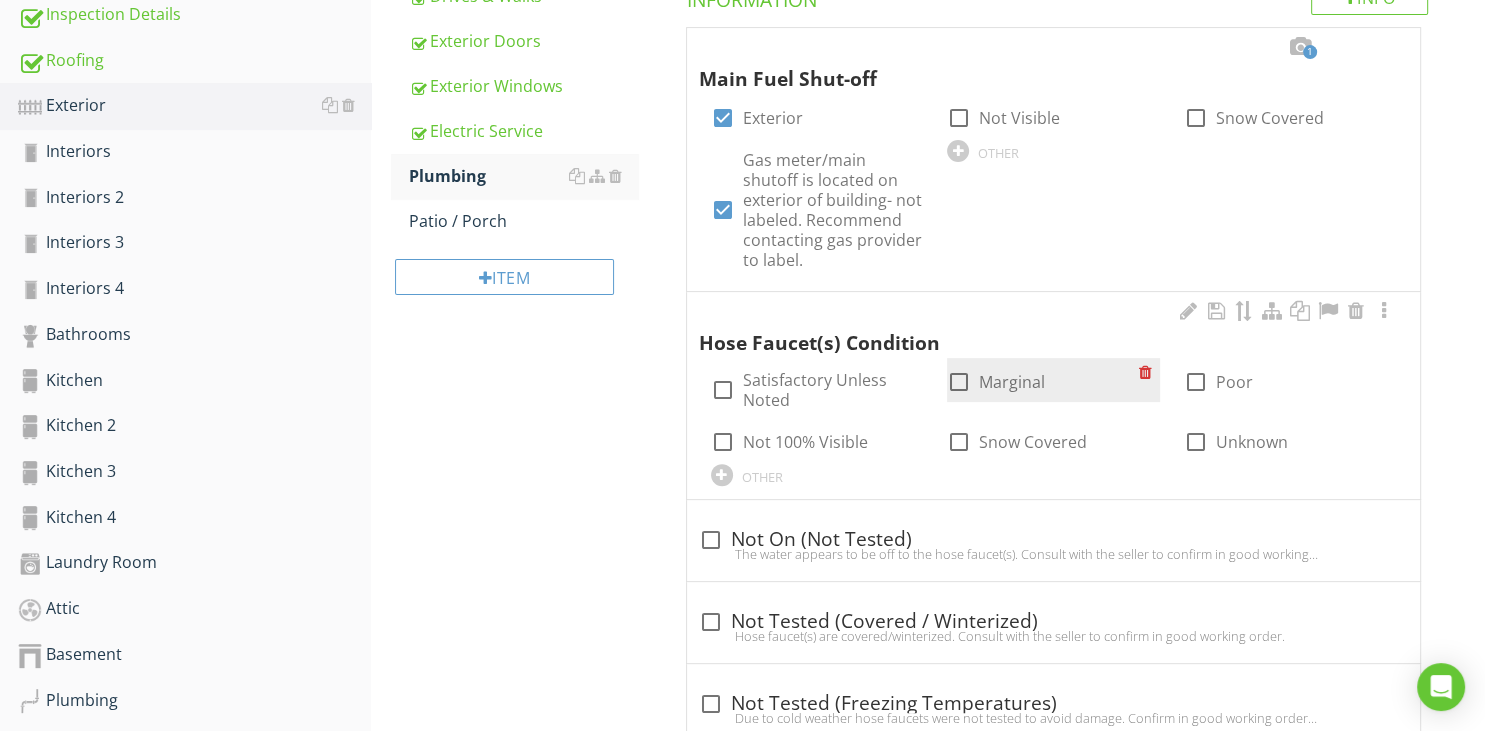 click at bounding box center (959, 382) 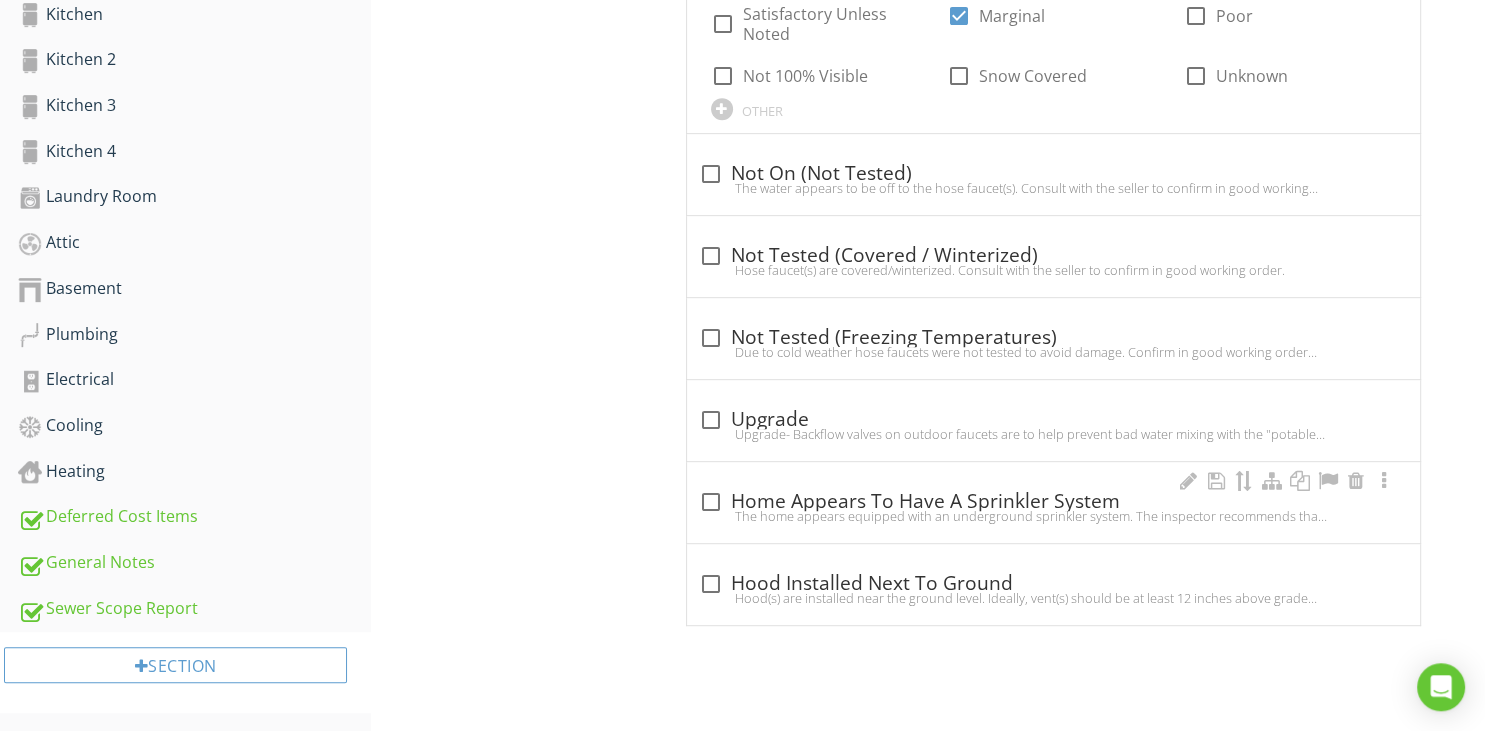 scroll, scrollTop: 894, scrollLeft: 0, axis: vertical 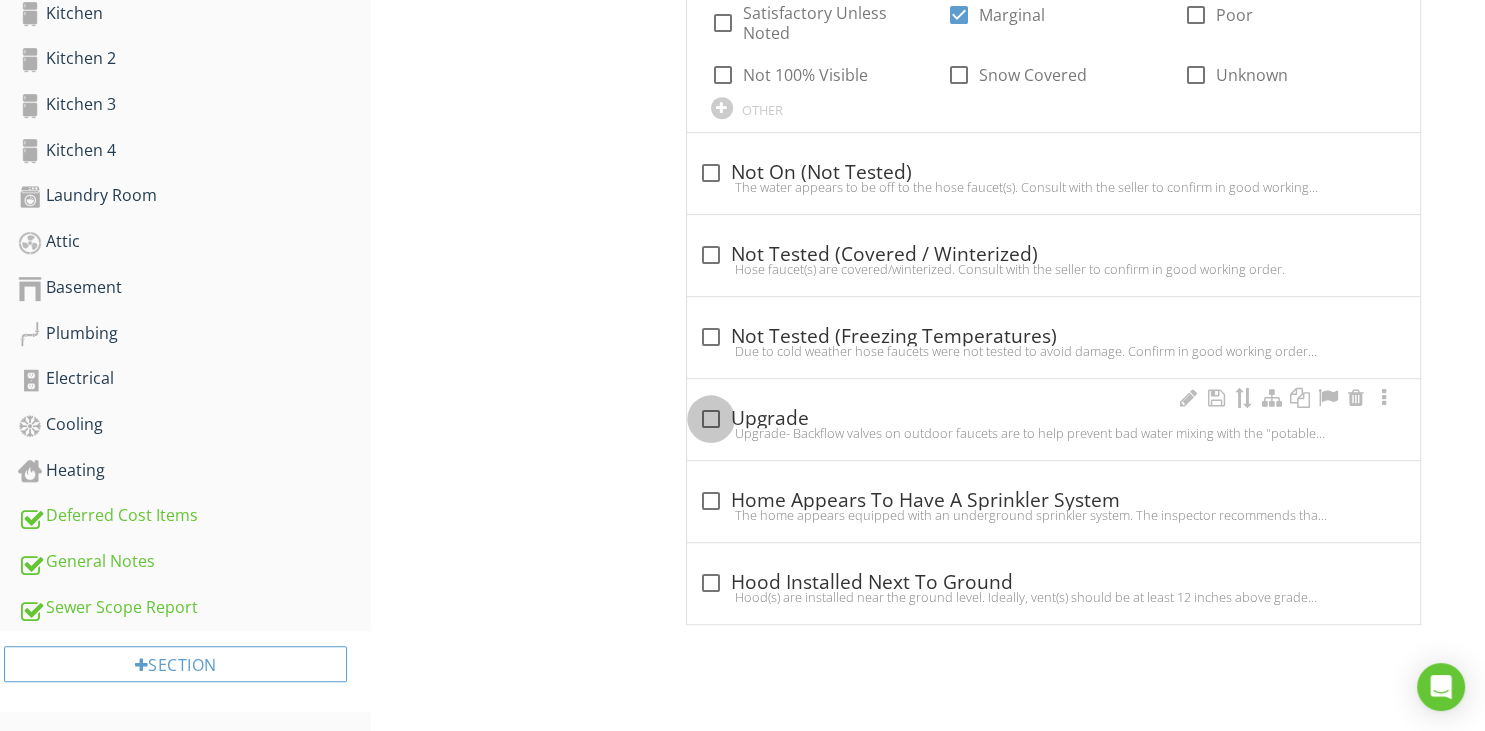 click at bounding box center (711, 419) 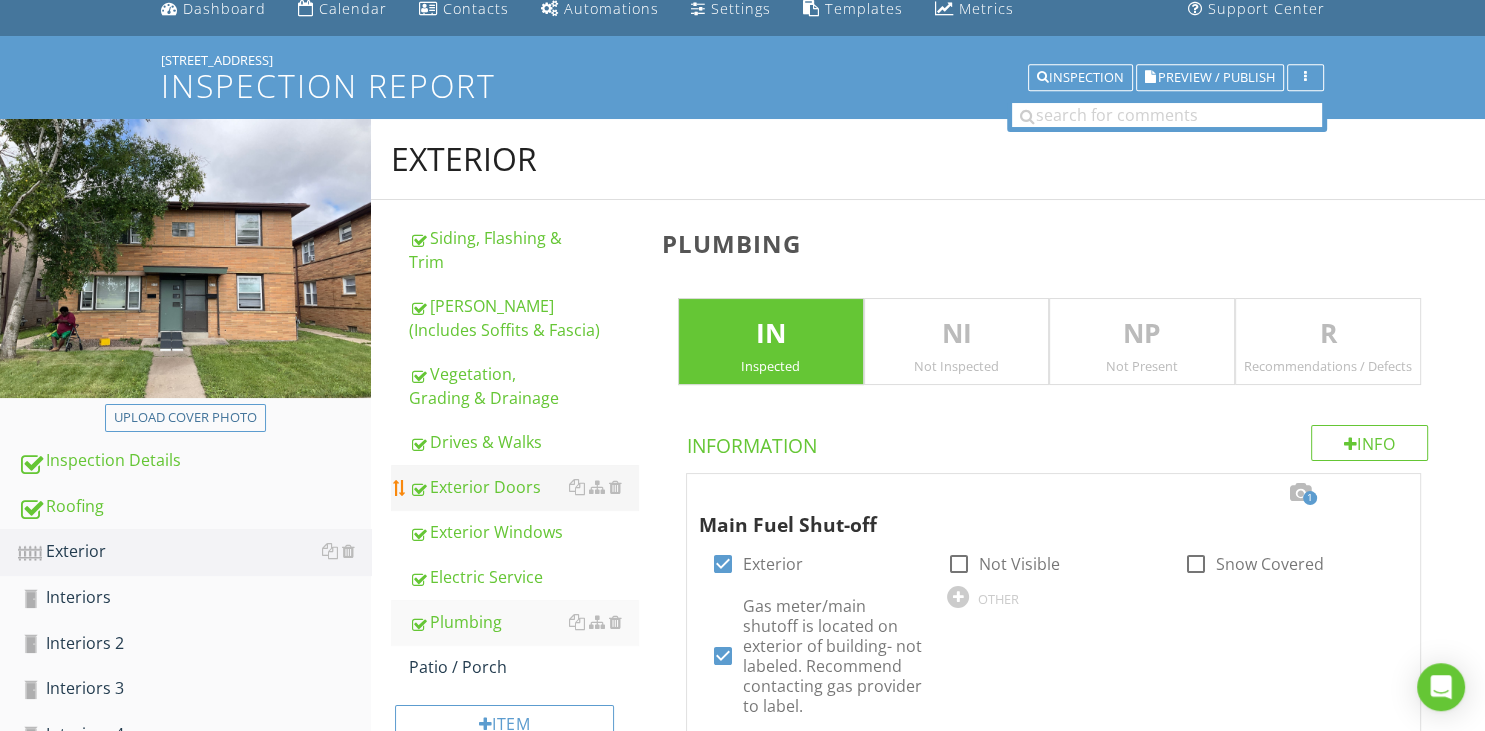 scroll, scrollTop: 281, scrollLeft: 0, axis: vertical 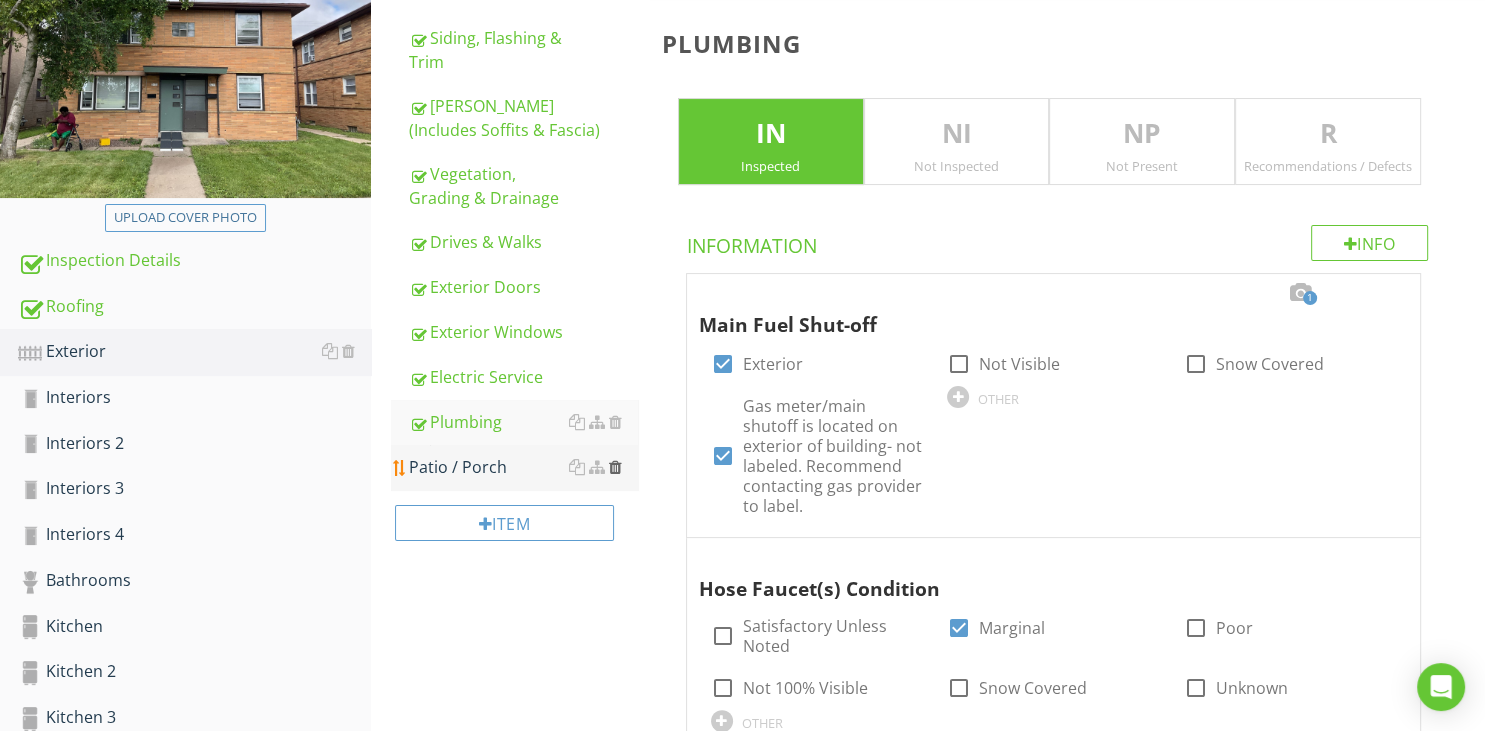 click at bounding box center (615, 467) 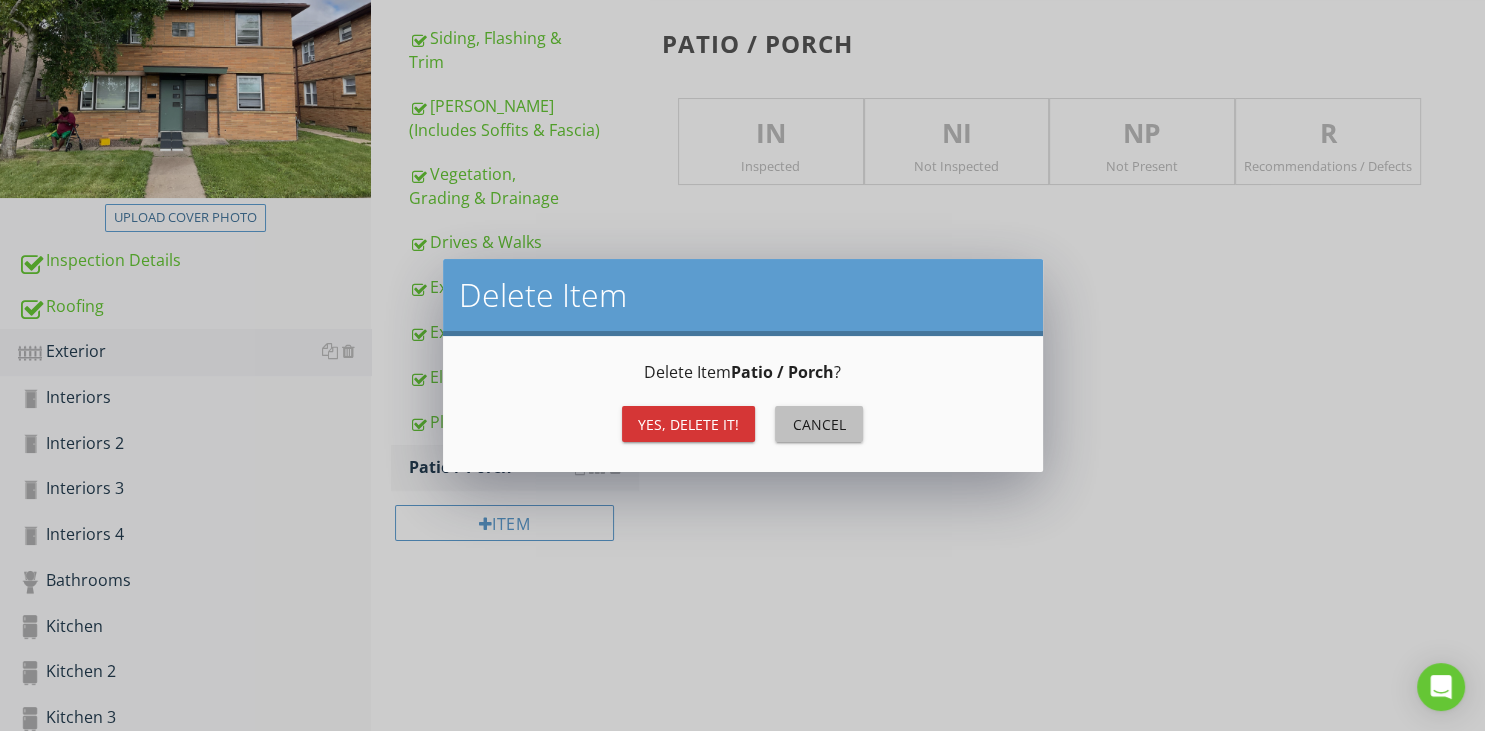 click on "Cancel" at bounding box center [819, 424] 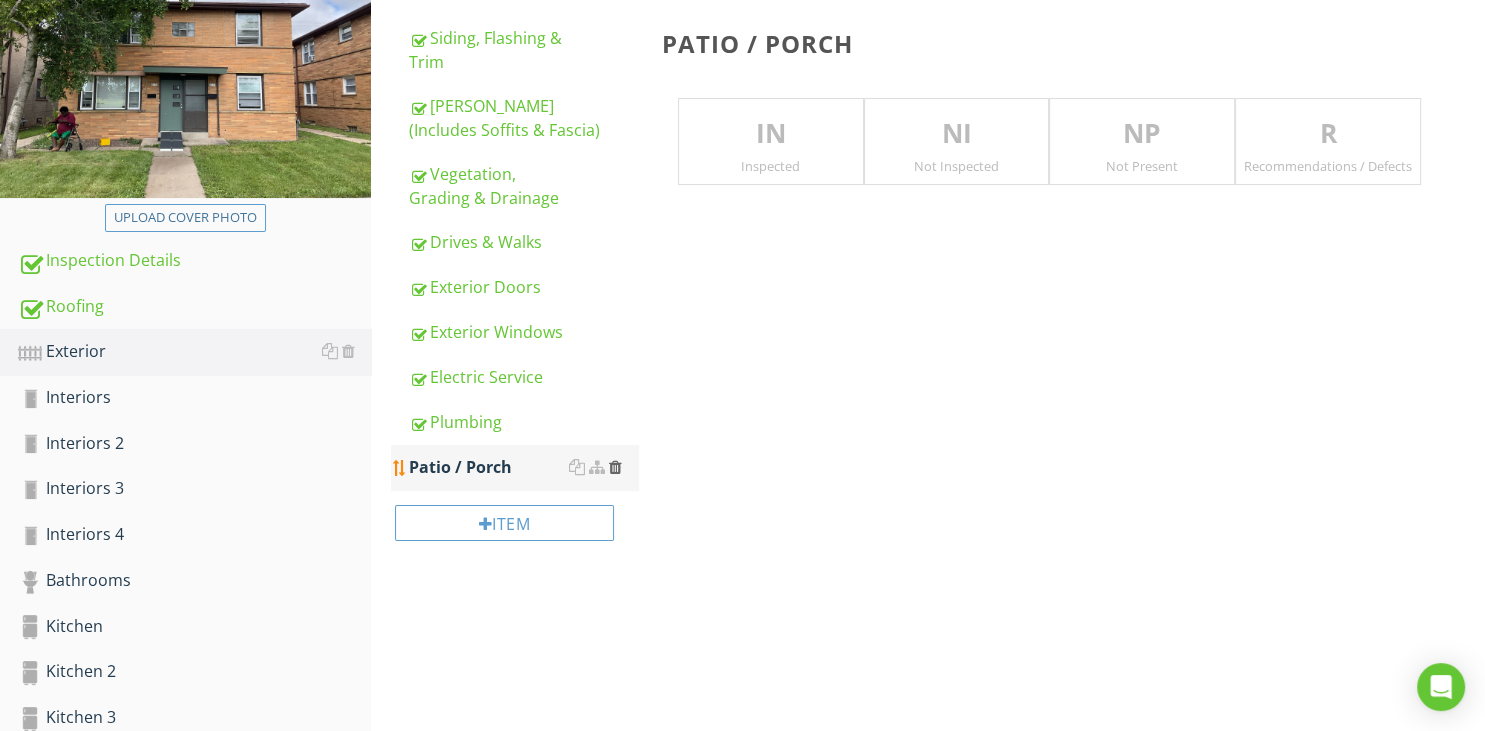 click at bounding box center (615, 467) 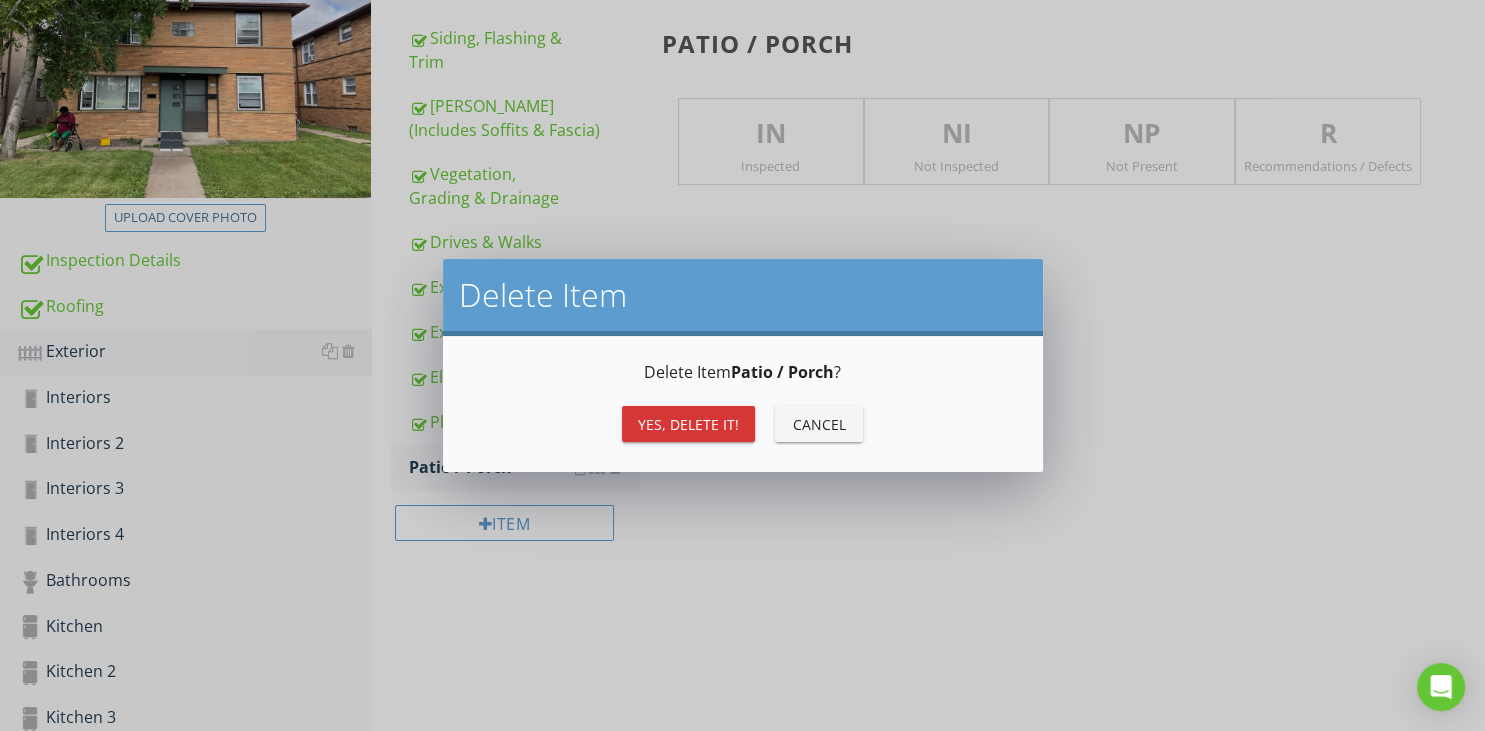 click on "Yes, Delete it!" at bounding box center [688, 424] 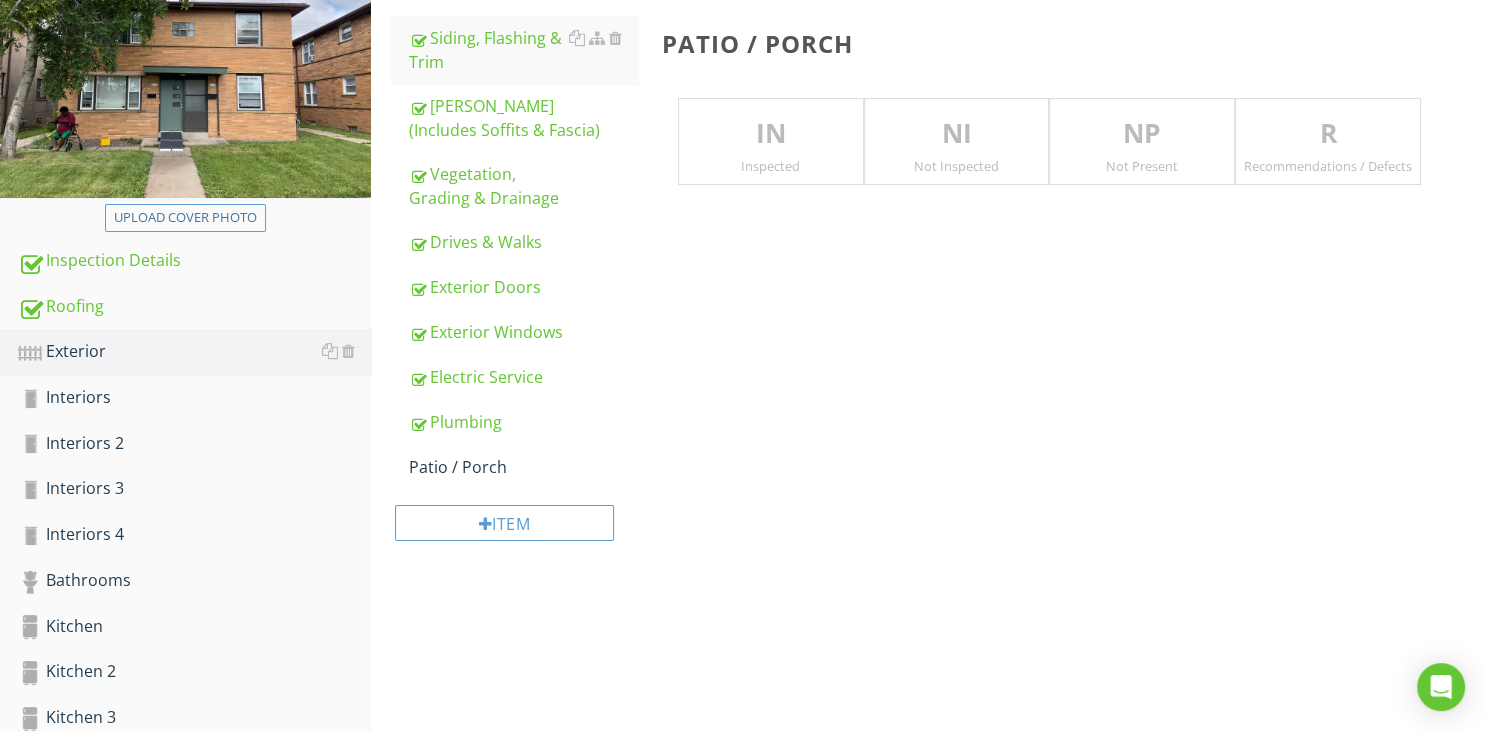 scroll, scrollTop: 280, scrollLeft: 0, axis: vertical 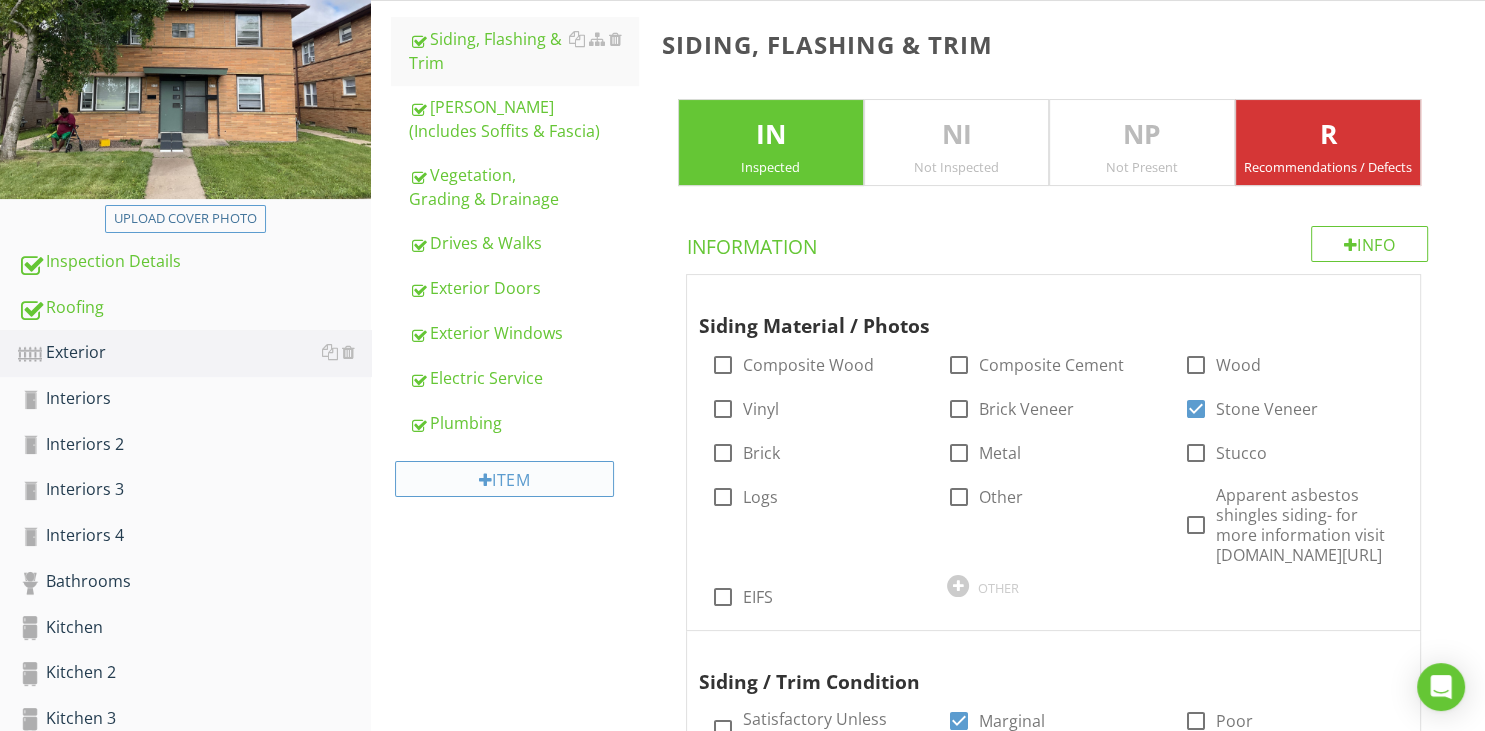 click on "Item" at bounding box center [504, 479] 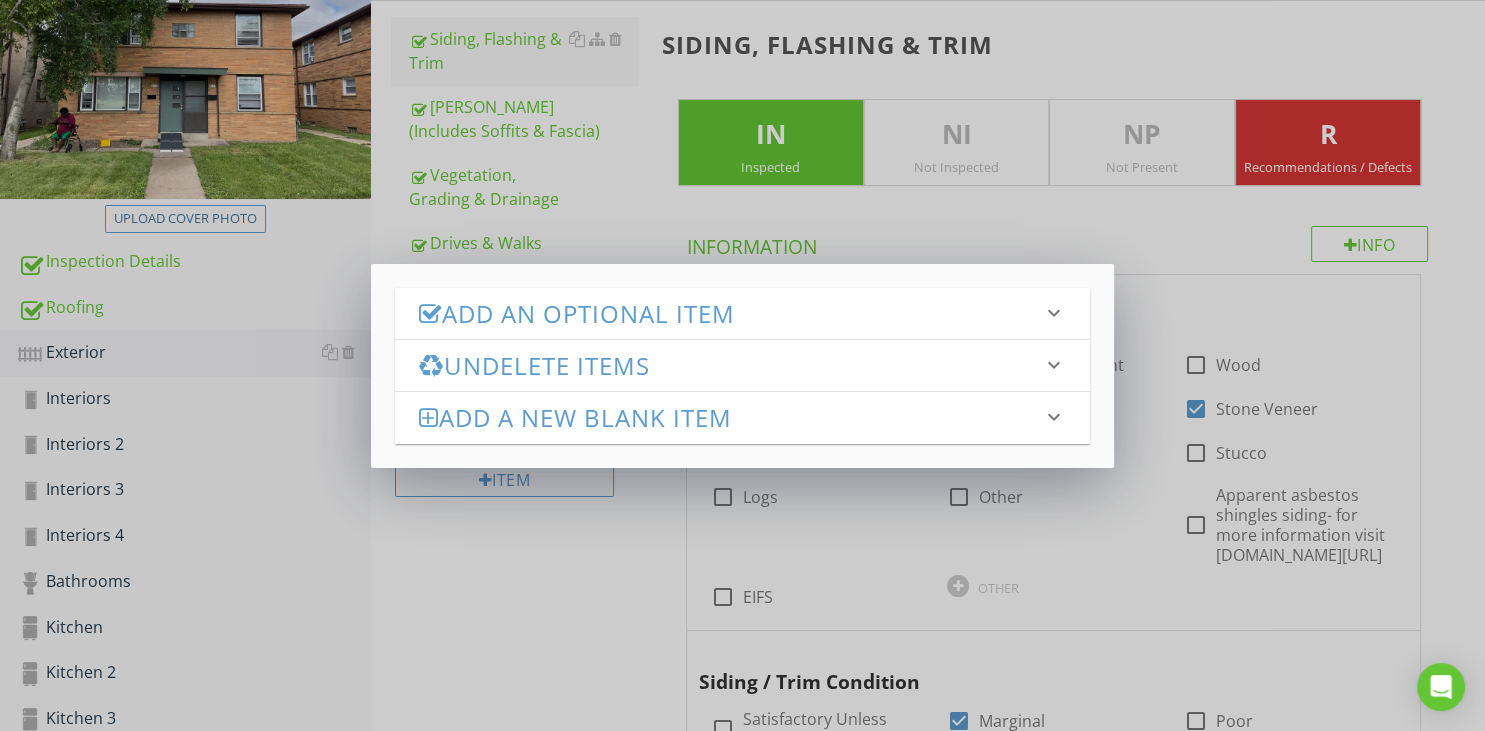 click on "Add an Optional Item
keyboard_arrow_down     check_box_outline_blank Patio Cover check_box_outline_blank Deck / Balcony check_box_outline_blank Retaining Walls check_box_outline_blank Fences check_box_outline_blank Pool And/Or Hot Tub Onsite
Add Optional Items
Undelete Items
keyboard_arrow_down       Fetching deleted items...
Add a new Blank Item
keyboard_arrow_down     Name     check_box_outline_blank Save to template for use in future reports
Add New Item" at bounding box center (742, 365) 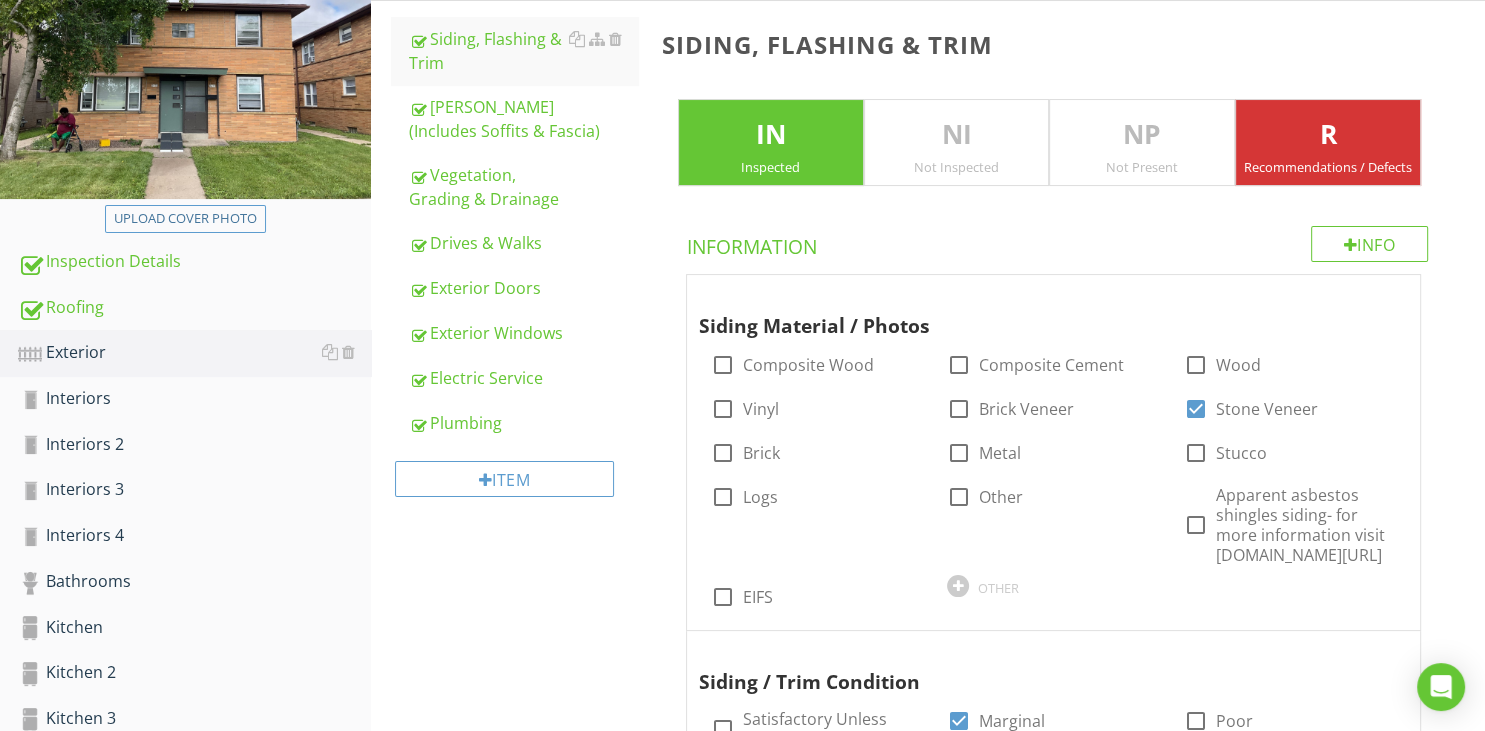 click on "[PERSON_NAME] (Includes Soffits & Fascia)" at bounding box center (523, 119) 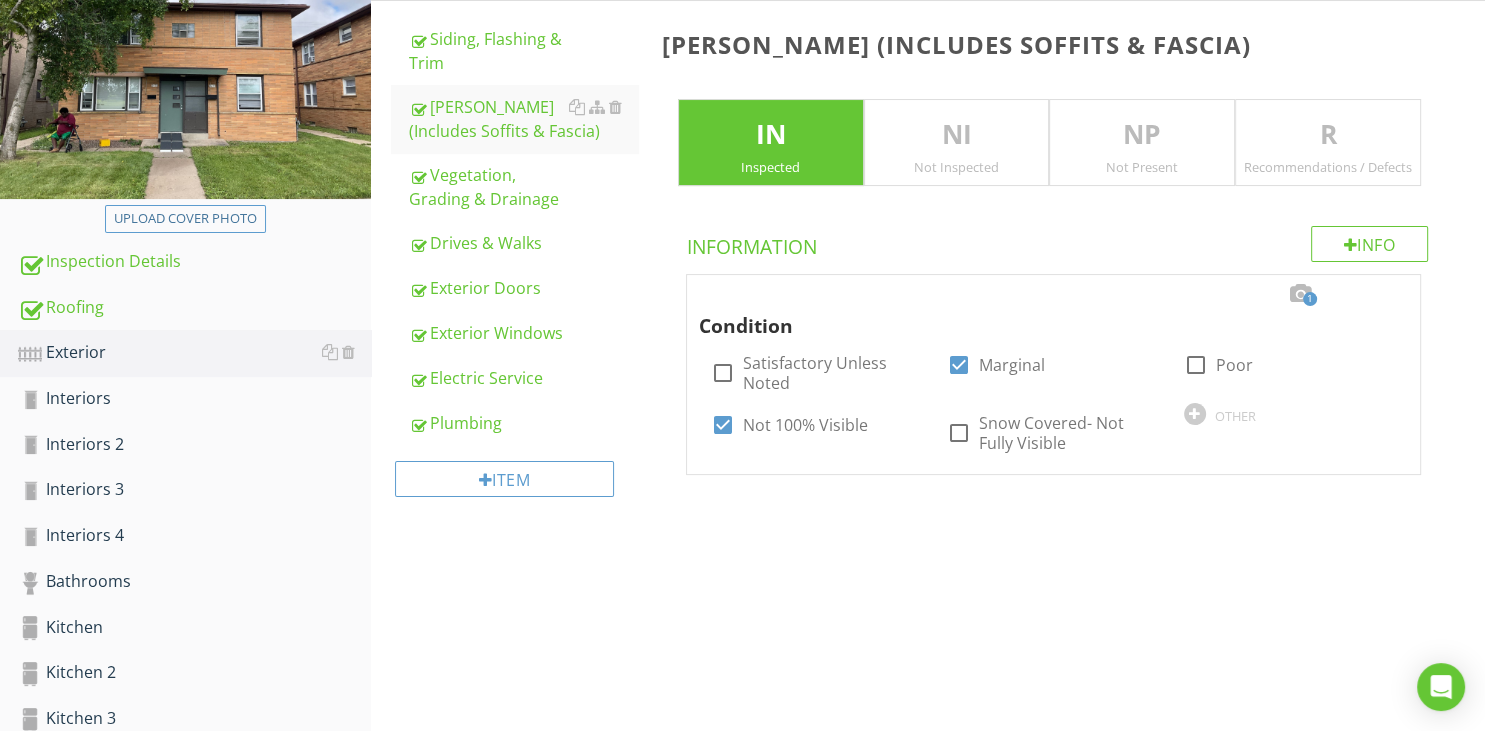 drag, startPoint x: 482, startPoint y: 50, endPoint x: 1458, endPoint y: 232, distance: 992.8243 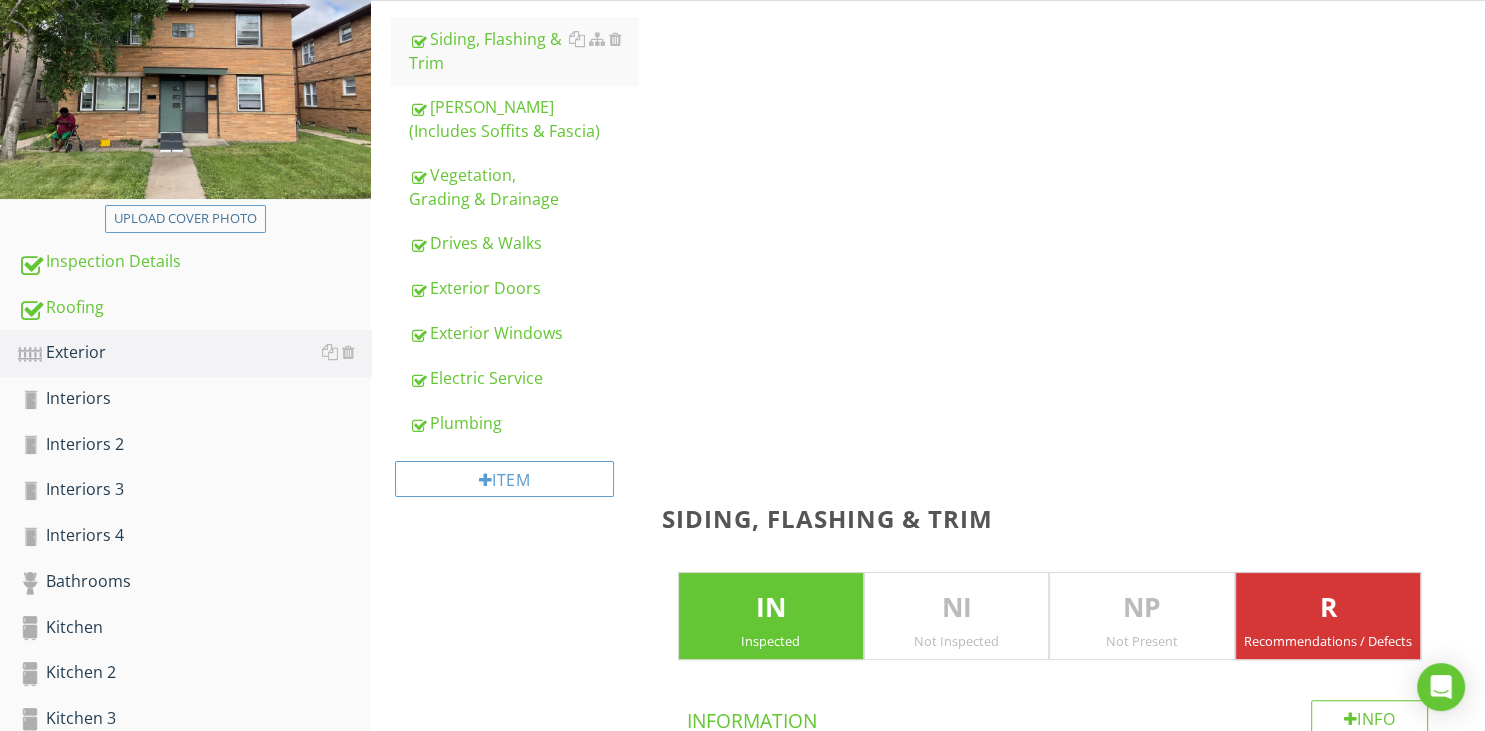 scroll, scrollTop: 280, scrollLeft: 0, axis: vertical 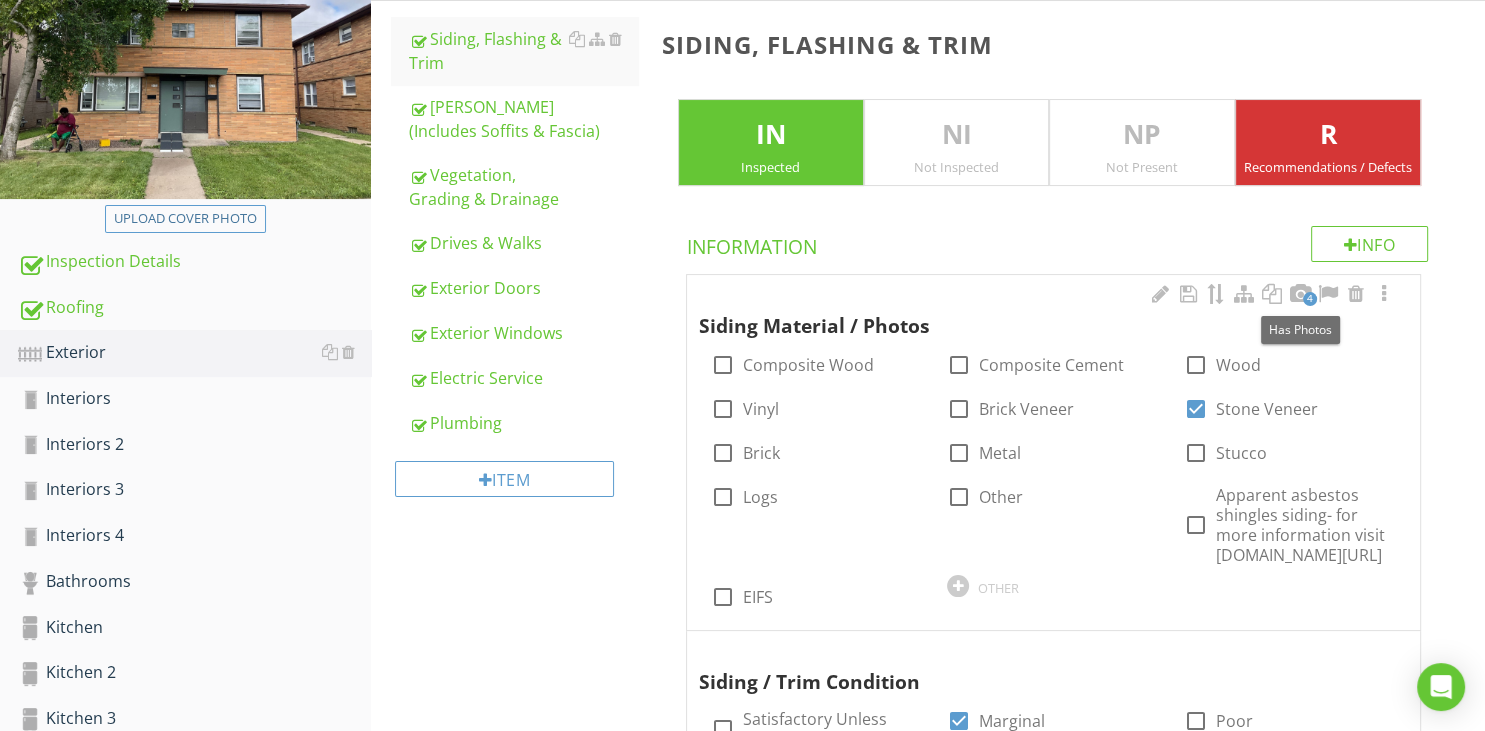 click on "4" at bounding box center (1310, 299) 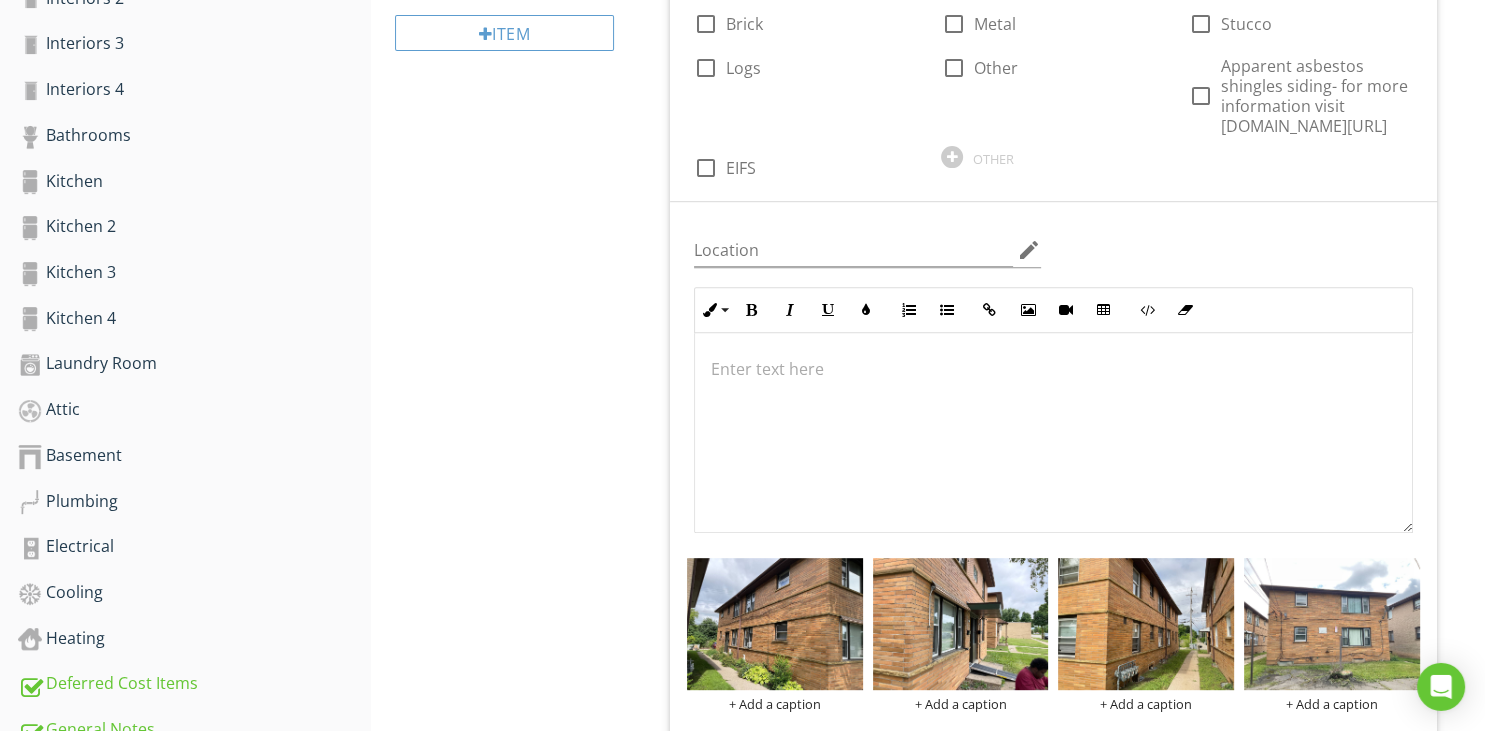 scroll, scrollTop: 808, scrollLeft: 0, axis: vertical 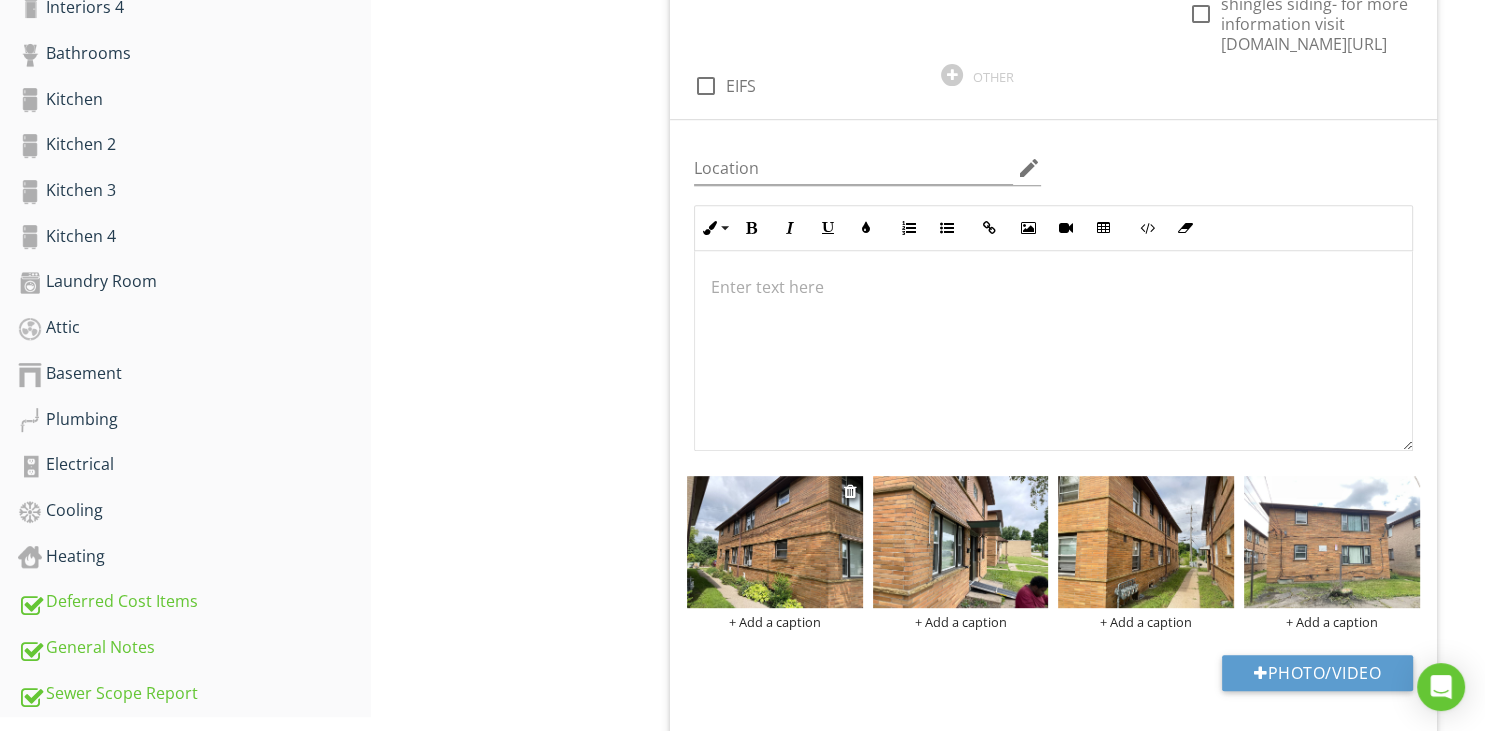 click at bounding box center [775, 542] 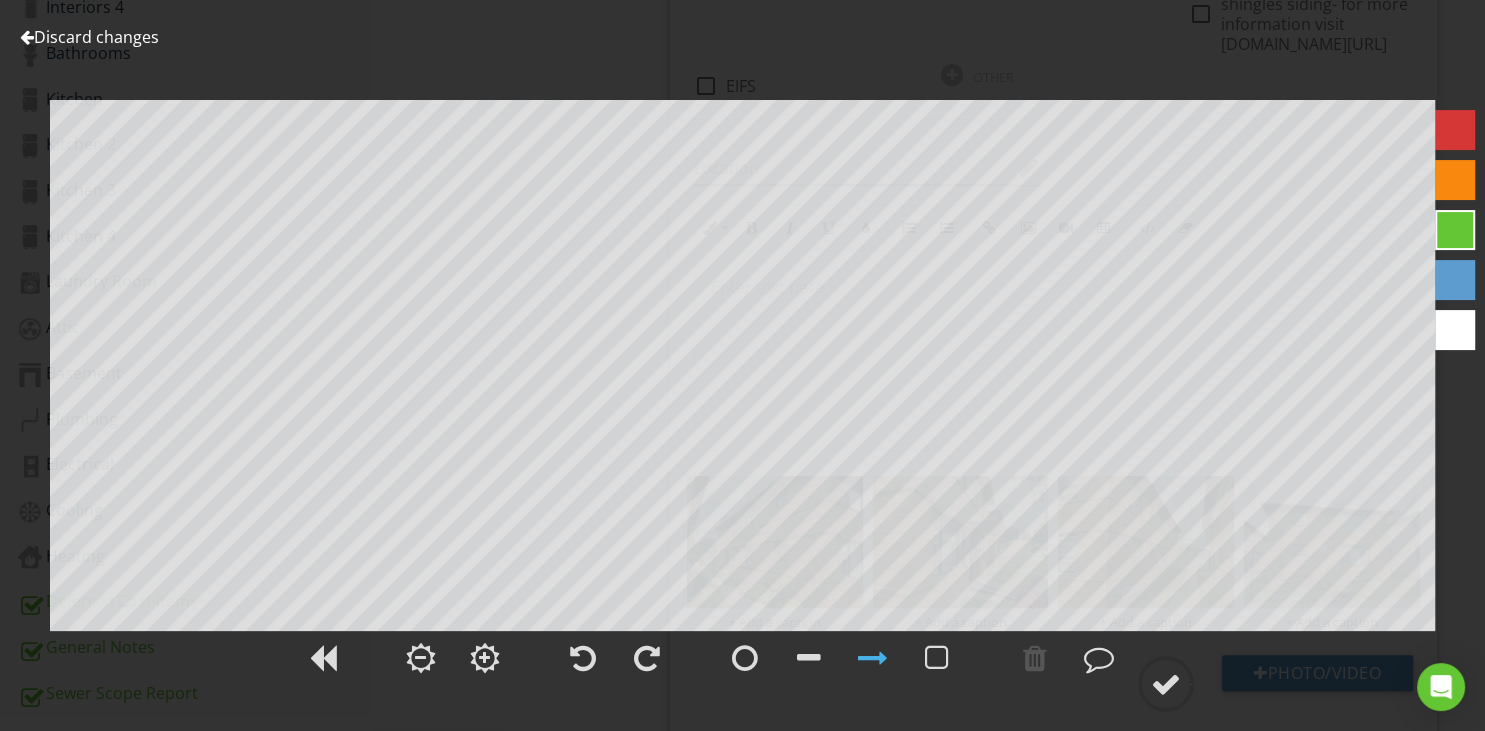 click at bounding box center [27, 37] 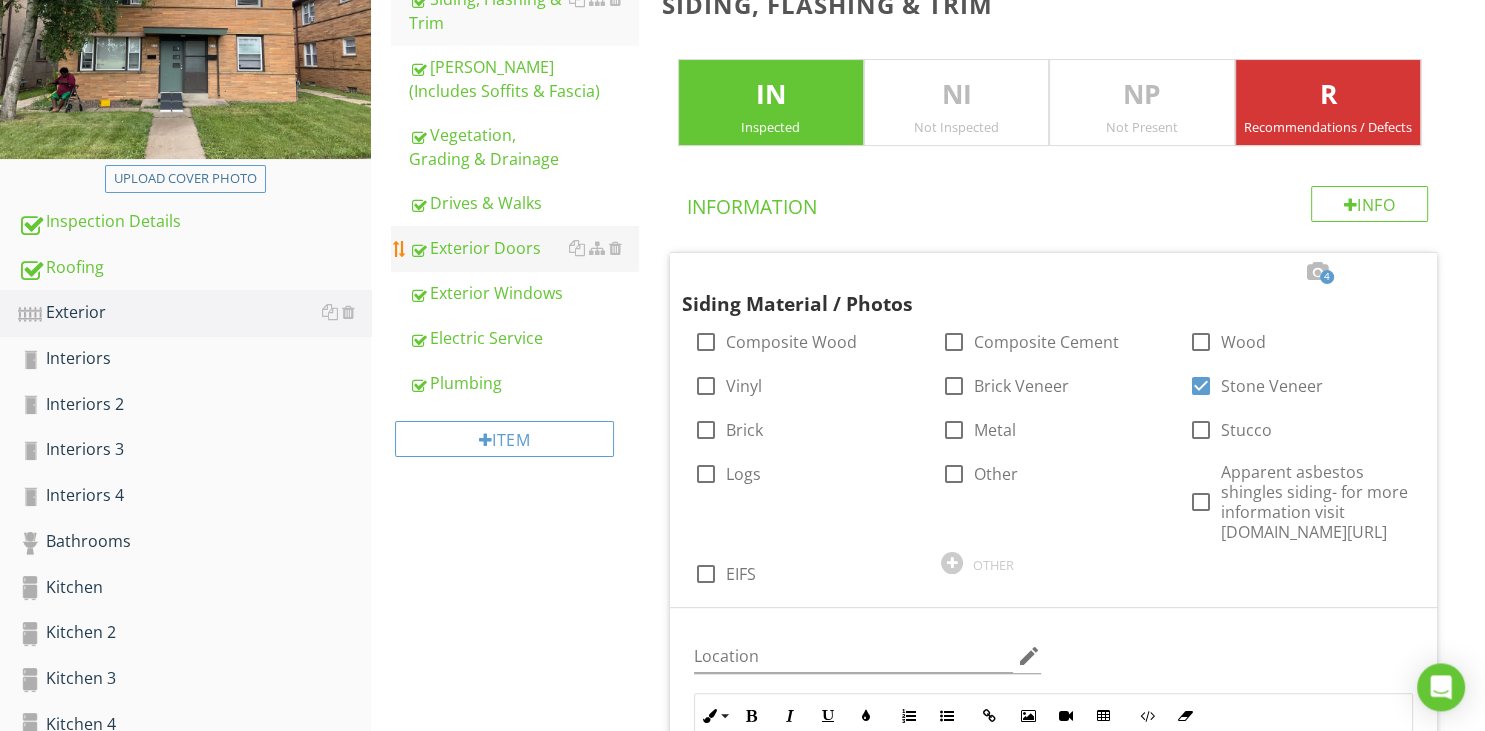 scroll, scrollTop: 174, scrollLeft: 0, axis: vertical 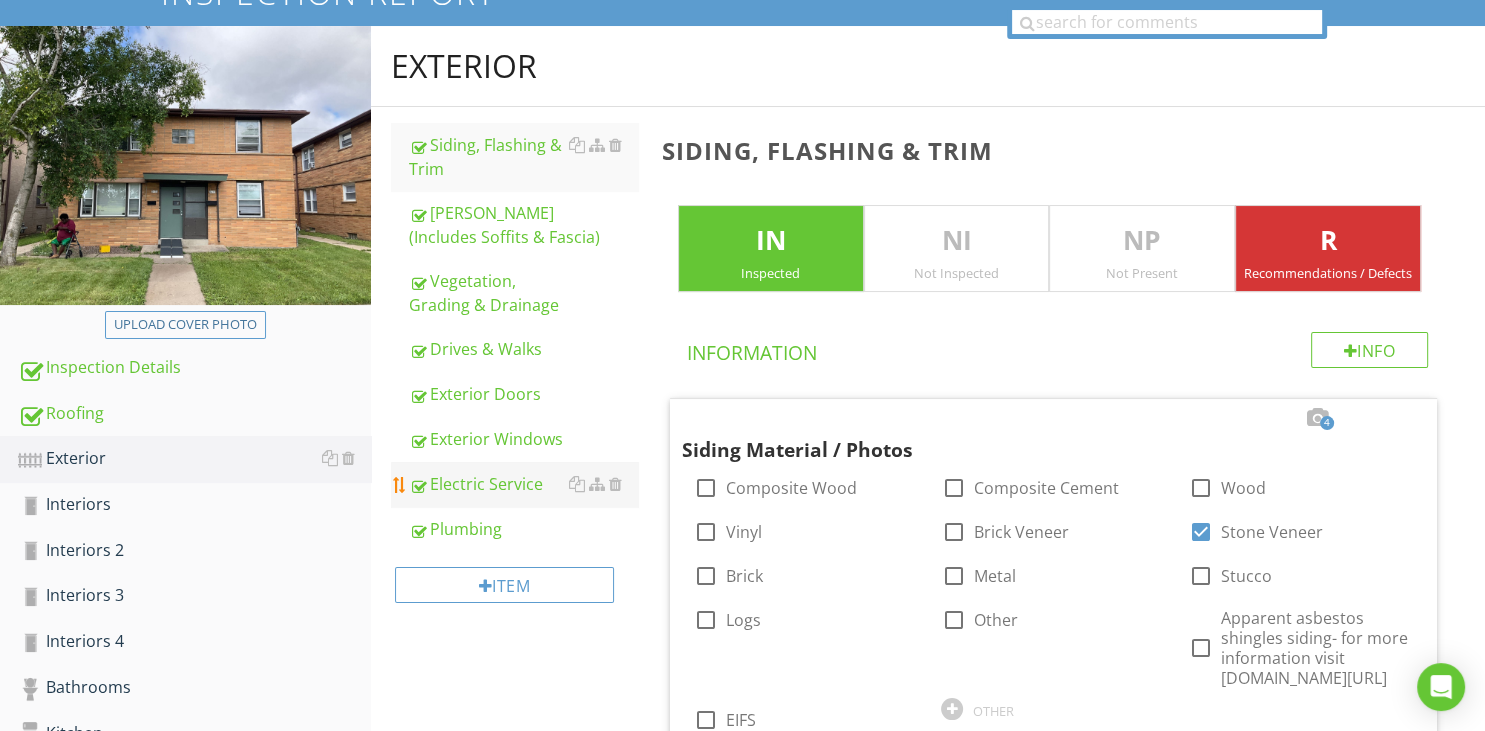 click on "Electric Service" at bounding box center [523, 484] 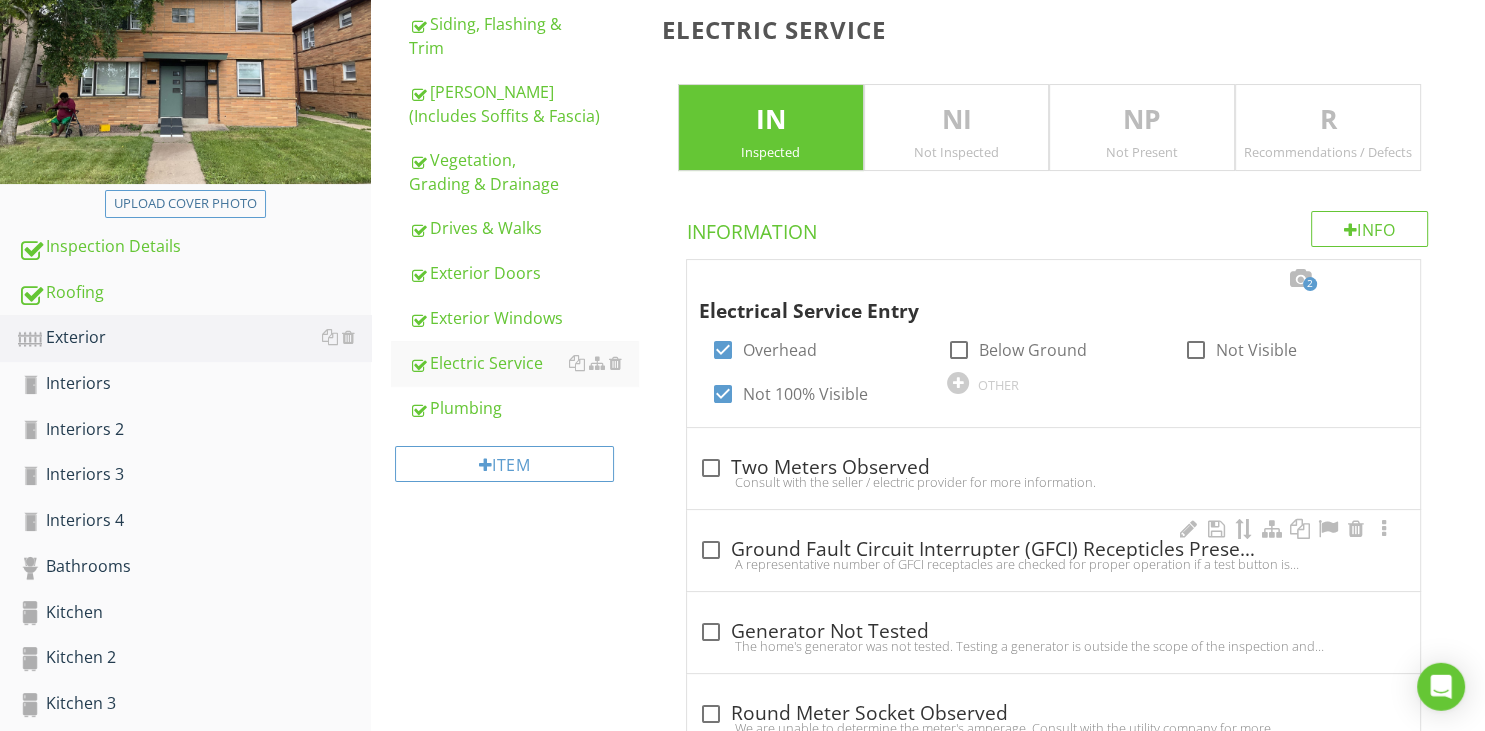 scroll, scrollTop: 385, scrollLeft: 0, axis: vertical 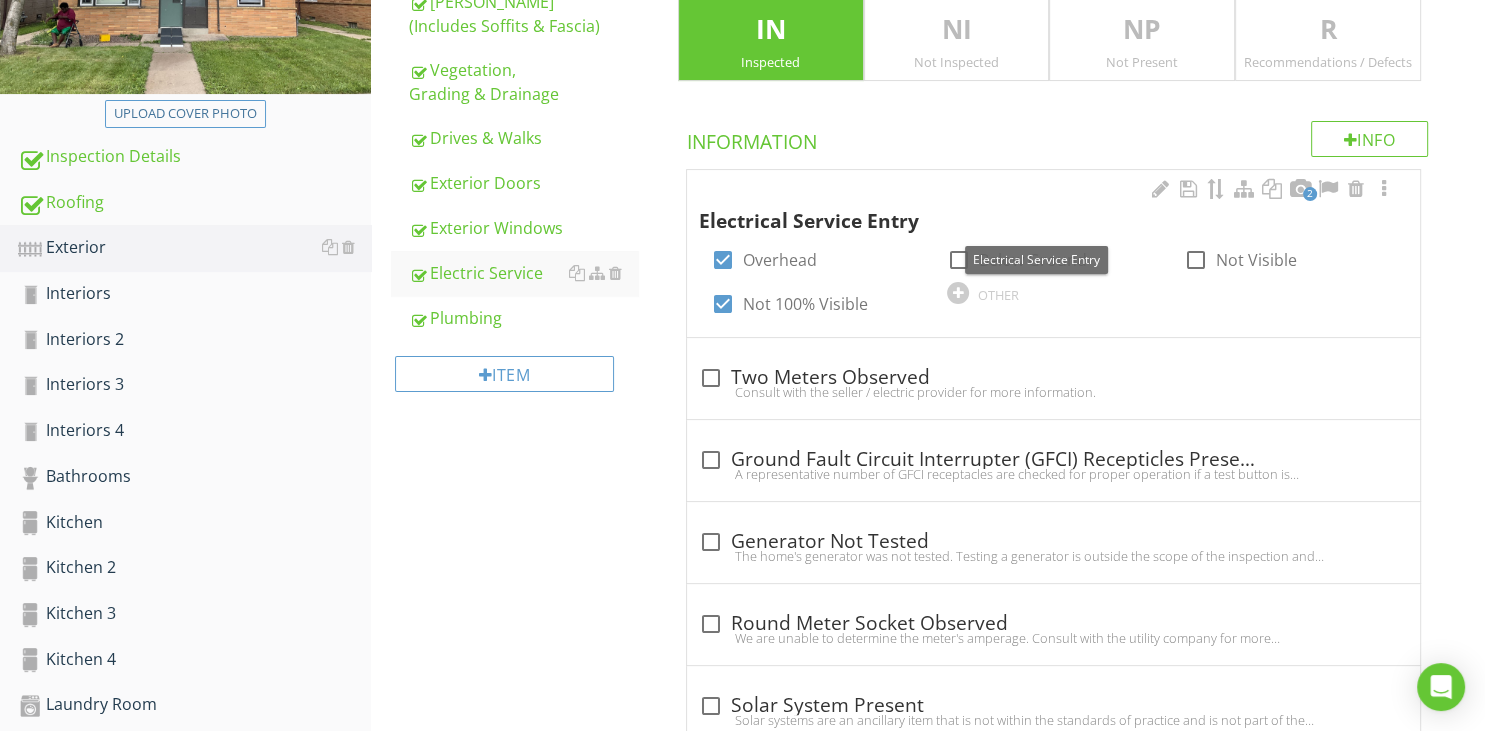 click on "2" at bounding box center [1300, 190] 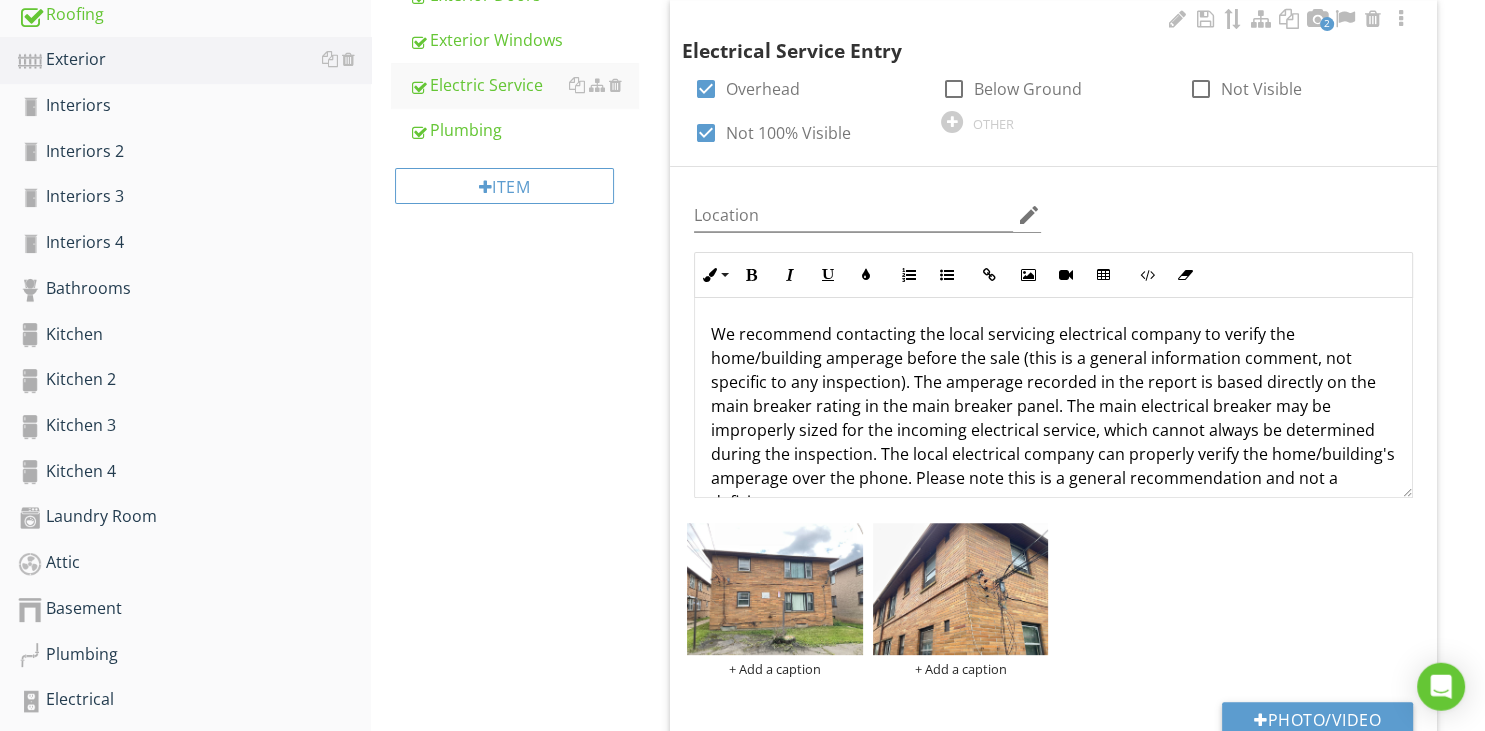 scroll, scrollTop: 701, scrollLeft: 0, axis: vertical 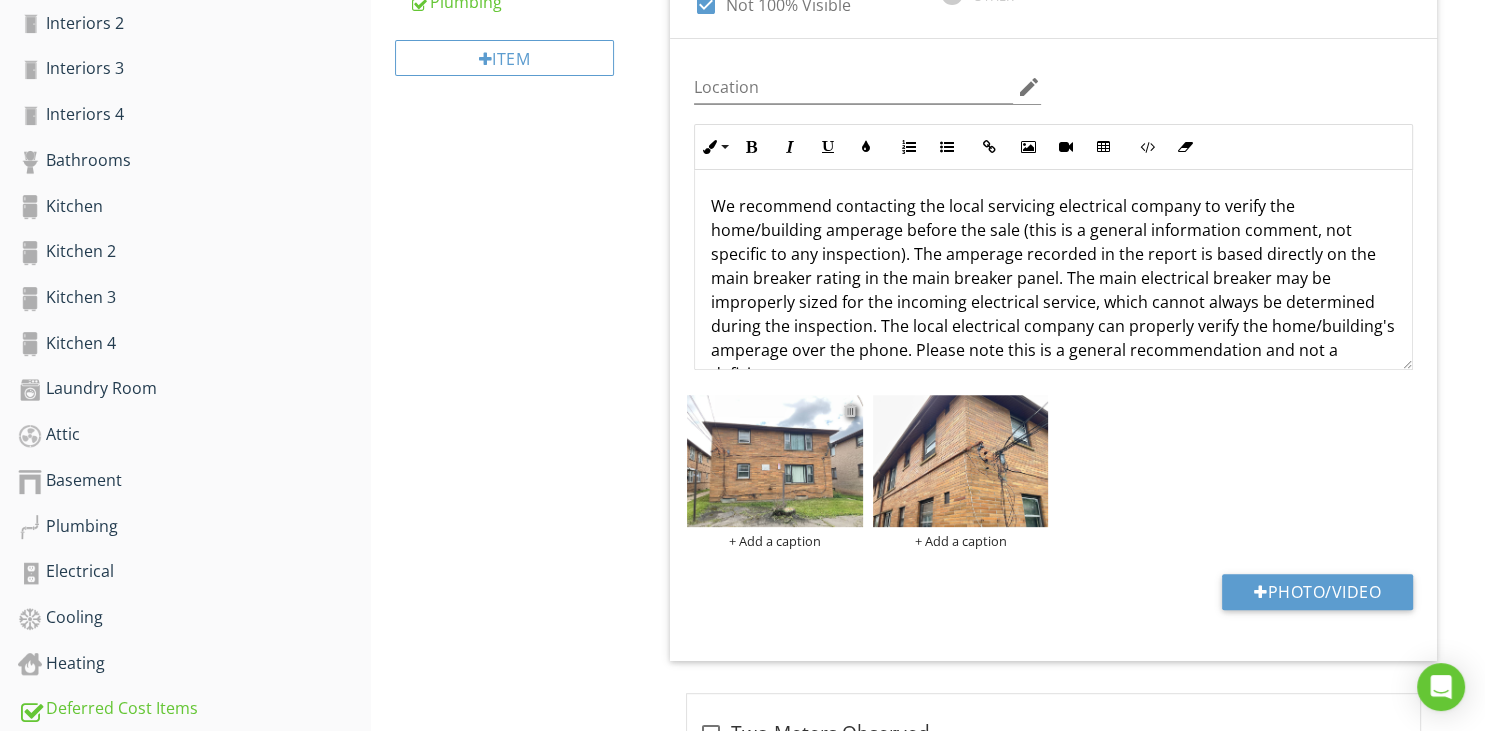 click at bounding box center (850, 410) 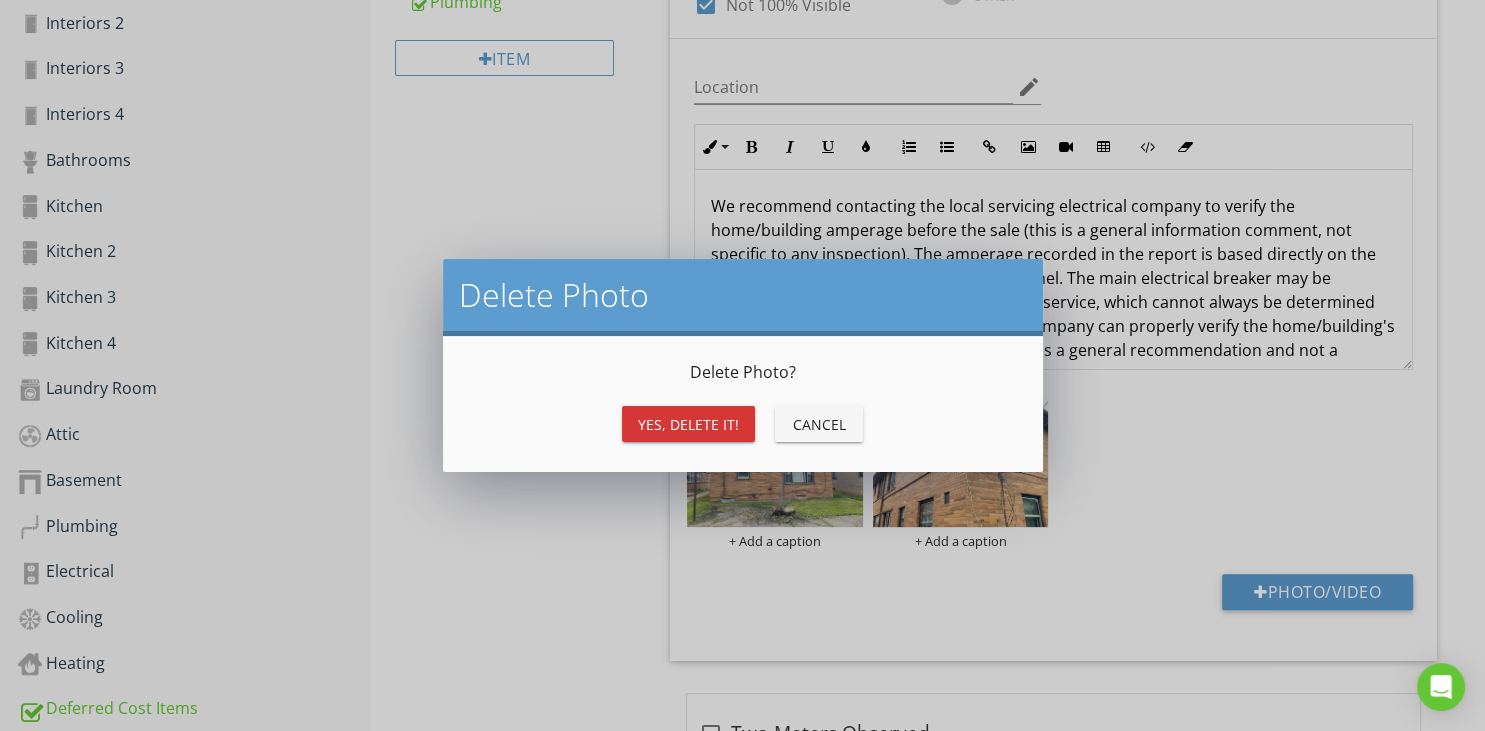 click on "Yes, Delete it!" at bounding box center [688, 424] 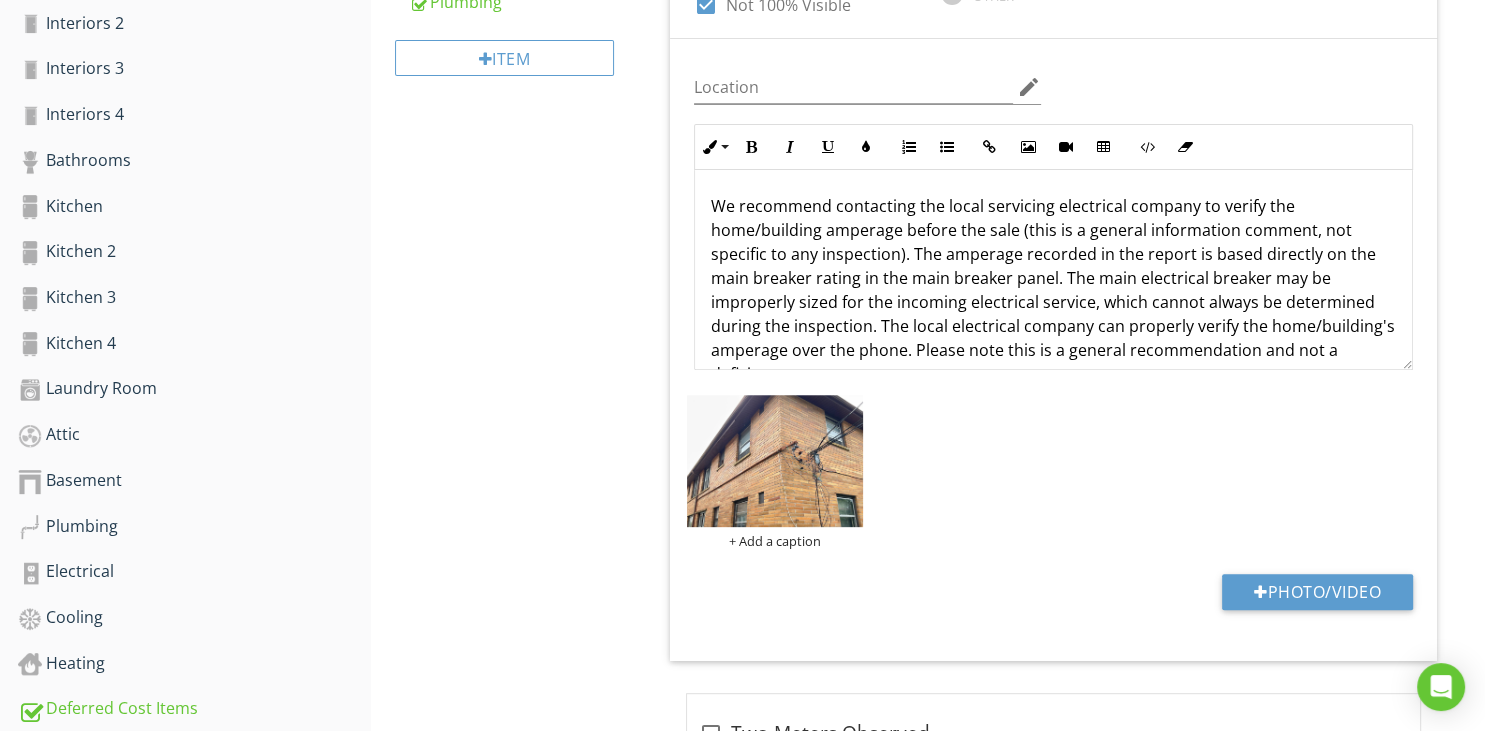 scroll, scrollTop: 279, scrollLeft: 0, axis: vertical 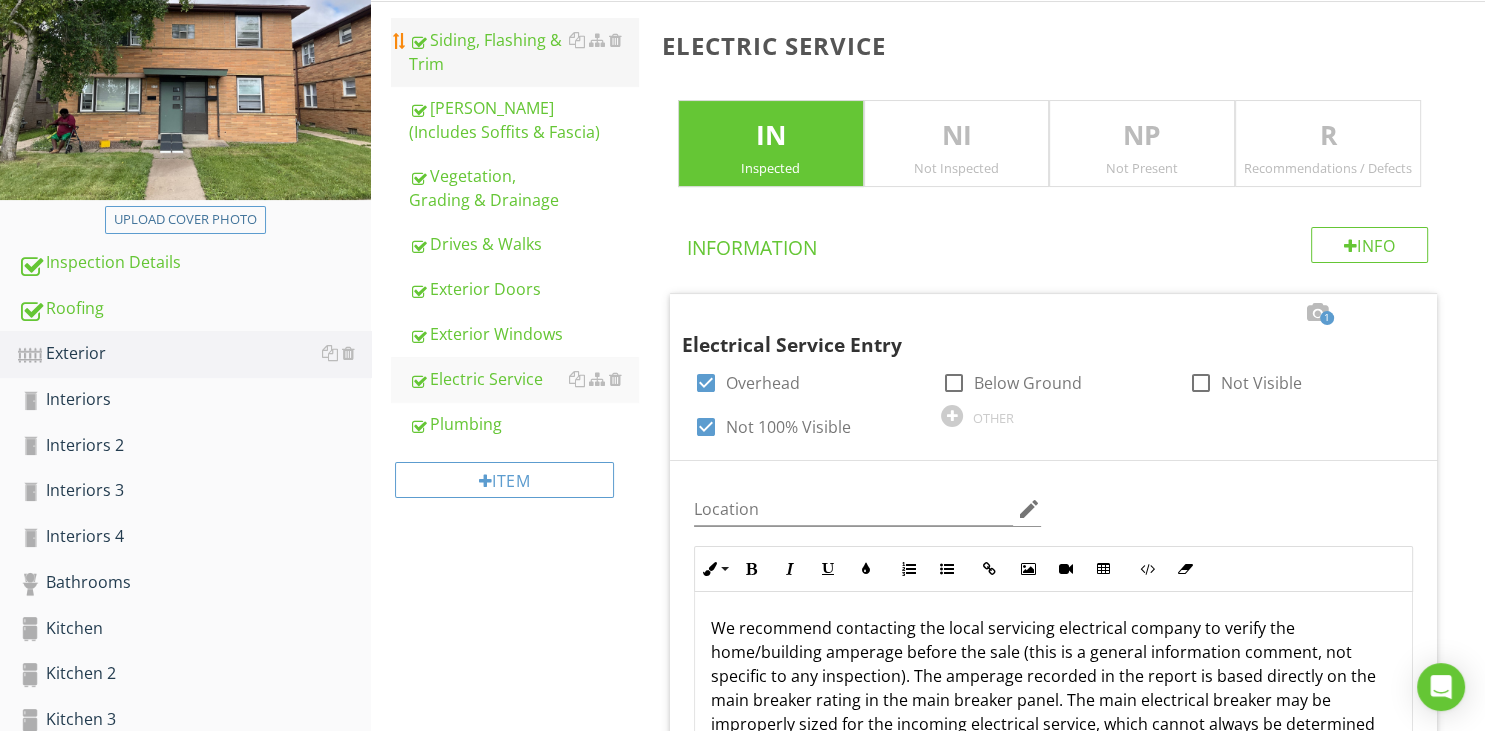 click on "Siding, Flashing & Trim" at bounding box center (523, 52) 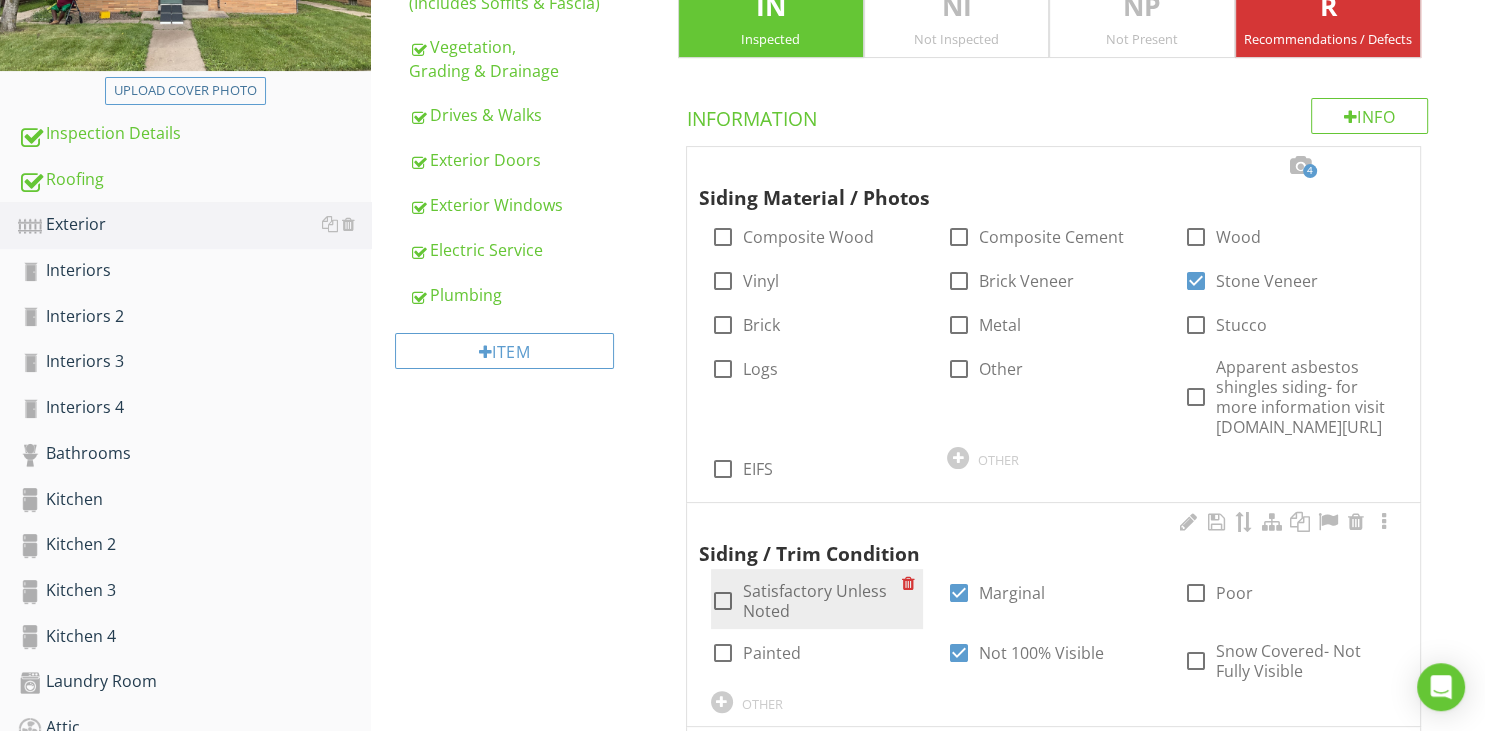 scroll, scrollTop: 279, scrollLeft: 0, axis: vertical 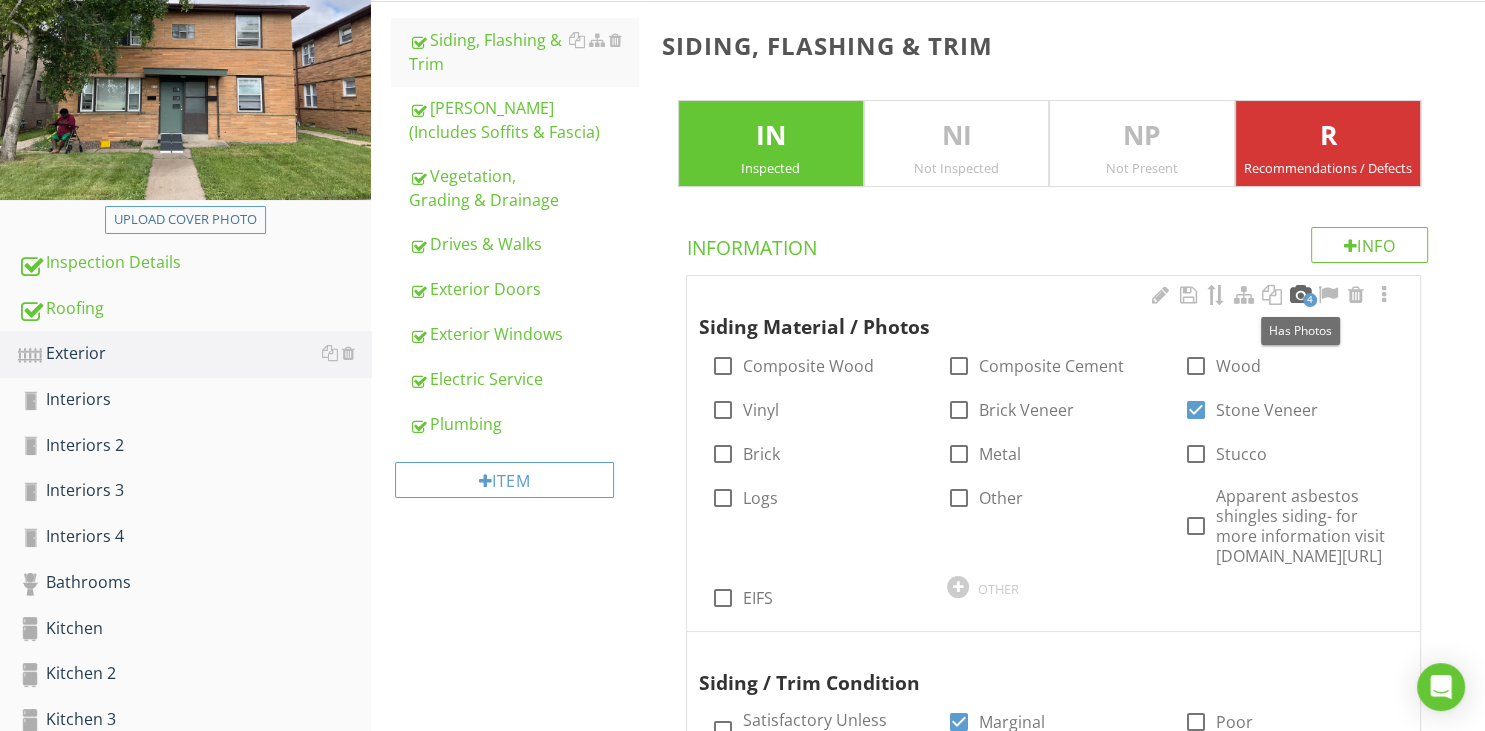 click at bounding box center [1300, 295] 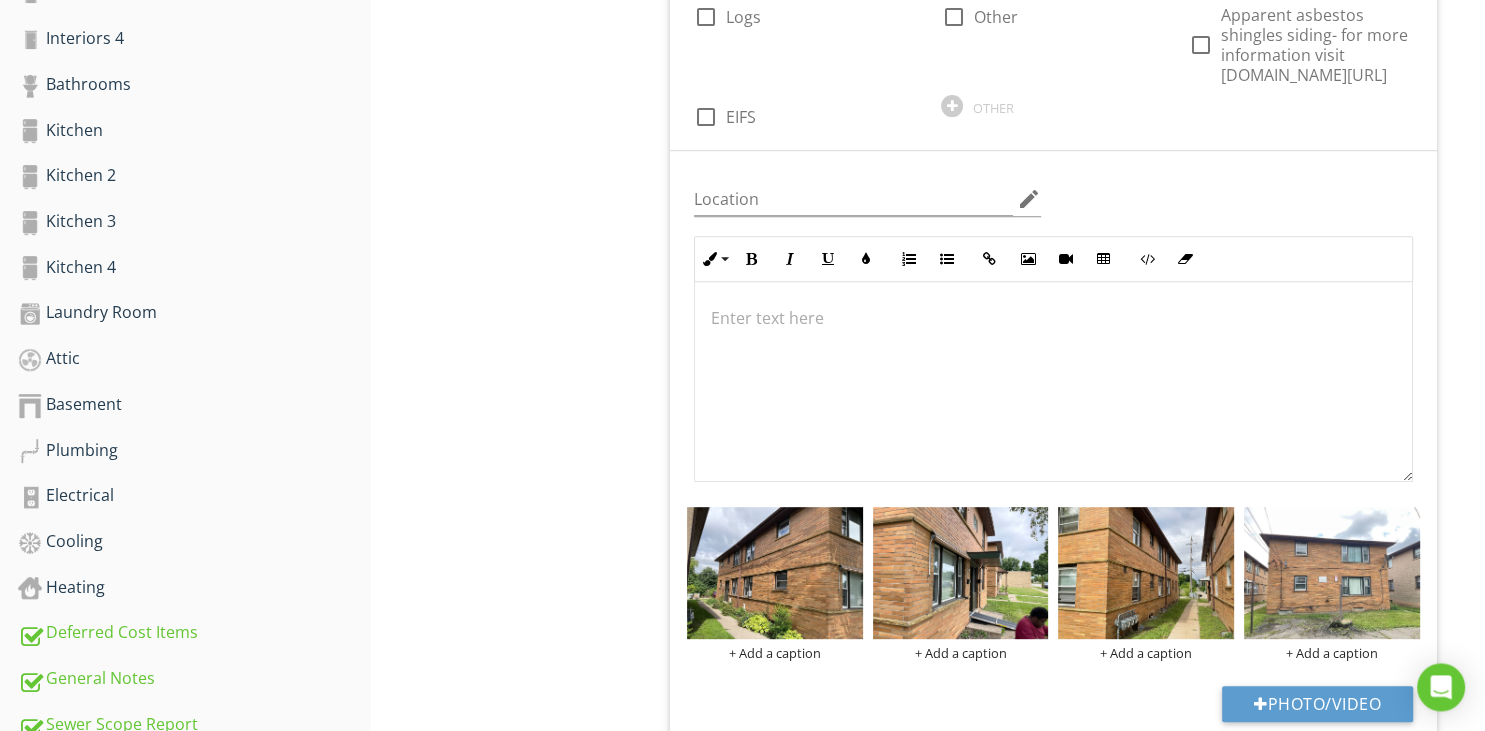 scroll, scrollTop: 912, scrollLeft: 0, axis: vertical 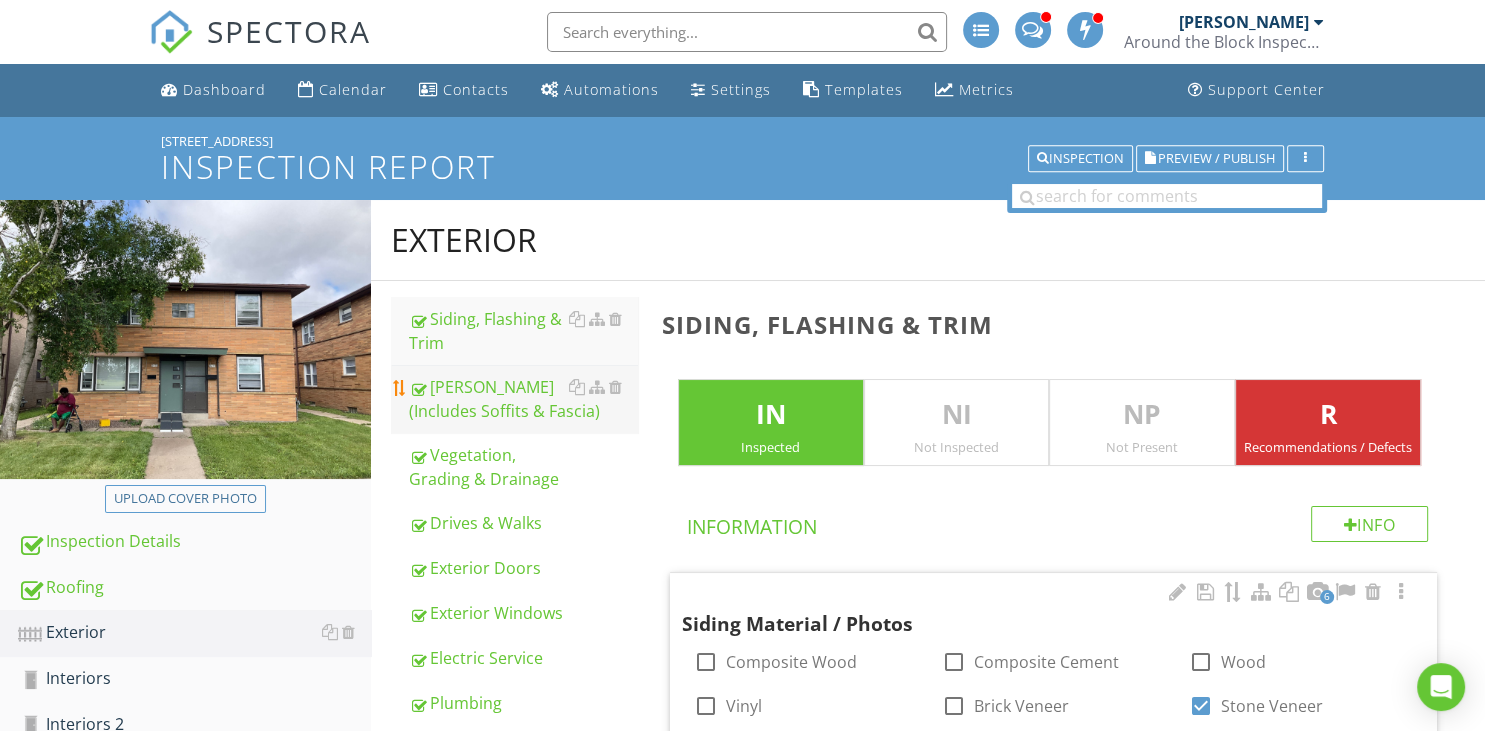 click on "[PERSON_NAME] (Includes Soffits & Fascia)" at bounding box center (523, 399) 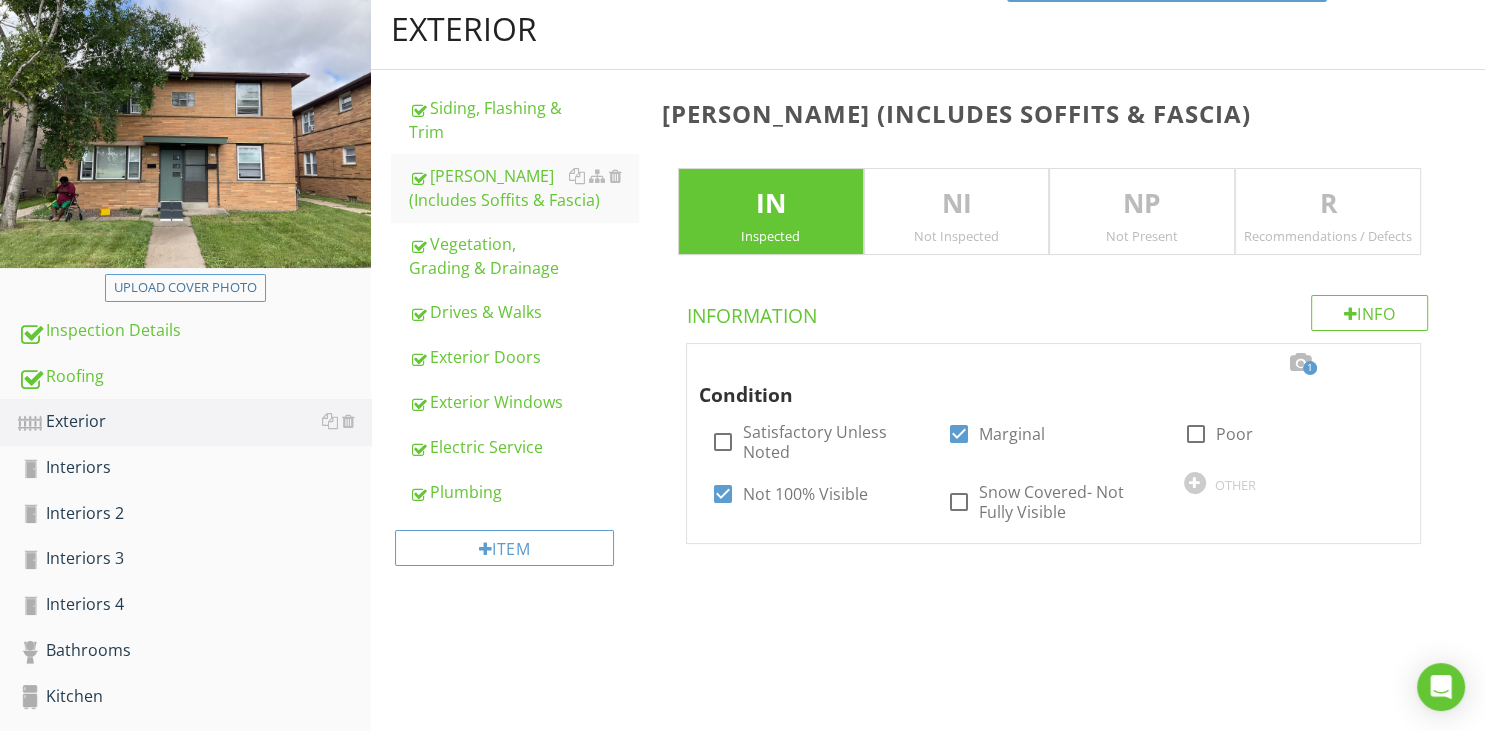 click on "R" at bounding box center [1328, 204] 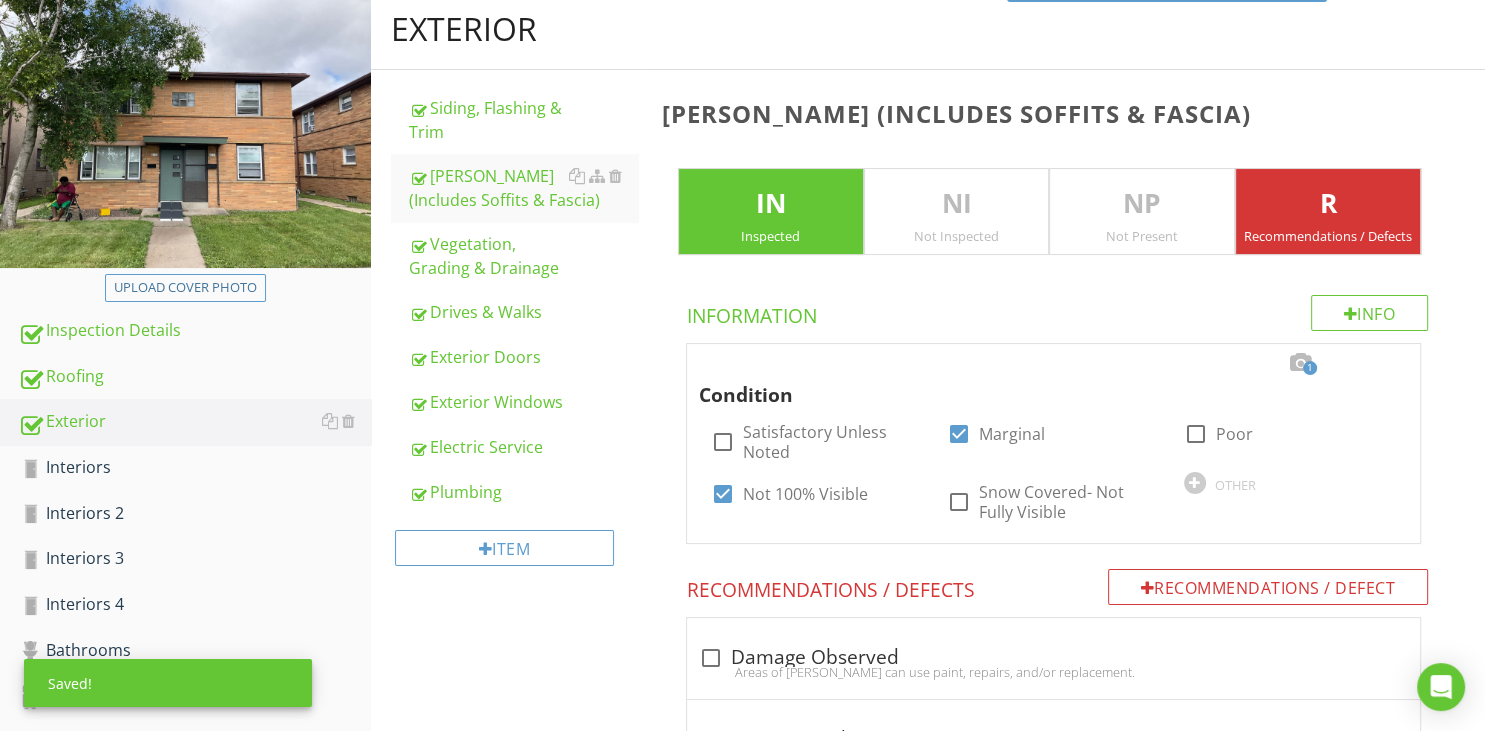 scroll, scrollTop: 739, scrollLeft: 0, axis: vertical 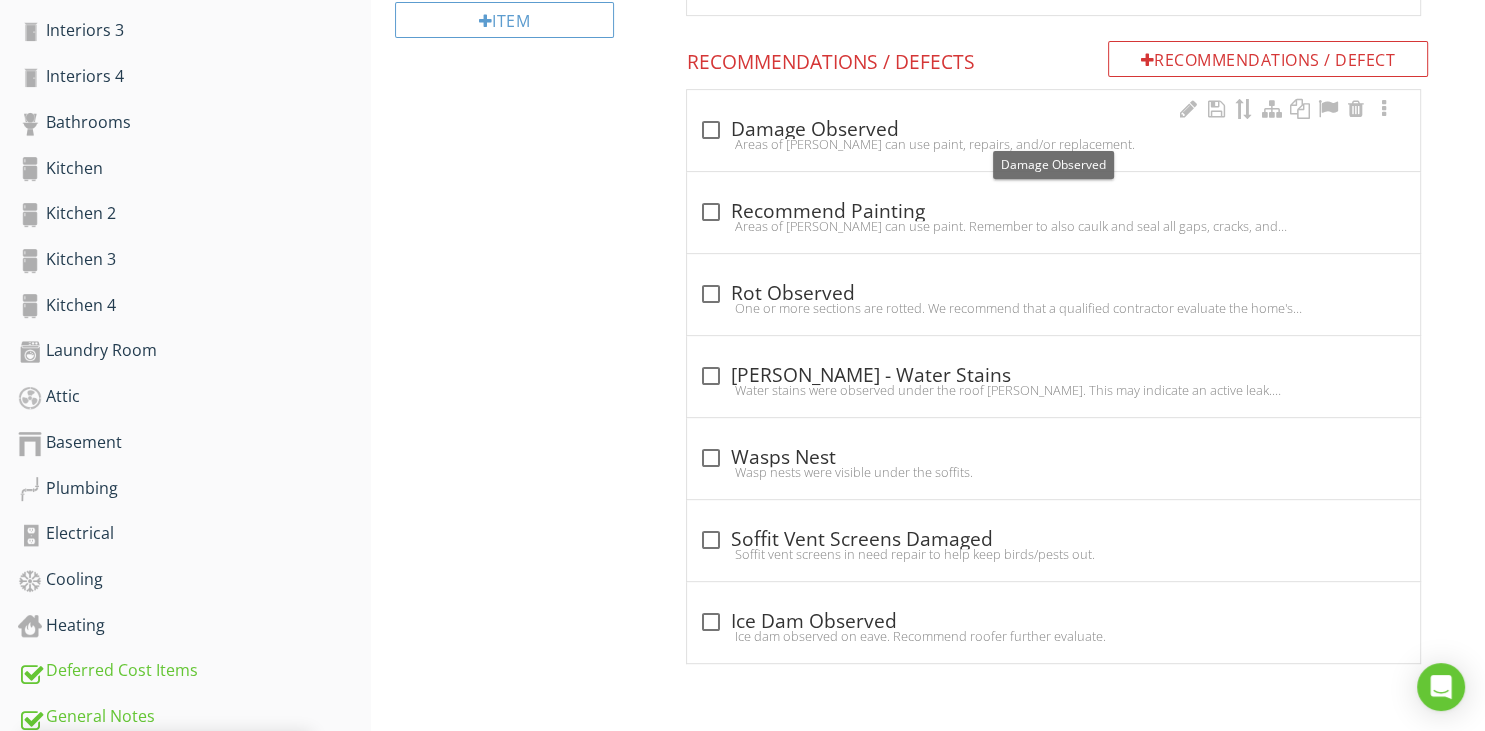 drag, startPoint x: 711, startPoint y: 124, endPoint x: 707, endPoint y: 136, distance: 12.649111 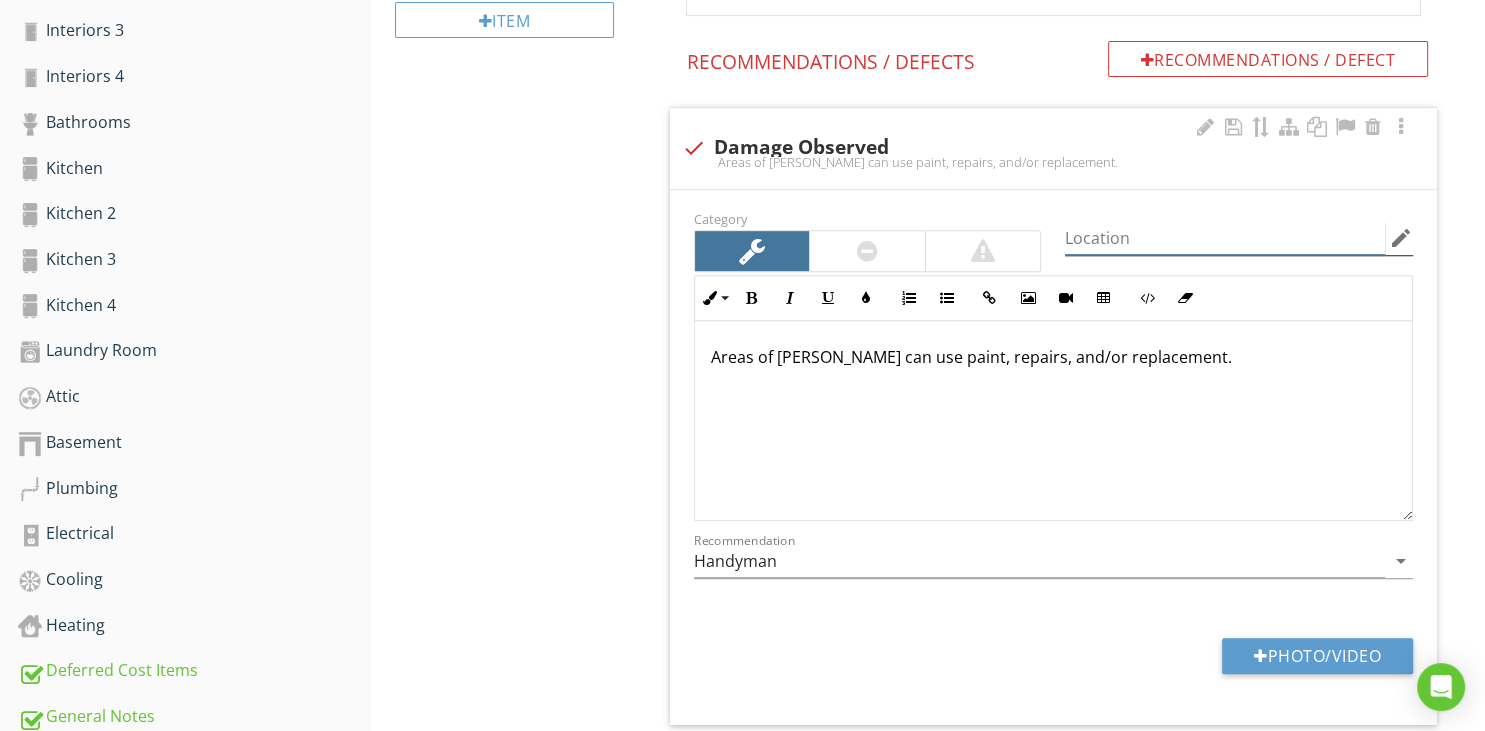 click at bounding box center [1225, 238] 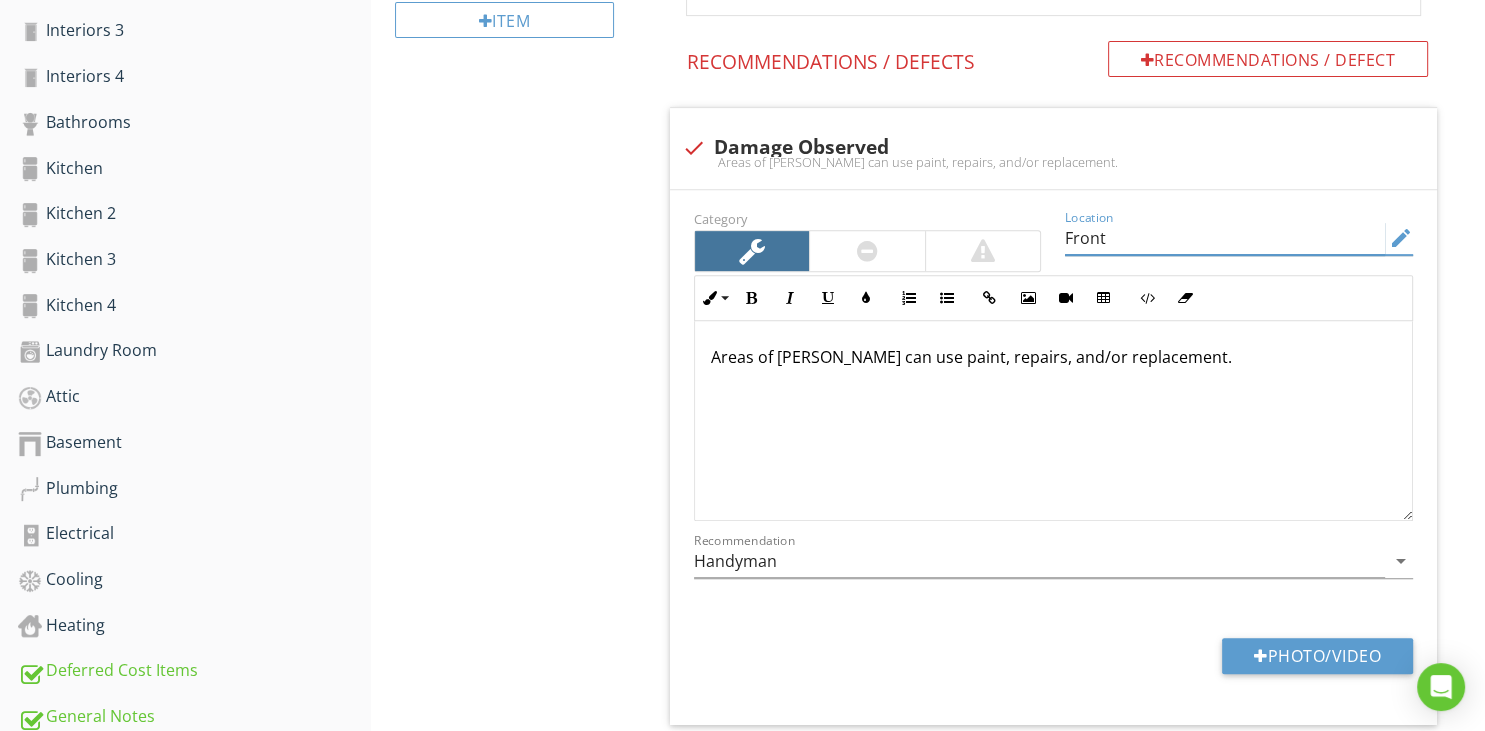 type on "Front" 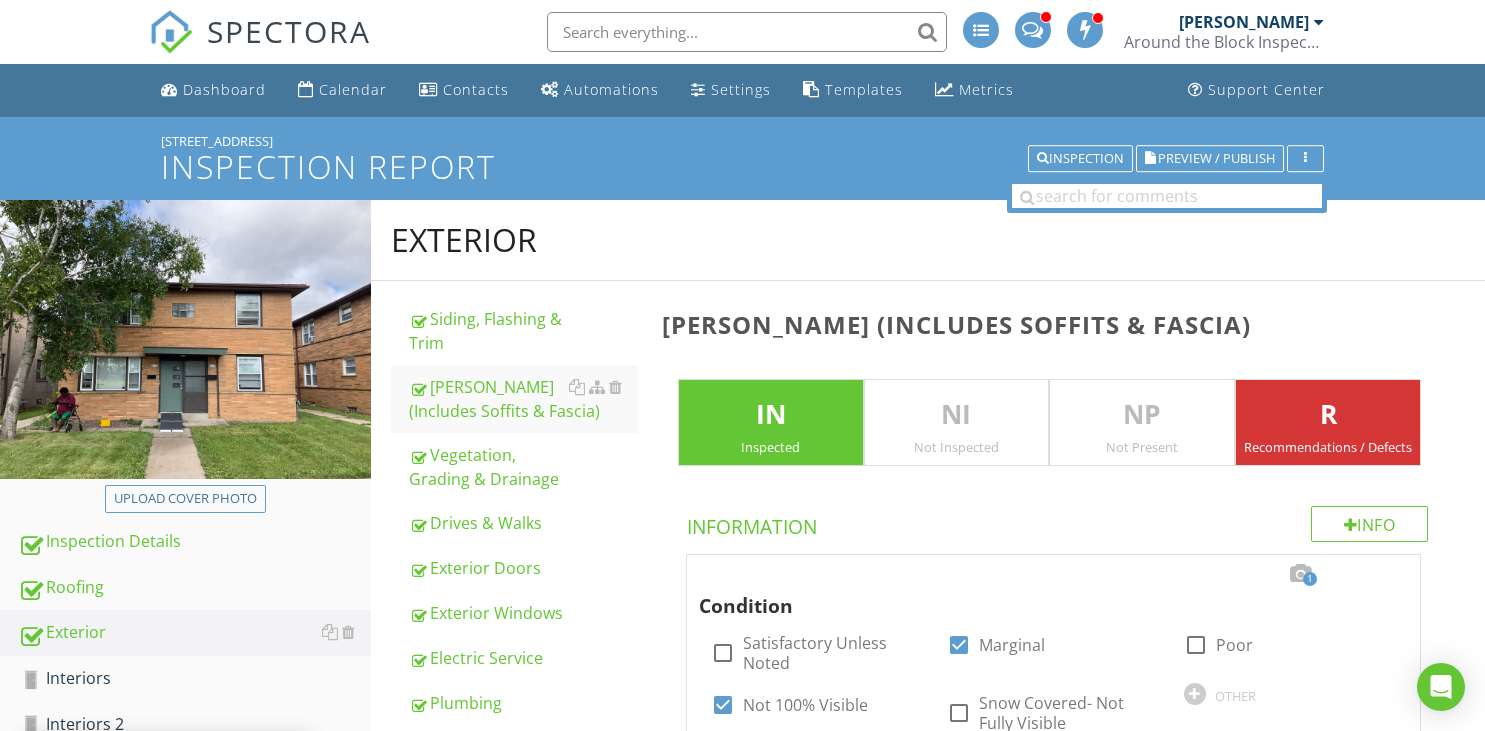 scroll, scrollTop: 739, scrollLeft: 0, axis: vertical 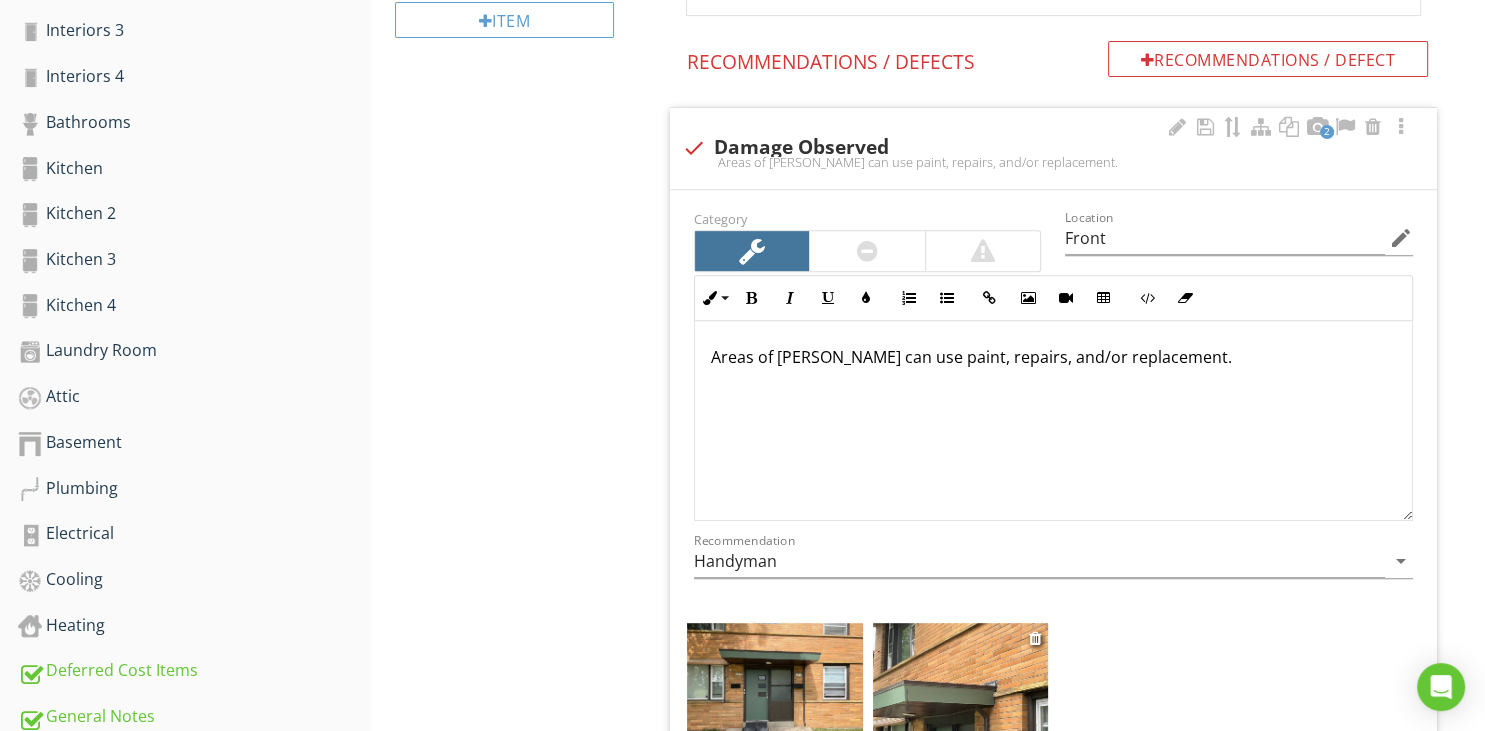 click at bounding box center [961, 689] 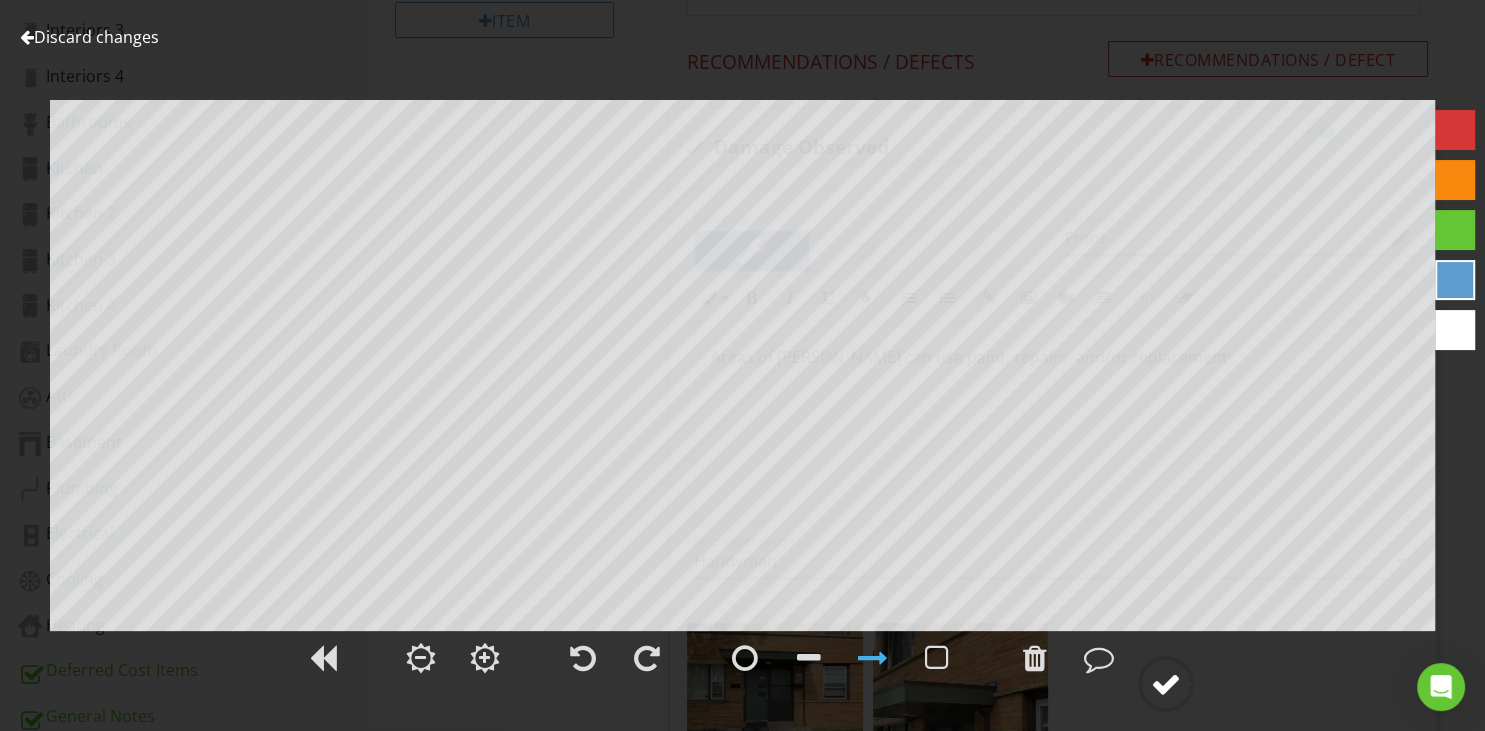 click at bounding box center (1166, 684) 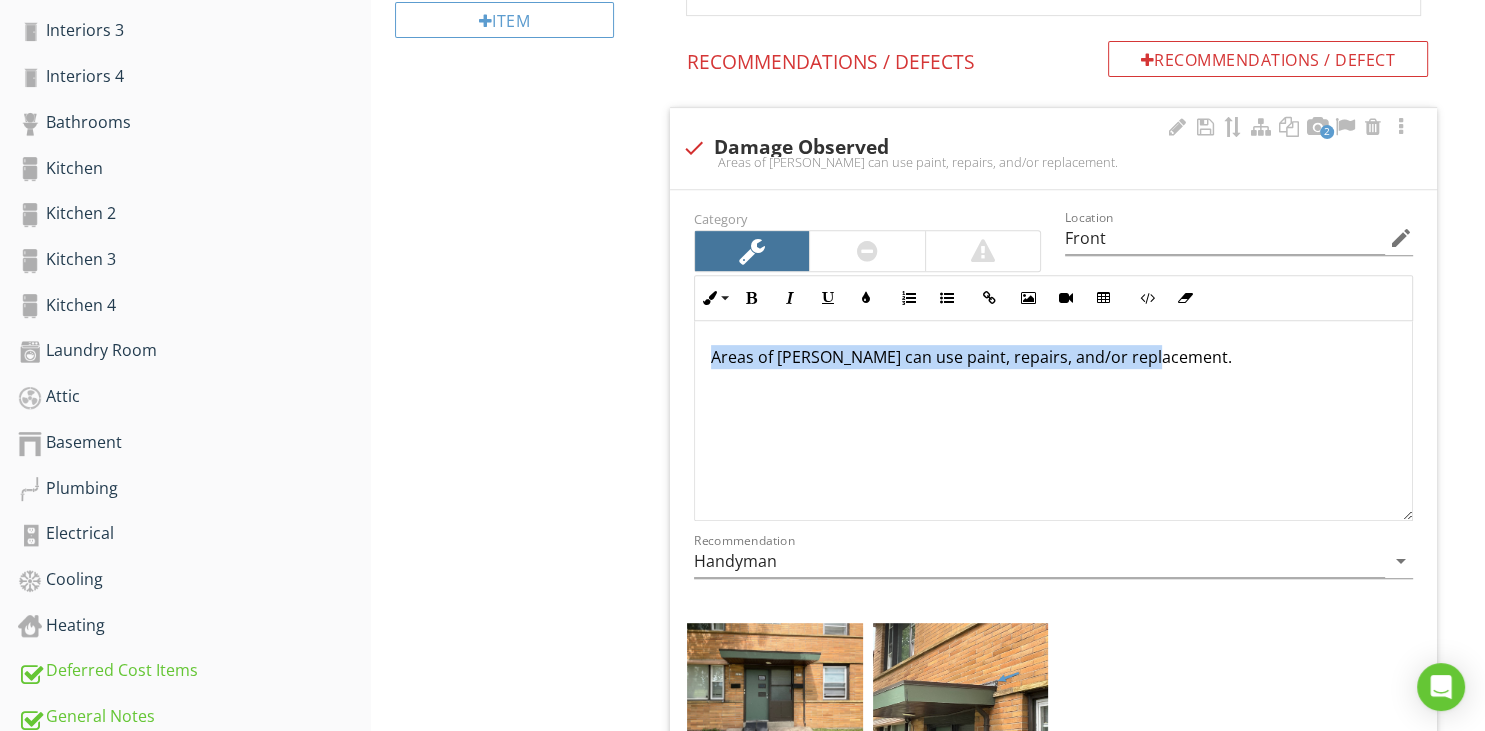 drag, startPoint x: 1129, startPoint y: 358, endPoint x: 701, endPoint y: 362, distance: 428.01868 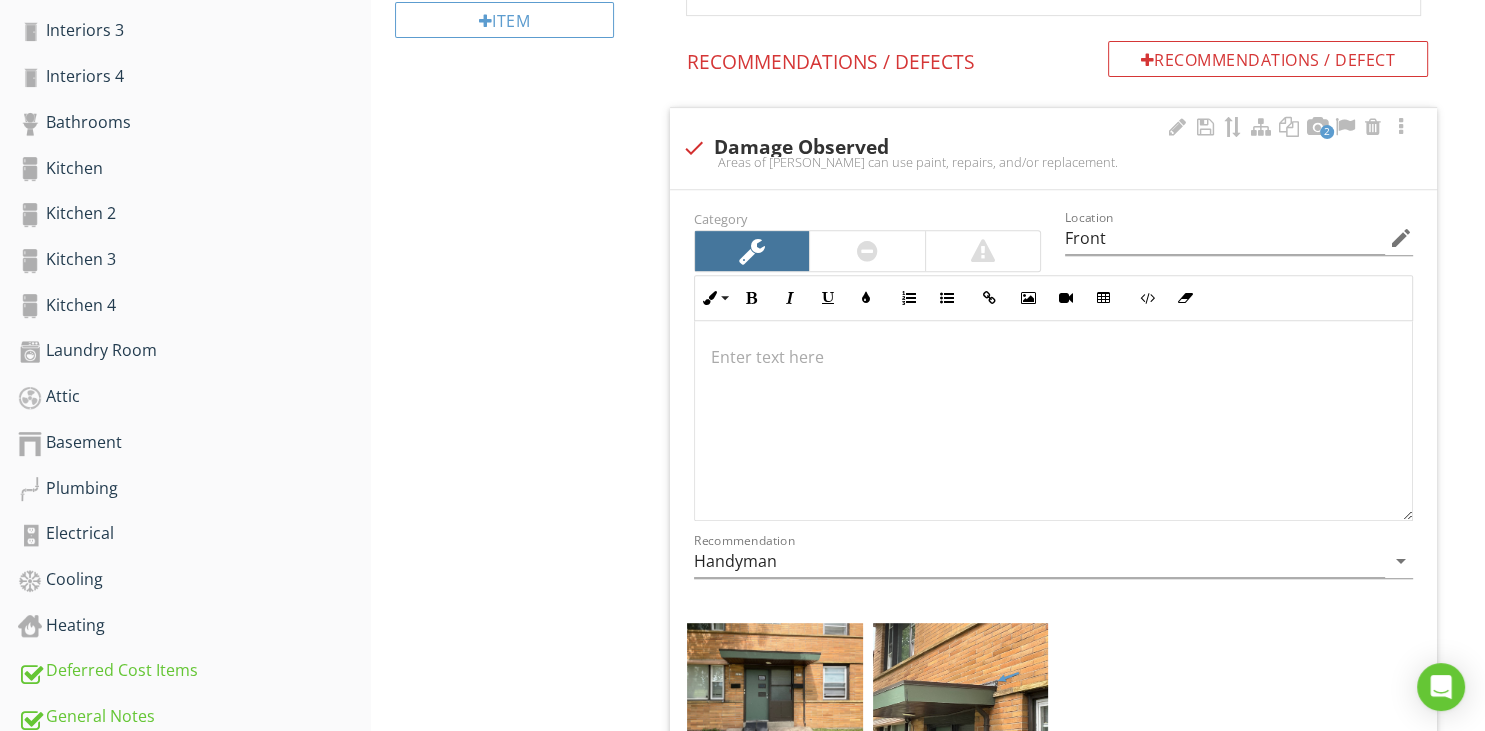 type 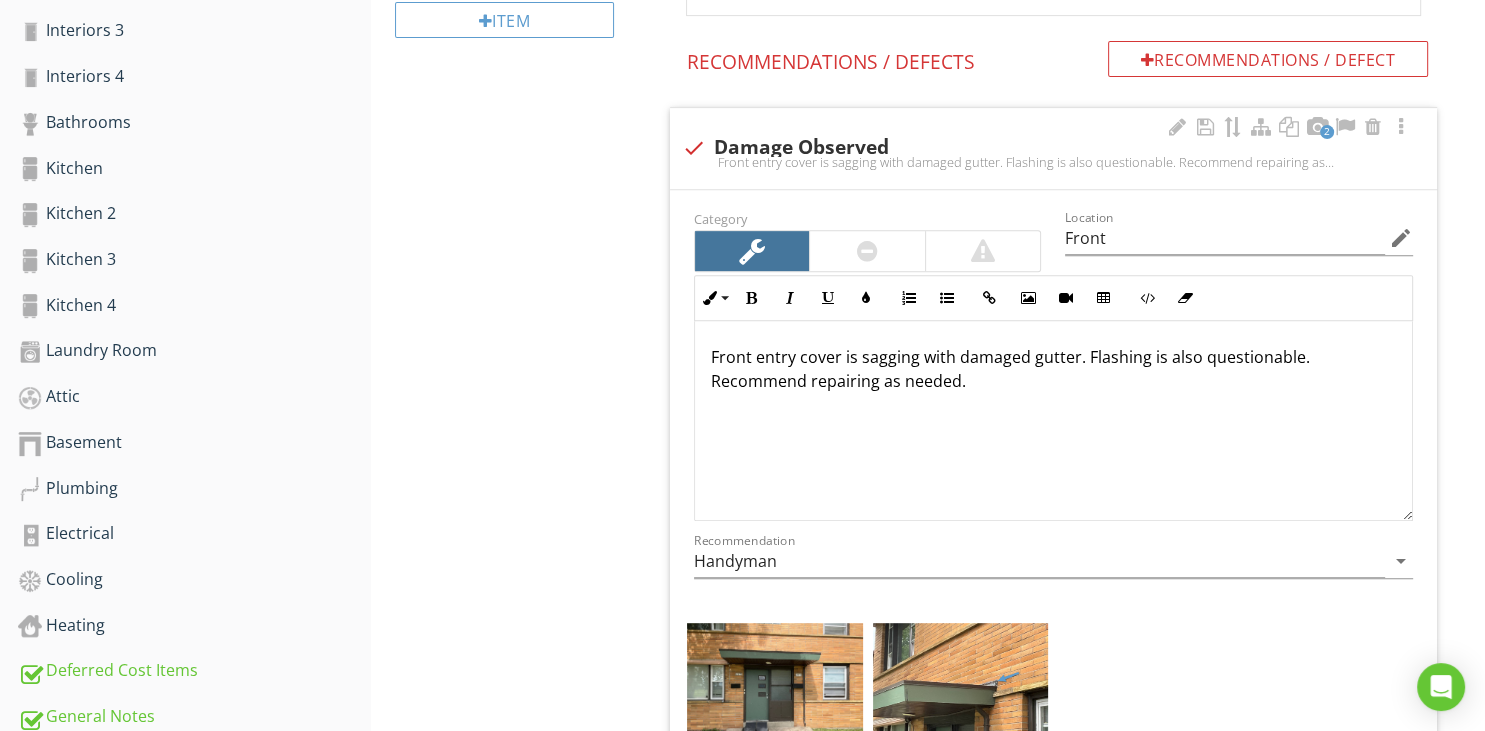 click on "Front entry cover is sagging with damaged gutter. Flashing is also questionable. Recommend repairing as needed." at bounding box center [1053, 369] 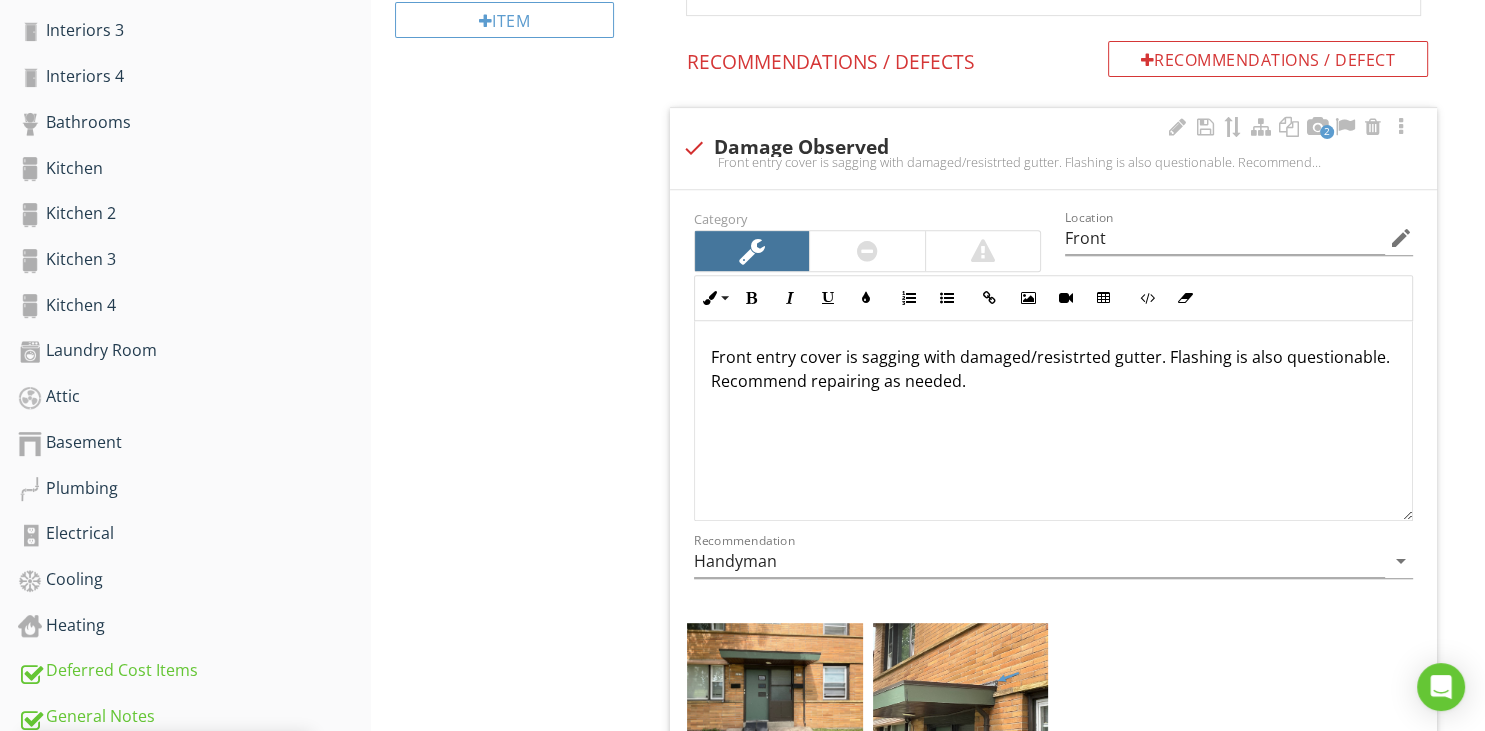 click on "Front entry cover is sagging with damaged/resistrted gutter. Flashing is also questionable. Recommend repairing as needed." at bounding box center (1053, 369) 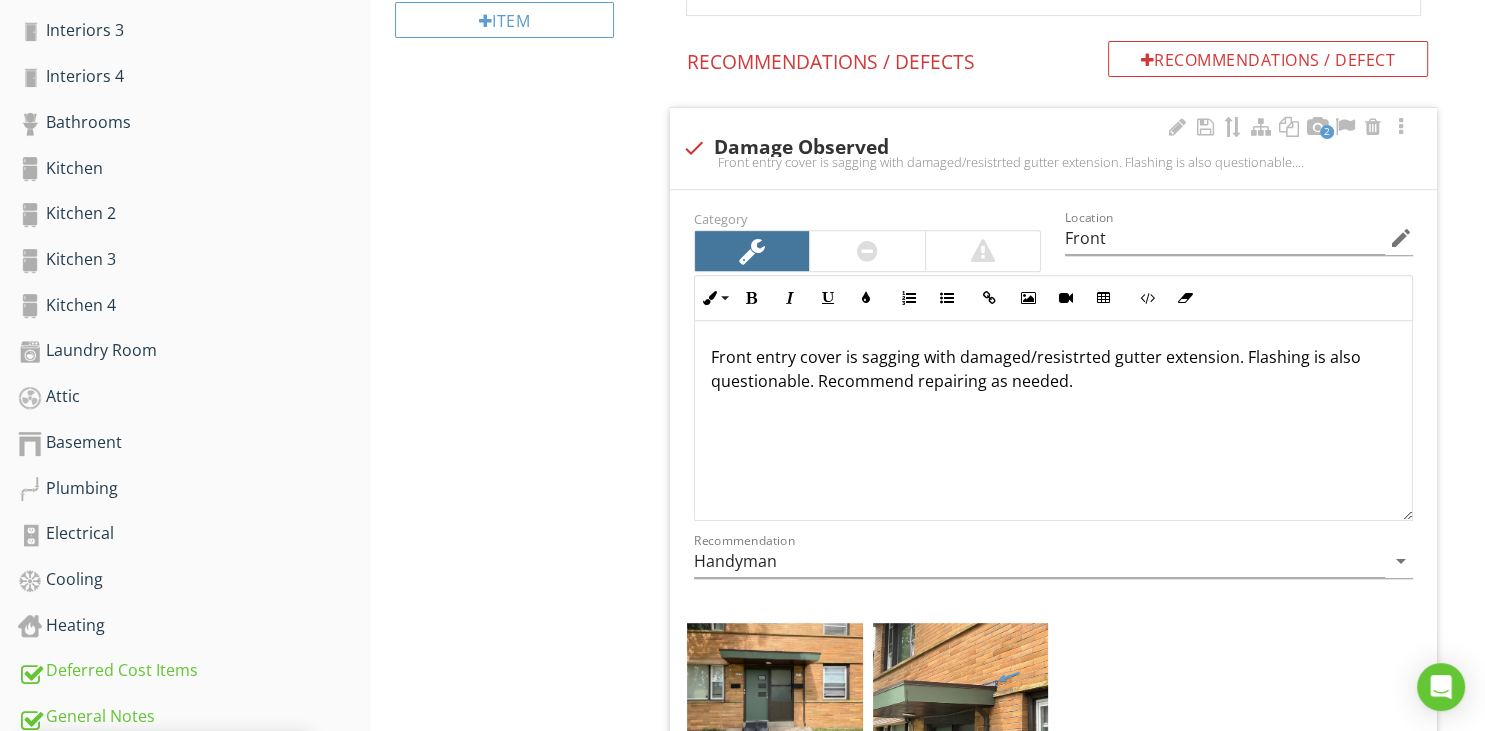 click on "Front entry cover is sagging with damaged/resistrted gutter extension. Flashing is also questionable. Recommend repairing as needed." at bounding box center [1053, 369] 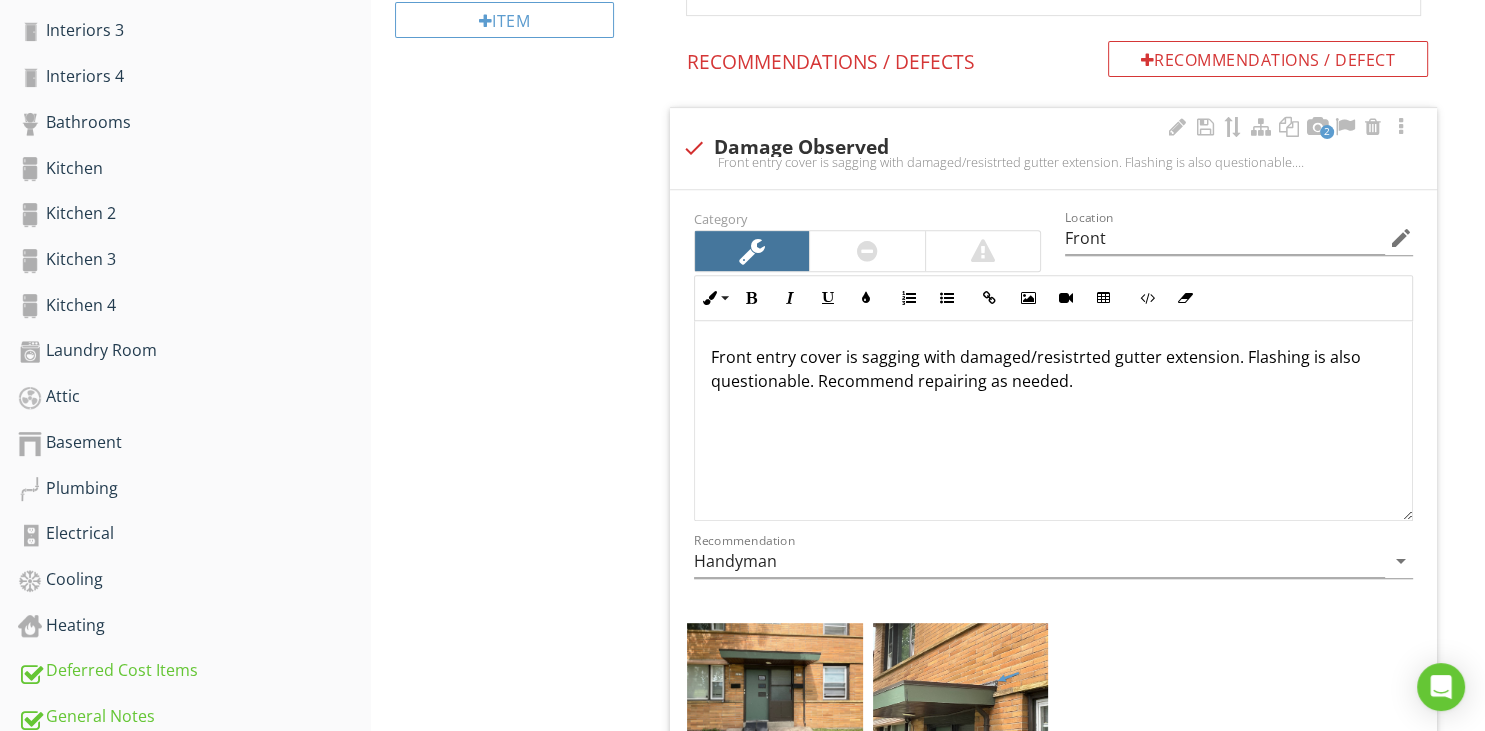 click on "Front entry cover is sagging with damaged/resistrted gutter extension. Flashing is also questionable. Recommend repairing as needed." at bounding box center (1053, 369) 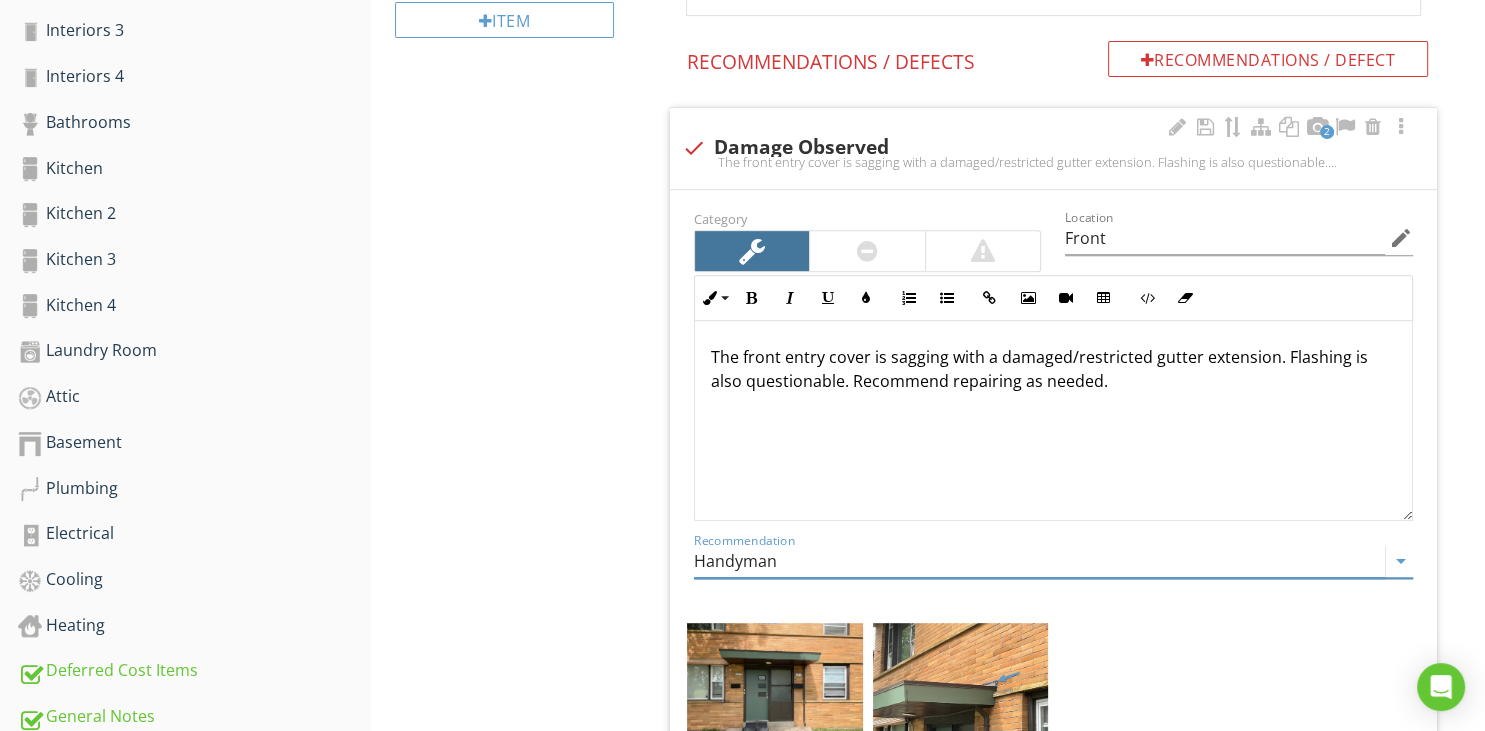 click on "Handyman" at bounding box center (1039, 561) 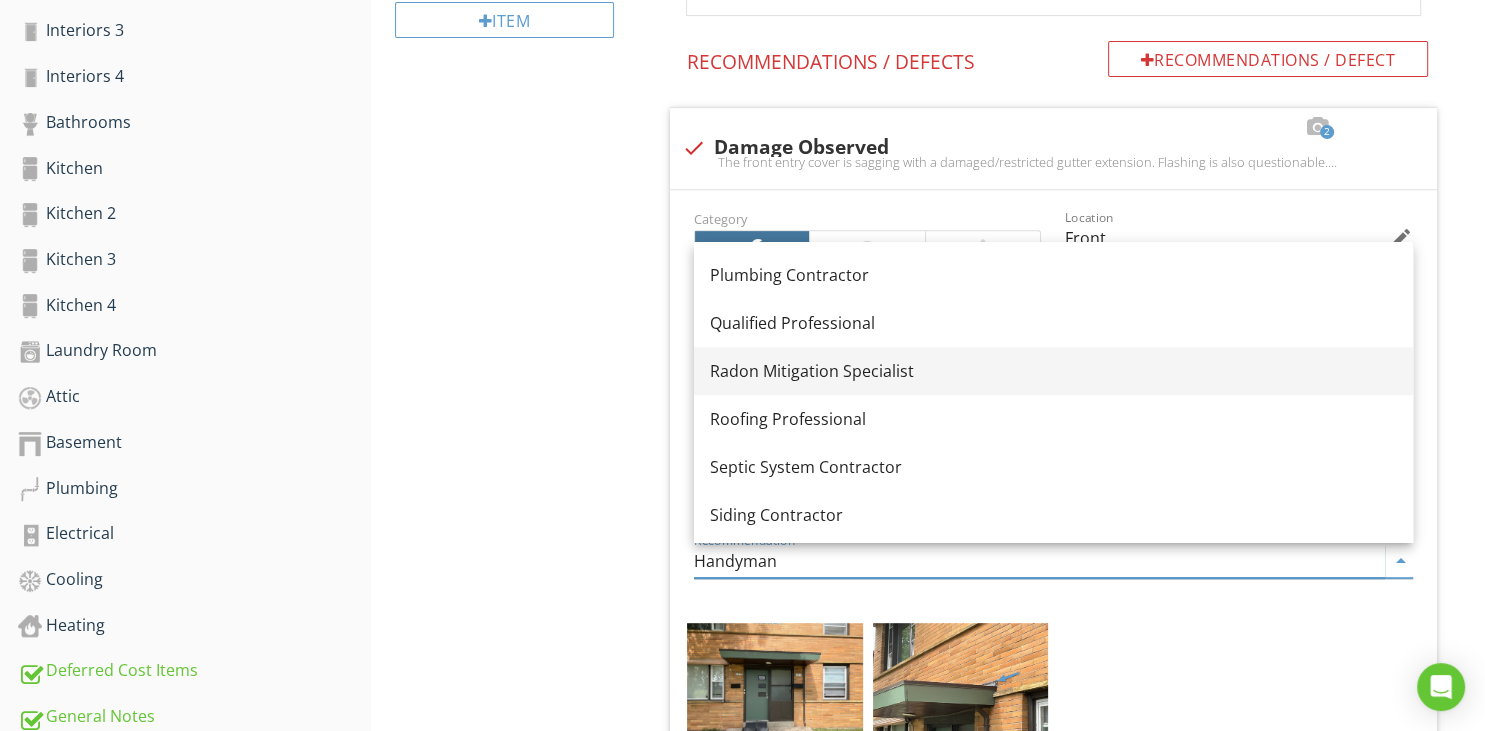 scroll, scrollTop: 1636, scrollLeft: 0, axis: vertical 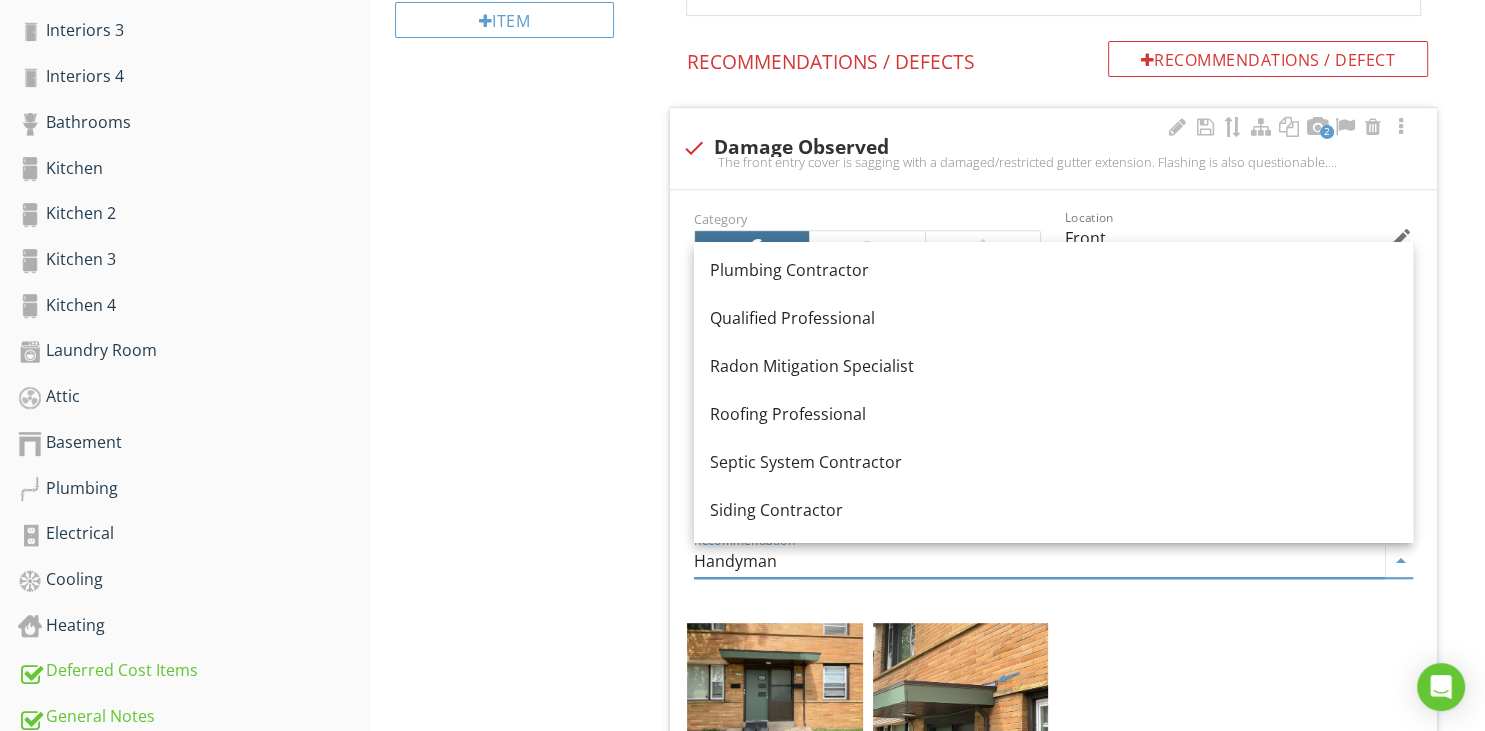 click on "Roofing Professional" at bounding box center (1053, 414) 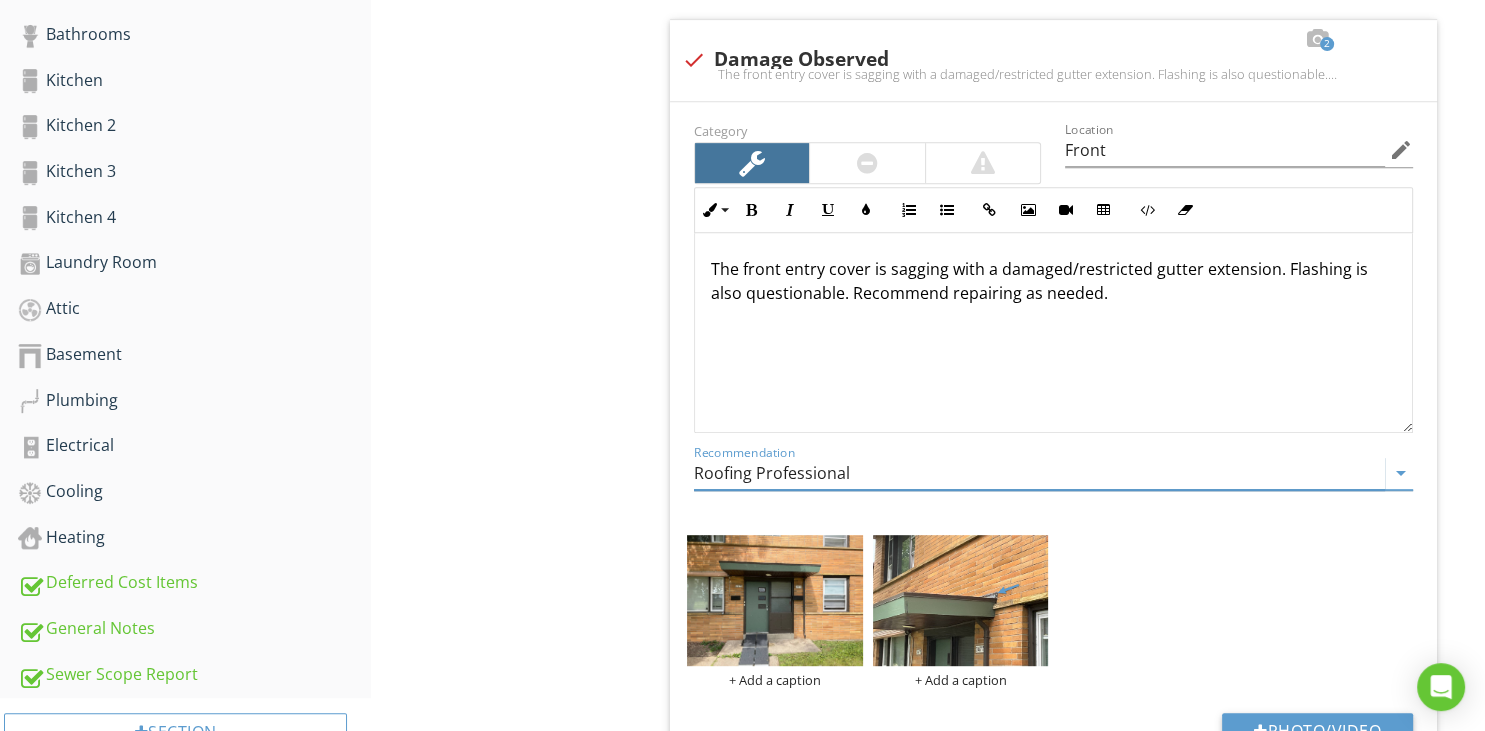 scroll, scrollTop: 950, scrollLeft: 0, axis: vertical 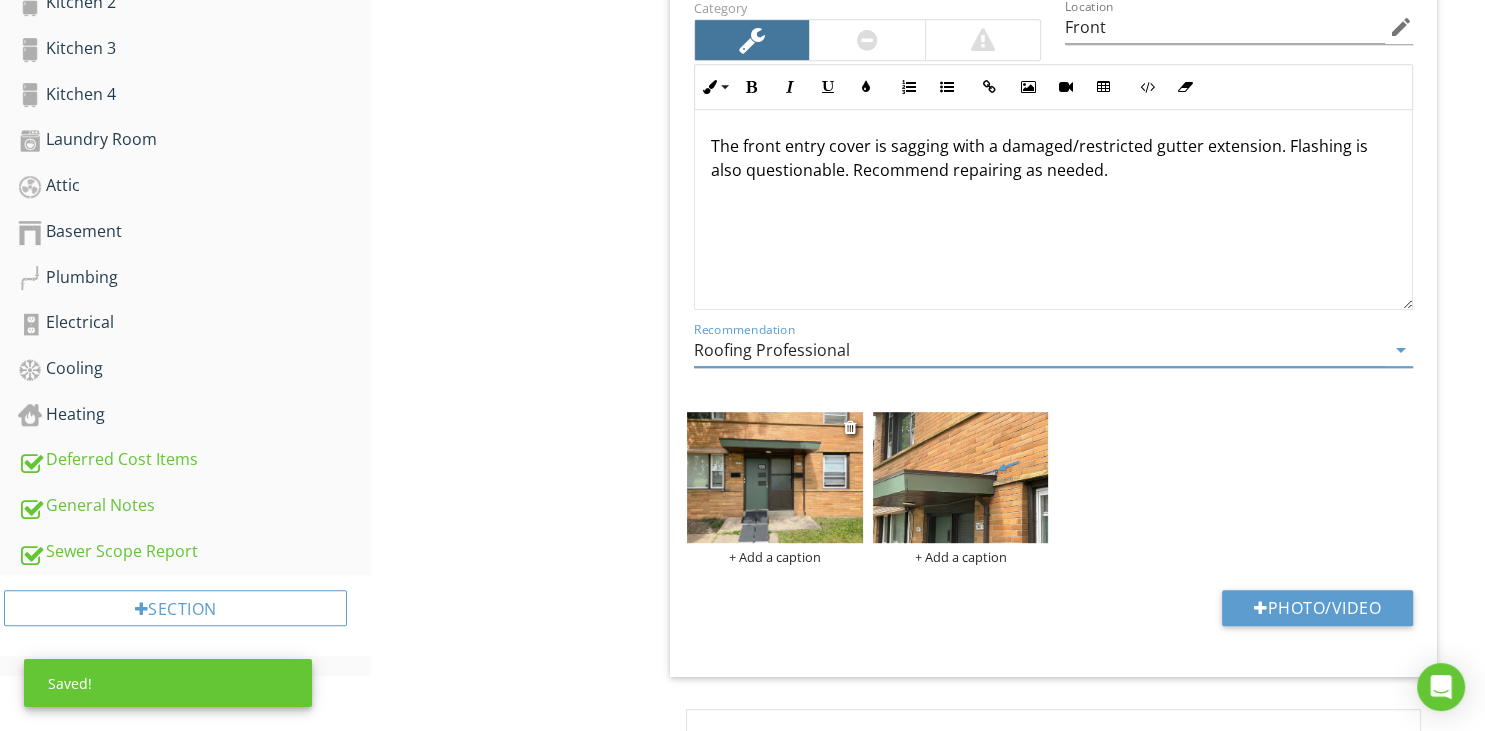 click at bounding box center (775, 478) 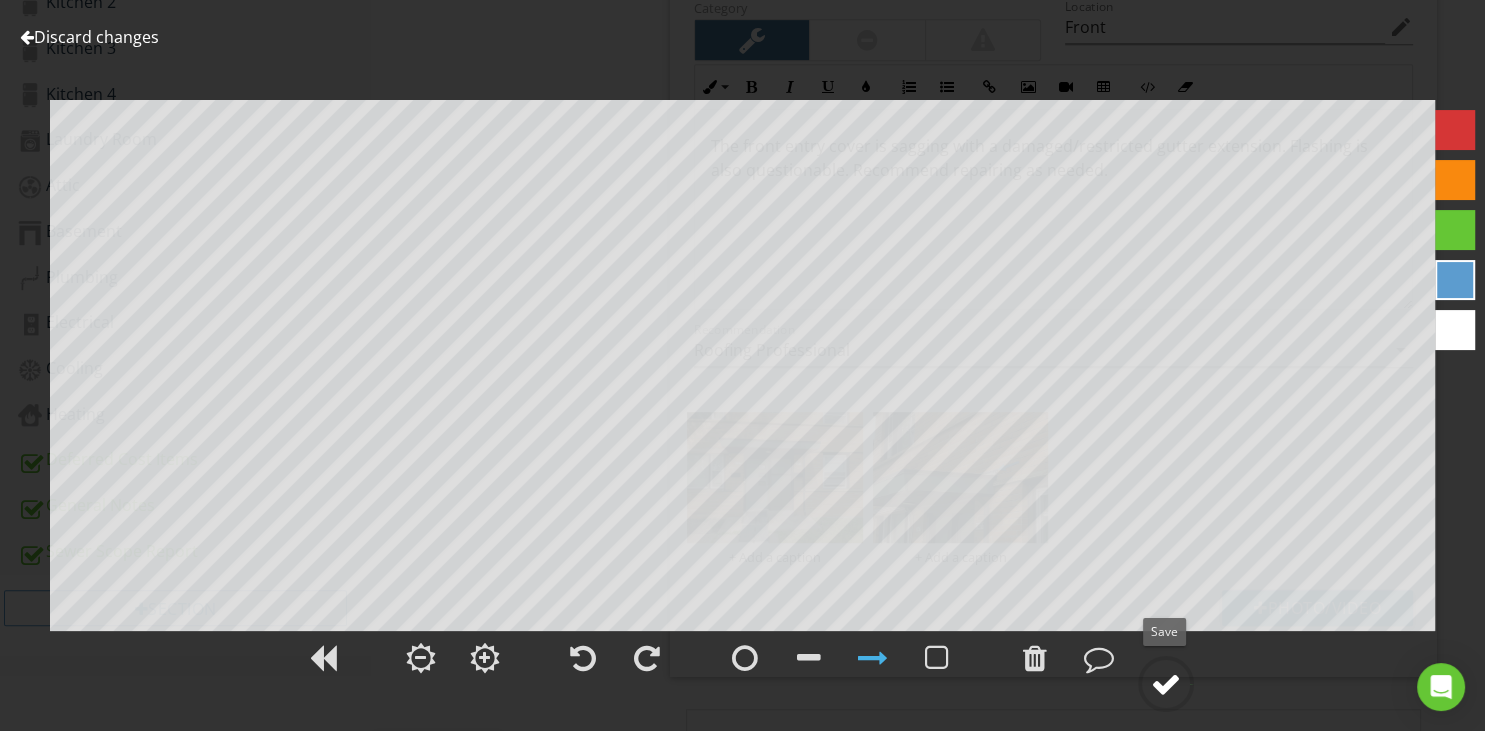 click at bounding box center [1166, 684] 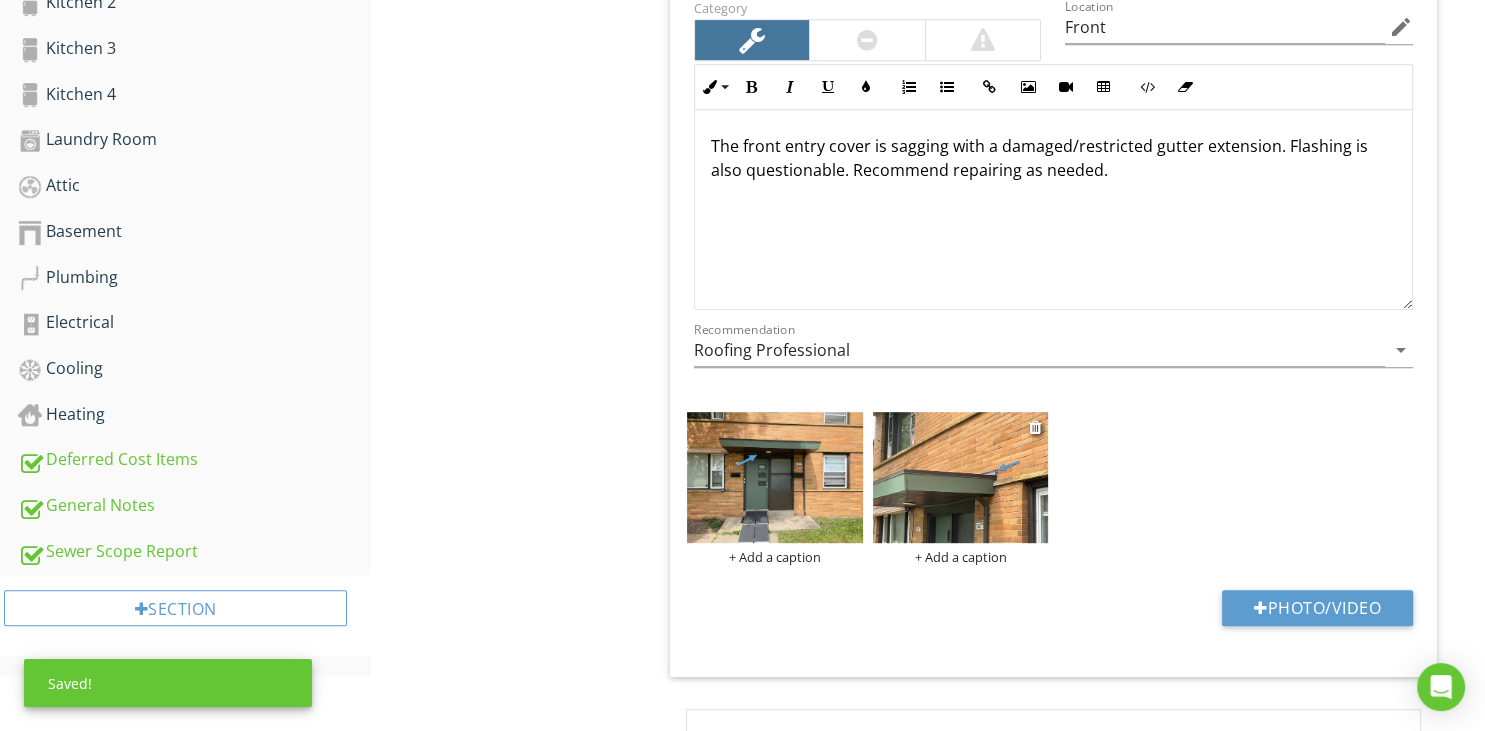 click at bounding box center (961, 478) 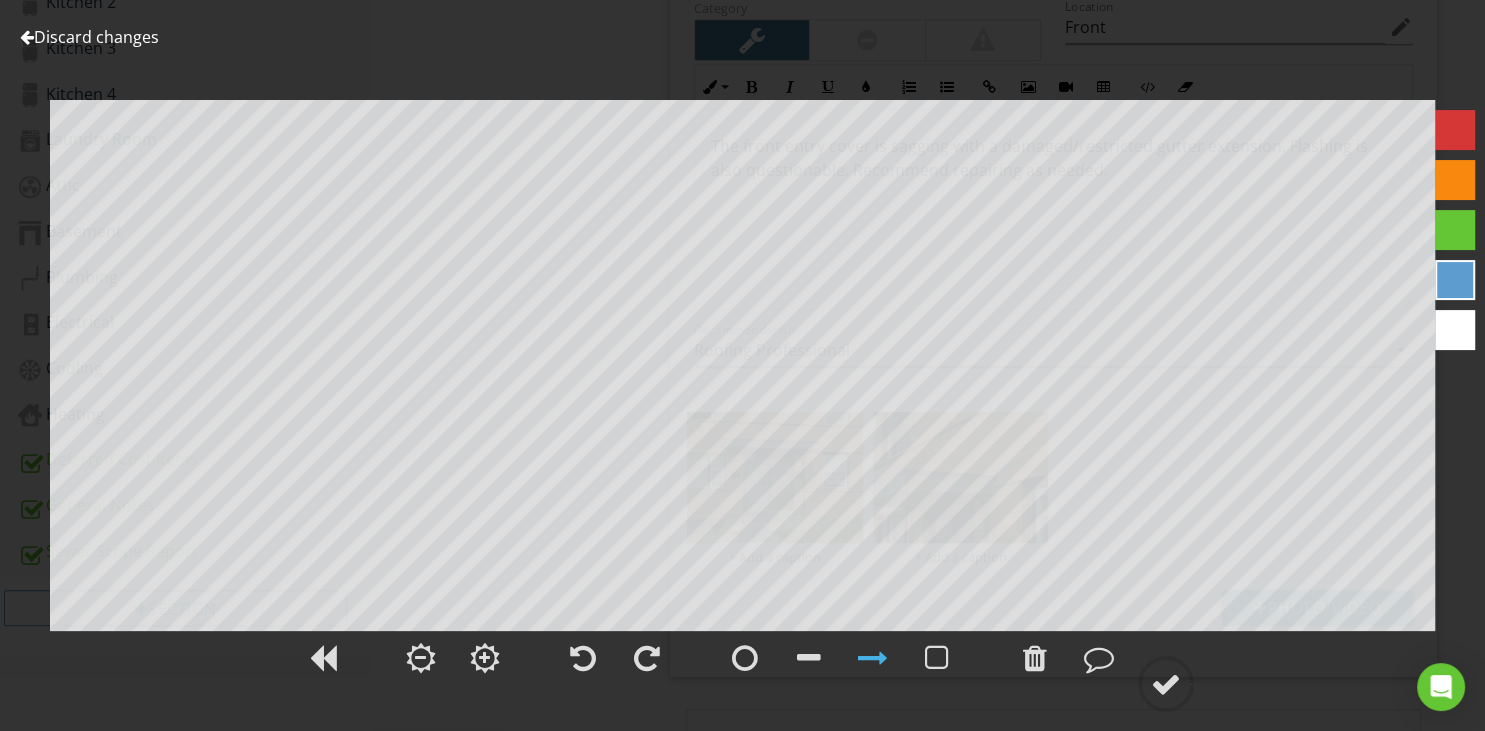 click at bounding box center (27, 37) 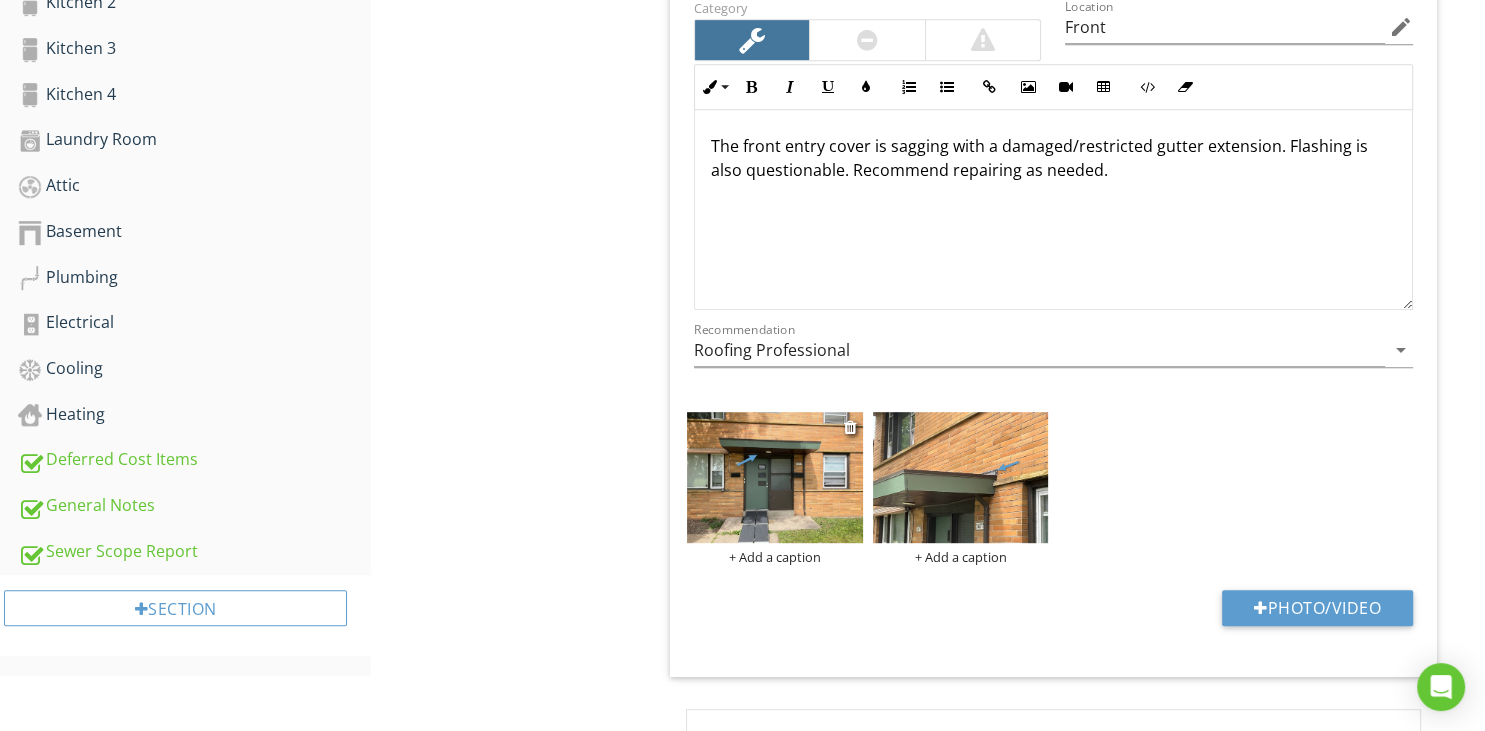 click at bounding box center (775, 478) 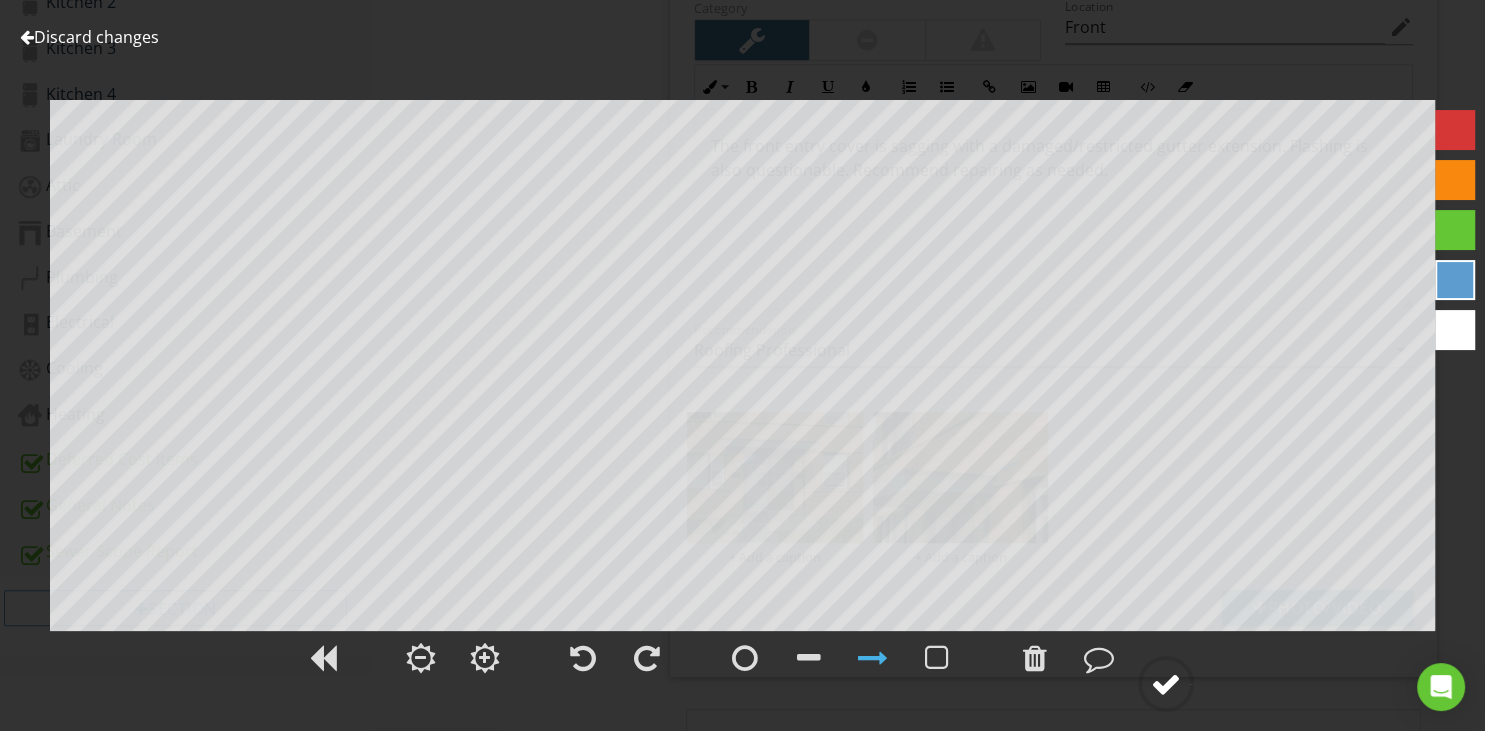 click at bounding box center [1166, 684] 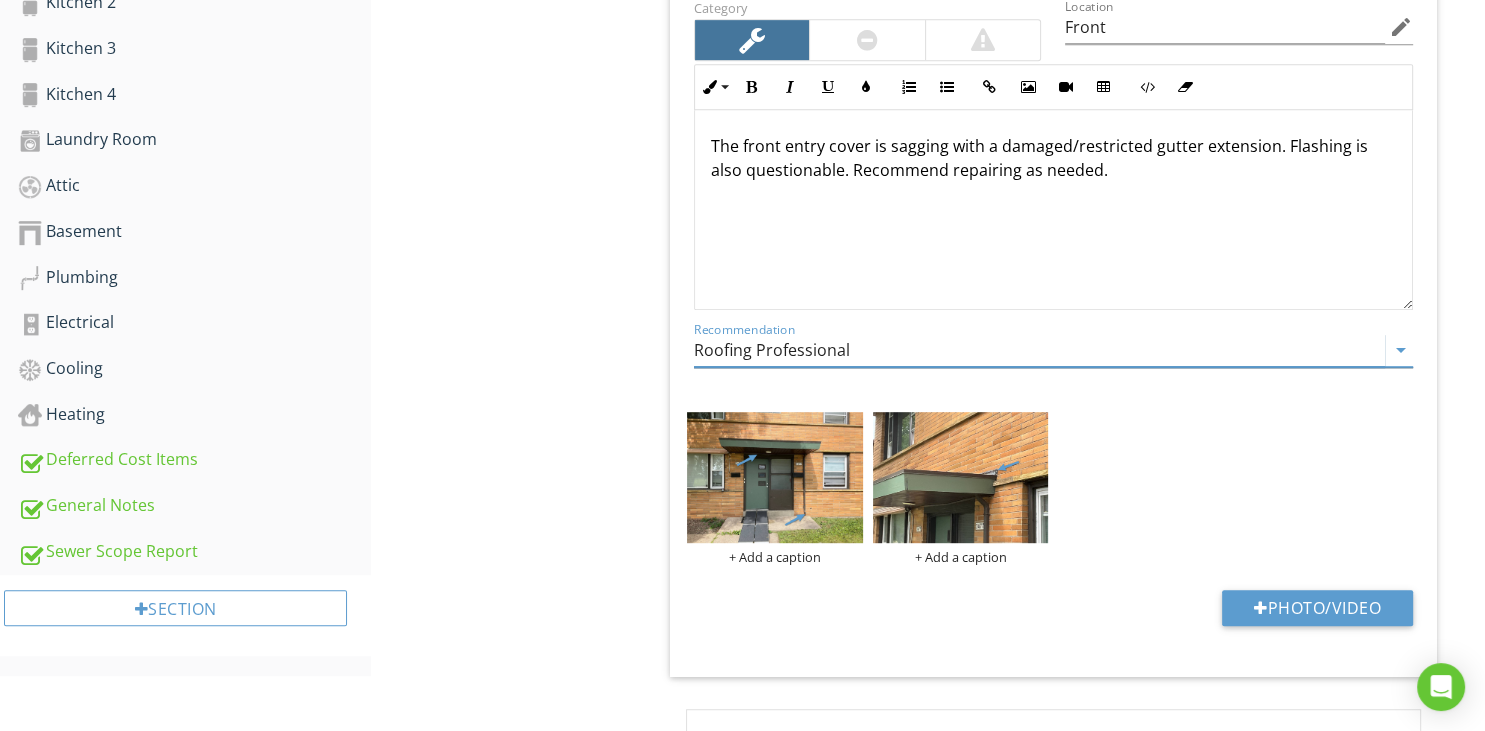 click on "Roofing Professional" at bounding box center [1039, 350] 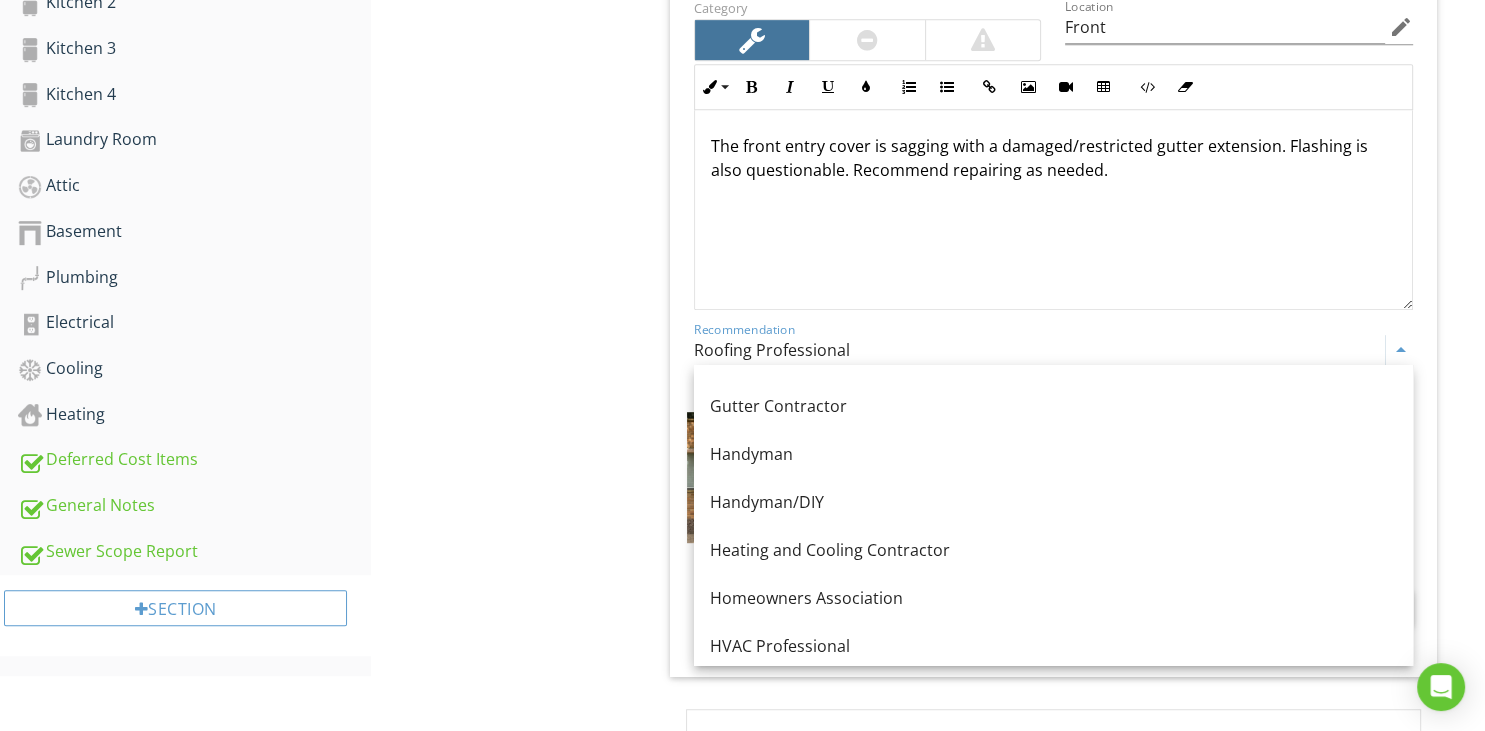 scroll, scrollTop: 858, scrollLeft: 0, axis: vertical 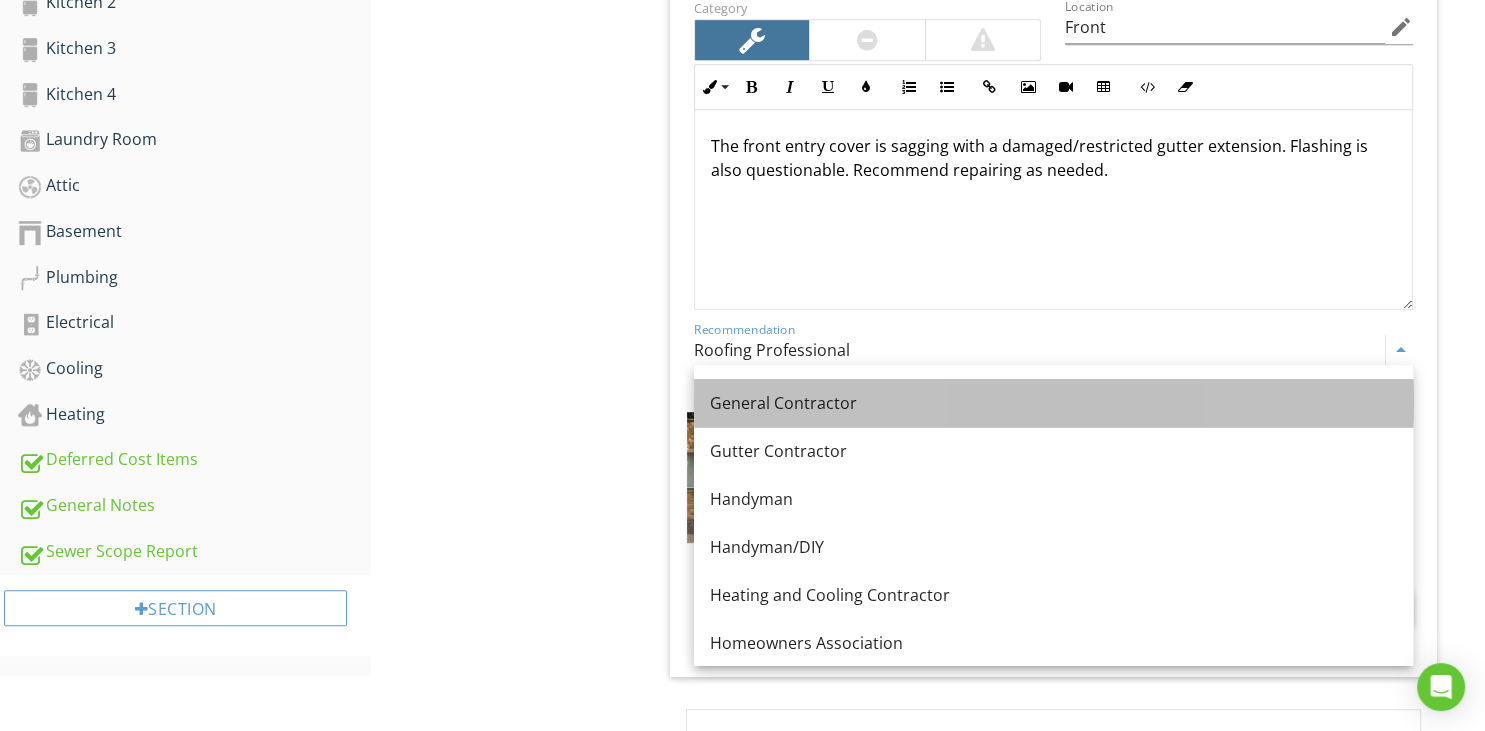 click on "General Contractor" at bounding box center [1053, 403] 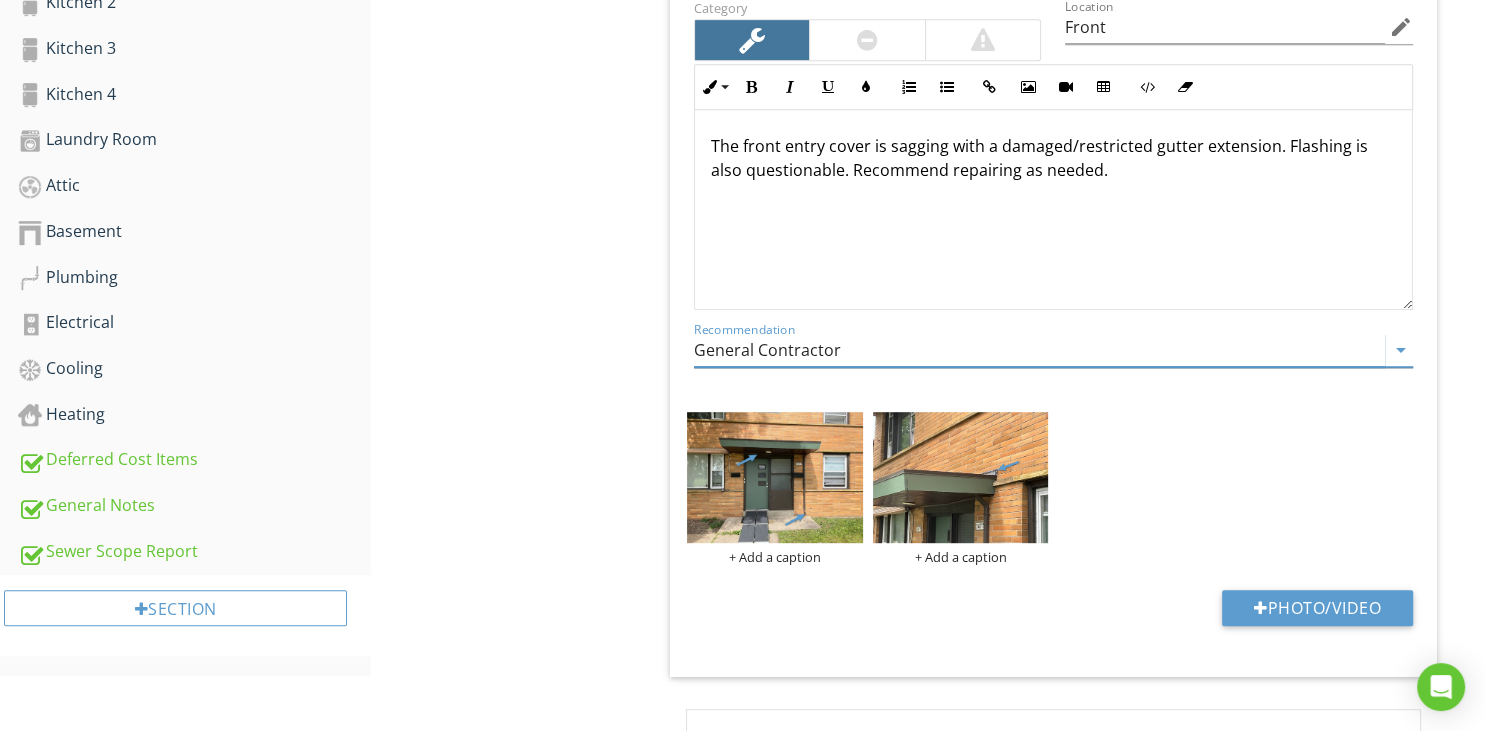 click on "General Contractor" at bounding box center [1039, 350] 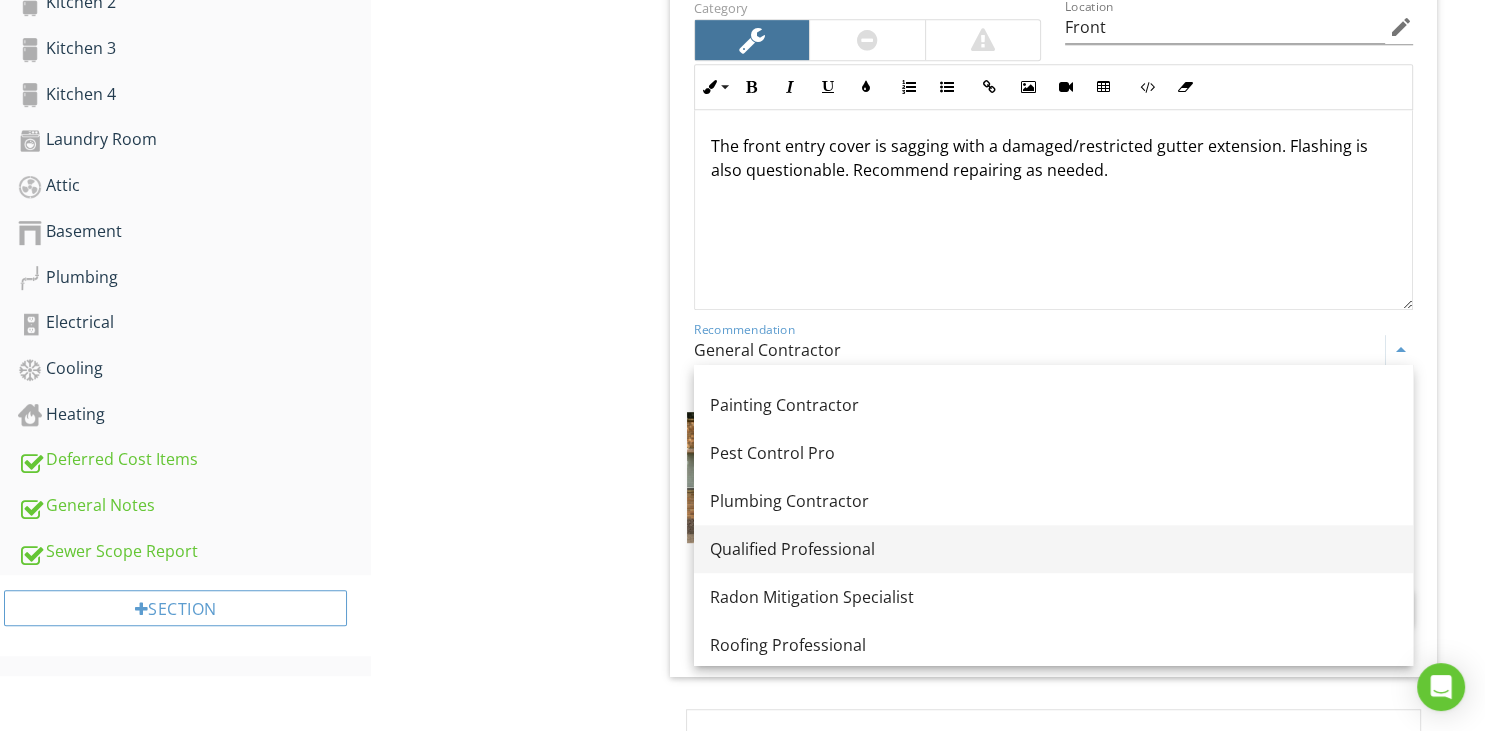 scroll, scrollTop: 1516, scrollLeft: 0, axis: vertical 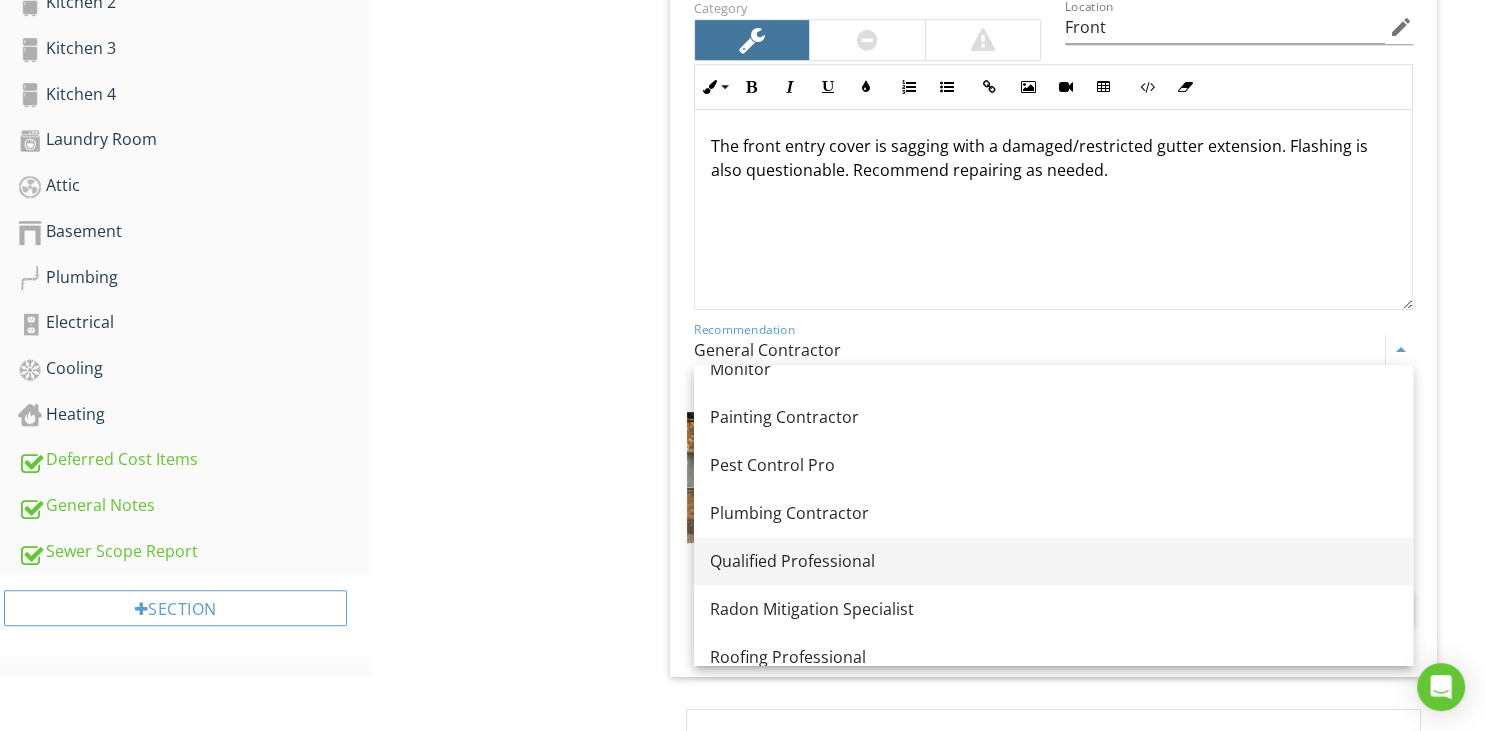 click on "Qualified Professional" at bounding box center (1053, 561) 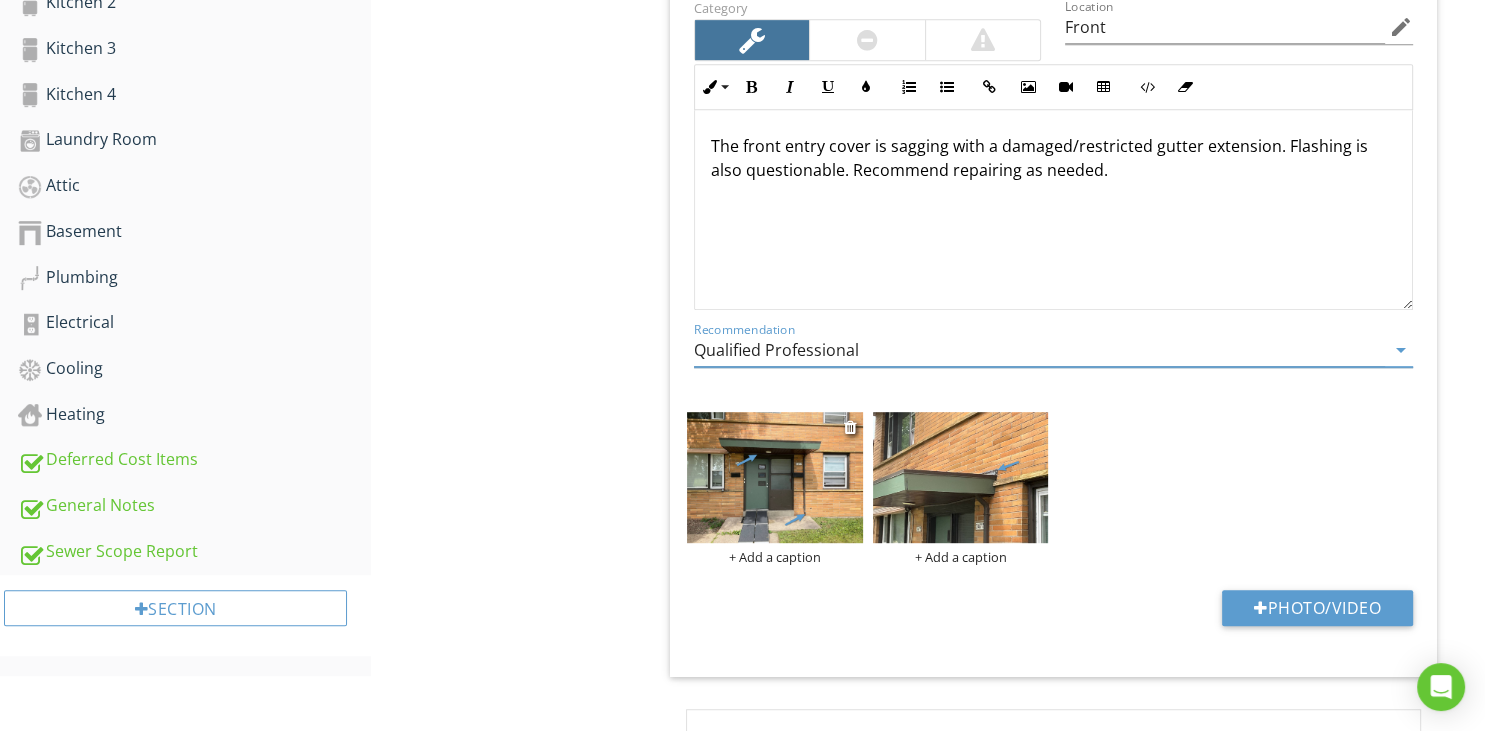 click at bounding box center (775, 478) 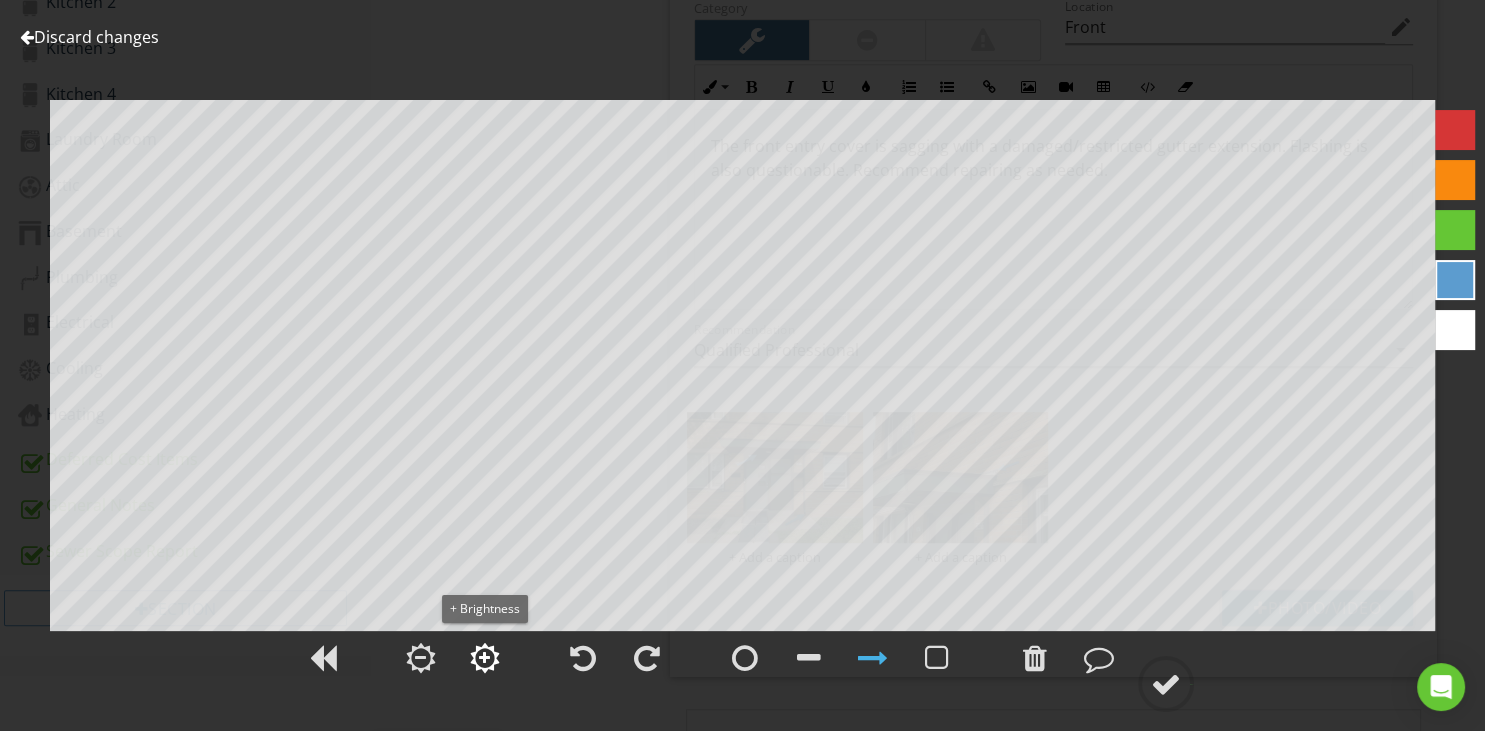 click at bounding box center (485, 658) 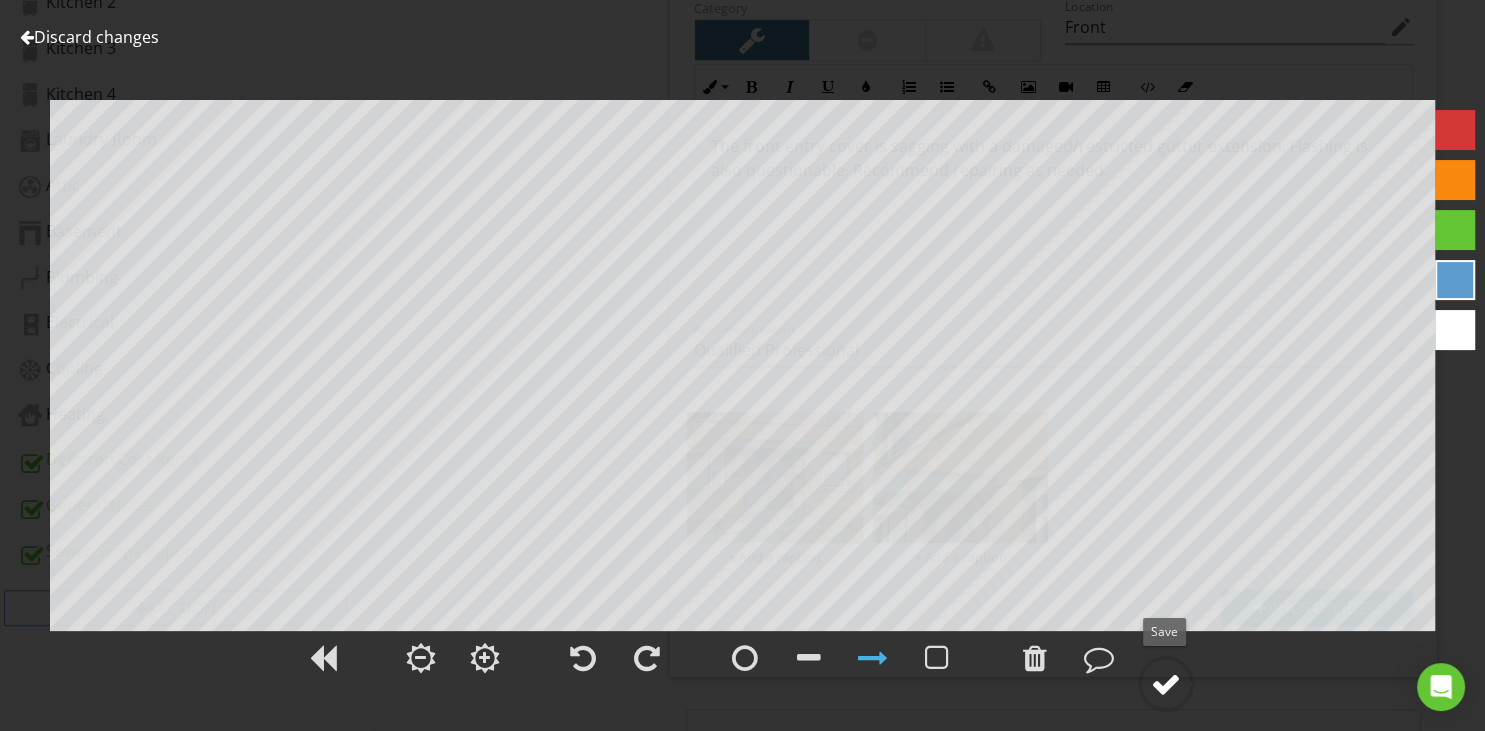 click at bounding box center (1166, 684) 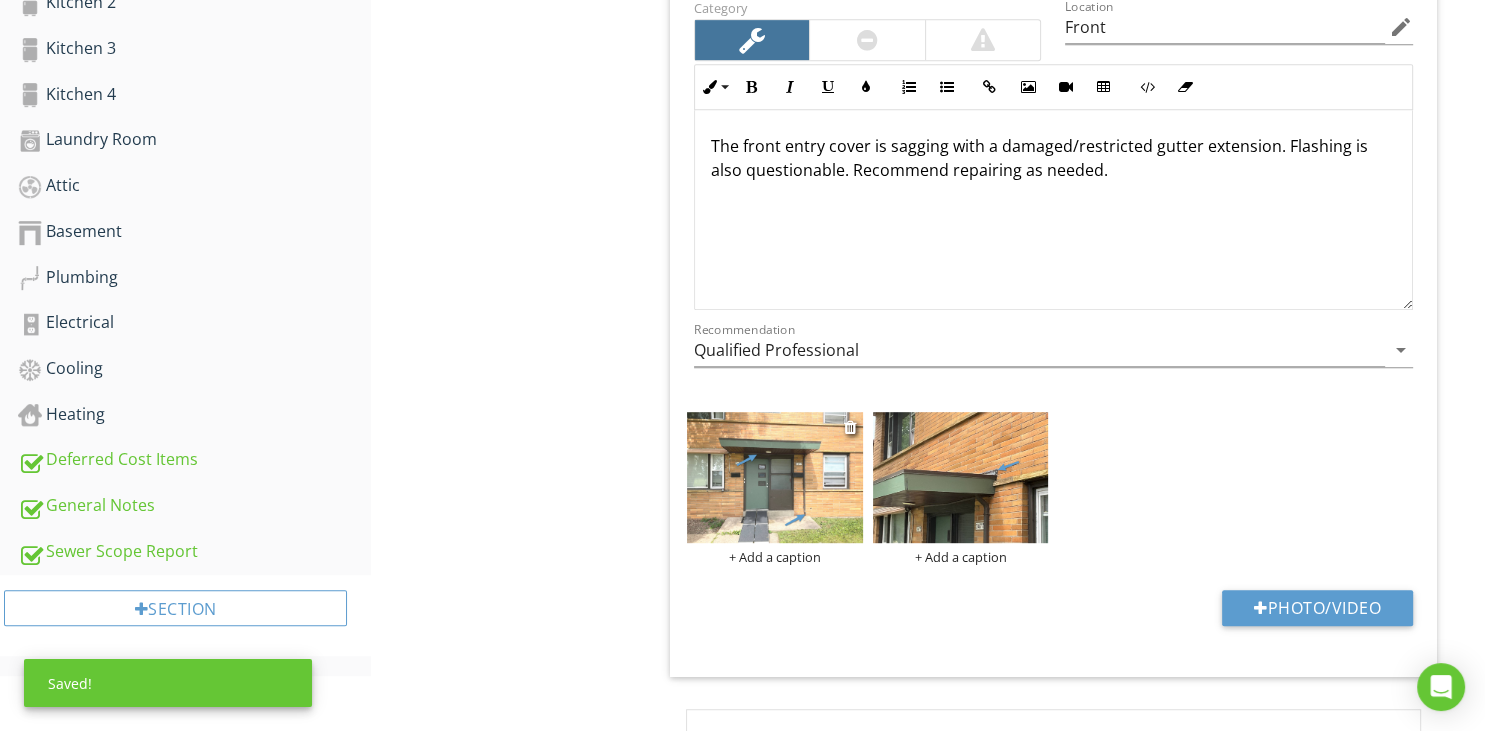 click at bounding box center (775, 478) 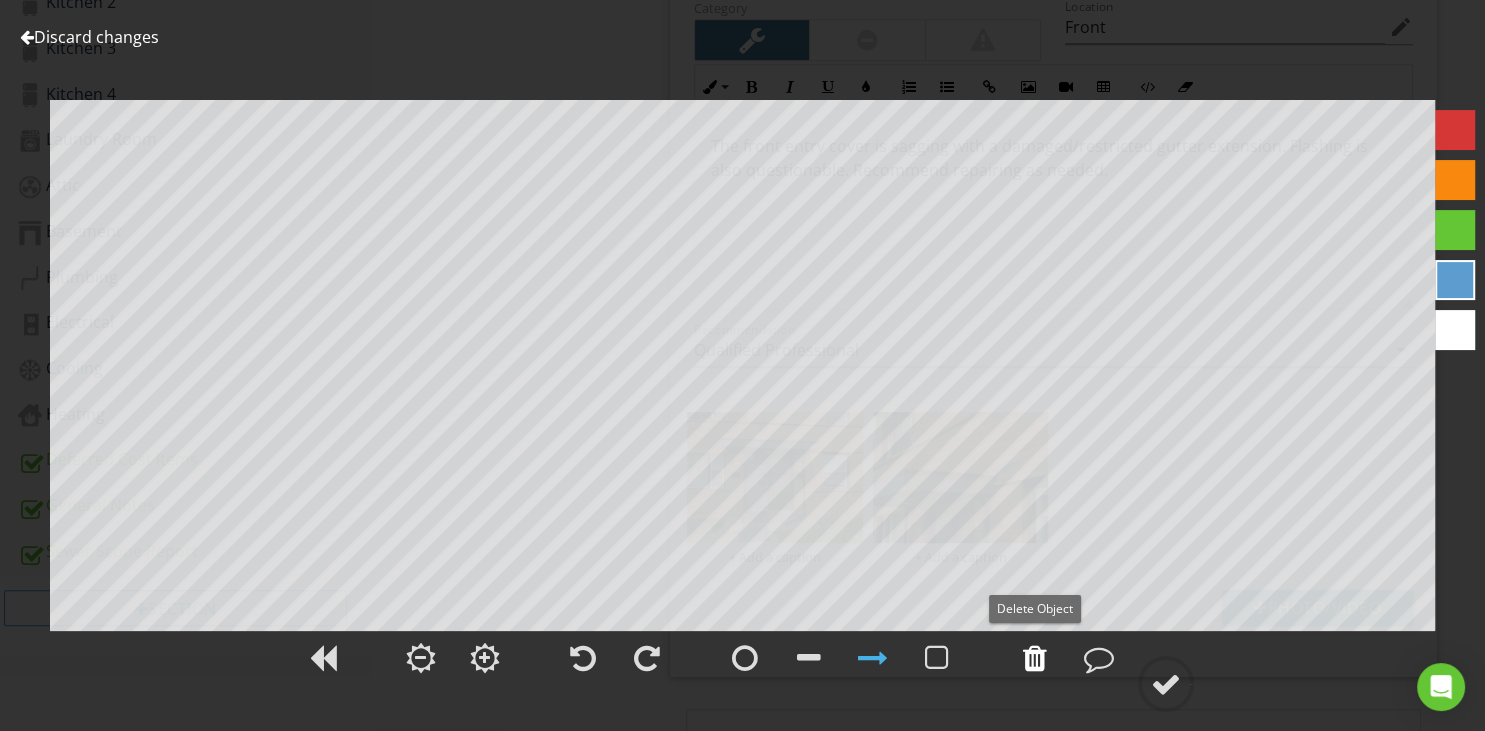 click at bounding box center (1035, 658) 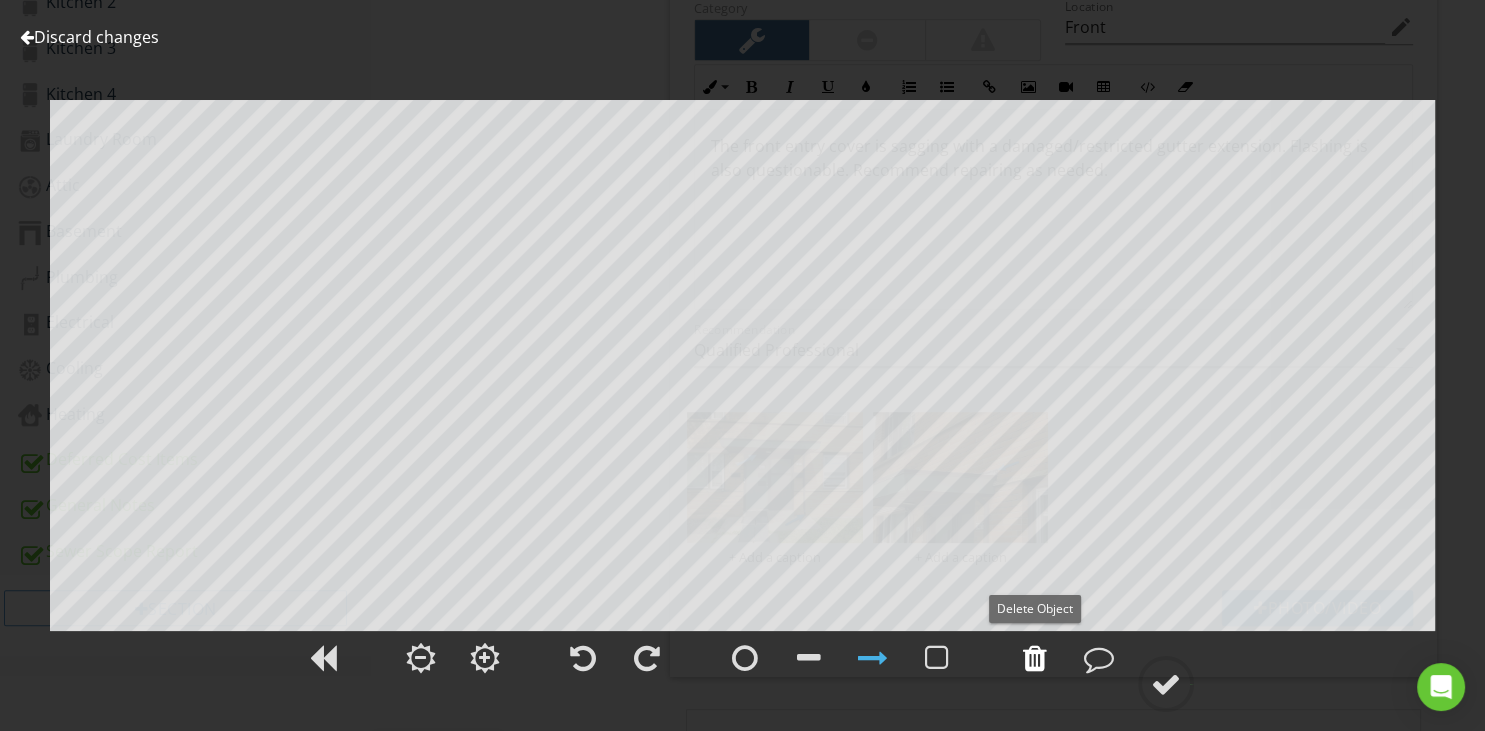click at bounding box center (1035, 658) 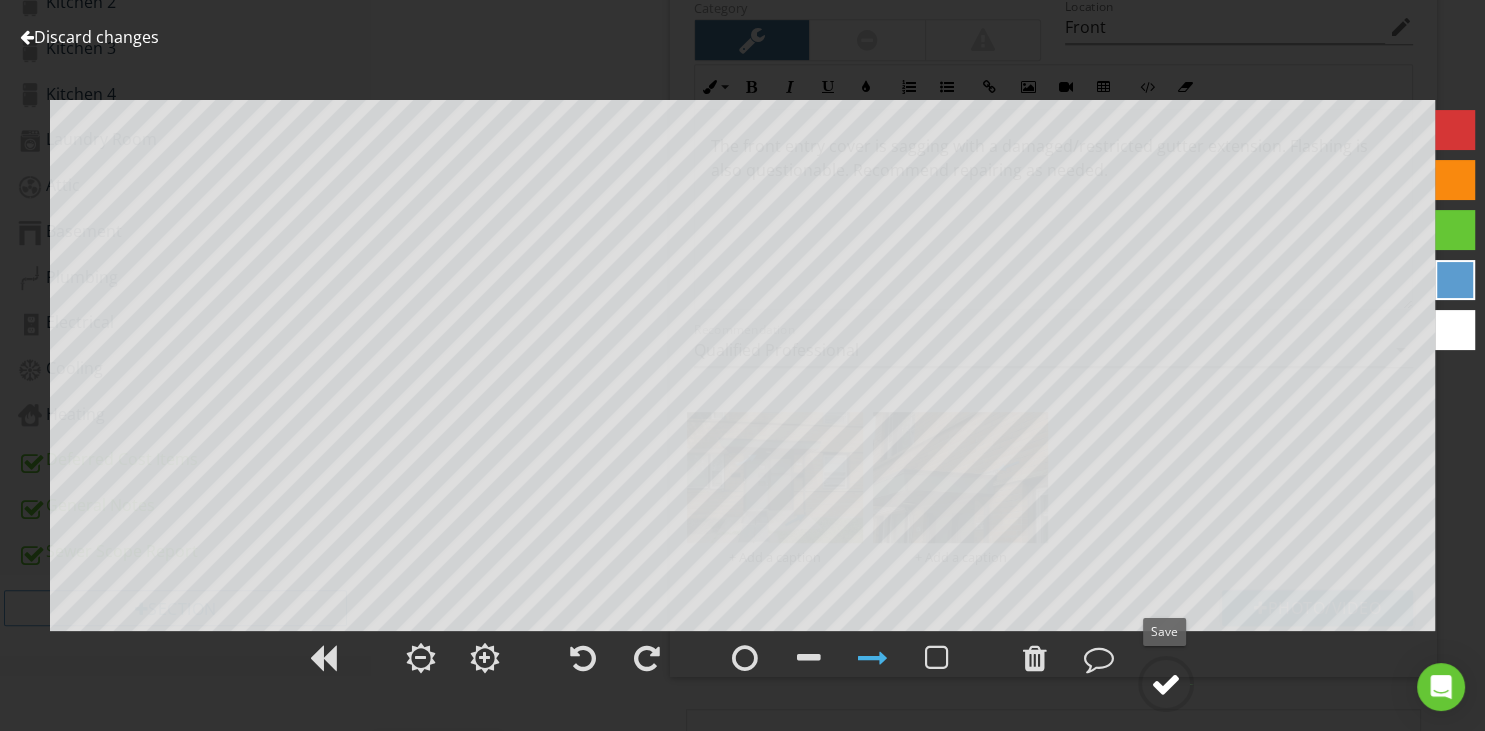 click at bounding box center [1166, 684] 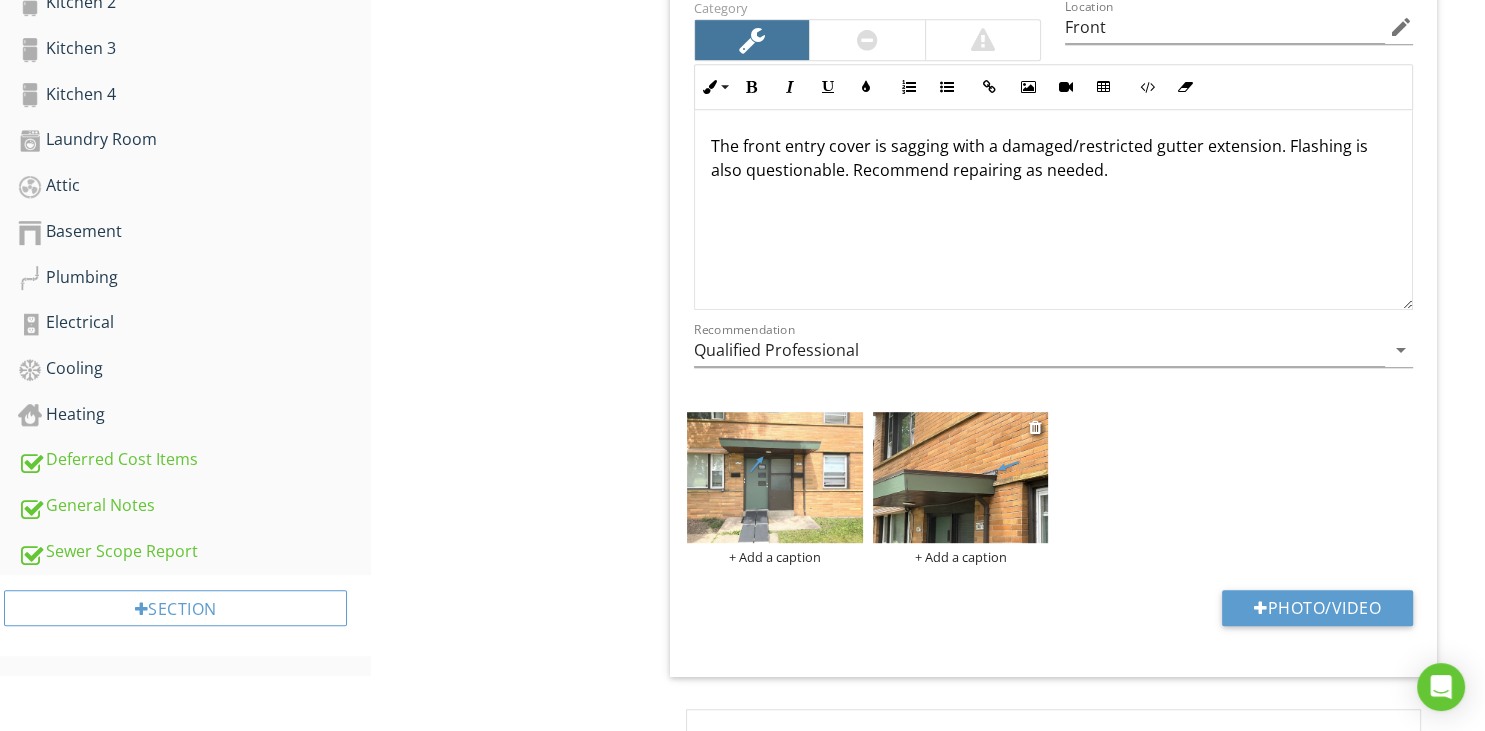 click at bounding box center (961, 478) 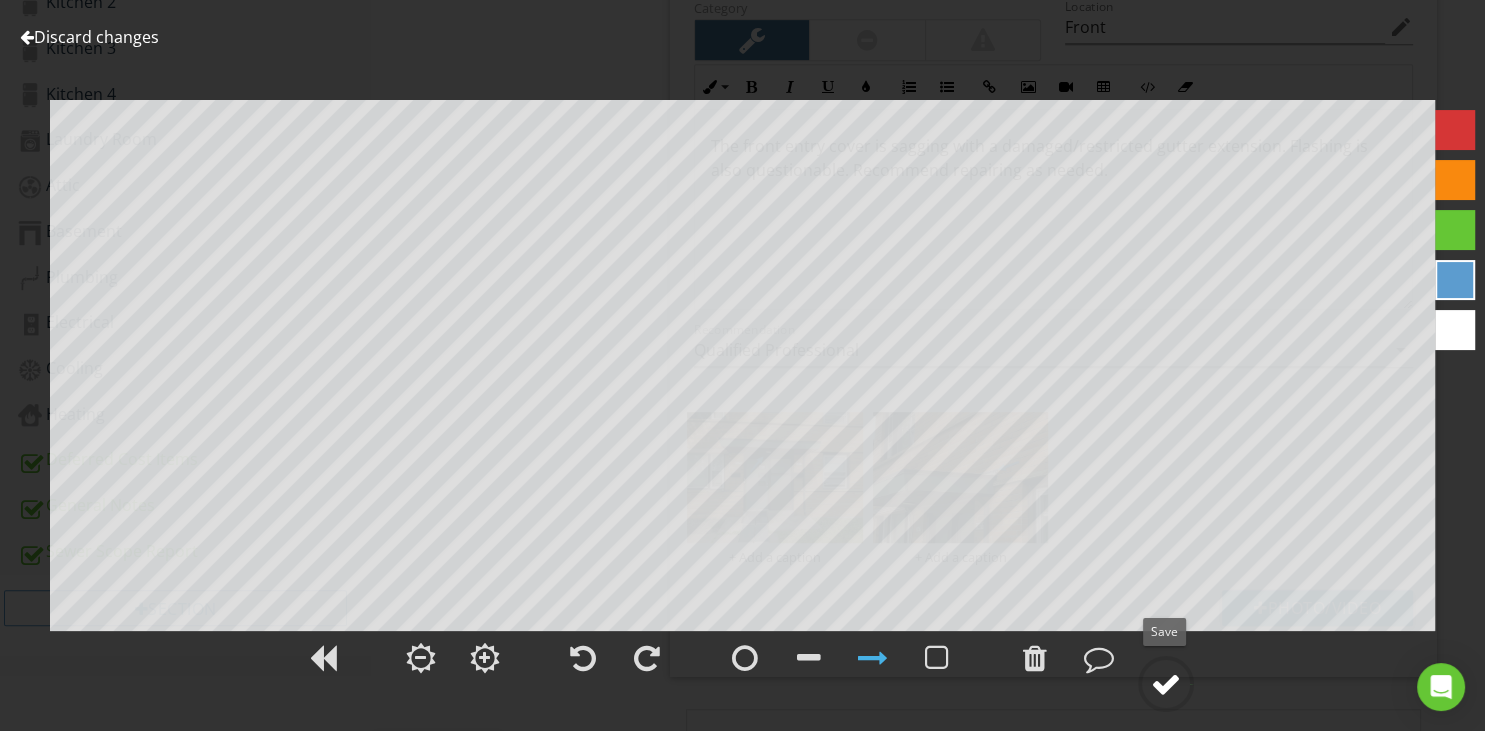 click at bounding box center [1166, 684] 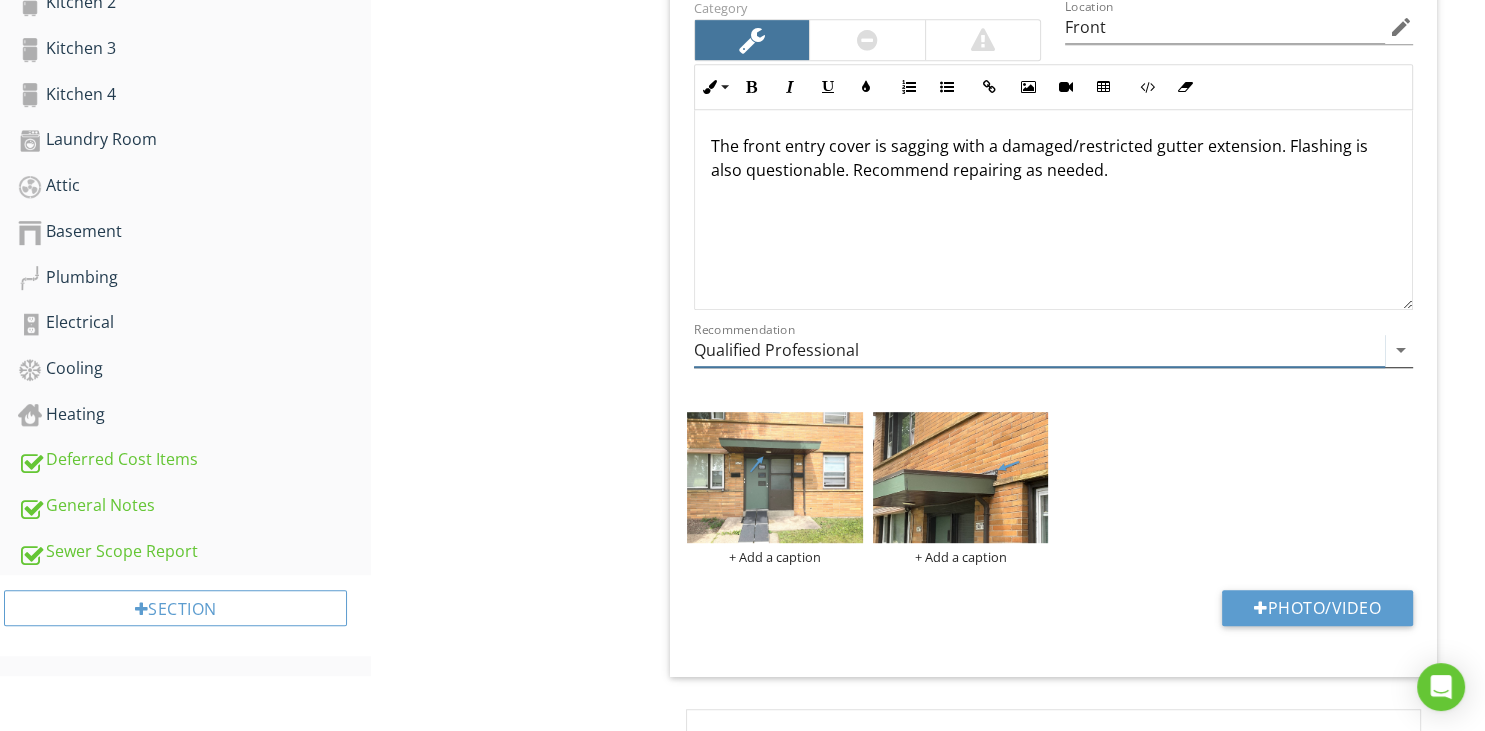 click on "Qualified Professional" at bounding box center [1039, 350] 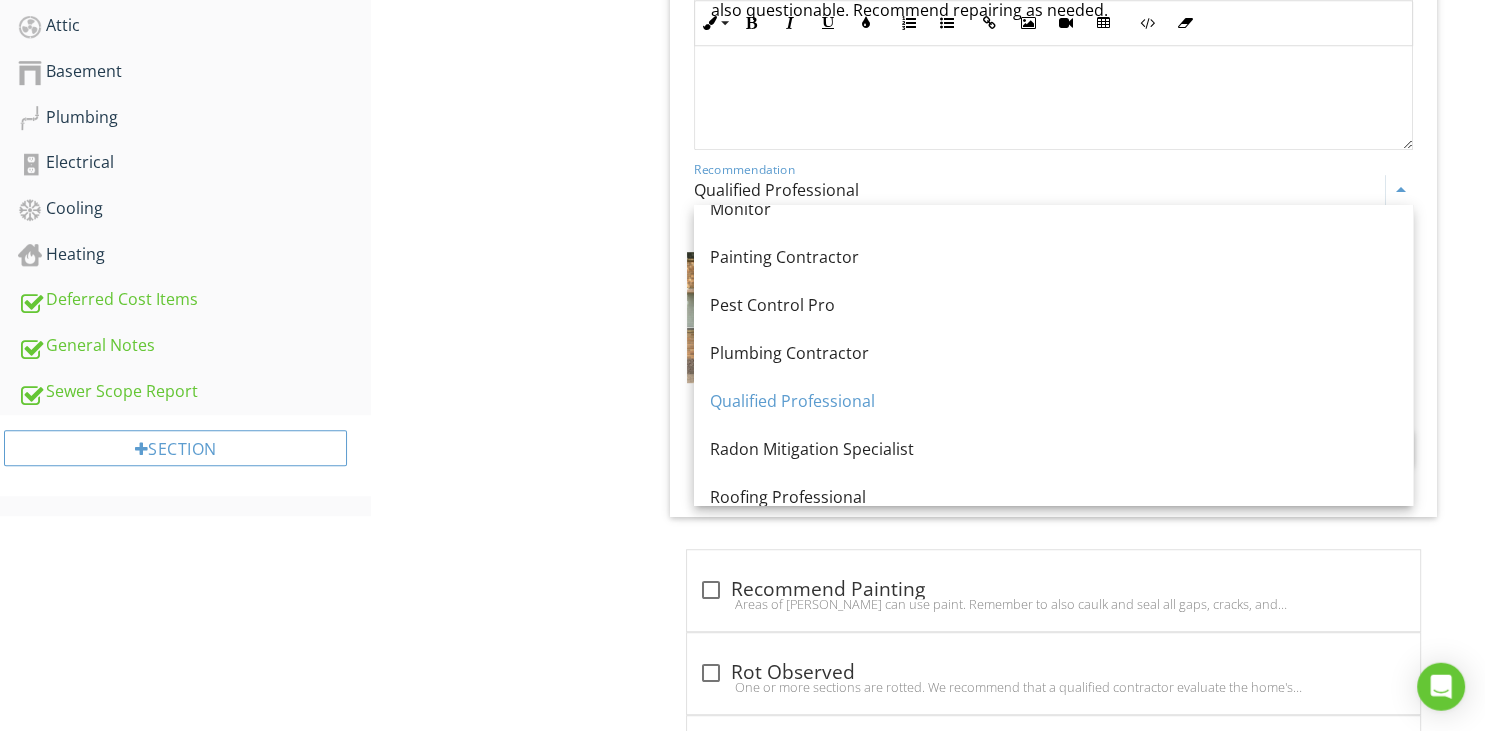 scroll, scrollTop: 1161, scrollLeft: 0, axis: vertical 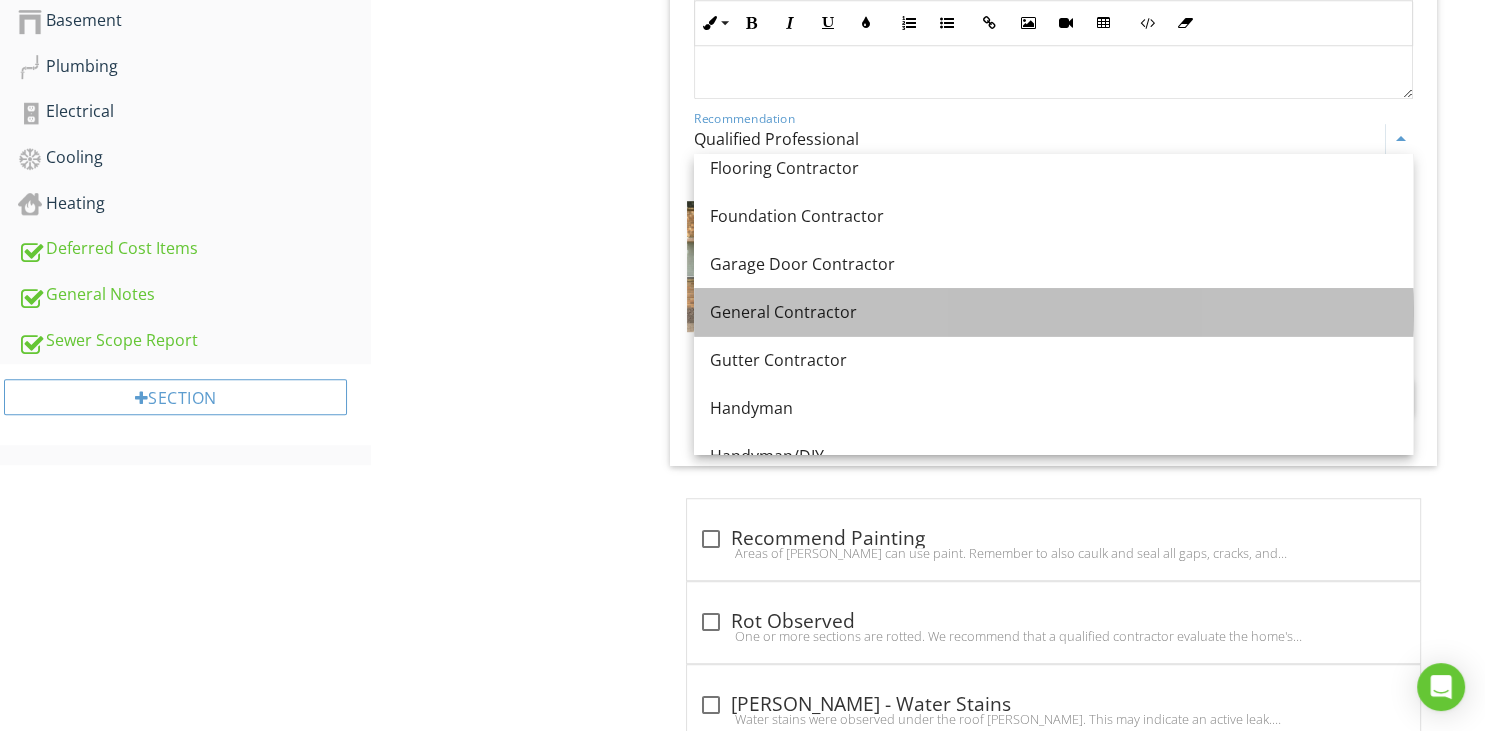 click on "General Contractor" at bounding box center (1053, 312) 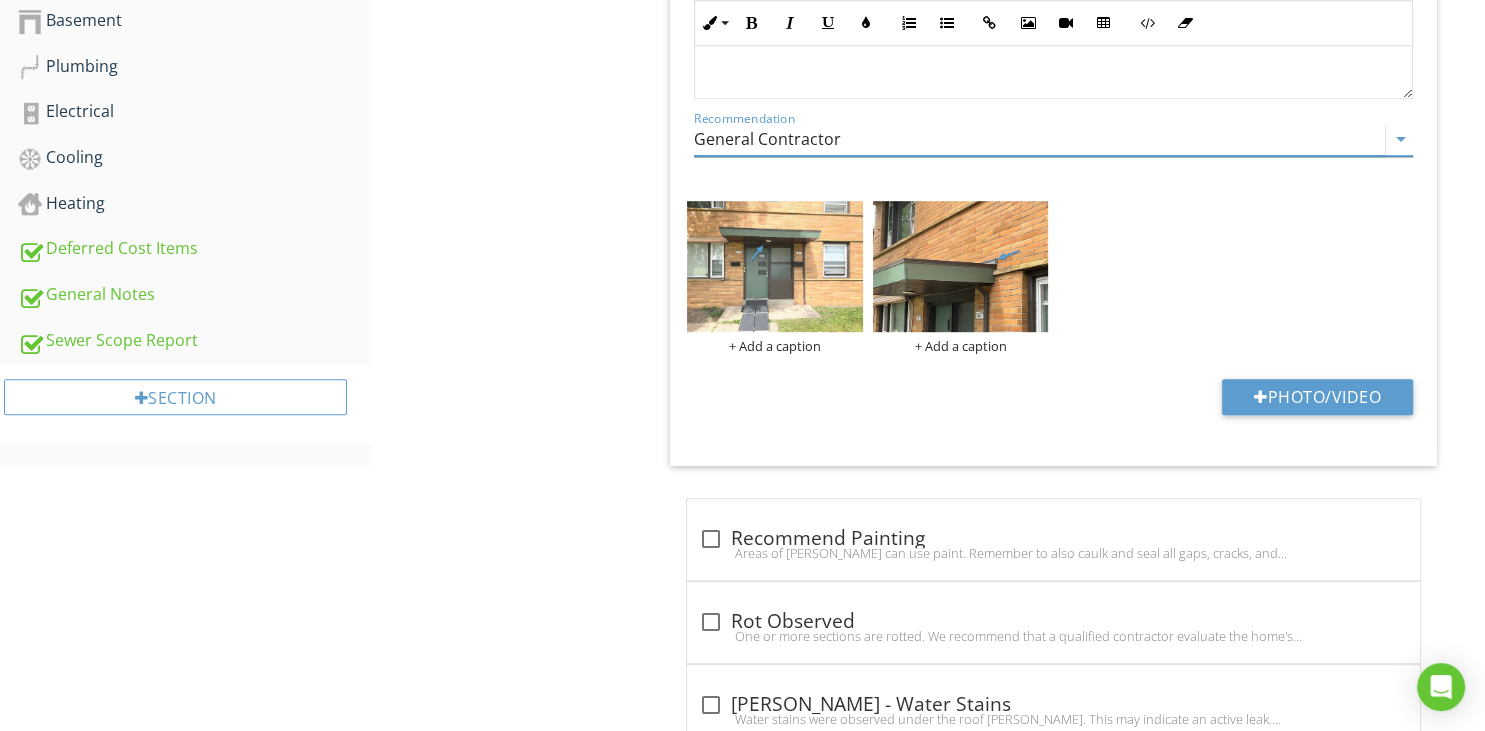 click on "General Contractor" at bounding box center [1039, 139] 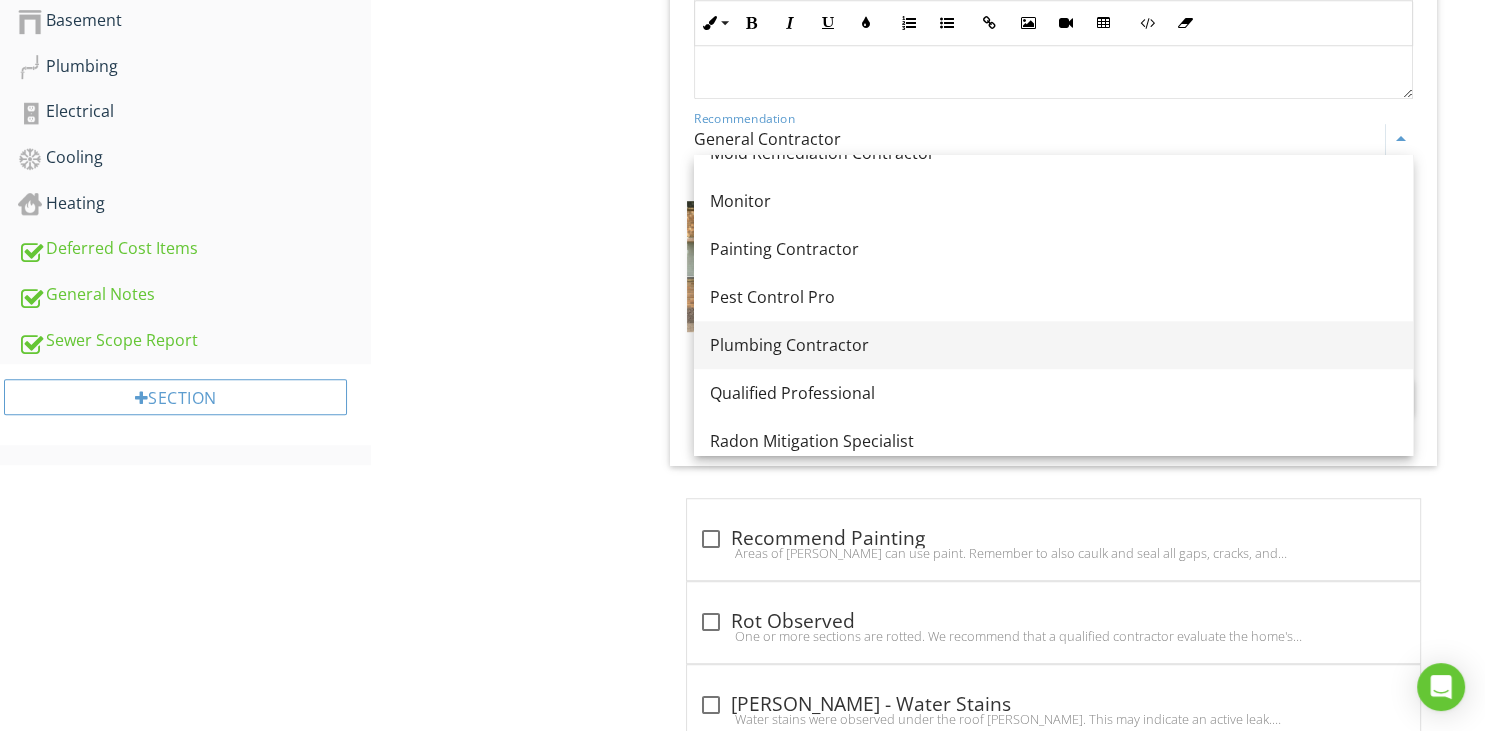 scroll, scrollTop: 1516, scrollLeft: 0, axis: vertical 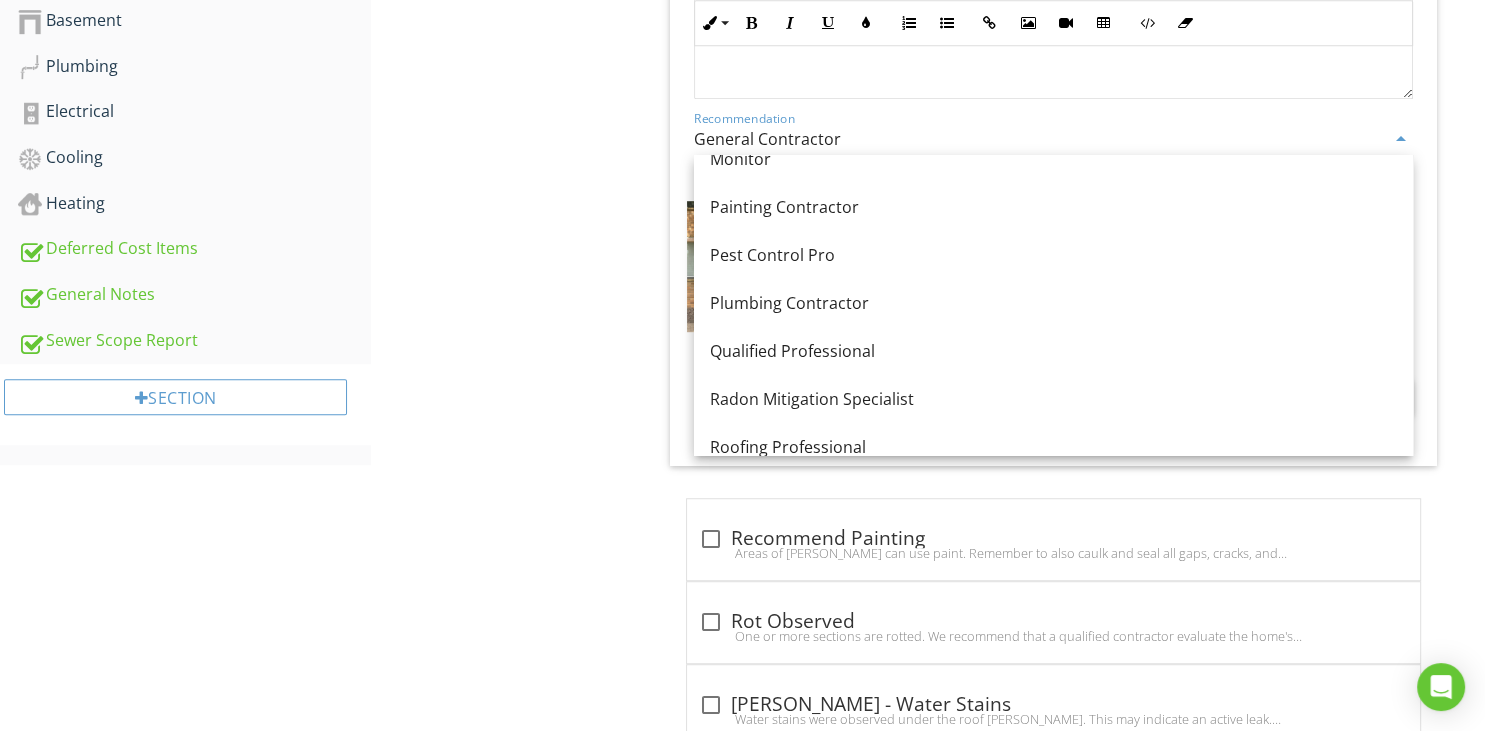click on "Exterior
Siding, Flashing & Trim
[PERSON_NAME] (Includes Soffits & Fascia)
Vegetation, Grading & Drainage
Drives & Walks
Exterior Doors
Exterior Windows
Electric Service
Plumbing
Item
[PERSON_NAME] (Includes Soffits & Fascia)
IN   Inspected NI   Not Inspected NP   Not Present R   Recommendations / Defects
Info
Information                 1
Condition
check_box_outline_blank Satisfactory Unless Noted   check_box Marginal   check_box_outline_blank Poor   check_box Not 100% Visible   check_box_outline_blank Snow Covered- Not Fully Visible         OTHER                                     2         check         Category" at bounding box center [928, 42] 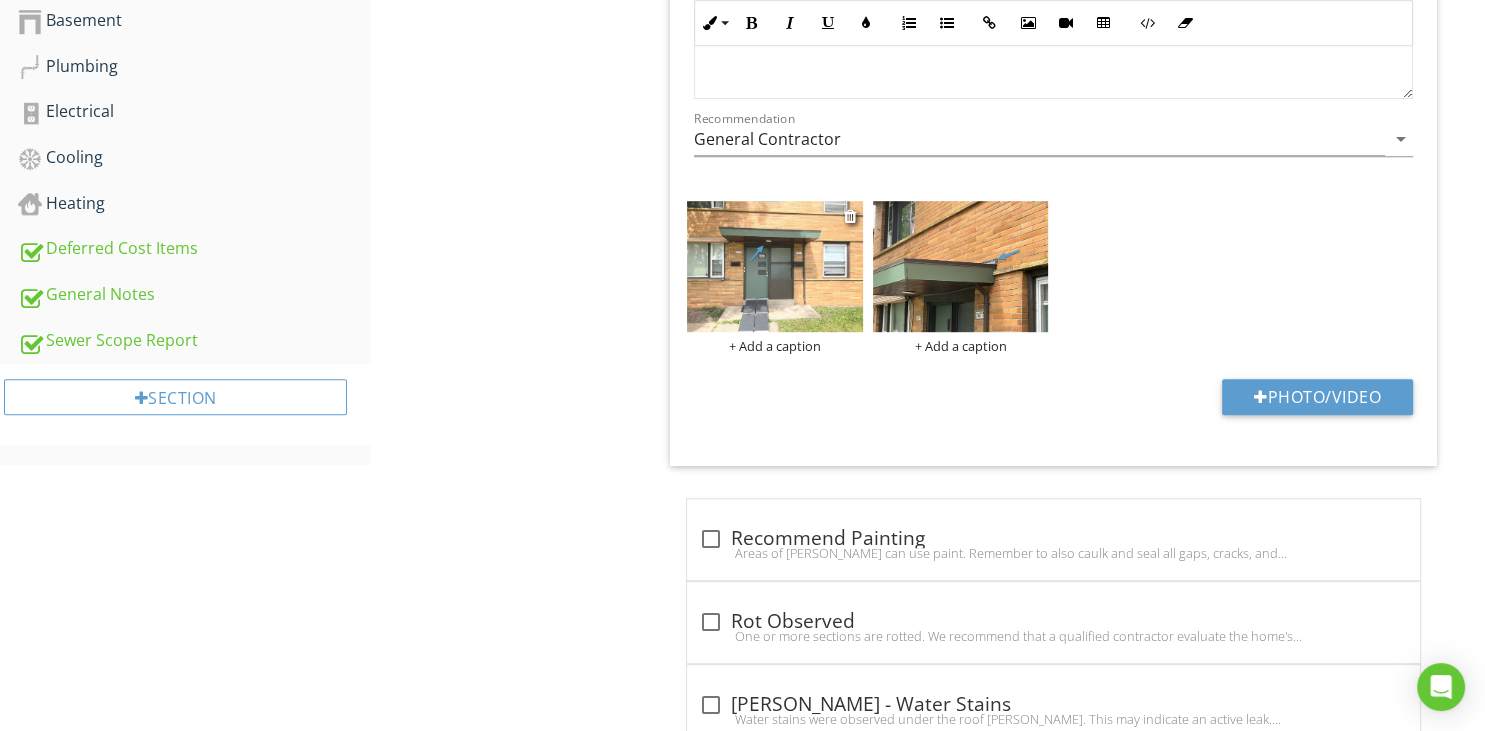 click at bounding box center [775, 267] 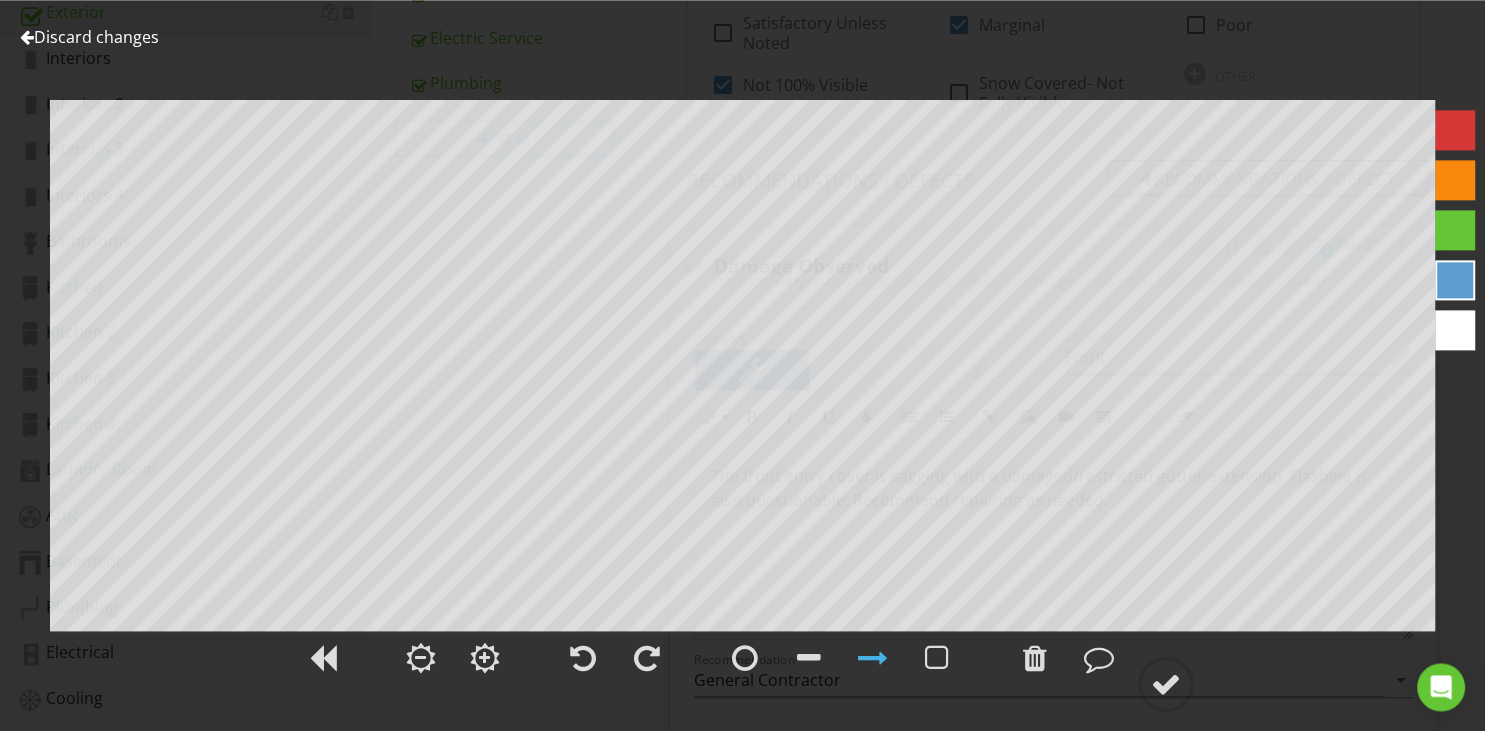 scroll, scrollTop: 528, scrollLeft: 0, axis: vertical 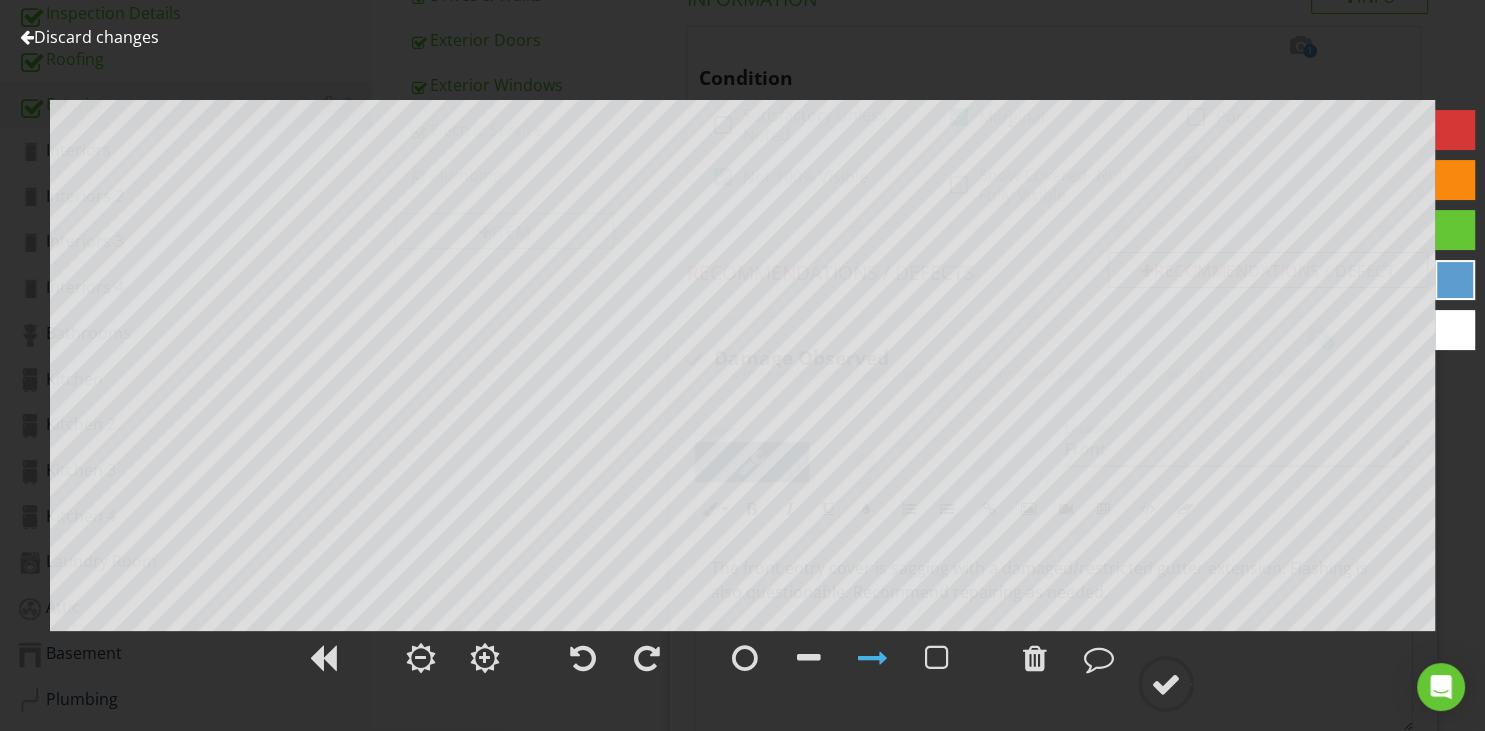 click at bounding box center [27, 37] 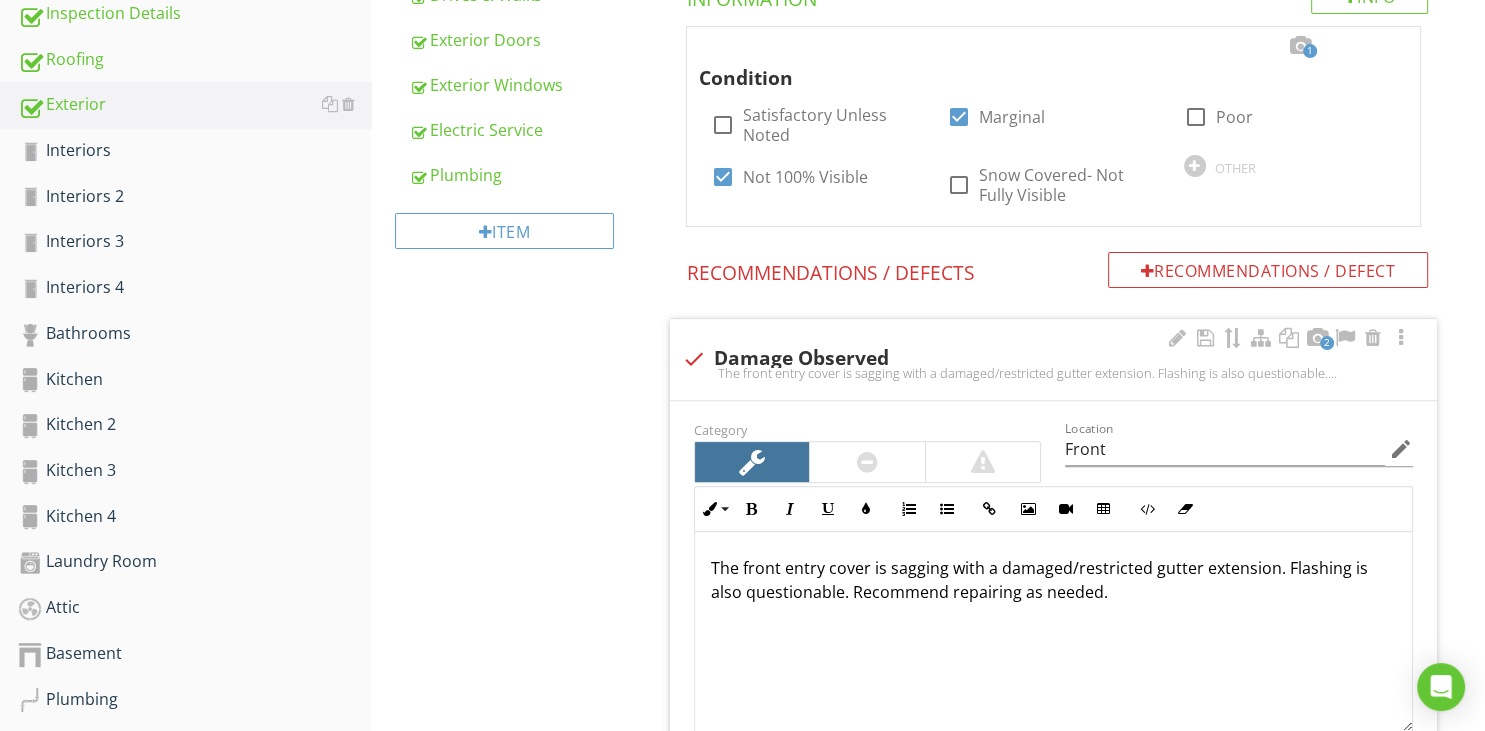 scroll, scrollTop: 1, scrollLeft: 0, axis: vertical 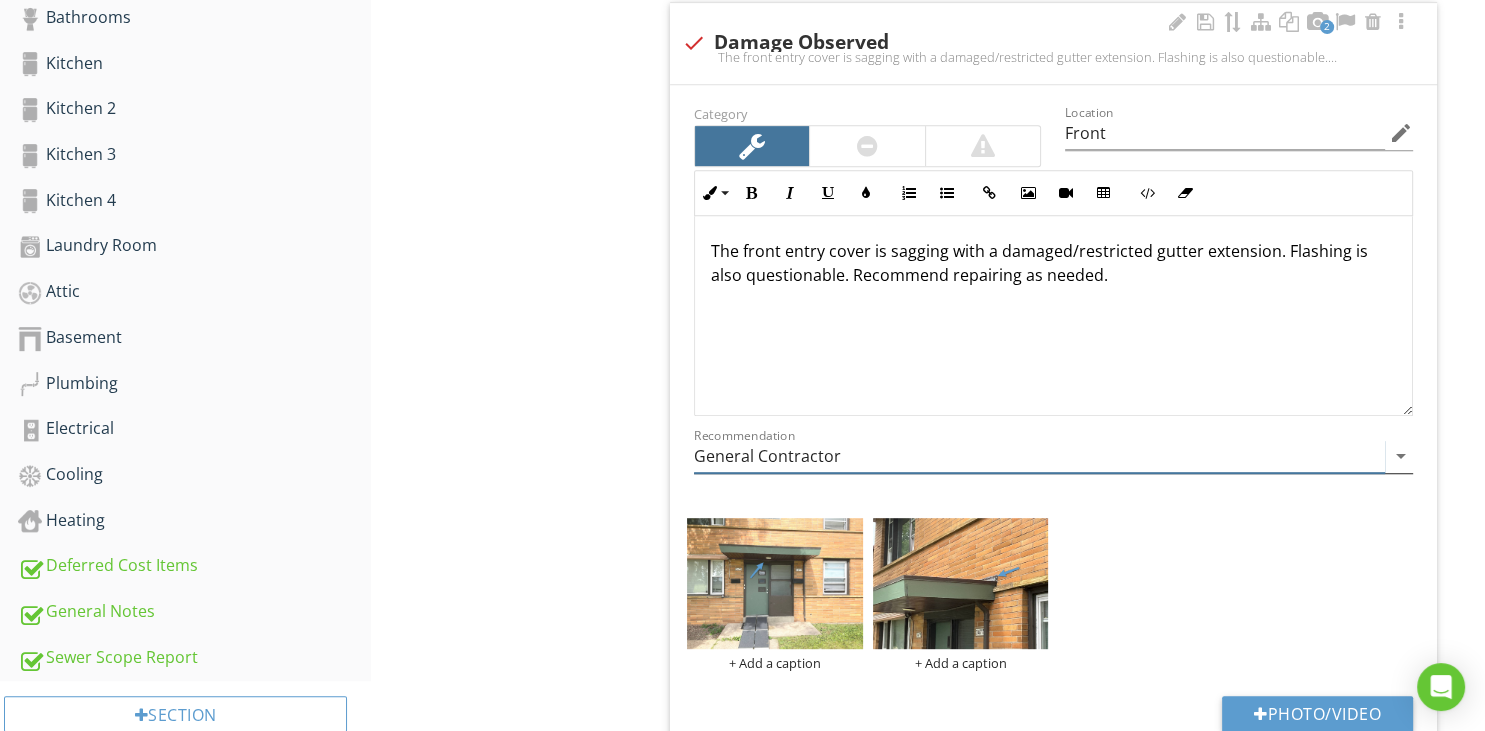 click on "General Contractor" at bounding box center [1039, 456] 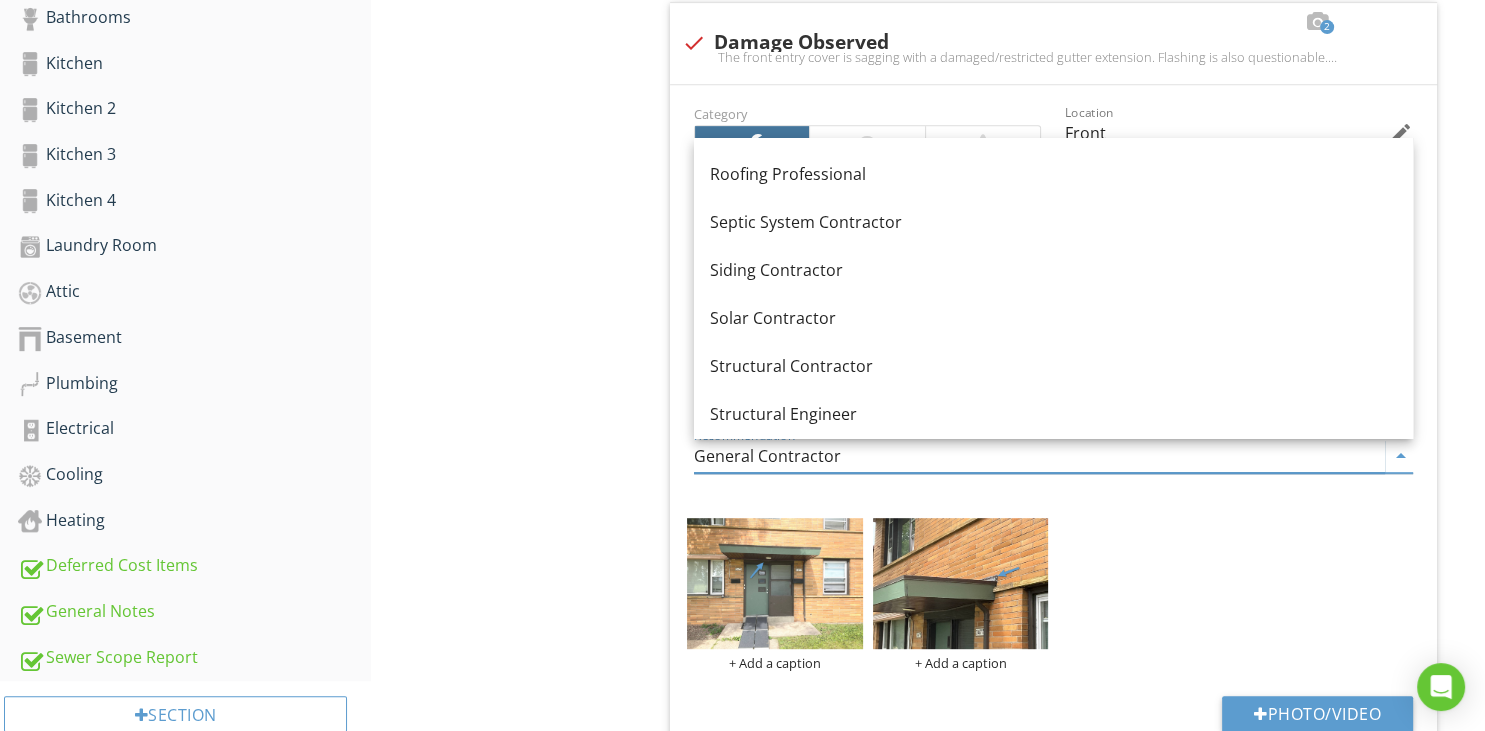 scroll, scrollTop: 1775, scrollLeft: 0, axis: vertical 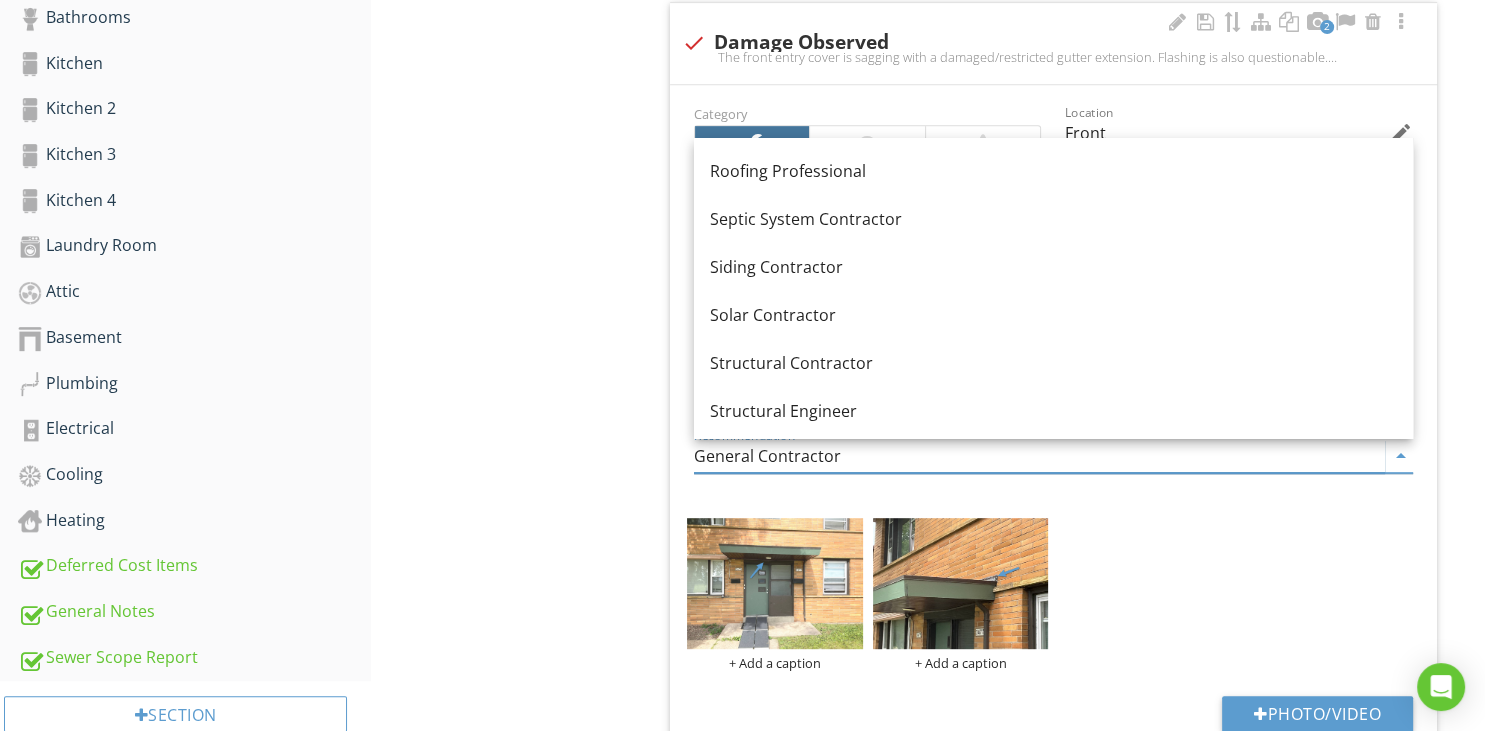 click on "Structural Contractor" at bounding box center (1053, 363) 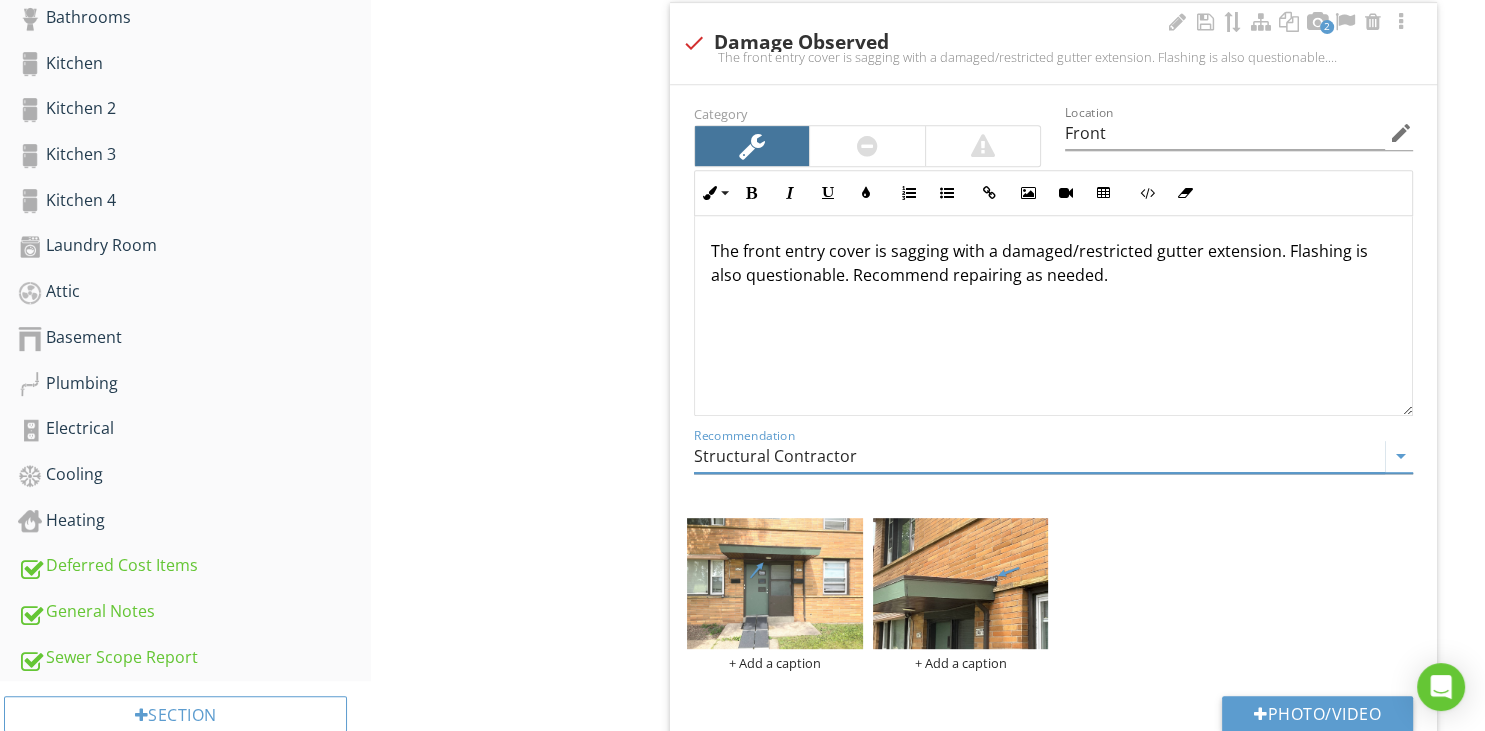 click on "Structural Contractor" at bounding box center [1039, 456] 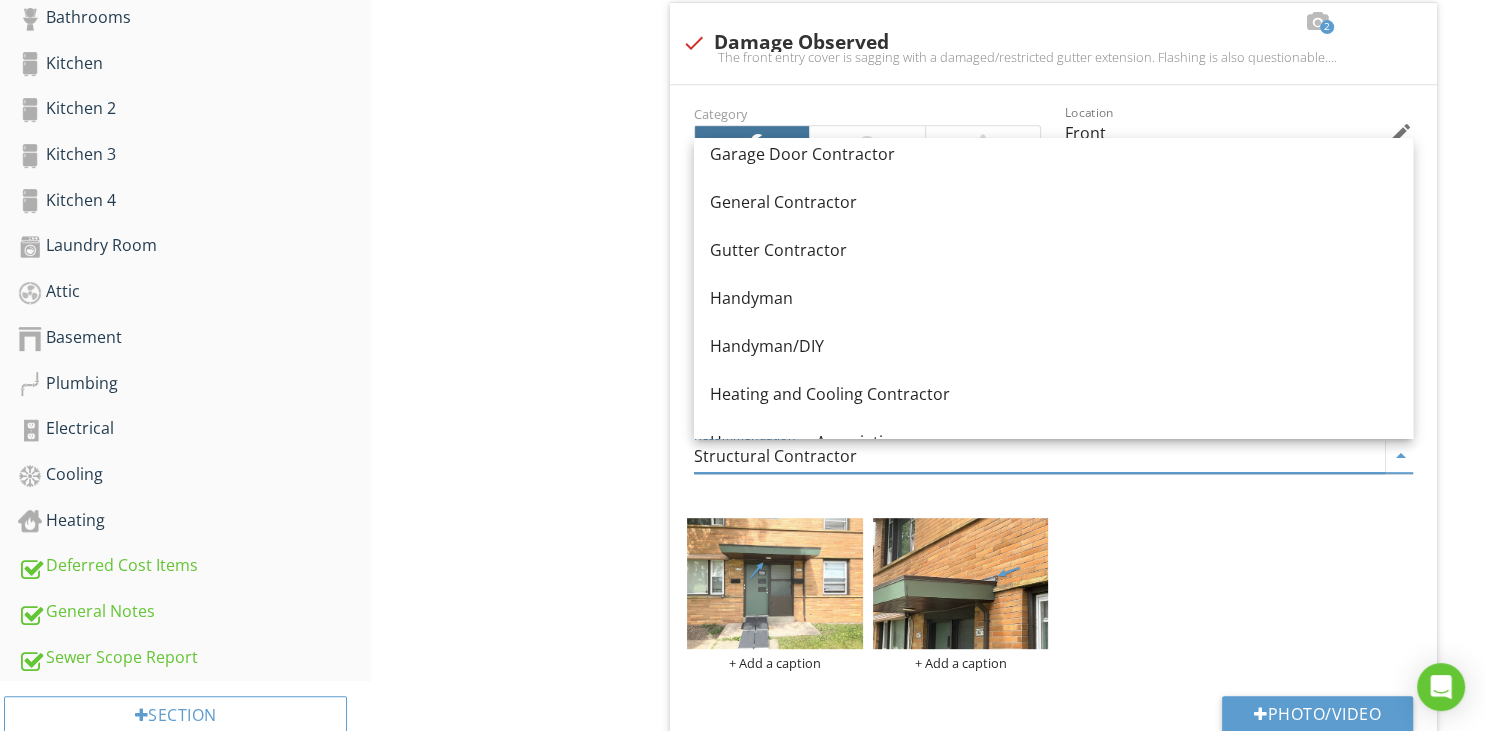 scroll, scrollTop: 738, scrollLeft: 0, axis: vertical 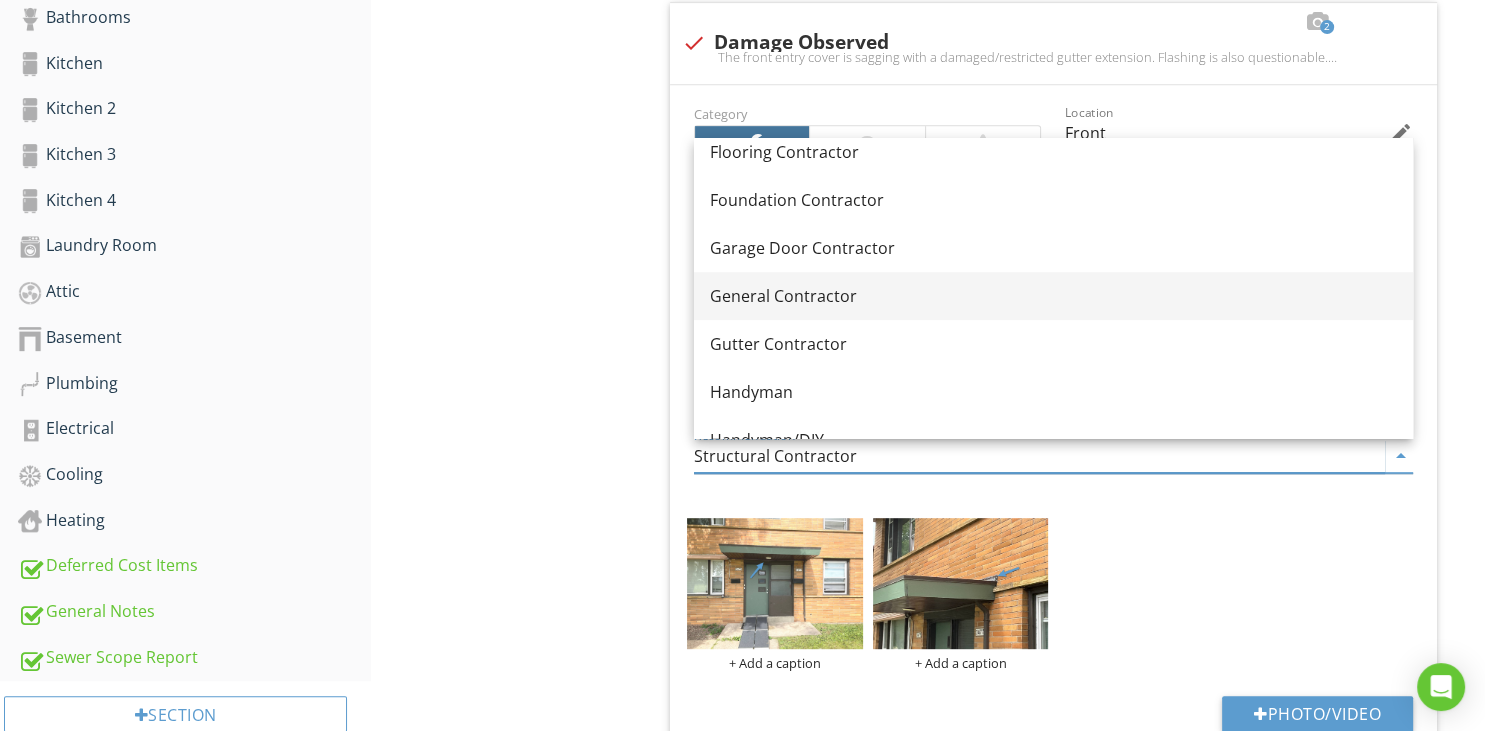 click on "General Contractor" at bounding box center (1053, 296) 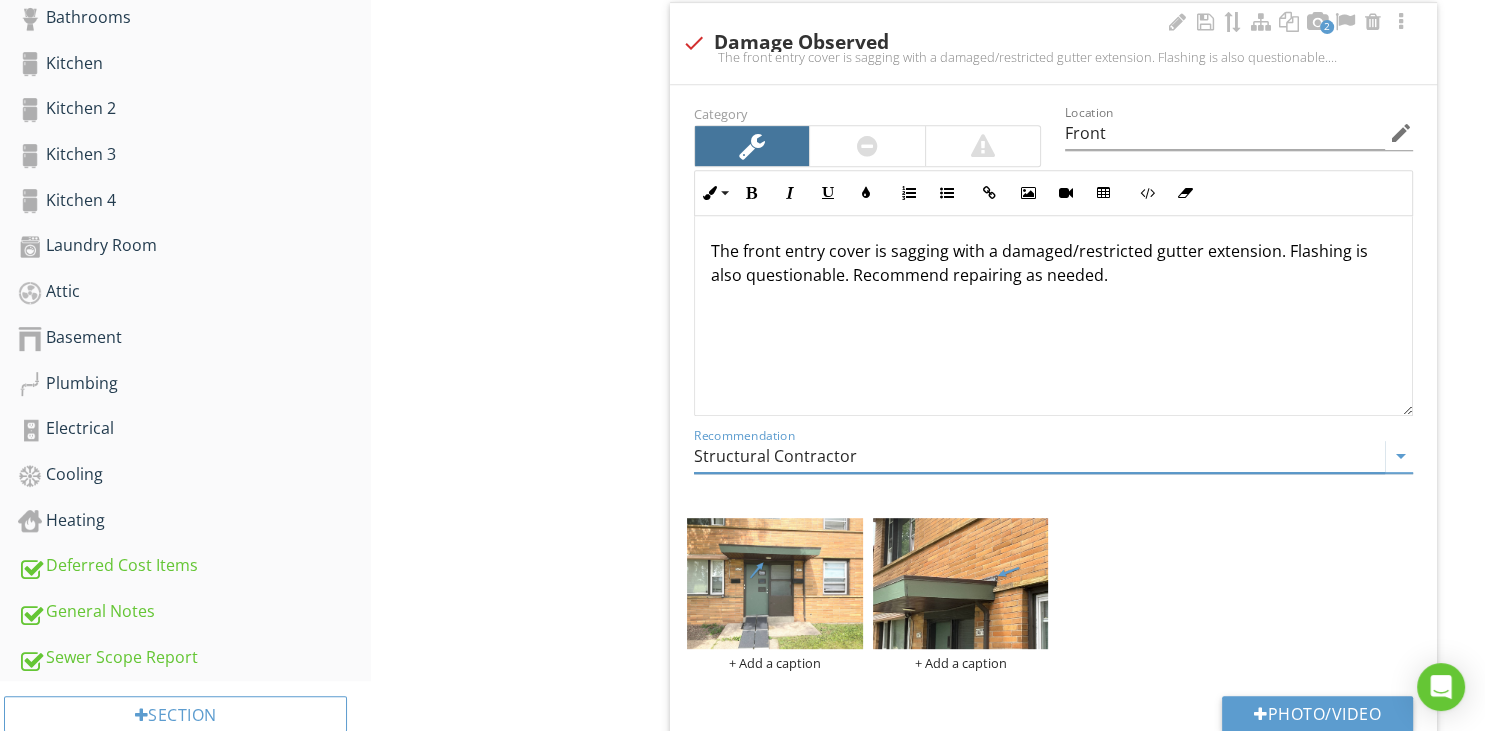type on "General Contractor" 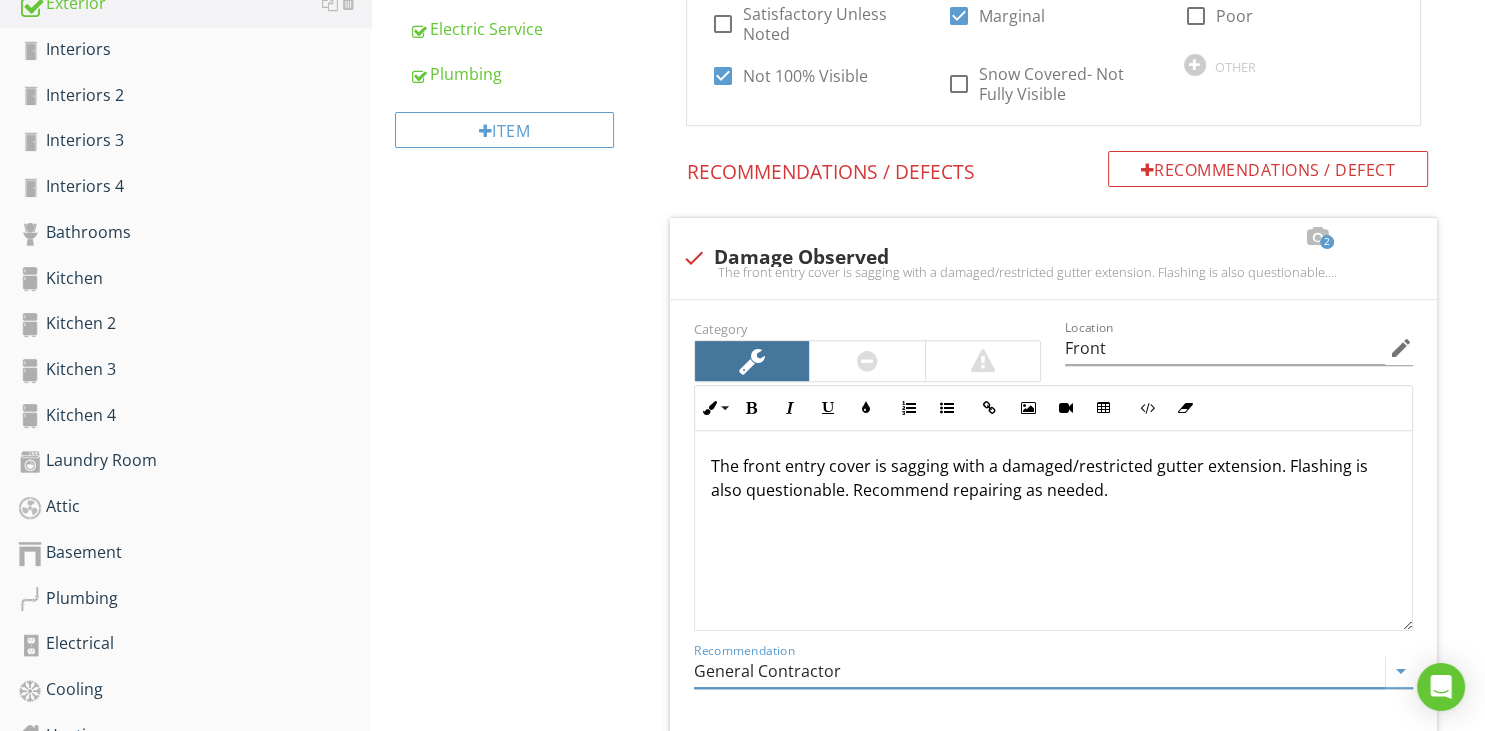scroll, scrollTop: 844, scrollLeft: 0, axis: vertical 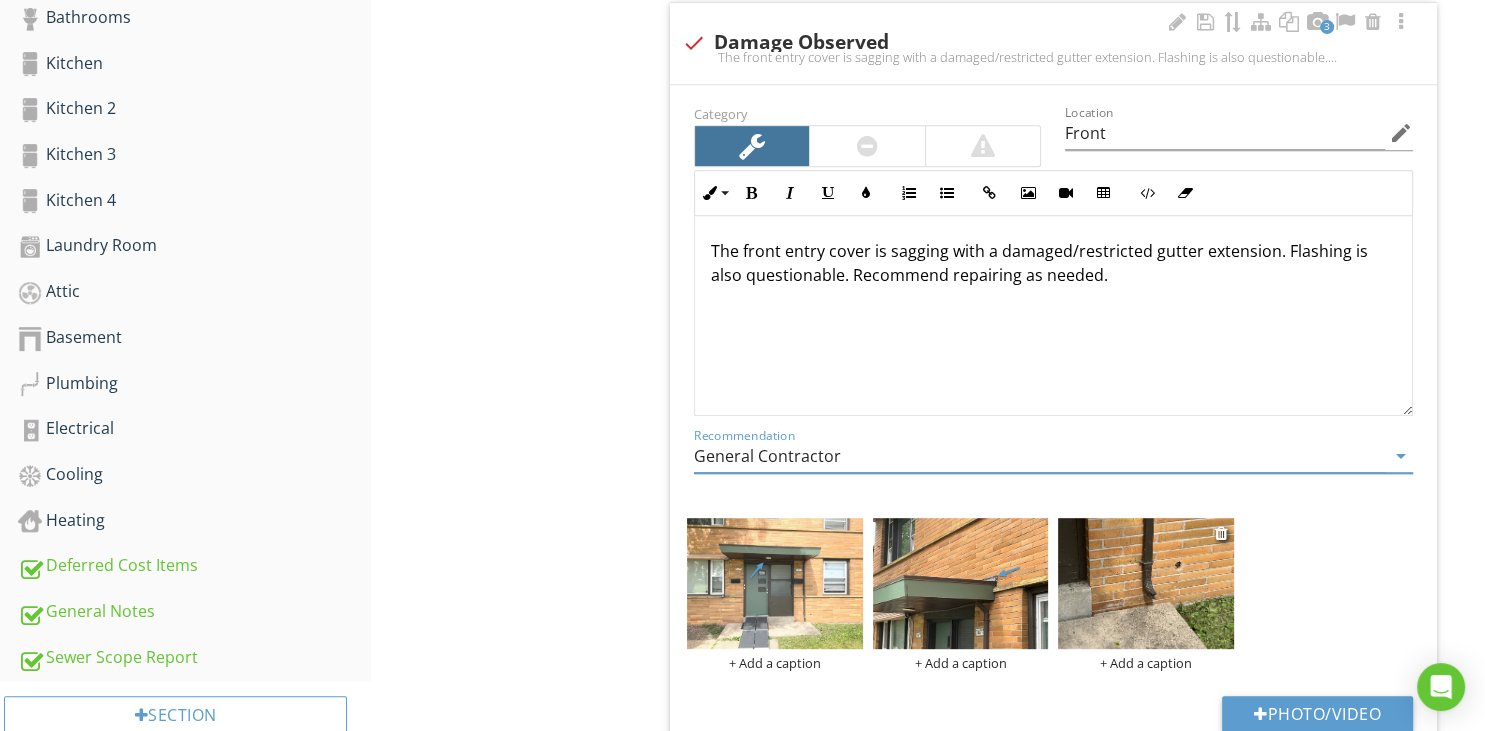 click at bounding box center (1146, 584) 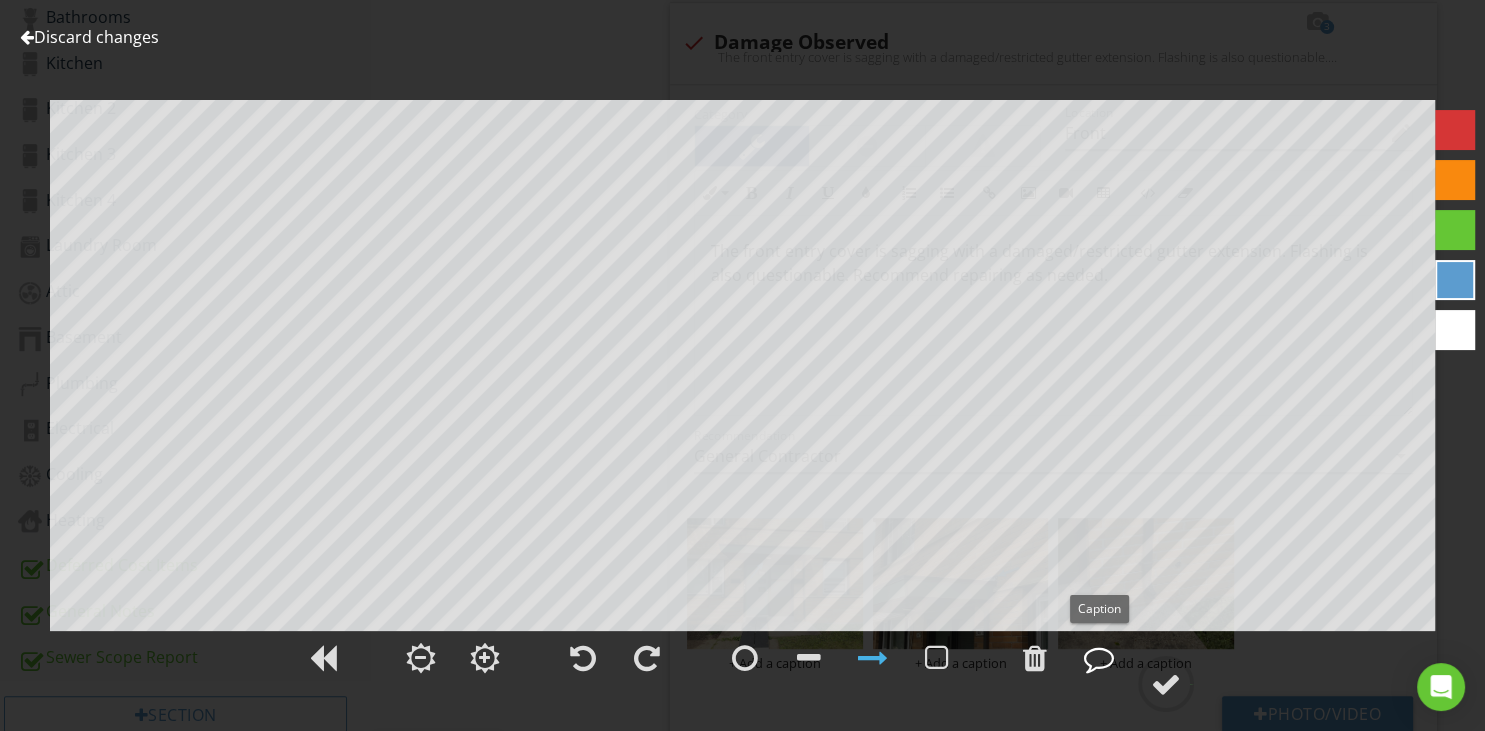 click at bounding box center (1099, 658) 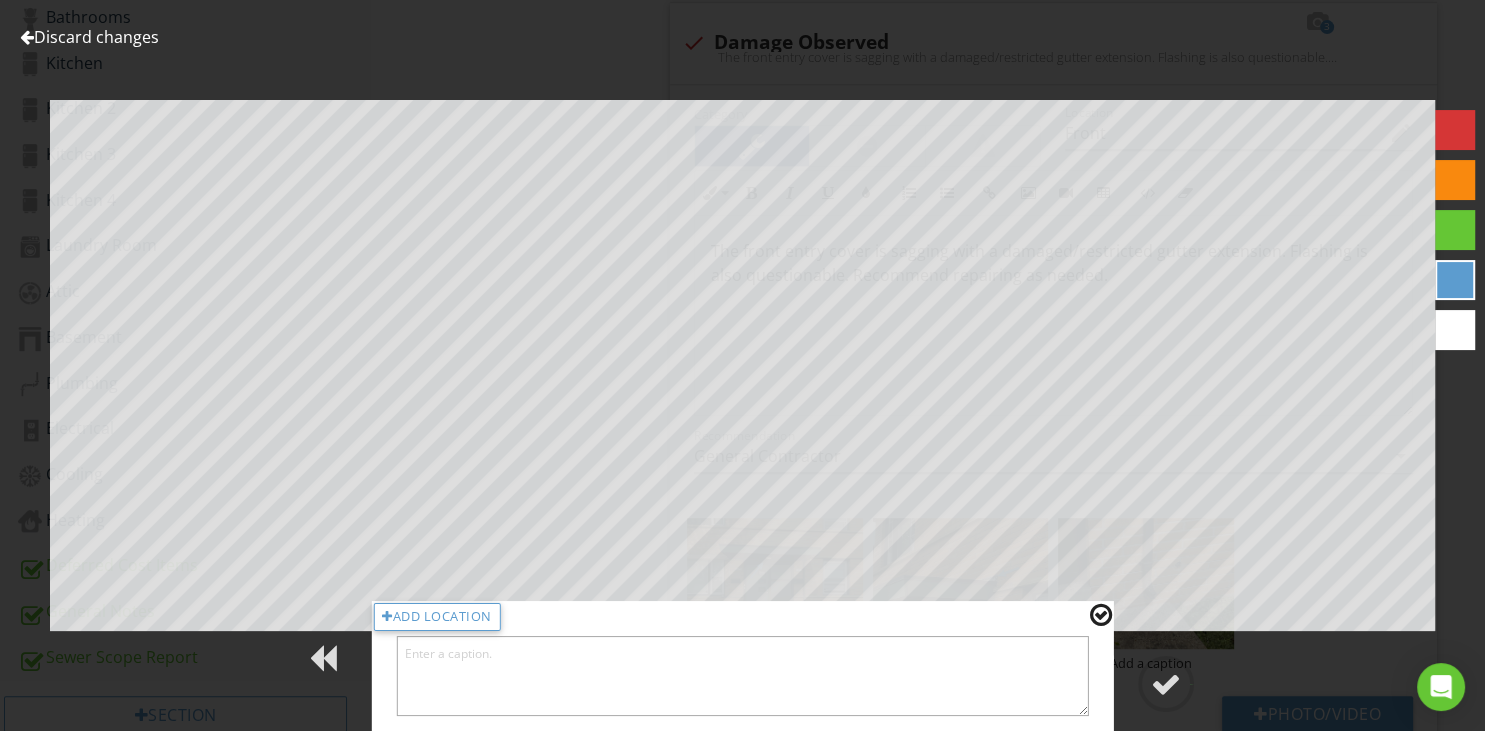 click at bounding box center (742, 676) 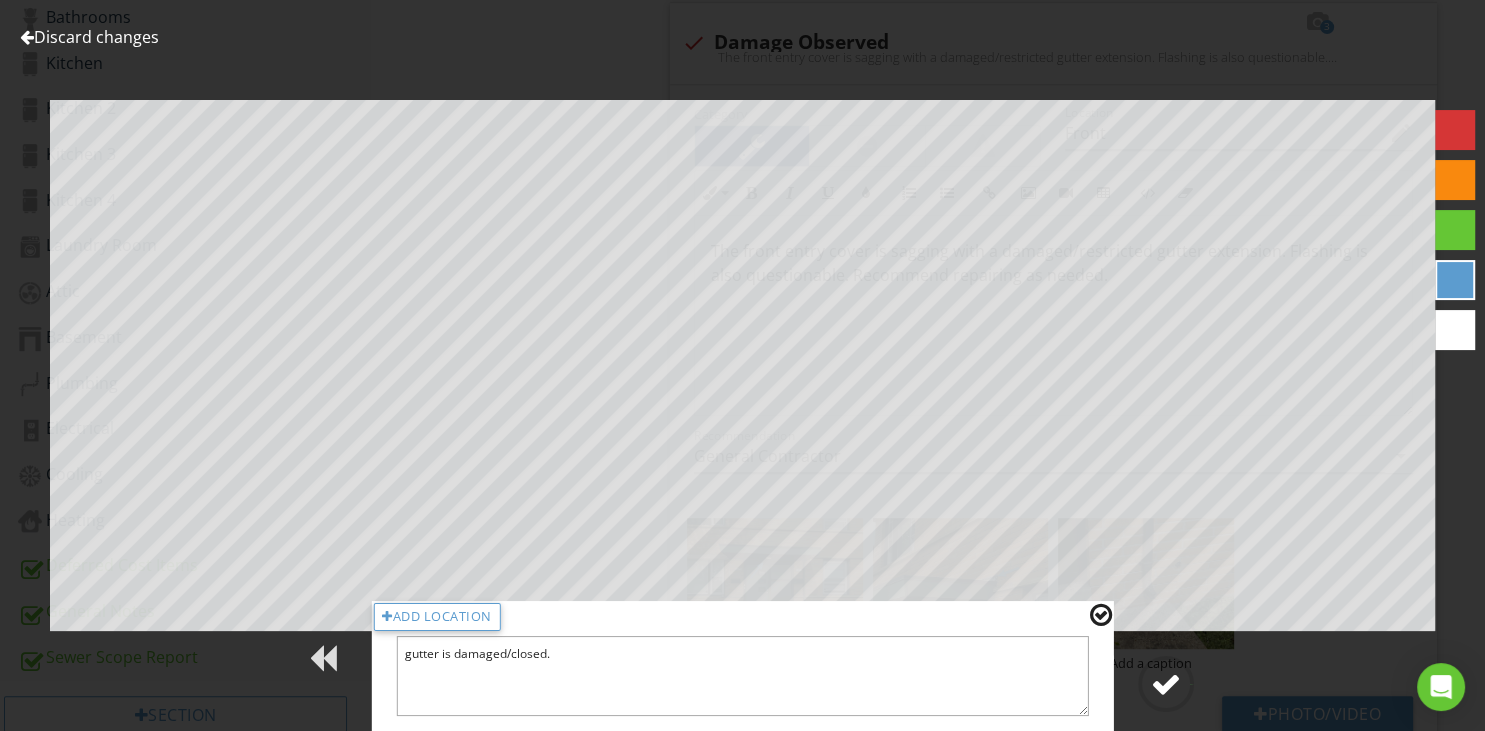 type on "gutter is damaged/closed." 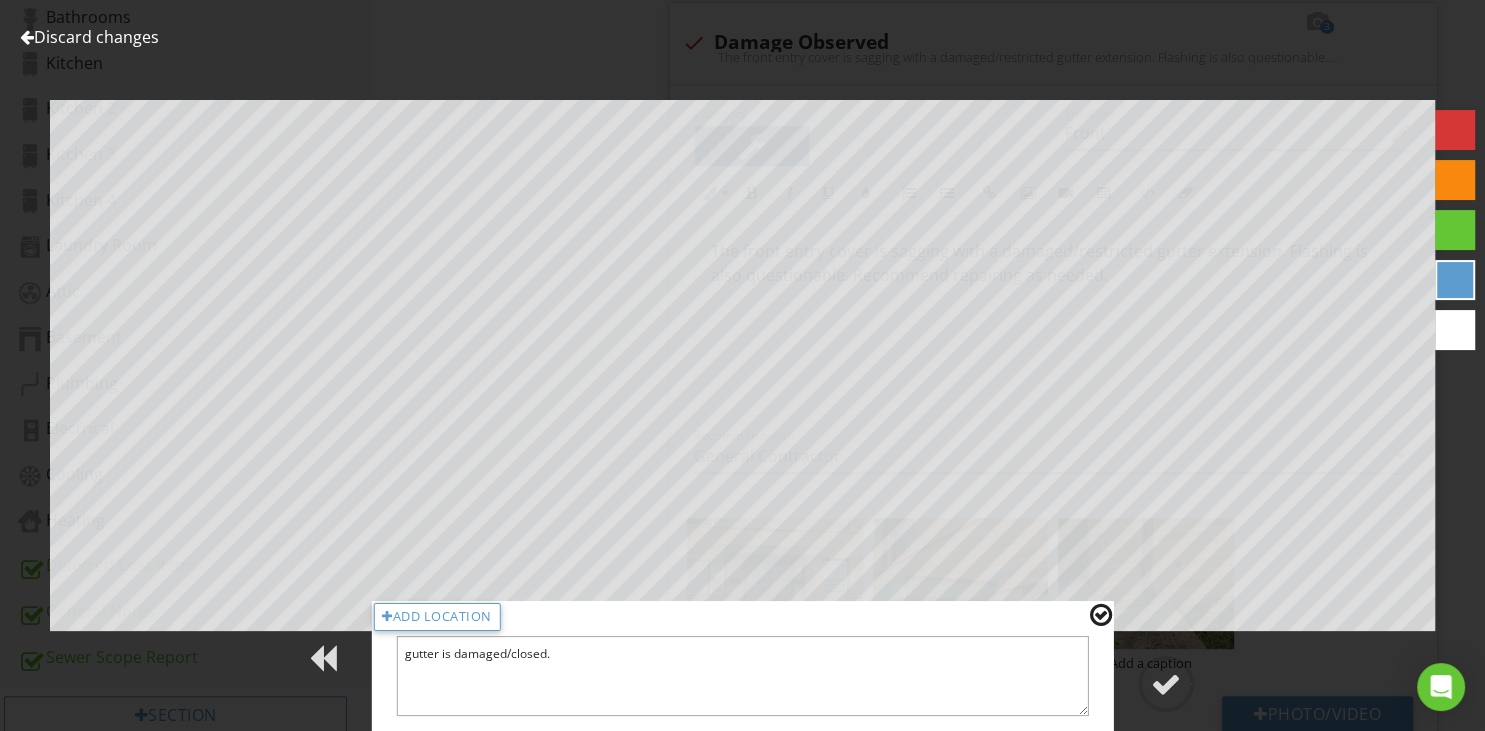 drag, startPoint x: 1156, startPoint y: 675, endPoint x: 1104, endPoint y: 681, distance: 52.34501 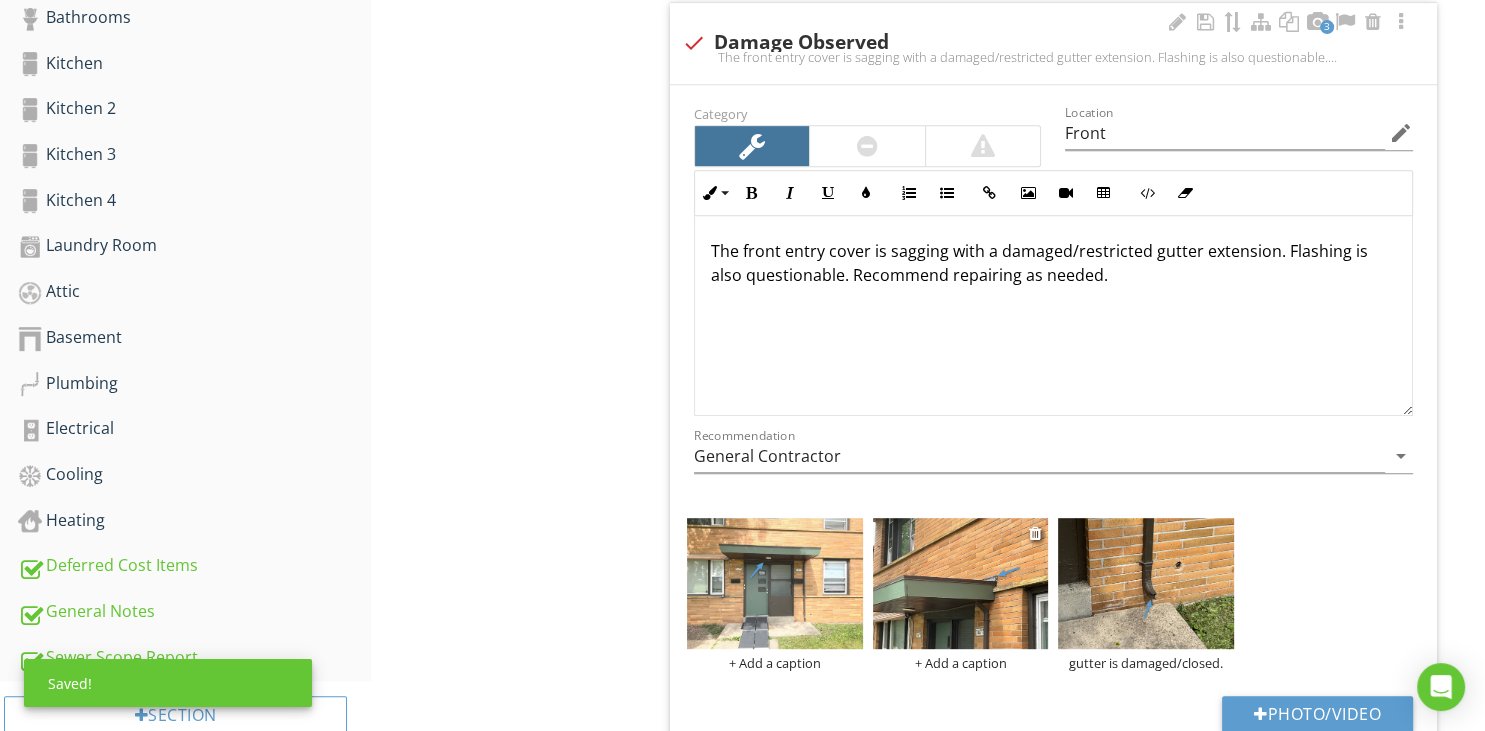 click at bounding box center (961, 584) 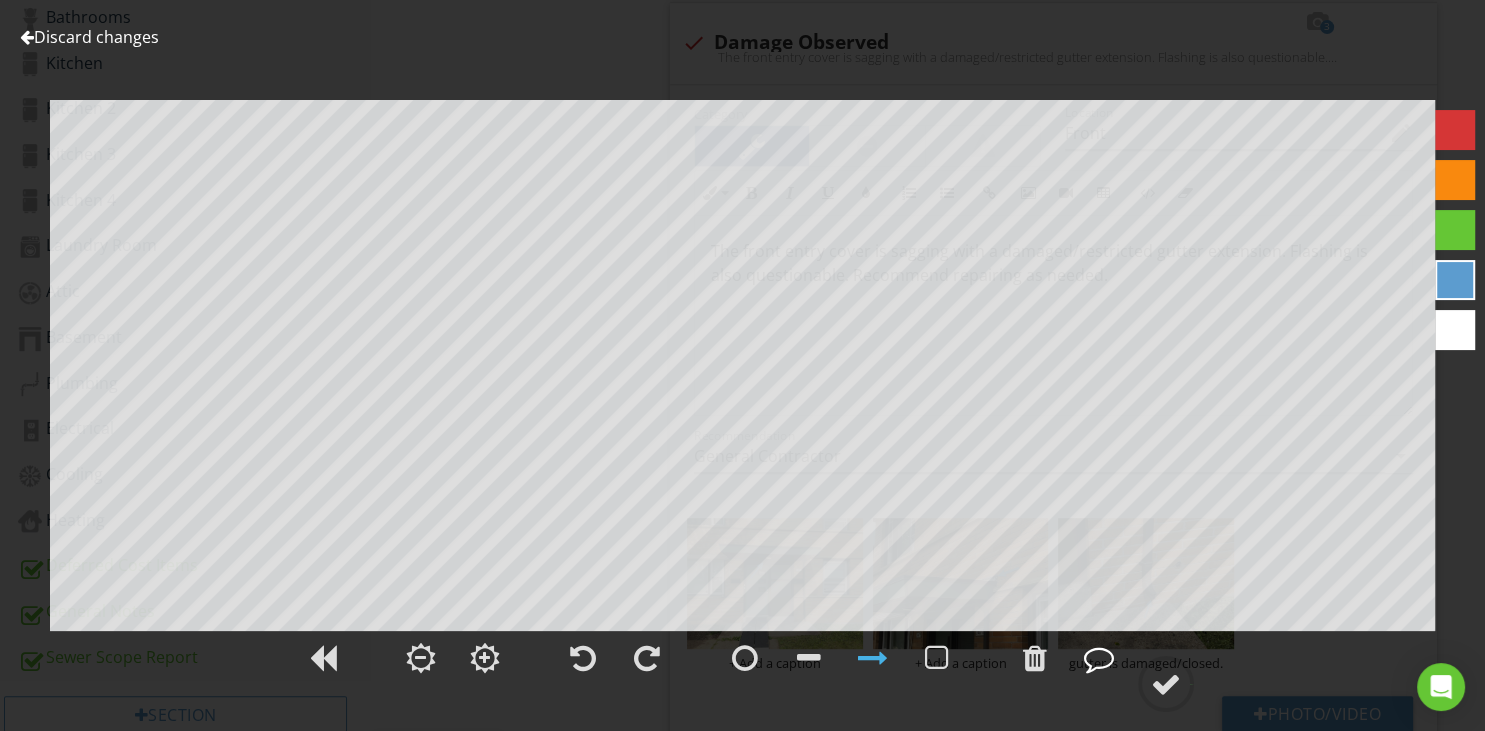 drag, startPoint x: 1087, startPoint y: 665, endPoint x: 1075, endPoint y: 664, distance: 12.0415945 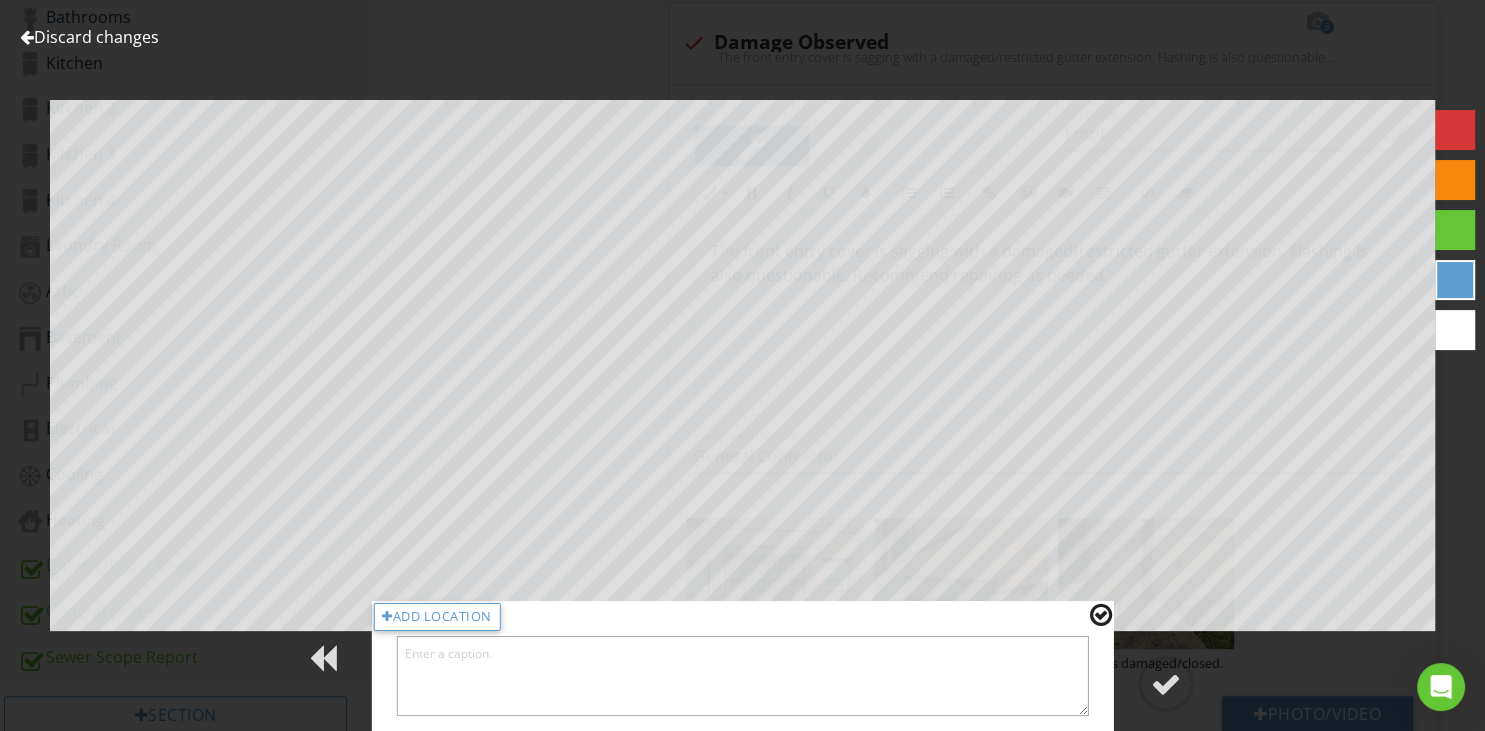click at bounding box center [742, 676] 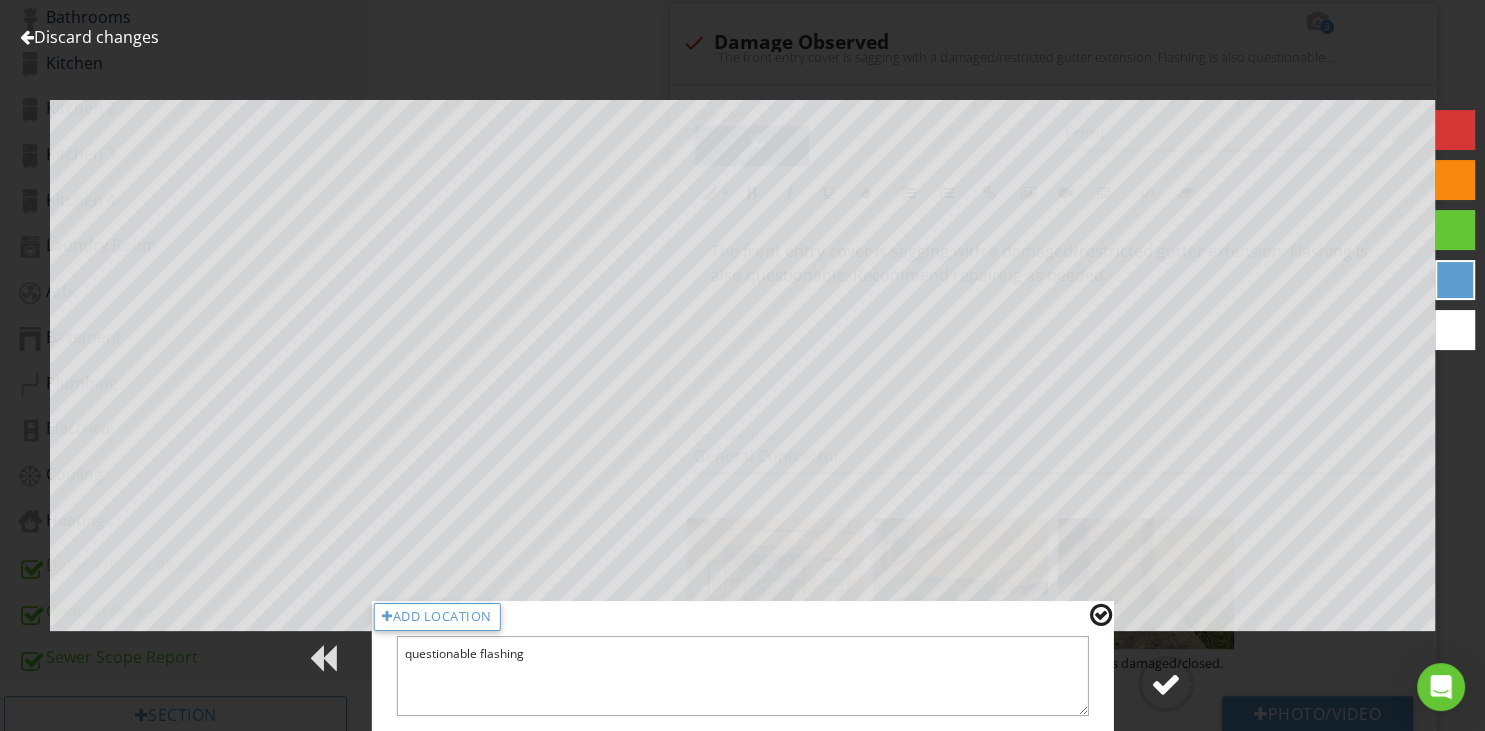type on "questionable flashing" 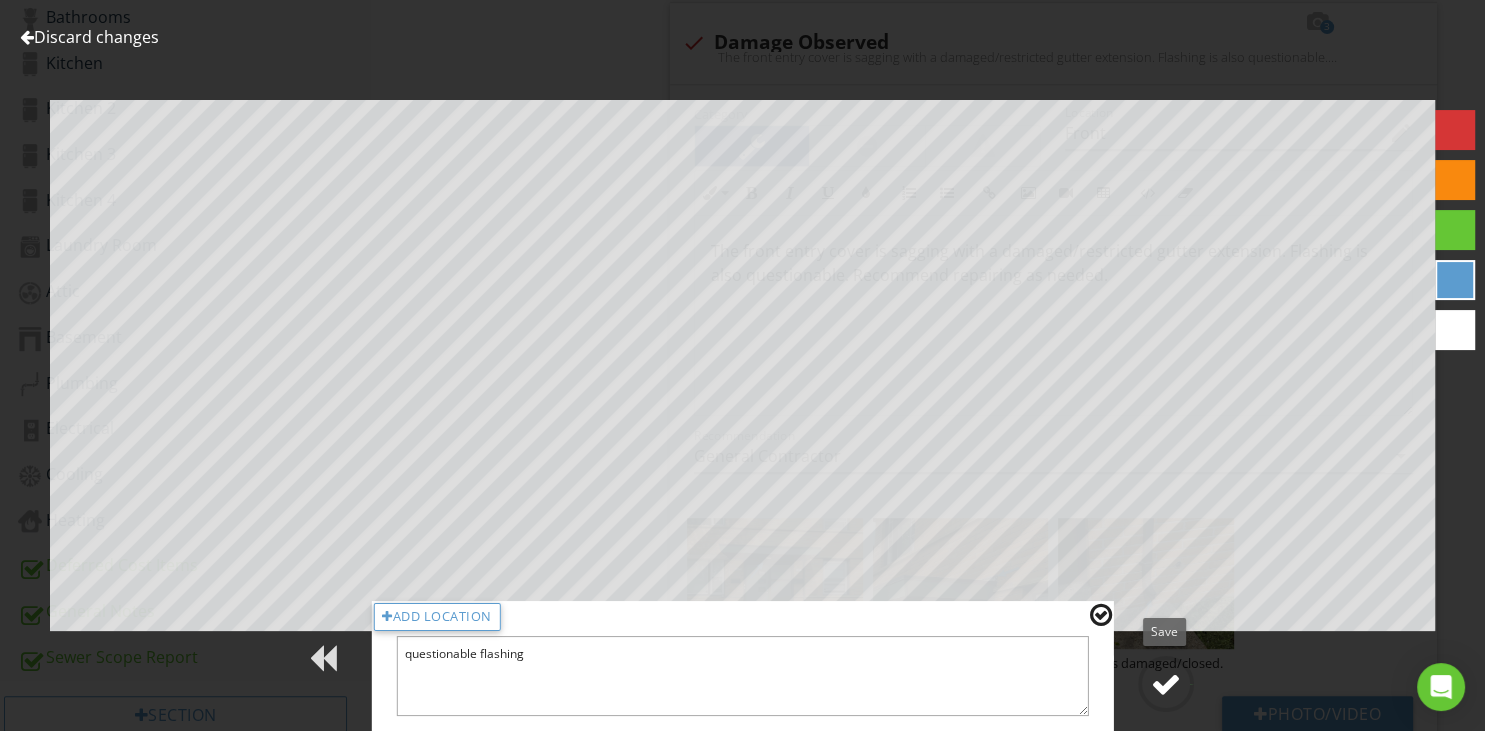 click at bounding box center (1166, 684) 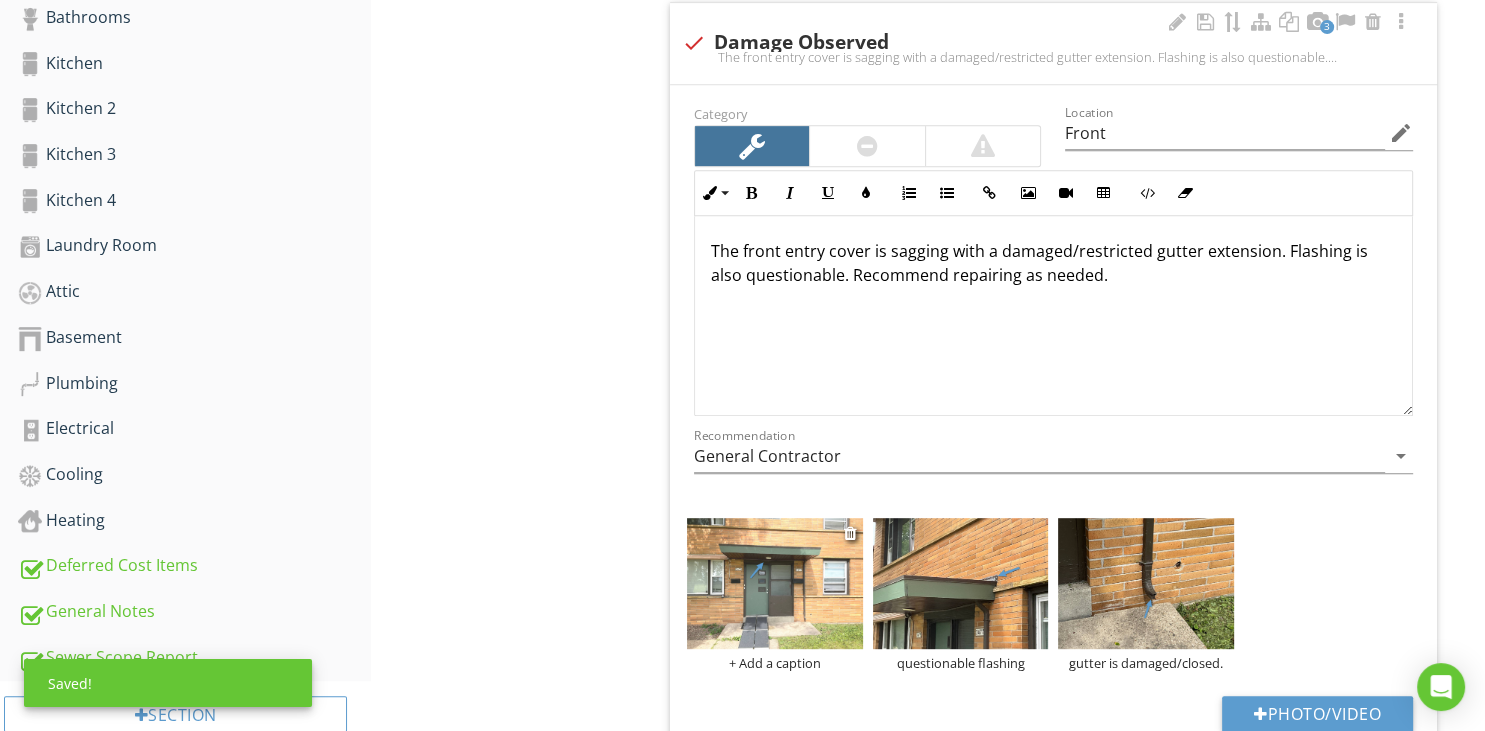 click at bounding box center [775, 584] 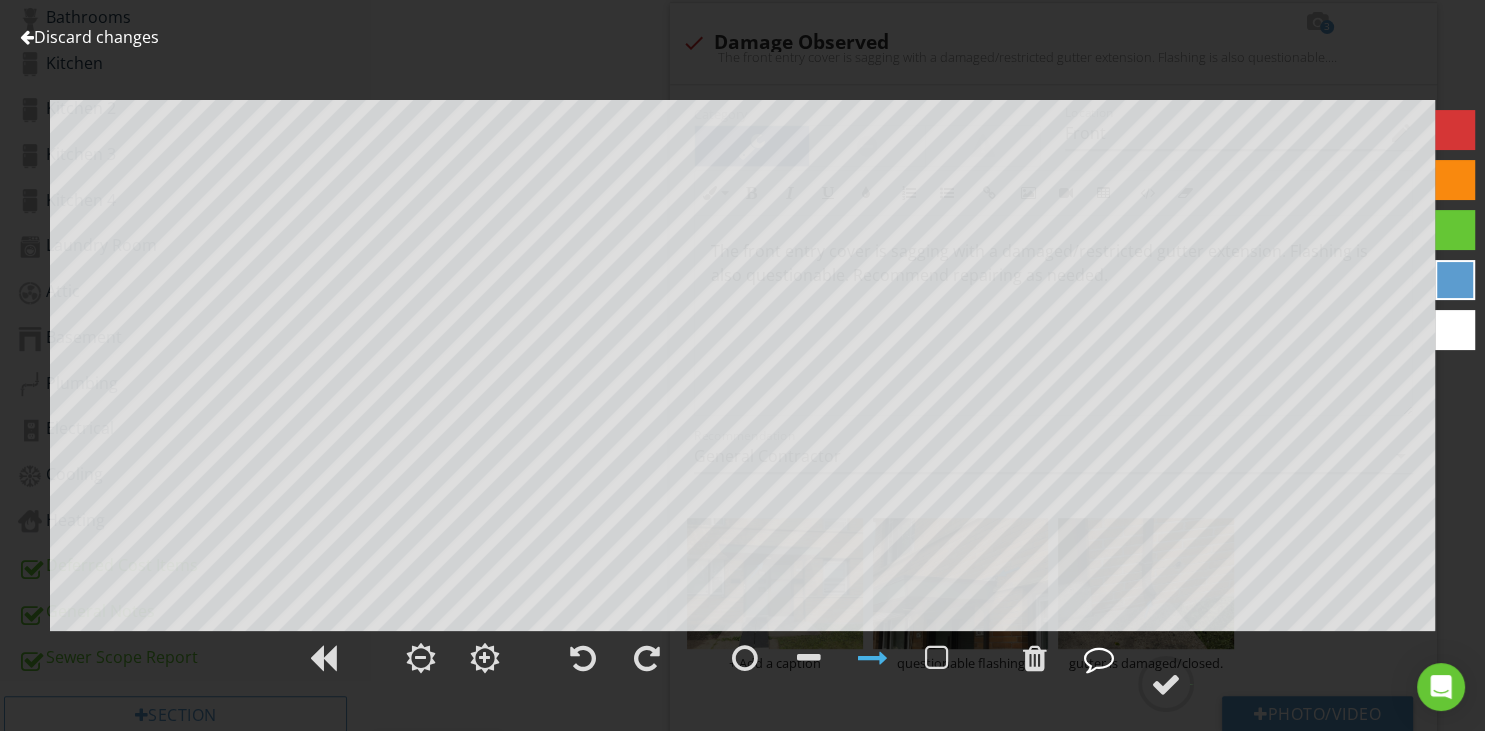 click at bounding box center (1099, 658) 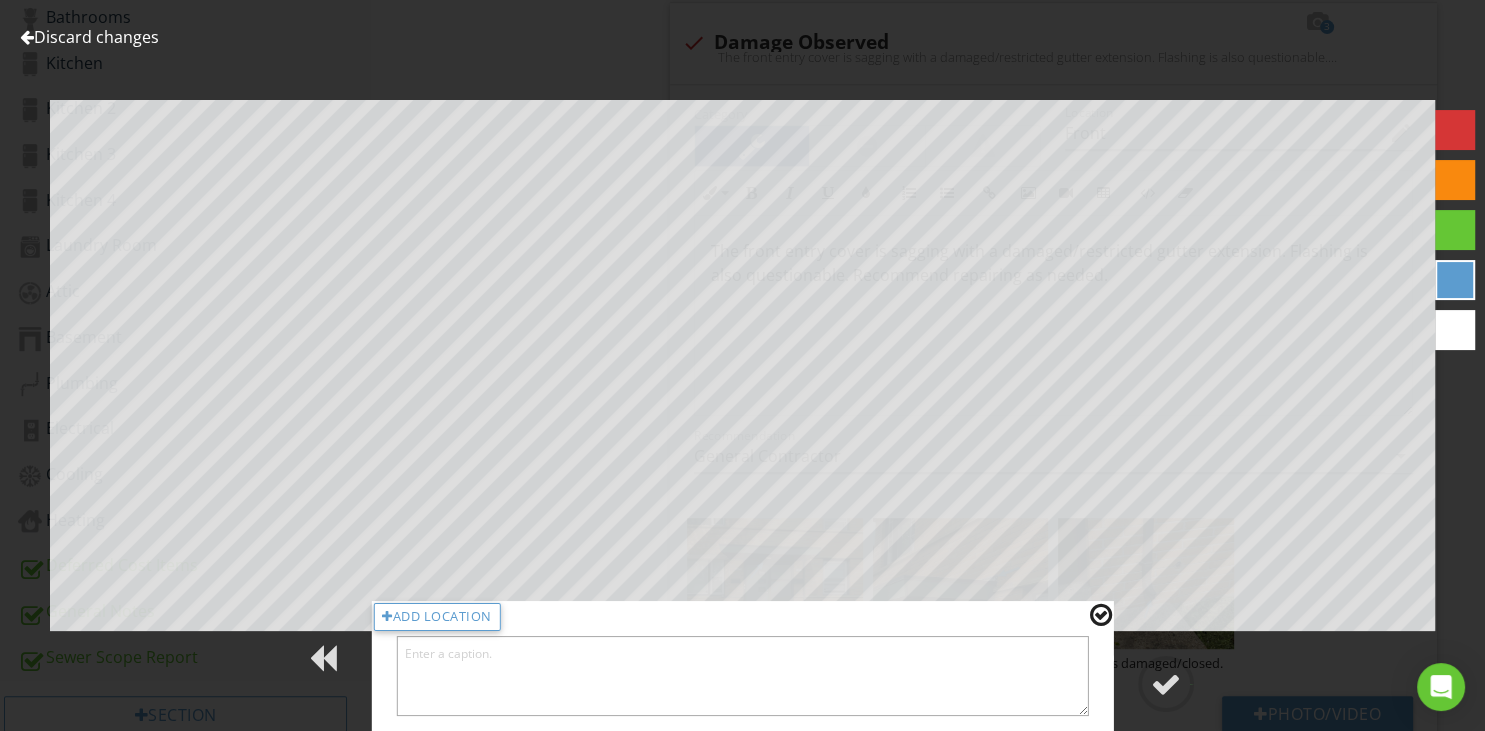 click at bounding box center [742, 676] 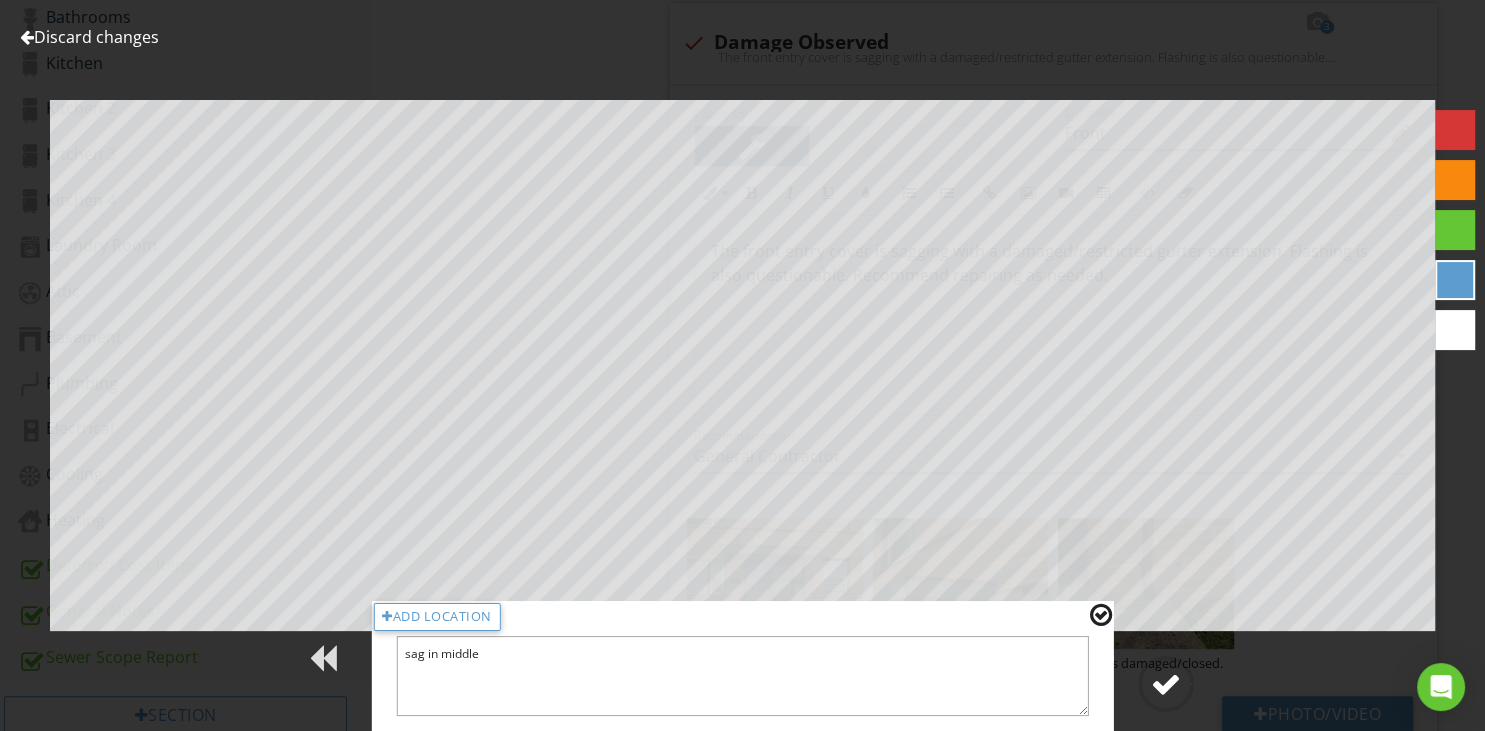type on "sag in middle" 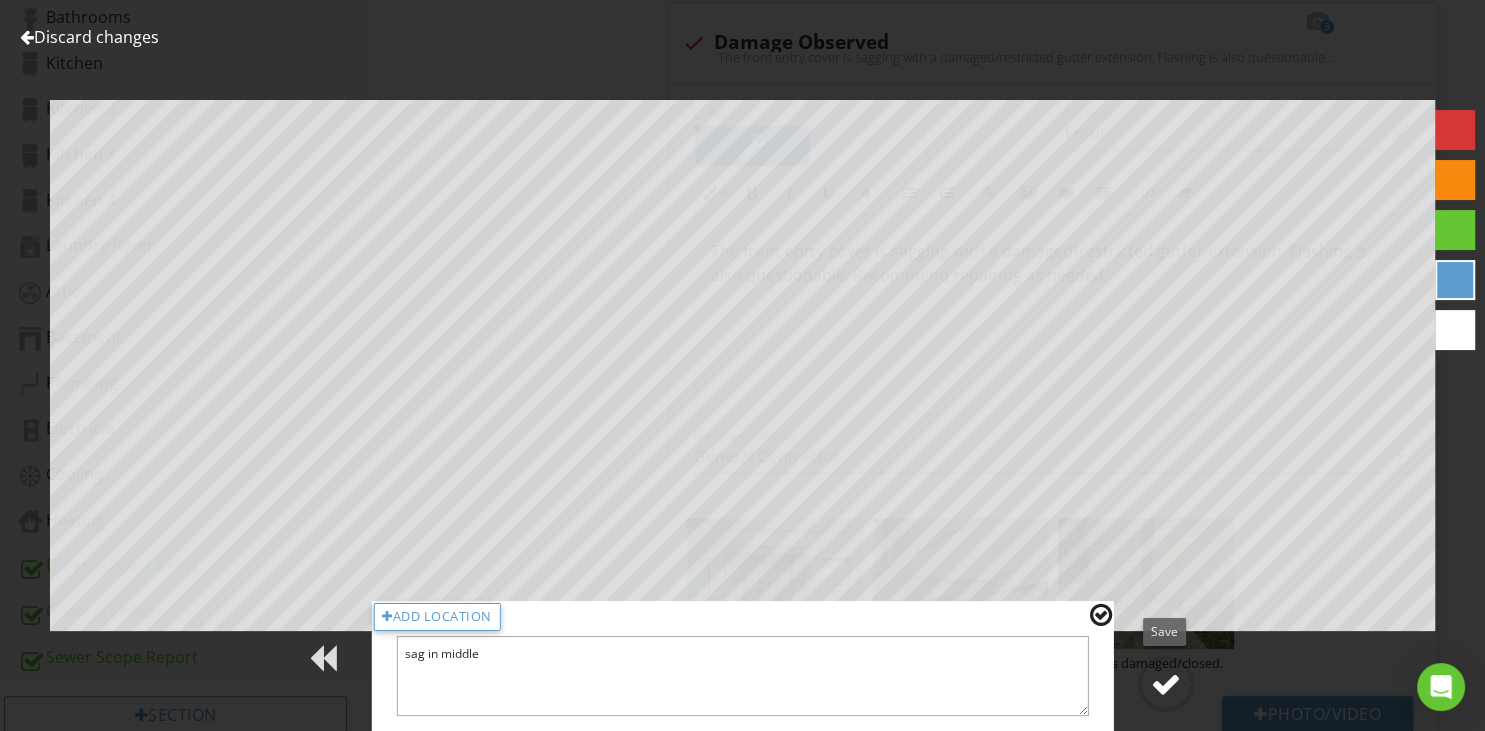 click at bounding box center [1166, 684] 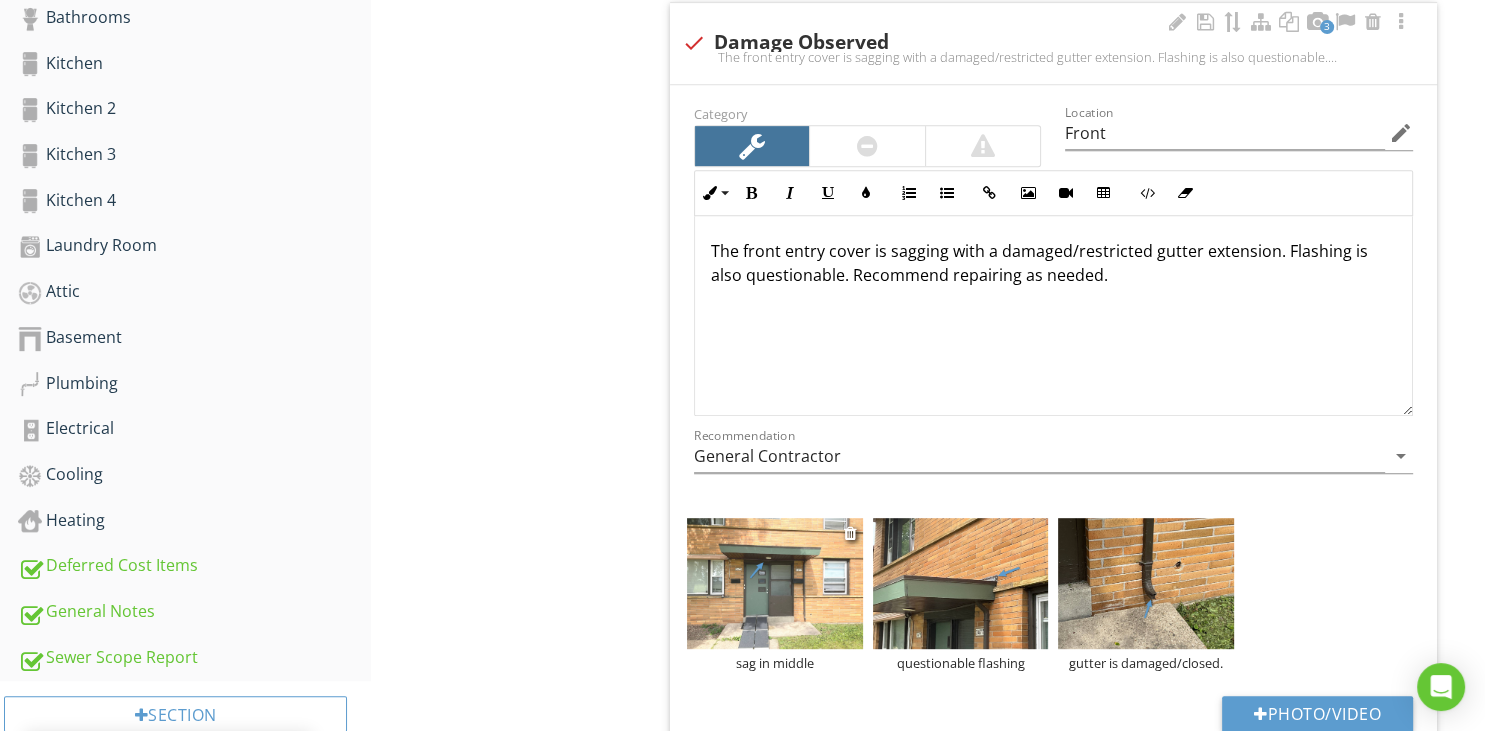 click at bounding box center [775, 584] 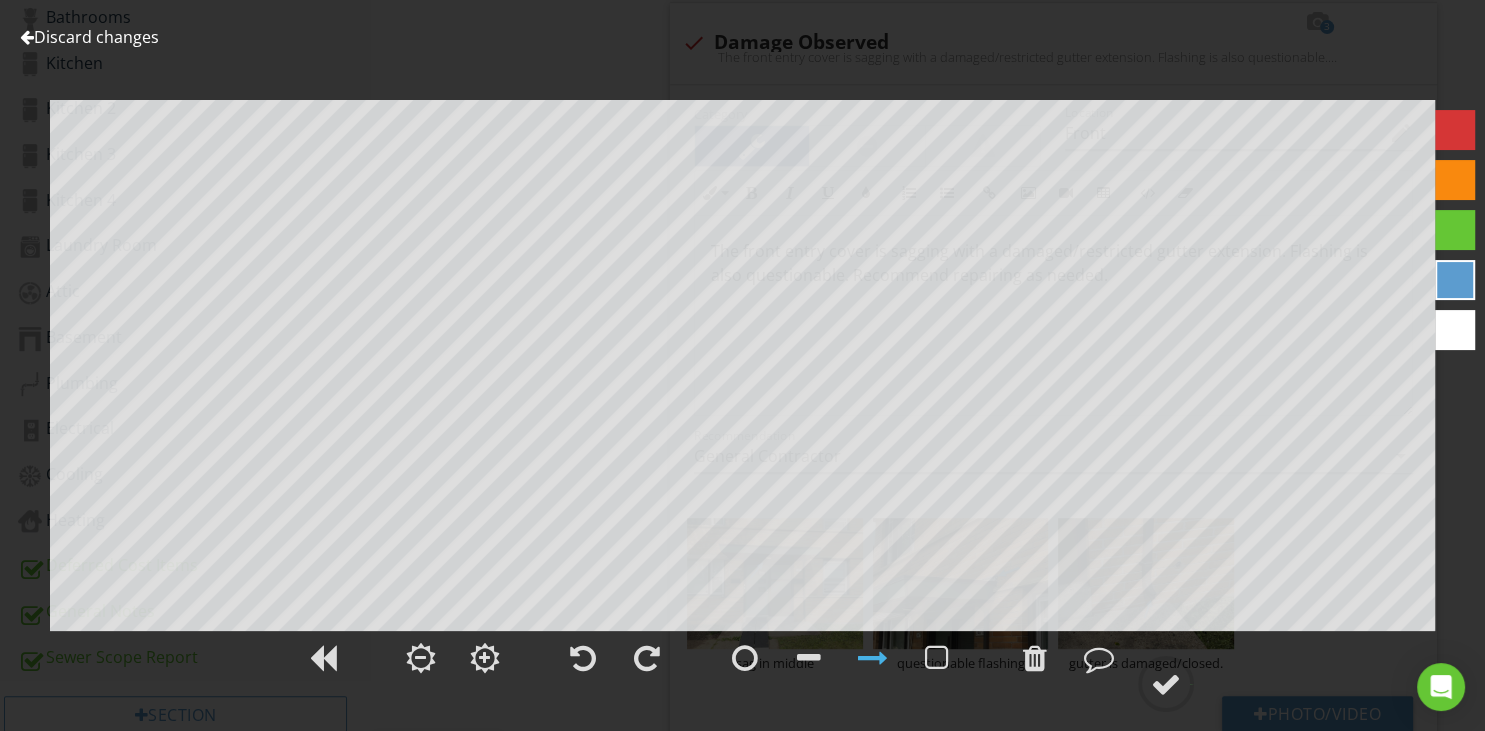 click at bounding box center [27, 37] 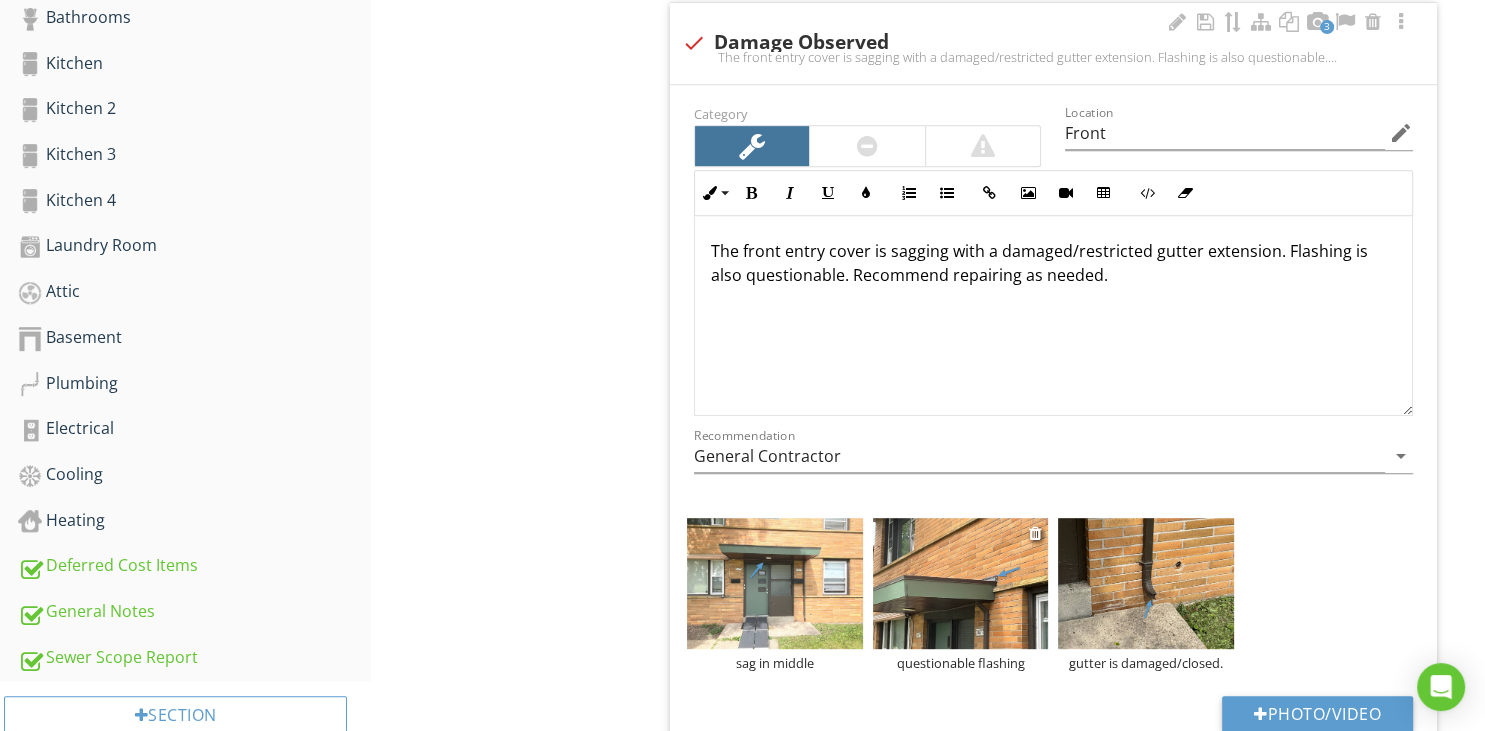 click at bounding box center [961, 584] 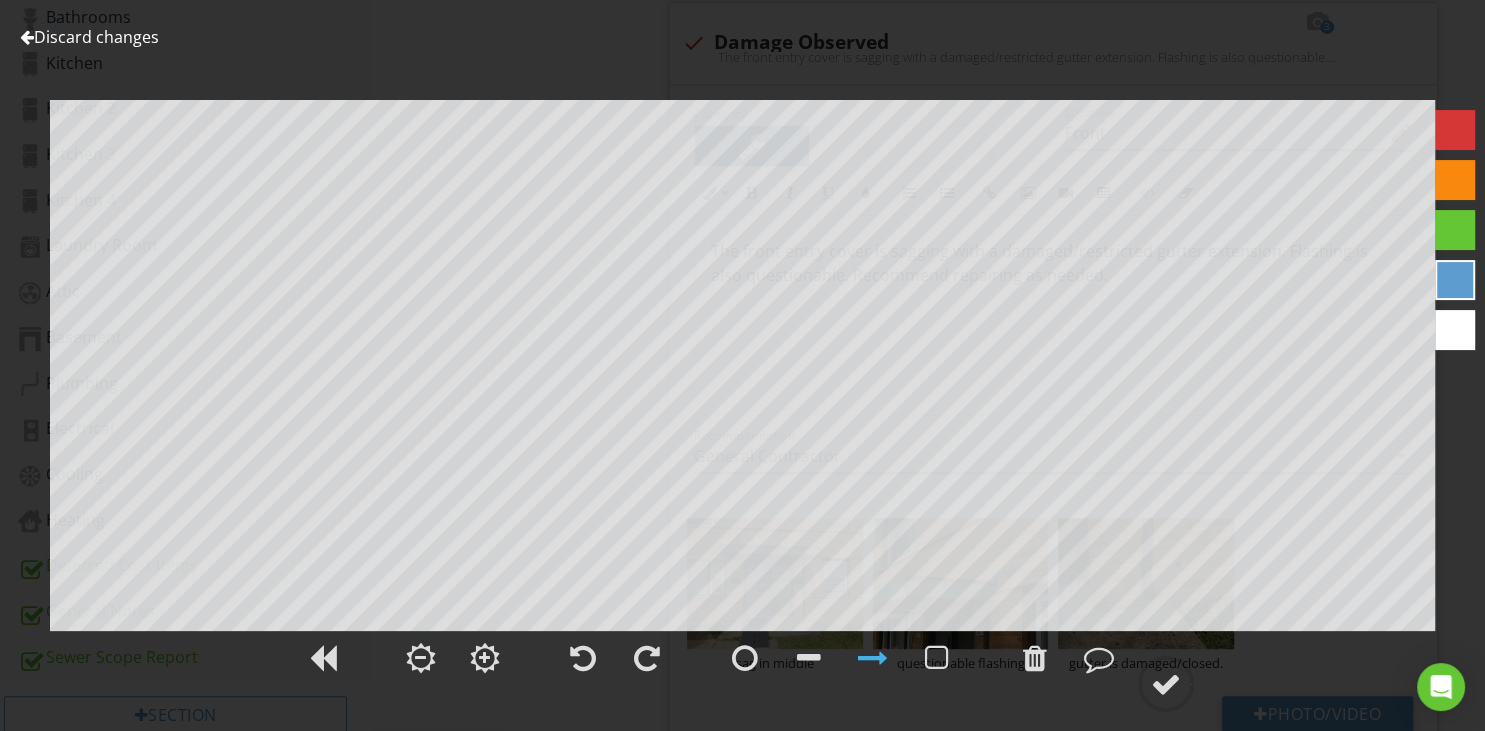 scroll, scrollTop: 0, scrollLeft: 0, axis: both 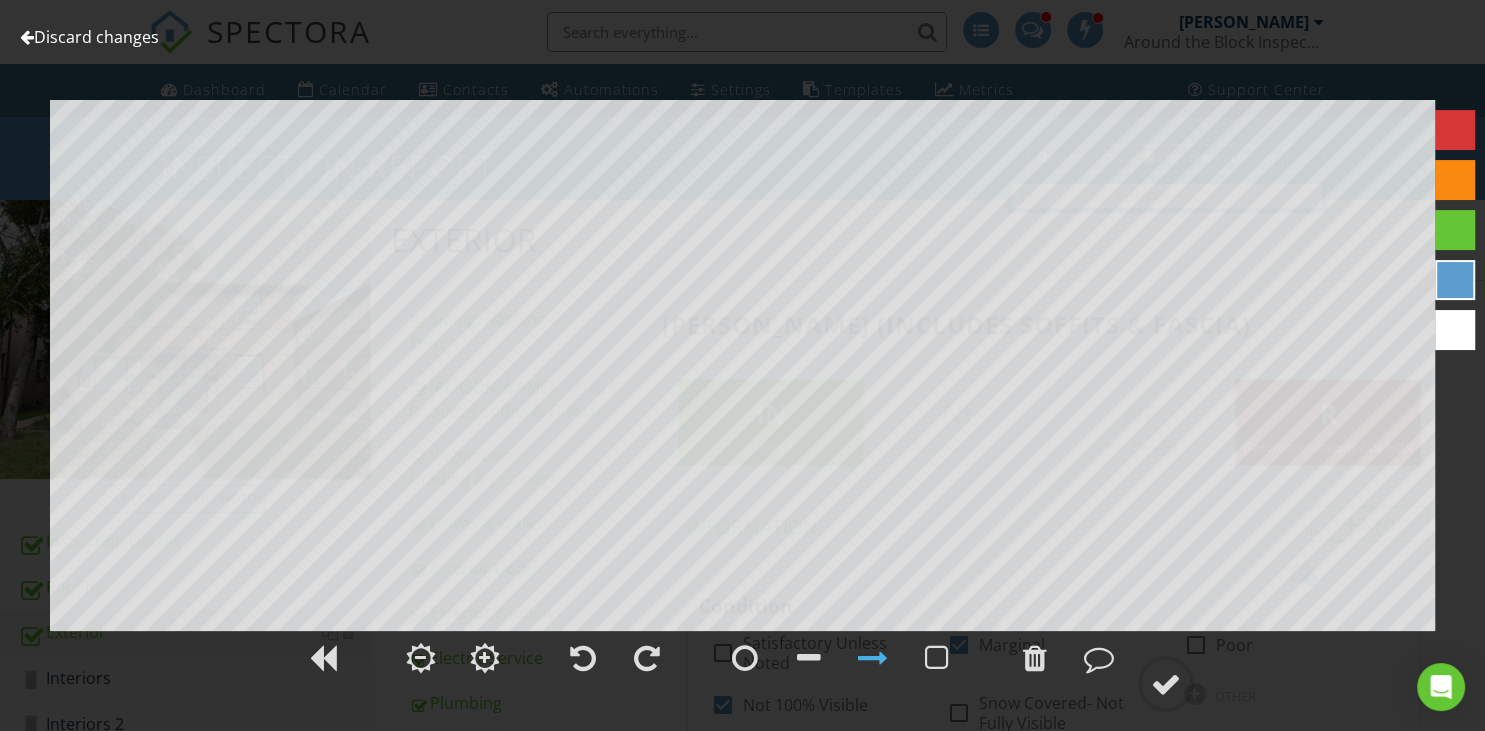 click on "Discard changes" at bounding box center [89, 37] 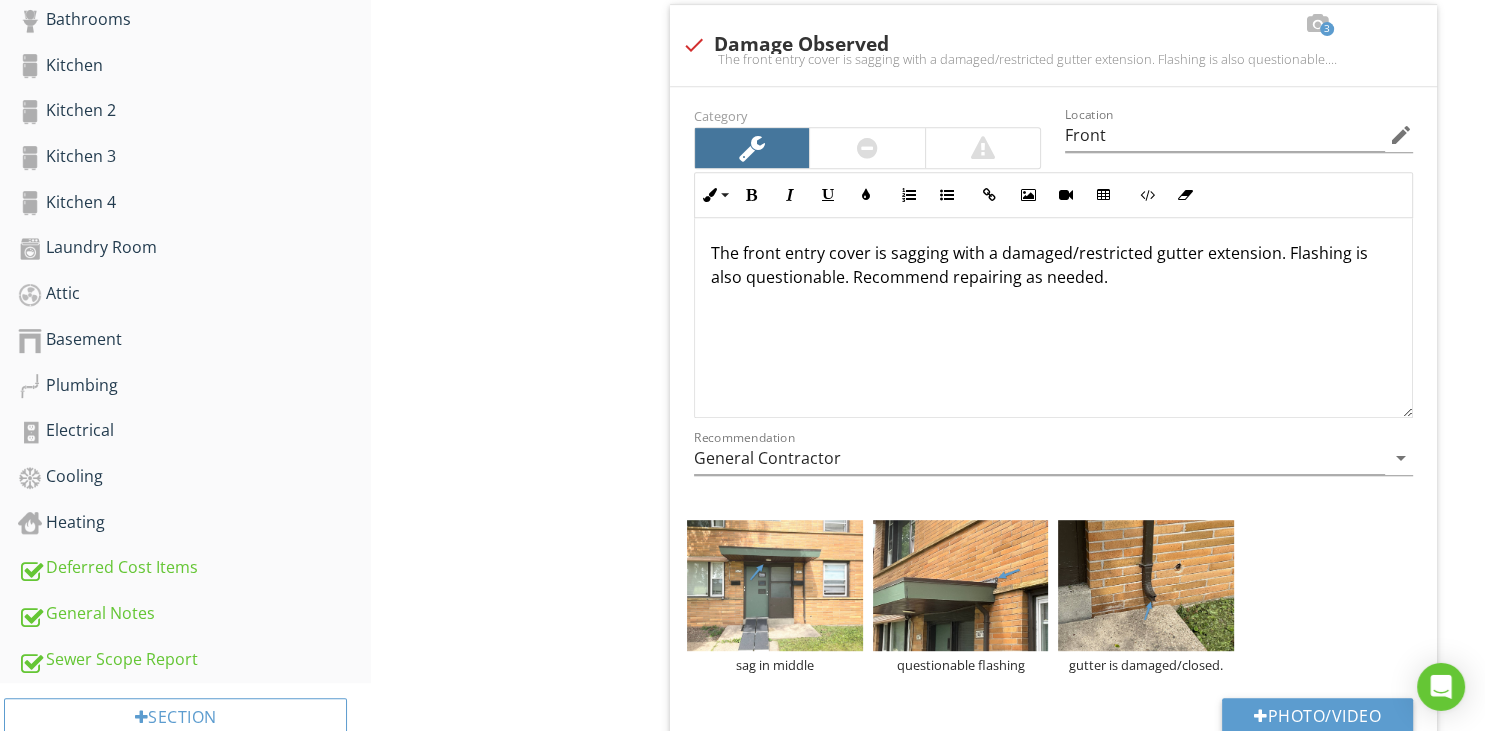 scroll, scrollTop: 844, scrollLeft: 0, axis: vertical 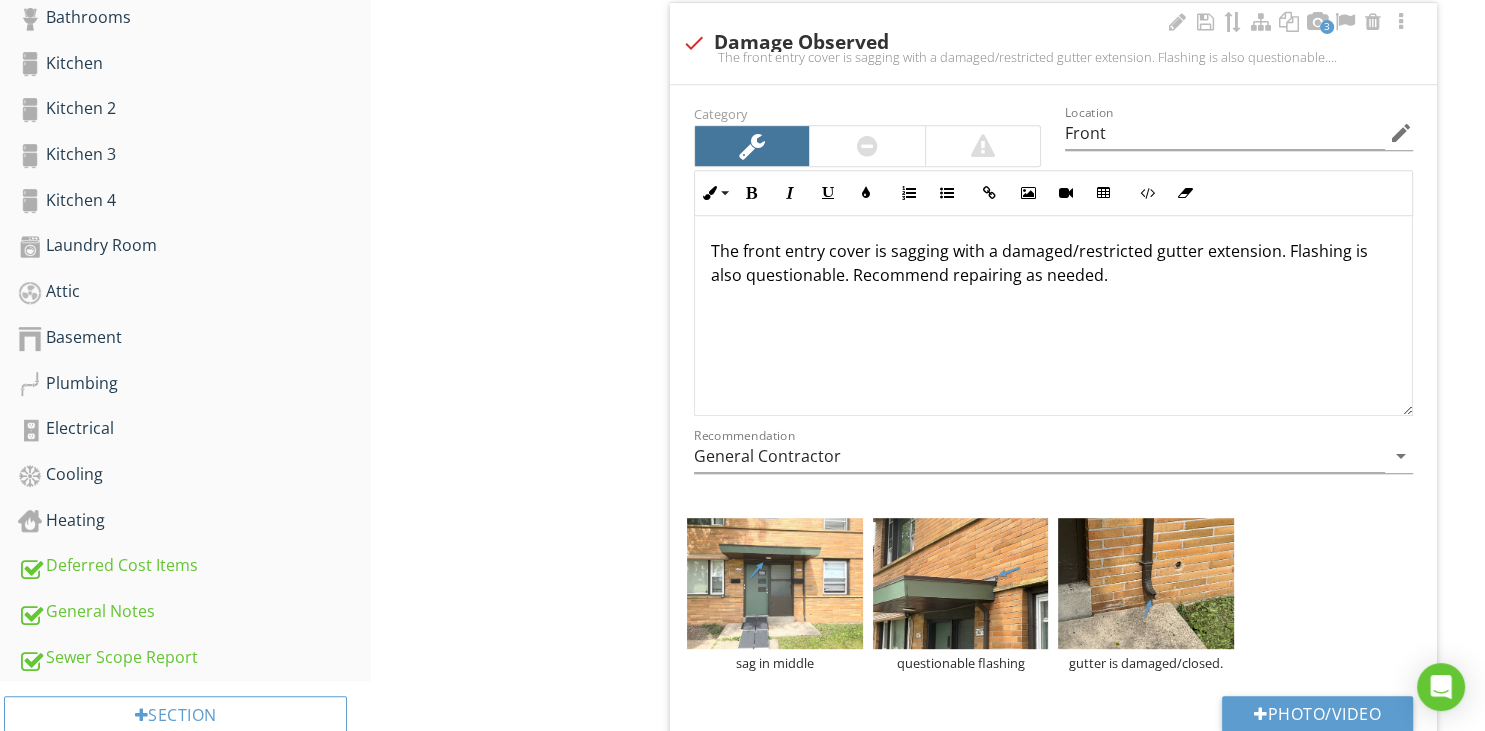 click on "The front entry cover is sagging with a damaged/restricted gutter extension. Flashing is also questionable. Recommend repairing as needed." at bounding box center [1053, 263] 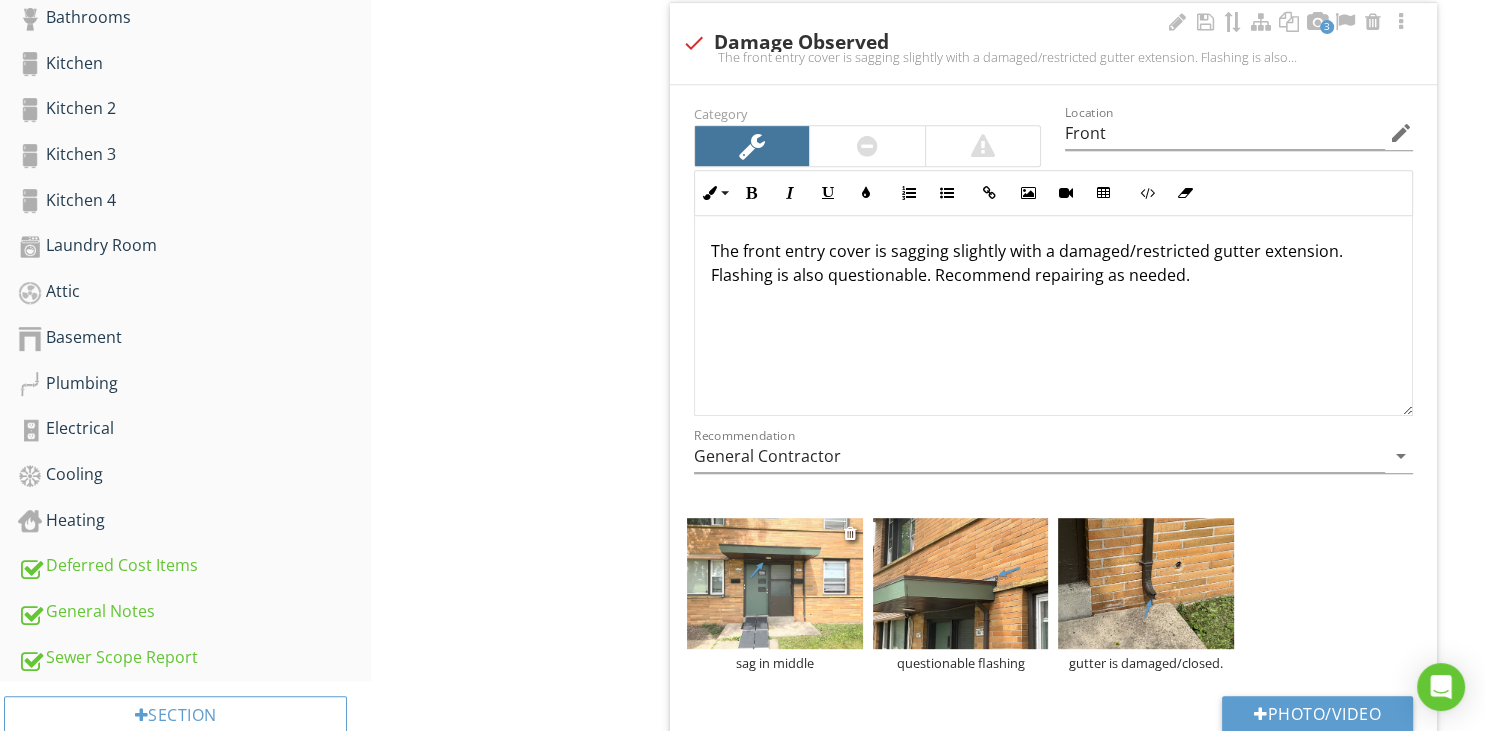 click at bounding box center (775, 584) 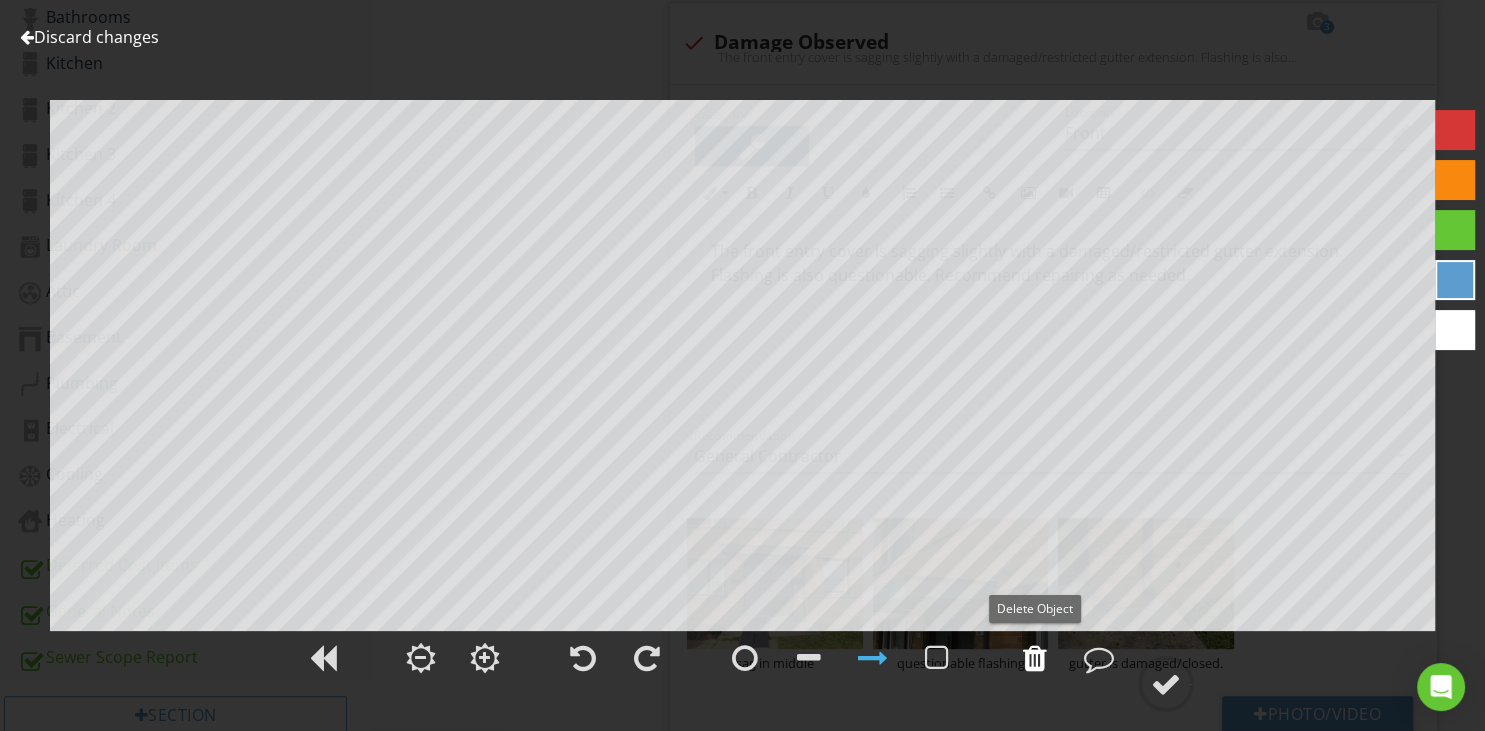 click at bounding box center (1035, 658) 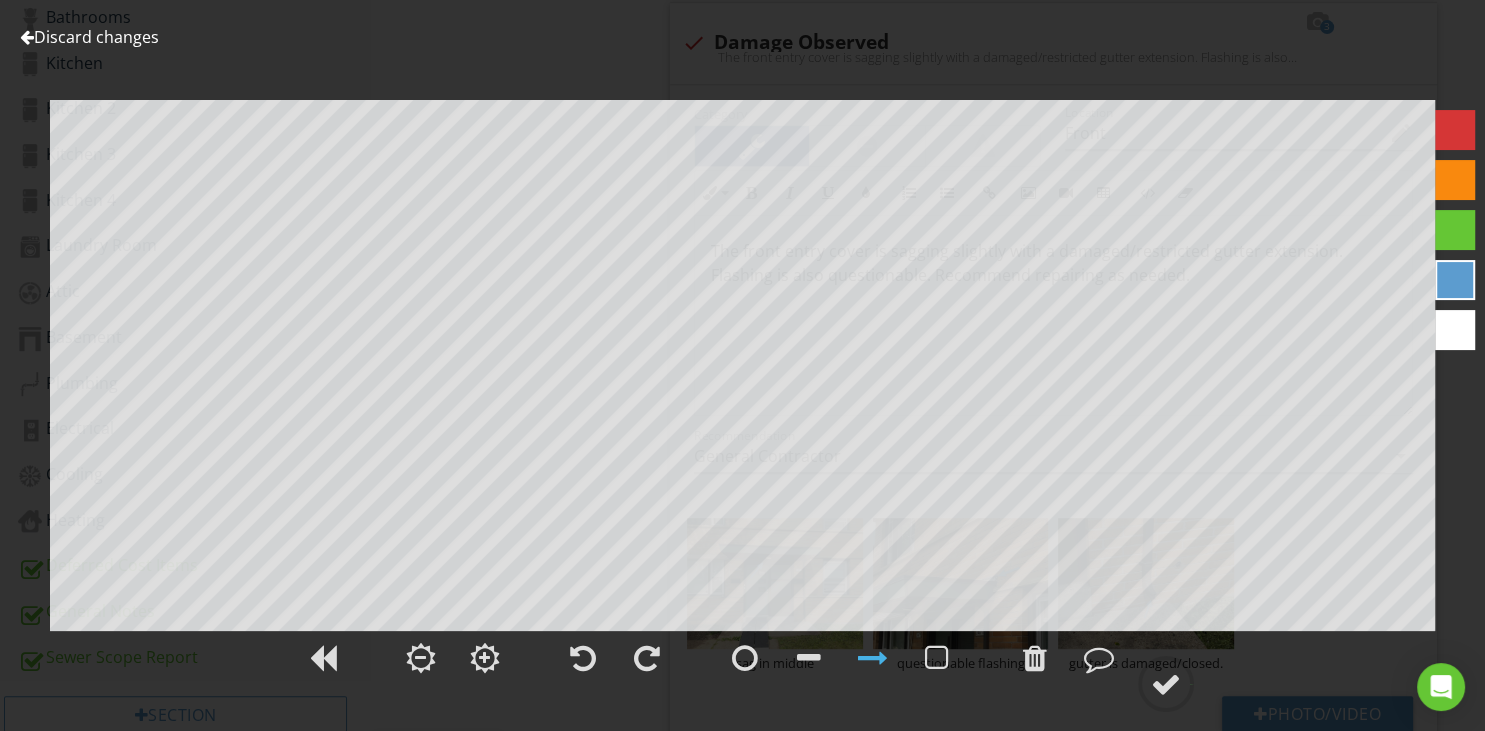 click at bounding box center [27, 37] 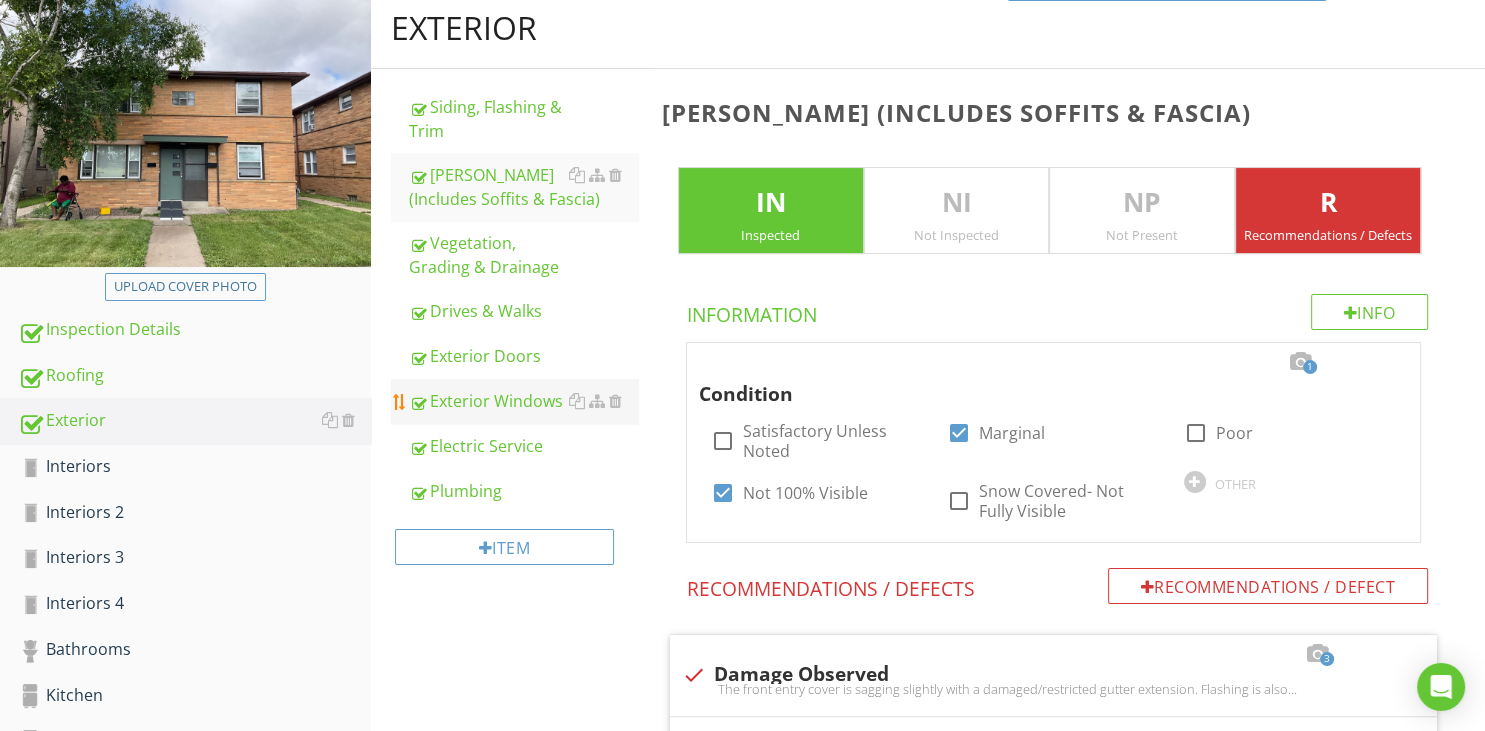 scroll, scrollTop: 211, scrollLeft: 0, axis: vertical 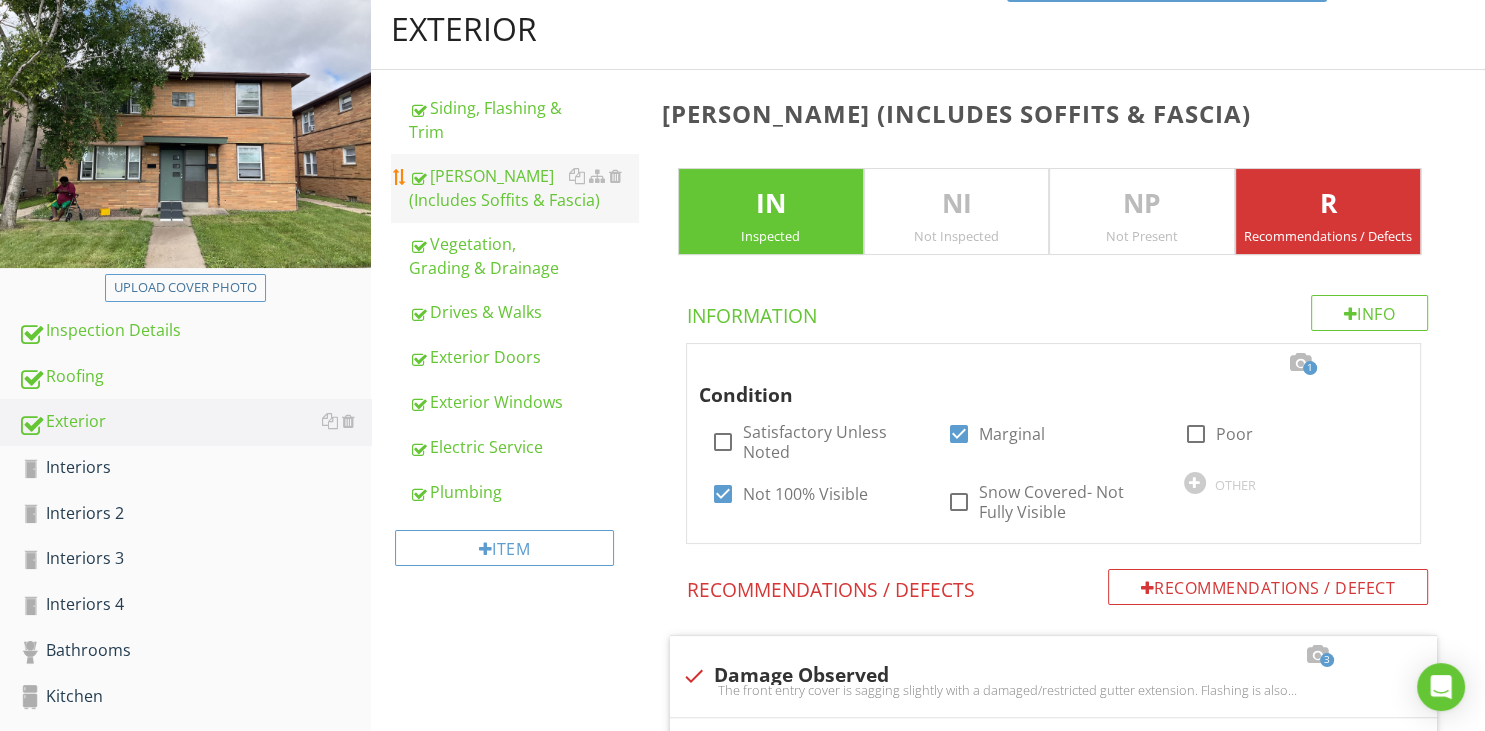 click on "[PERSON_NAME] (Includes Soffits & Fascia)" at bounding box center (523, 188) 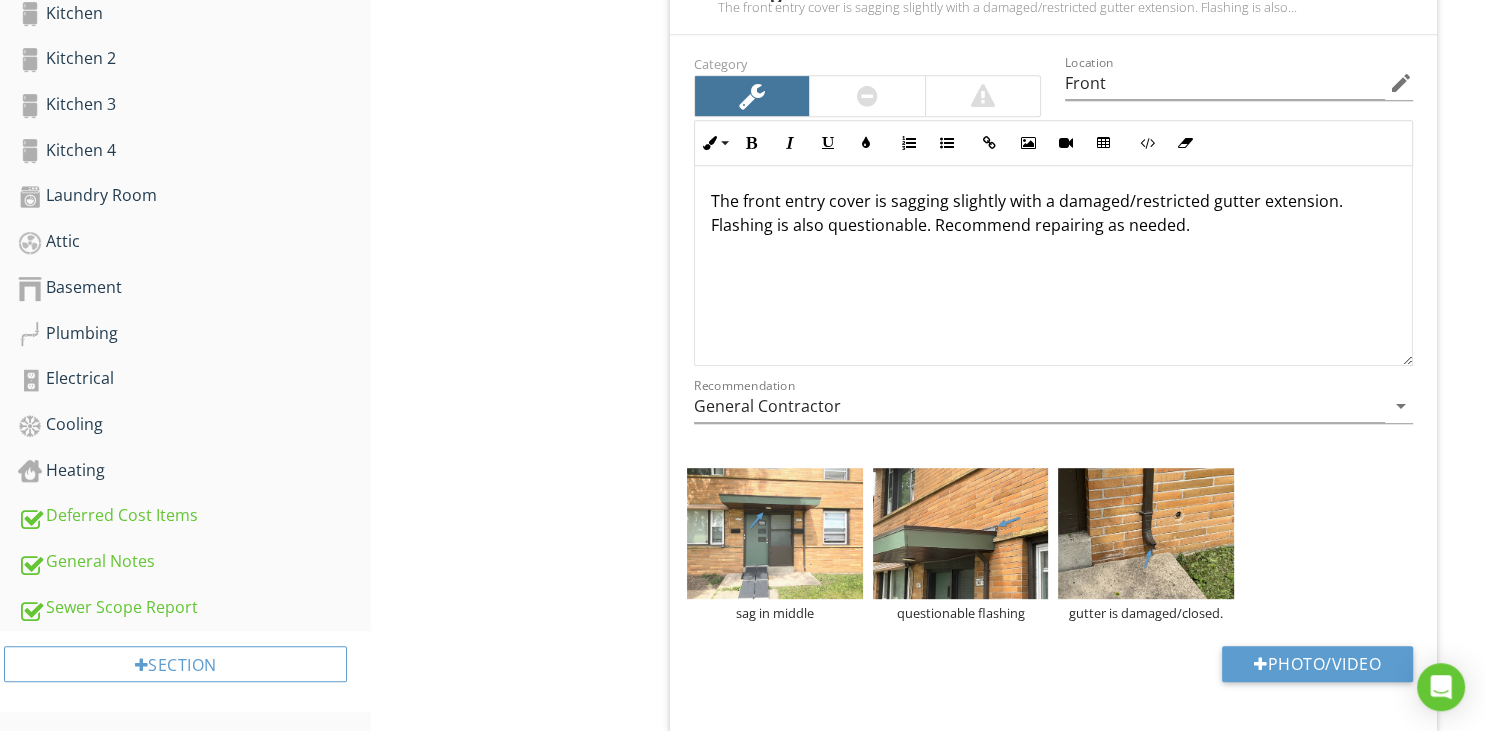 scroll, scrollTop: 1161, scrollLeft: 0, axis: vertical 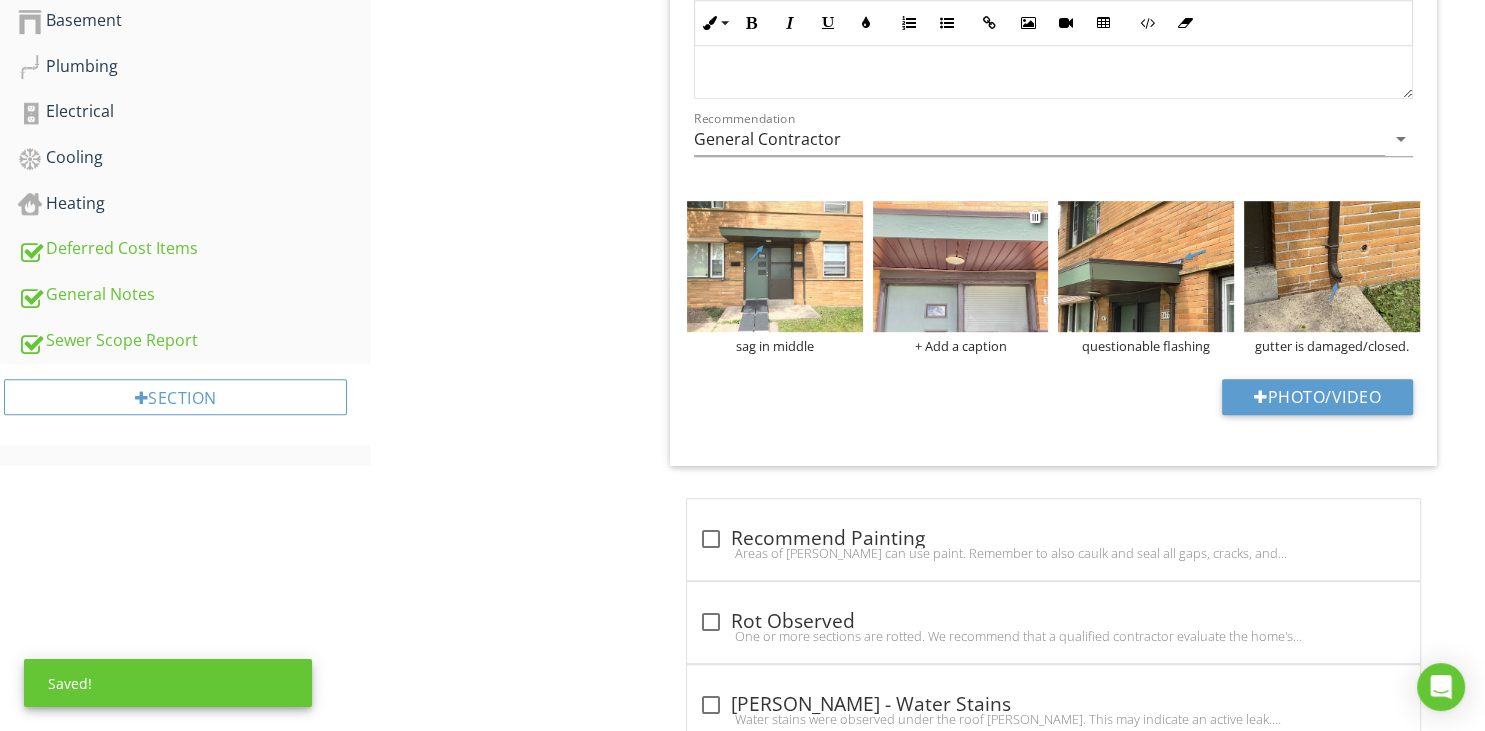 click at bounding box center [961, 267] 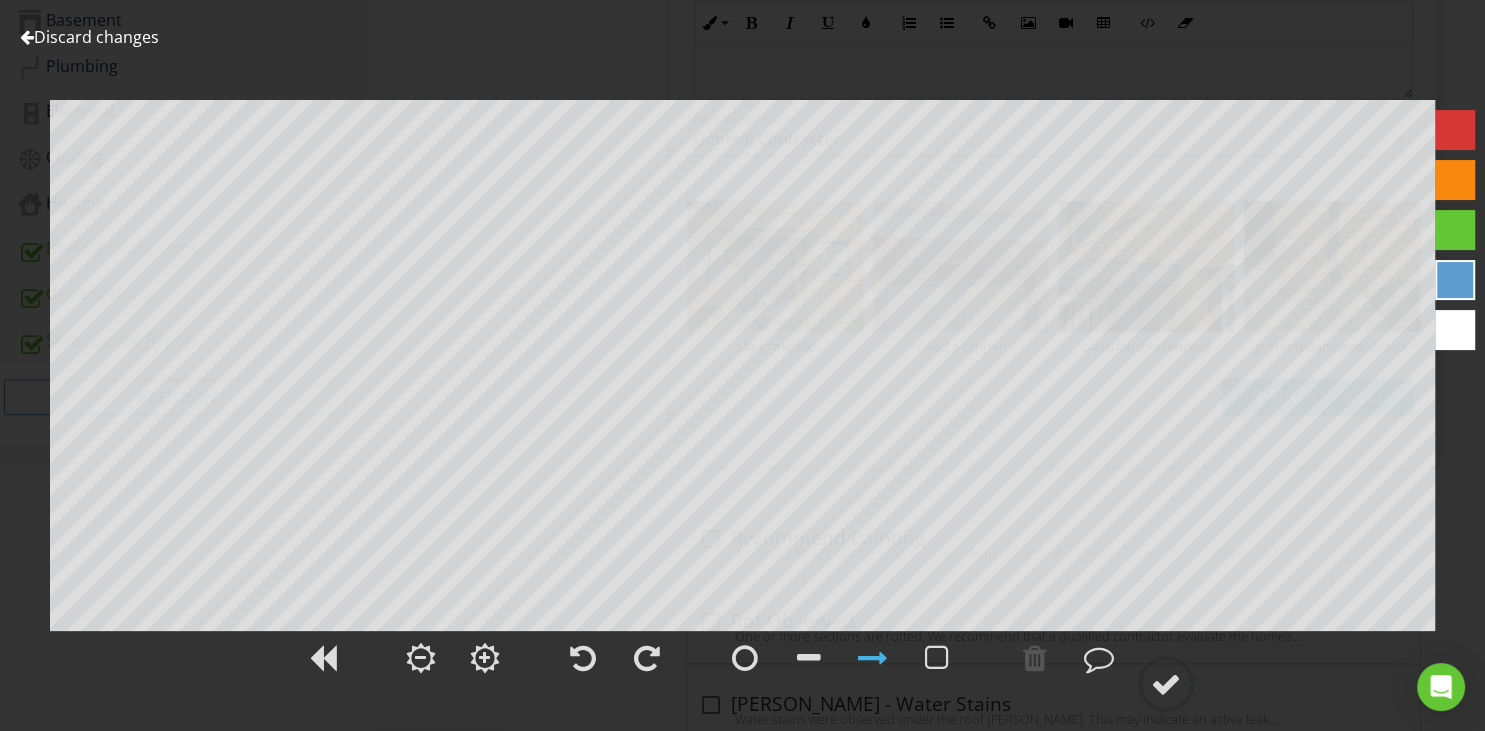 click at bounding box center [27, 37] 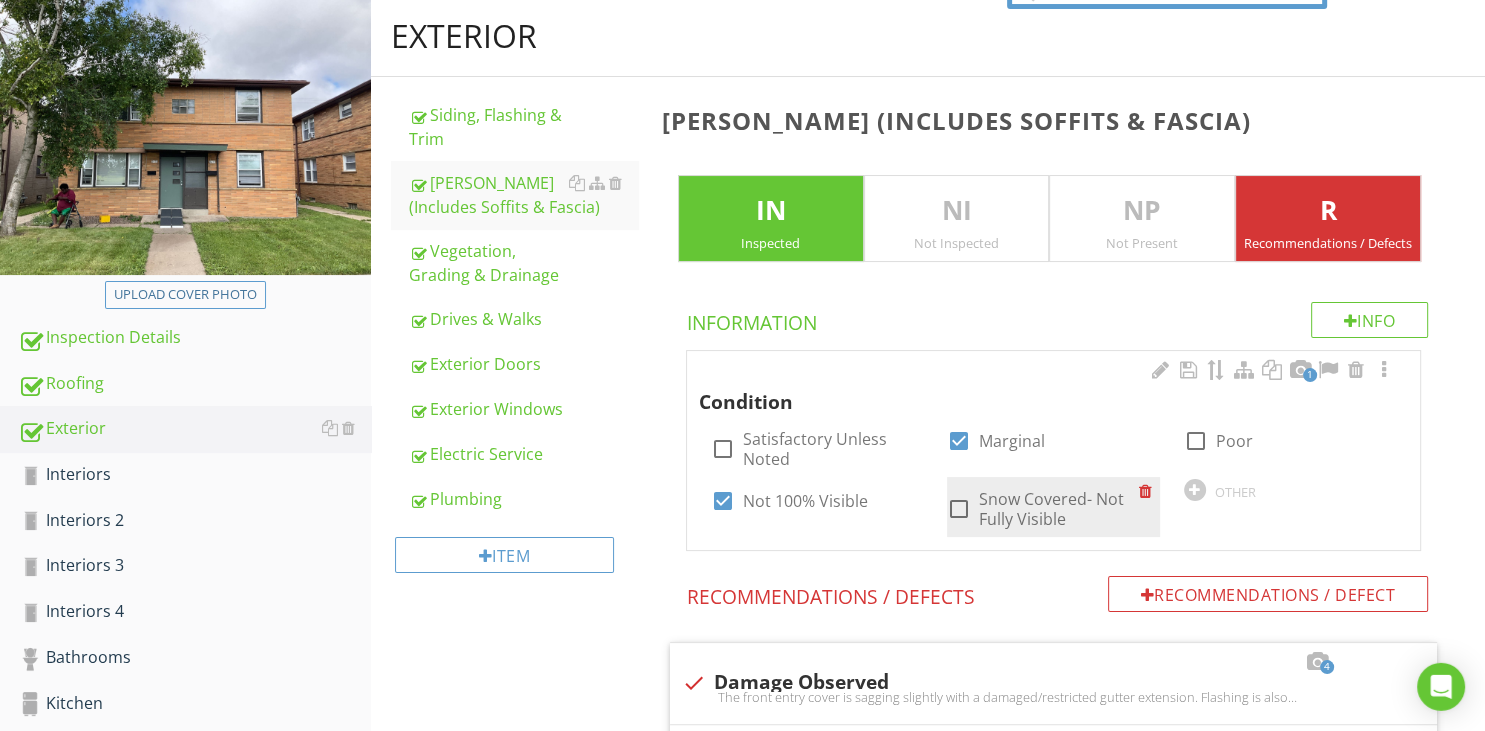 scroll, scrollTop: 422, scrollLeft: 0, axis: vertical 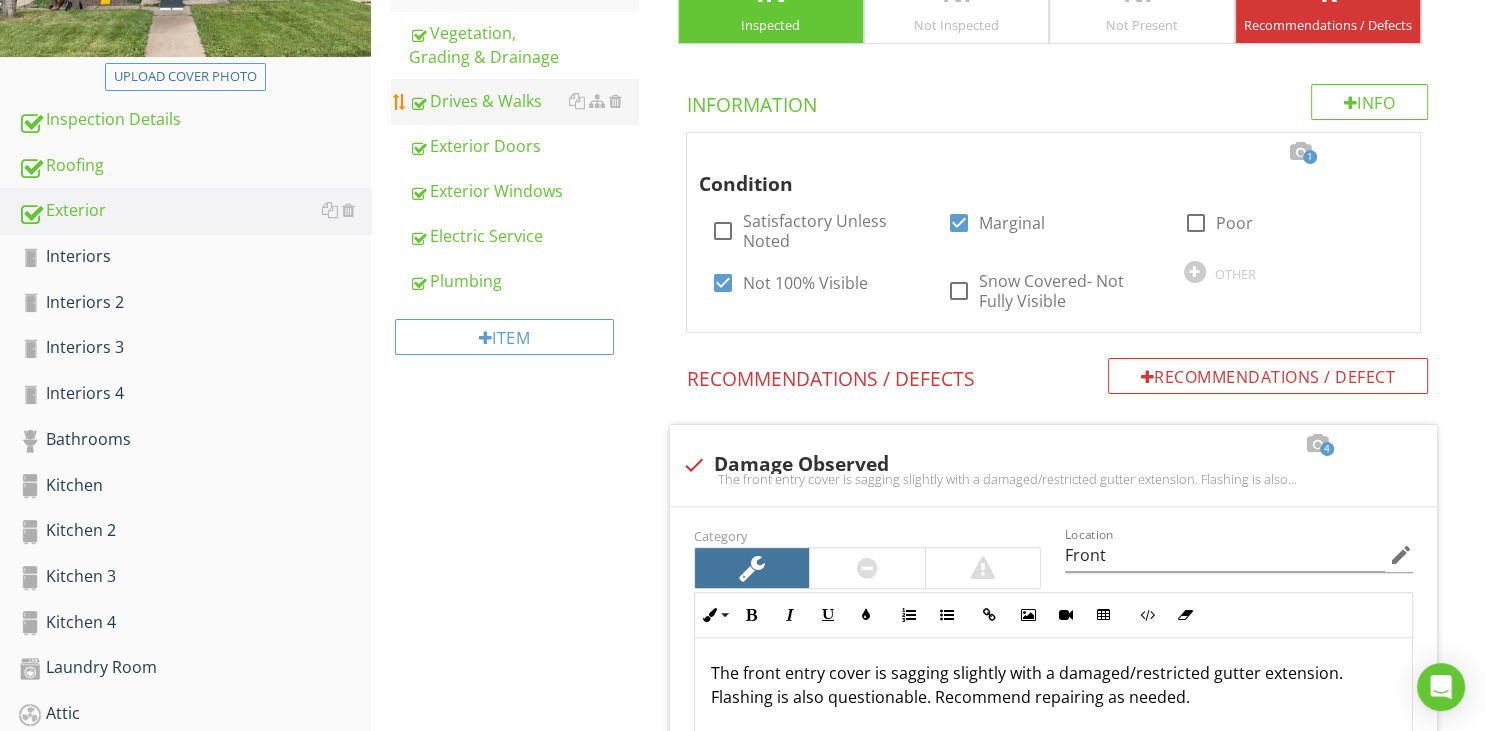 click on "Drives & Walks" at bounding box center [523, 101] 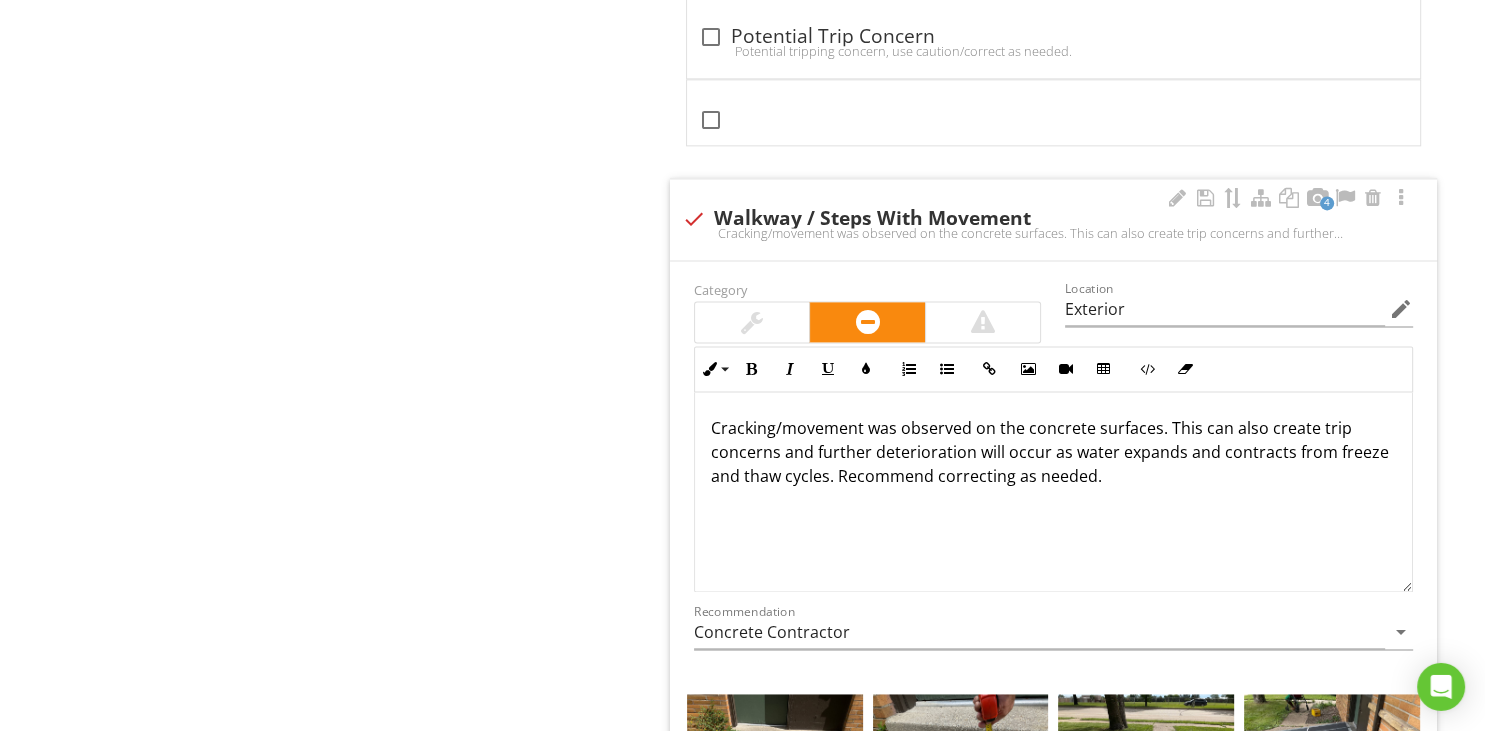 scroll, scrollTop: 2640, scrollLeft: 0, axis: vertical 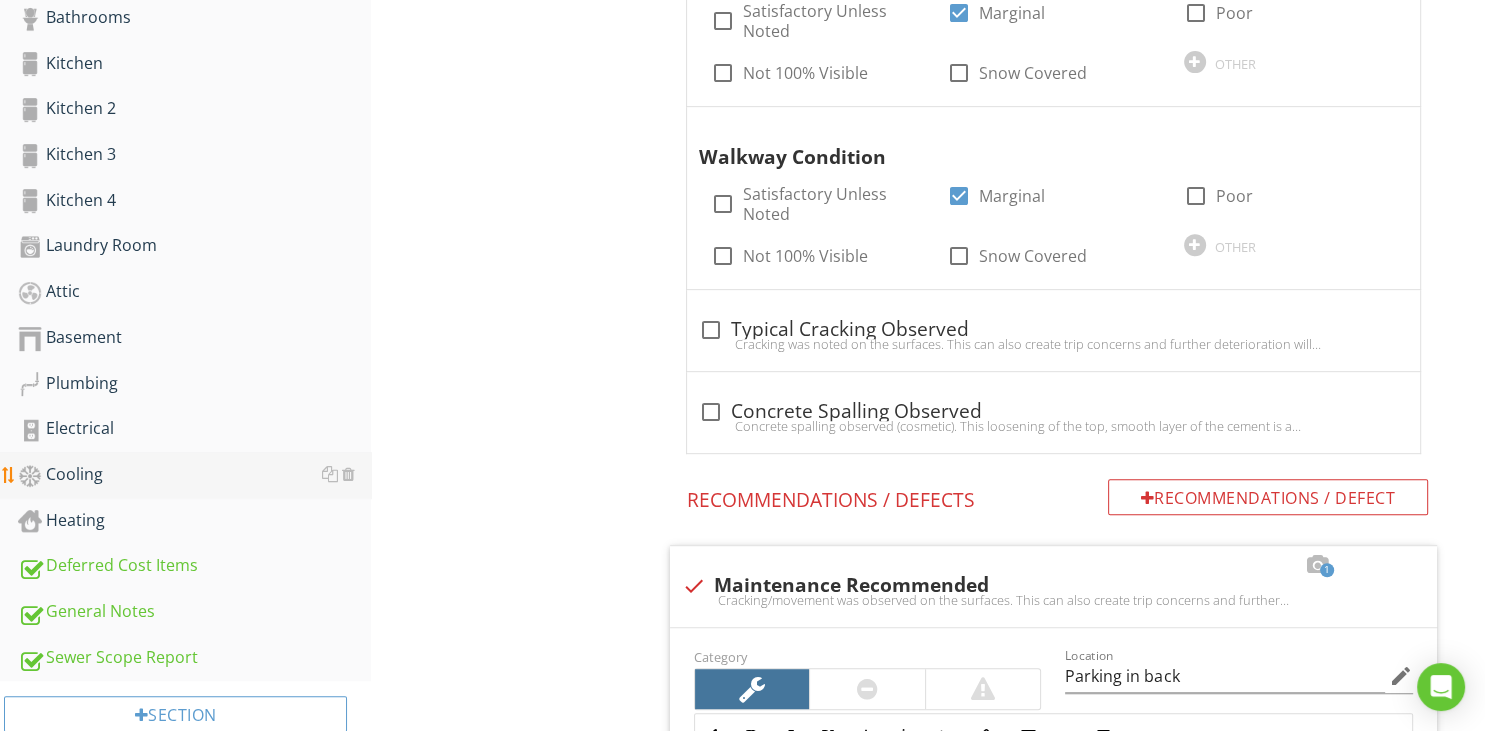 click on "Cooling" at bounding box center (194, 475) 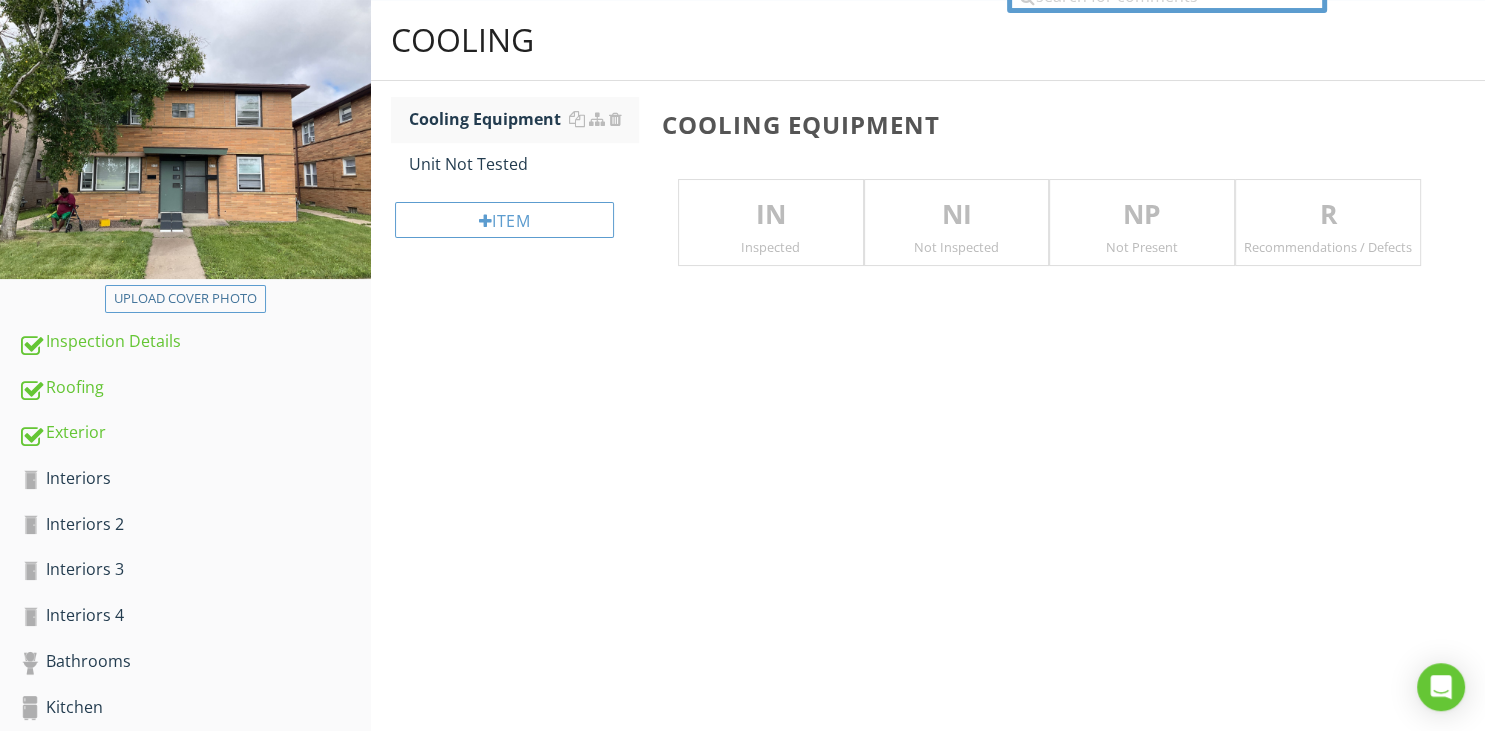 scroll, scrollTop: 105, scrollLeft: 0, axis: vertical 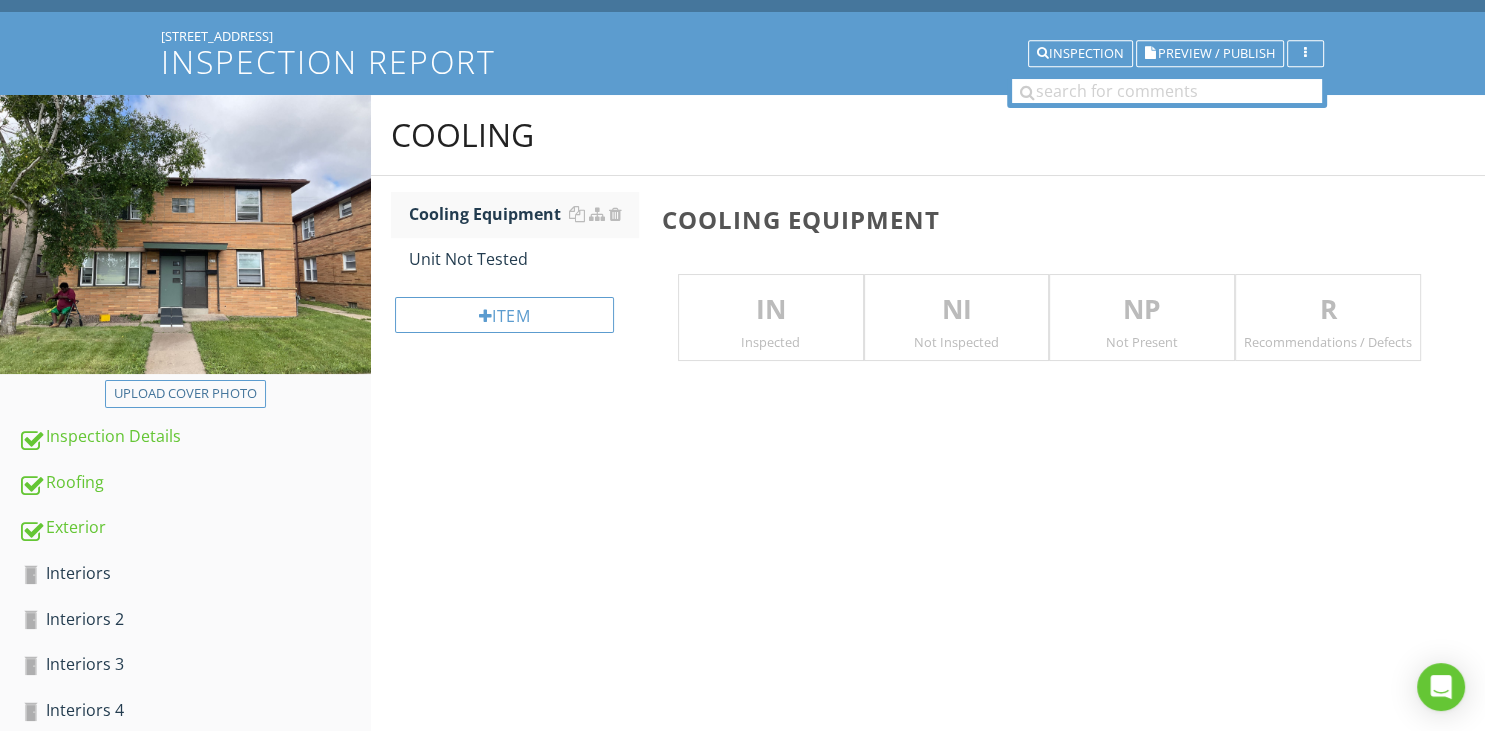 click on "NI   Not Inspected" at bounding box center [957, 318] 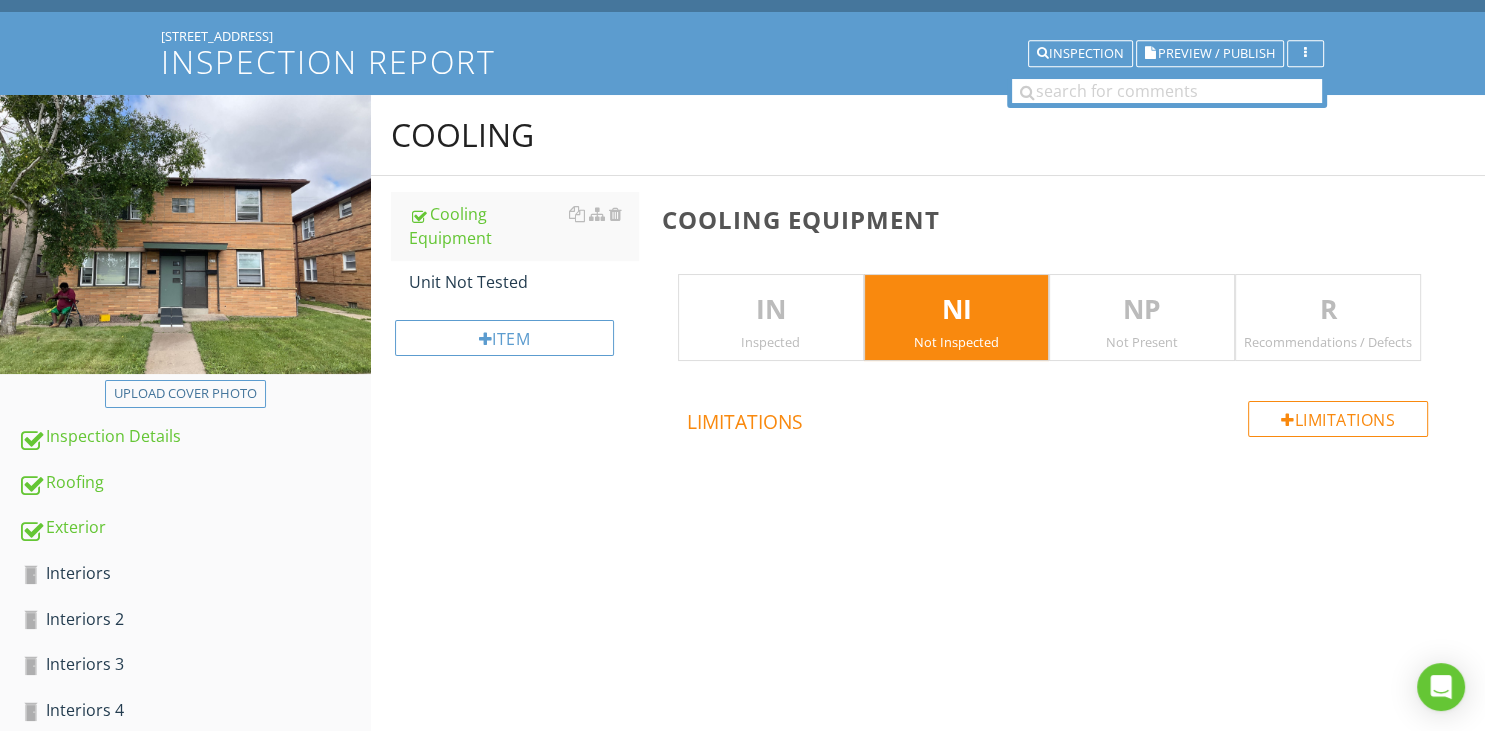 click on "IN" at bounding box center (771, 310) 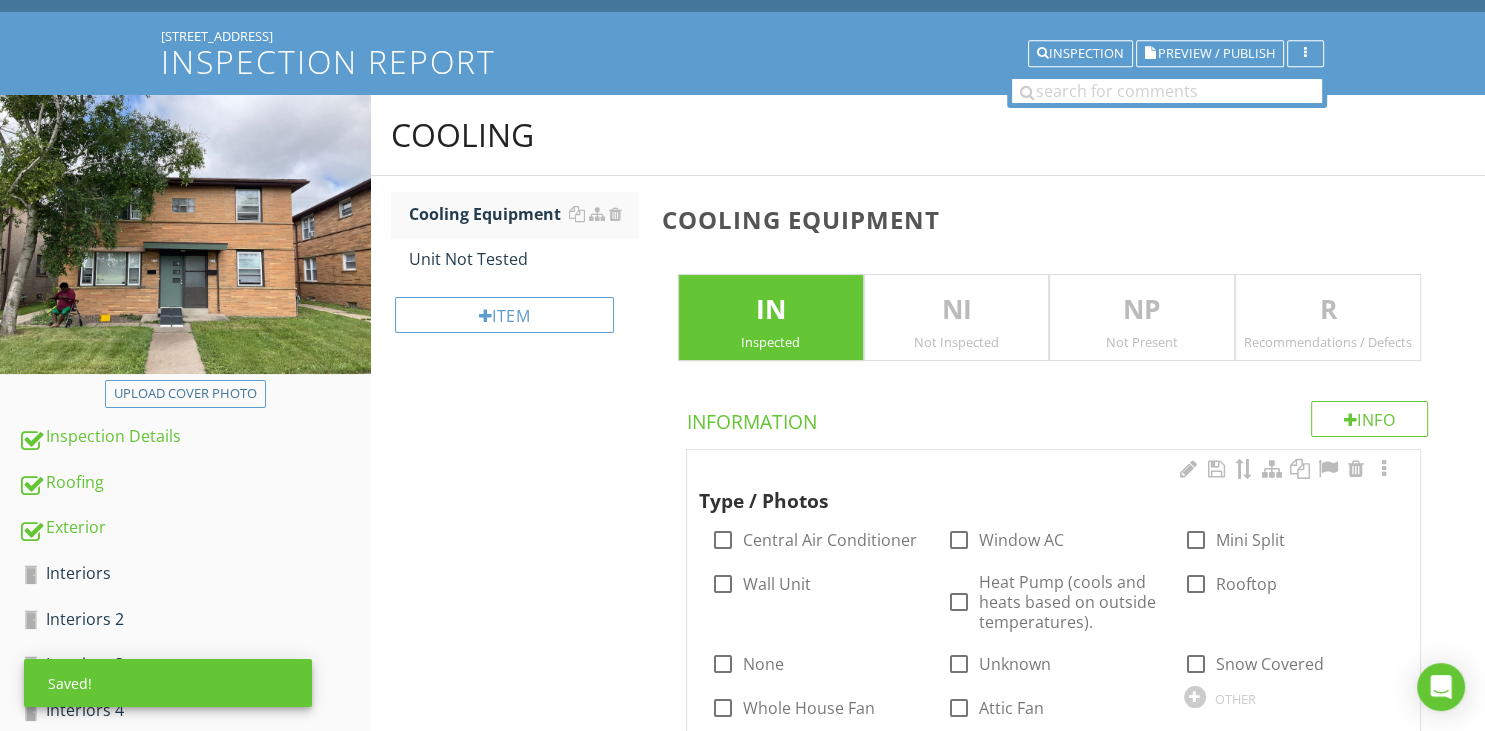scroll, scrollTop: 528, scrollLeft: 0, axis: vertical 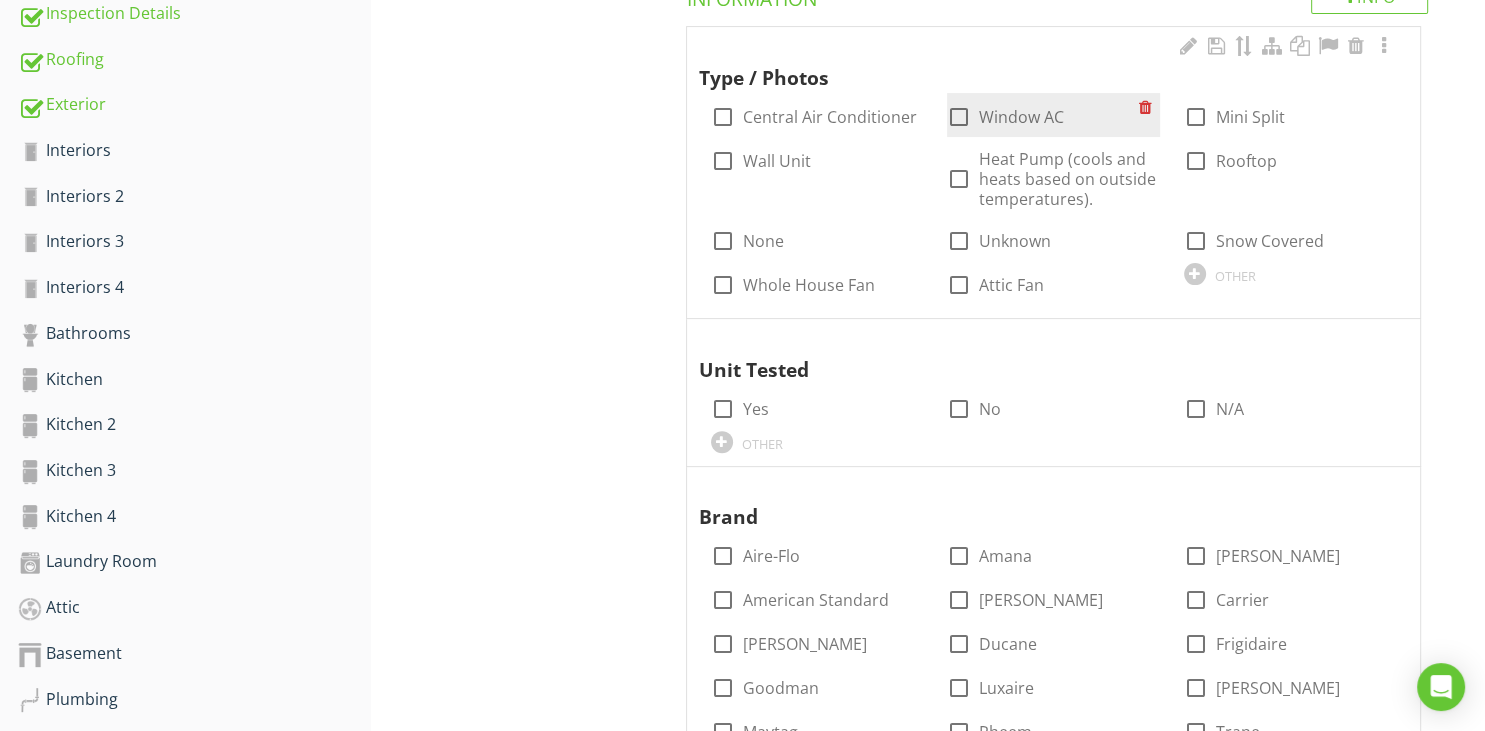 click at bounding box center [959, 117] 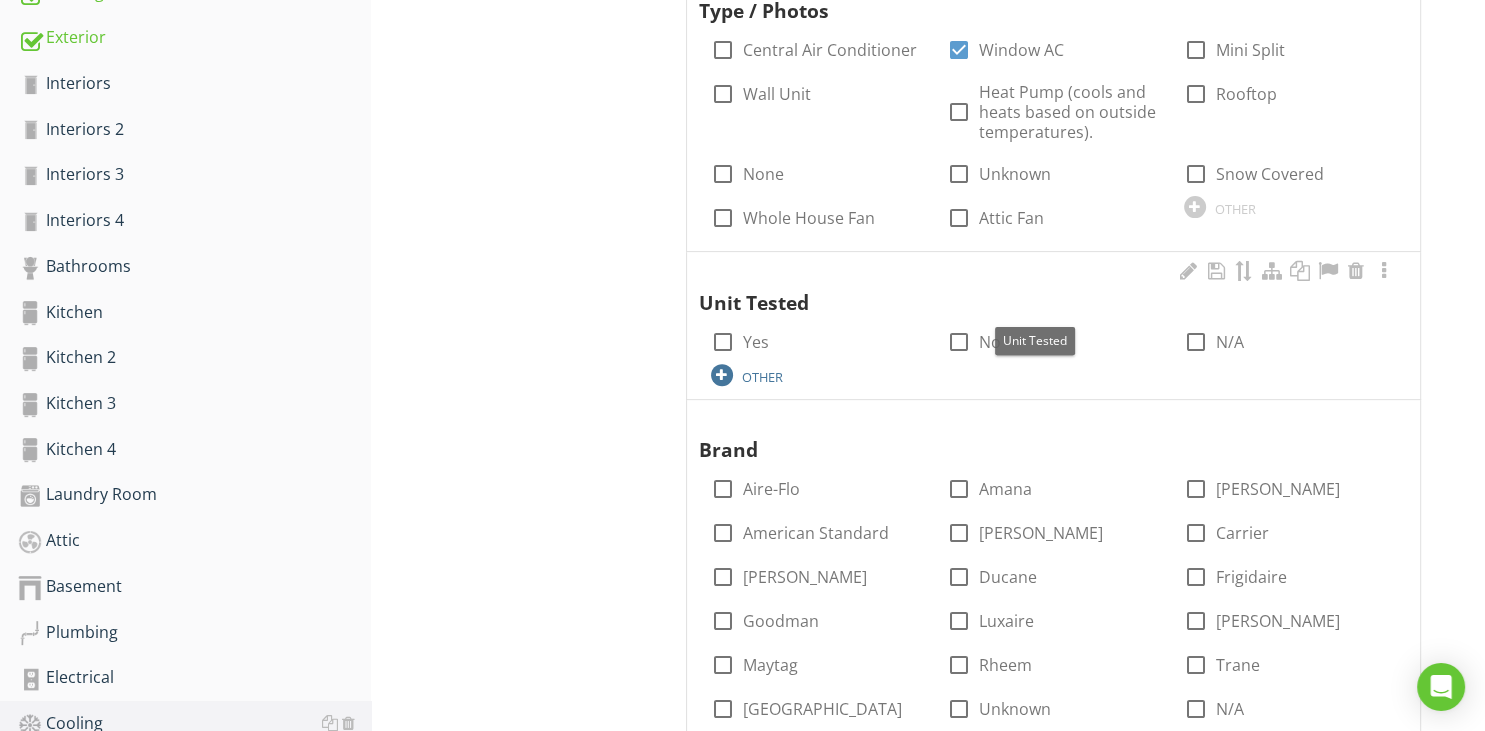 scroll, scrollTop: 633, scrollLeft: 0, axis: vertical 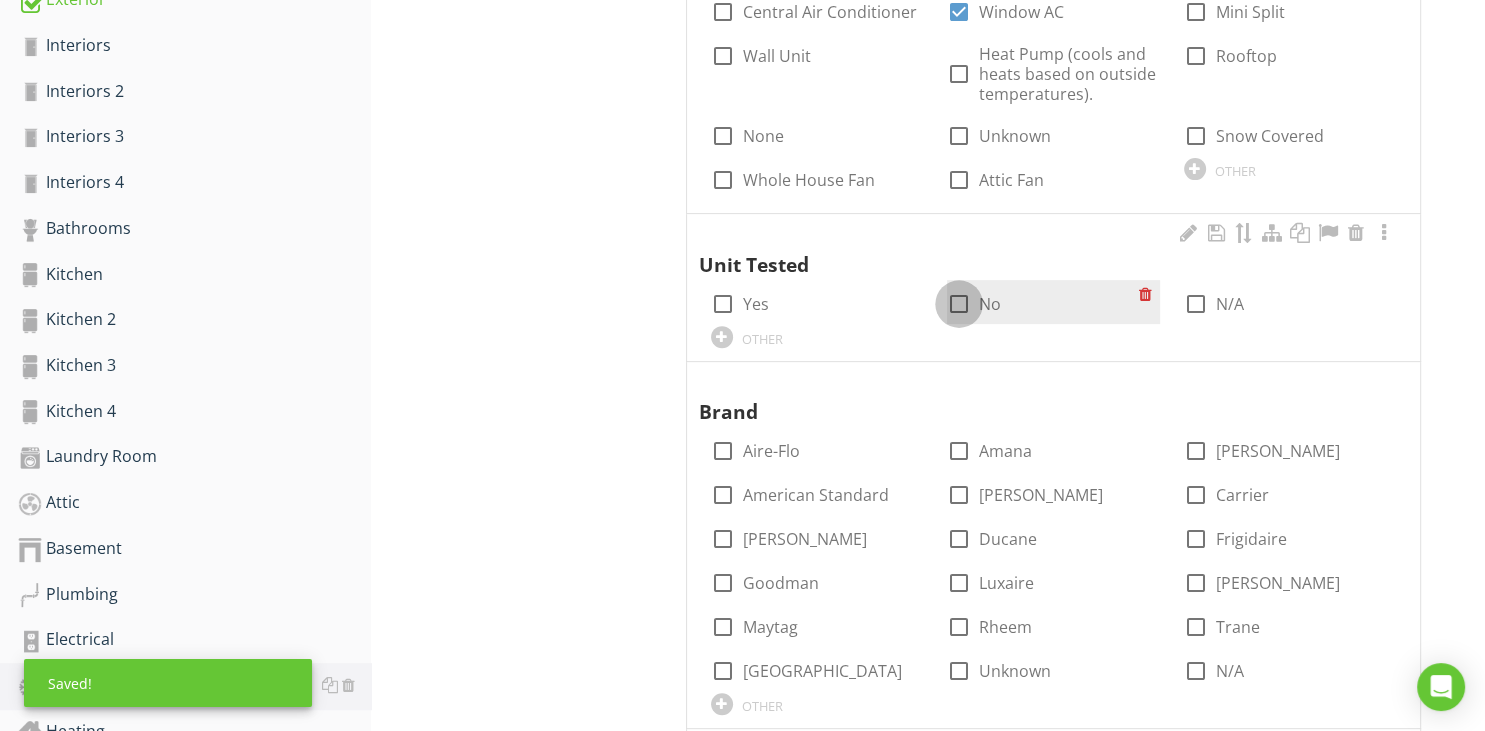 click at bounding box center (959, 304) 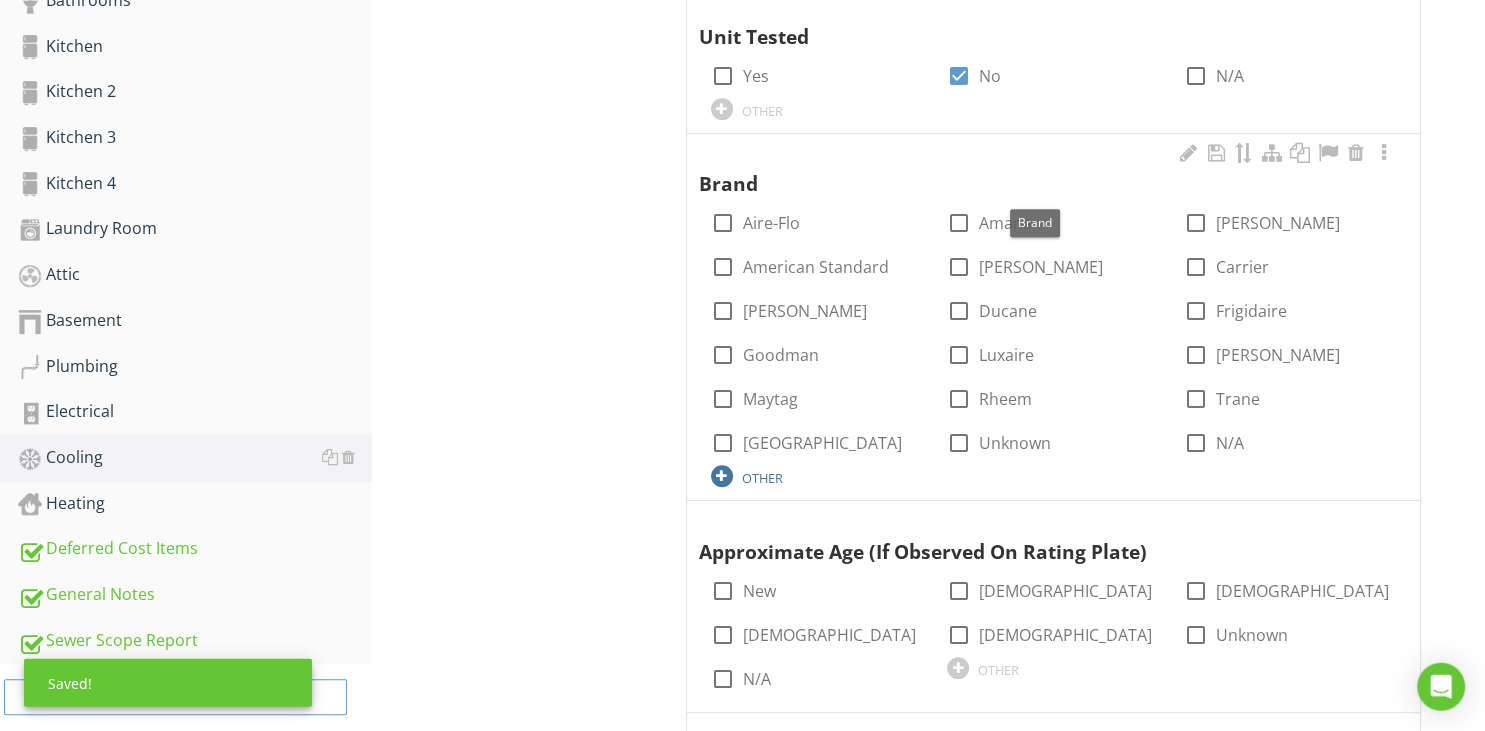 scroll, scrollTop: 950, scrollLeft: 0, axis: vertical 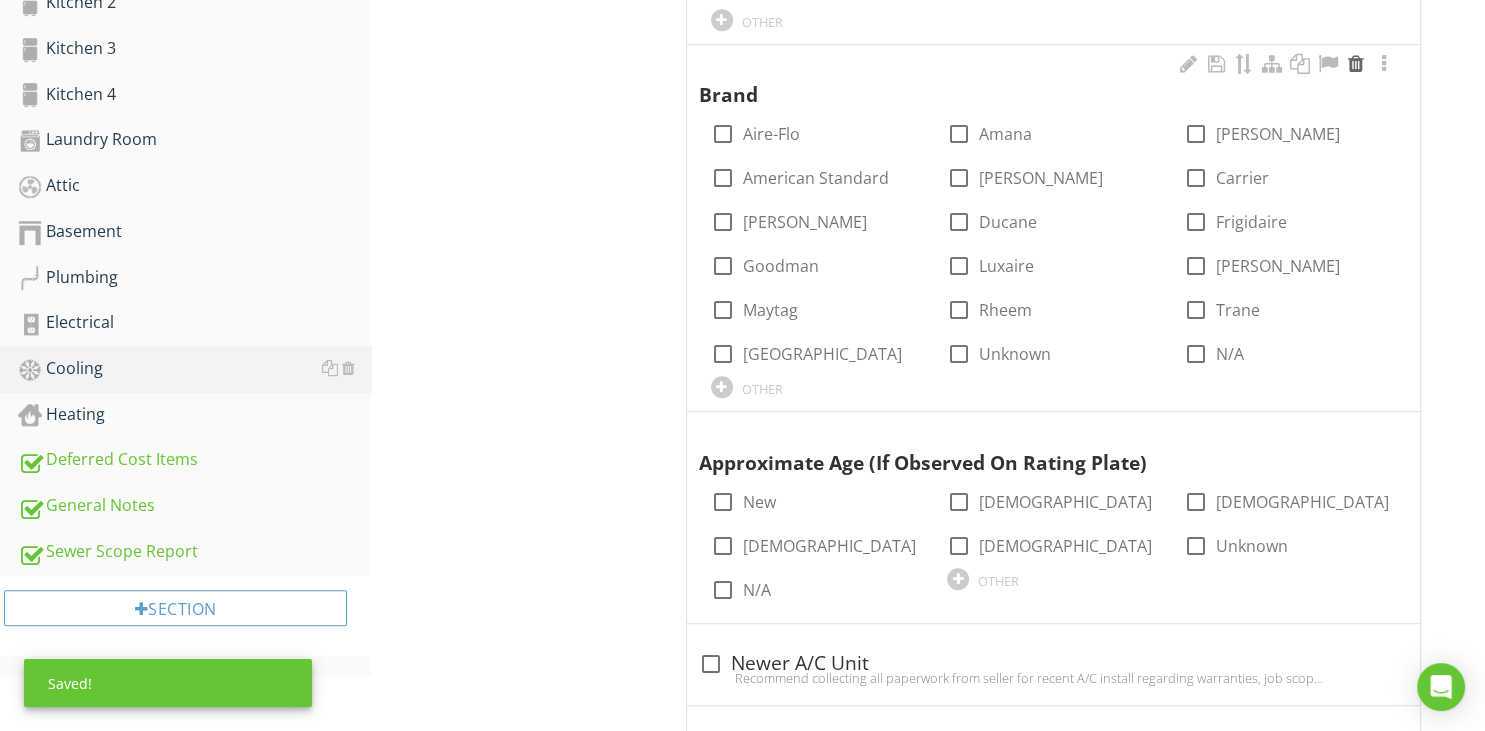 click at bounding box center [1356, 64] 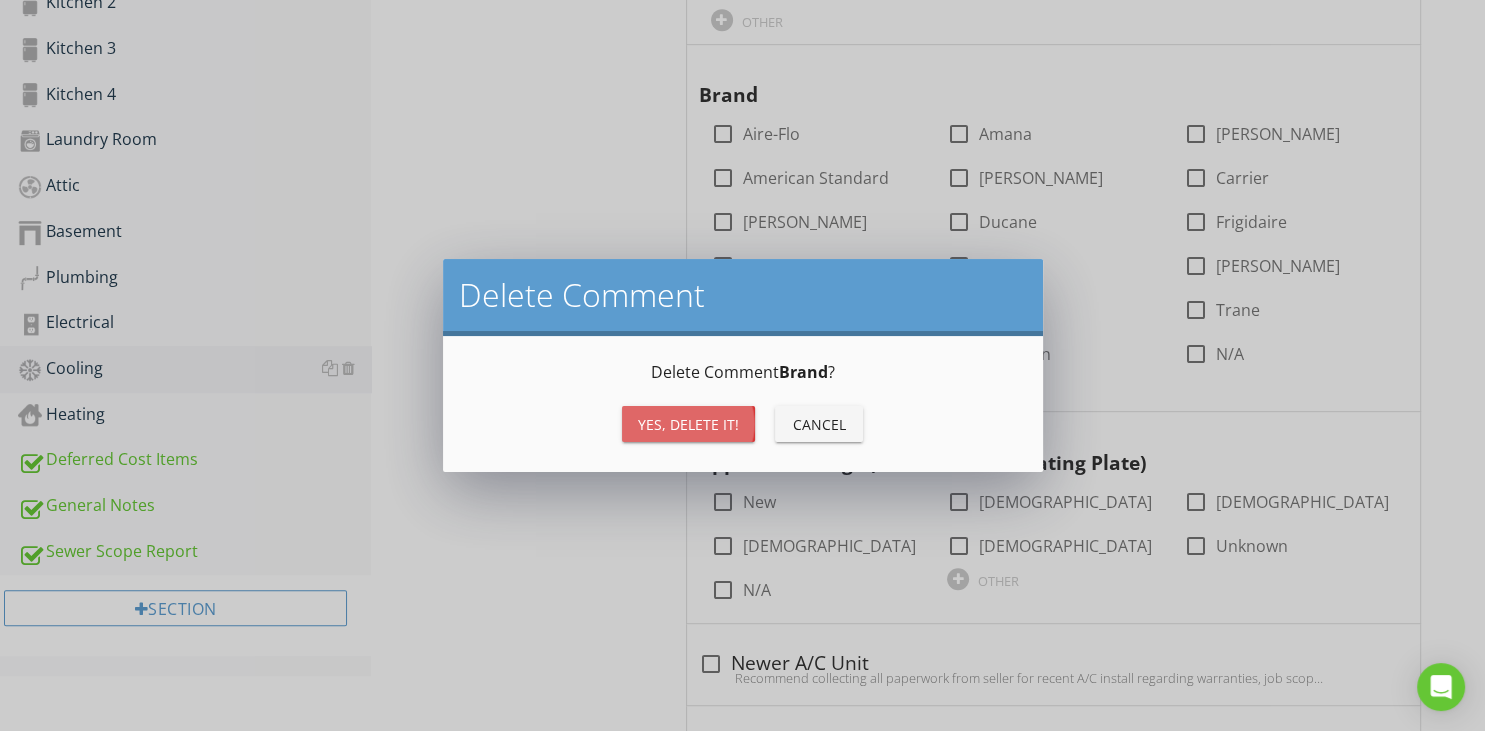 click on "Yes, Delete it!" at bounding box center [688, 424] 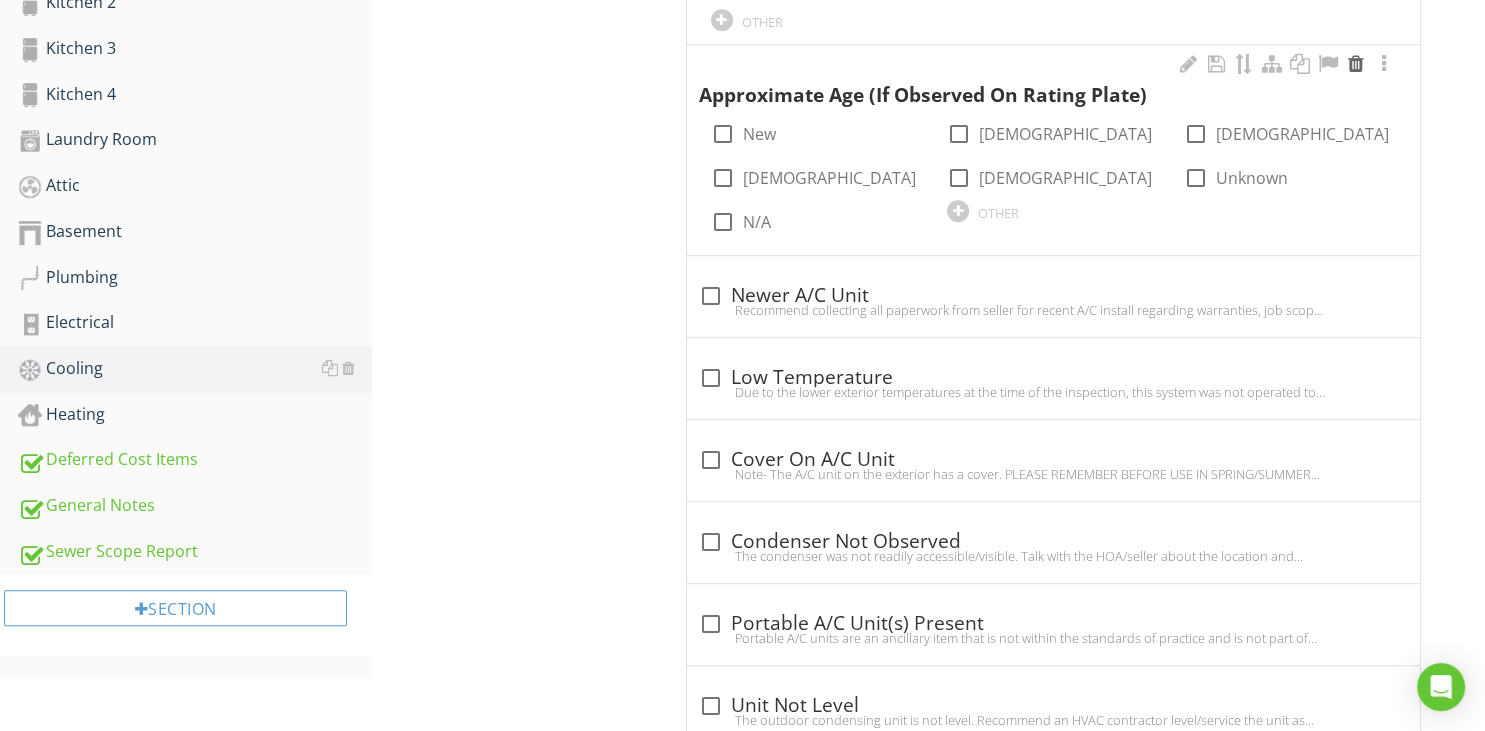 click at bounding box center (1356, 64) 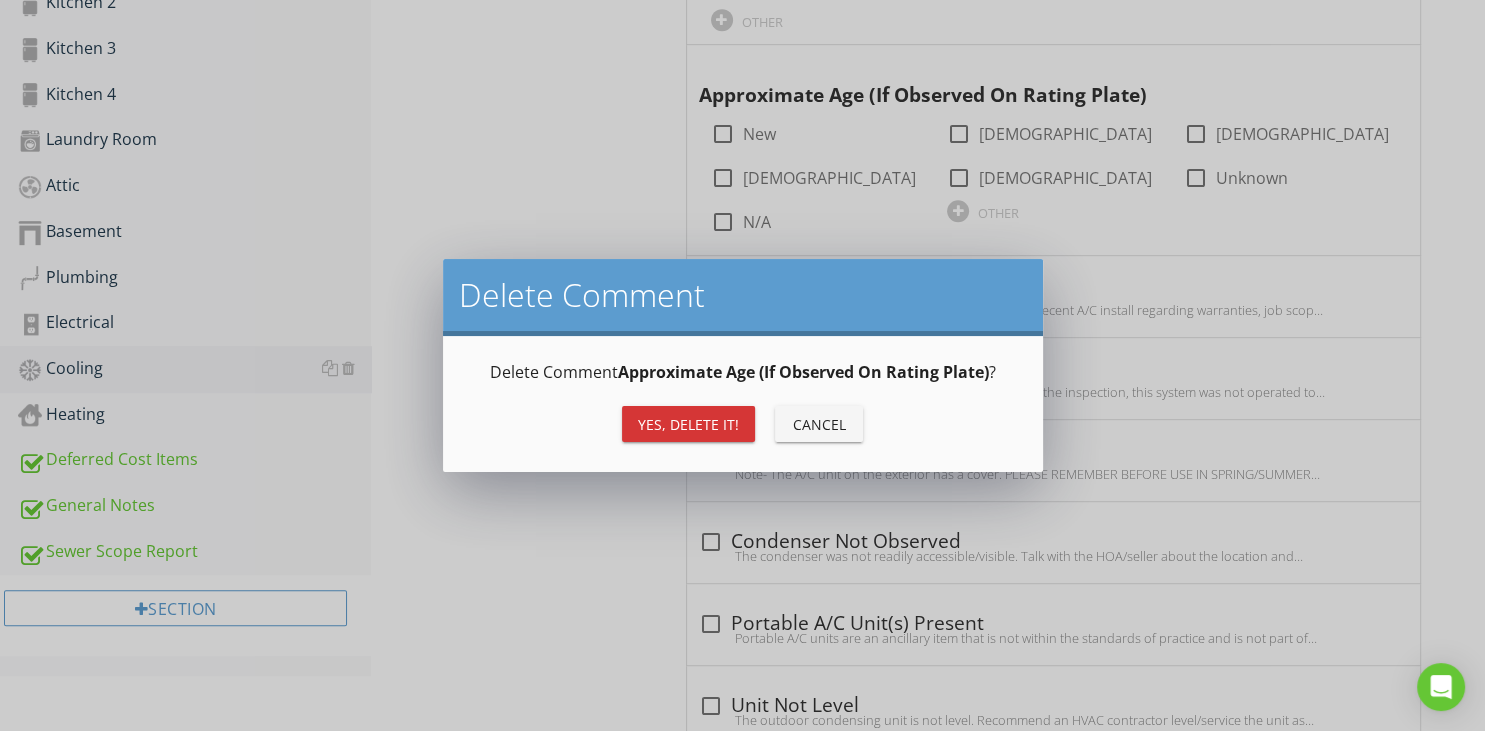 click on "Yes, Delete it!" at bounding box center (688, 424) 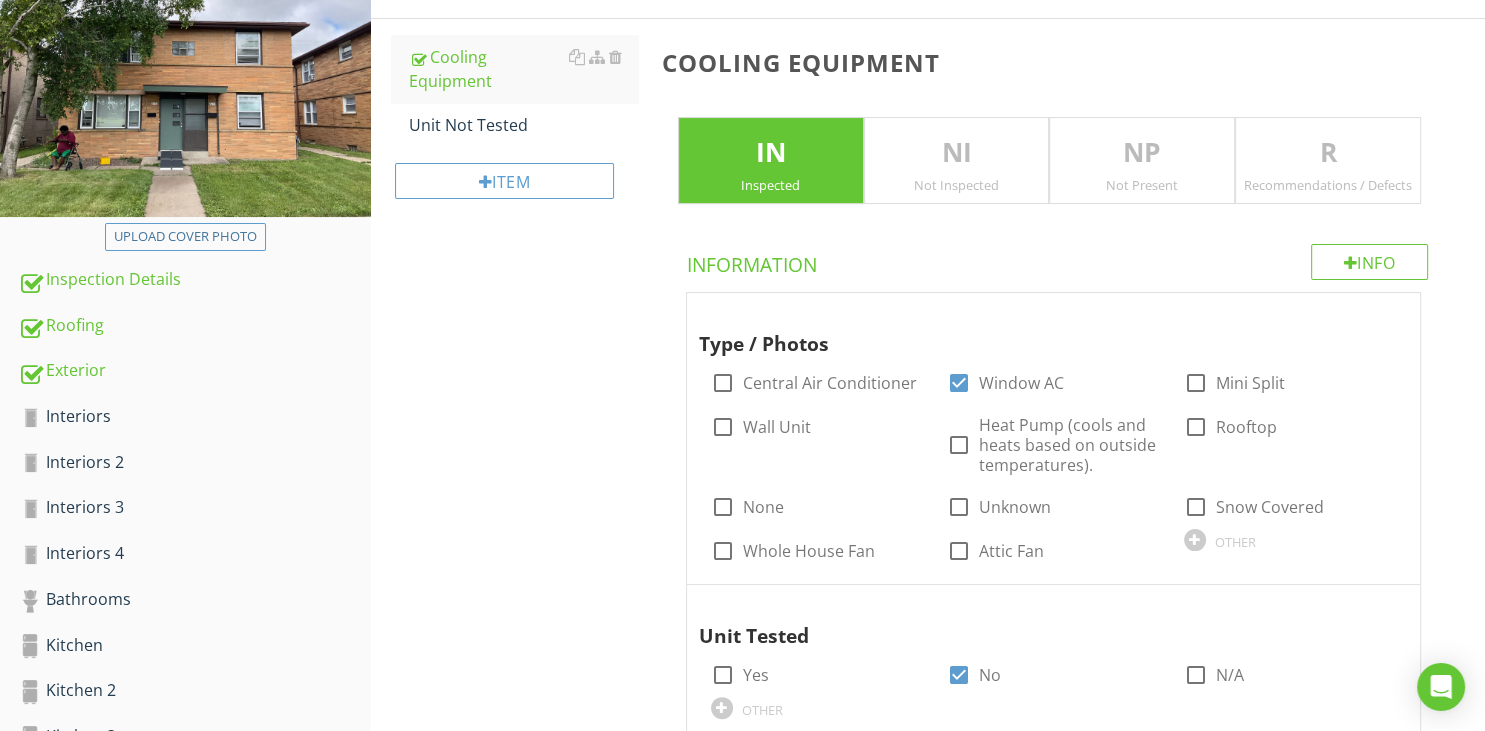 scroll, scrollTop: 260, scrollLeft: 0, axis: vertical 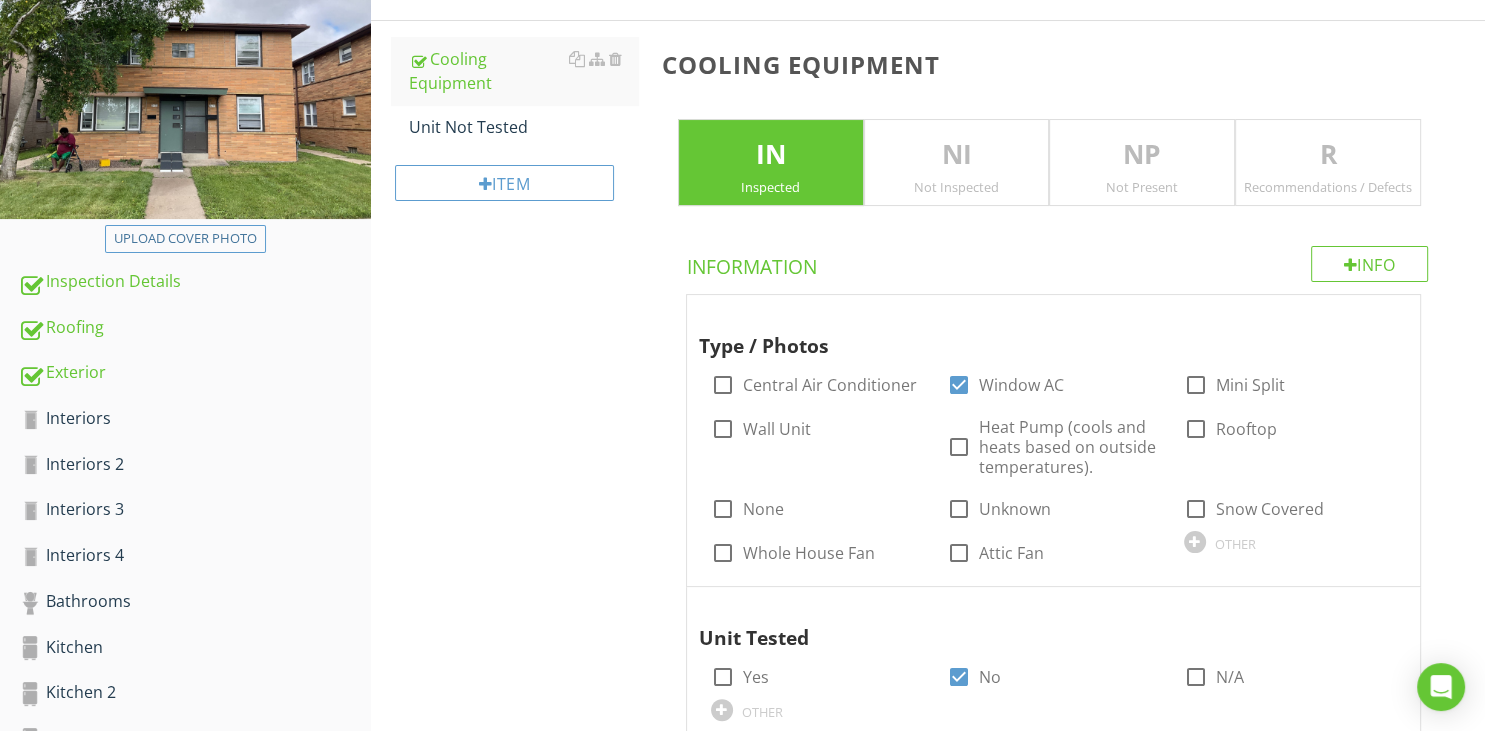 click on "NI" at bounding box center (957, 155) 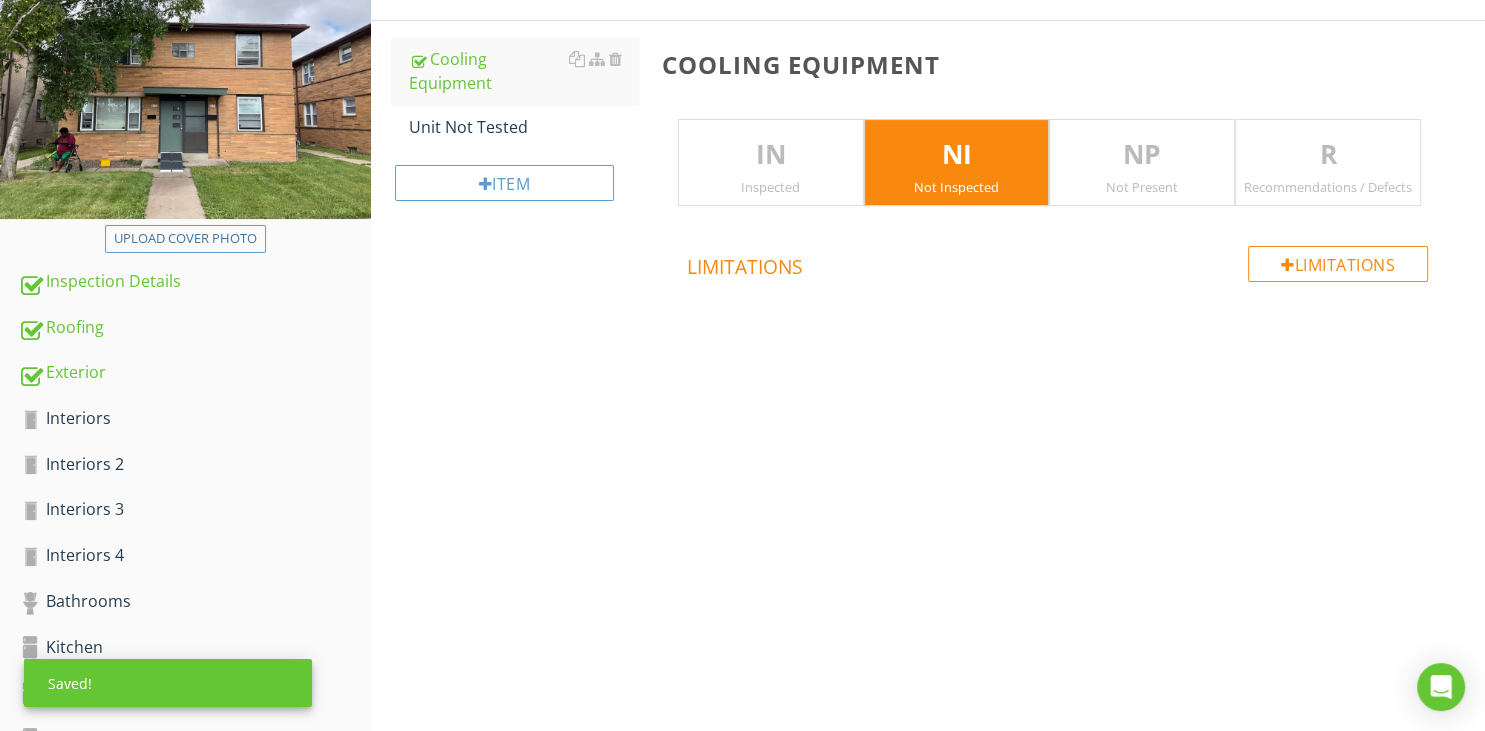 drag, startPoint x: 1103, startPoint y: 174, endPoint x: 1086, endPoint y: 188, distance: 22.022715 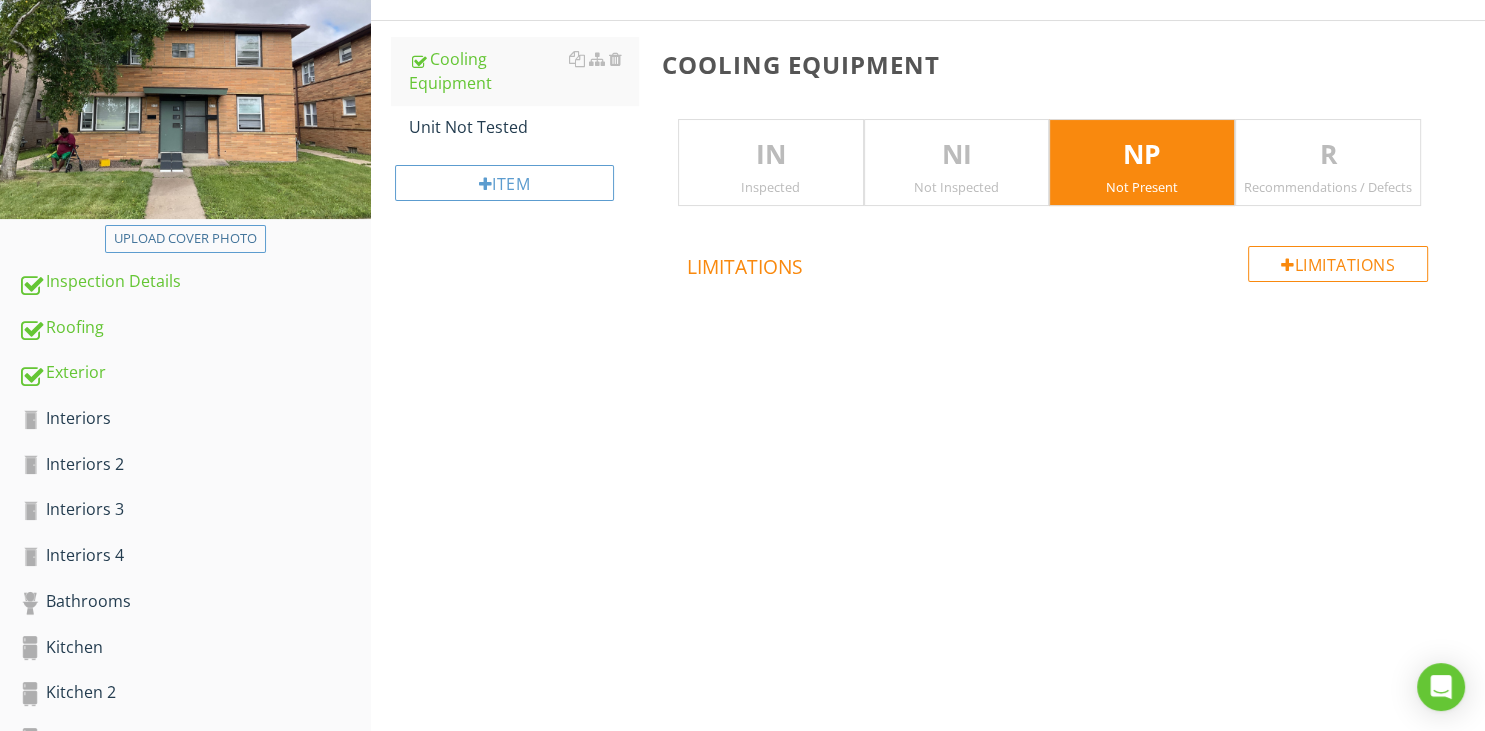 click on "IN" at bounding box center (771, 155) 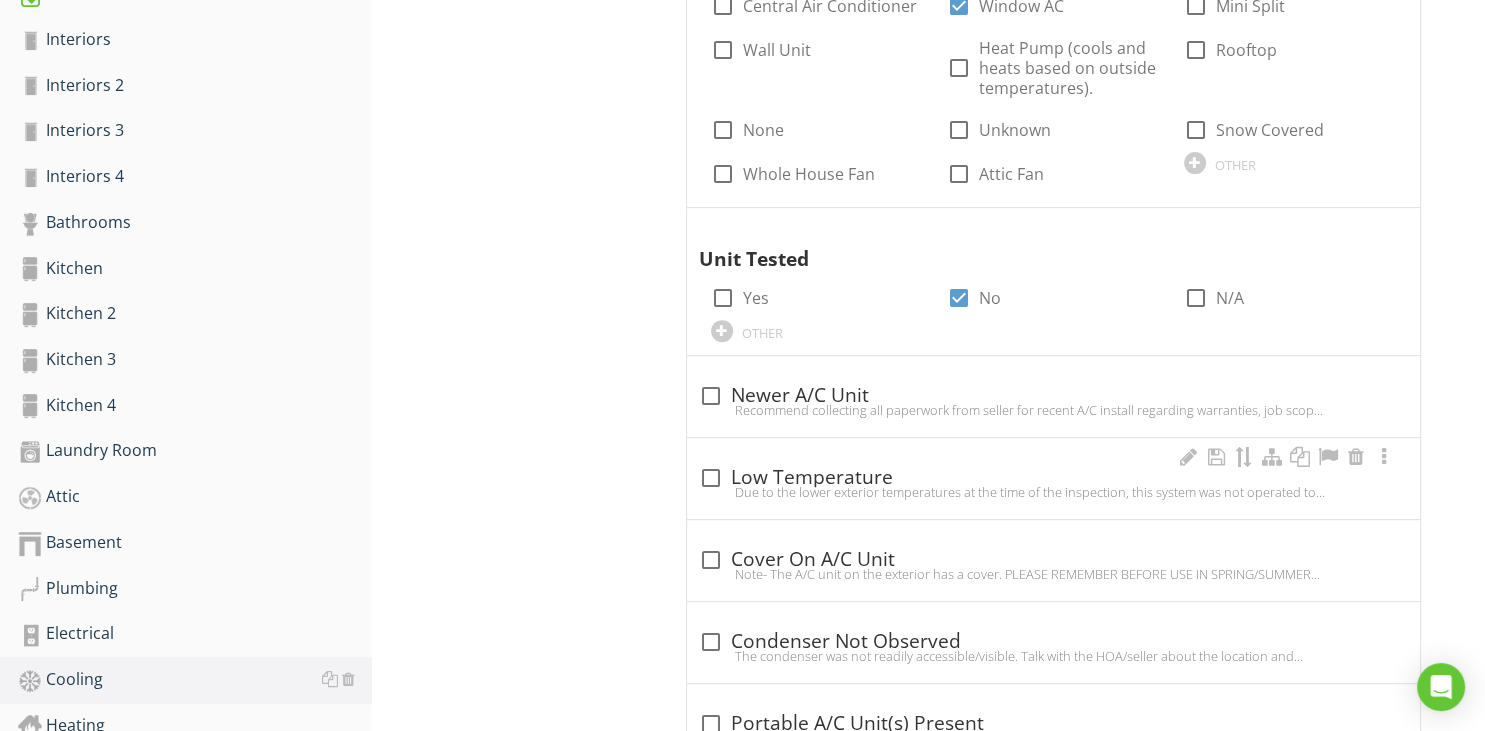 scroll, scrollTop: 894, scrollLeft: 0, axis: vertical 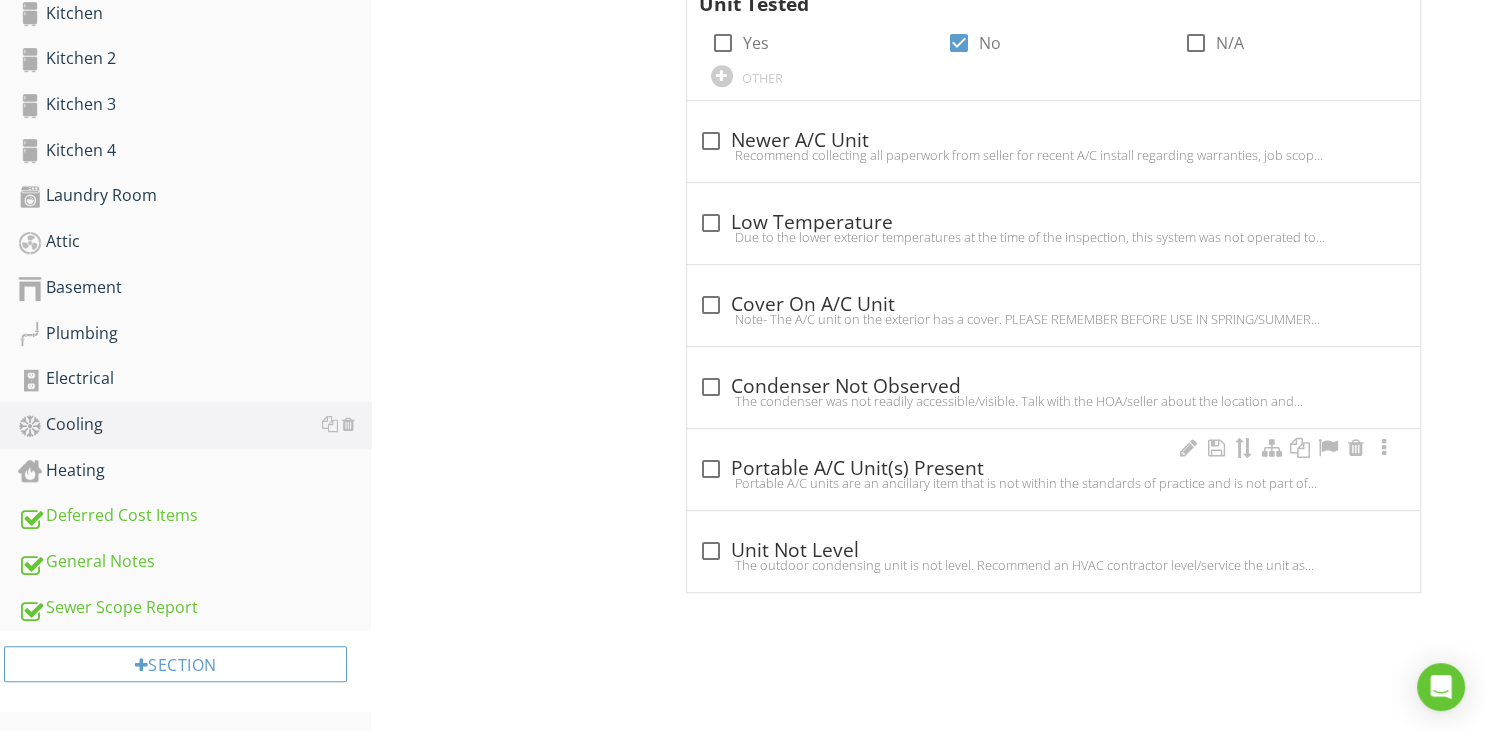 click at bounding box center (711, 469) 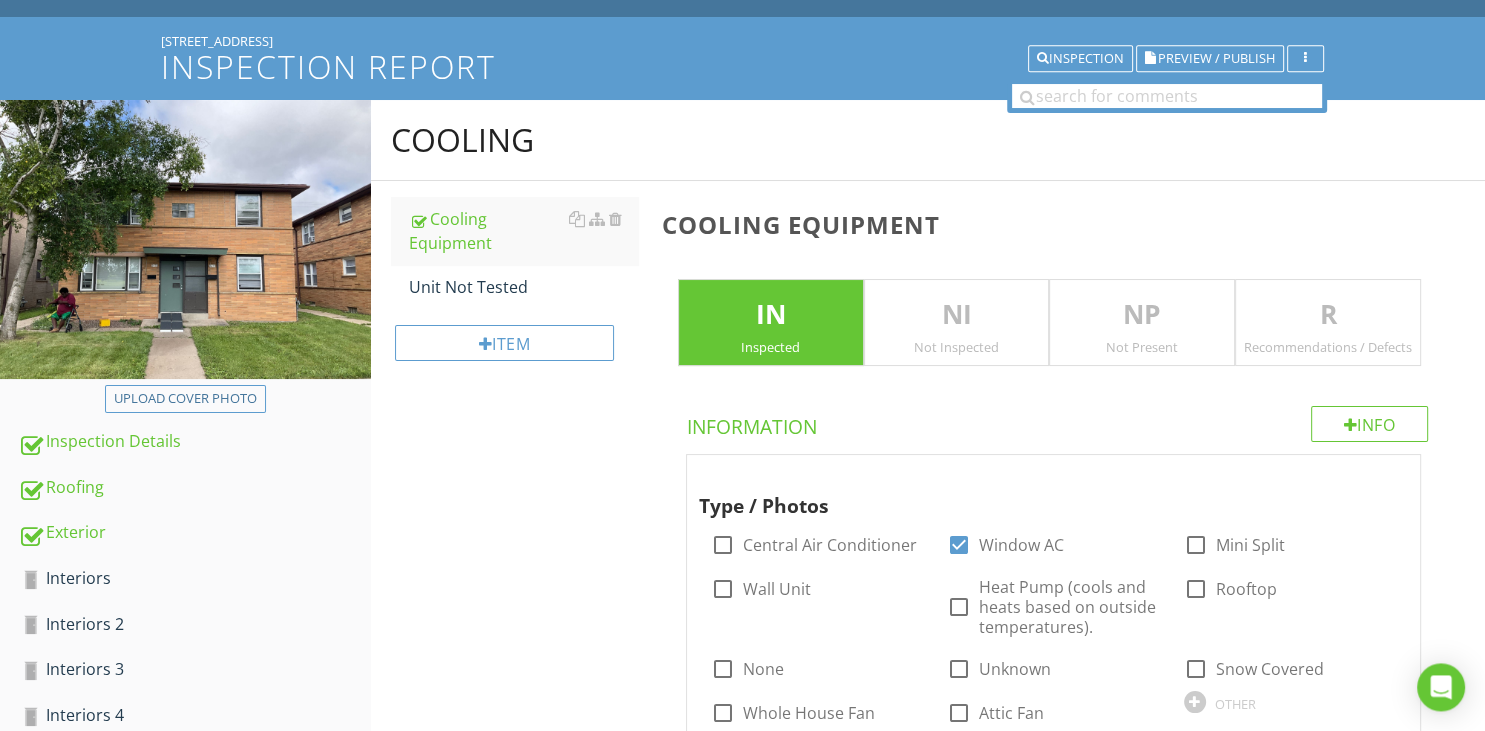 scroll, scrollTop: 211, scrollLeft: 0, axis: vertical 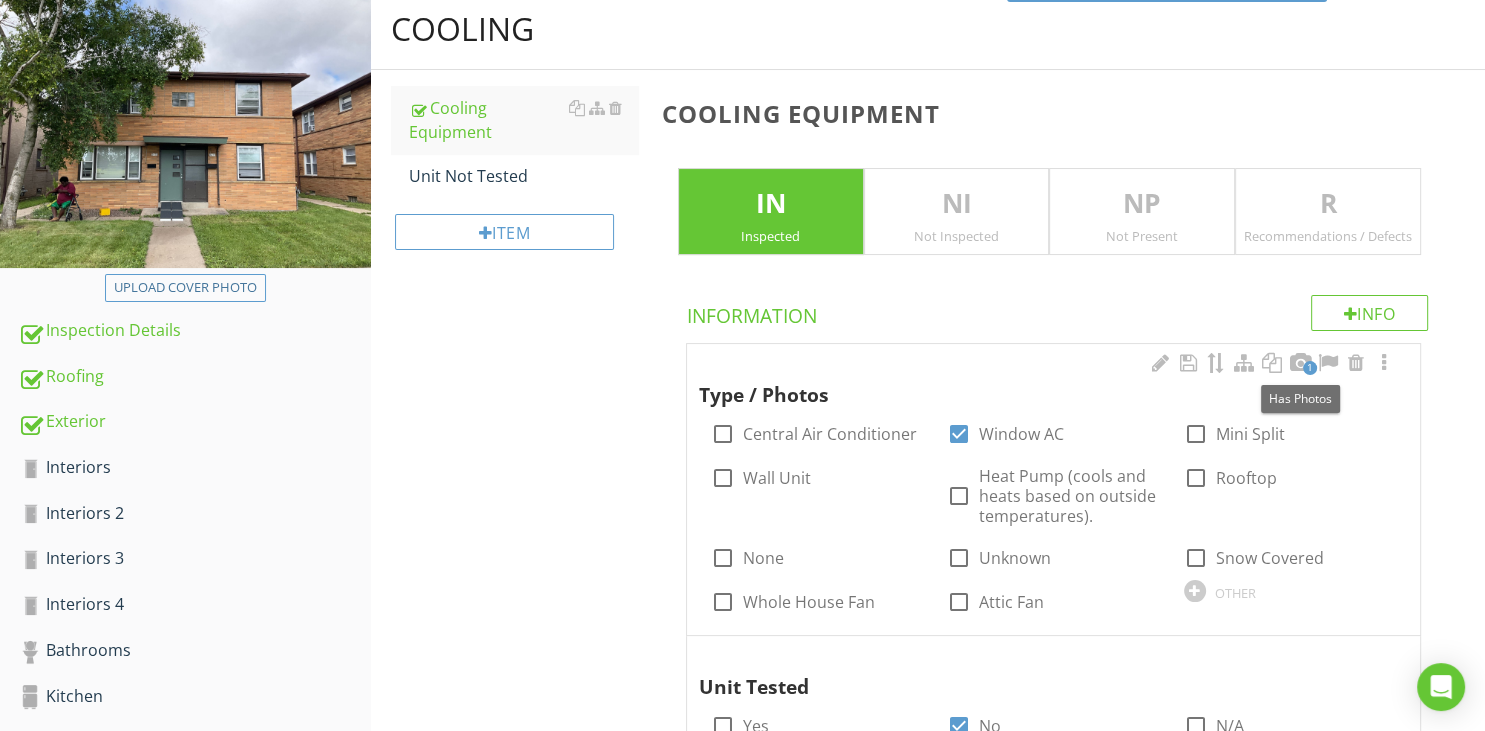 click on "1" at bounding box center (1310, 368) 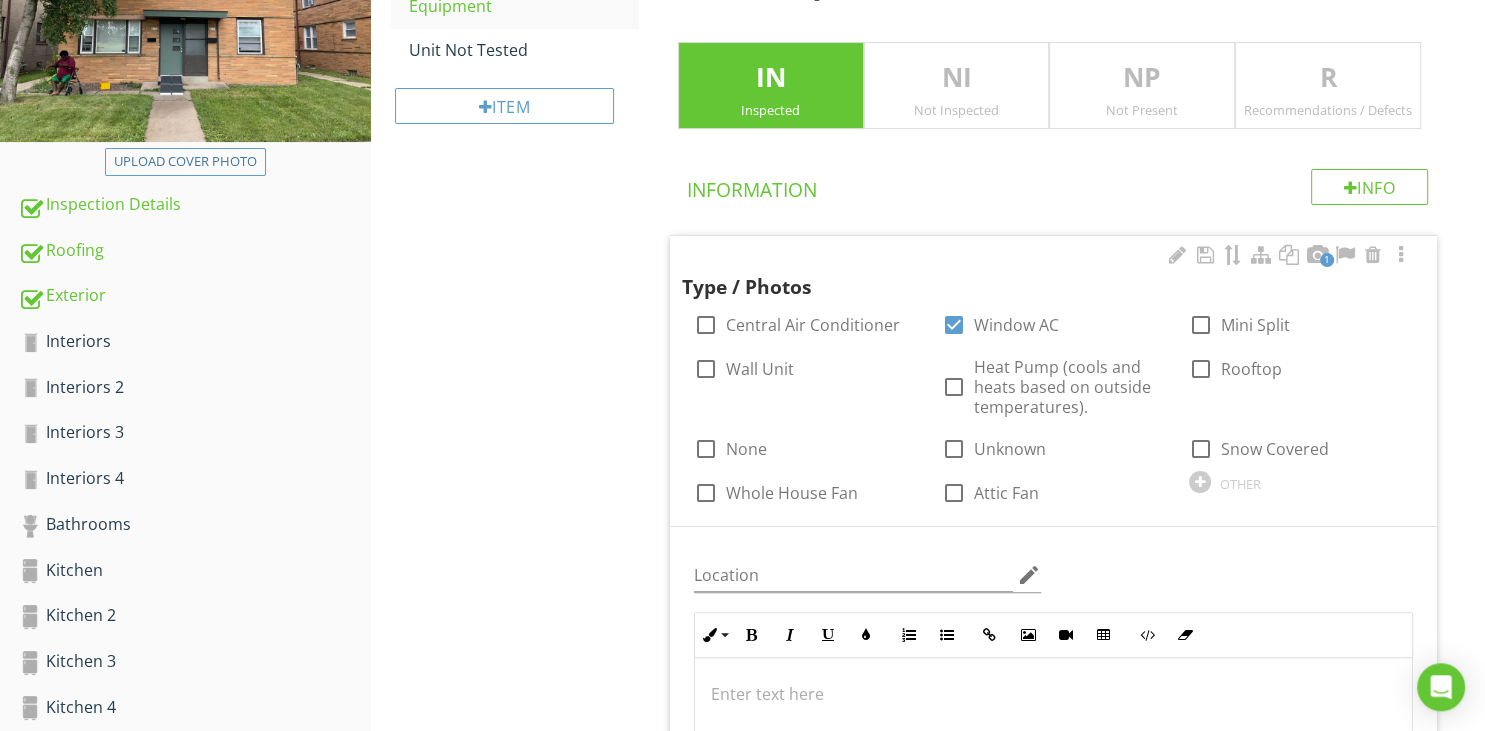 scroll, scrollTop: 528, scrollLeft: 0, axis: vertical 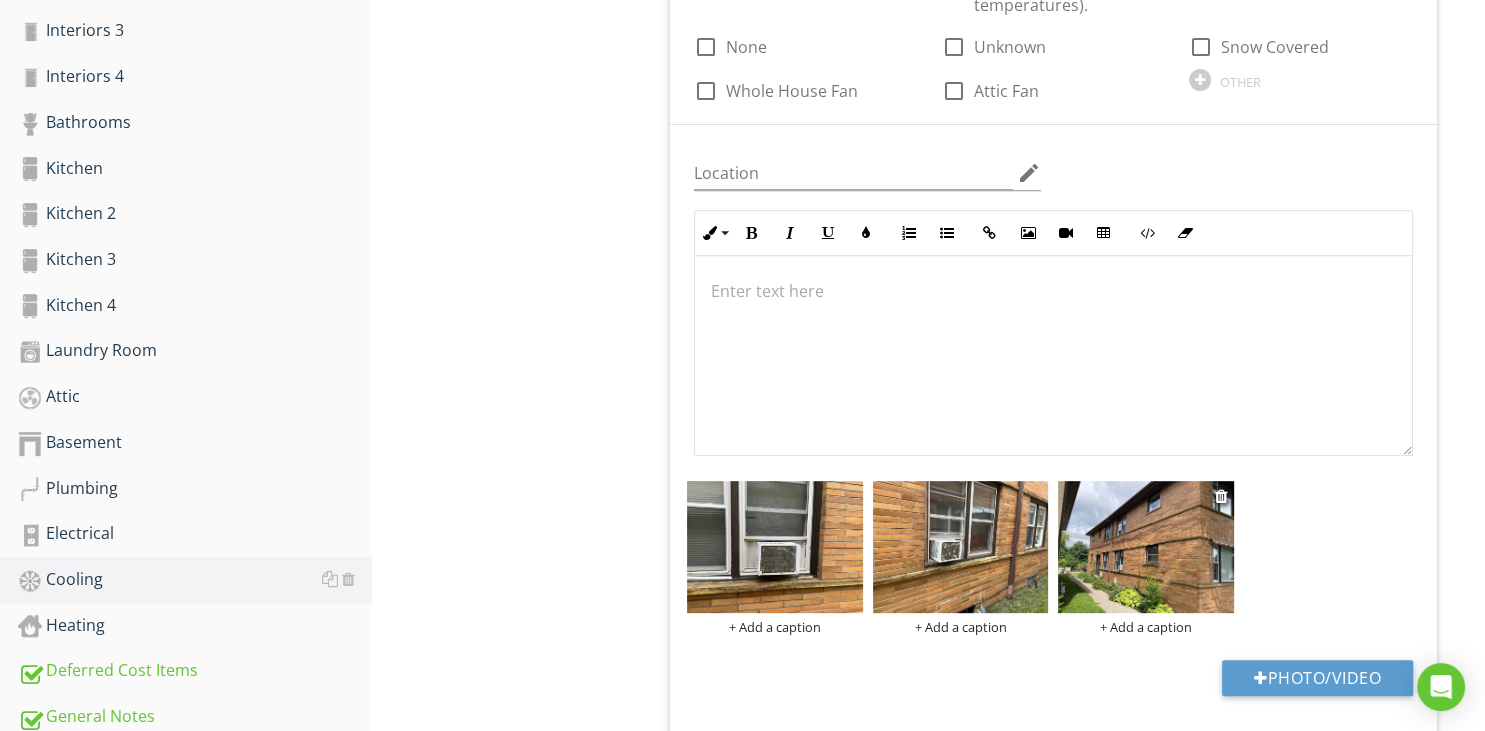 click at bounding box center (1146, 547) 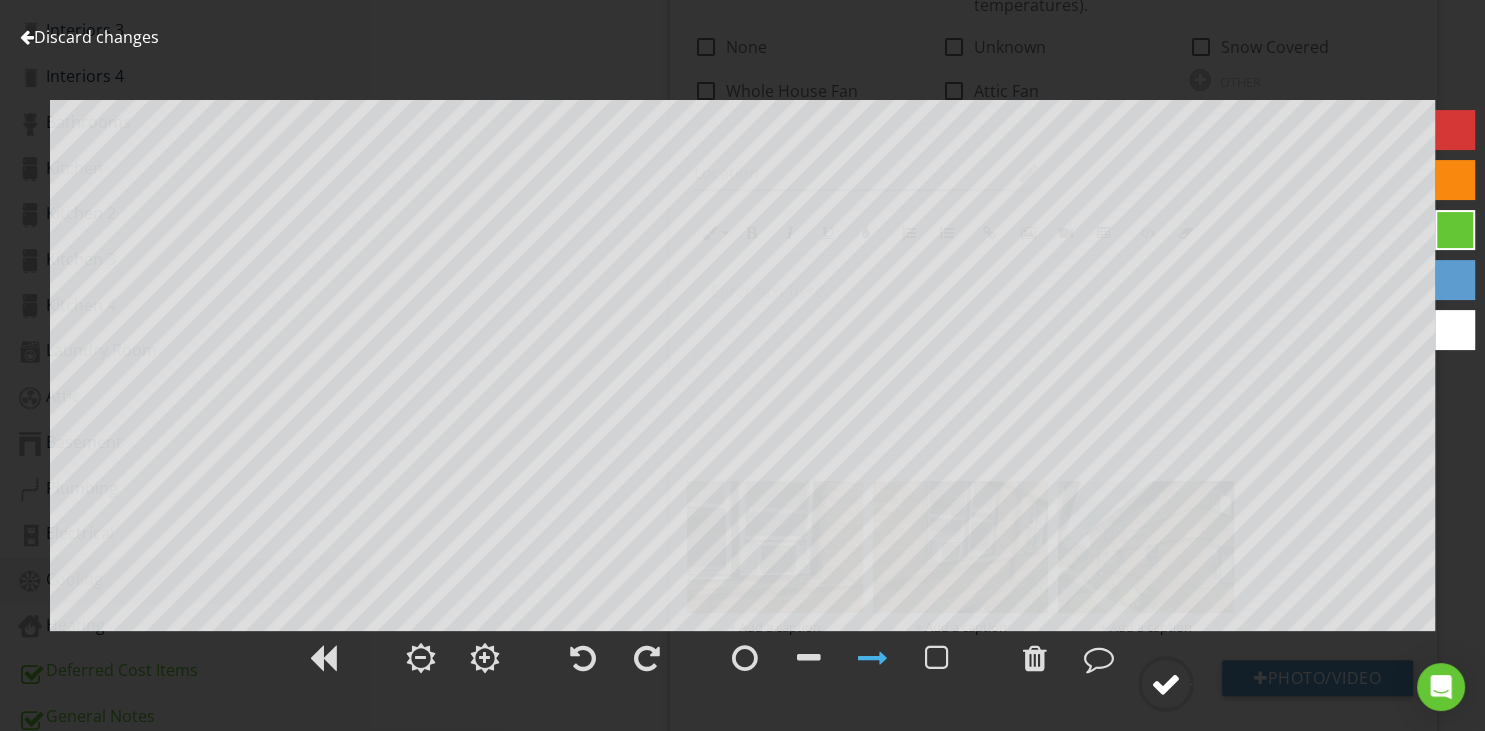 click at bounding box center [1166, 684] 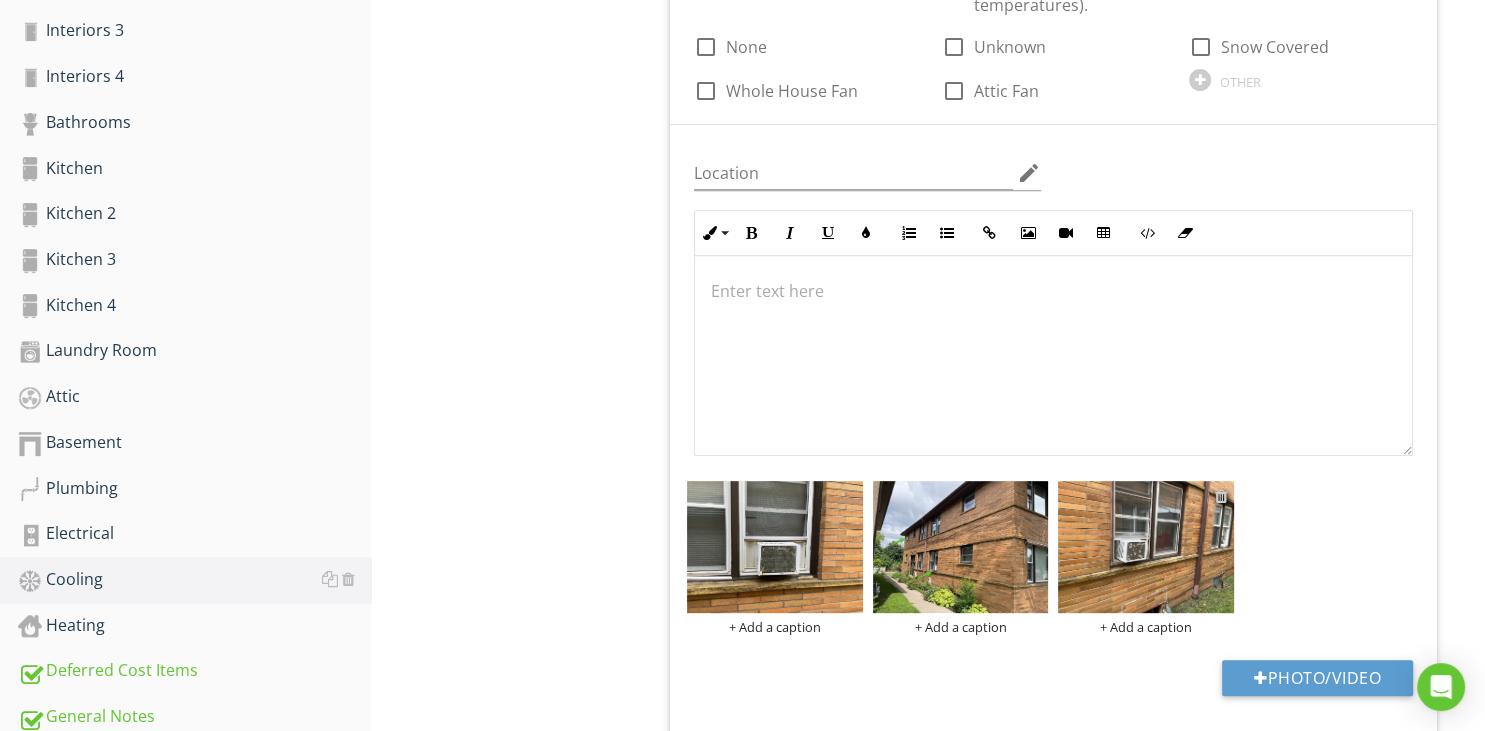 click at bounding box center [1221, 496] 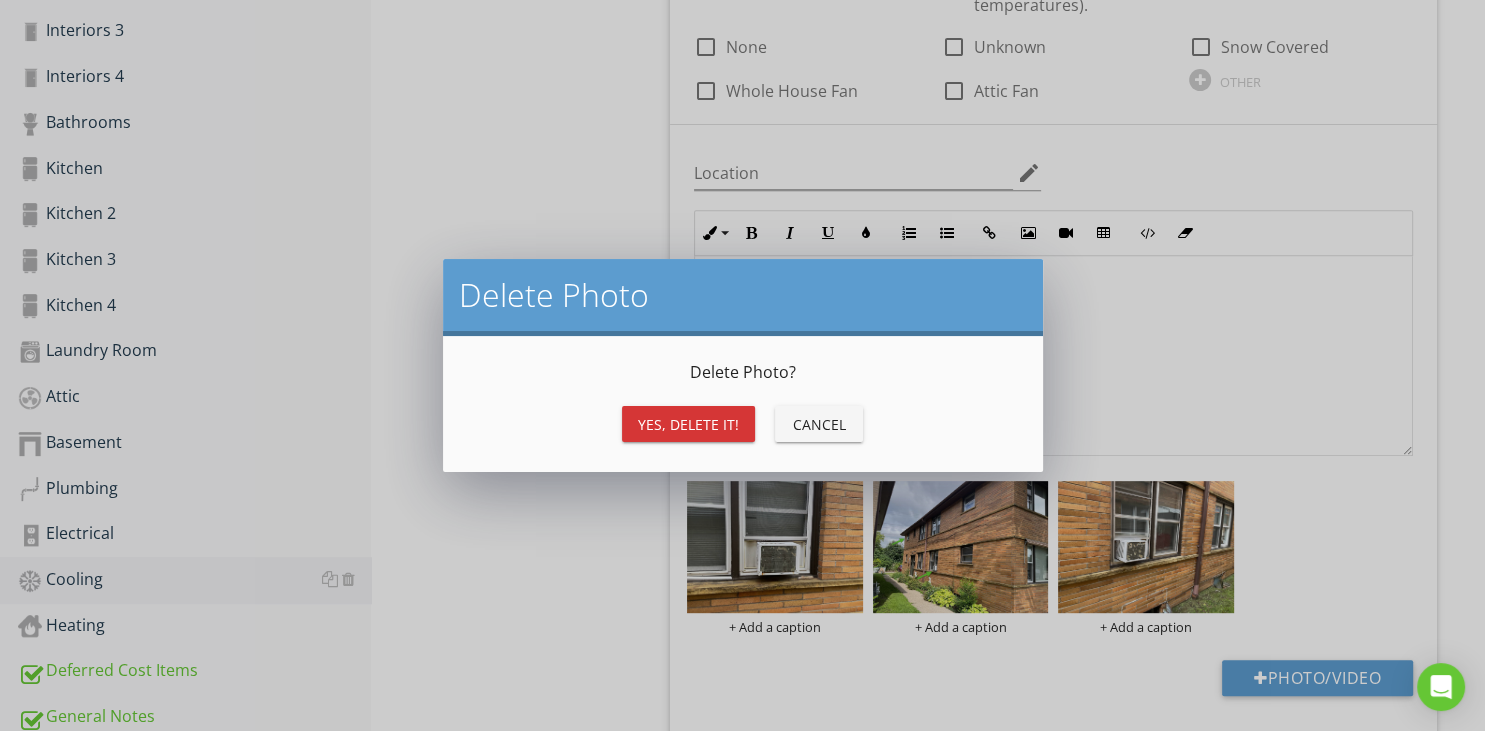 scroll, scrollTop: 1, scrollLeft: 0, axis: vertical 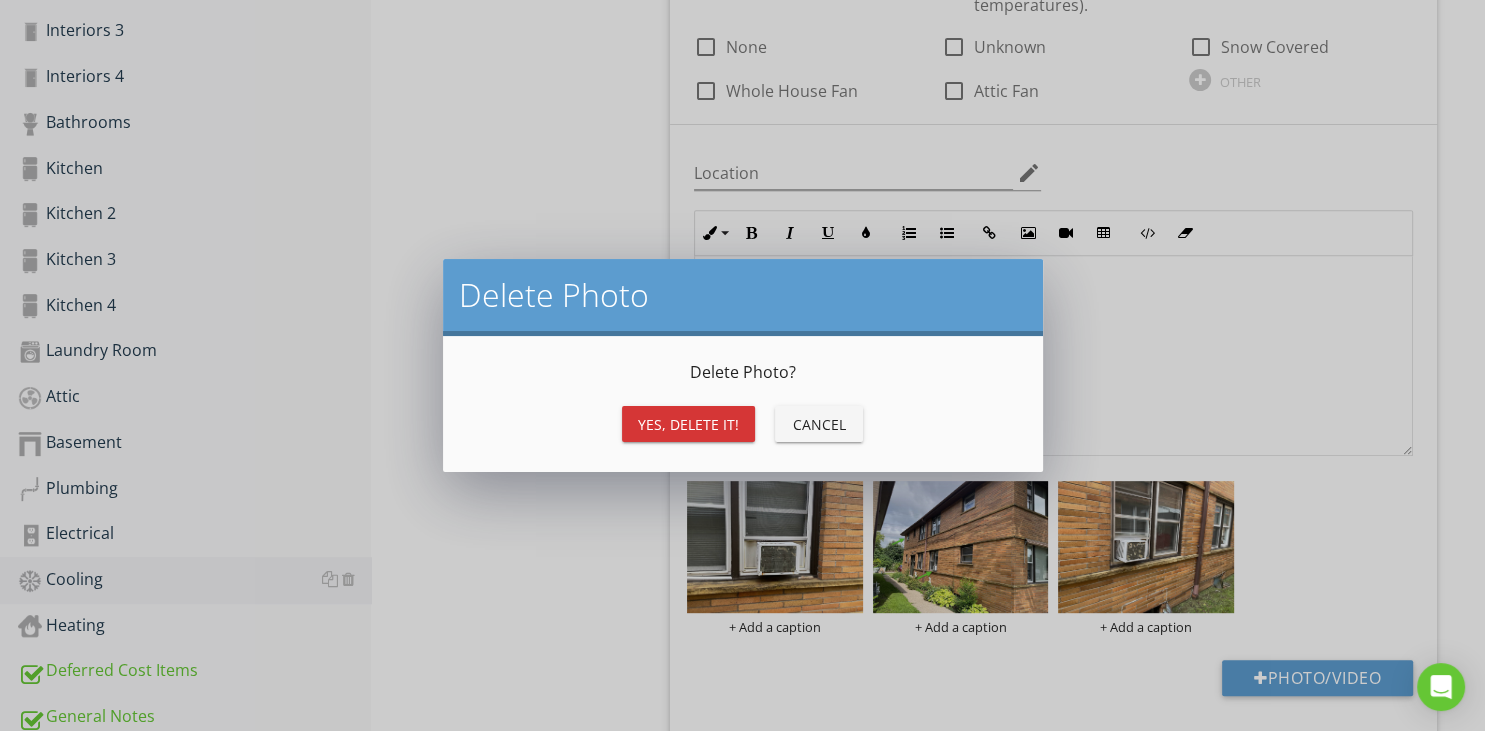 click on "Yes, Delete it!" at bounding box center (688, 424) 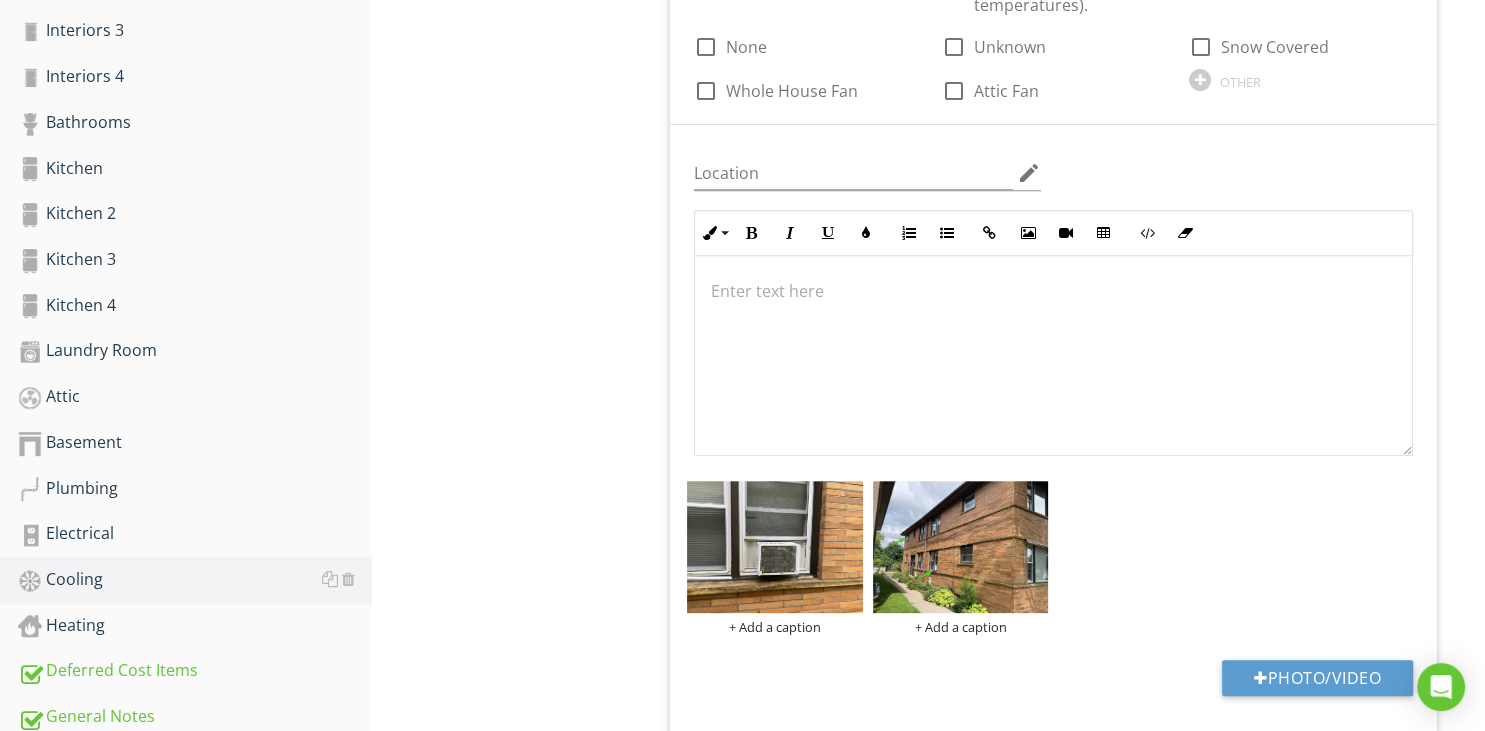 scroll, scrollTop: 1, scrollLeft: 0, axis: vertical 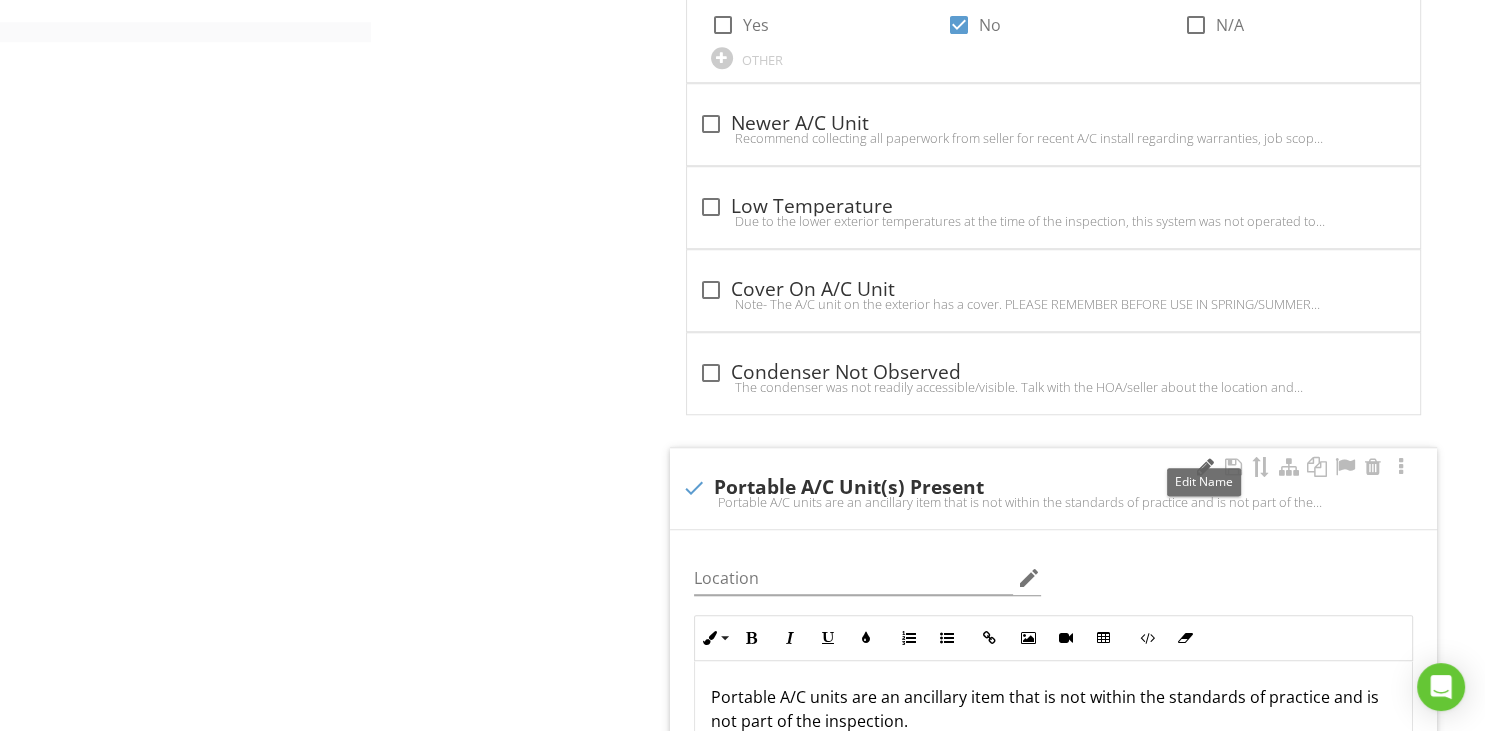 click at bounding box center (1205, 467) 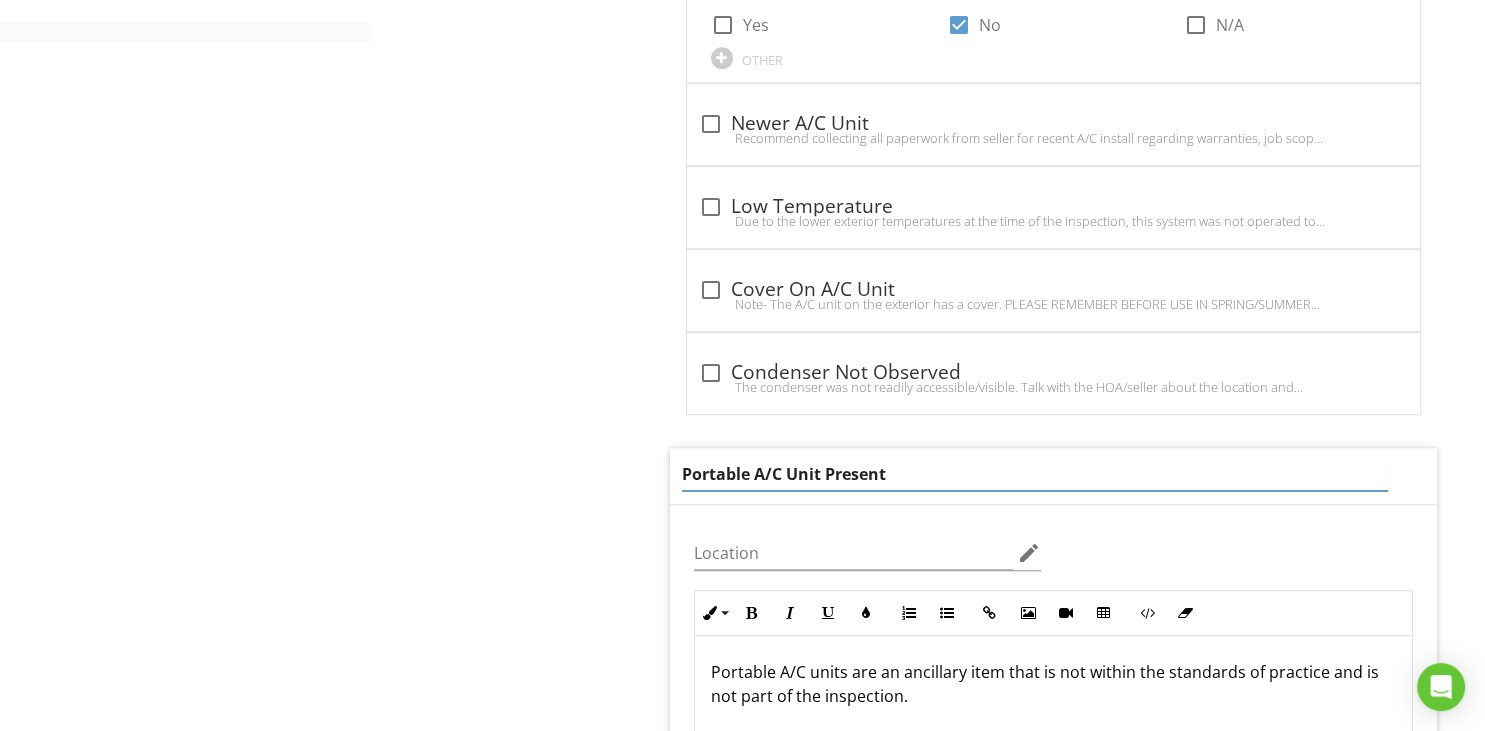 type on "Portable A/C Units Present" 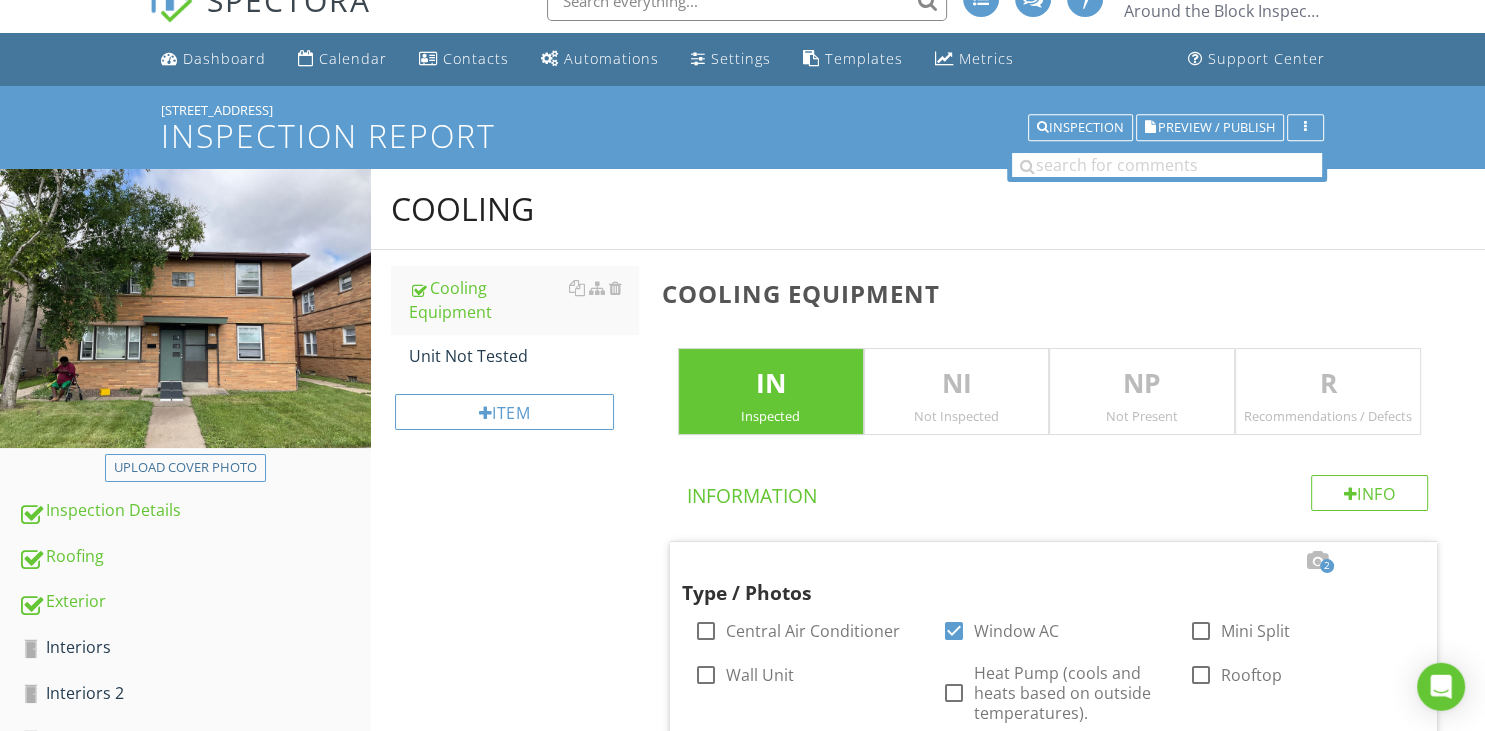 scroll, scrollTop: 0, scrollLeft: 0, axis: both 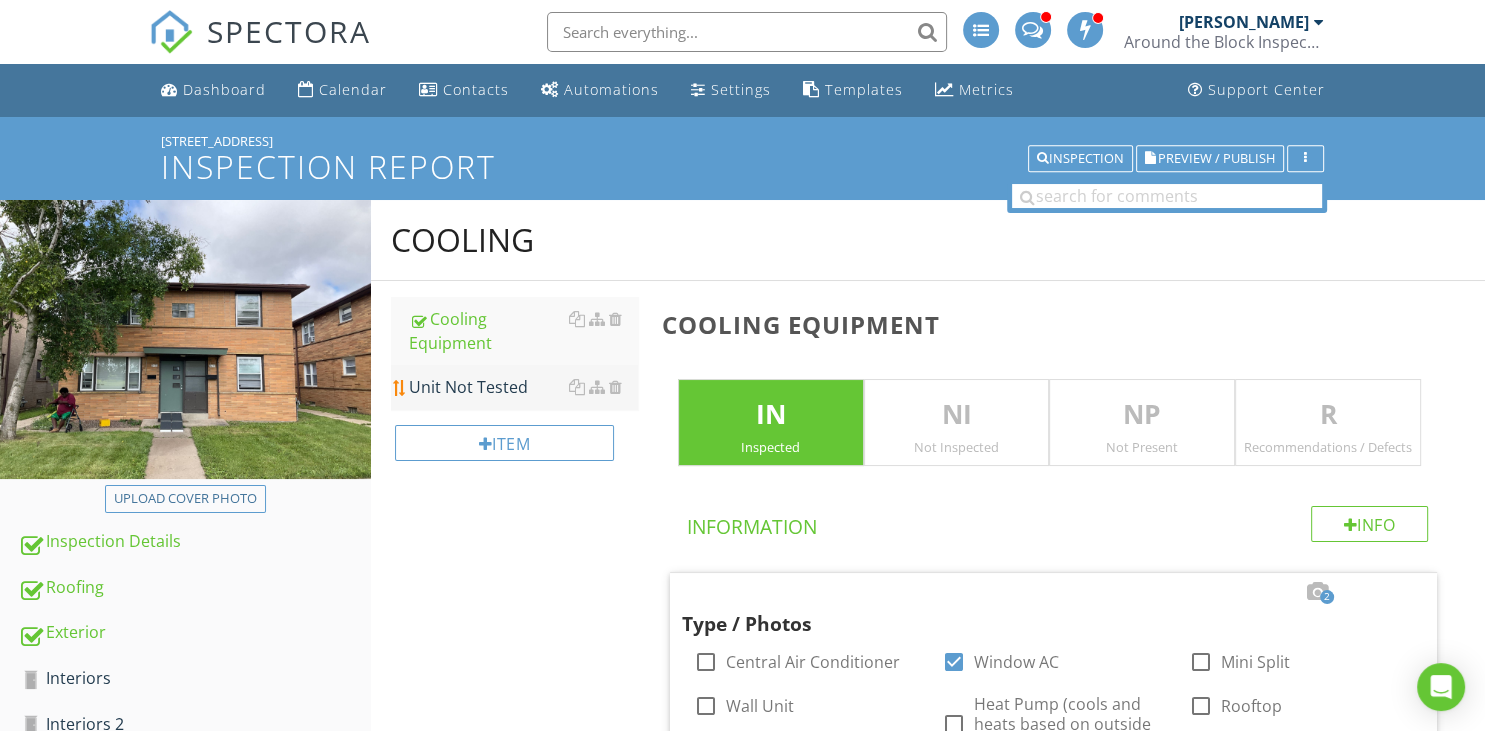 click on "Unit Not Tested" at bounding box center [523, 387] 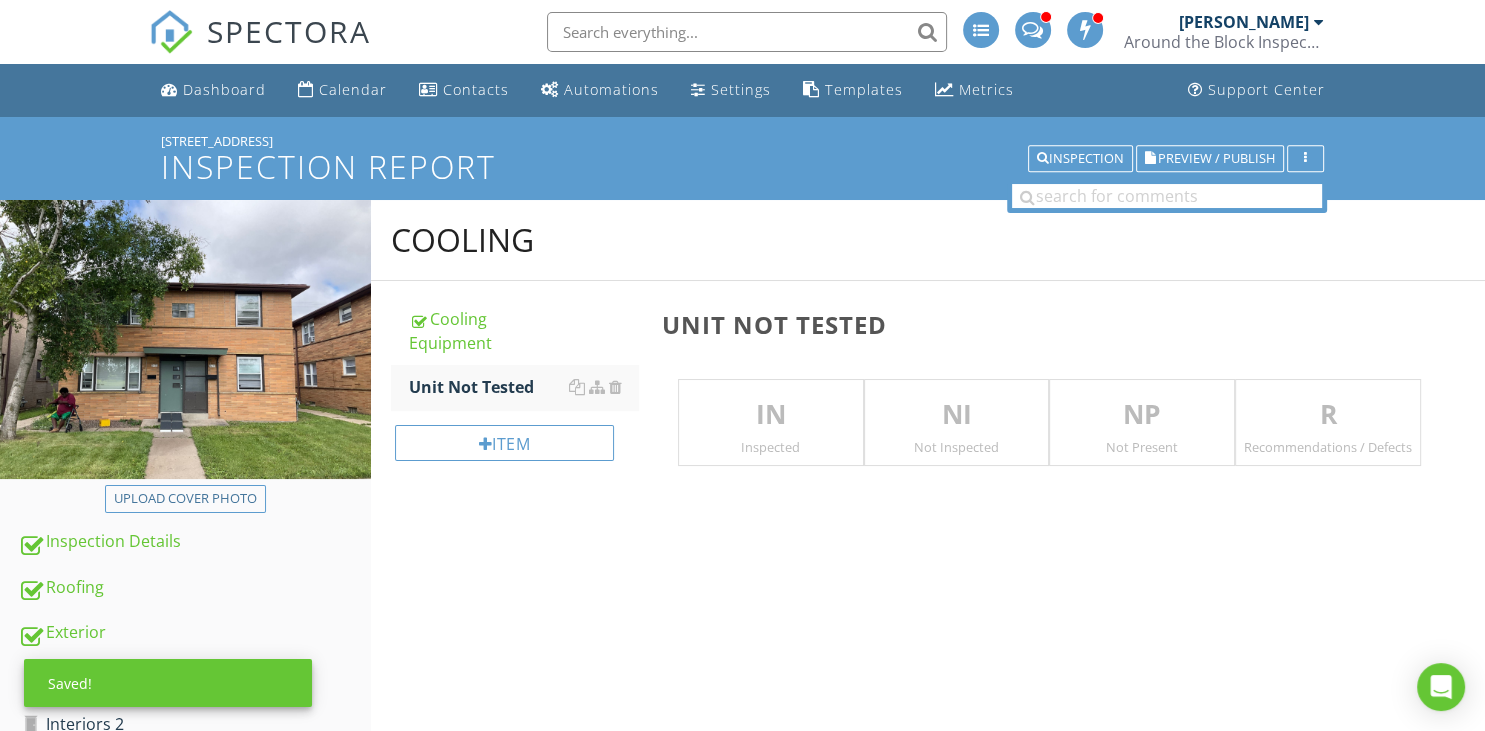 drag, startPoint x: 769, startPoint y: 406, endPoint x: 651, endPoint y: 459, distance: 129.3561 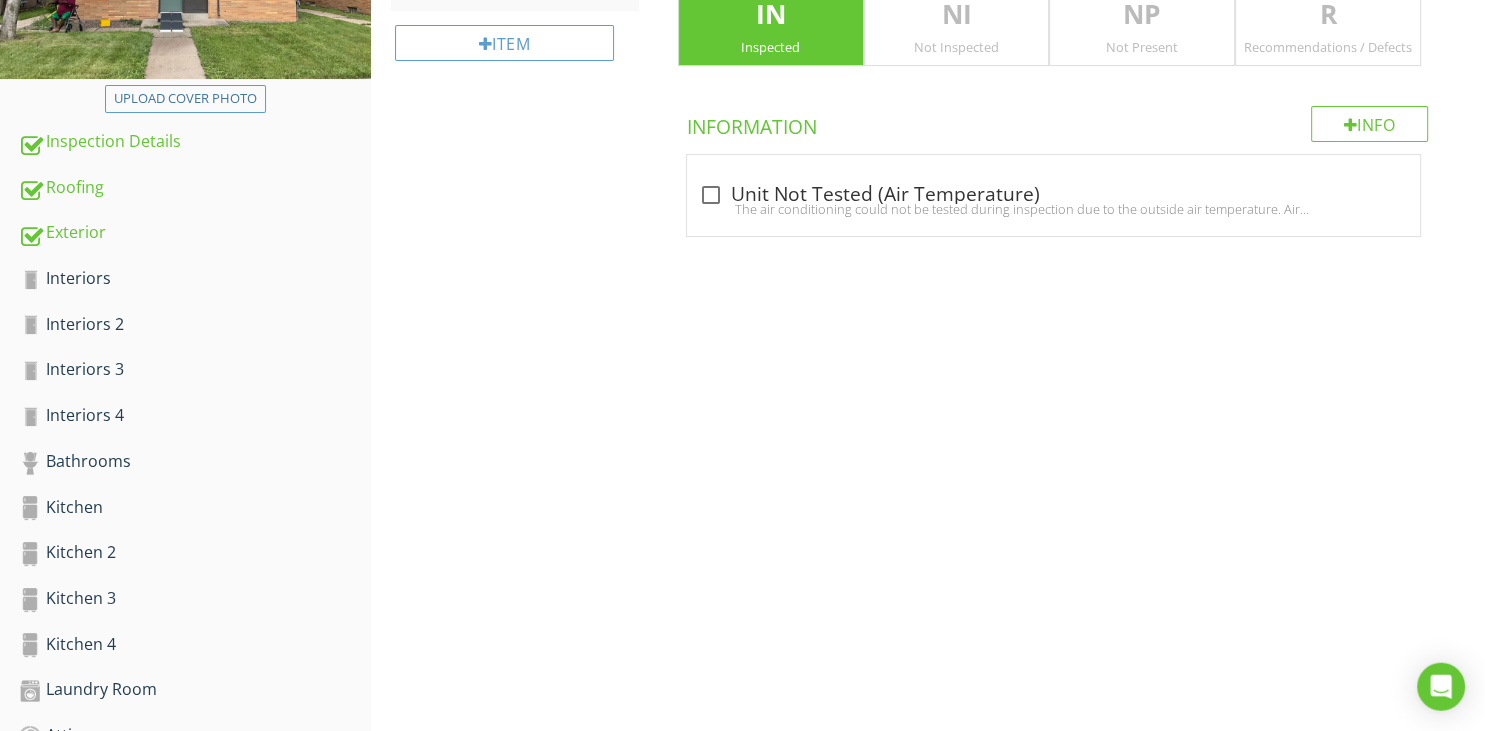scroll, scrollTop: 105, scrollLeft: 0, axis: vertical 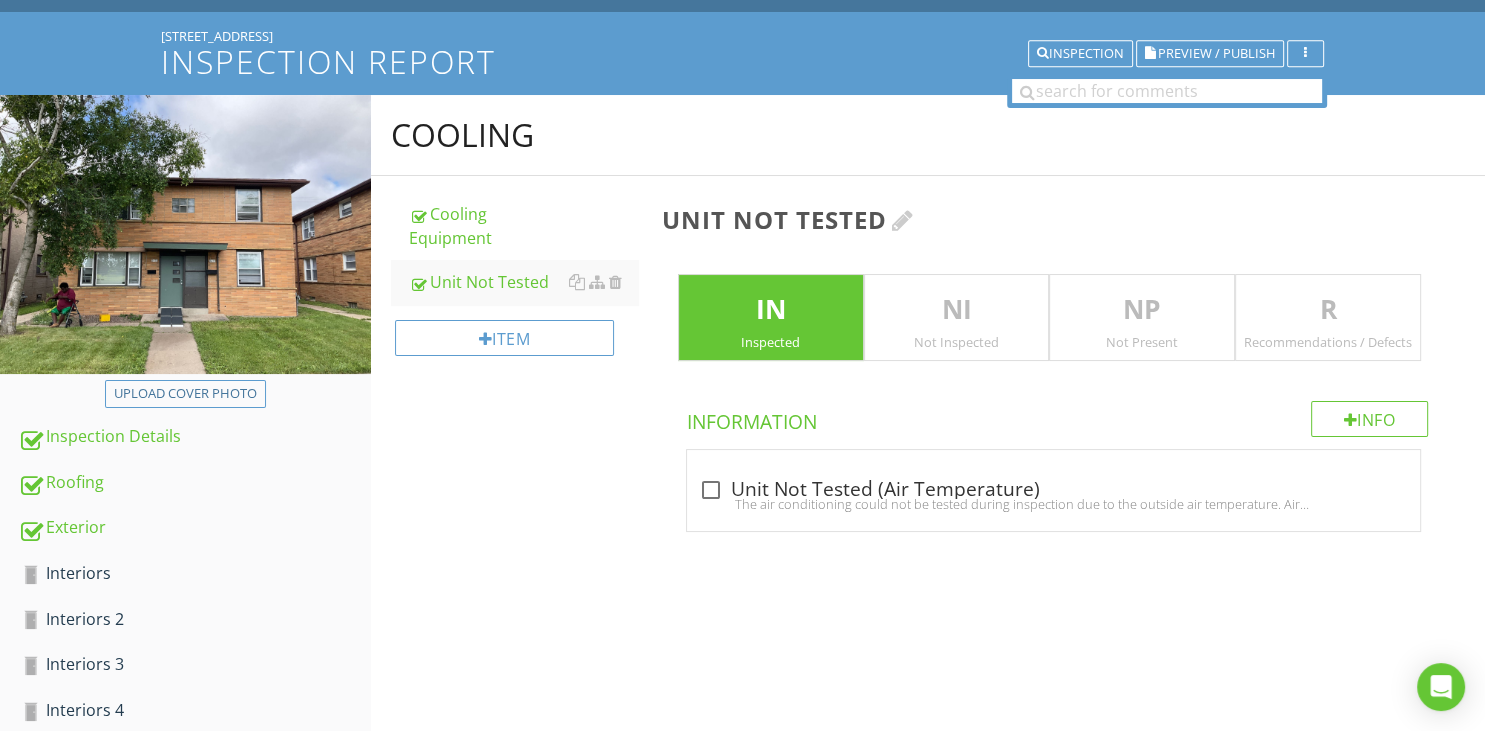 click at bounding box center [903, 220] 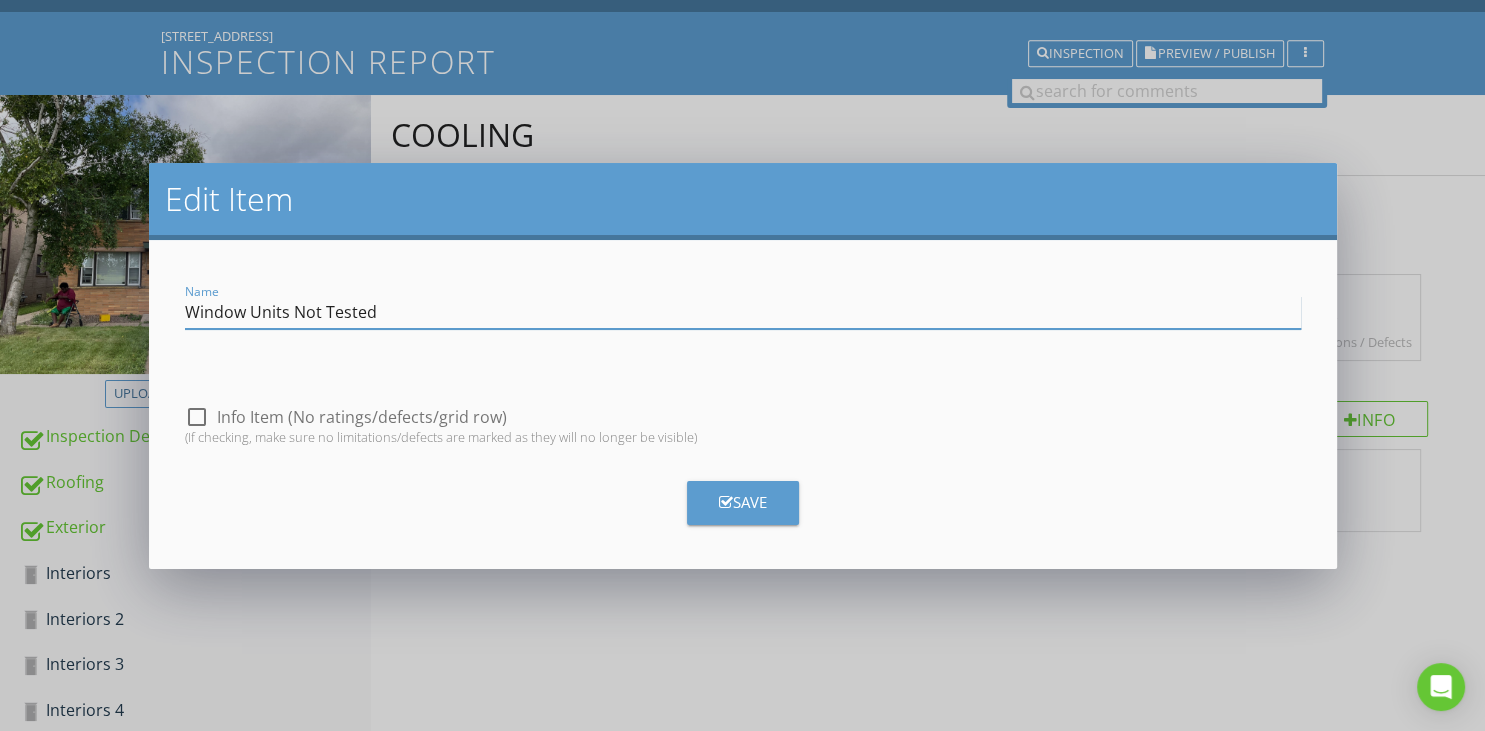type on "Window Units Not Tested" 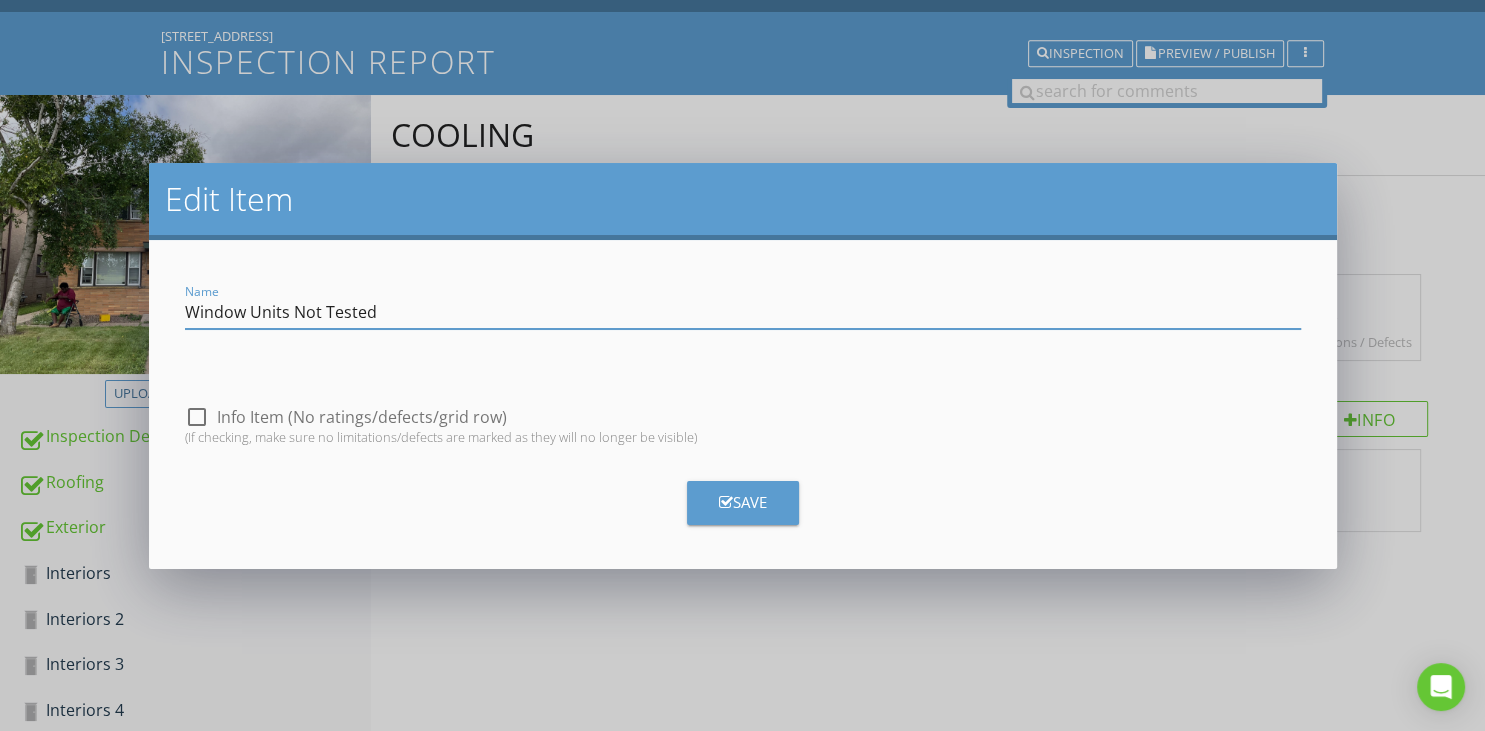 click on "Save" at bounding box center [743, 502] 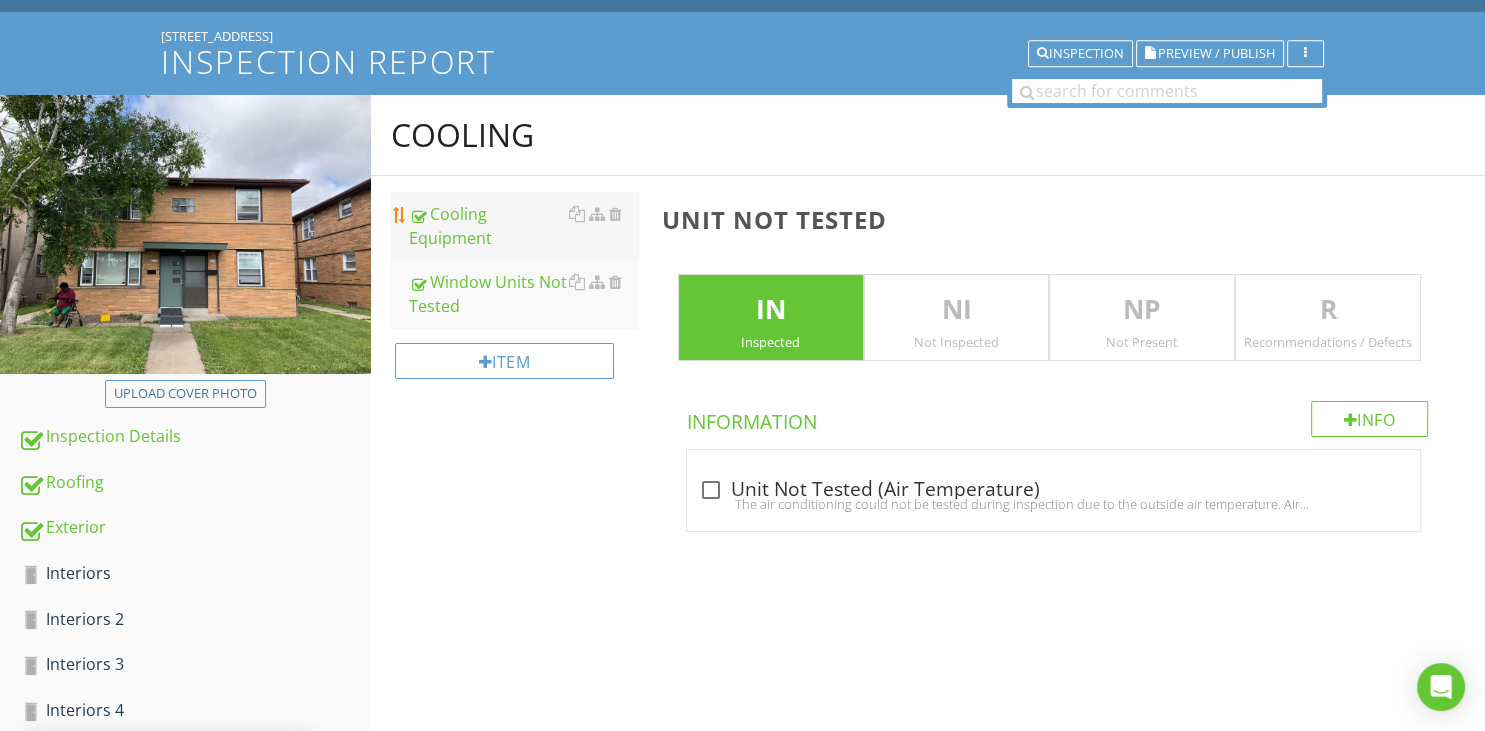 click on "Cooling Equipment" at bounding box center [523, 226] 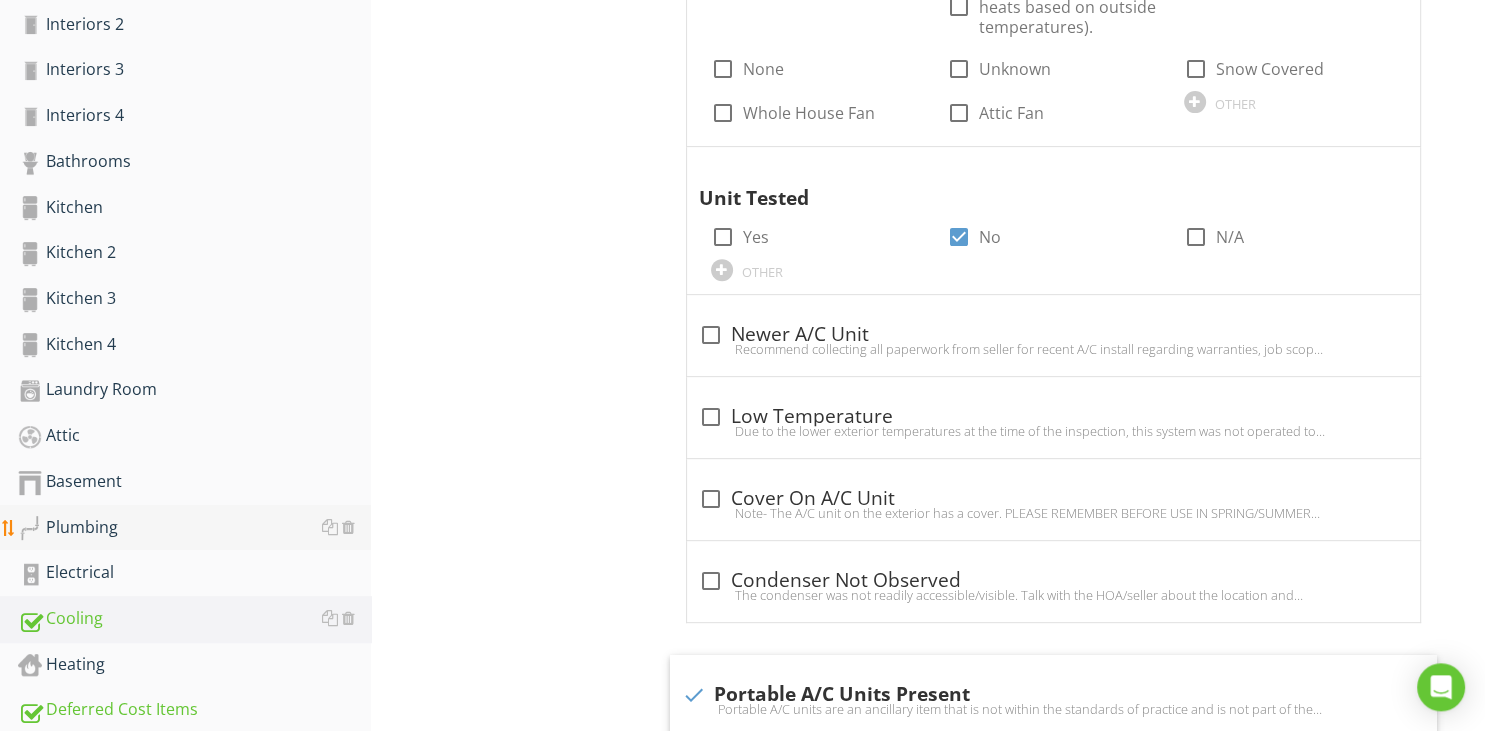 scroll, scrollTop: 844, scrollLeft: 0, axis: vertical 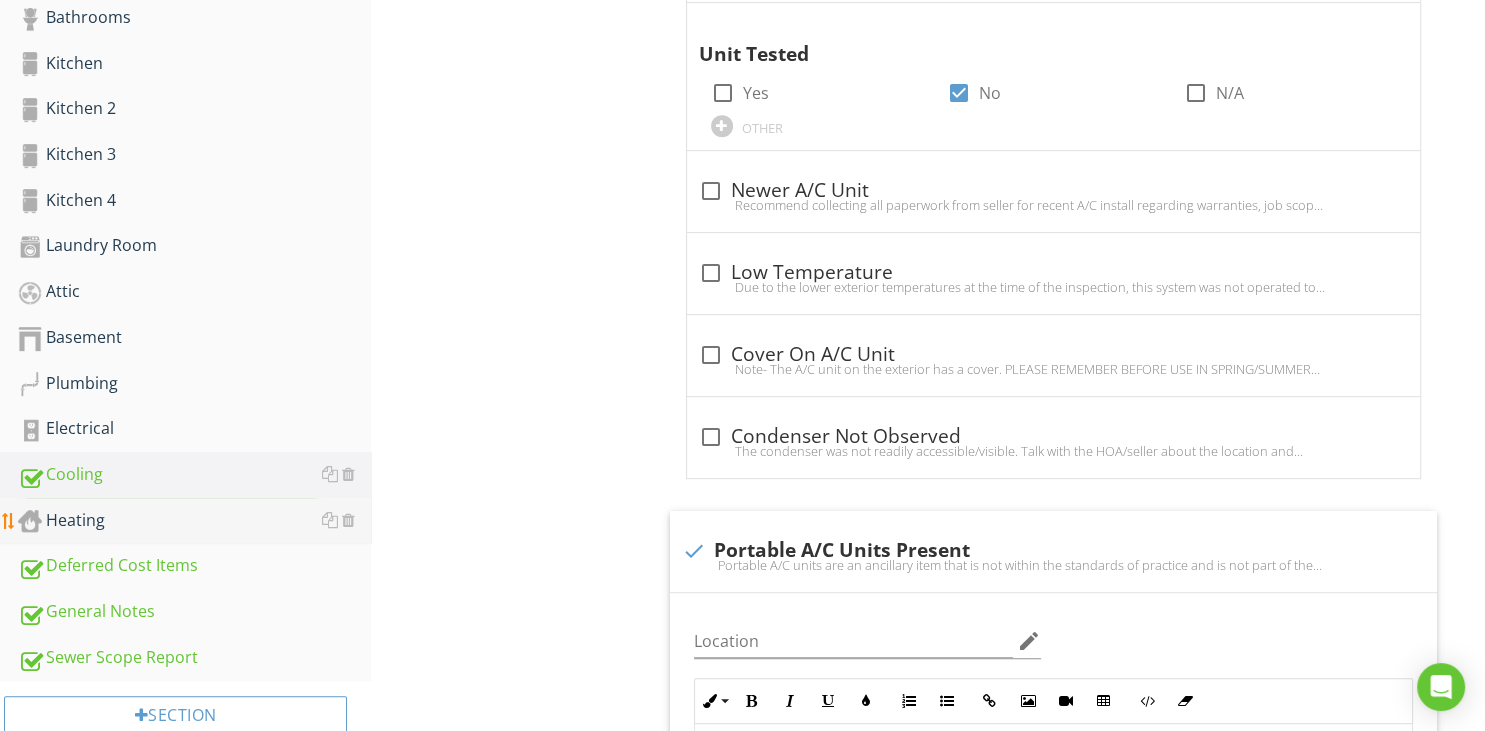 click on "Heating" at bounding box center [194, 521] 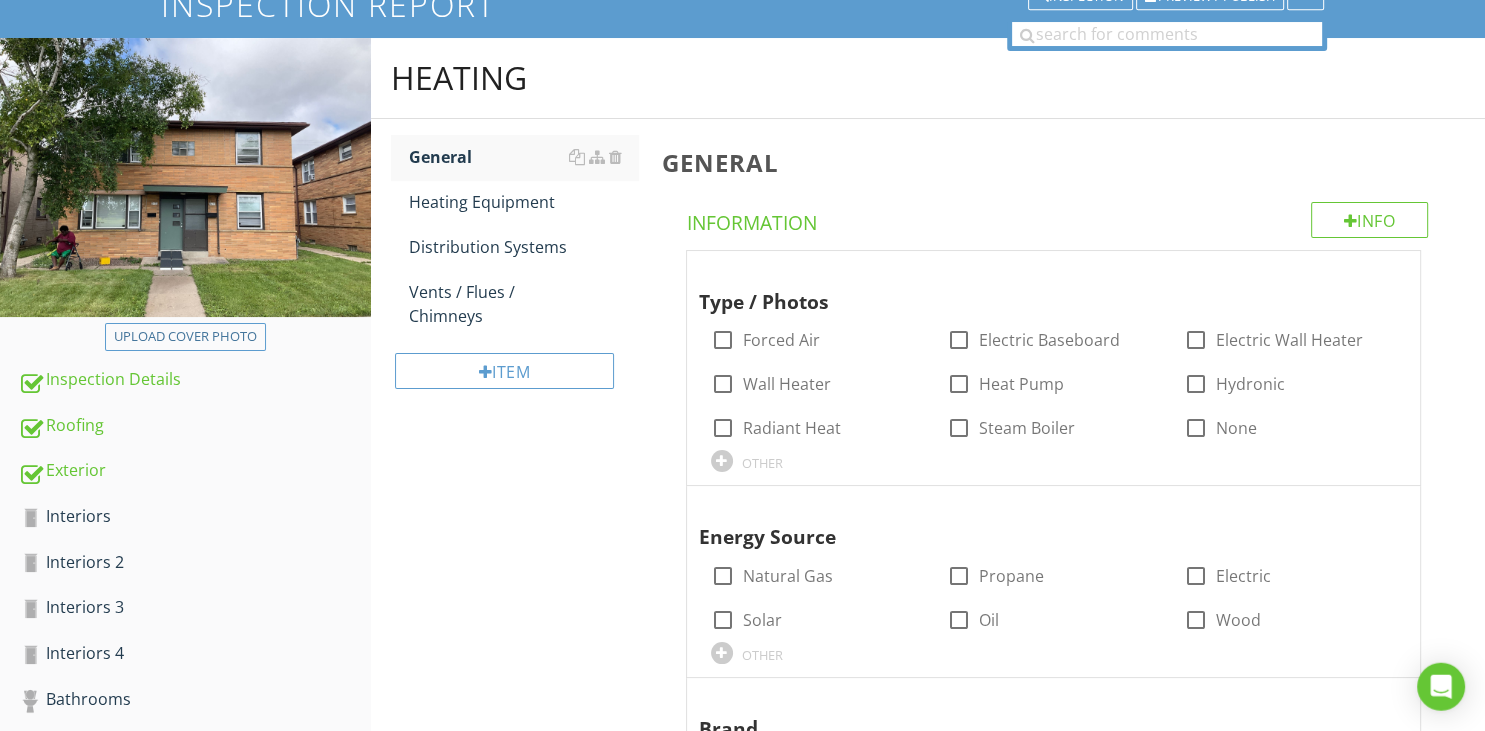 scroll, scrollTop: 105, scrollLeft: 0, axis: vertical 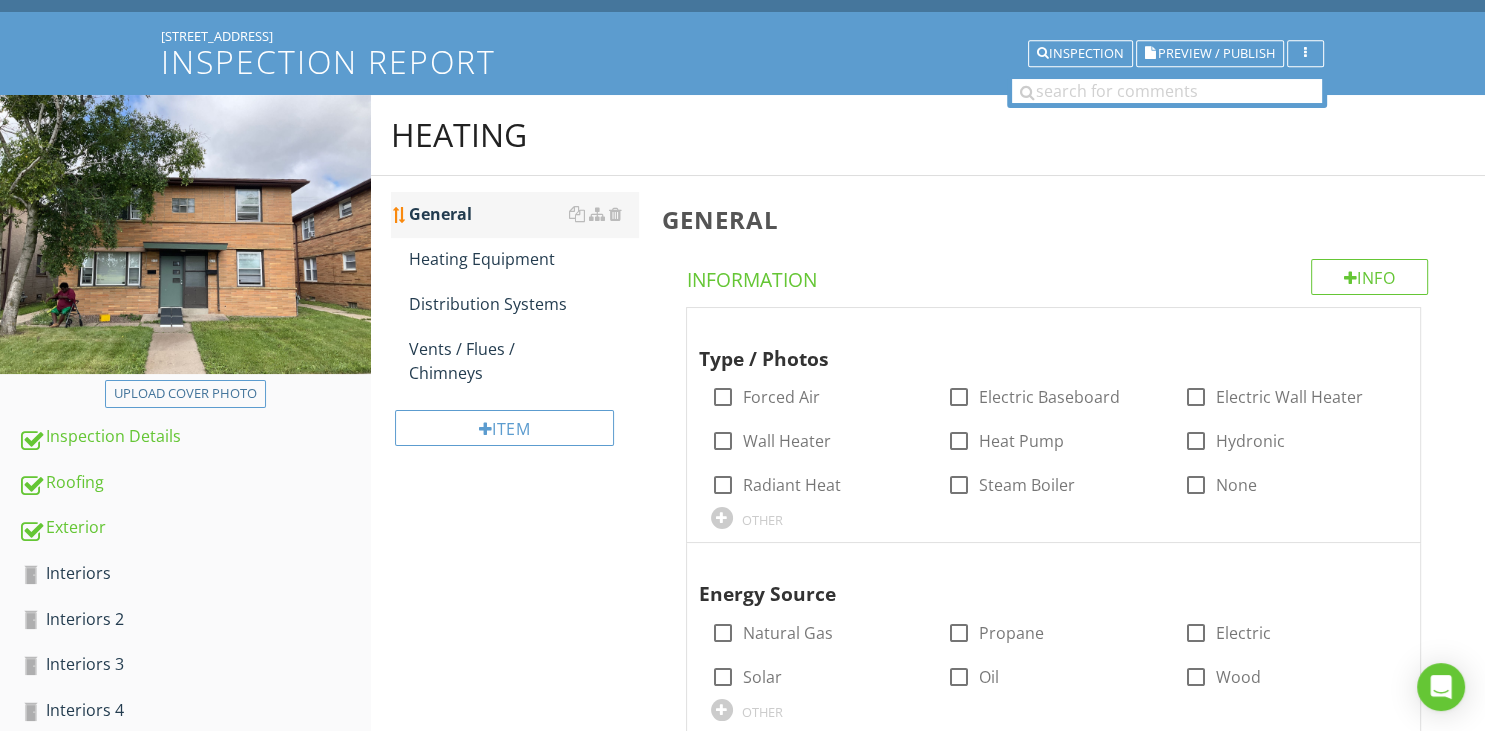 click on "General" at bounding box center [523, 214] 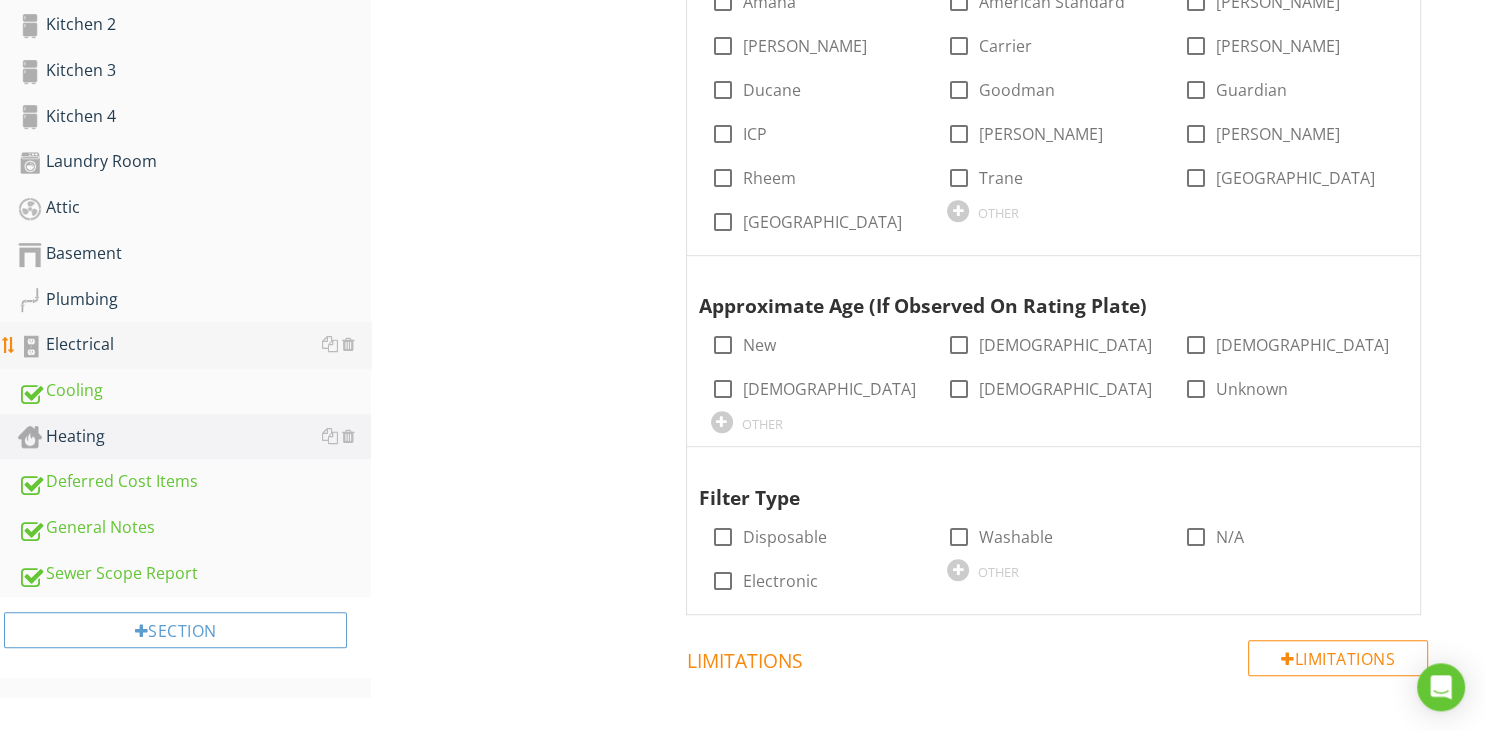 scroll, scrollTop: 950, scrollLeft: 0, axis: vertical 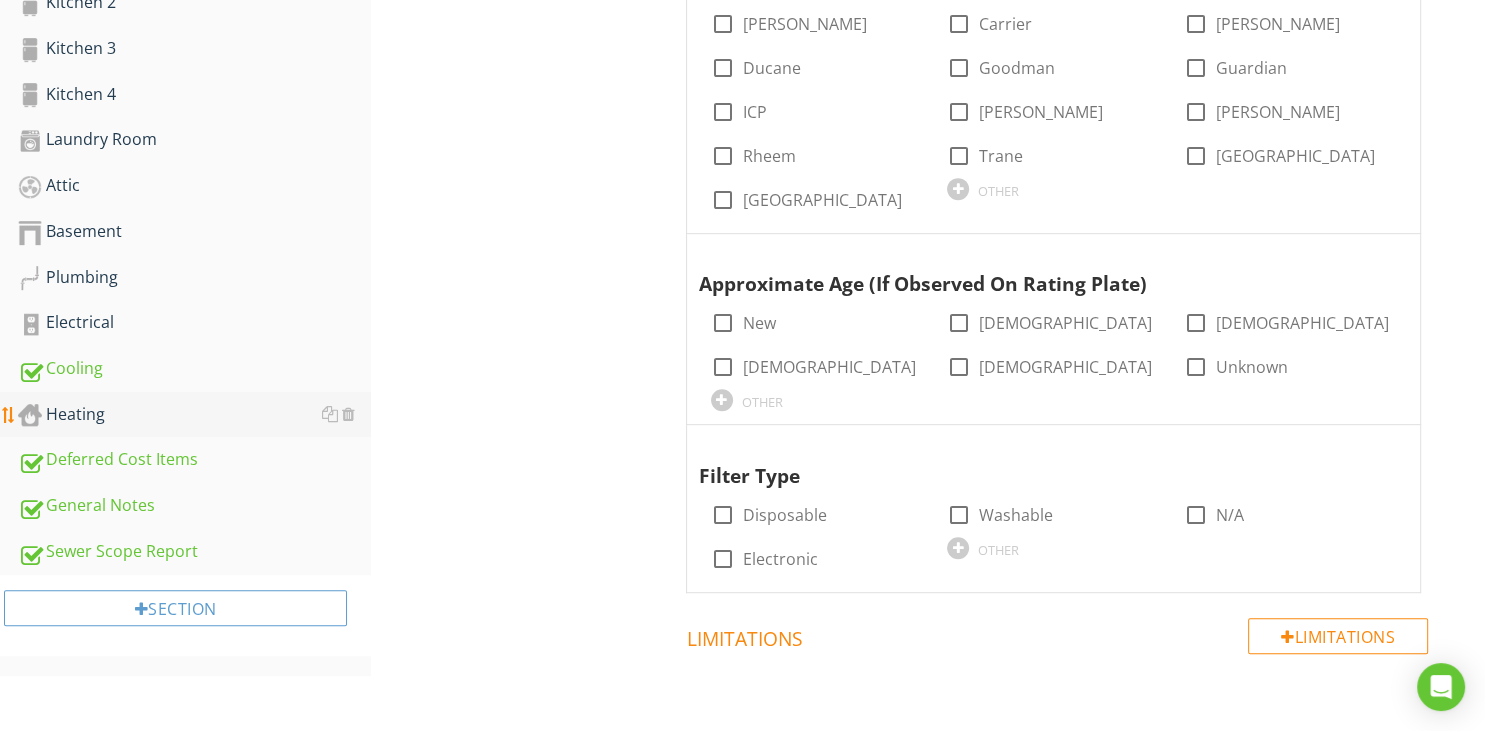 click on "Heating" at bounding box center [194, 415] 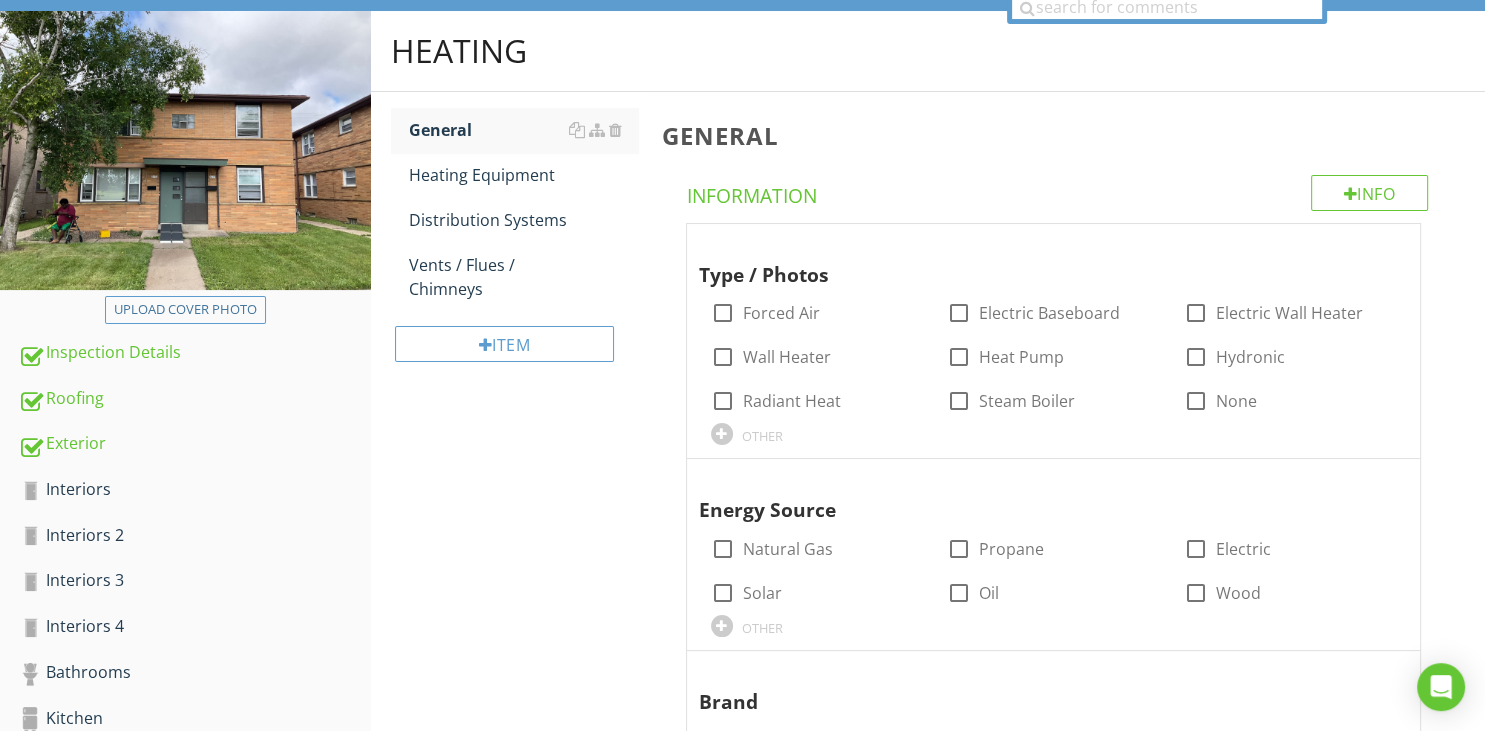 scroll, scrollTop: 0, scrollLeft: 0, axis: both 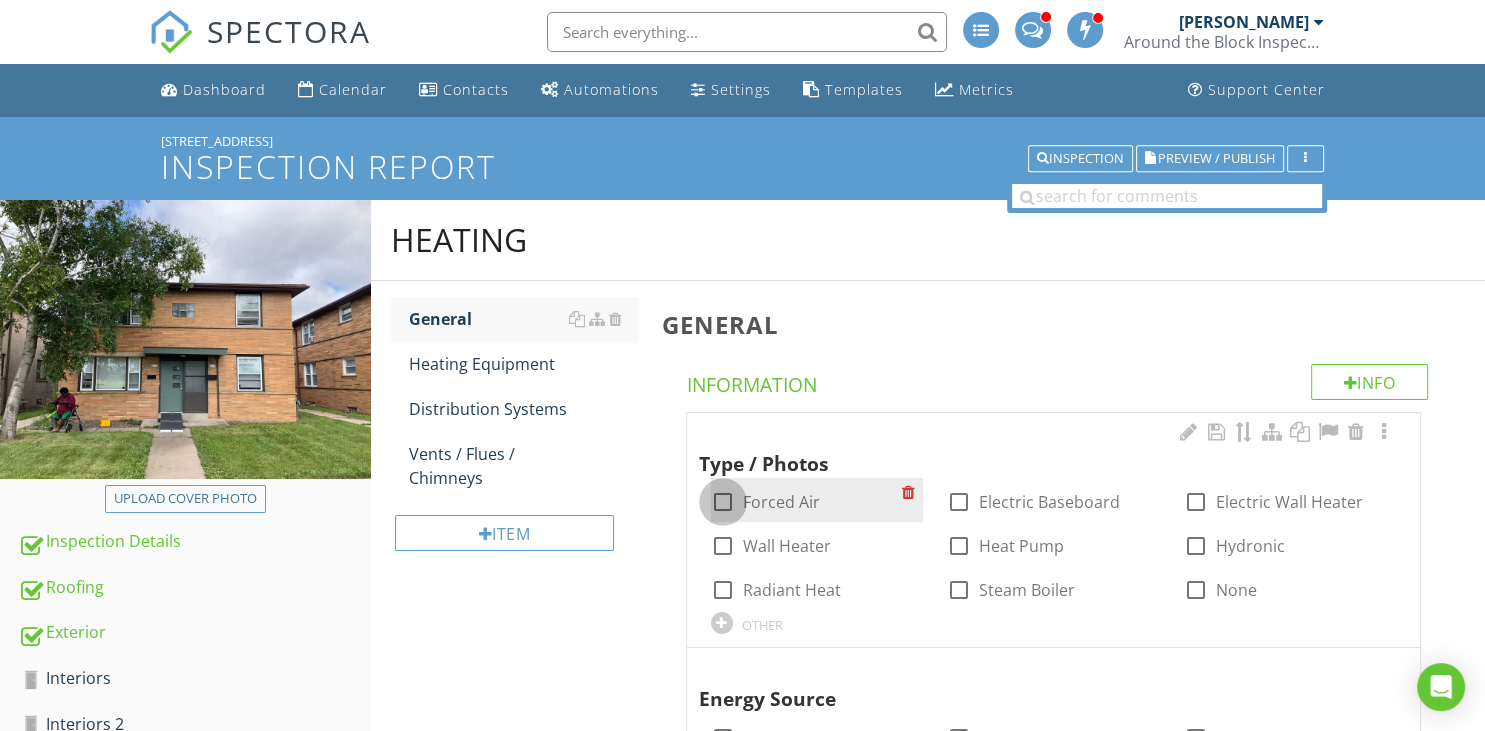 click at bounding box center [723, 502] 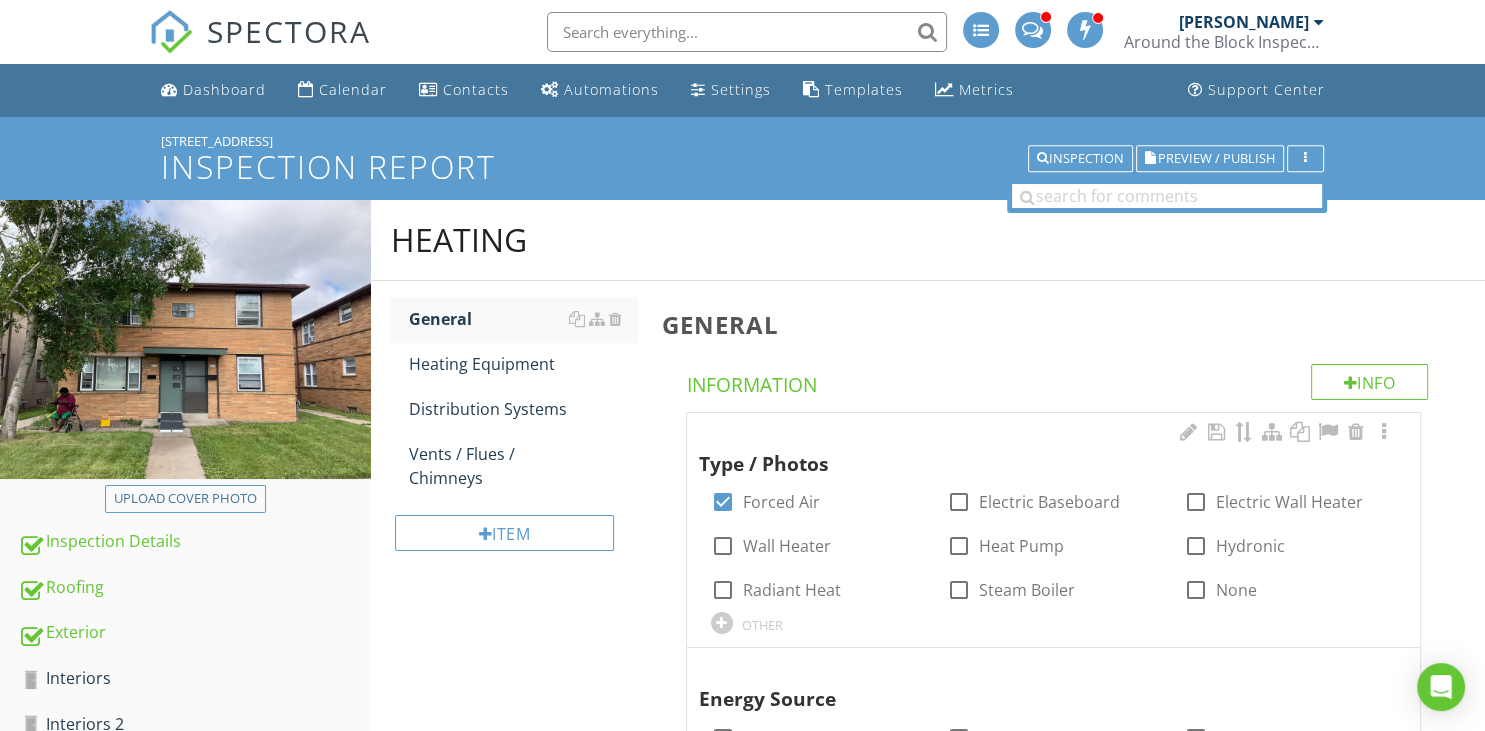 click at bounding box center (722, 623) 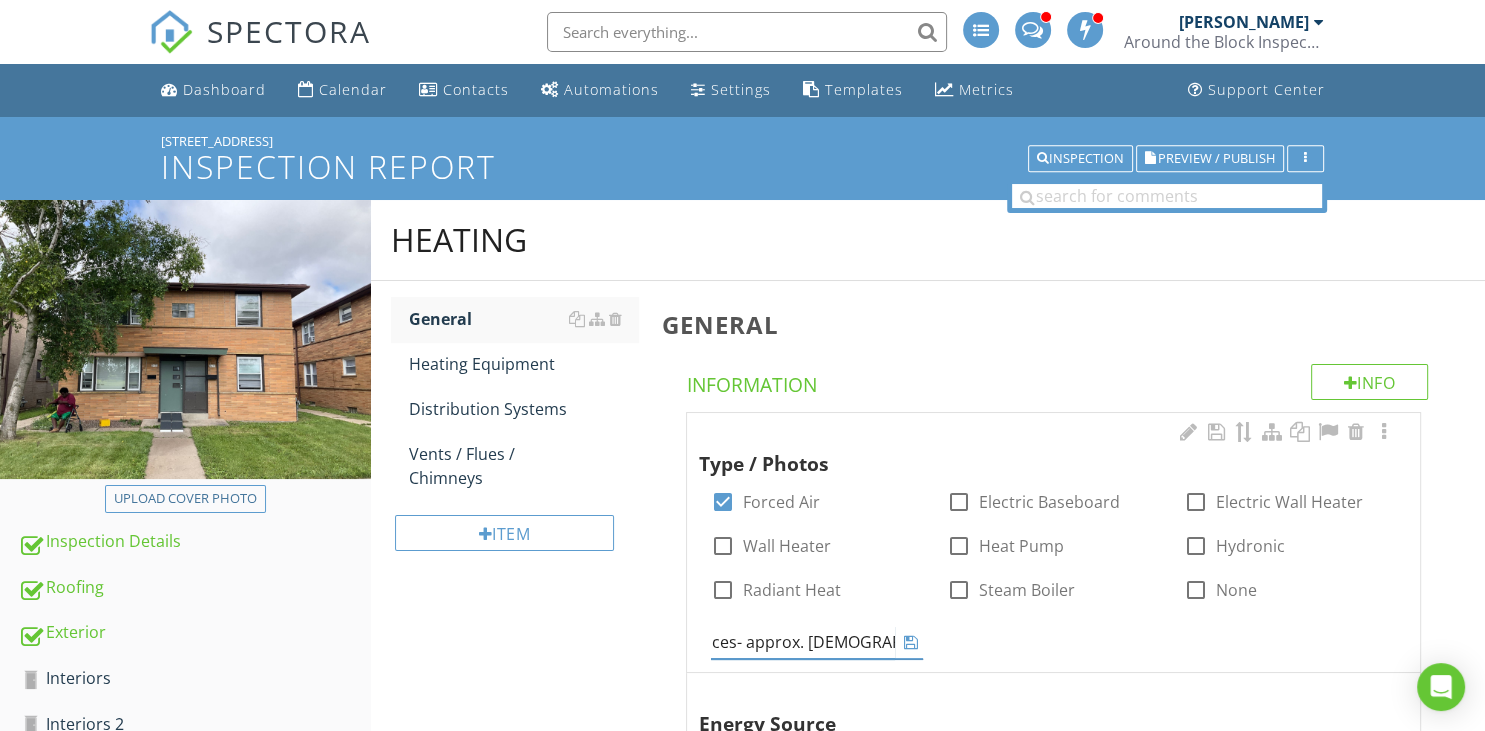 scroll, scrollTop: 0, scrollLeft: 80, axis: horizontal 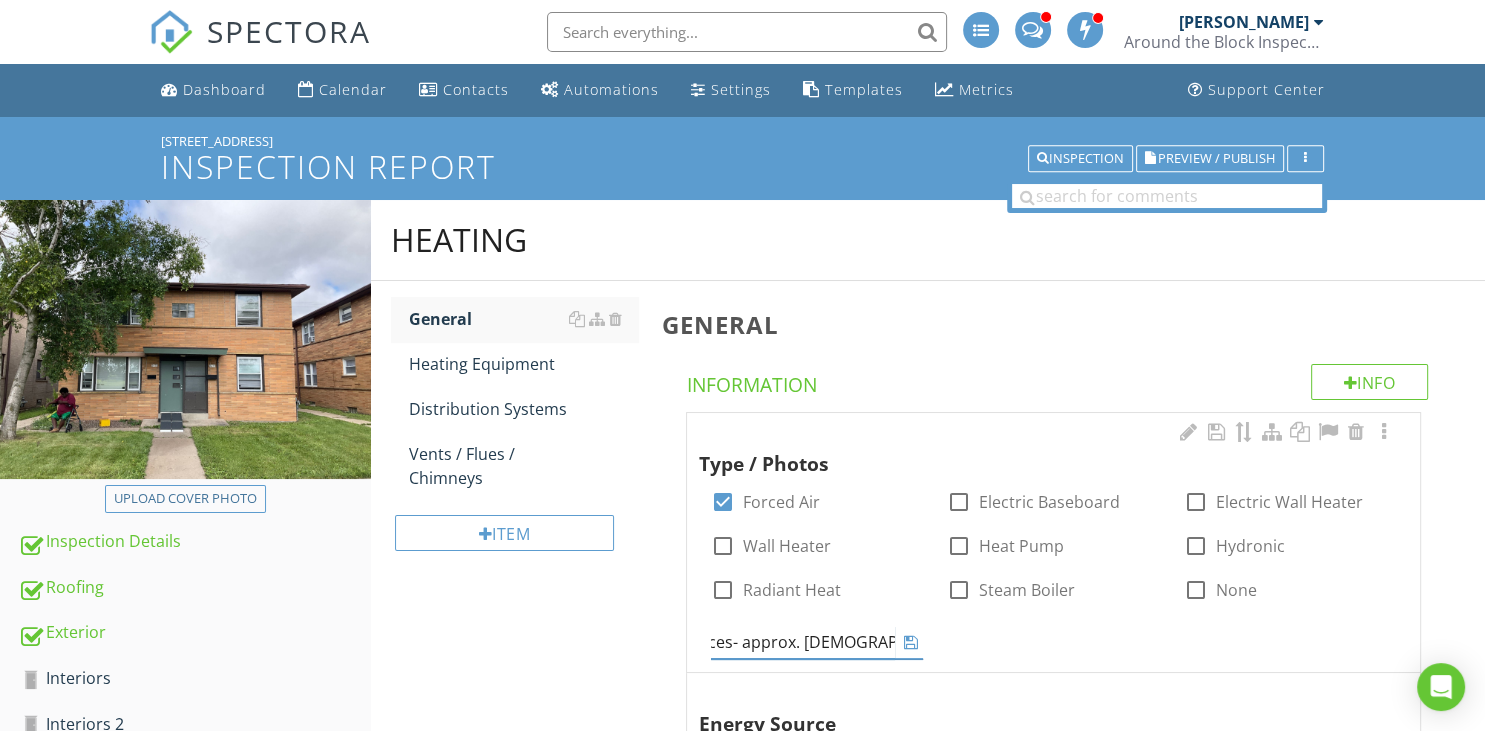 type on "four furnaces- approx. [DEMOGRAPHIC_DATA]" 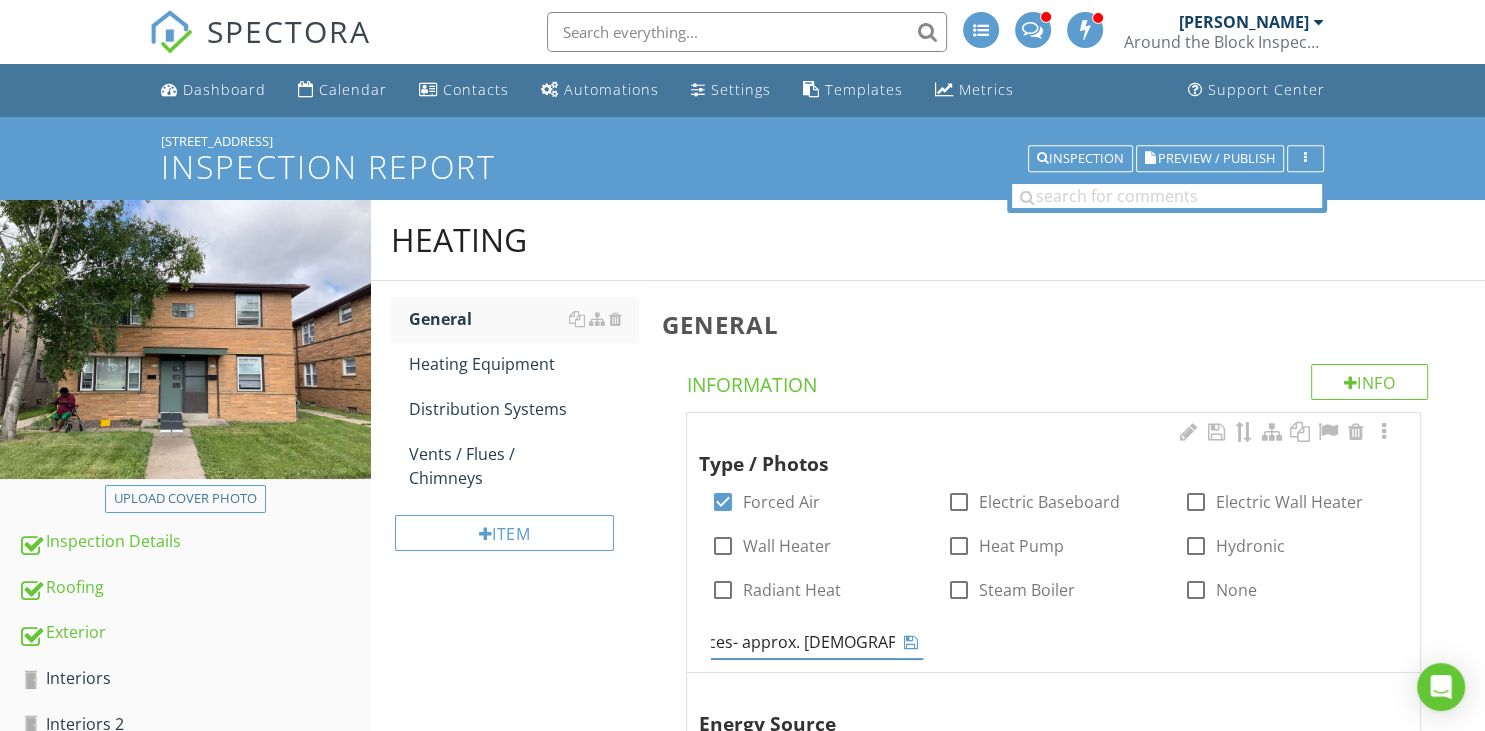 type 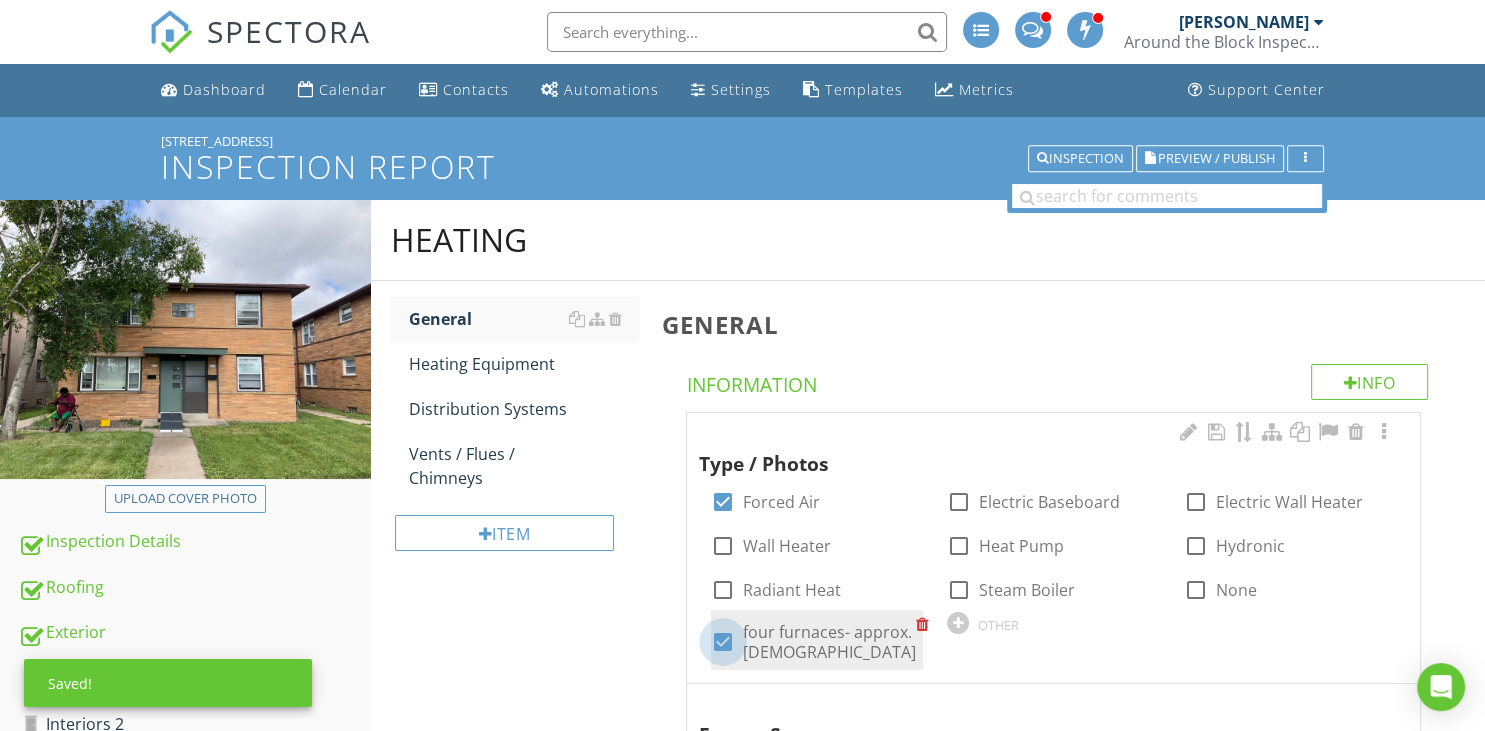 click at bounding box center (723, 642) 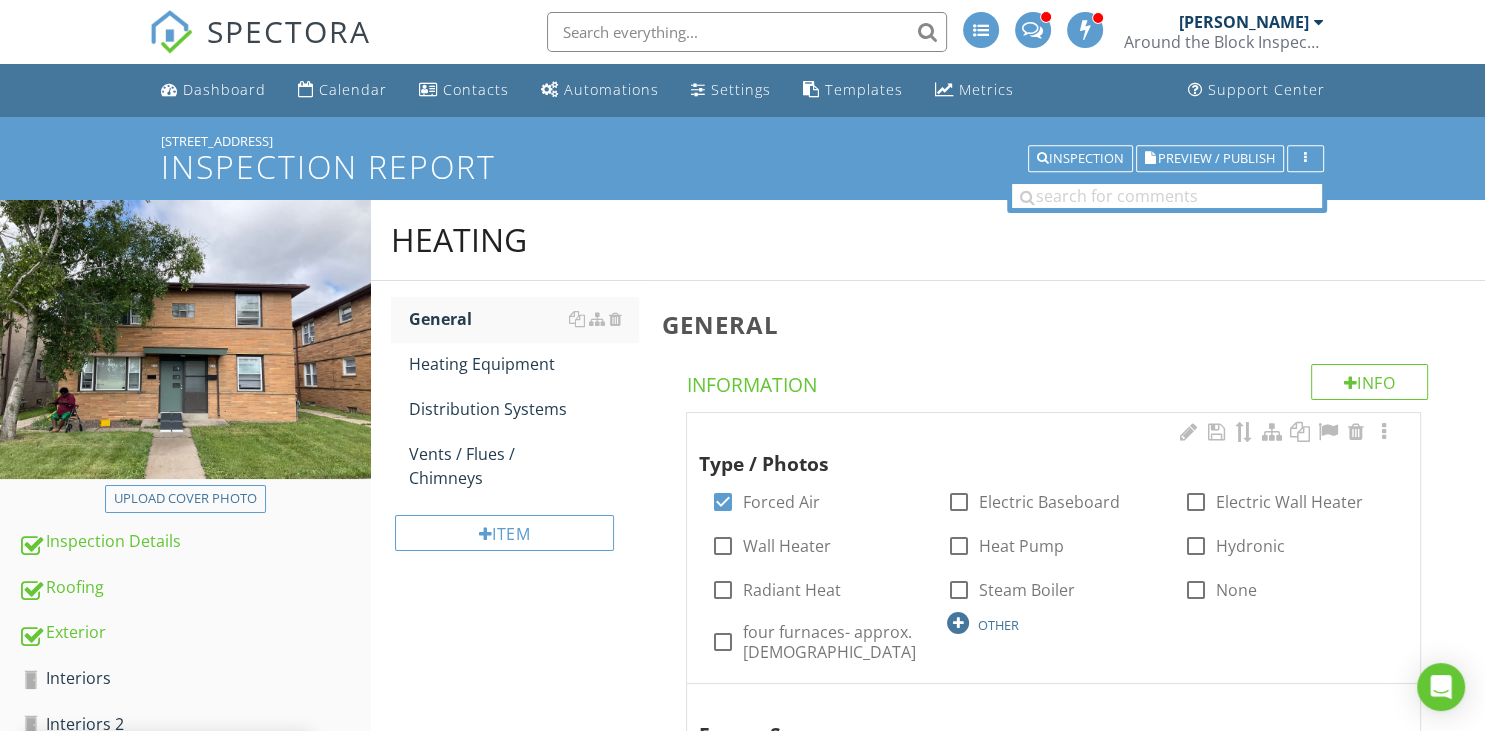click at bounding box center (958, 623) 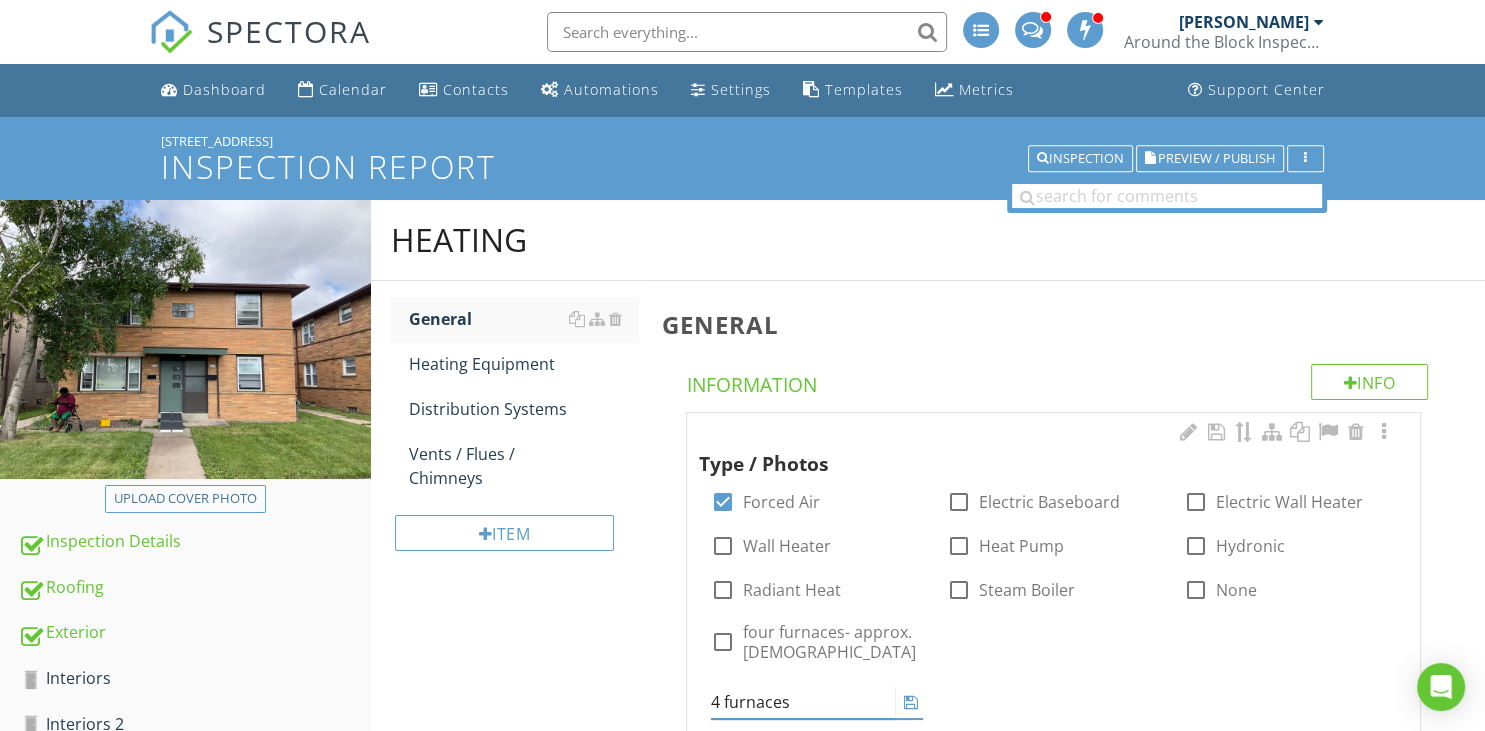 type on "4 furnaces" 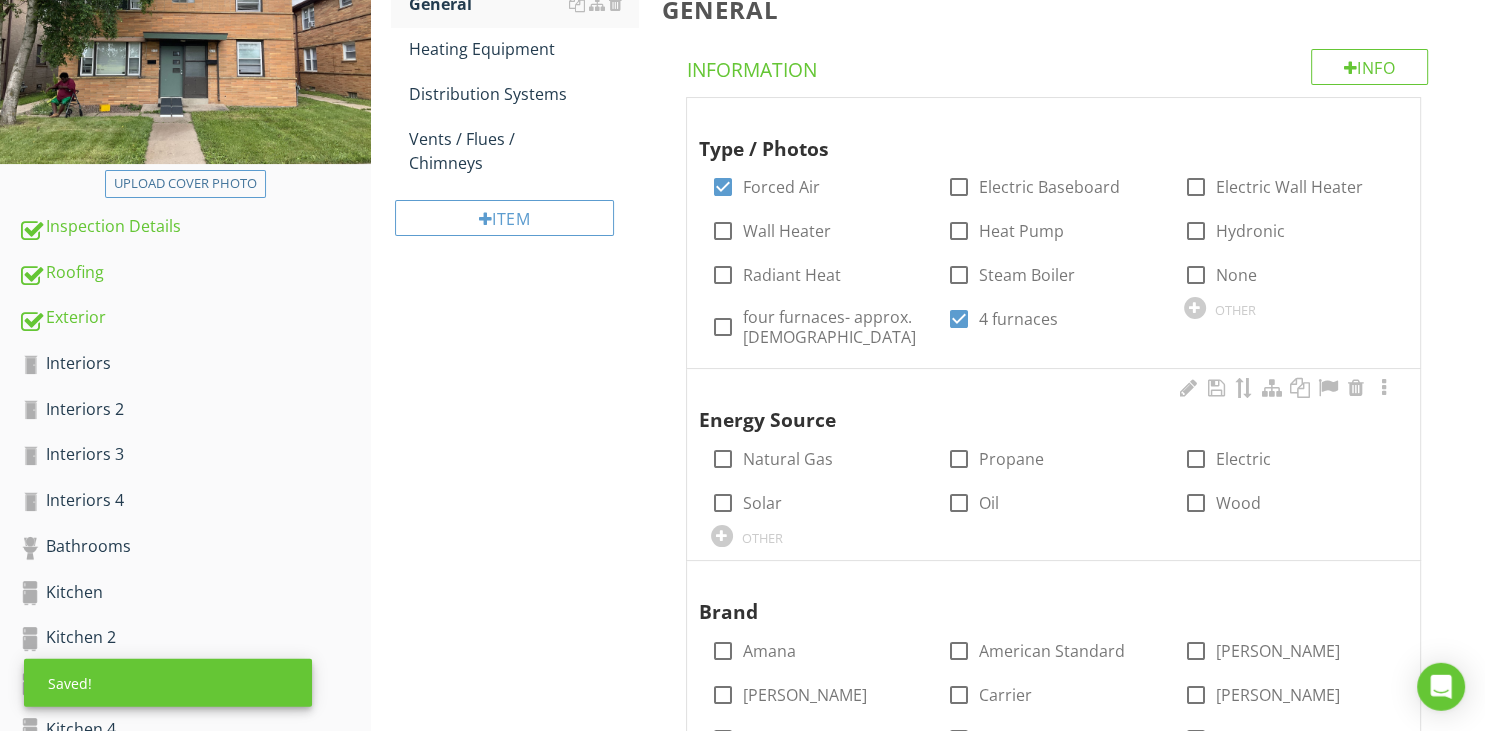 scroll, scrollTop: 316, scrollLeft: 0, axis: vertical 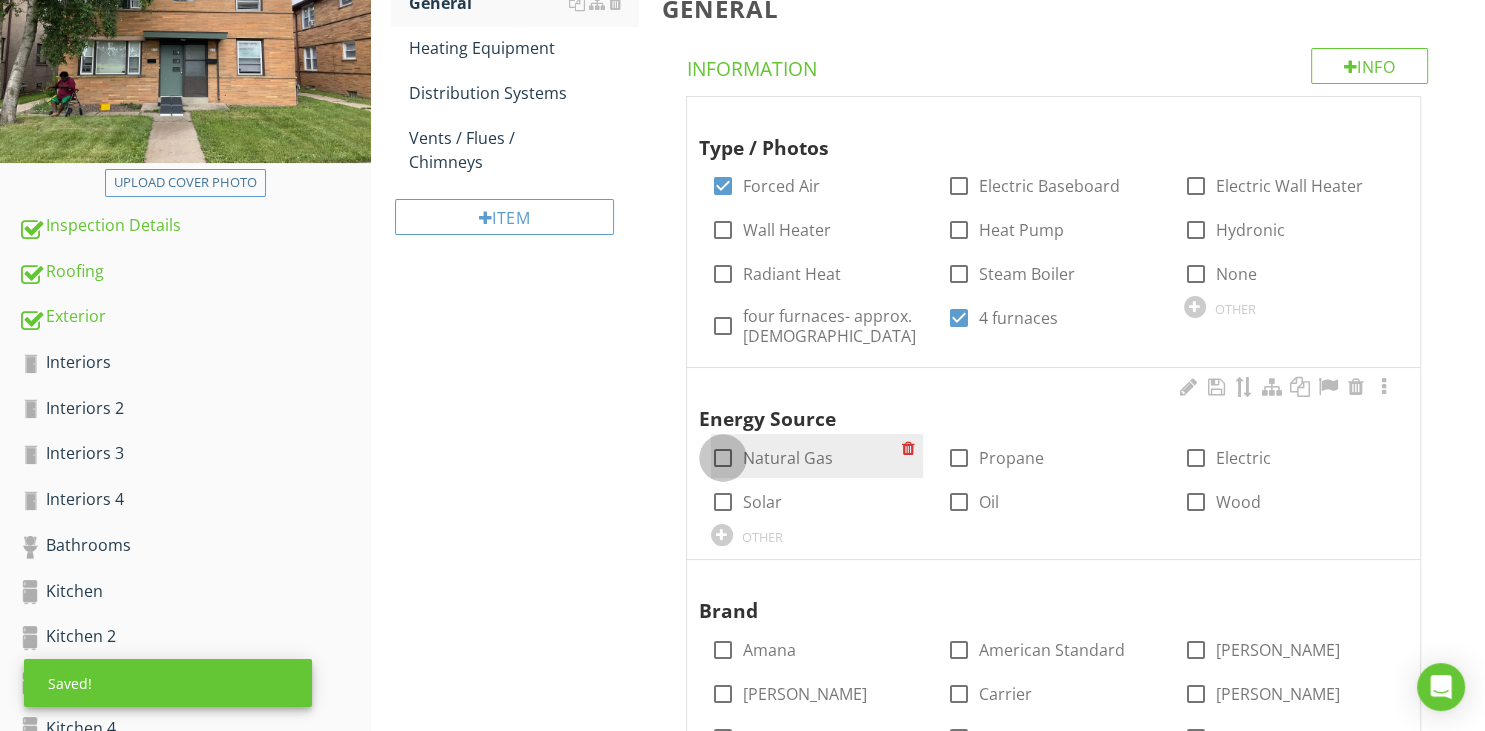 click at bounding box center [723, 458] 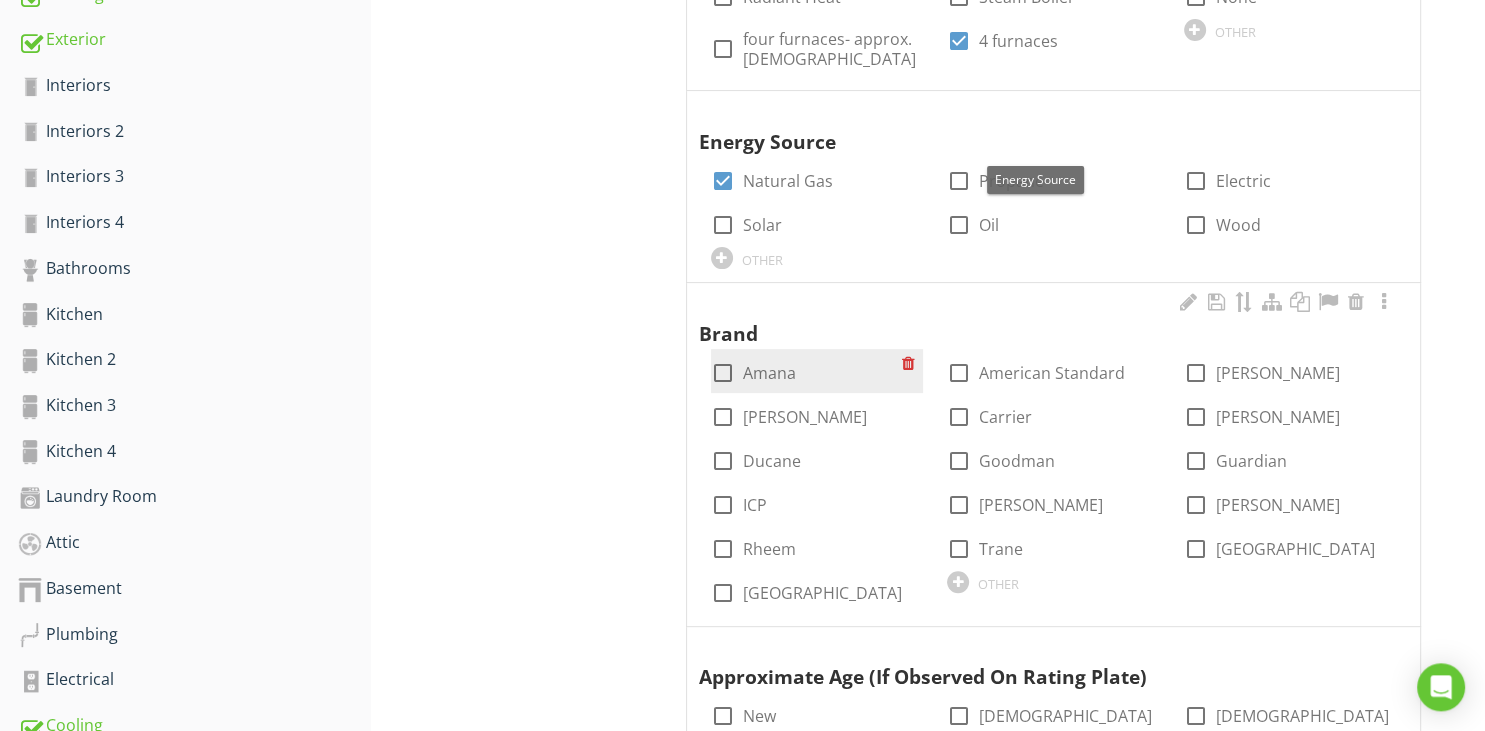 scroll, scrollTop: 633, scrollLeft: 0, axis: vertical 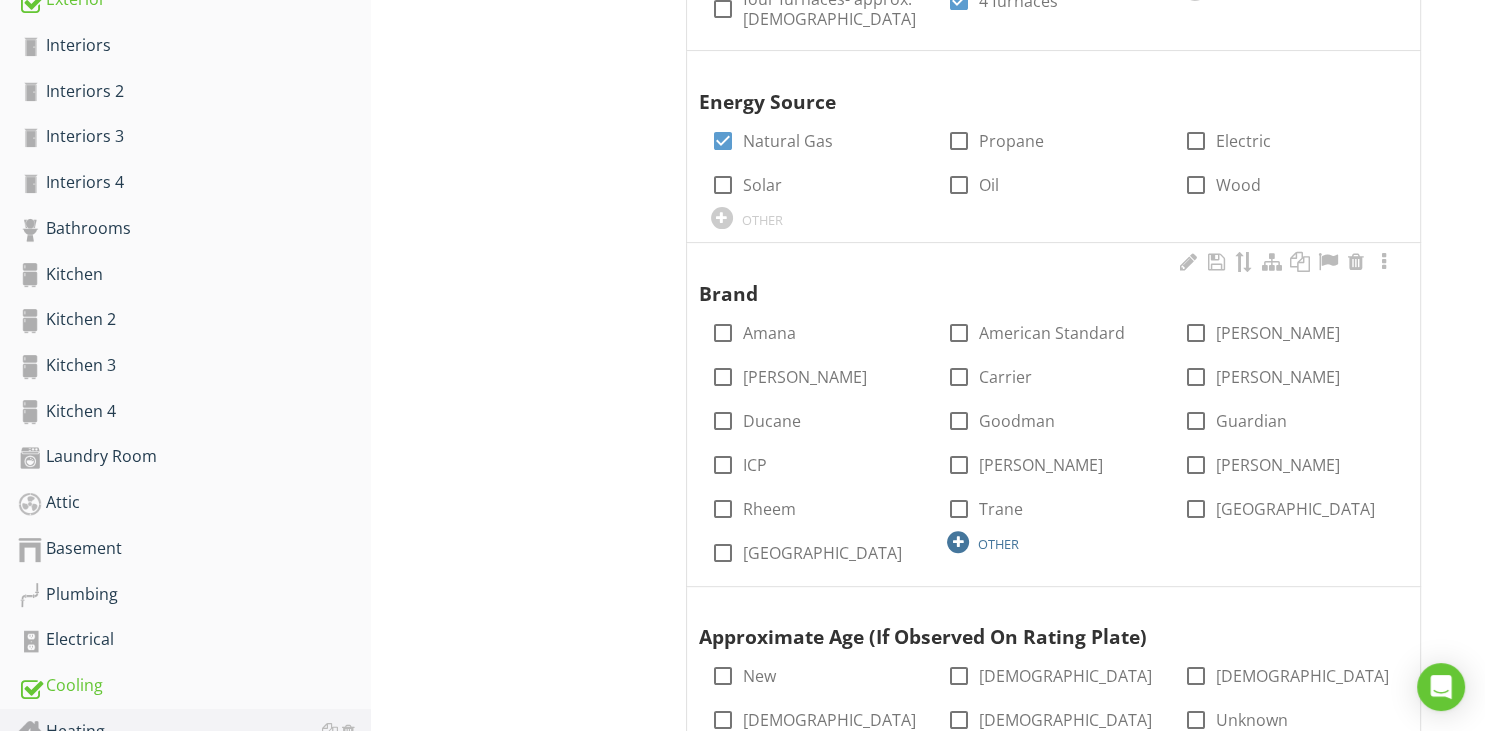 click at bounding box center [958, 542] 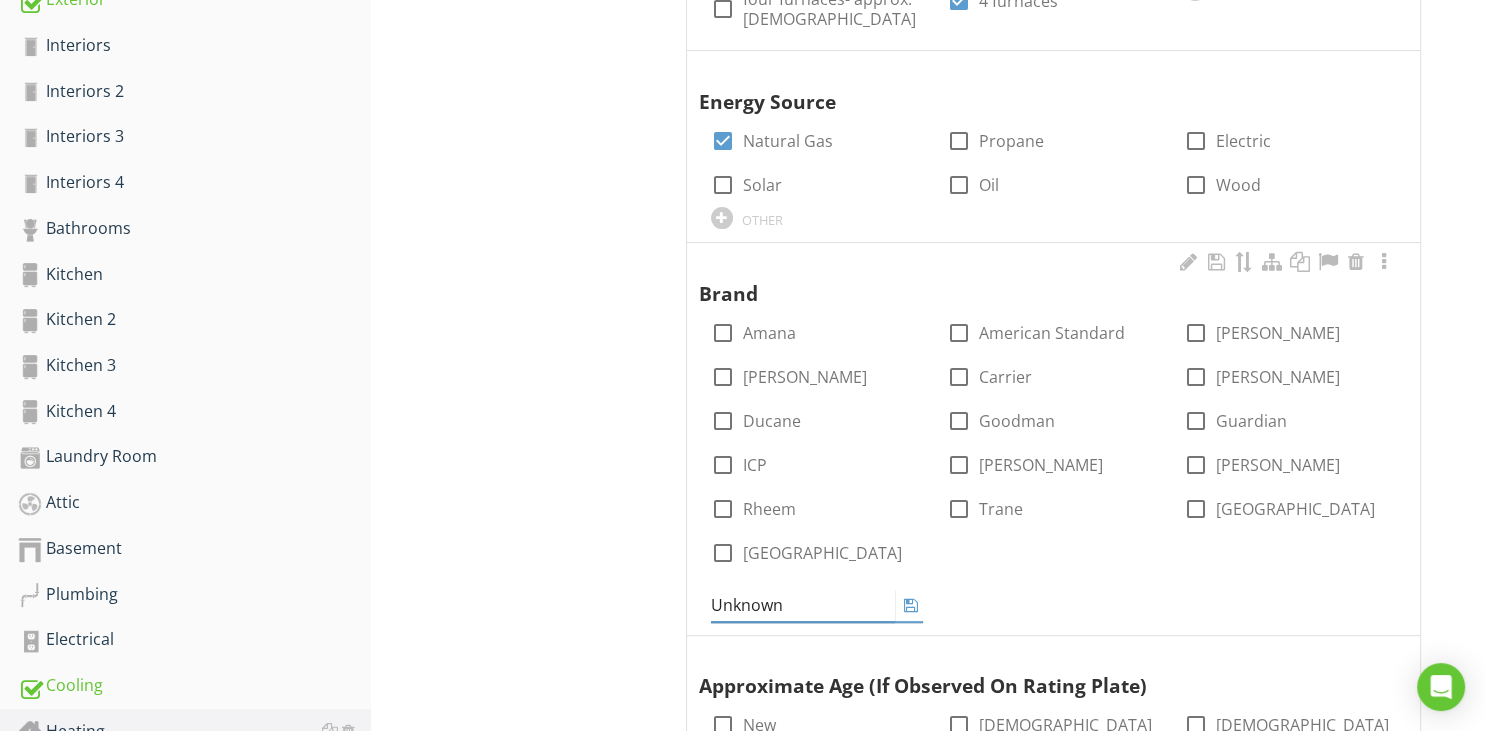 type on "Unknown" 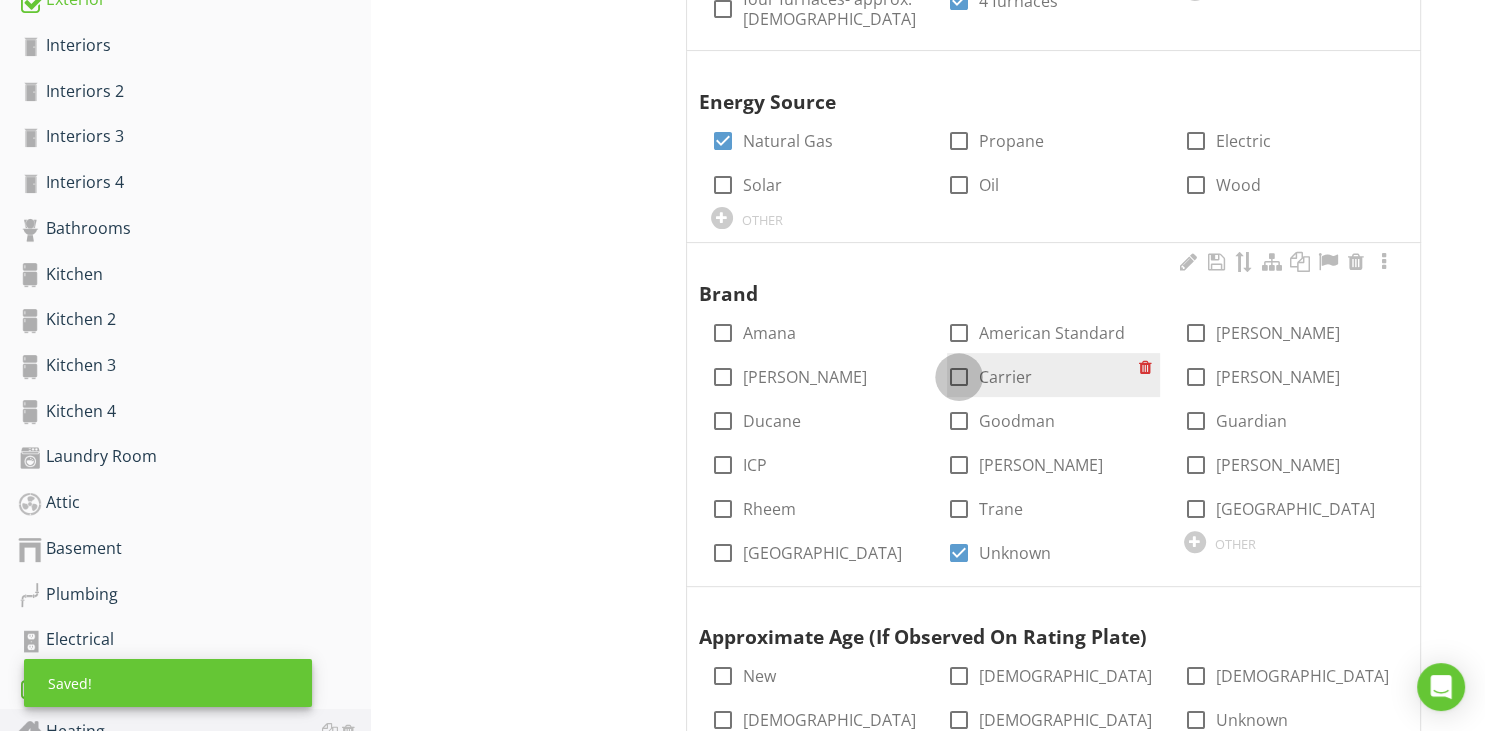 drag, startPoint x: 958, startPoint y: 378, endPoint x: 866, endPoint y: 530, distance: 177.67386 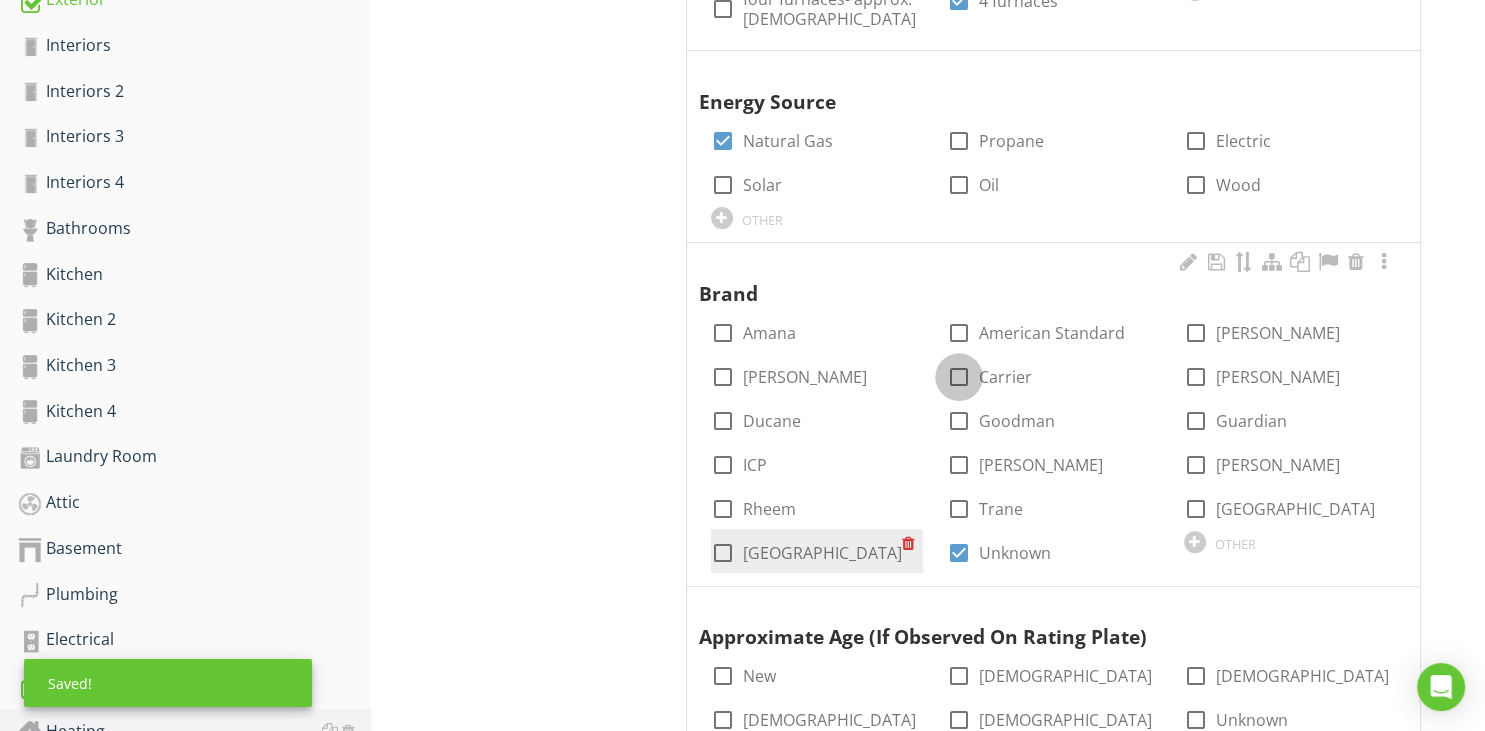 click at bounding box center [959, 377] 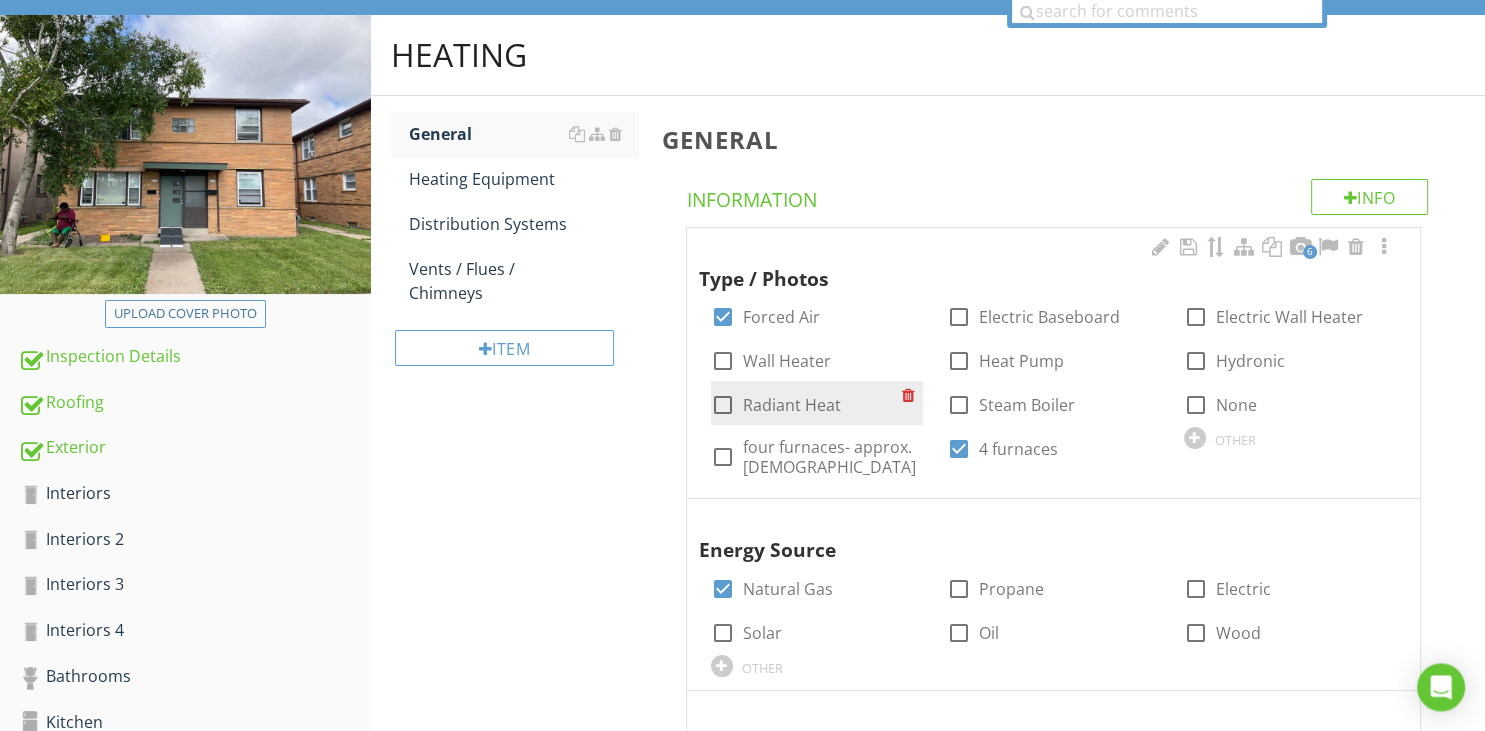 scroll, scrollTop: 105, scrollLeft: 0, axis: vertical 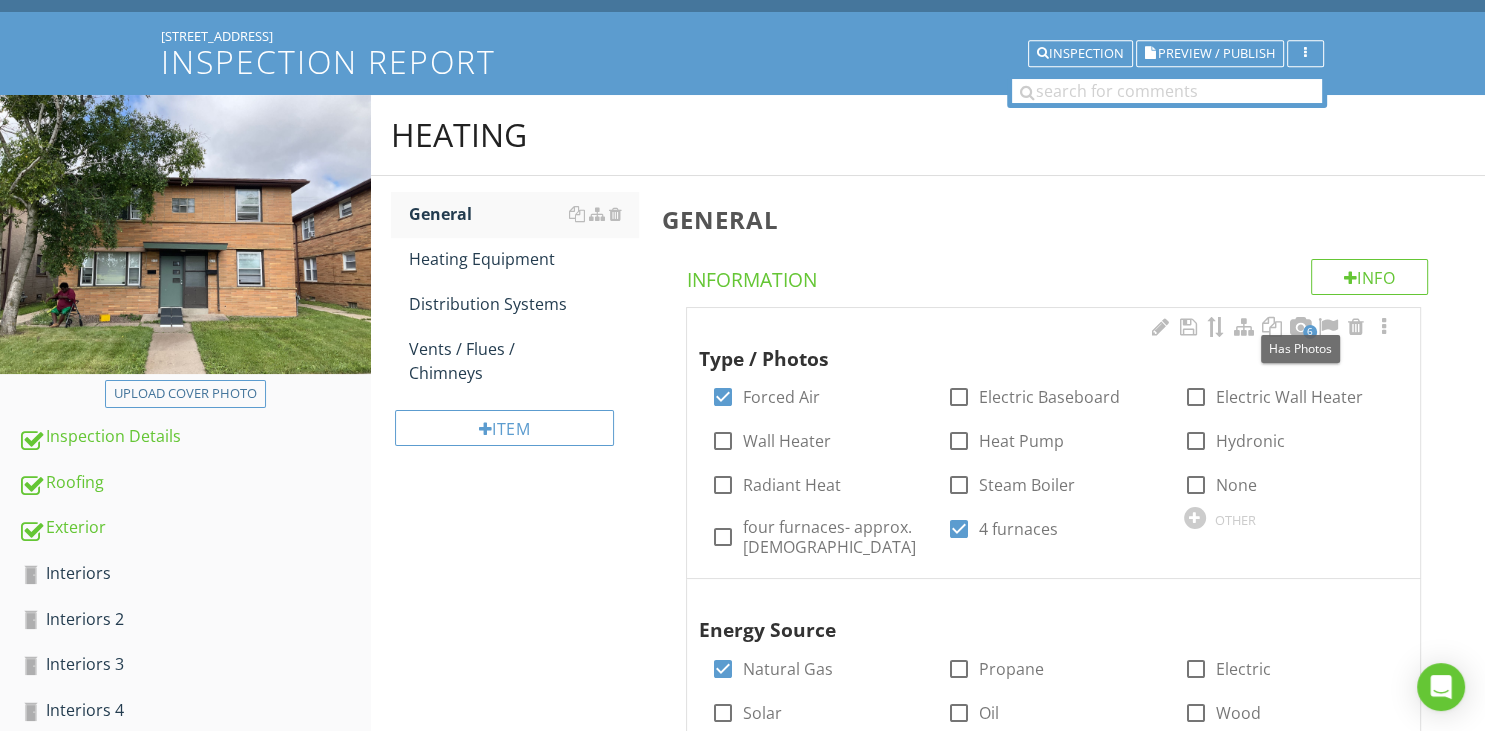 click on "6" at bounding box center (1310, 332) 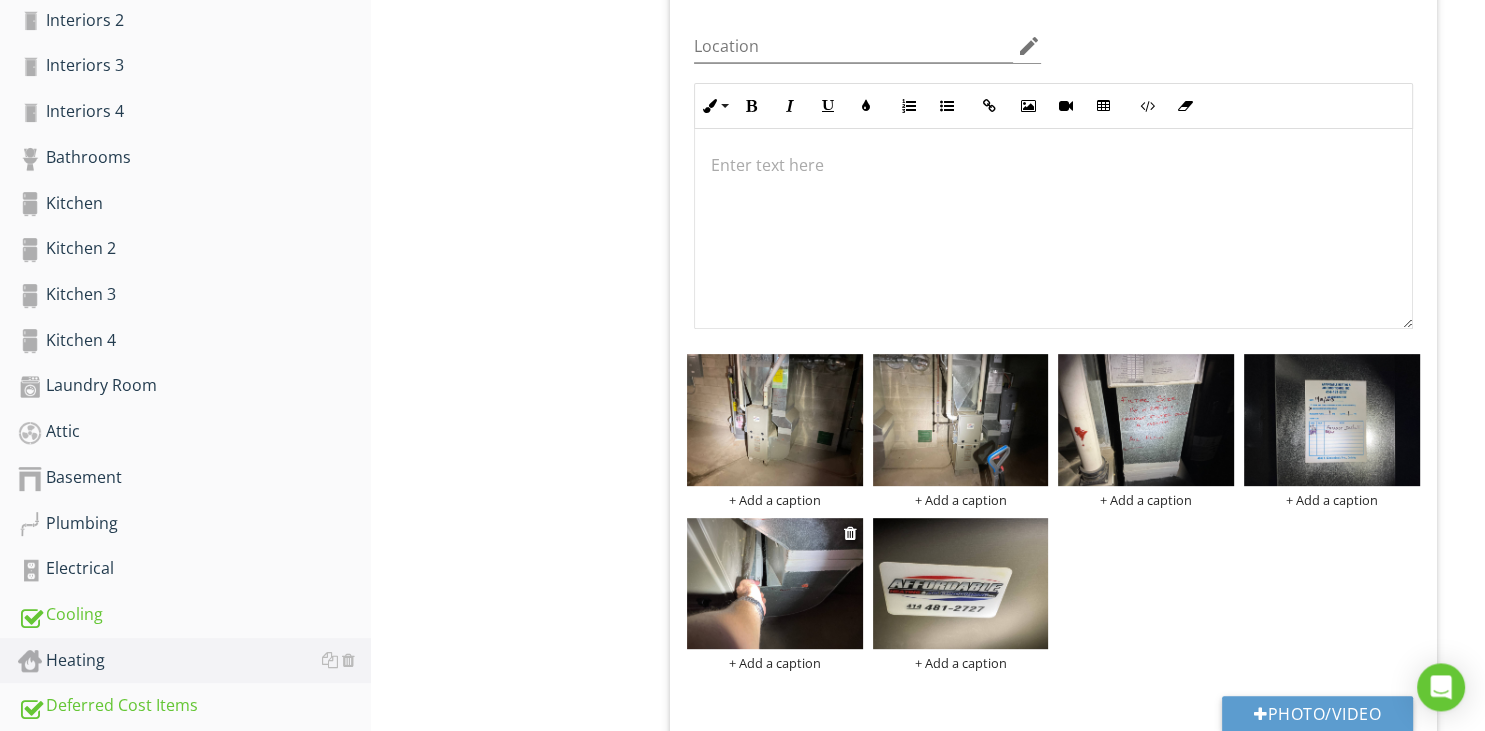 scroll, scrollTop: 738, scrollLeft: 0, axis: vertical 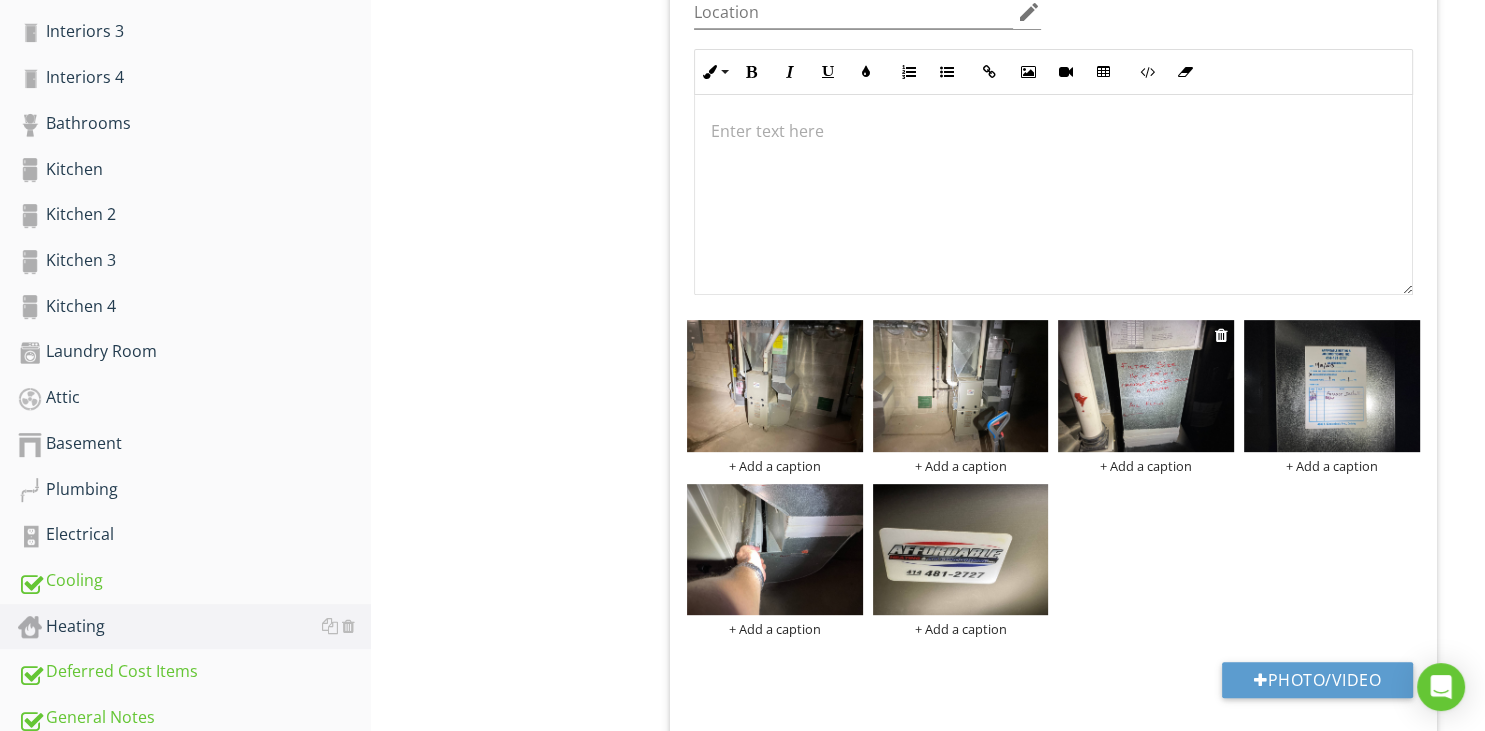 click at bounding box center (1146, 386) 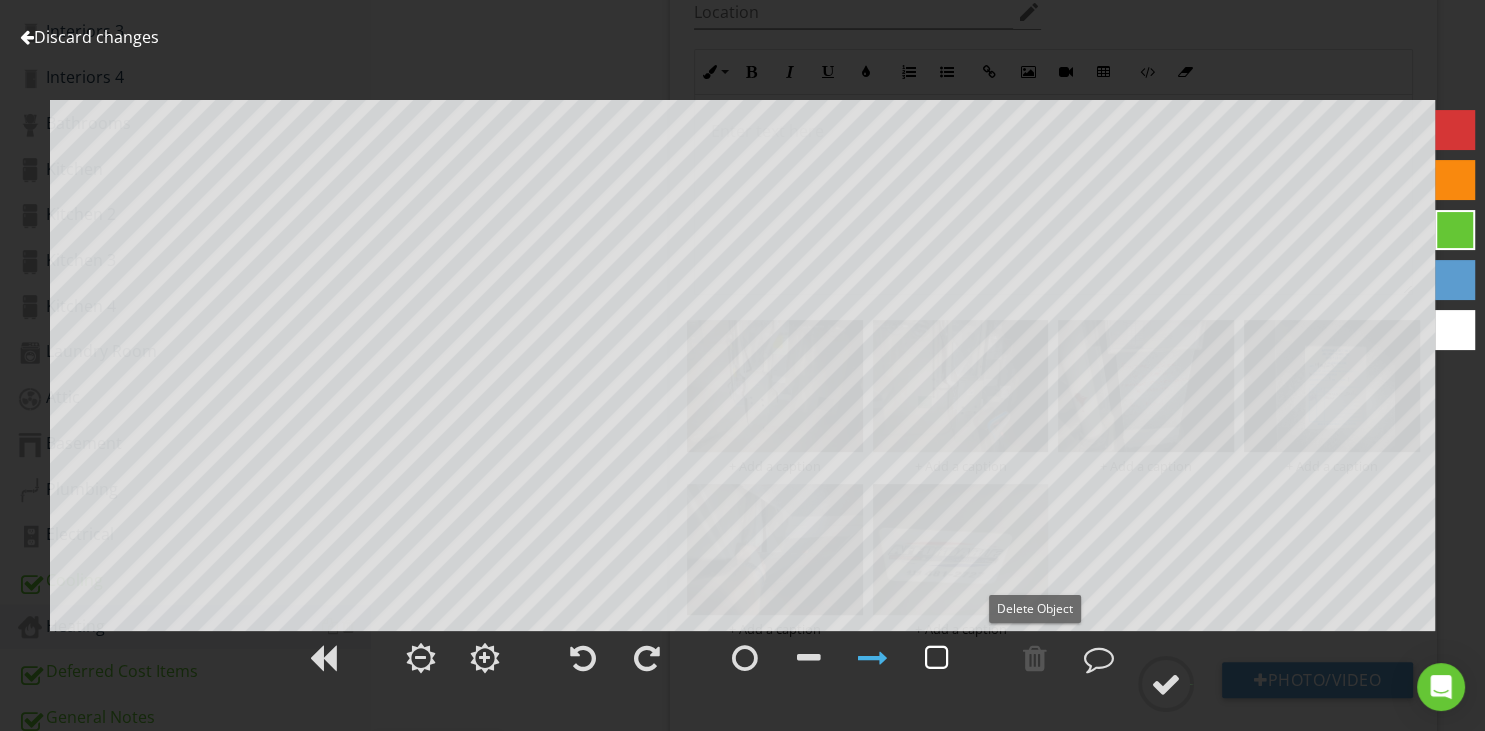 drag, startPoint x: 934, startPoint y: 660, endPoint x: 942, endPoint y: 650, distance: 12.806249 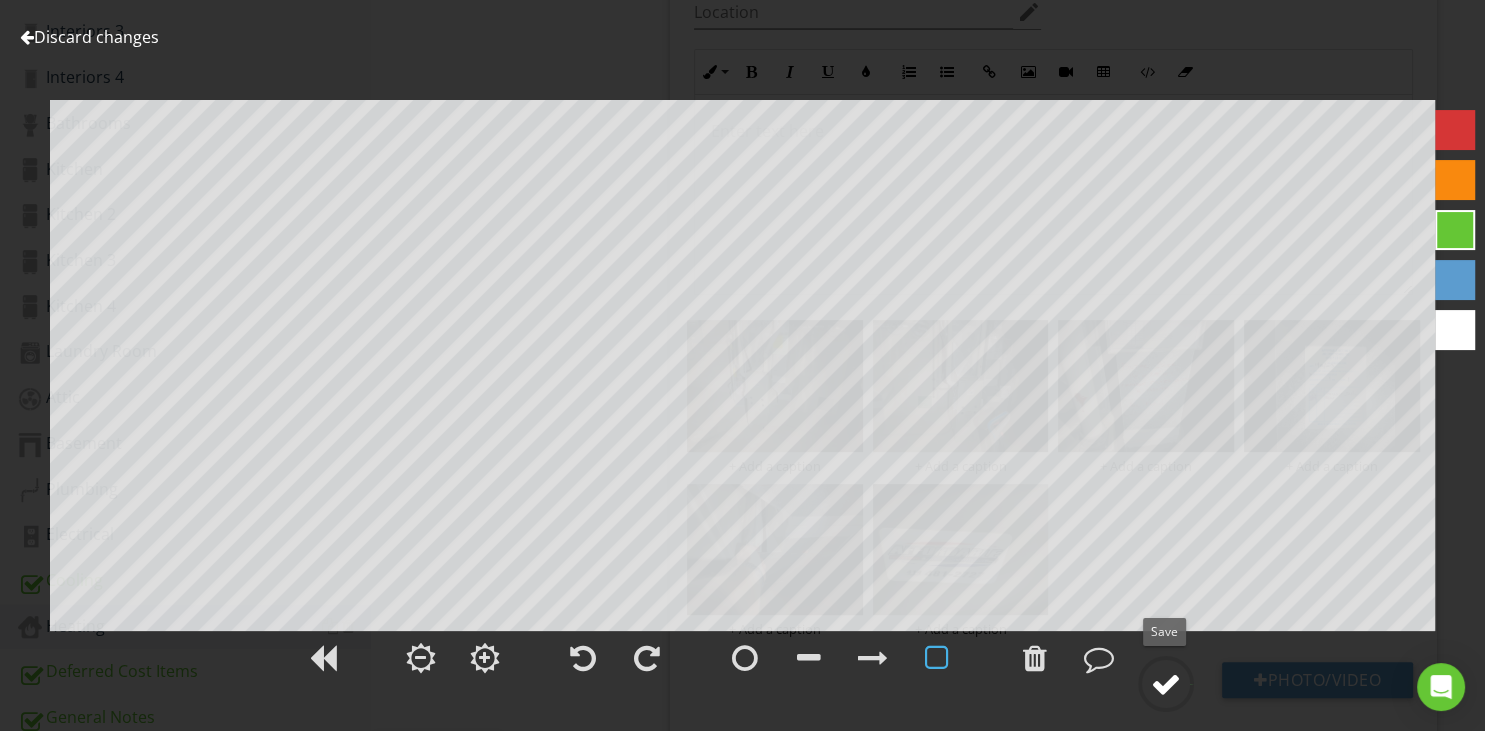 click at bounding box center [1166, 684] 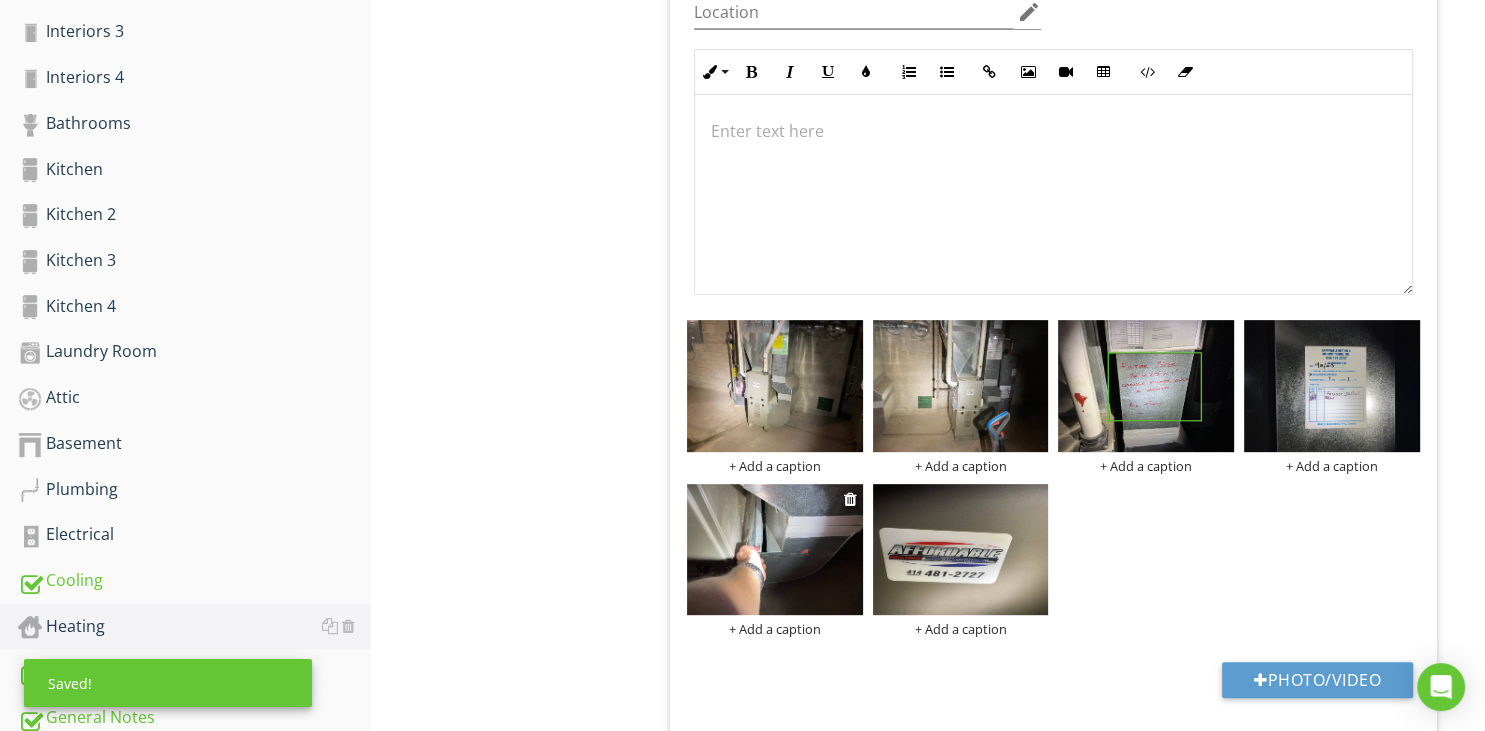 click at bounding box center (775, 550) 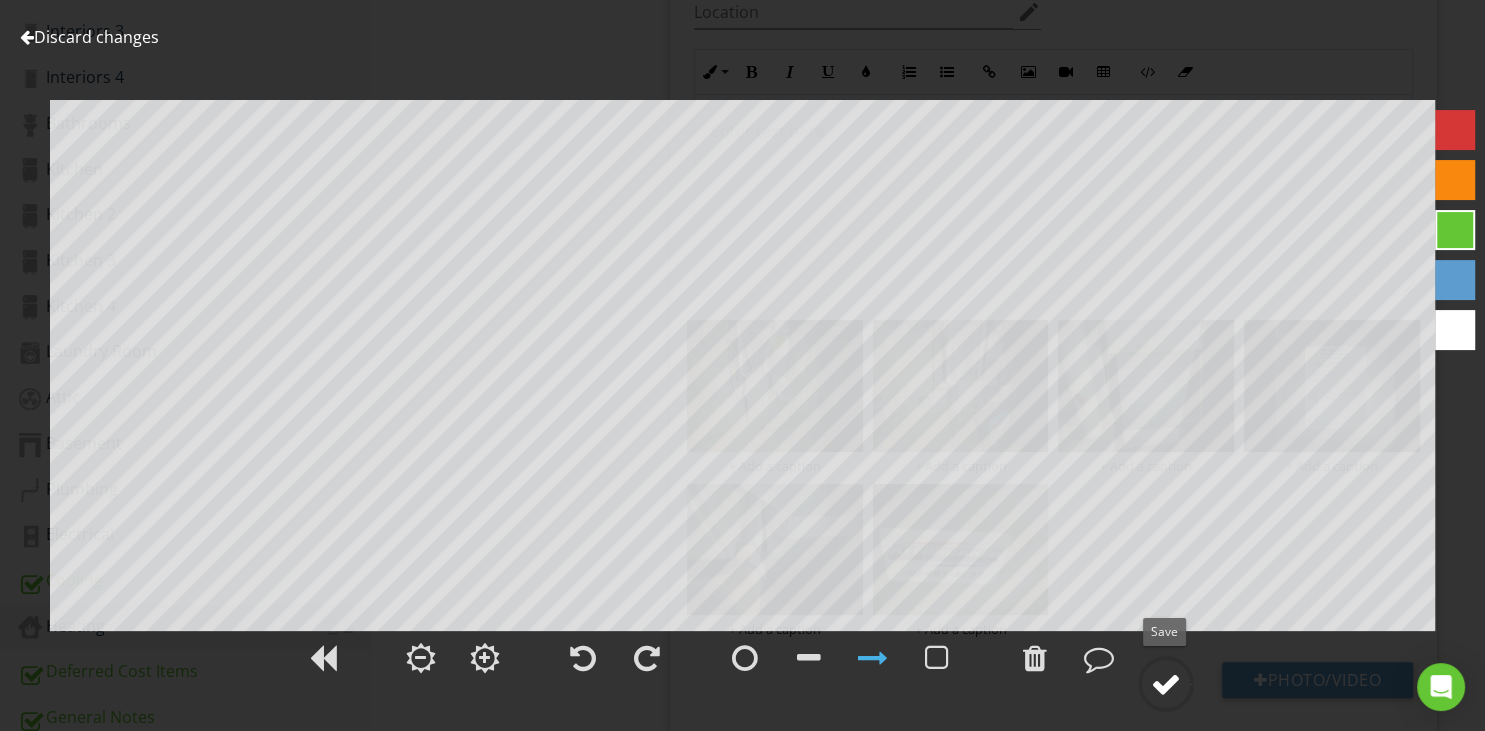 click at bounding box center [1166, 684] 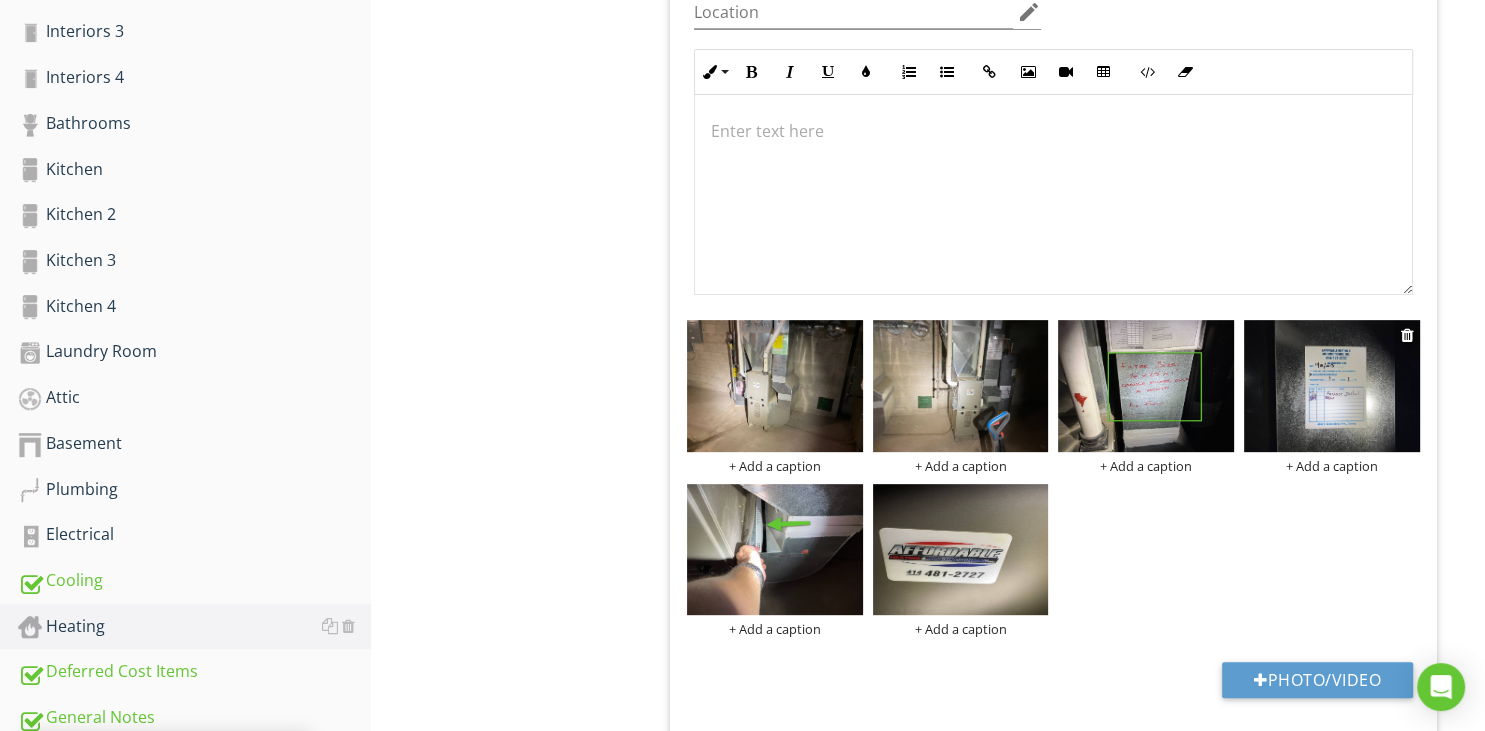 click at bounding box center [1332, 386] 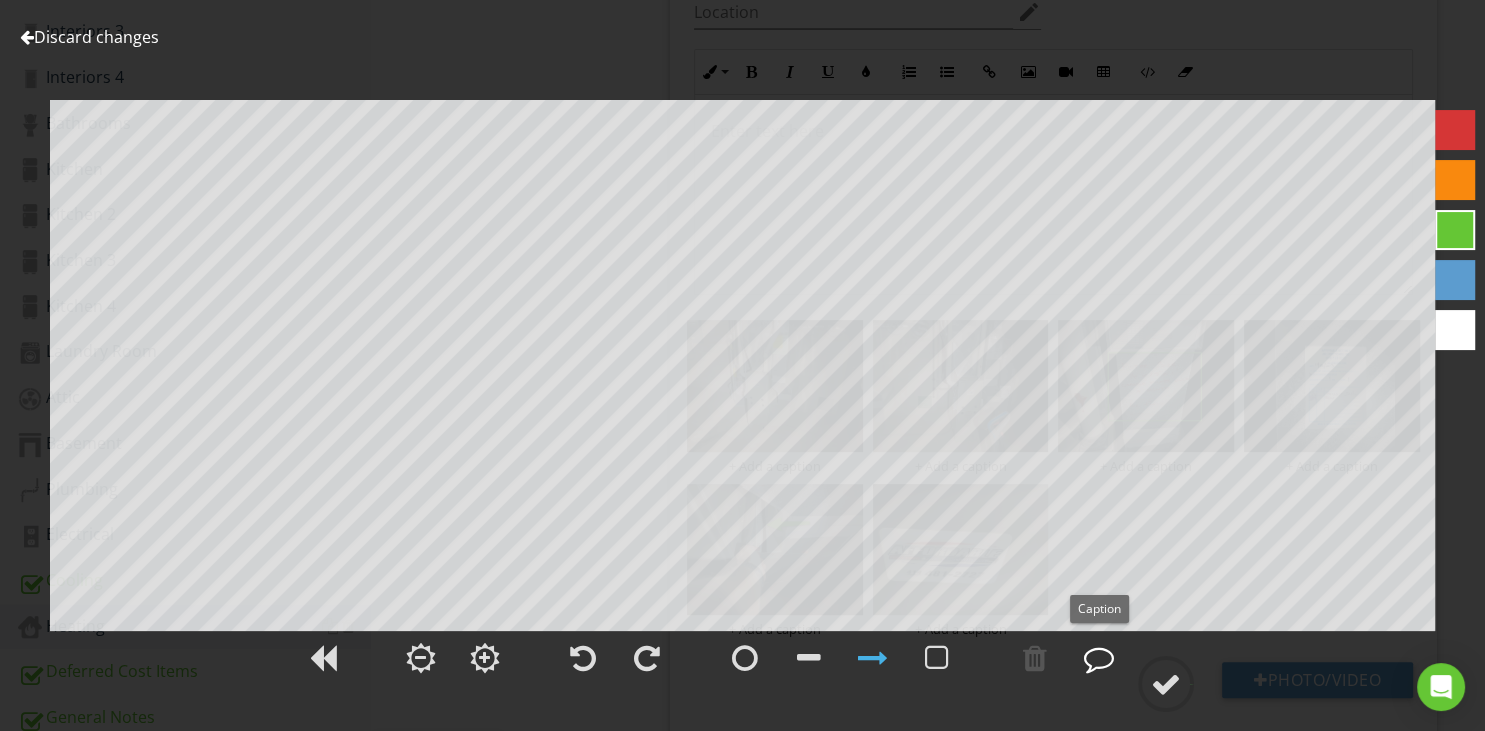 click at bounding box center (1099, 658) 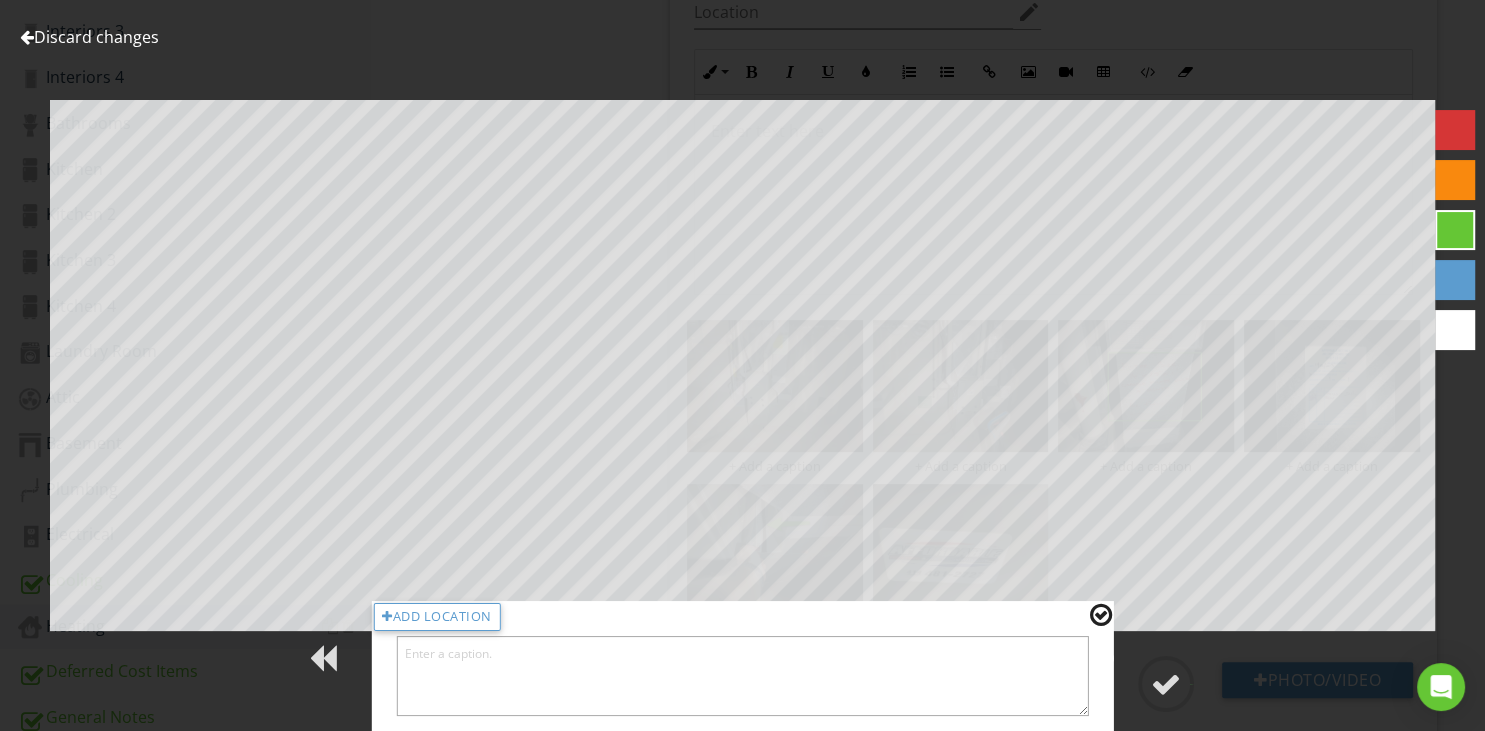 click at bounding box center (742, 676) 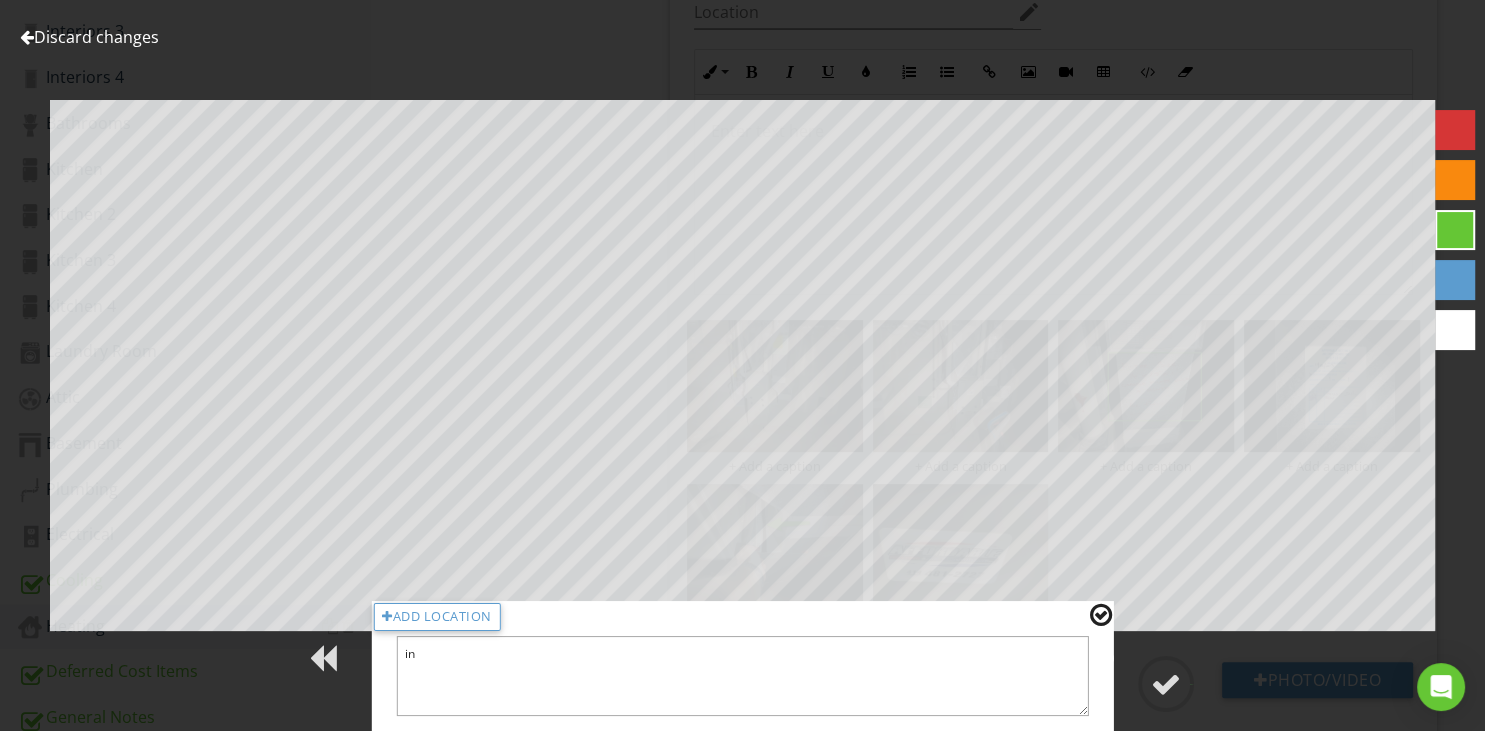 type on "i" 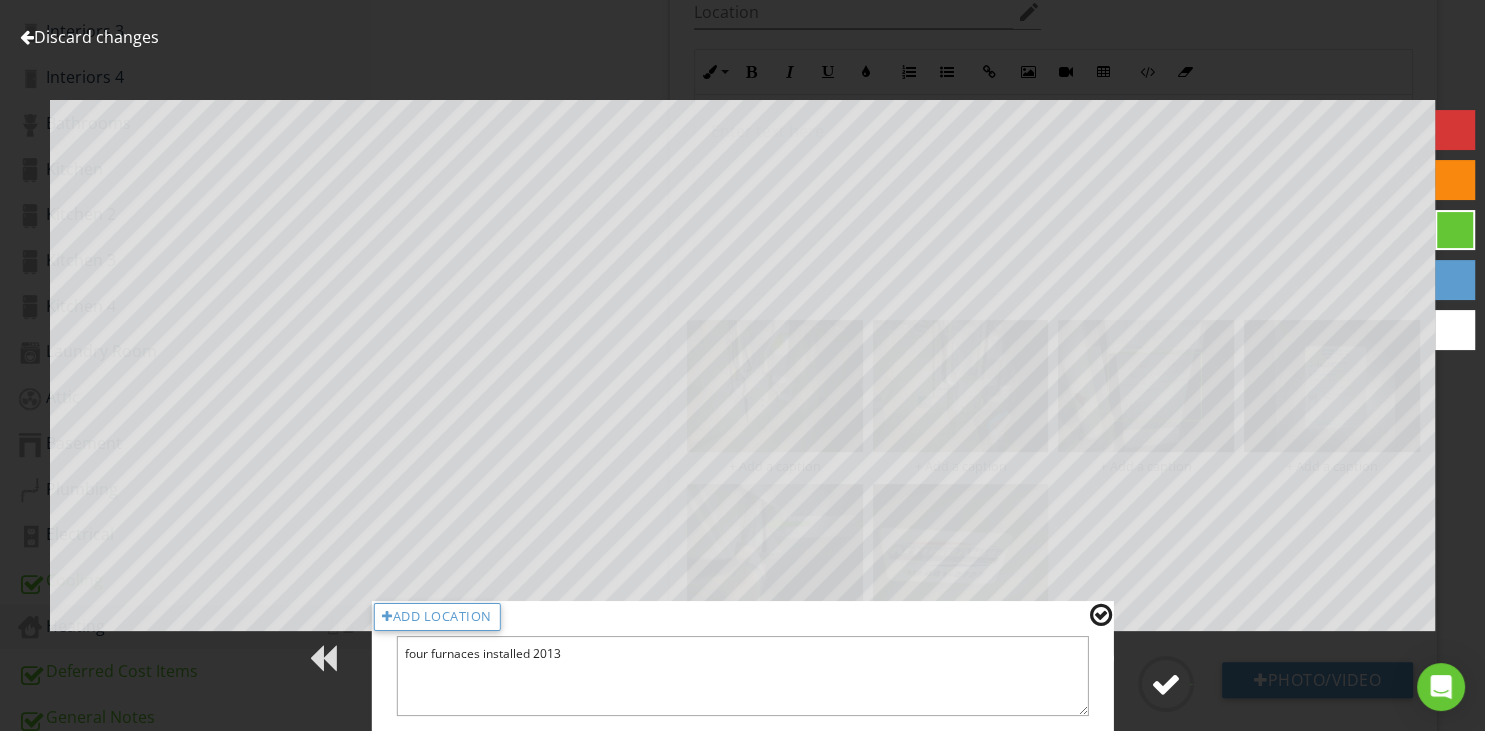 type on "four furnaces installed 2013" 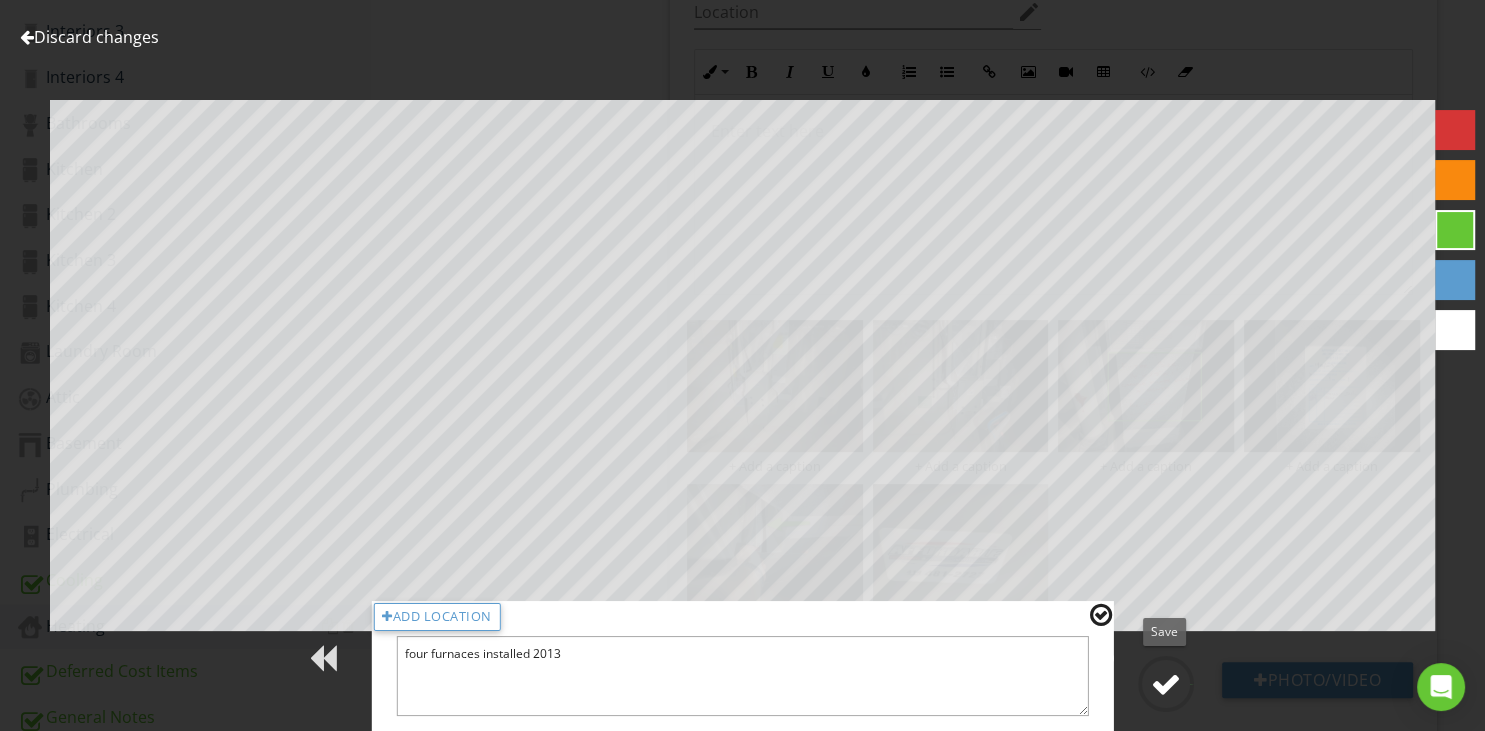 drag, startPoint x: 1172, startPoint y: 679, endPoint x: 1186, endPoint y: 683, distance: 14.56022 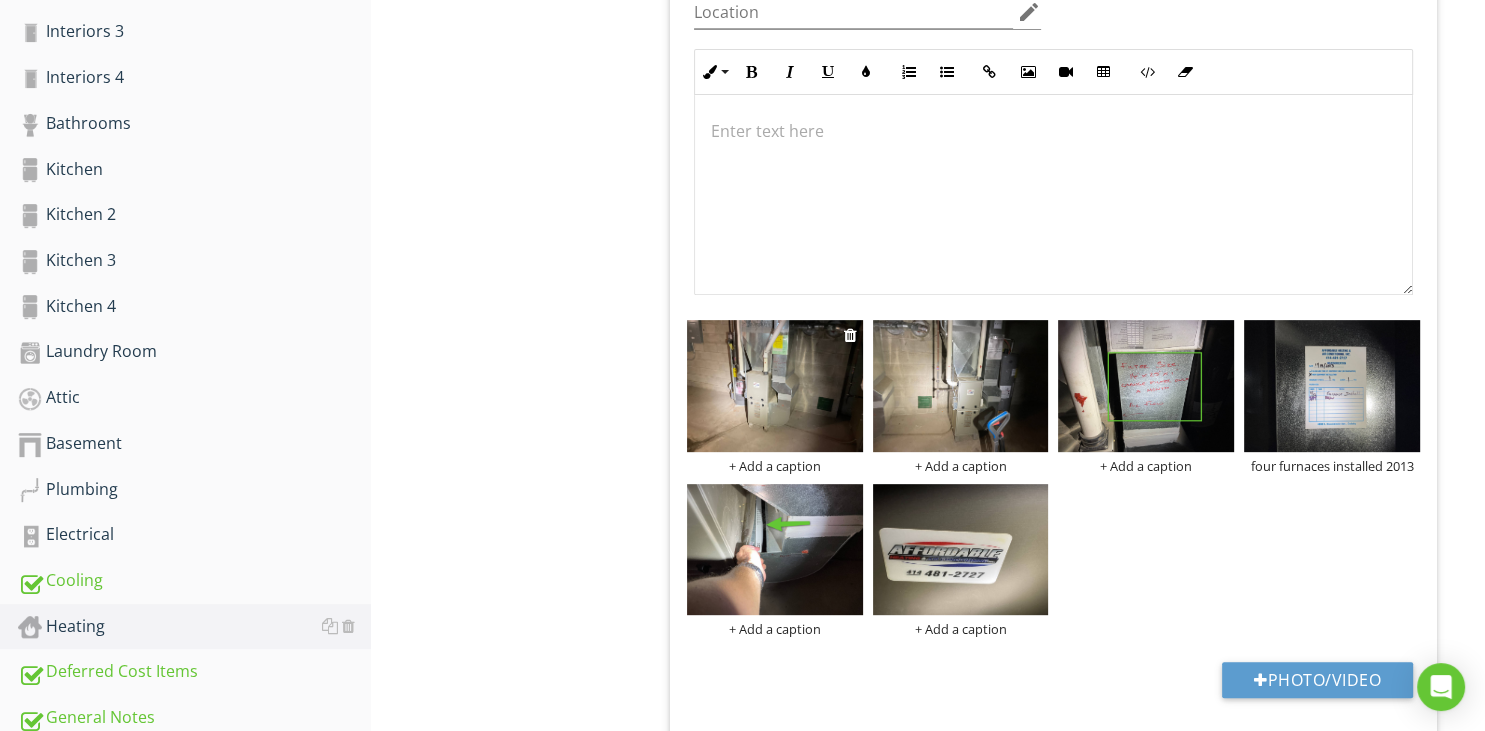 click on "+ Add a caption" at bounding box center [775, 466] 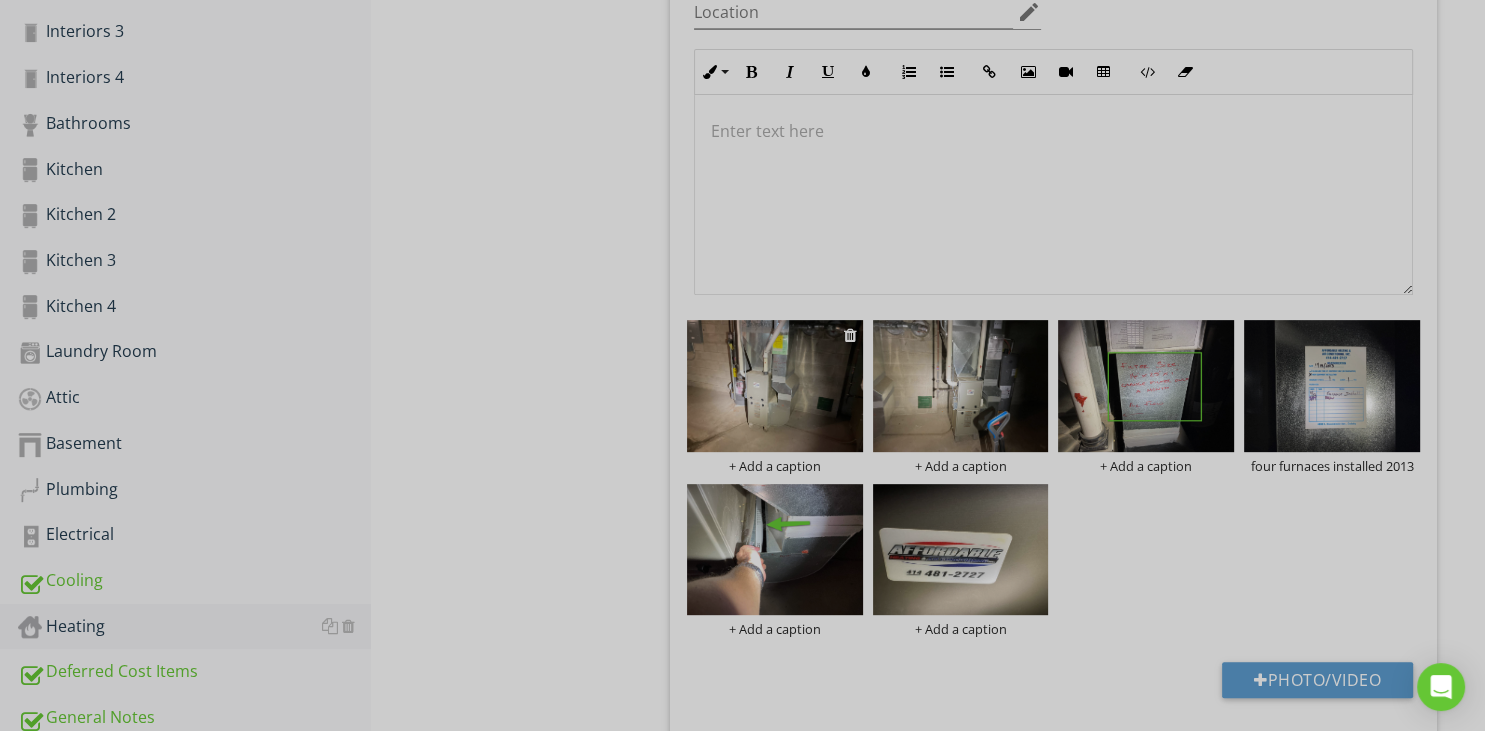 scroll, scrollTop: 0, scrollLeft: 0, axis: both 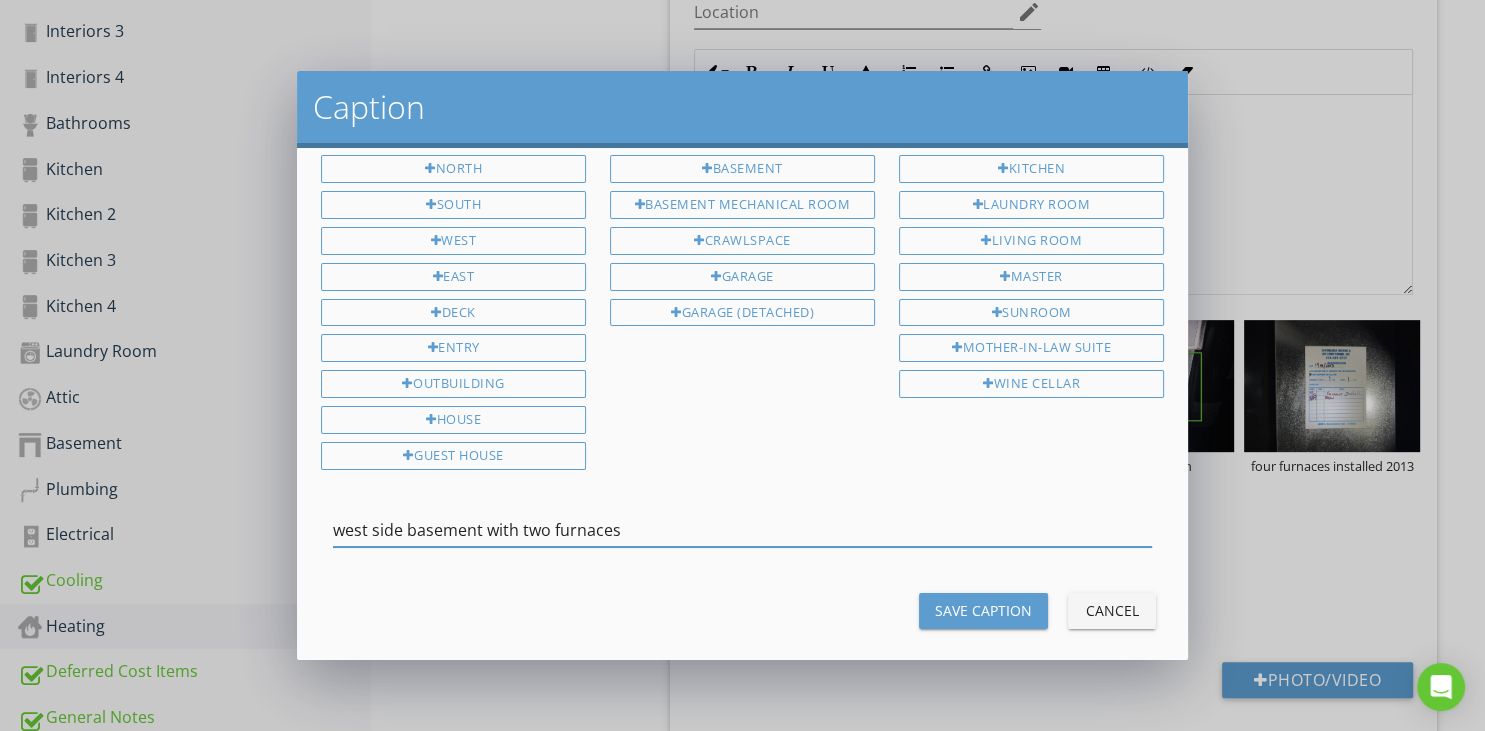 click on "west side basement with two furnaces" at bounding box center [742, 530] 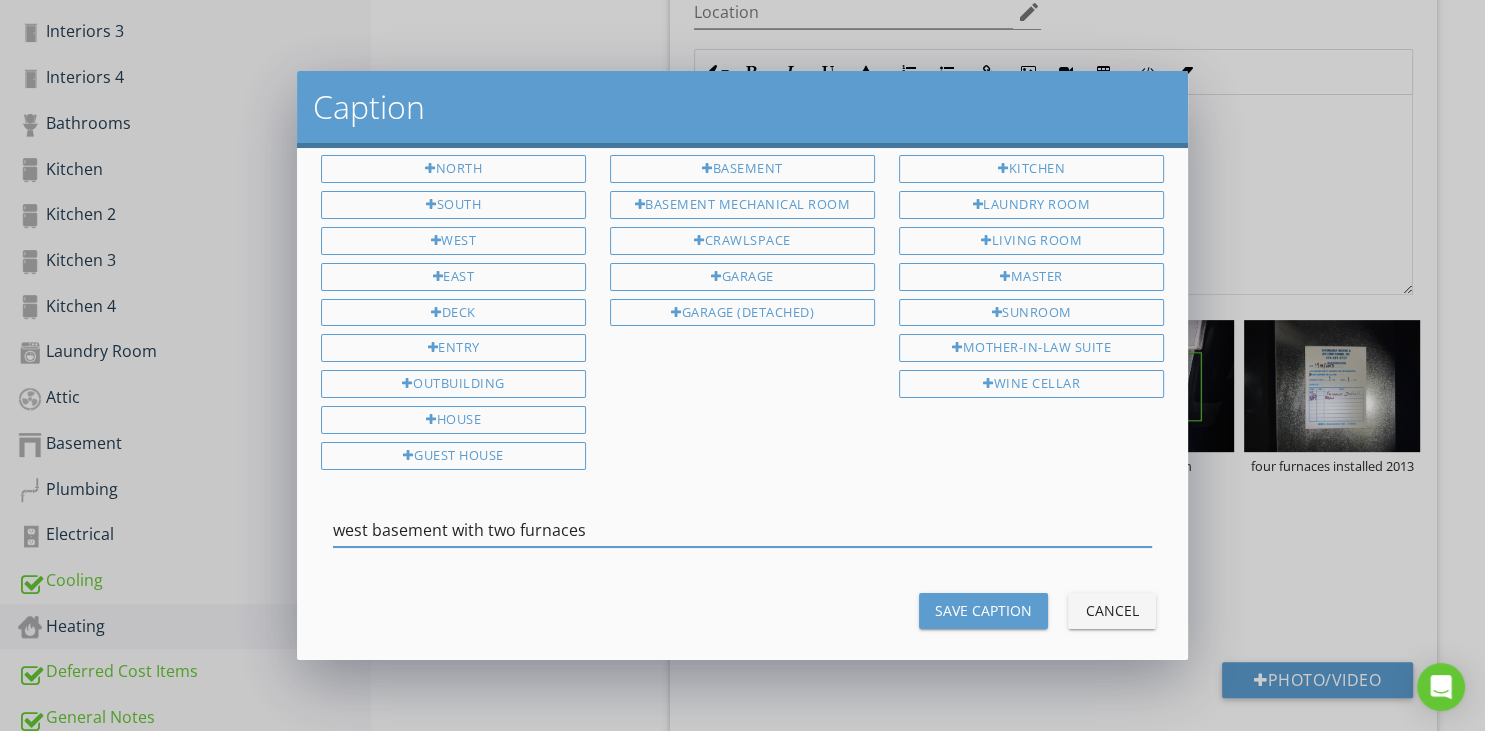 type on "west basement with two furnaces" 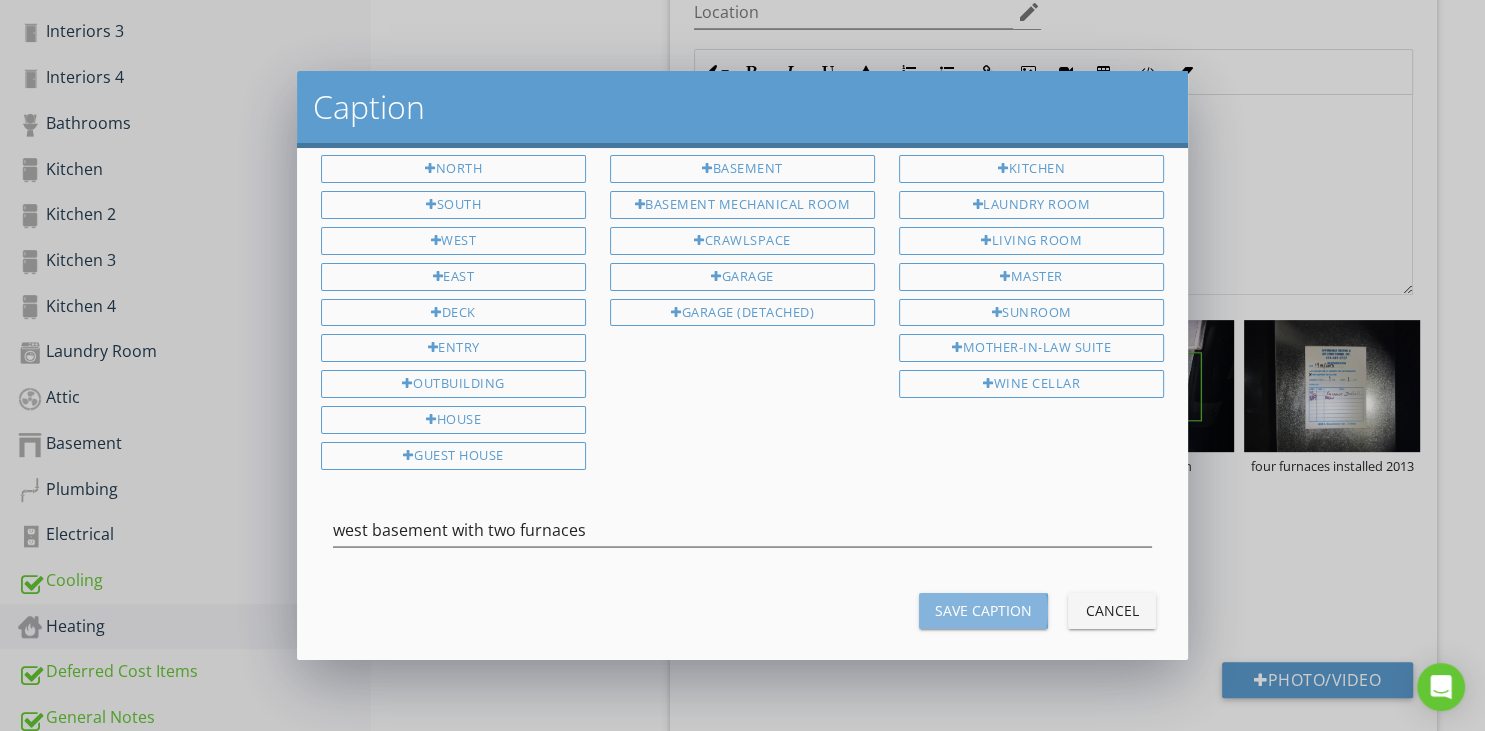 click on "Save Caption" at bounding box center (983, 610) 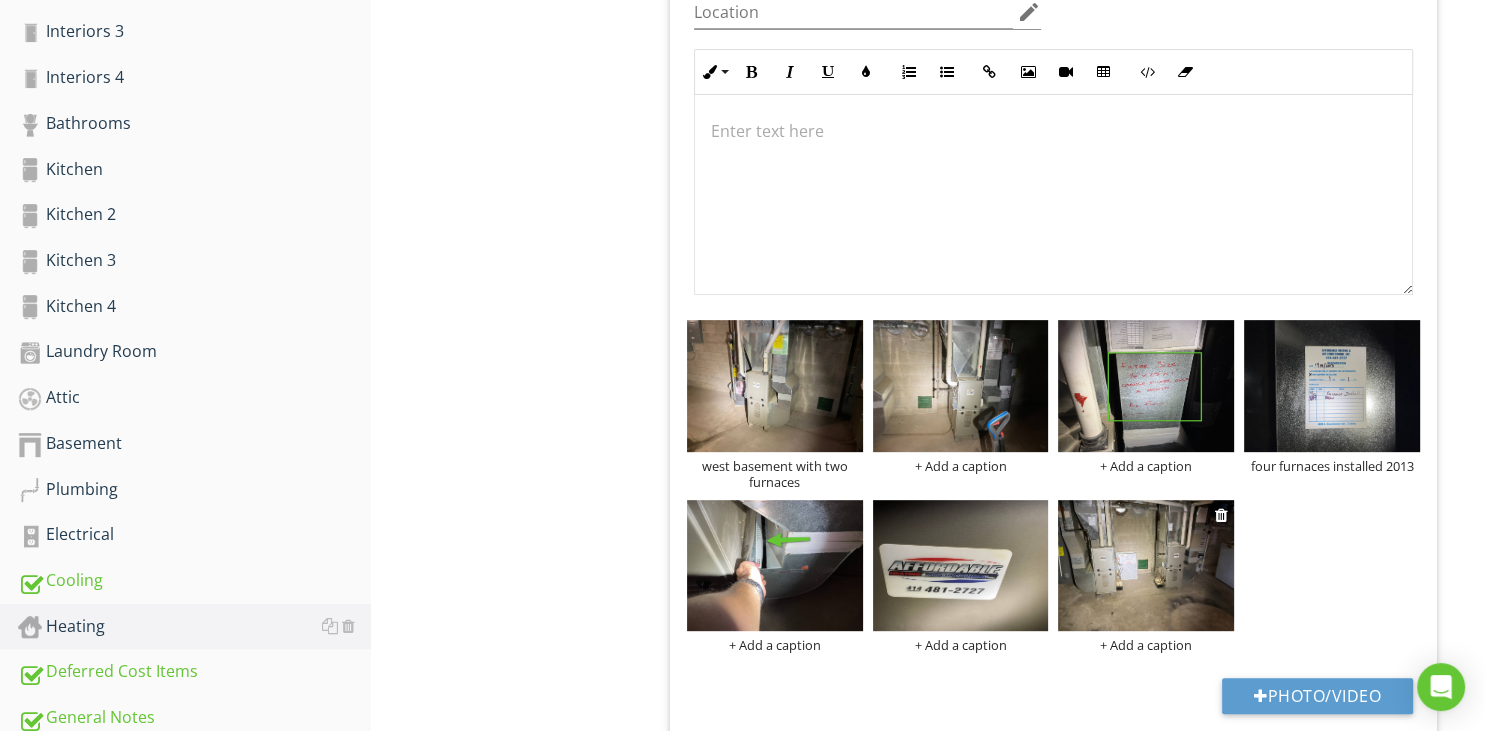 click on "+ Add a caption" at bounding box center (1146, 645) 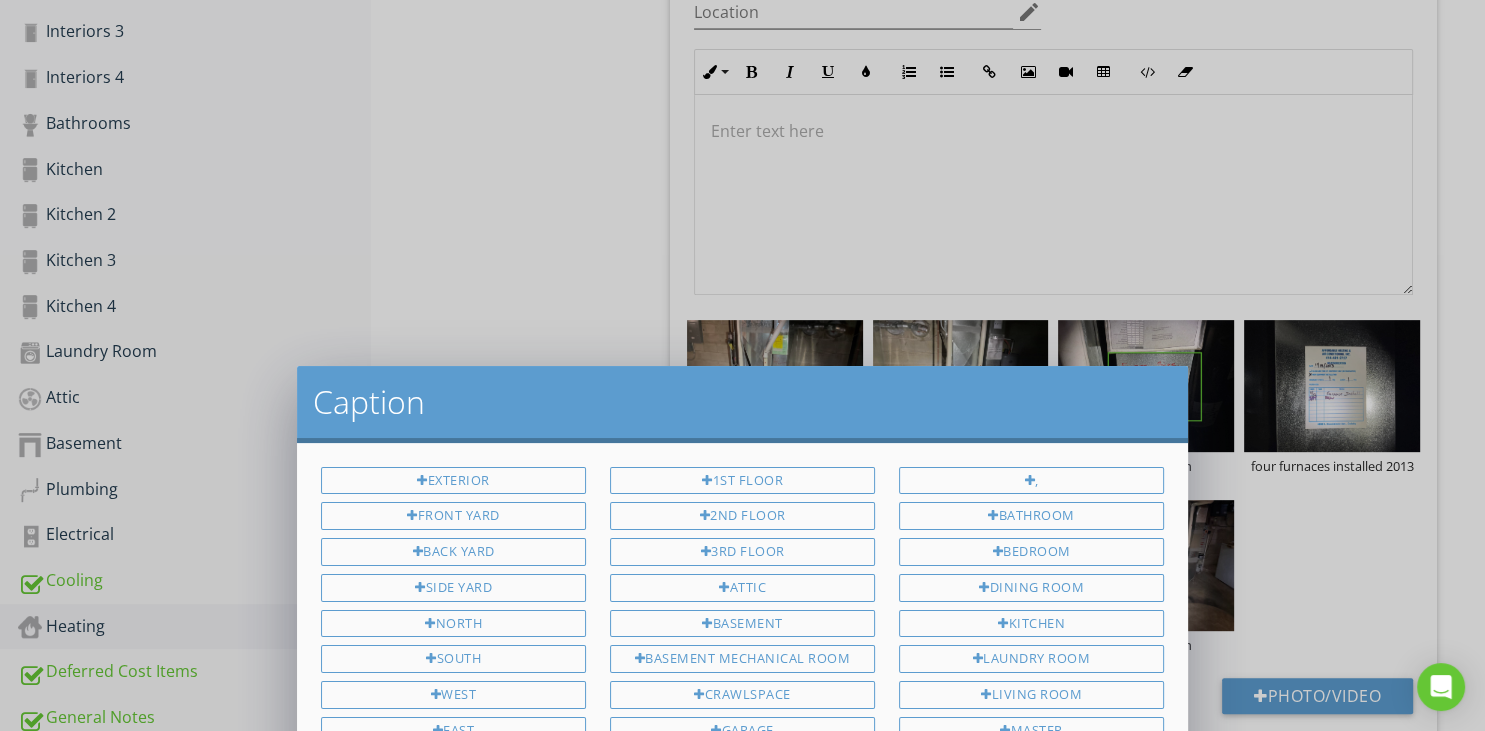 scroll, scrollTop: 160, scrollLeft: 0, axis: vertical 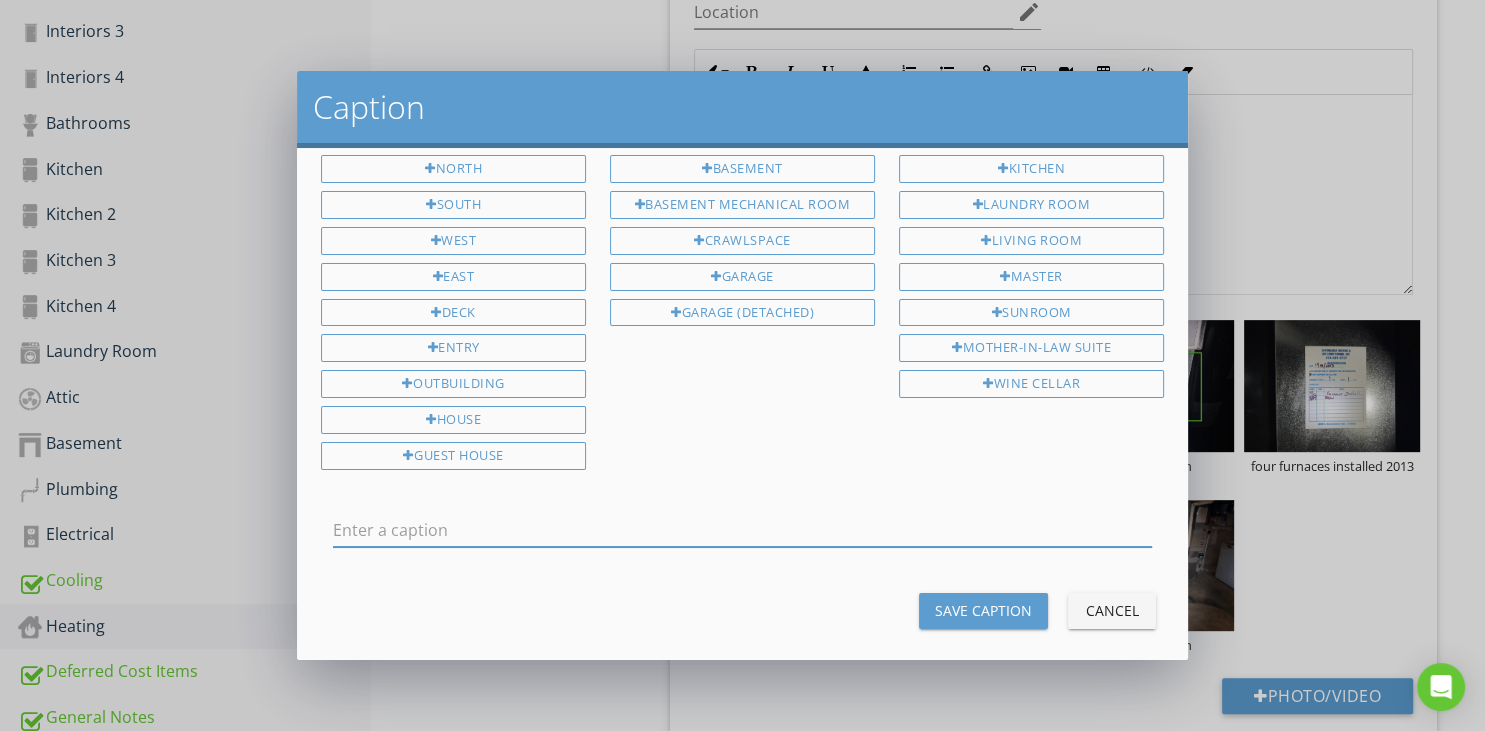 click at bounding box center [742, 530] 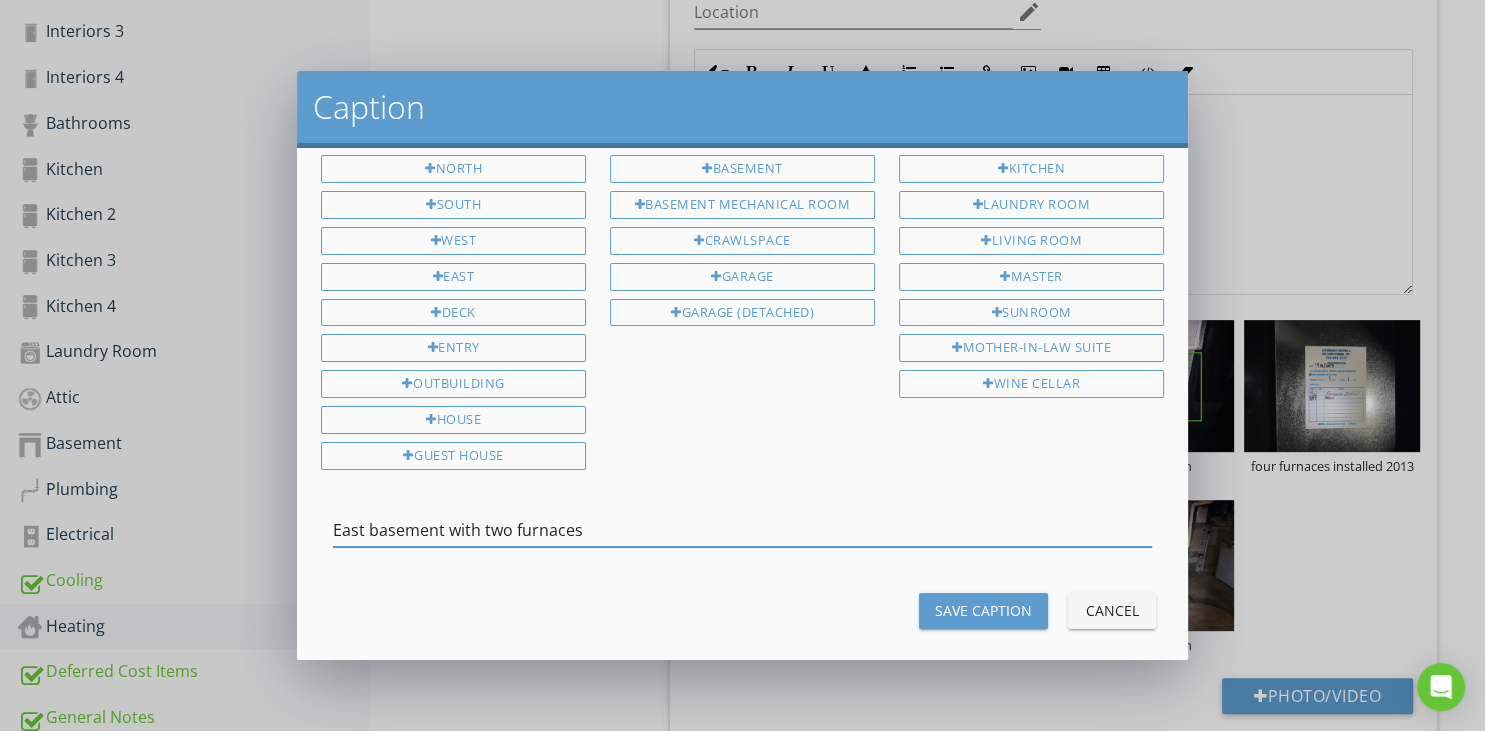 click on "East basement with two furnaces" at bounding box center (742, 530) 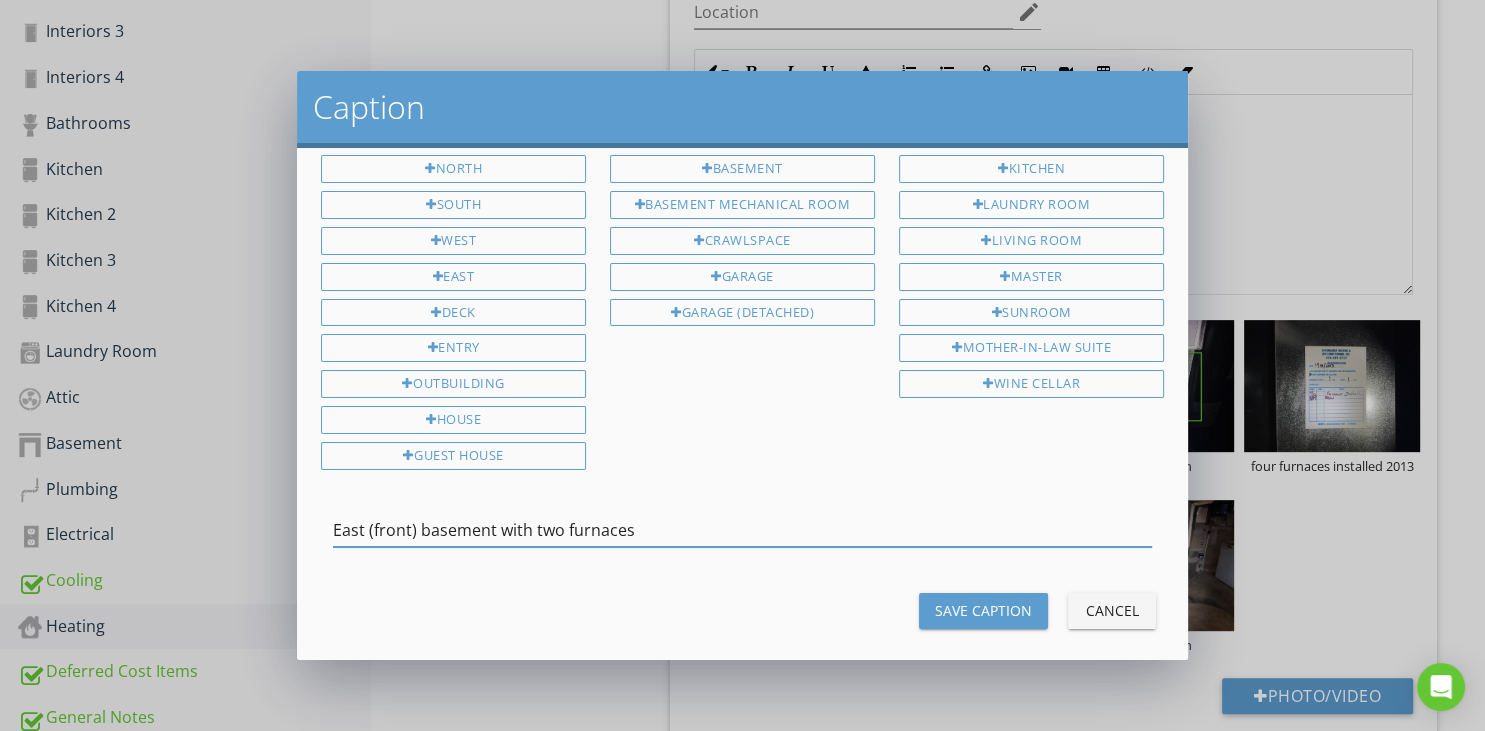 type on "East (front) basement with two furnaces" 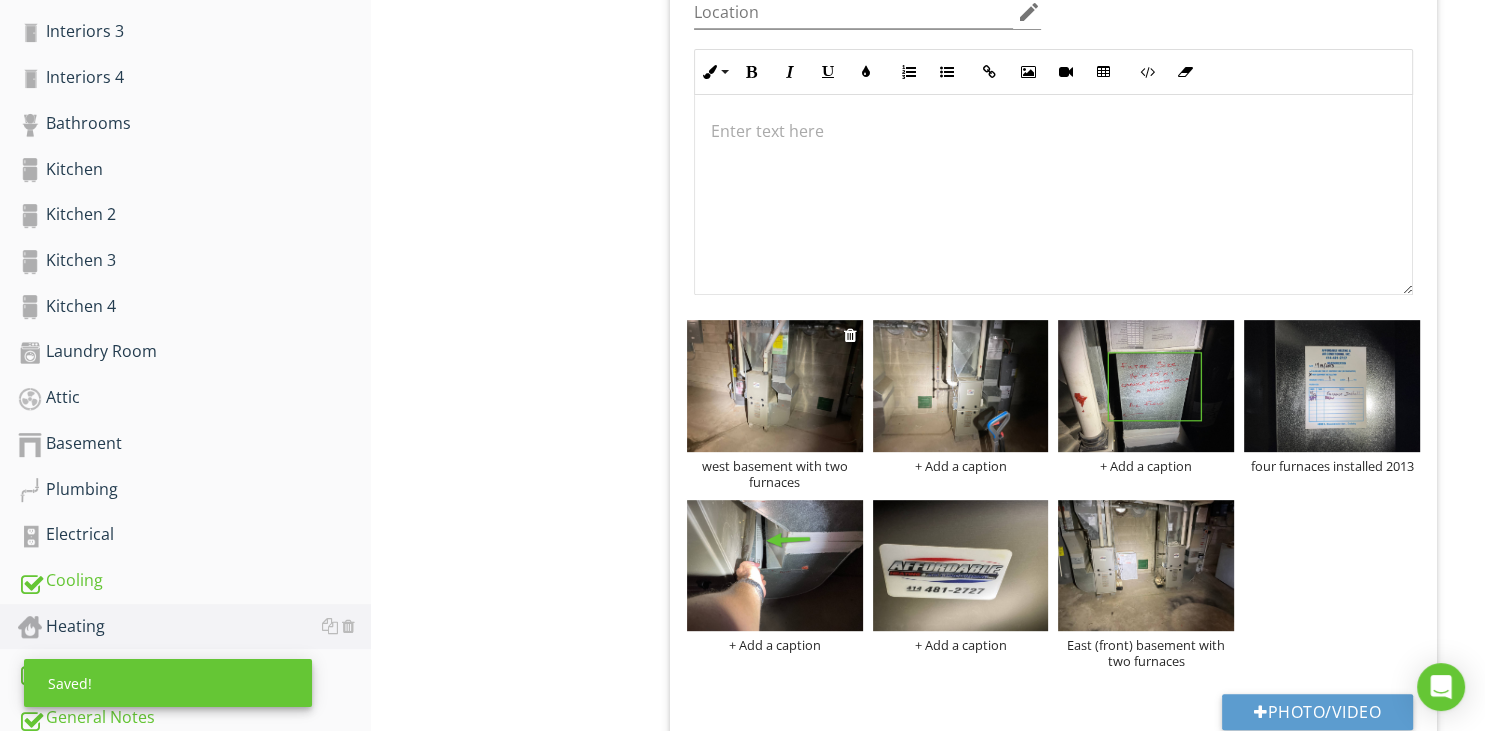 click on "west basement with two furnaces" at bounding box center [775, 474] 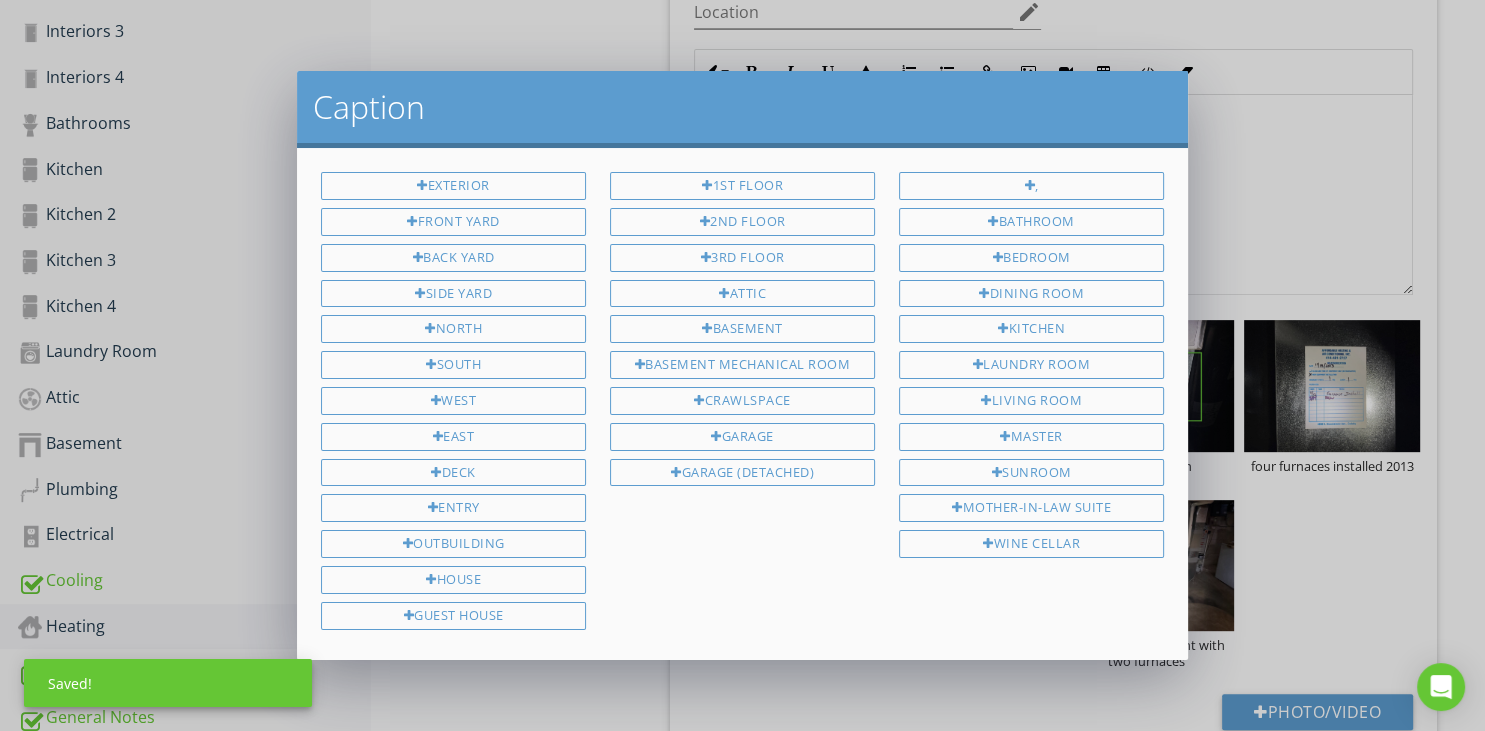 scroll, scrollTop: 160, scrollLeft: 0, axis: vertical 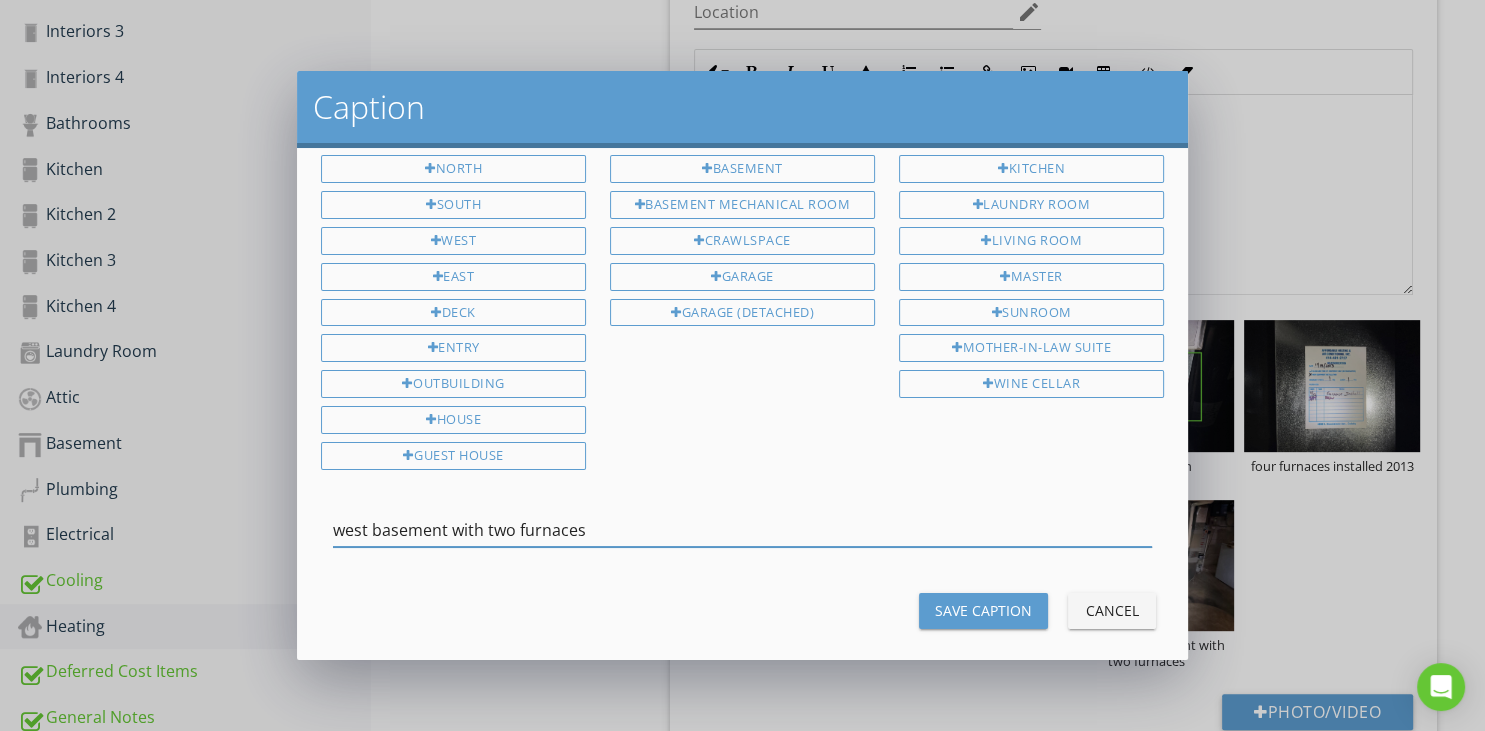 click on "west basement with two furnaces" at bounding box center (742, 530) 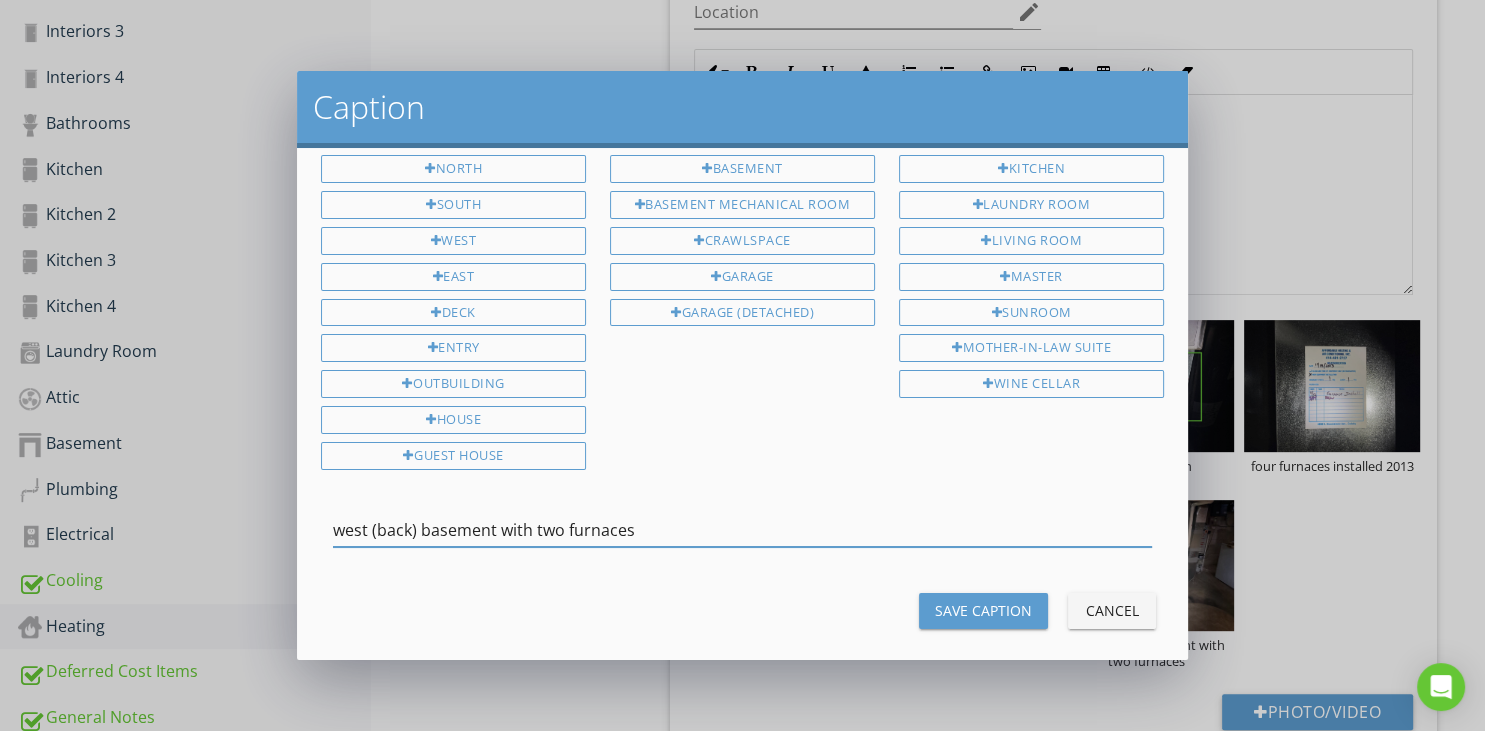 type on "west (back) basement with two furnaces" 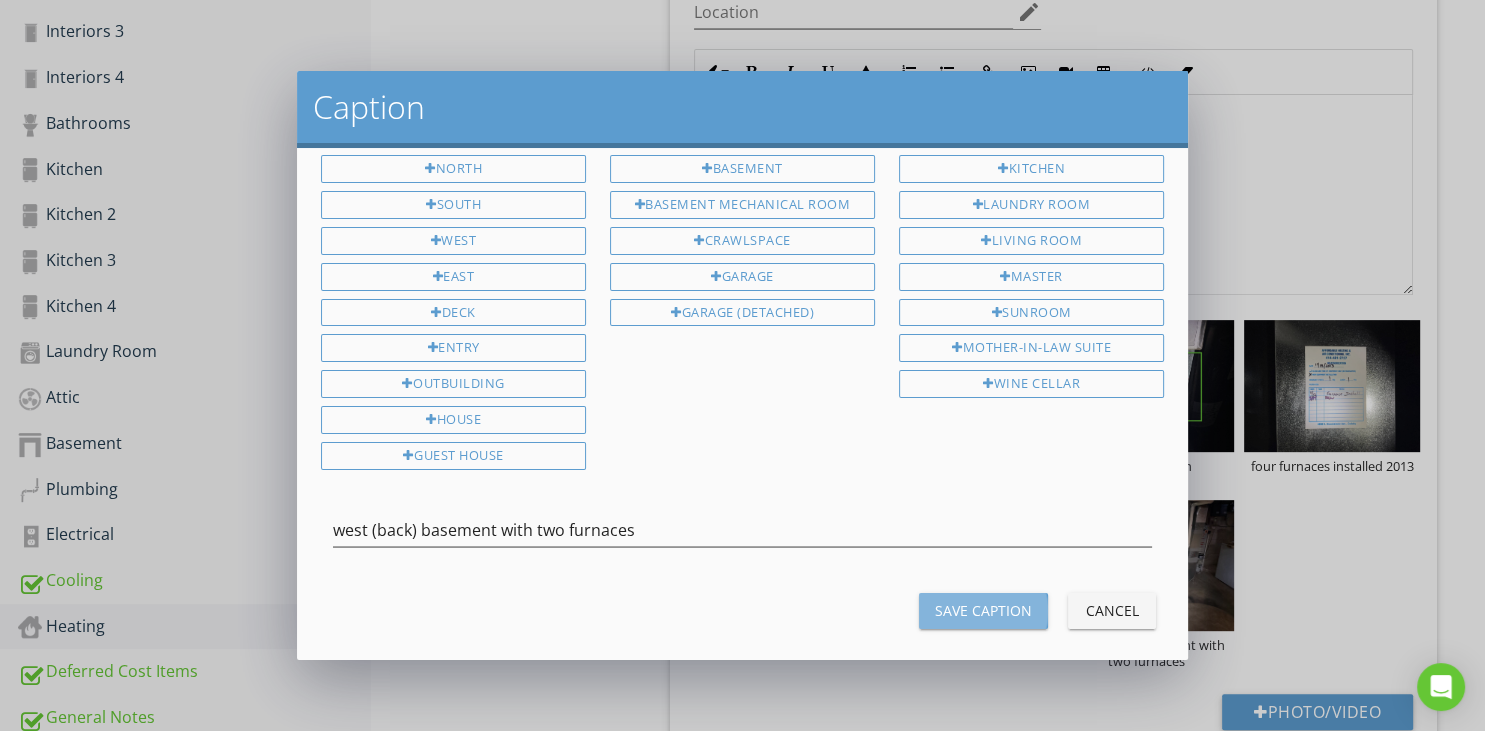 click on "Save Caption" at bounding box center [983, 610] 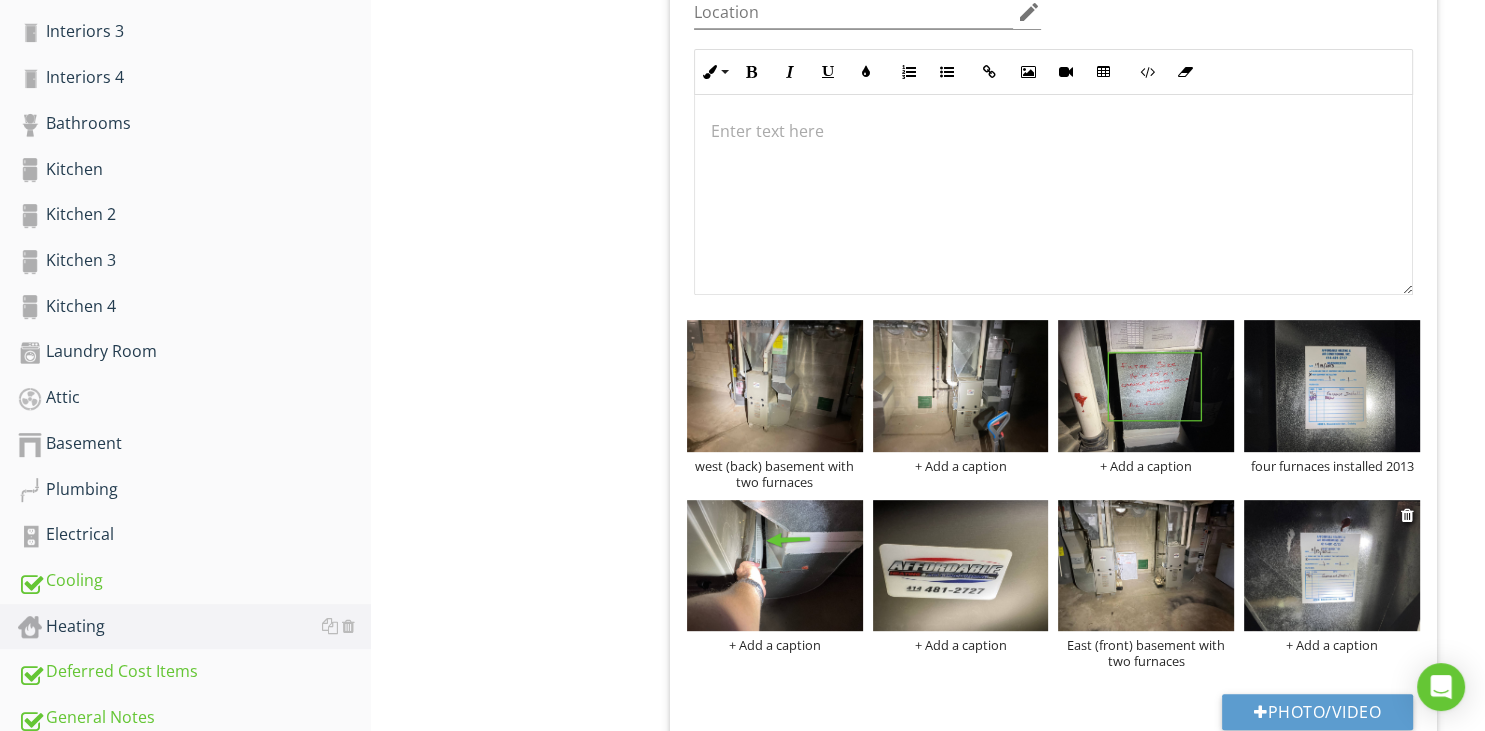 click at bounding box center [1332, 566] 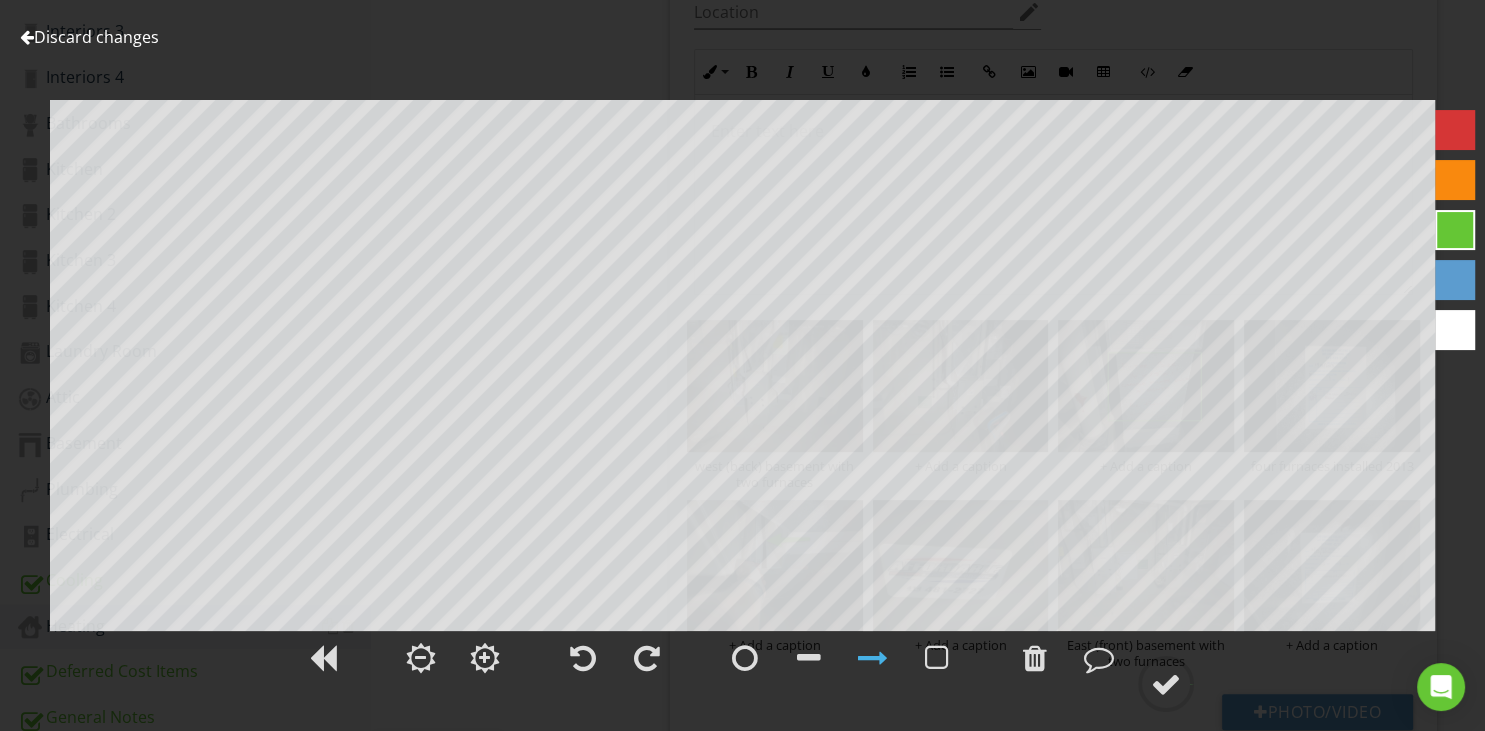 click at bounding box center (27, 37) 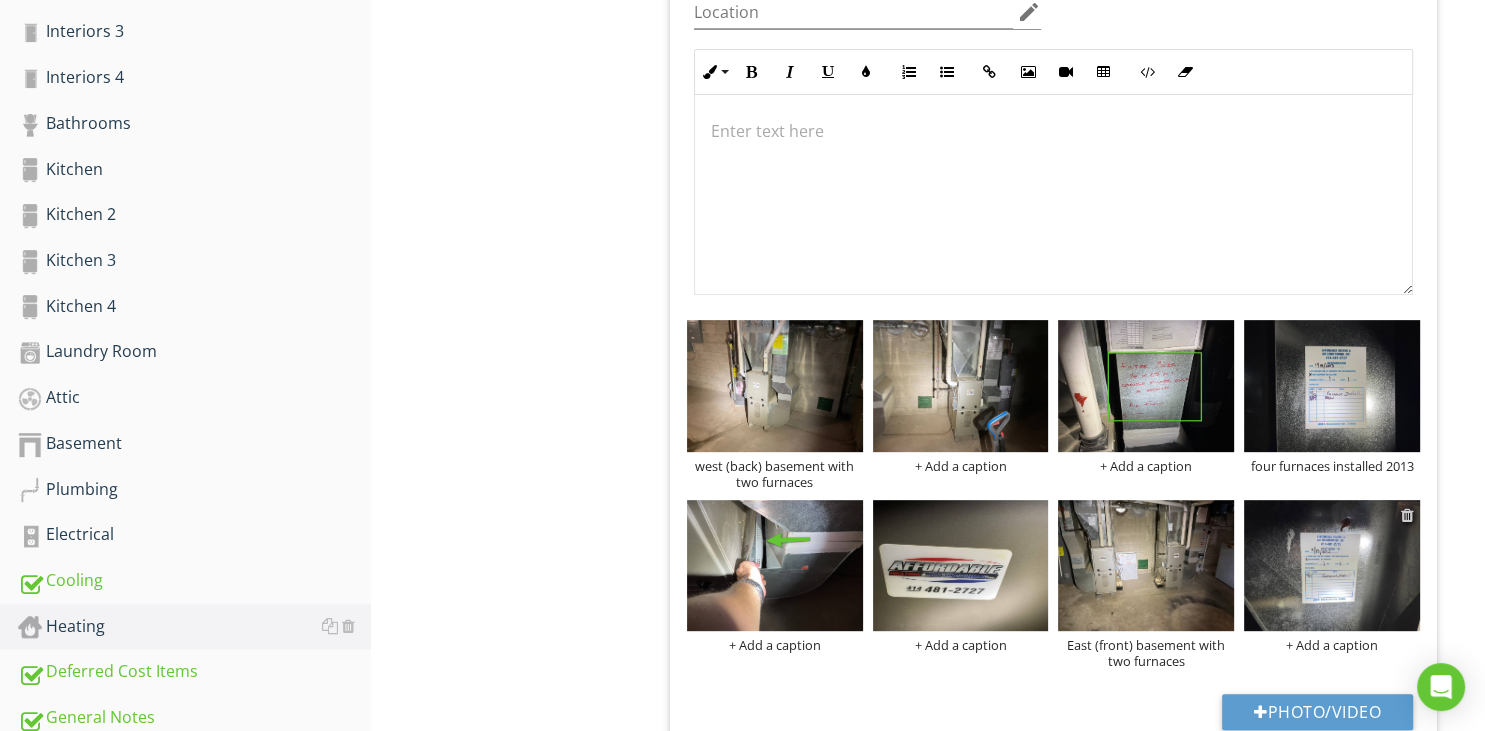 click at bounding box center [1407, 515] 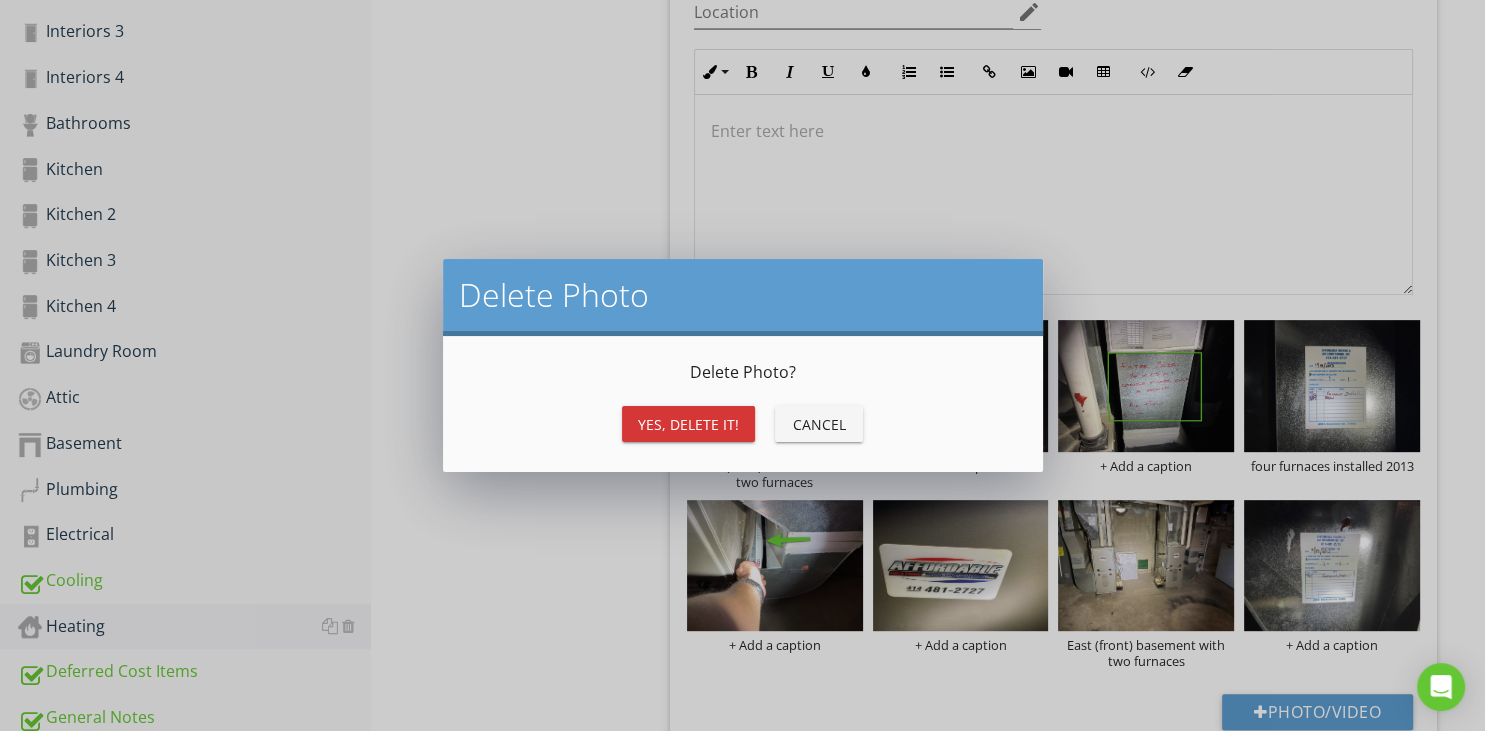 click on "Yes, Delete it!" at bounding box center [688, 424] 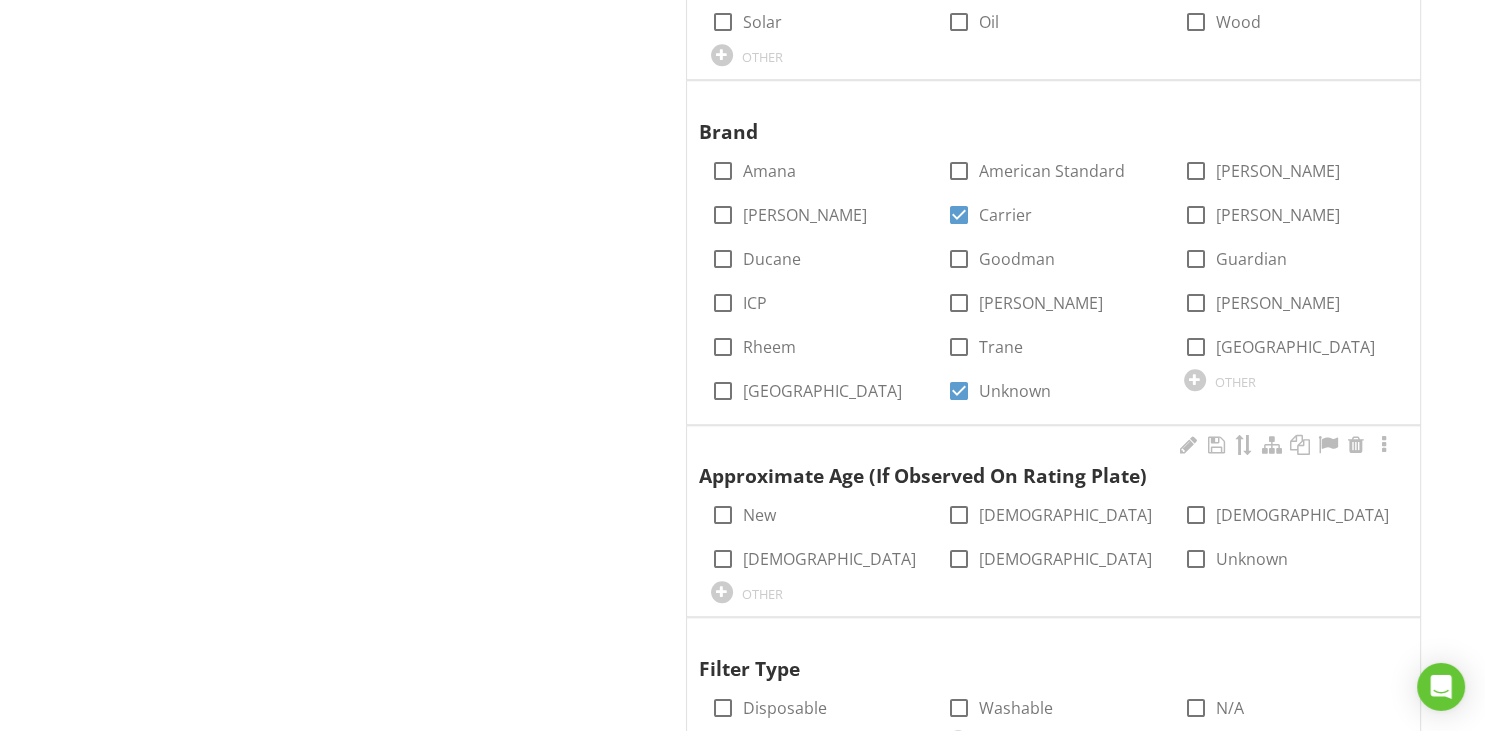 scroll, scrollTop: 1795, scrollLeft: 0, axis: vertical 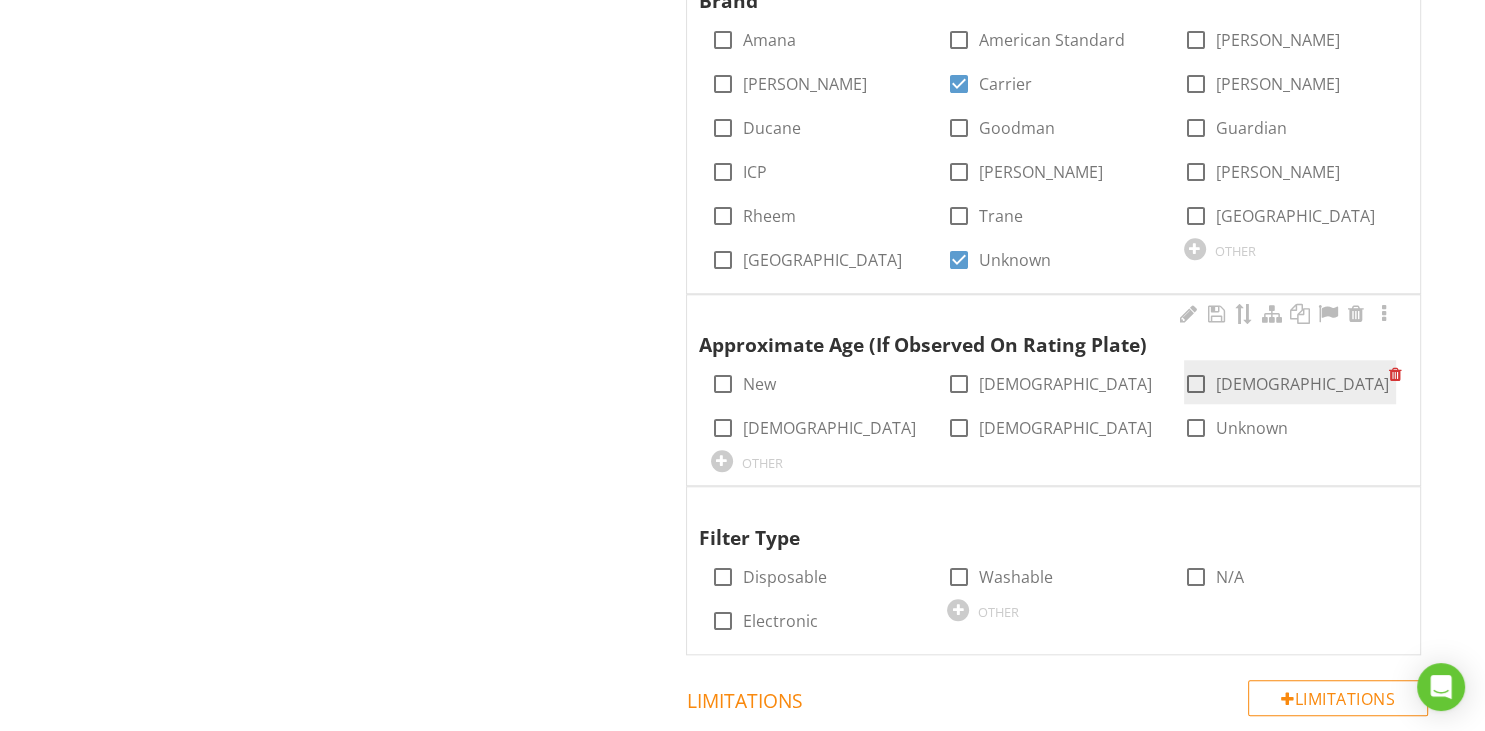click at bounding box center (1196, 384) 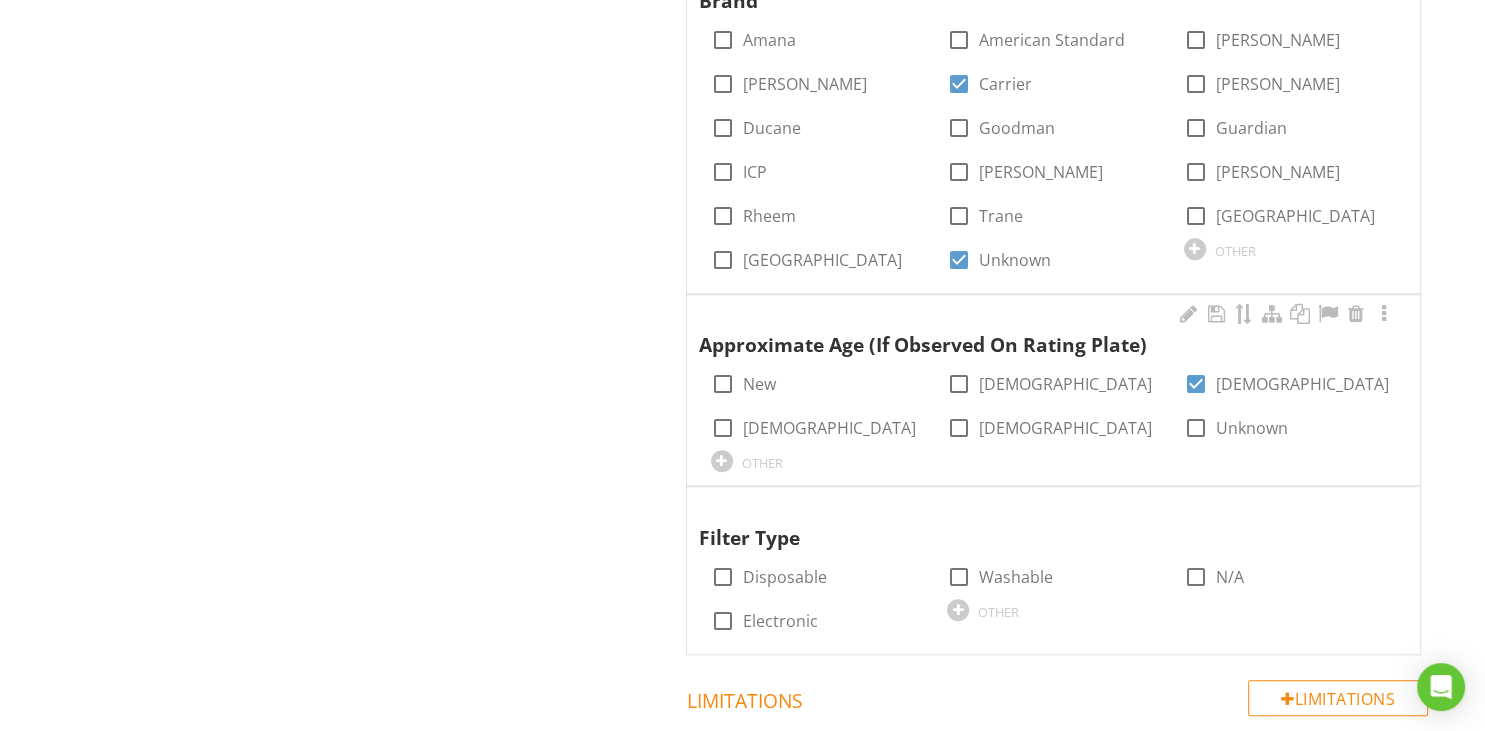 click at bounding box center [722, 461] 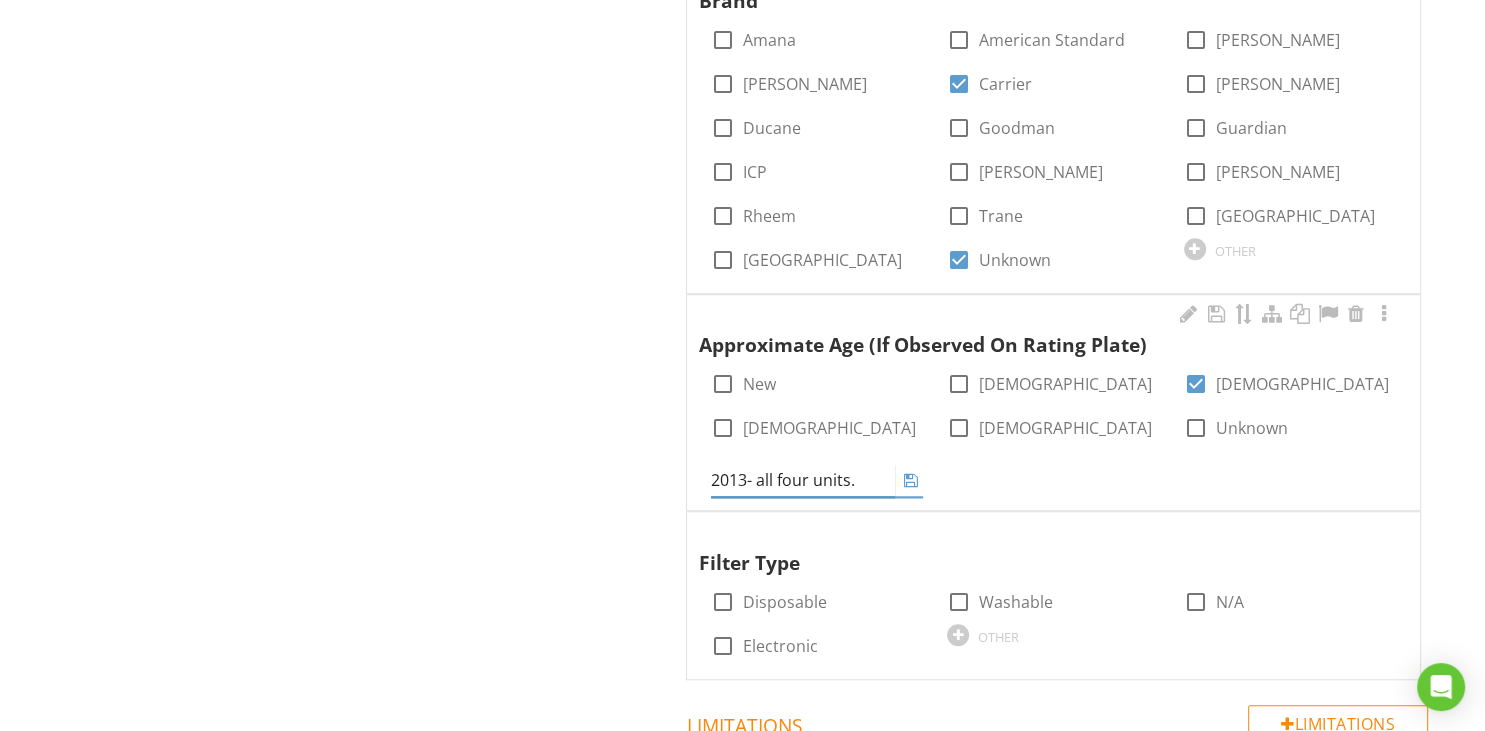 type on "2013- all four units." 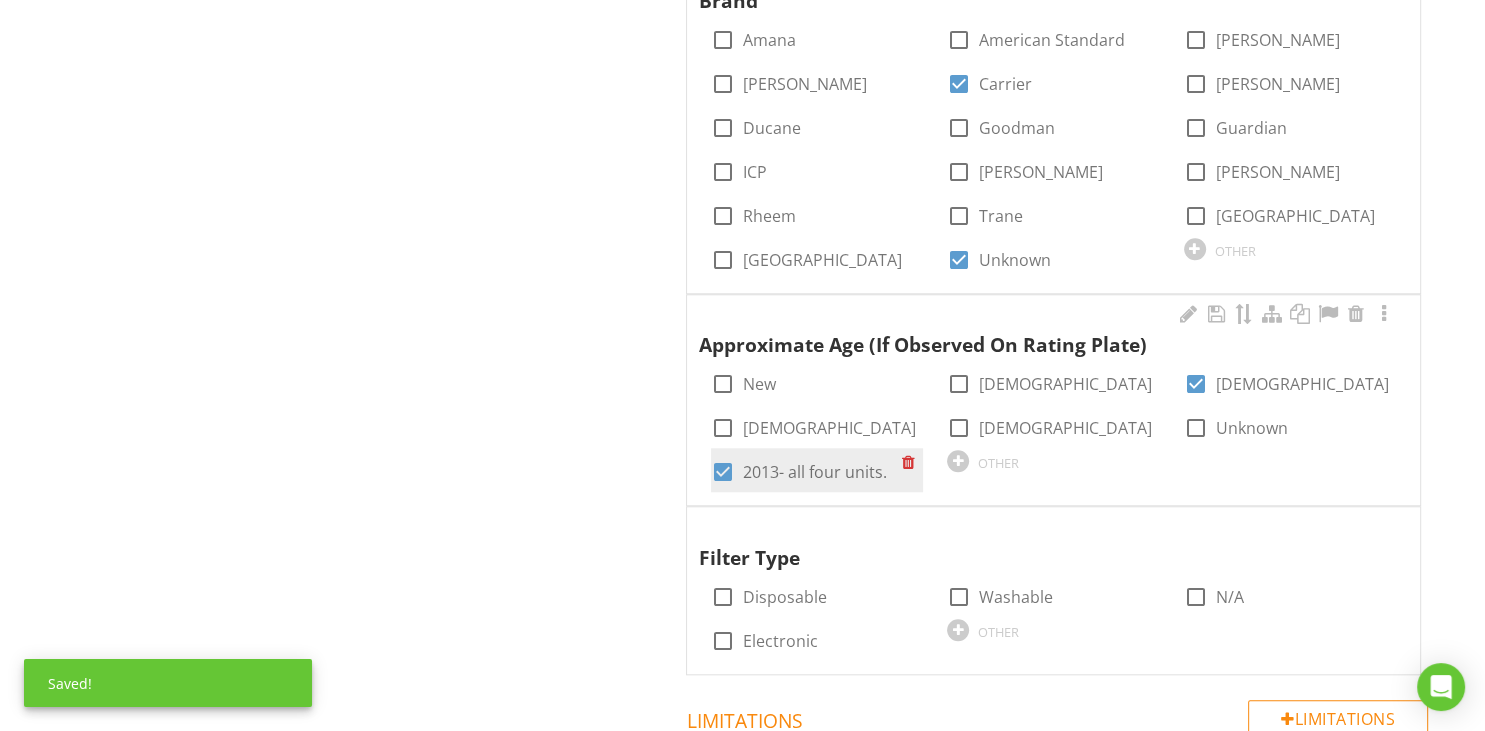 click at bounding box center (912, 462) 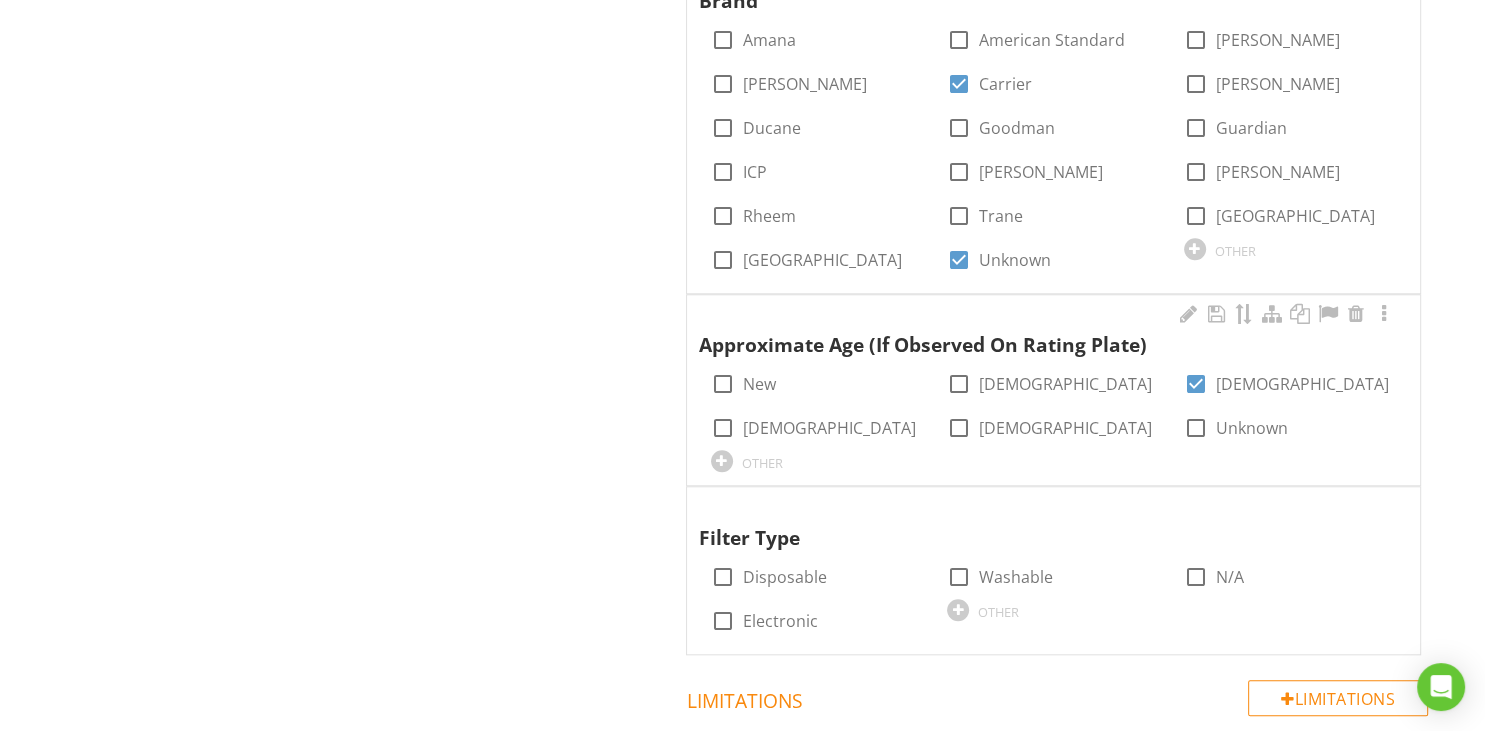 drag, startPoint x: 724, startPoint y: 456, endPoint x: 739, endPoint y: 461, distance: 15.811388 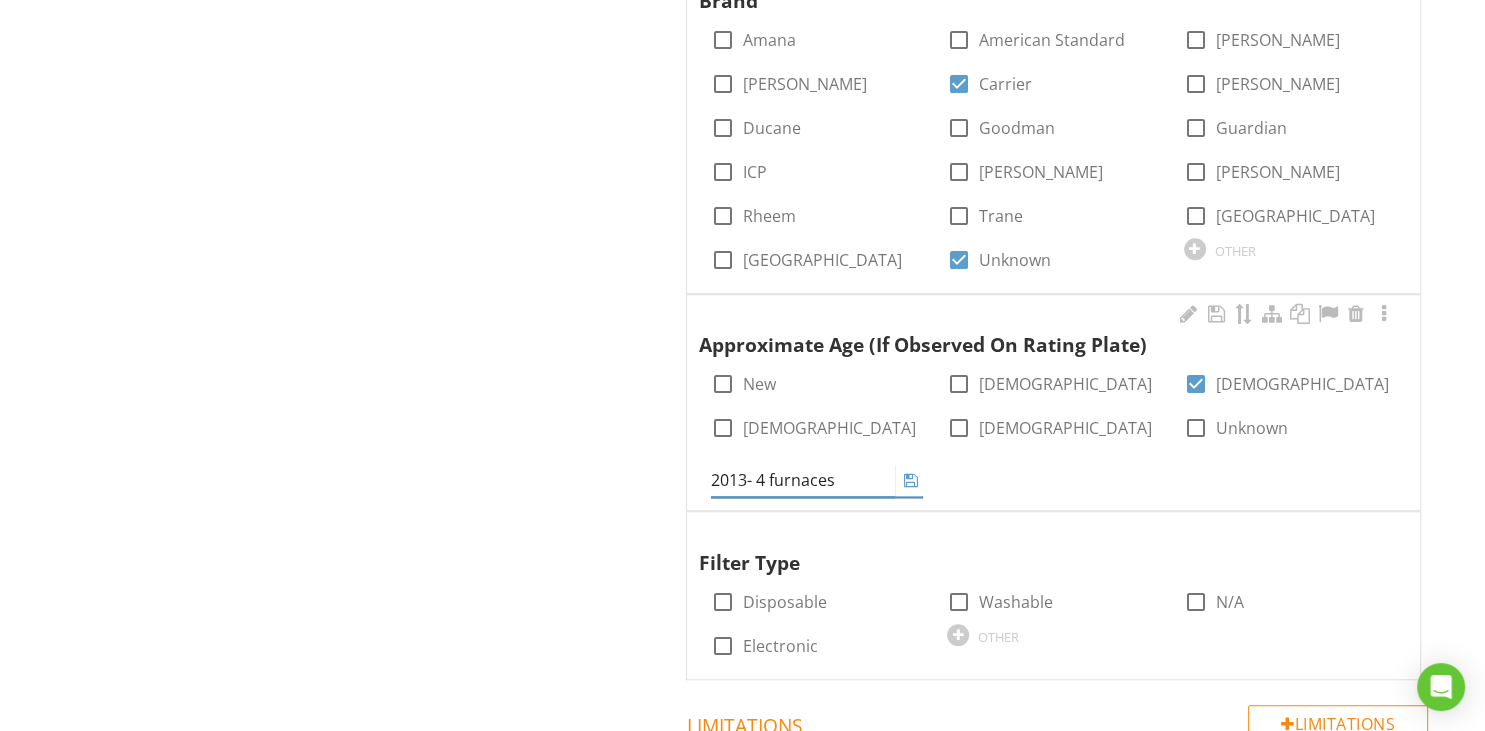 type on "2013- 4 furnaces" 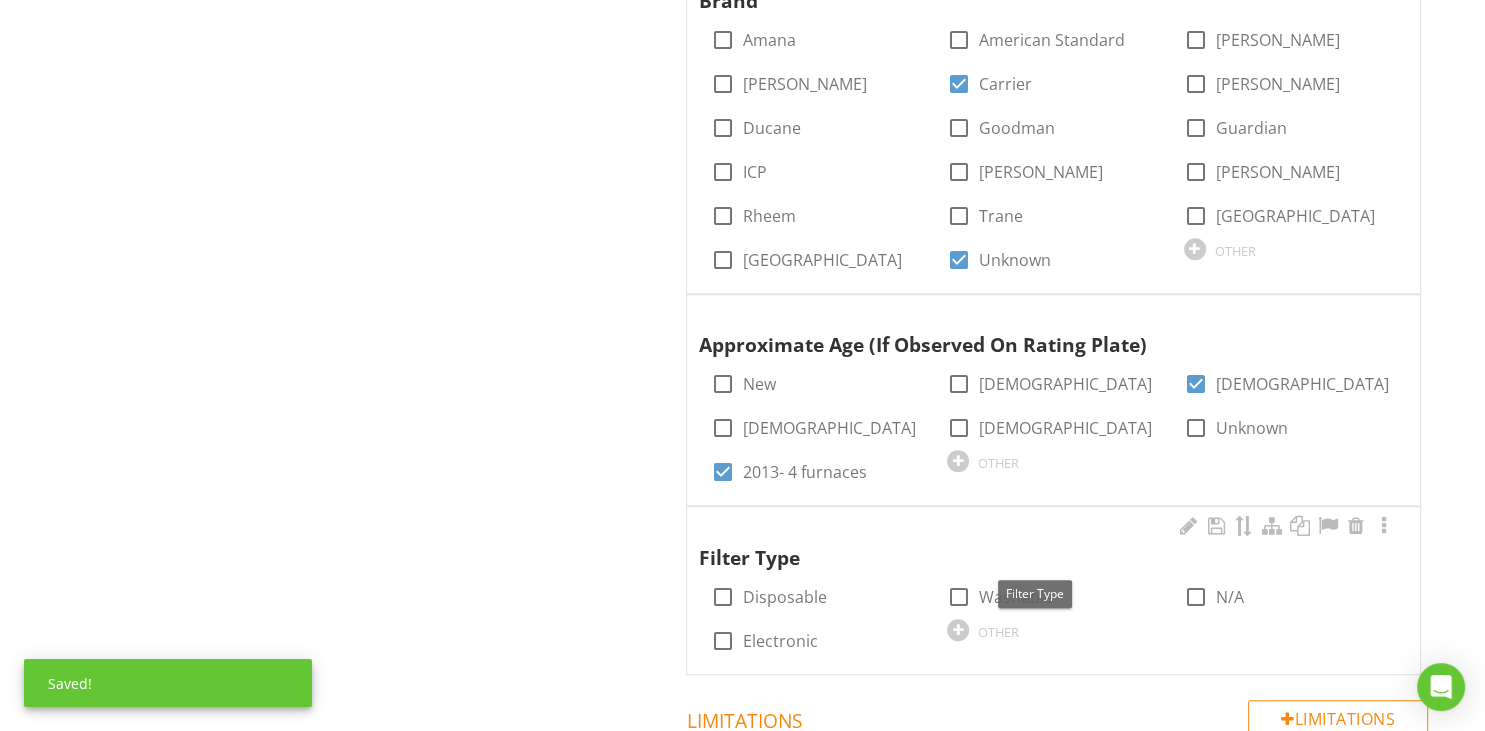 scroll, scrollTop: 1900, scrollLeft: 0, axis: vertical 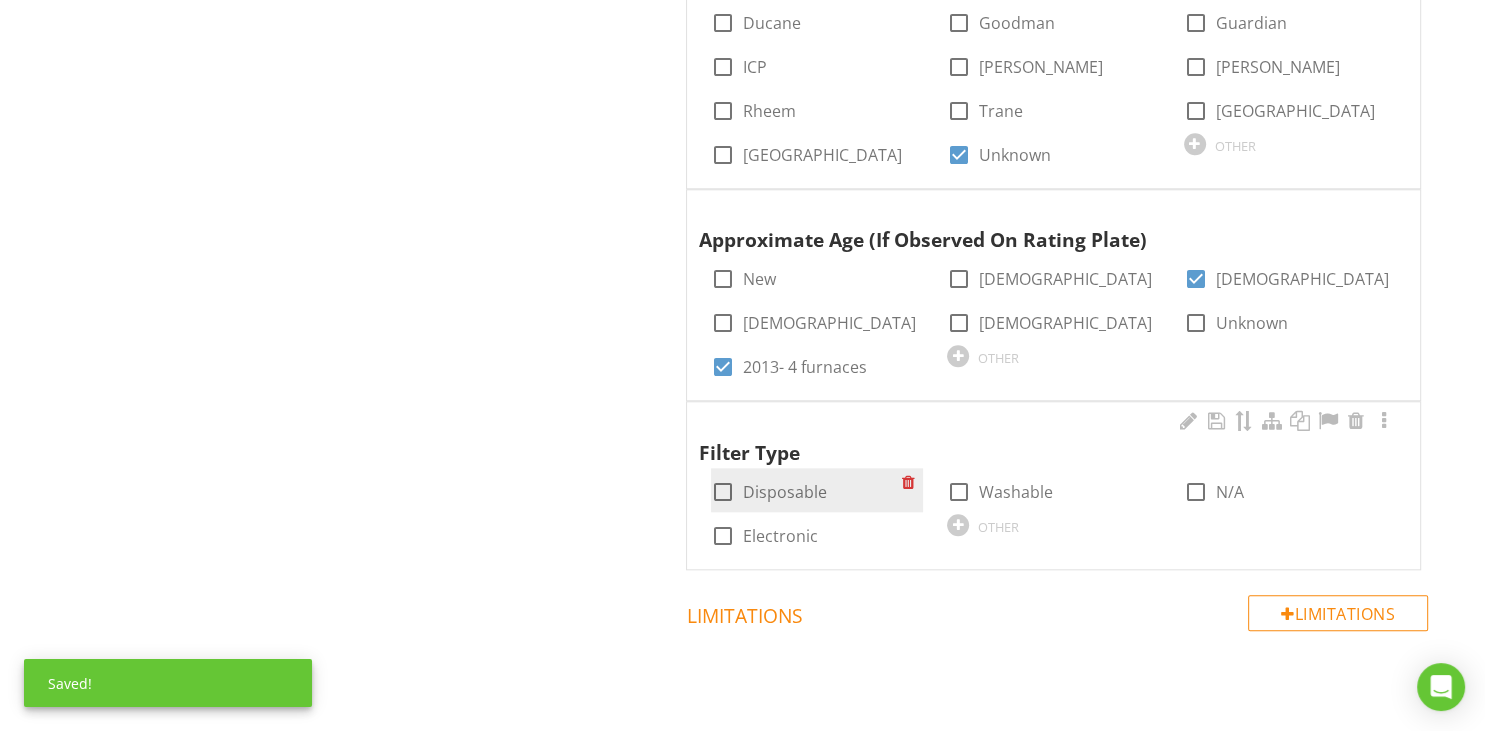 click at bounding box center (723, 492) 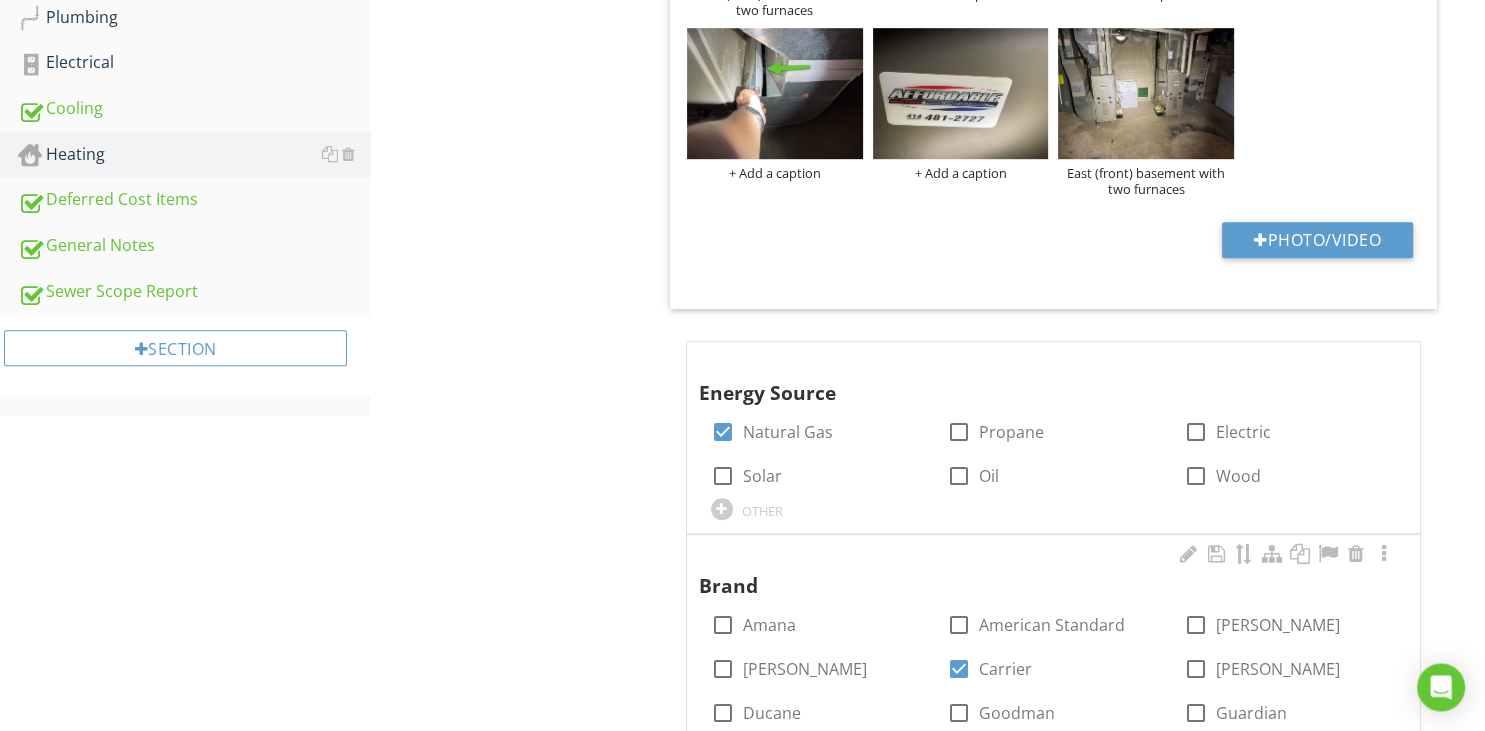 scroll, scrollTop: 1114, scrollLeft: 0, axis: vertical 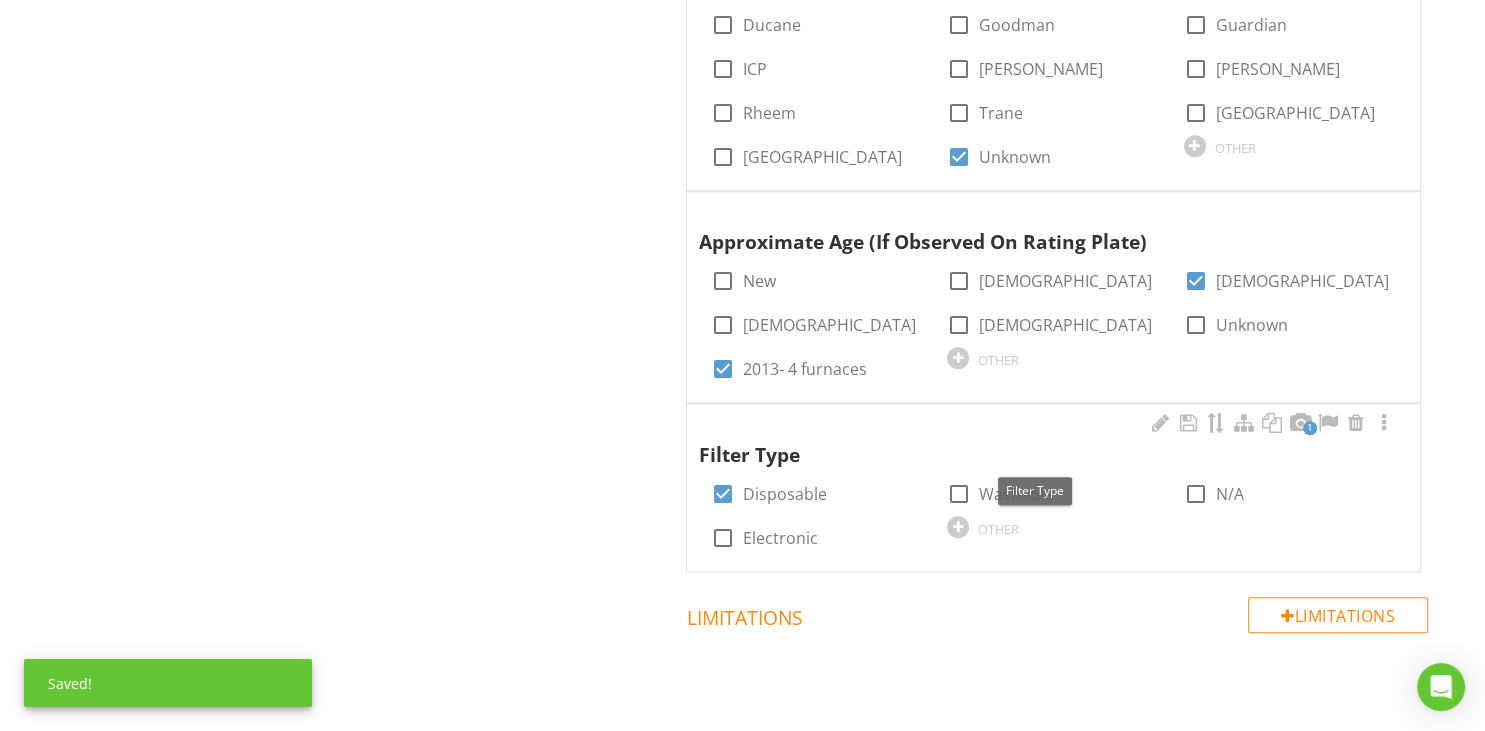 click on "1" at bounding box center (1310, 428) 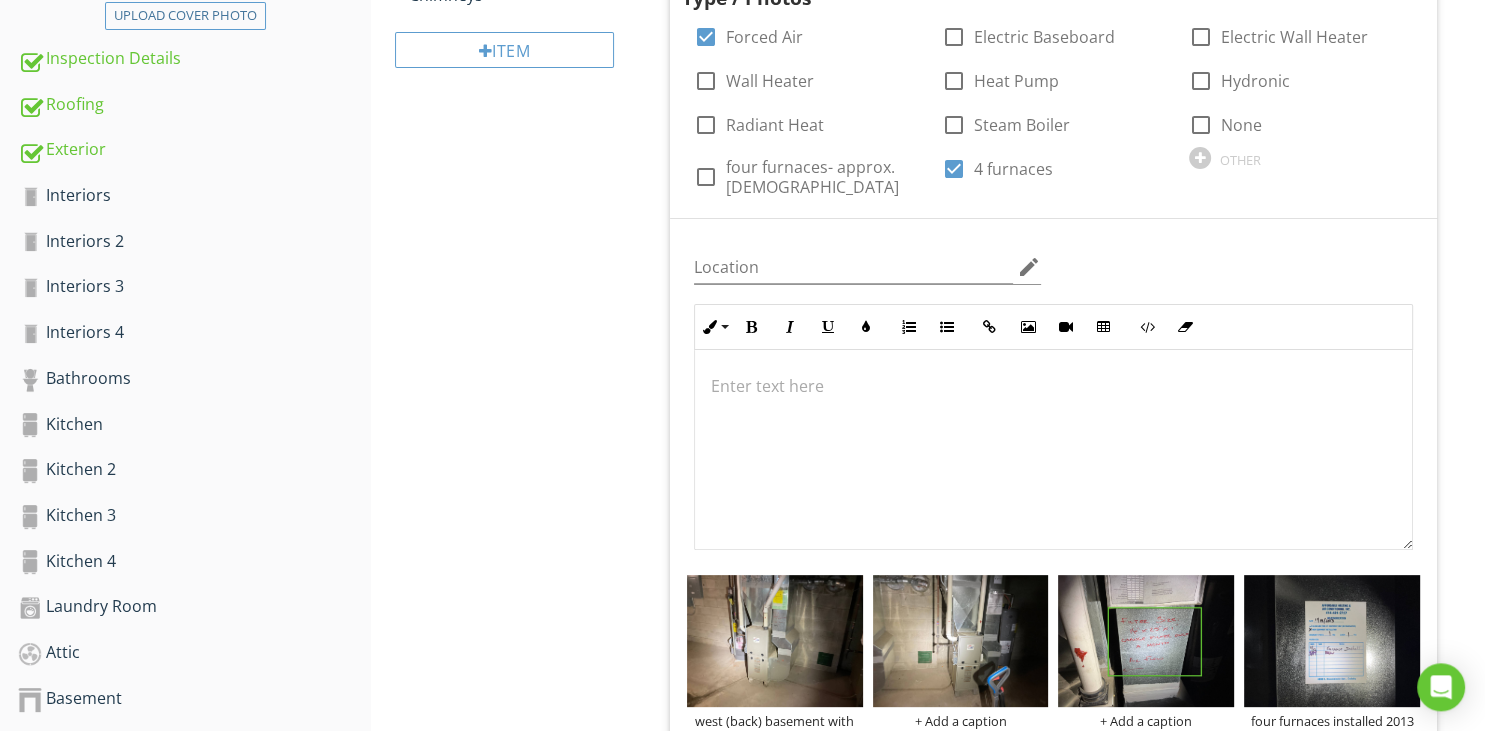 scroll, scrollTop: 736, scrollLeft: 0, axis: vertical 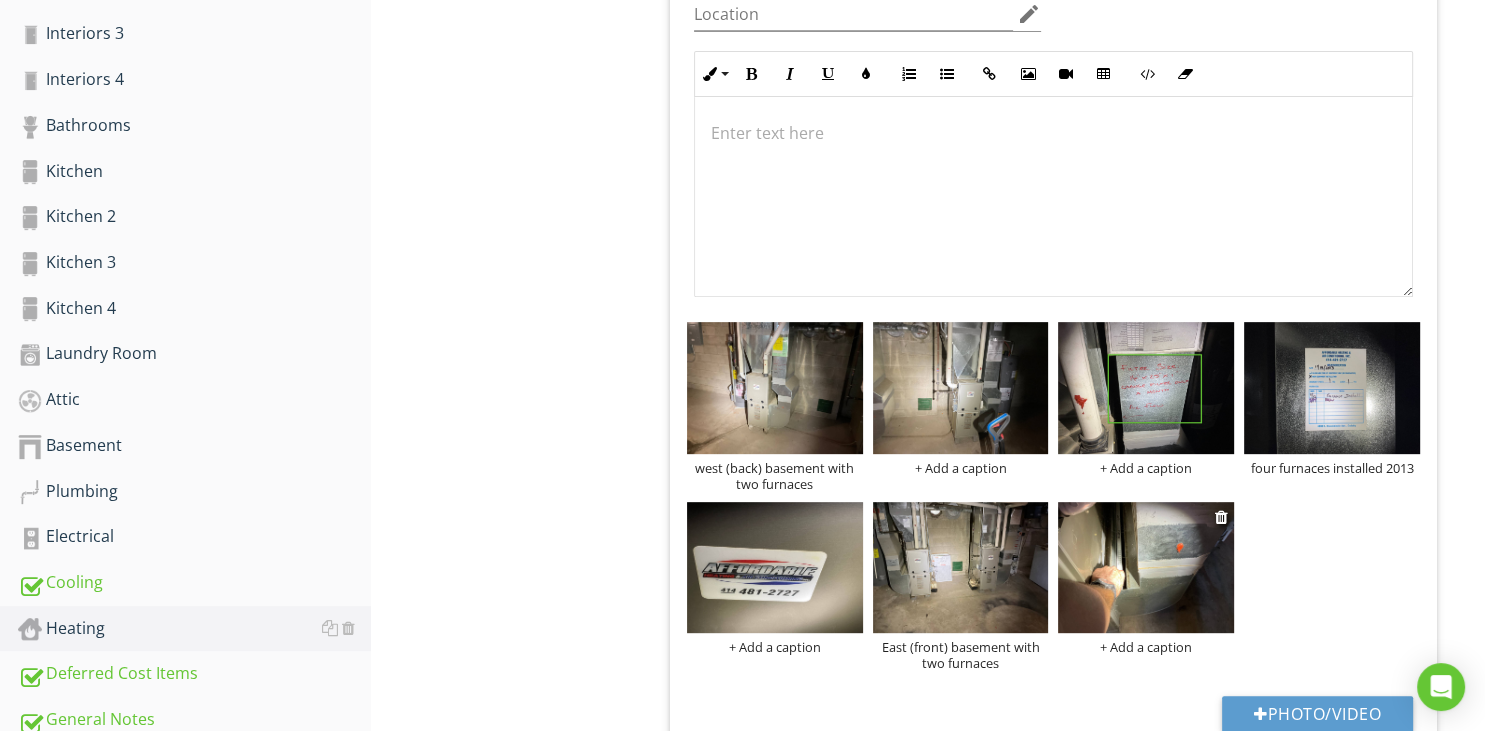 click at bounding box center [1146, 568] 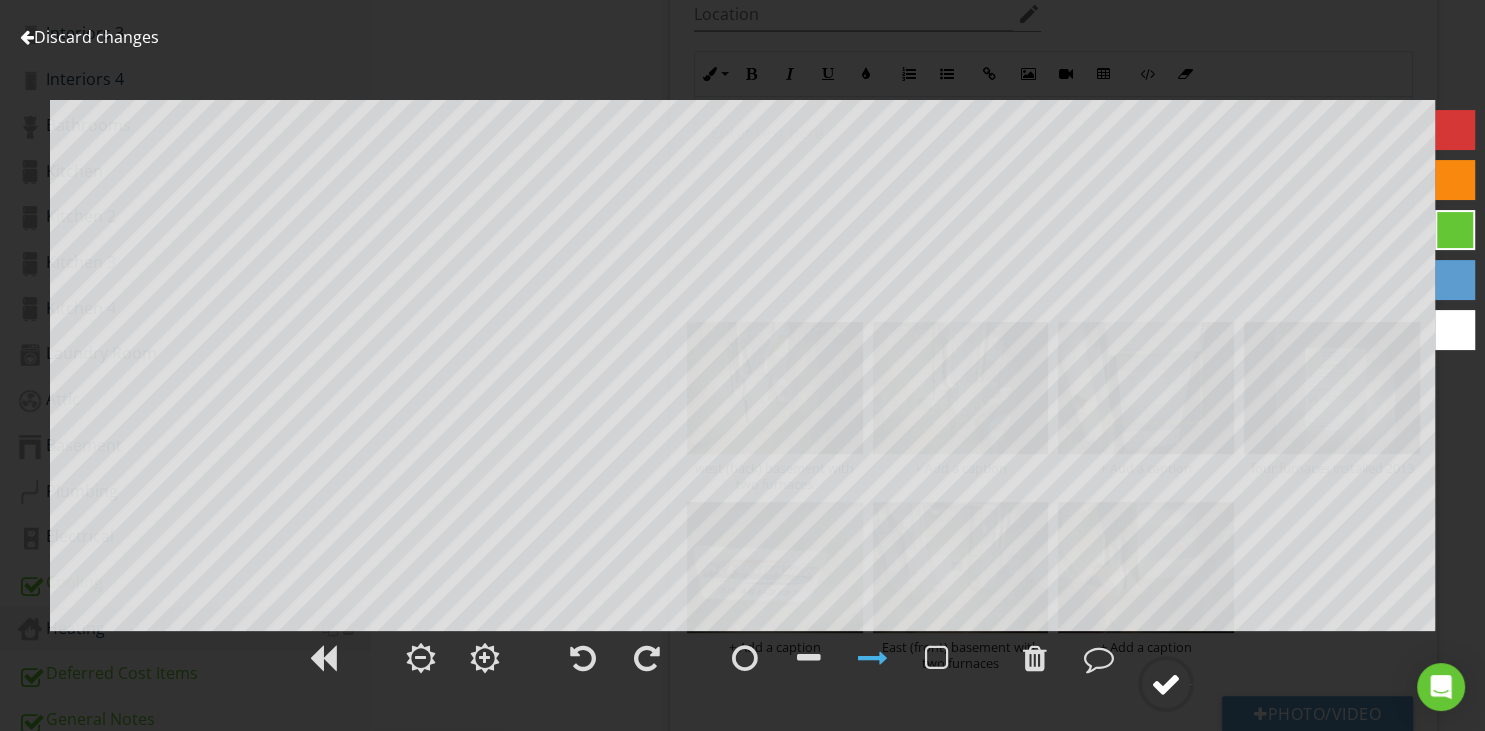 click at bounding box center [1166, 684] 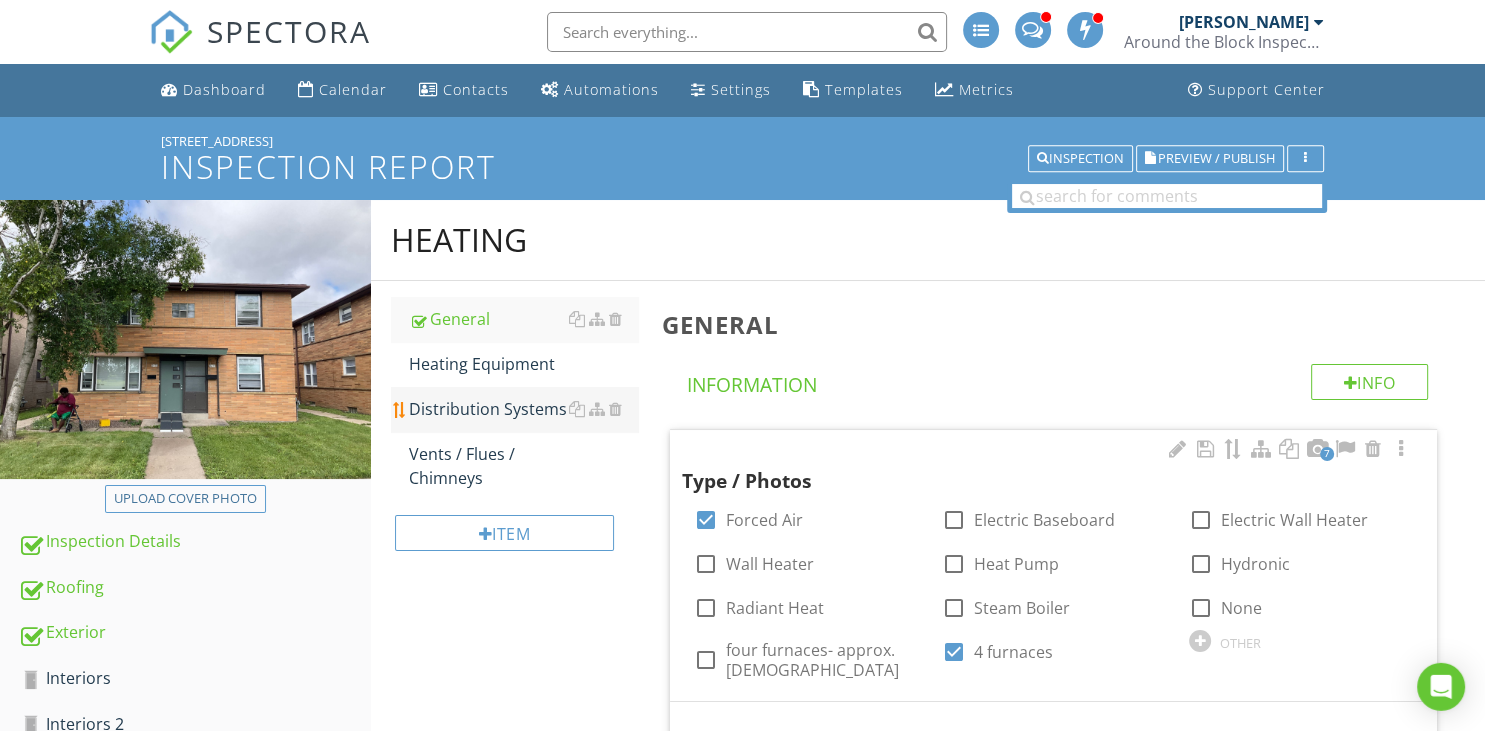 scroll, scrollTop: 0, scrollLeft: 0, axis: both 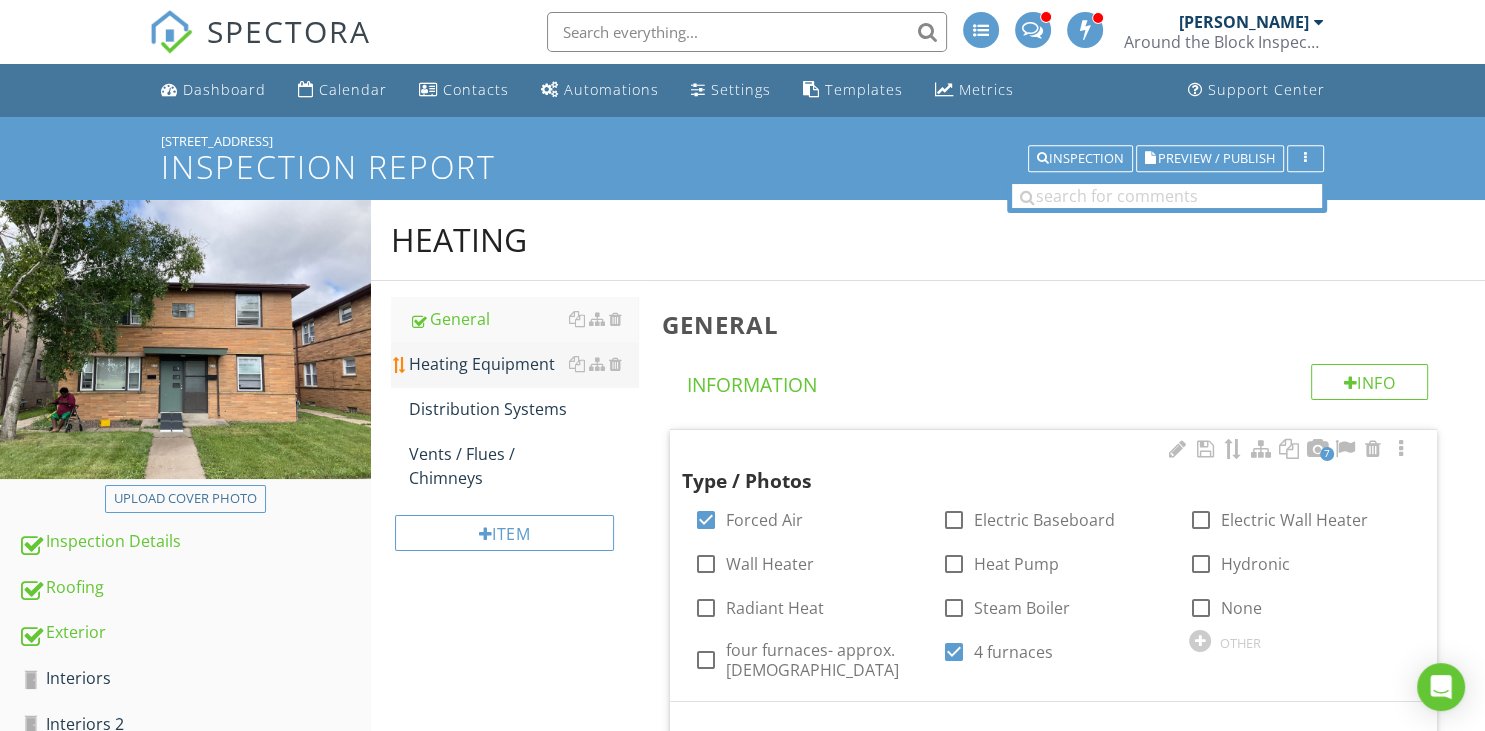 click on "Heating Equipment" at bounding box center (523, 364) 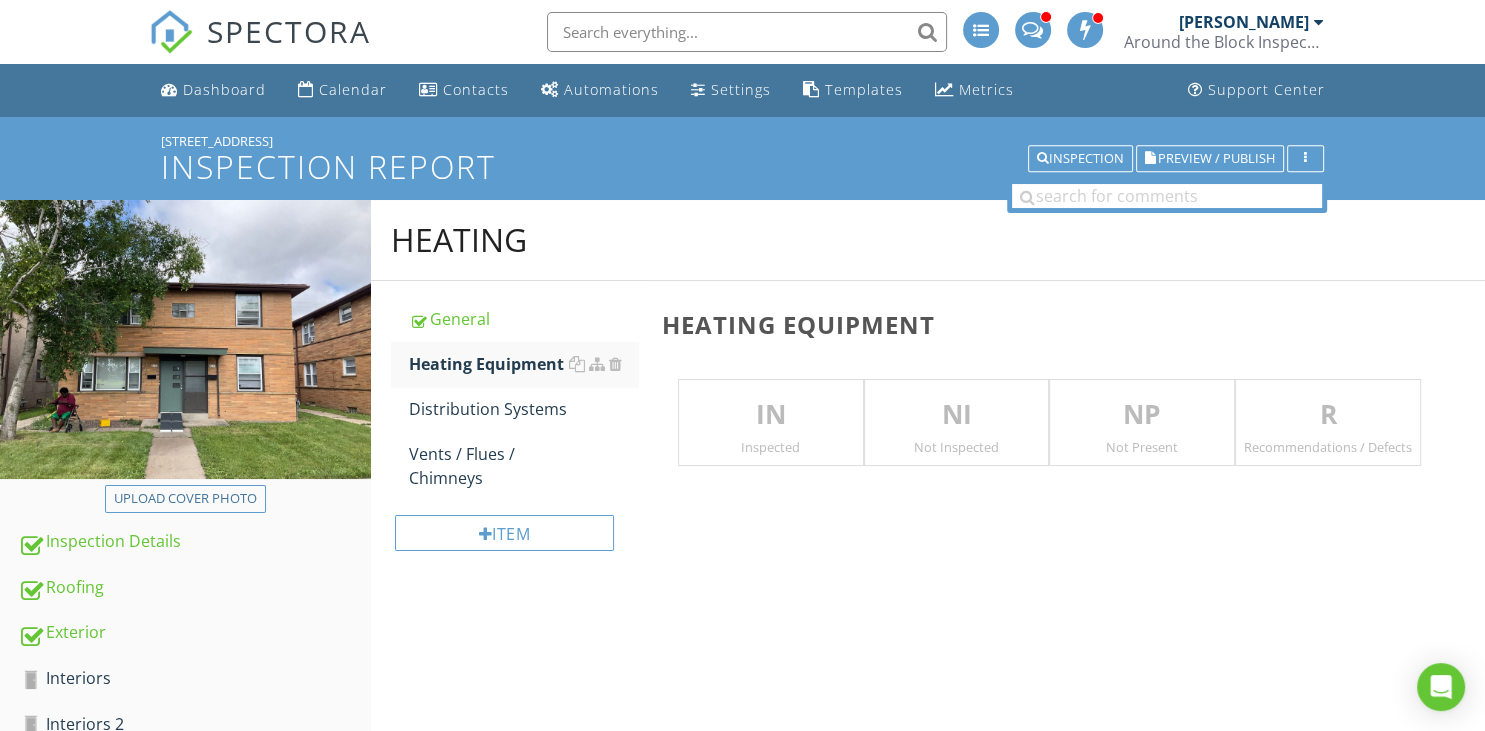 drag, startPoint x: 1337, startPoint y: 407, endPoint x: 1094, endPoint y: 494, distance: 258.10464 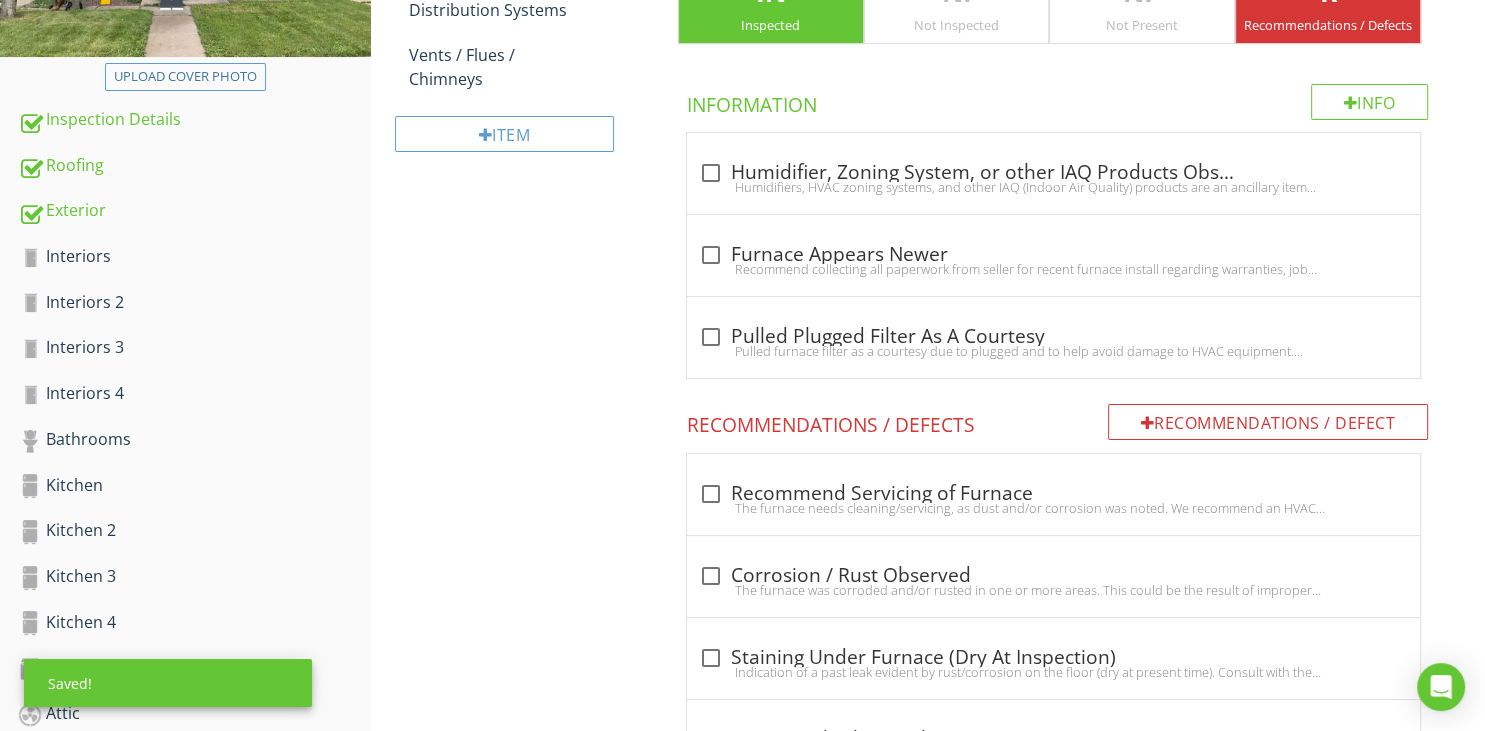 scroll, scrollTop: 633, scrollLeft: 0, axis: vertical 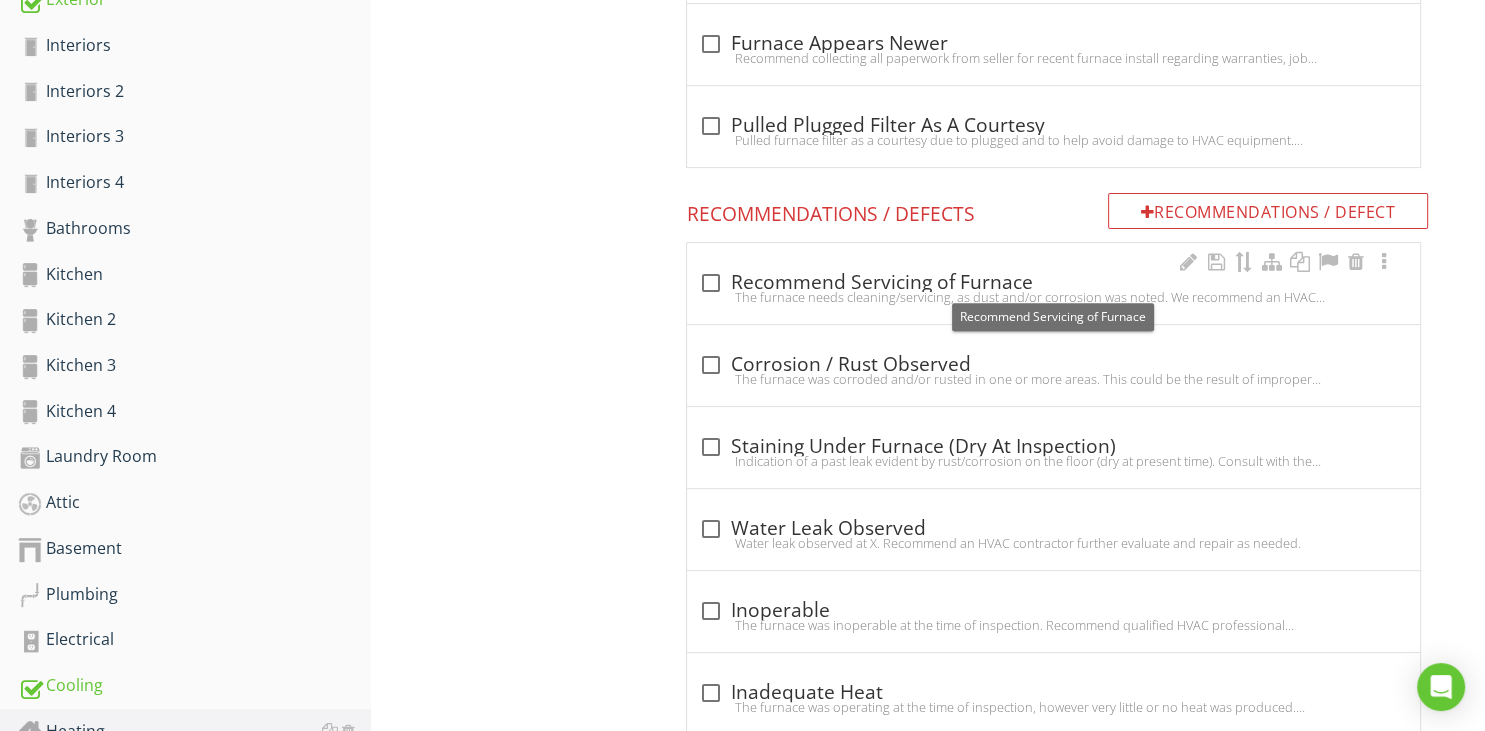 click at bounding box center [711, 283] 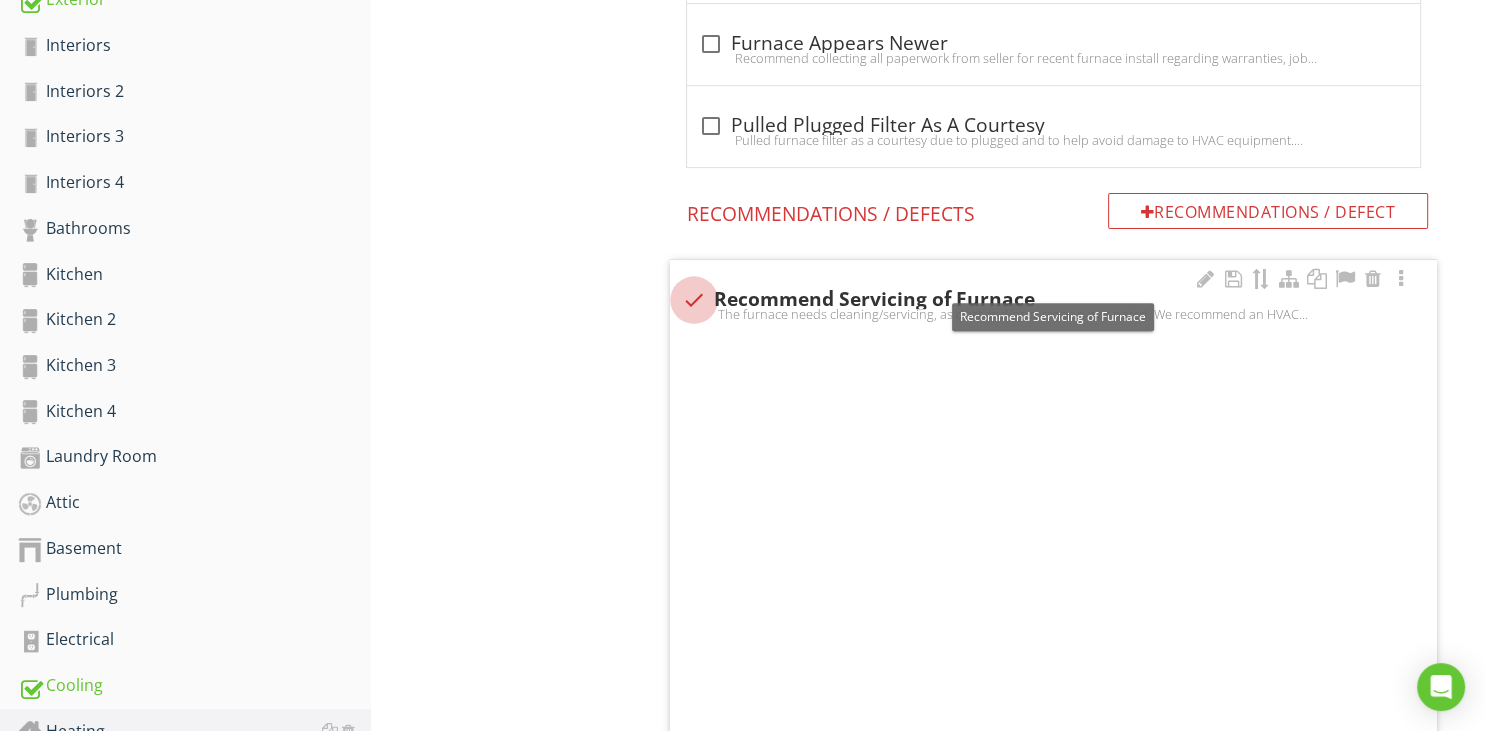 scroll, scrollTop: 632, scrollLeft: 0, axis: vertical 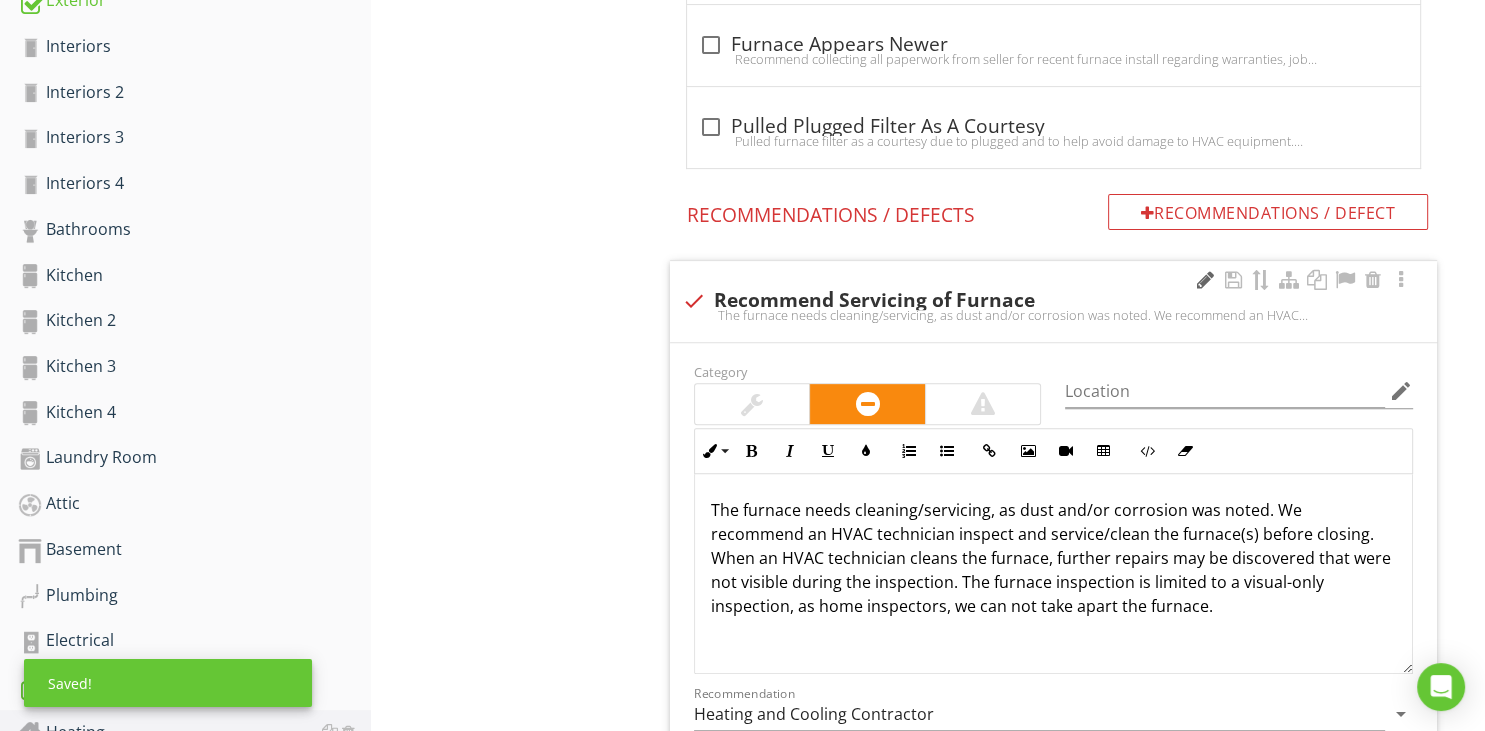 click at bounding box center [1205, 280] 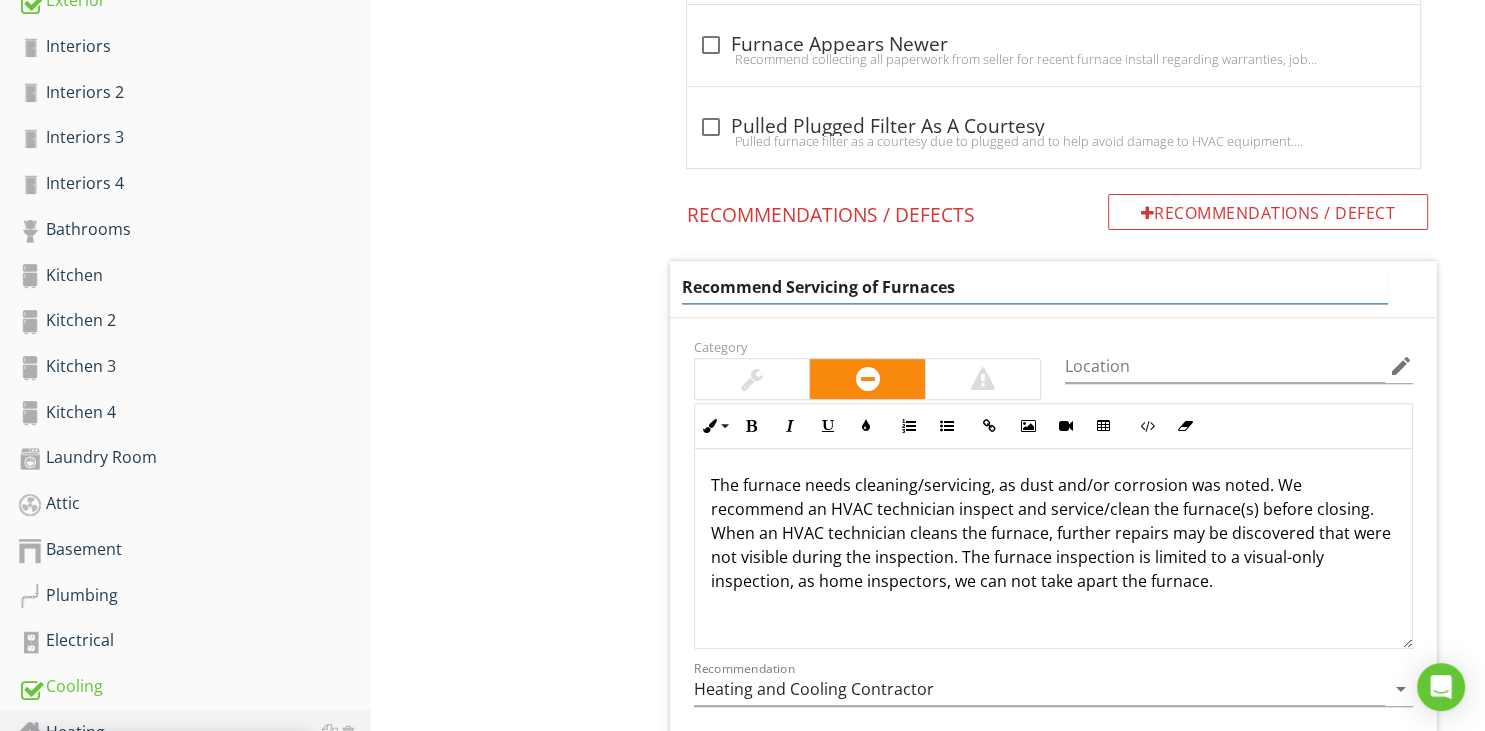 type on "Recommend Servicing of Furnaces" 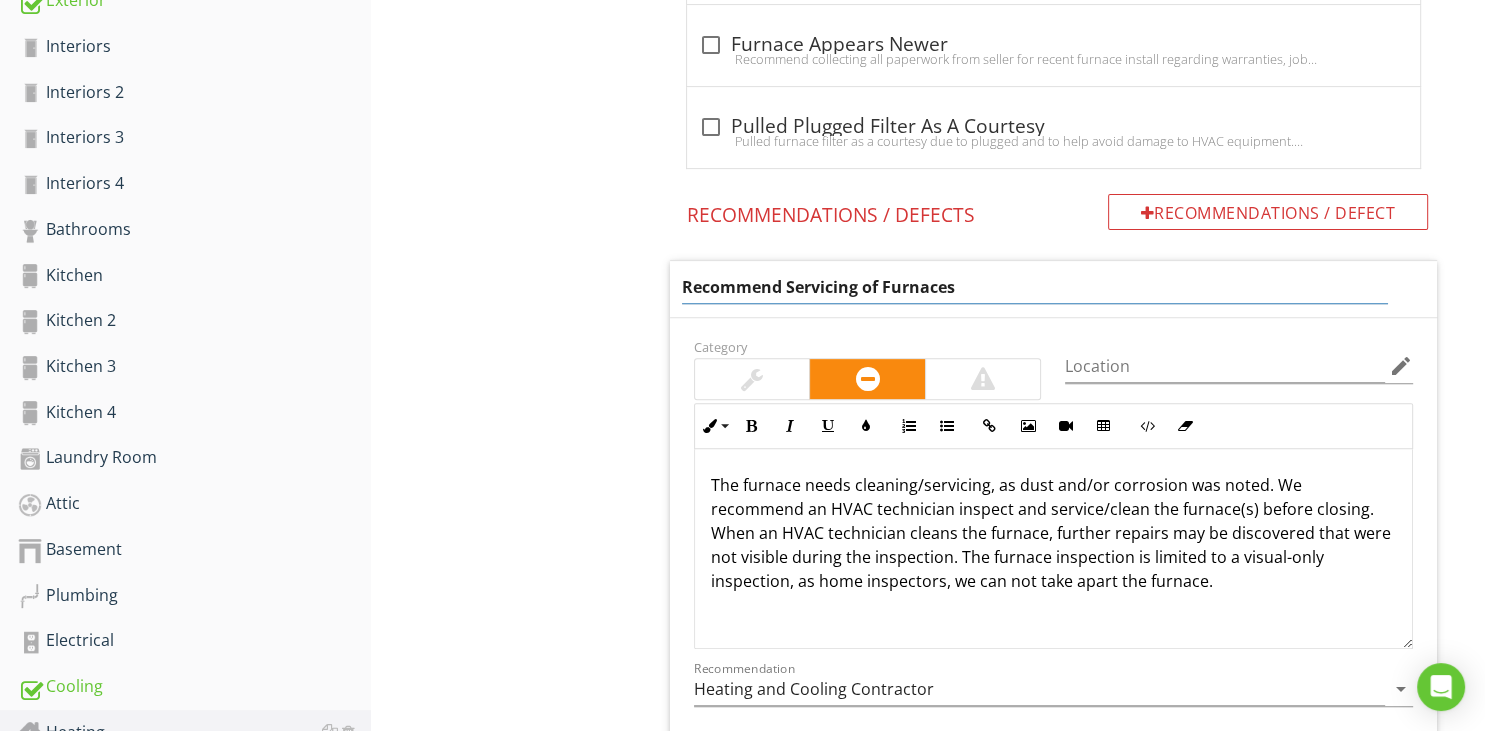 click on "The furnace needs cleaning/servicing, as dust and/or corrosion was noted. We recommend an HVAC technician inspect and service/clean the furnace(s) before closing. When an HVAC technician cleans the furnace, further repairs may be discovered that were not visible during the inspection. The furnace inspection is limited to a visual-only inspection, as home inspectors, we can not take apart the furnace." at bounding box center [1053, 549] 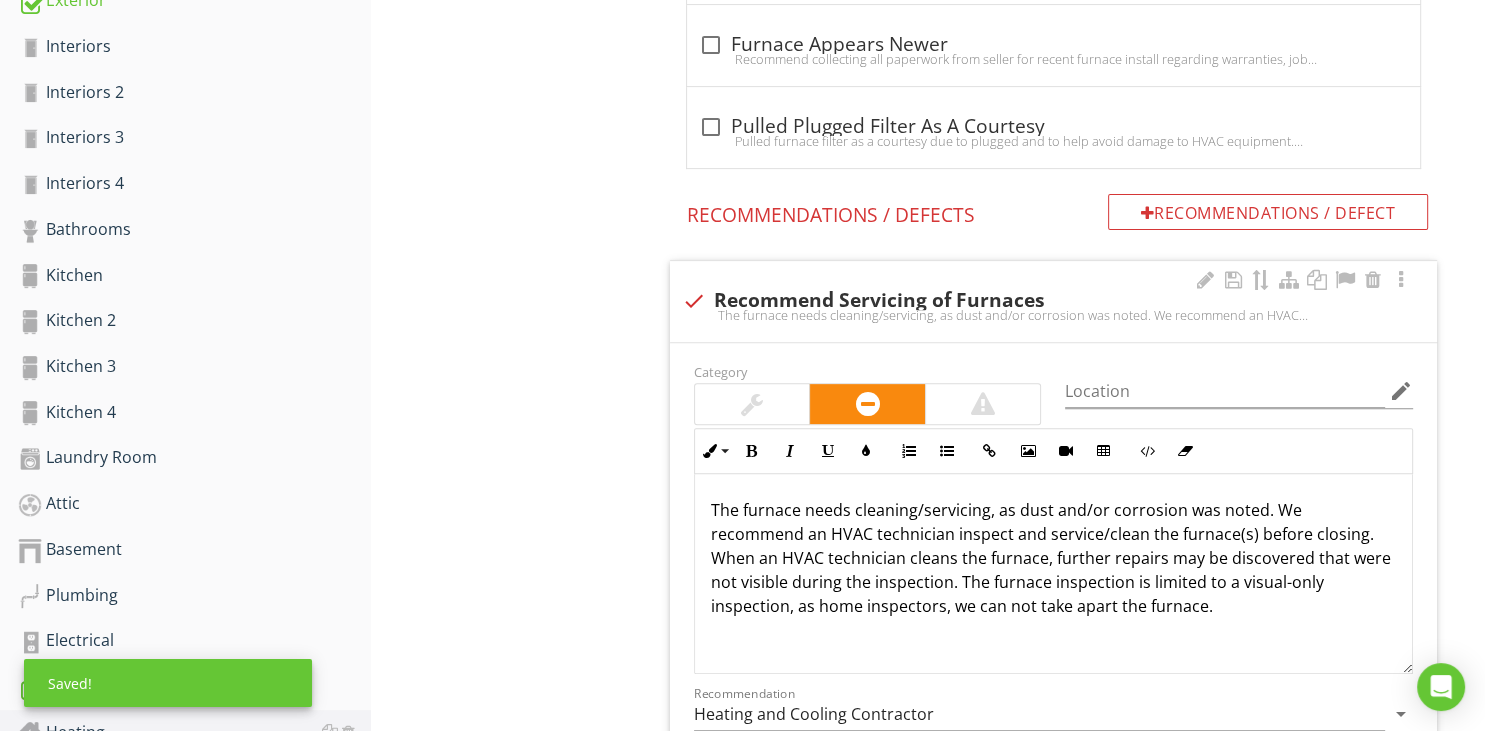 type 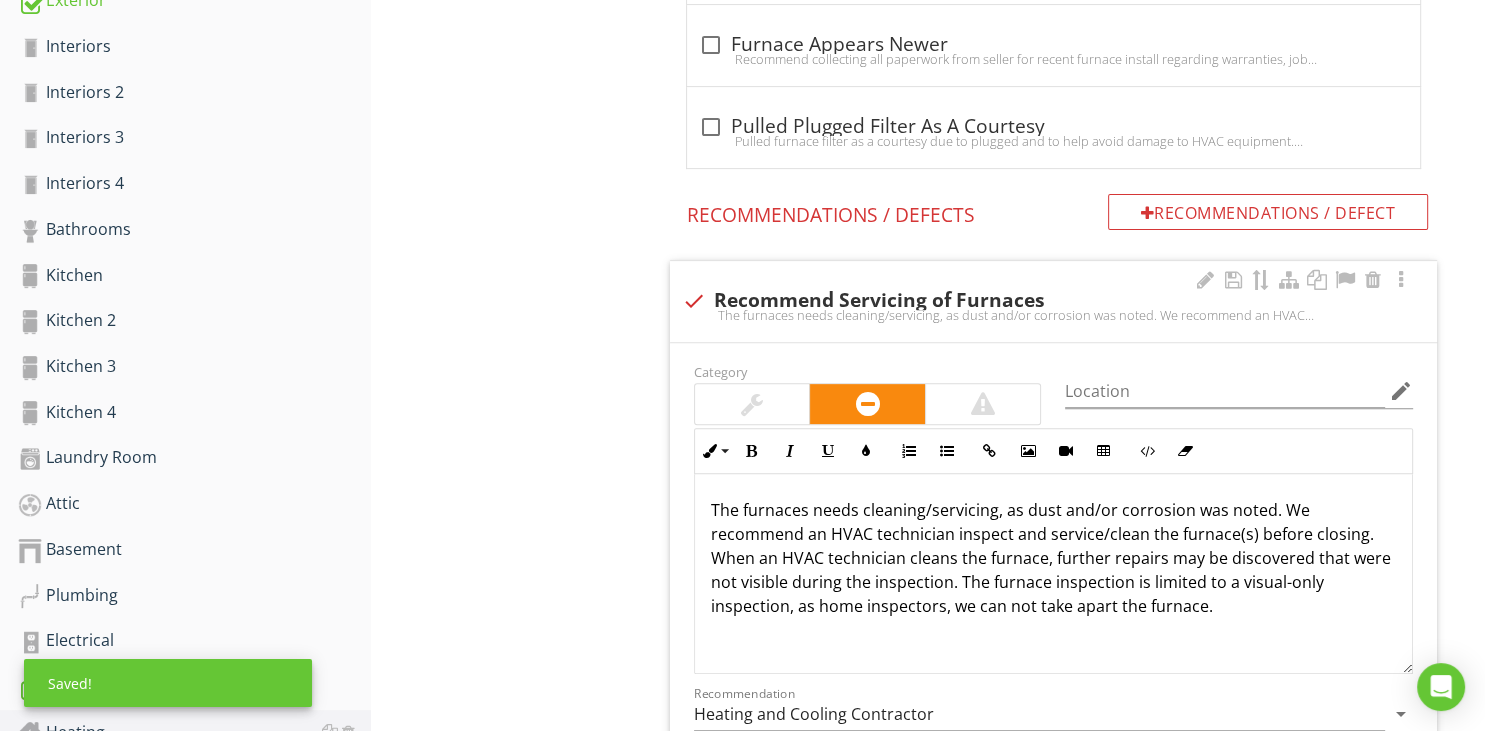 click on "The furnaces needs cleaning/servicing, as dust and/or corrosion was noted. We recommend an HVAC technician inspect and service/clean the furnace(s) before closing. When an HVAC technician cleans the furnace, further repairs may be discovered that were not visible during the inspection. The furnace inspection is limited to a visual-only inspection, as home inspectors, we can not take apart the furnace." at bounding box center (1053, 558) 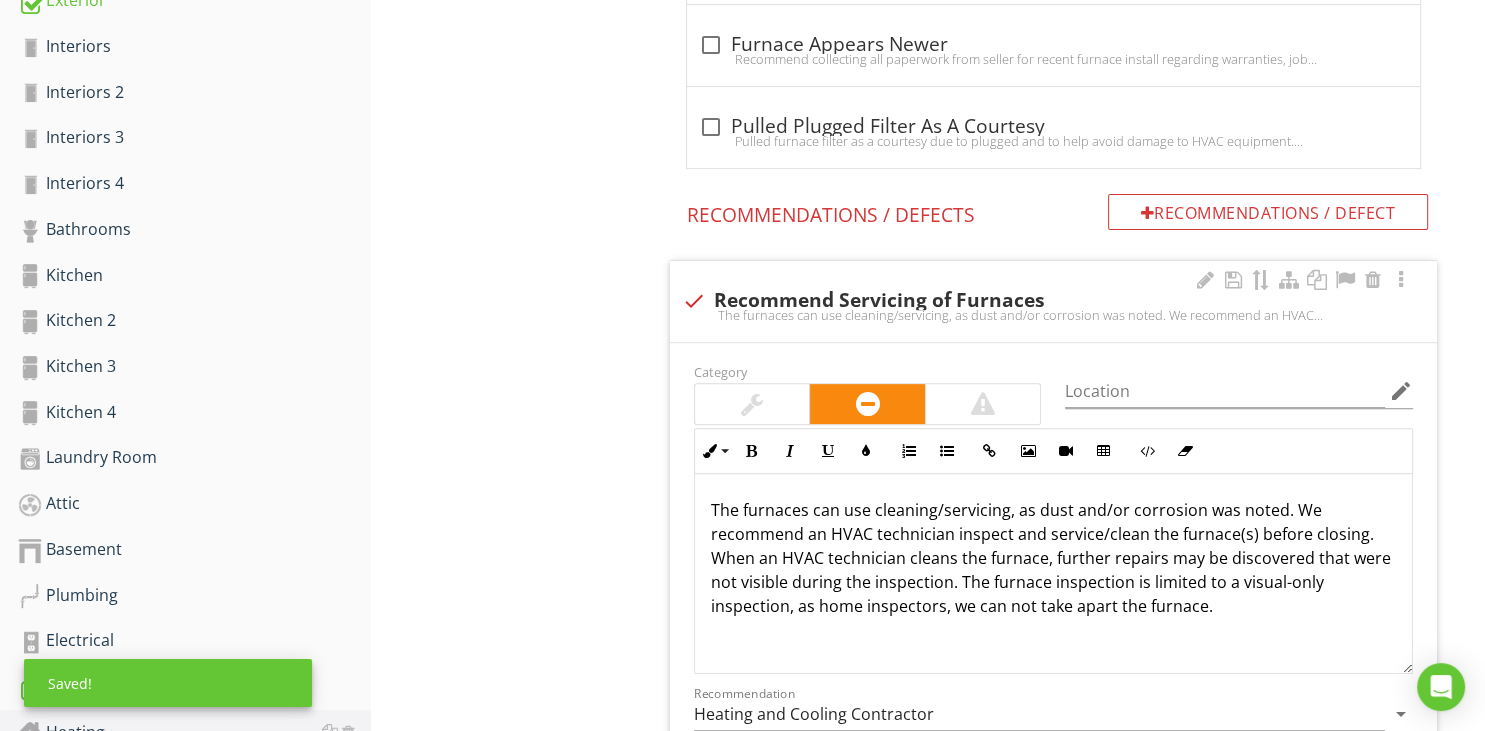 click on "The furnaces can use cleaning/servicing, as dust and/or corrosion was noted. We recommend an HVAC technician inspect and service/clean the furnace(s) before closing. When an HVAC technician cleans the furnace, further repairs may be discovered that were not visible during the inspection. The furnace inspection is limited to a visual-only inspection, as home inspectors, we can not take apart the furnace." at bounding box center [1053, 558] 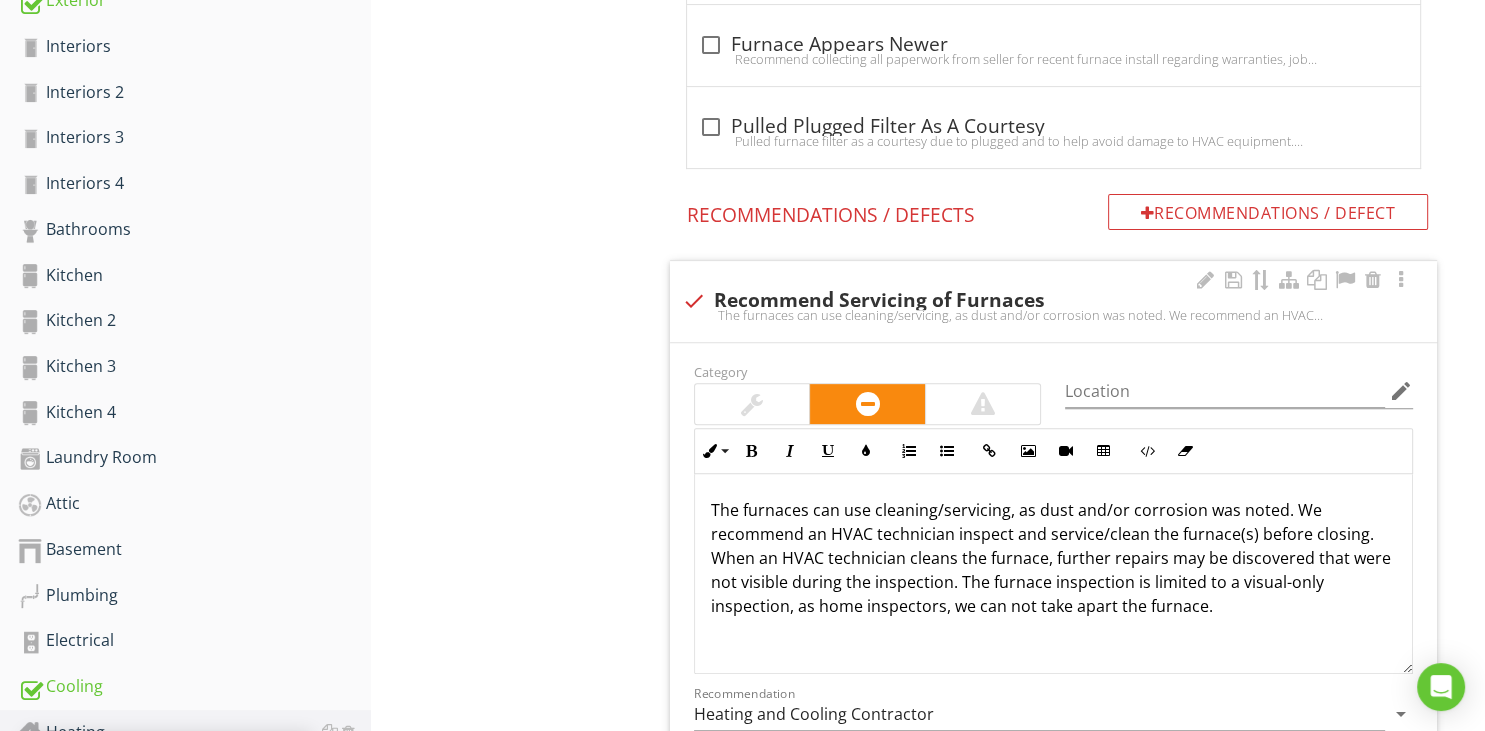click on "The furnaces can use cleaning/servicing, as dust and/or corrosion was noted. We recommend an HVAC technician inspect and service/clean the furnace(s) before closing. When an HVAC technician cleans the furnace, further repairs may be discovered that were not visible during the inspection. The furnace inspection is limited to a visual-only inspection, as home inspectors, we can not take apart the furnace." at bounding box center (1053, 558) 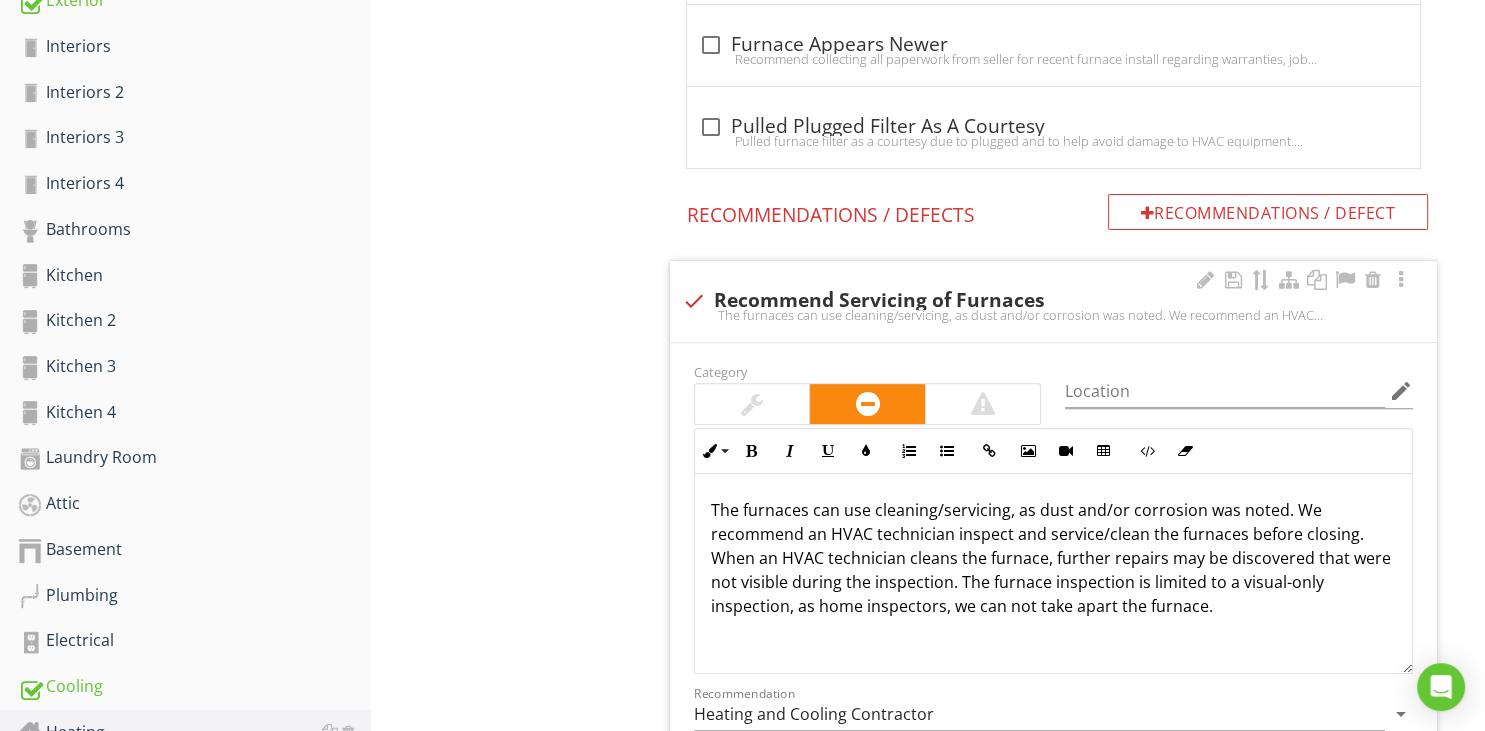 scroll, scrollTop: 1, scrollLeft: 0, axis: vertical 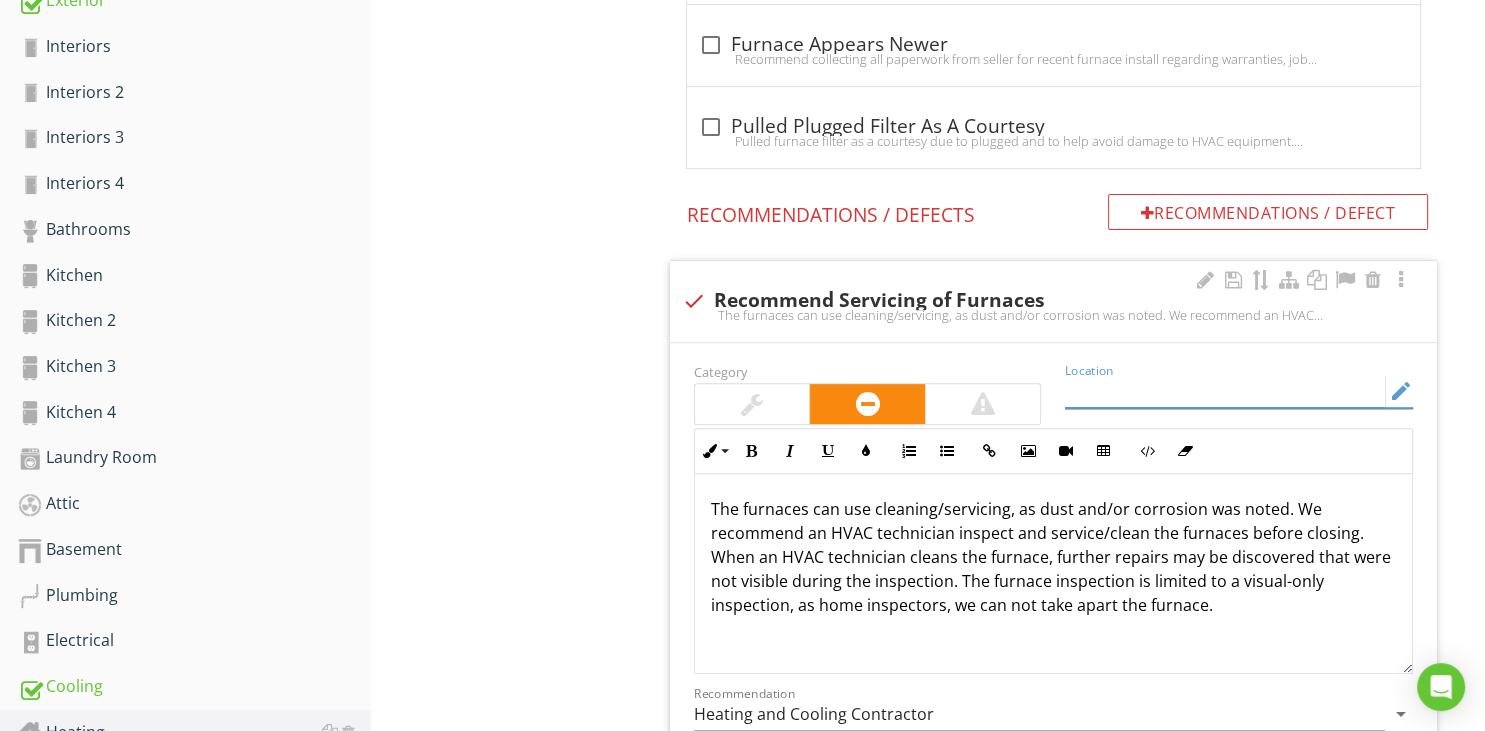 click at bounding box center (1225, 391) 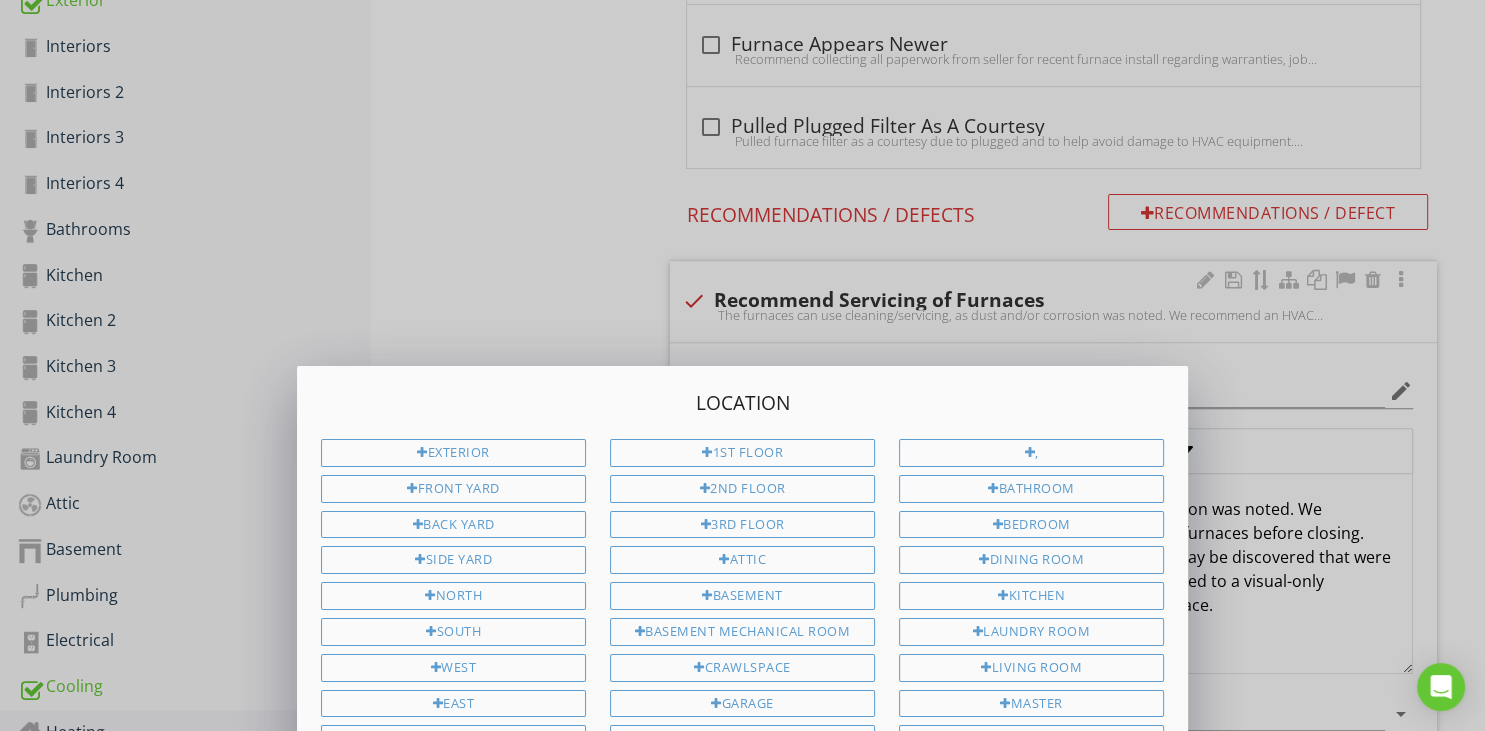 scroll, scrollTop: 1, scrollLeft: 0, axis: vertical 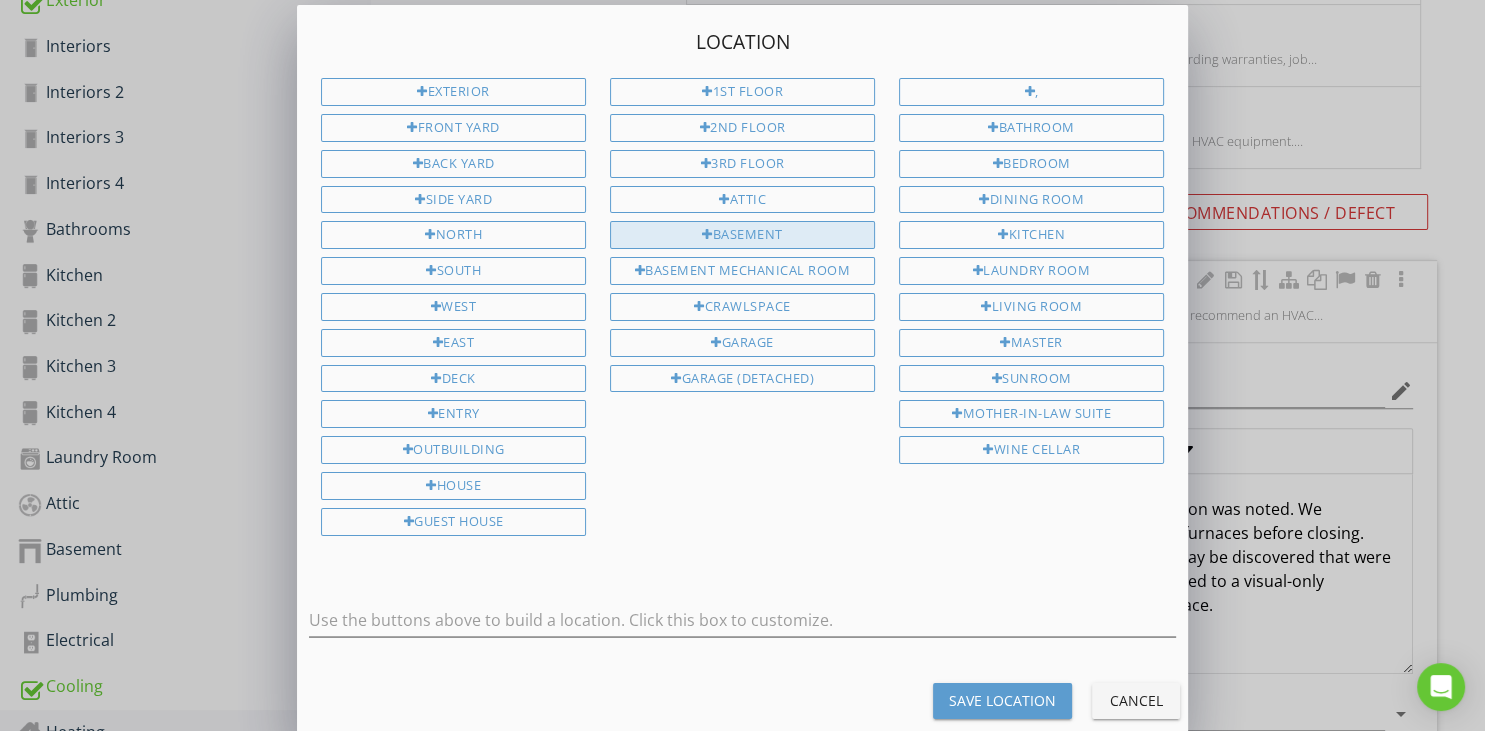 click on "Basement" at bounding box center [742, 235] 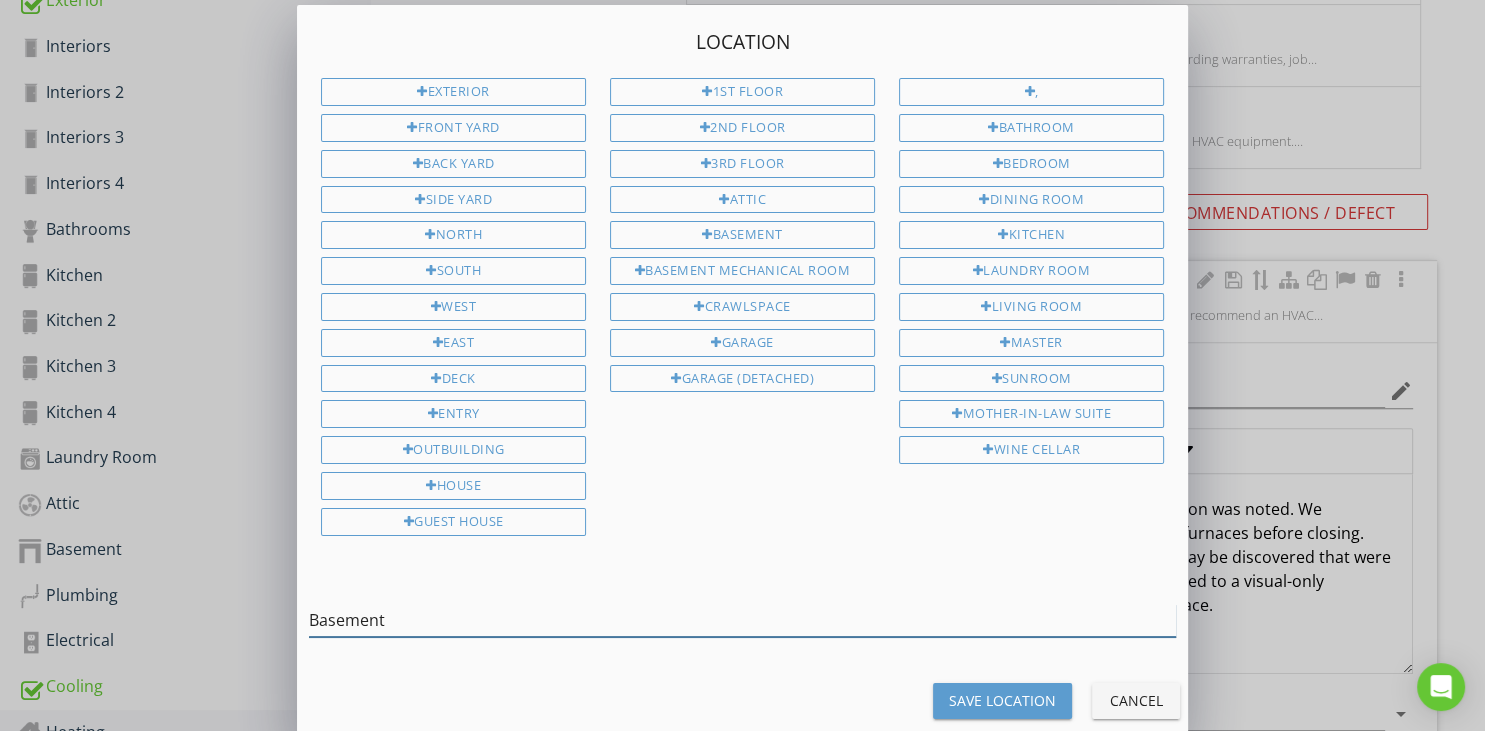 click on "Basement" at bounding box center [742, 620] 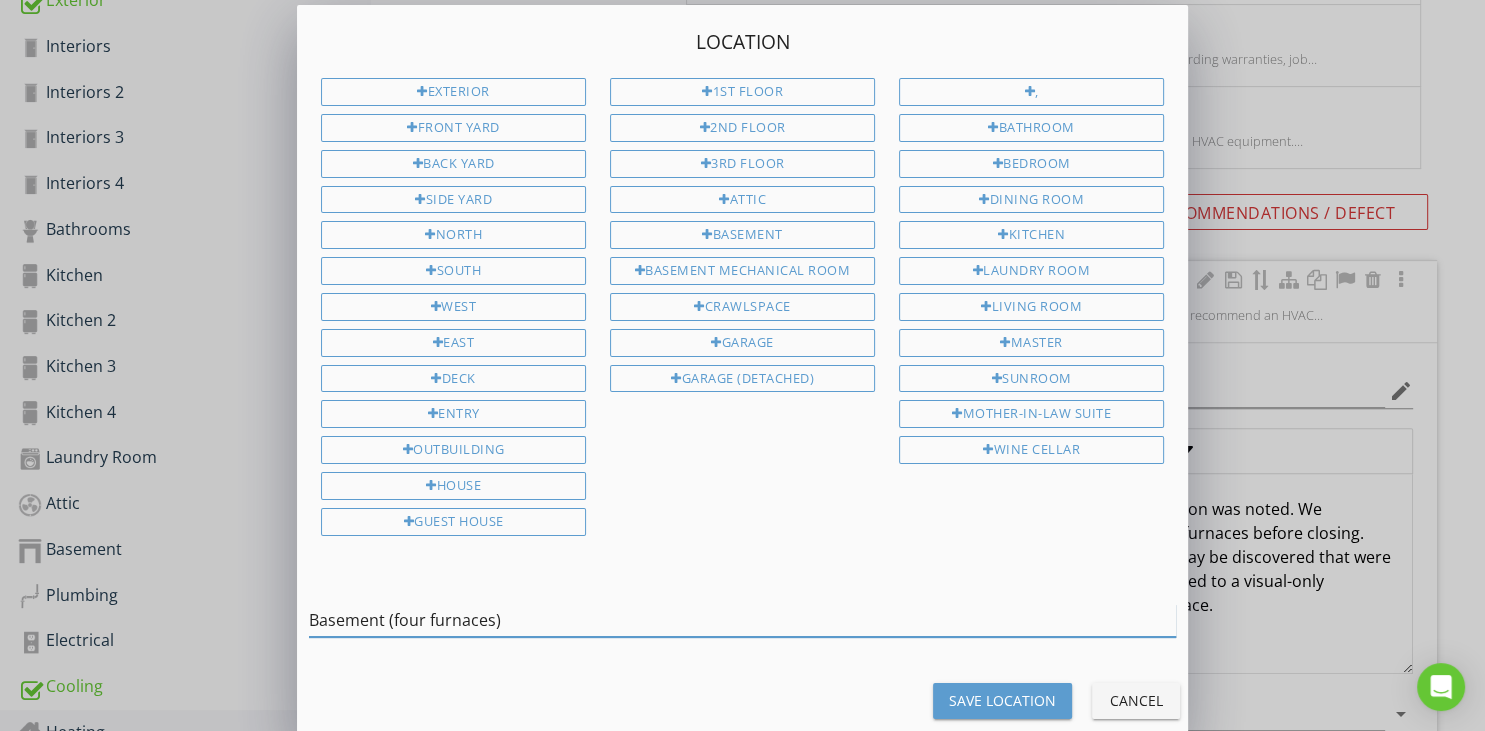 type on "Basement (four furnaces)" 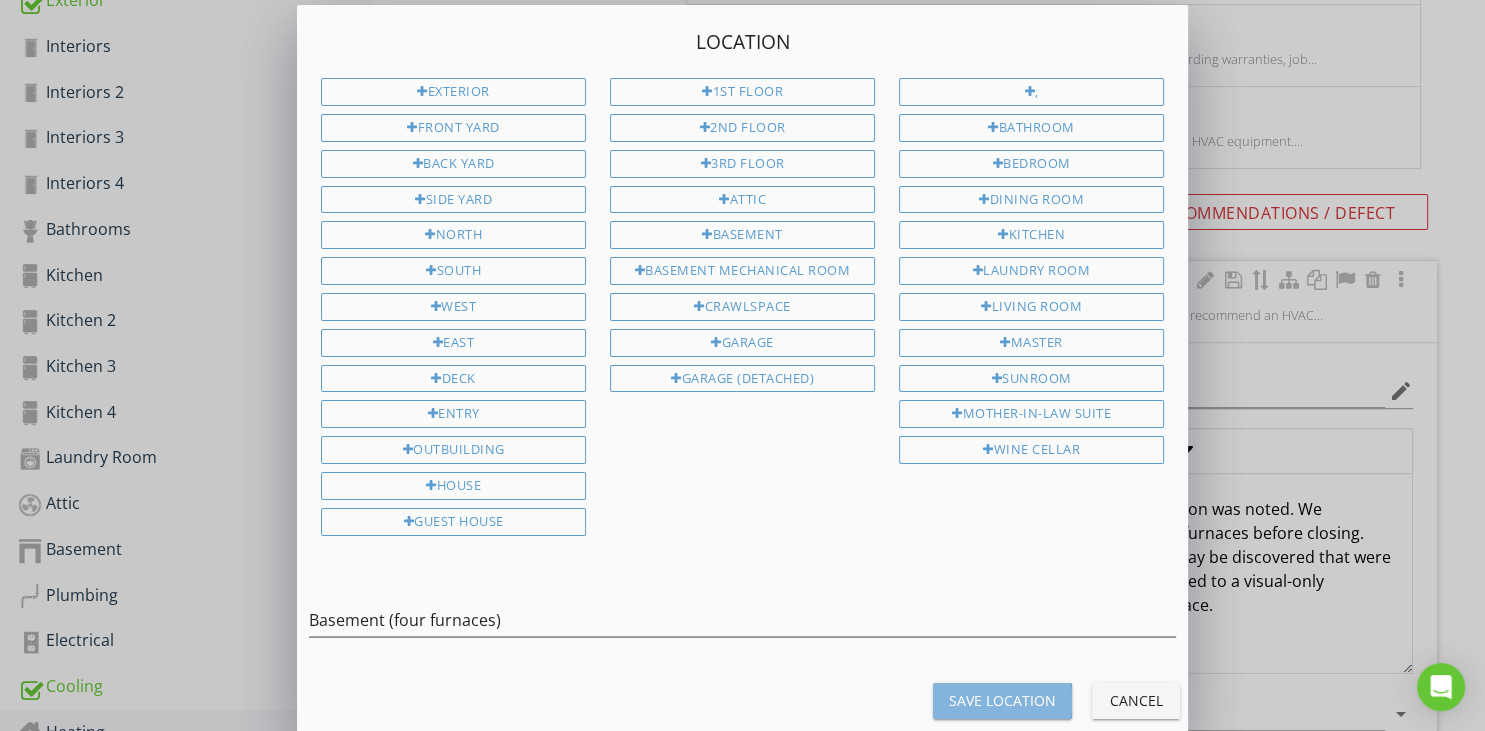 drag, startPoint x: 1000, startPoint y: 674, endPoint x: 966, endPoint y: 679, distance: 34.36568 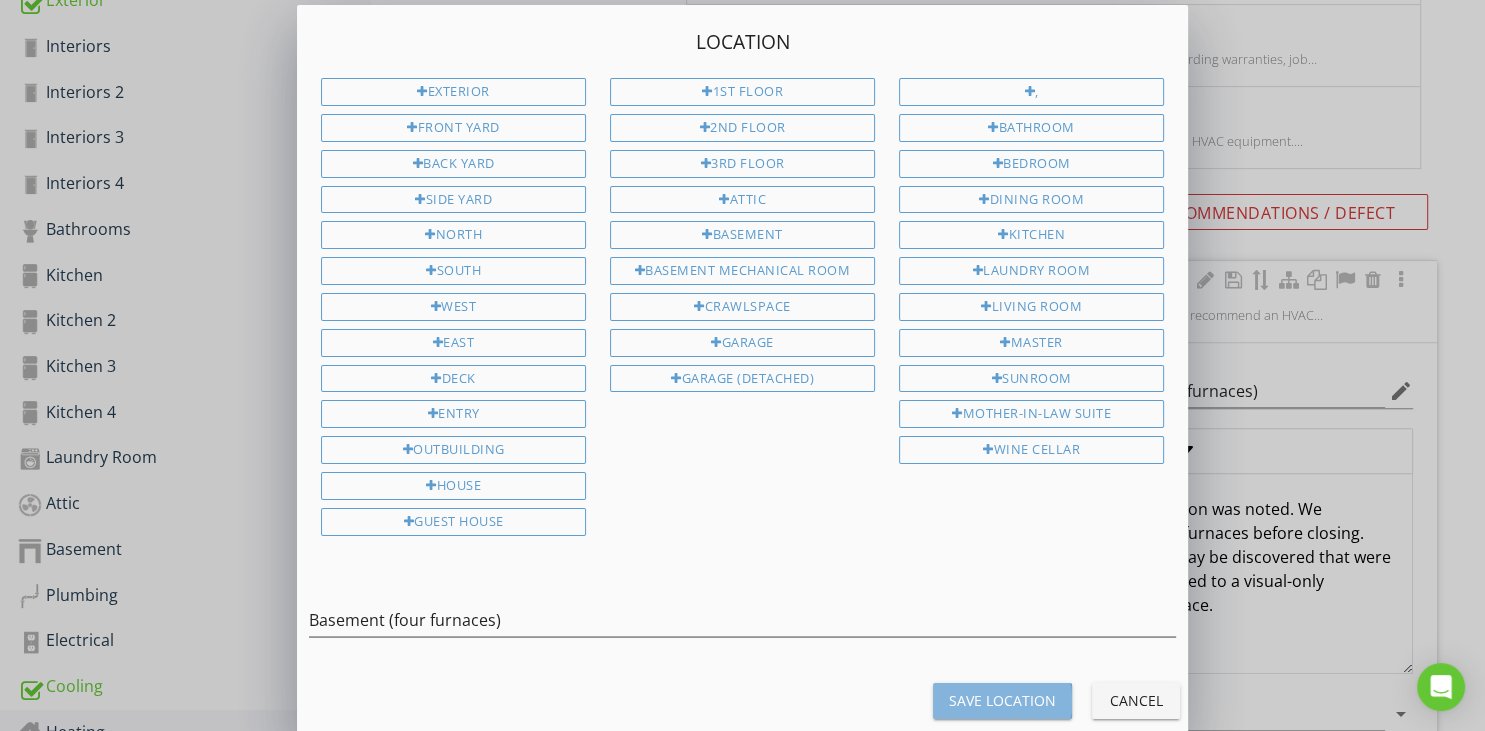 scroll, scrollTop: 1, scrollLeft: 0, axis: vertical 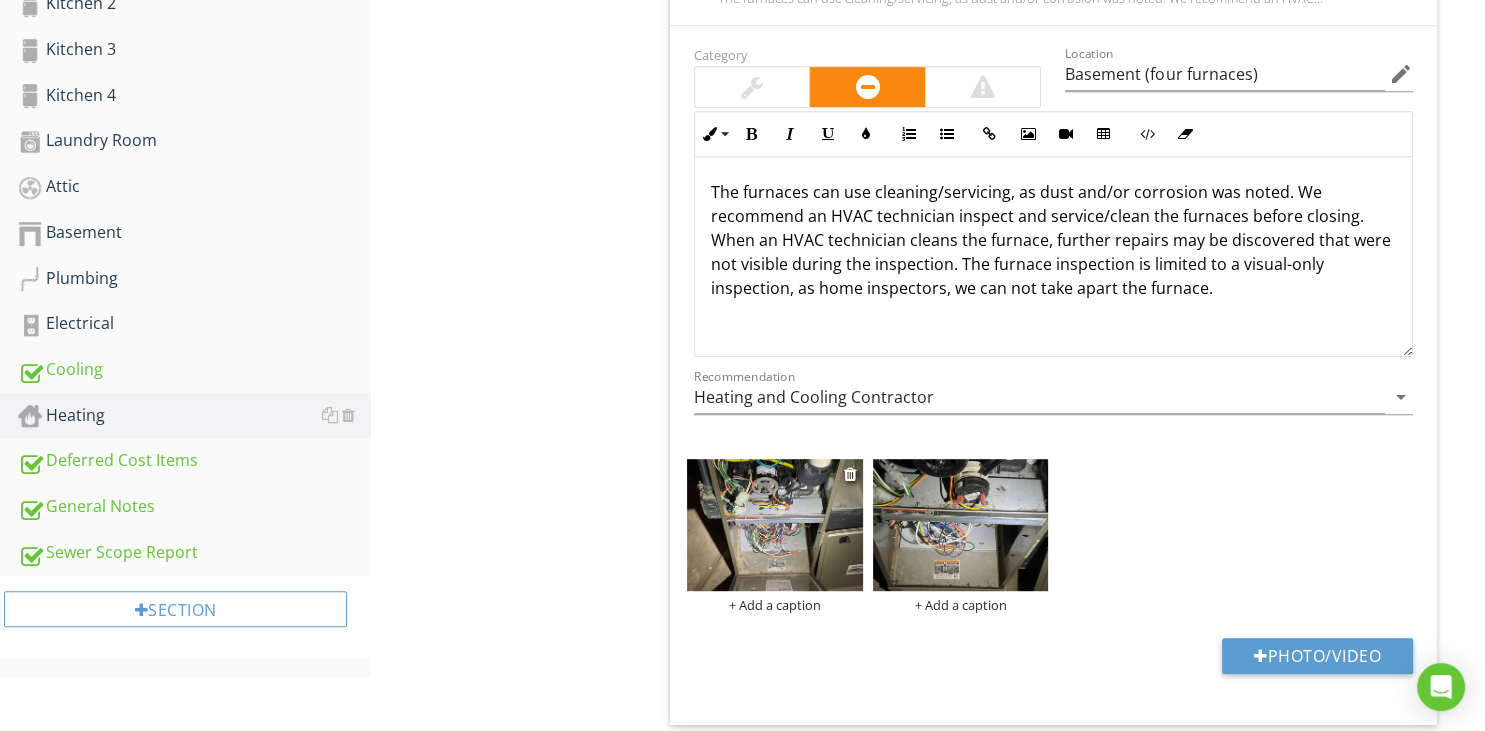click at bounding box center (775, 525) 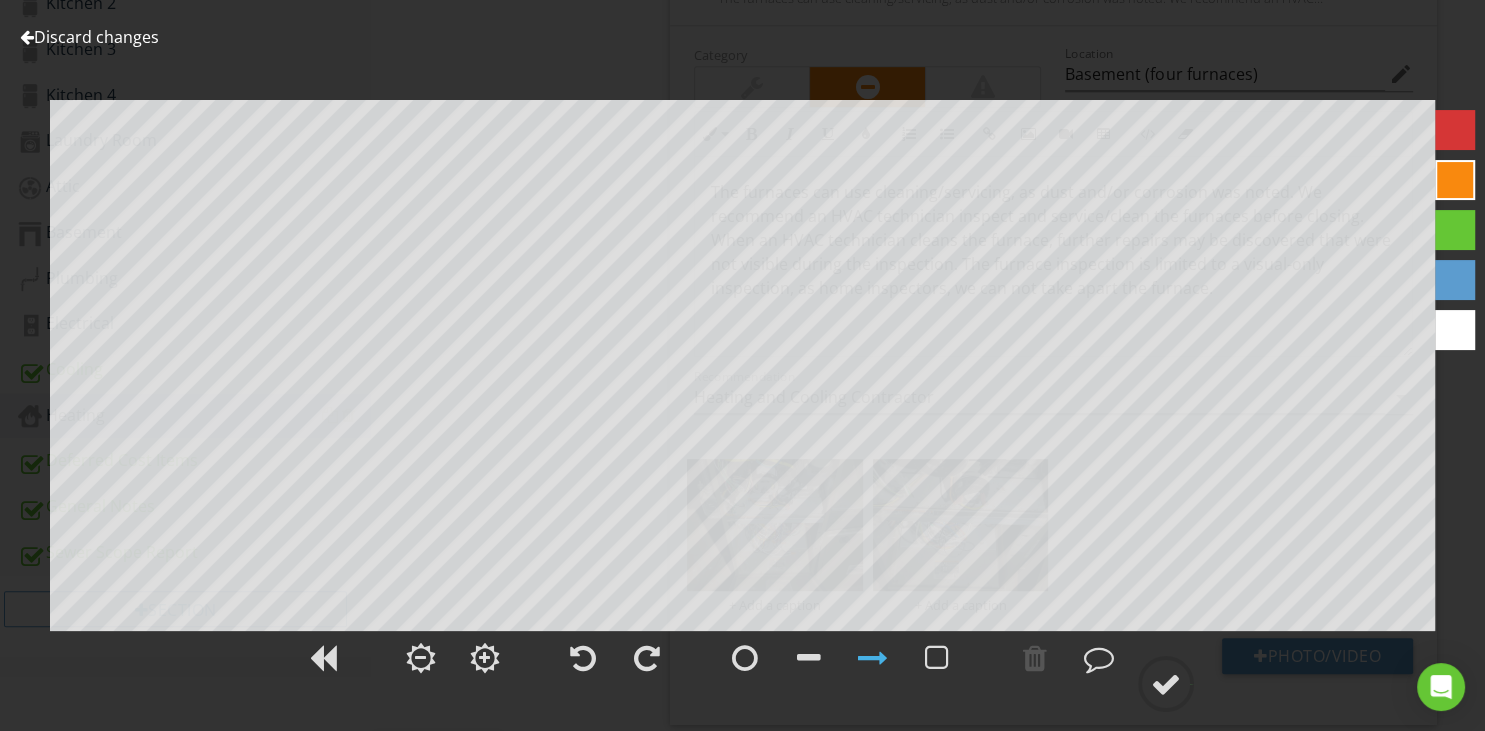 click at bounding box center [27, 37] 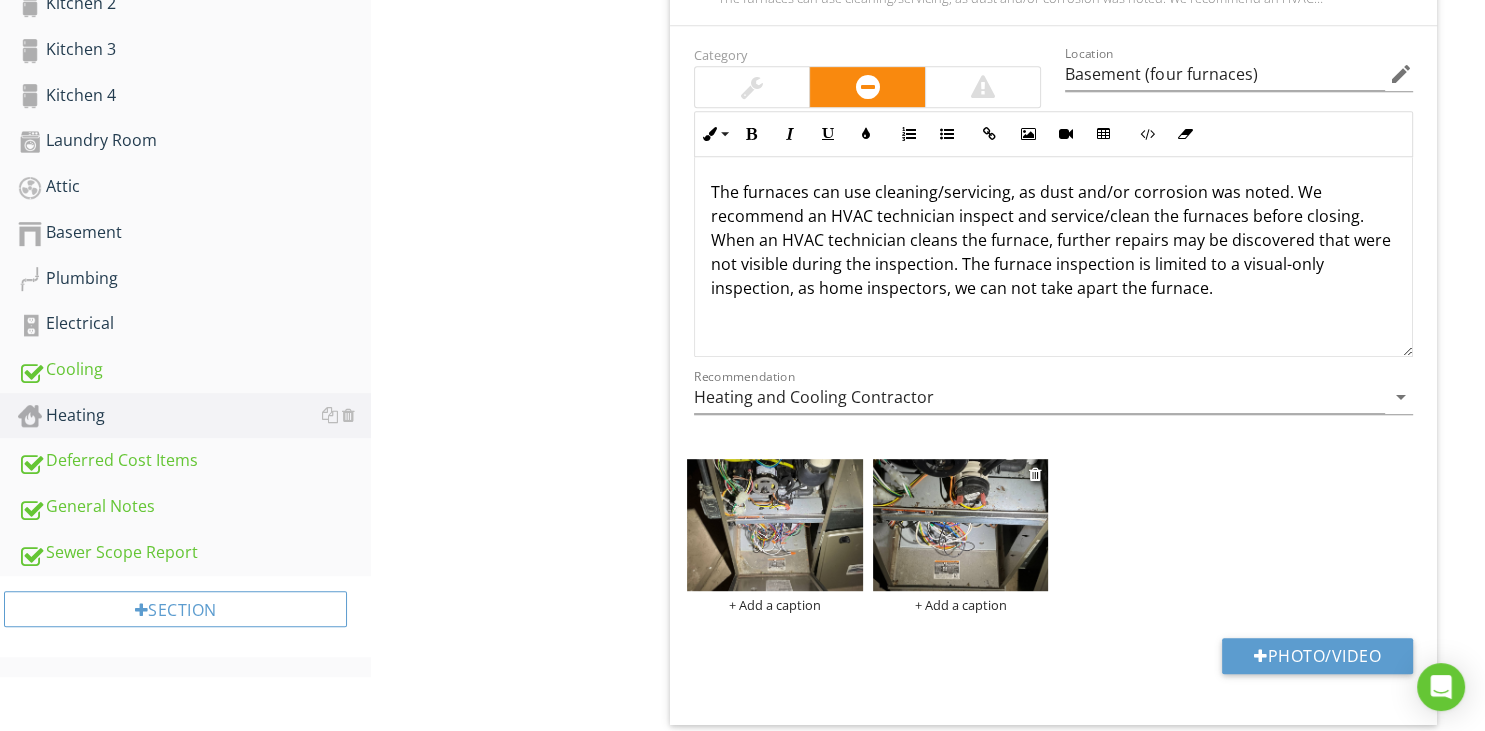 click at bounding box center (961, 525) 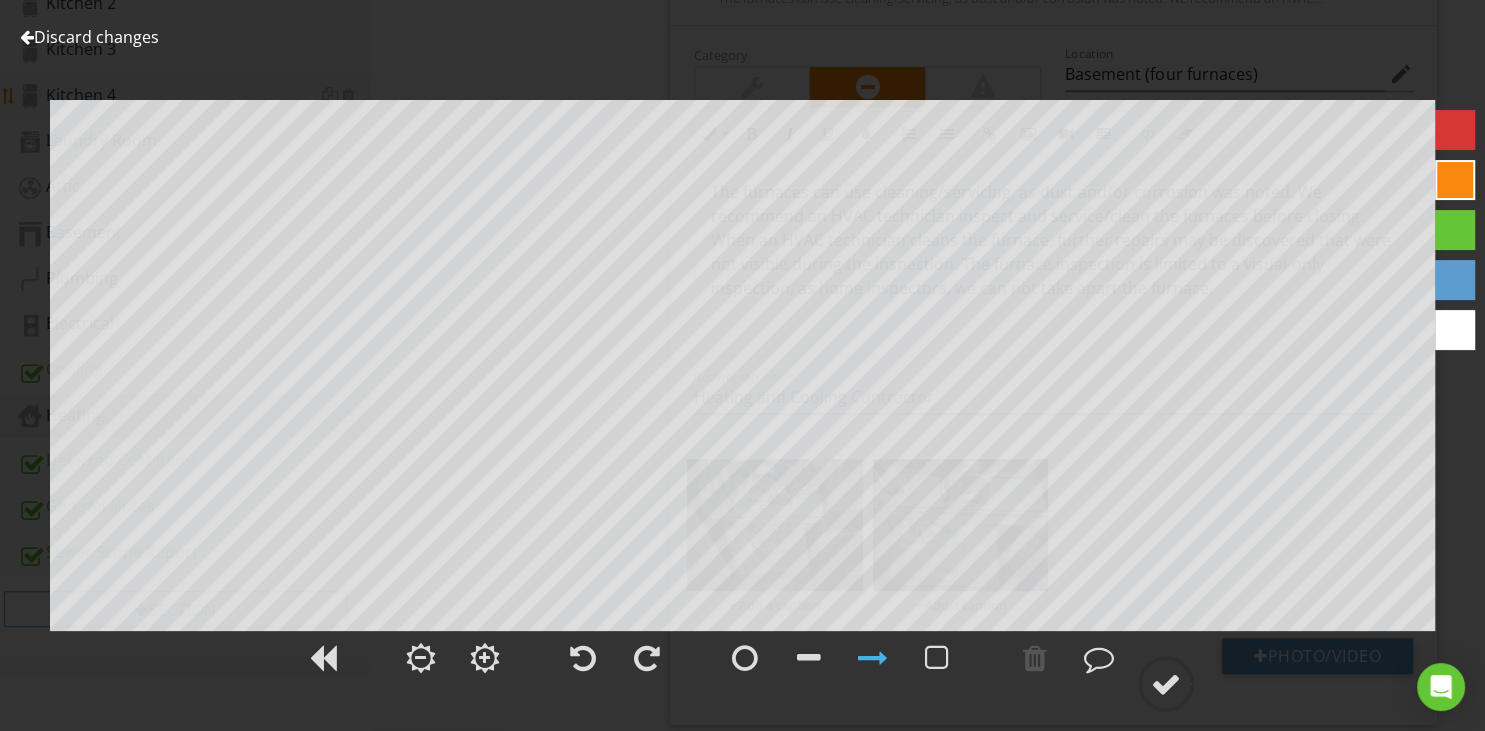 drag, startPoint x: 28, startPoint y: 40, endPoint x: 134, endPoint y: 107, distance: 125.39936 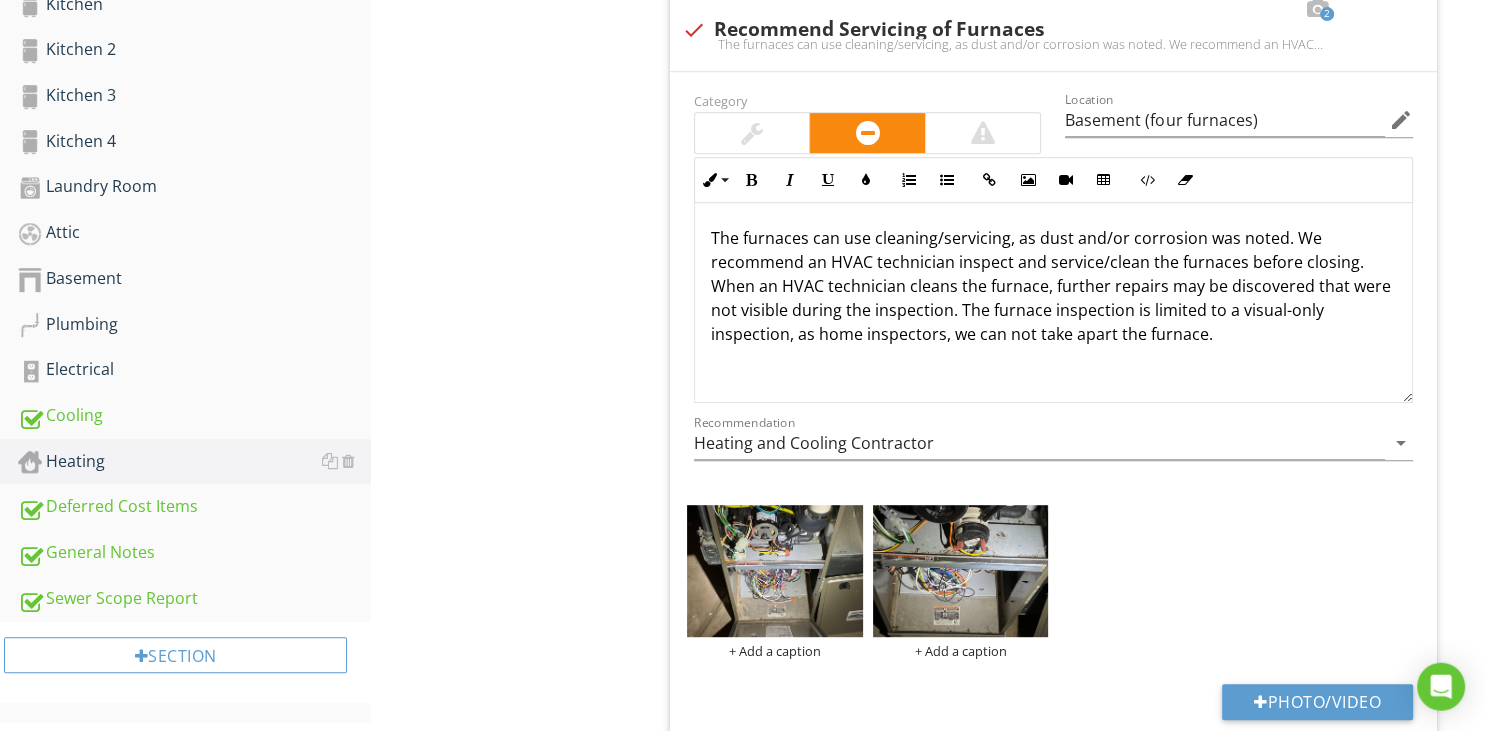 scroll, scrollTop: 844, scrollLeft: 0, axis: vertical 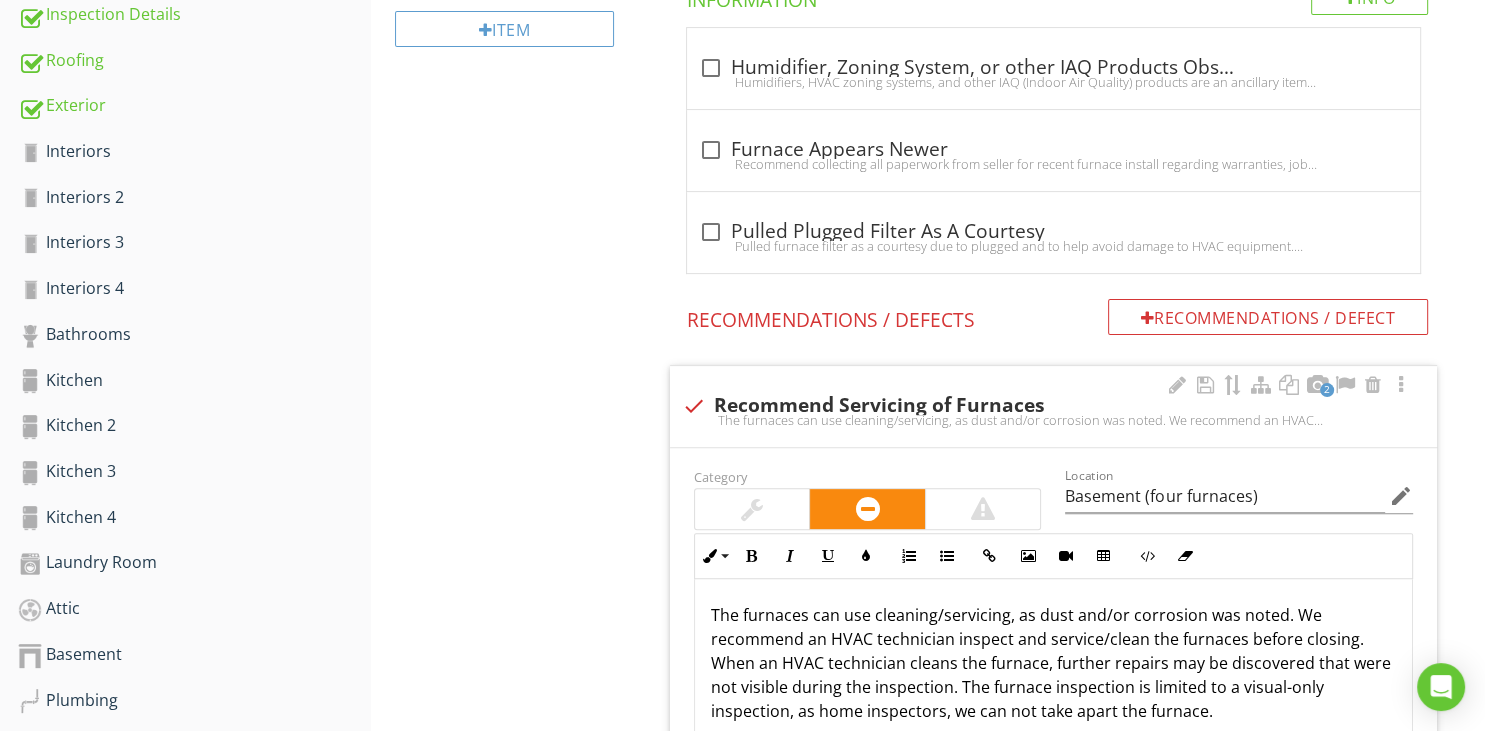 click at bounding box center [752, 509] 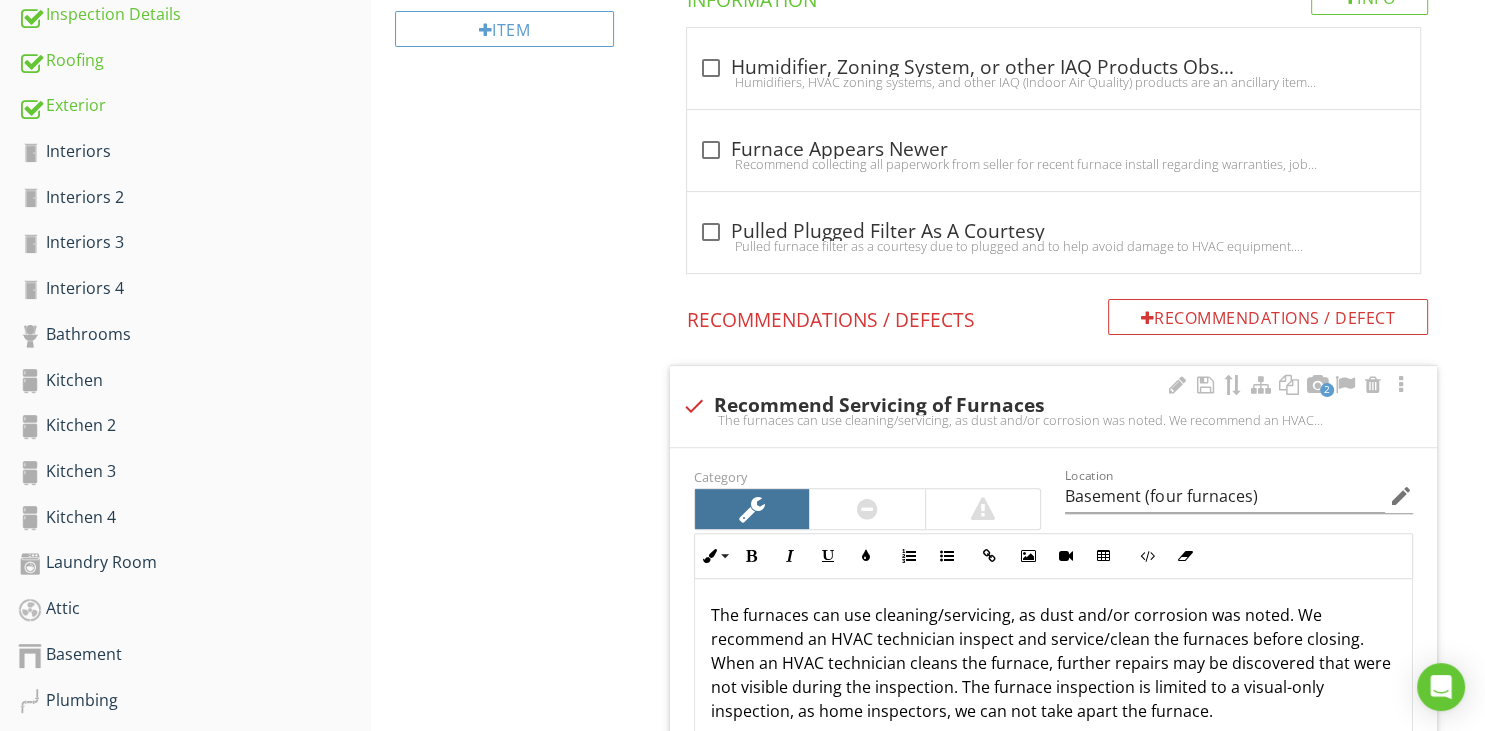 click at bounding box center (867, 509) 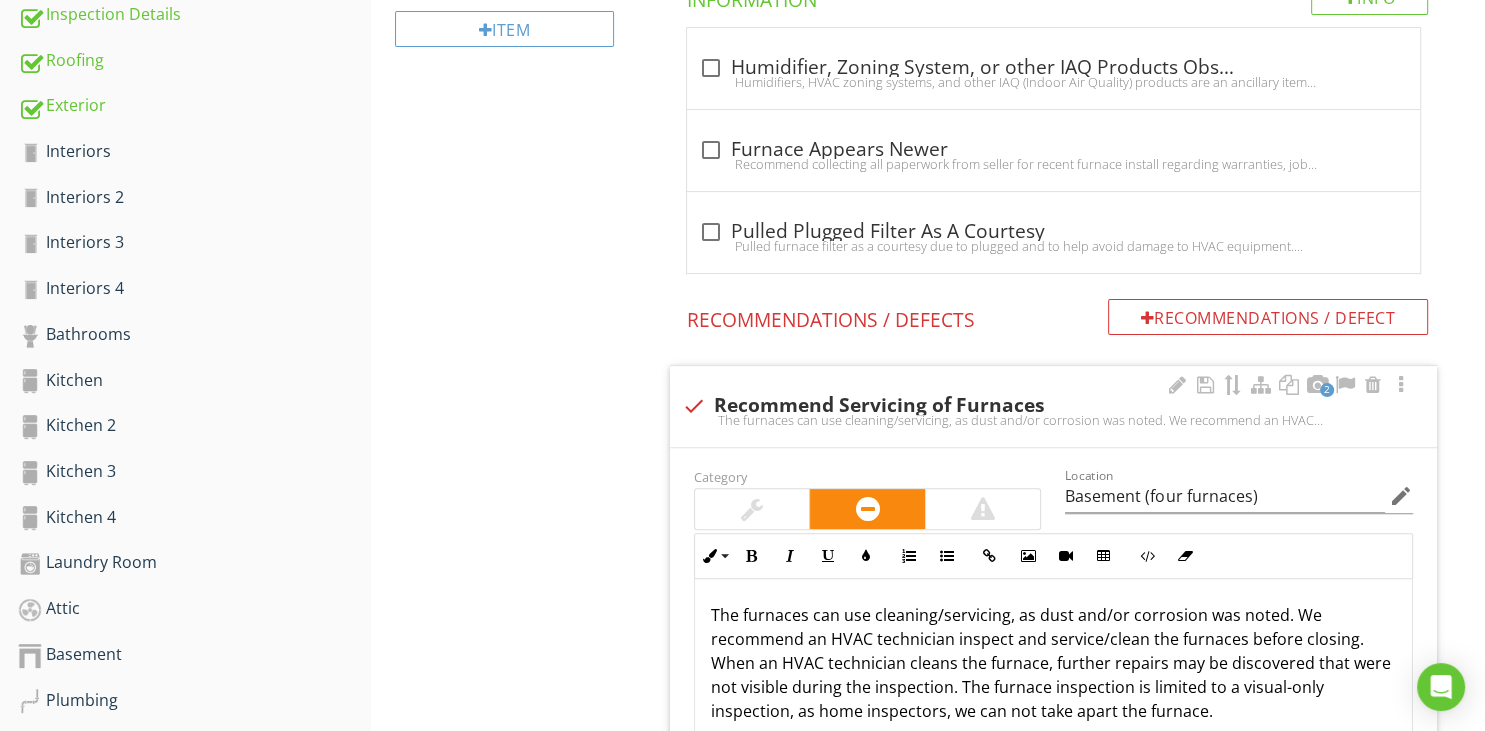 click at bounding box center [868, 509] 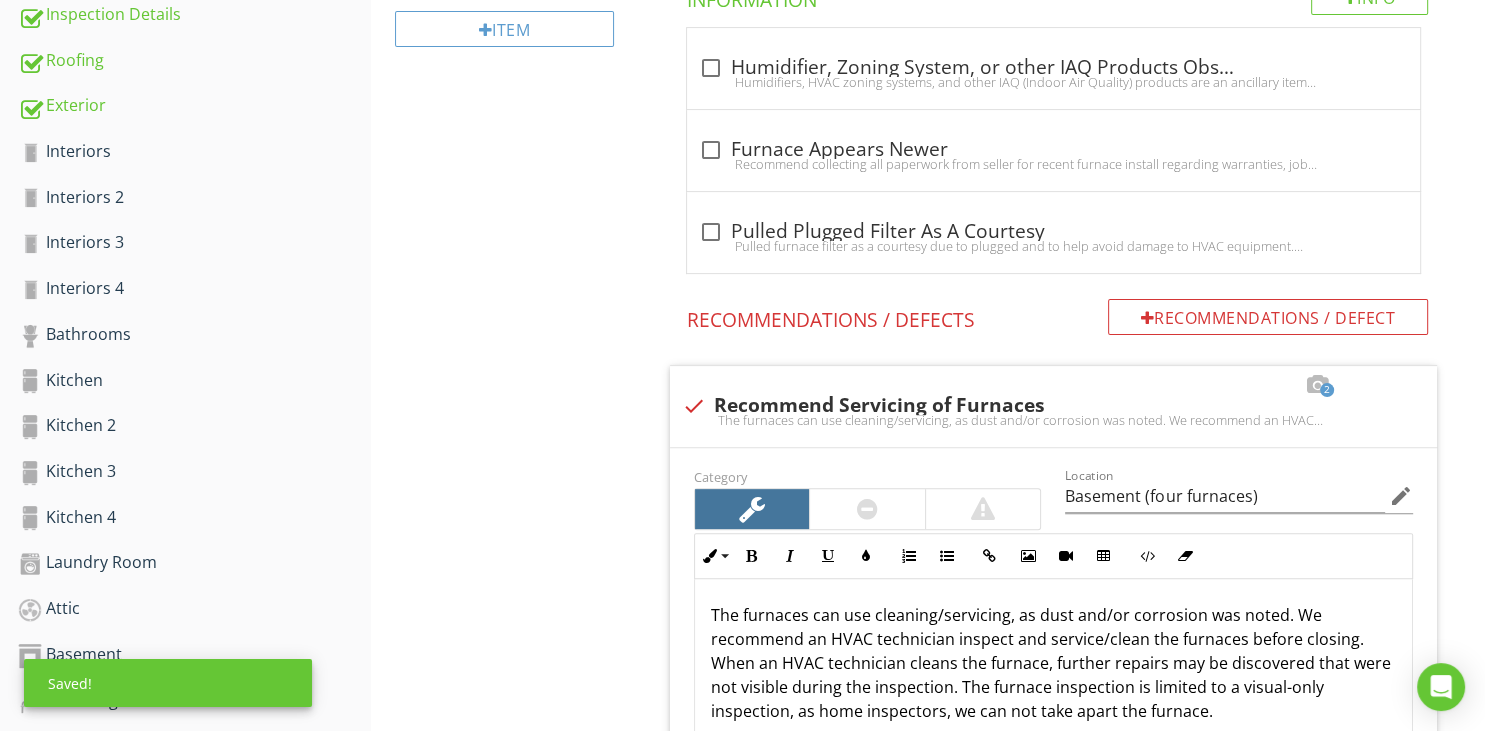 scroll, scrollTop: 0, scrollLeft: 0, axis: both 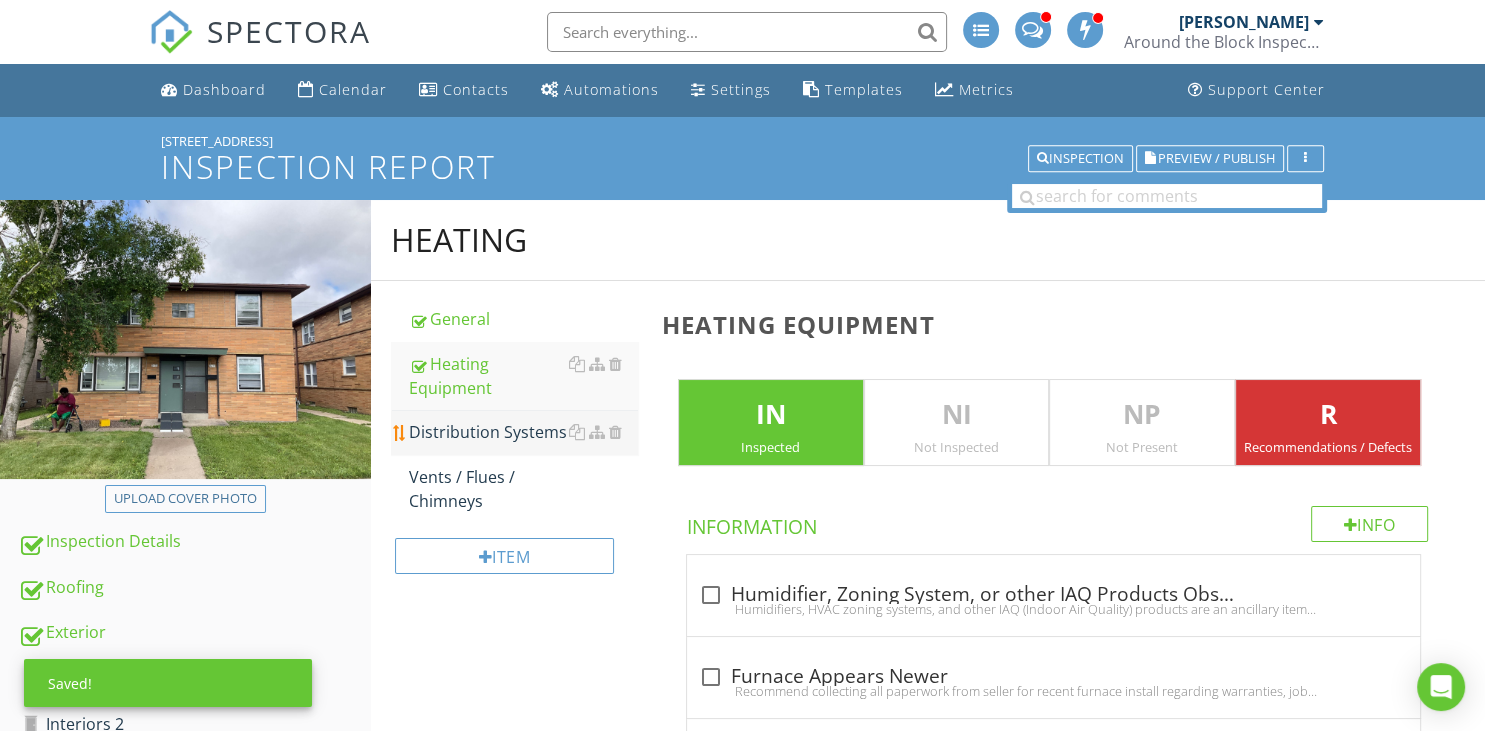 click on "Distribution Systems" at bounding box center (523, 432) 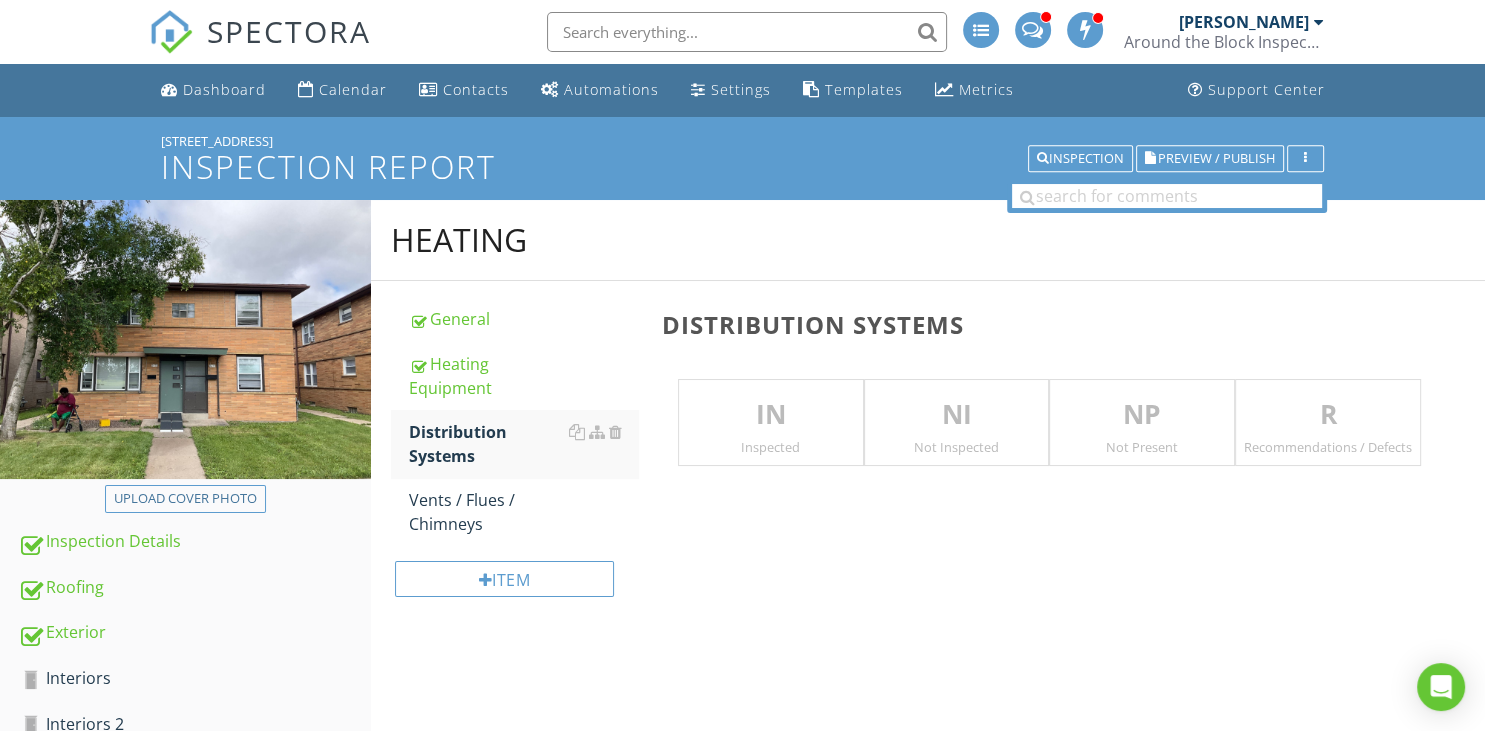 click on "IN" at bounding box center [771, 415] 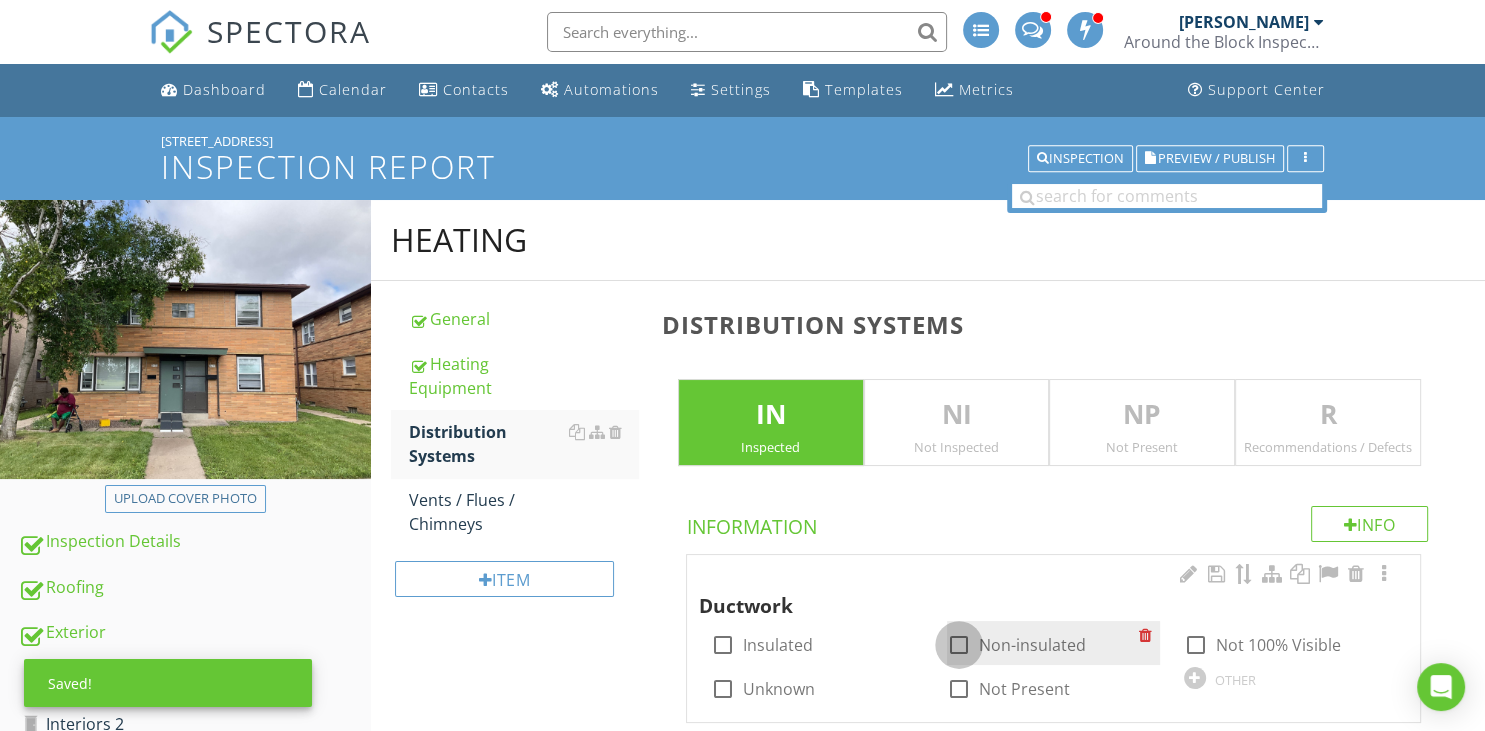 click at bounding box center [959, 645] 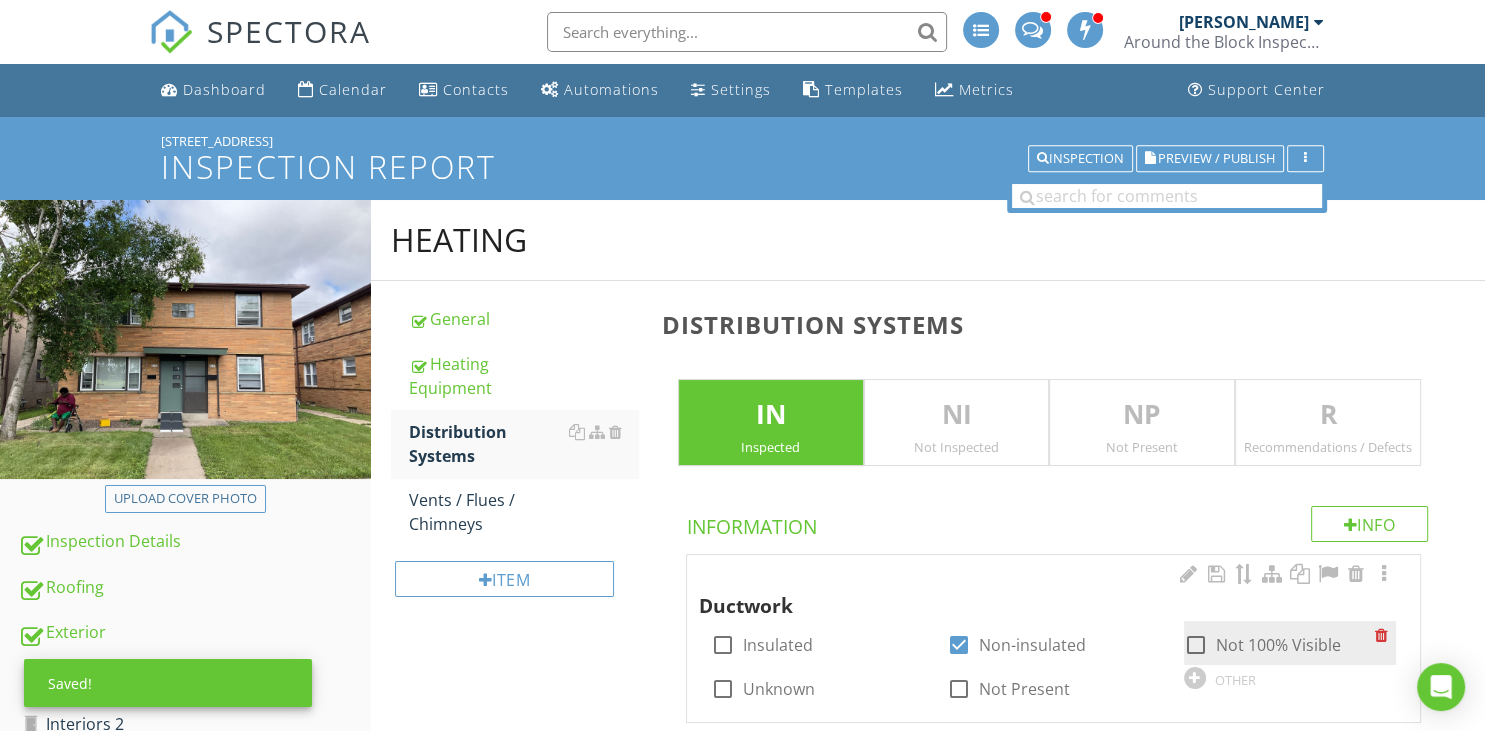 click at bounding box center [1196, 645] 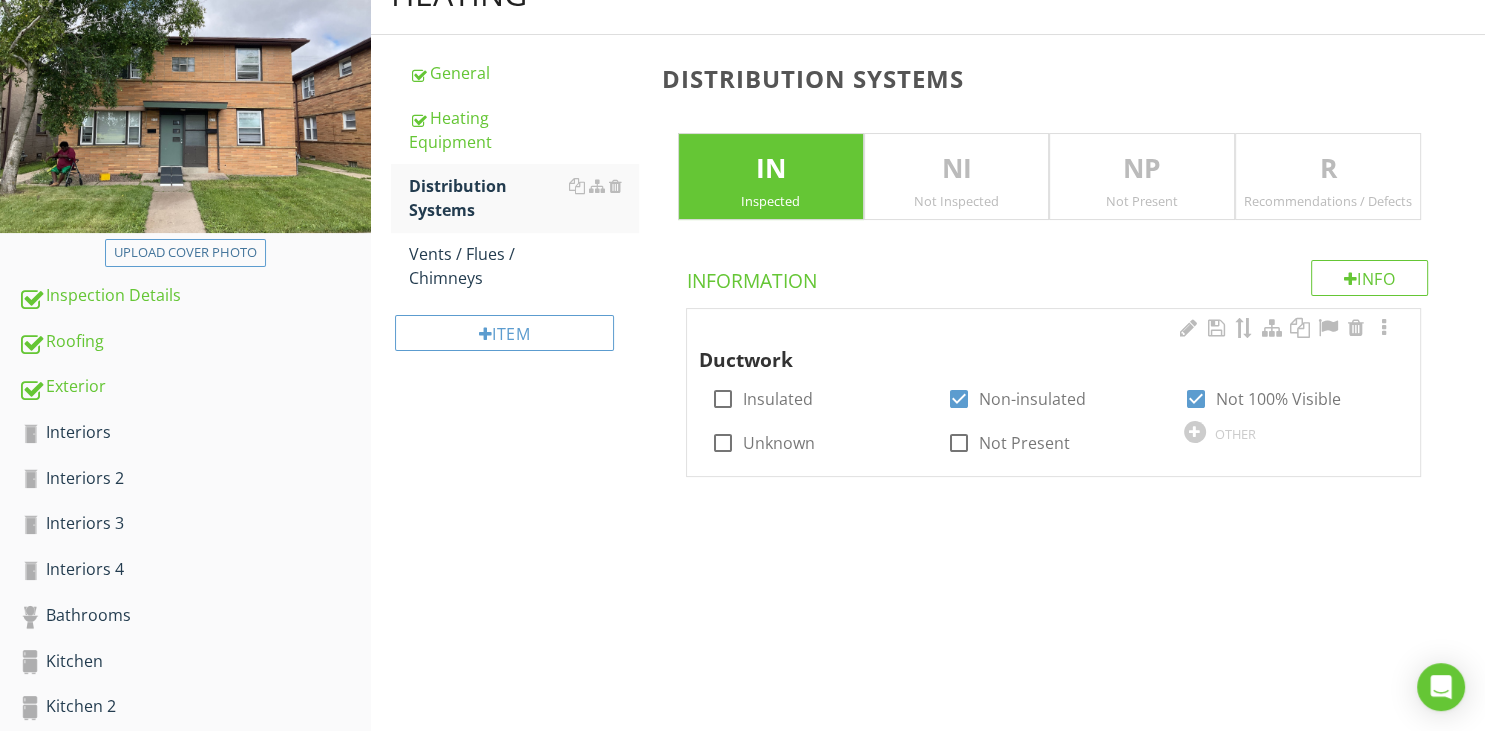 scroll, scrollTop: 0, scrollLeft: 0, axis: both 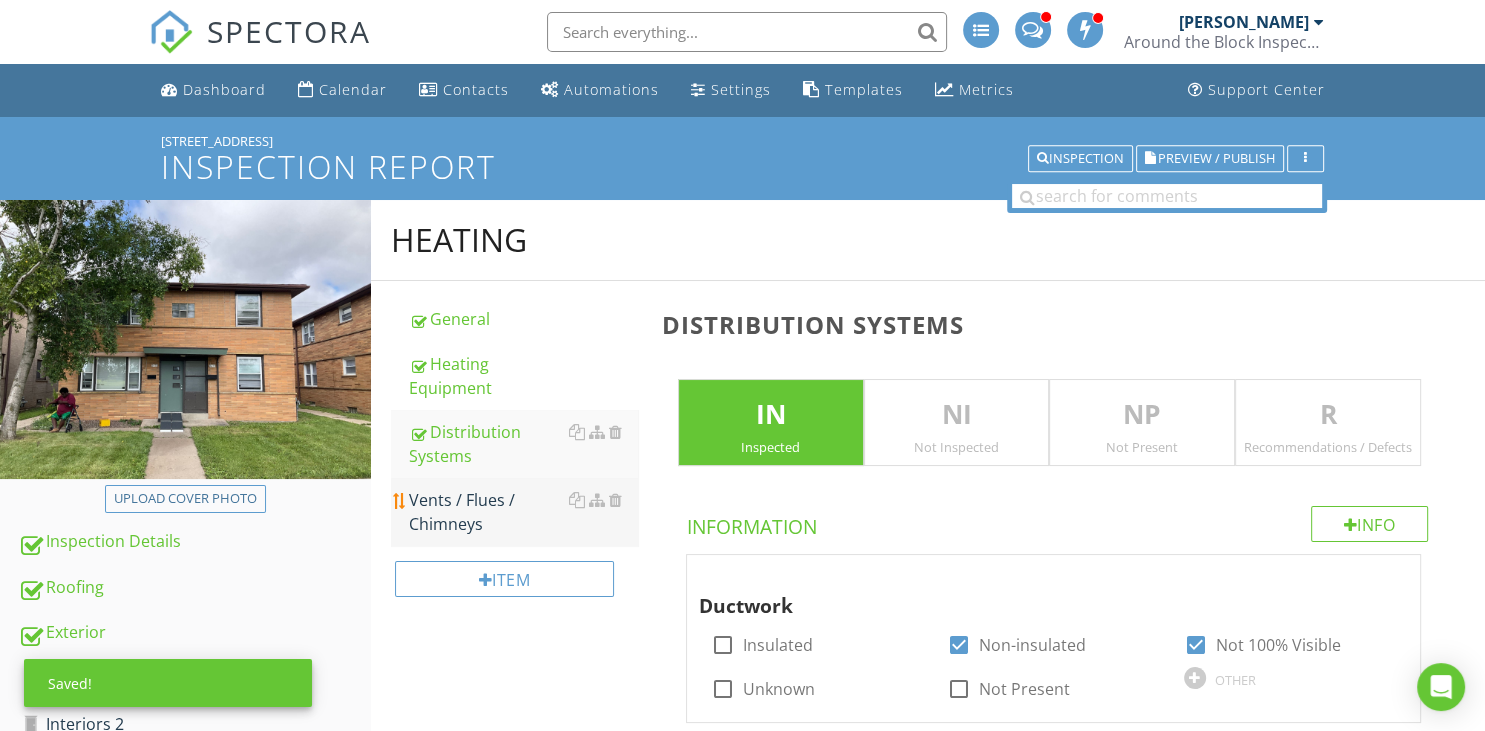 click on "Vents / Flues / Chimneys" at bounding box center (523, 512) 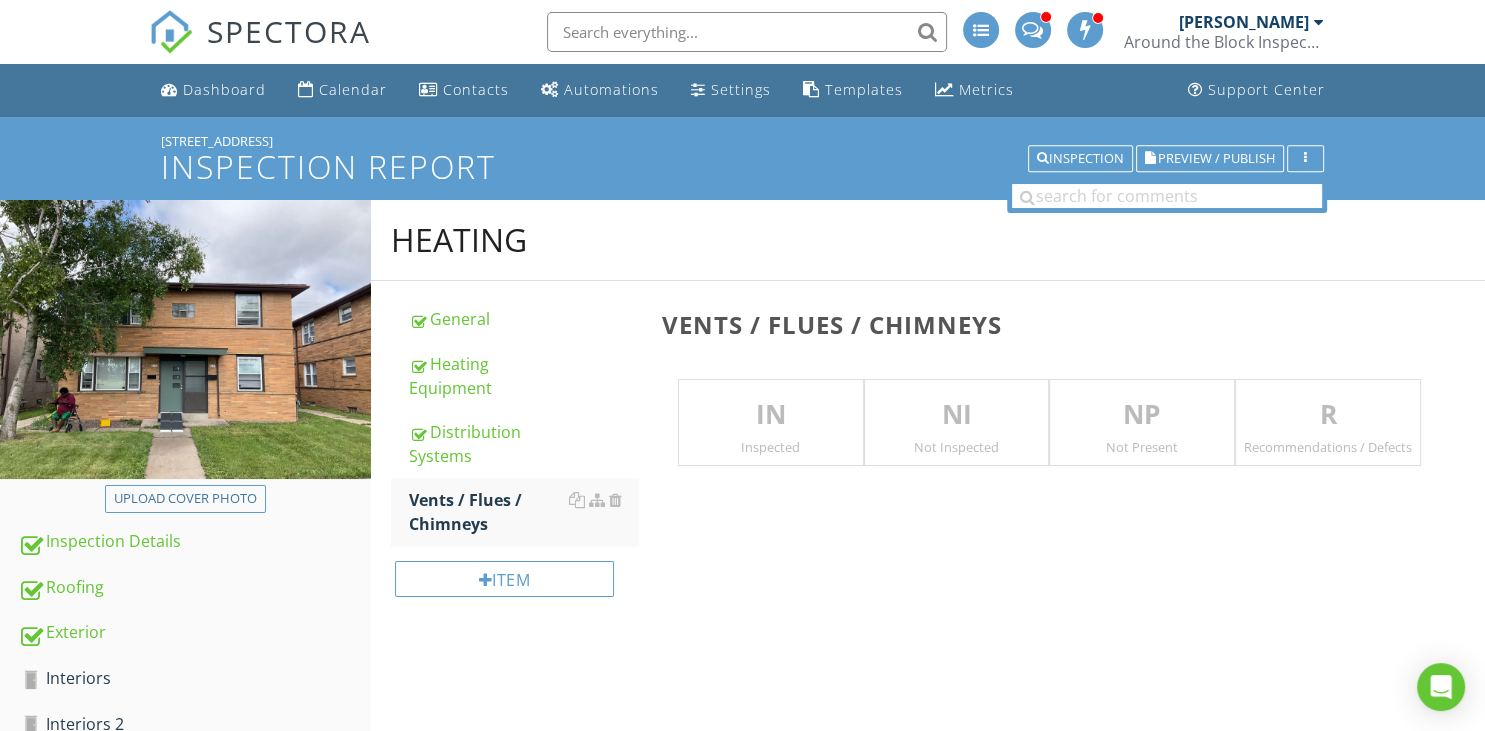 click on "Not Inspected" at bounding box center [957, 447] 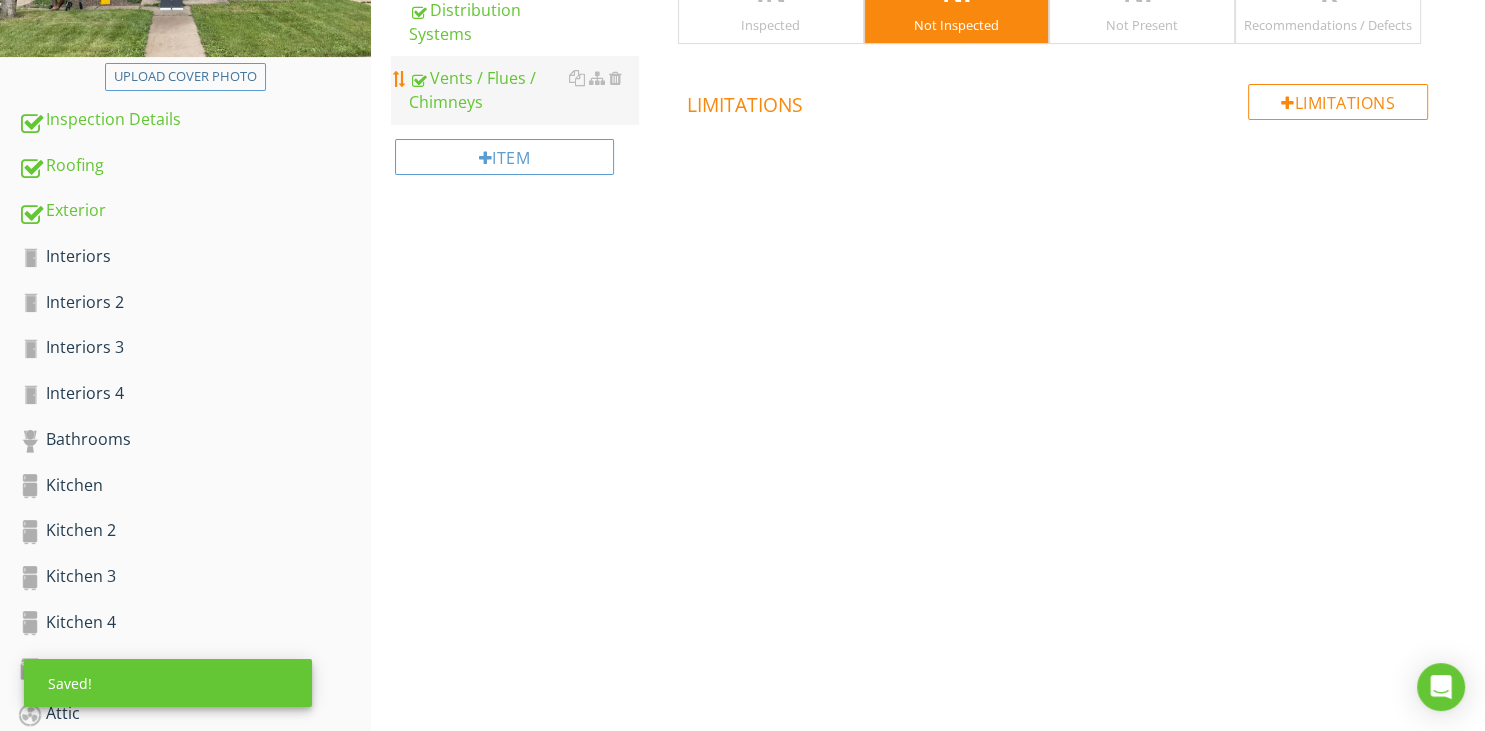 scroll, scrollTop: 0, scrollLeft: 0, axis: both 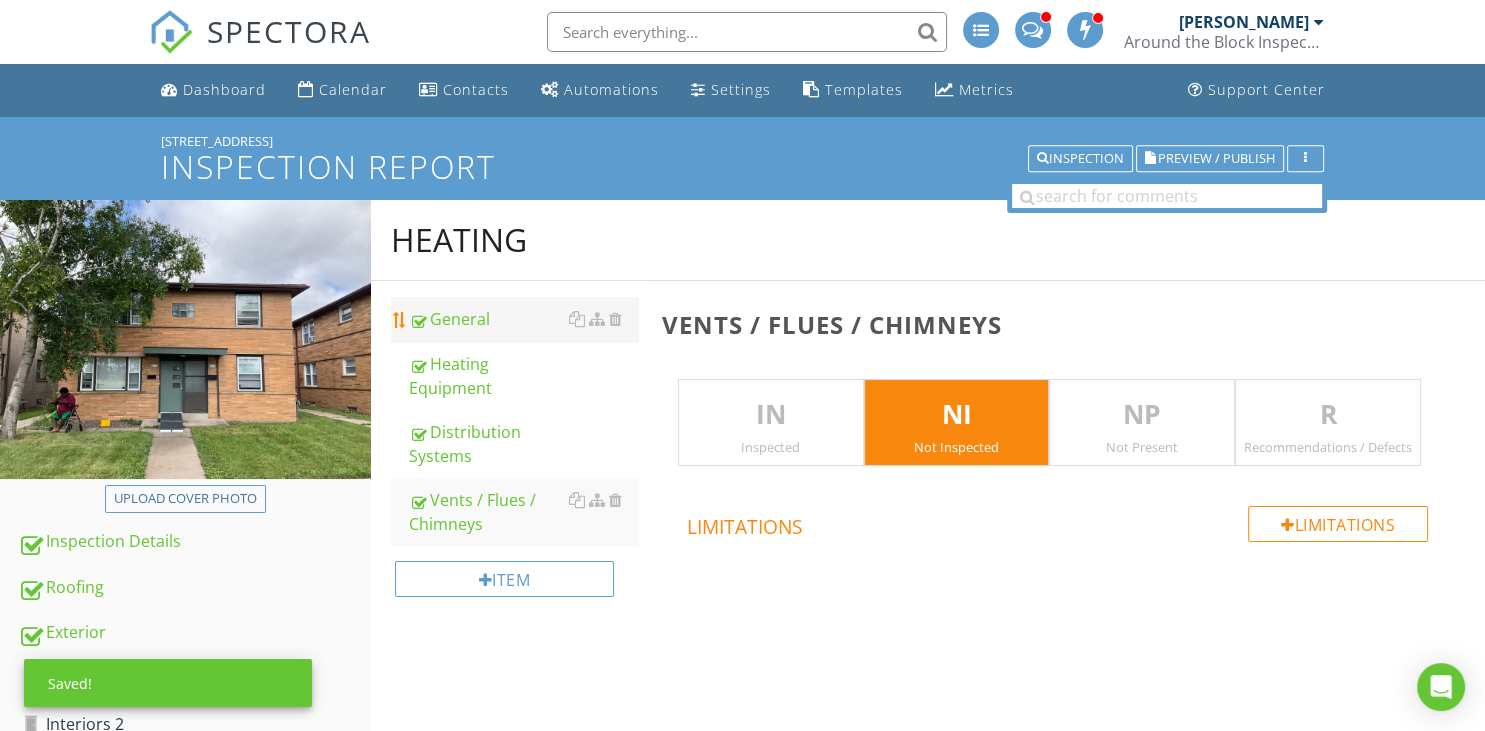click on "General" at bounding box center [523, 319] 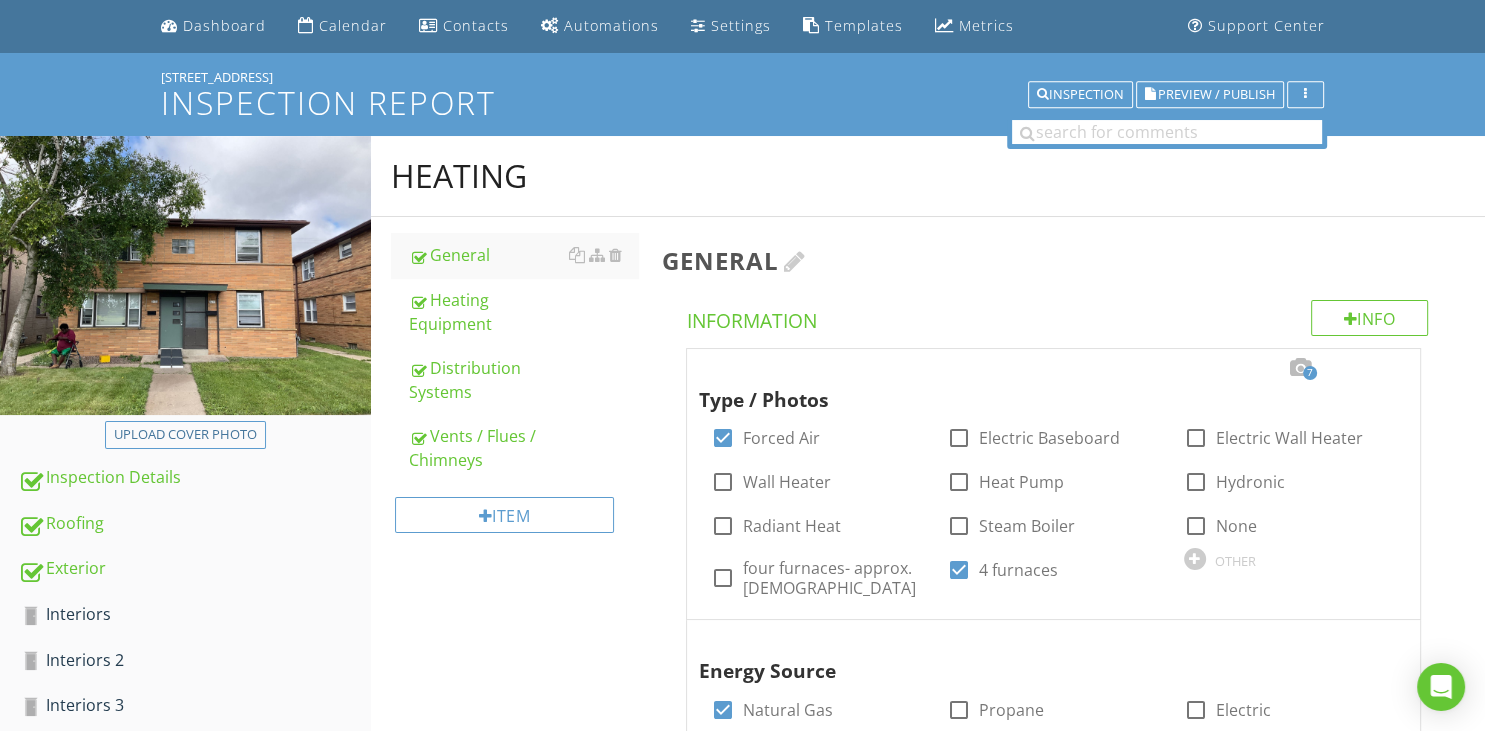 scroll, scrollTop: 32, scrollLeft: 0, axis: vertical 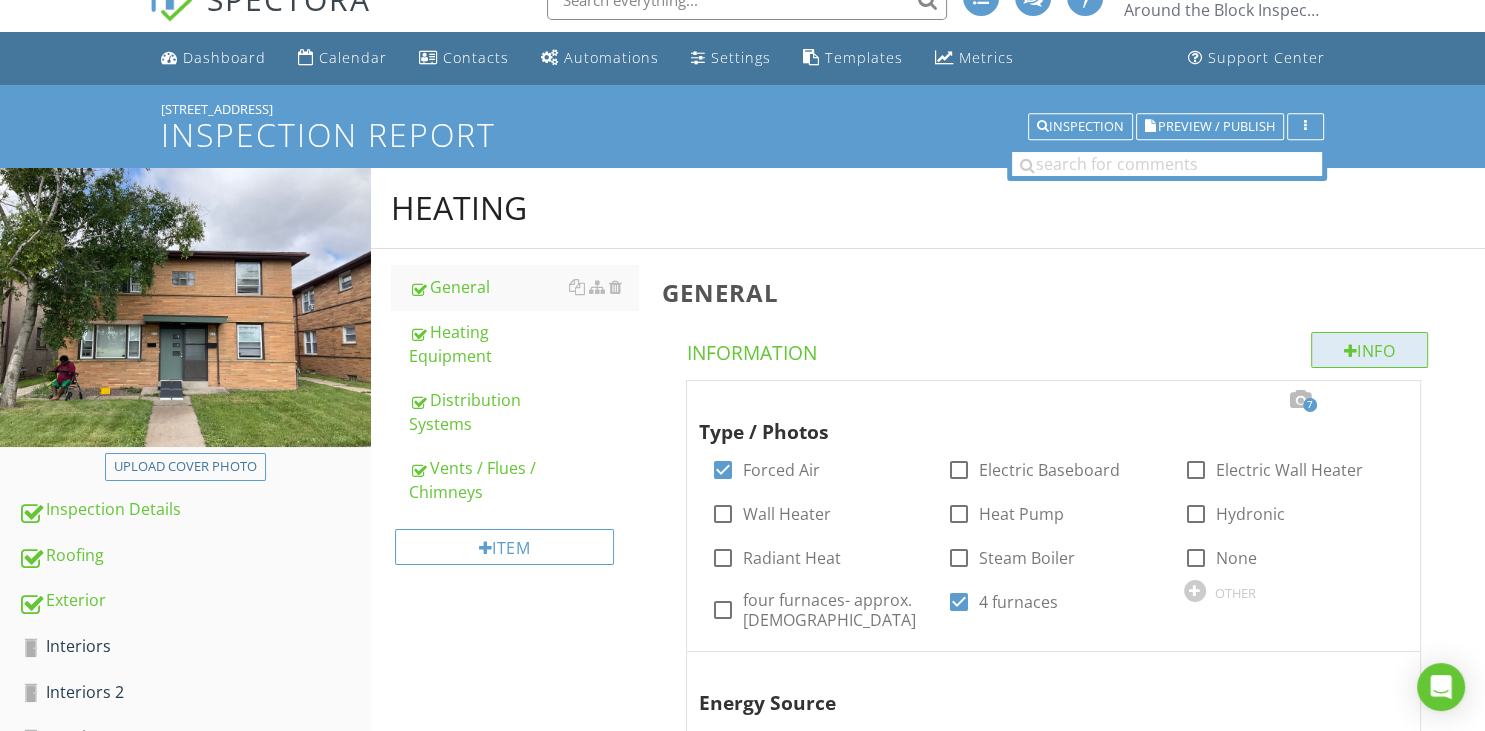 click on "Info" at bounding box center [1370, 350] 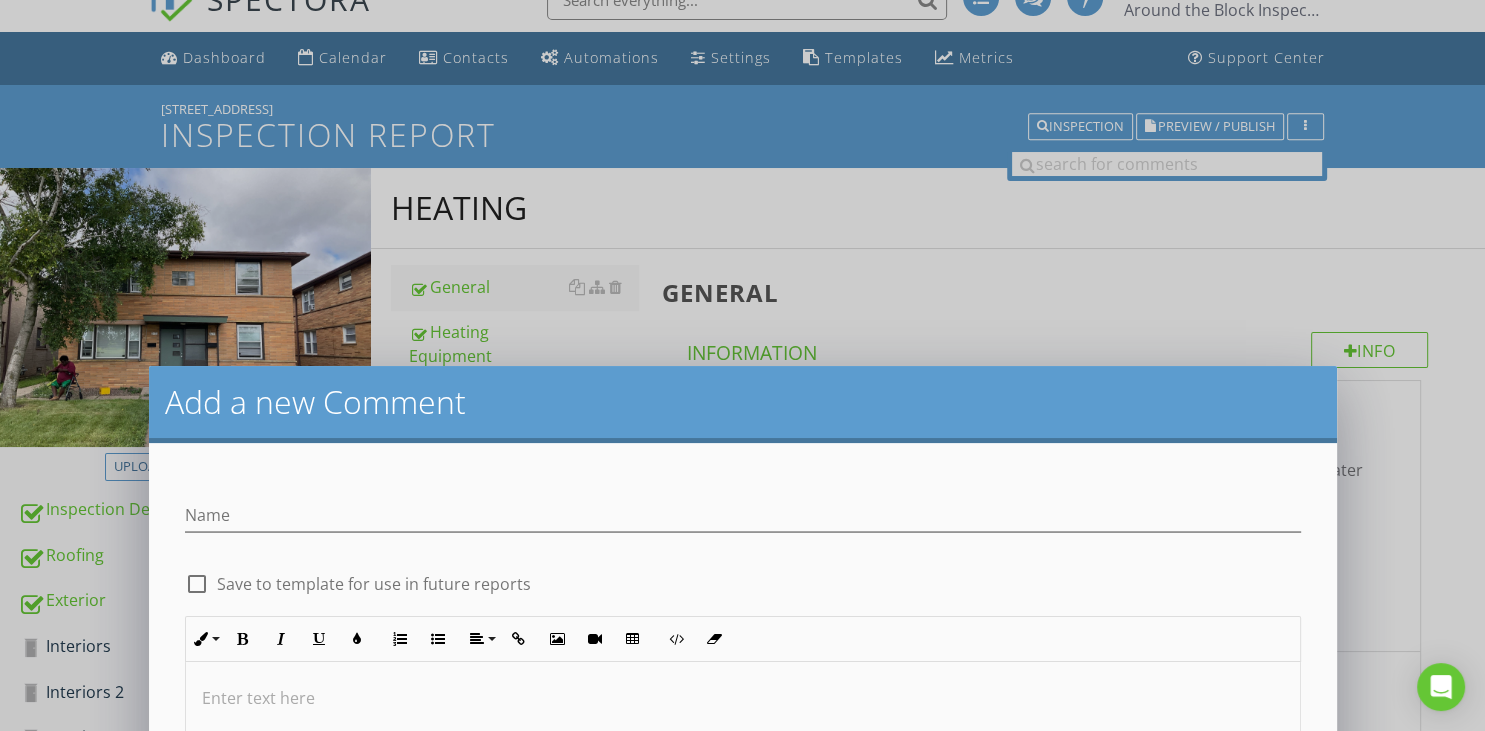 scroll, scrollTop: 32, scrollLeft: 0, axis: vertical 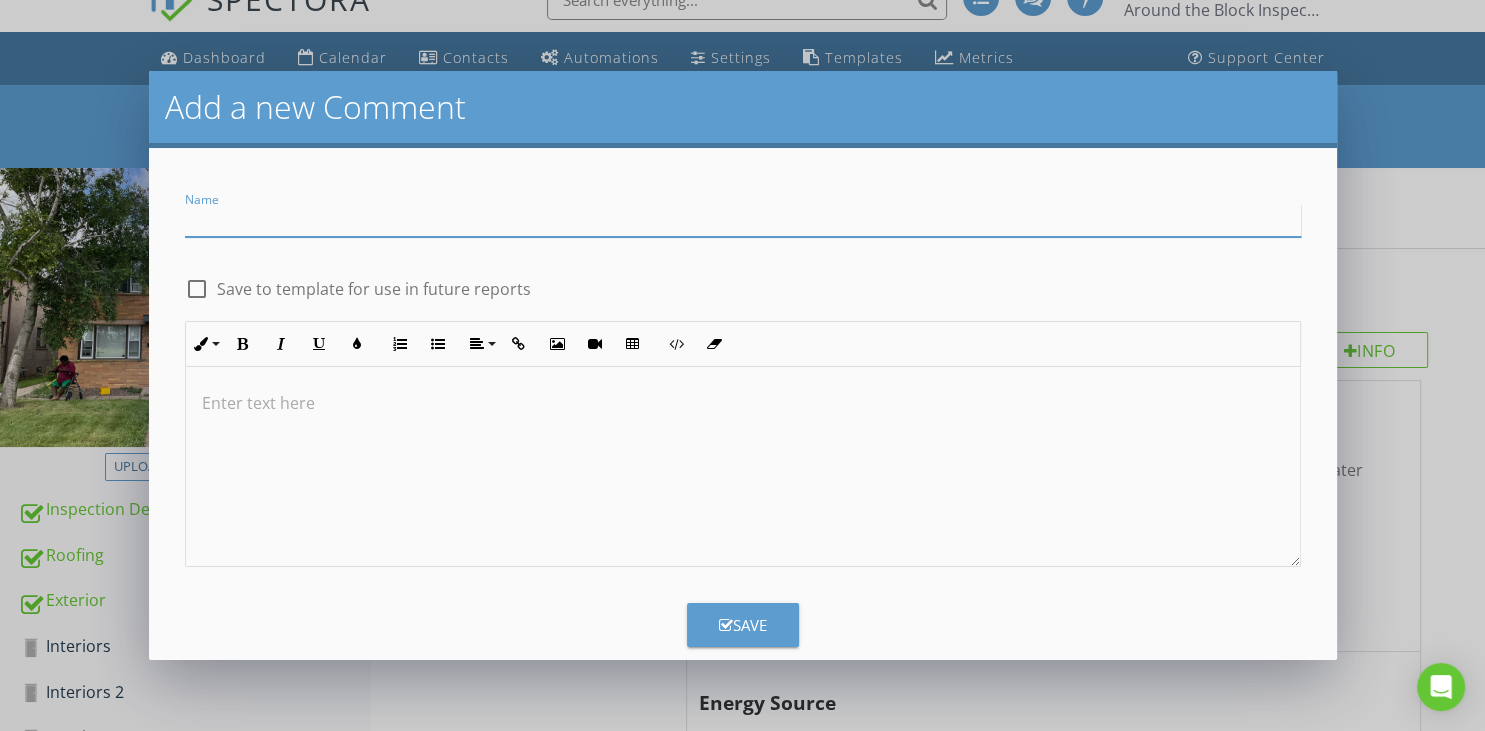click at bounding box center (743, 220) 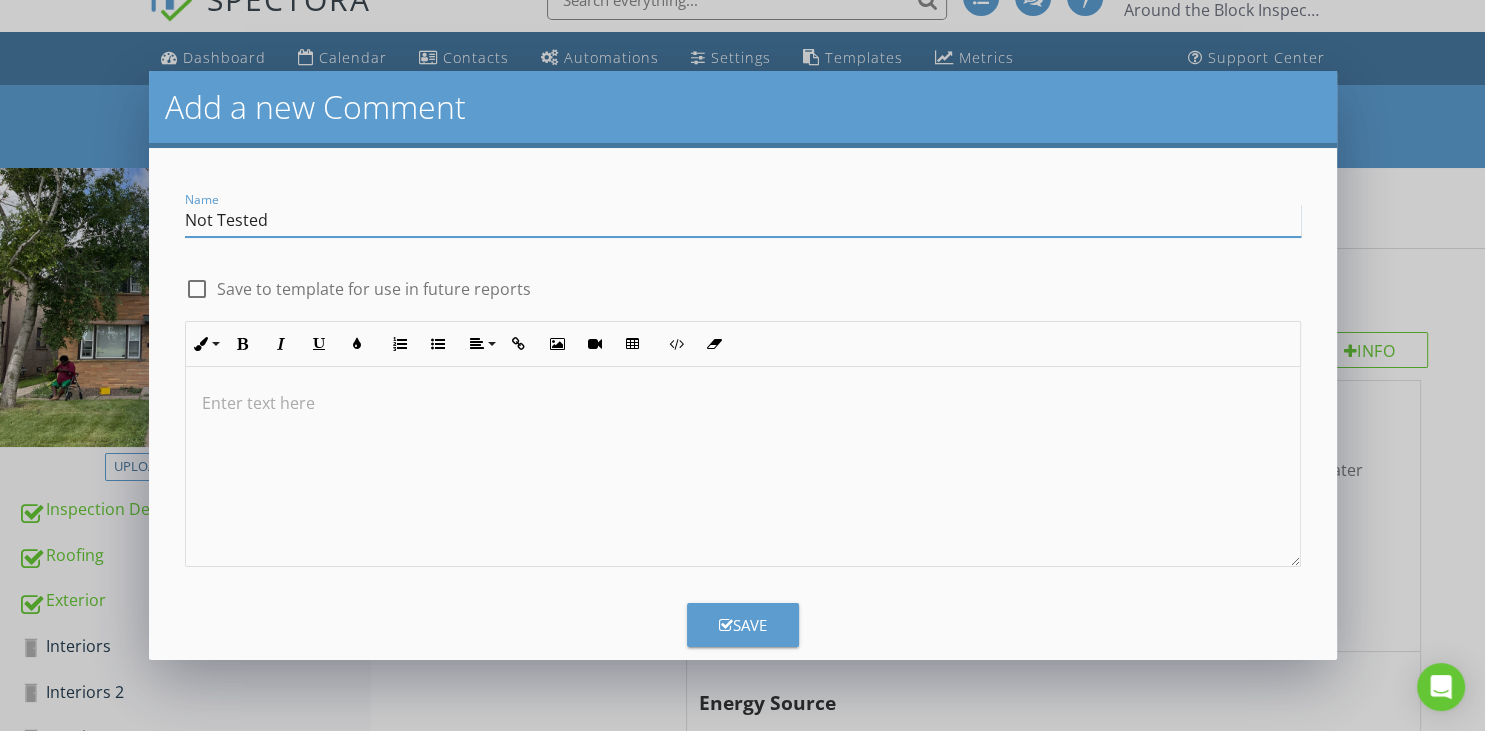 type on "Not Tested" 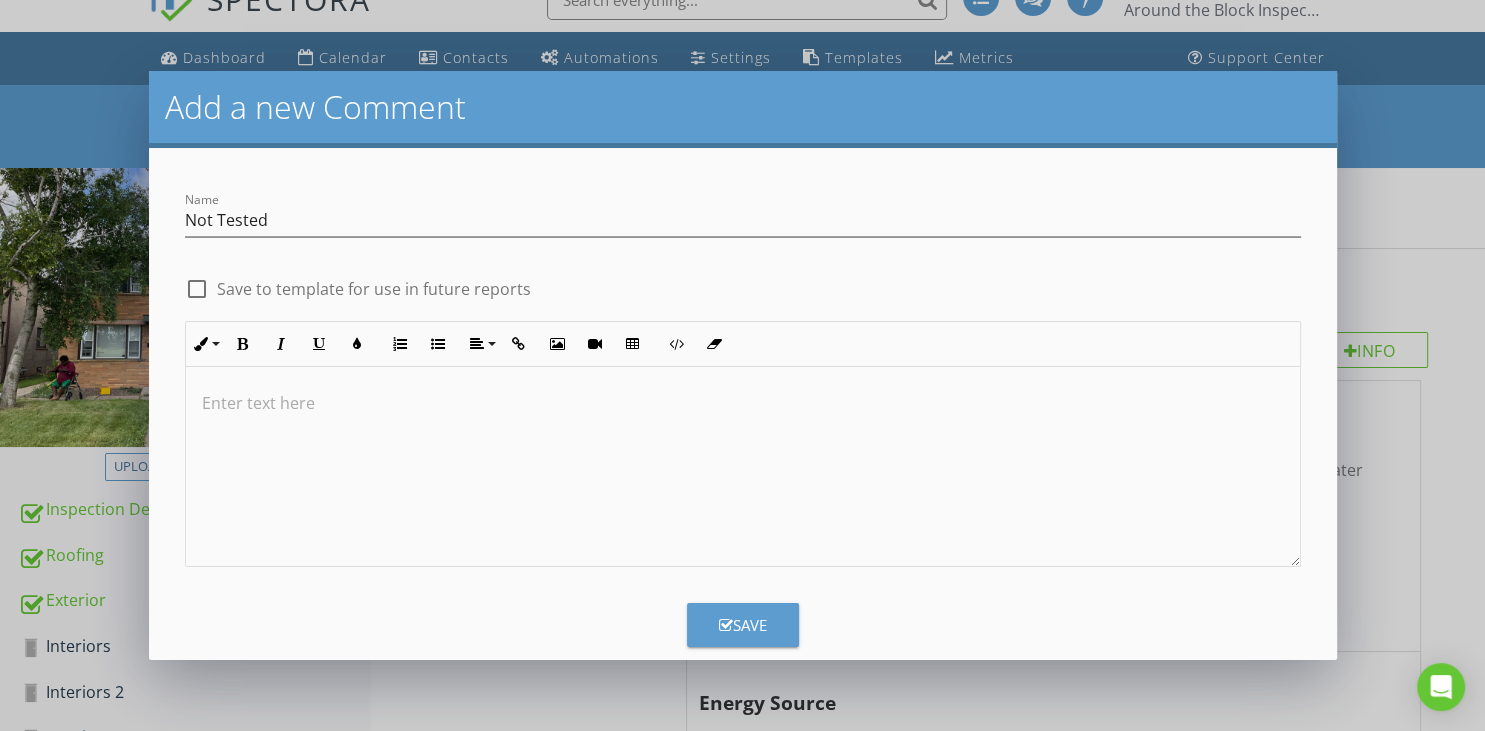 click at bounding box center (743, 403) 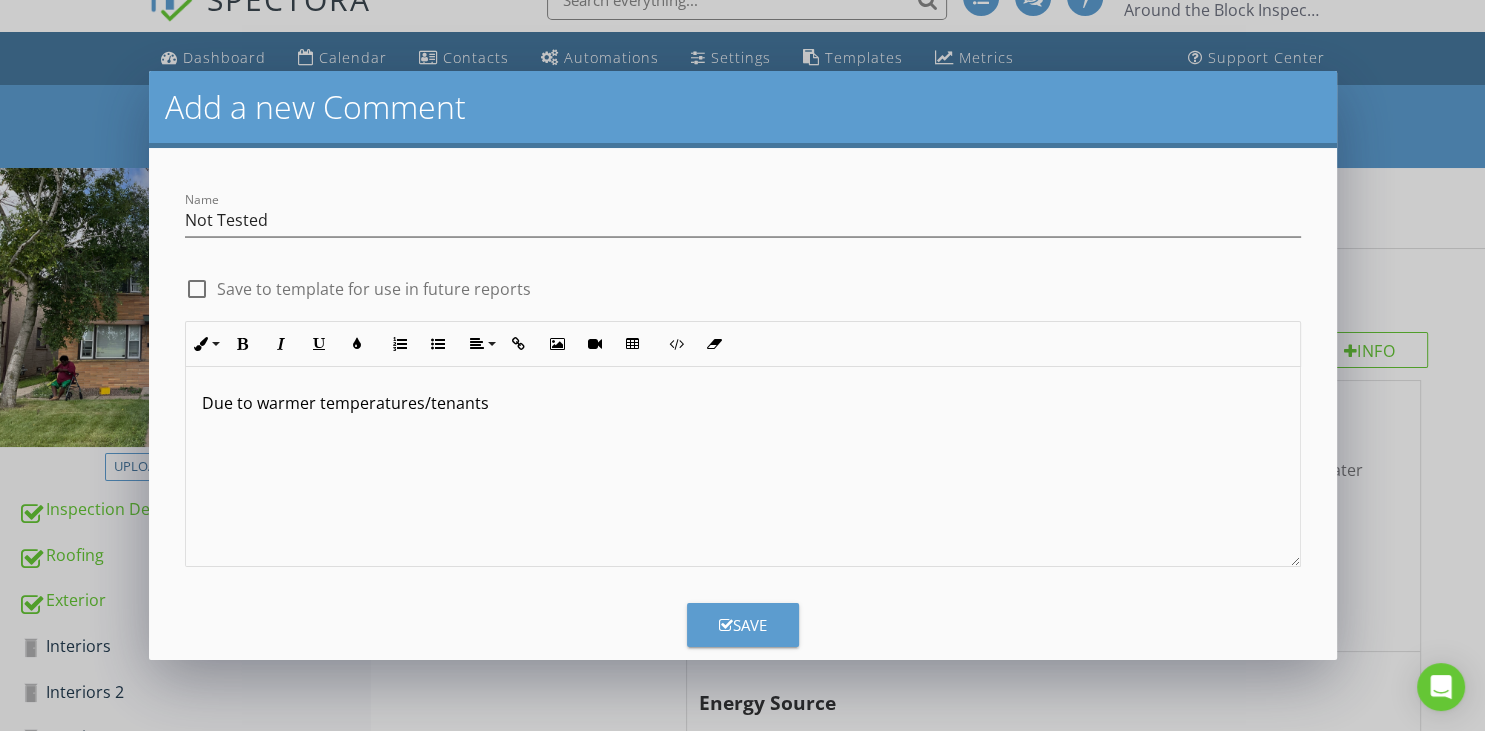 click on "Due to warmer temperatures/tenants" at bounding box center (743, 403) 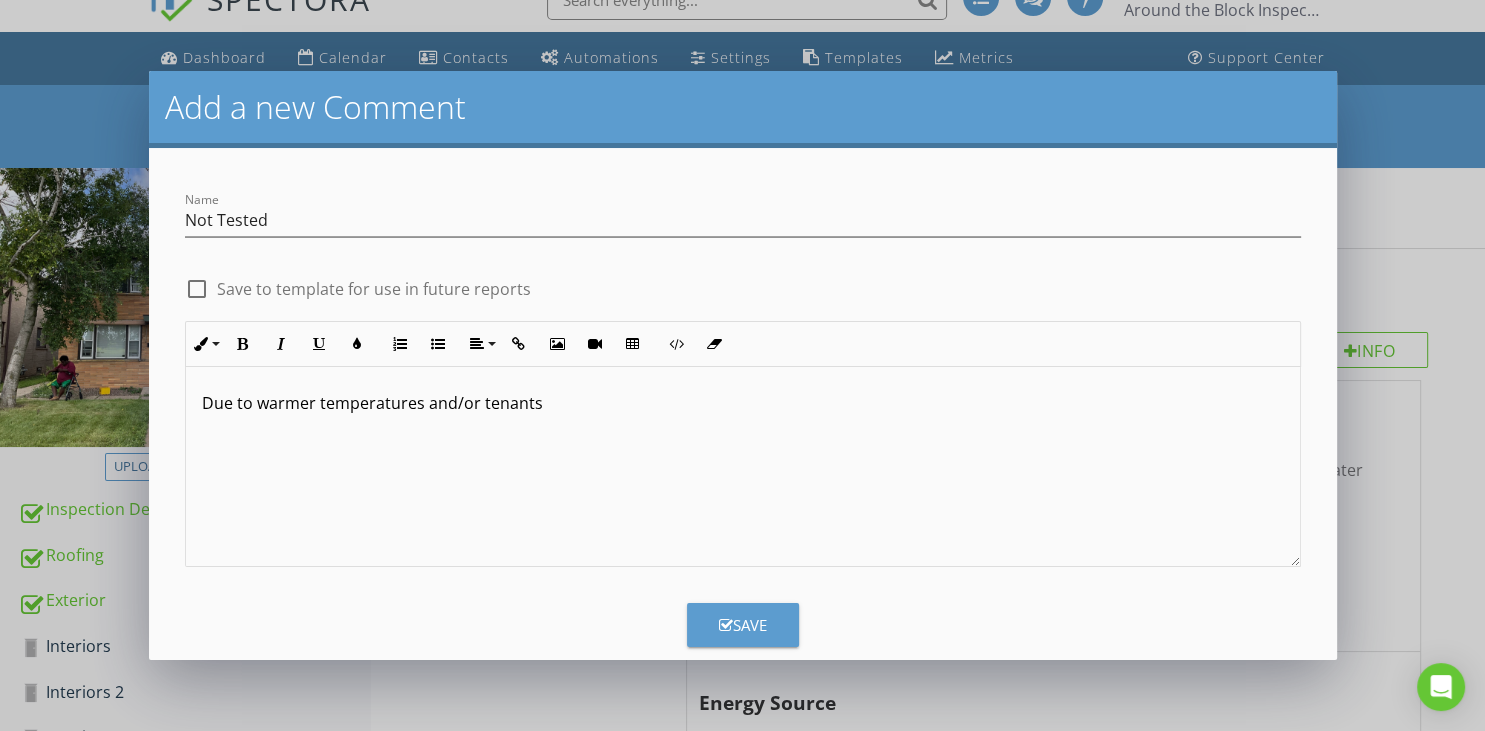 click on "Due to warmer temperatures and/or tenants" at bounding box center (743, 403) 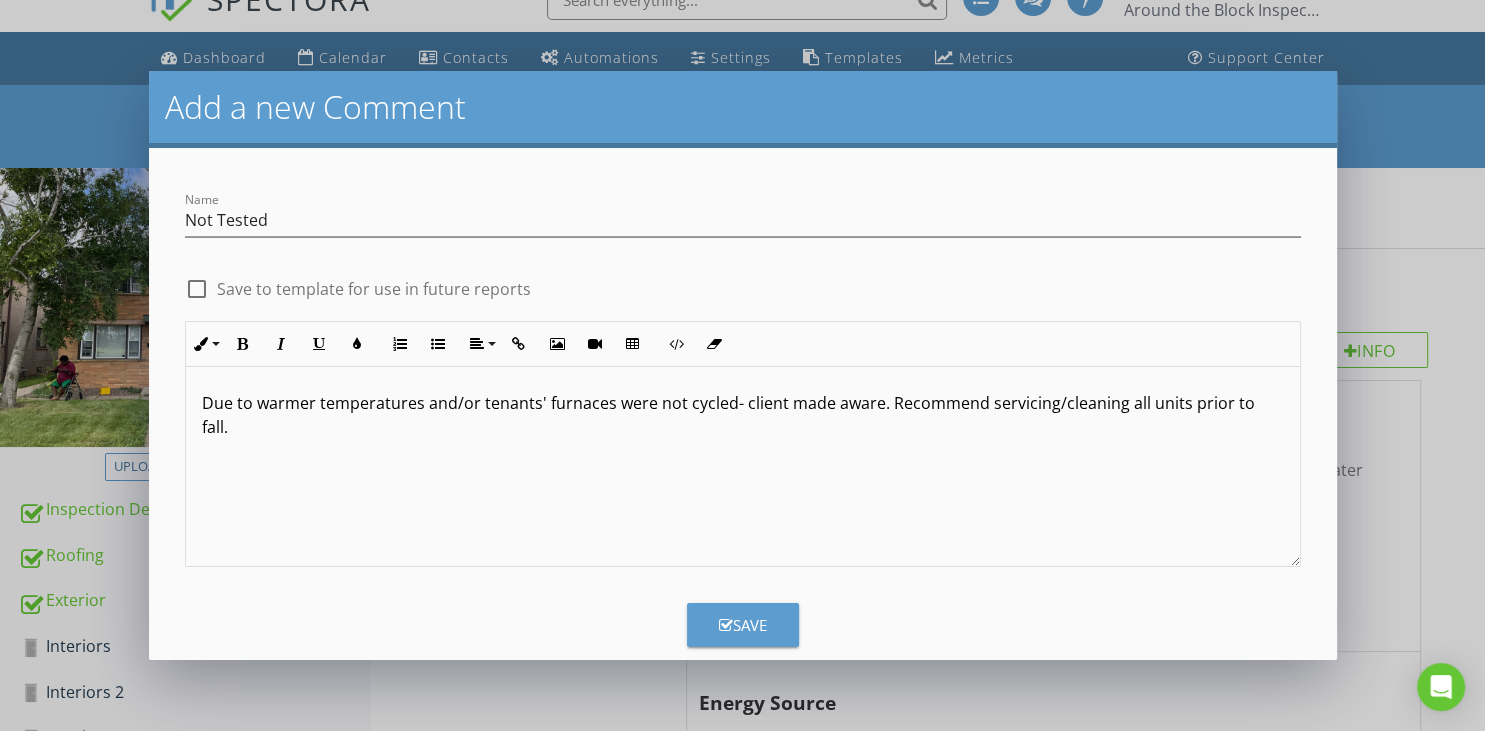 click on "Due to warmer temperatures and/or tenants' furnaces were not cycled- client made aware. Recommend servicing/cleaning all units prior to fall." at bounding box center [743, 415] 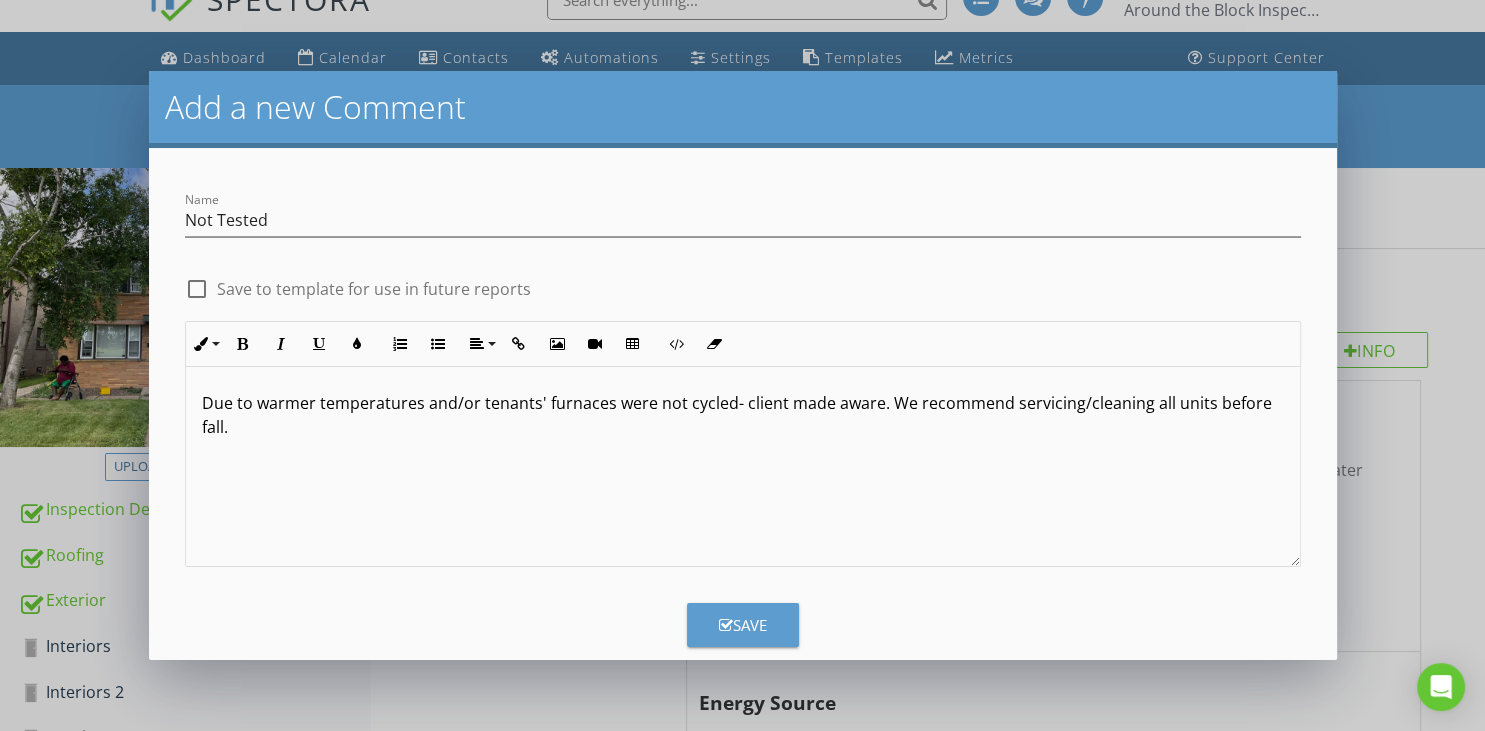 click on "Due to warmer temperatures and/or tenants' furnaces were not cycled- client made aware. We recommend servicing/cleaning all units before fall." at bounding box center [743, 415] 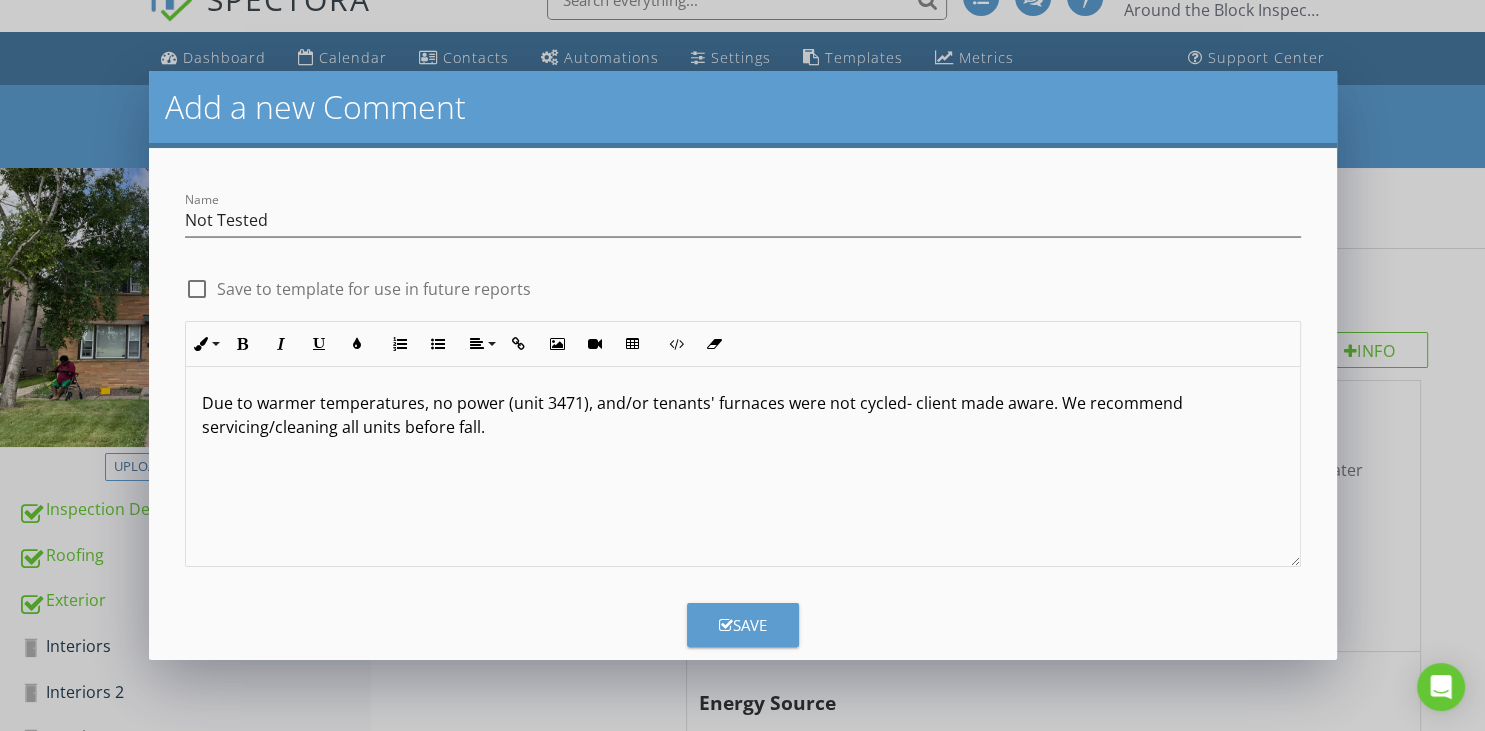 drag, startPoint x: 702, startPoint y: 406, endPoint x: 676, endPoint y: 400, distance: 26.683329 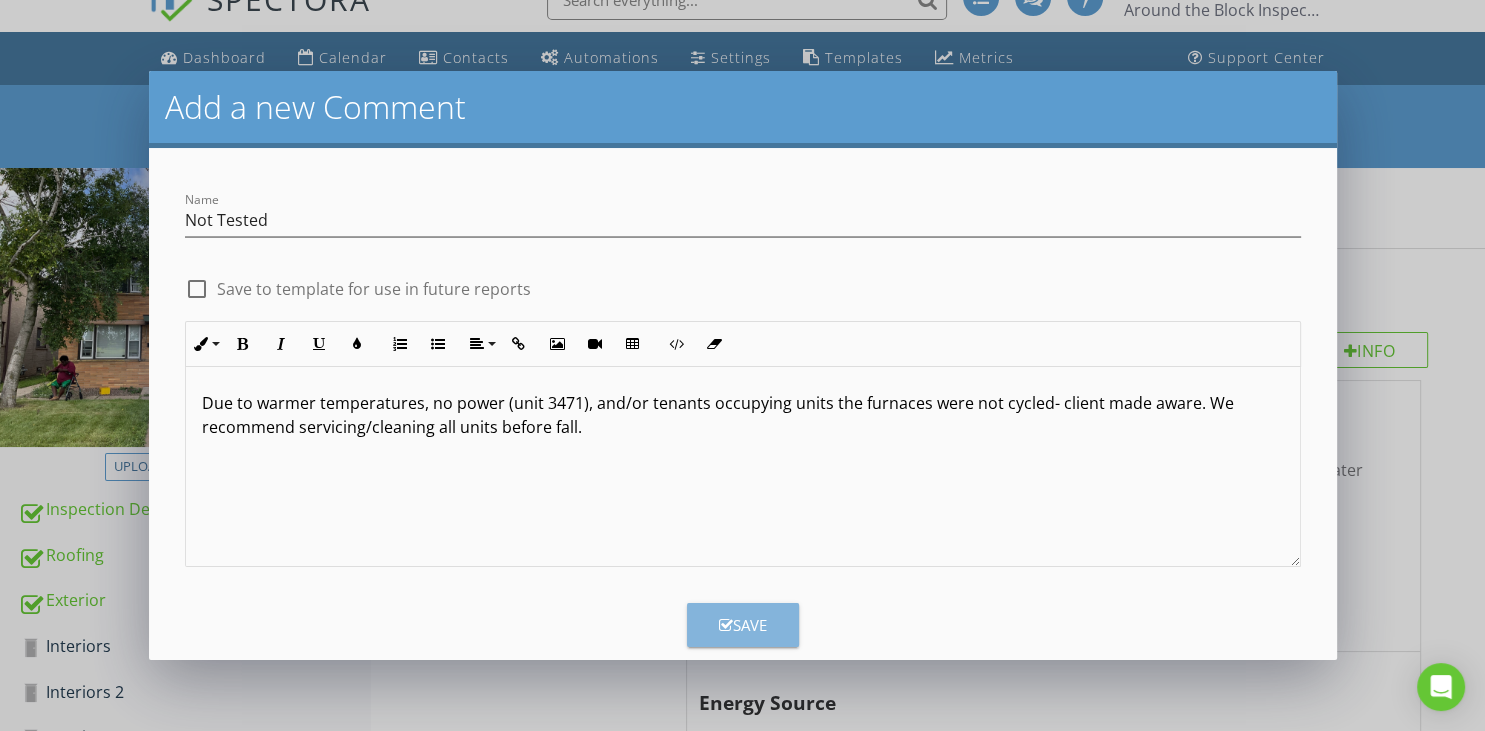 click on "Save" at bounding box center [743, 625] 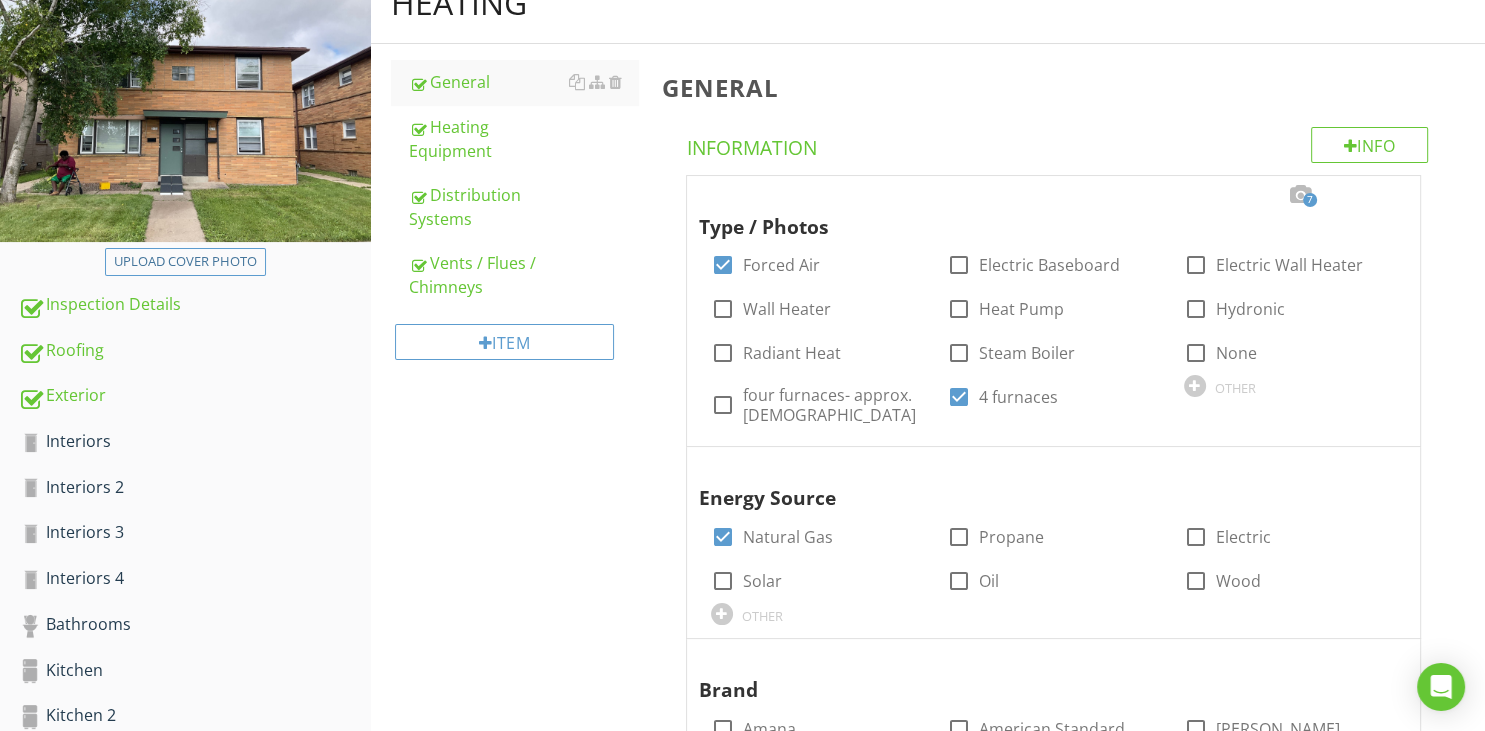 scroll, scrollTop: 137, scrollLeft: 0, axis: vertical 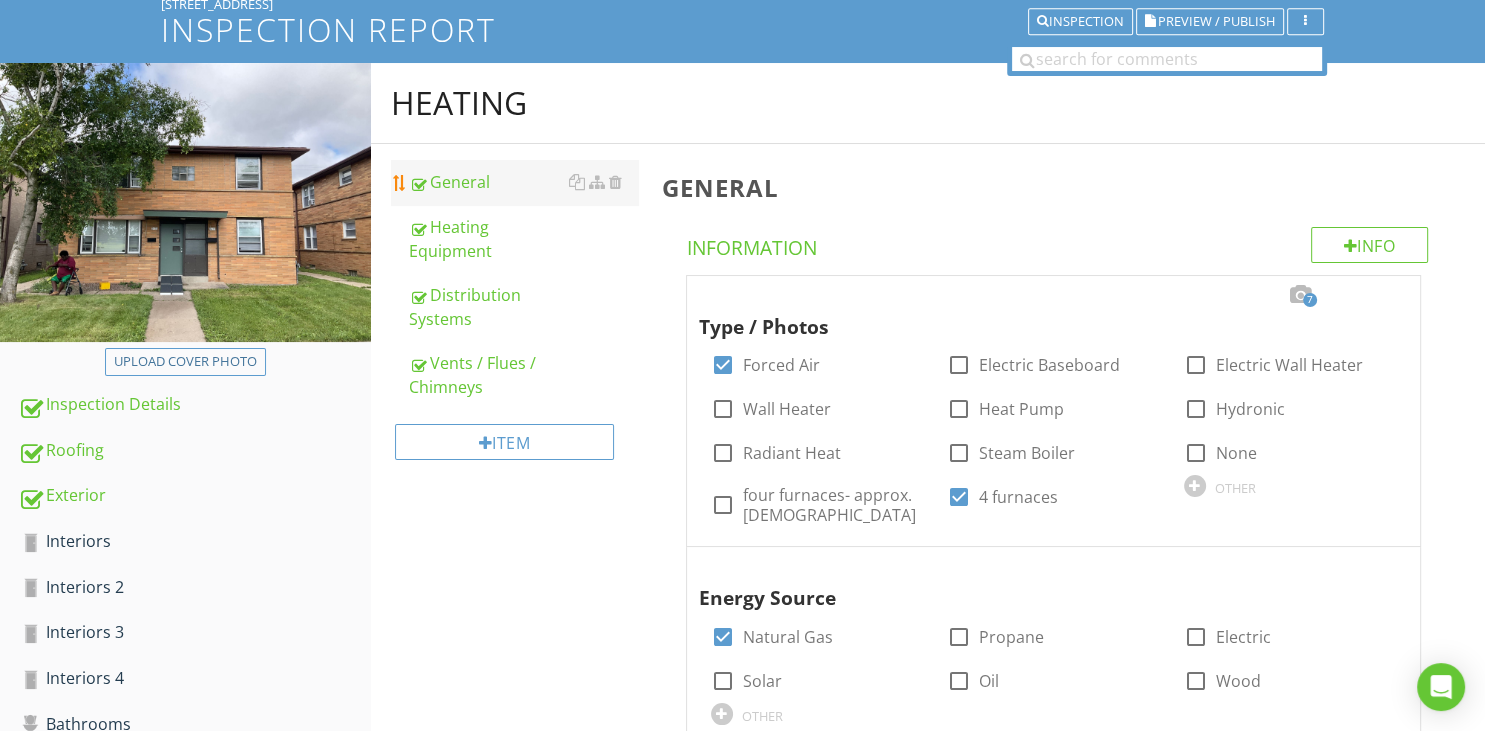 click on "General" at bounding box center [523, 182] 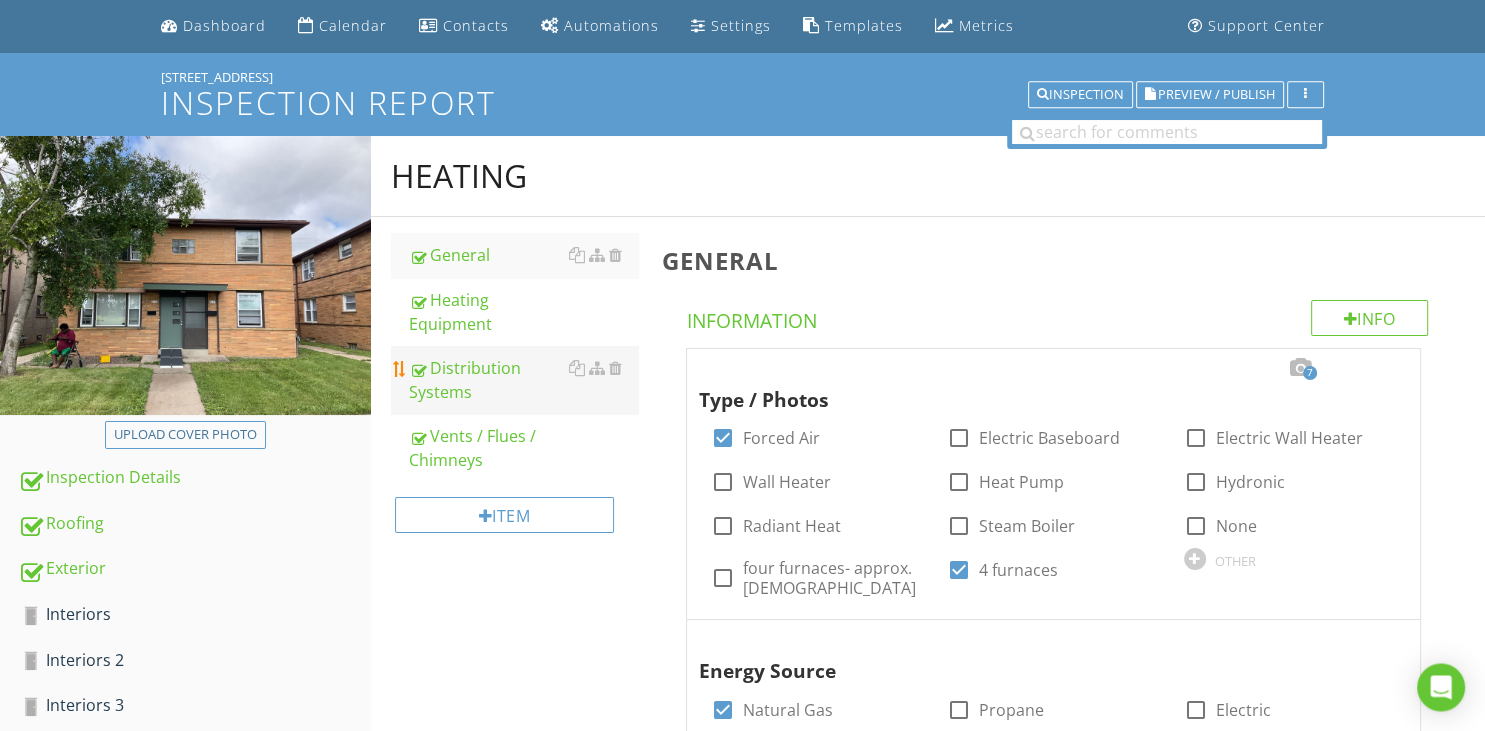 scroll, scrollTop: 0, scrollLeft: 0, axis: both 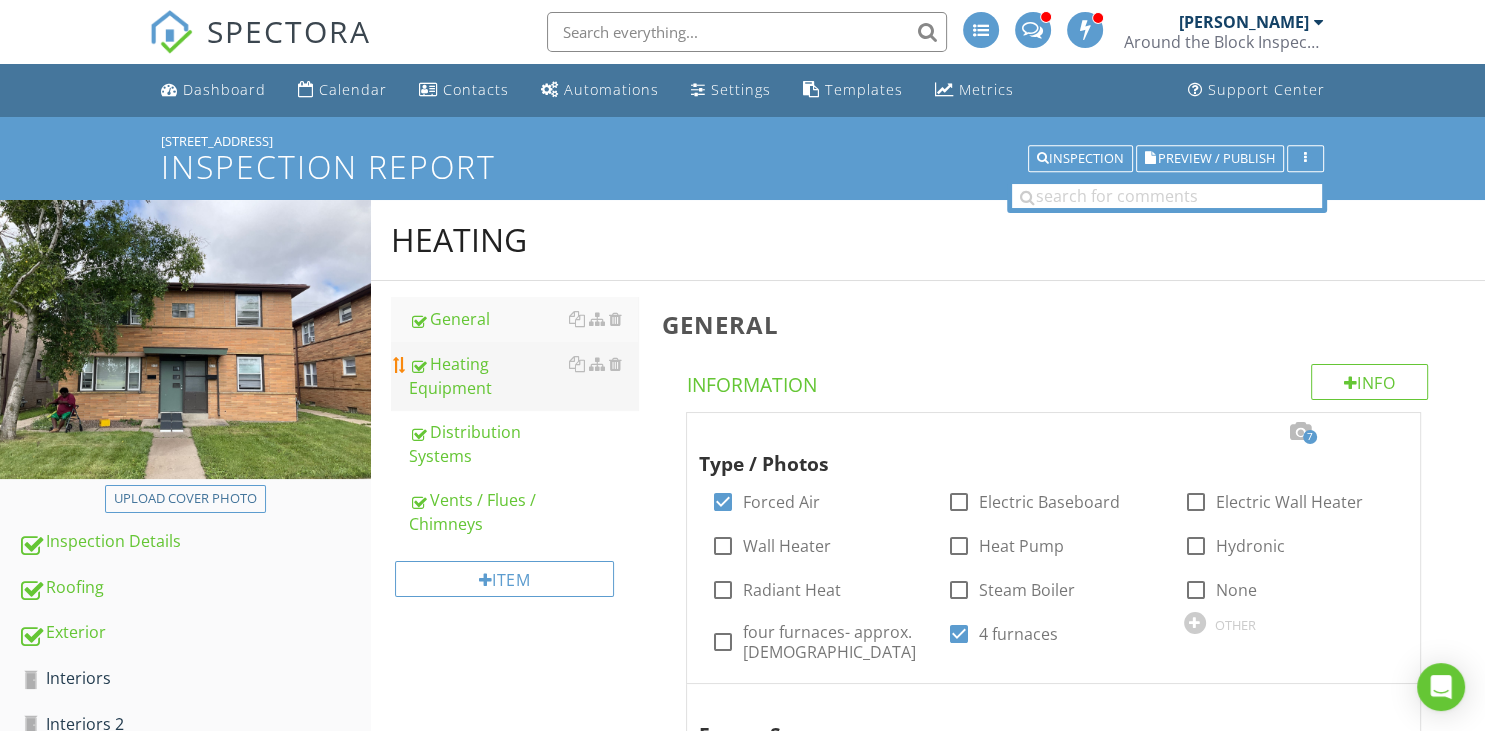click on "Heating Equipment" at bounding box center (523, 376) 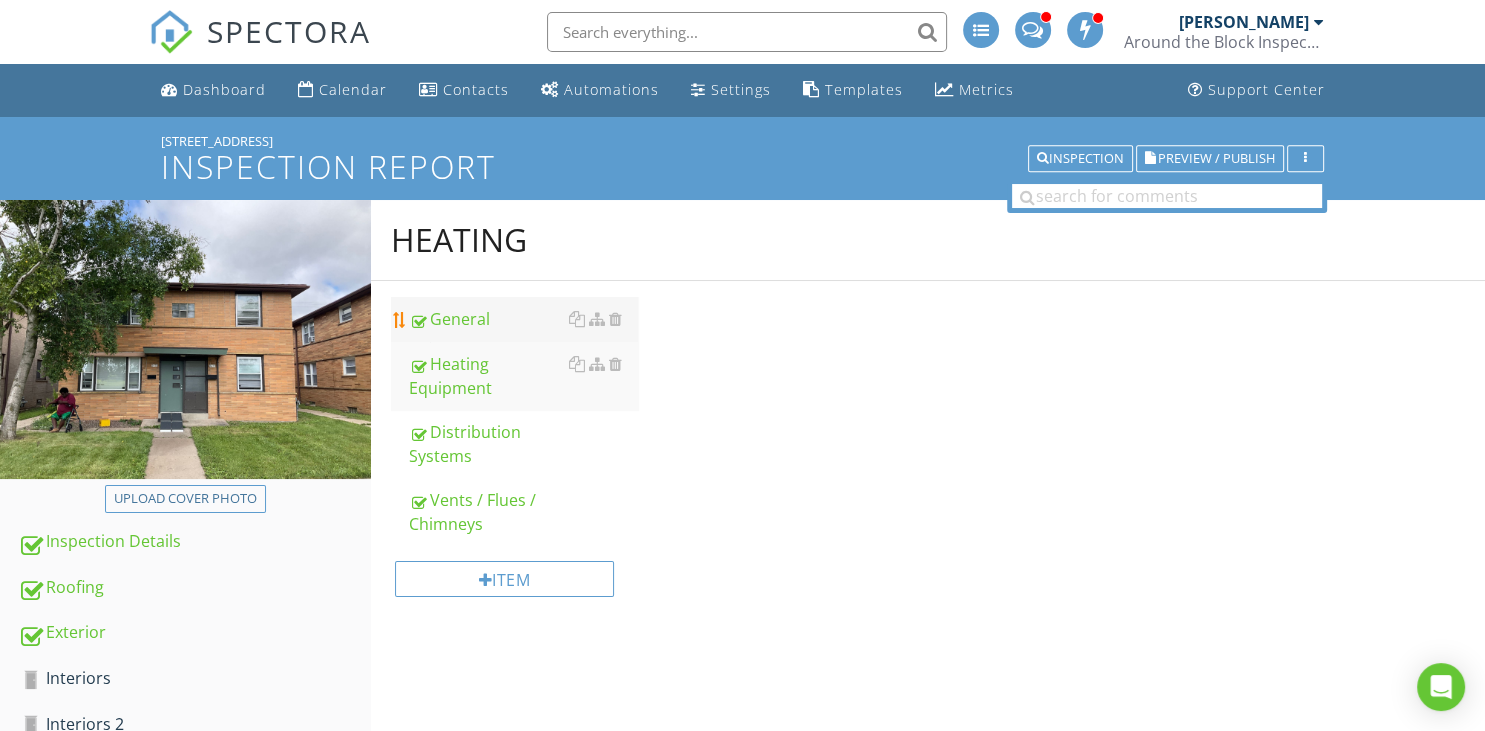 click on "General" at bounding box center (523, 319) 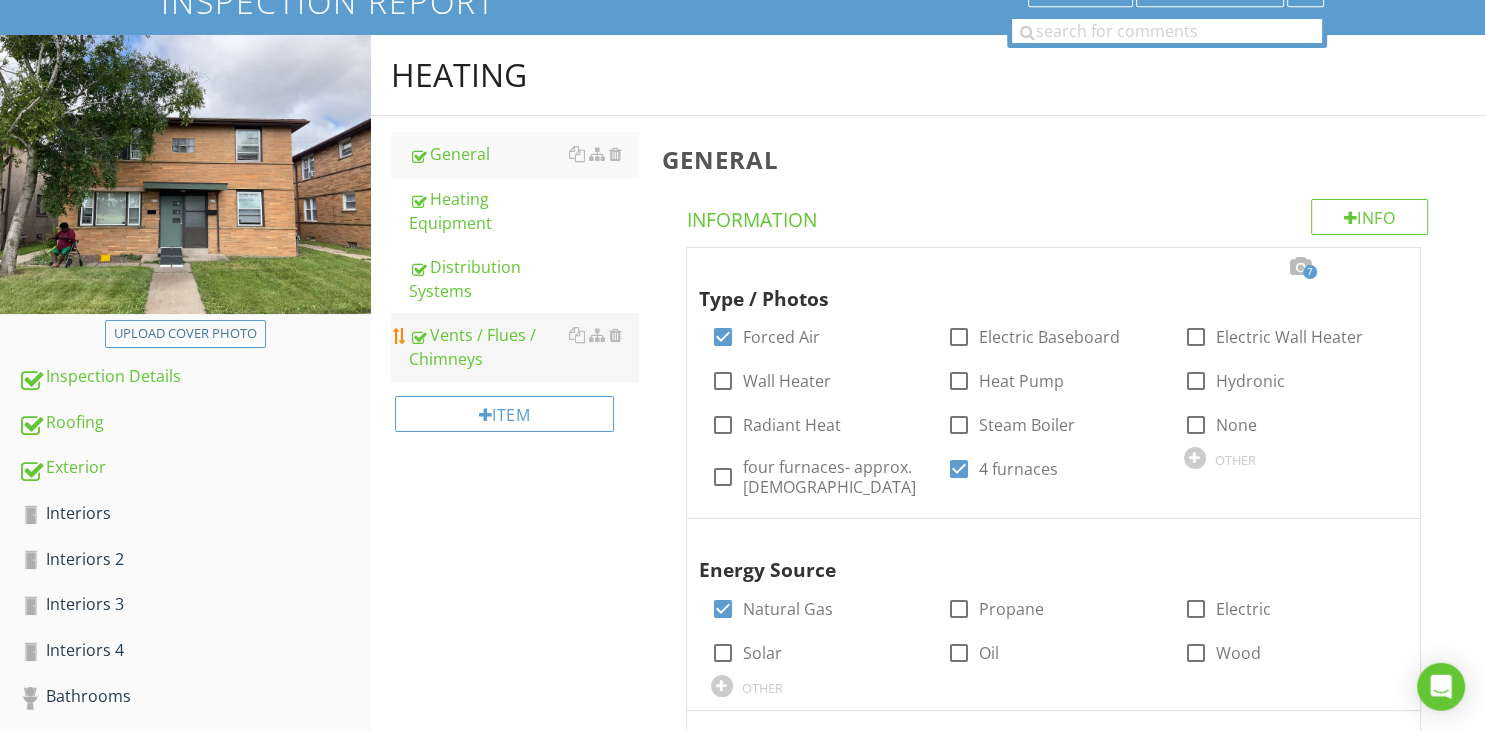 scroll, scrollTop: 83, scrollLeft: 0, axis: vertical 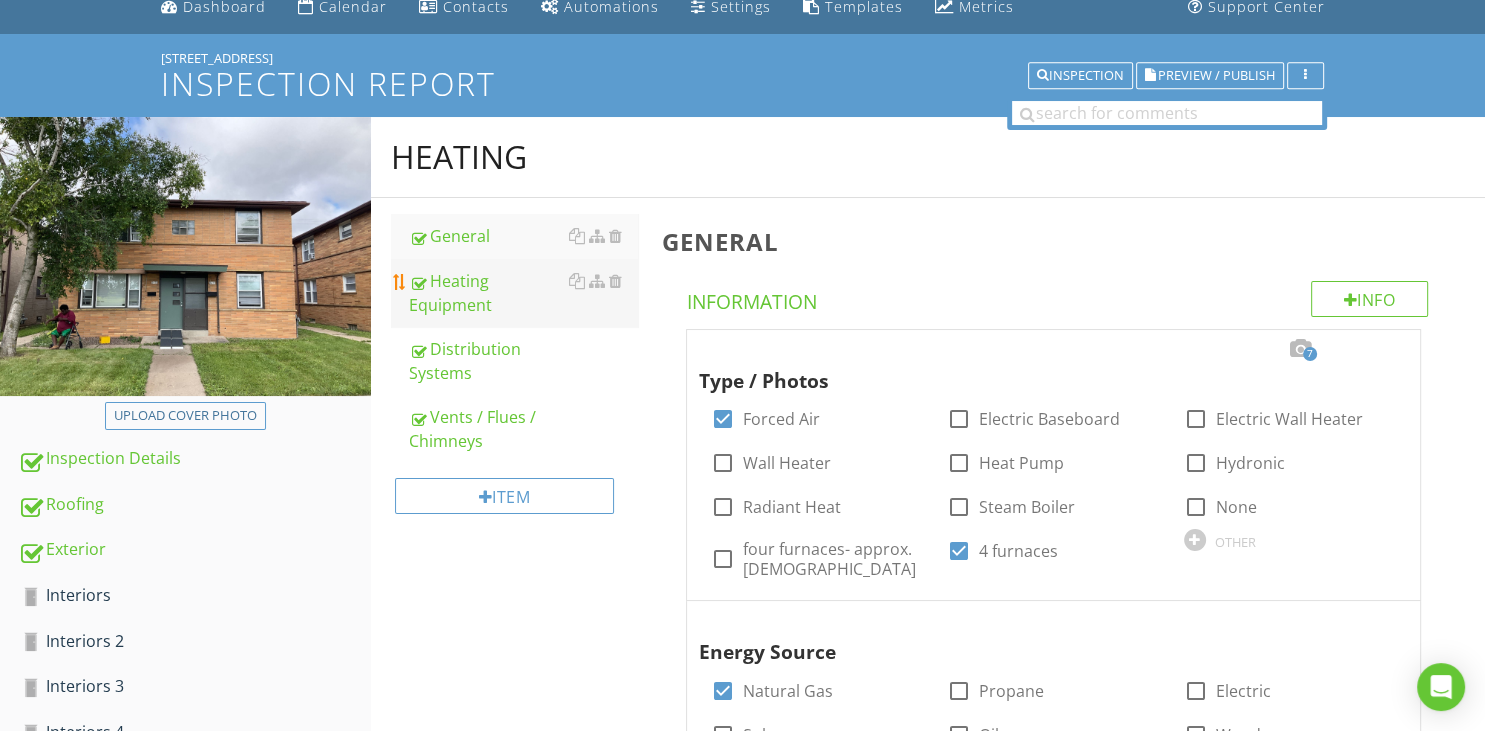 click on "Heating Equipment" at bounding box center (523, 293) 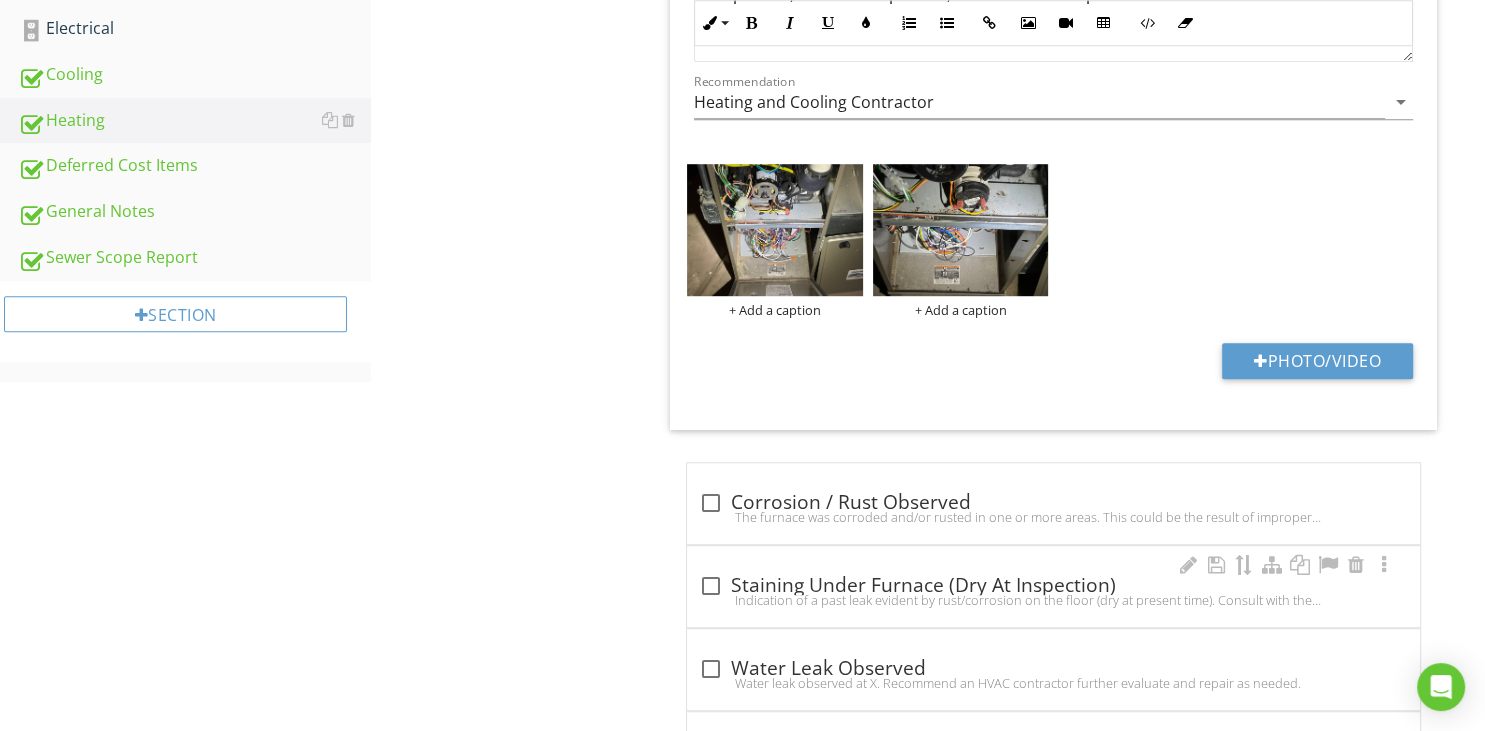 scroll, scrollTop: 611, scrollLeft: 0, axis: vertical 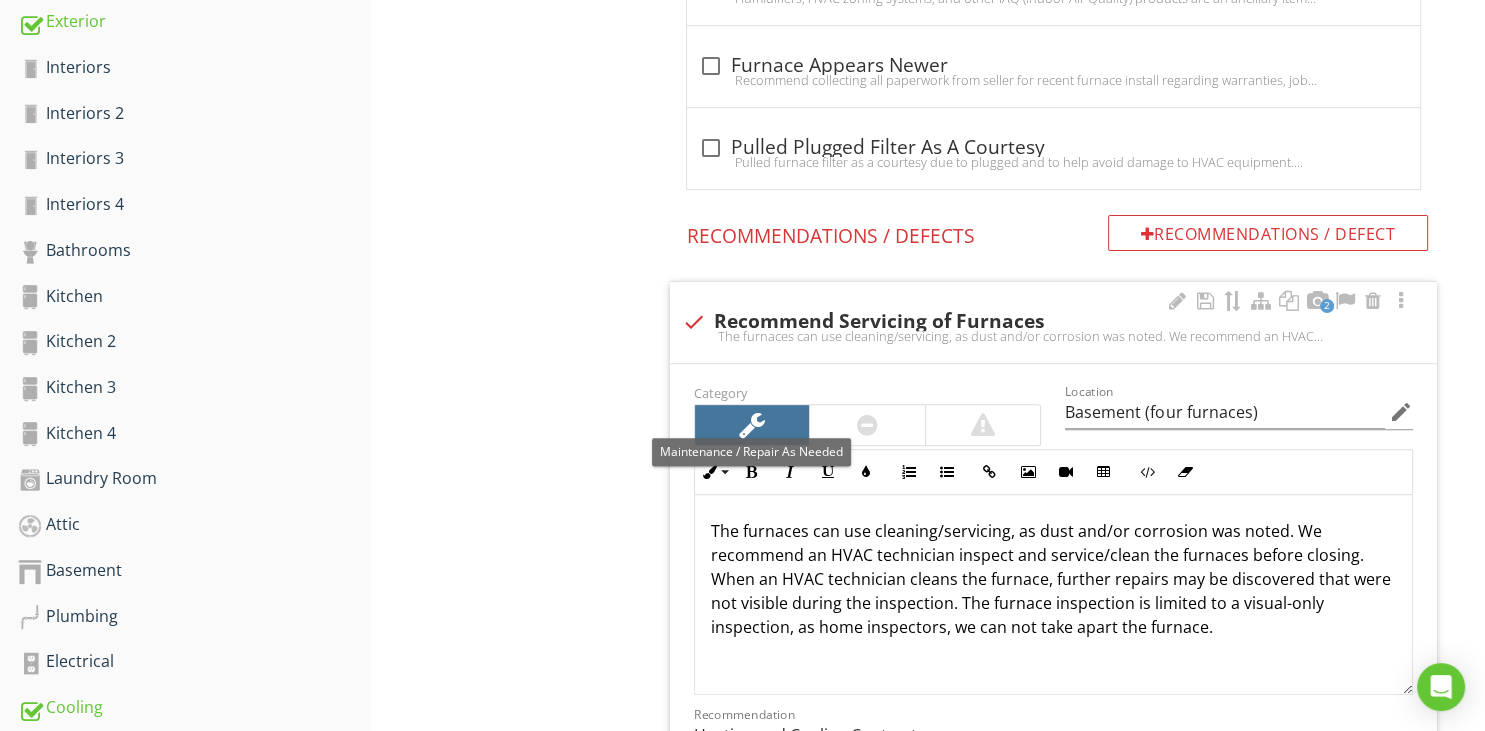 click at bounding box center (867, 425) 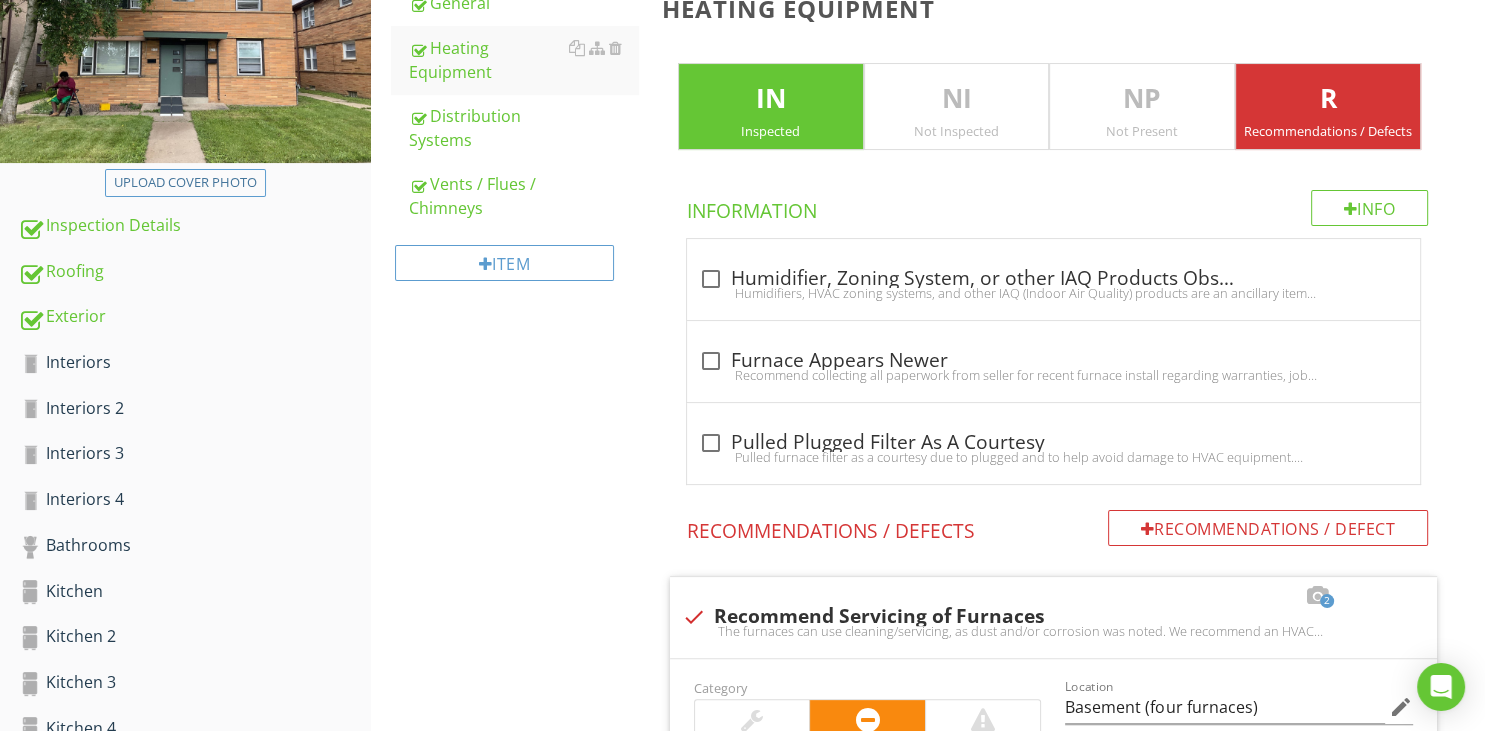 scroll, scrollTop: 0, scrollLeft: 0, axis: both 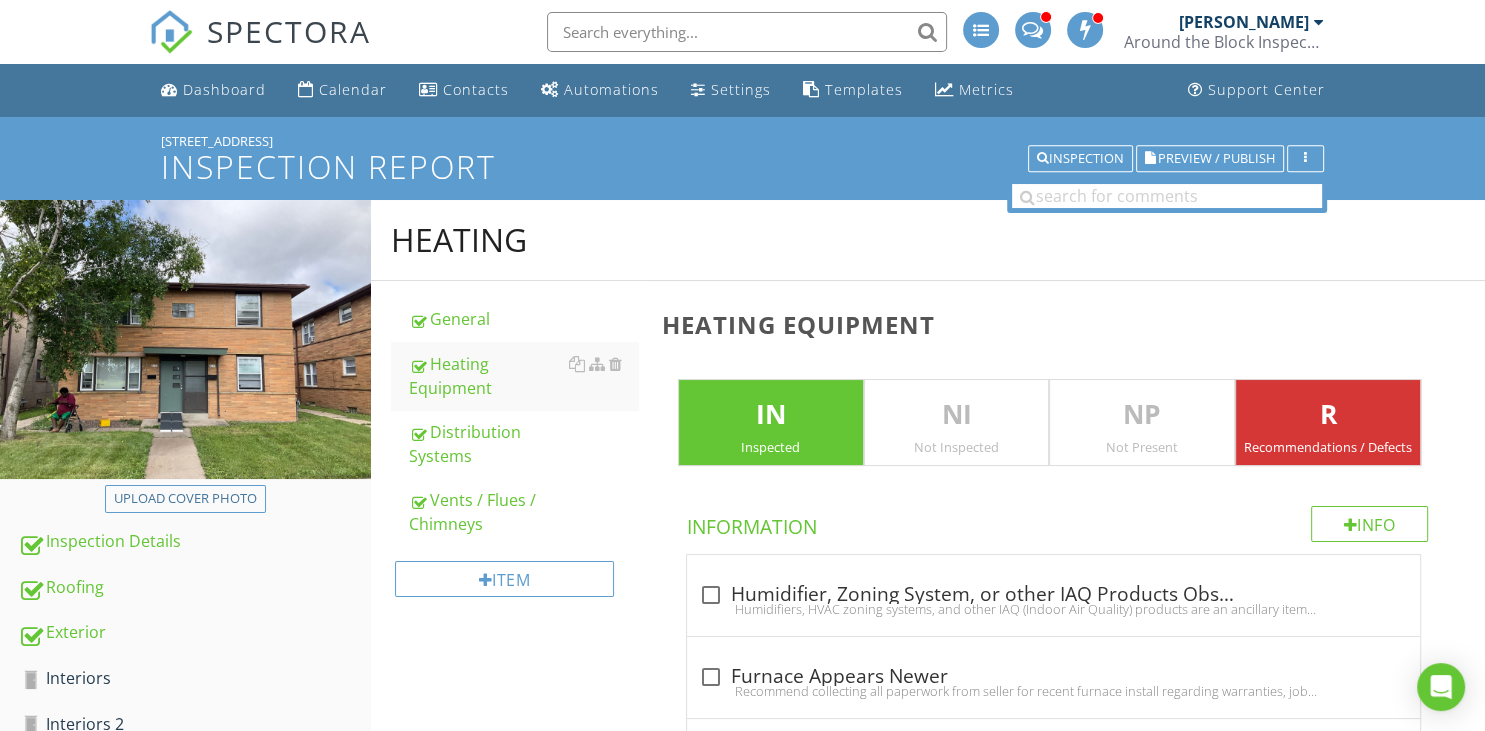 click on "[PERSON_NAME]" at bounding box center (1251, 22) 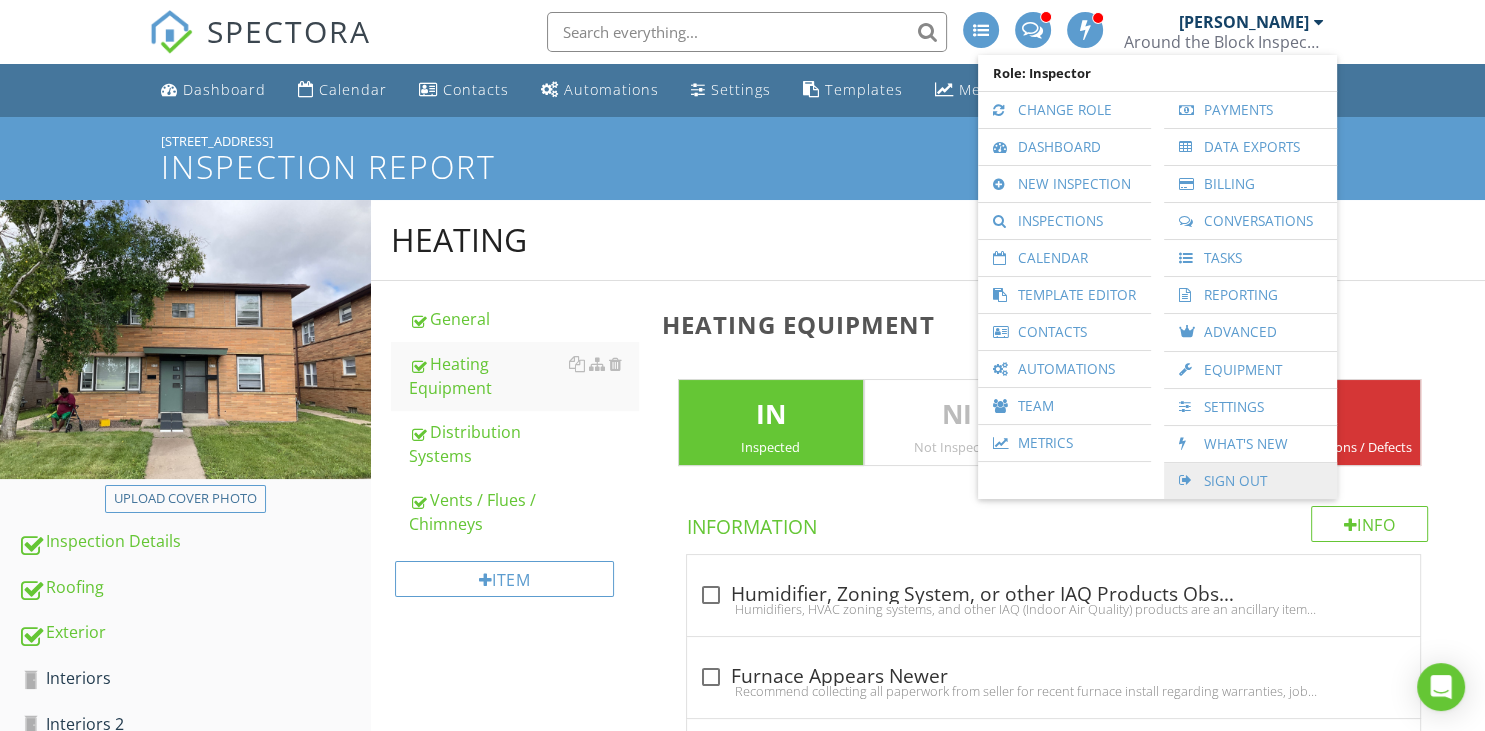 click on "Sign Out" at bounding box center (1250, 481) 